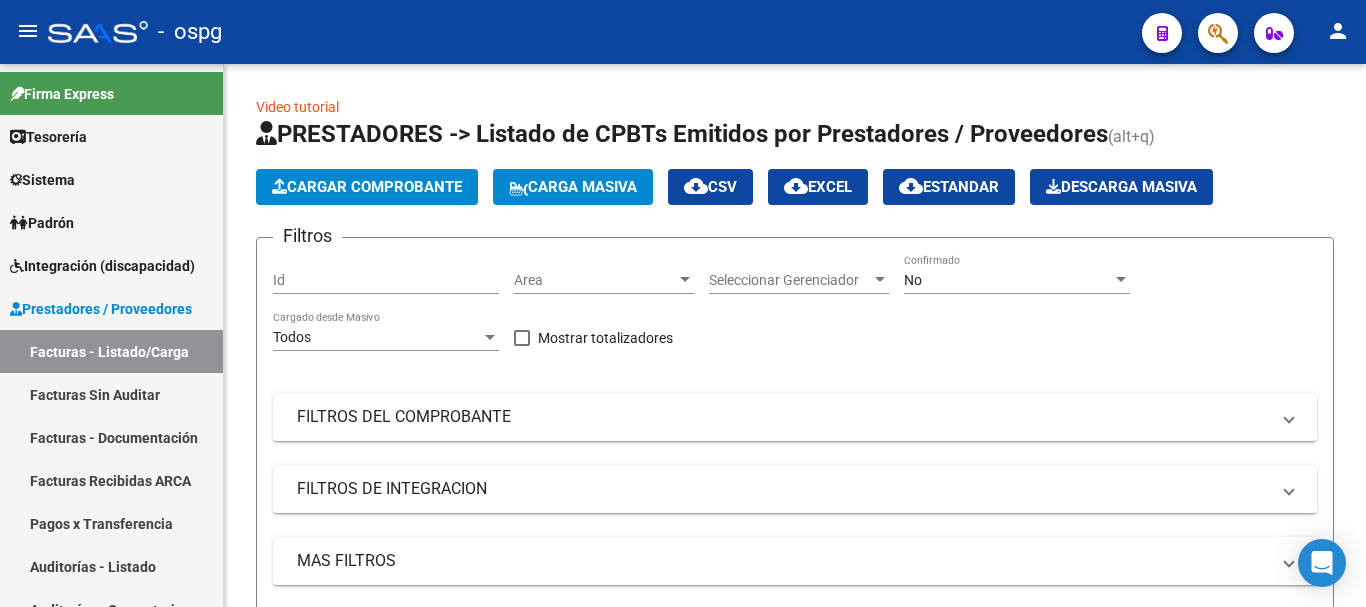 scroll, scrollTop: 0, scrollLeft: 0, axis: both 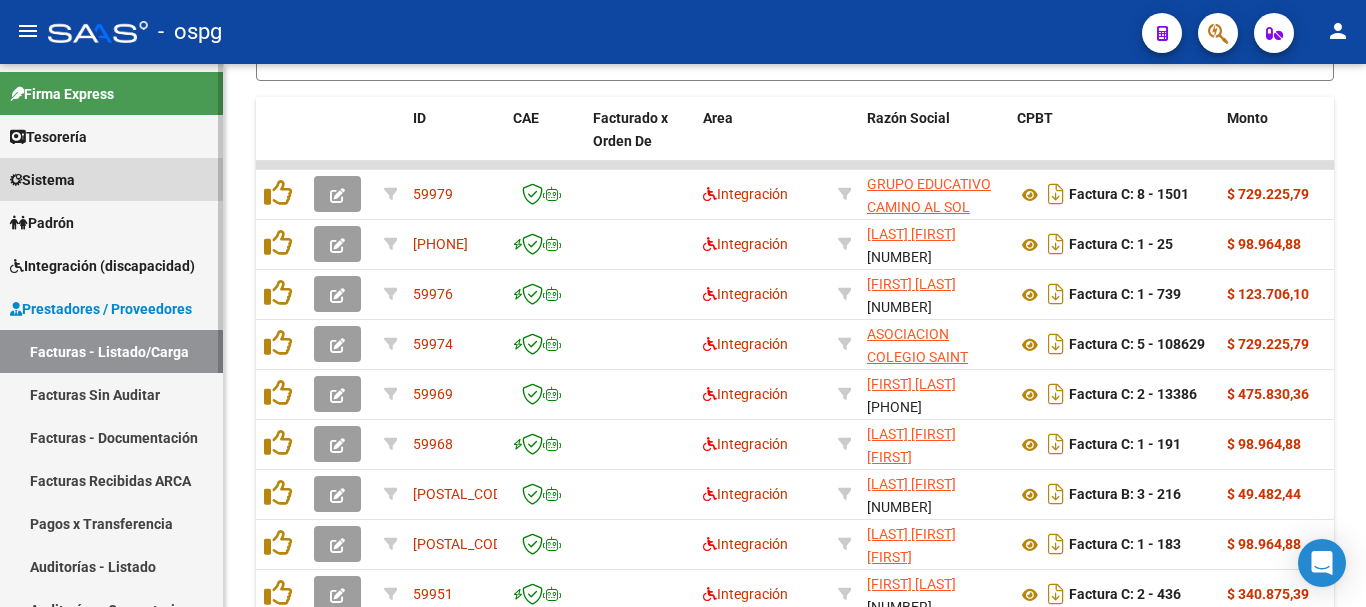 click on "Sistema" at bounding box center (111, 179) 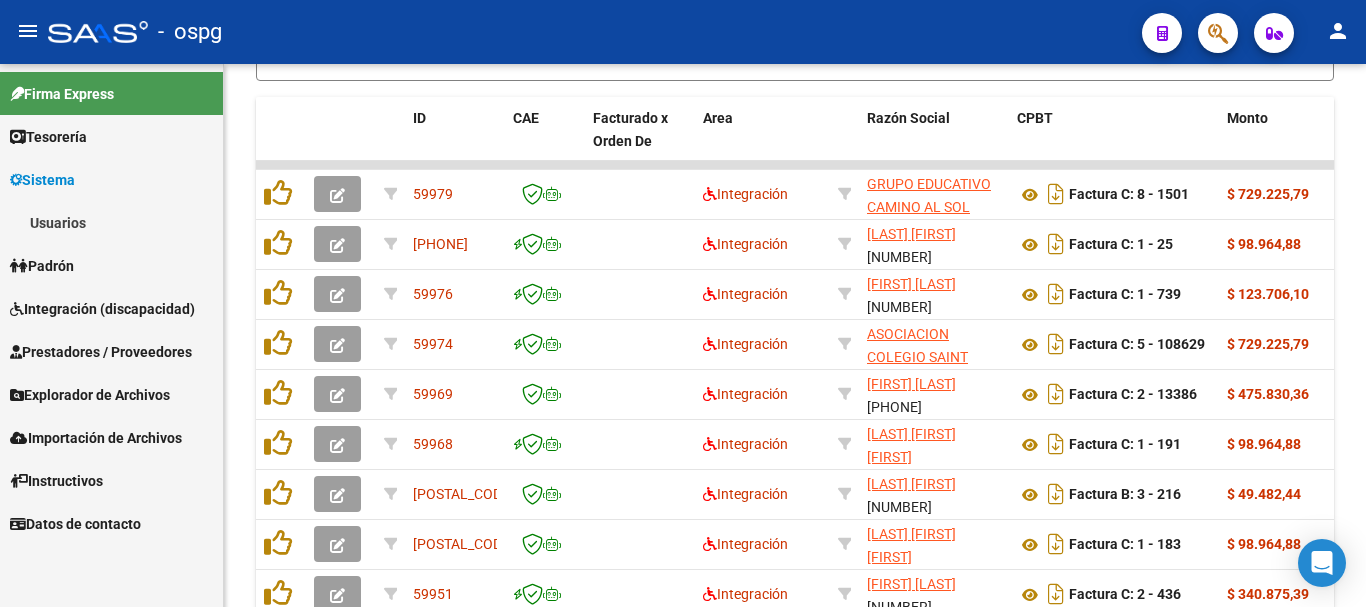 click on "Usuarios" at bounding box center (111, 222) 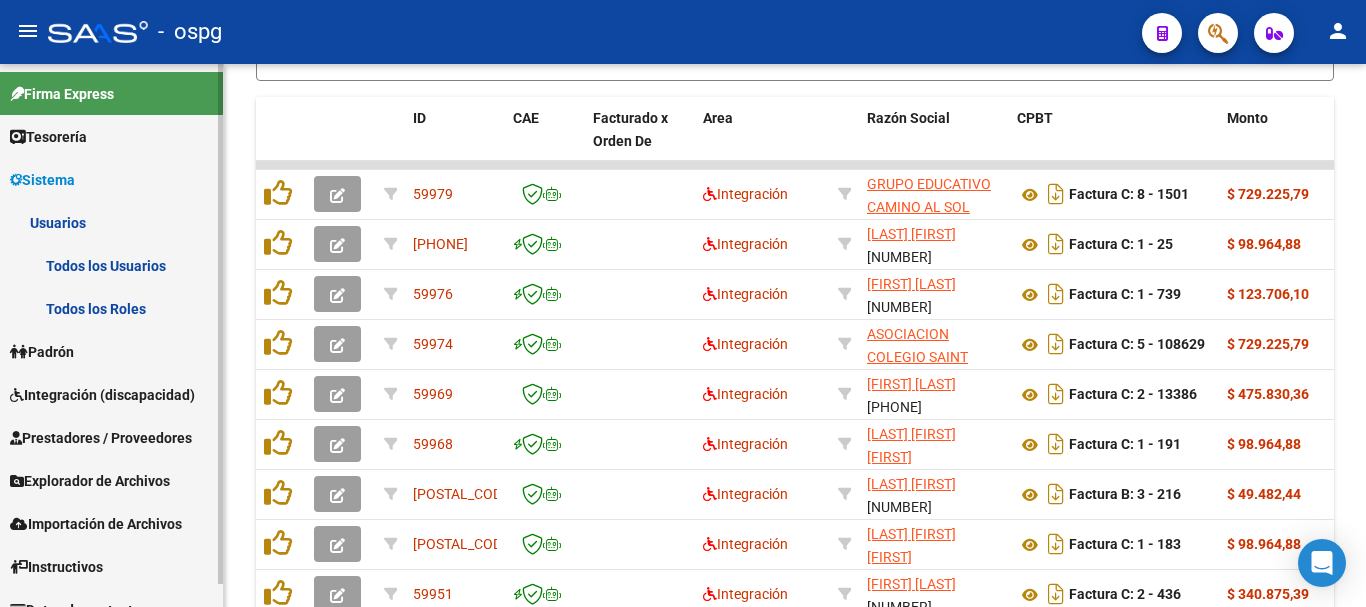 click on "Todos los Usuarios" at bounding box center [111, 265] 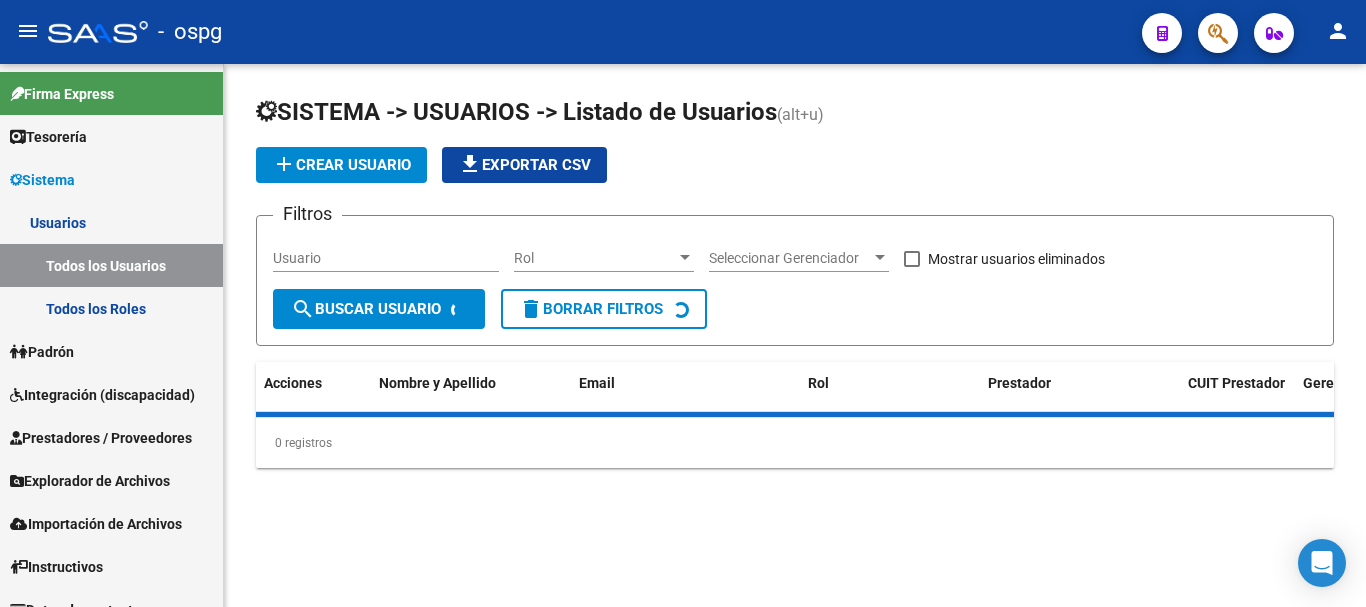 scroll, scrollTop: 0, scrollLeft: 0, axis: both 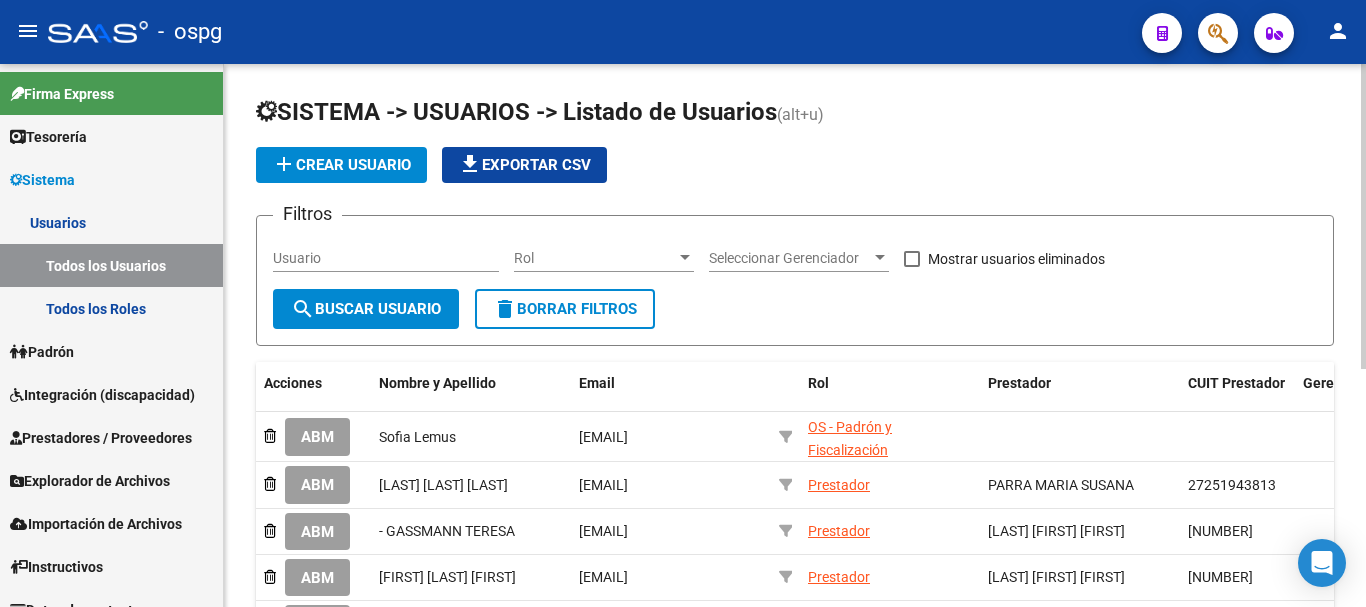 click on "add  Crear Usuario" 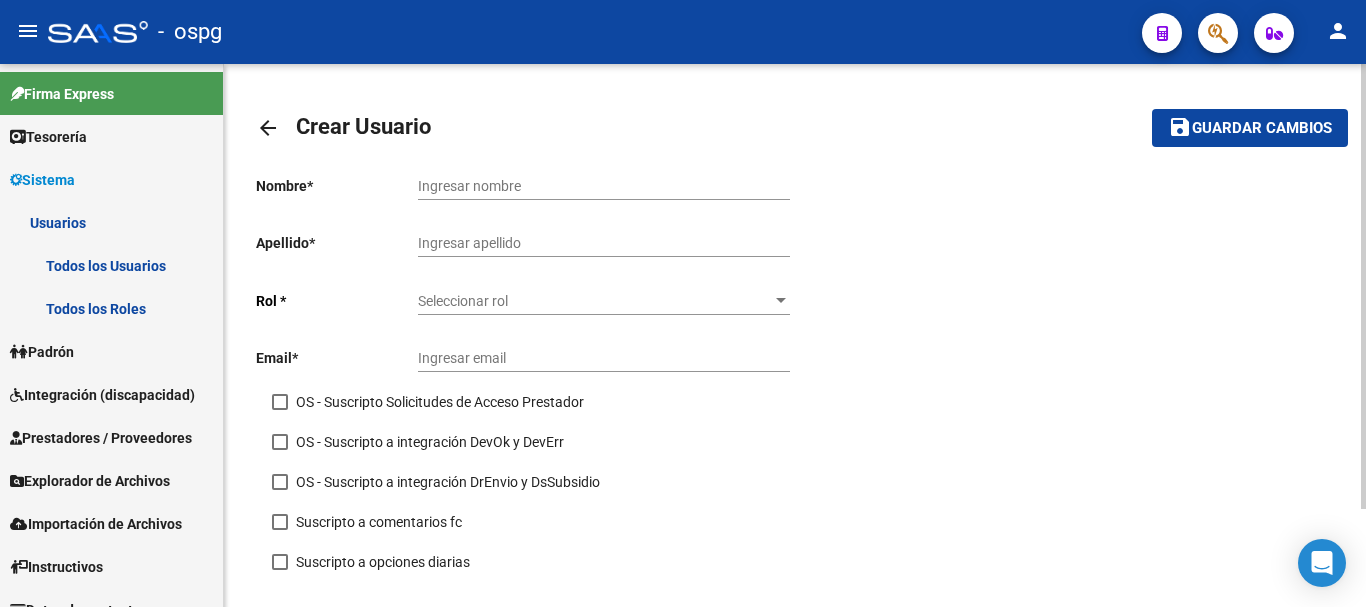 click on "Ingresar nombre" at bounding box center (604, 186) 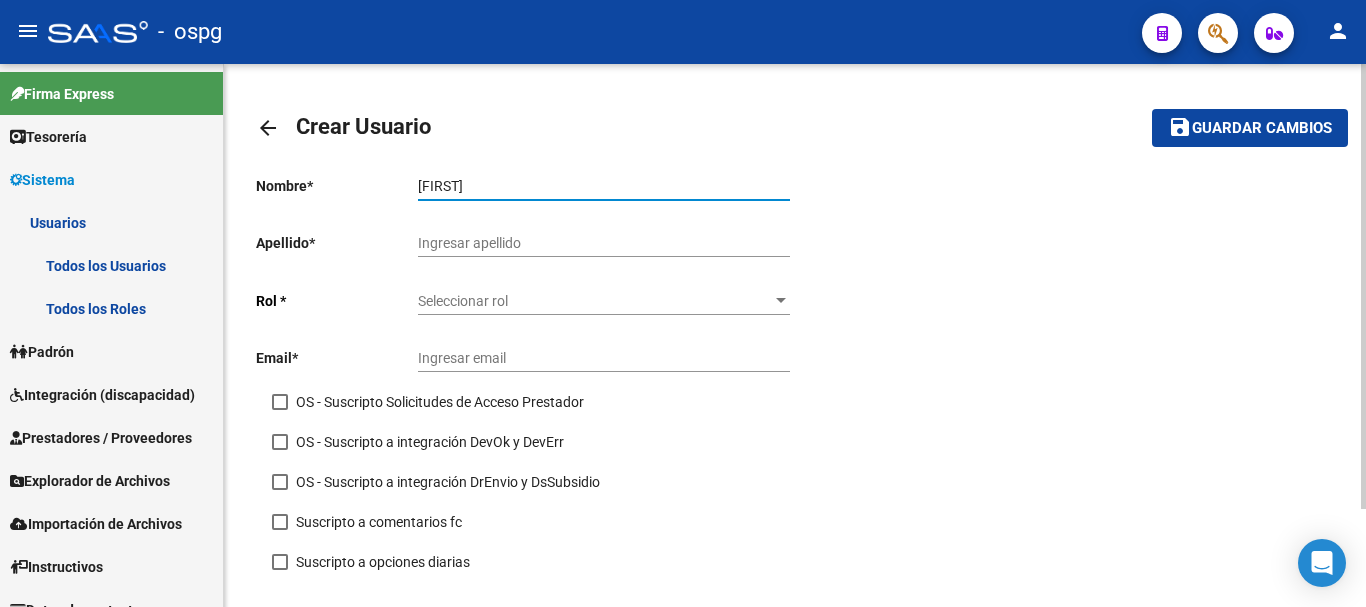 type on "MELINA" 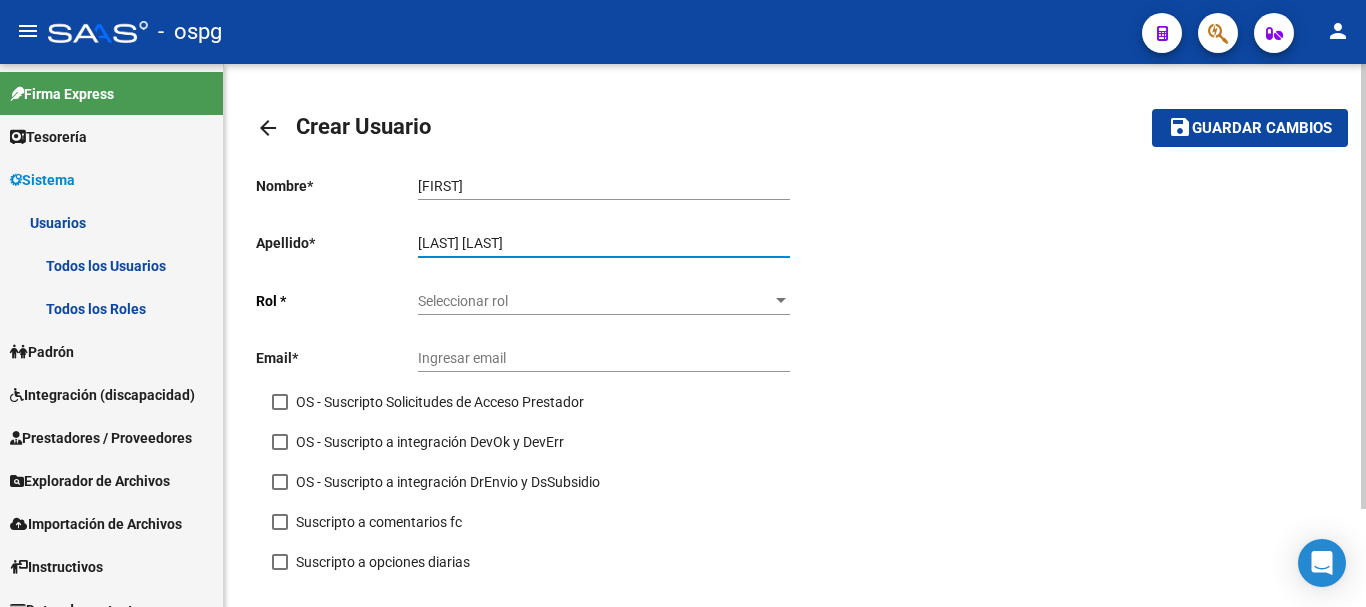 type on "DIAZ KIPERSAIN" 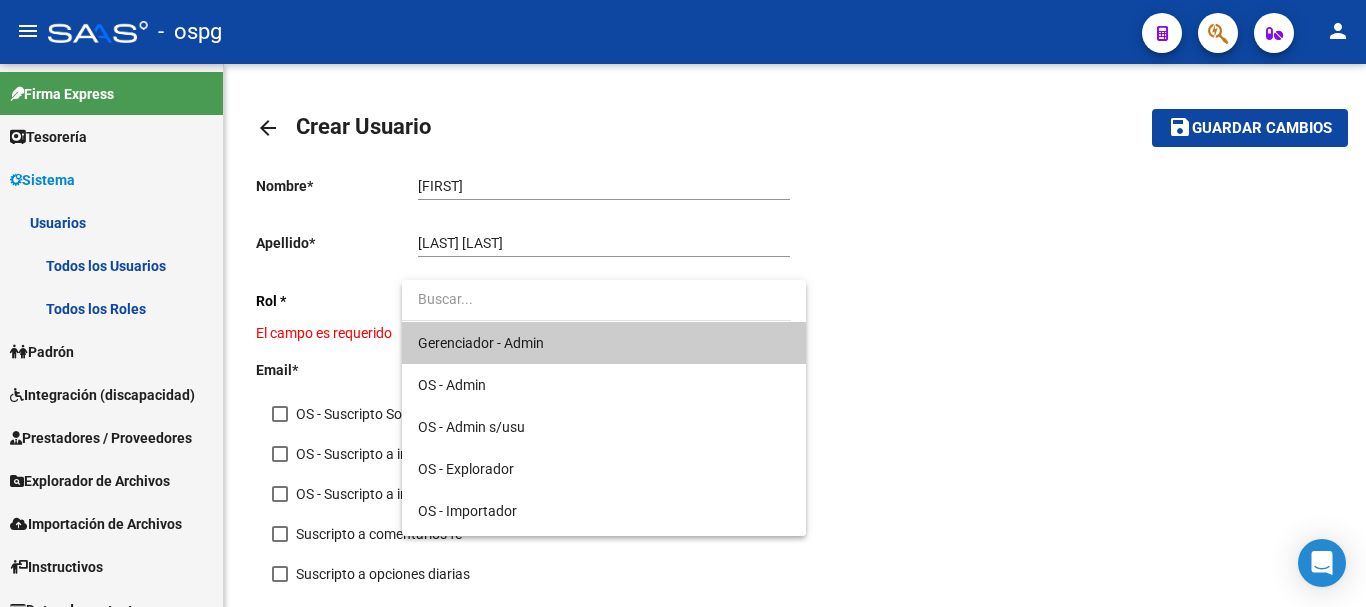 scroll, scrollTop: 248, scrollLeft: 0, axis: vertical 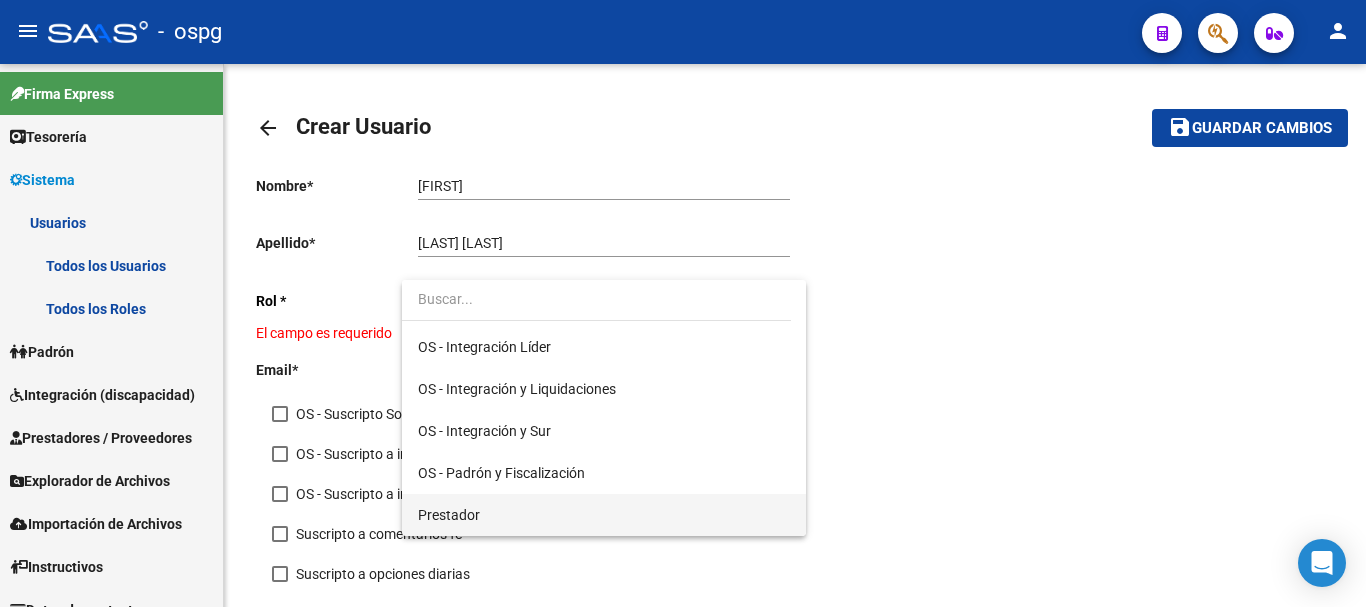 click on "Prestador" at bounding box center [604, 515] 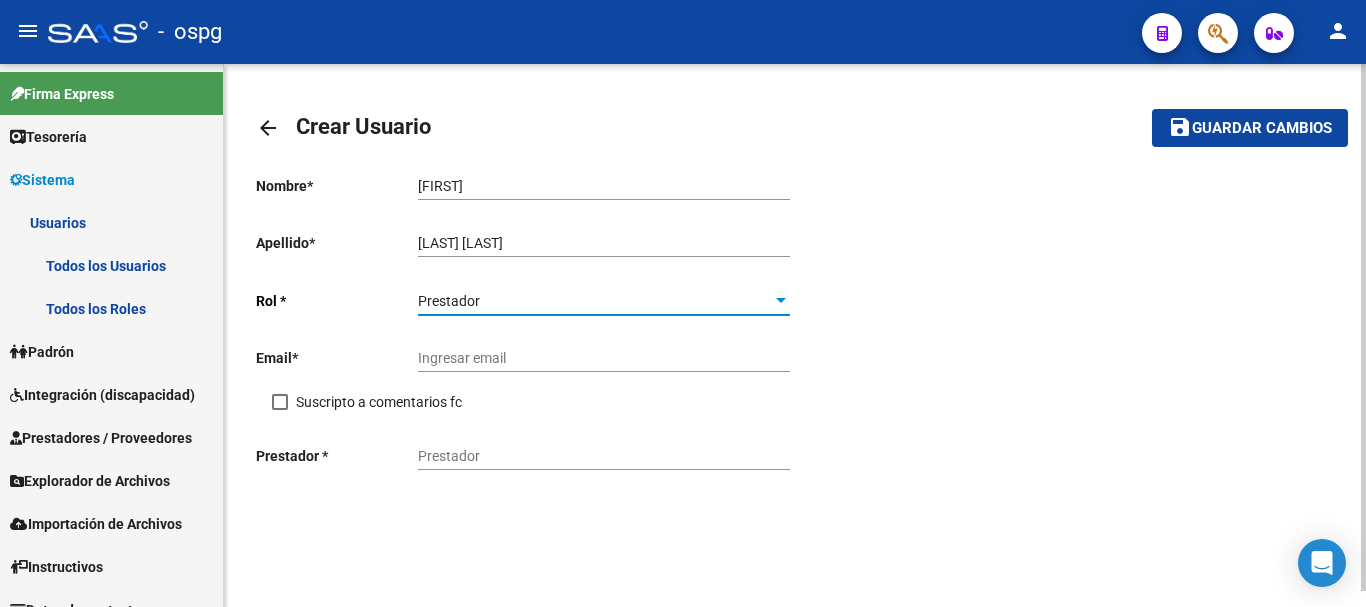 click at bounding box center [280, 402] 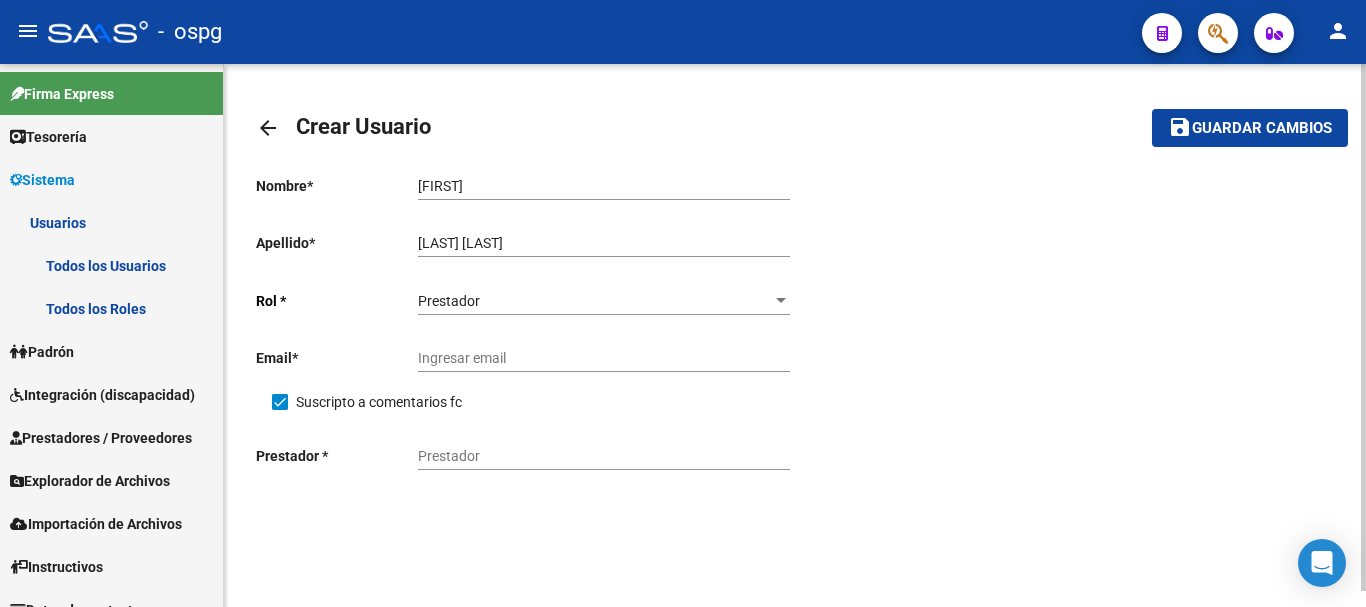 click on "Ingresar email" at bounding box center (604, 358) 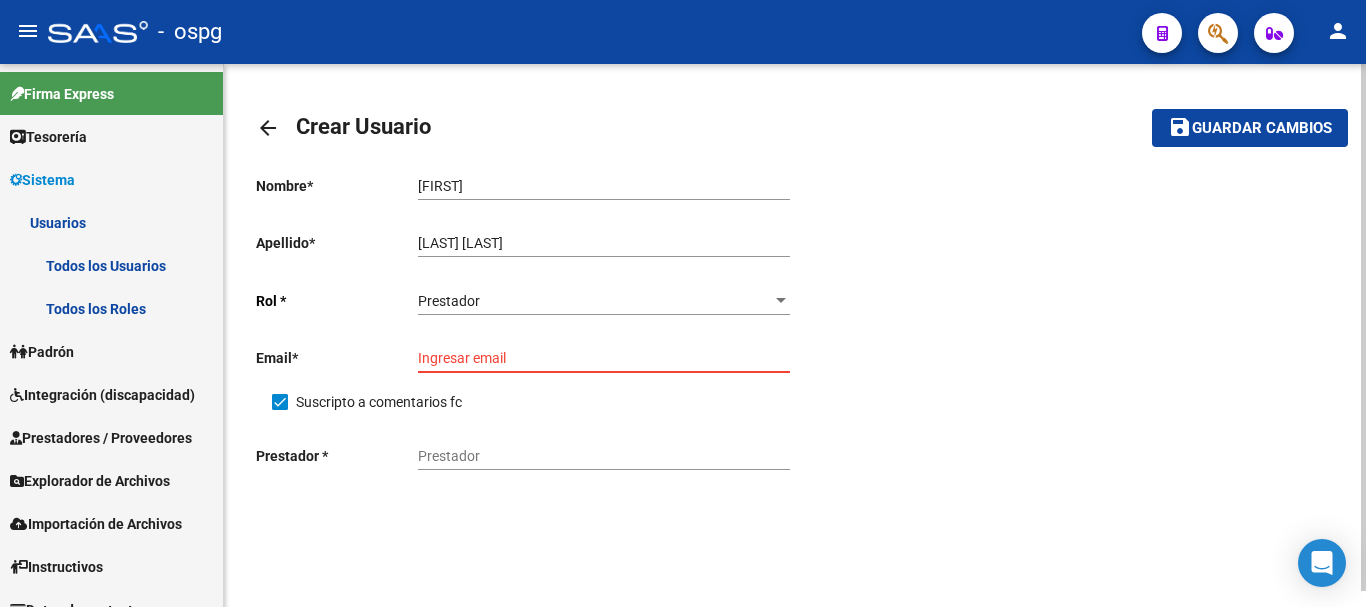 paste on "melinadiazd3@gmail.com" 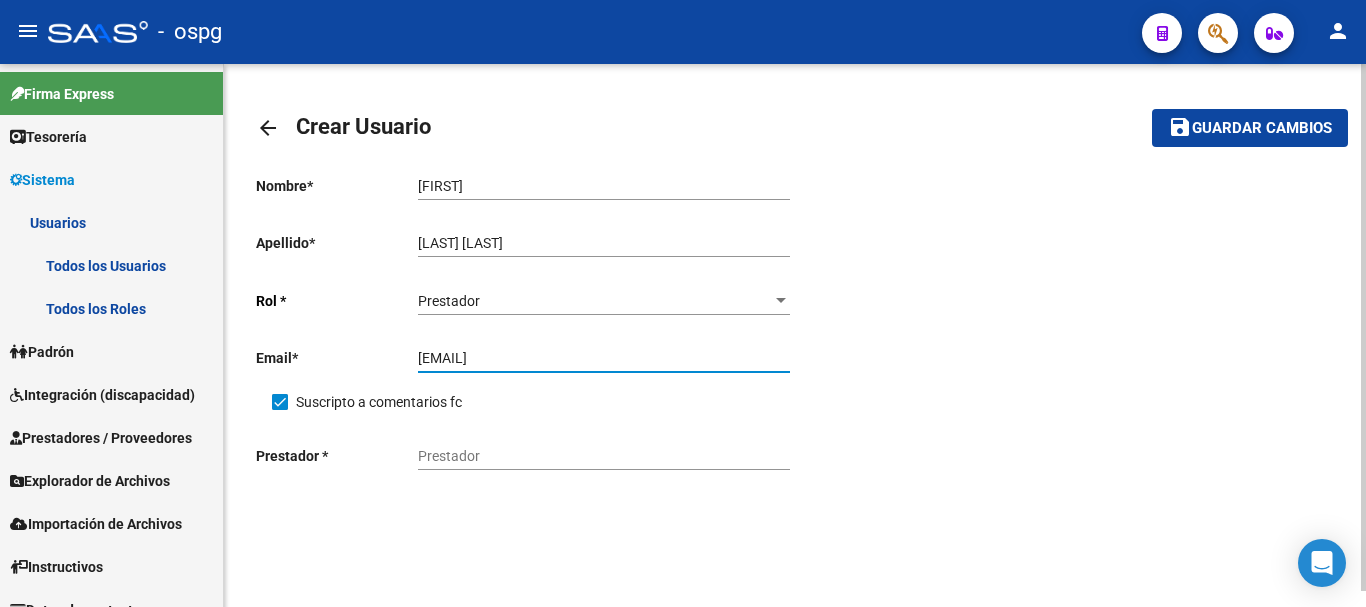 type on "melinadiazd3@gmail.com" 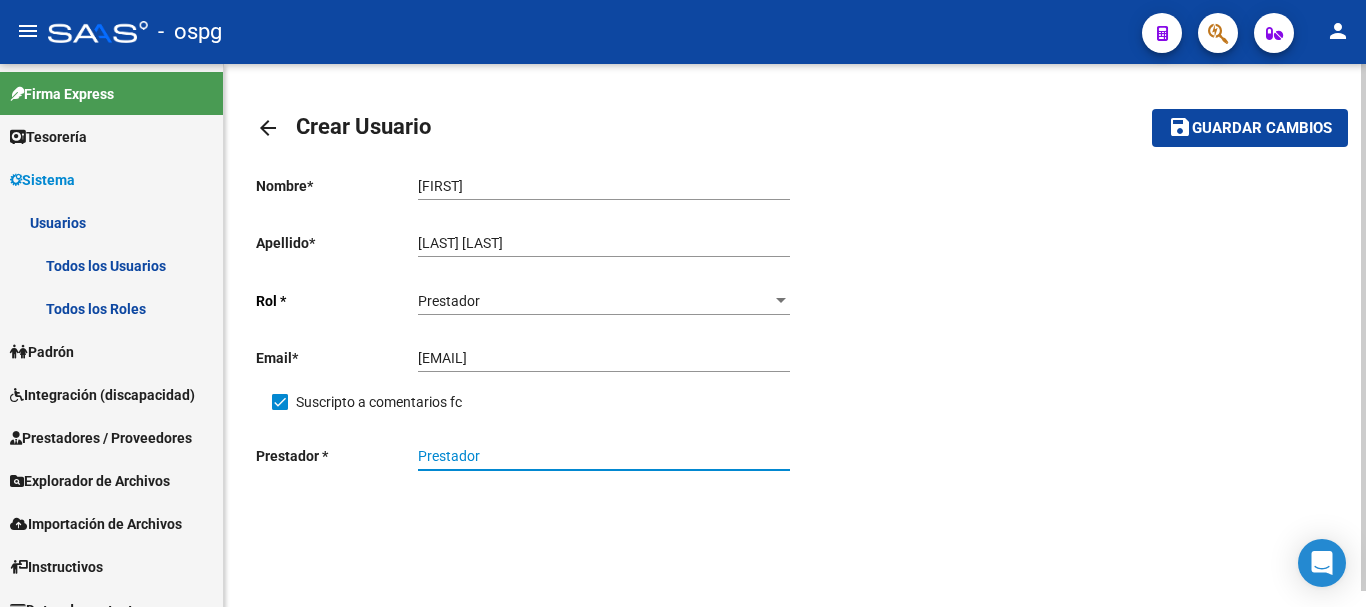 paste on "27414712873" 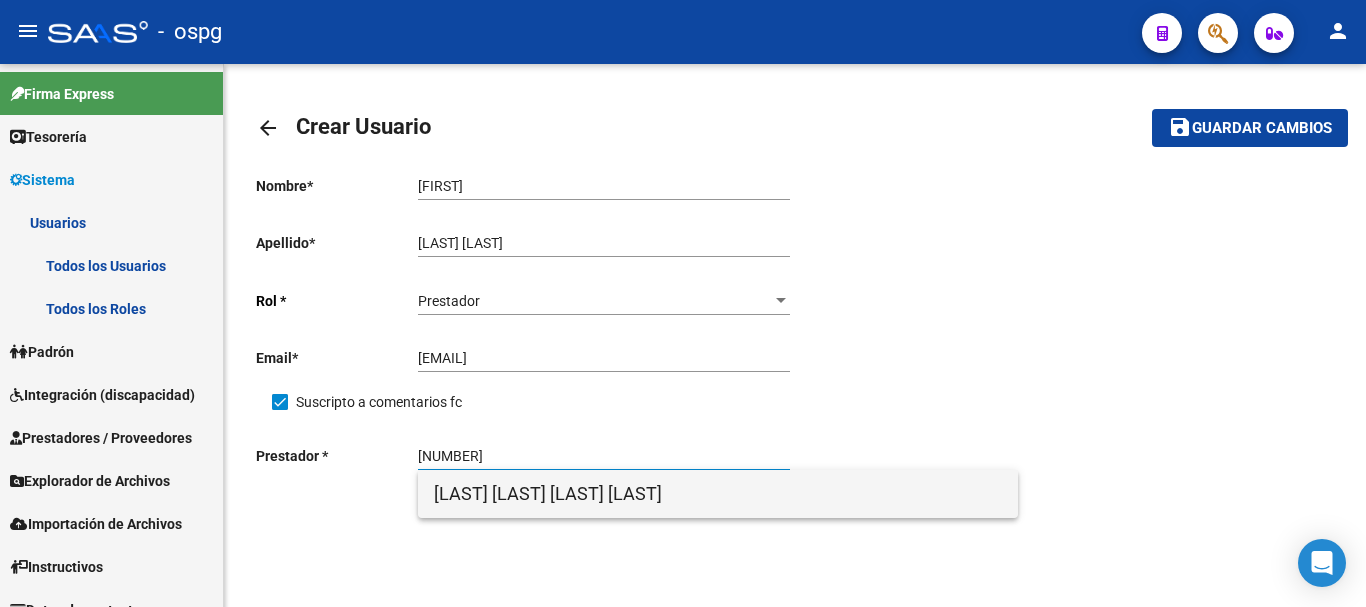 click on "DIAZ KIPERSAIN MELINA" at bounding box center [718, 494] 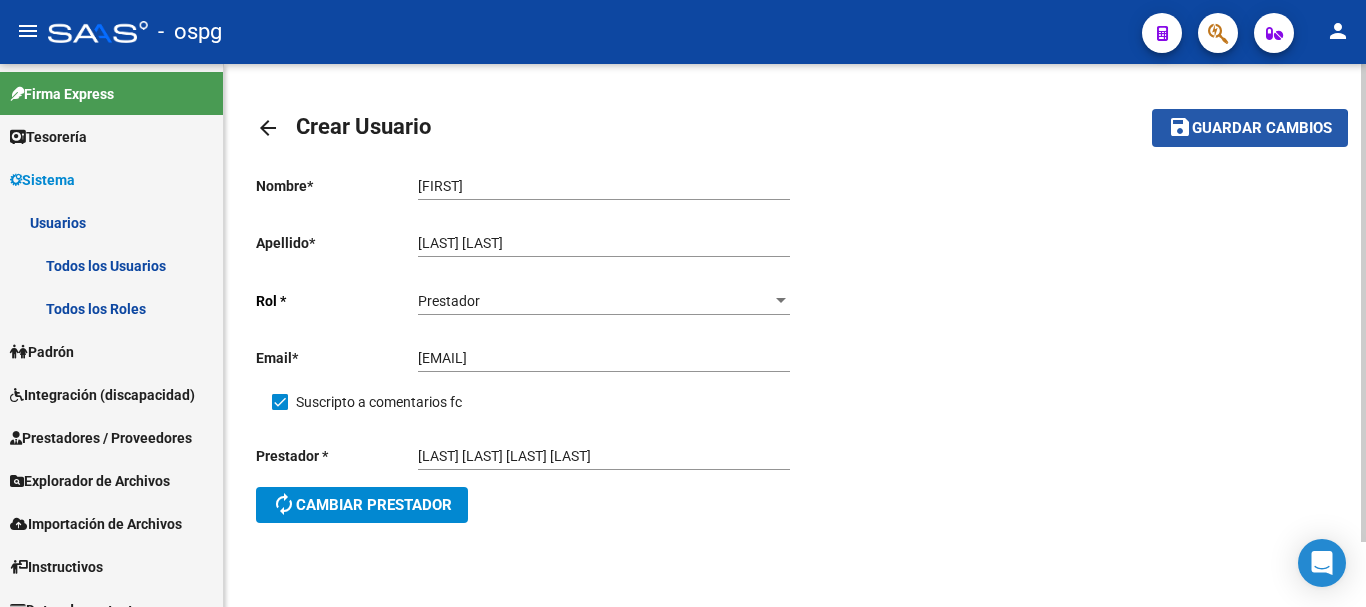 click on "Guardar cambios" 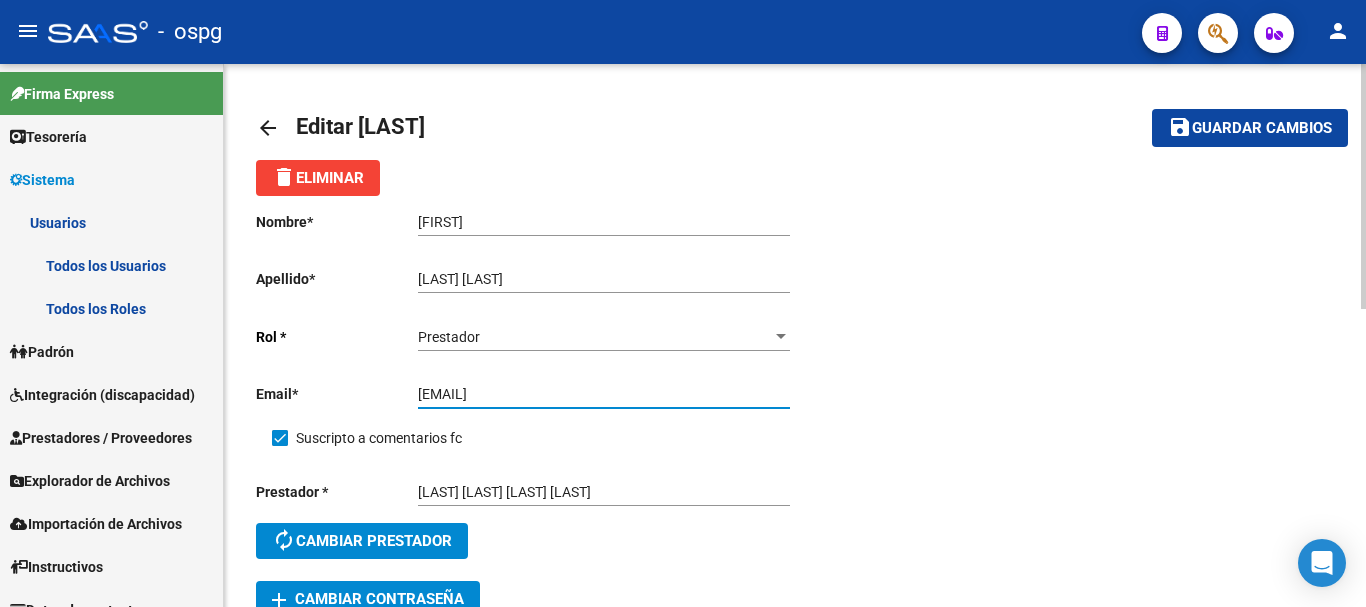drag, startPoint x: 586, startPoint y: 396, endPoint x: 412, endPoint y: 391, distance: 174.07182 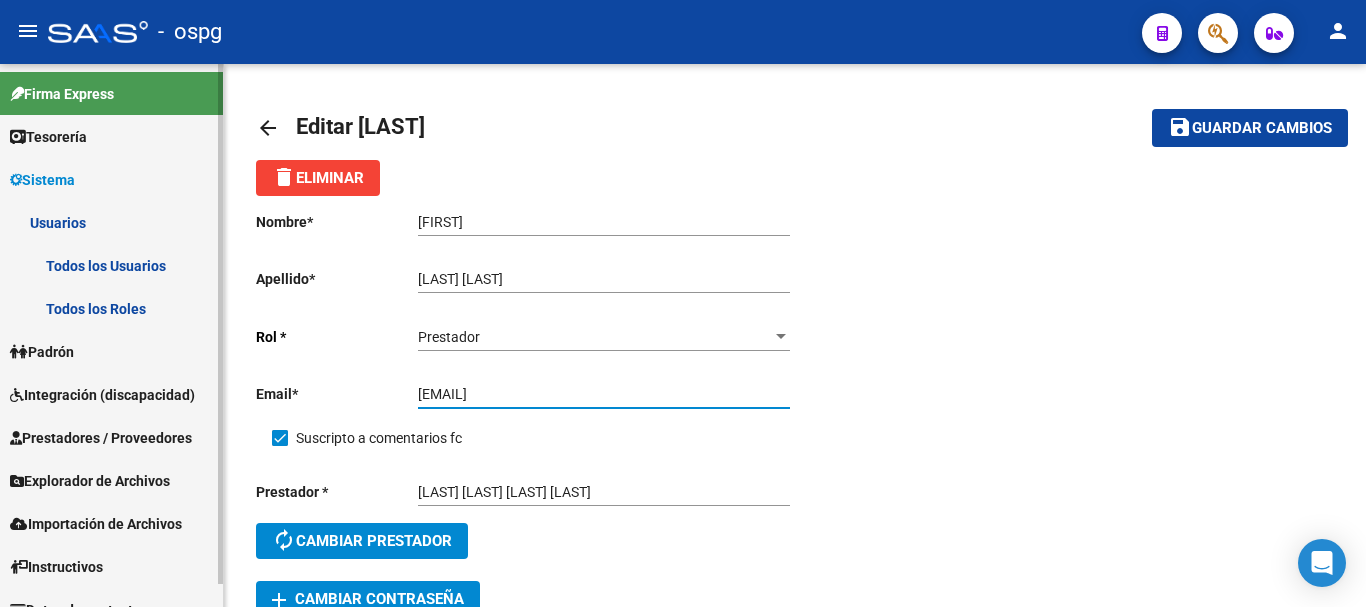 click on "Integración (discapacidad)" at bounding box center (111, 394) 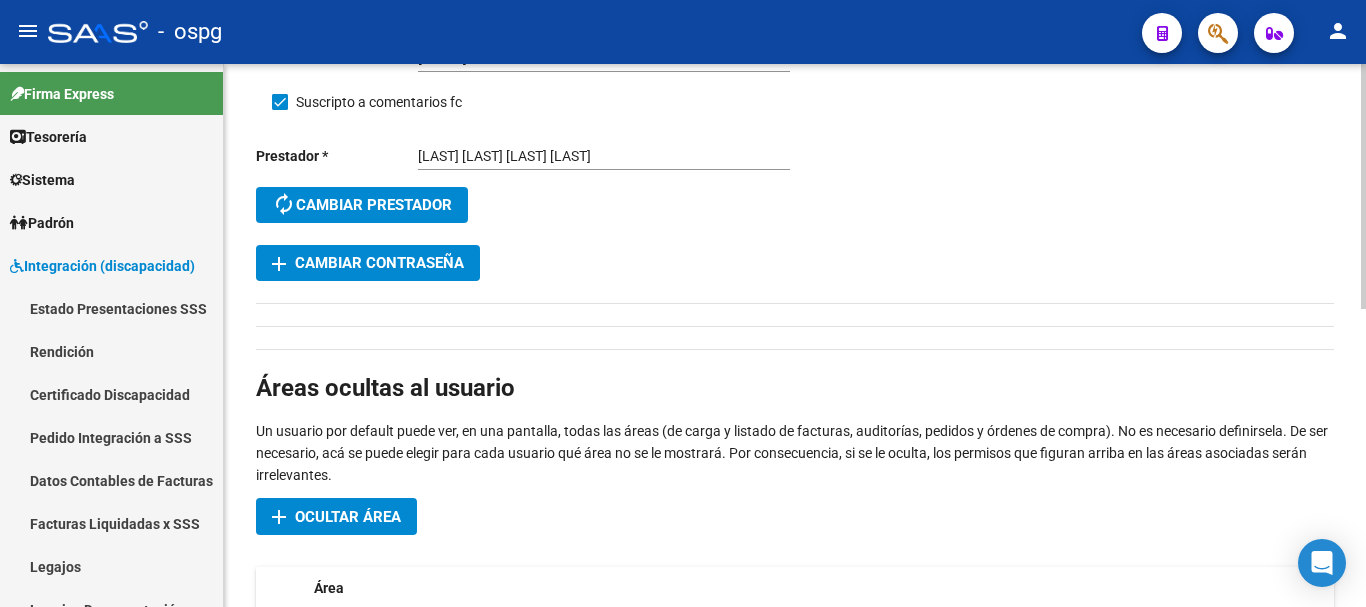 scroll, scrollTop: 300, scrollLeft: 0, axis: vertical 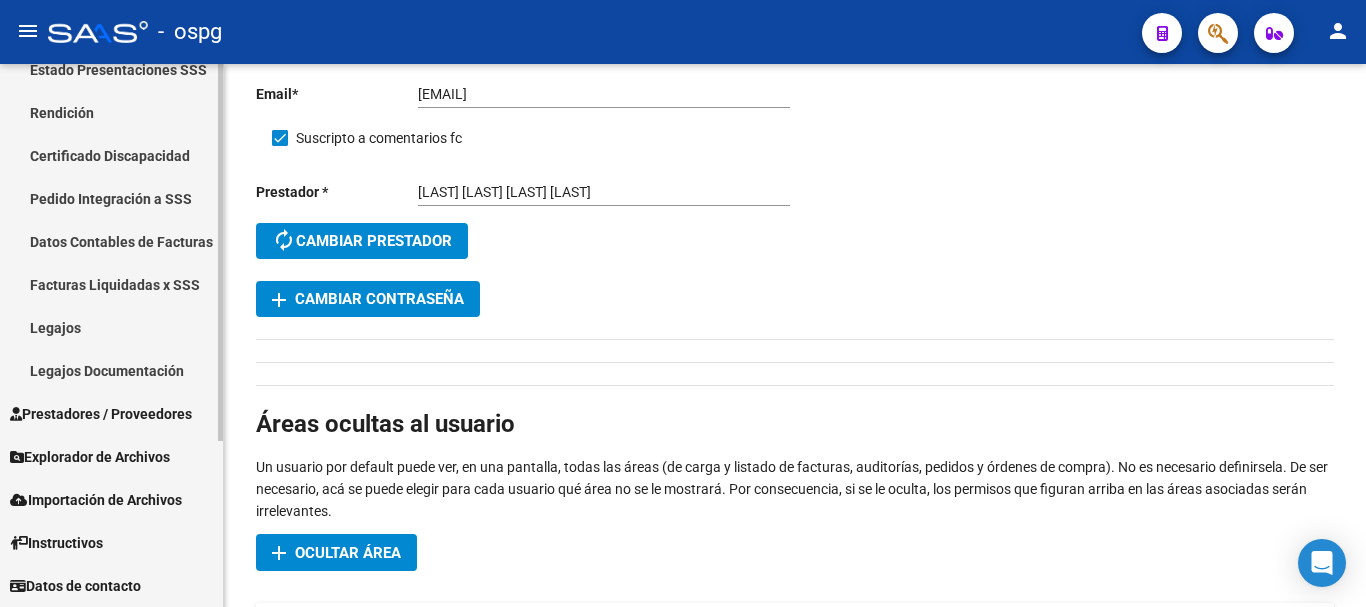 click on "Prestadores / Proveedores" at bounding box center [101, 414] 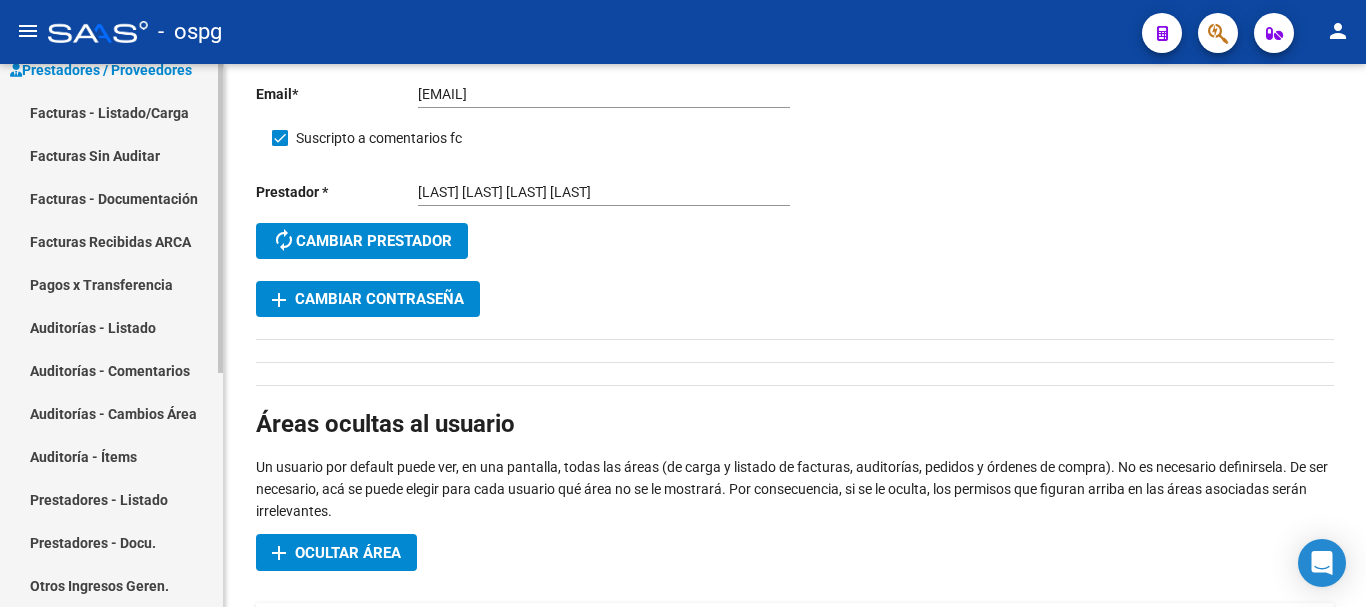 click on "Facturas - Listado/Carga" at bounding box center (111, 112) 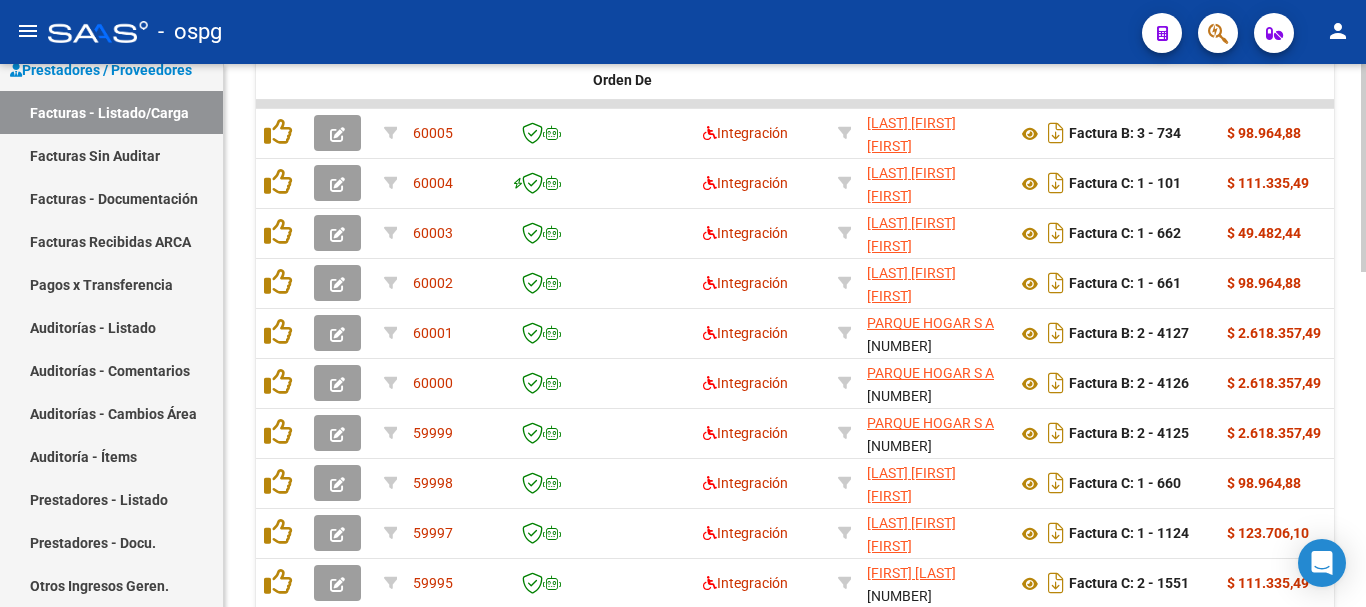 scroll, scrollTop: 800, scrollLeft: 0, axis: vertical 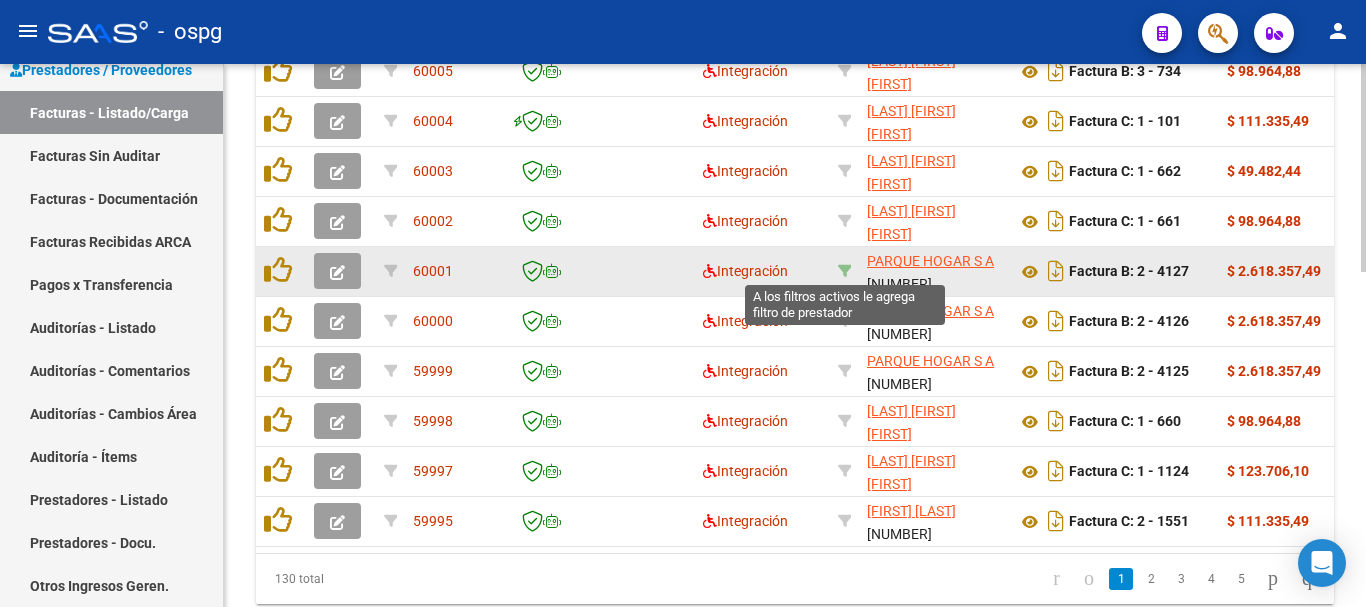 click 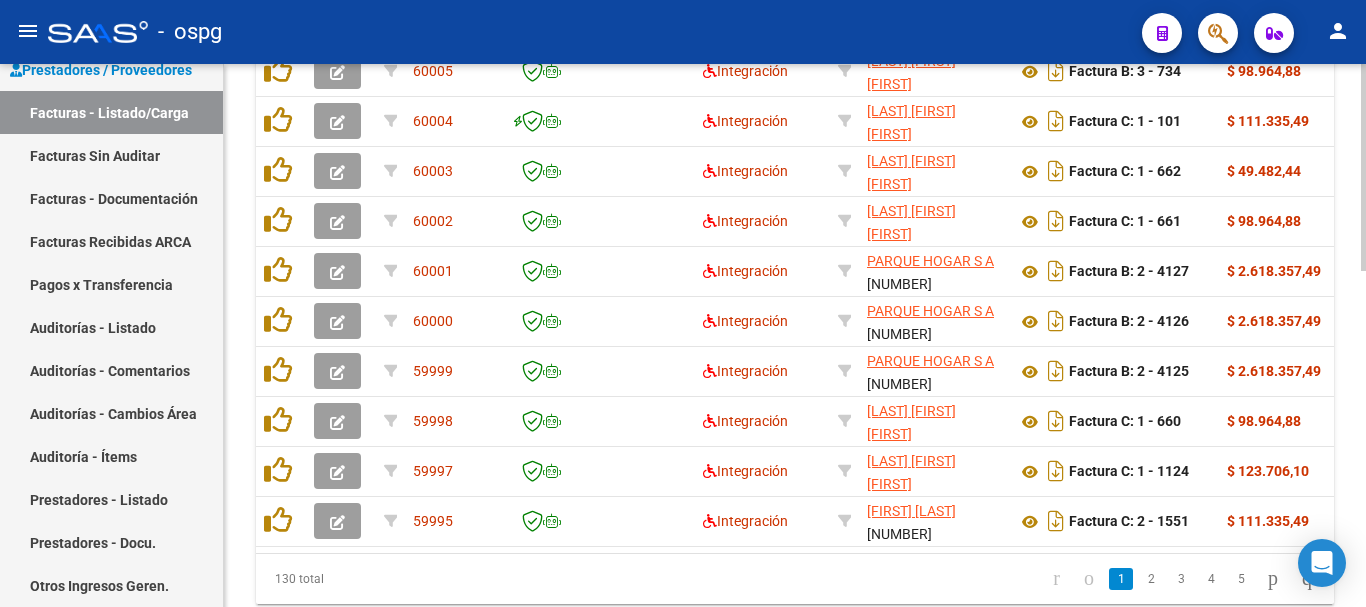 scroll, scrollTop: 527, scrollLeft: 0, axis: vertical 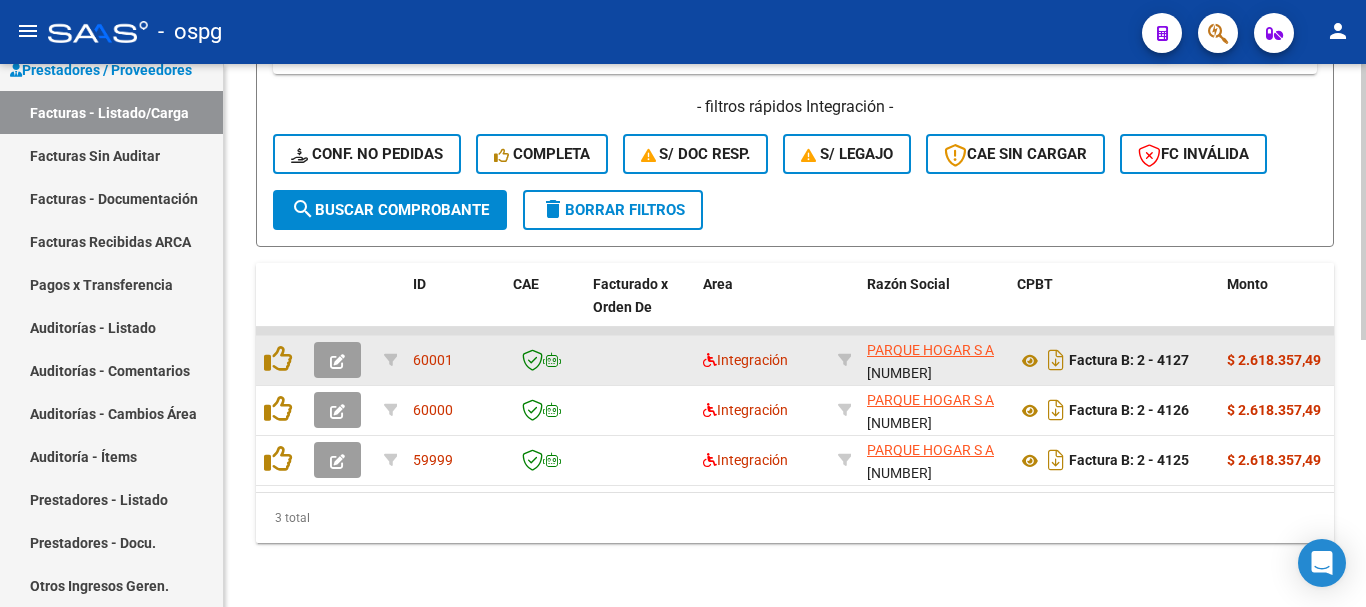 click 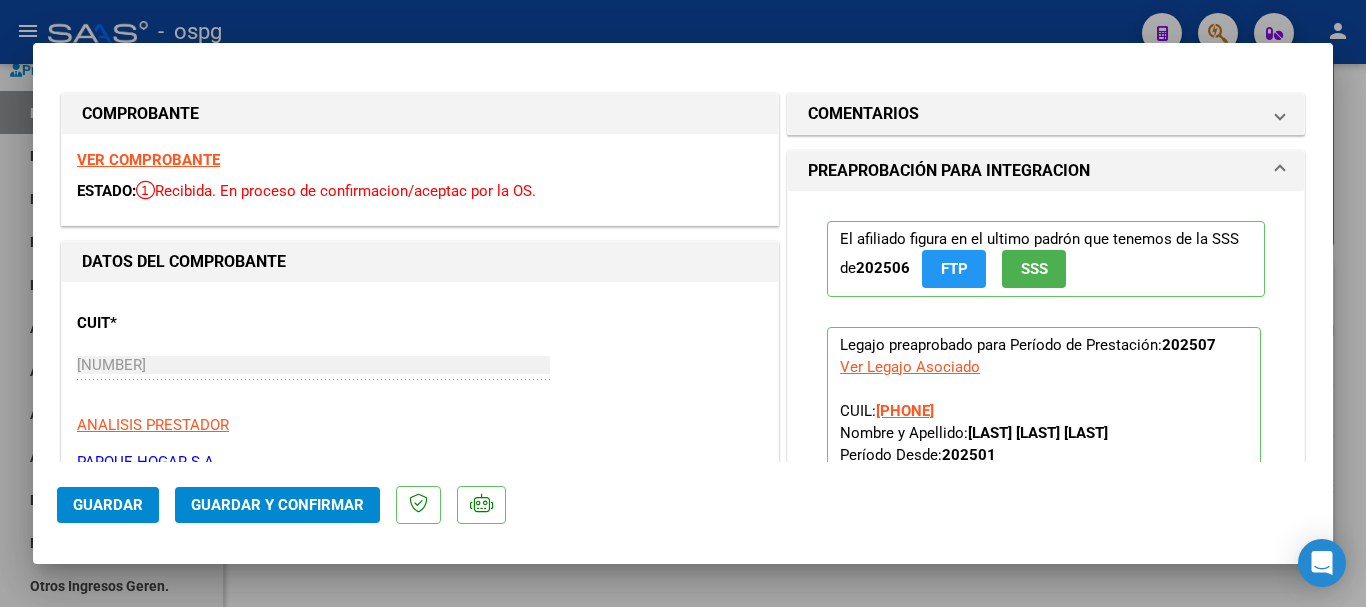 click on "VER COMPROBANTE" at bounding box center (148, 160) 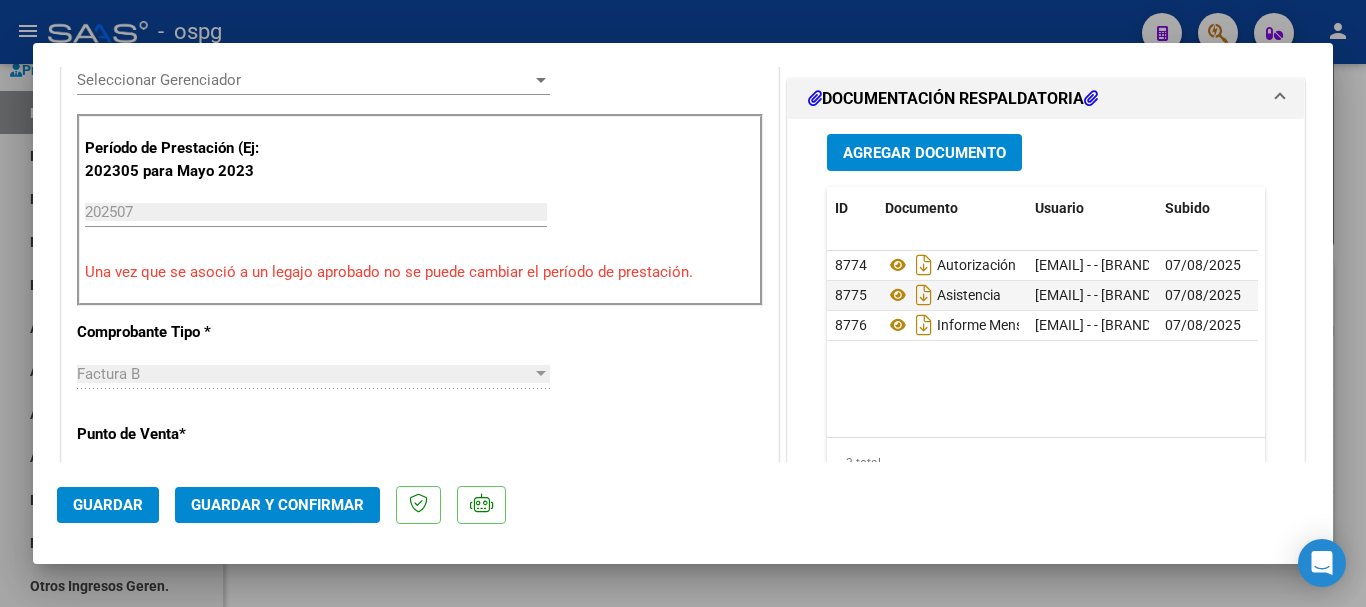 scroll, scrollTop: 600, scrollLeft: 0, axis: vertical 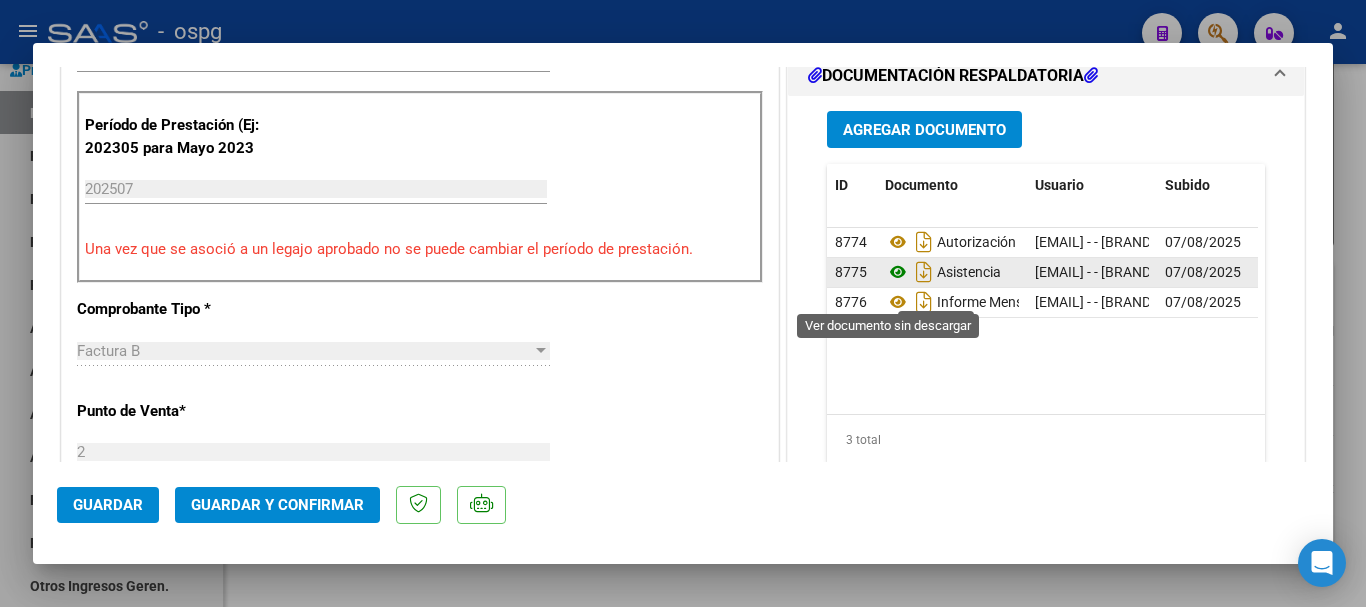click 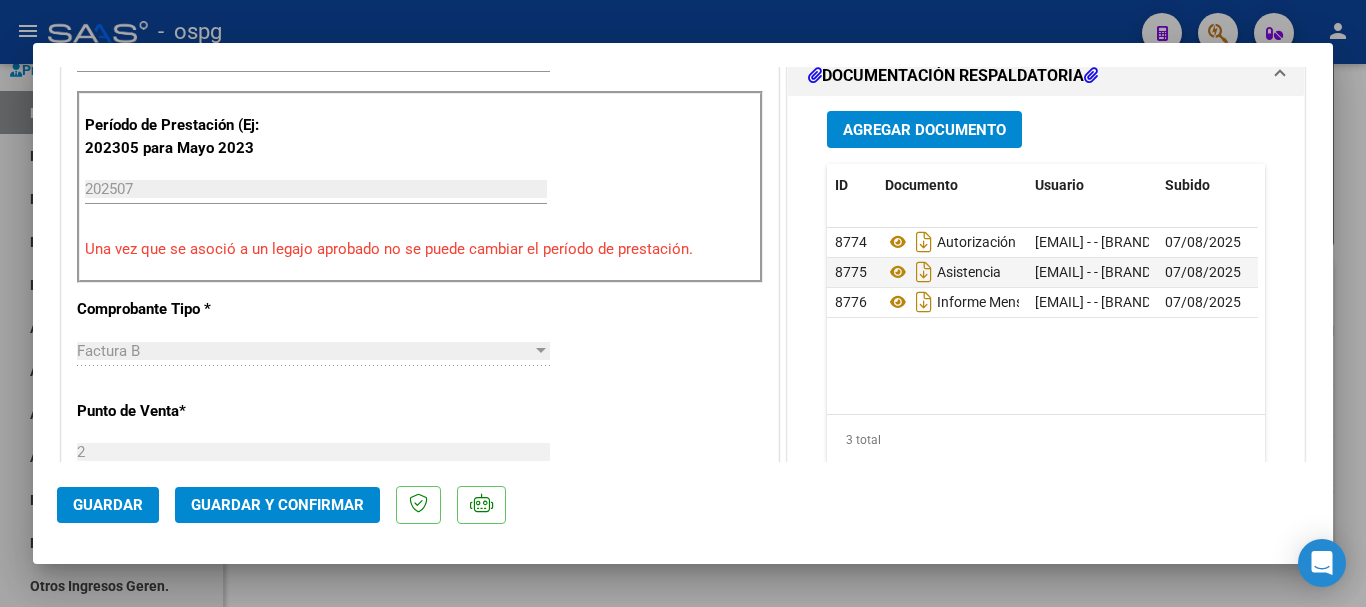 click at bounding box center (683, 303) 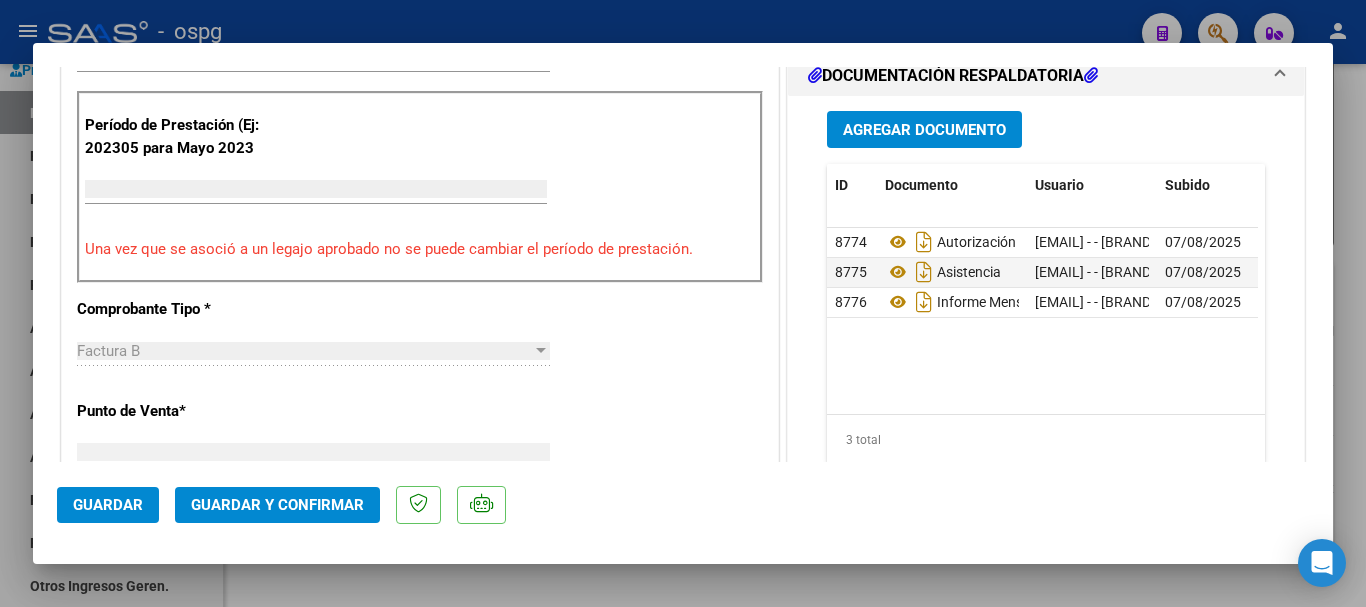 scroll, scrollTop: 0, scrollLeft: 0, axis: both 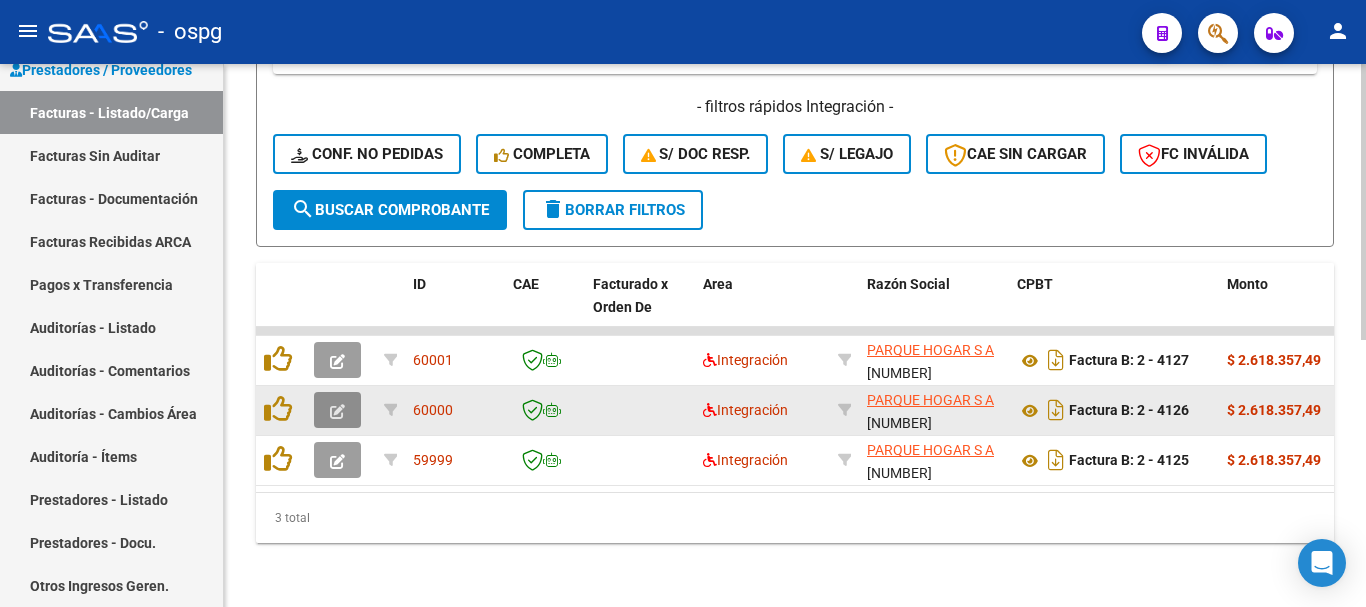 click 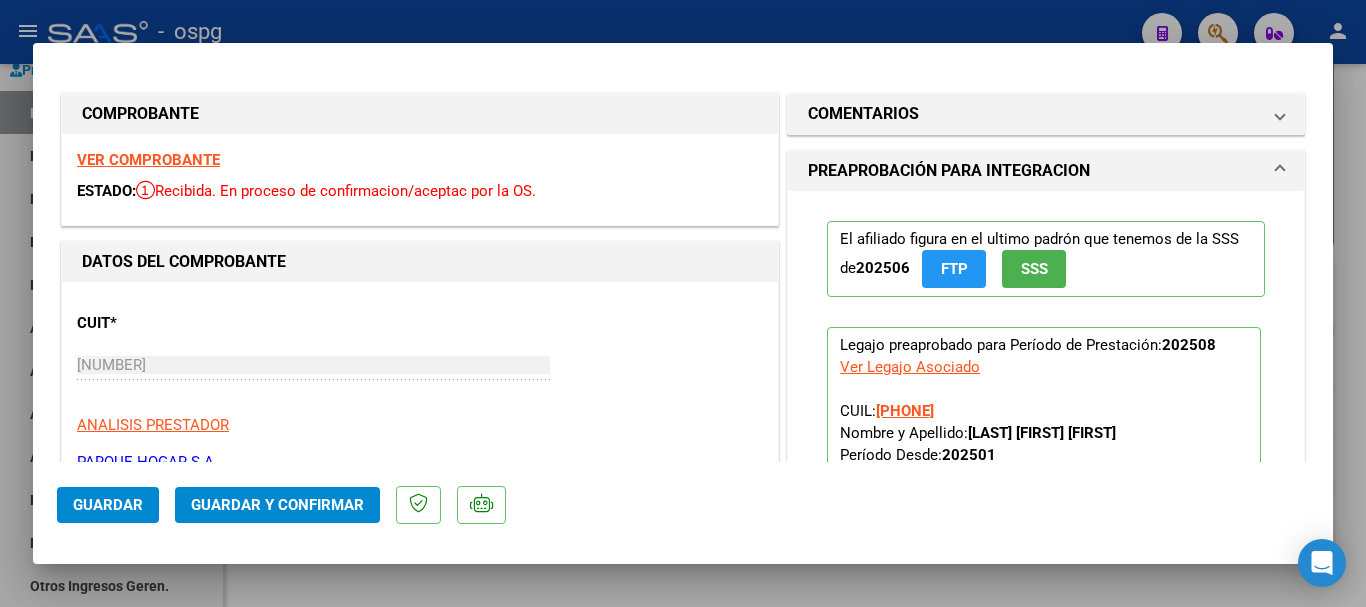 click on "VER COMPROBANTE" at bounding box center (148, 160) 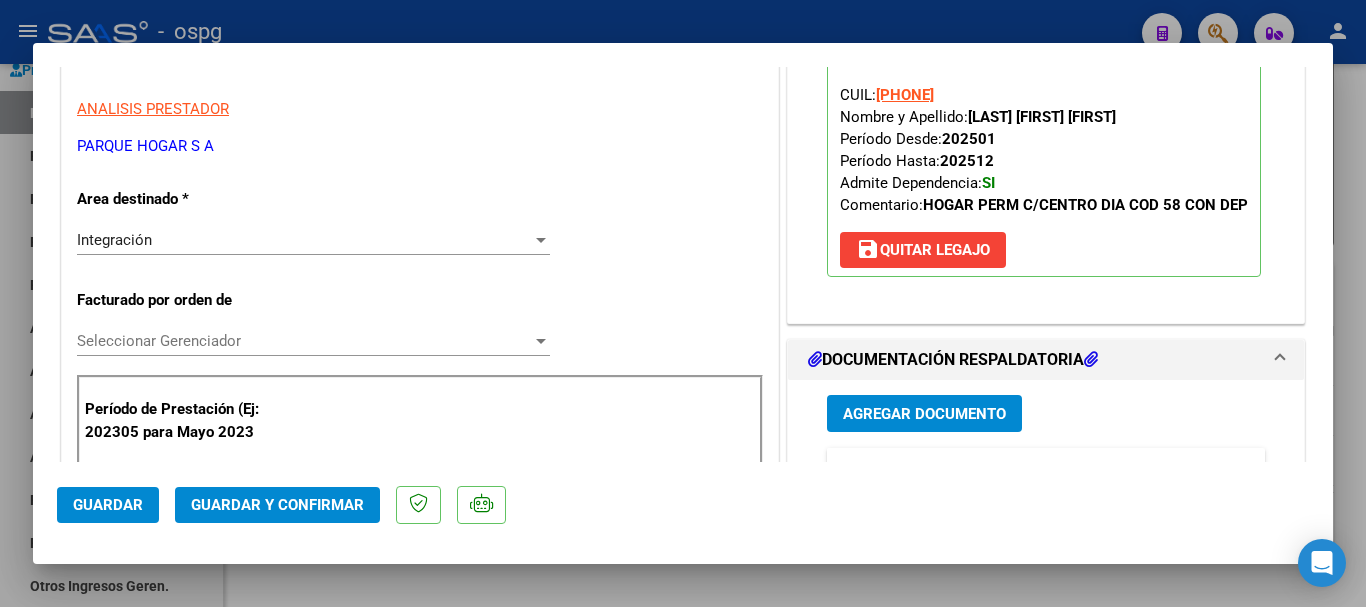 scroll, scrollTop: 300, scrollLeft: 0, axis: vertical 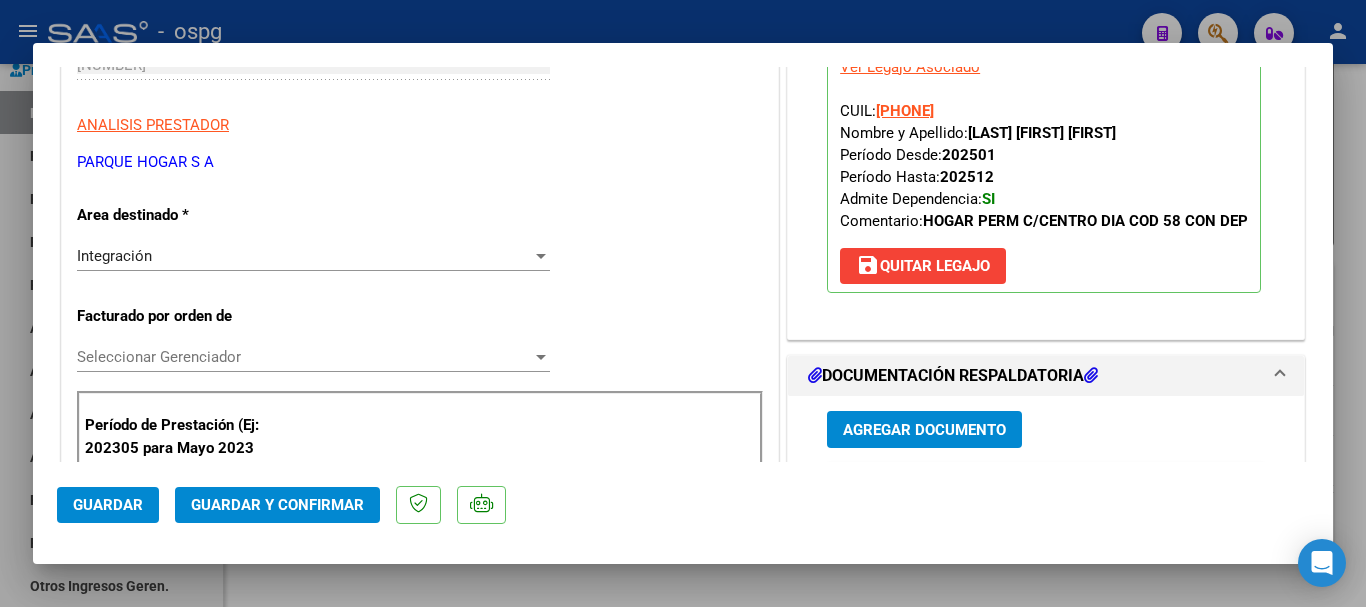click at bounding box center [683, 303] 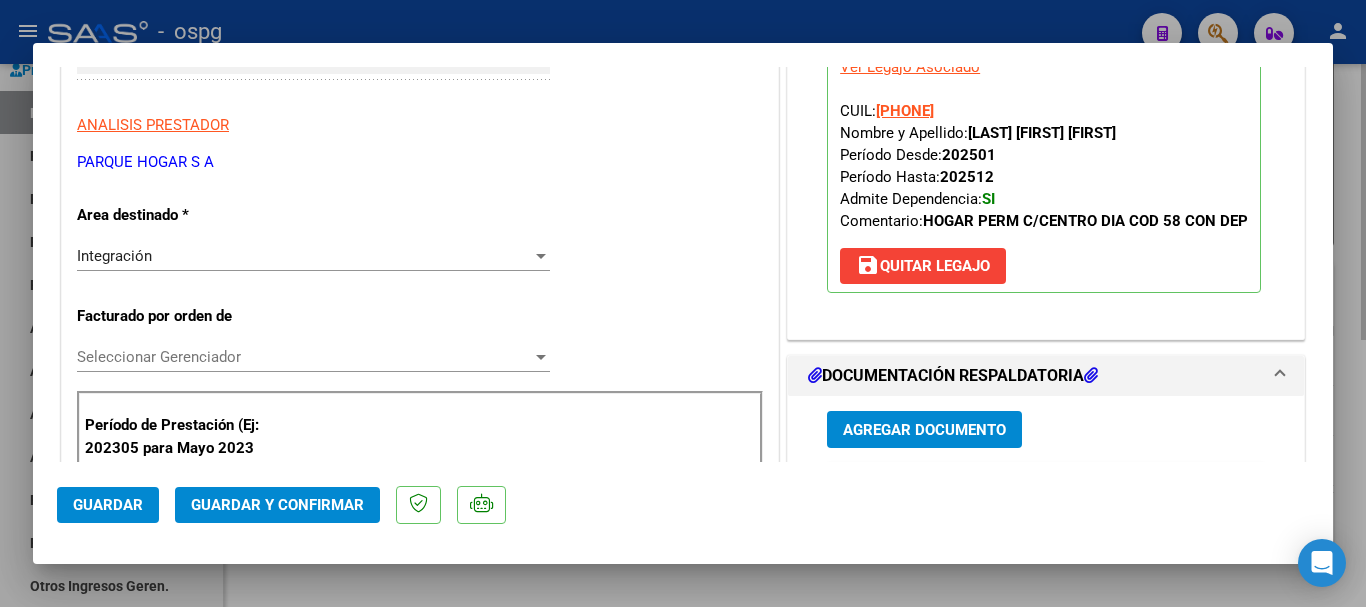 scroll, scrollTop: 323, scrollLeft: 0, axis: vertical 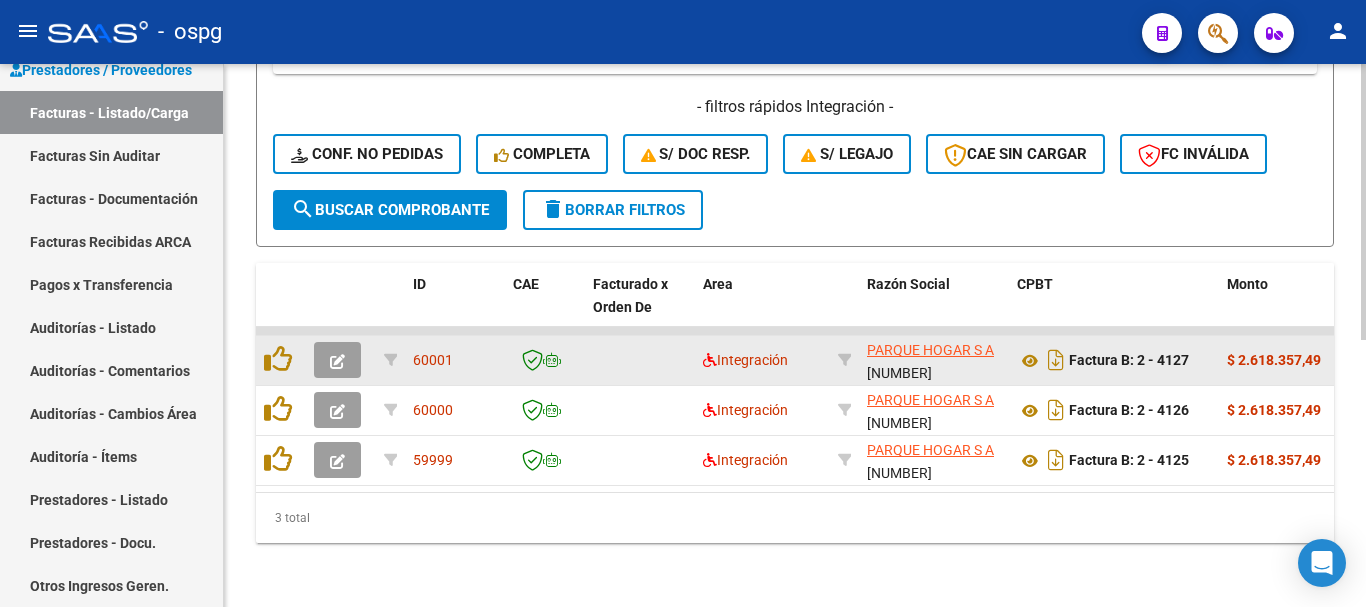 click 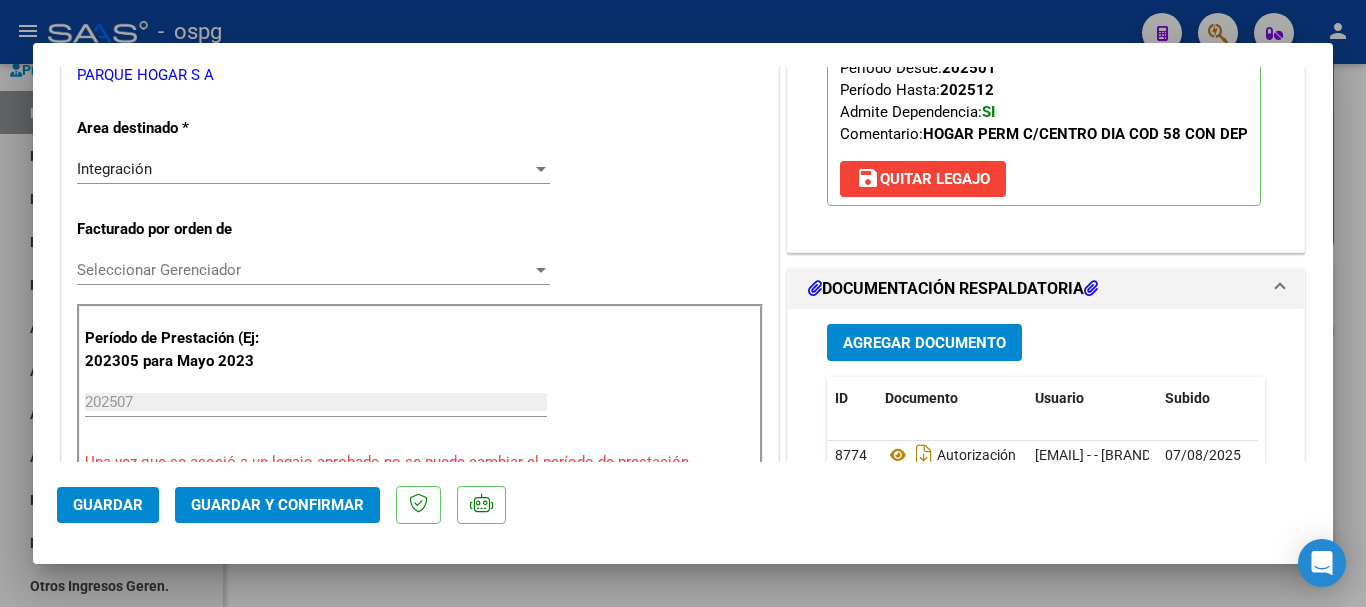 scroll, scrollTop: 400, scrollLeft: 0, axis: vertical 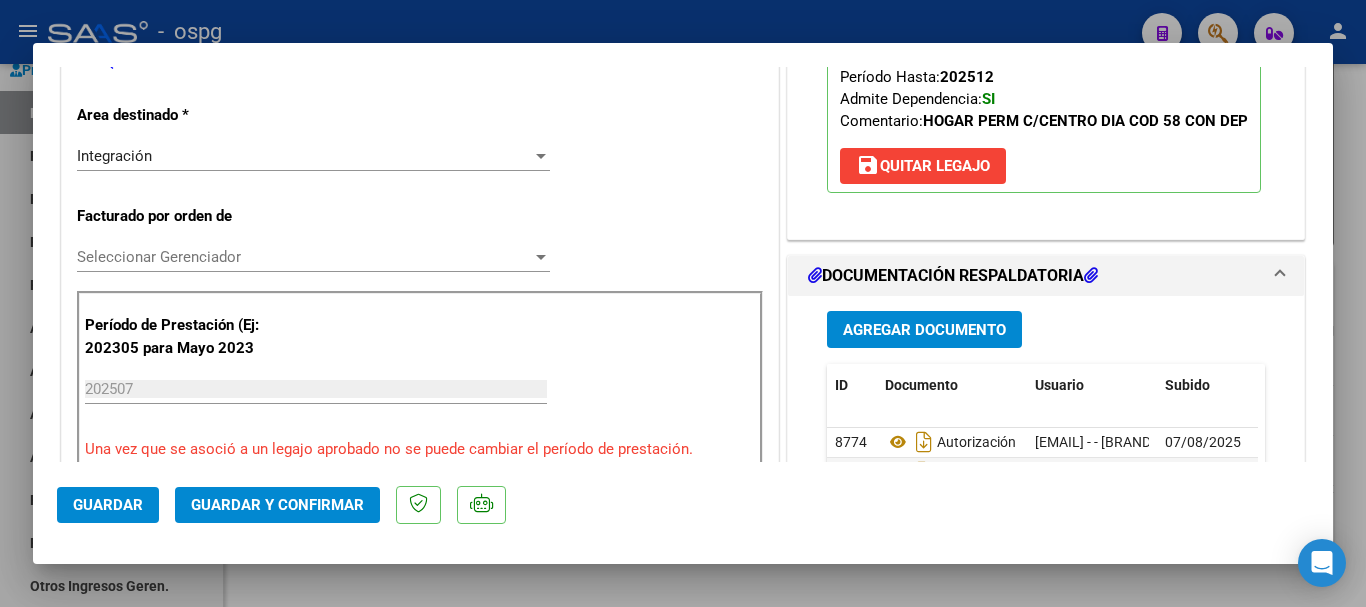 click at bounding box center [683, 303] 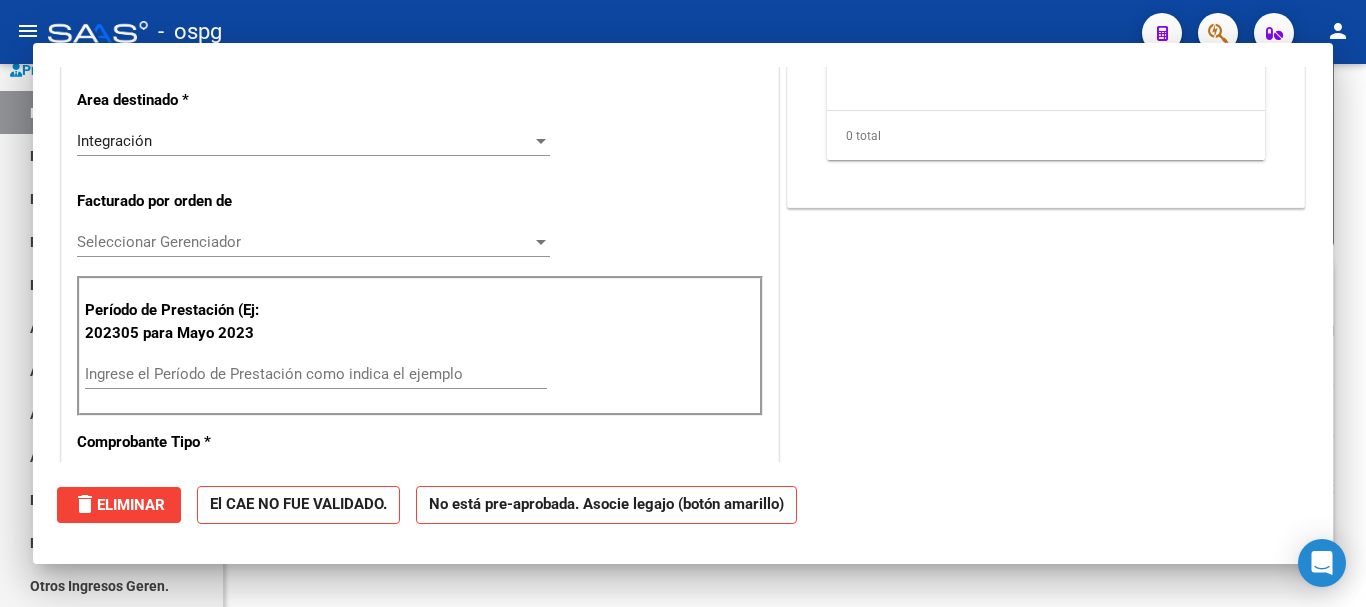 scroll, scrollTop: 0, scrollLeft: 0, axis: both 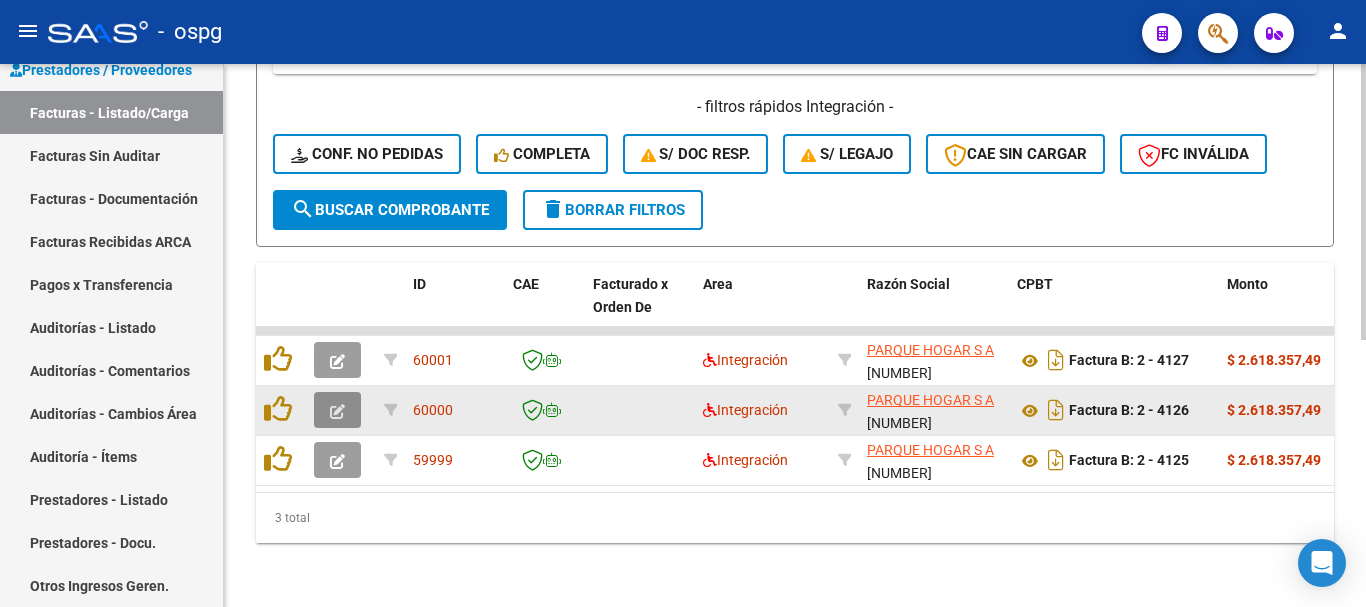 click 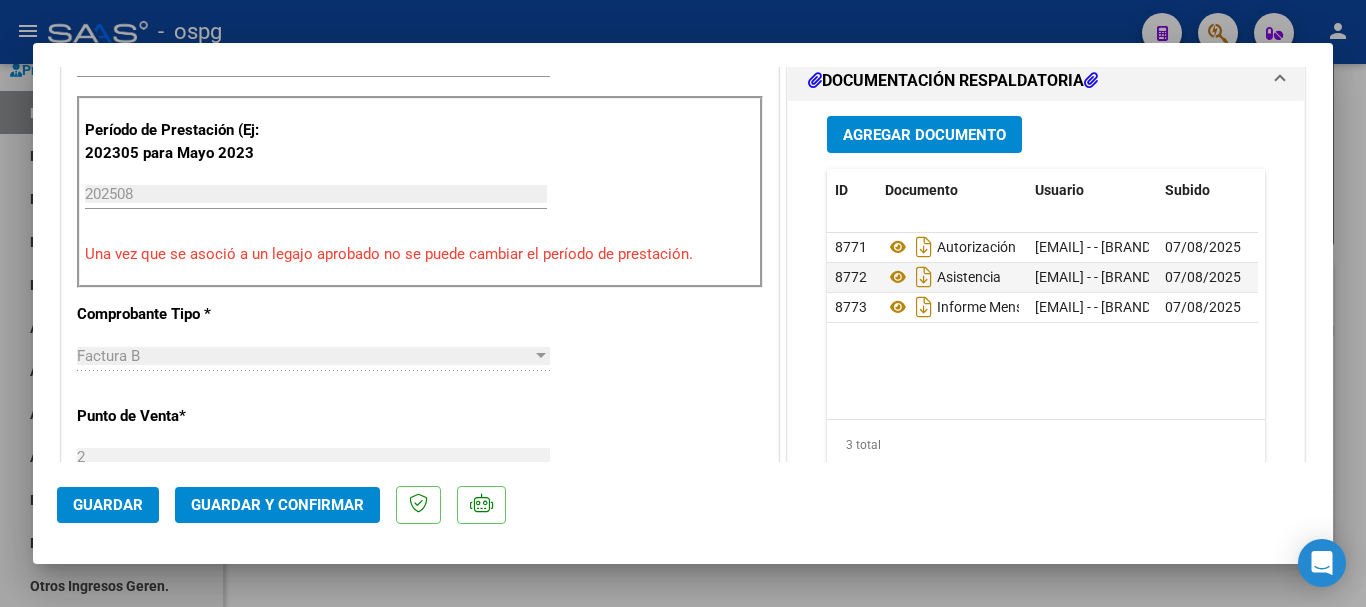 scroll, scrollTop: 600, scrollLeft: 0, axis: vertical 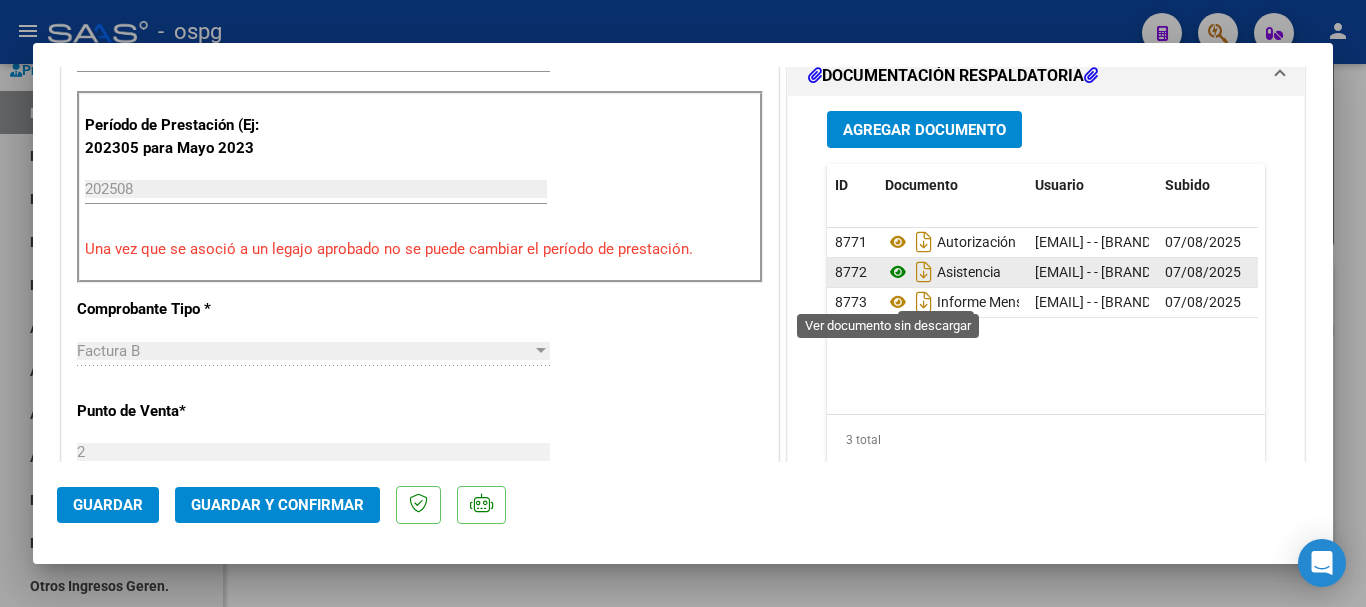 click 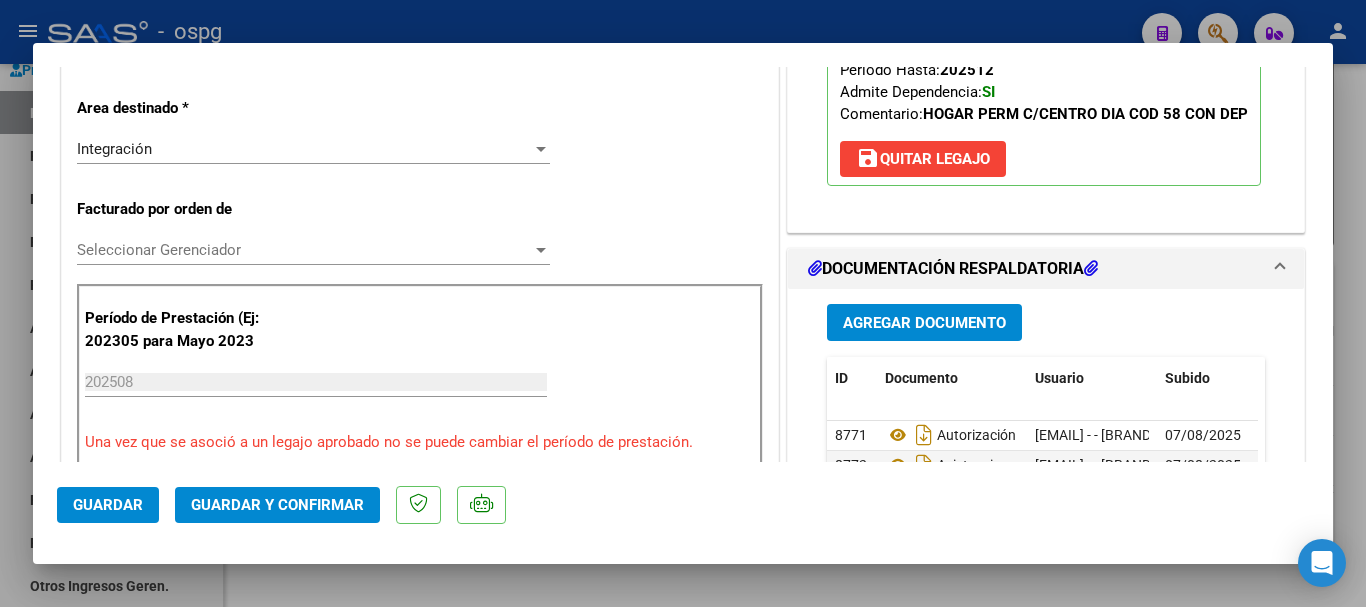 scroll, scrollTop: 300, scrollLeft: 0, axis: vertical 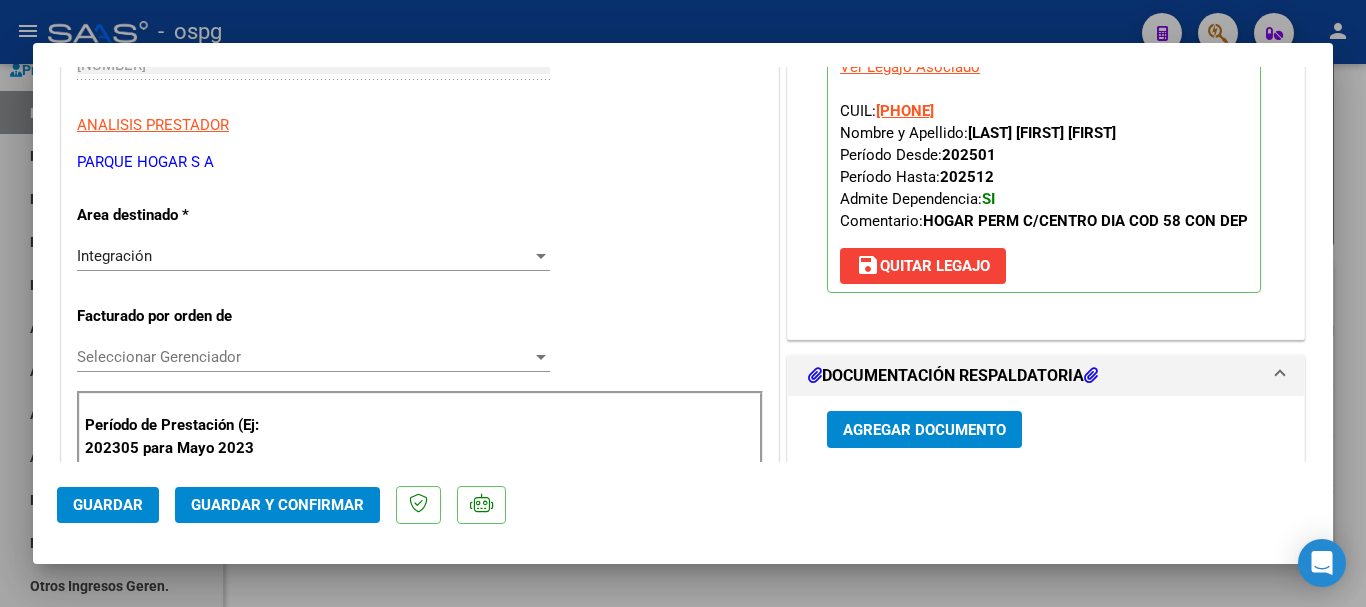 click on "save  Quitar Legajo" at bounding box center [923, 266] 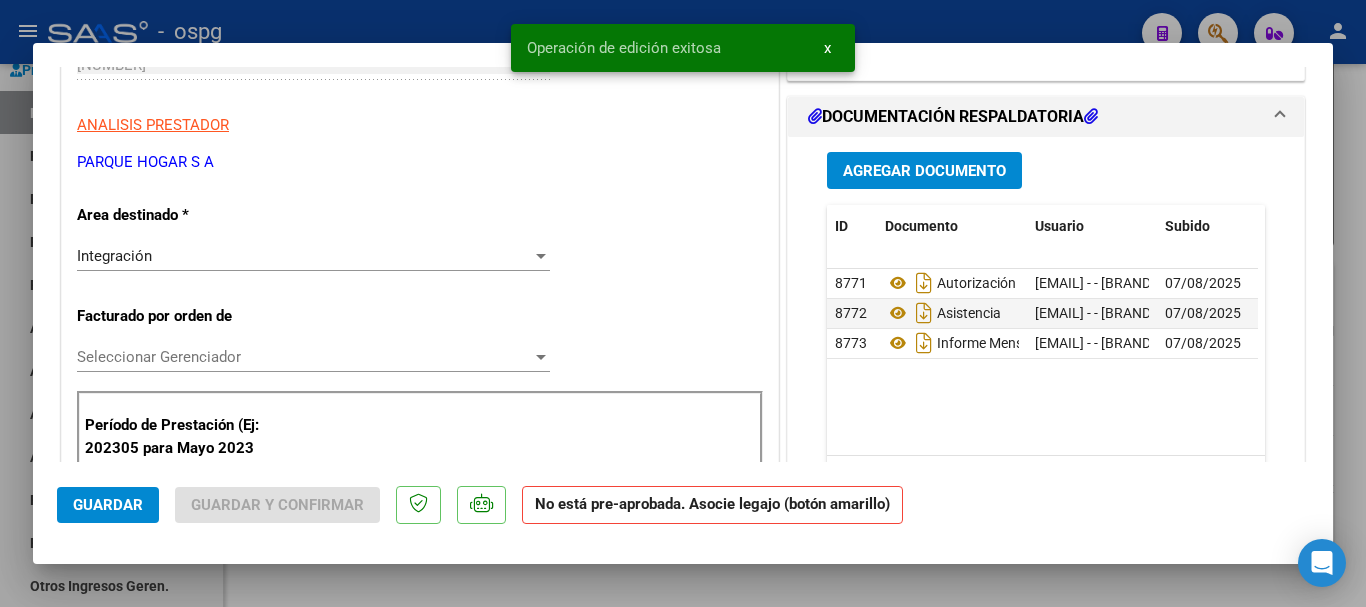 scroll, scrollTop: 500, scrollLeft: 0, axis: vertical 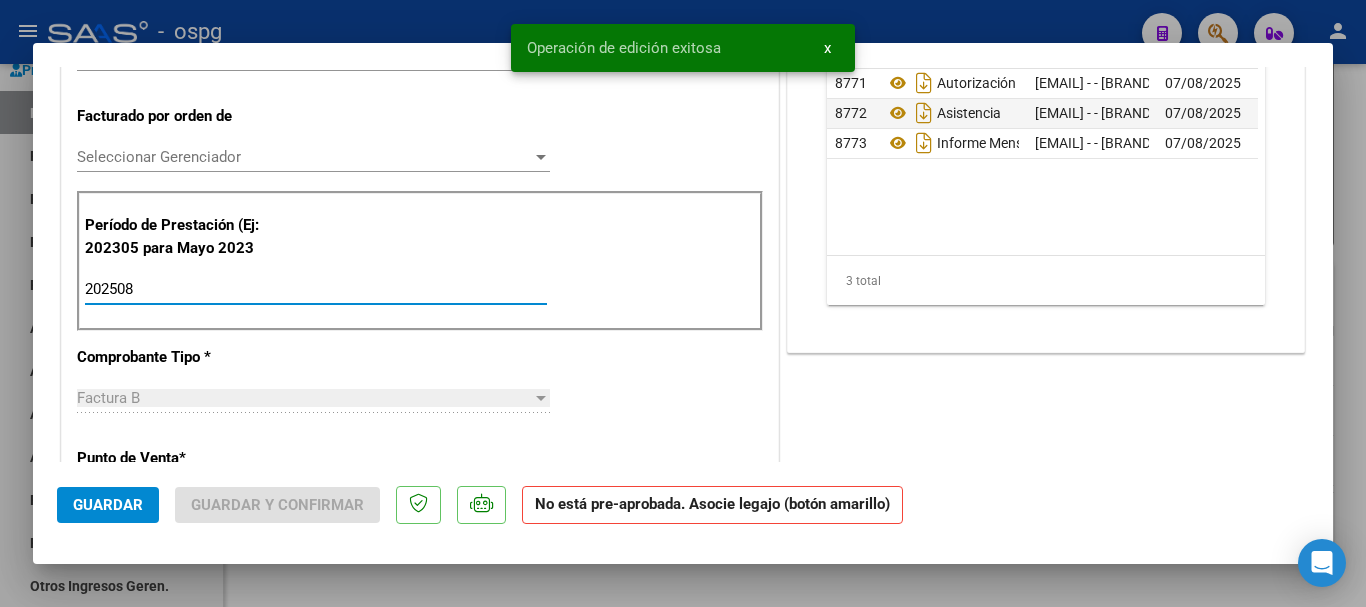 click on "202508" at bounding box center (316, 289) 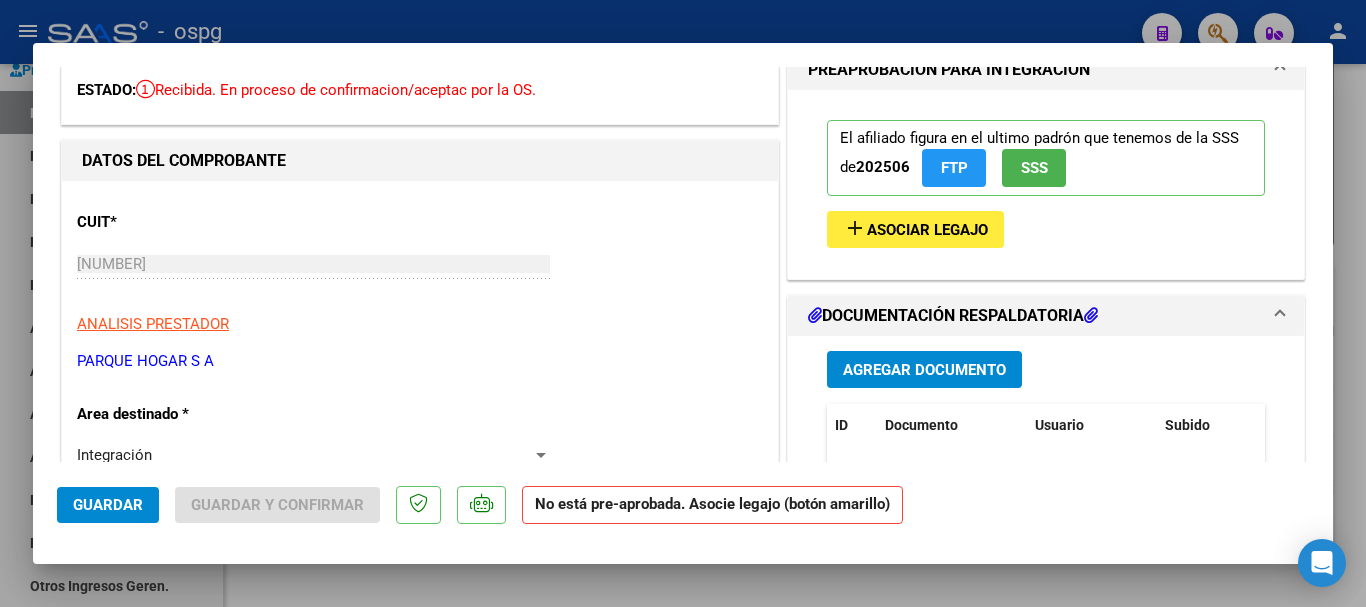 scroll, scrollTop: 100, scrollLeft: 0, axis: vertical 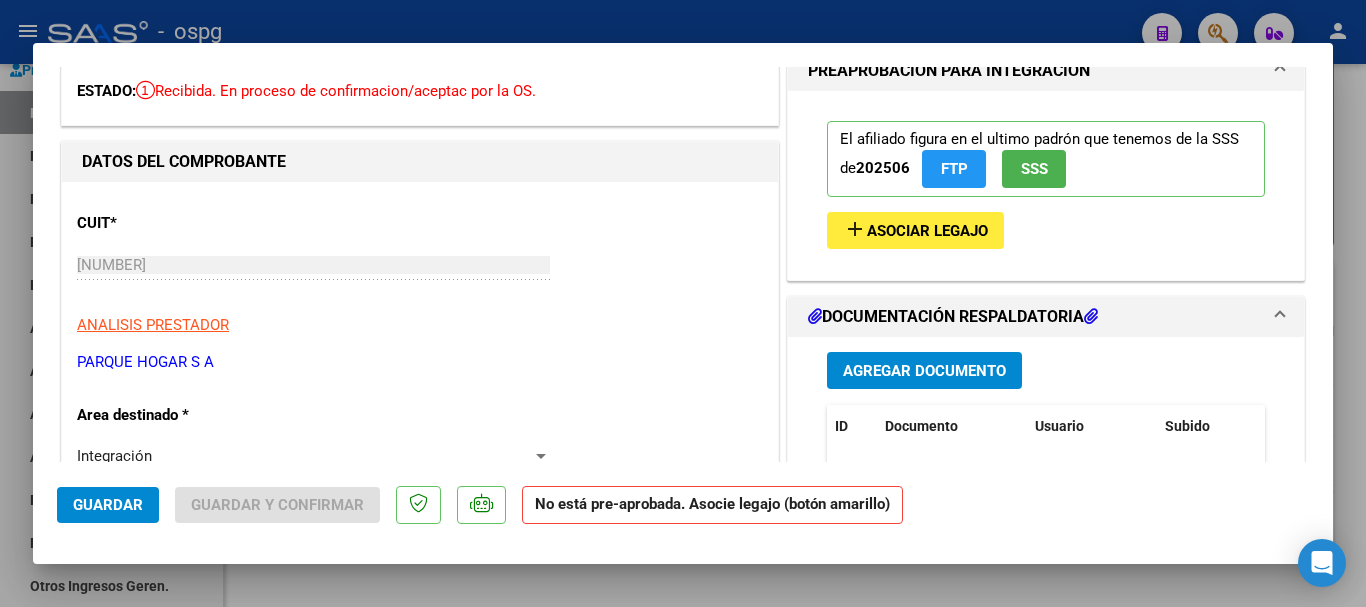 type on "202507" 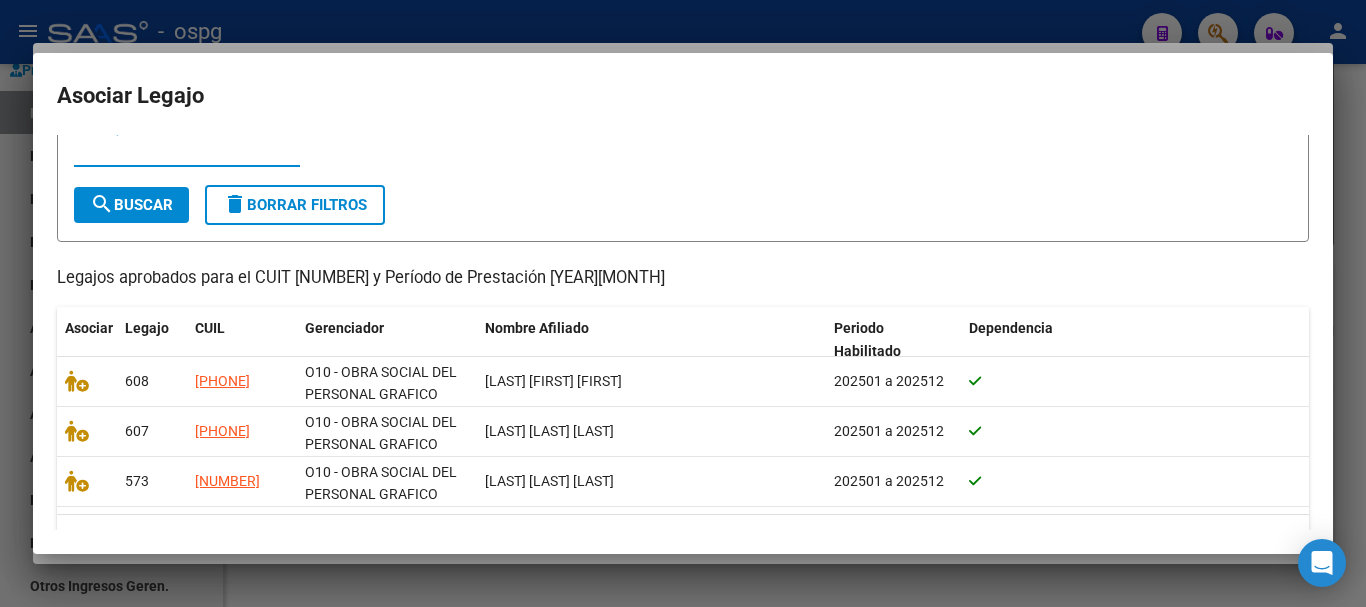 scroll, scrollTop: 100, scrollLeft: 0, axis: vertical 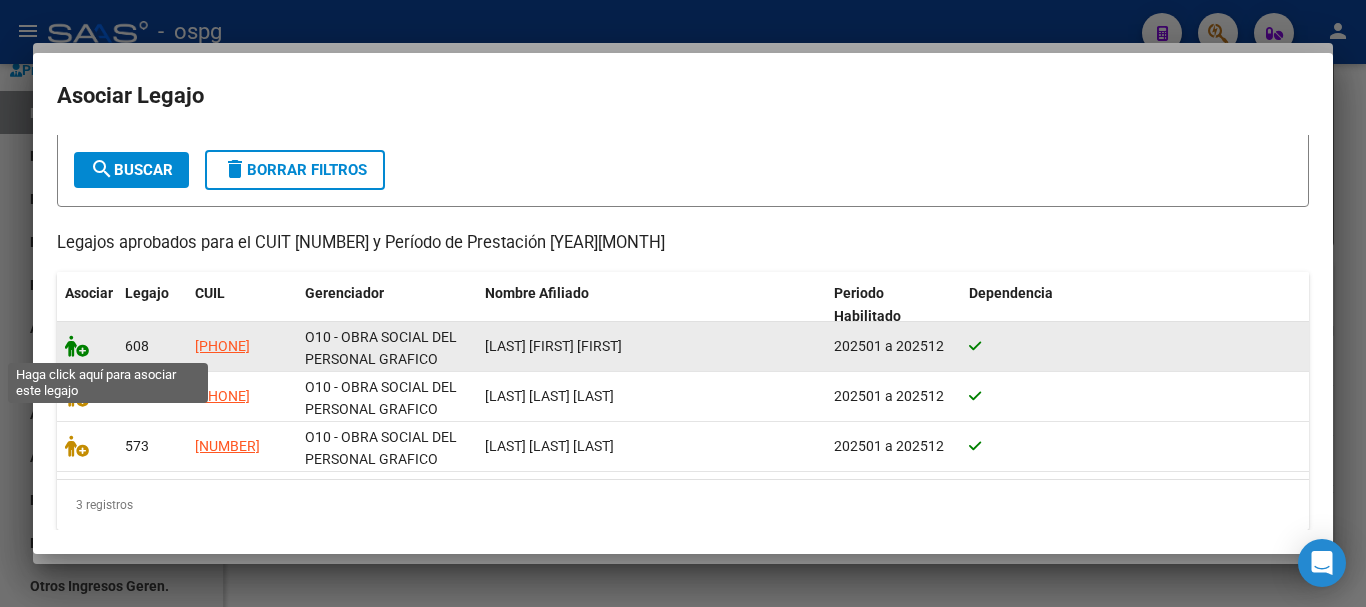 click 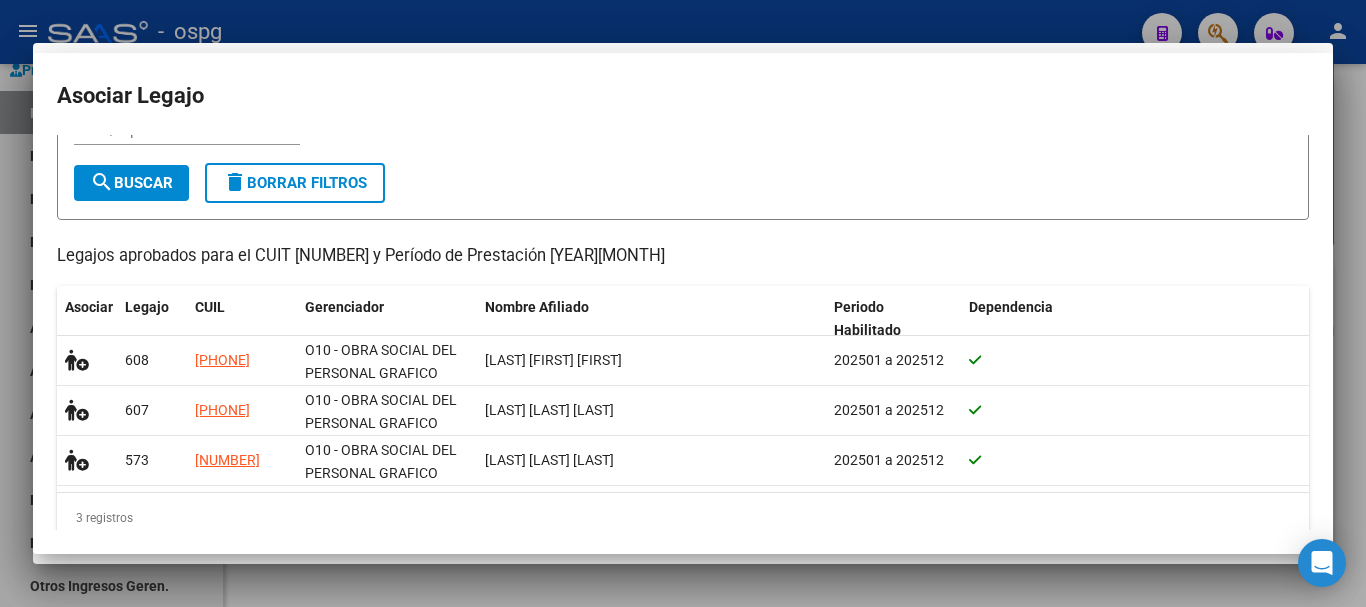 scroll, scrollTop: 0, scrollLeft: 0, axis: both 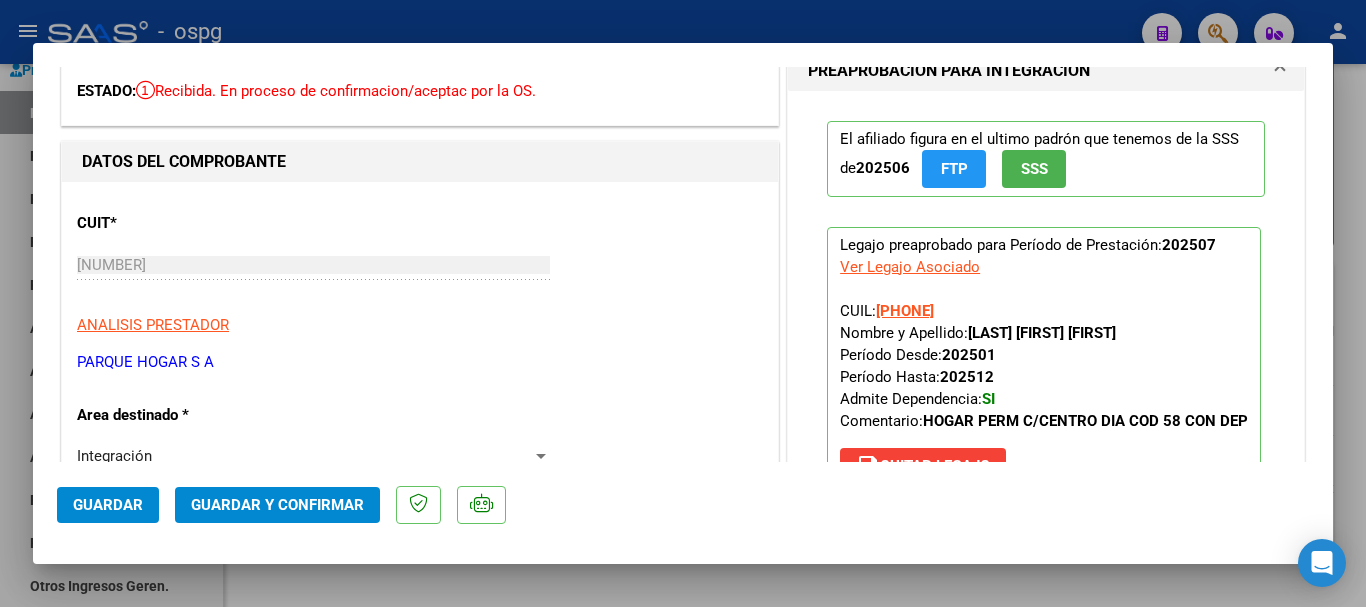 click on "Guardar" 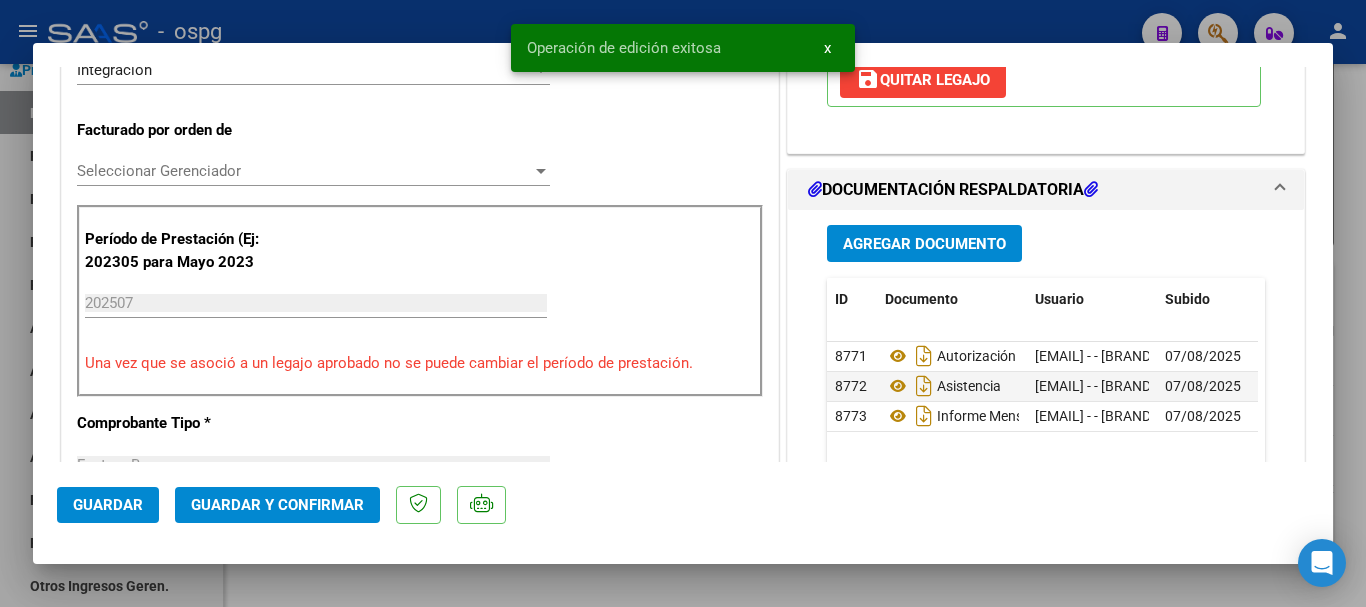scroll, scrollTop: 500, scrollLeft: 0, axis: vertical 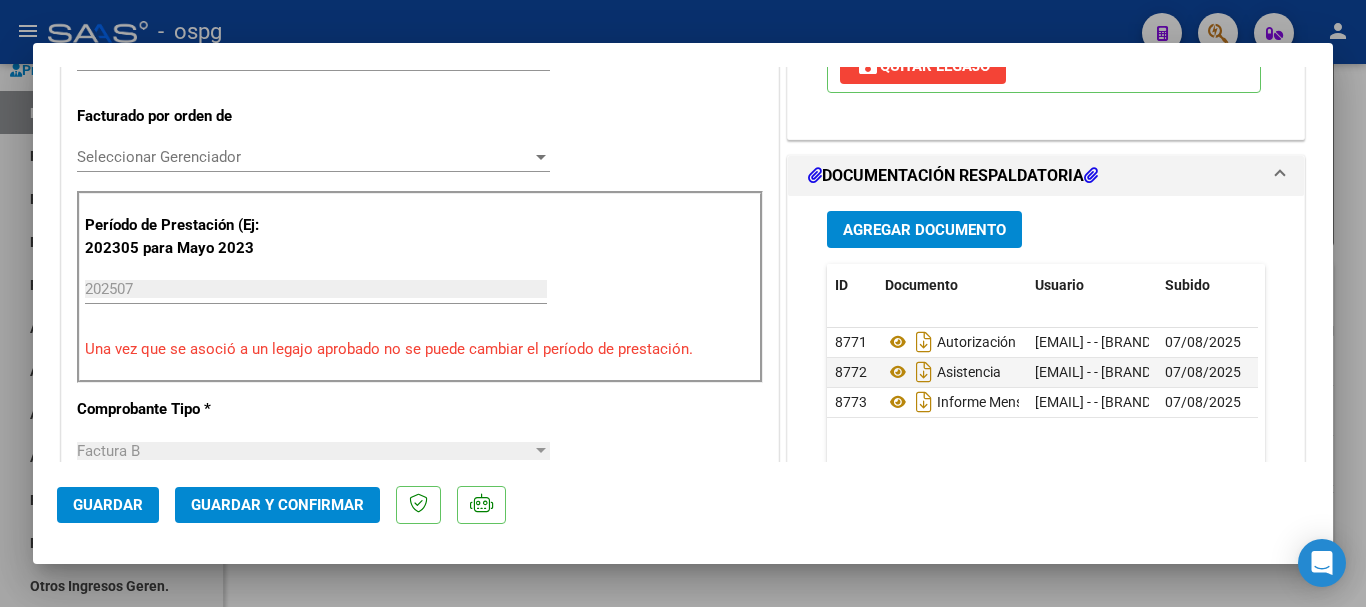 click at bounding box center (683, 303) 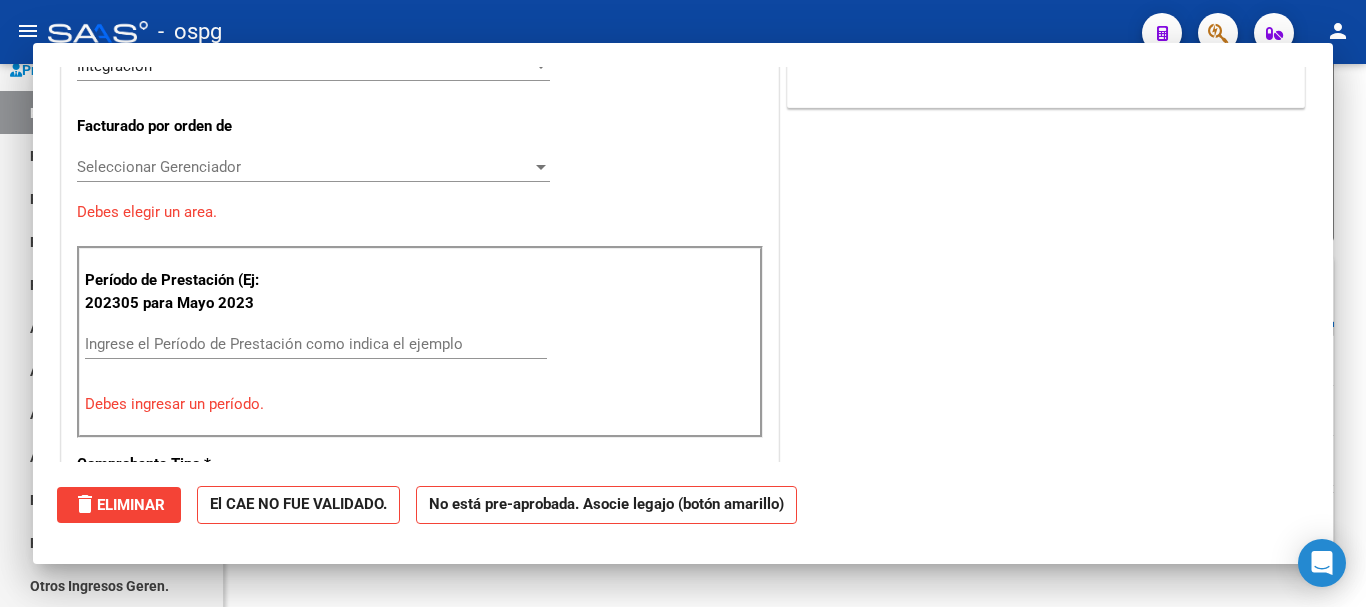 scroll, scrollTop: 555, scrollLeft: 0, axis: vertical 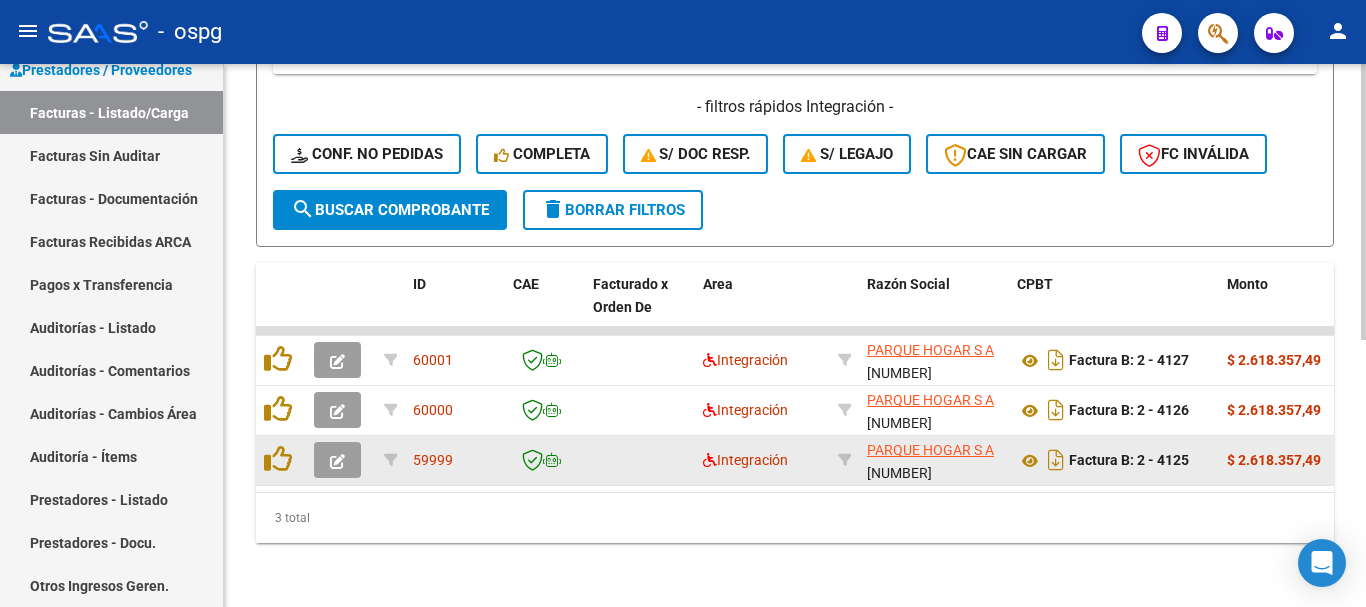 click 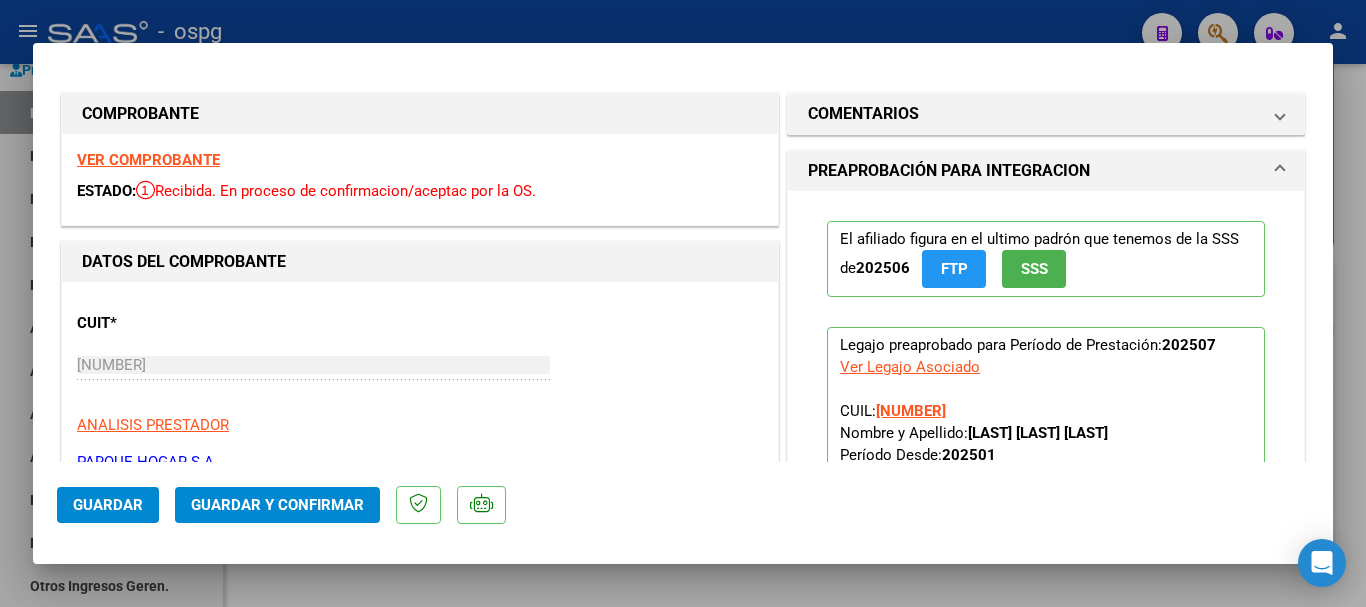 click on "VER COMPROBANTE" at bounding box center (148, 160) 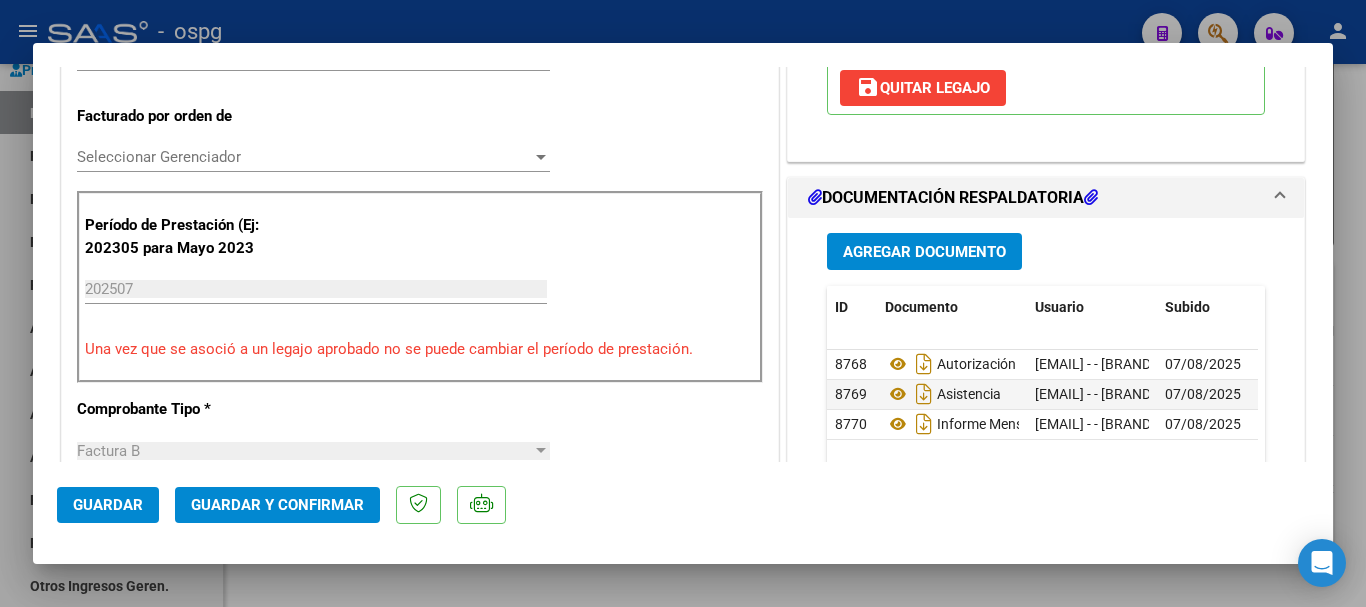 scroll, scrollTop: 700, scrollLeft: 0, axis: vertical 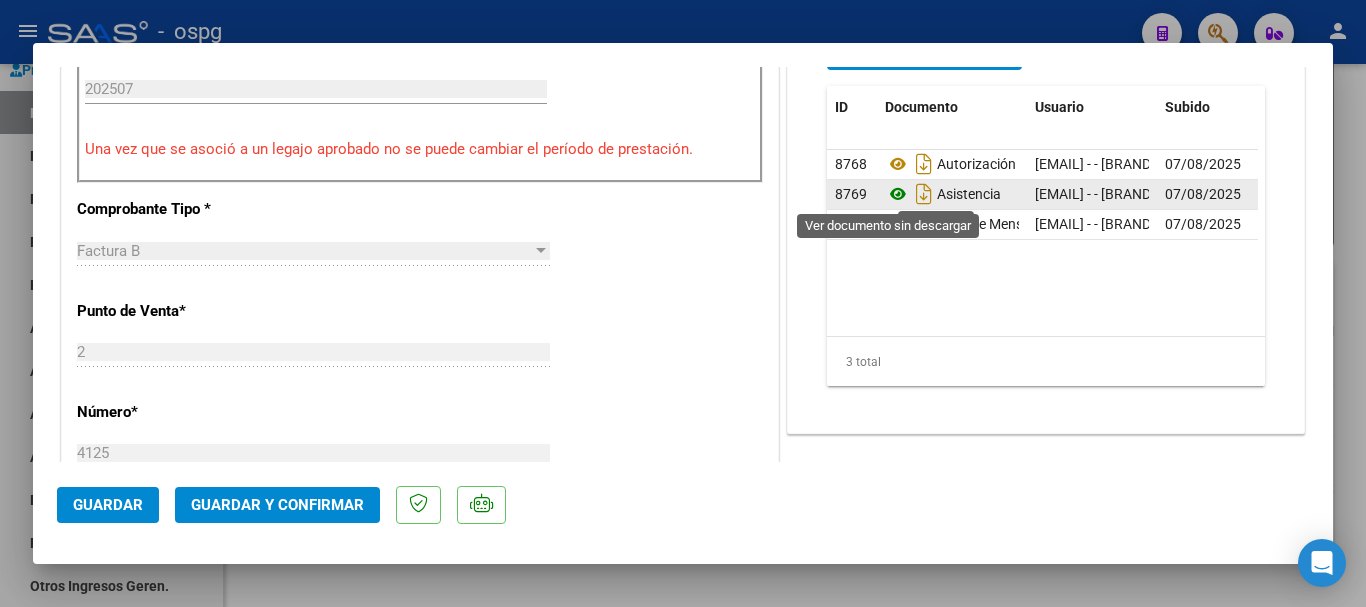 click 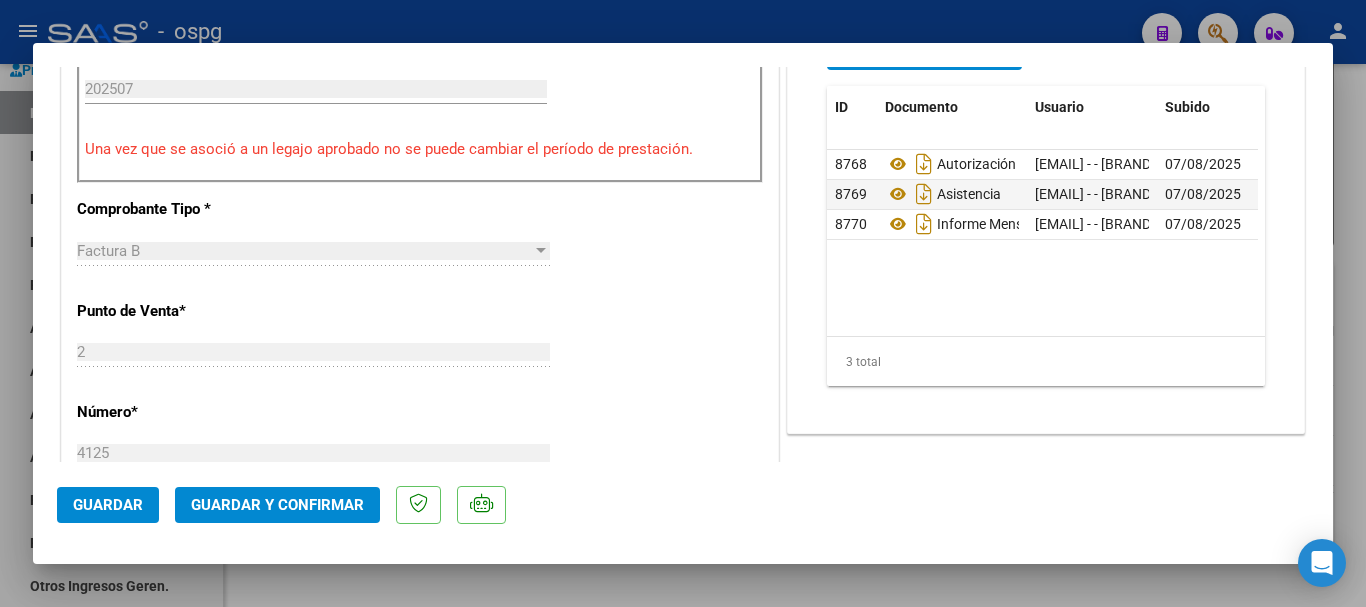 click at bounding box center (683, 303) 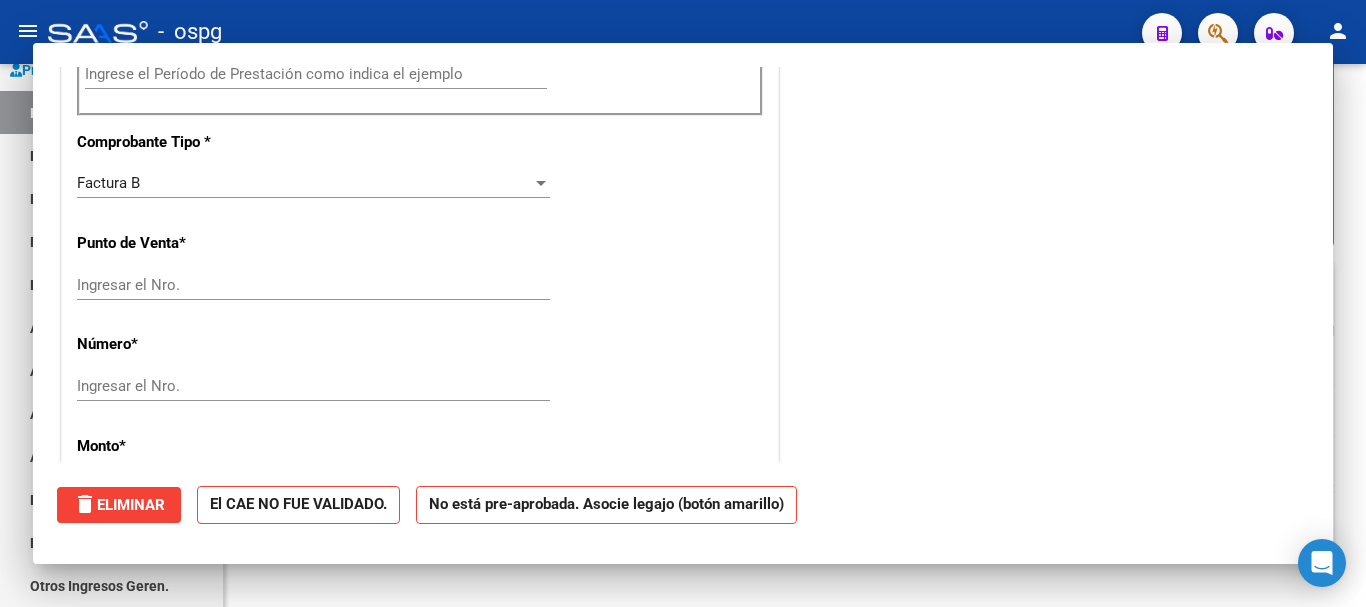 scroll, scrollTop: 0, scrollLeft: 0, axis: both 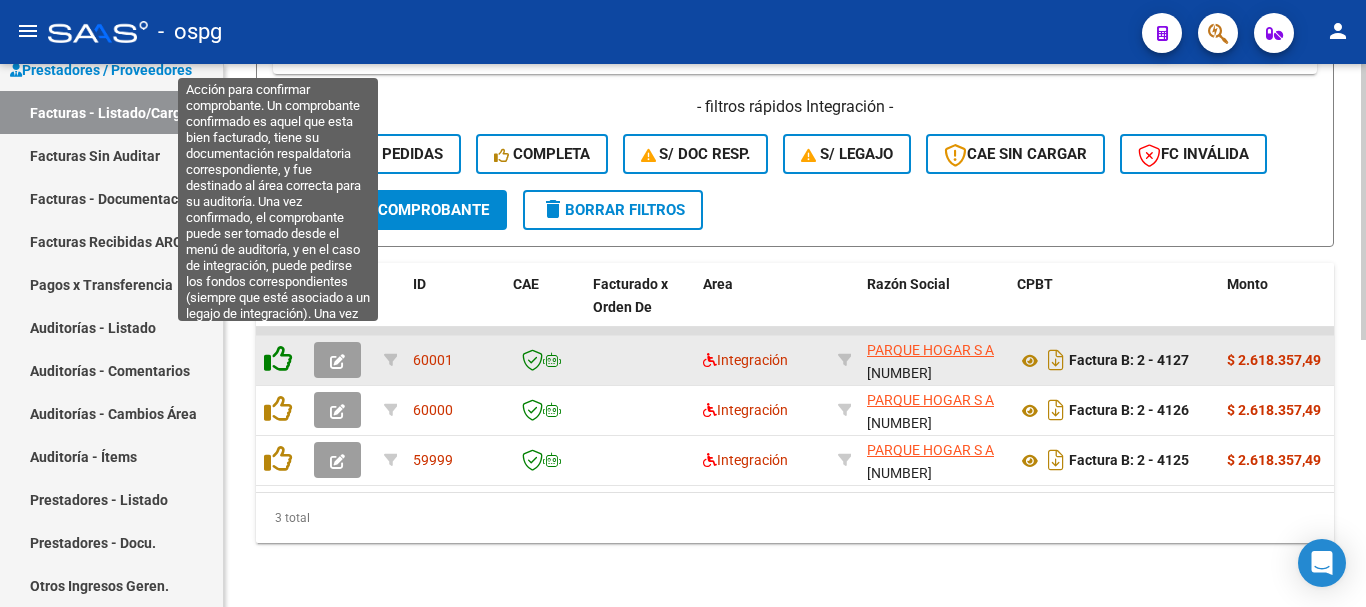 click 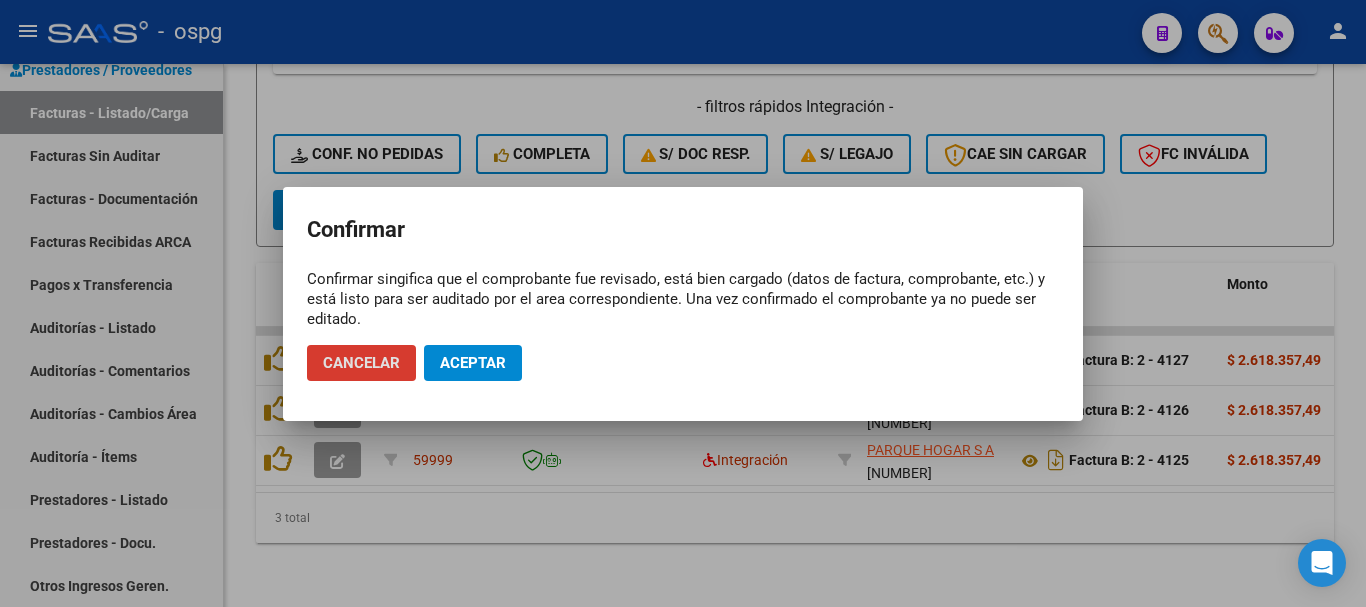 click on "Aceptar" 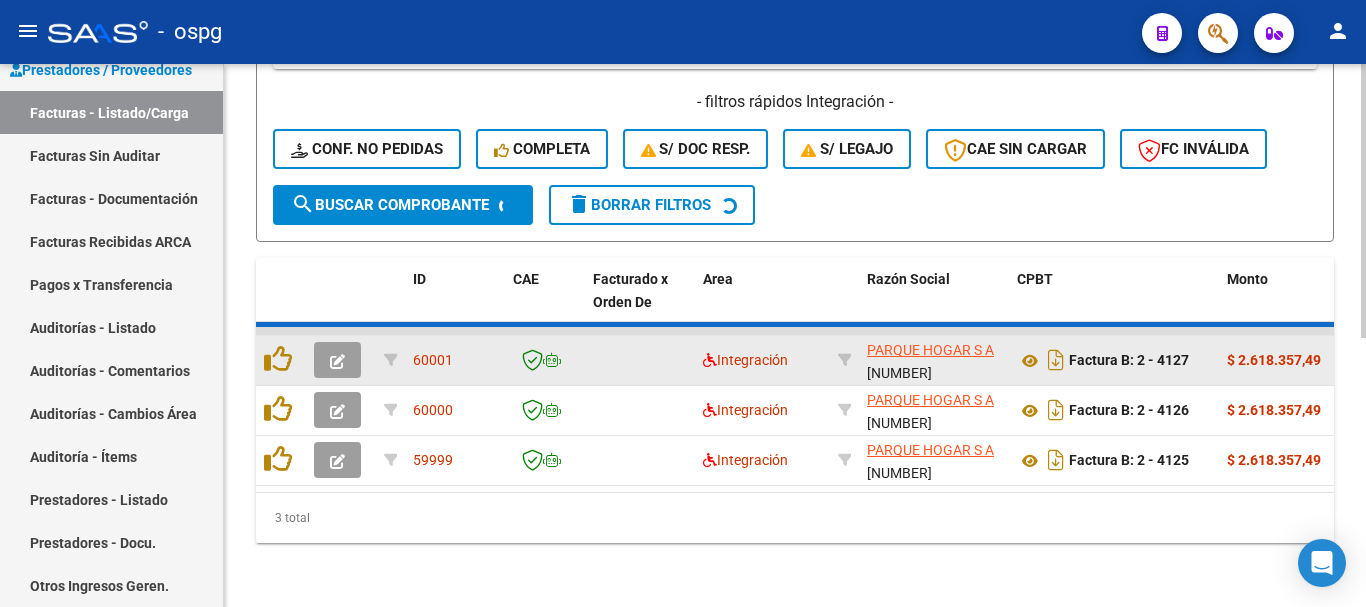 scroll, scrollTop: 477, scrollLeft: 0, axis: vertical 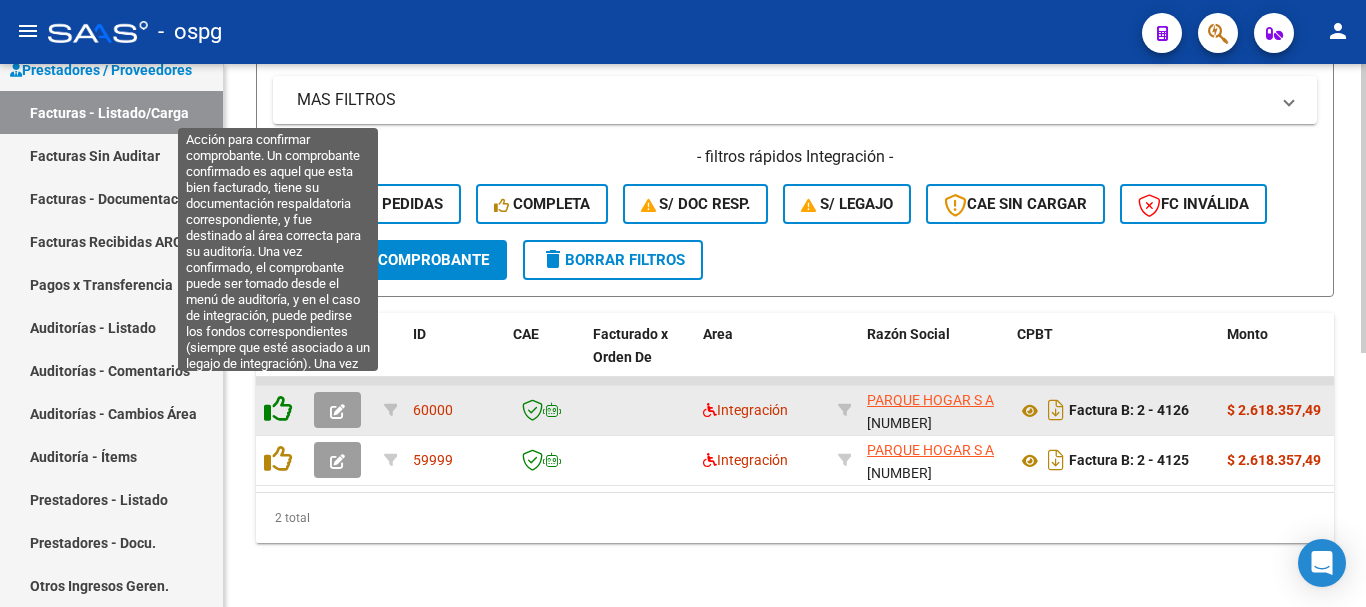click 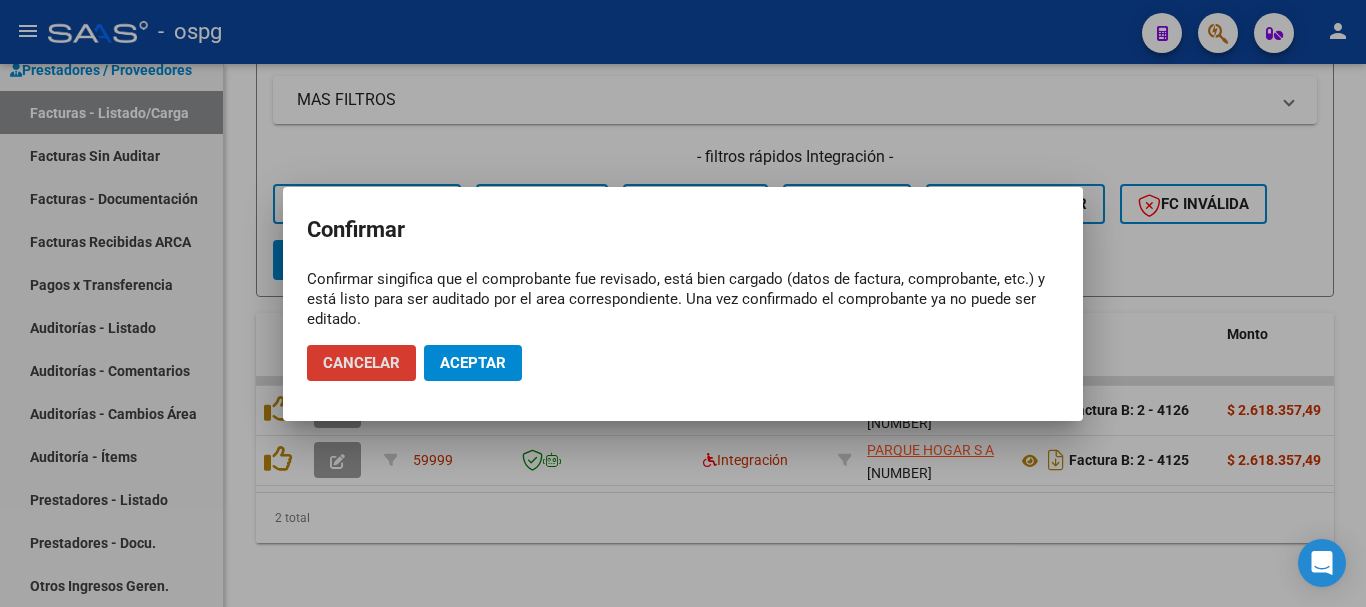 click on "Aceptar" 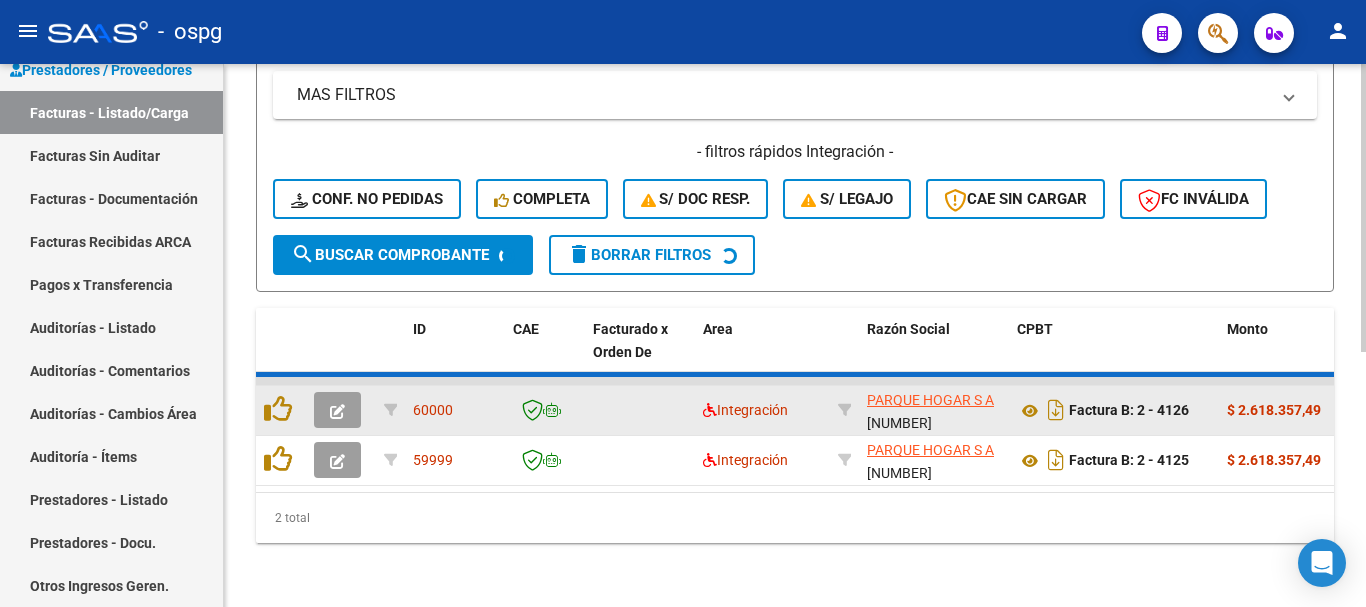 scroll, scrollTop: 427, scrollLeft: 0, axis: vertical 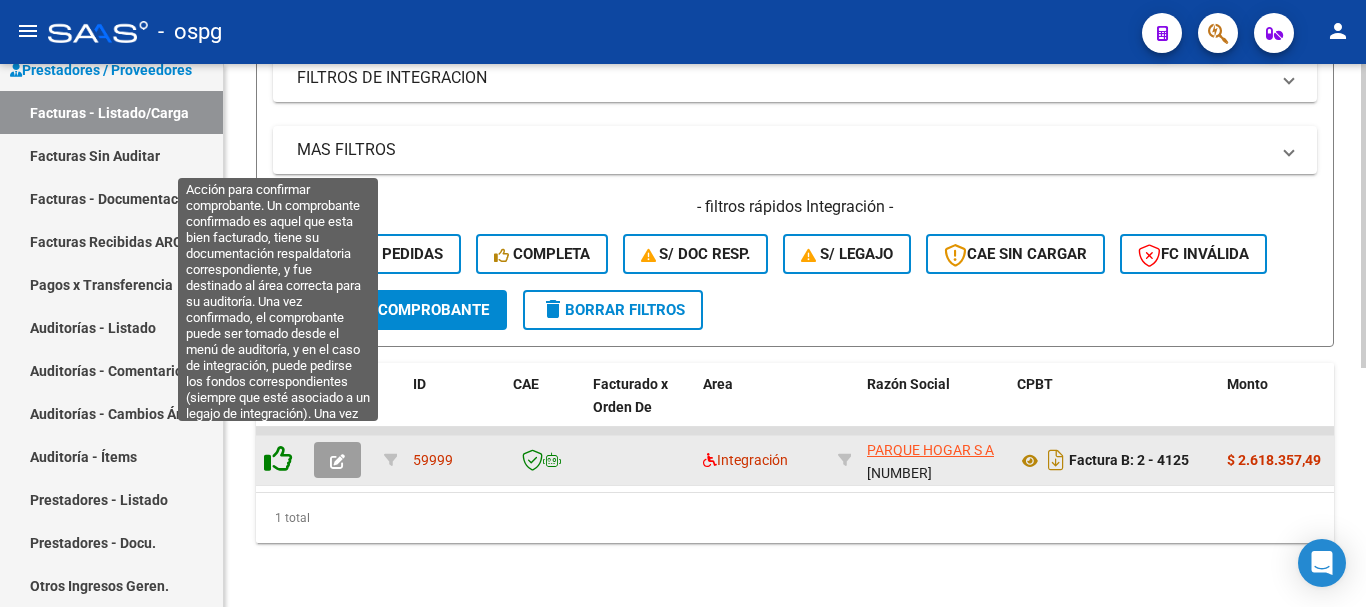 click 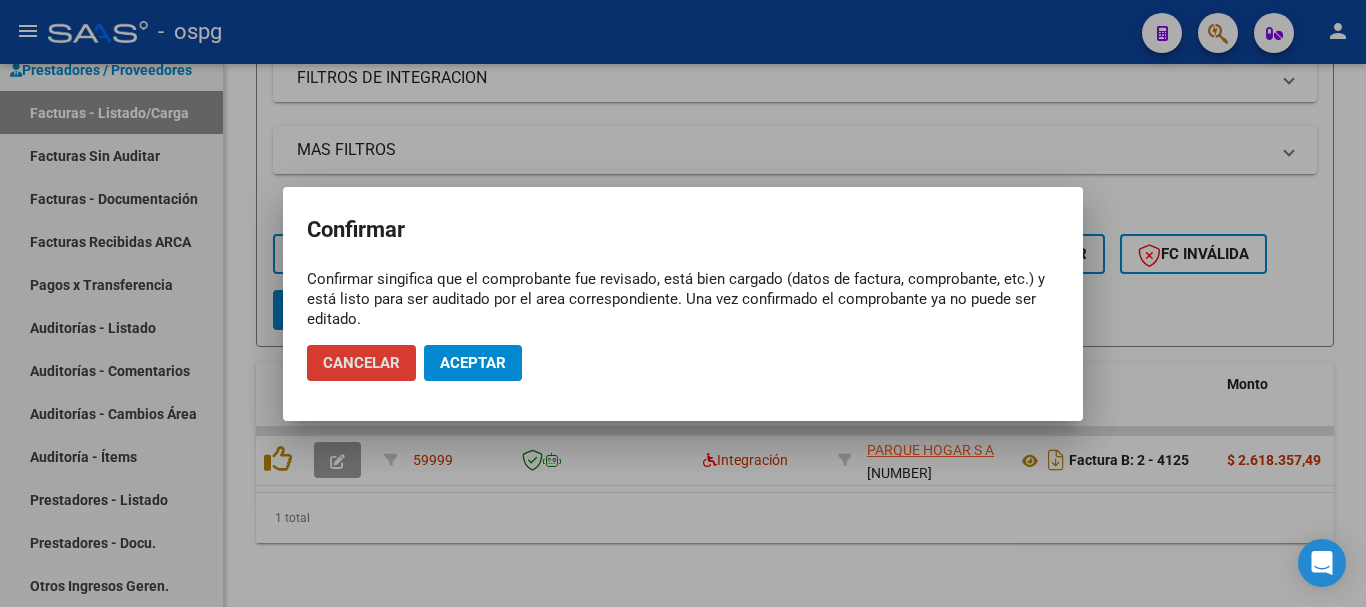 click on "Aceptar" 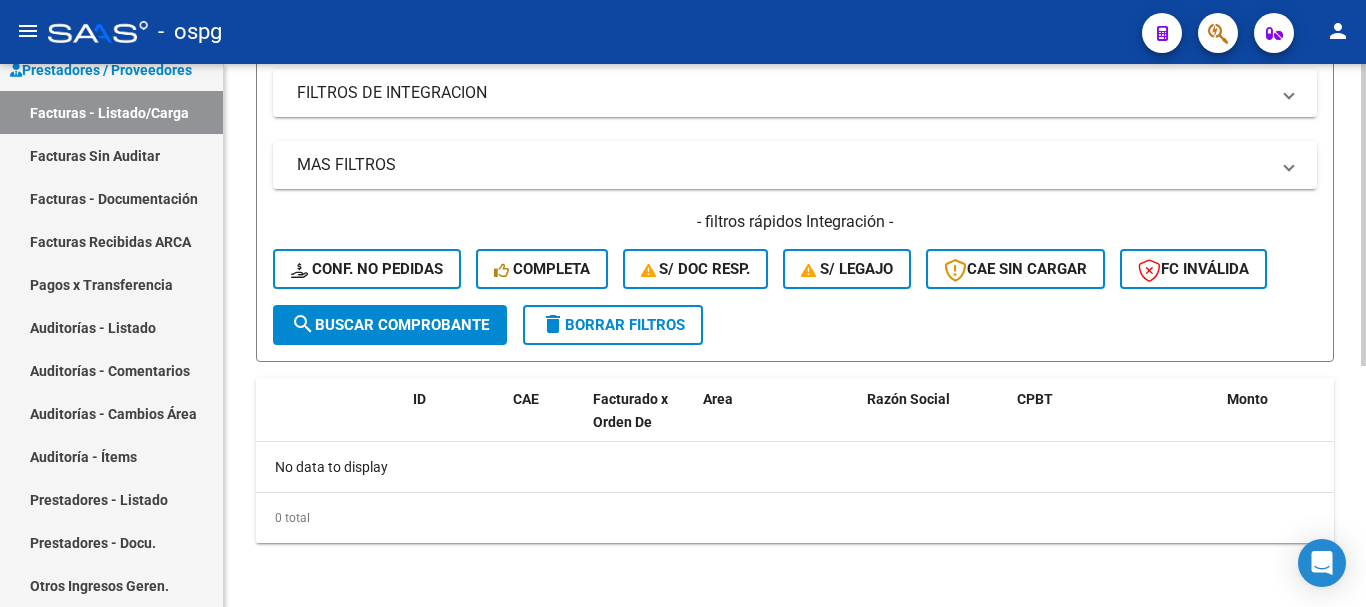 scroll, scrollTop: 396, scrollLeft: 0, axis: vertical 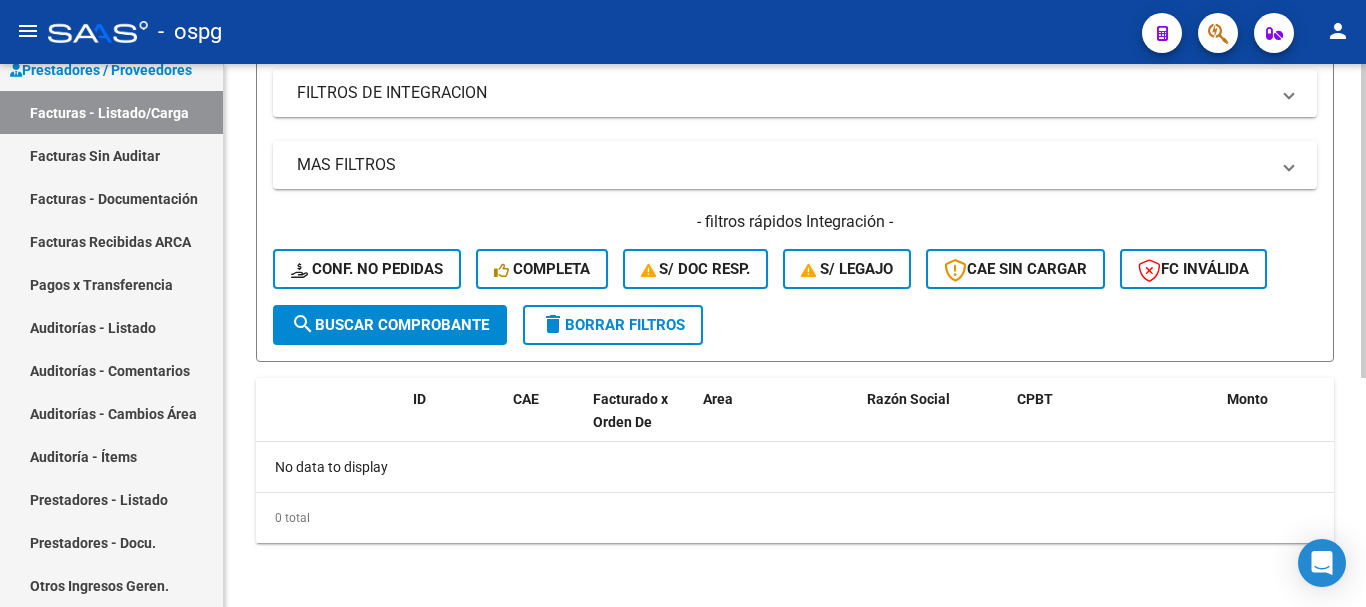 click on "delete  Borrar Filtros" 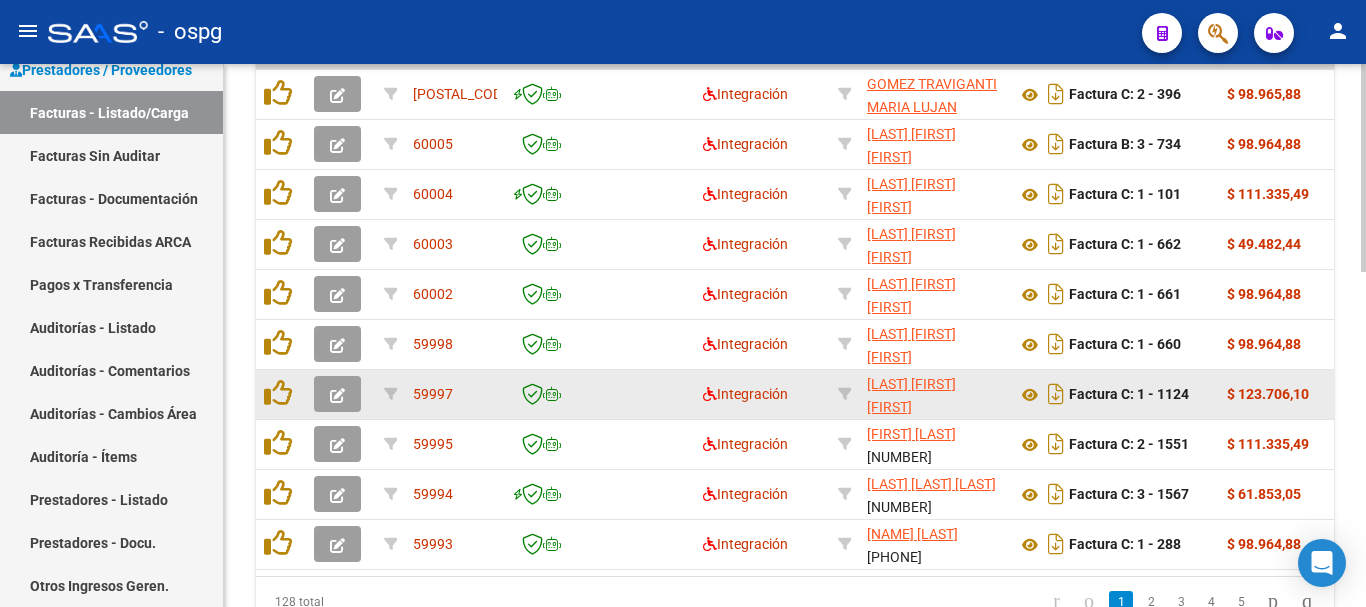 scroll, scrollTop: 877, scrollLeft: 0, axis: vertical 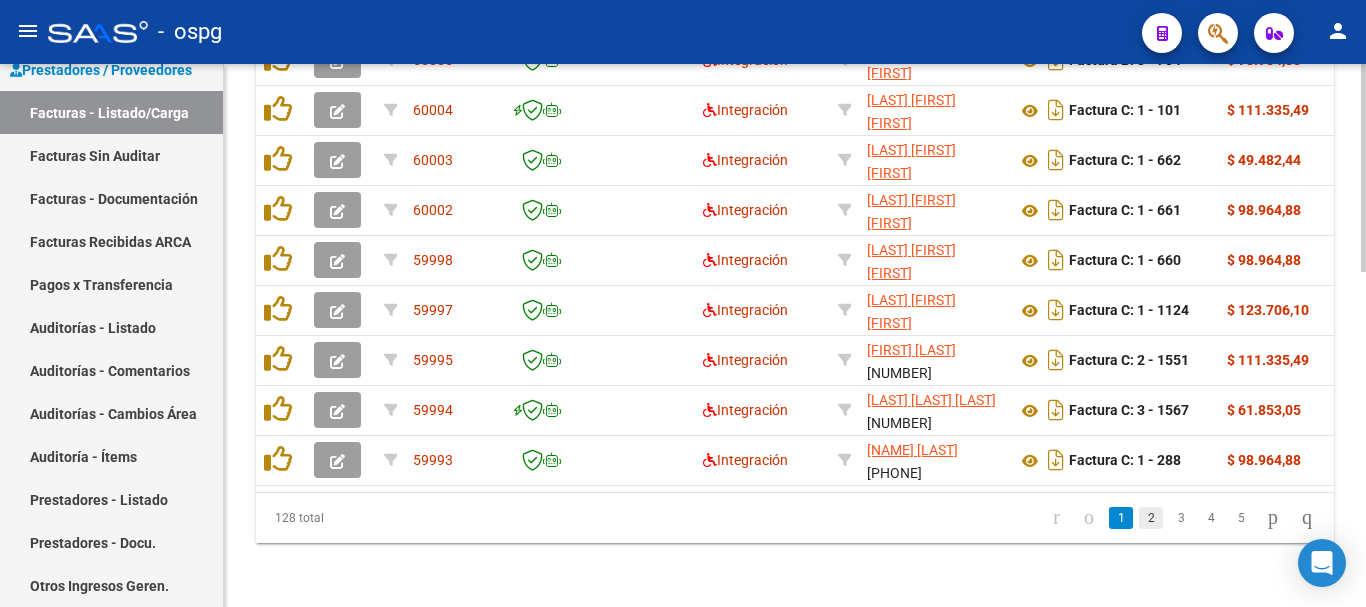 click on "2" 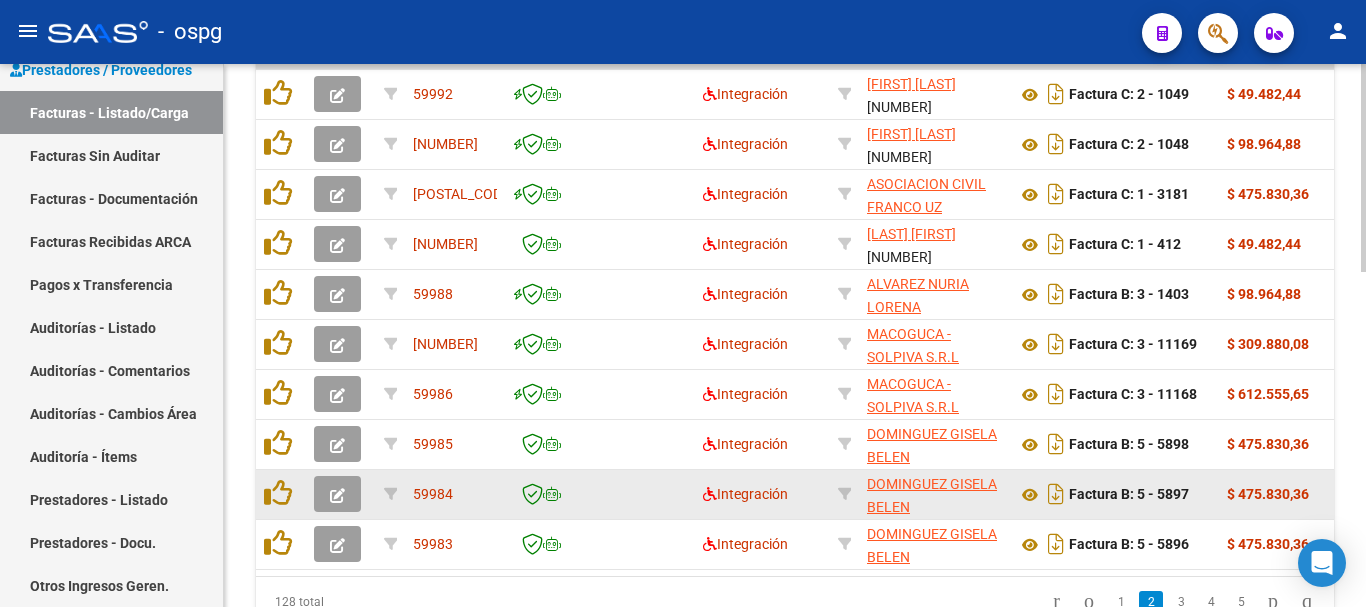 scroll, scrollTop: 877, scrollLeft: 0, axis: vertical 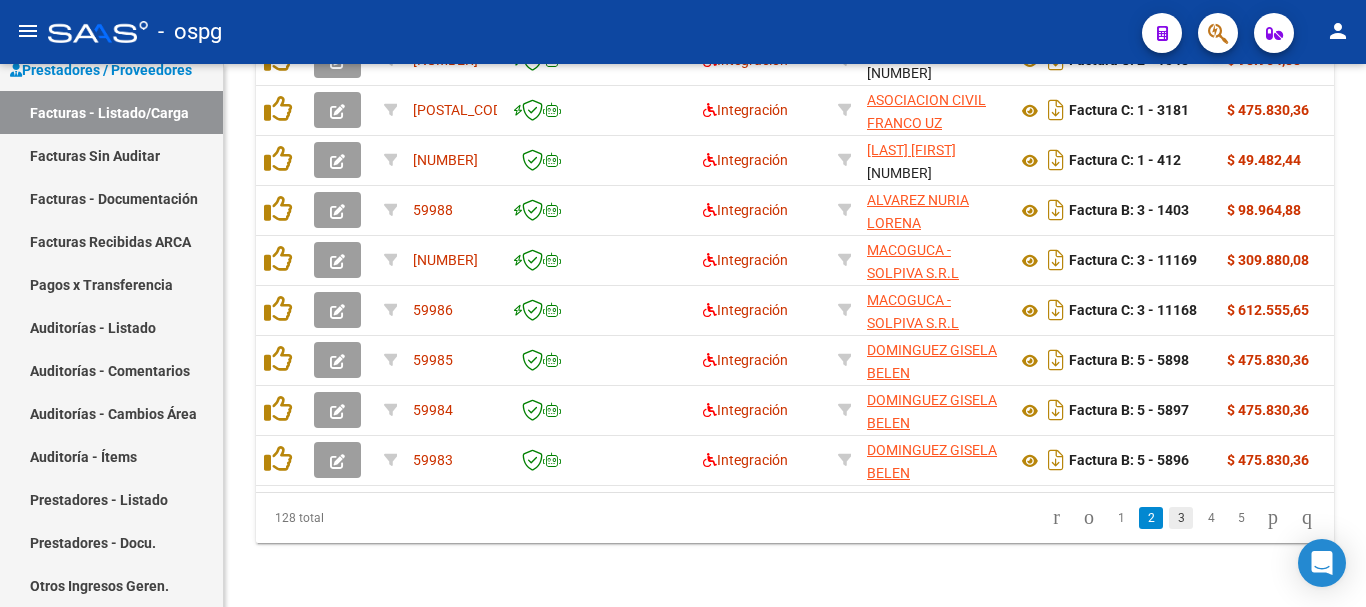 click on "3" 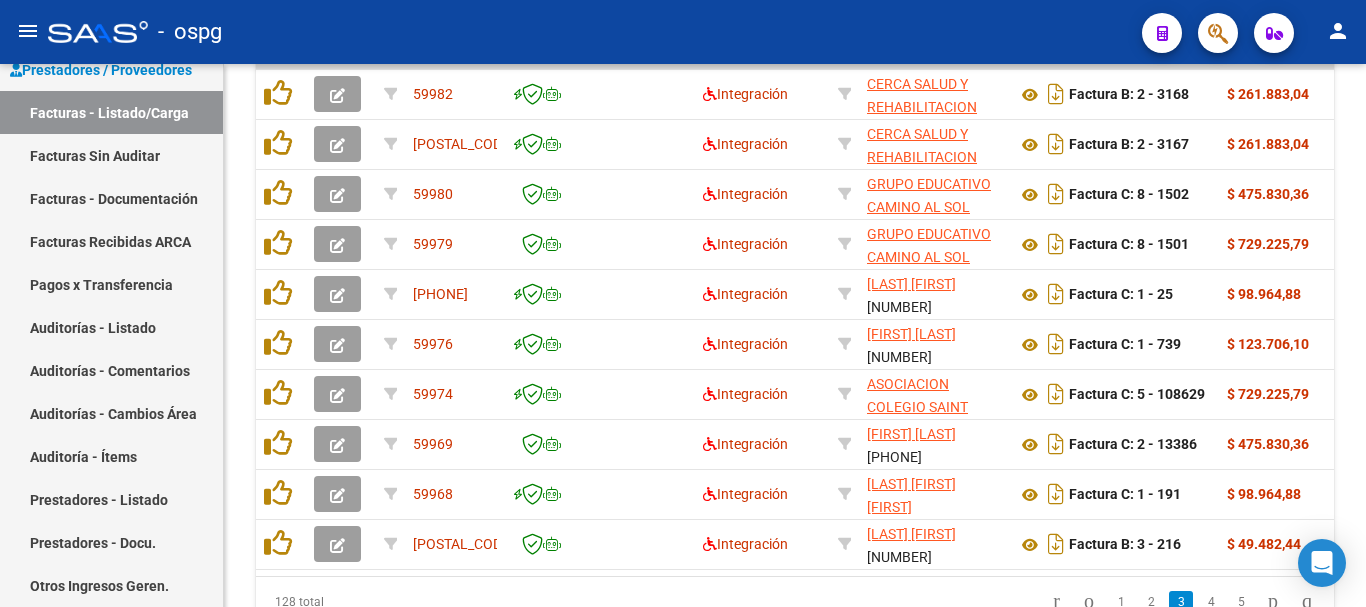 scroll, scrollTop: 677, scrollLeft: 0, axis: vertical 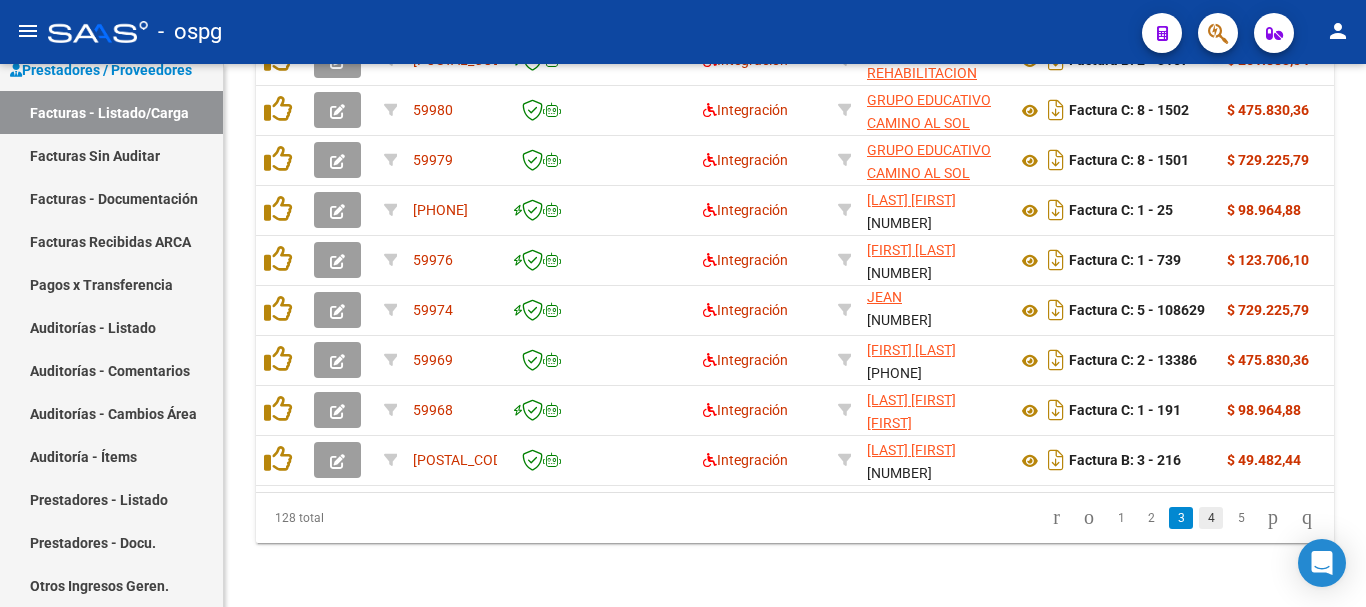 click on "4" 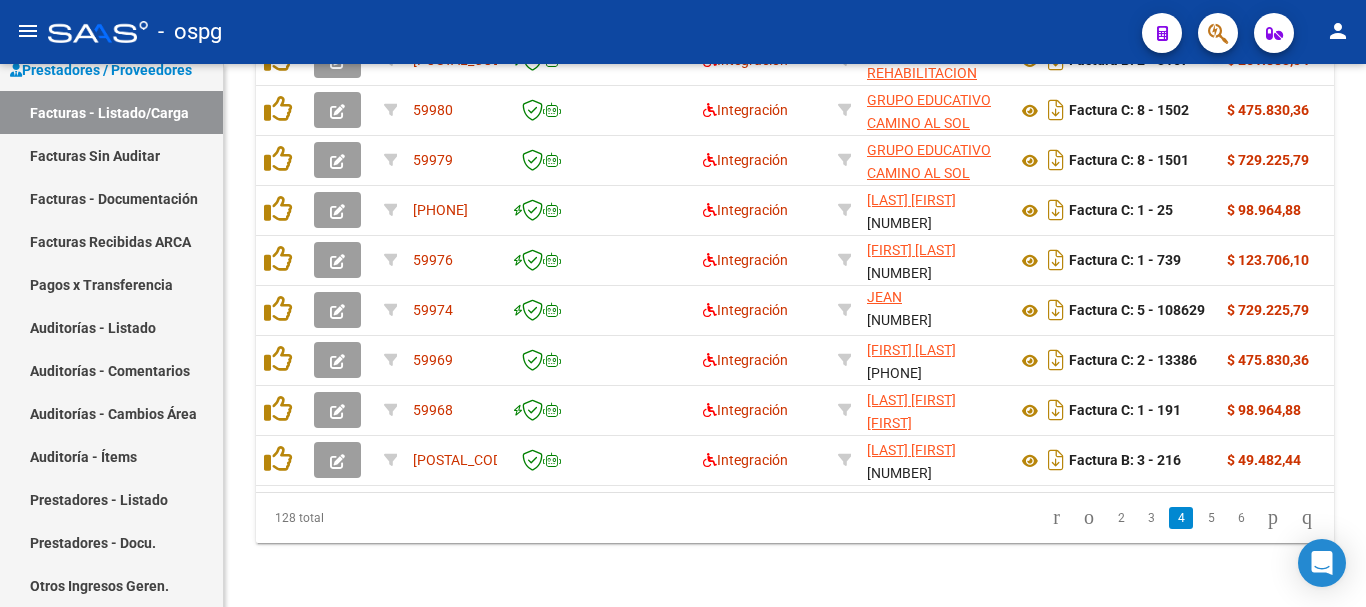 scroll, scrollTop: 882, scrollLeft: 0, axis: vertical 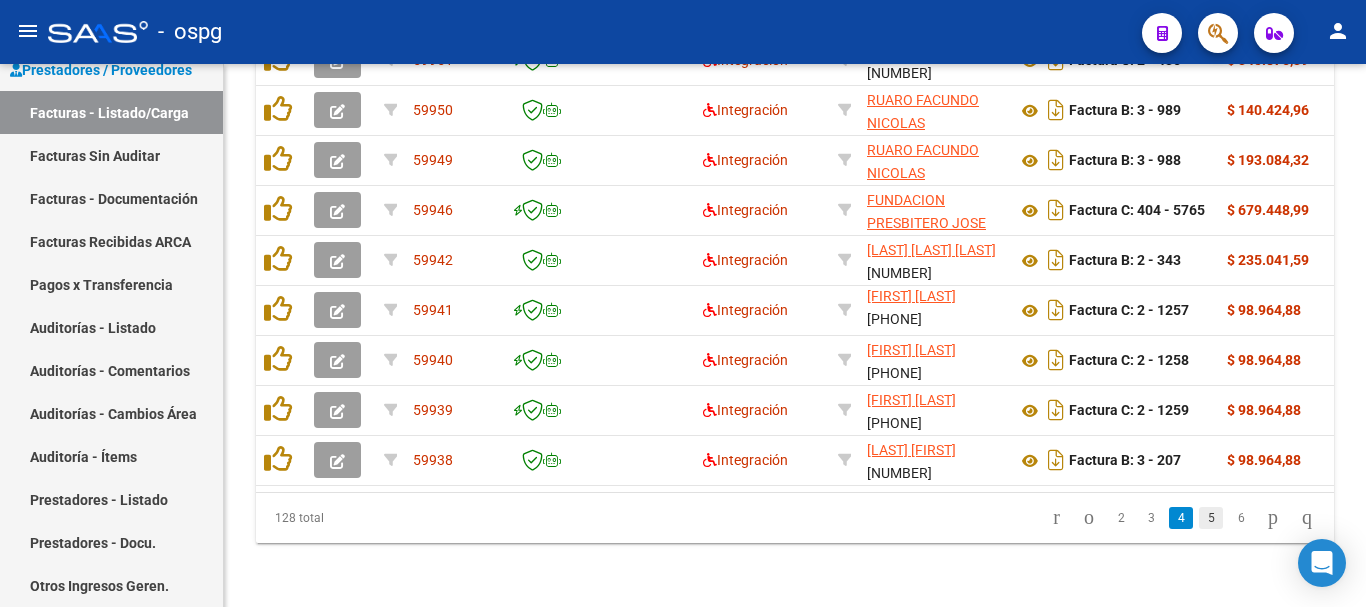 click on "5" 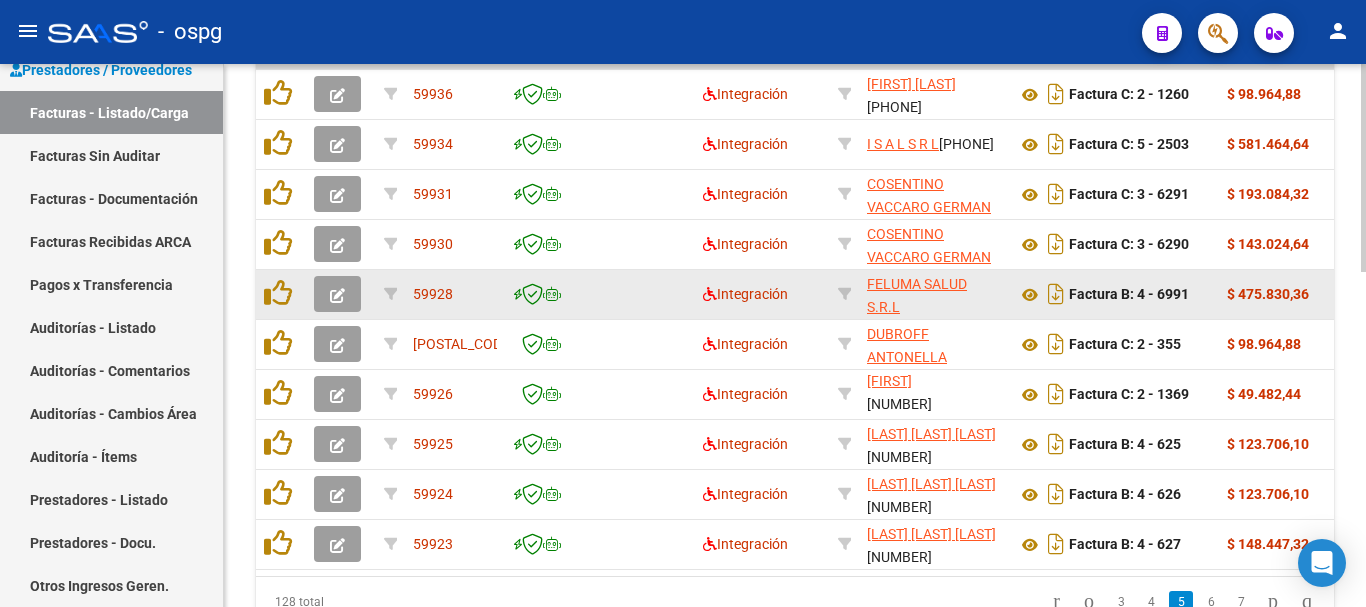 scroll, scrollTop: 877, scrollLeft: 0, axis: vertical 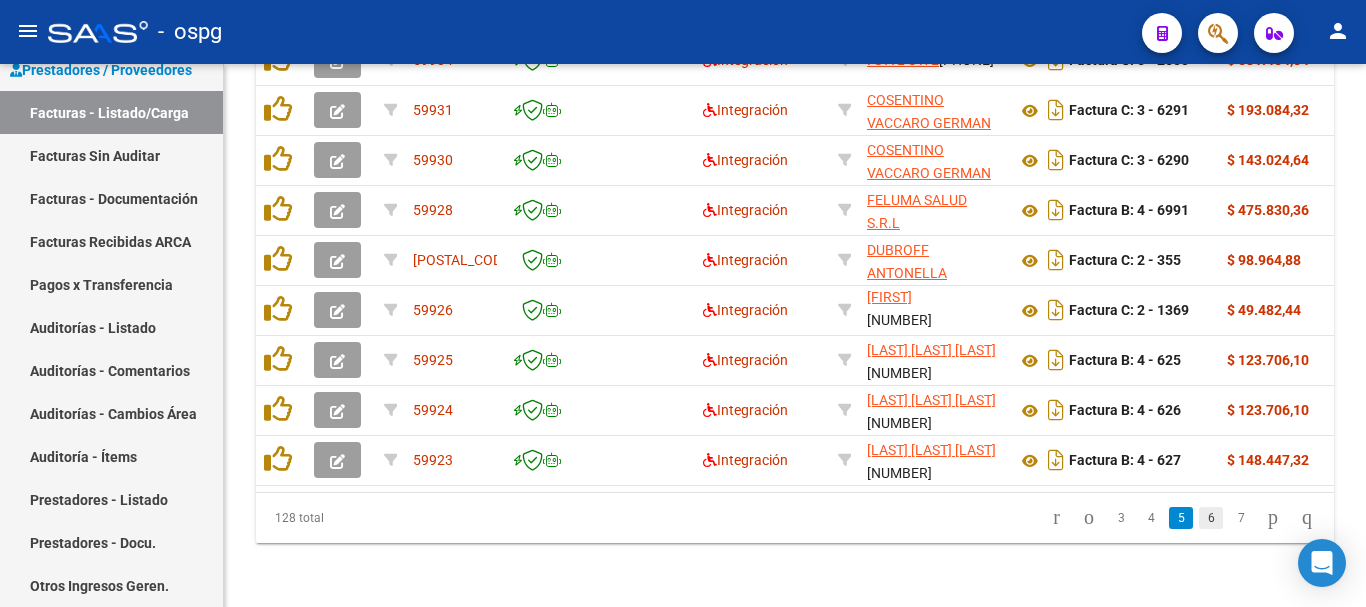 click on "6" 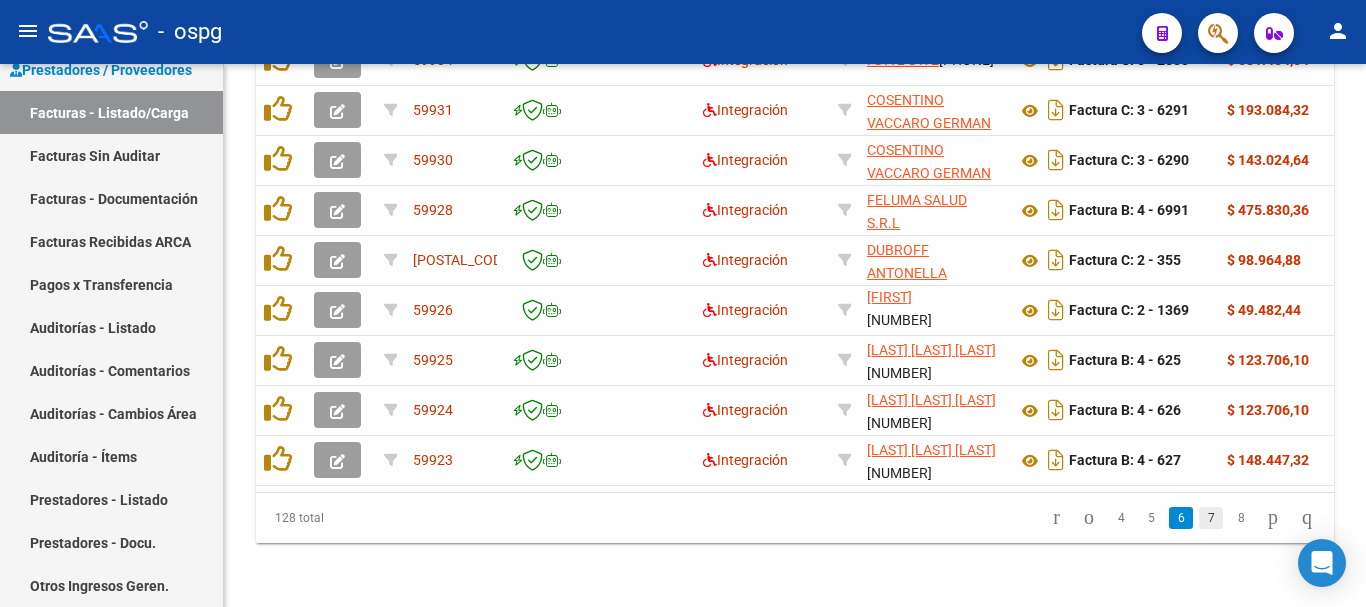 scroll, scrollTop: 877, scrollLeft: 0, axis: vertical 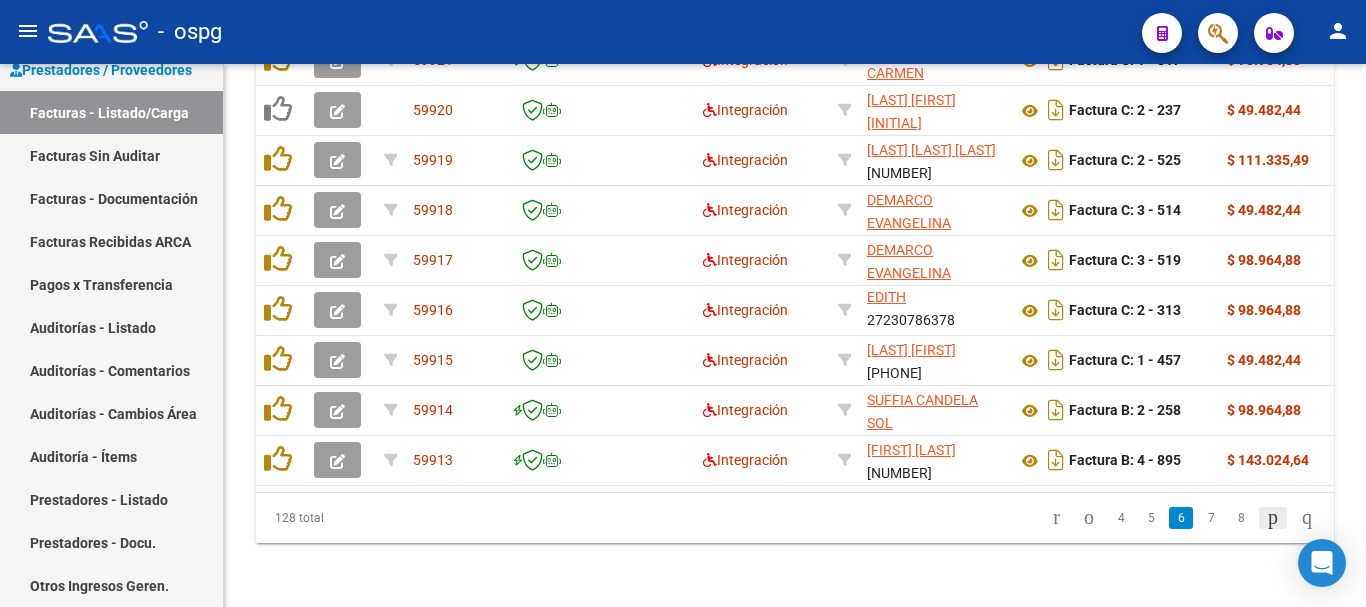 click 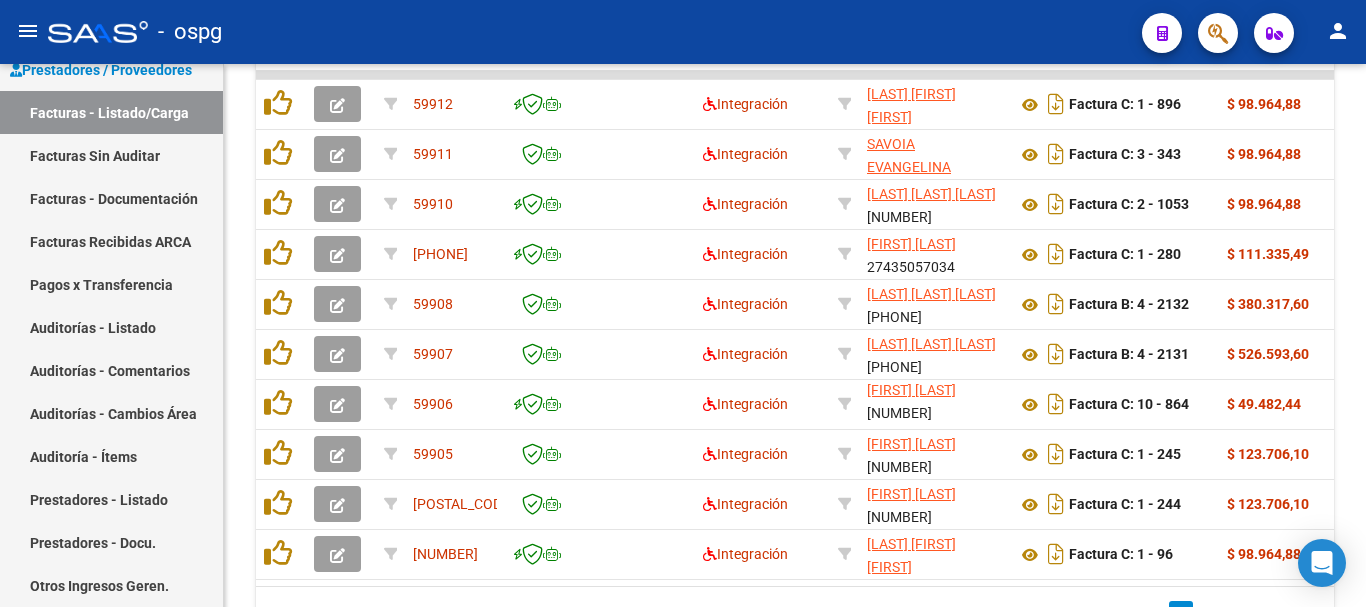 scroll, scrollTop: 677, scrollLeft: 0, axis: vertical 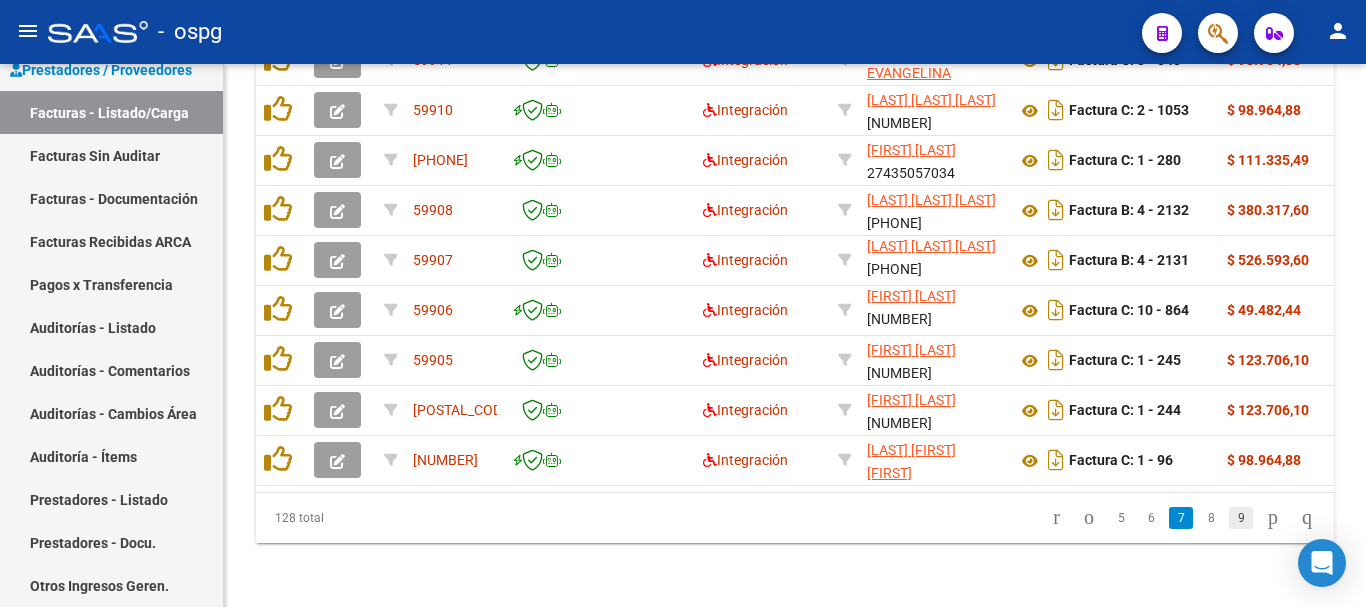 click on "9" 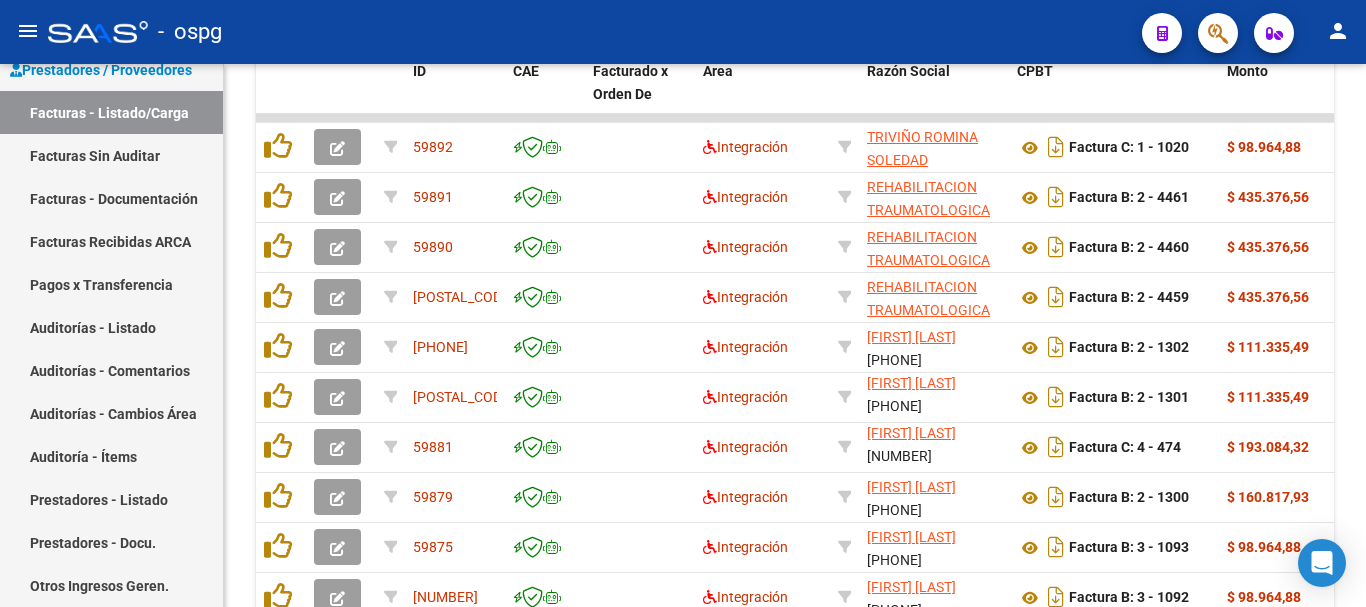 scroll, scrollTop: 677, scrollLeft: 0, axis: vertical 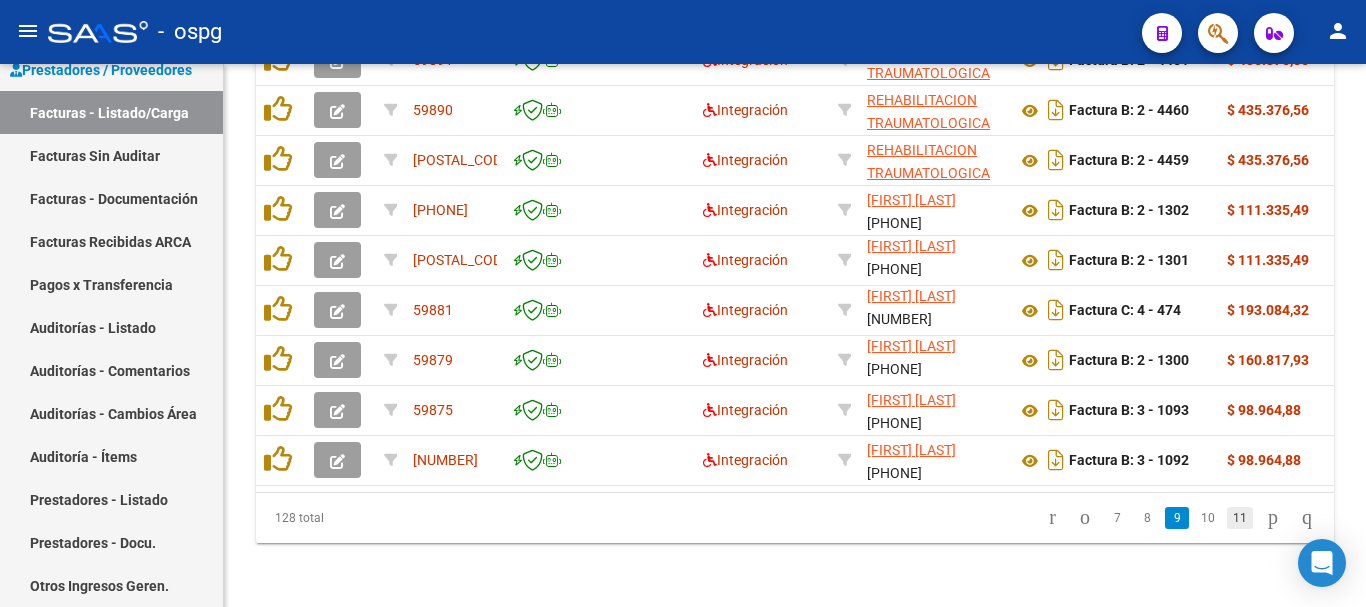 click on "11" 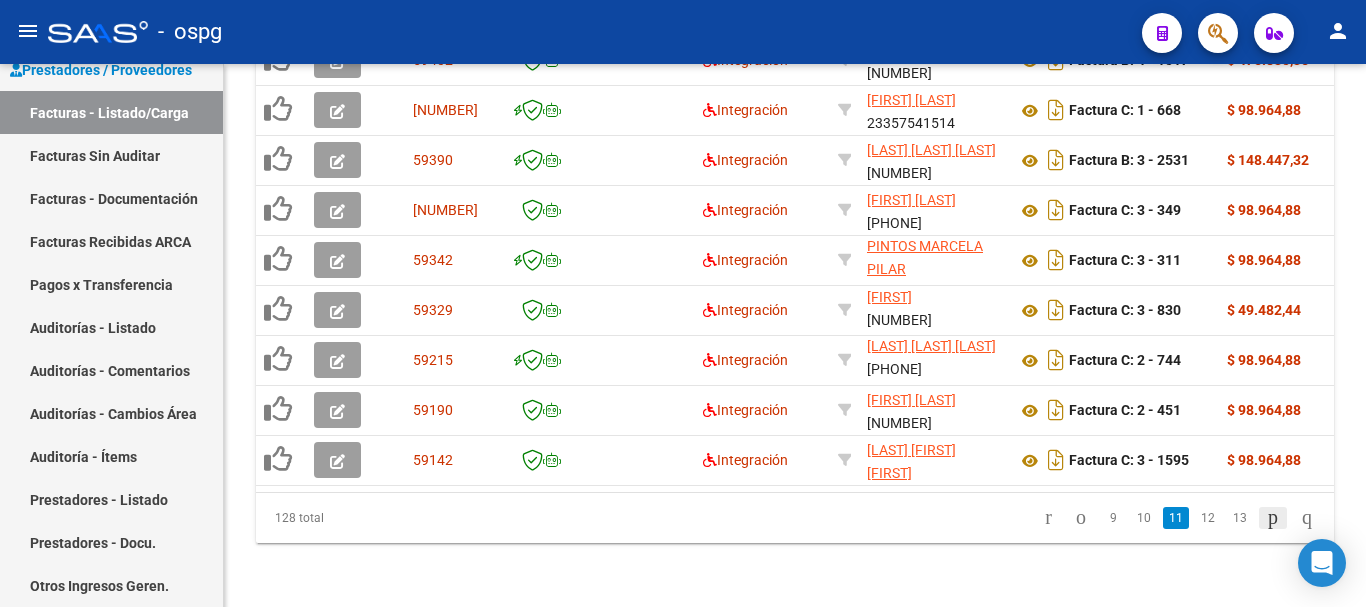 click 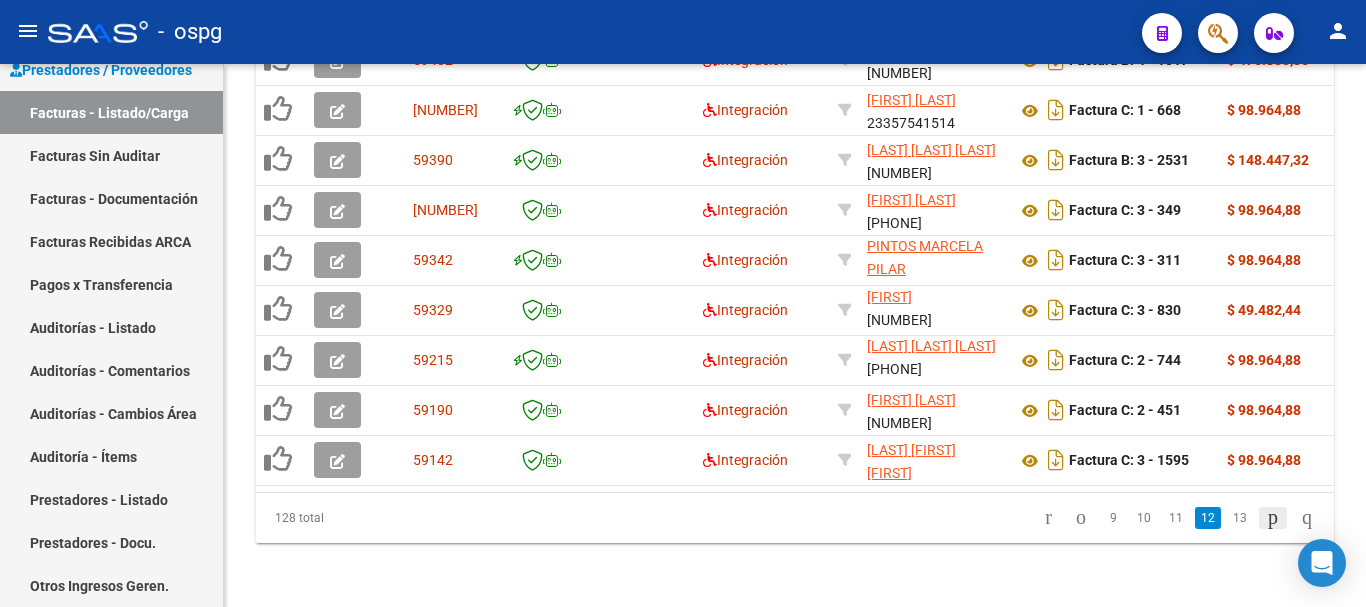 scroll, scrollTop: 877, scrollLeft: 0, axis: vertical 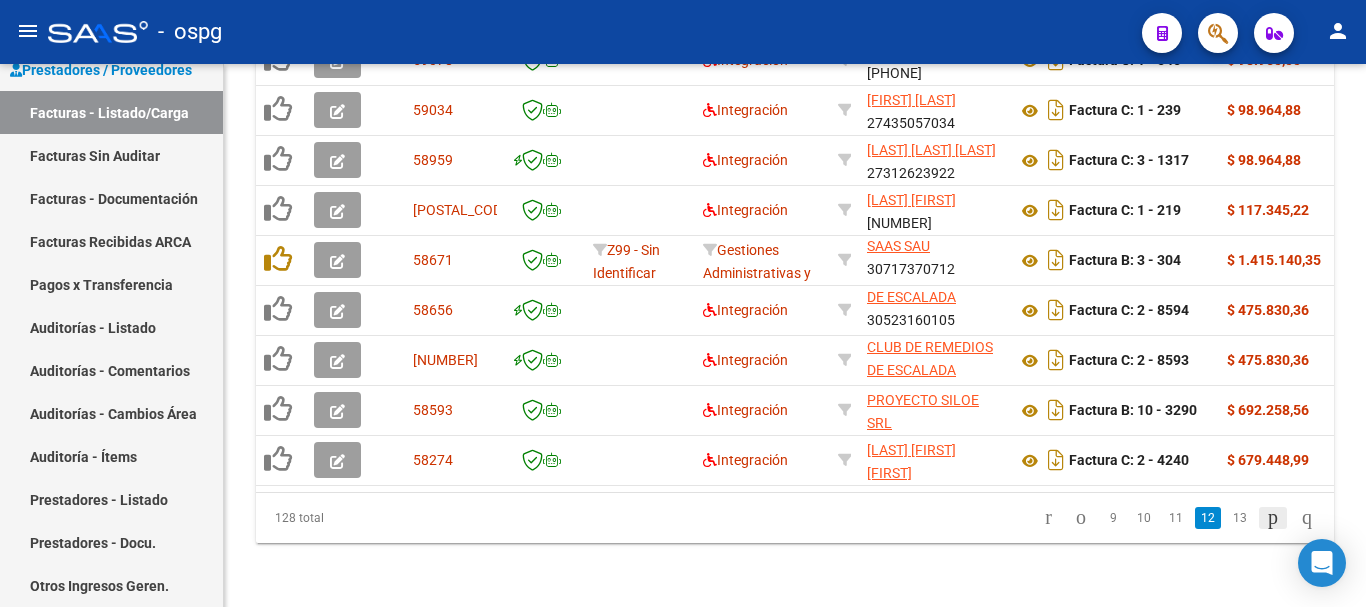 click 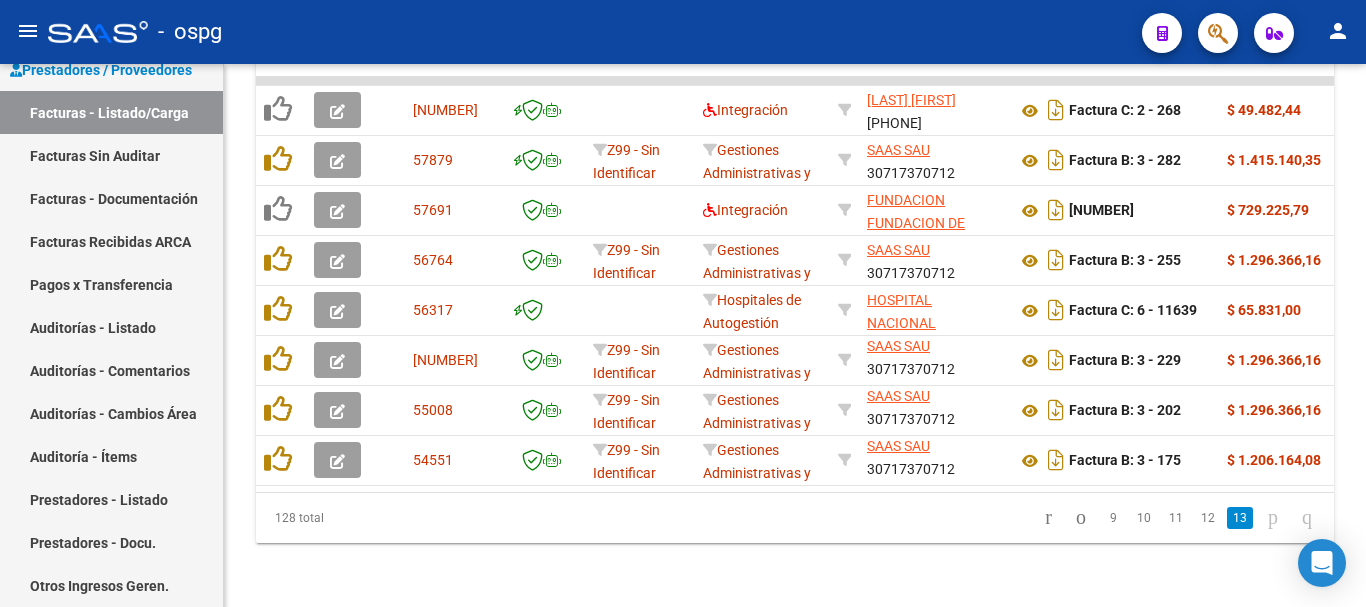 scroll, scrollTop: 4, scrollLeft: 0, axis: vertical 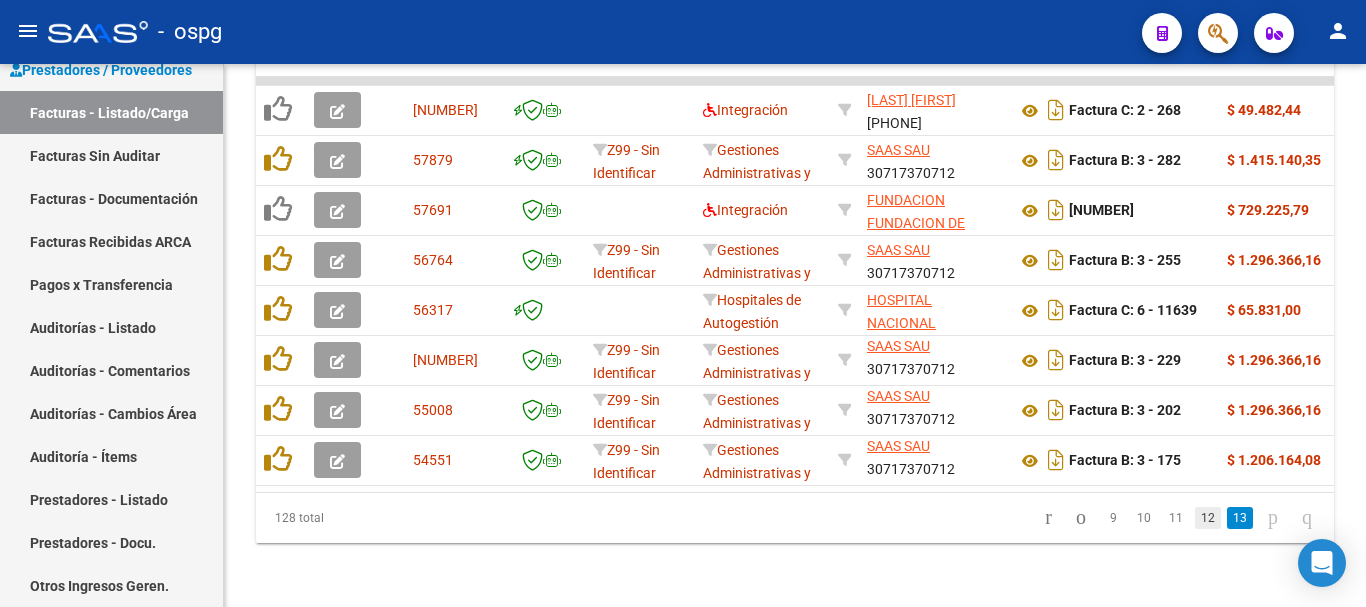 click on "12" 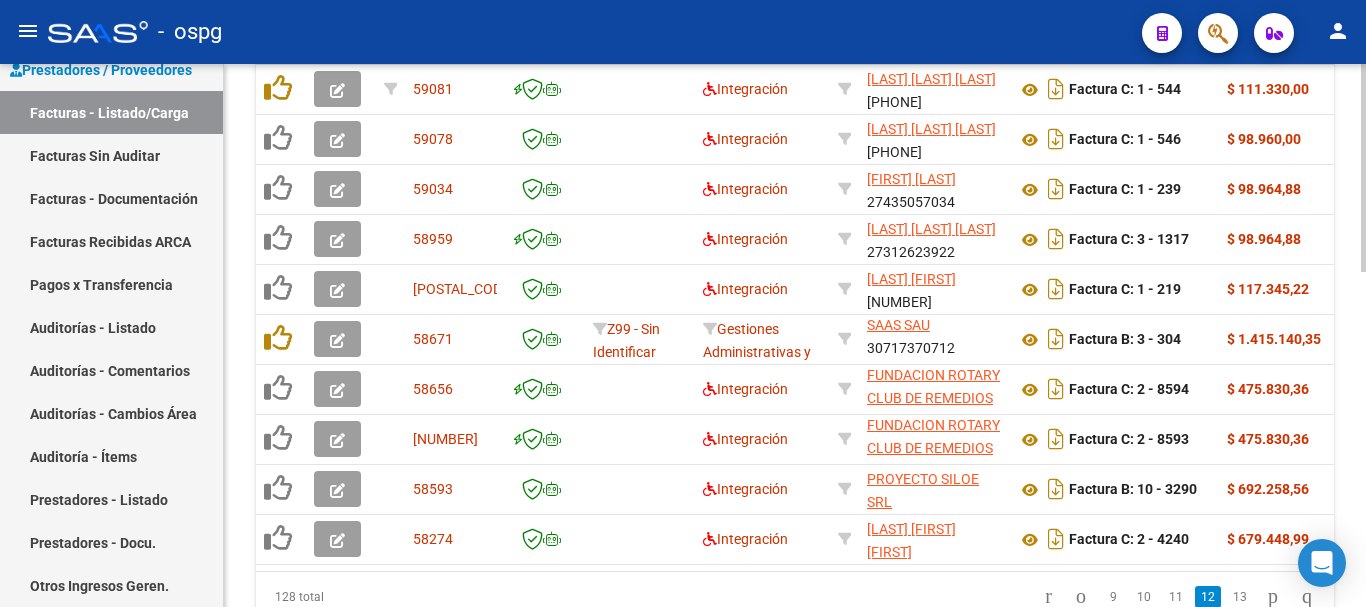 scroll, scrollTop: 777, scrollLeft: 0, axis: vertical 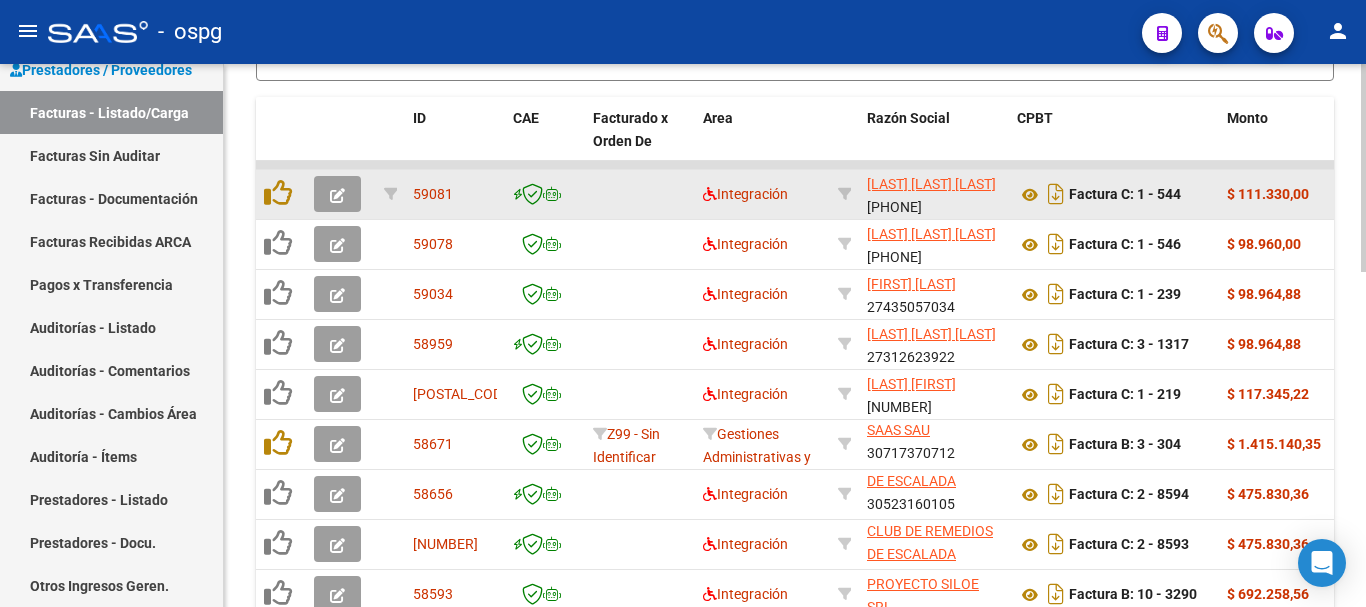 click 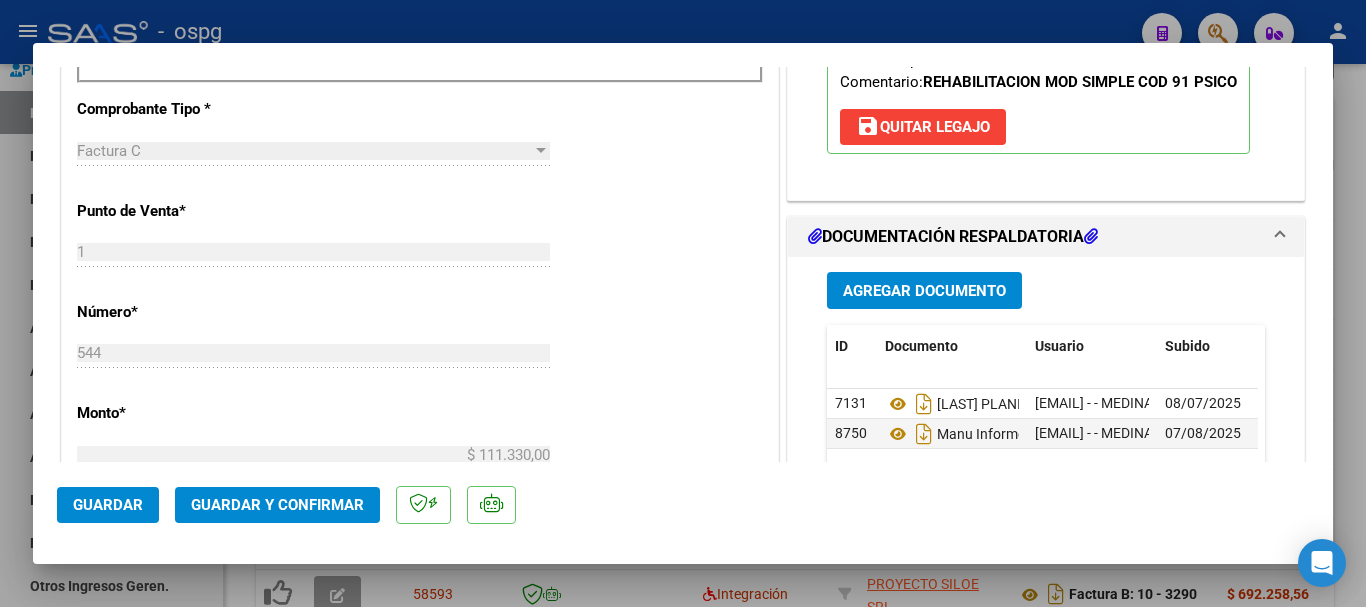 scroll, scrollTop: 900, scrollLeft: 0, axis: vertical 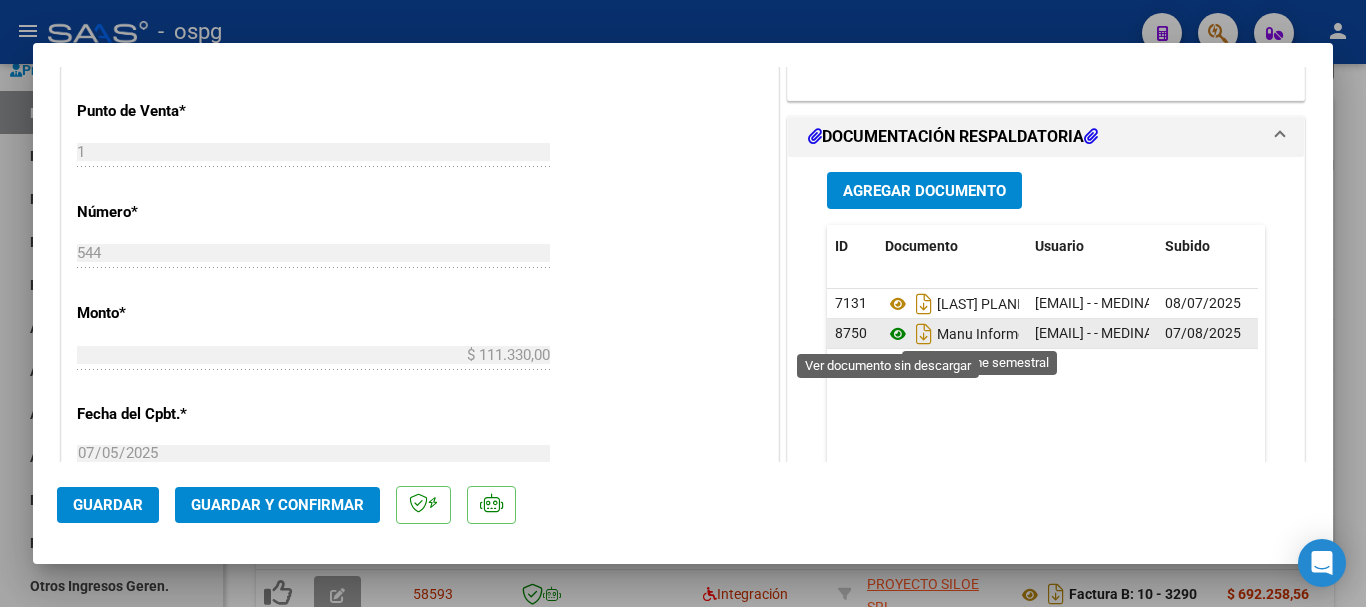 click 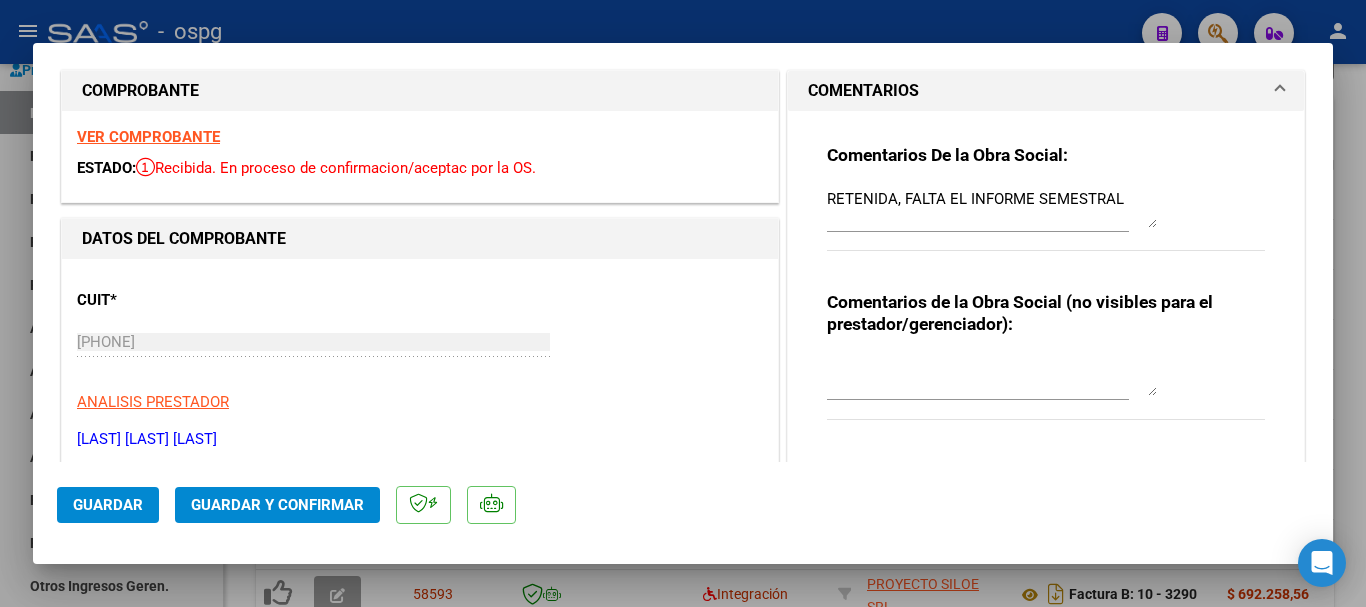 scroll, scrollTop: 0, scrollLeft: 0, axis: both 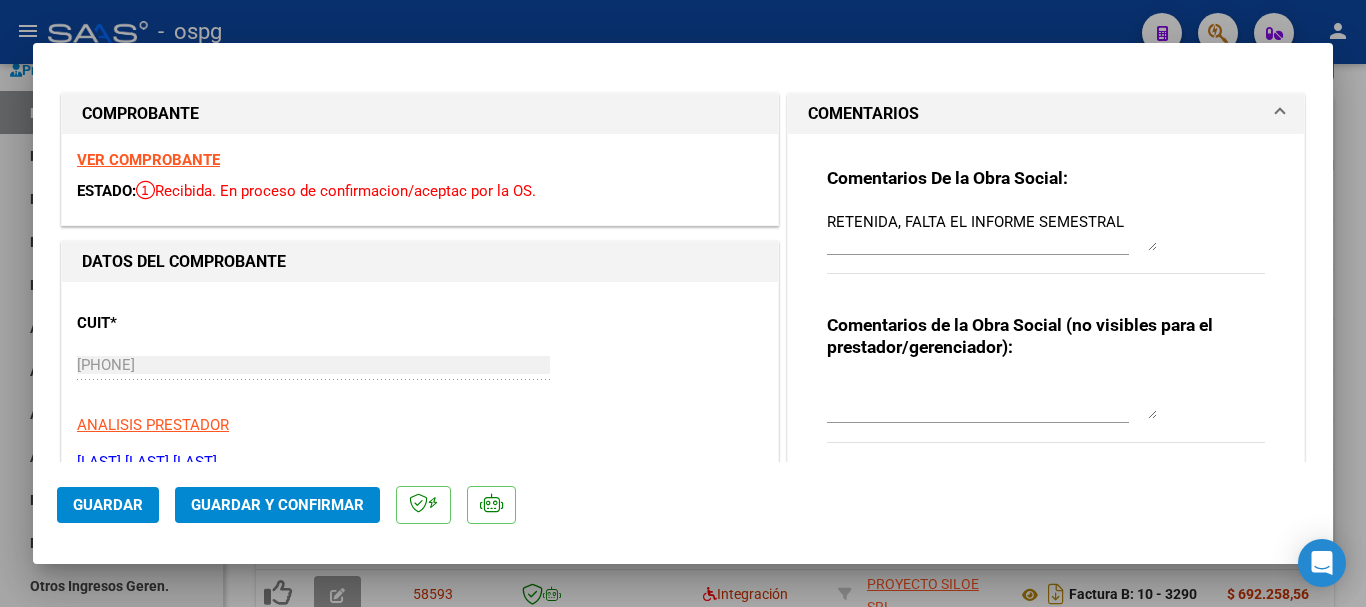 click on "RETENIDA, FALTA EL INFORME SEMESTRAL" at bounding box center (992, 231) 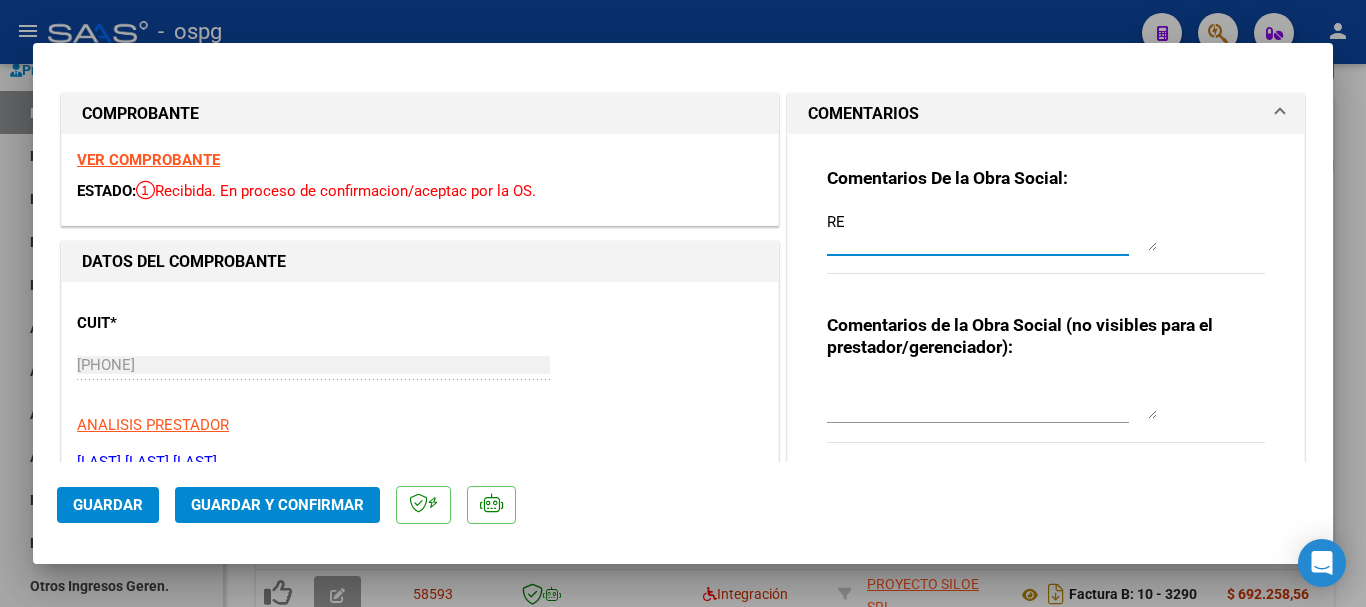 type on "R" 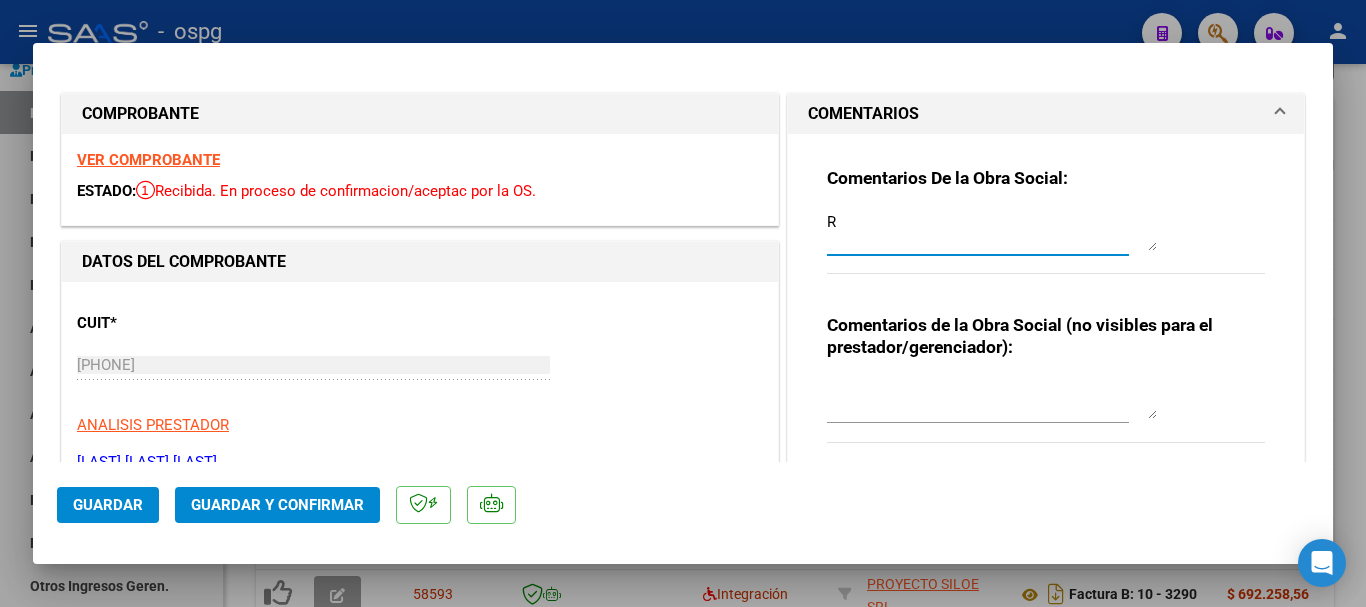 type 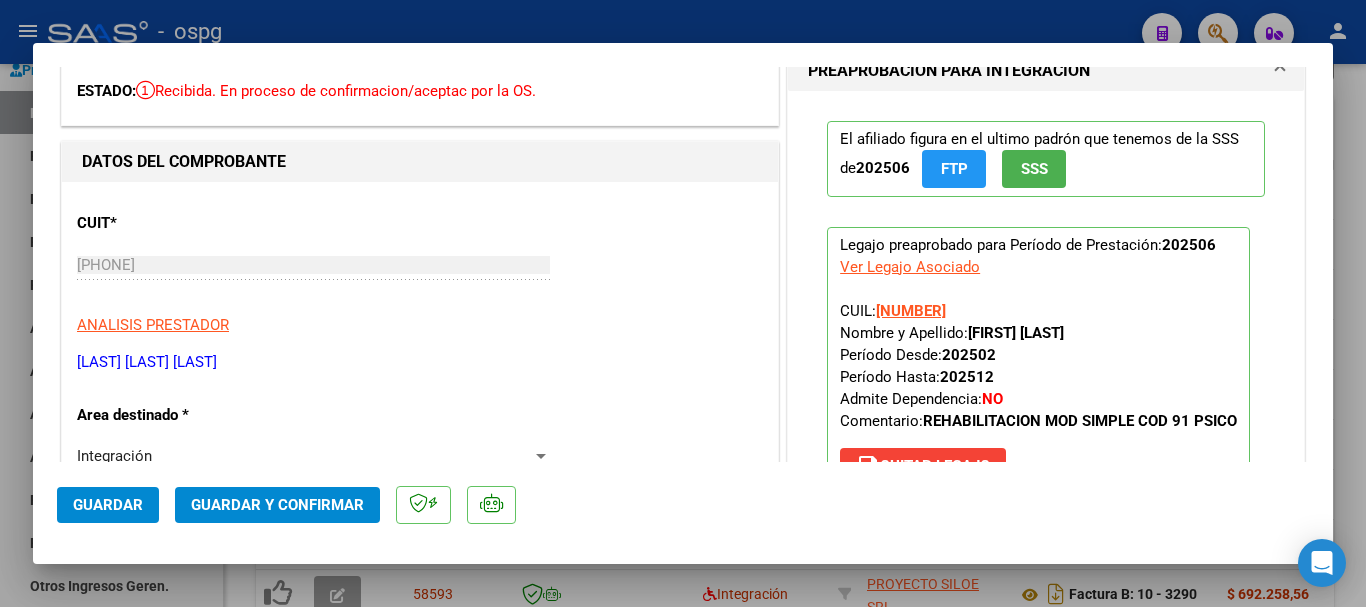 scroll, scrollTop: 0, scrollLeft: 0, axis: both 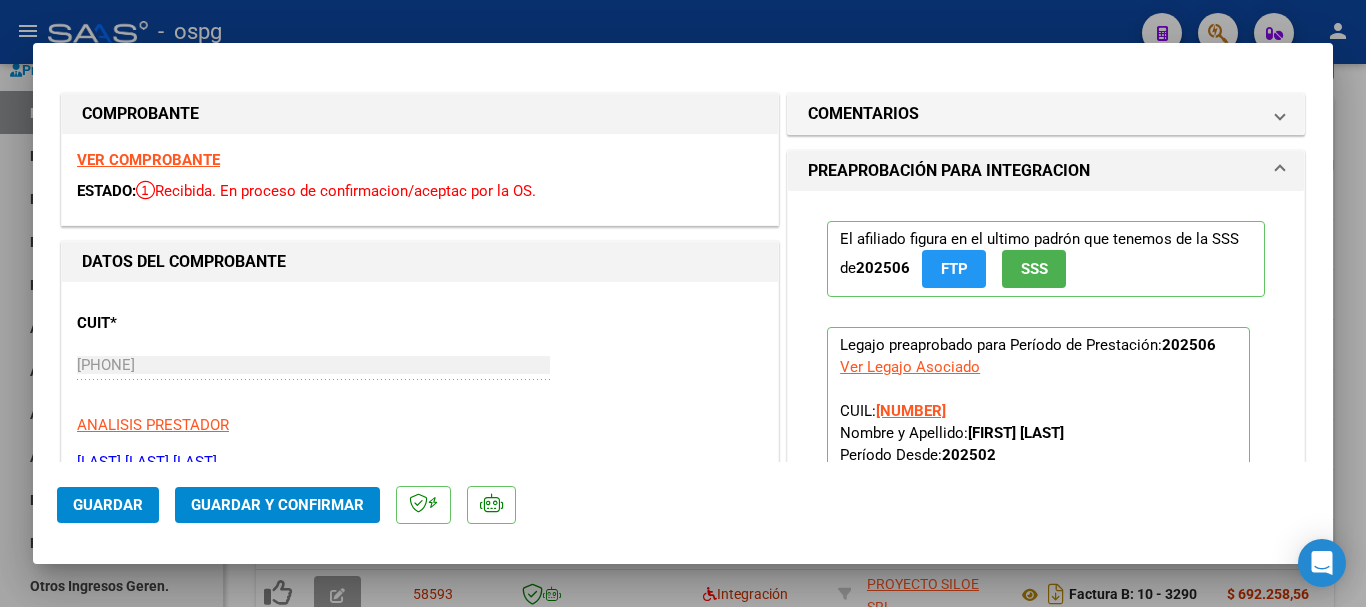 click on "VER COMPROBANTE" at bounding box center (148, 160) 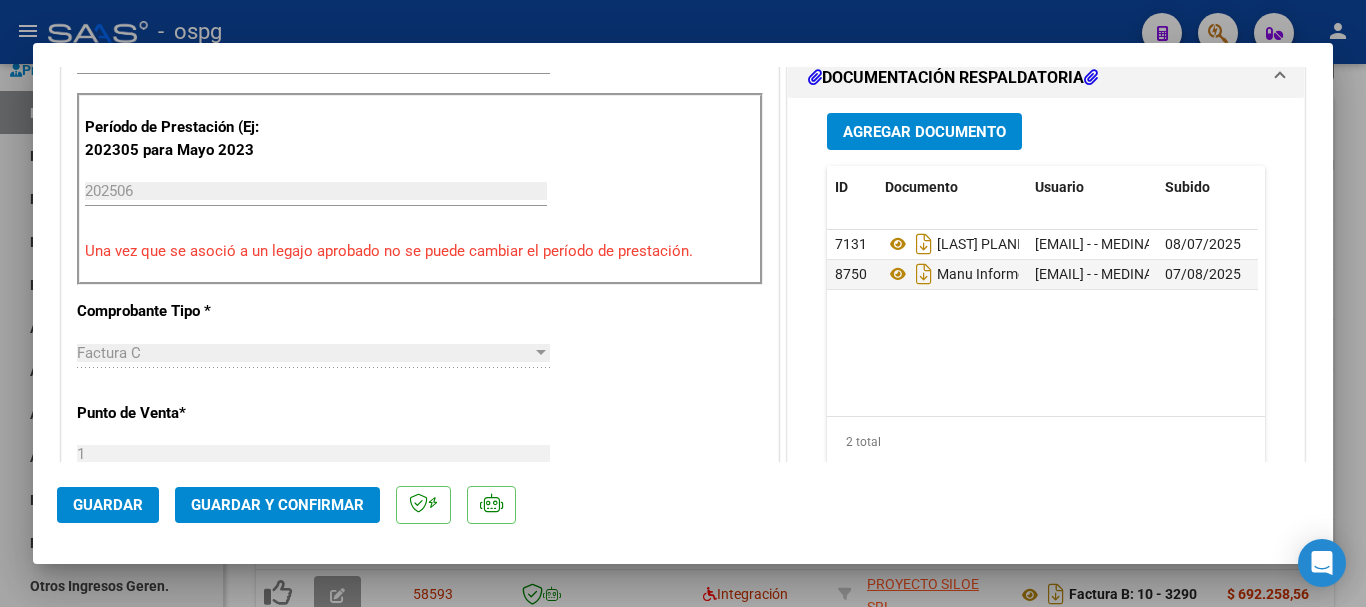 scroll, scrollTop: 700, scrollLeft: 0, axis: vertical 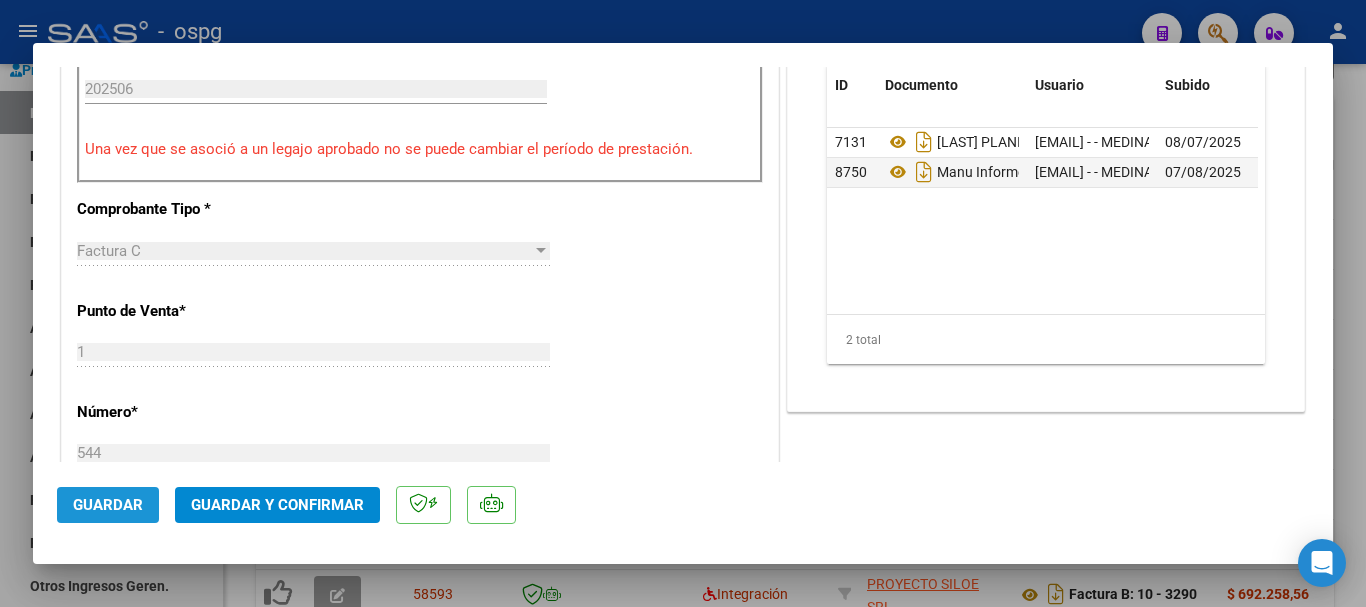 click on "Guardar" 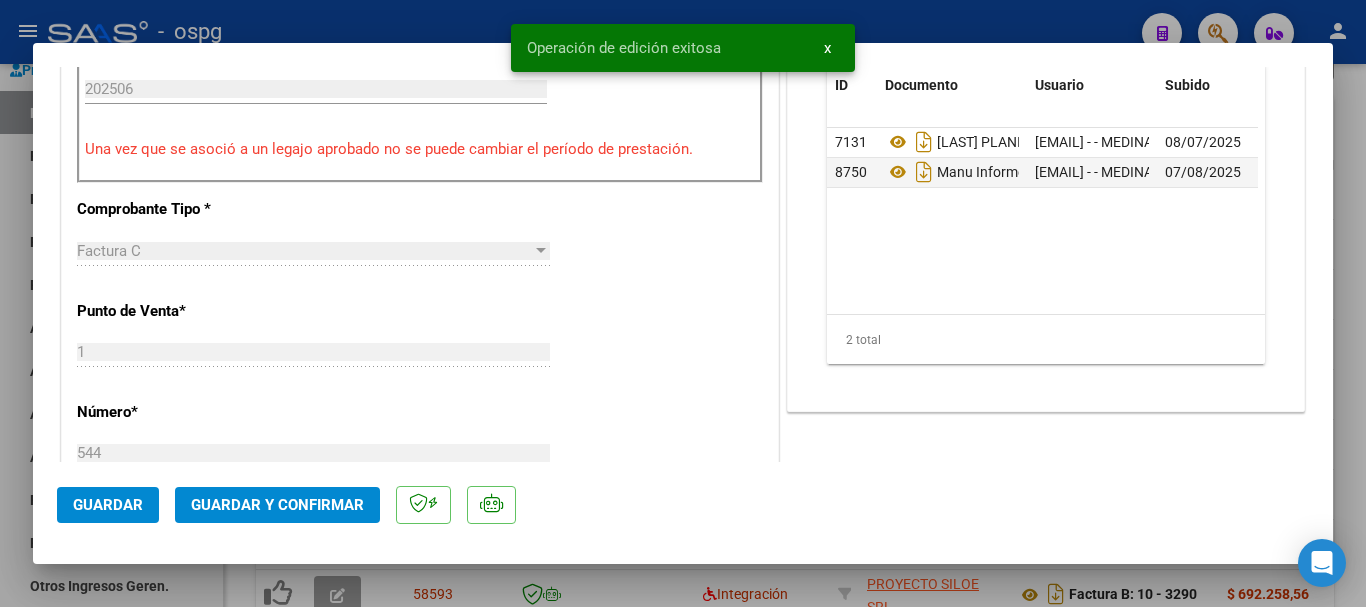 click at bounding box center (683, 303) 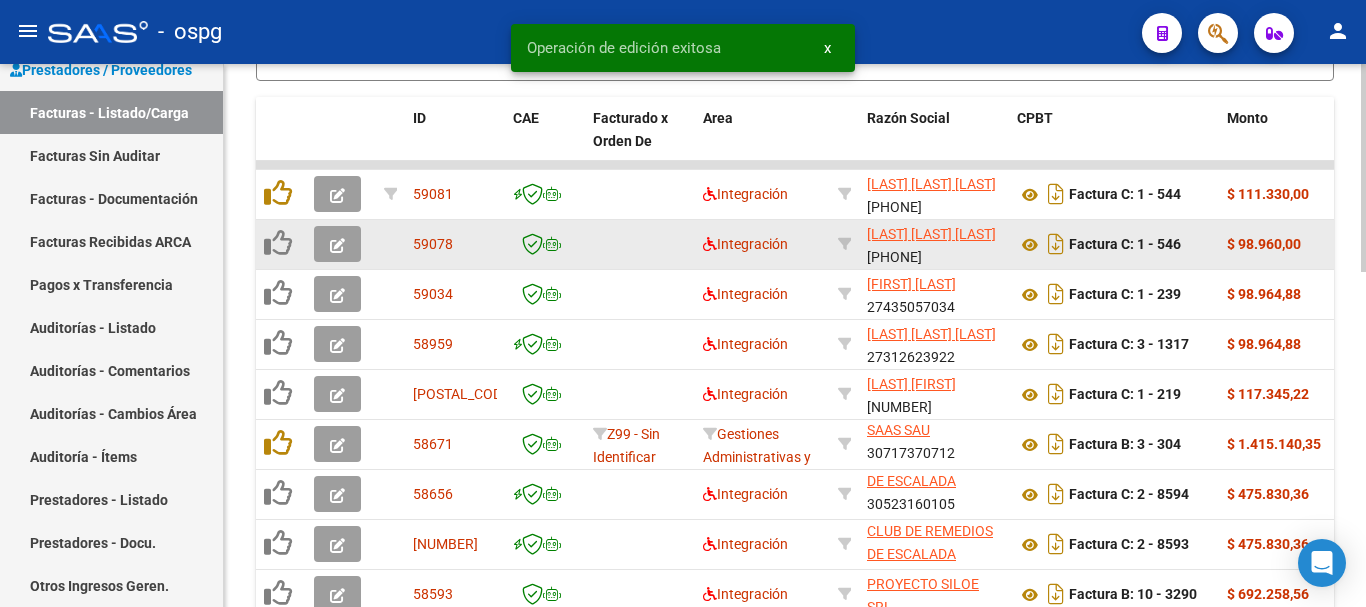 click 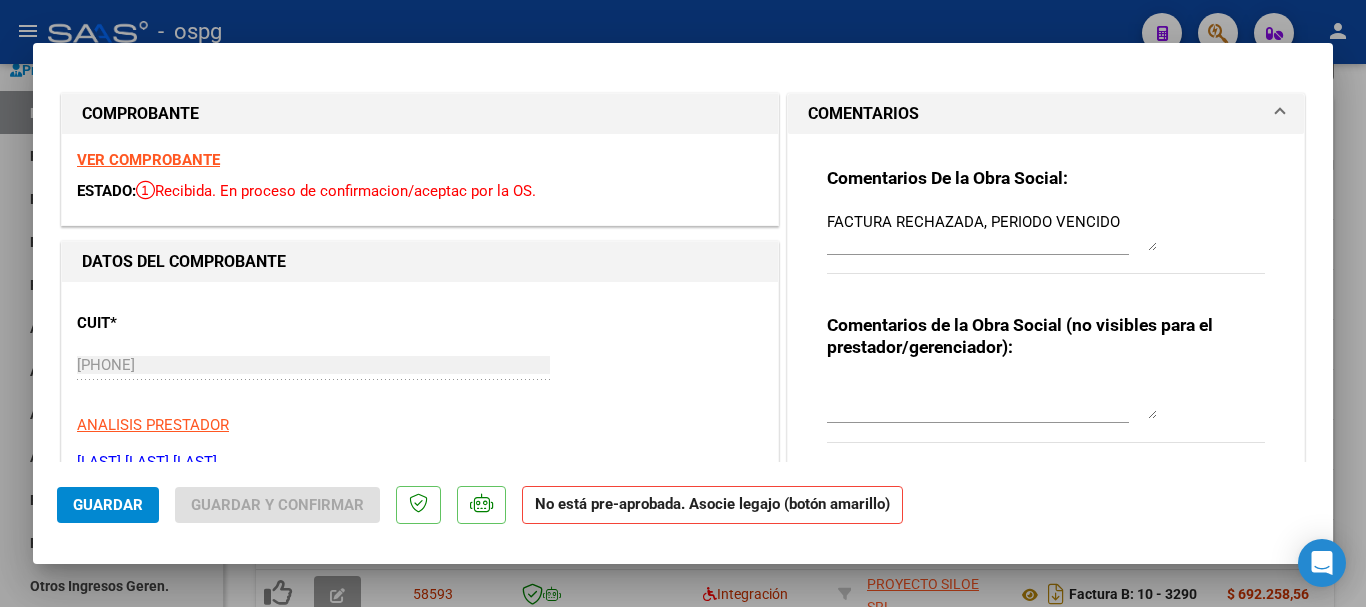click at bounding box center (683, 303) 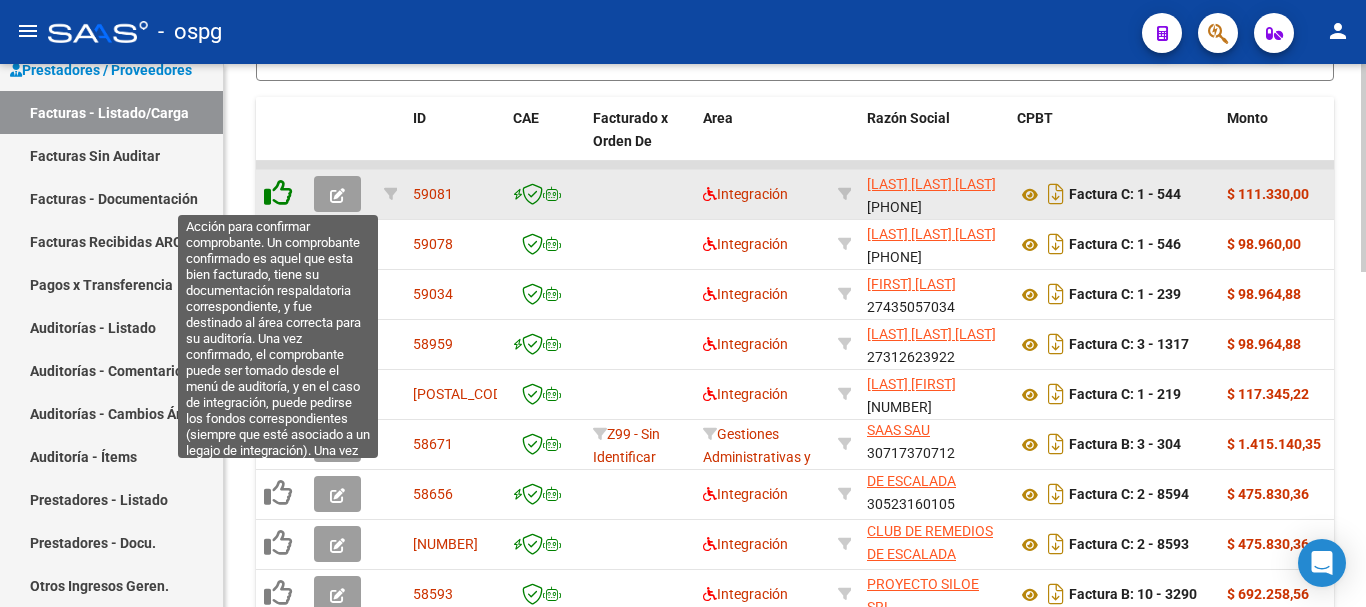 click 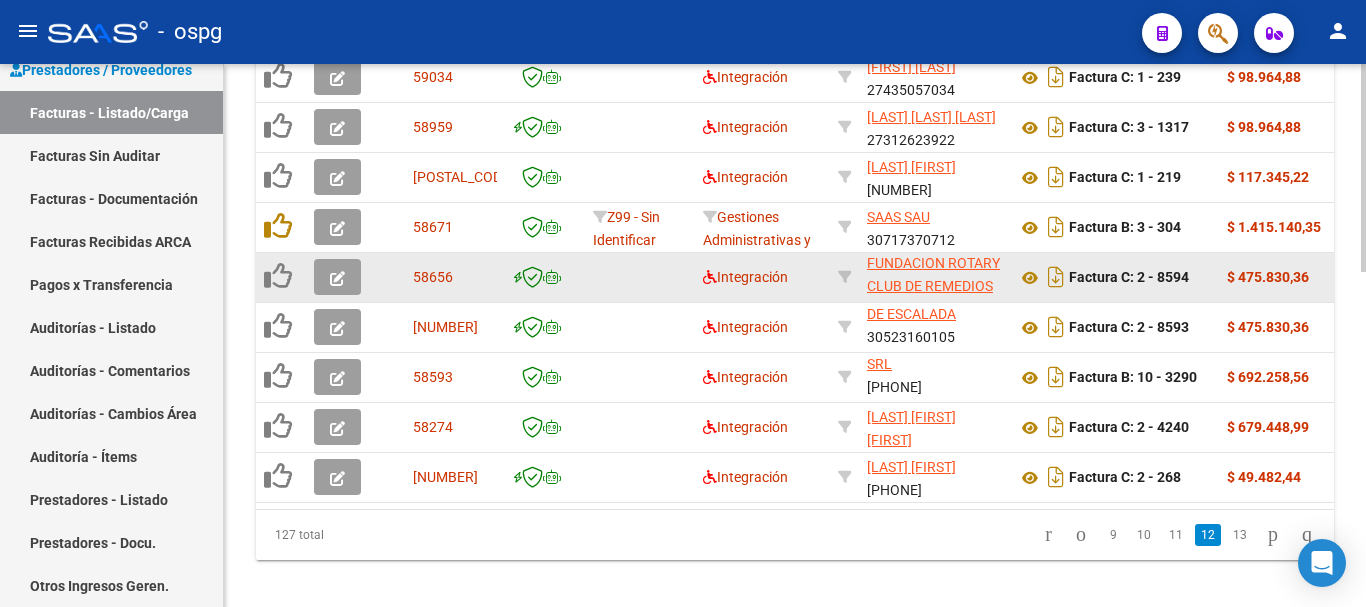 scroll, scrollTop: 877, scrollLeft: 0, axis: vertical 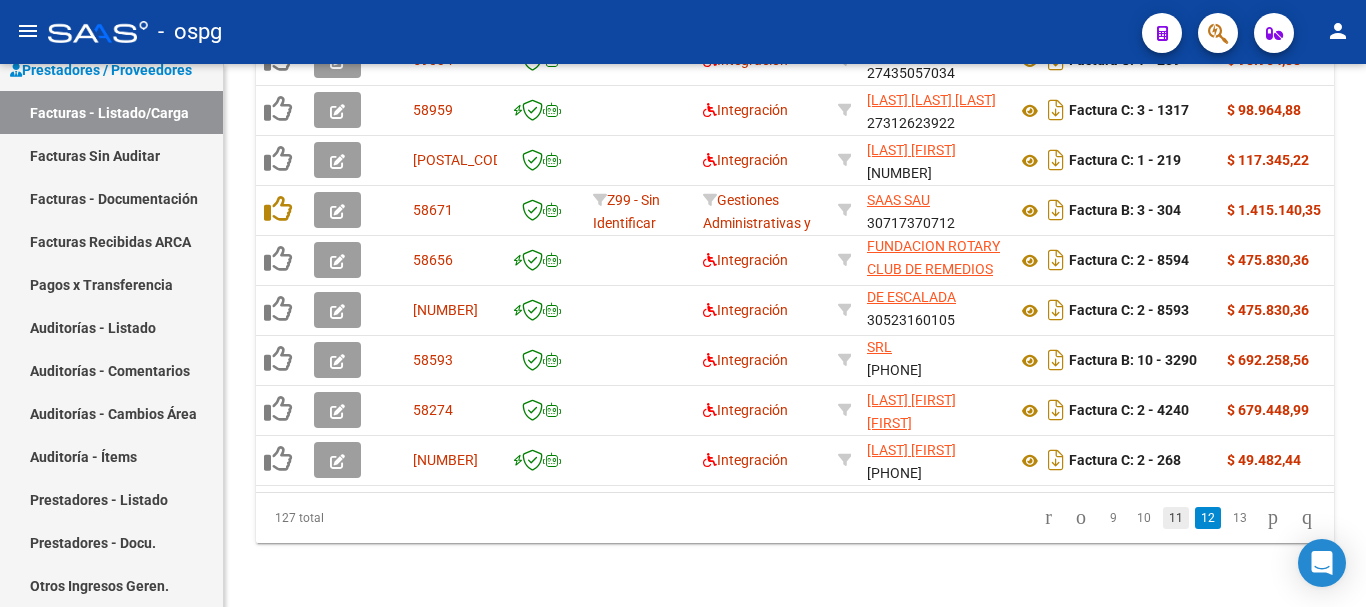 click on "11" 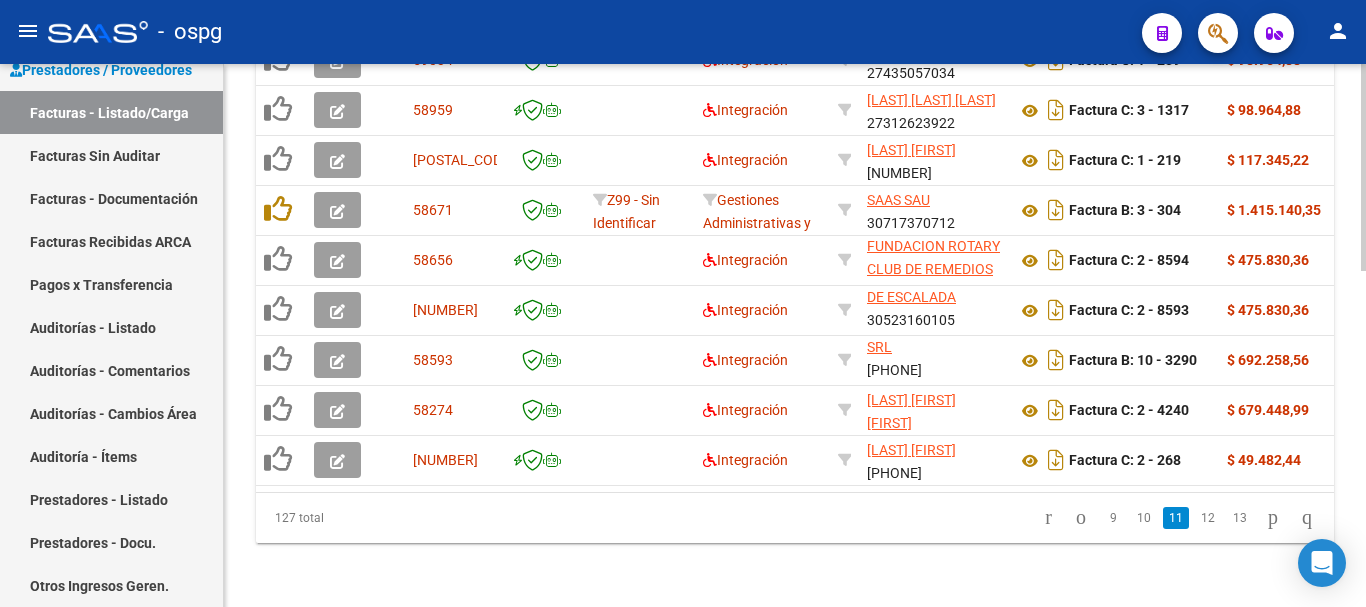 scroll, scrollTop: 26, scrollLeft: 0, axis: vertical 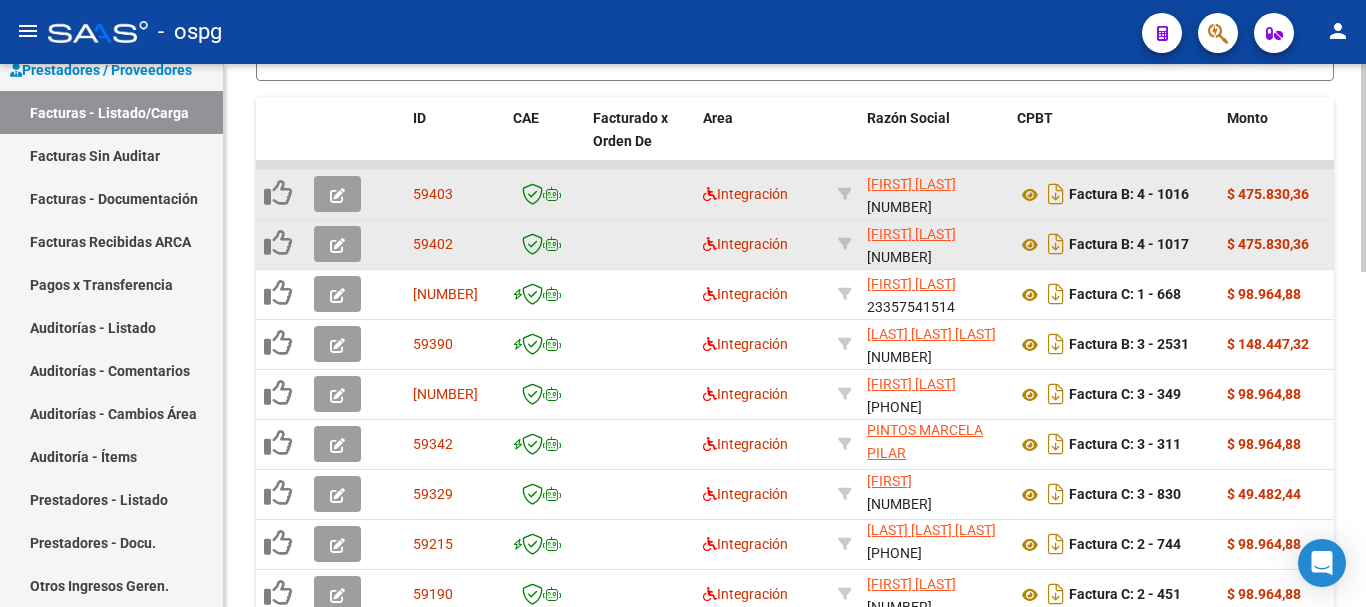 click 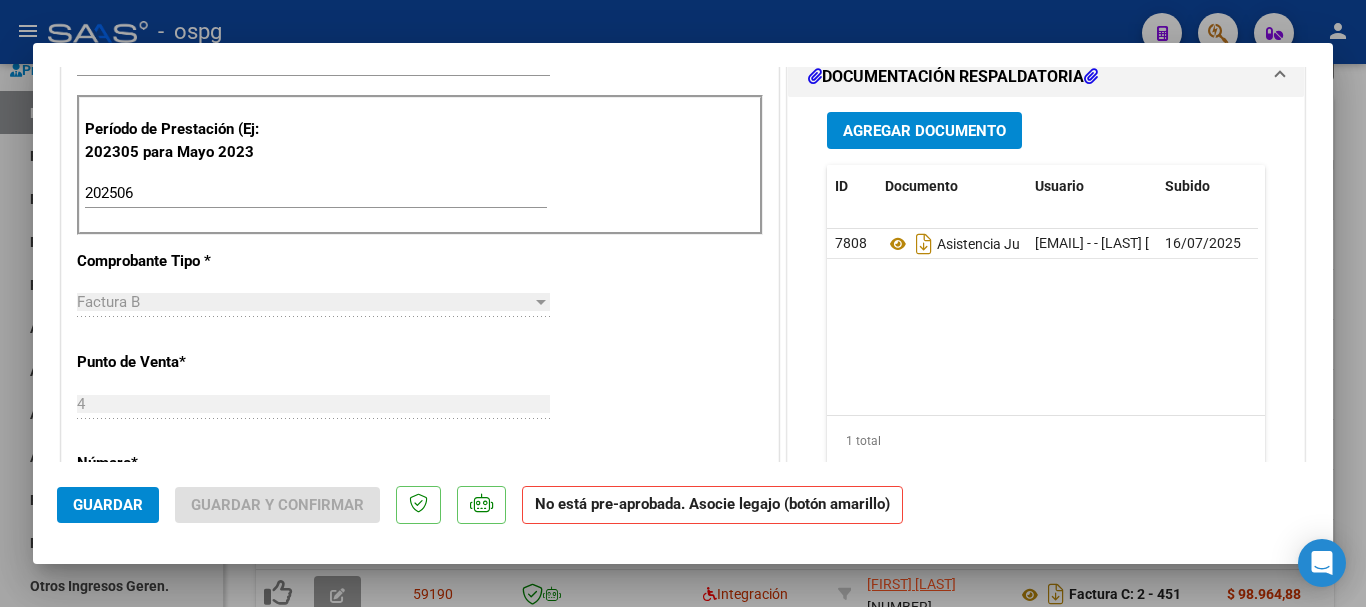 scroll, scrollTop: 600, scrollLeft: 0, axis: vertical 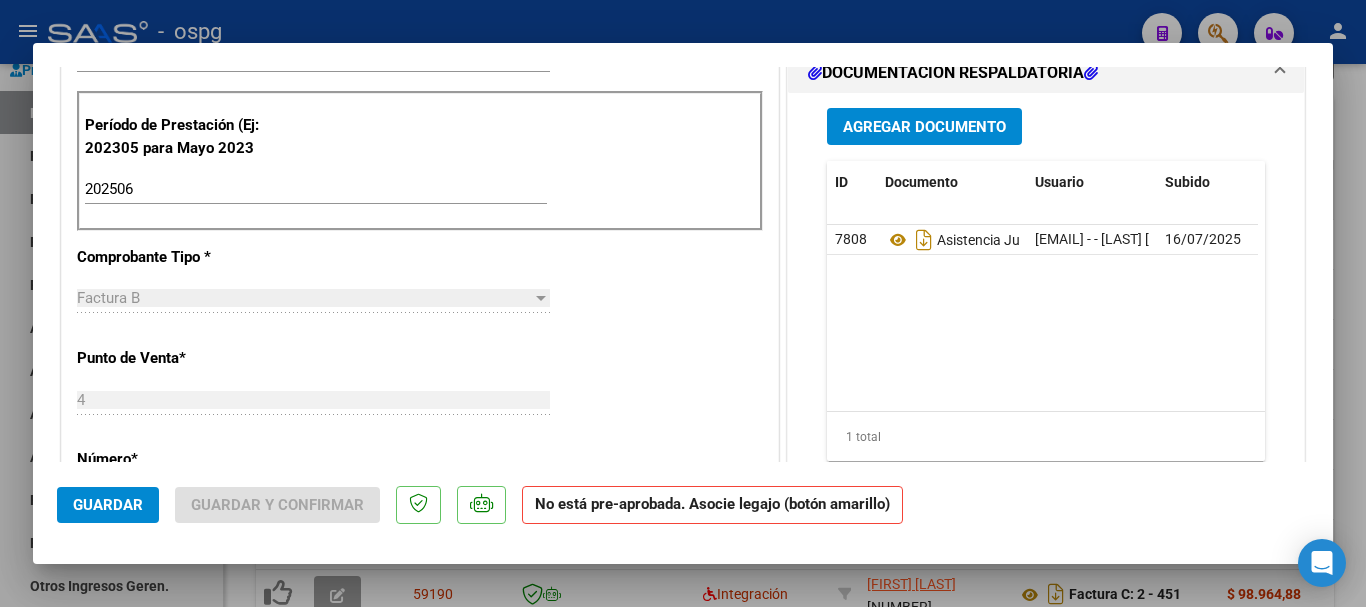 click at bounding box center [683, 303] 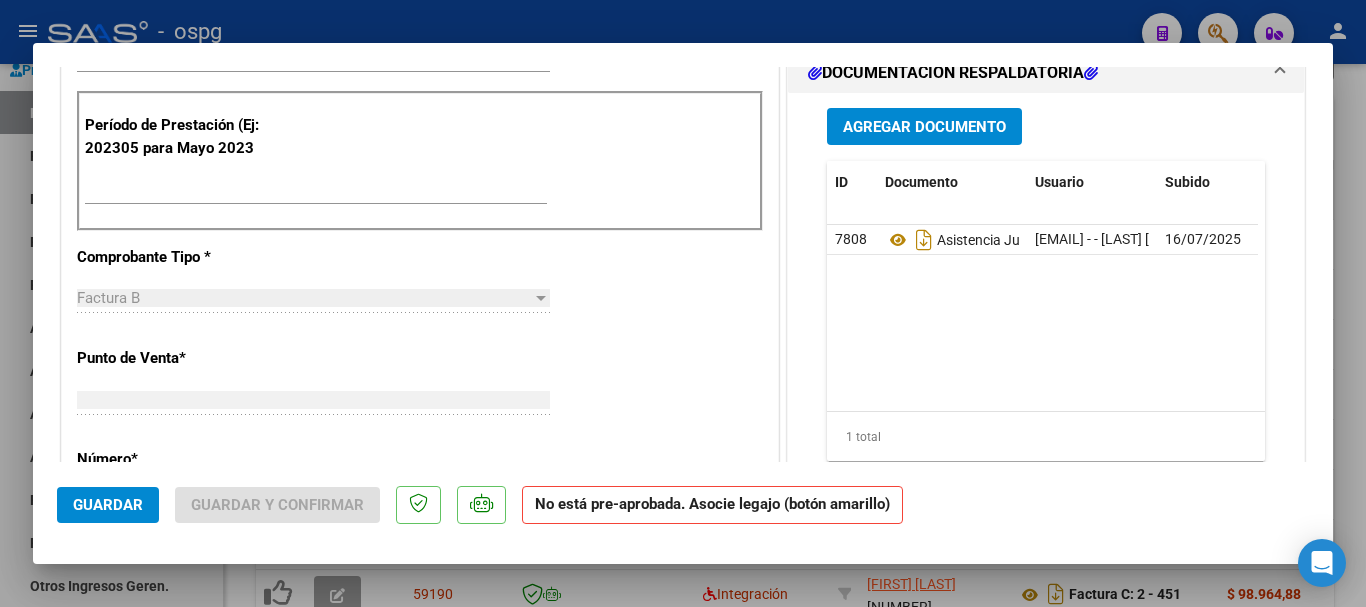 scroll, scrollTop: 0, scrollLeft: 0, axis: both 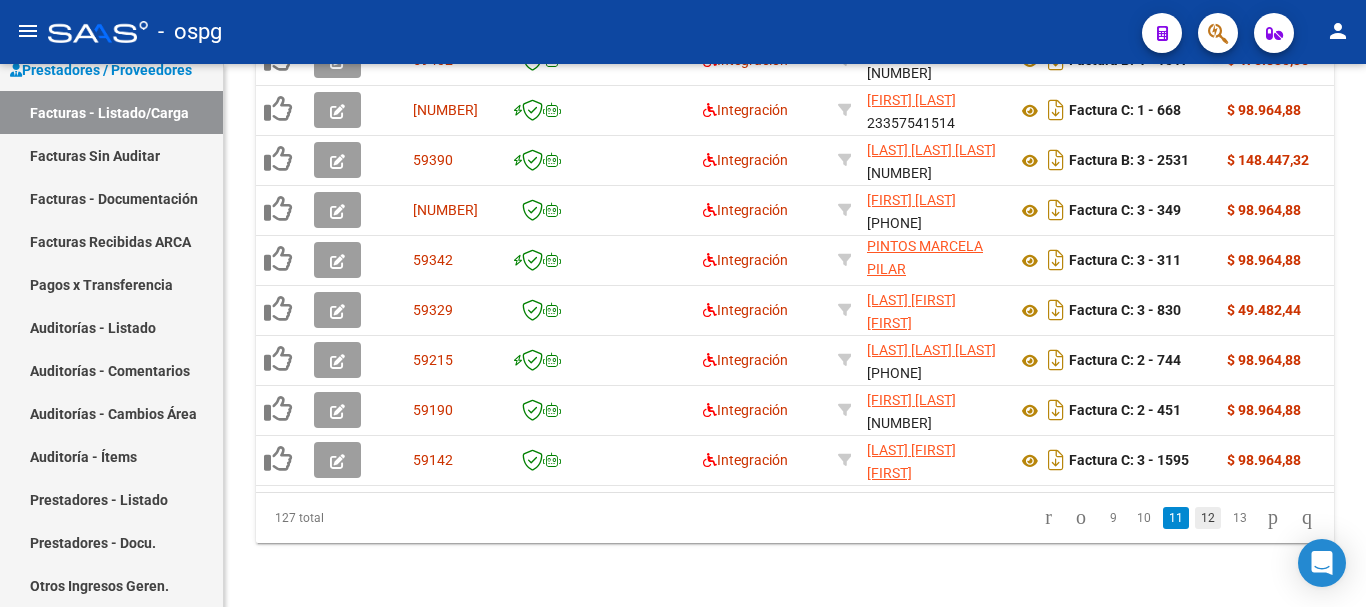 click on "12" 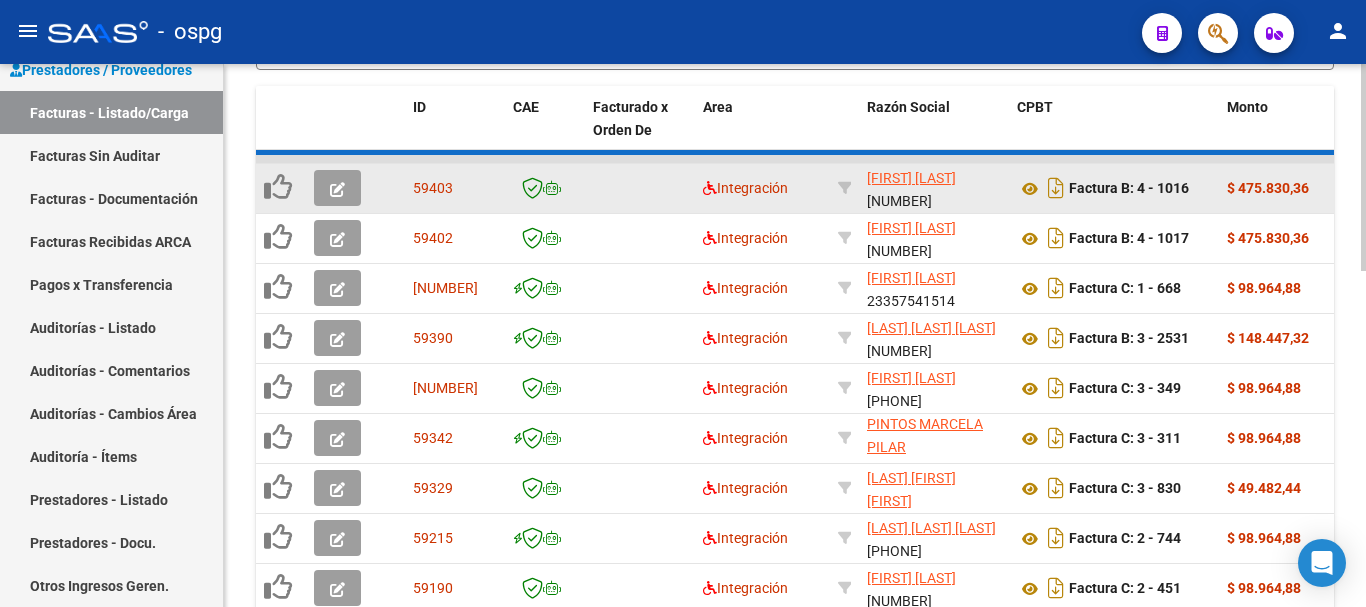 scroll, scrollTop: 682, scrollLeft: 0, axis: vertical 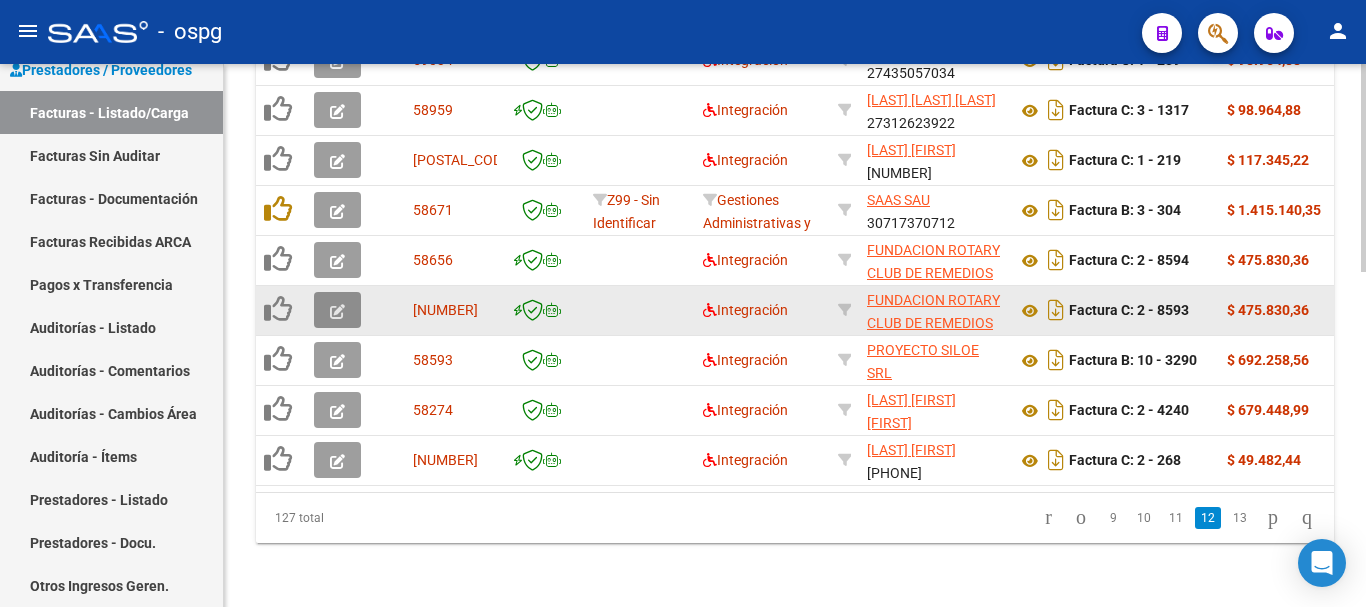click 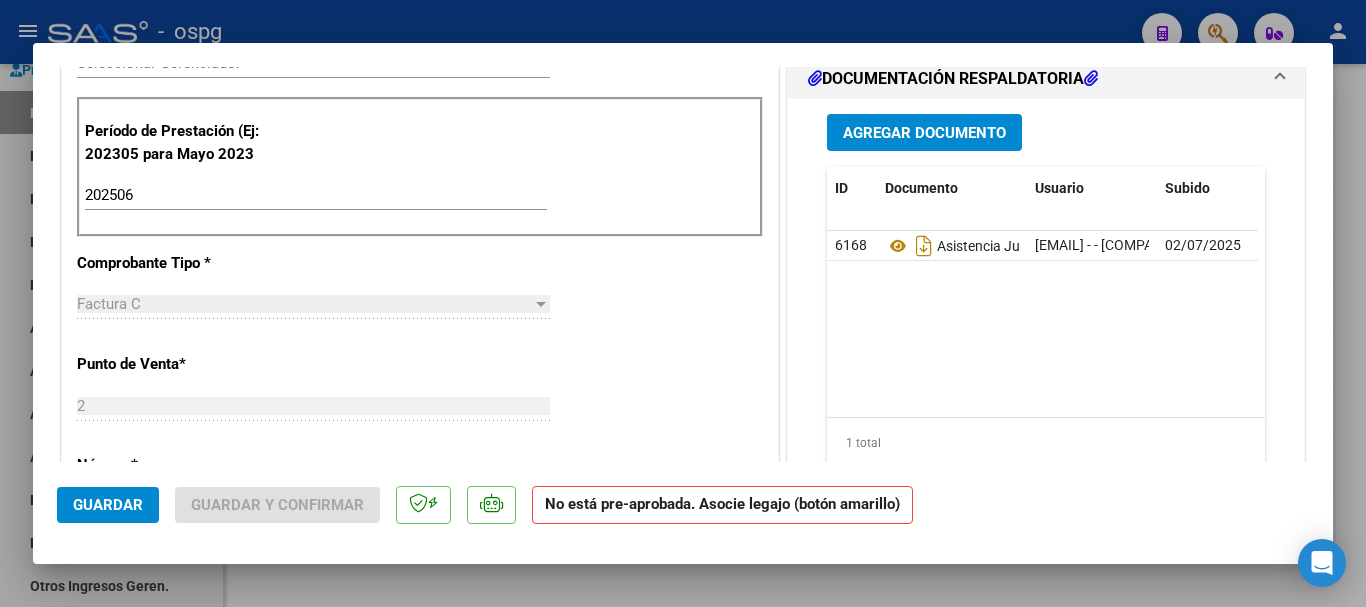 scroll, scrollTop: 600, scrollLeft: 0, axis: vertical 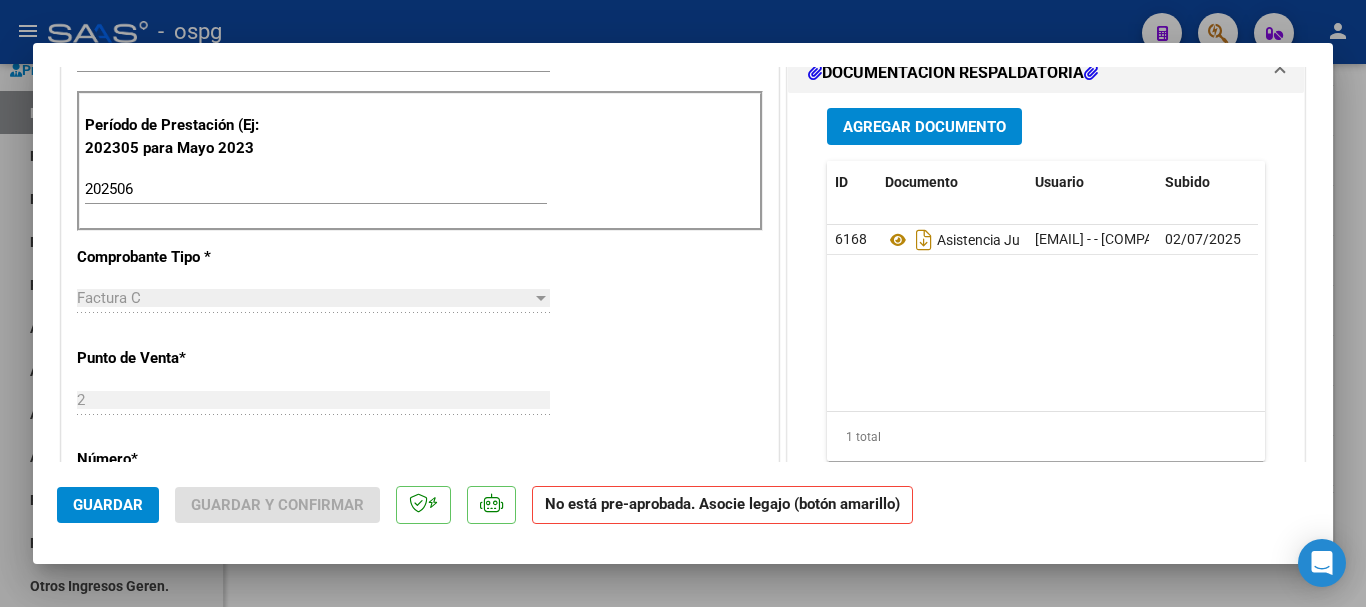 click at bounding box center (683, 303) 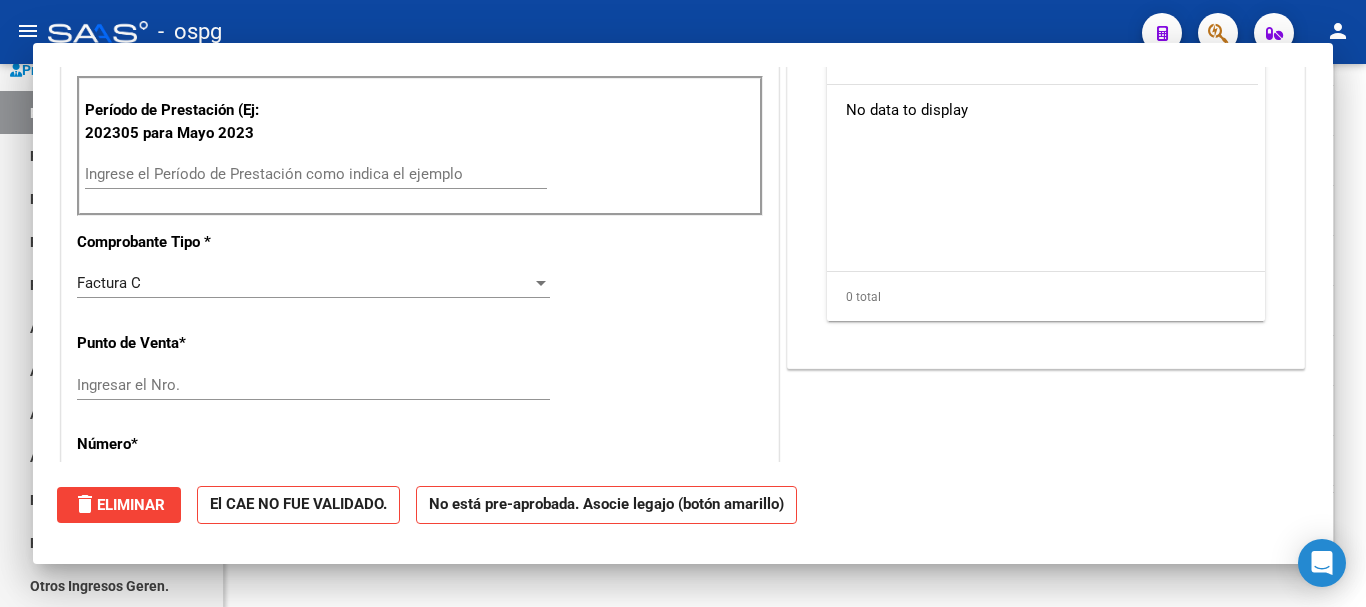scroll, scrollTop: 0, scrollLeft: 0, axis: both 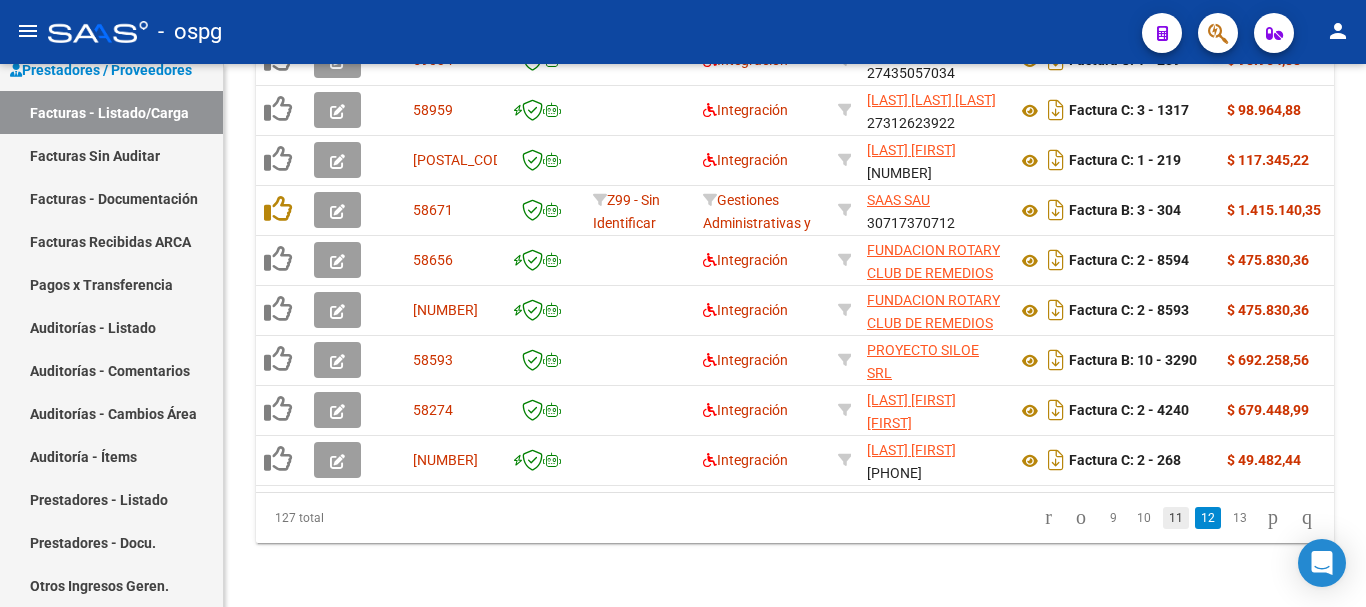 click on "11" 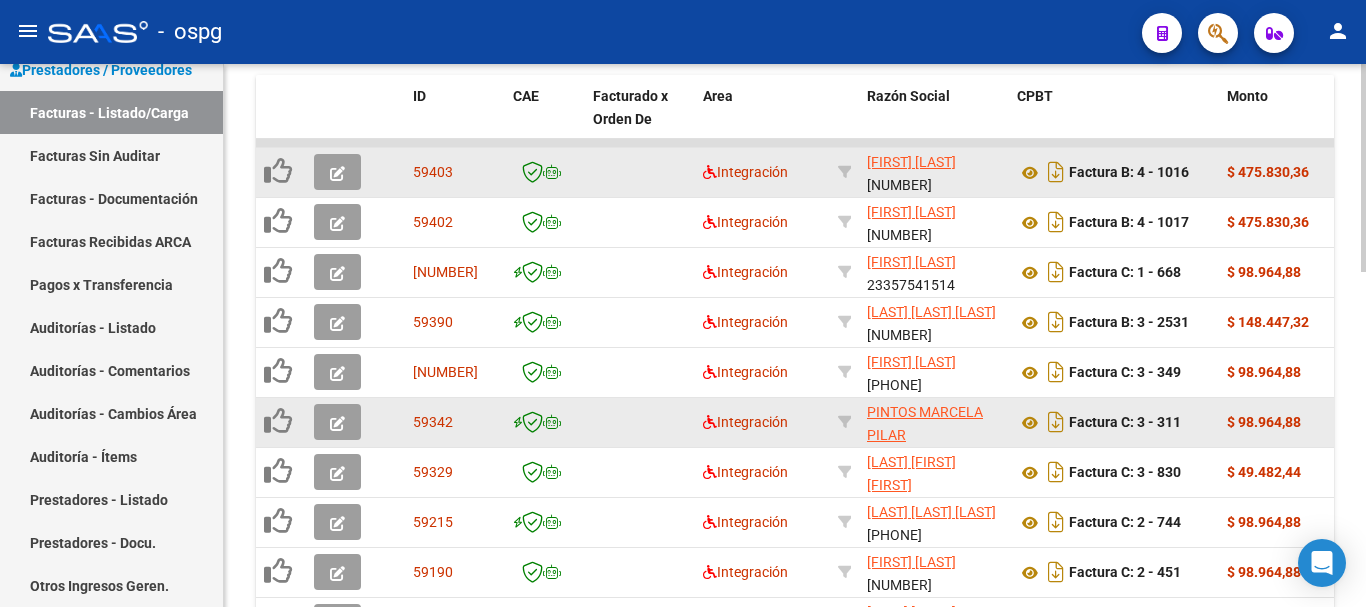 scroll, scrollTop: 677, scrollLeft: 0, axis: vertical 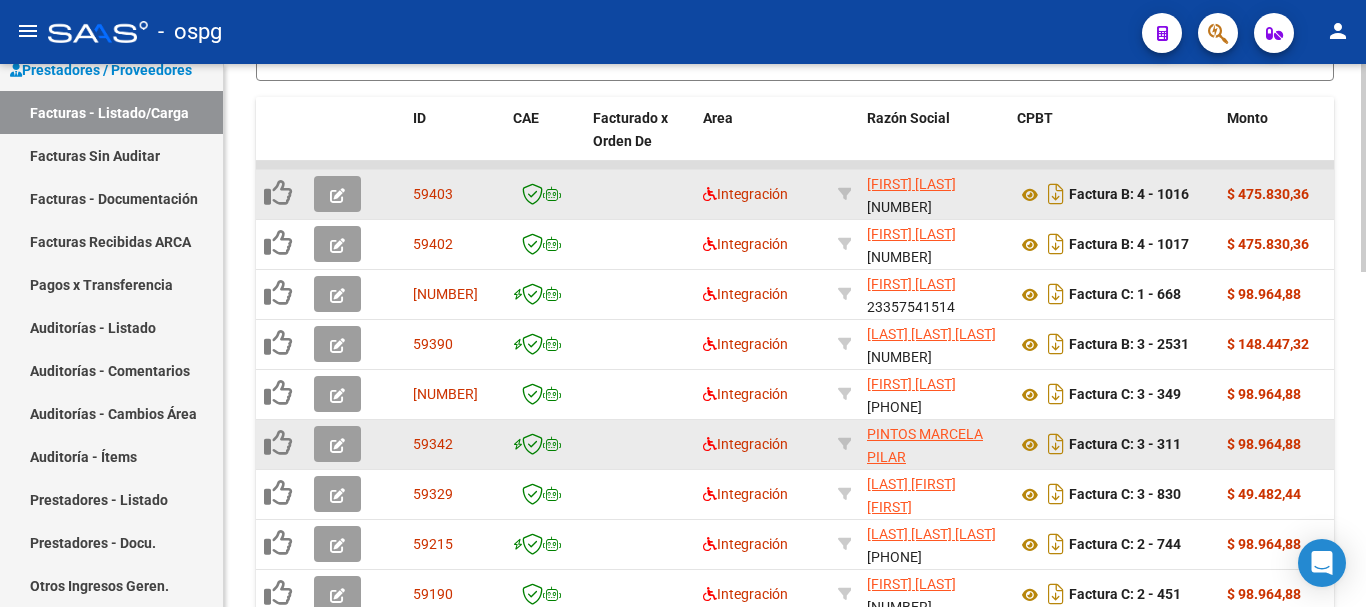 click 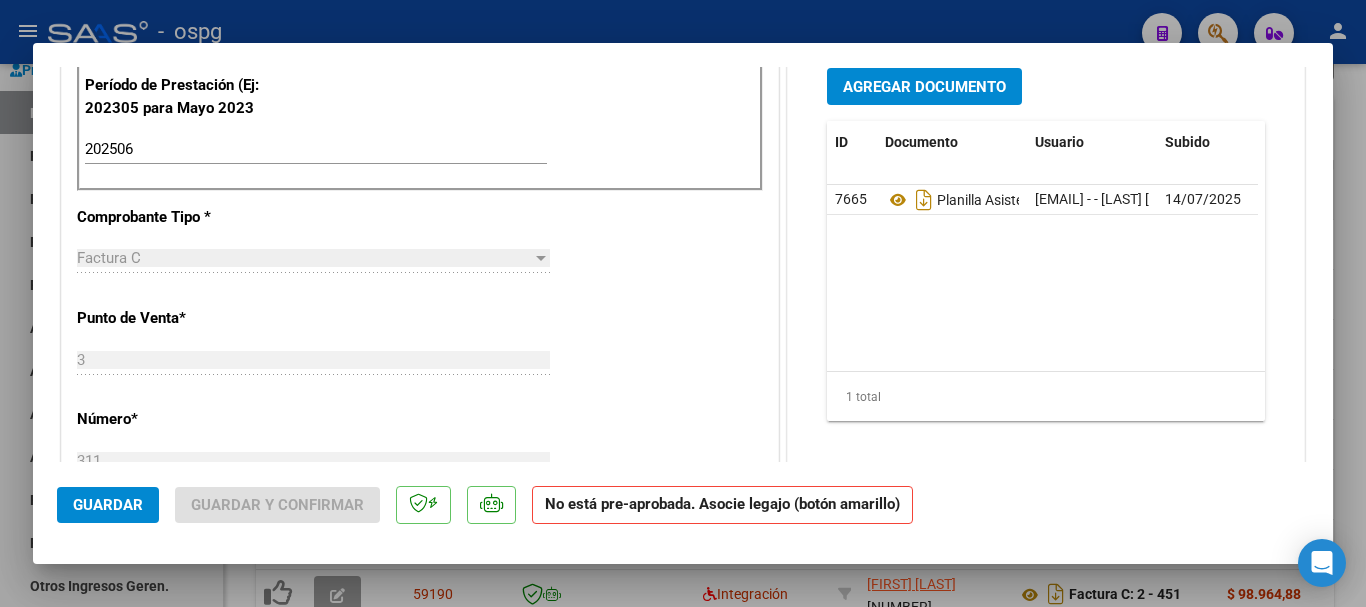scroll, scrollTop: 700, scrollLeft: 0, axis: vertical 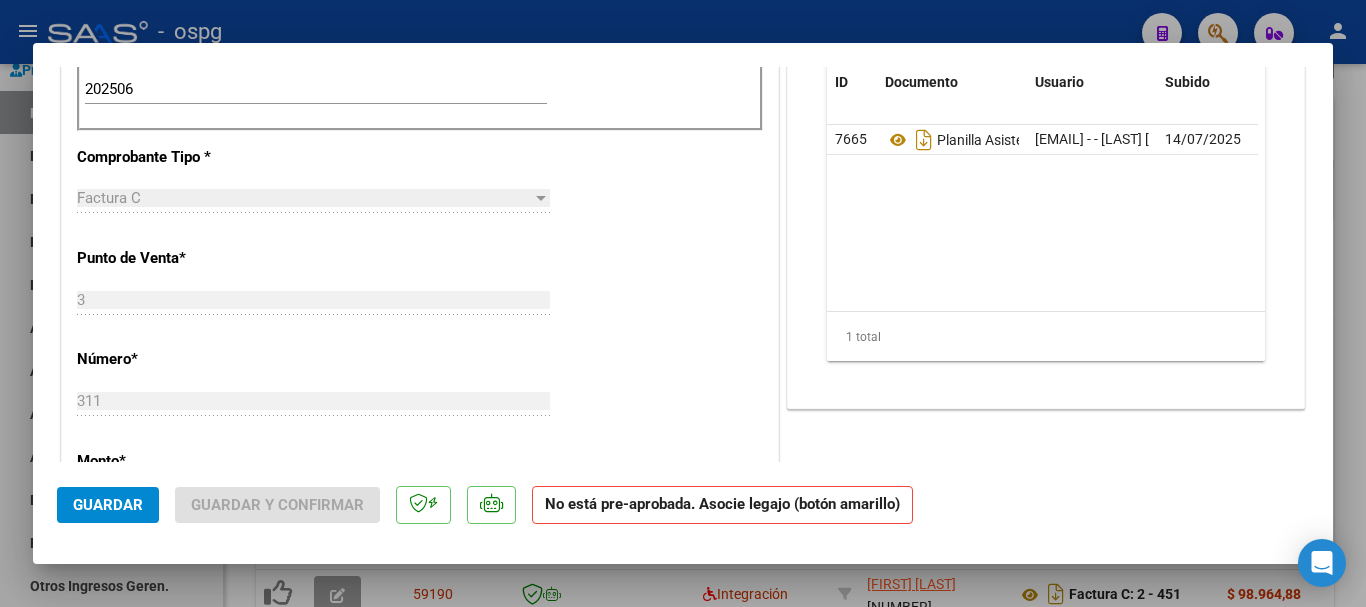 click at bounding box center (683, 303) 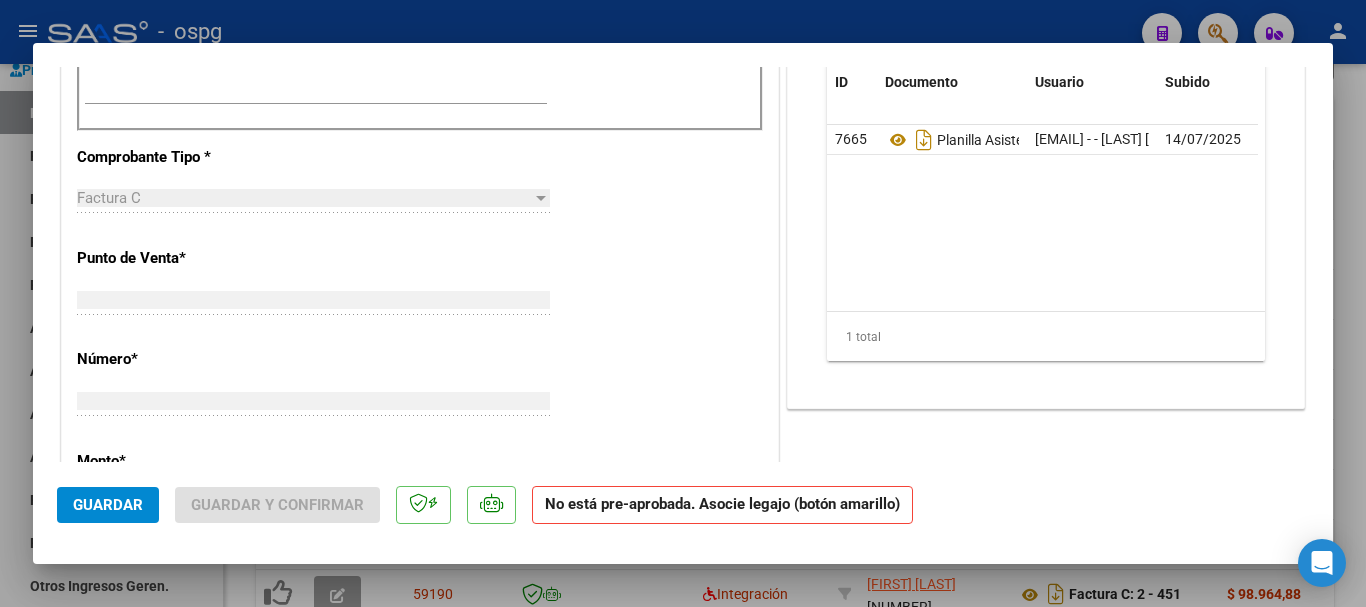 scroll, scrollTop: 0, scrollLeft: 0, axis: both 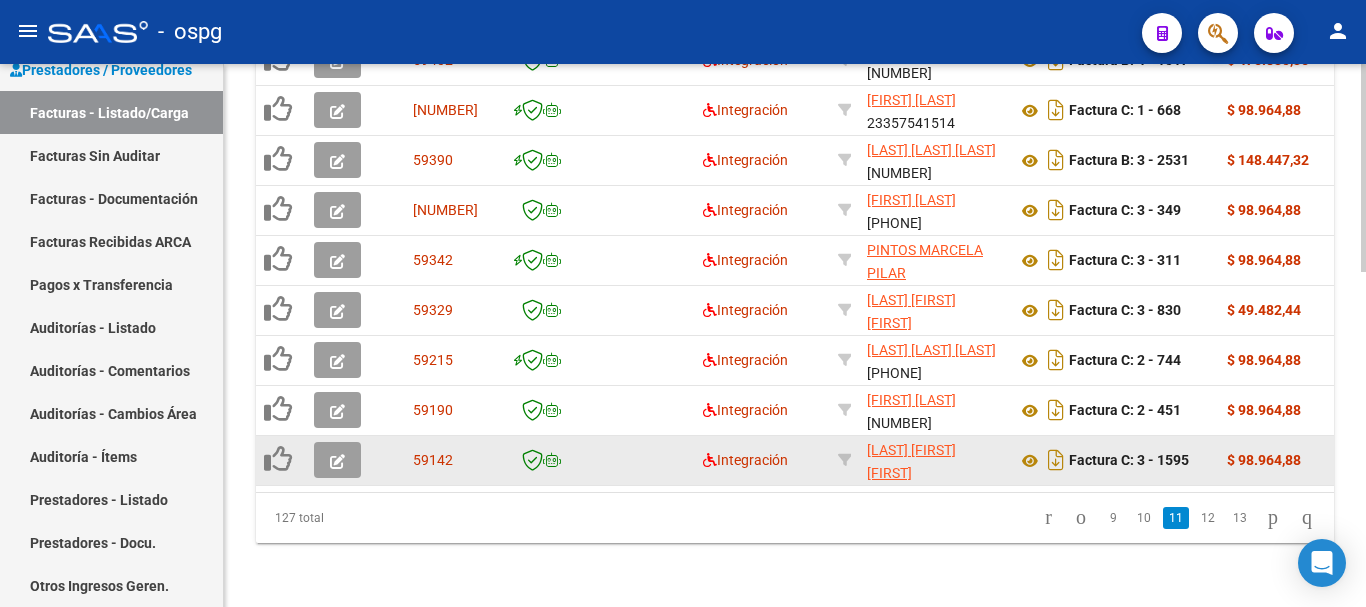 click 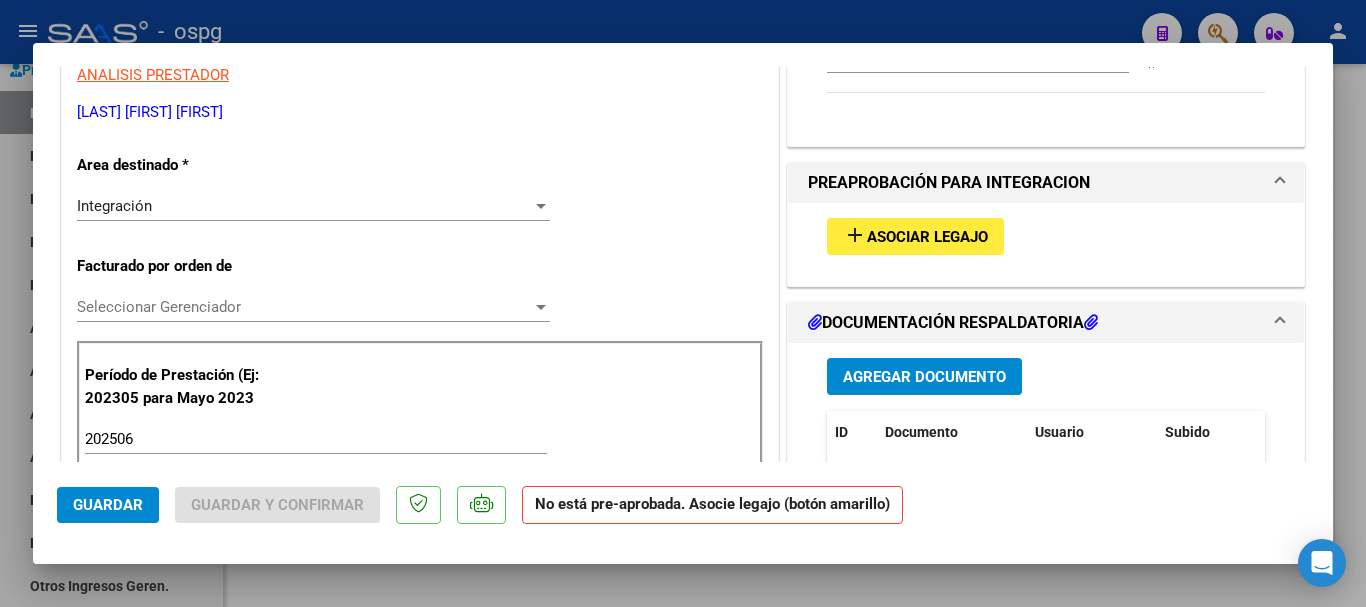 scroll, scrollTop: 500, scrollLeft: 0, axis: vertical 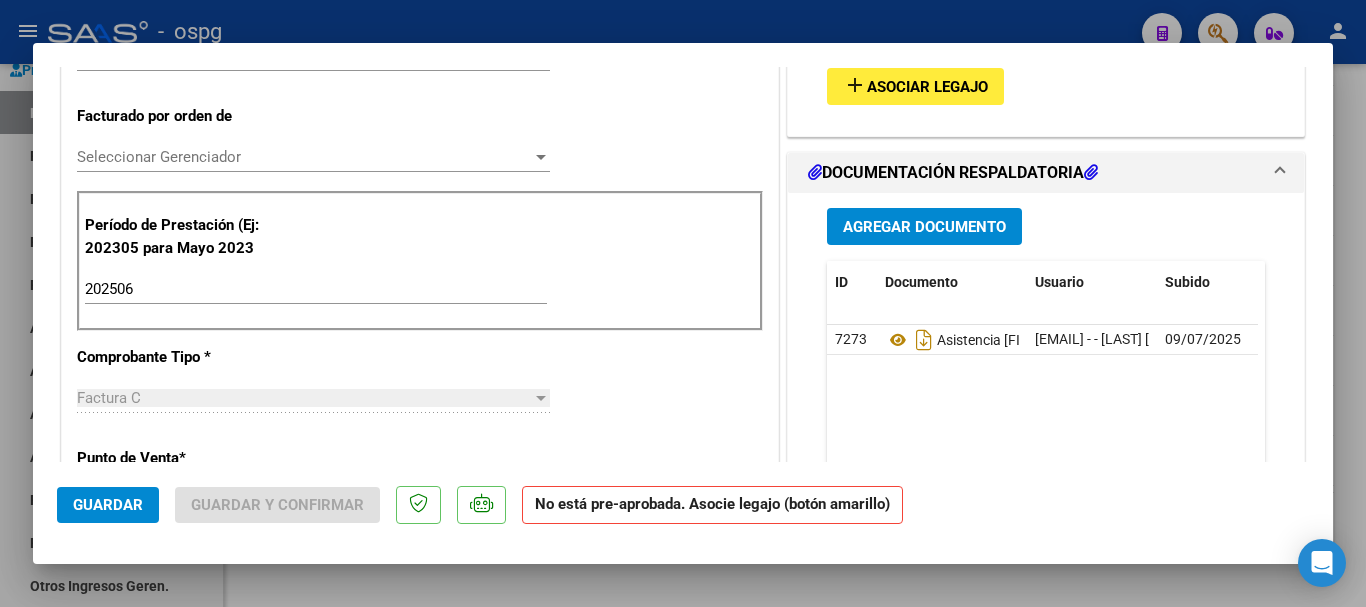 click at bounding box center (683, 303) 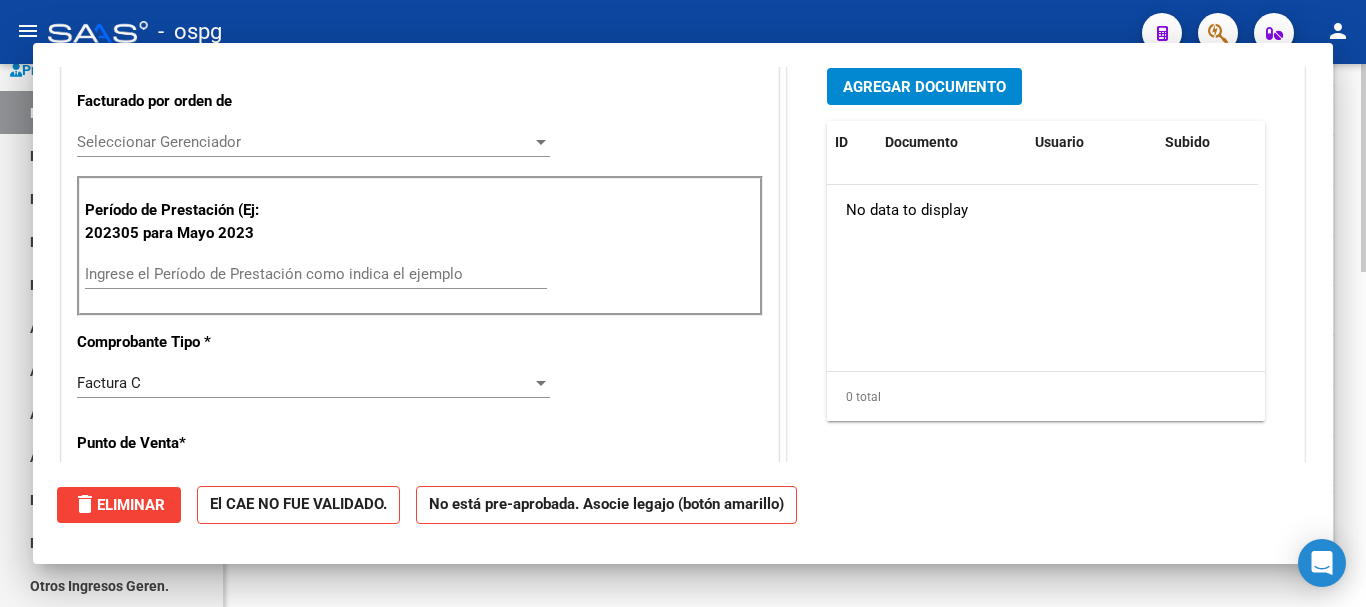 scroll, scrollTop: 0, scrollLeft: 0, axis: both 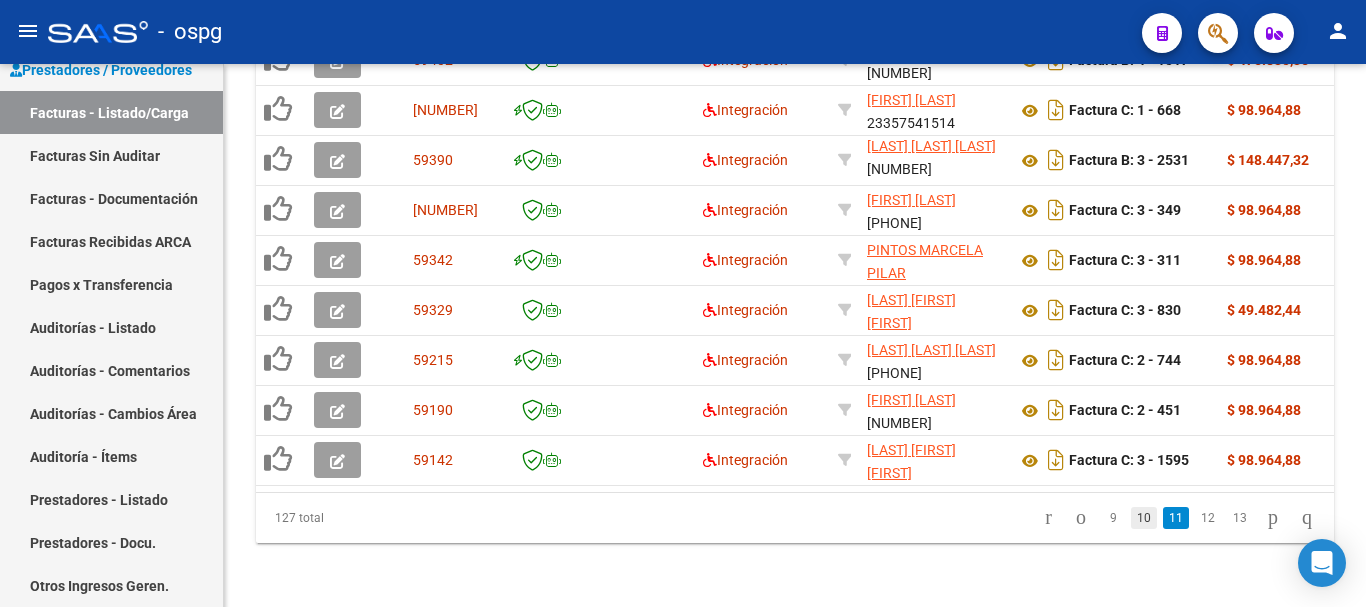 click on "10" 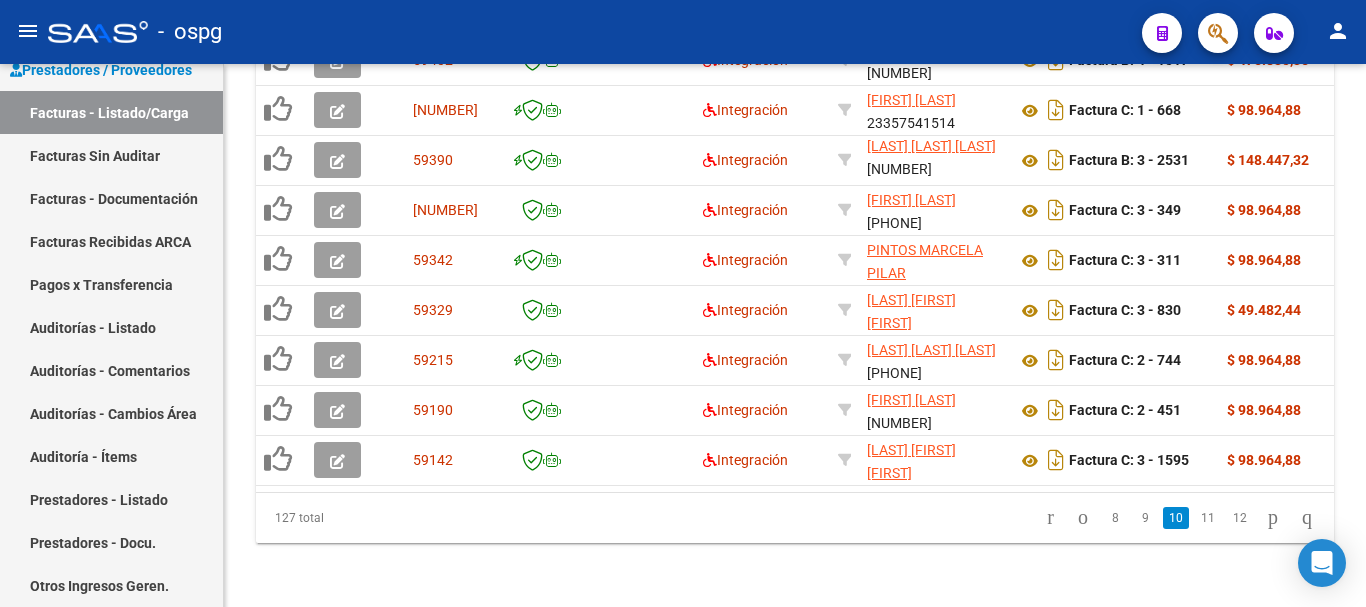 scroll, scrollTop: 882, scrollLeft: 0, axis: vertical 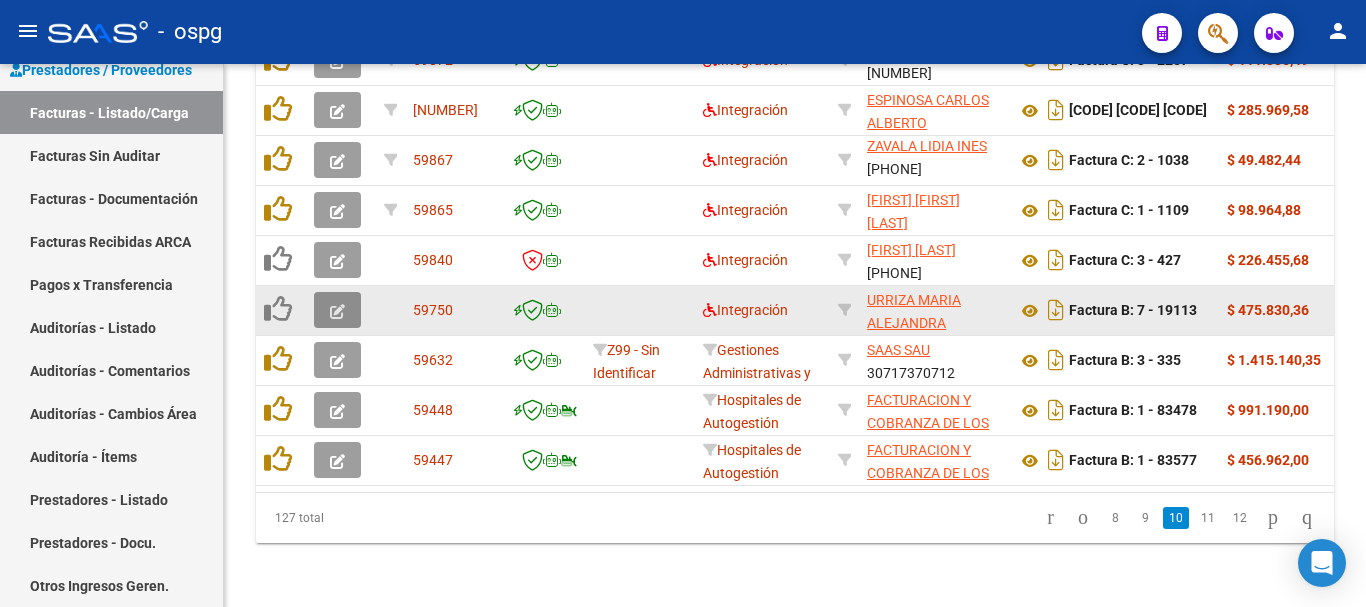 click 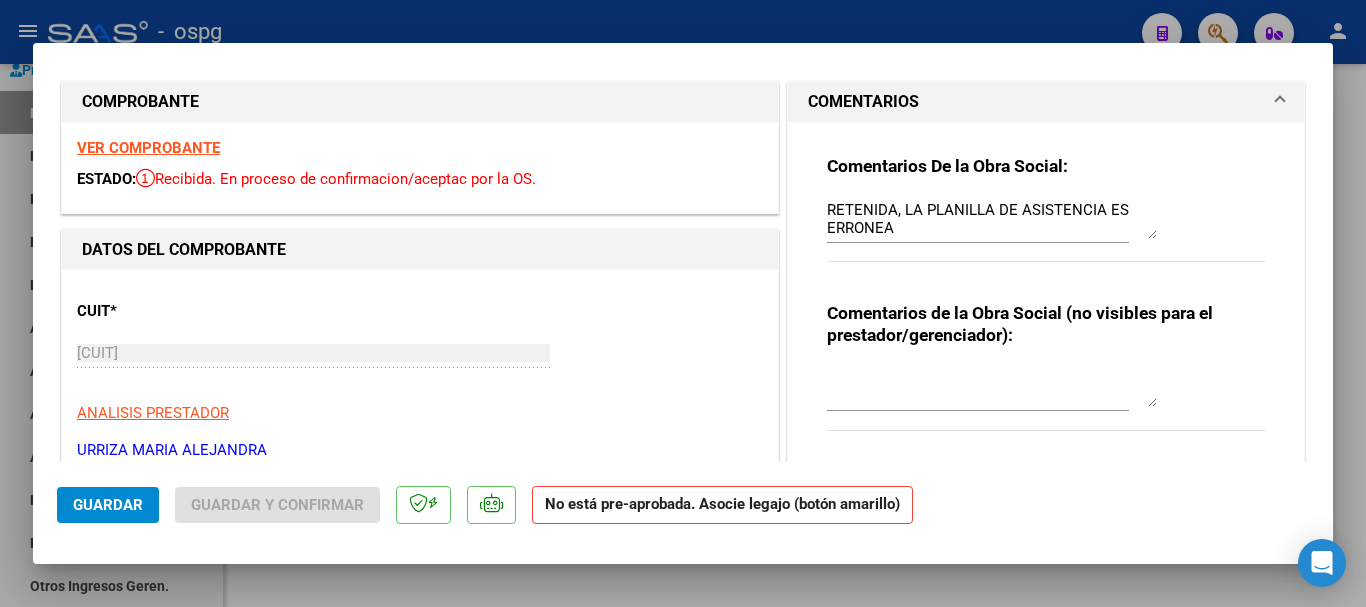 scroll, scrollTop: 0, scrollLeft: 0, axis: both 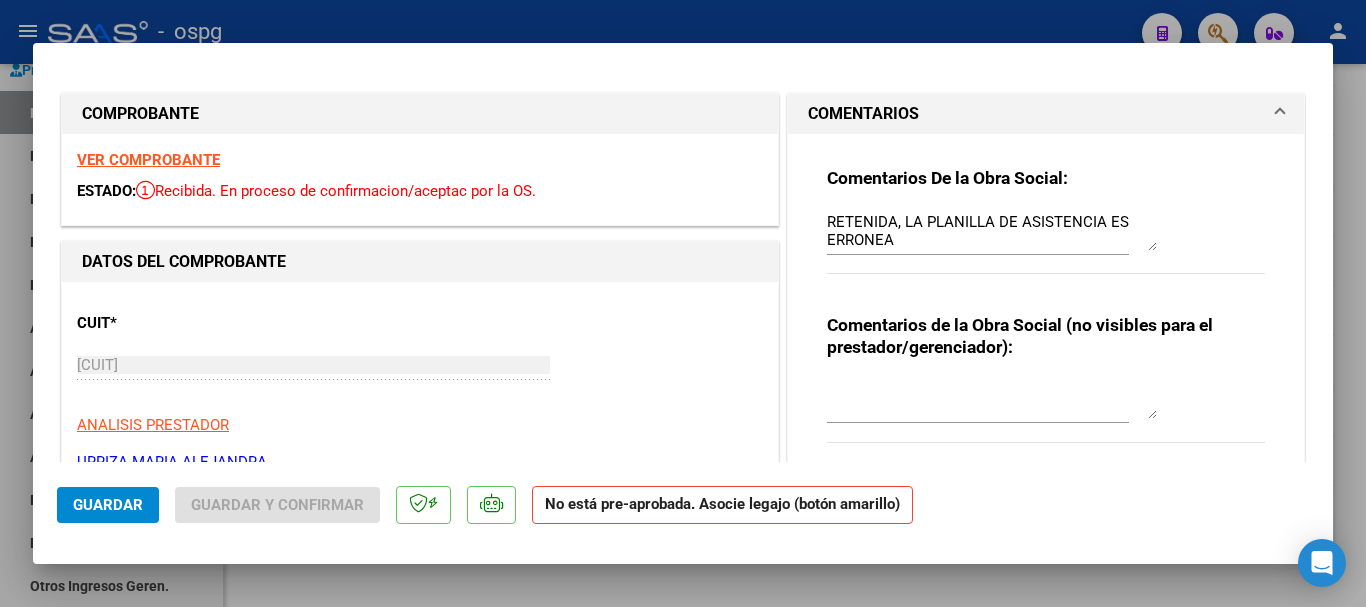 click at bounding box center [683, 303] 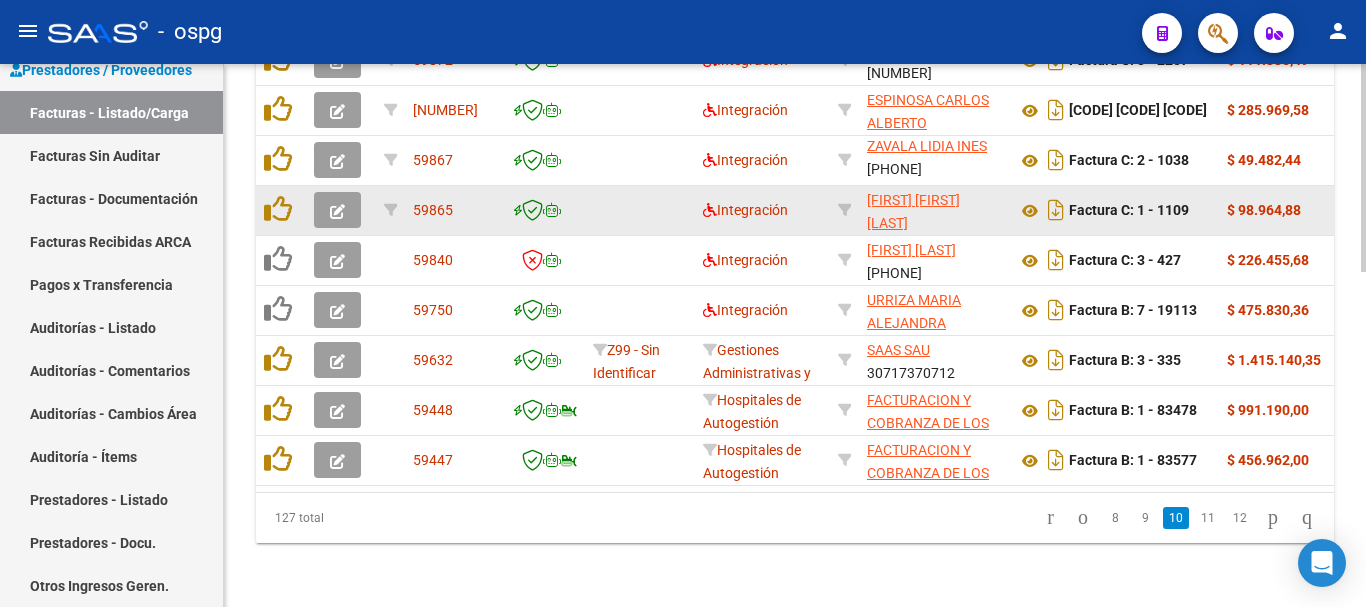 click 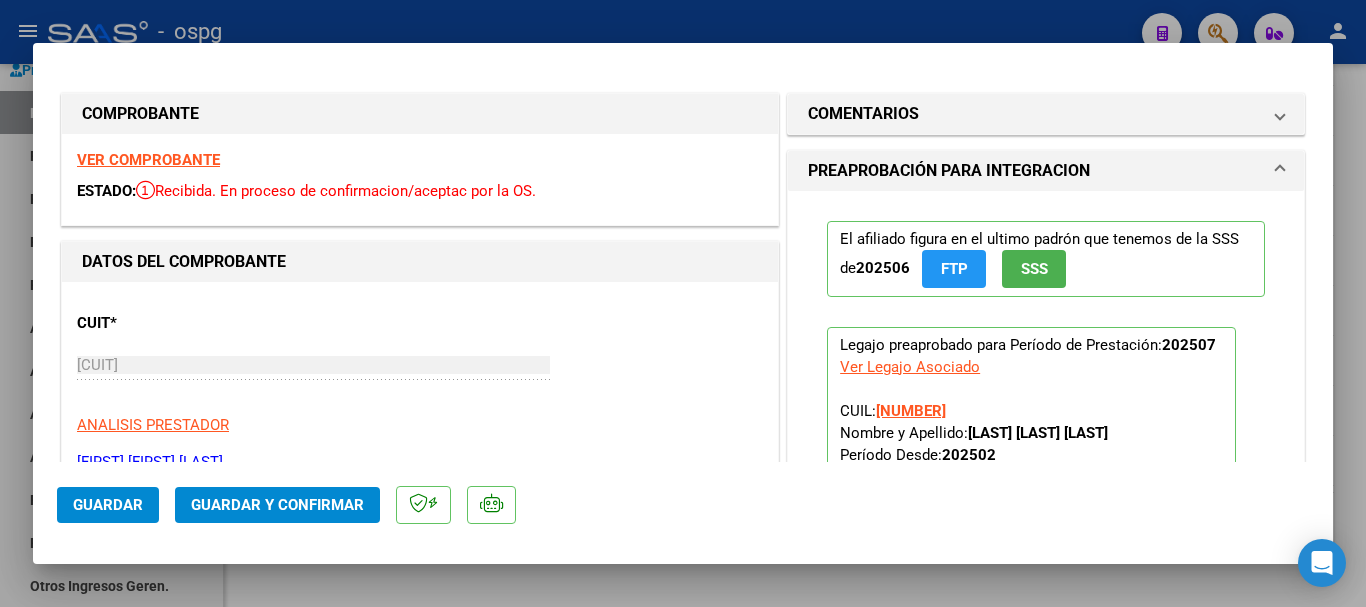 click on "VER COMPROBANTE" at bounding box center [148, 160] 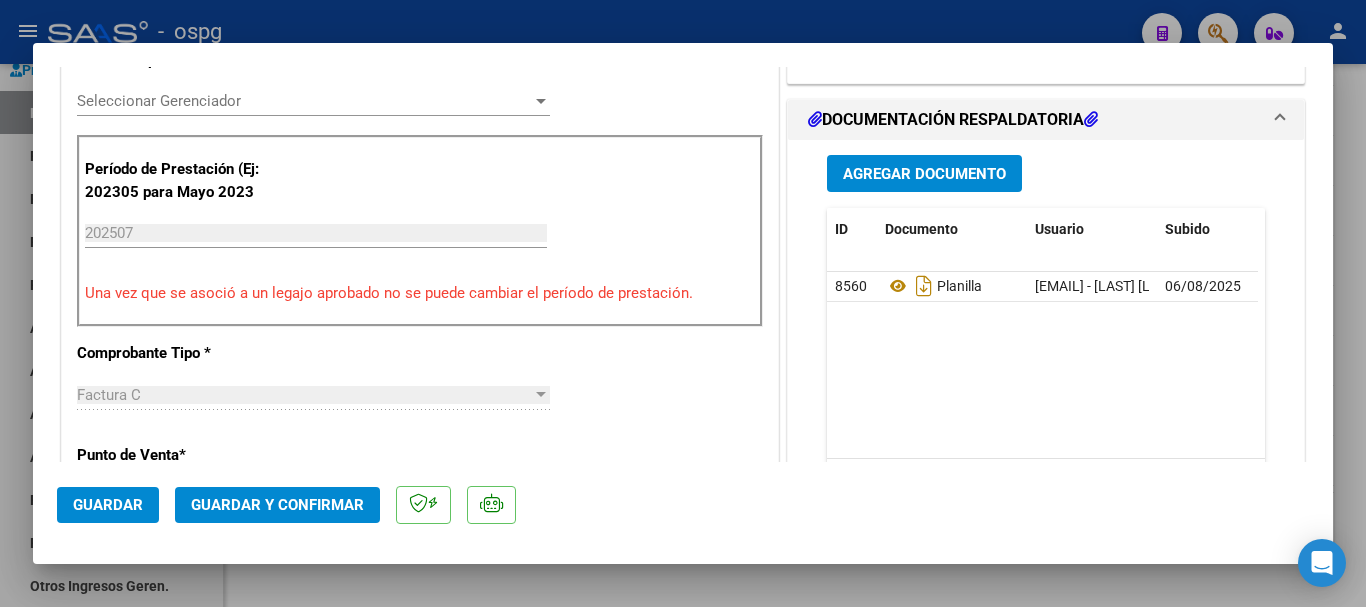 scroll, scrollTop: 600, scrollLeft: 0, axis: vertical 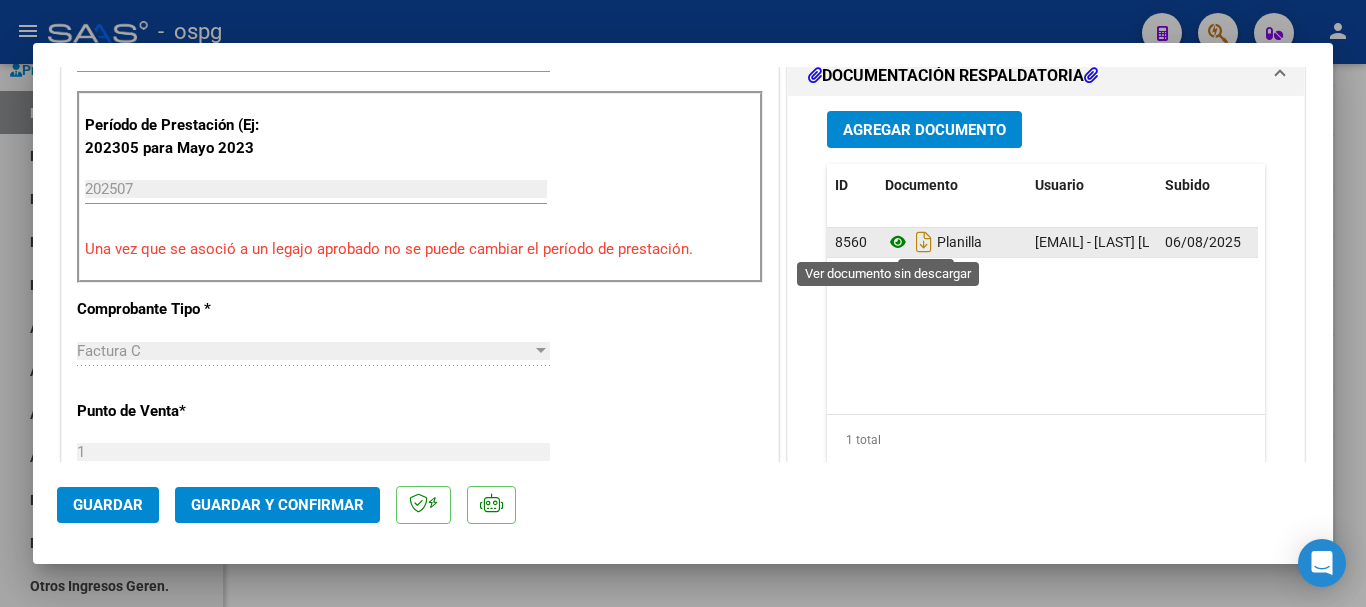 click 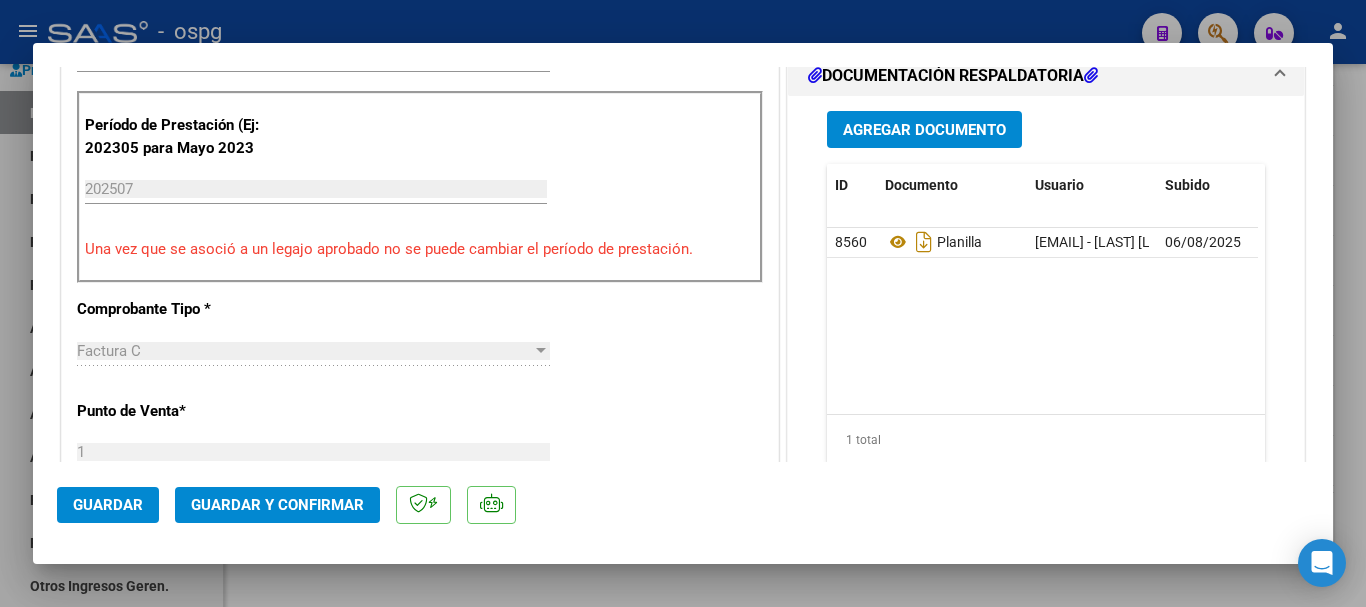 click at bounding box center [683, 303] 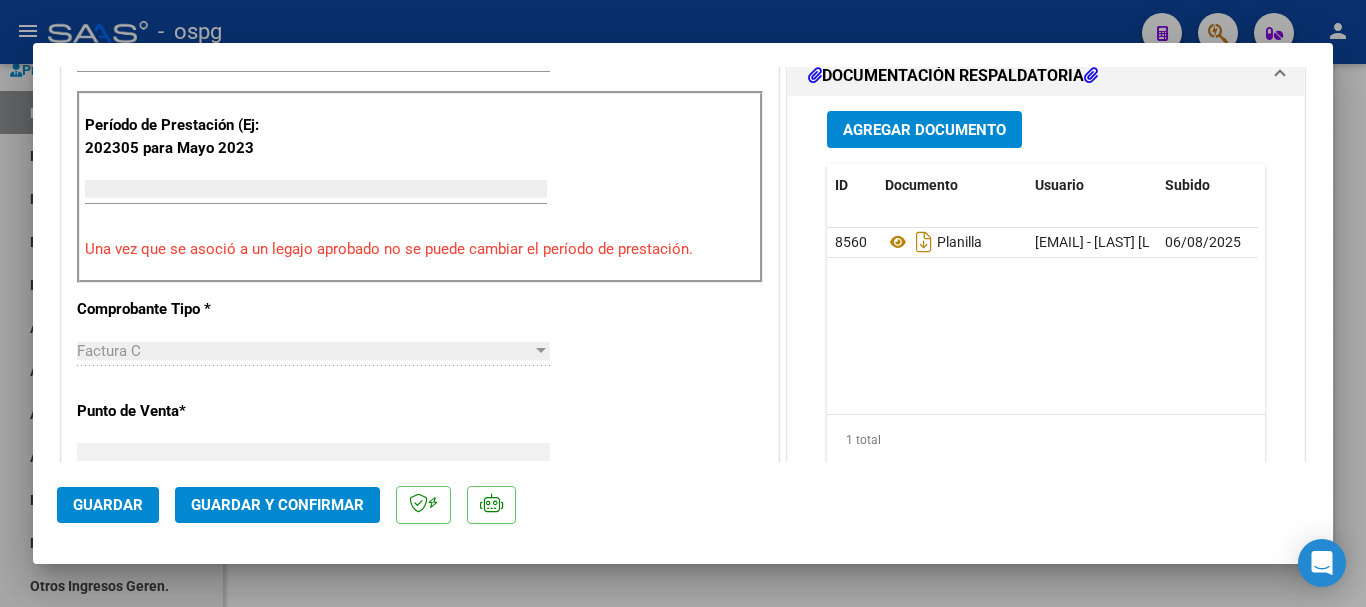scroll, scrollTop: 585, scrollLeft: 0, axis: vertical 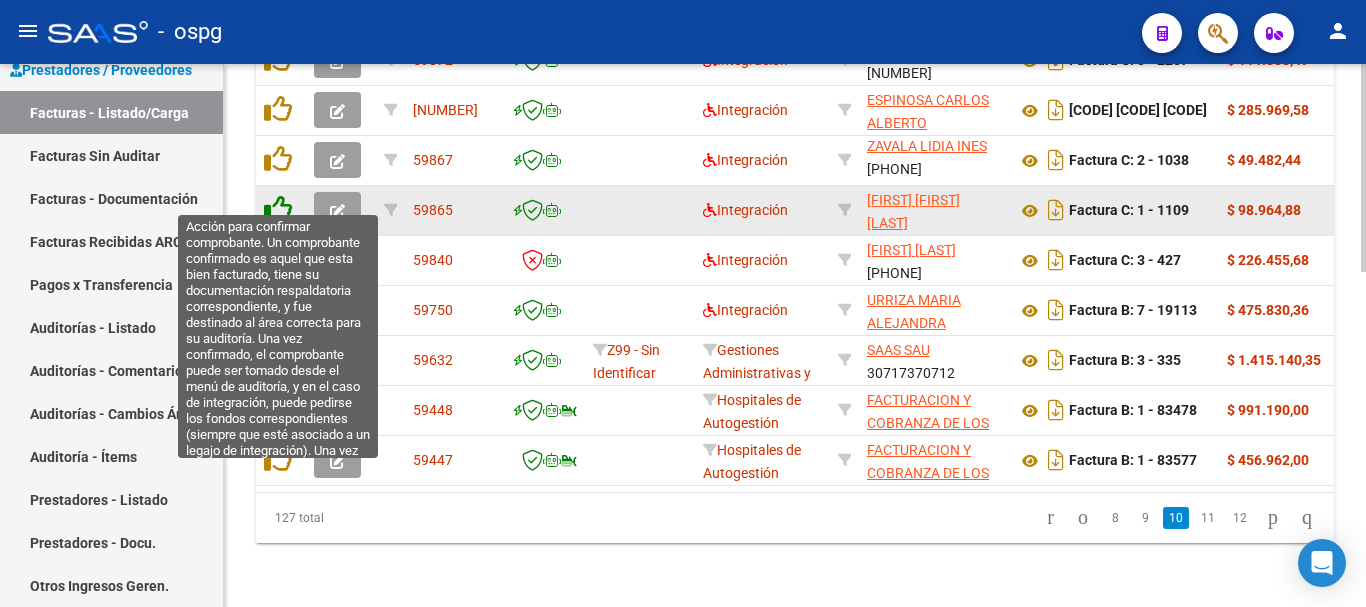 click 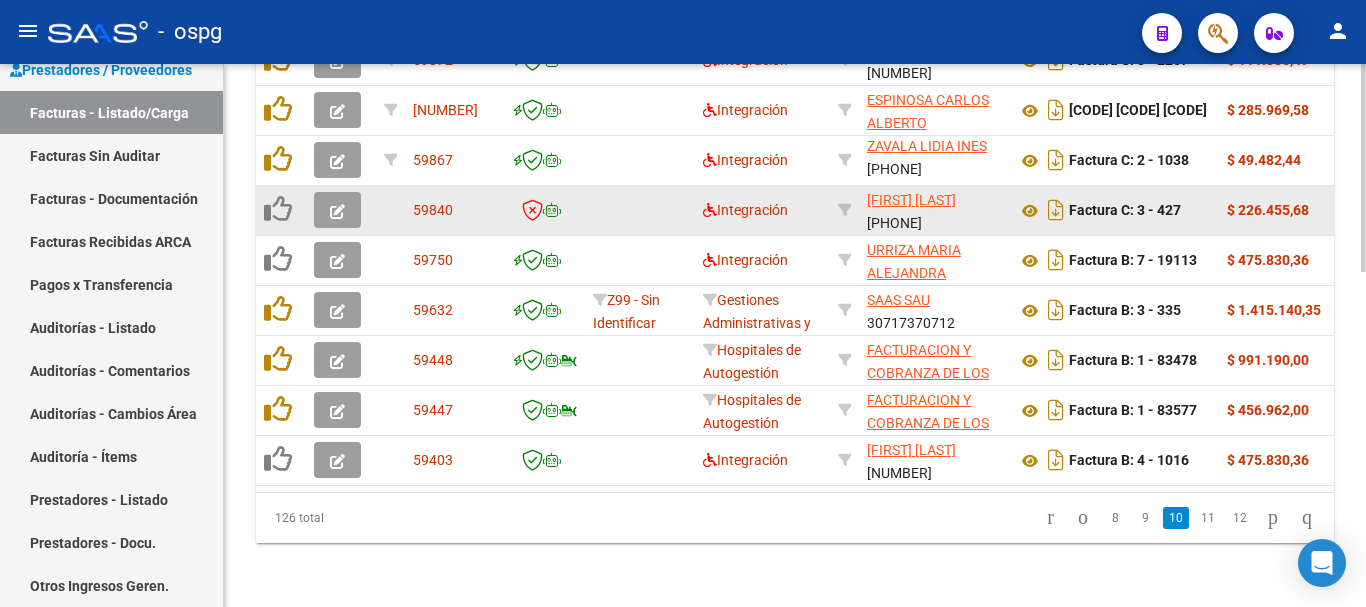 scroll, scrollTop: 877, scrollLeft: 0, axis: vertical 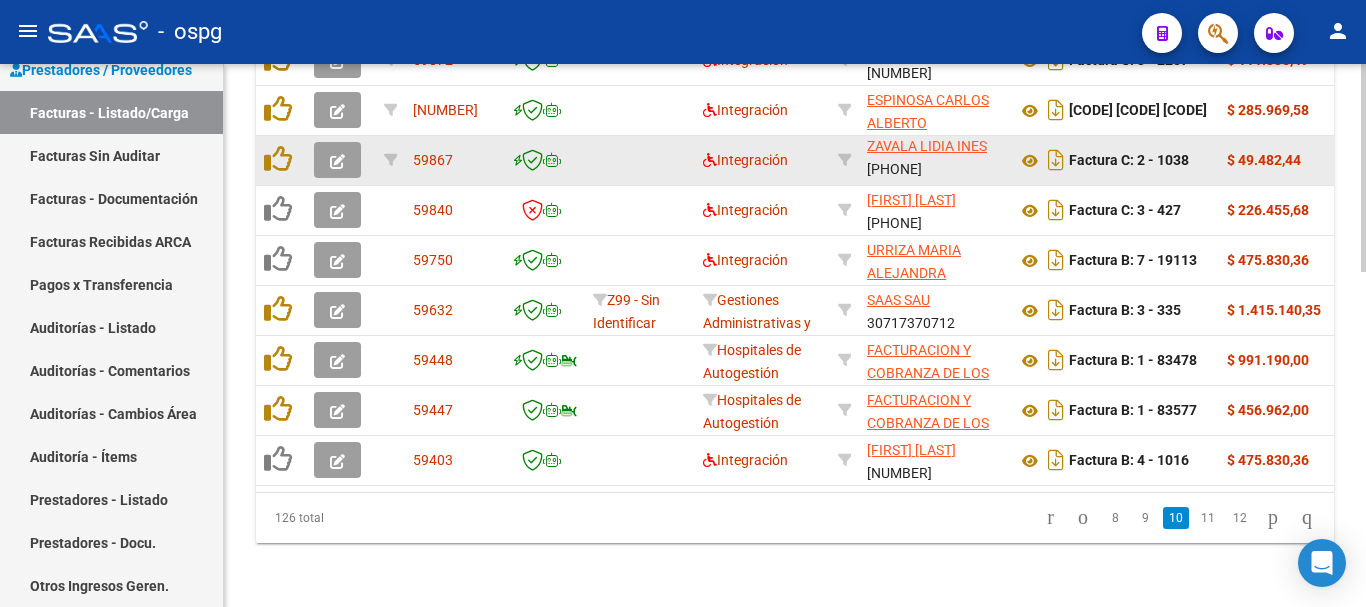 click 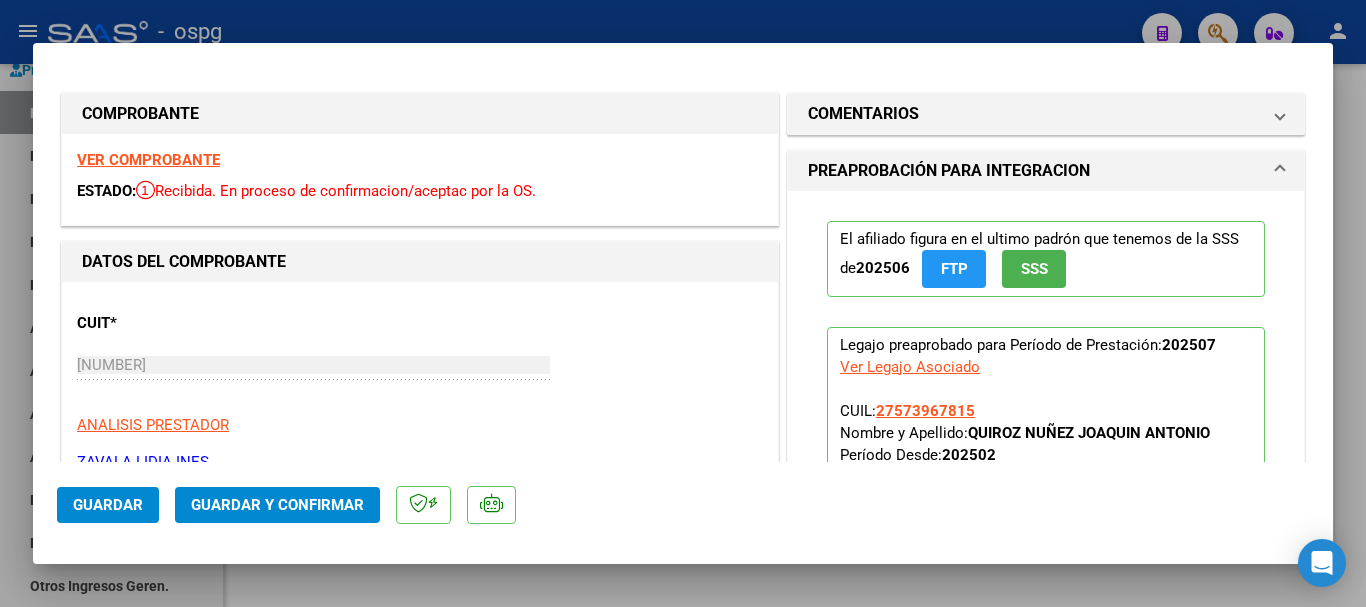 click on "VER COMPROBANTE" at bounding box center (148, 160) 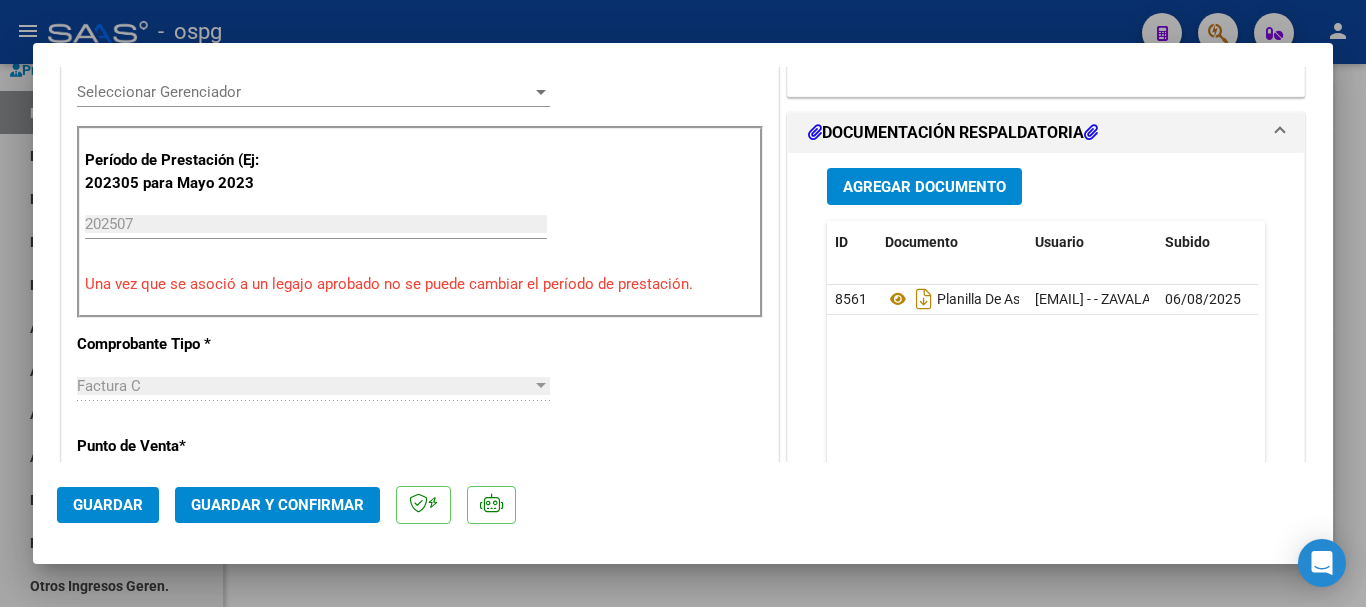 scroll, scrollTop: 600, scrollLeft: 0, axis: vertical 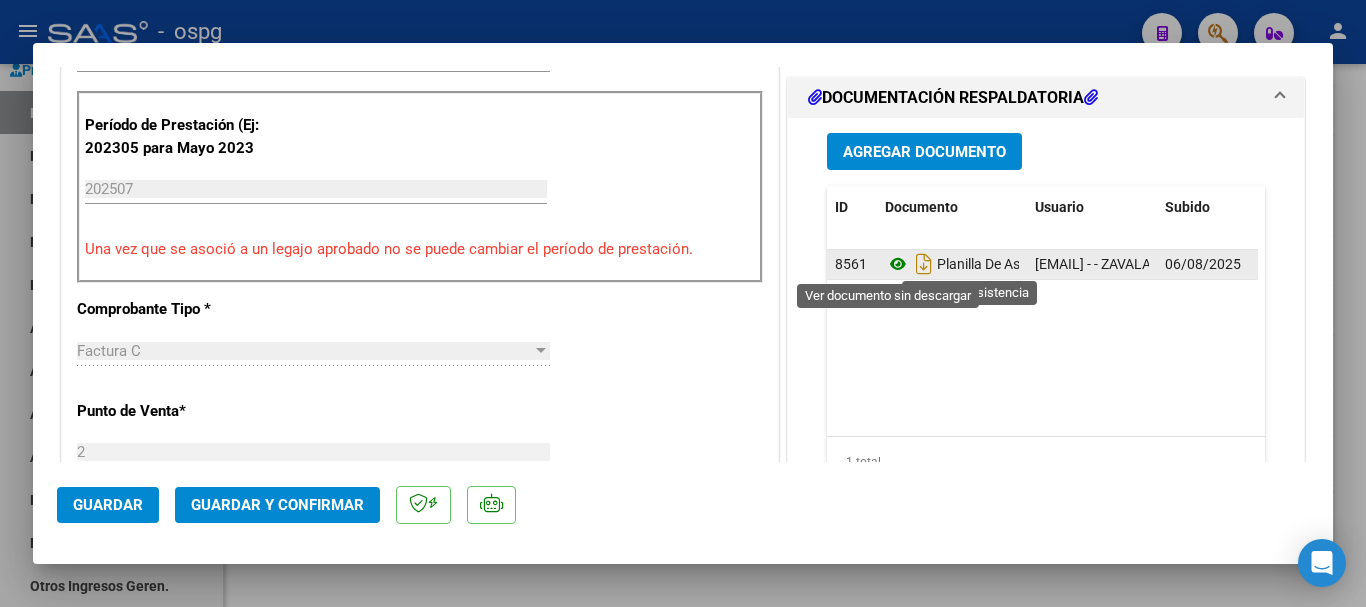 click 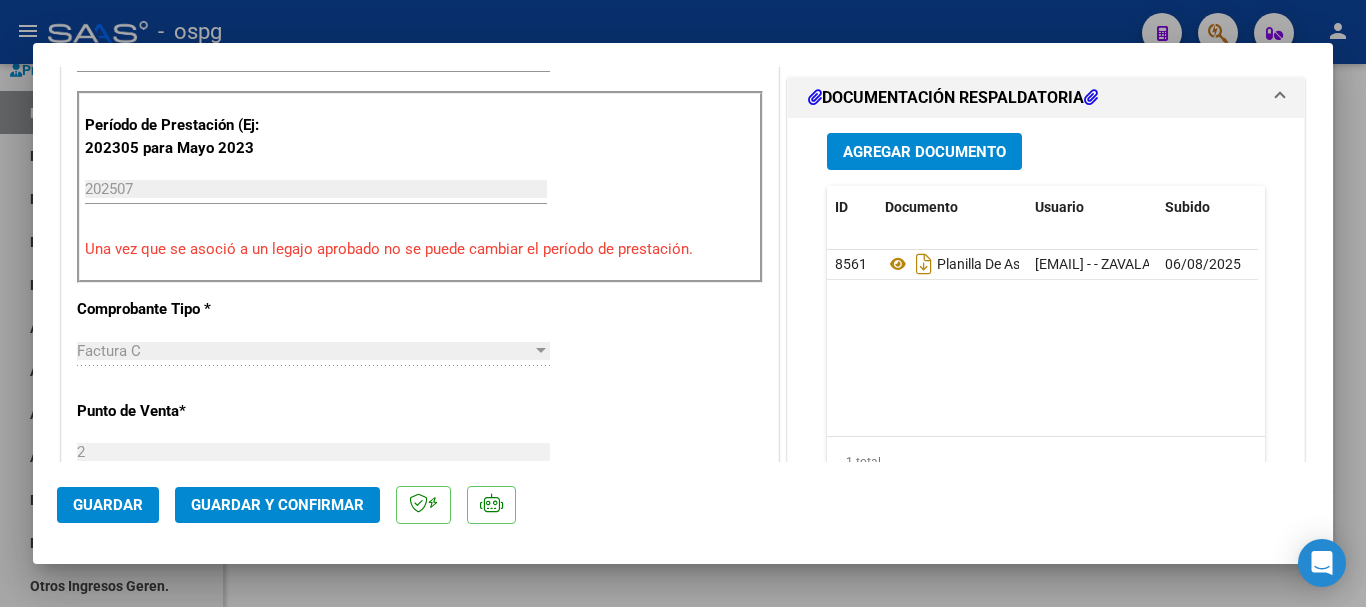 click at bounding box center [683, 303] 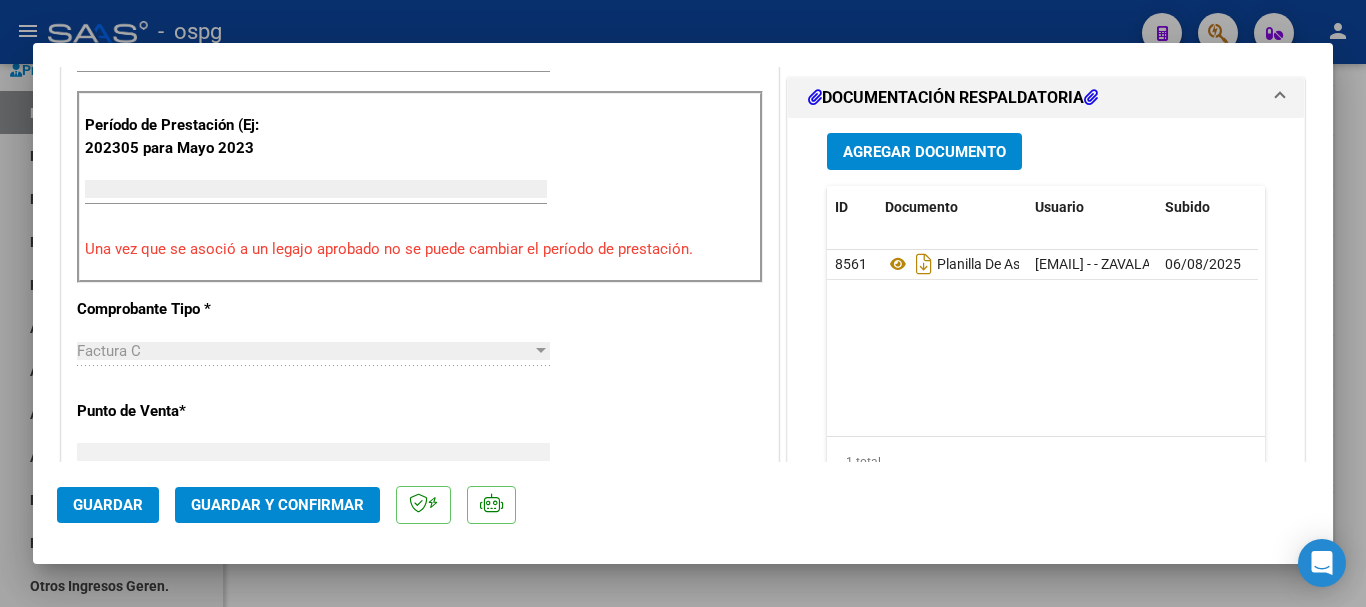 scroll, scrollTop: 0, scrollLeft: 0, axis: both 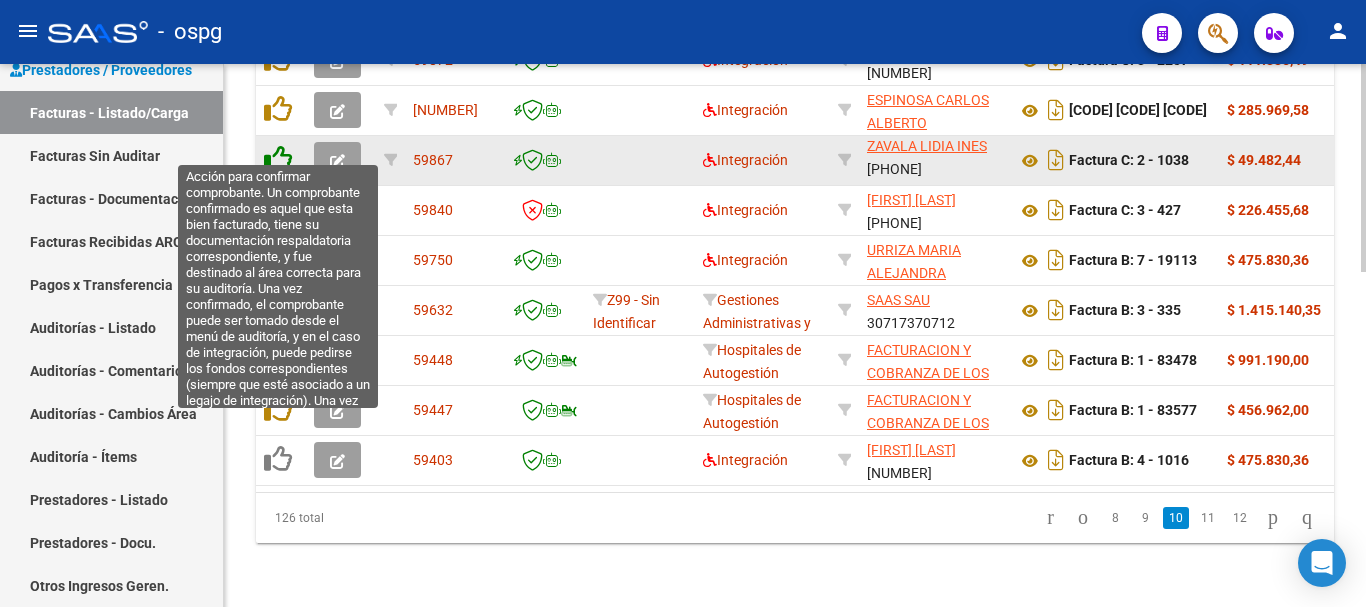 click 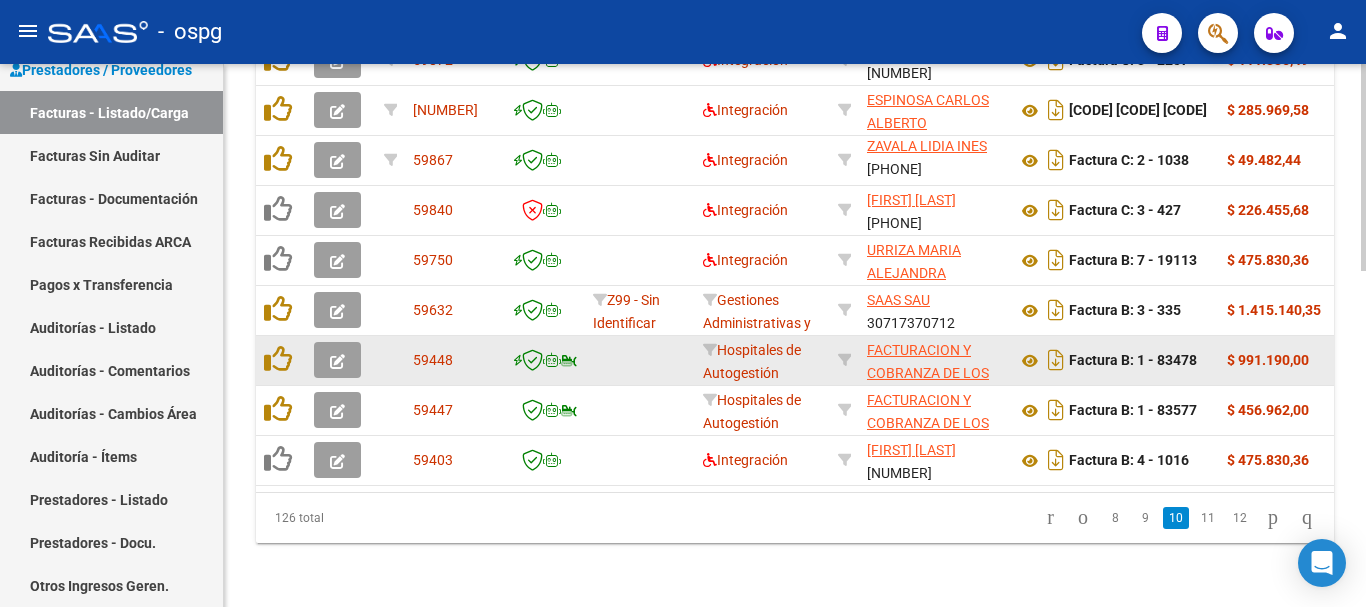 scroll, scrollTop: 877, scrollLeft: 0, axis: vertical 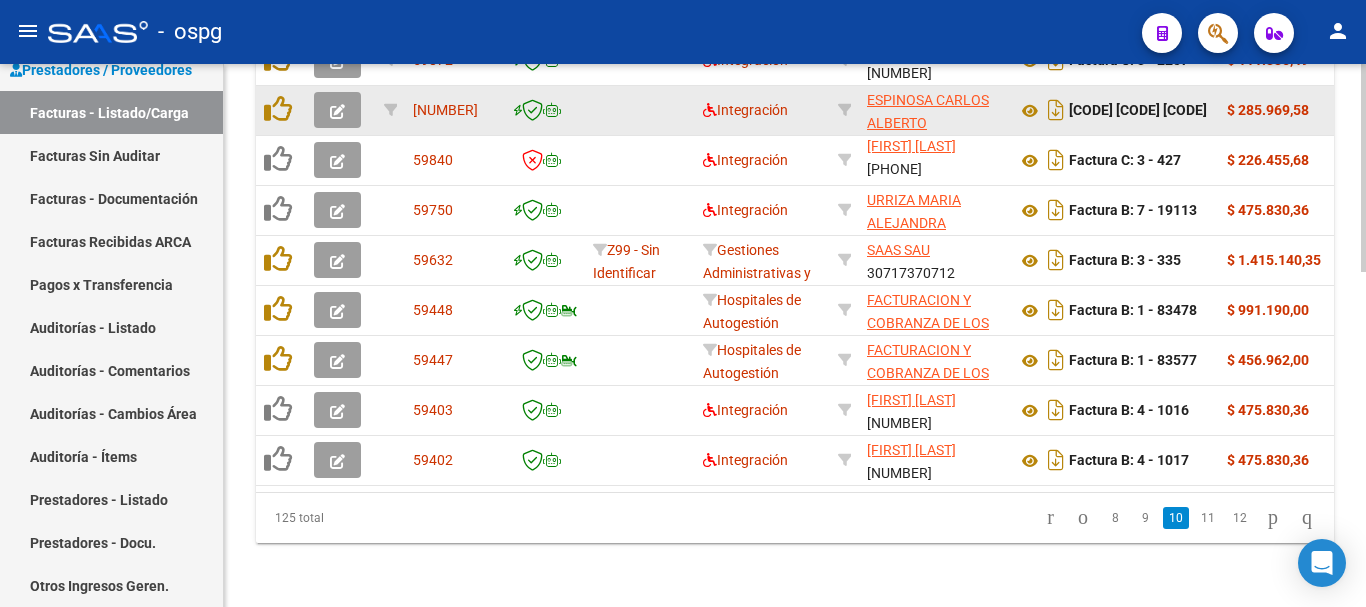 click 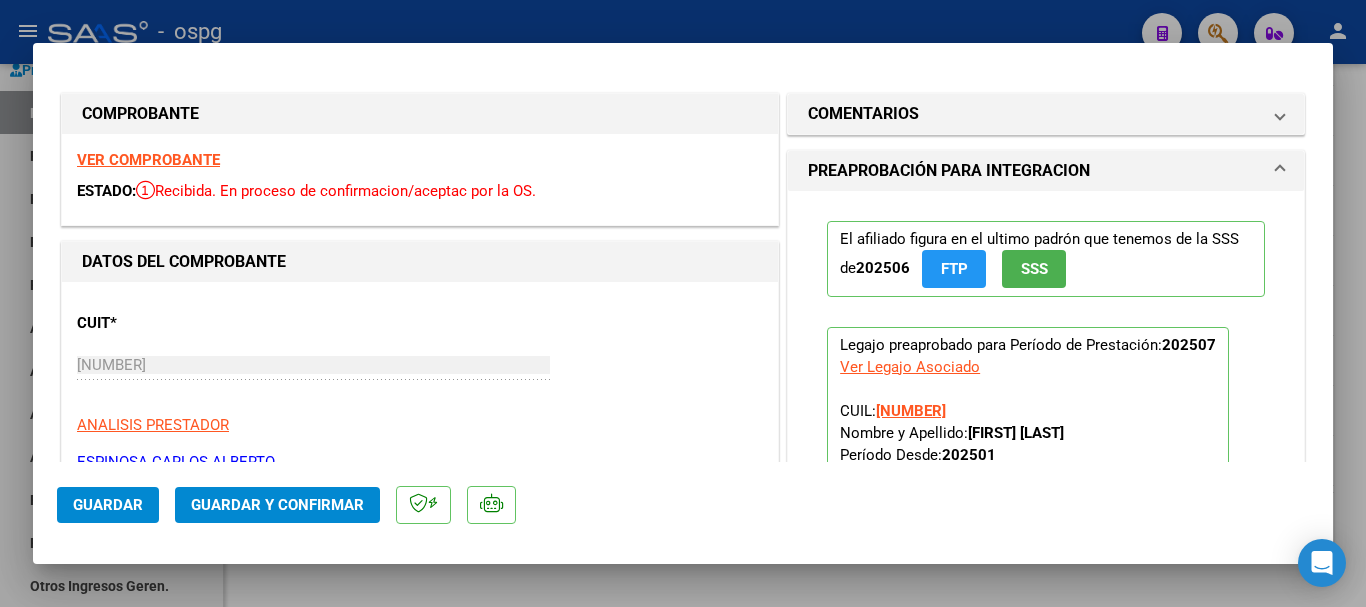 click on "VER COMPROBANTE" at bounding box center (148, 160) 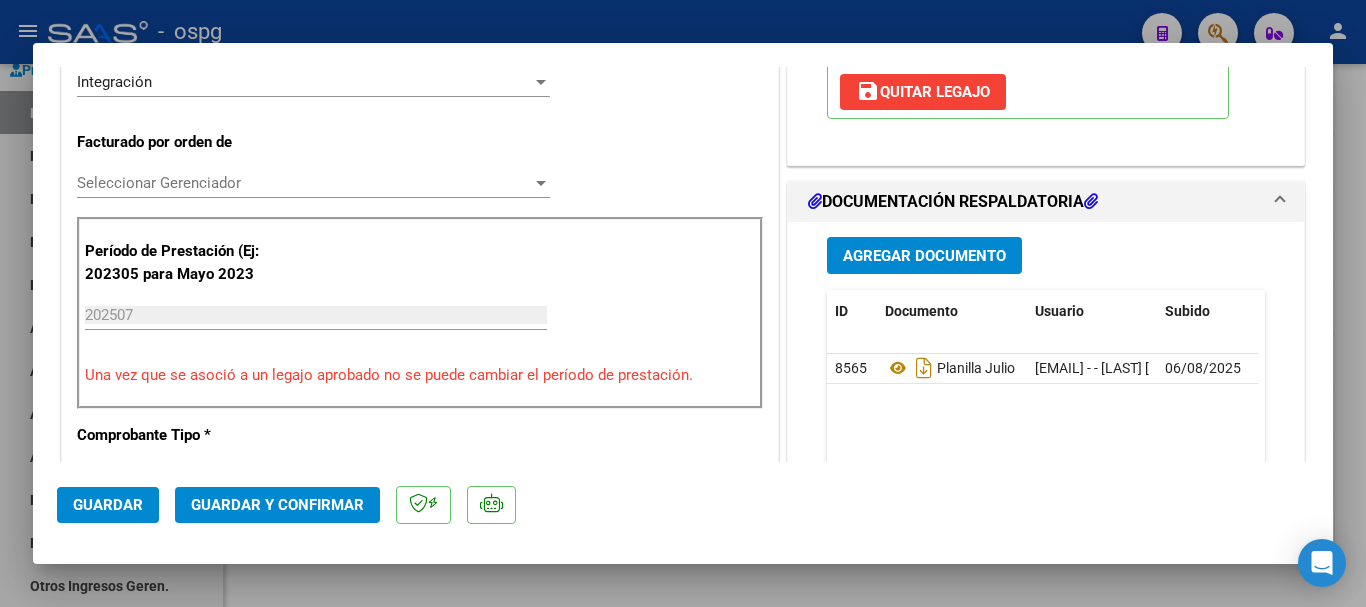 scroll, scrollTop: 500, scrollLeft: 0, axis: vertical 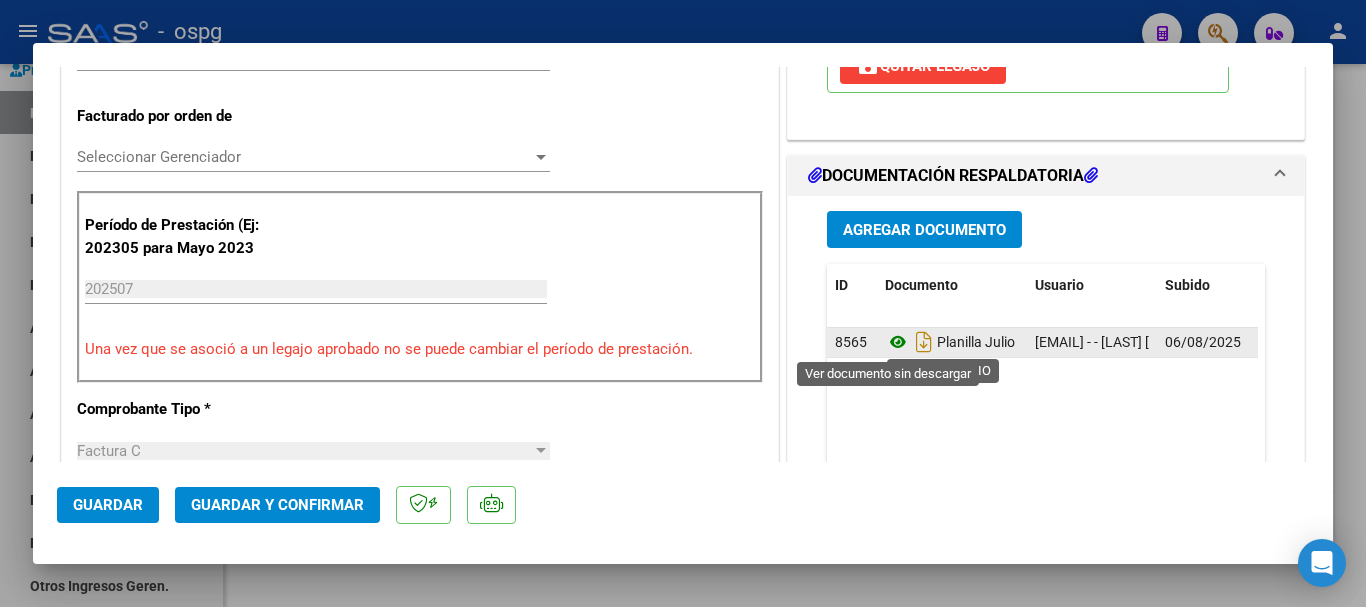 click 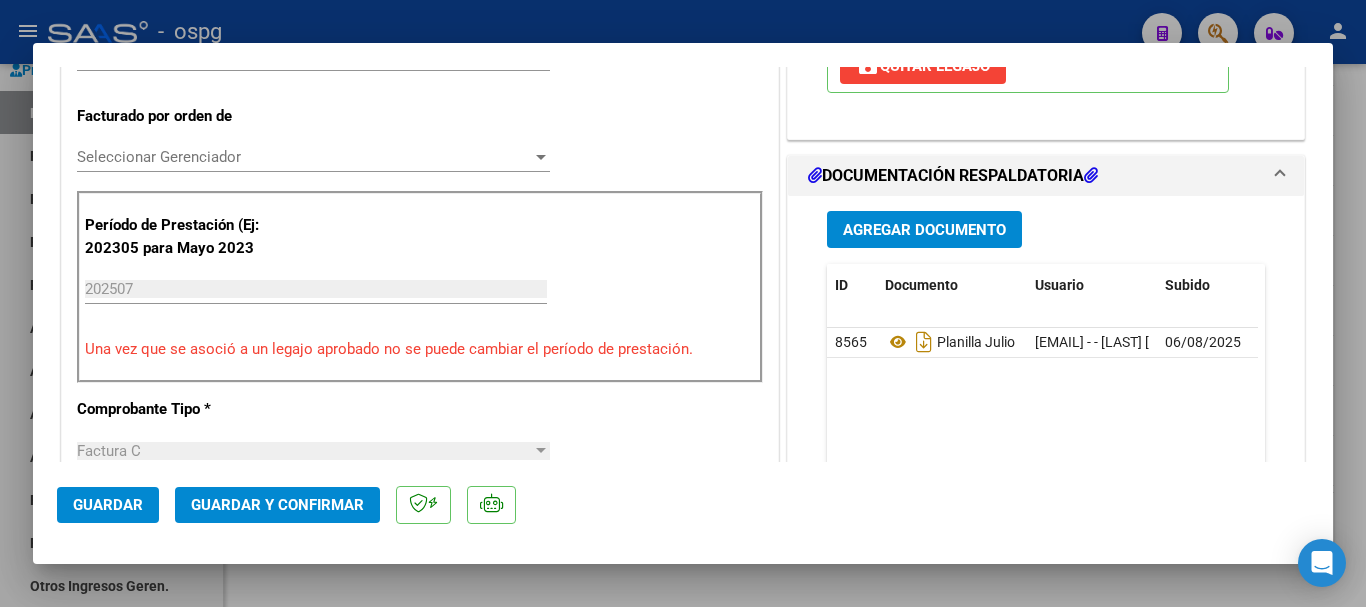 click at bounding box center (683, 303) 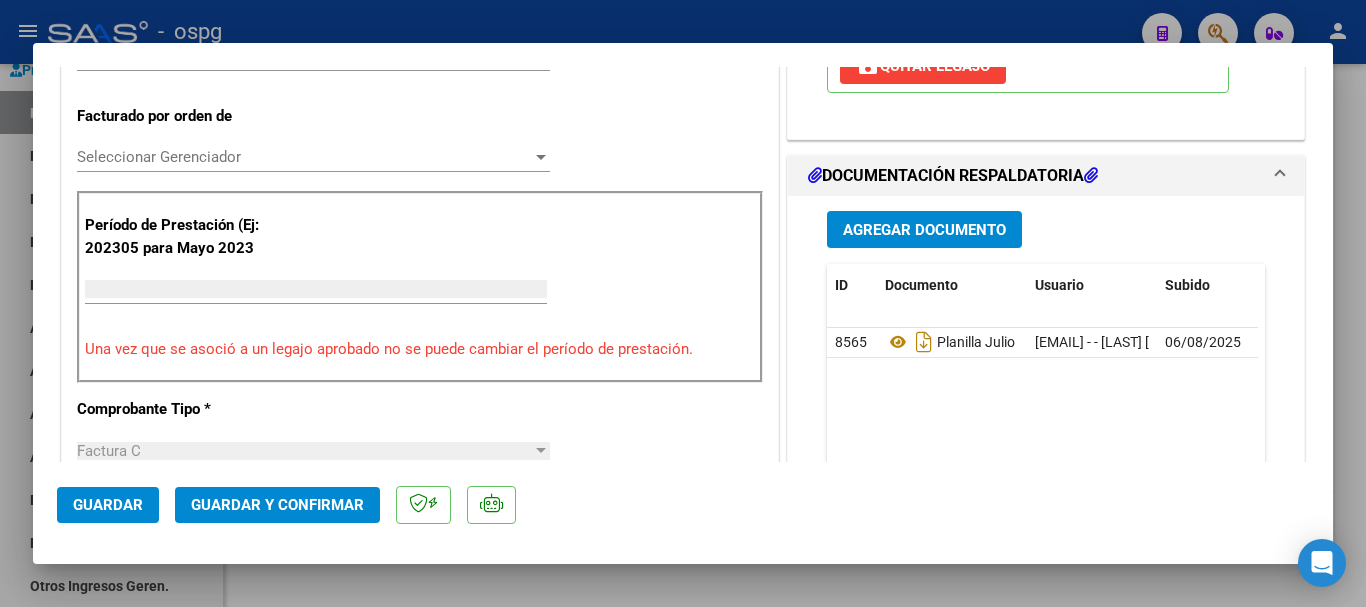 scroll, scrollTop: 485, scrollLeft: 0, axis: vertical 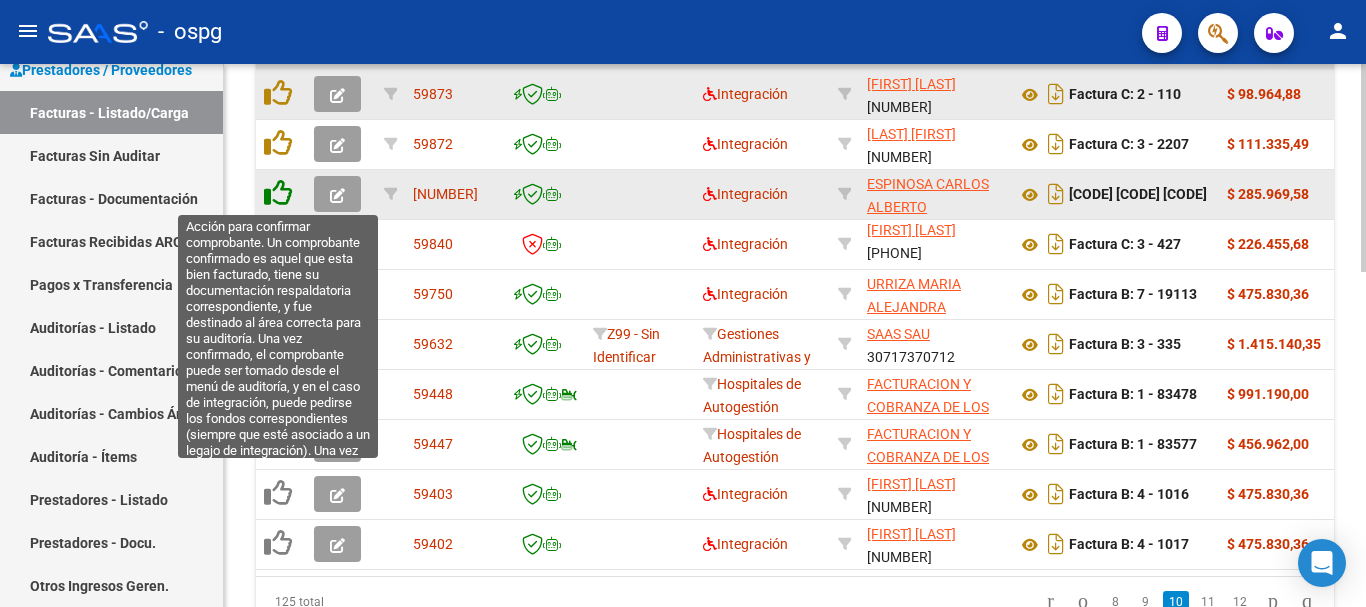 click 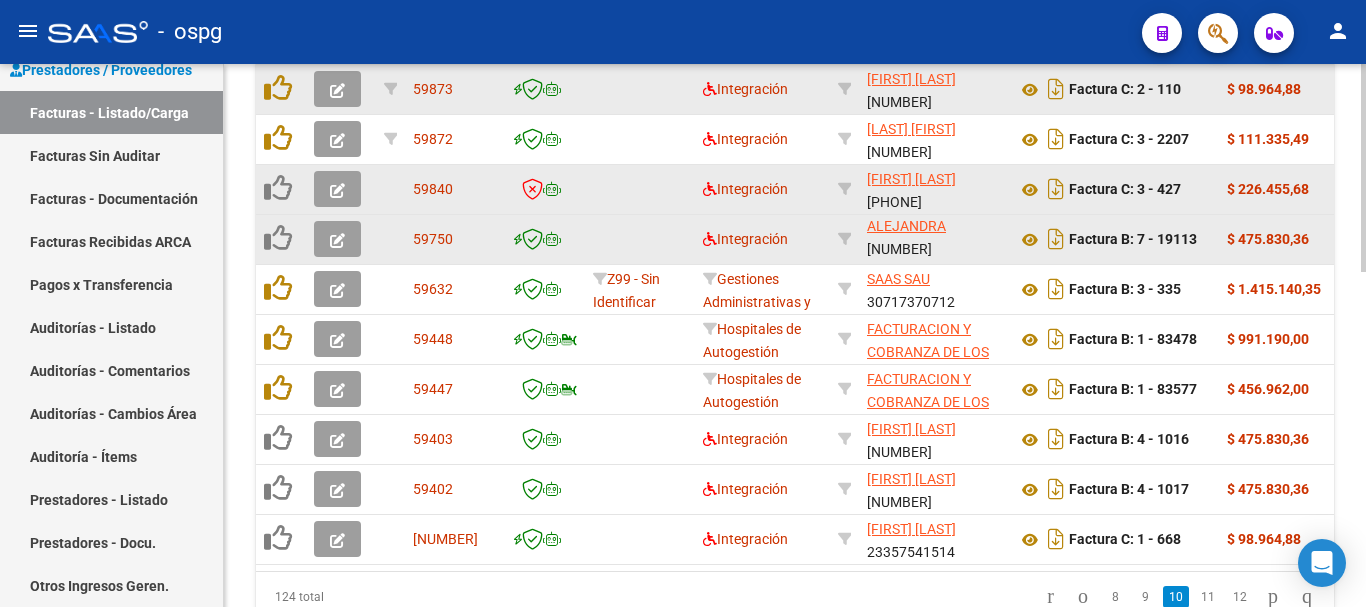 scroll, scrollTop: 777, scrollLeft: 0, axis: vertical 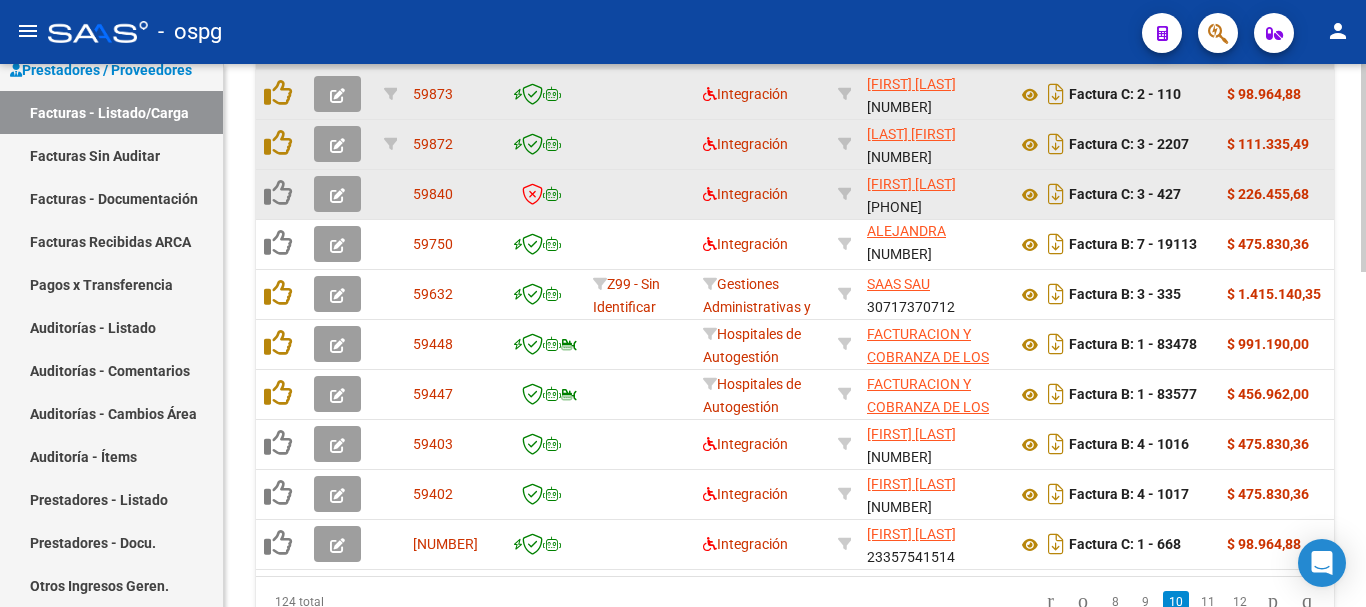 click 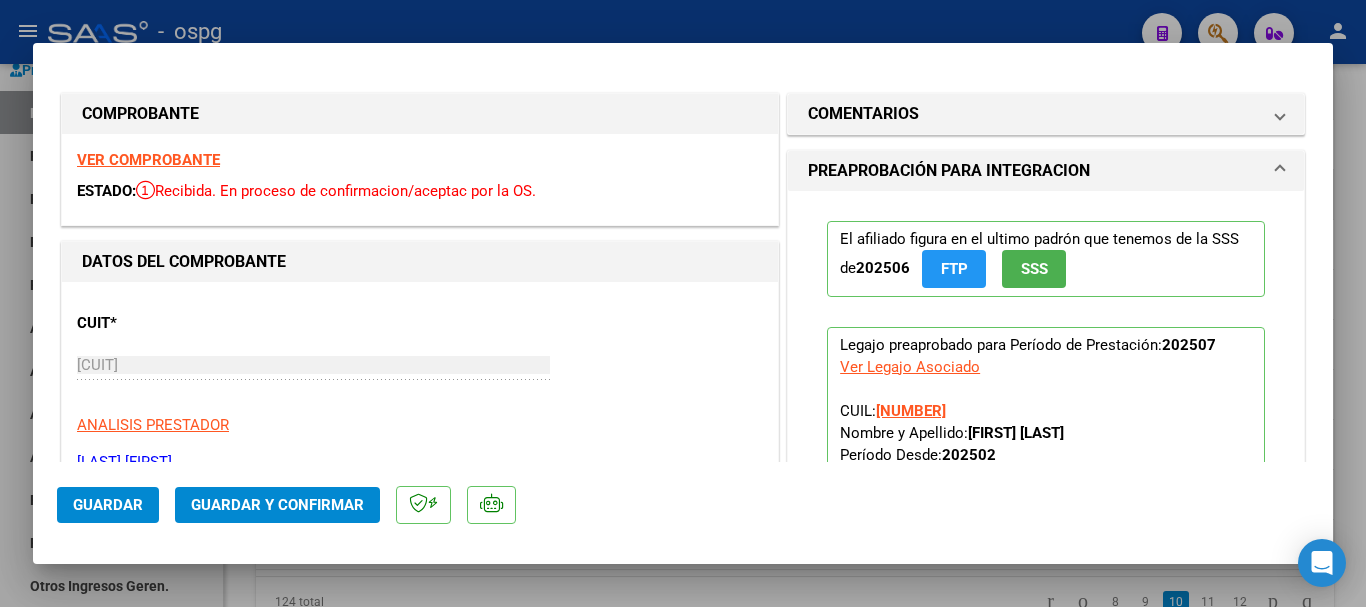 click on "VER COMPROBANTE" at bounding box center [148, 160] 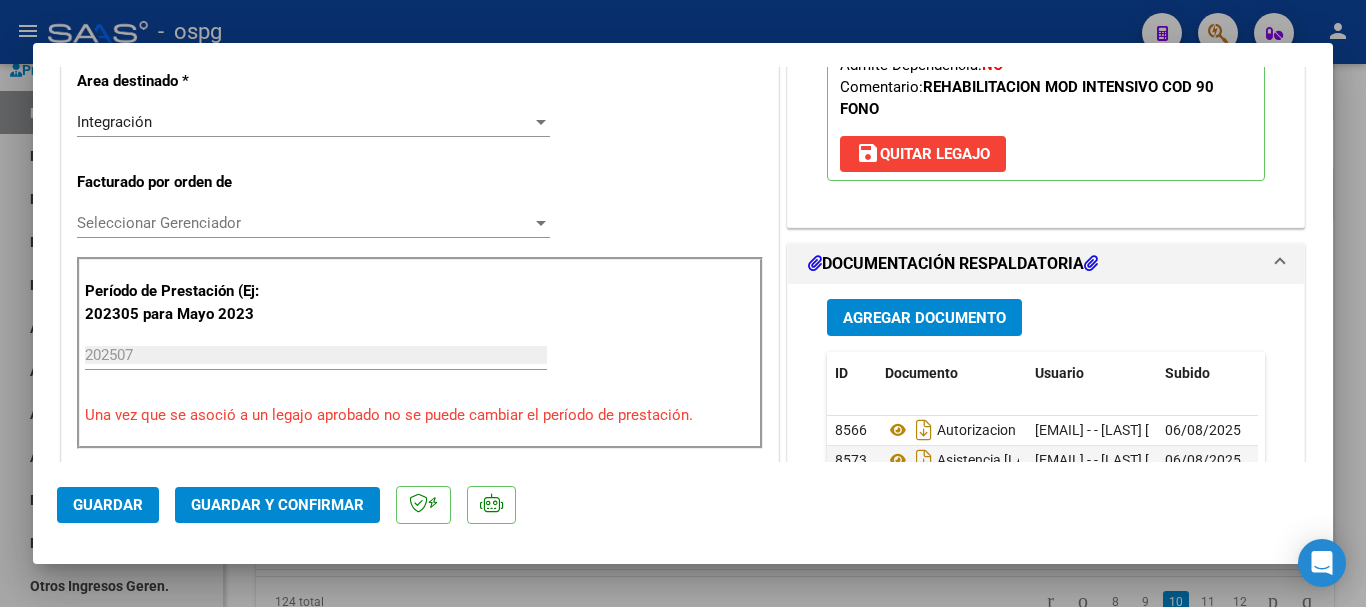 scroll, scrollTop: 500, scrollLeft: 0, axis: vertical 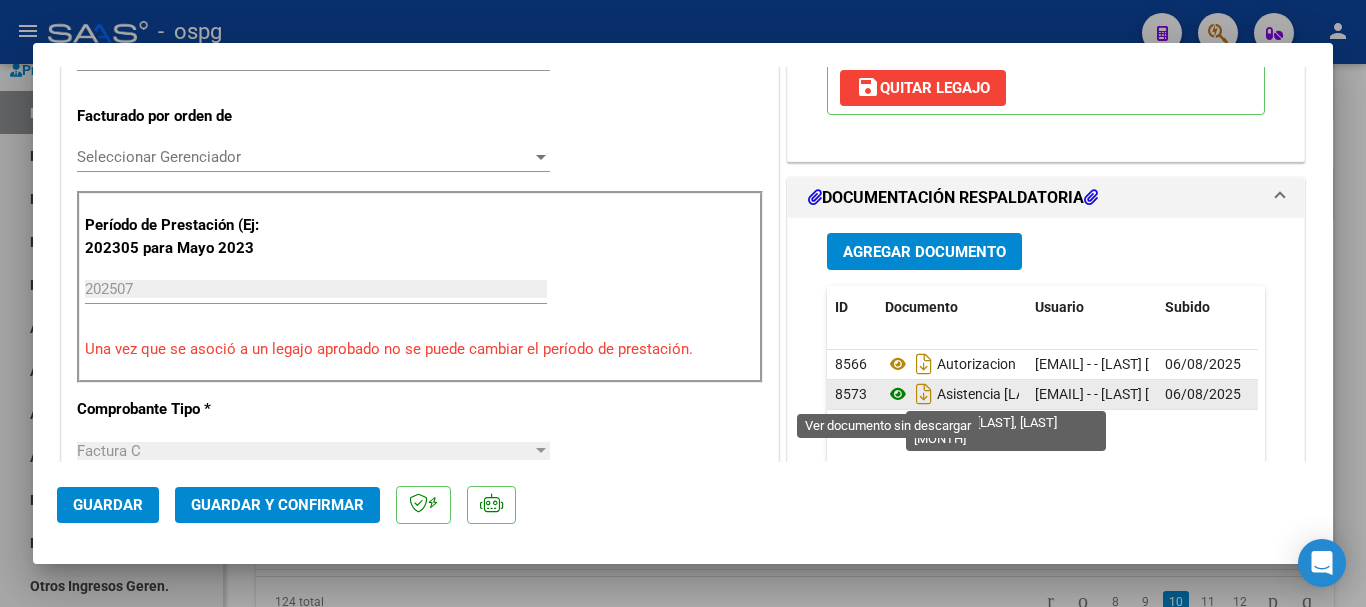 click 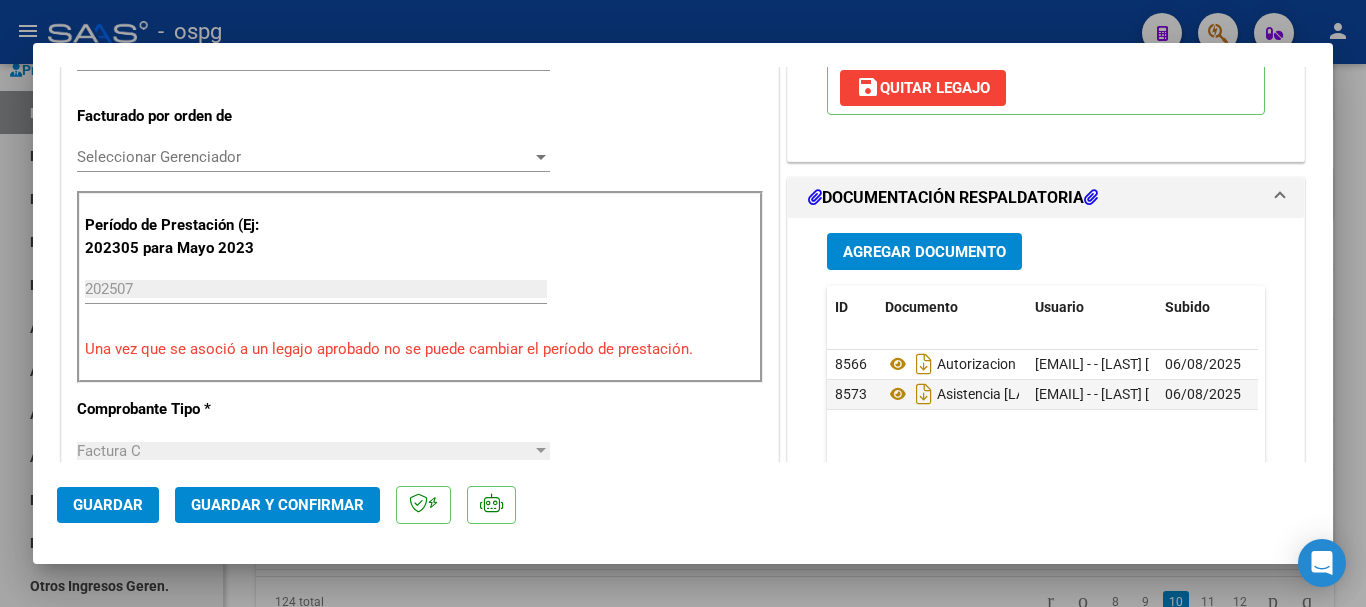 click at bounding box center (683, 303) 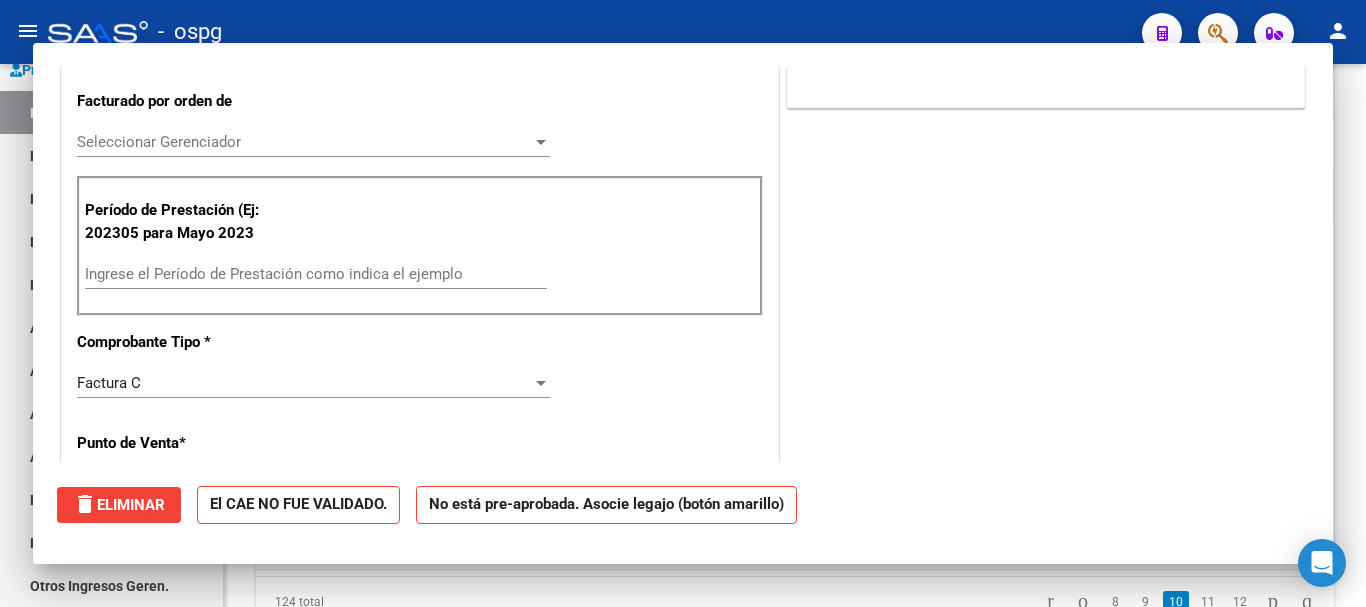 scroll, scrollTop: 485, scrollLeft: 0, axis: vertical 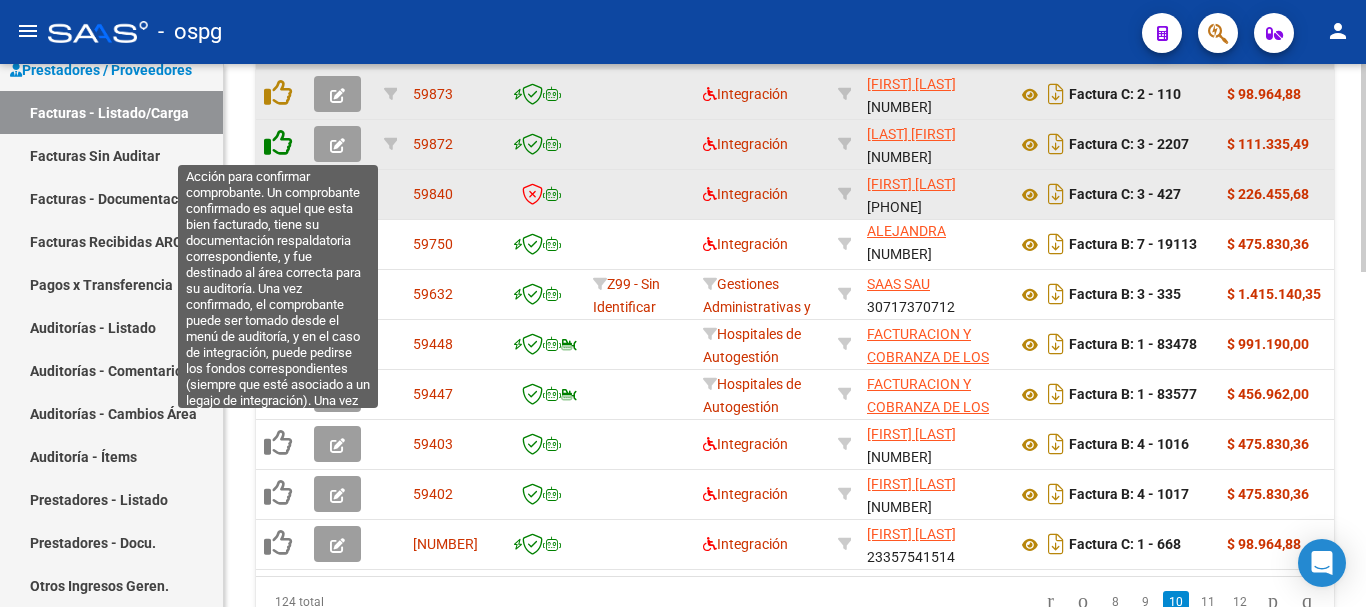 click 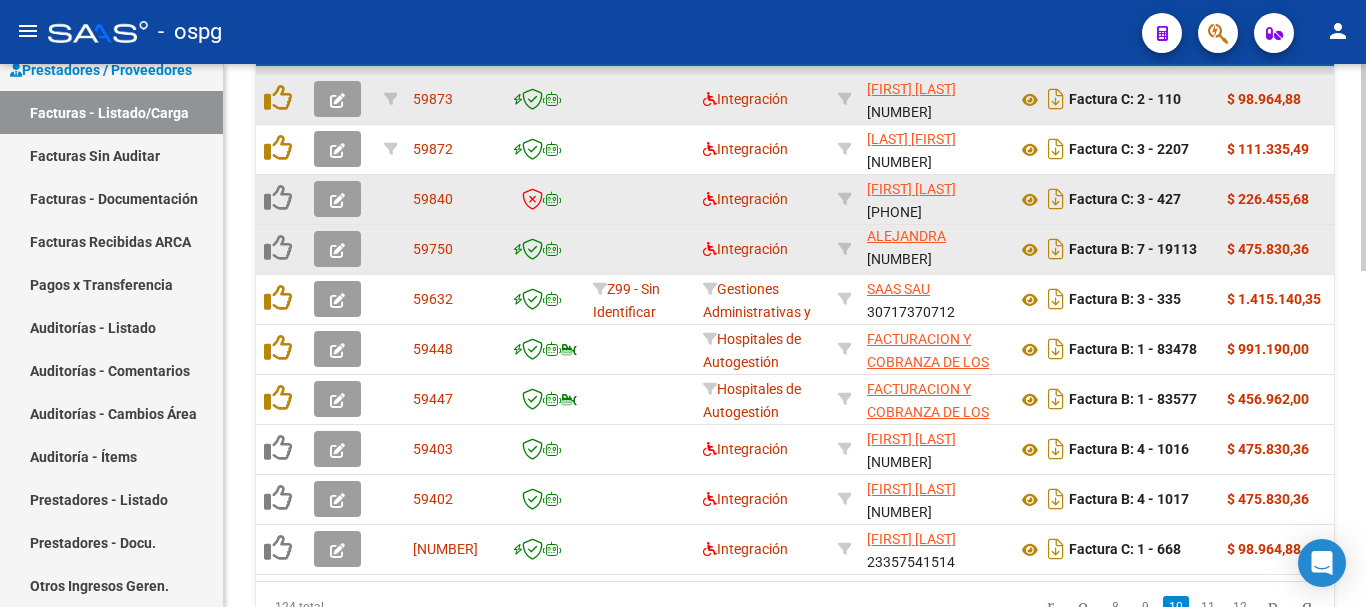 scroll, scrollTop: 782, scrollLeft: 0, axis: vertical 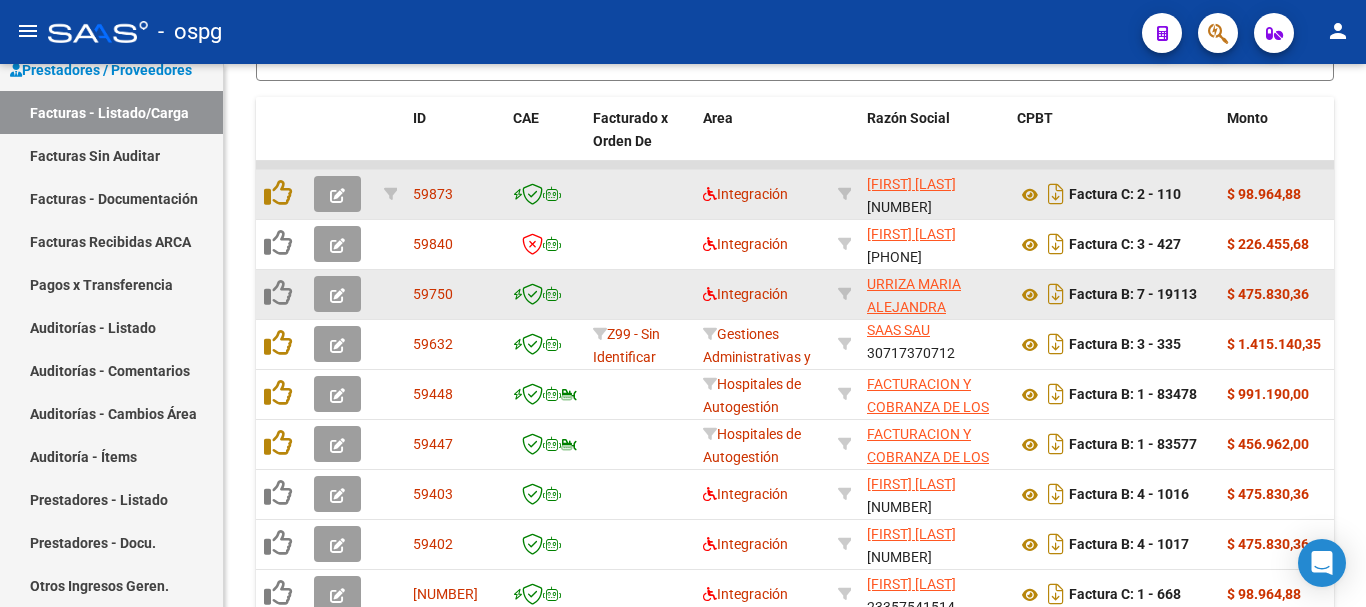 click 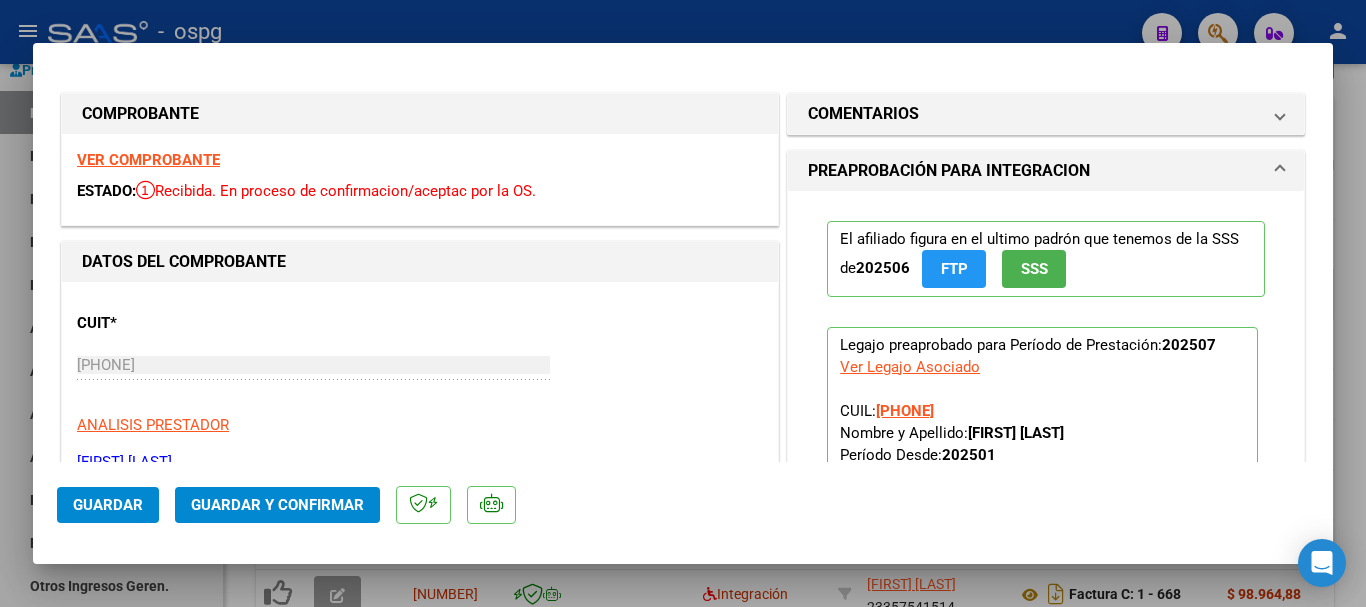 click on "VER COMPROBANTE" at bounding box center (148, 160) 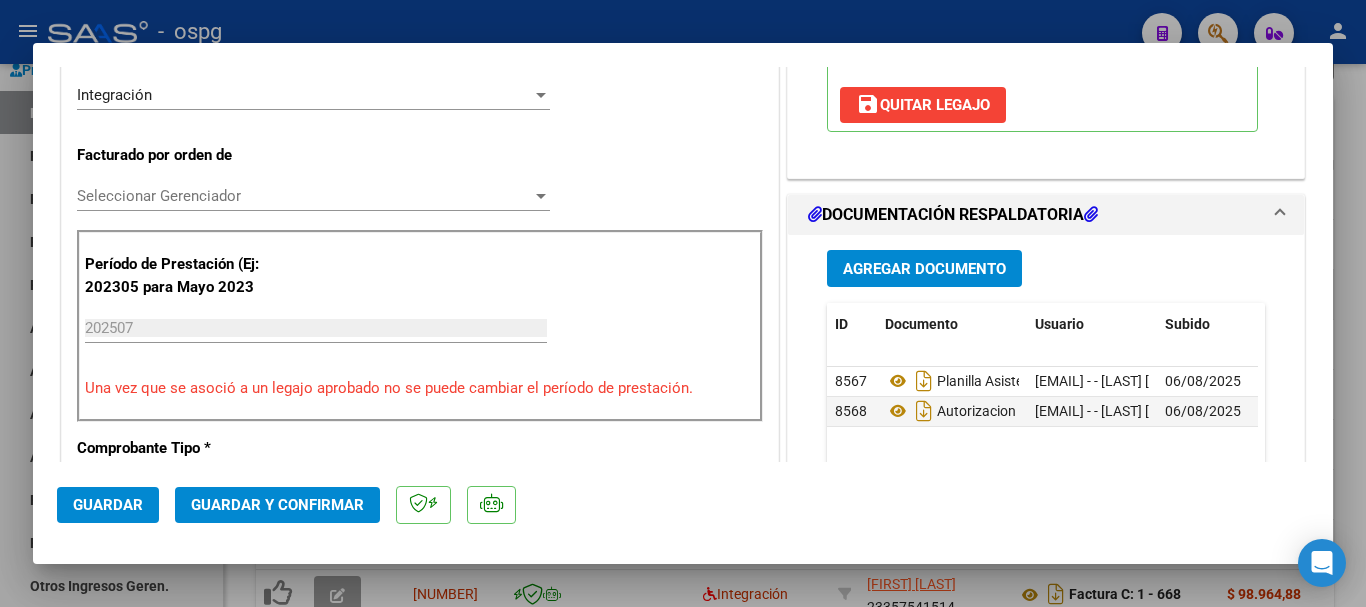 scroll, scrollTop: 500, scrollLeft: 0, axis: vertical 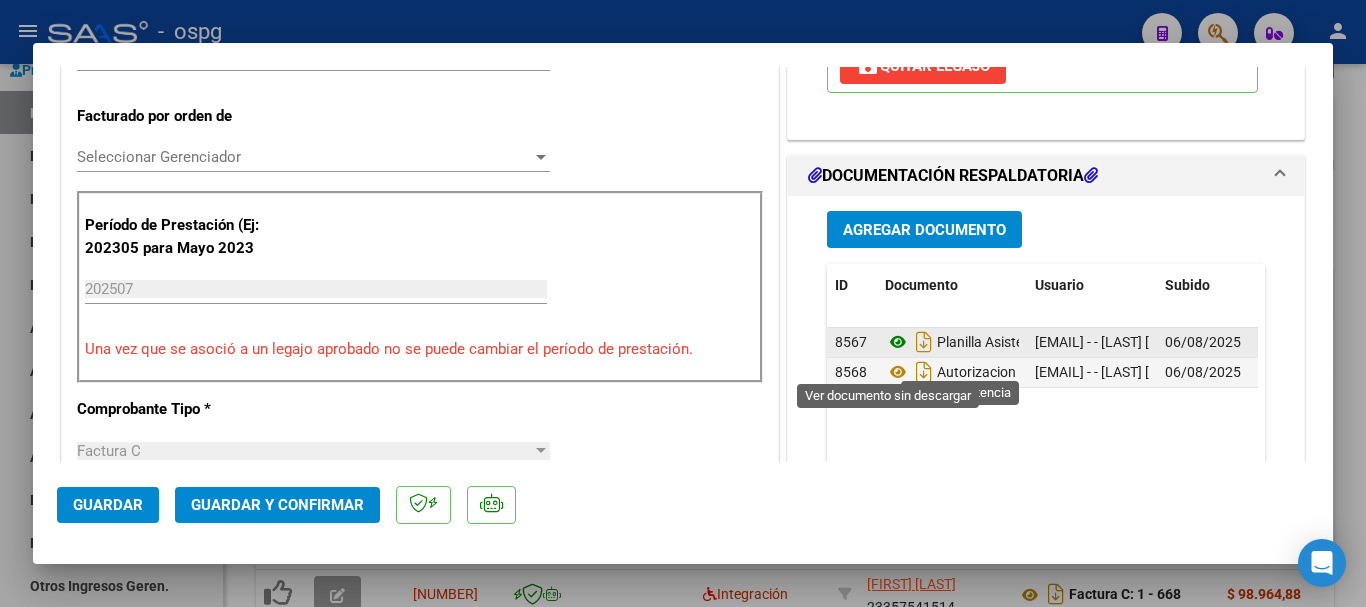 click 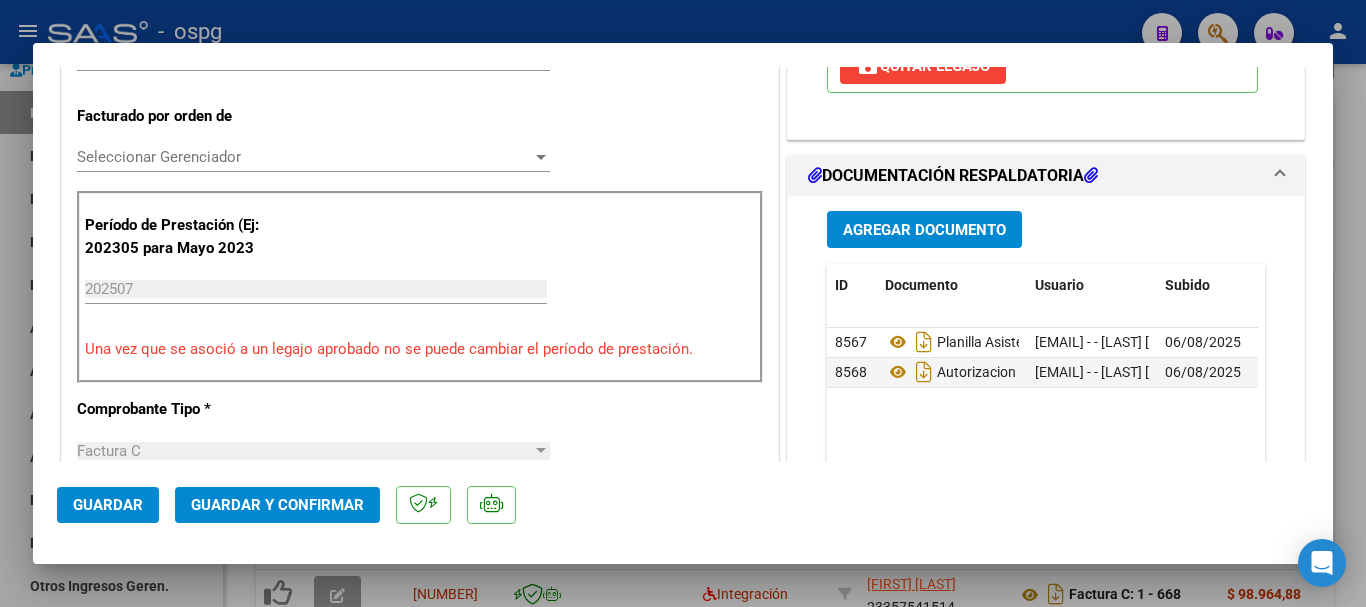 click at bounding box center [683, 303] 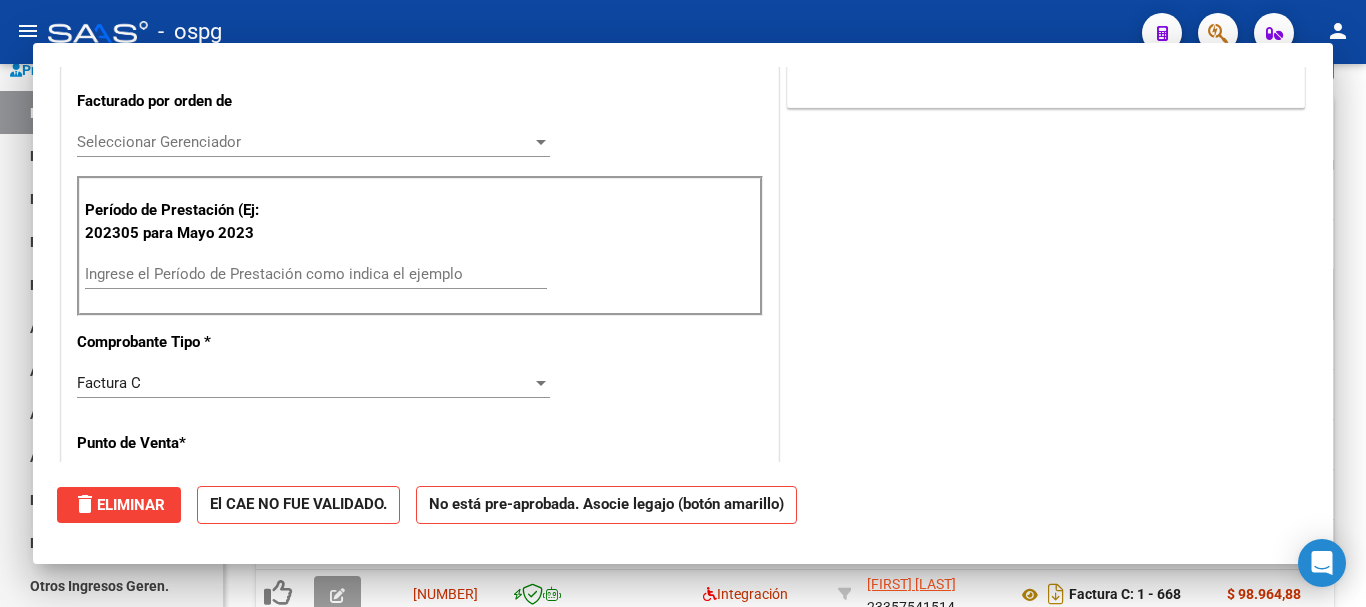 scroll, scrollTop: 485, scrollLeft: 0, axis: vertical 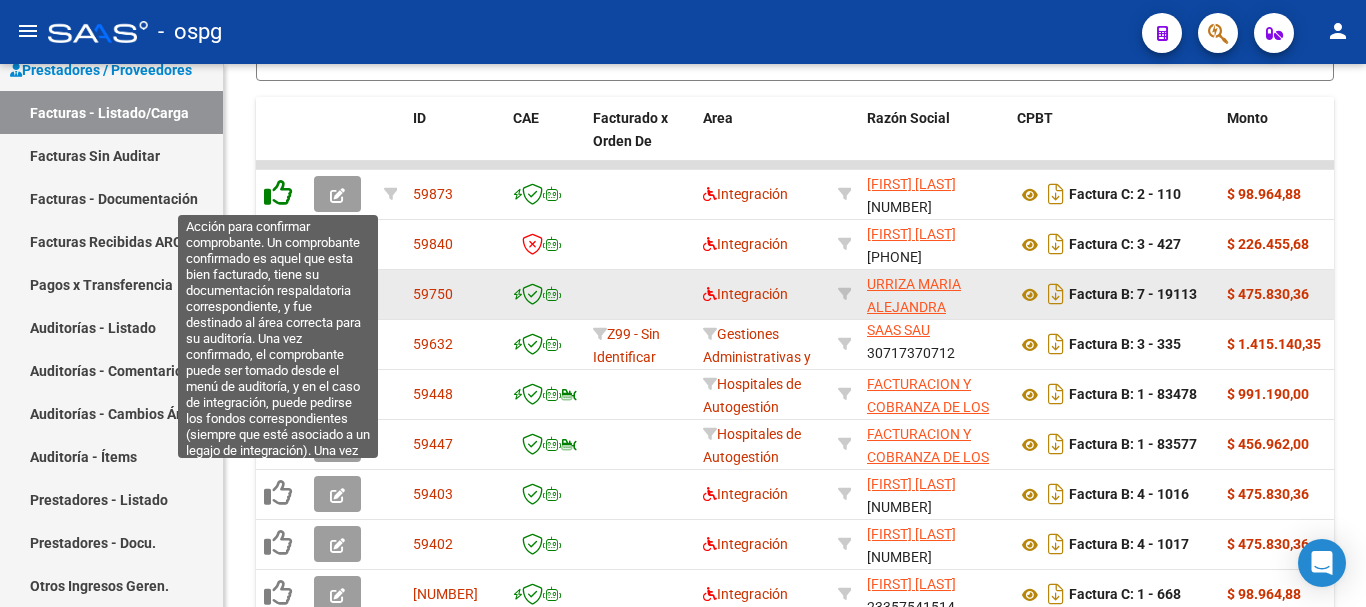 click 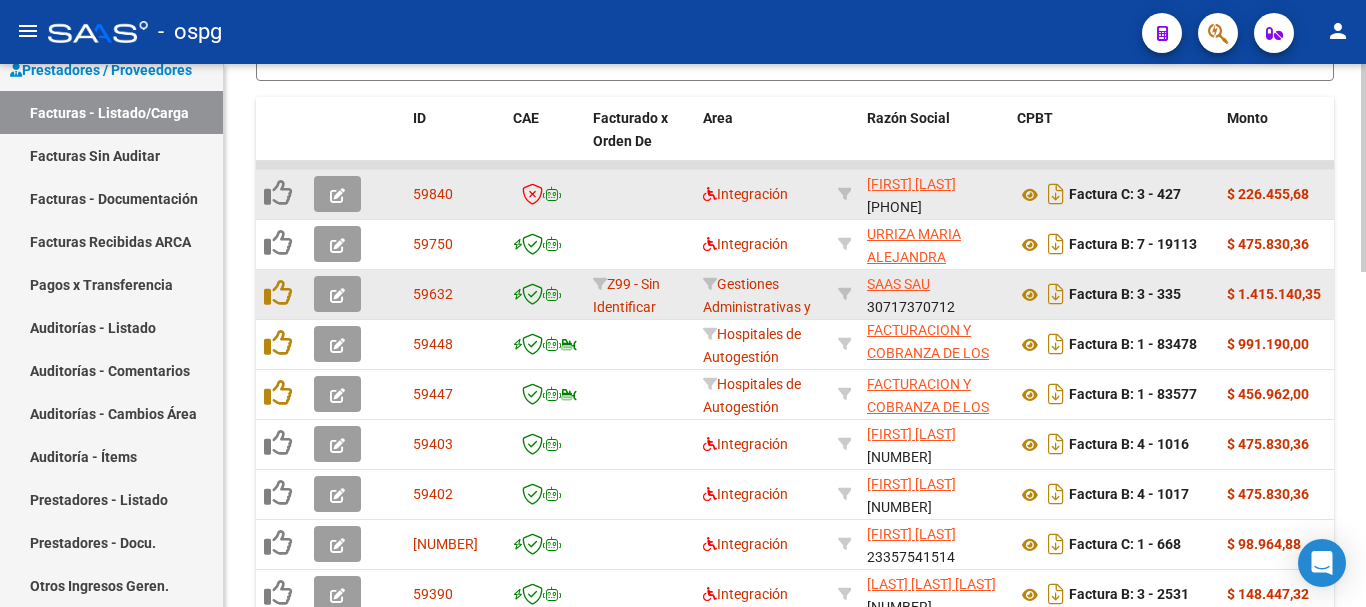 scroll, scrollTop: 26, scrollLeft: 0, axis: vertical 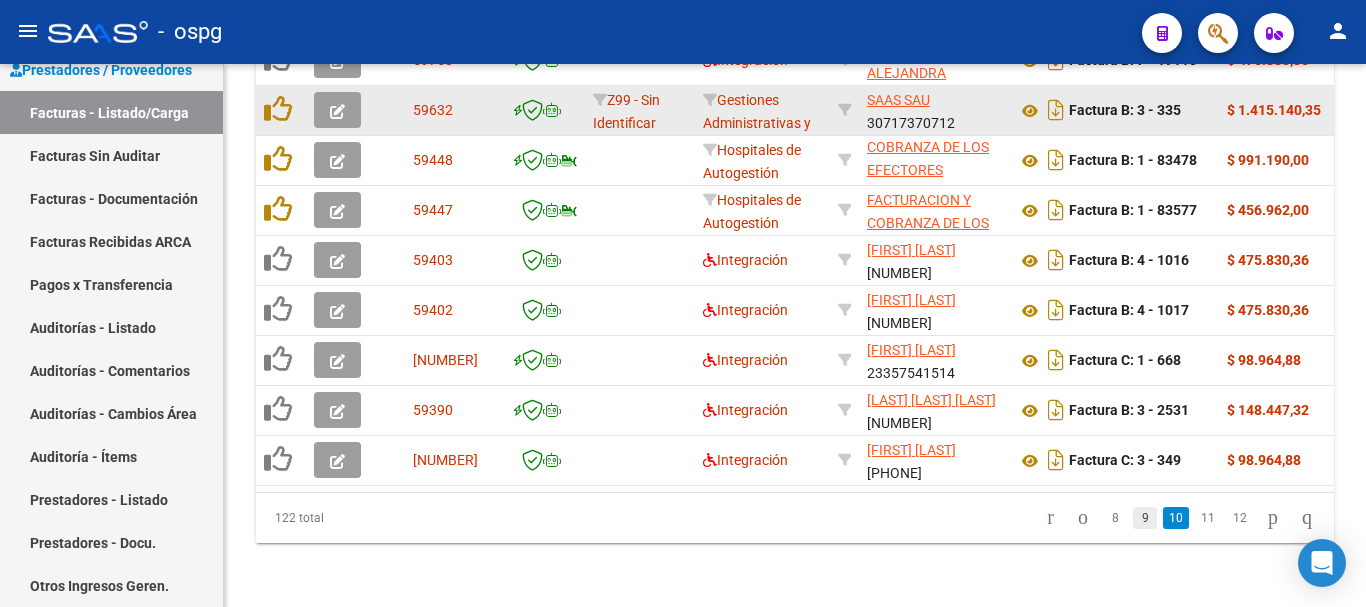 click on "9" 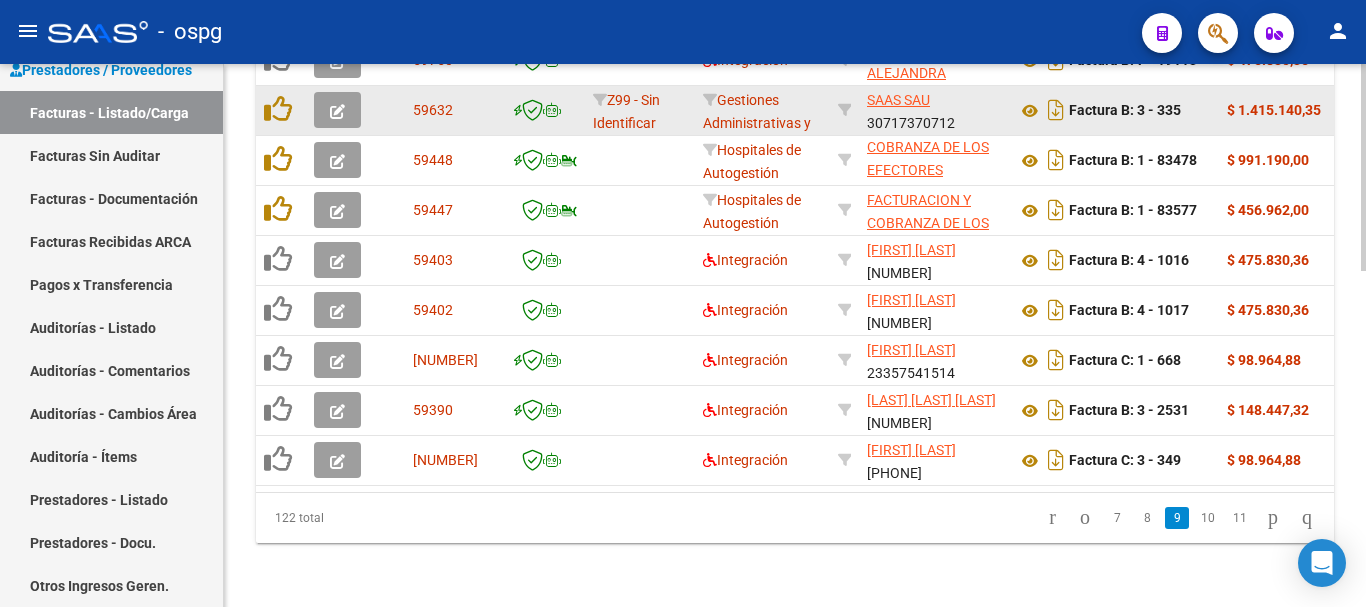 scroll, scrollTop: 877, scrollLeft: 0, axis: vertical 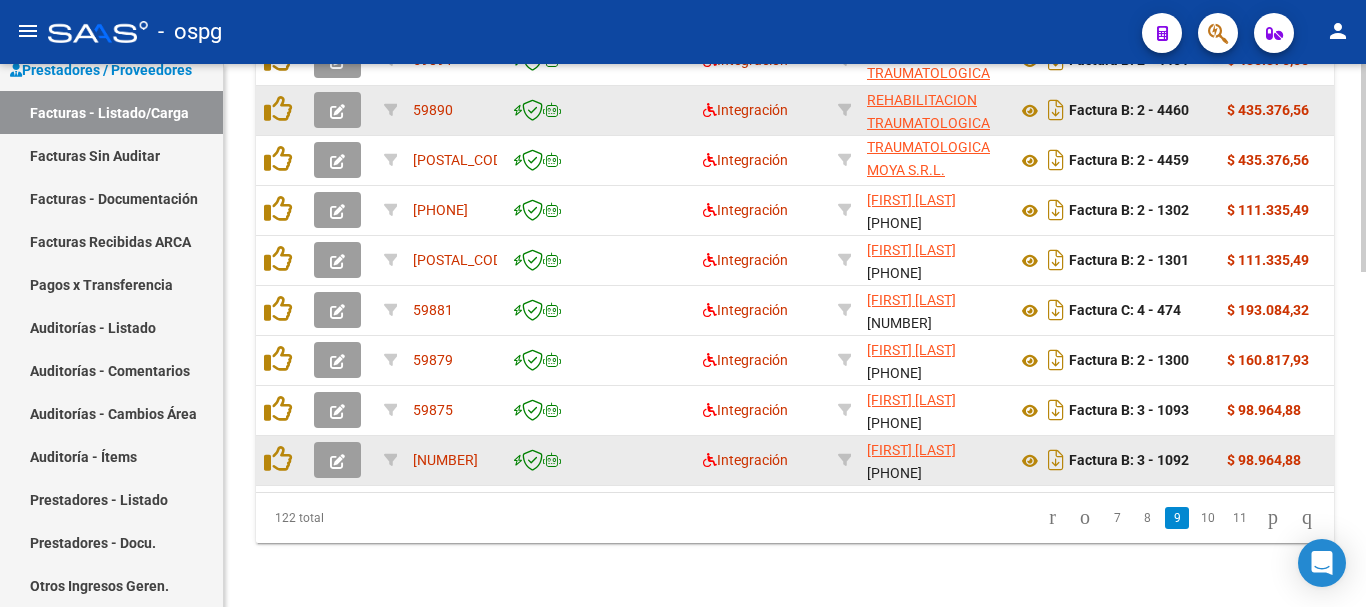 click 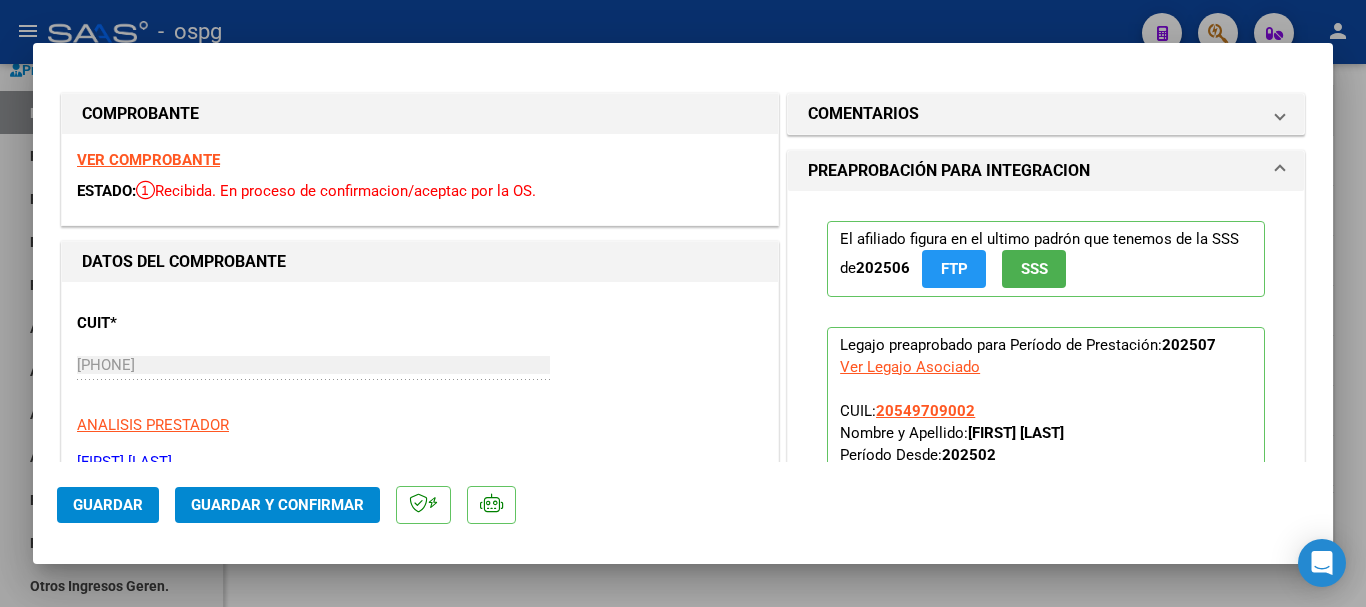 click on "VER COMPROBANTE" at bounding box center [148, 160] 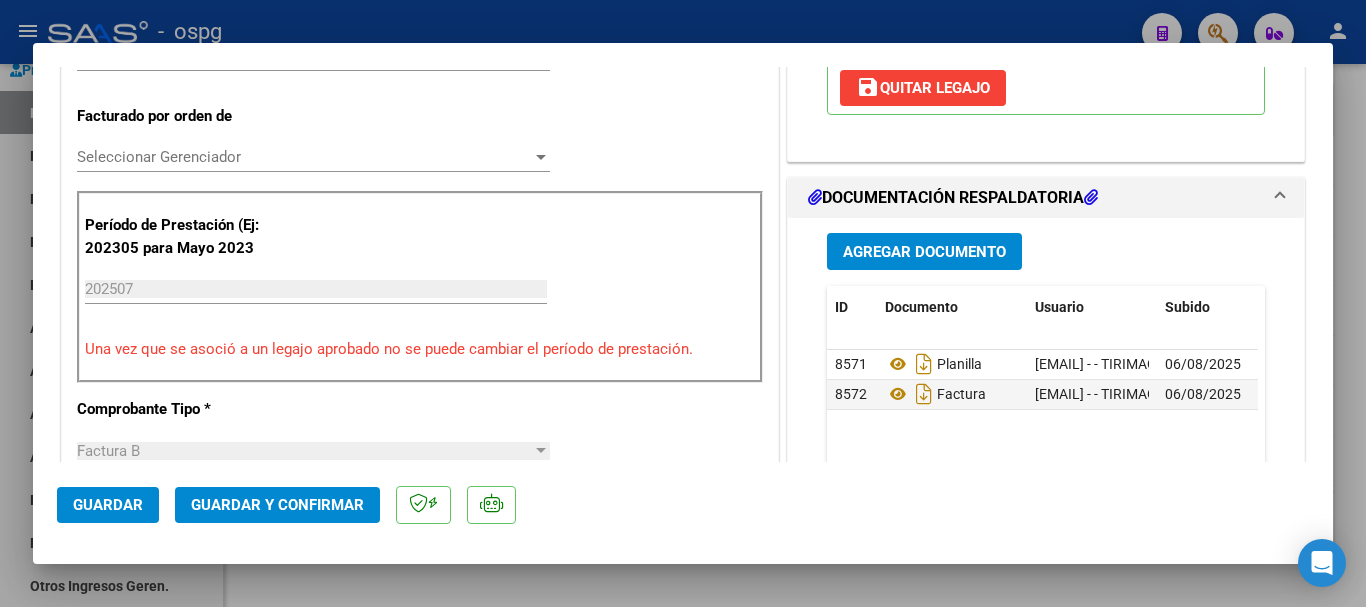 scroll, scrollTop: 600, scrollLeft: 0, axis: vertical 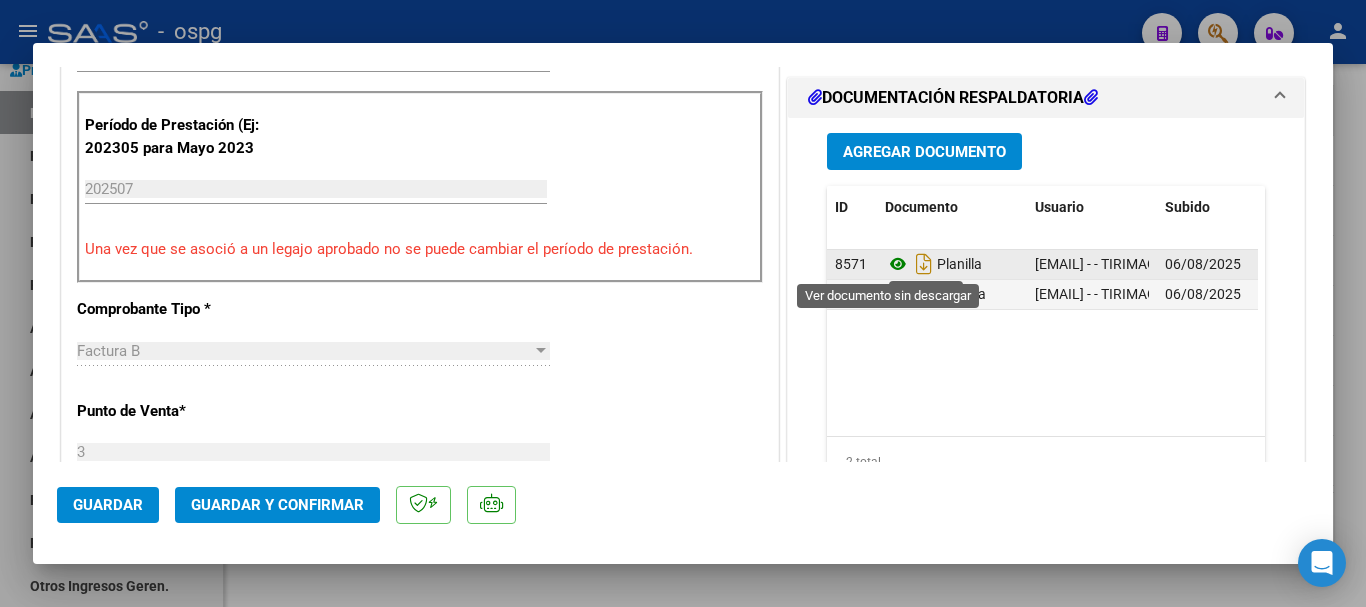click 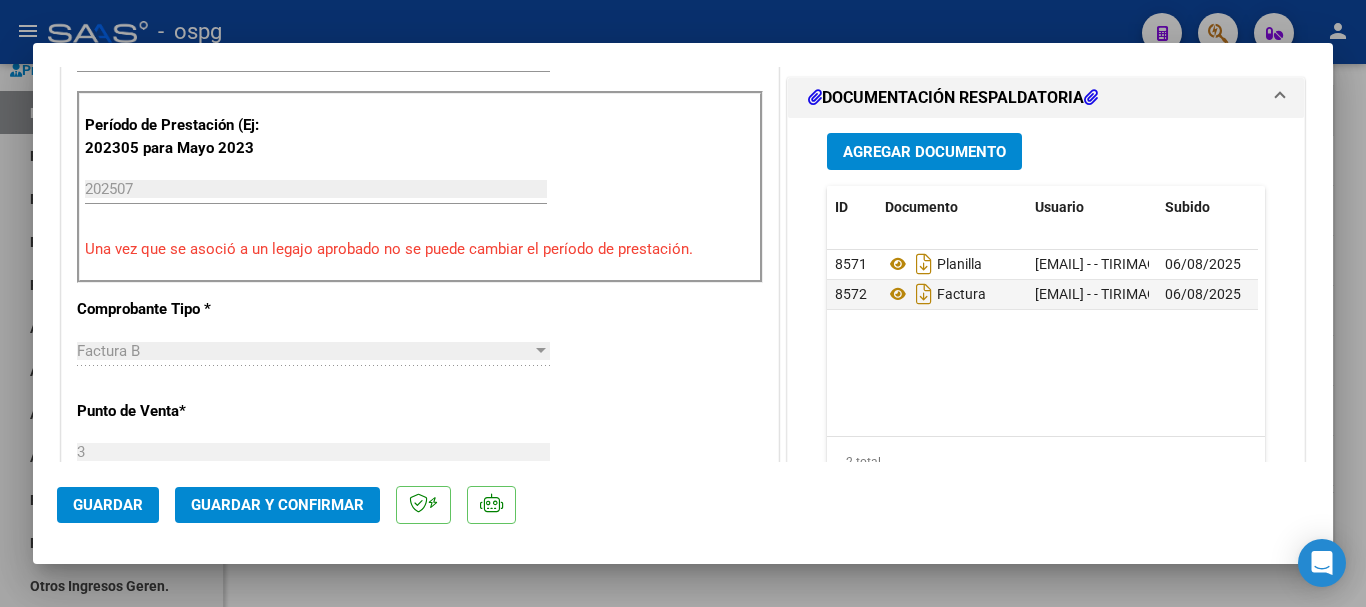 click at bounding box center (683, 303) 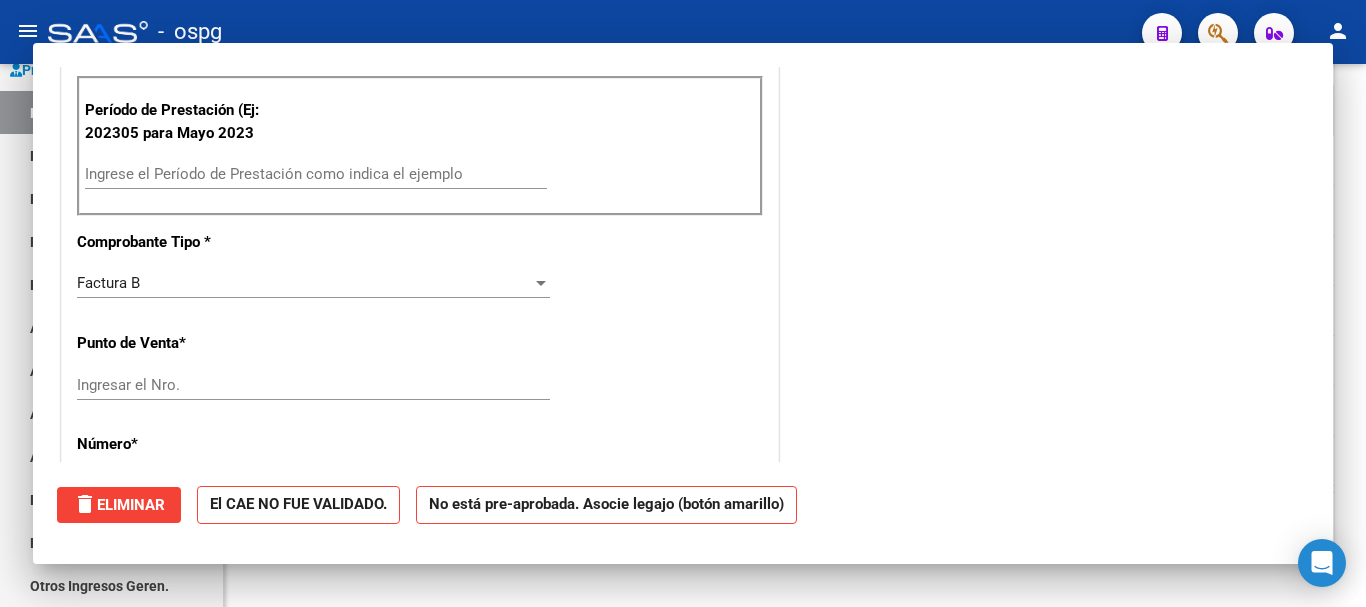 scroll, scrollTop: 585, scrollLeft: 0, axis: vertical 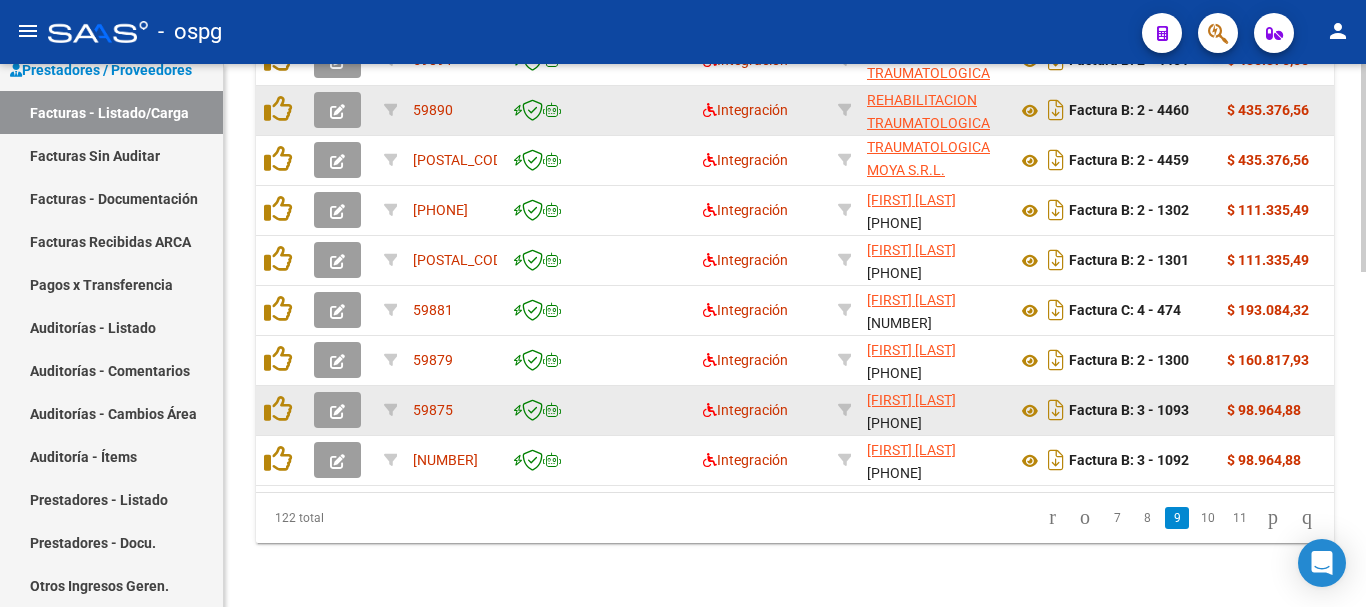 click 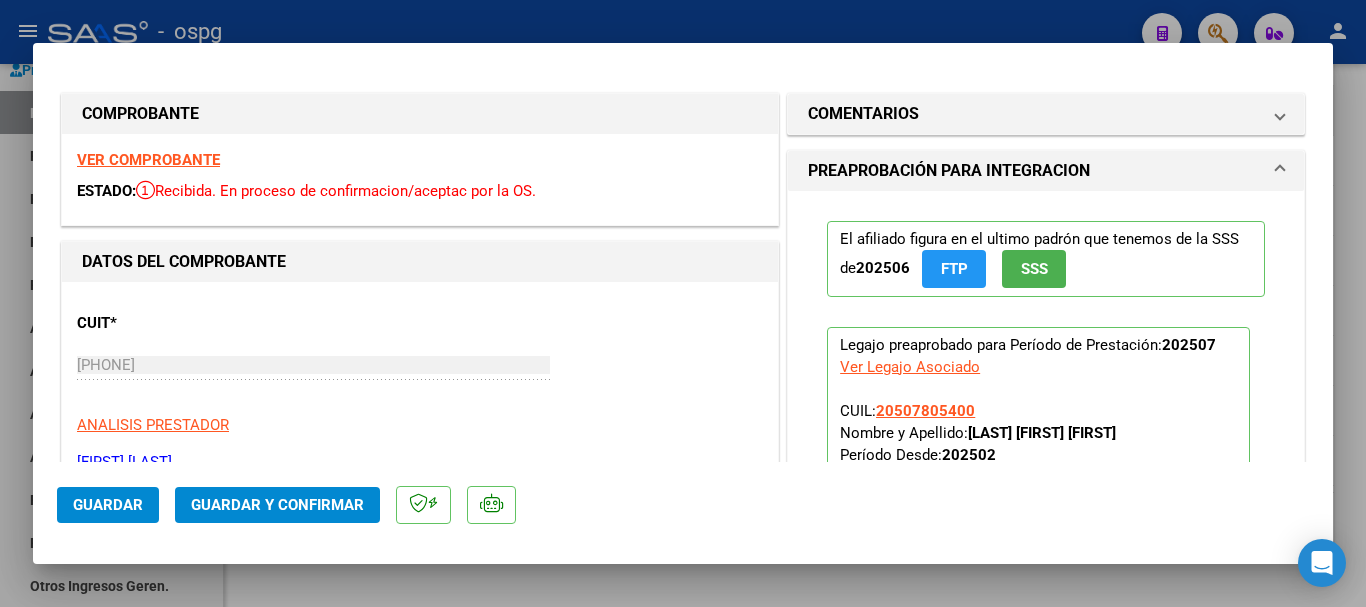 click on "VER COMPROBANTE" at bounding box center [148, 160] 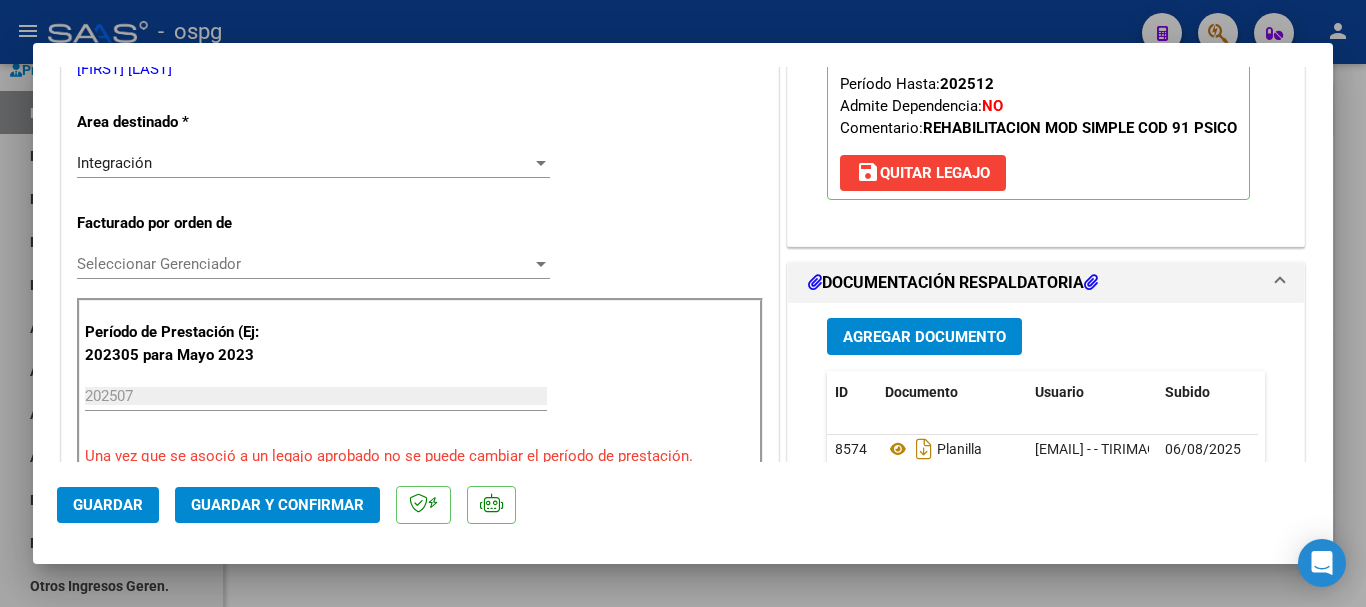 scroll, scrollTop: 400, scrollLeft: 0, axis: vertical 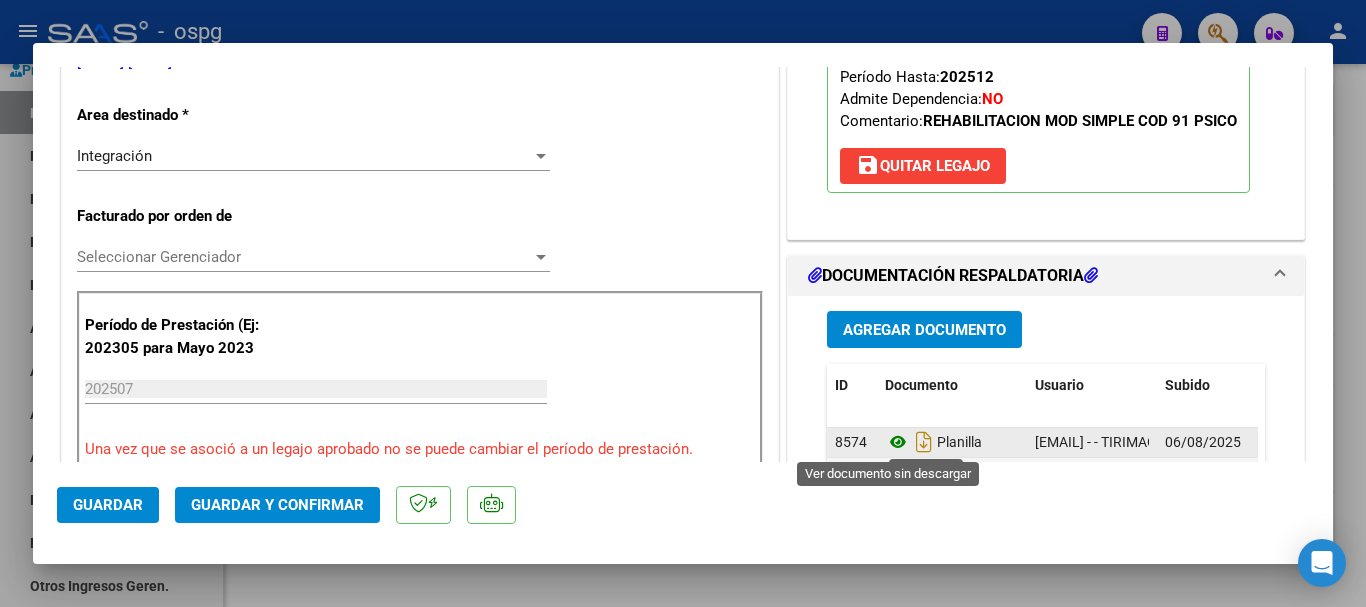 click 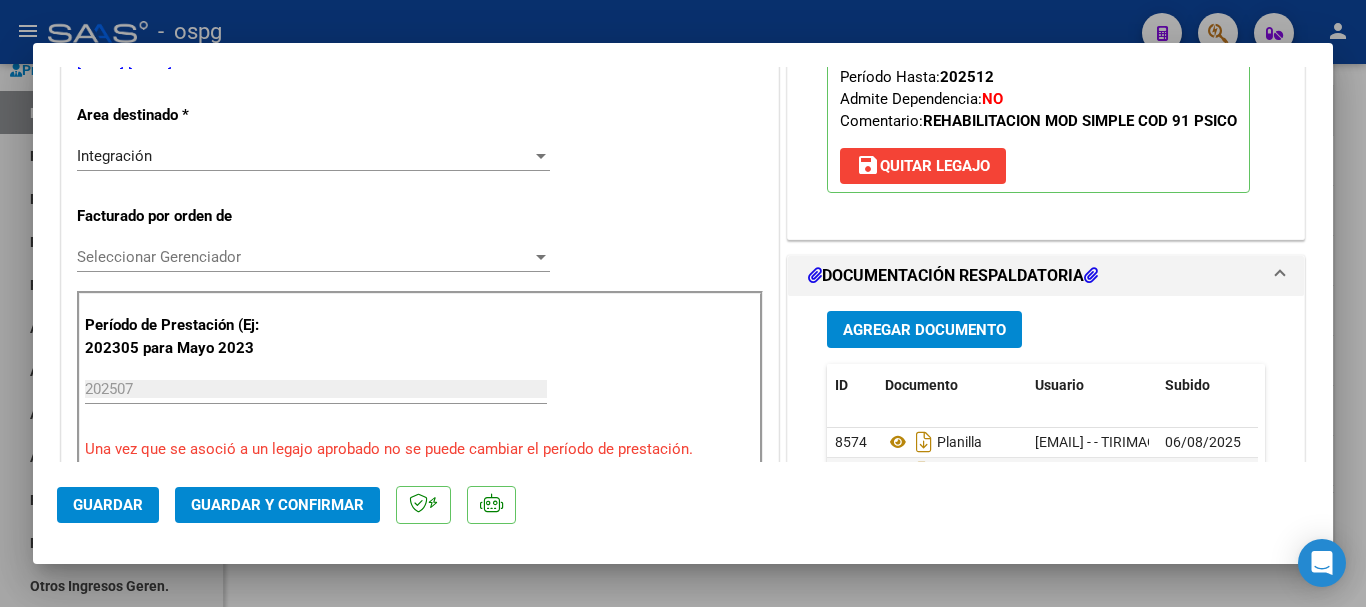 click at bounding box center [683, 303] 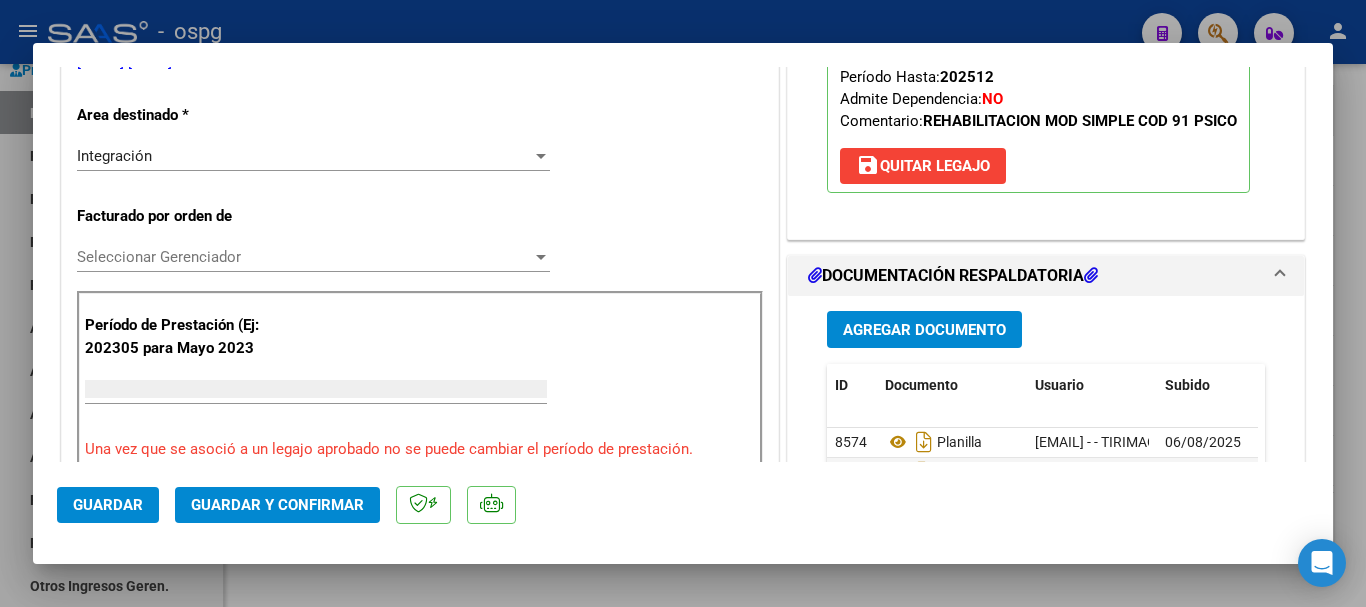 scroll, scrollTop: 385, scrollLeft: 0, axis: vertical 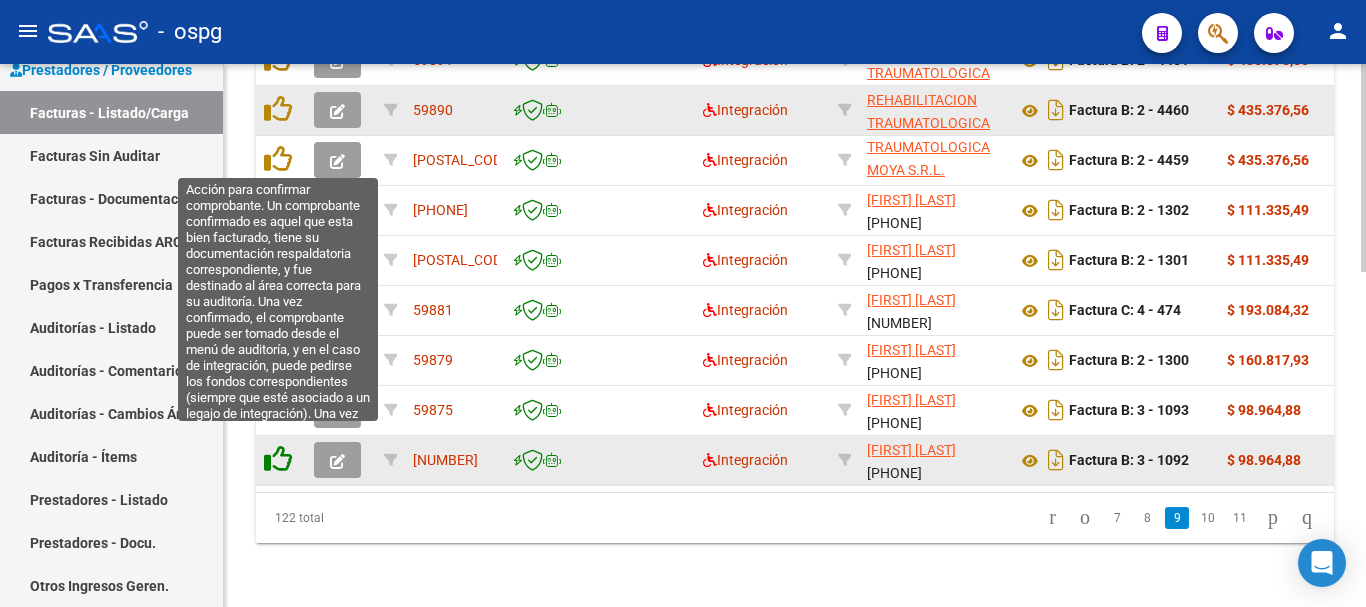 click 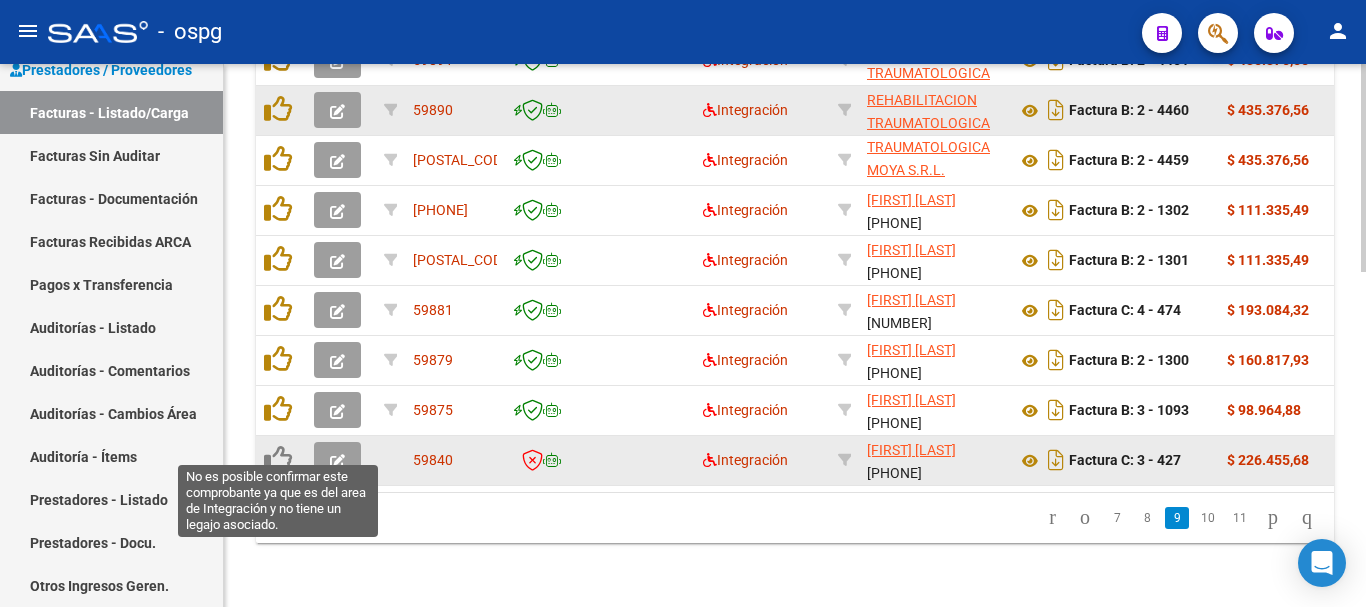 scroll, scrollTop: 877, scrollLeft: 0, axis: vertical 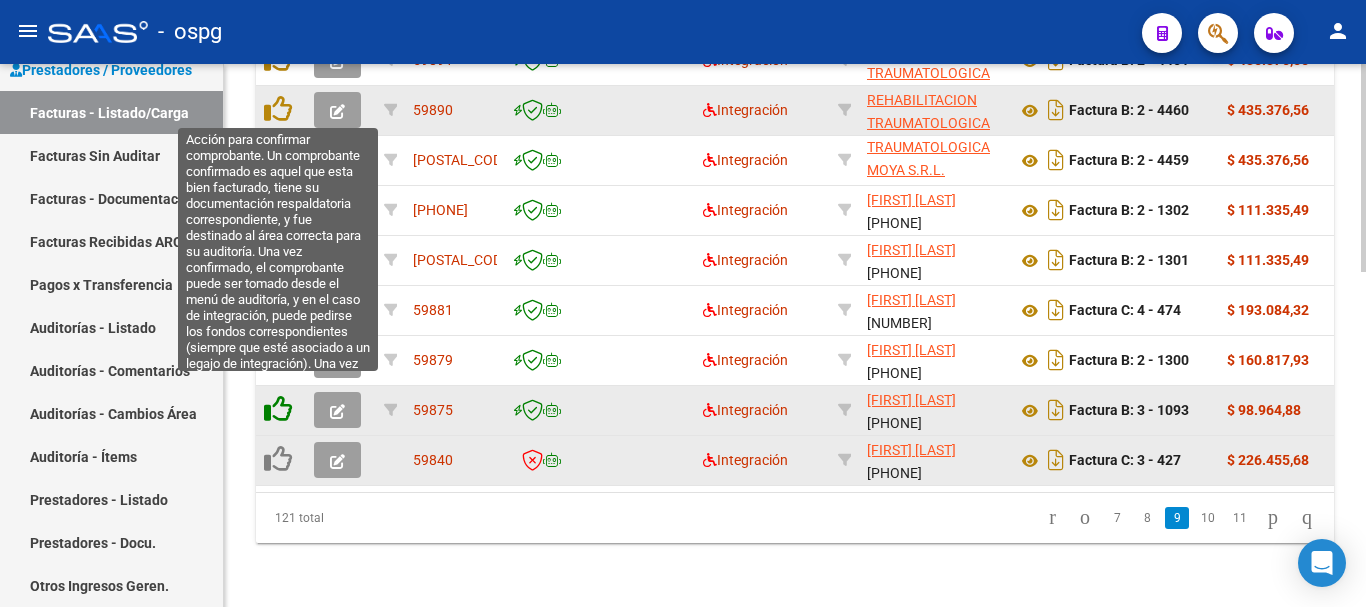 click 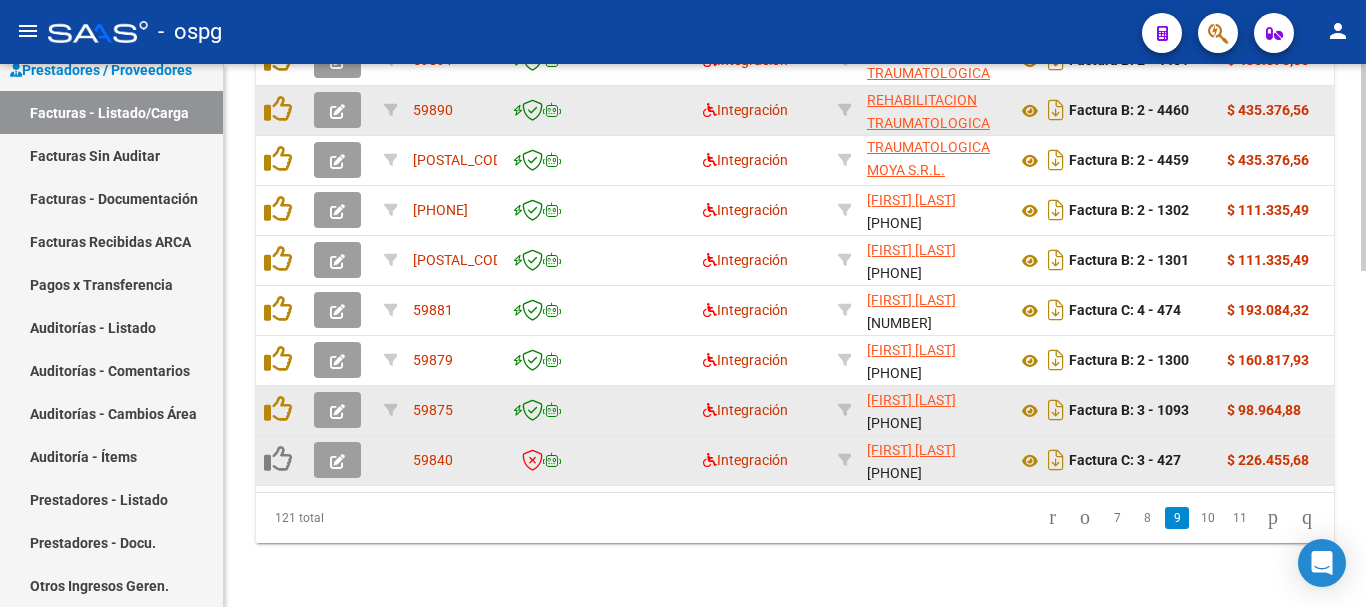 scroll, scrollTop: 877, scrollLeft: 0, axis: vertical 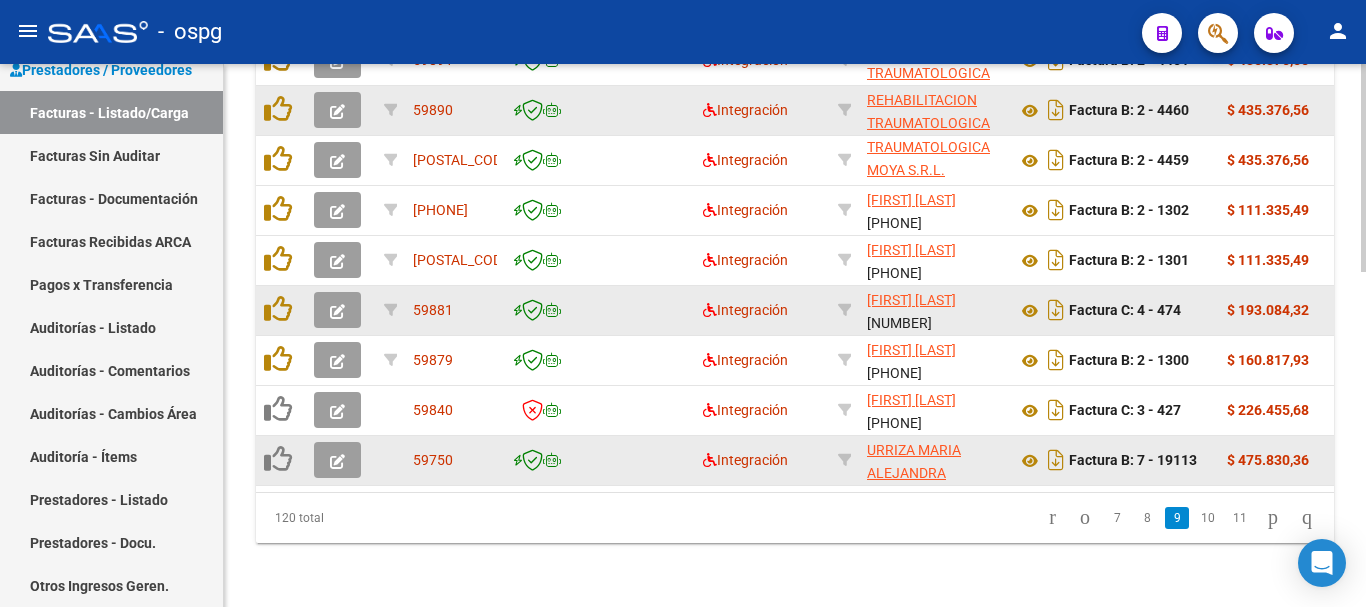 click 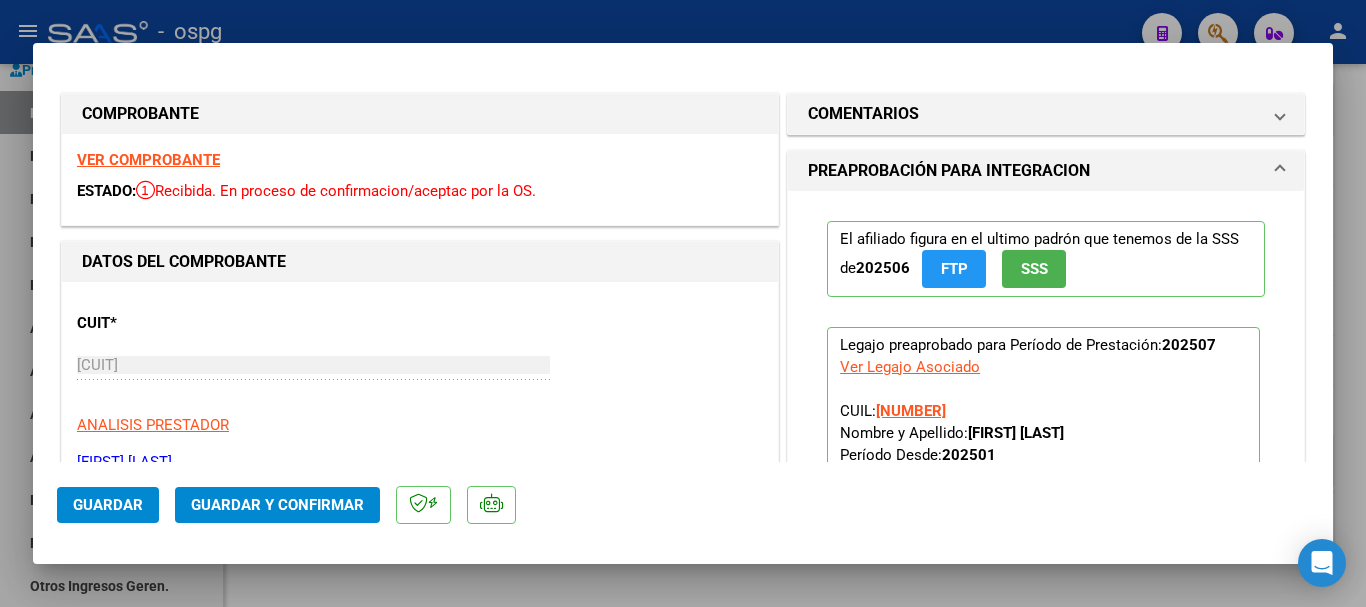 click on "VER COMPROBANTE" at bounding box center (148, 160) 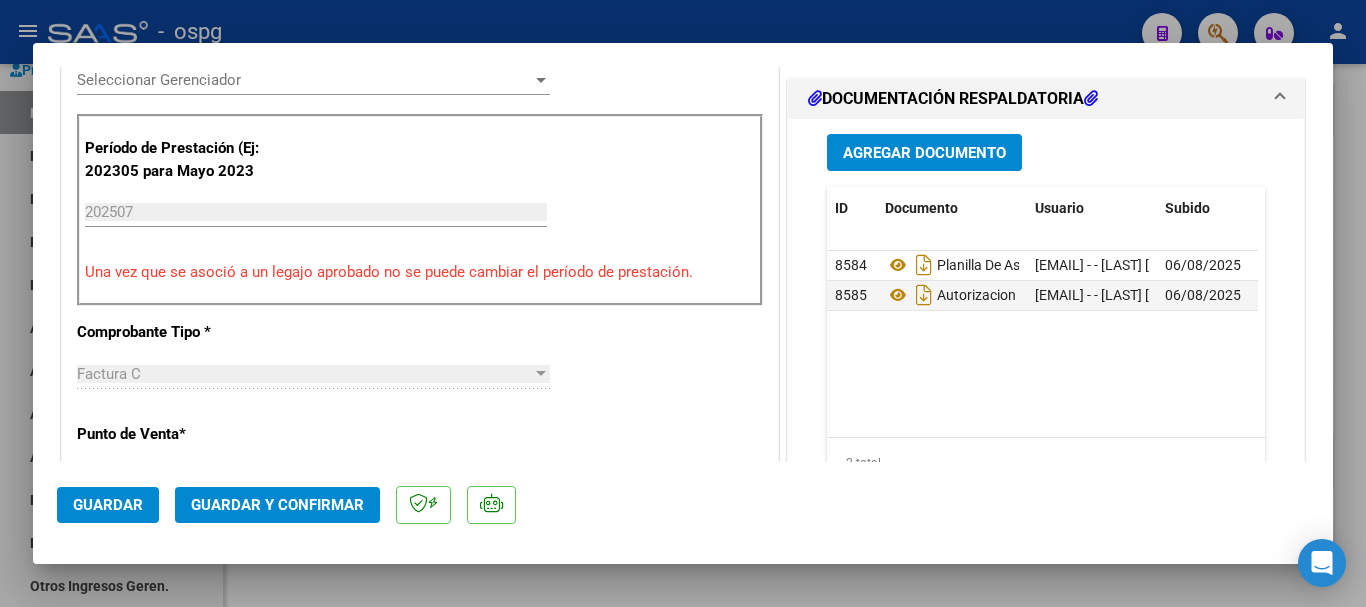 scroll, scrollTop: 600, scrollLeft: 0, axis: vertical 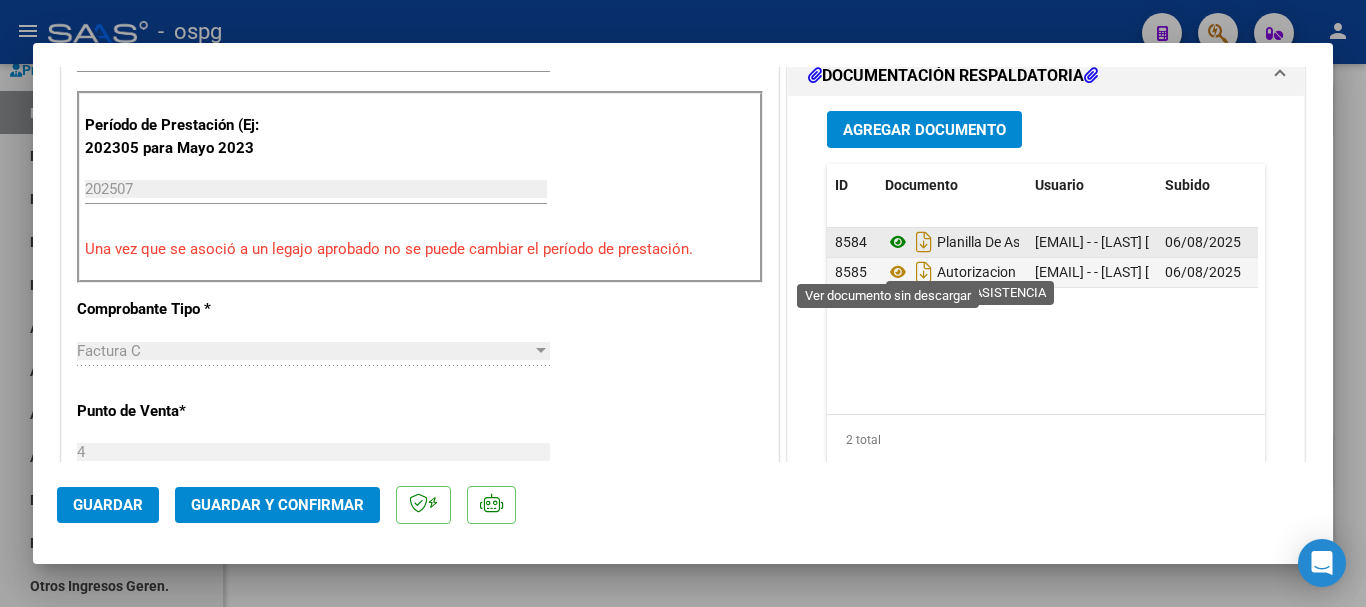 click 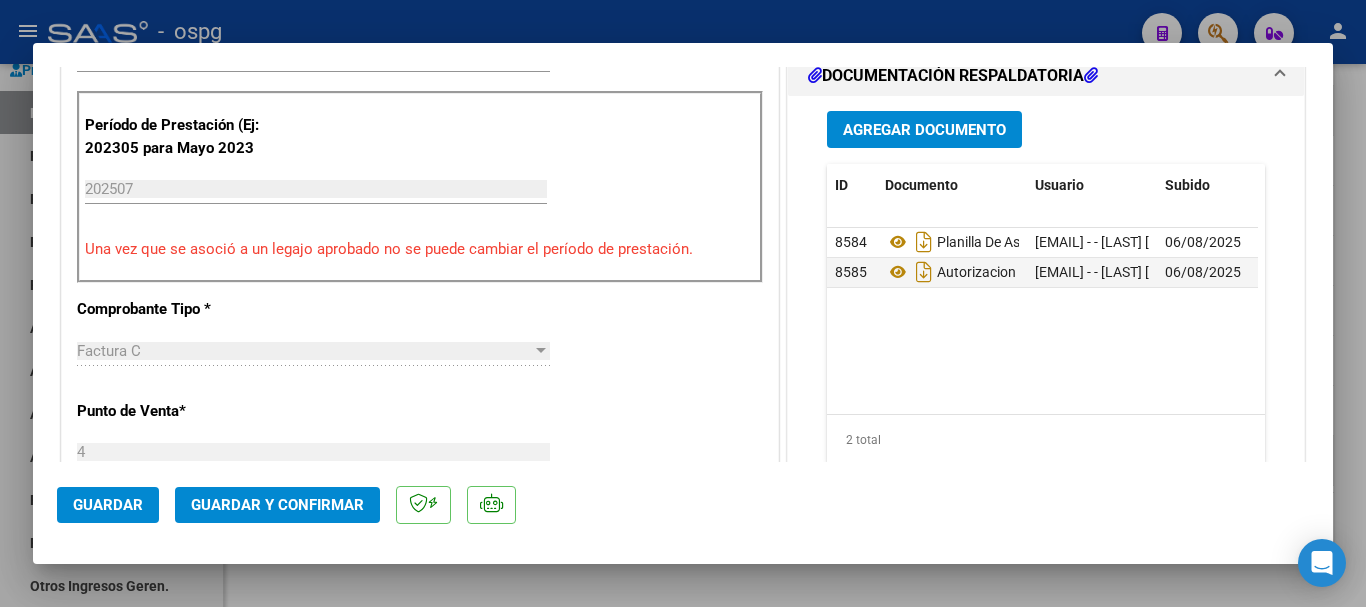 click at bounding box center [683, 303] 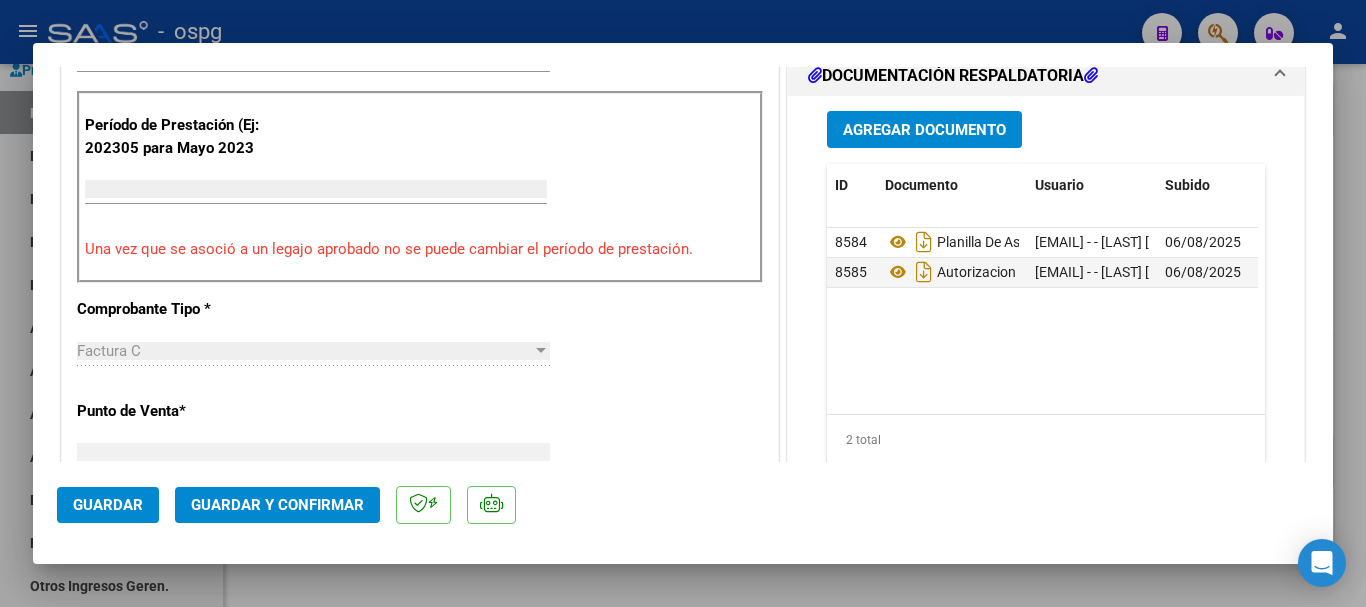 scroll, scrollTop: 585, scrollLeft: 0, axis: vertical 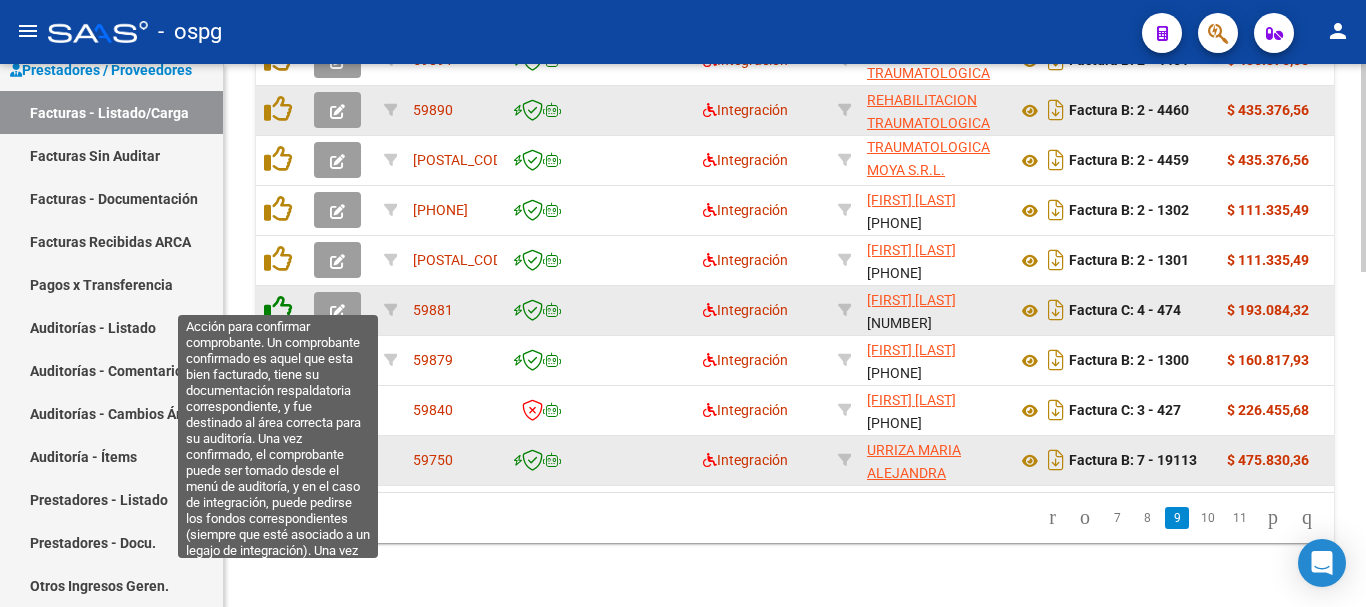 click 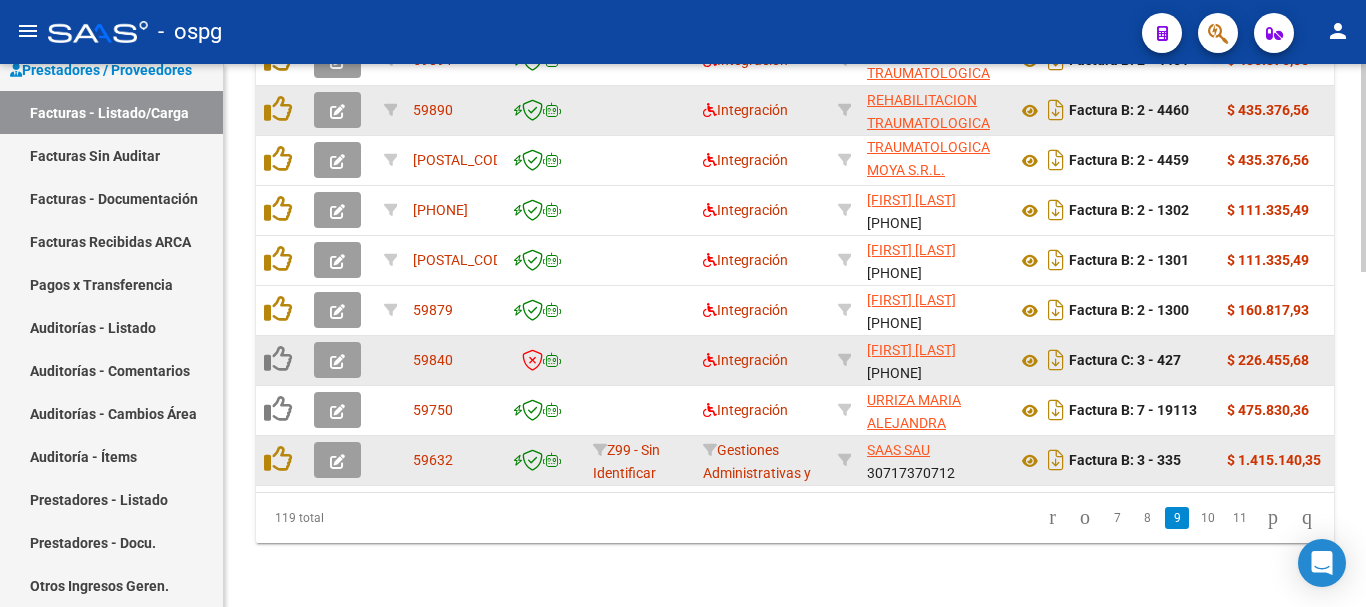 scroll, scrollTop: 877, scrollLeft: 0, axis: vertical 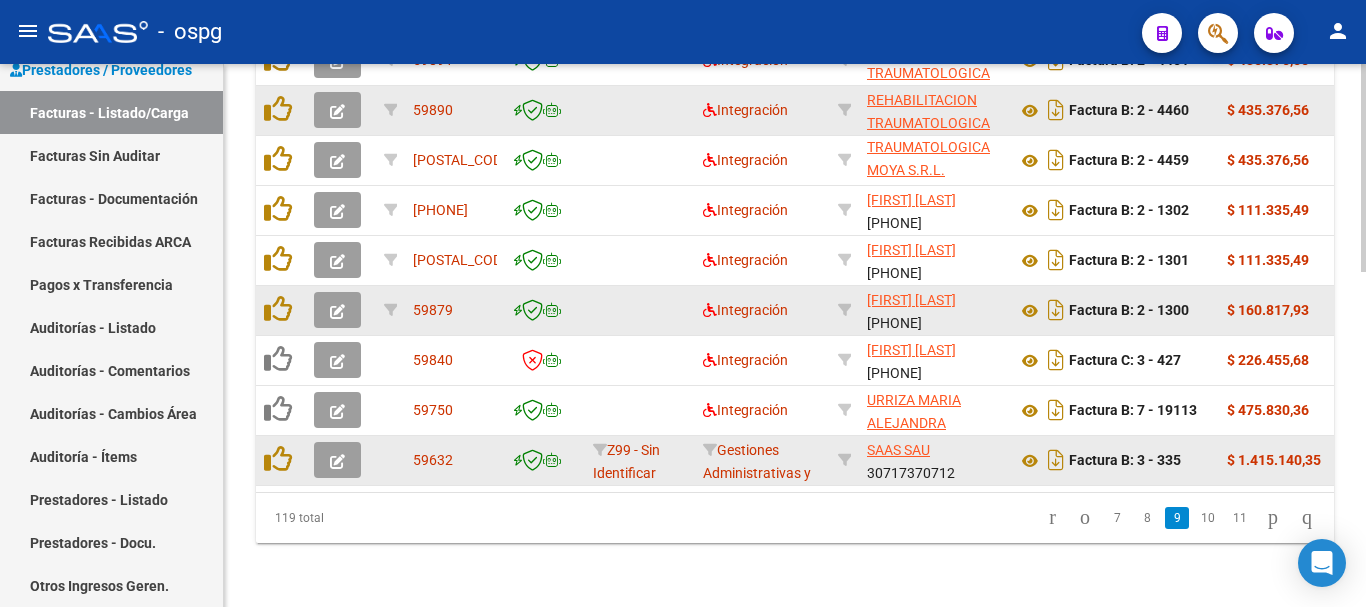 click 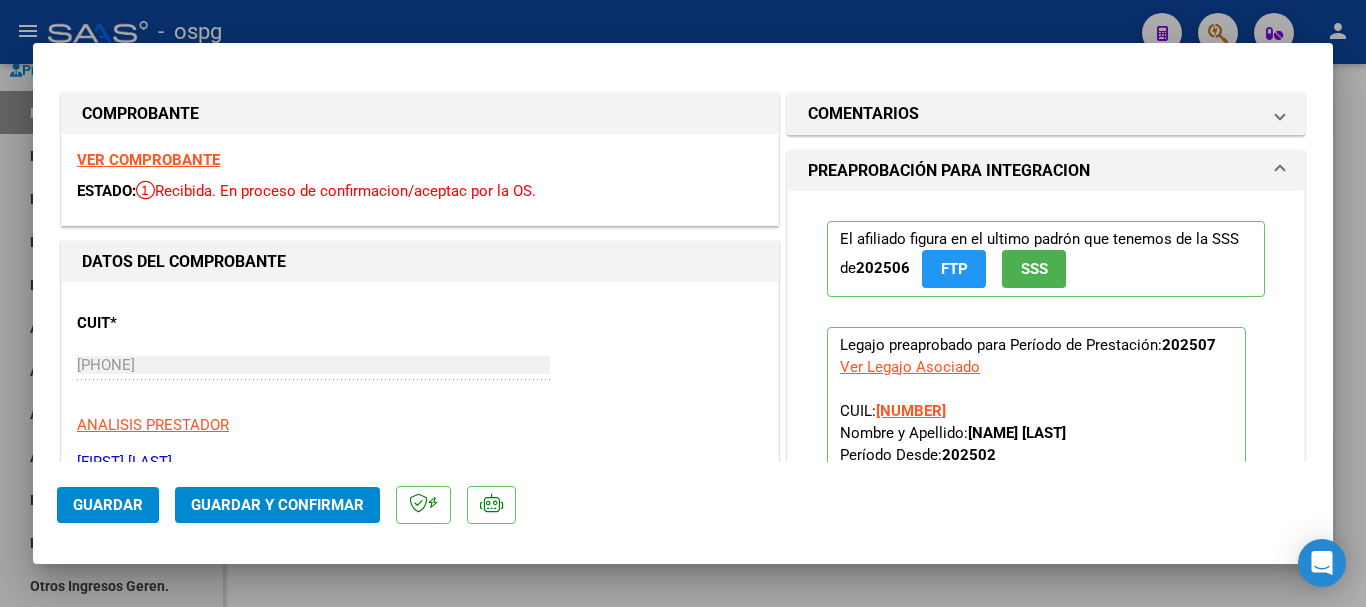 click on "VER COMPROBANTE" at bounding box center (148, 160) 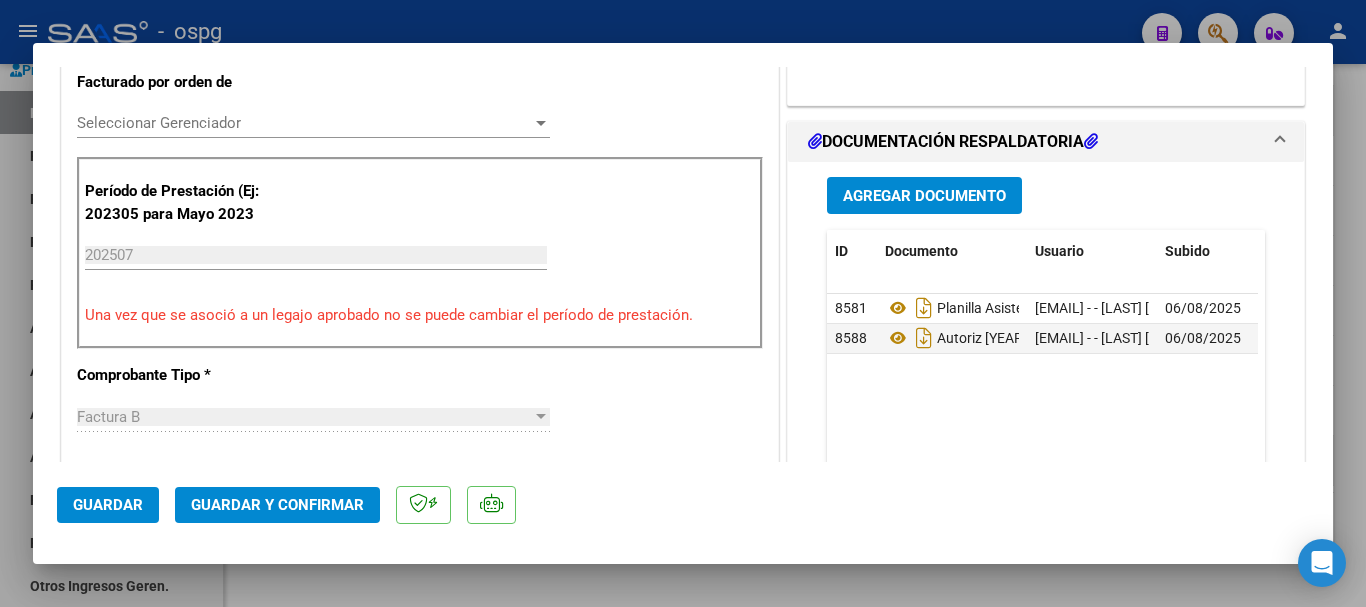 scroll, scrollTop: 600, scrollLeft: 0, axis: vertical 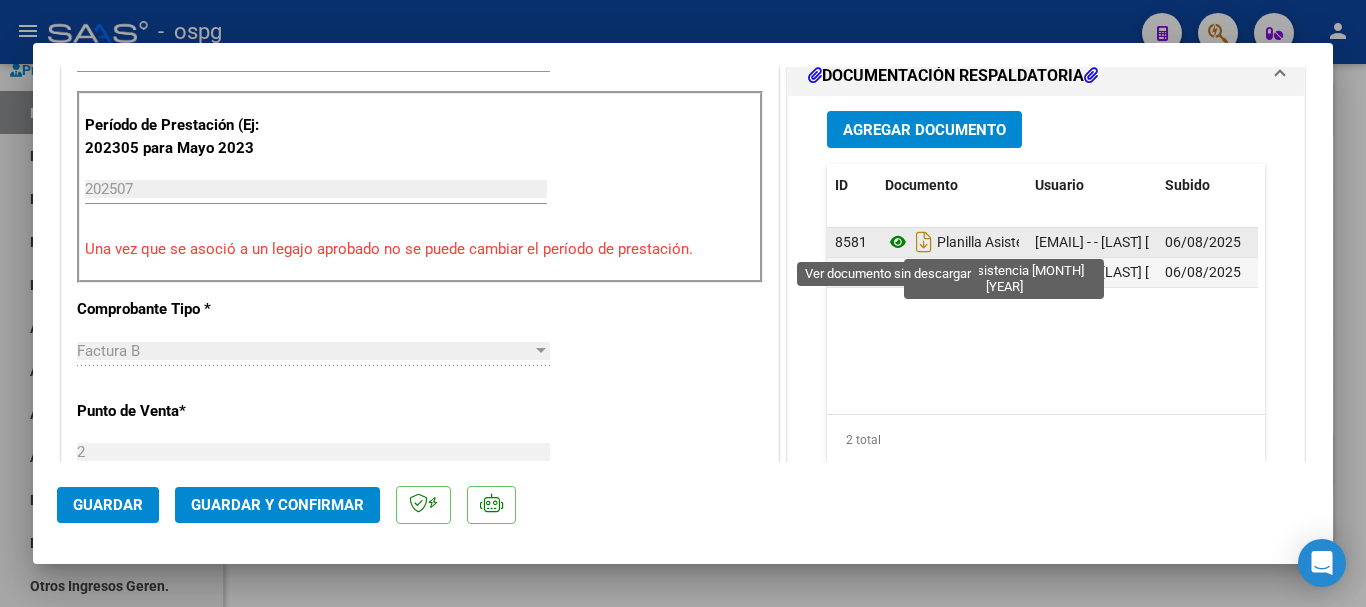 click 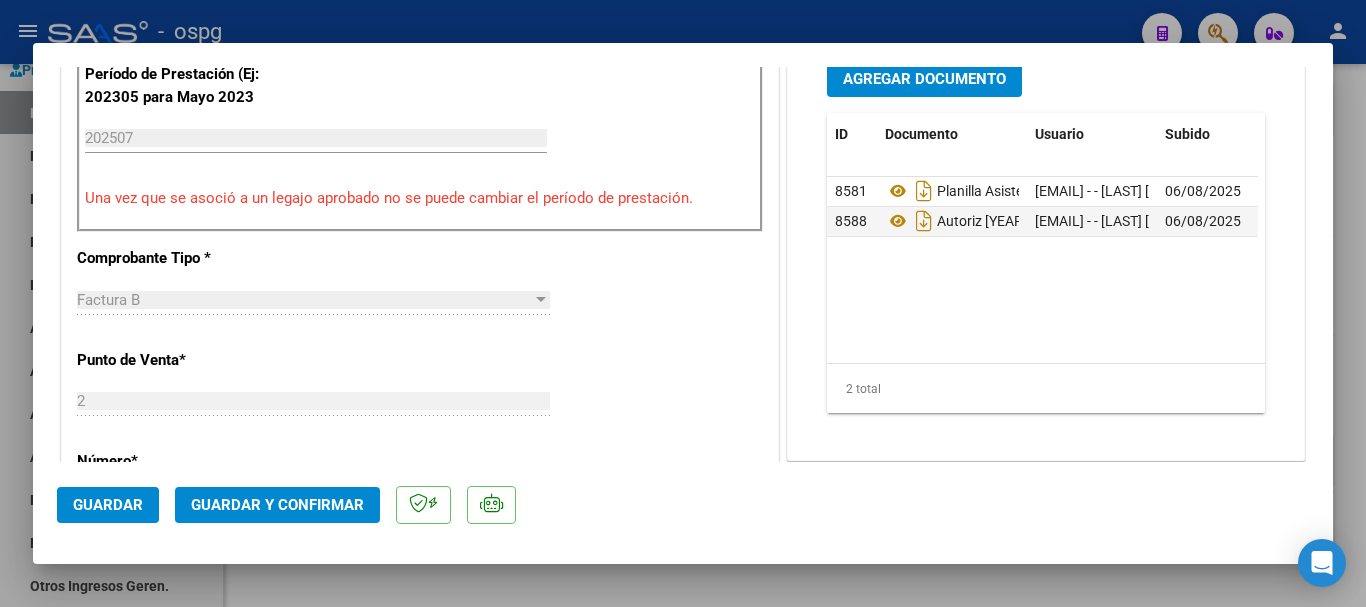 scroll, scrollTop: 600, scrollLeft: 0, axis: vertical 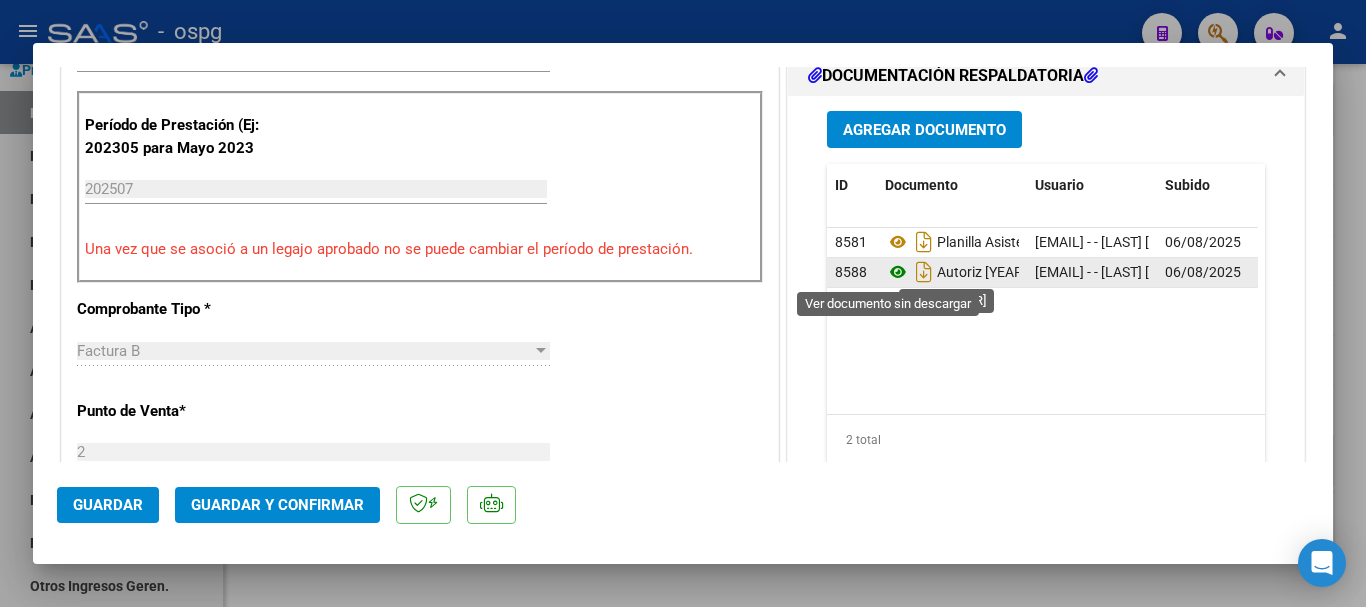 click 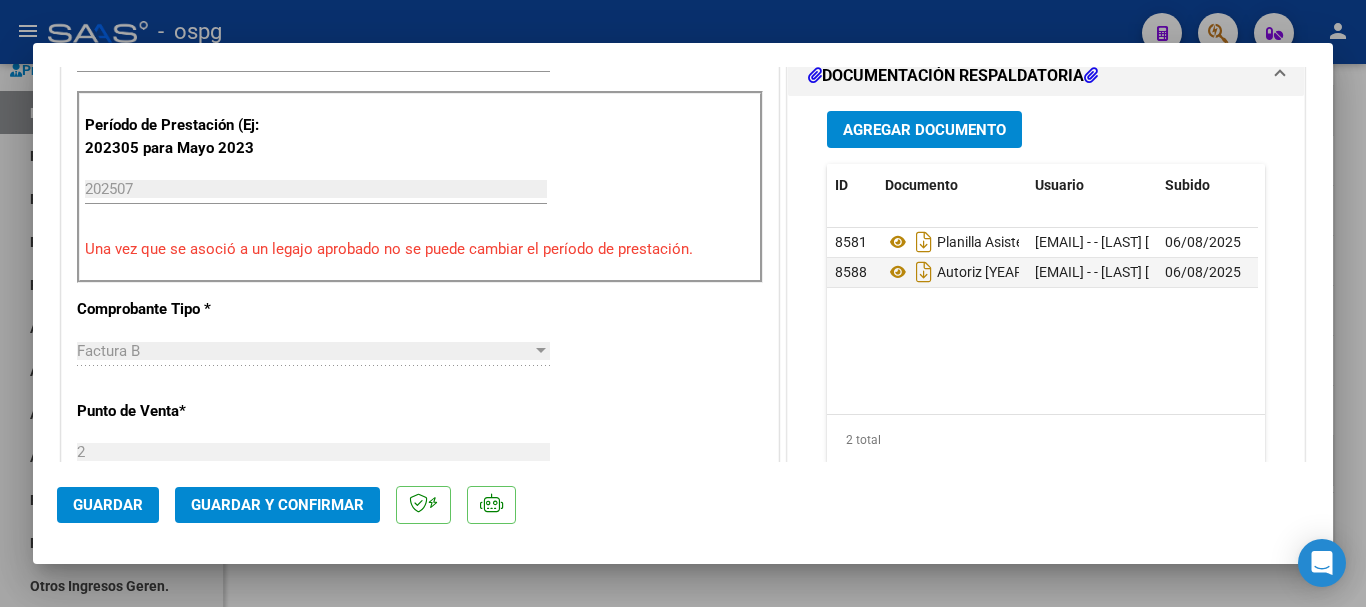 click at bounding box center [683, 303] 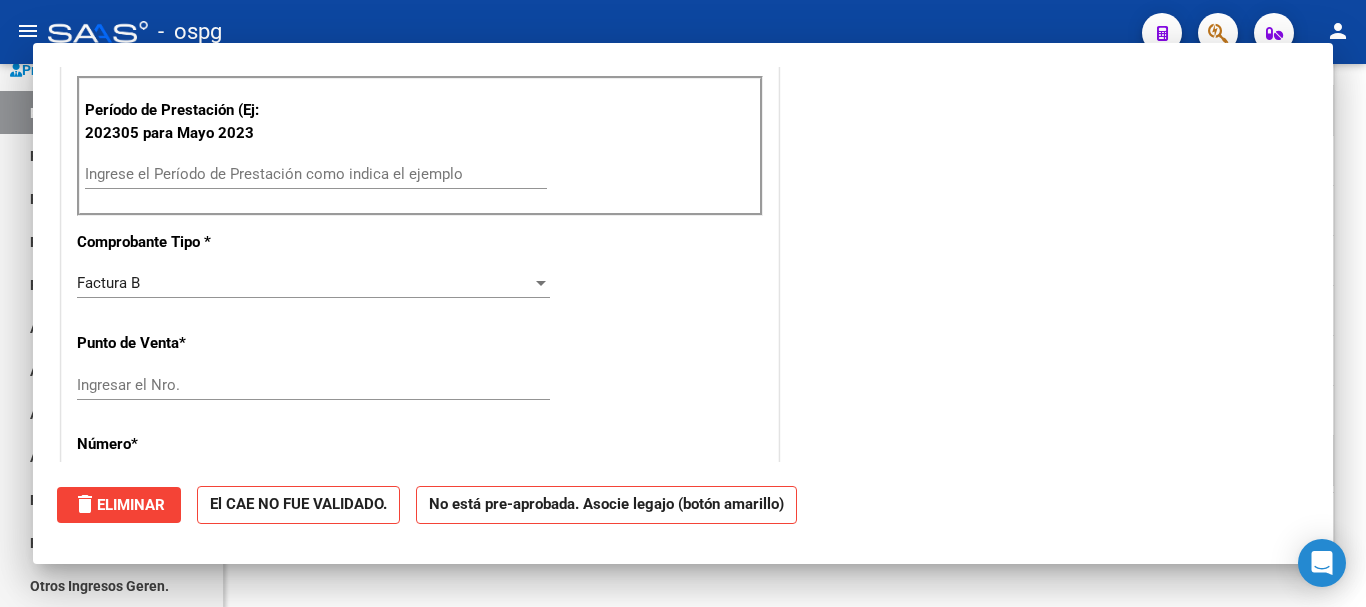scroll, scrollTop: 585, scrollLeft: 0, axis: vertical 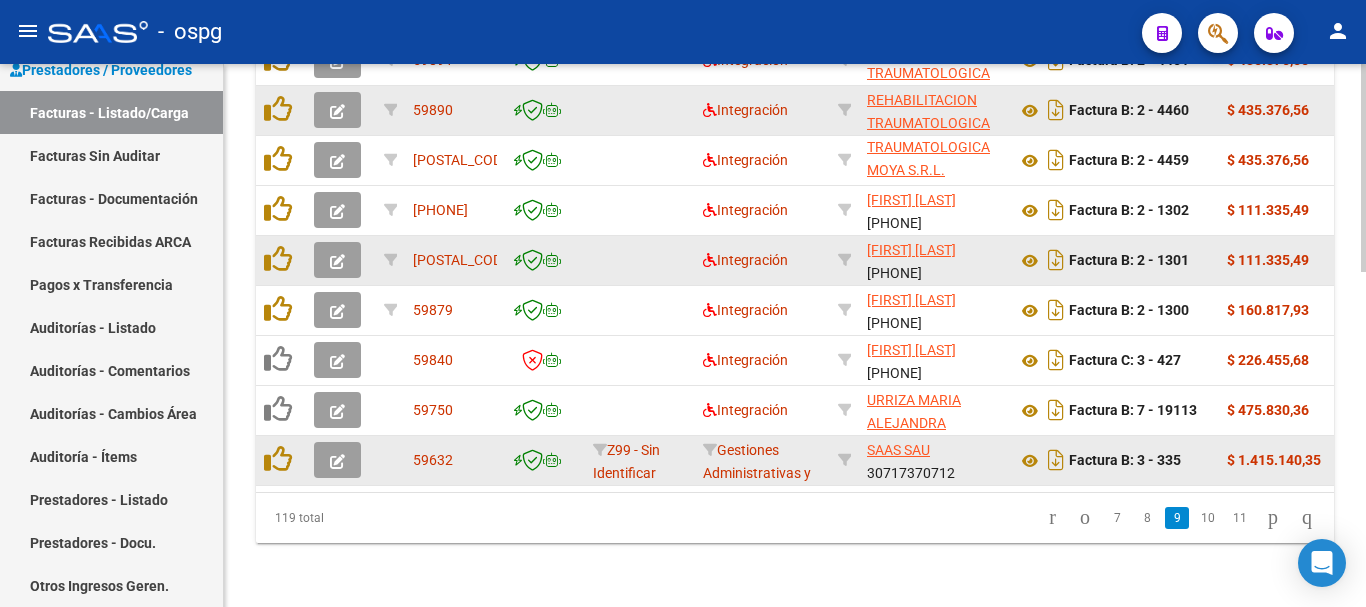 click 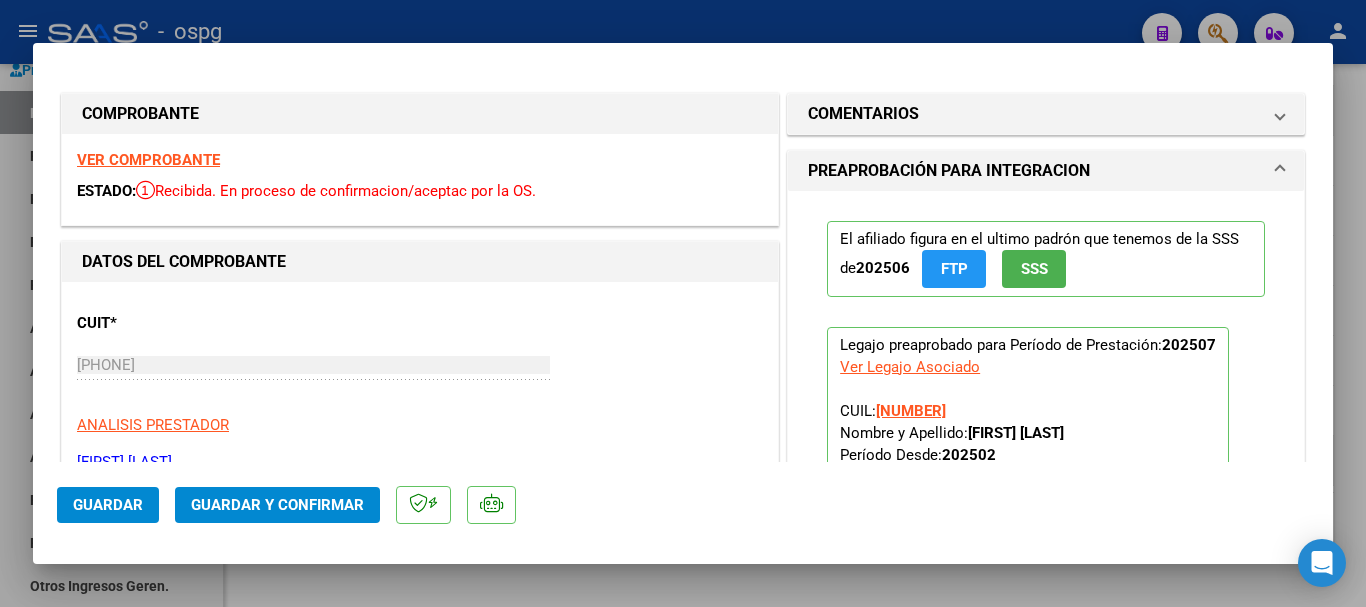 click on "VER COMPROBANTE" at bounding box center [148, 160] 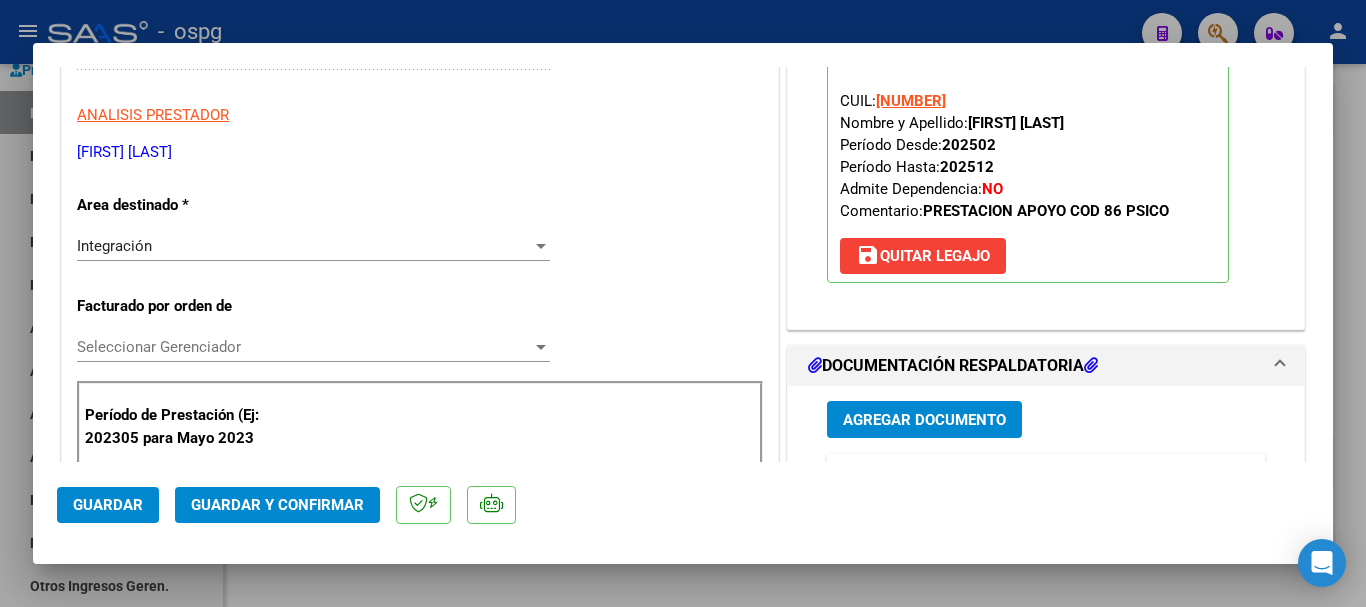scroll, scrollTop: 400, scrollLeft: 0, axis: vertical 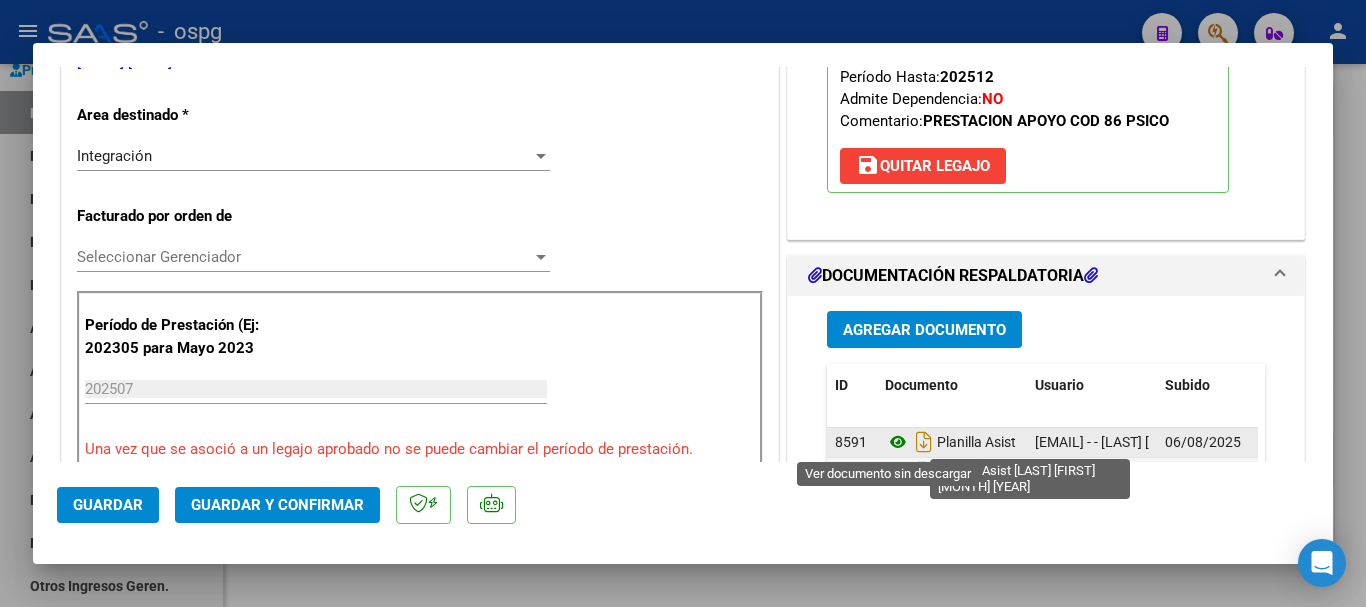 click 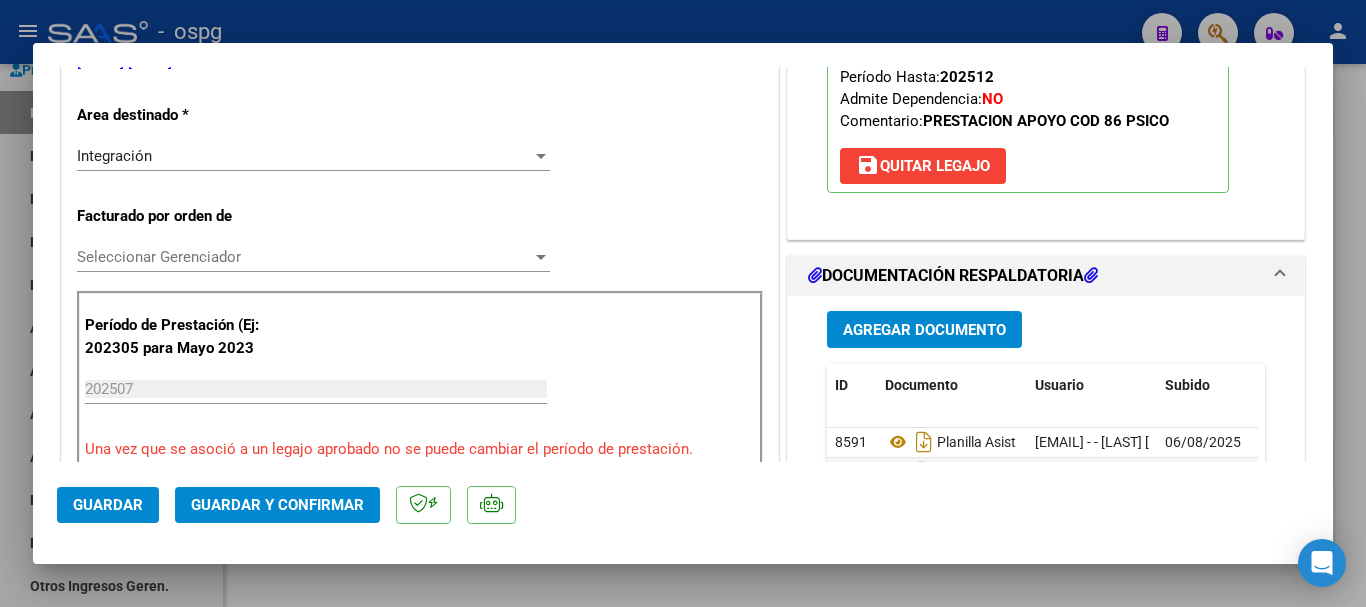 click at bounding box center [683, 303] 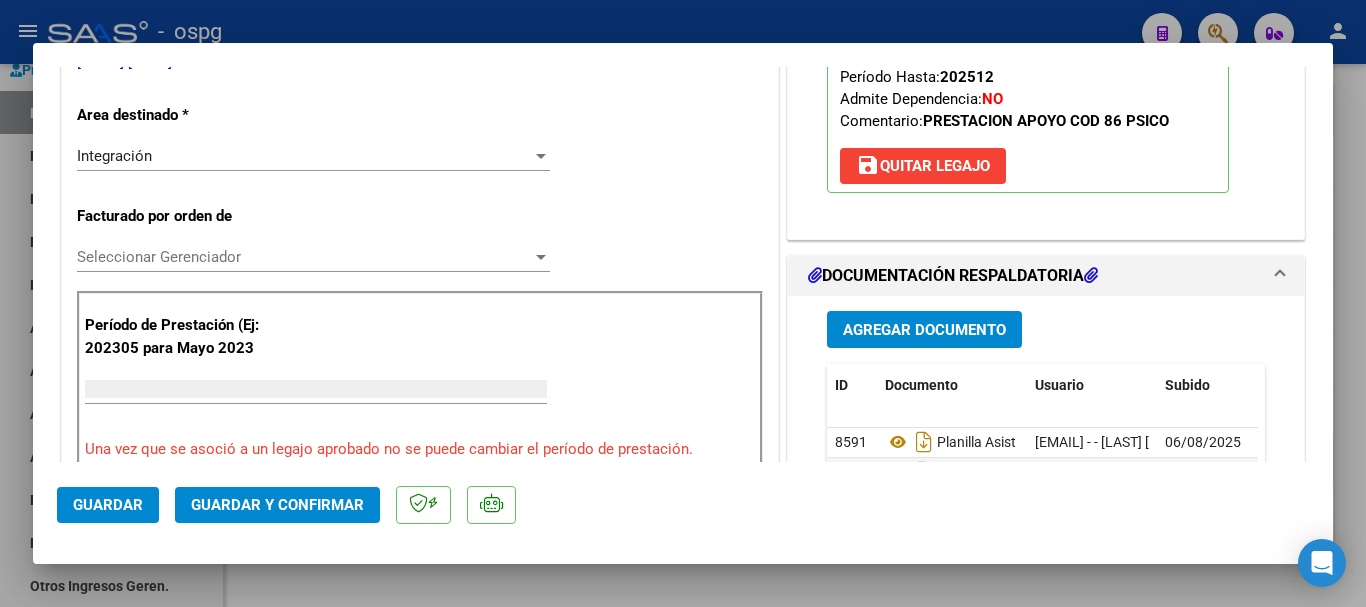 scroll, scrollTop: 385, scrollLeft: 0, axis: vertical 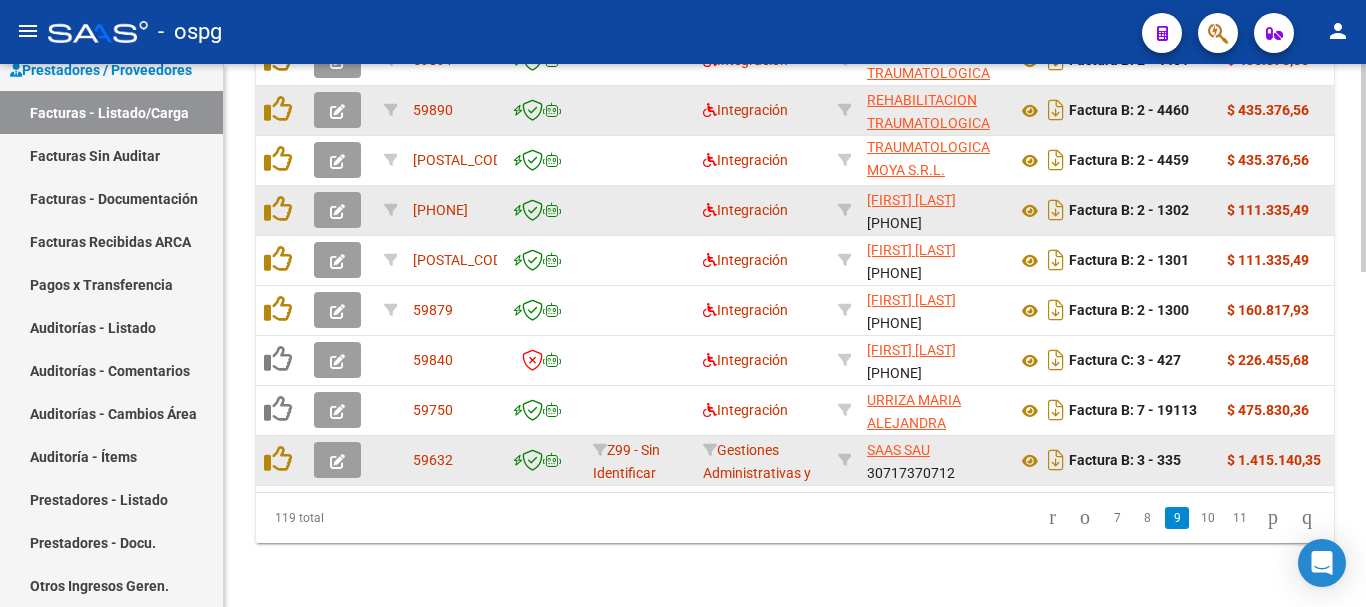 click 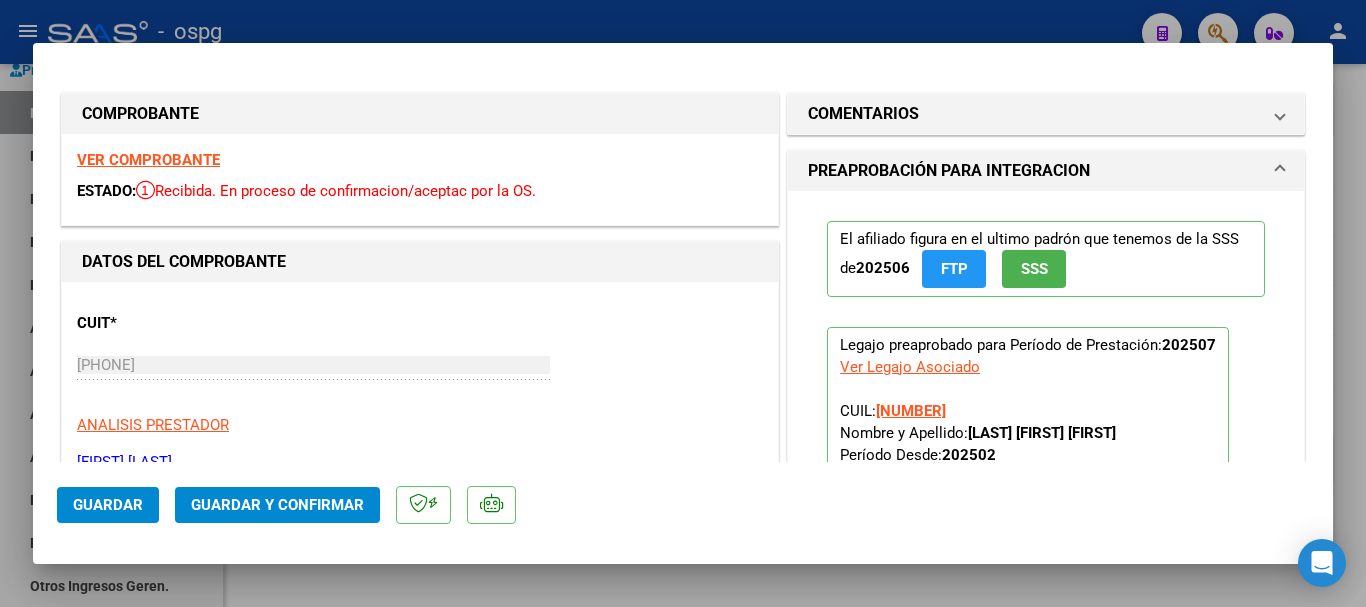 click on "VER COMPROBANTE" at bounding box center (148, 160) 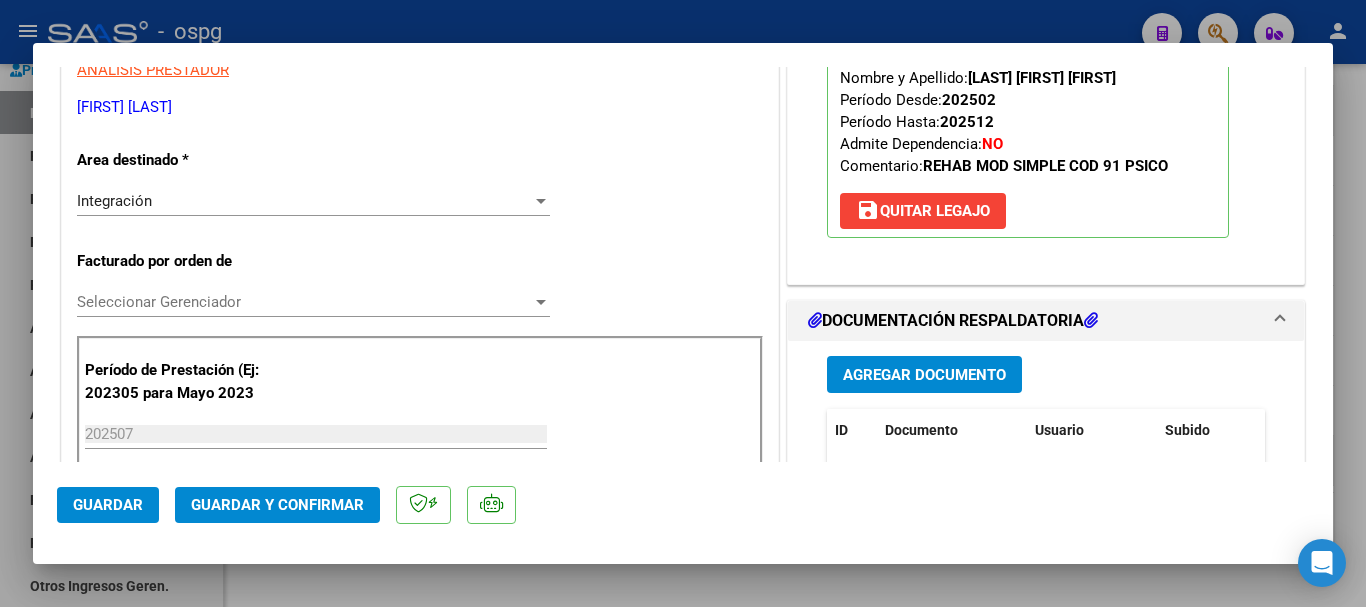 scroll, scrollTop: 500, scrollLeft: 0, axis: vertical 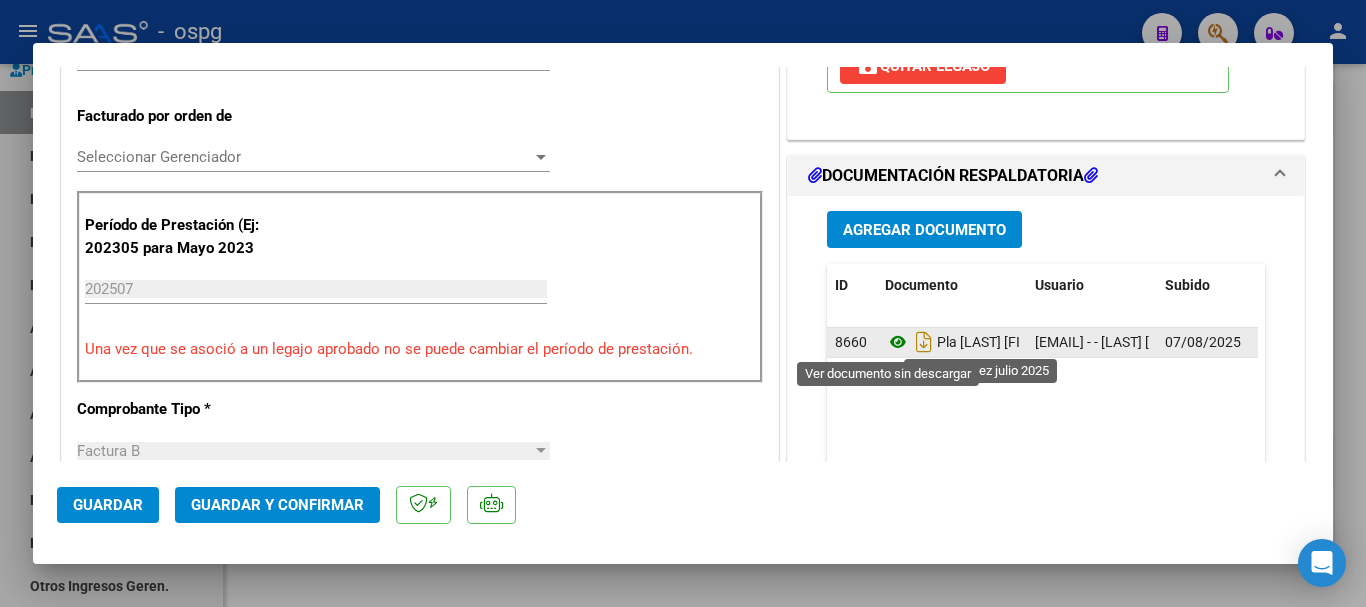 click 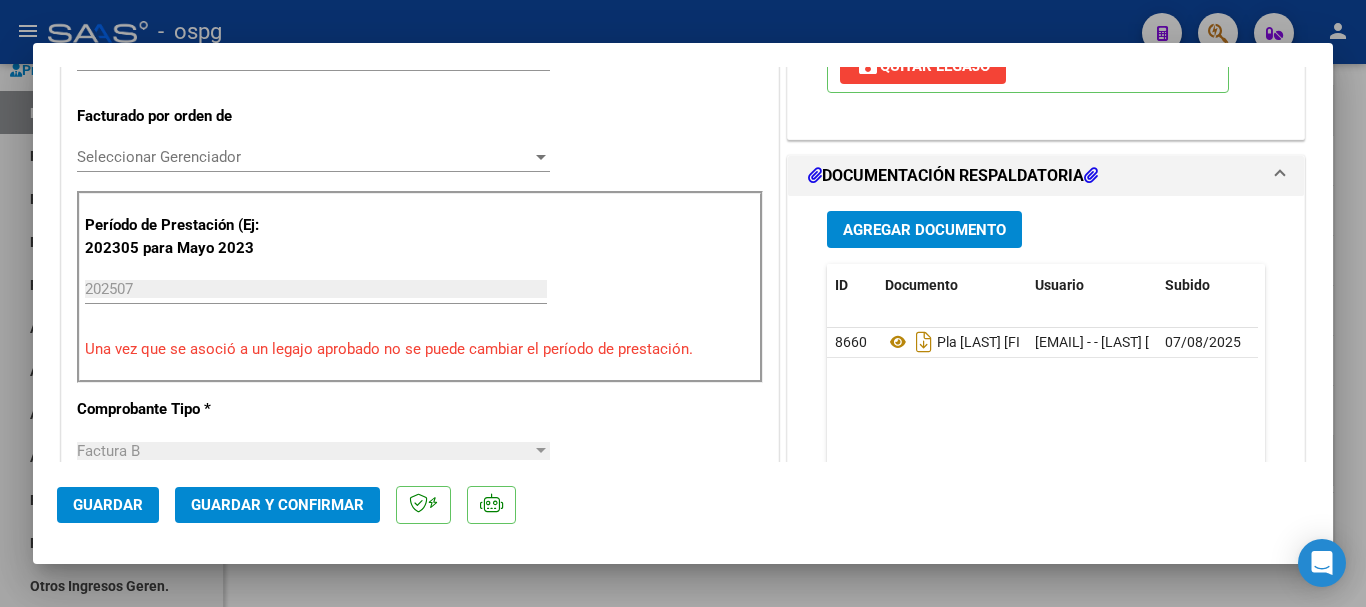 click at bounding box center (683, 303) 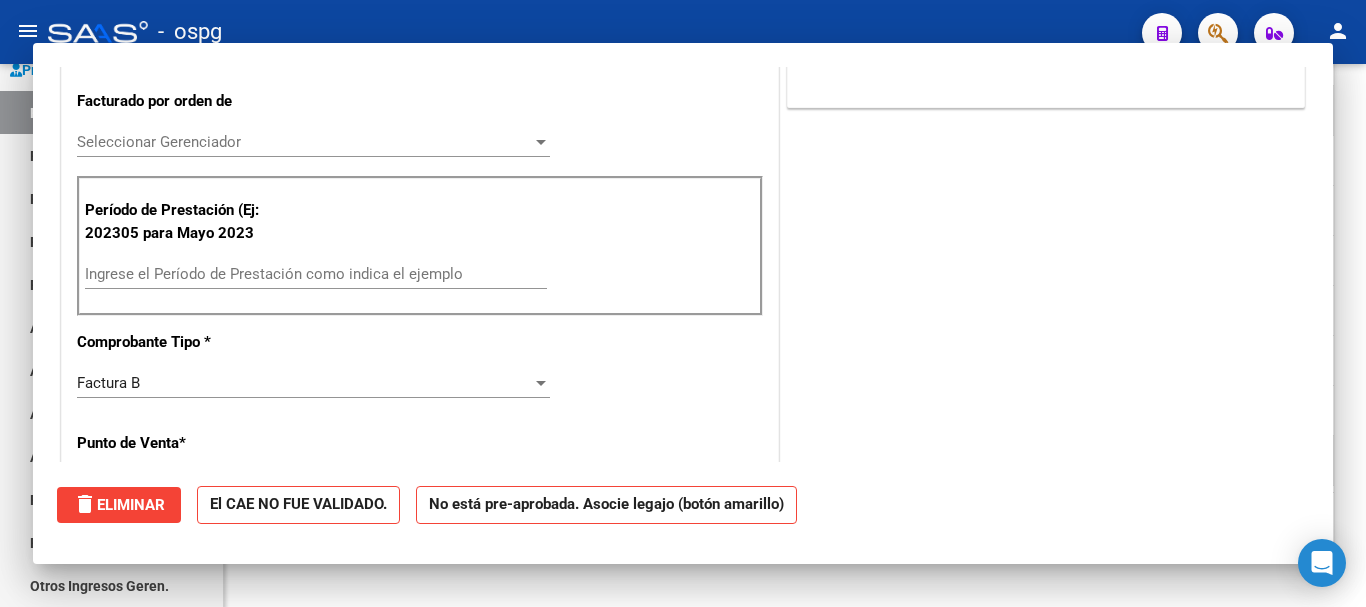 scroll, scrollTop: 485, scrollLeft: 0, axis: vertical 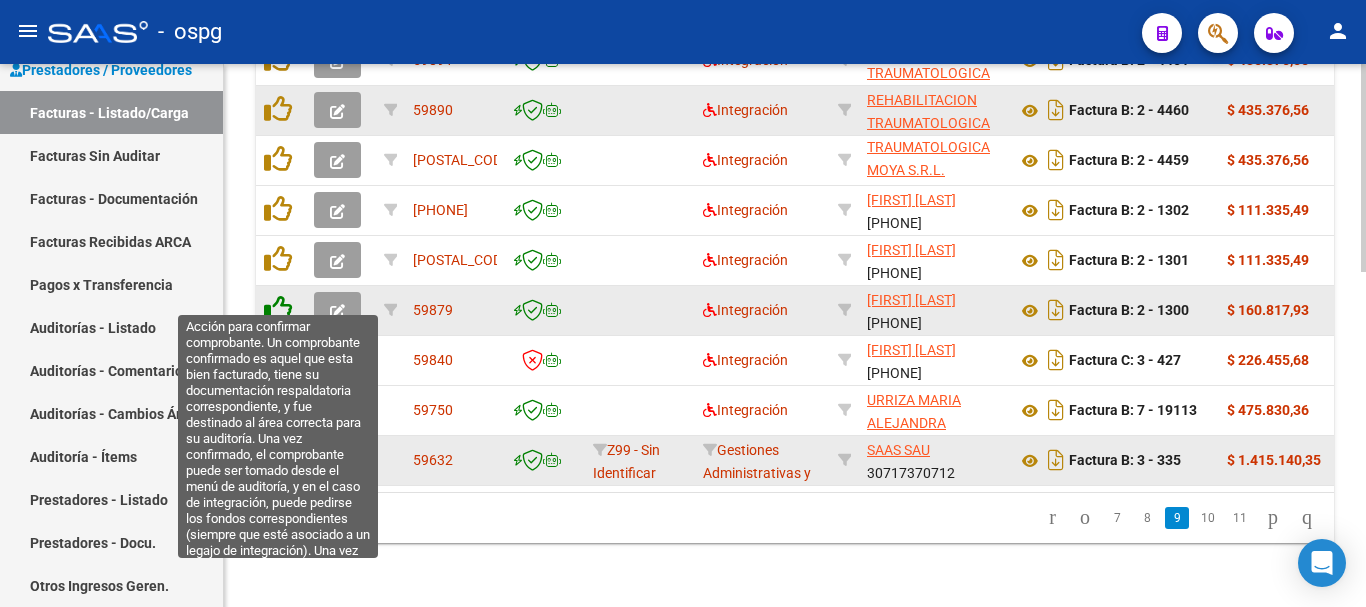 click 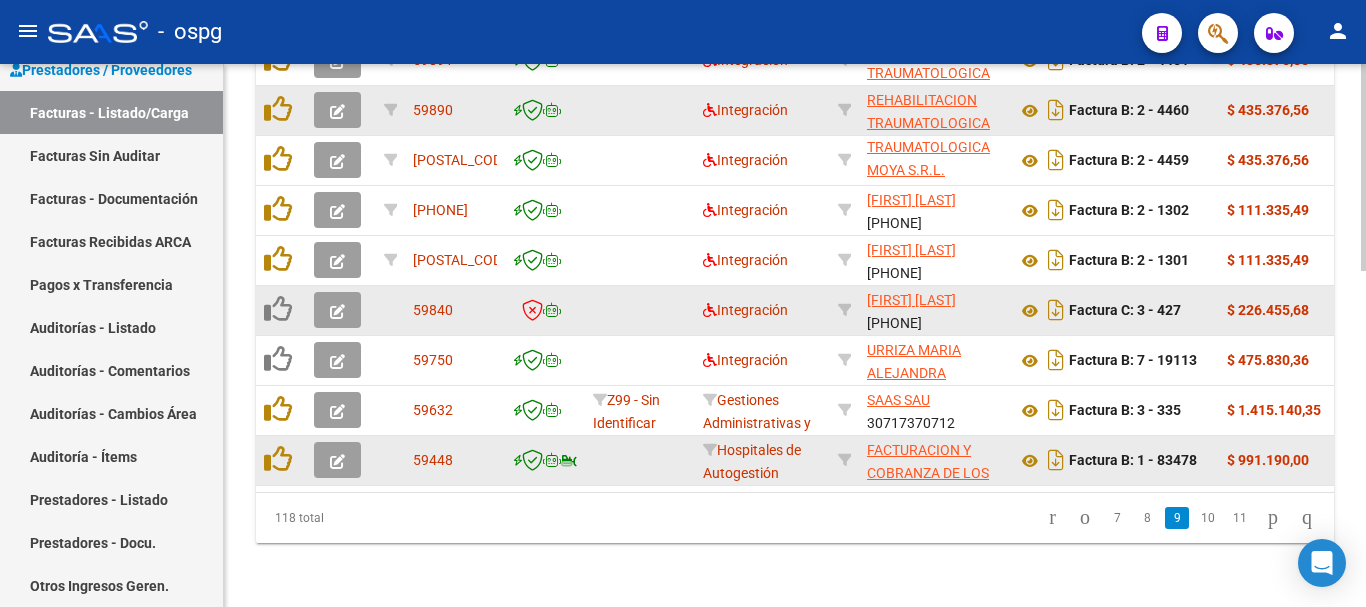scroll, scrollTop: 877, scrollLeft: 0, axis: vertical 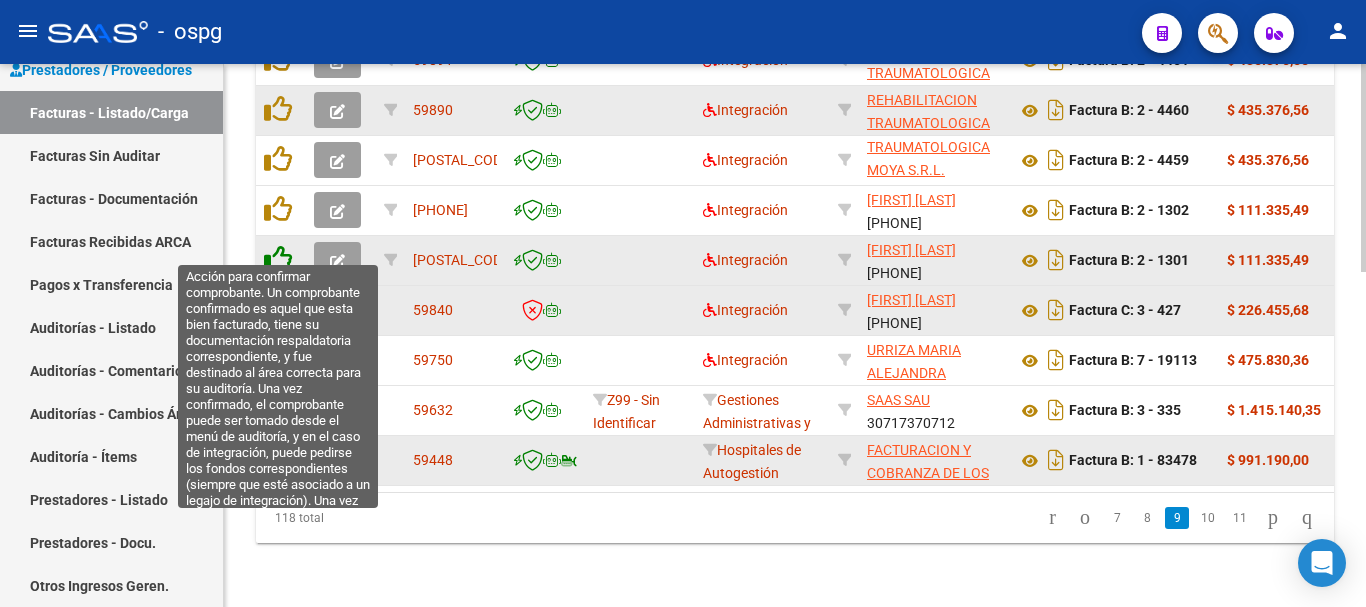 click 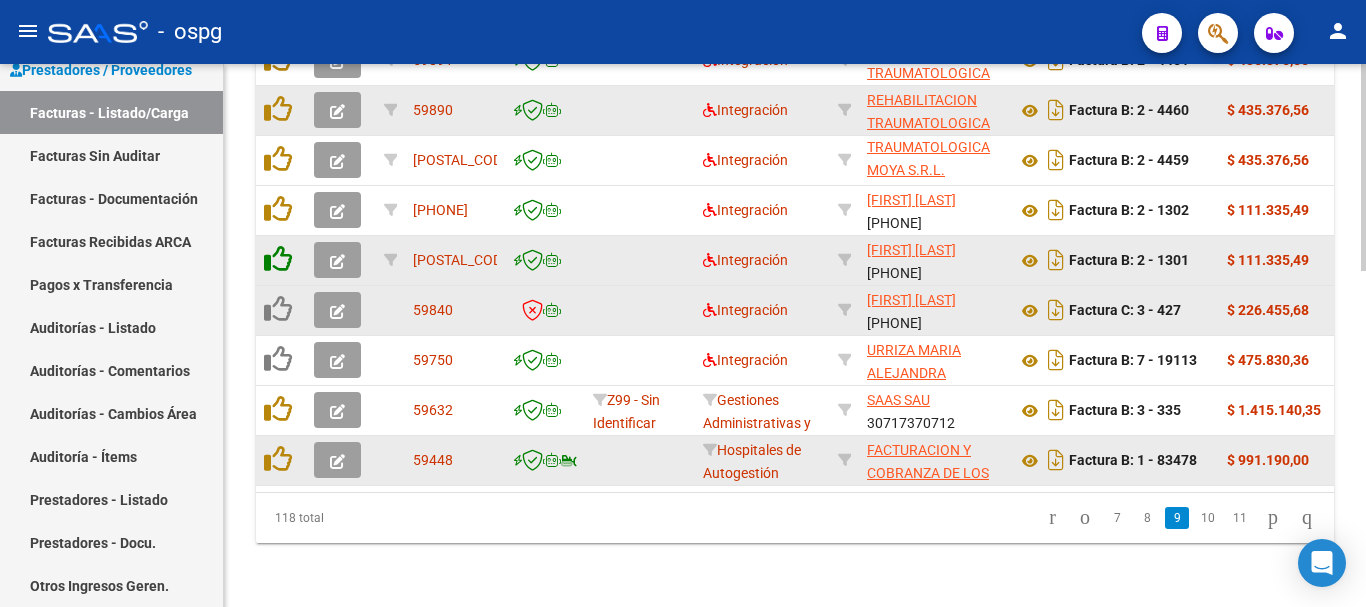 scroll, scrollTop: 877, scrollLeft: 0, axis: vertical 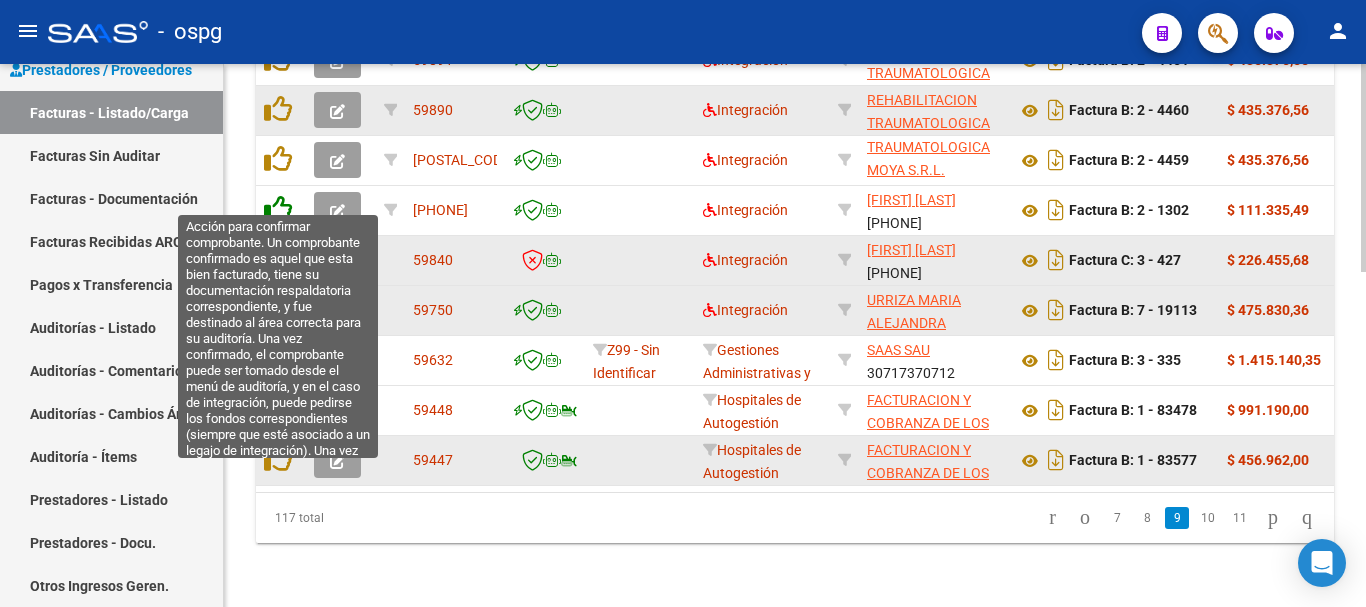 click 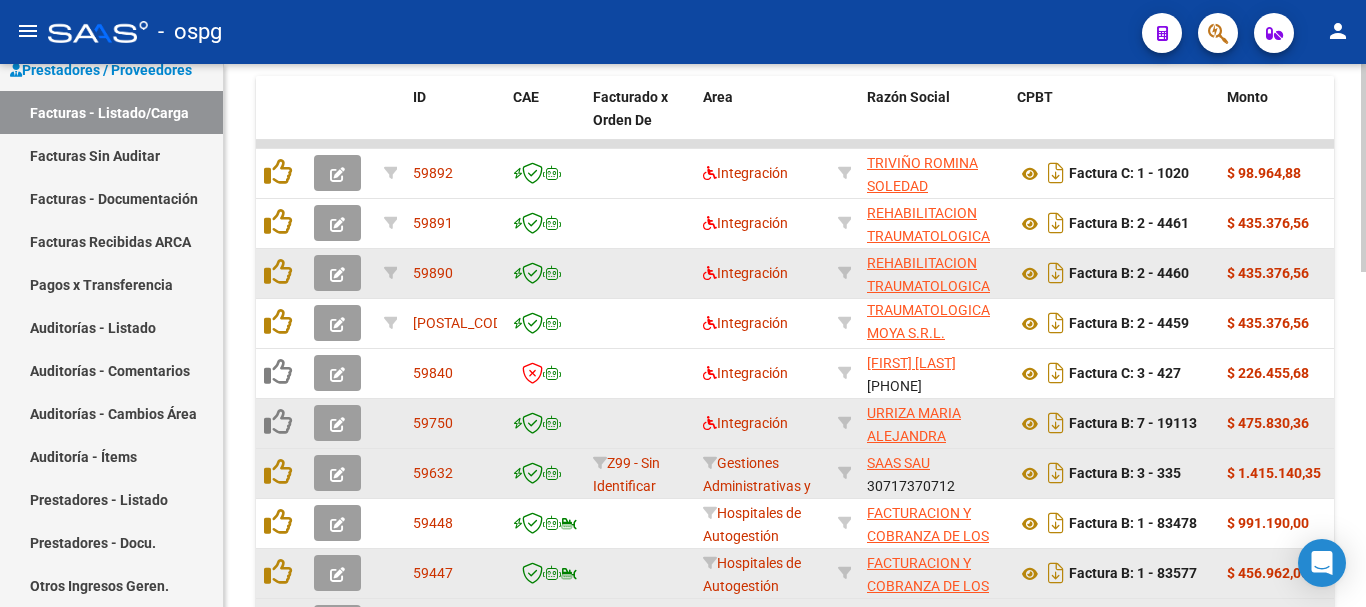 scroll, scrollTop: 677, scrollLeft: 0, axis: vertical 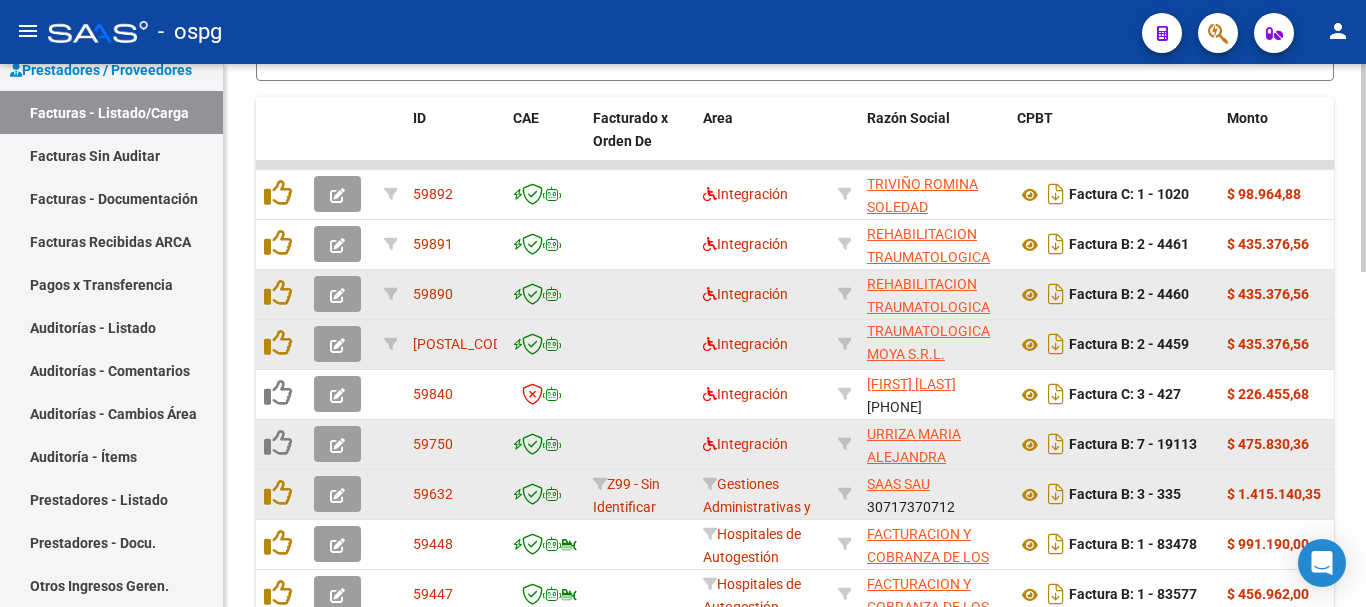 click 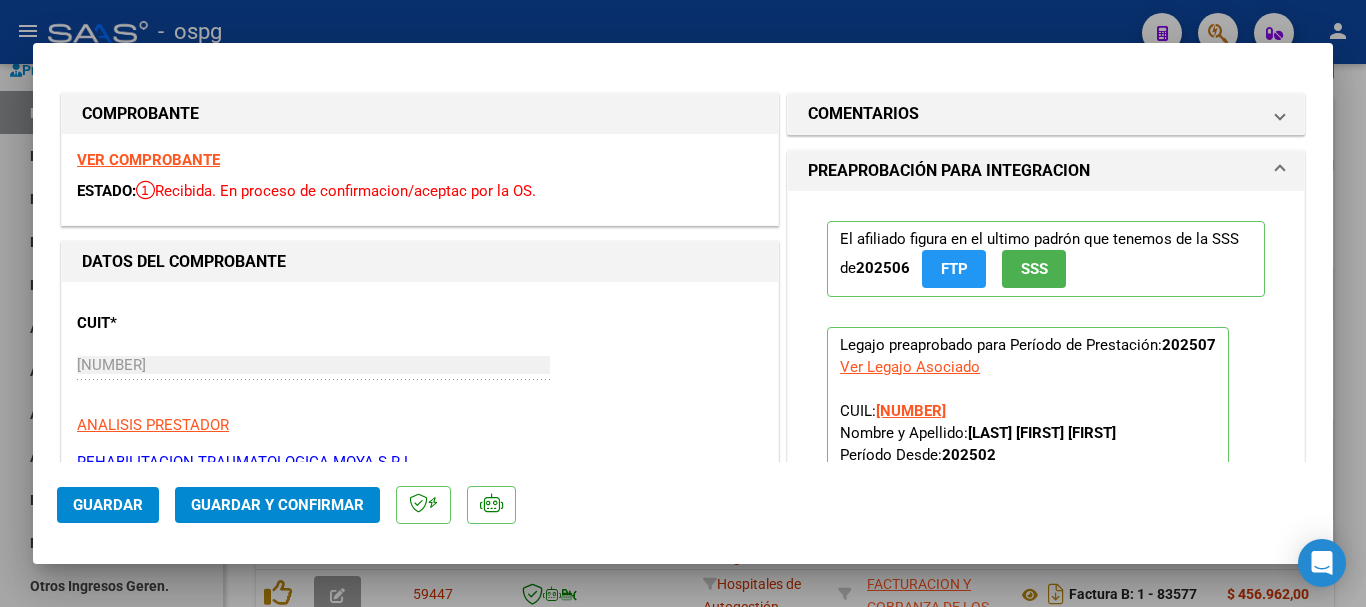 click on "VER COMPROBANTE" at bounding box center [148, 160] 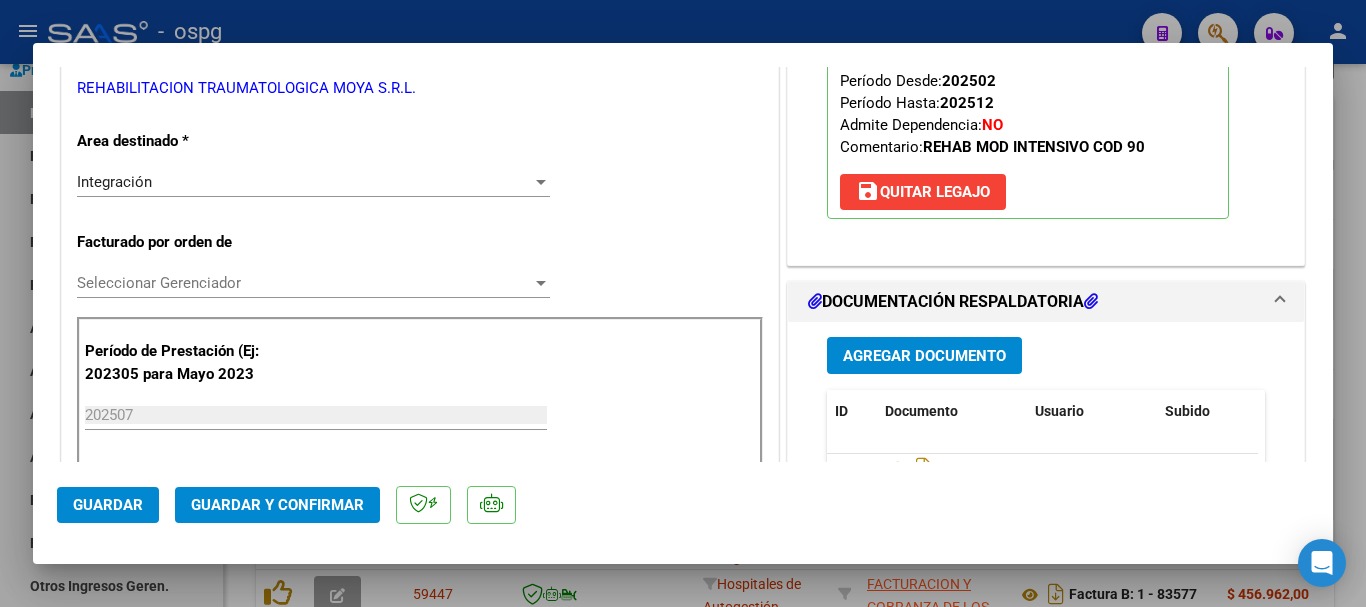 scroll, scrollTop: 400, scrollLeft: 0, axis: vertical 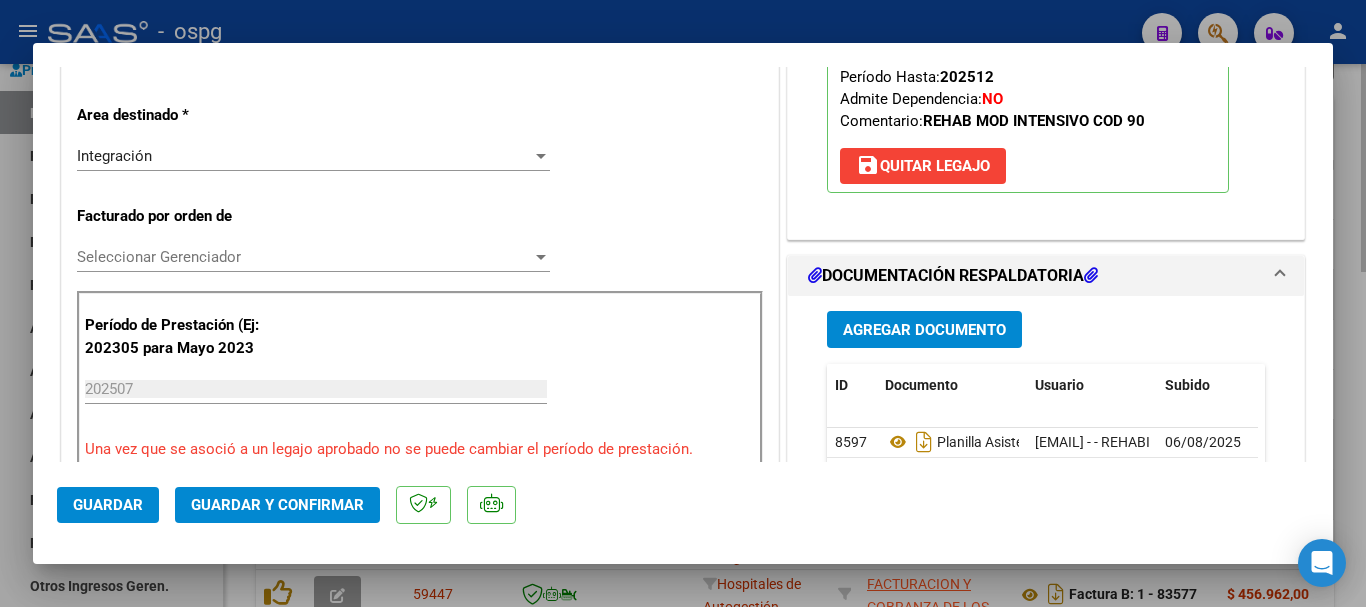 click at bounding box center (683, 303) 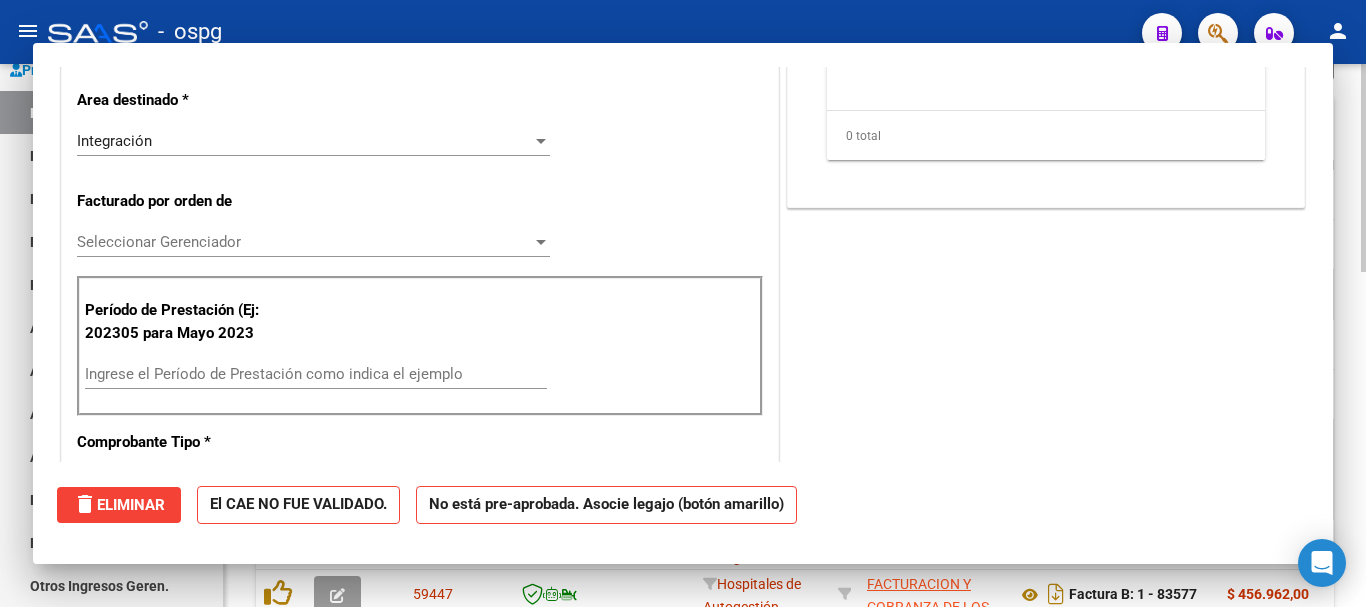 scroll, scrollTop: 0, scrollLeft: 0, axis: both 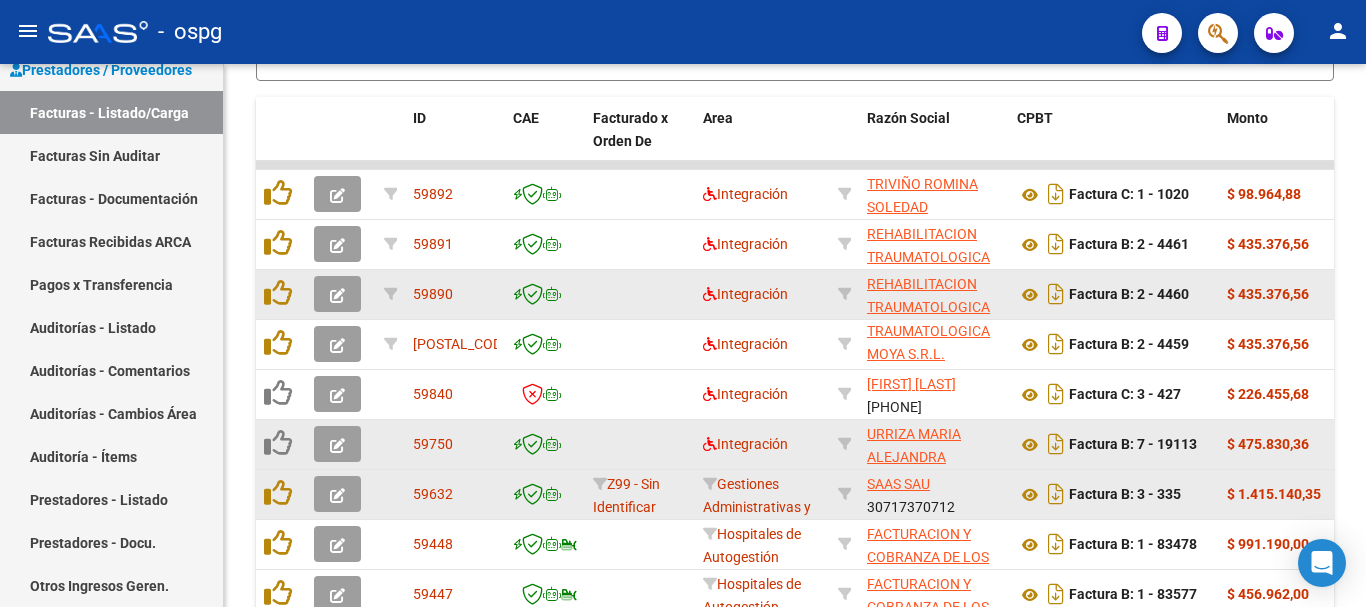 click 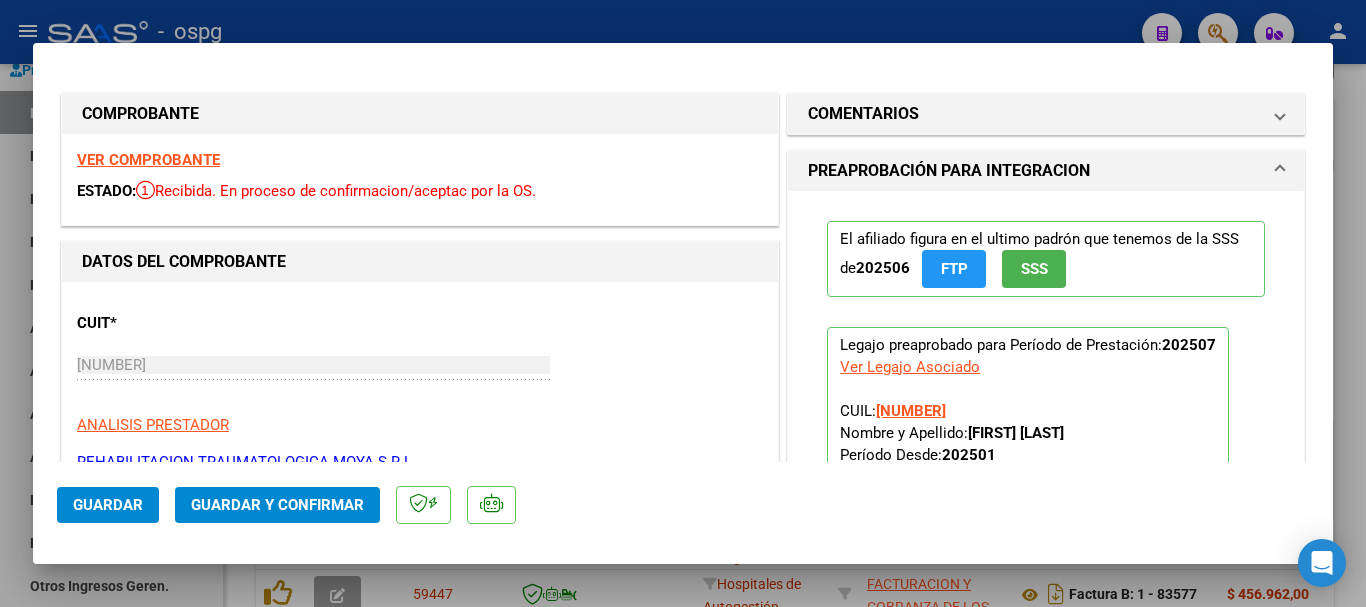 click on "VER COMPROBANTE" at bounding box center (148, 160) 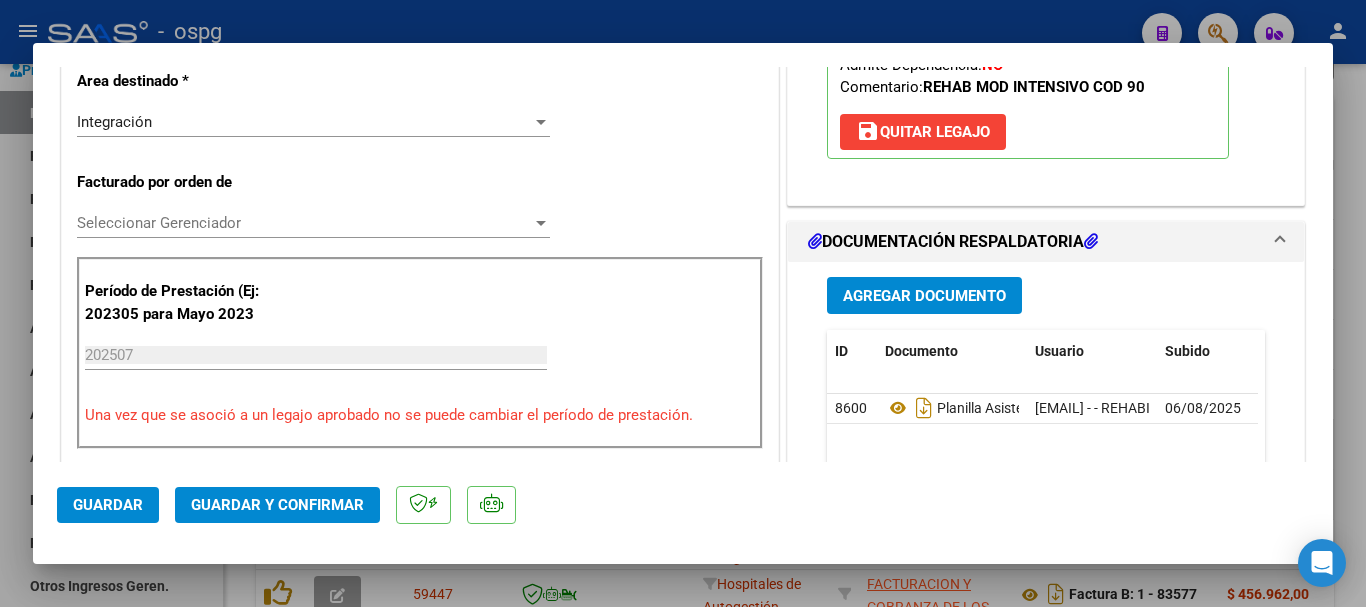 scroll, scrollTop: 500, scrollLeft: 0, axis: vertical 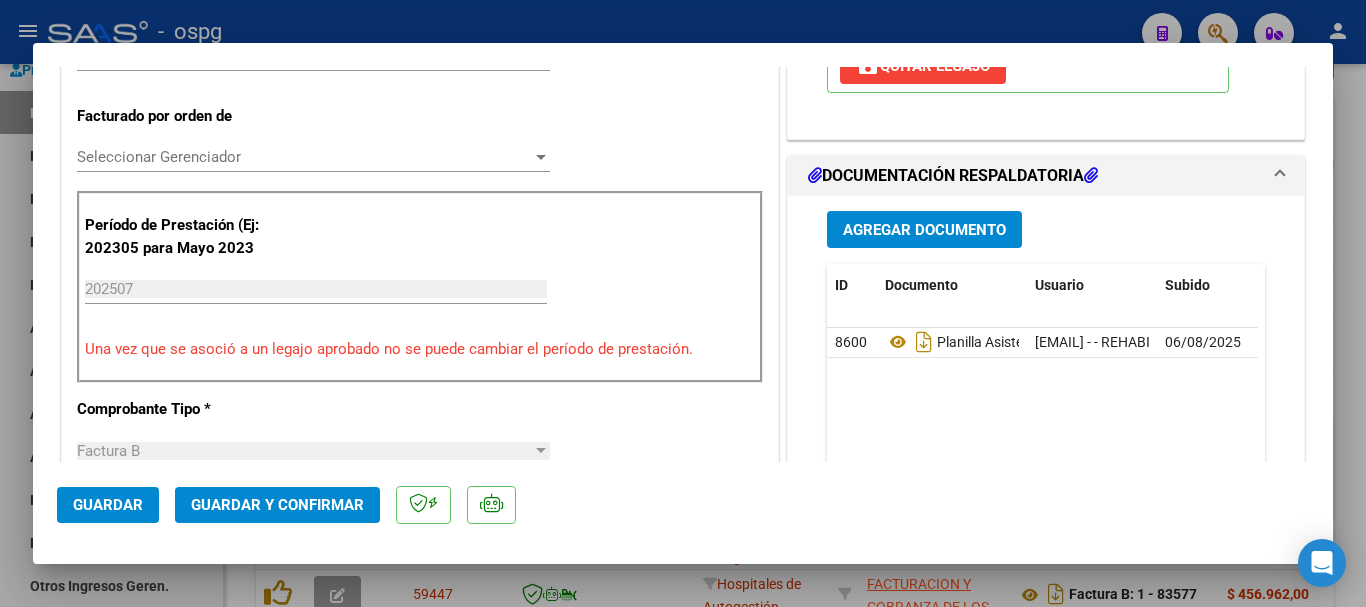 click at bounding box center [683, 303] 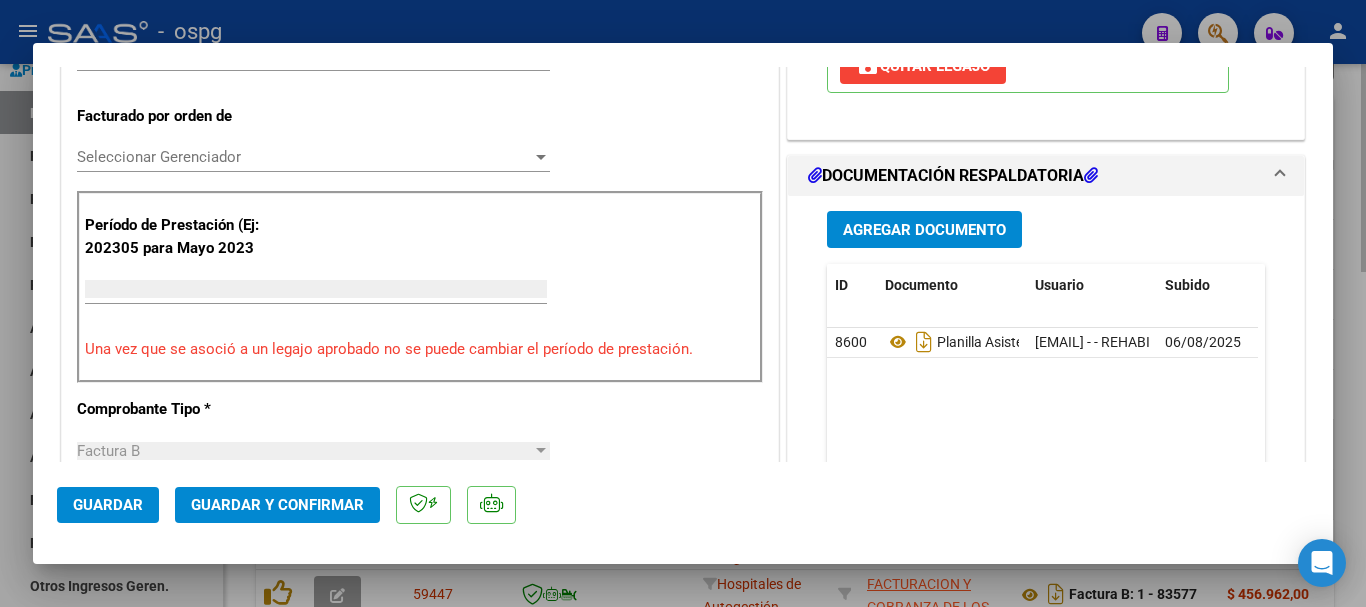 scroll, scrollTop: 485, scrollLeft: 0, axis: vertical 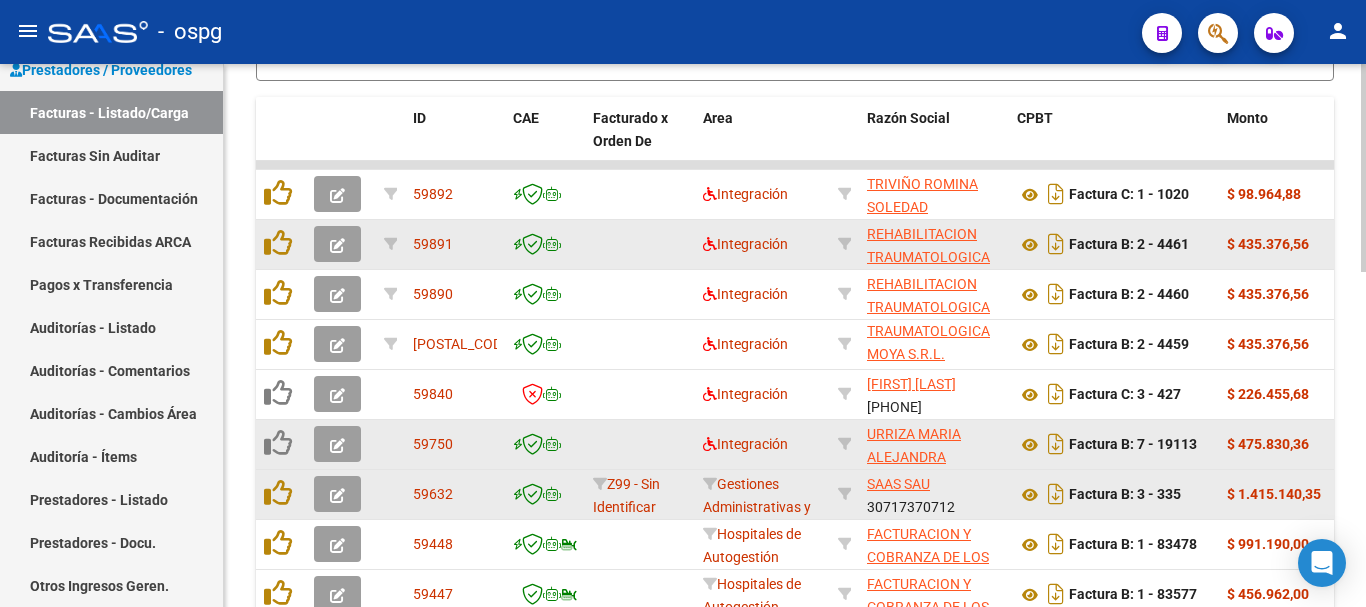 click 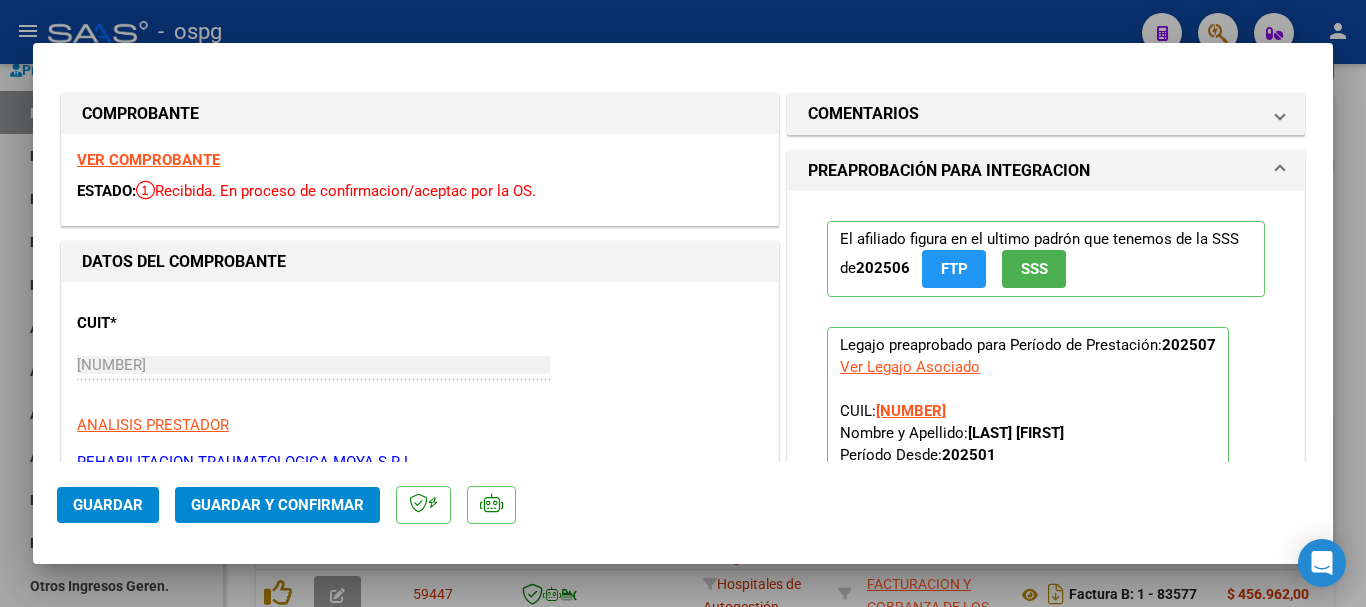 click on "VER COMPROBANTE" at bounding box center (148, 160) 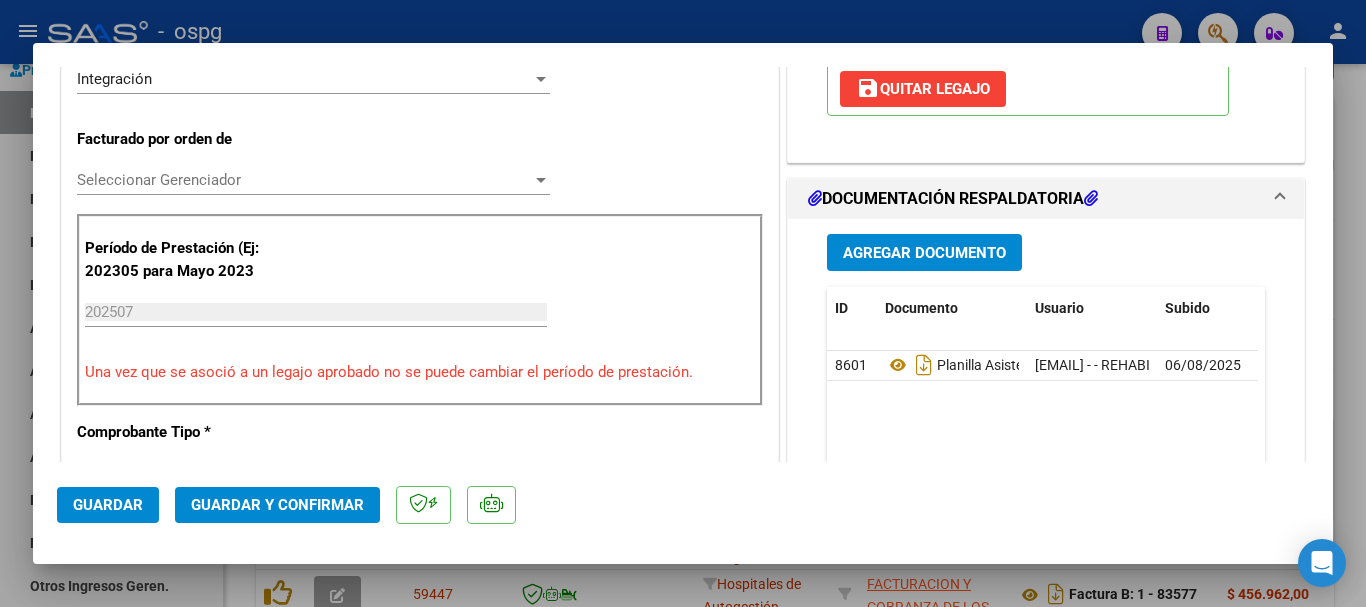 scroll, scrollTop: 500, scrollLeft: 0, axis: vertical 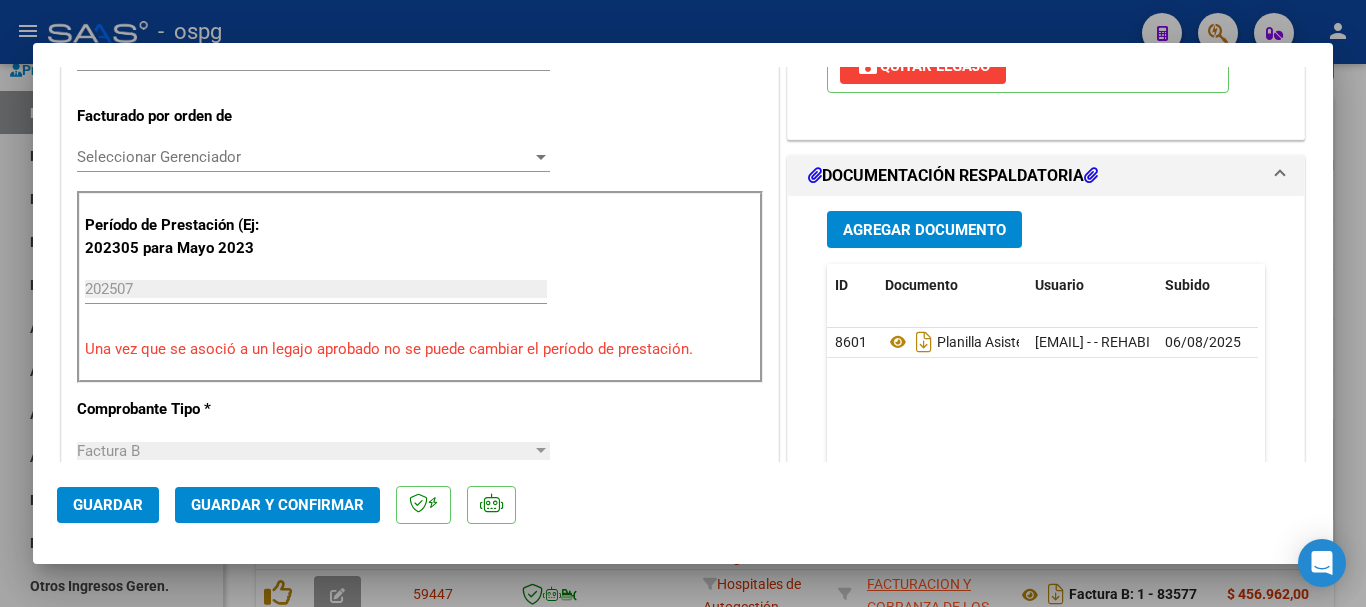 click at bounding box center [683, 303] 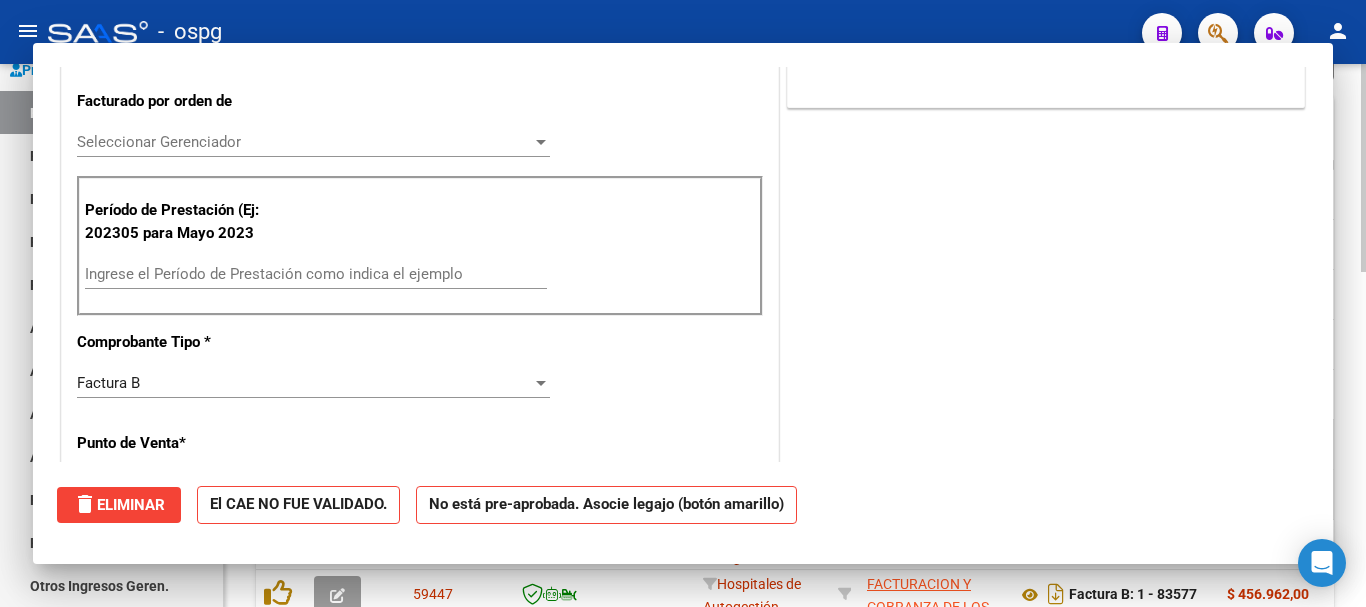 scroll, scrollTop: 0, scrollLeft: 0, axis: both 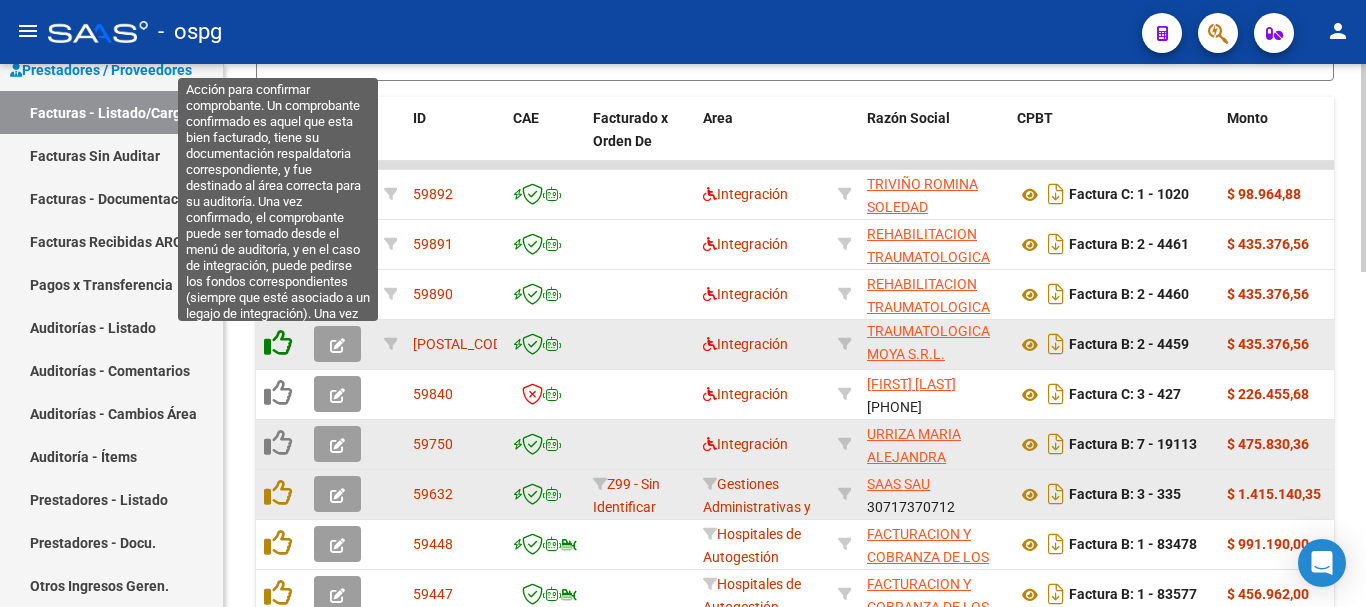 click 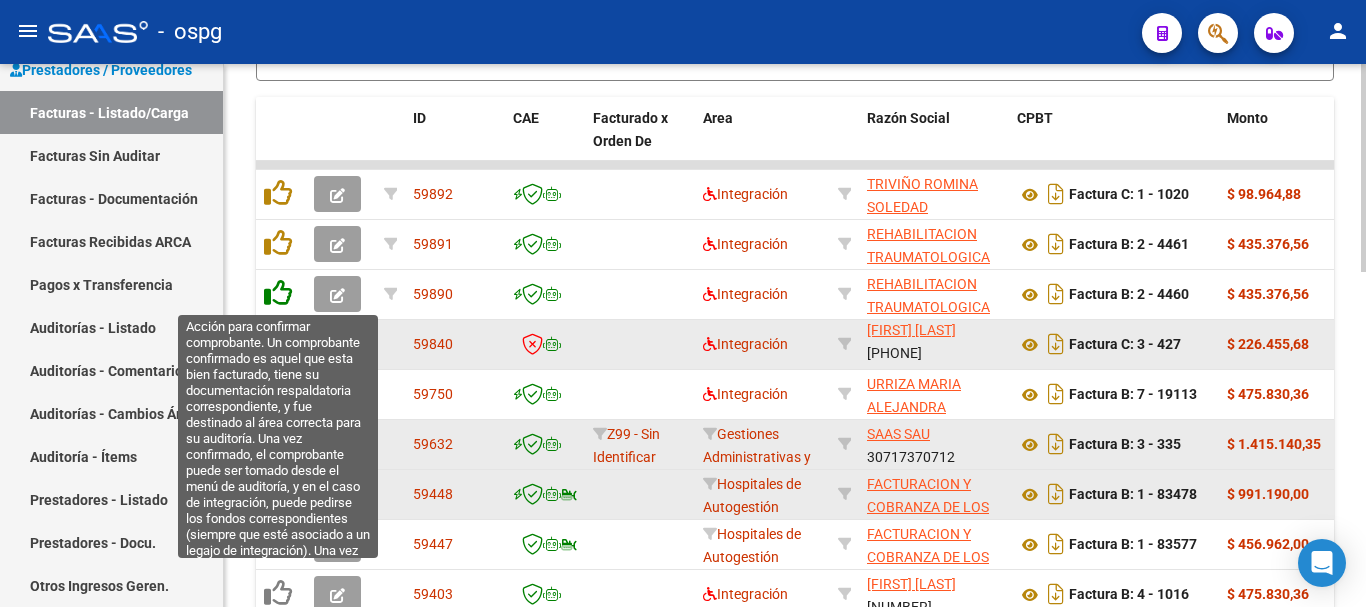 click 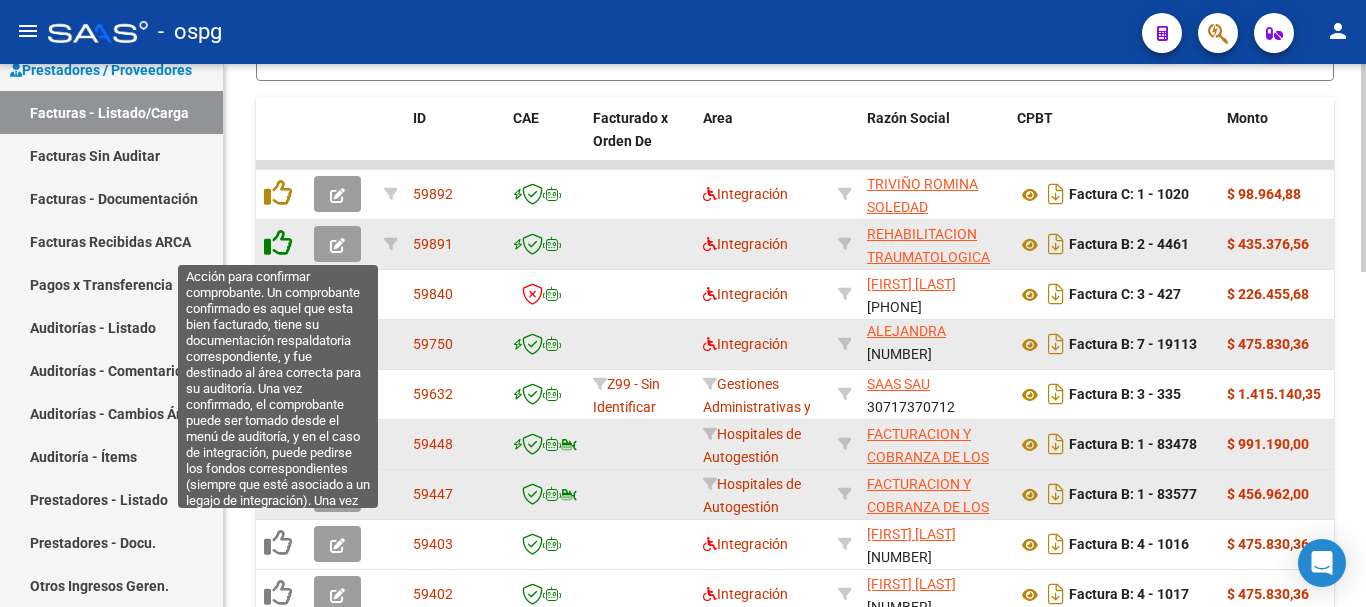 click 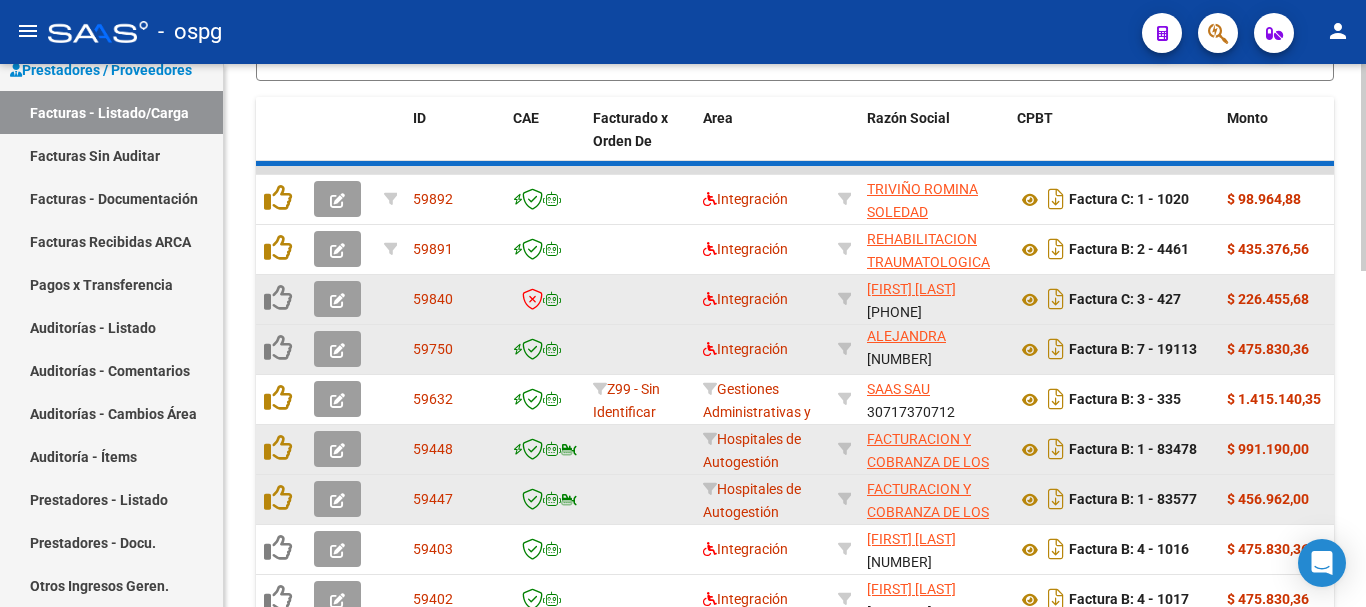 scroll, scrollTop: 4, scrollLeft: 0, axis: vertical 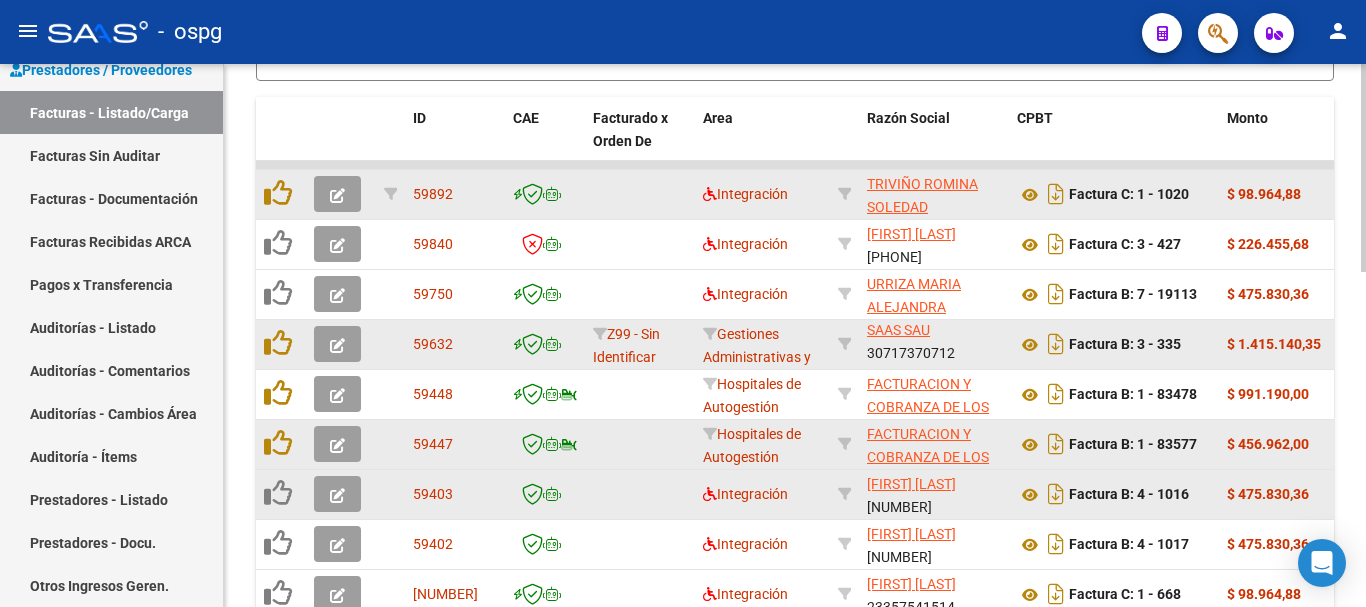 click 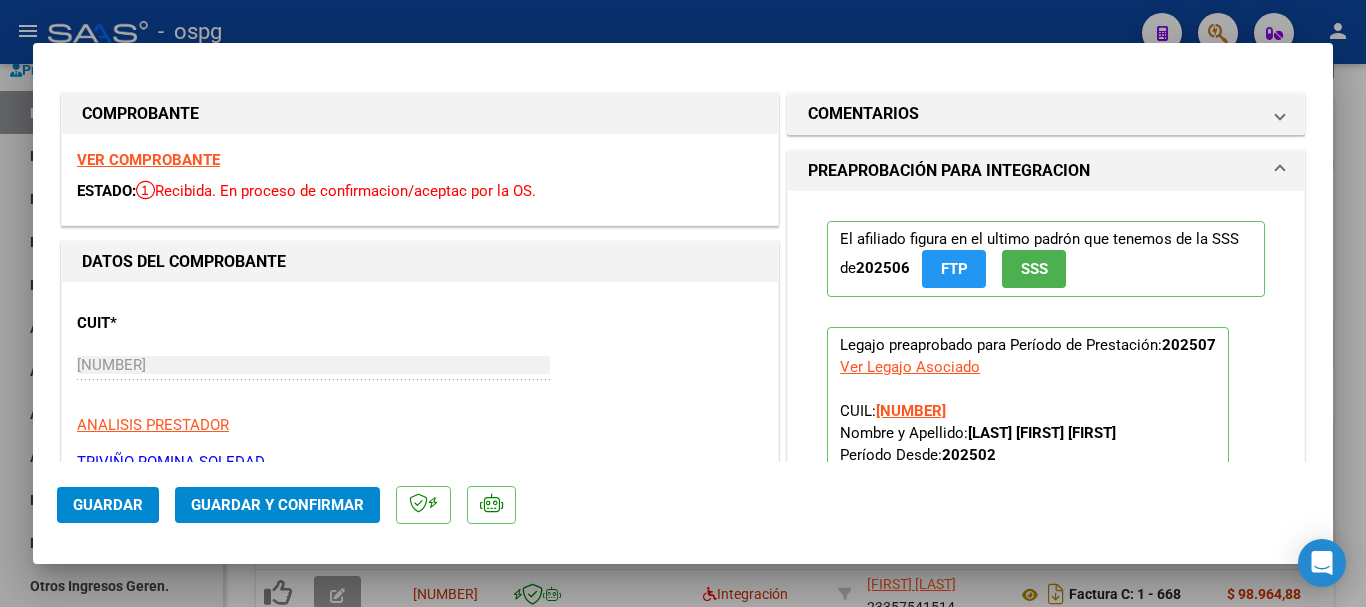 click on "VER COMPROBANTE" at bounding box center (148, 160) 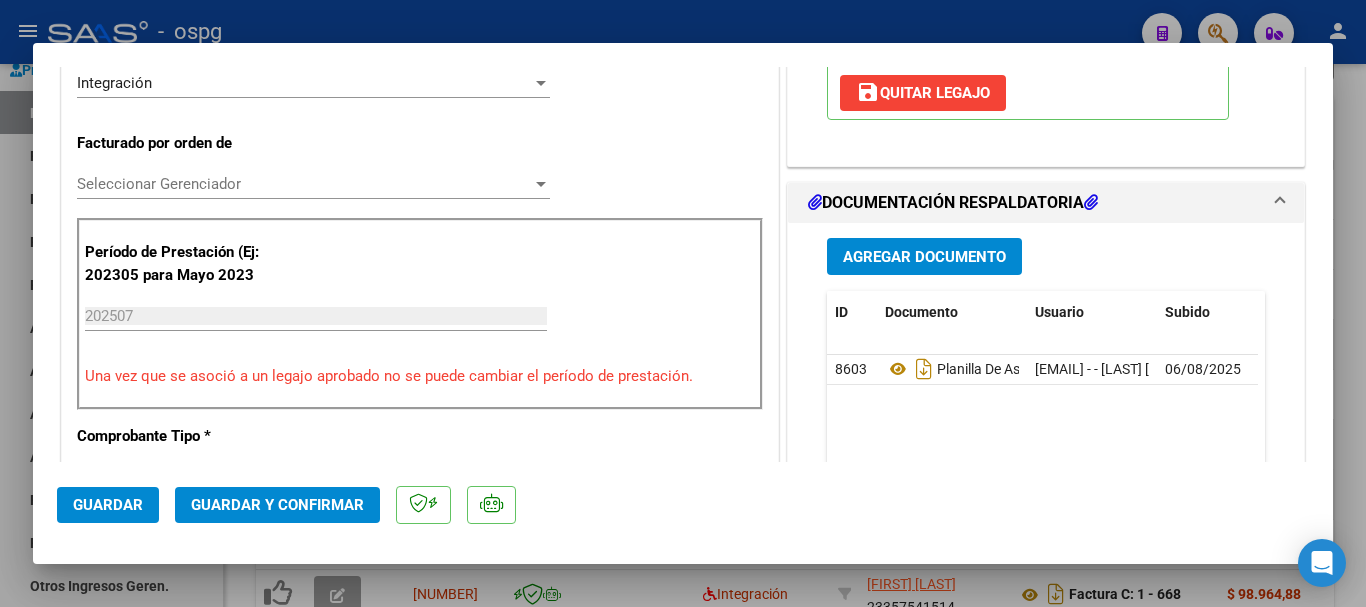 scroll, scrollTop: 500, scrollLeft: 0, axis: vertical 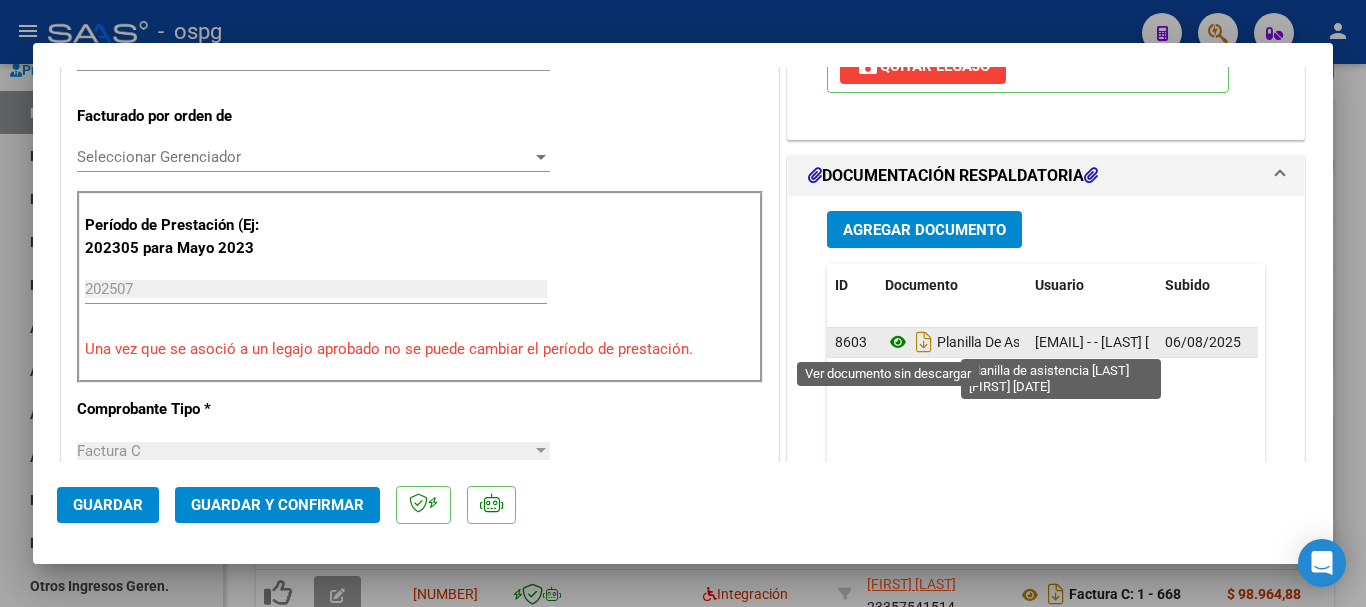 click 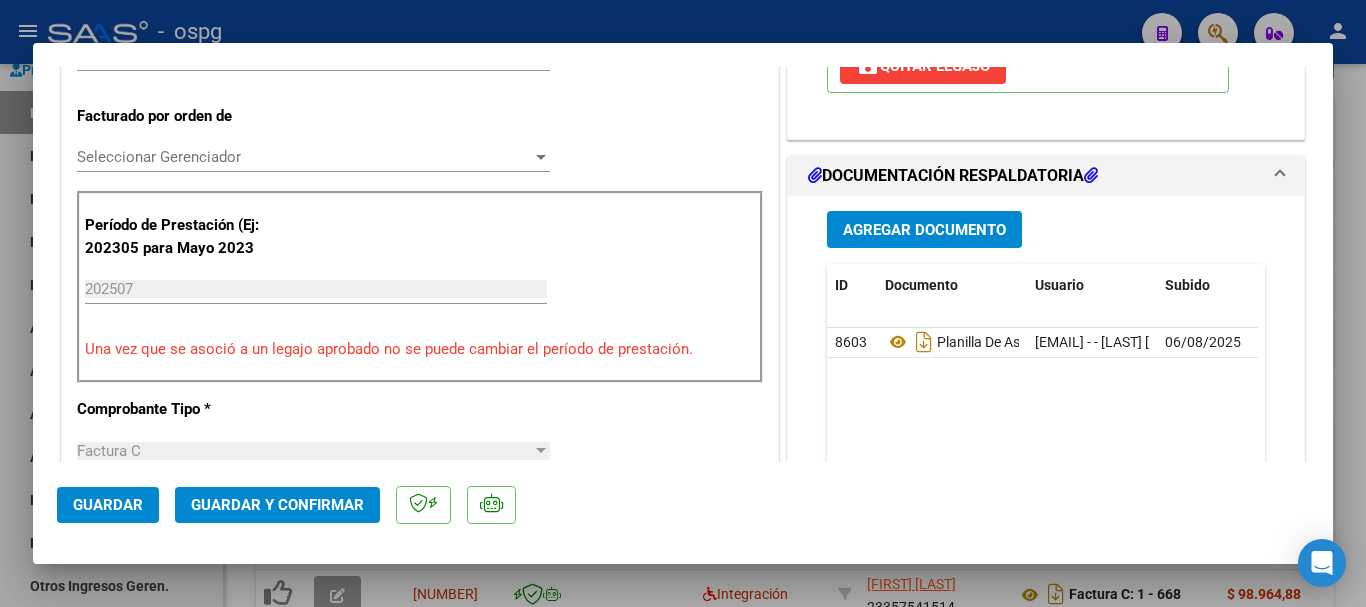 click at bounding box center [683, 303] 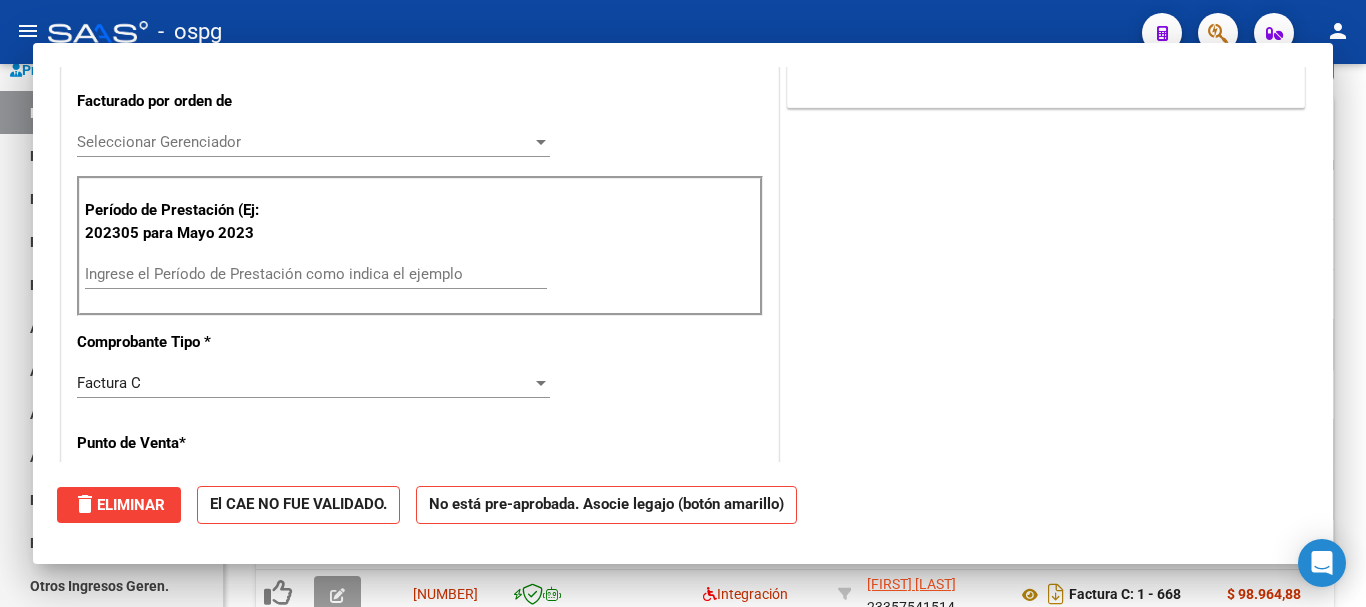 scroll, scrollTop: 485, scrollLeft: 0, axis: vertical 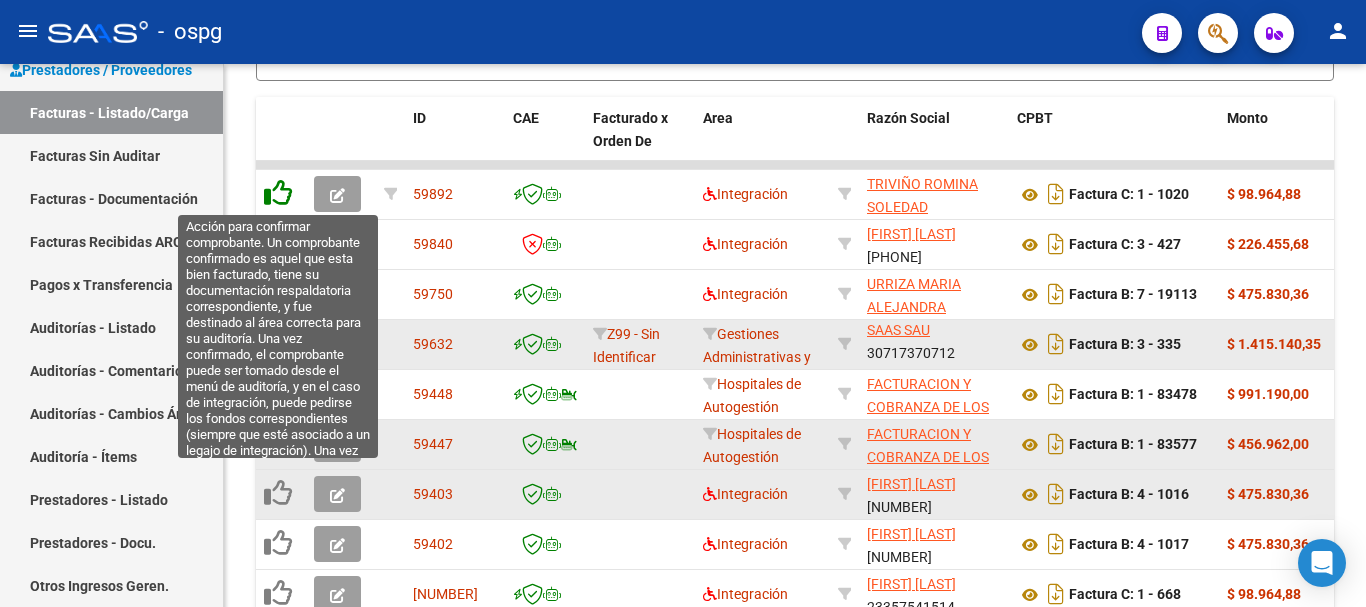 click 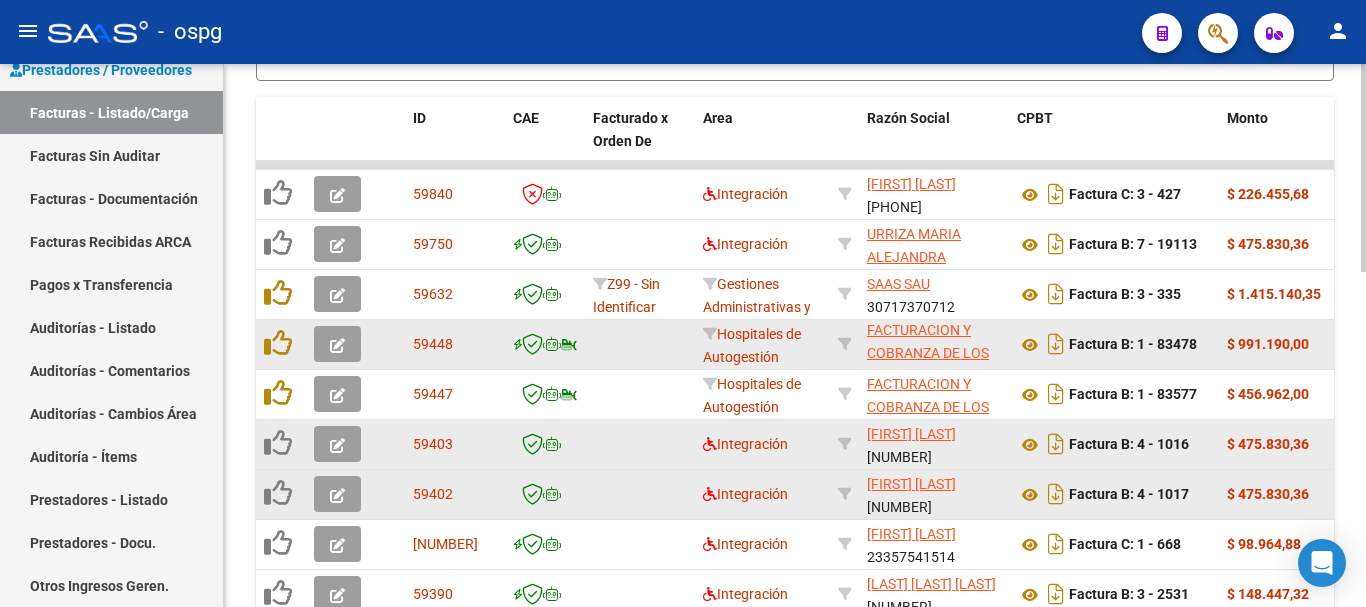 scroll, scrollTop: 26, scrollLeft: 0, axis: vertical 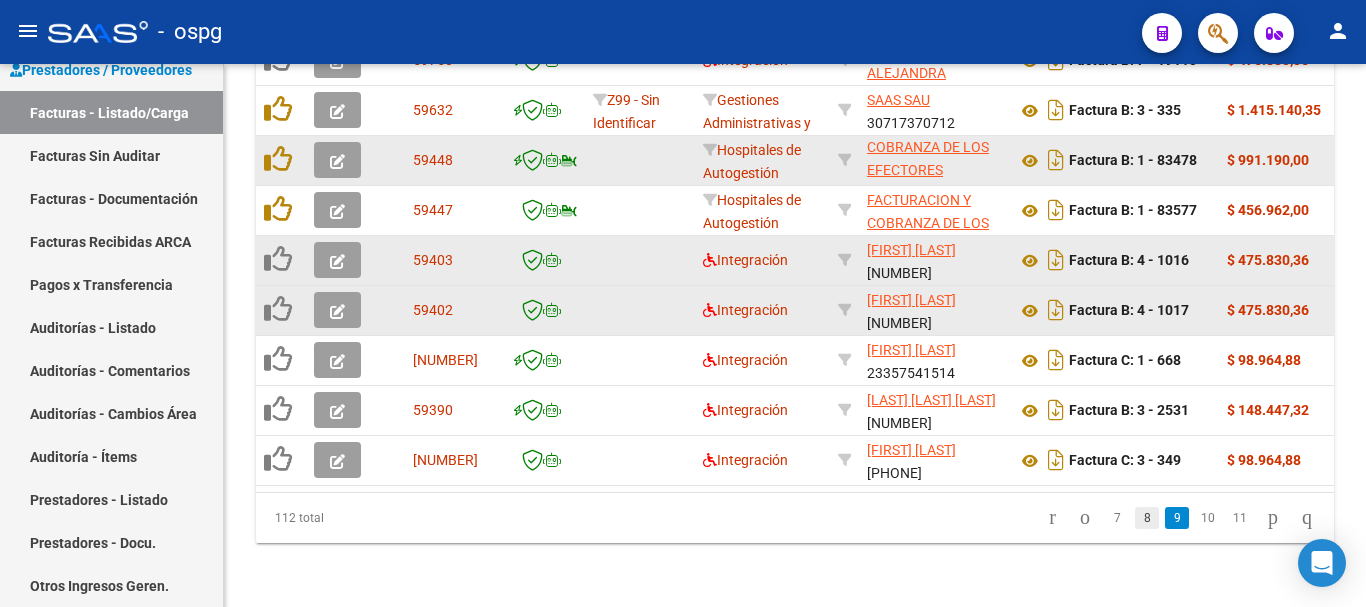 click on "8" 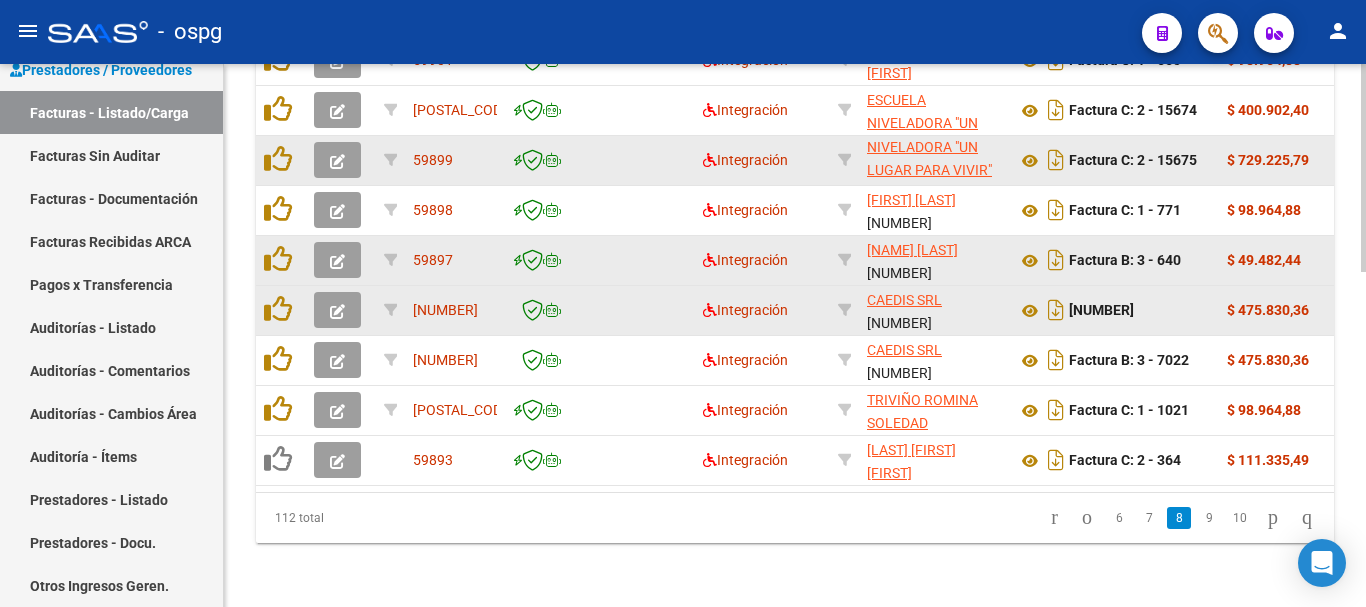 scroll, scrollTop: 877, scrollLeft: 0, axis: vertical 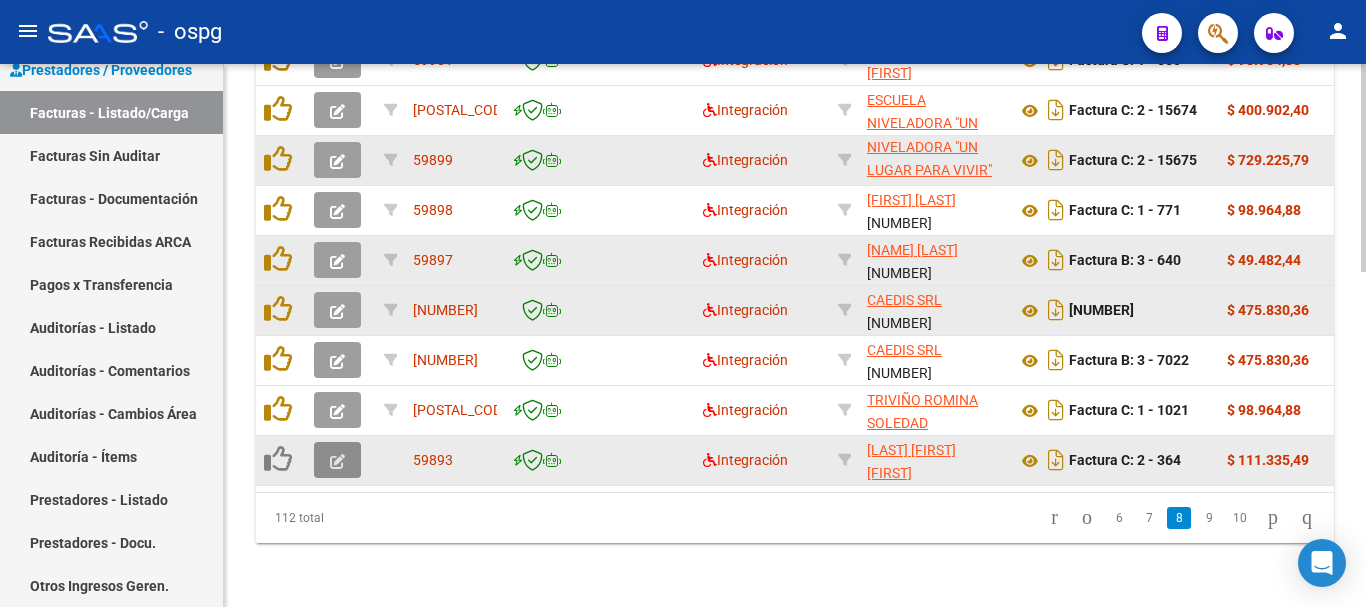 click 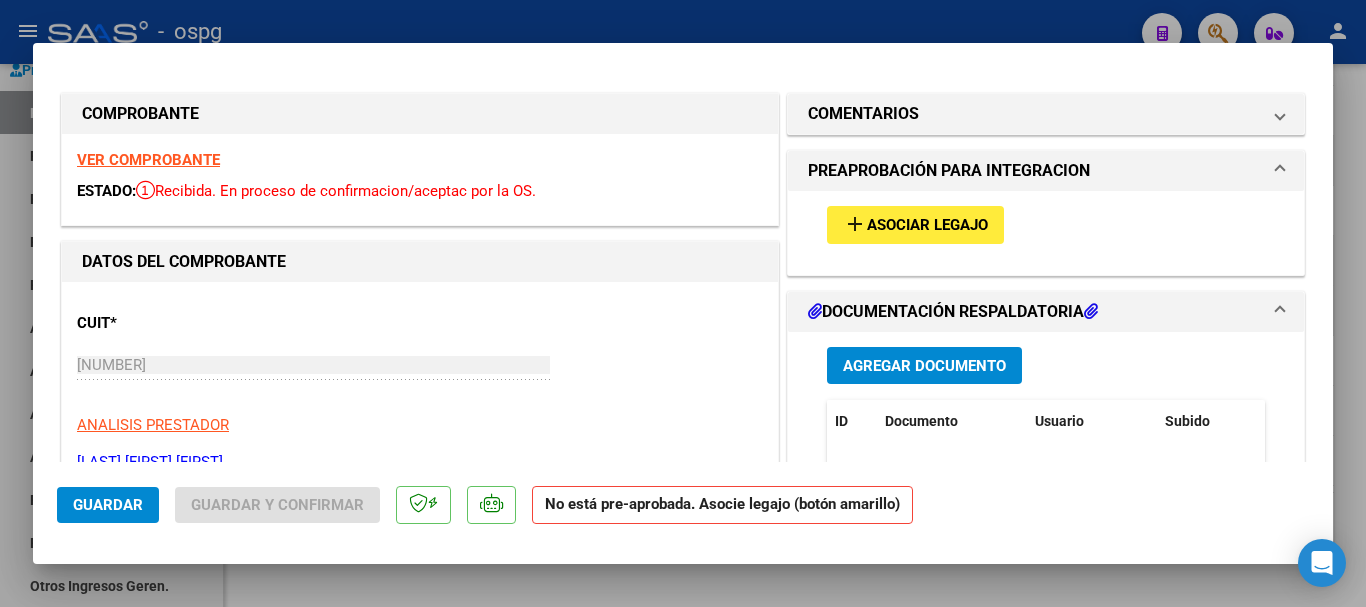 click on "VER COMPROBANTE" at bounding box center [148, 160] 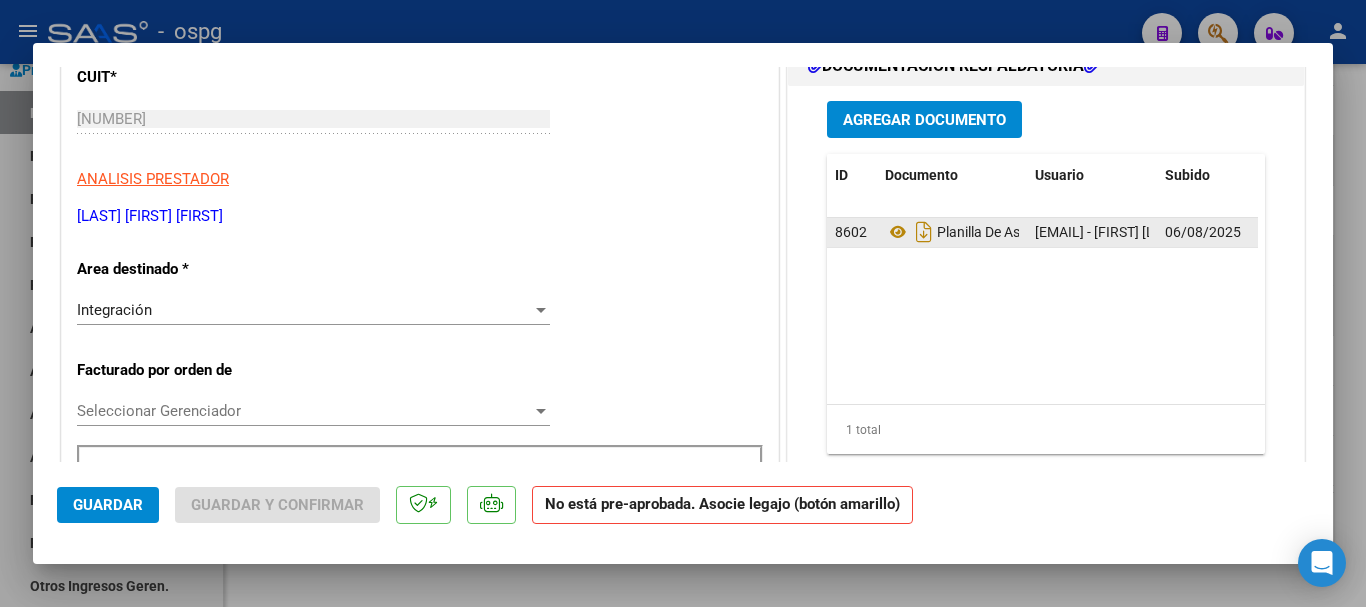 scroll, scrollTop: 200, scrollLeft: 0, axis: vertical 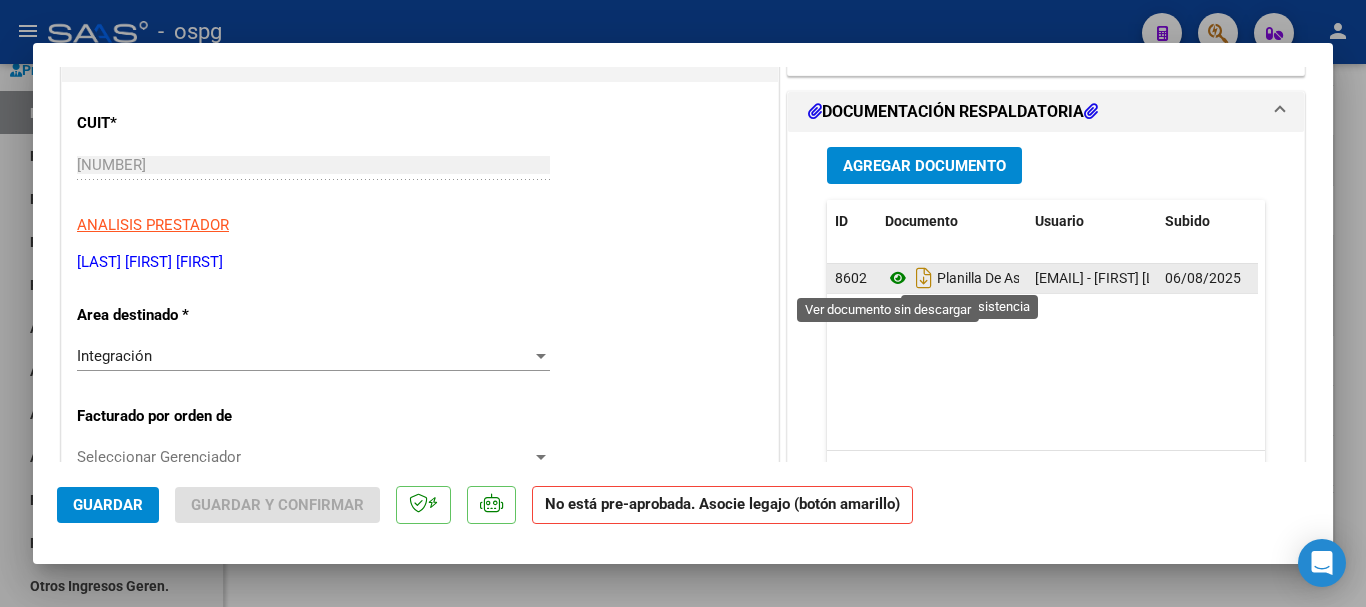 click 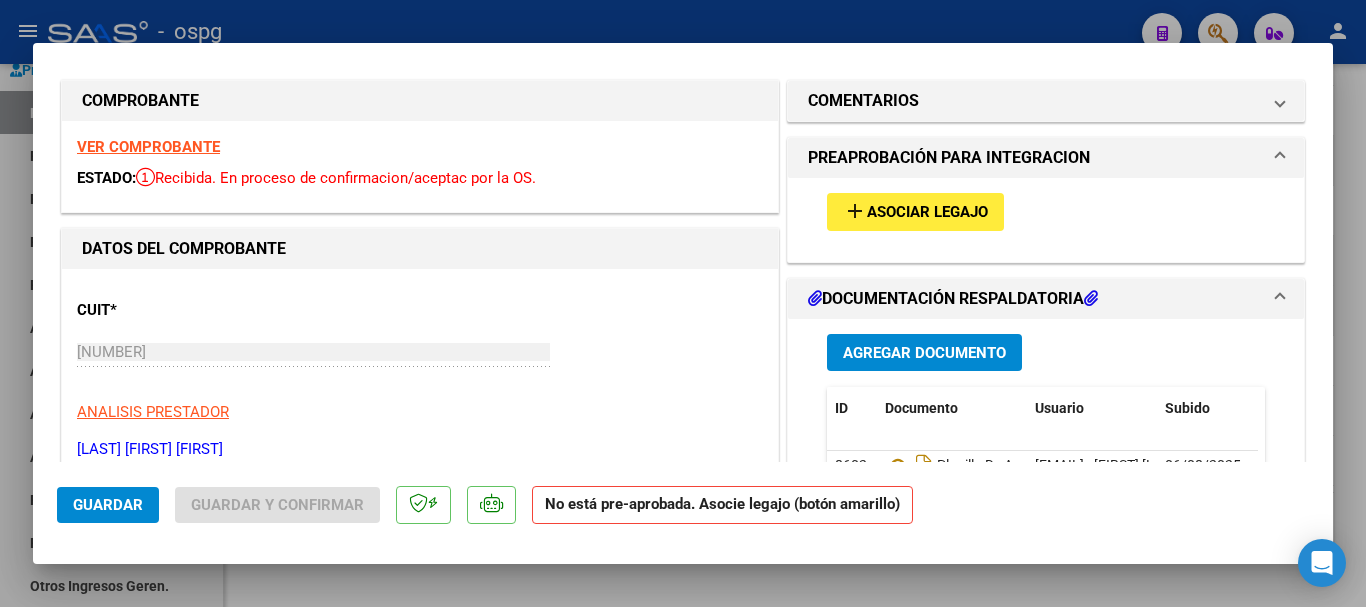 scroll, scrollTop: 0, scrollLeft: 0, axis: both 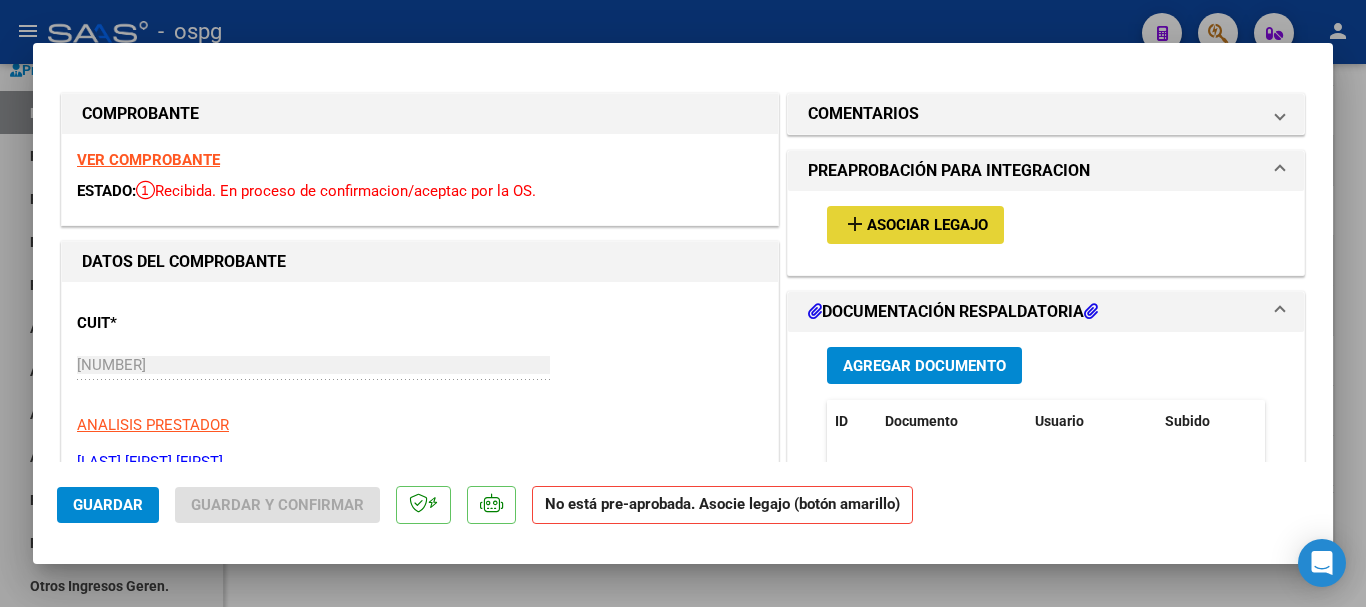 click on "Asociar Legajo" at bounding box center (927, 226) 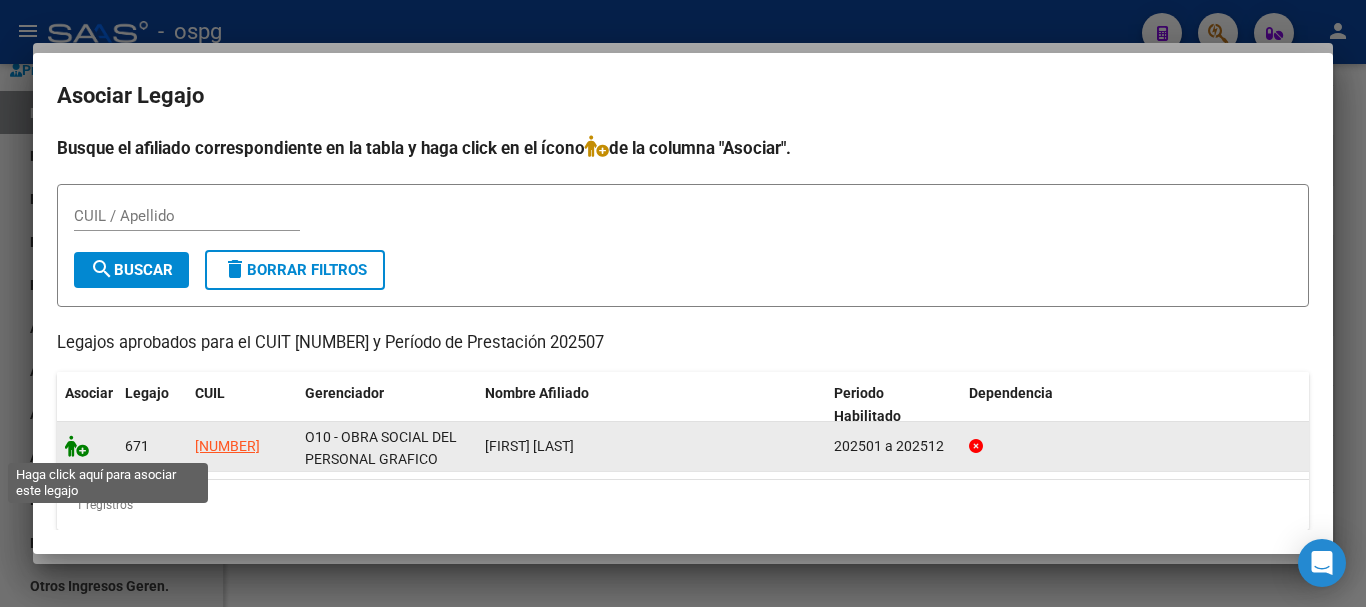 click 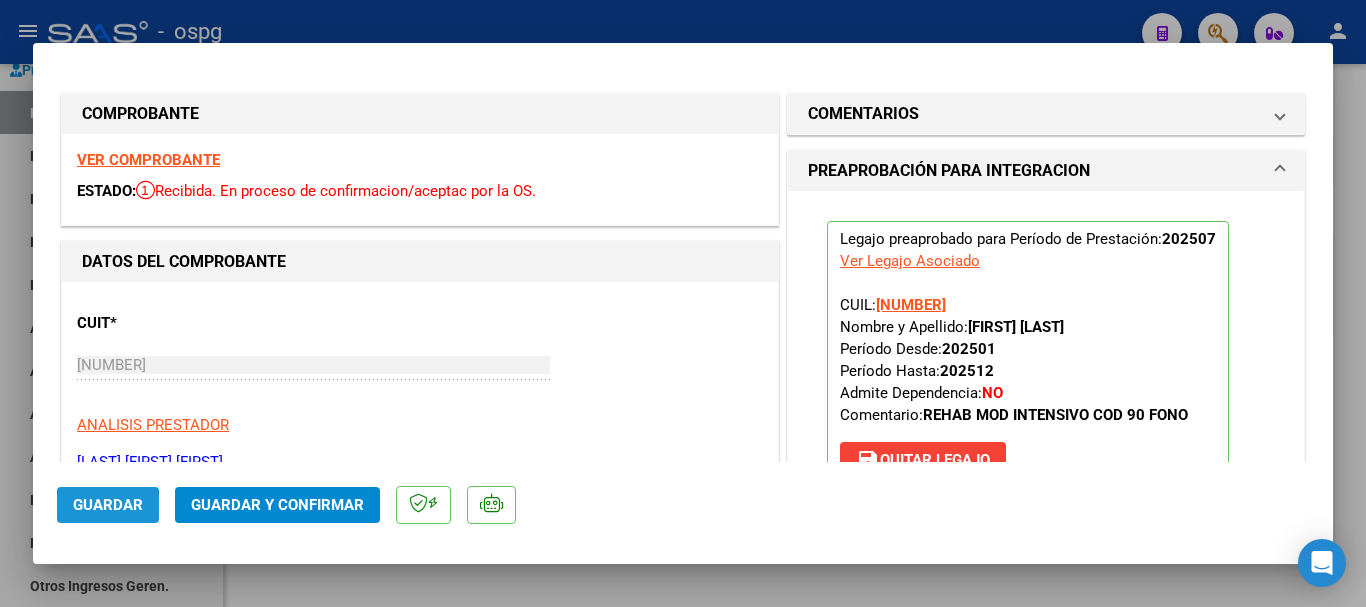 click on "Guardar" 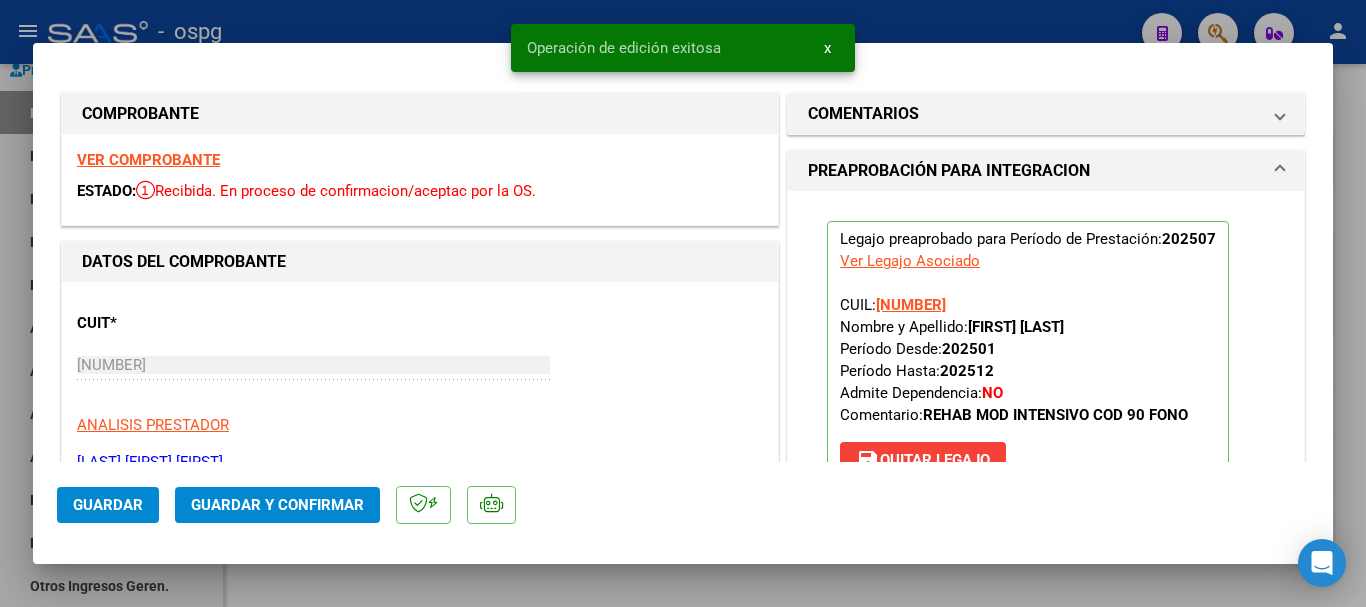 click at bounding box center [683, 303] 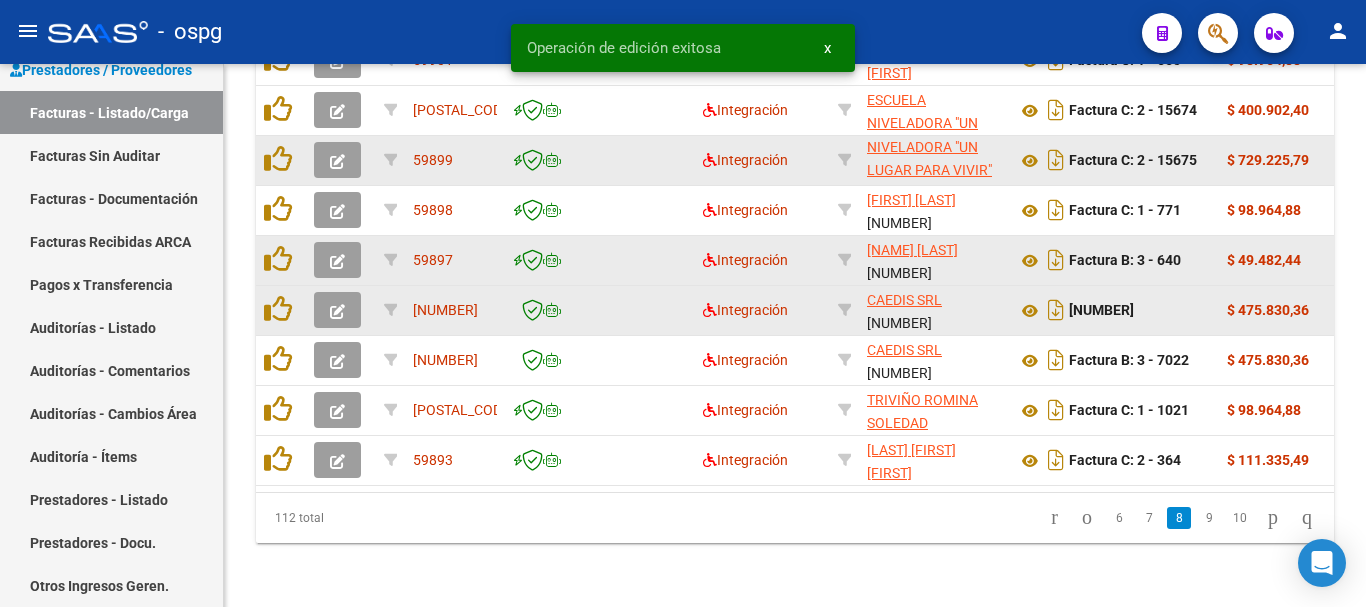 scroll, scrollTop: 877, scrollLeft: 0, axis: vertical 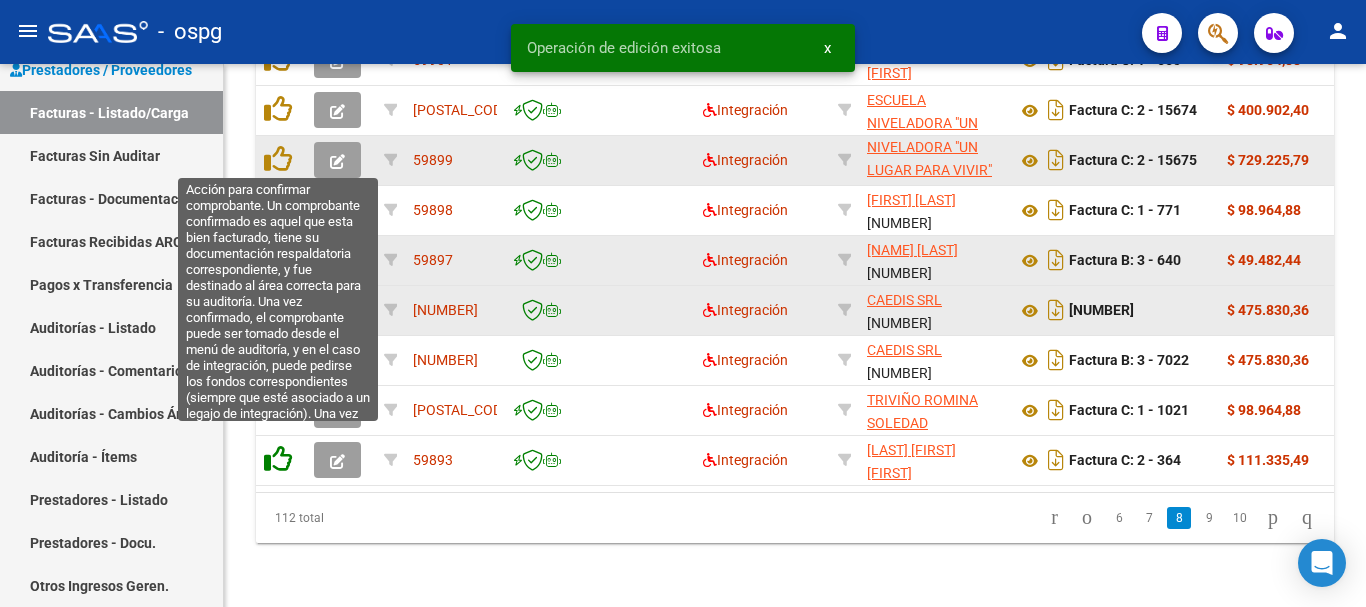 click 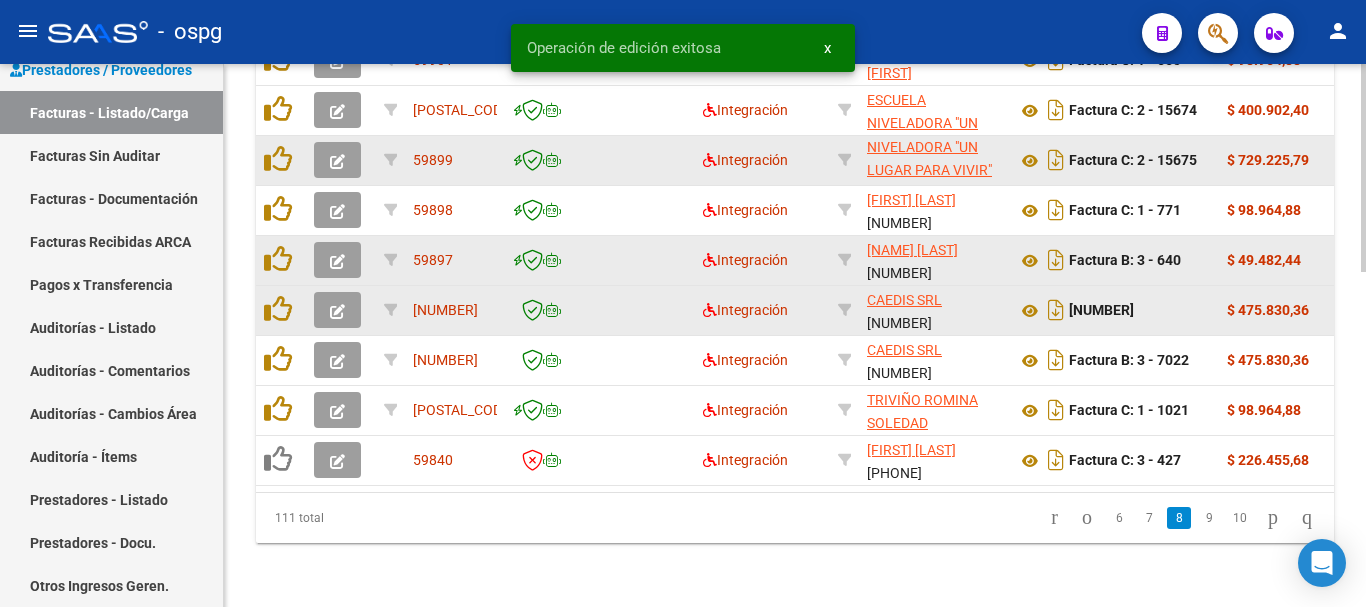 scroll, scrollTop: 877, scrollLeft: 0, axis: vertical 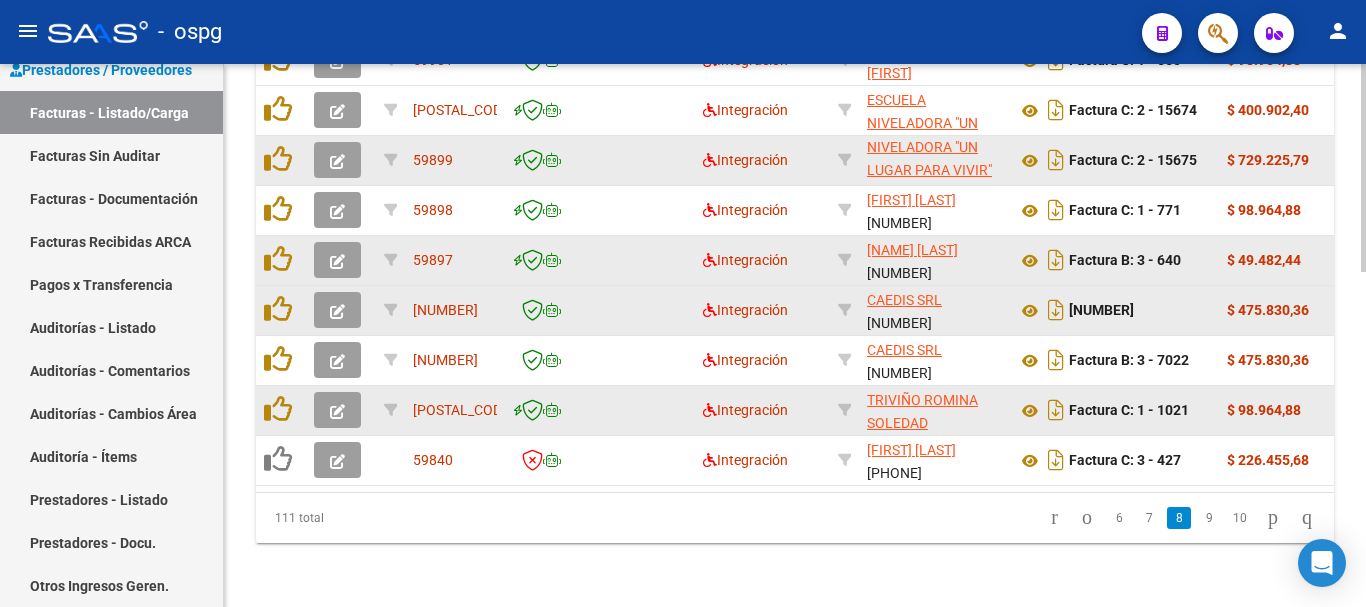 click 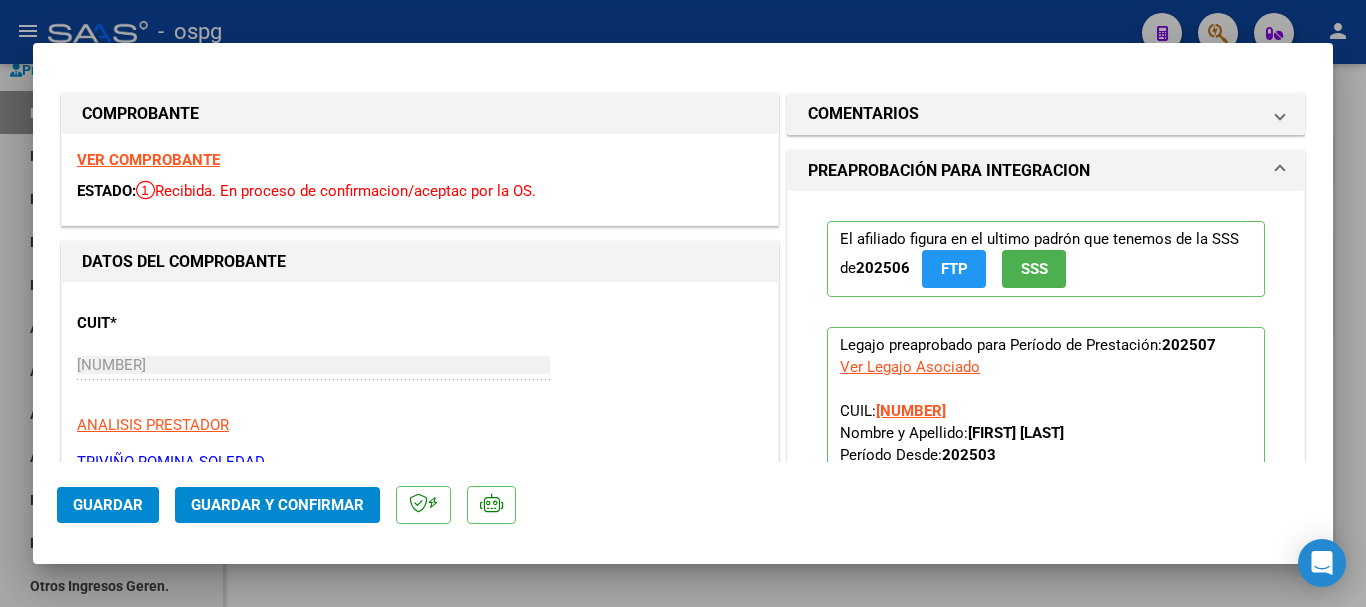 click on "VER COMPROBANTE" at bounding box center [148, 160] 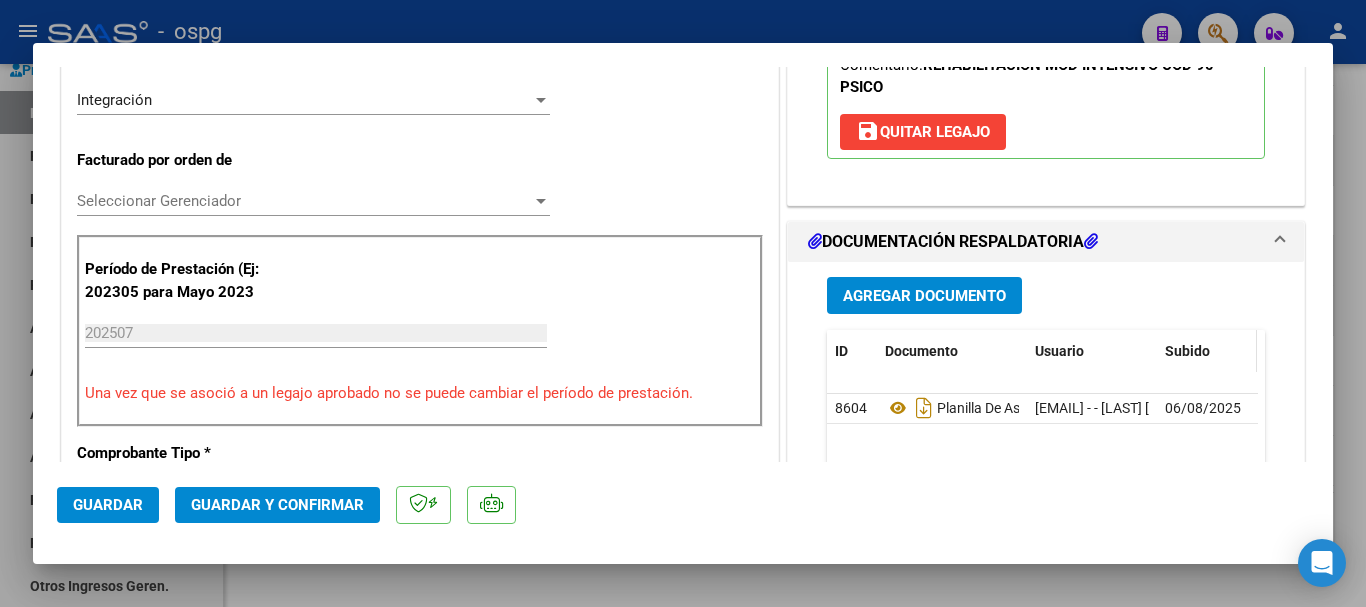 scroll, scrollTop: 500, scrollLeft: 0, axis: vertical 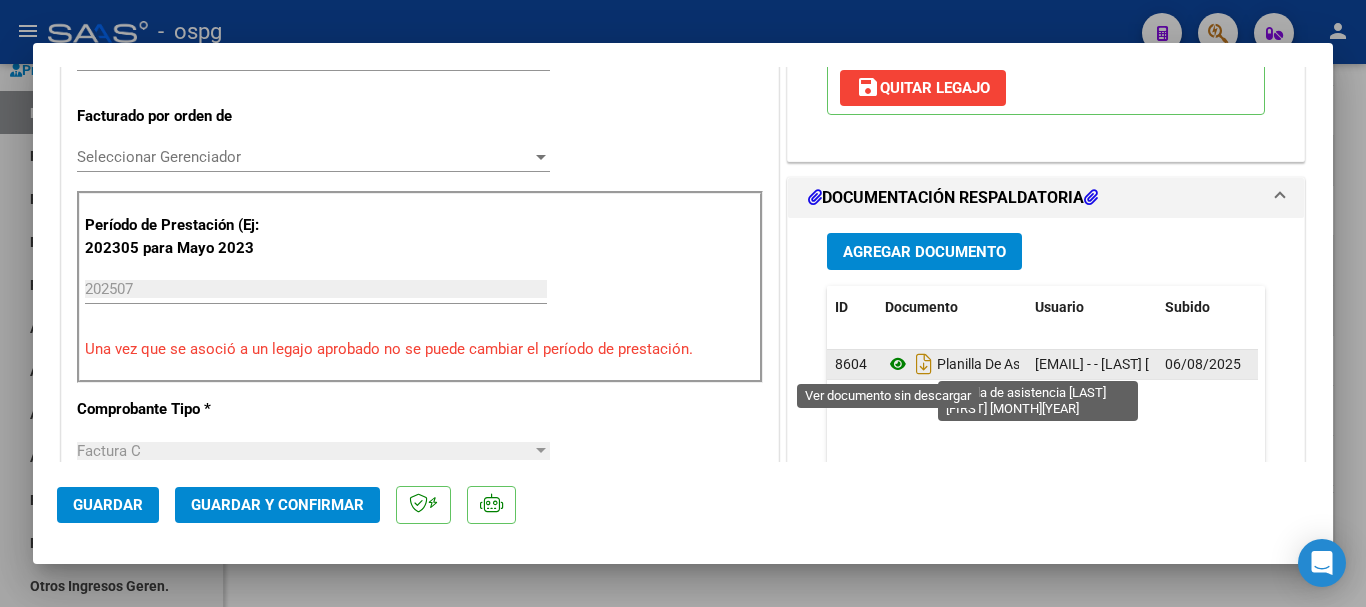 click 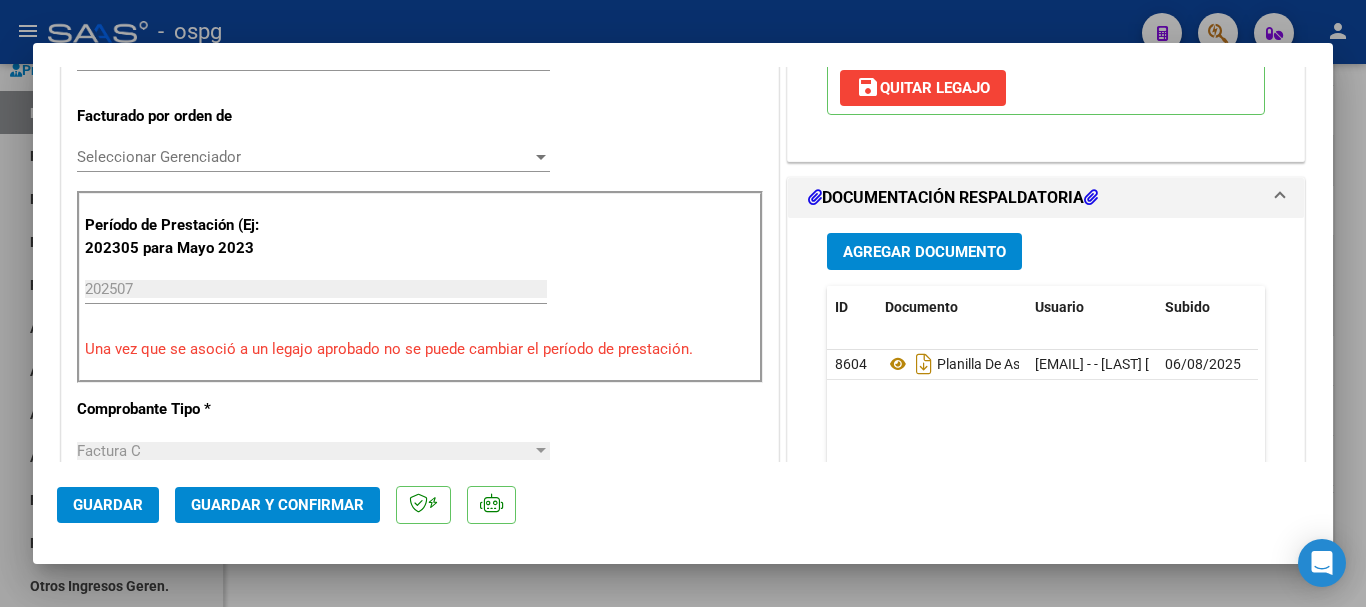 click at bounding box center [683, 303] 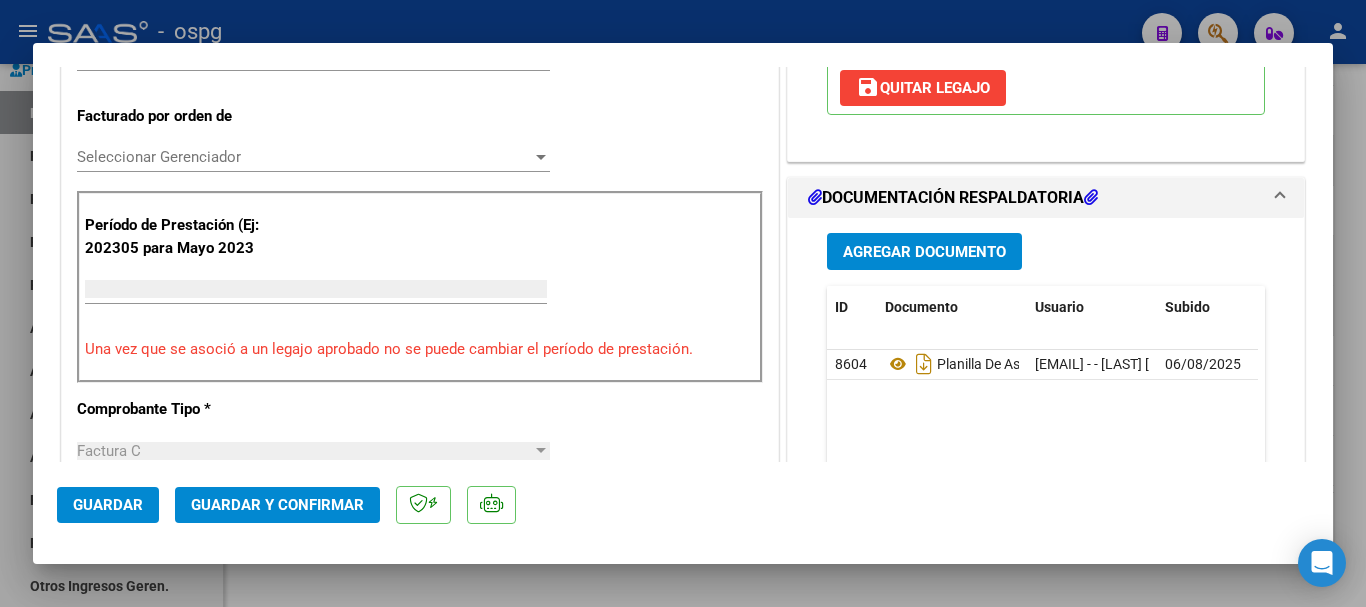scroll, scrollTop: 485, scrollLeft: 0, axis: vertical 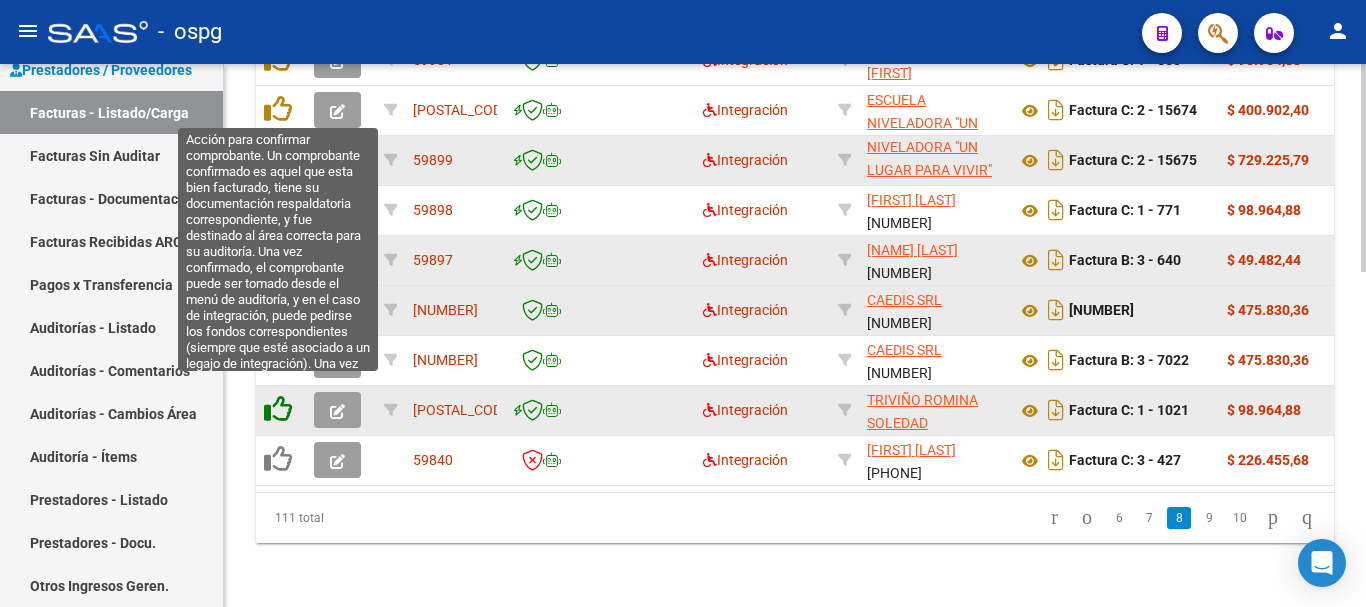 click 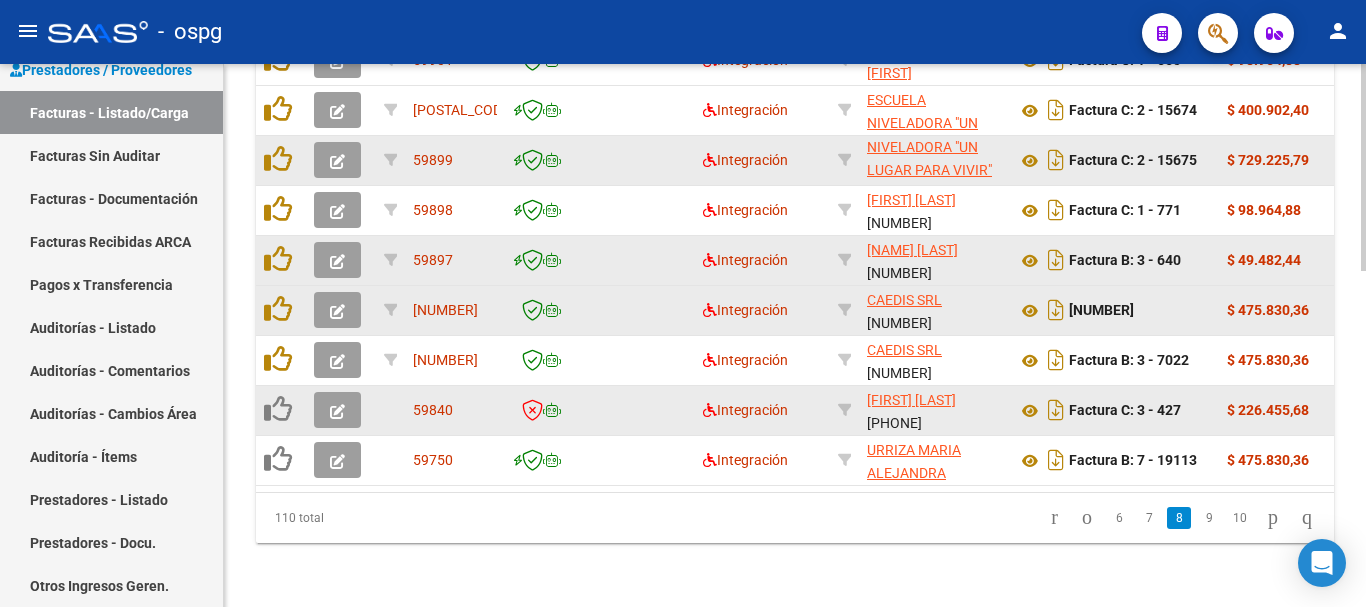 scroll, scrollTop: 877, scrollLeft: 0, axis: vertical 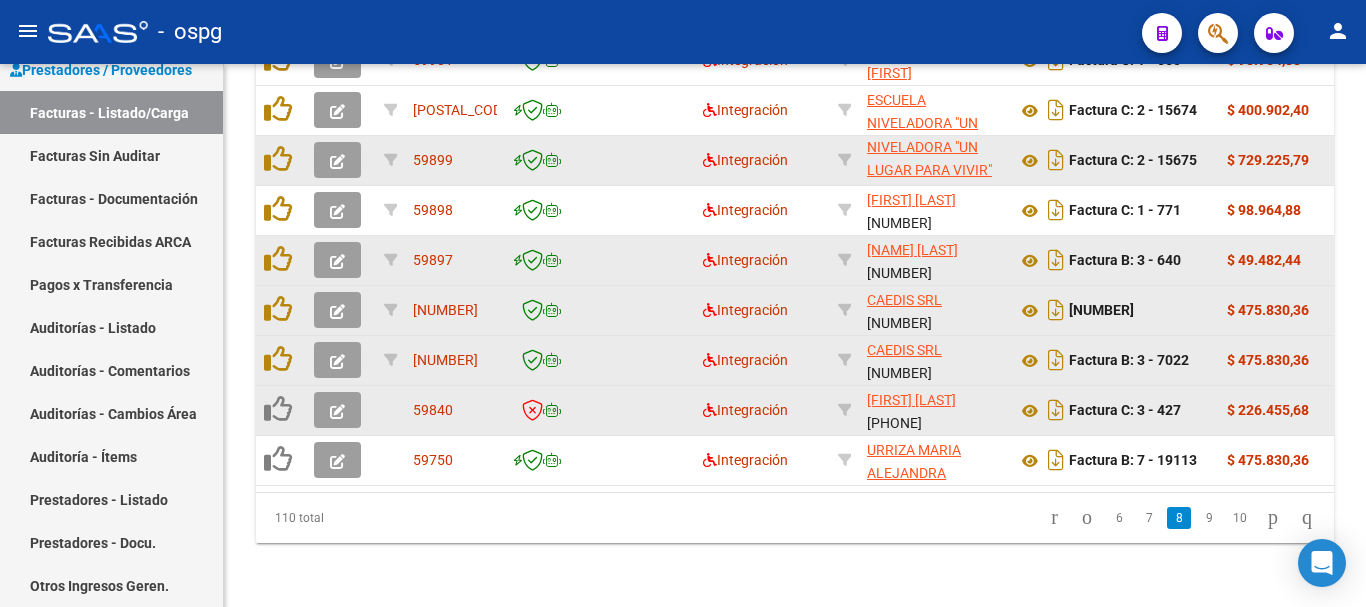 click 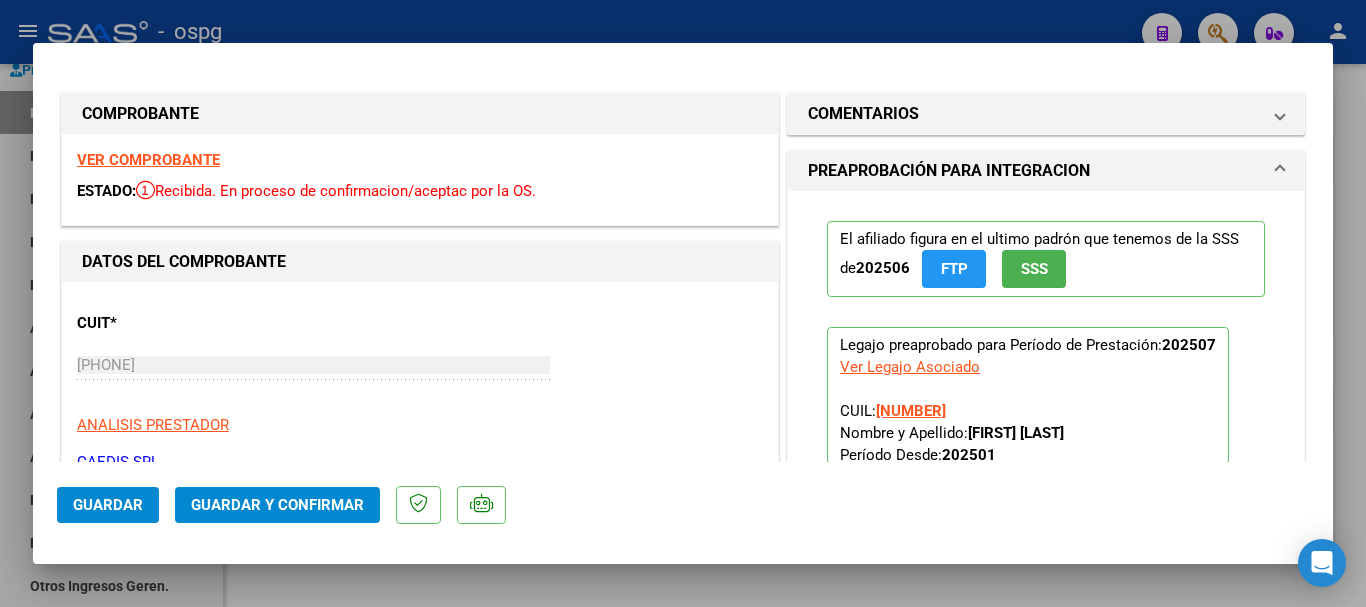 click on "VER COMPROBANTE" at bounding box center [148, 160] 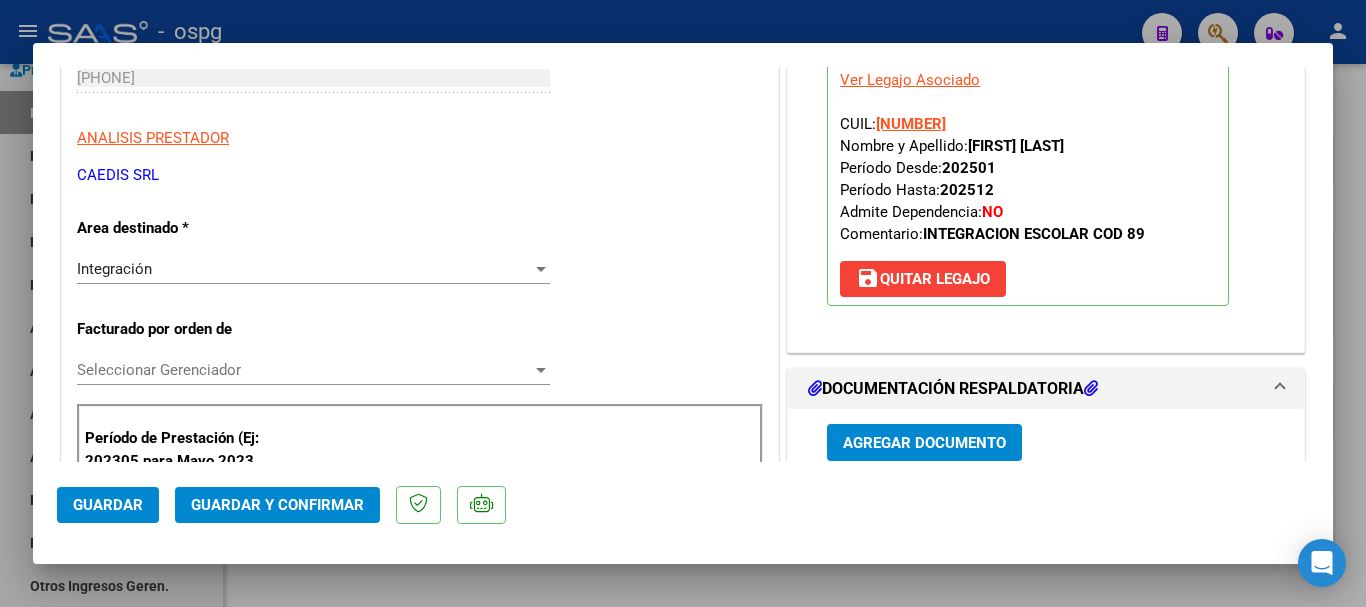 scroll, scrollTop: 400, scrollLeft: 0, axis: vertical 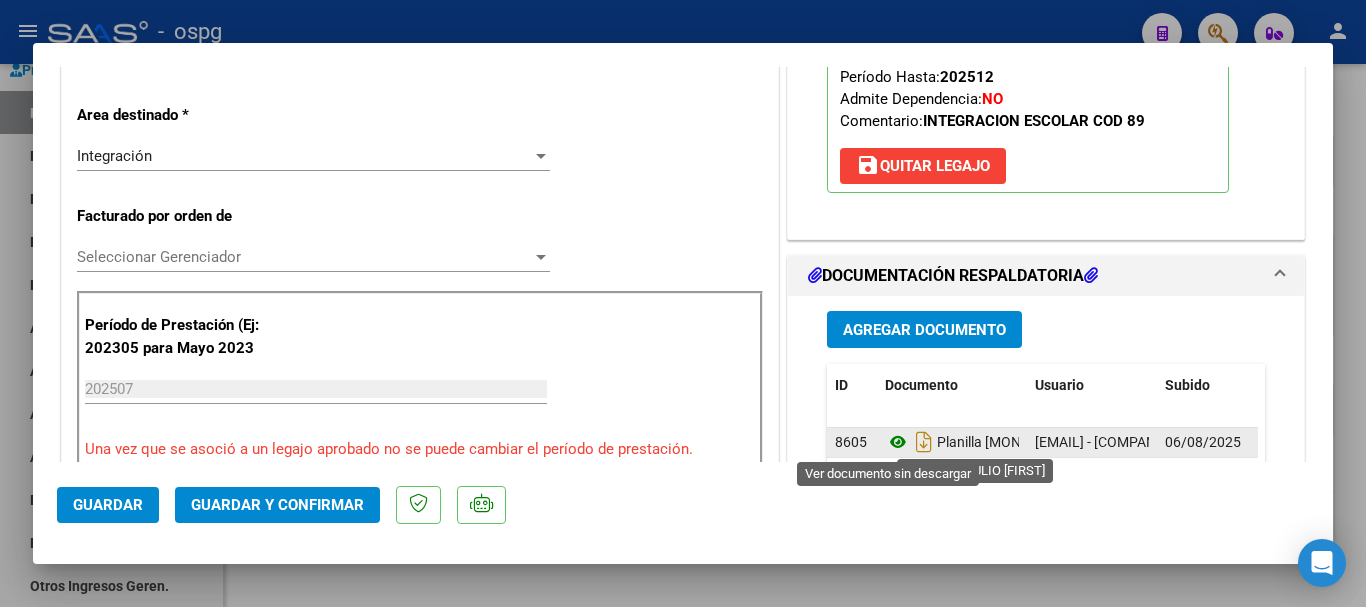 click 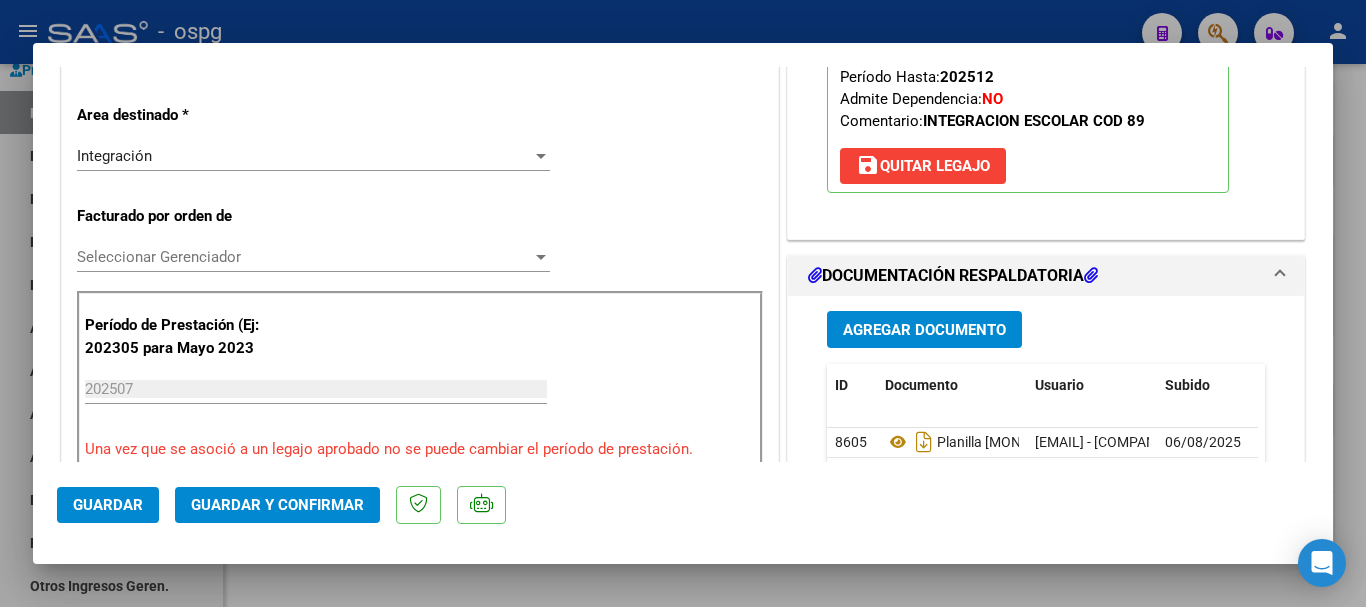 click at bounding box center (683, 303) 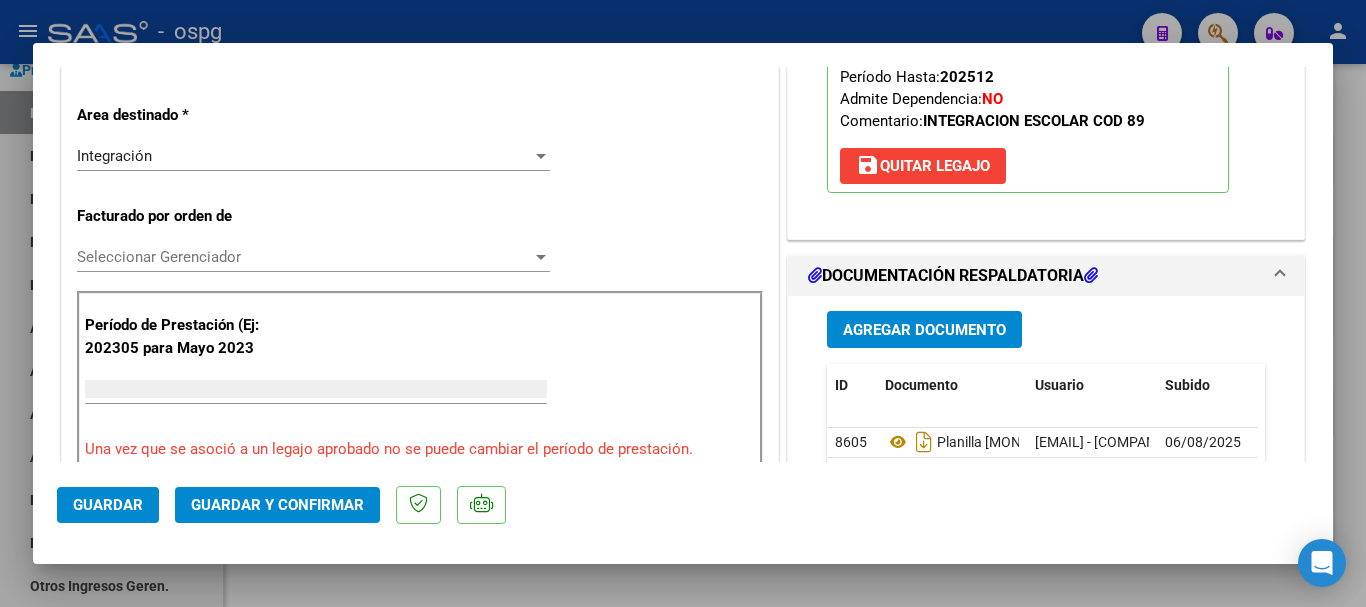 scroll, scrollTop: 385, scrollLeft: 0, axis: vertical 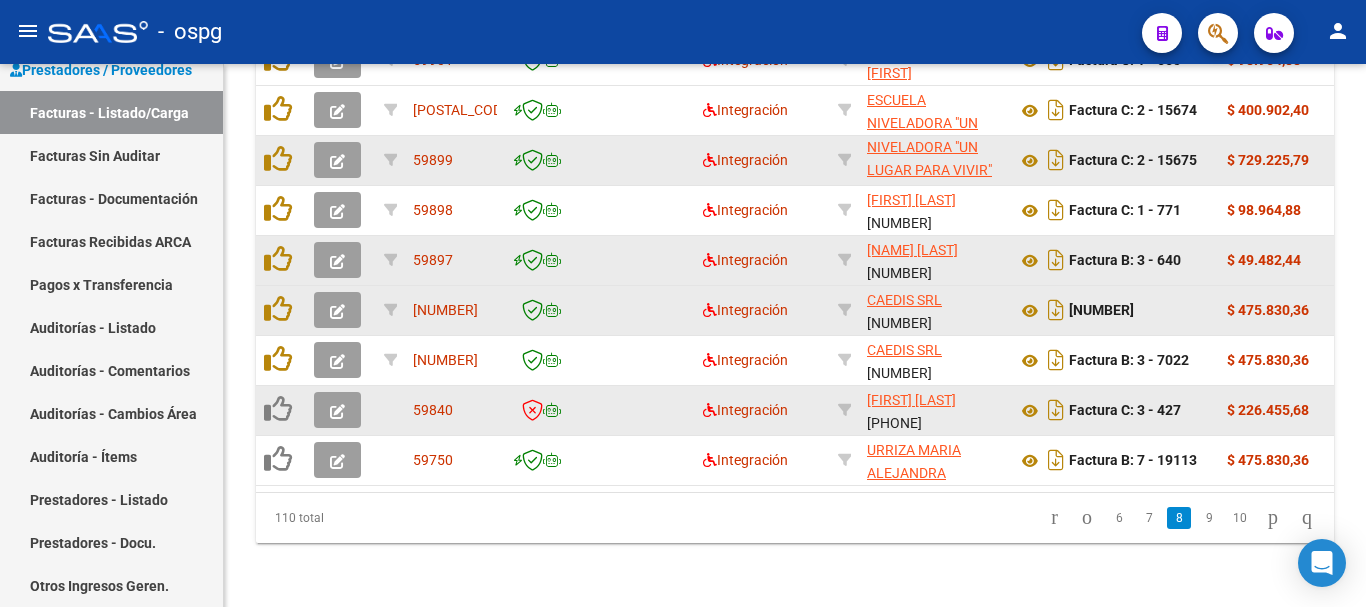 click 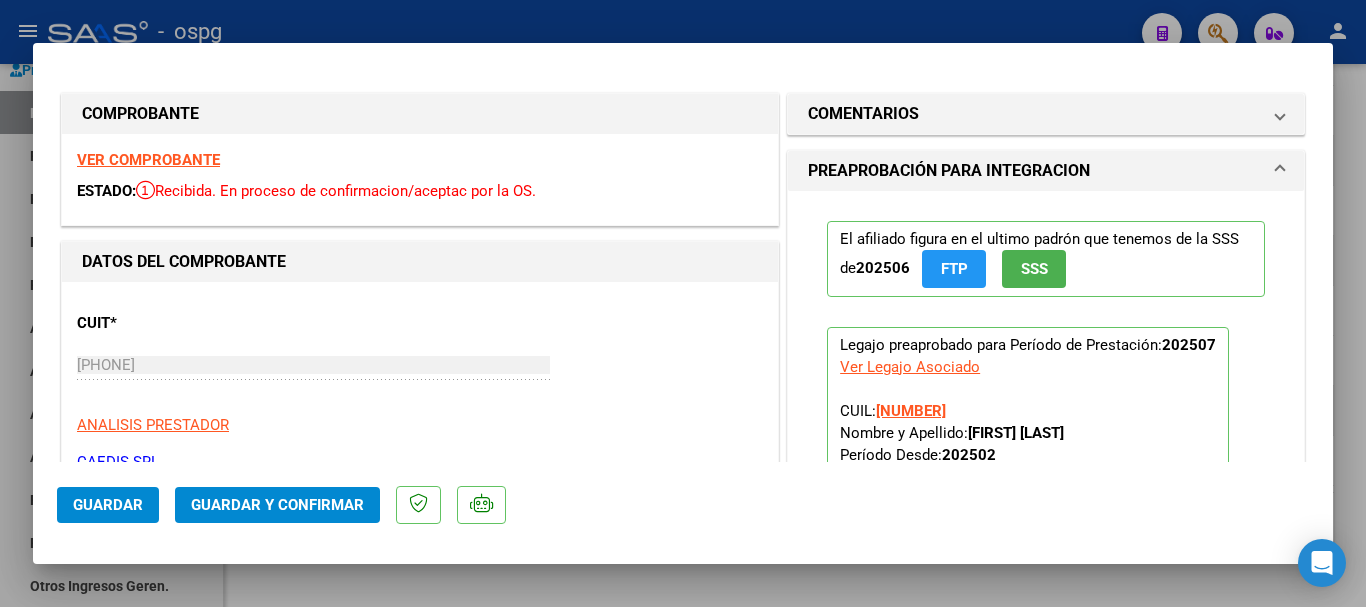 click on "VER COMPROBANTE" at bounding box center (148, 160) 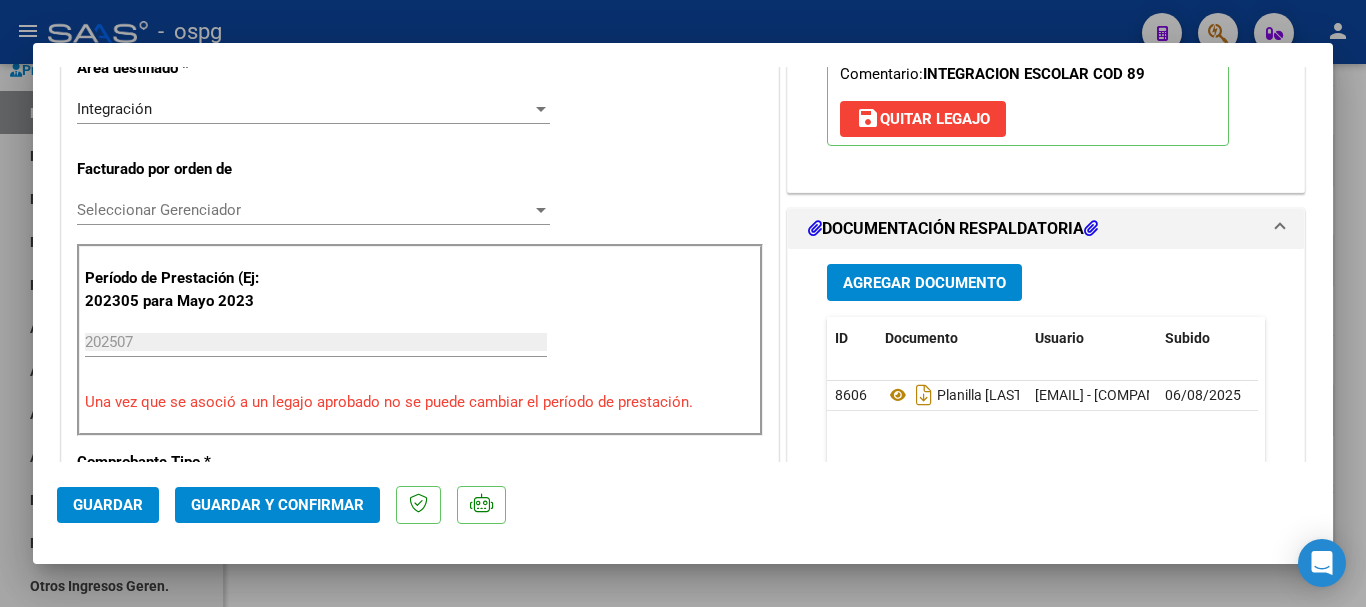 scroll, scrollTop: 500, scrollLeft: 0, axis: vertical 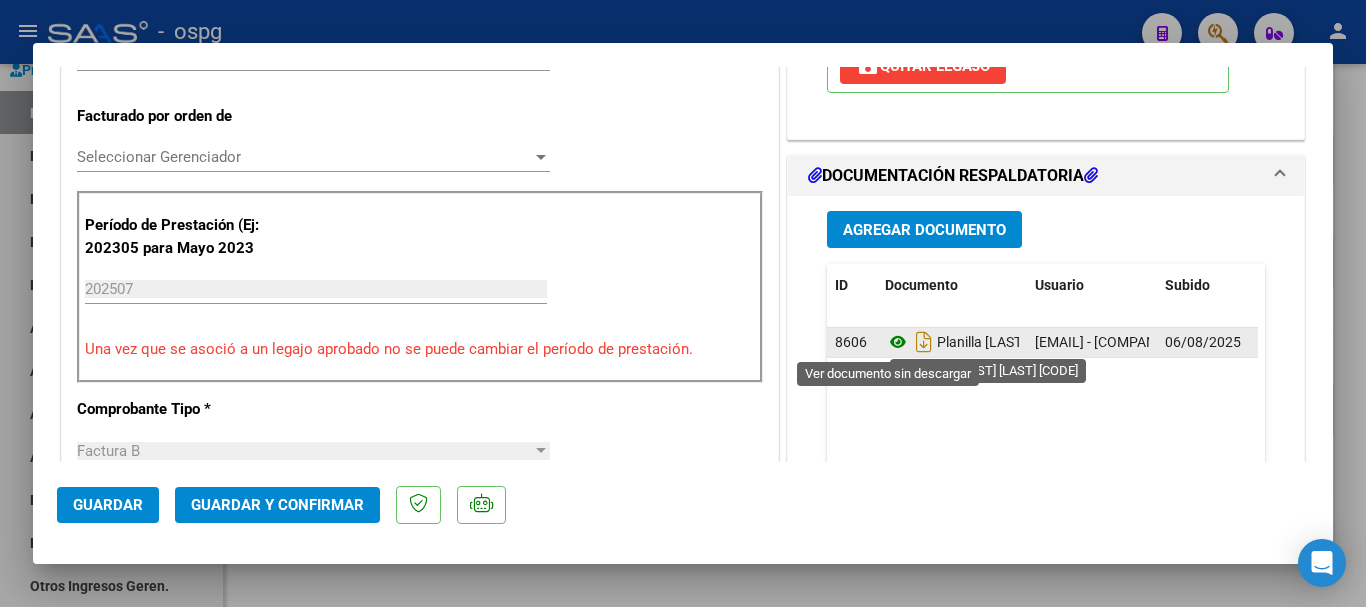click 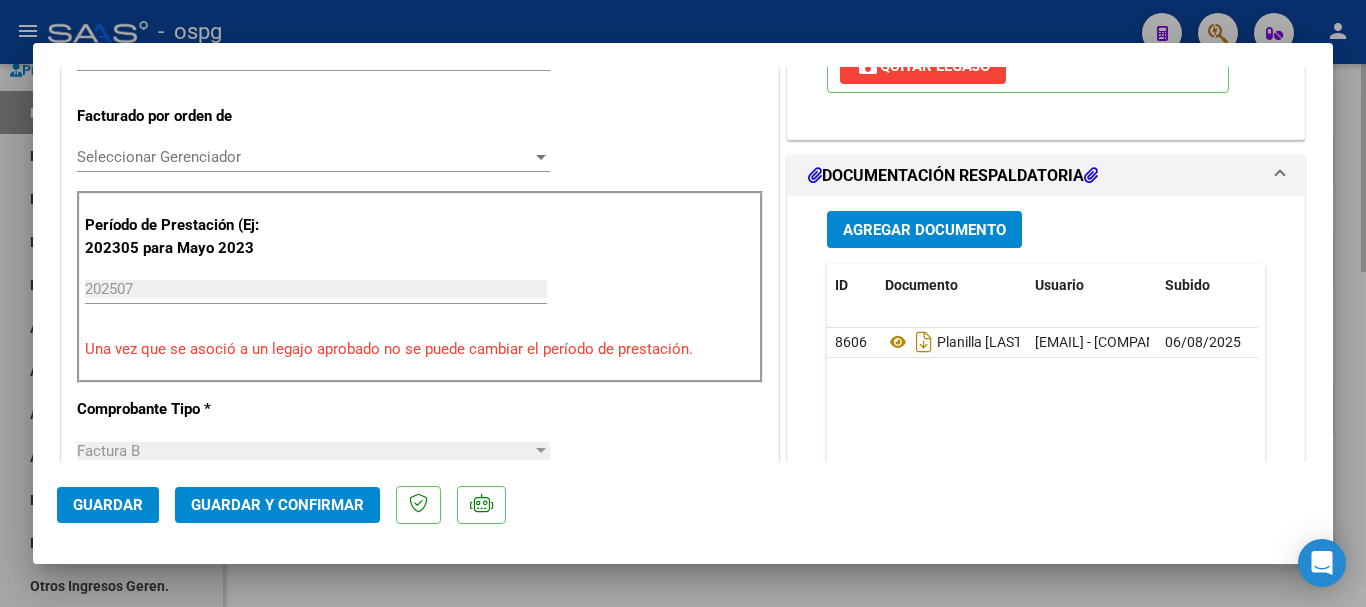 click at bounding box center (683, 303) 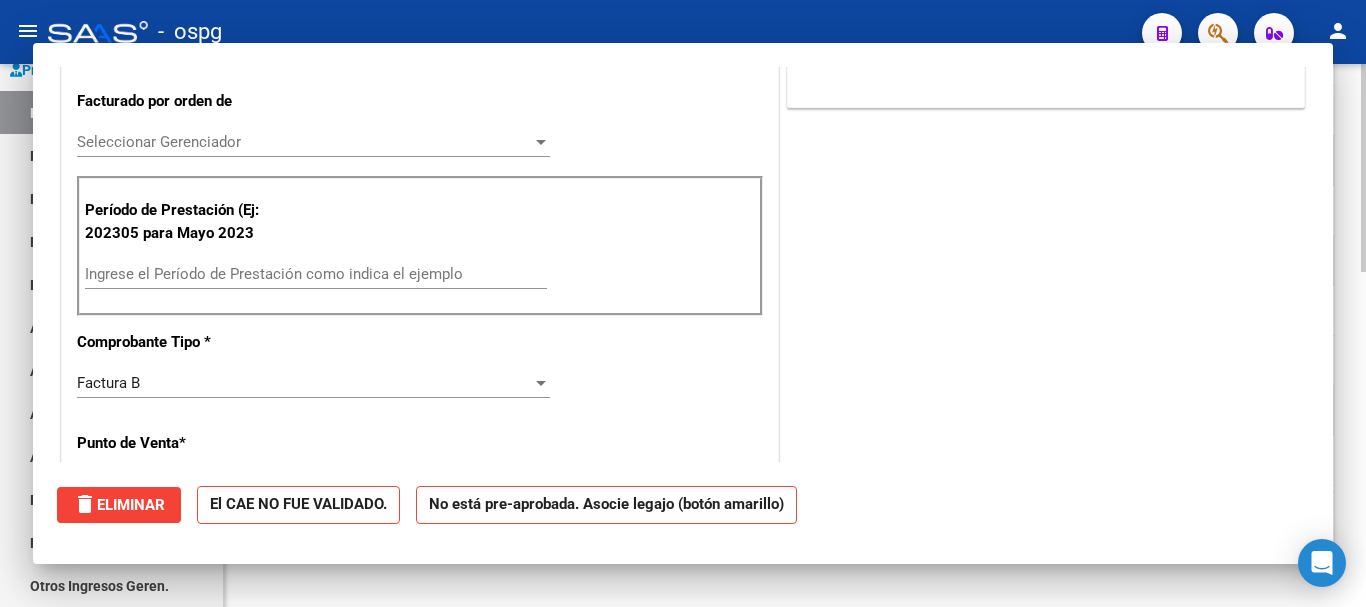 scroll, scrollTop: 485, scrollLeft: 0, axis: vertical 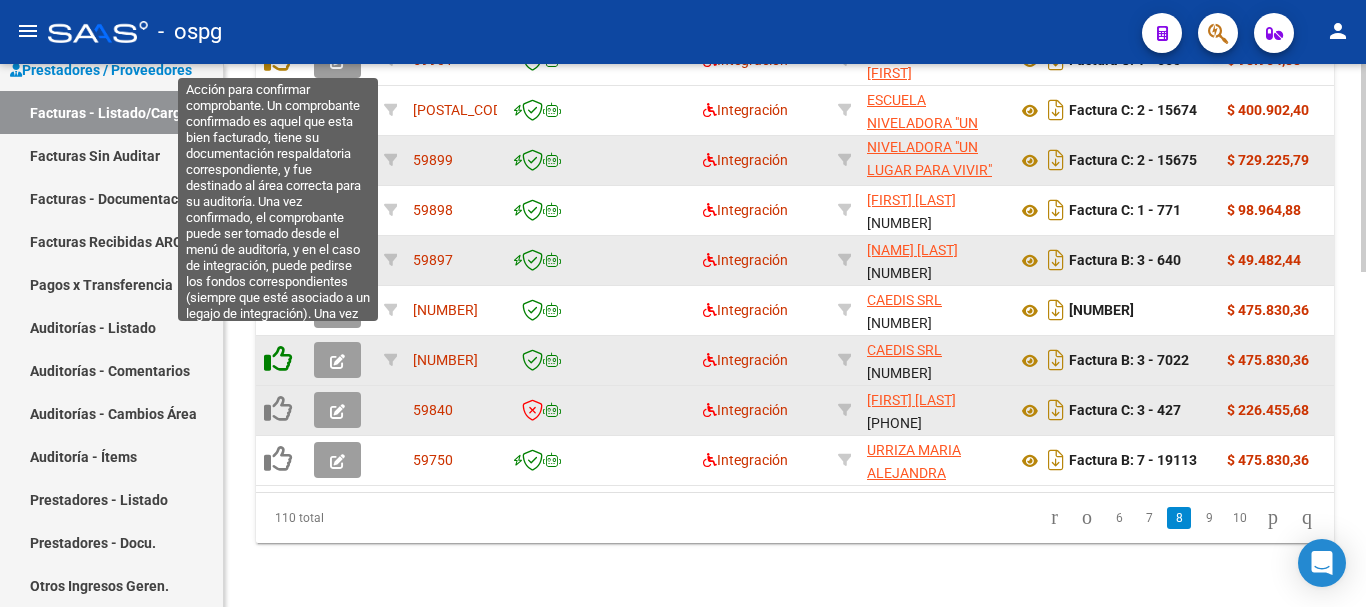click 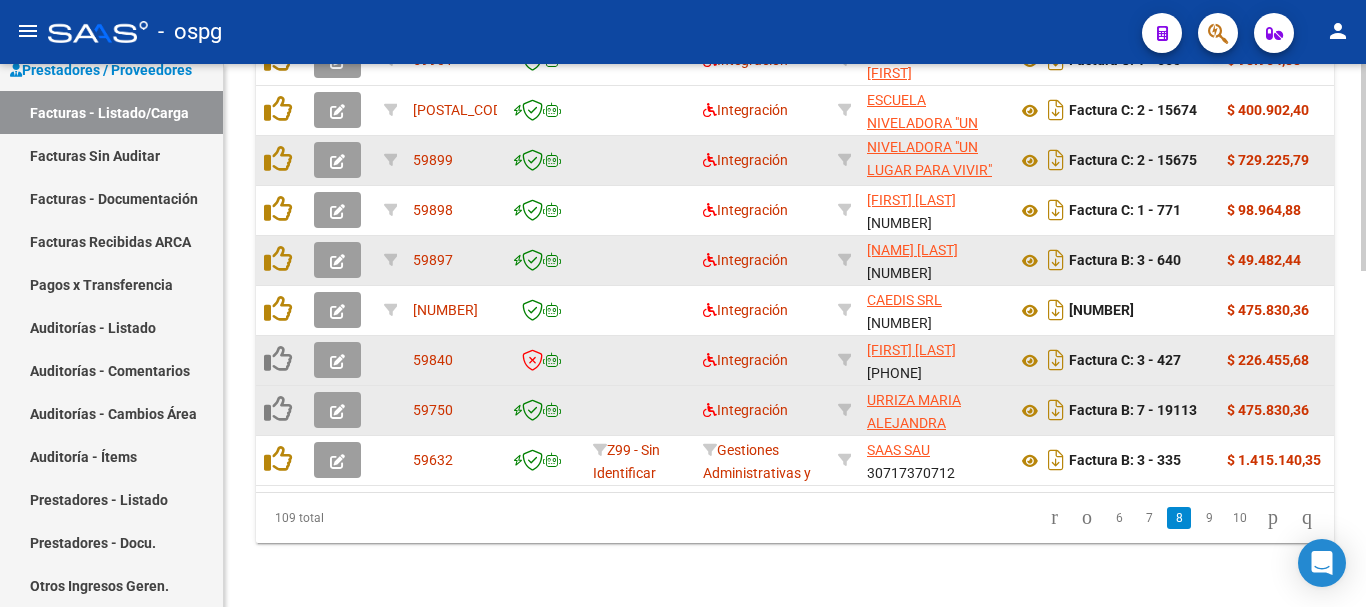 scroll, scrollTop: 877, scrollLeft: 0, axis: vertical 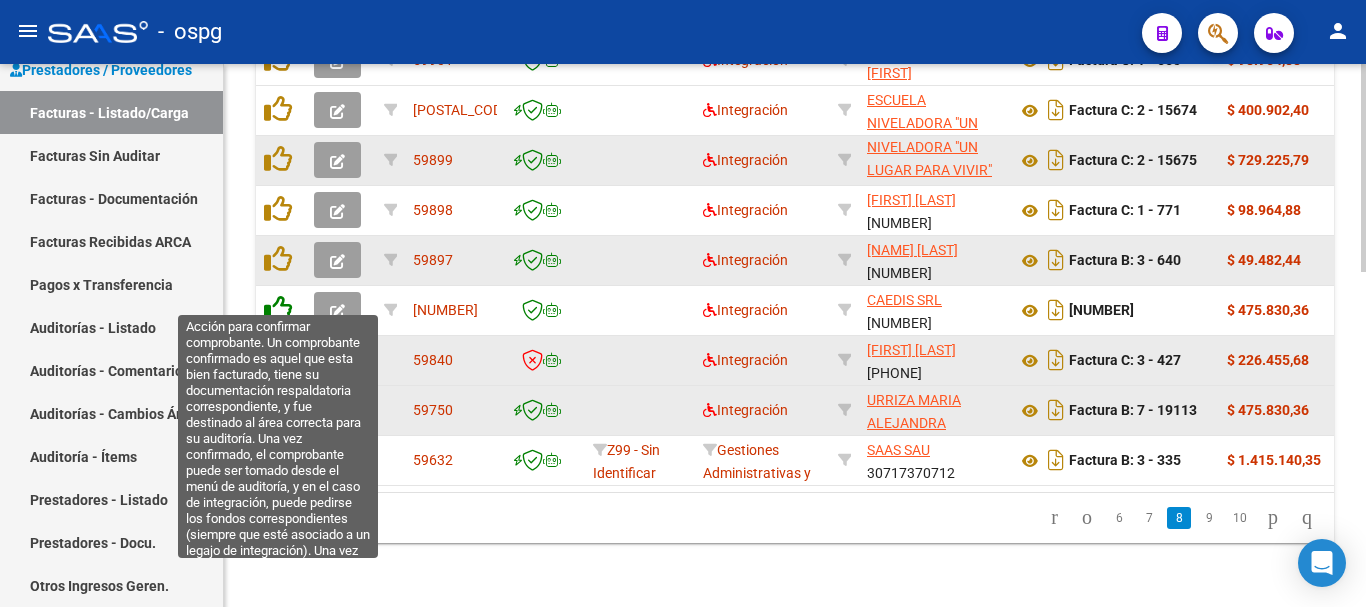 click 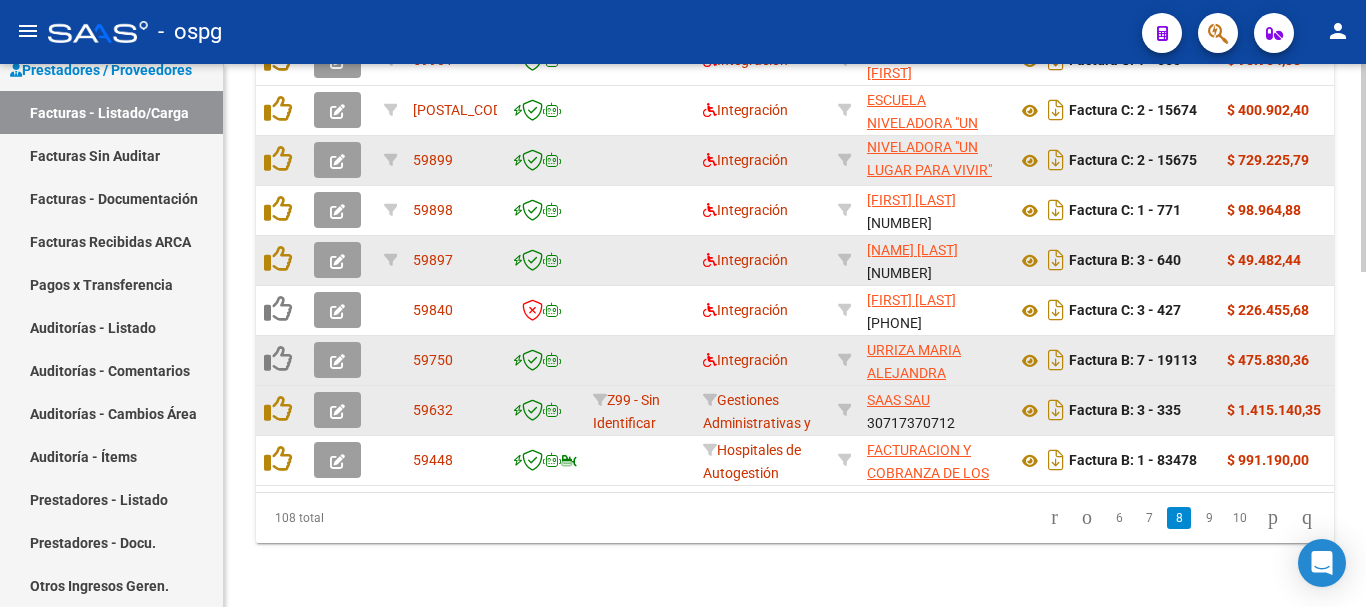 scroll, scrollTop: 877, scrollLeft: 0, axis: vertical 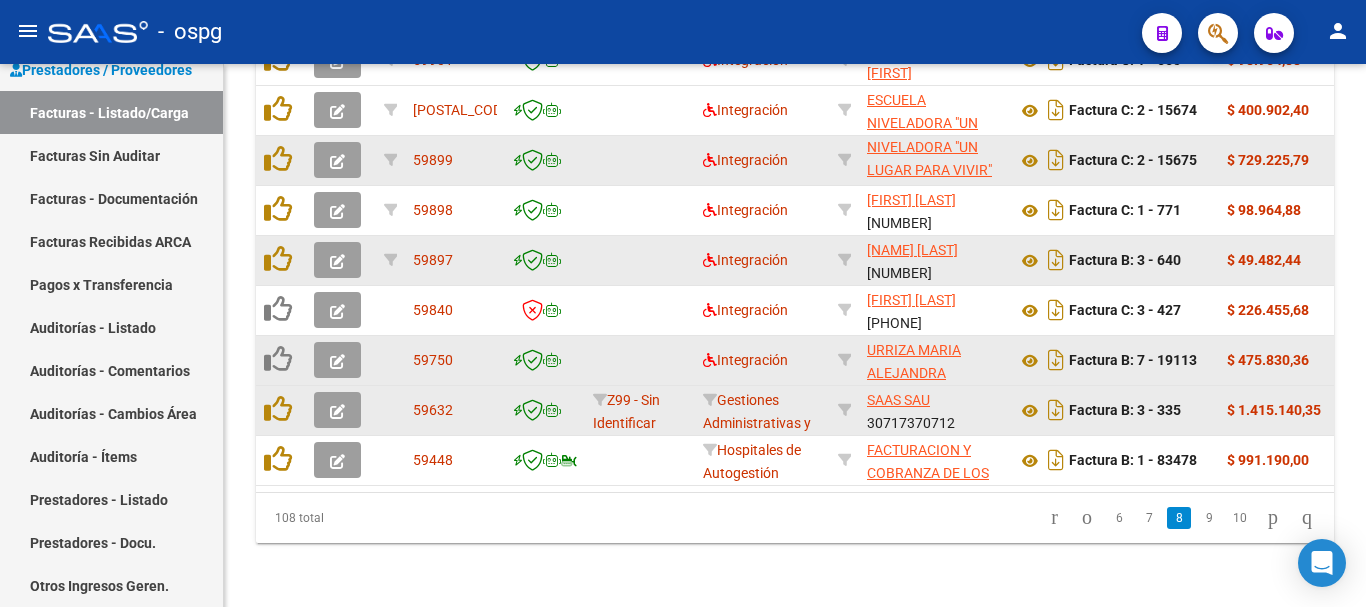 click 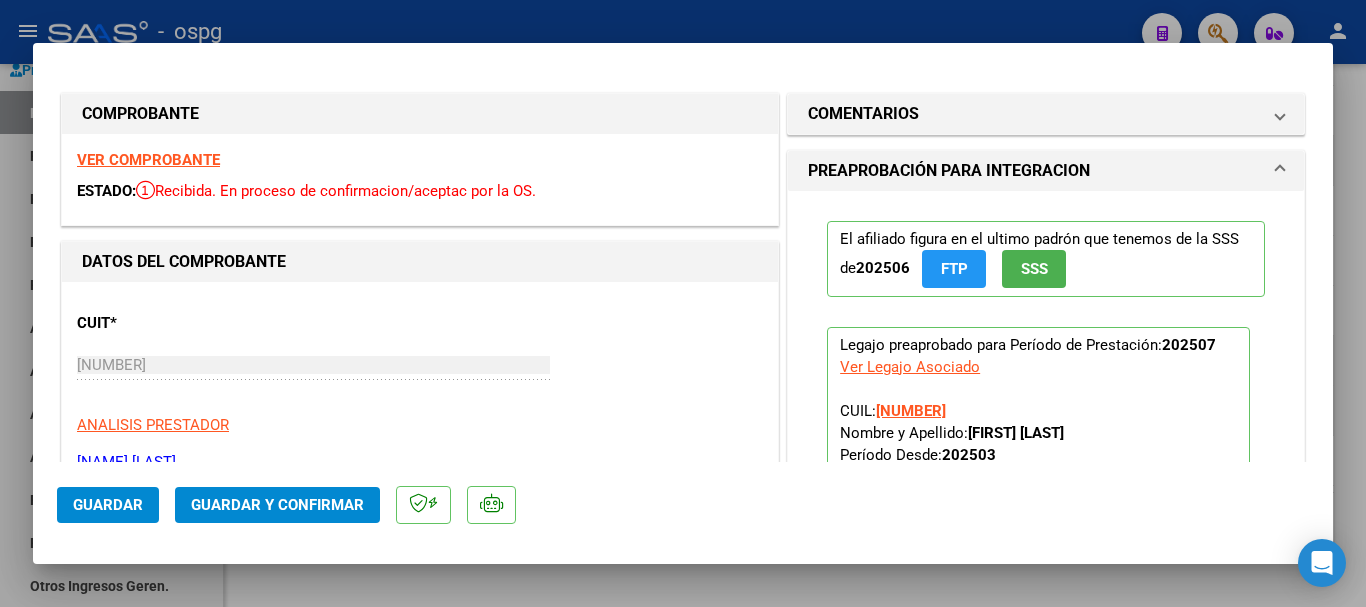 click on "VER COMPROBANTE" at bounding box center (148, 160) 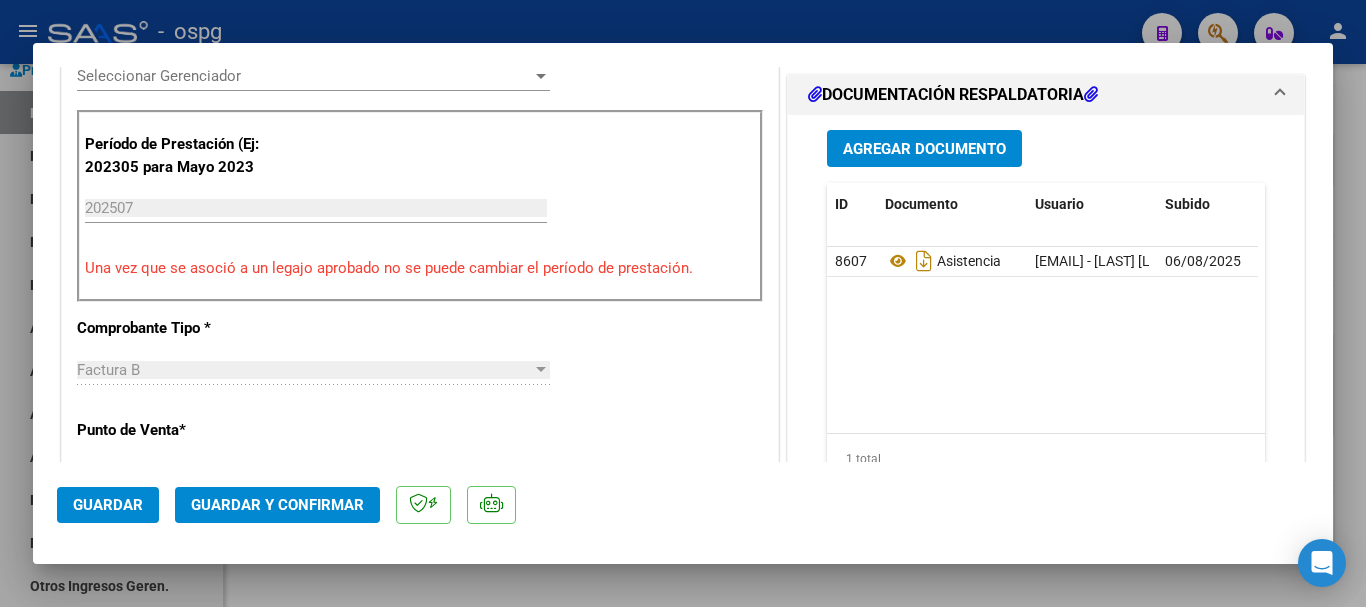 scroll, scrollTop: 600, scrollLeft: 0, axis: vertical 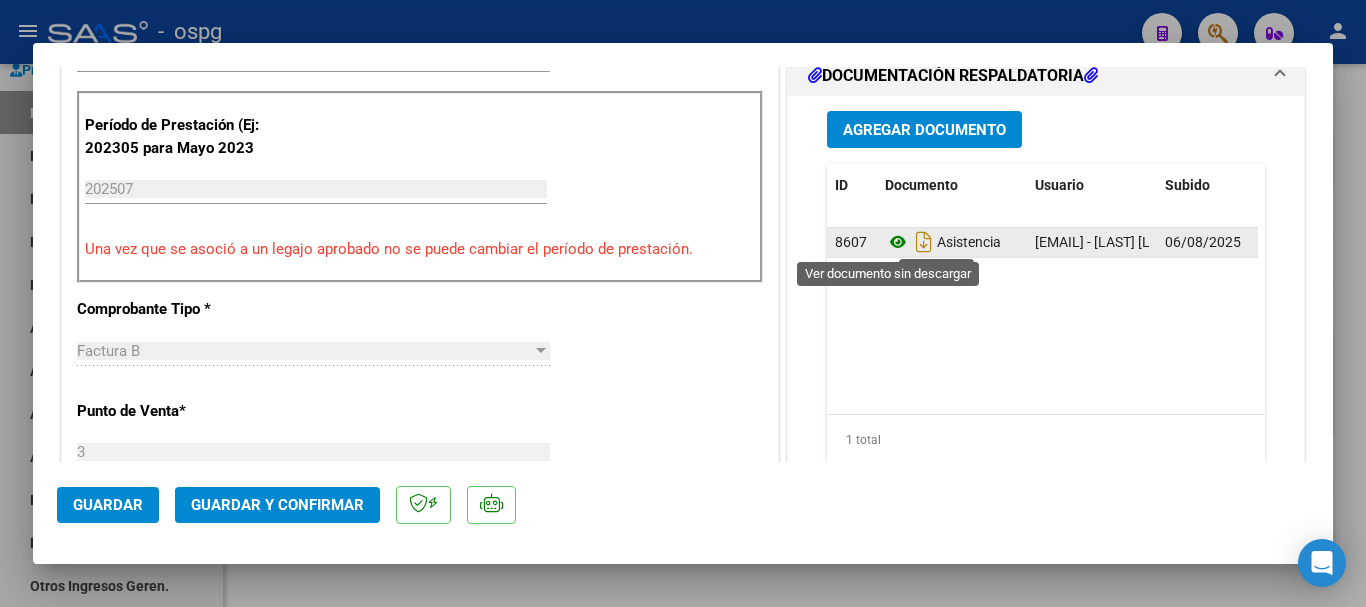 click 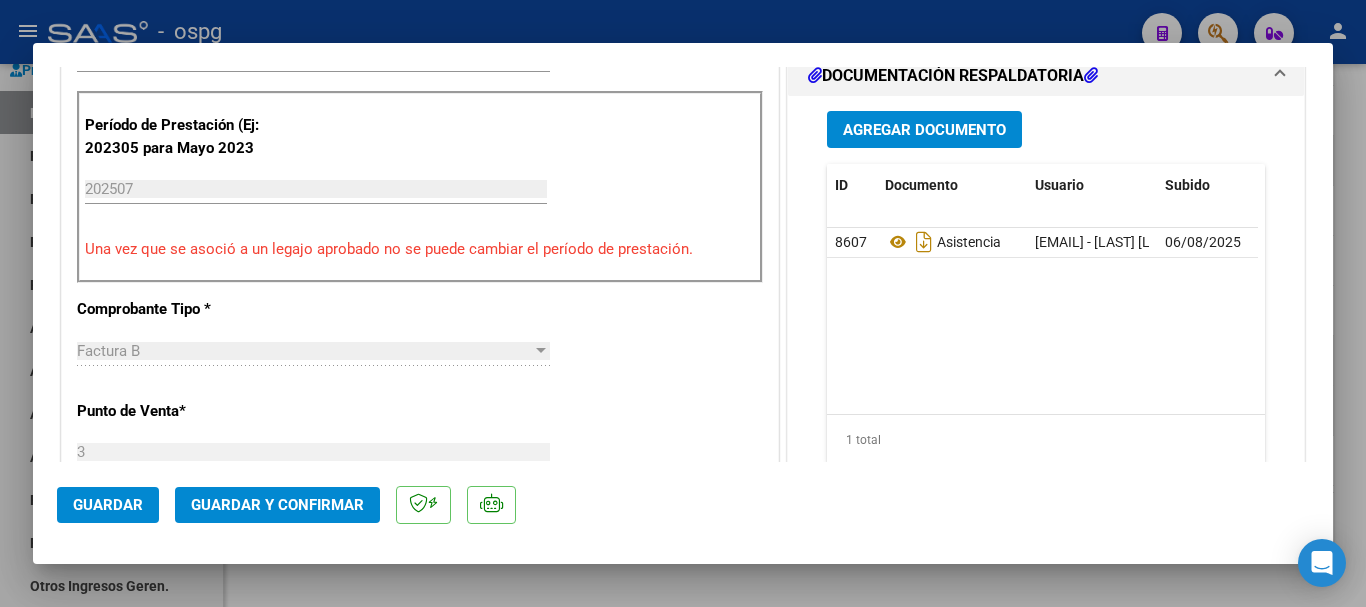 click at bounding box center [683, 303] 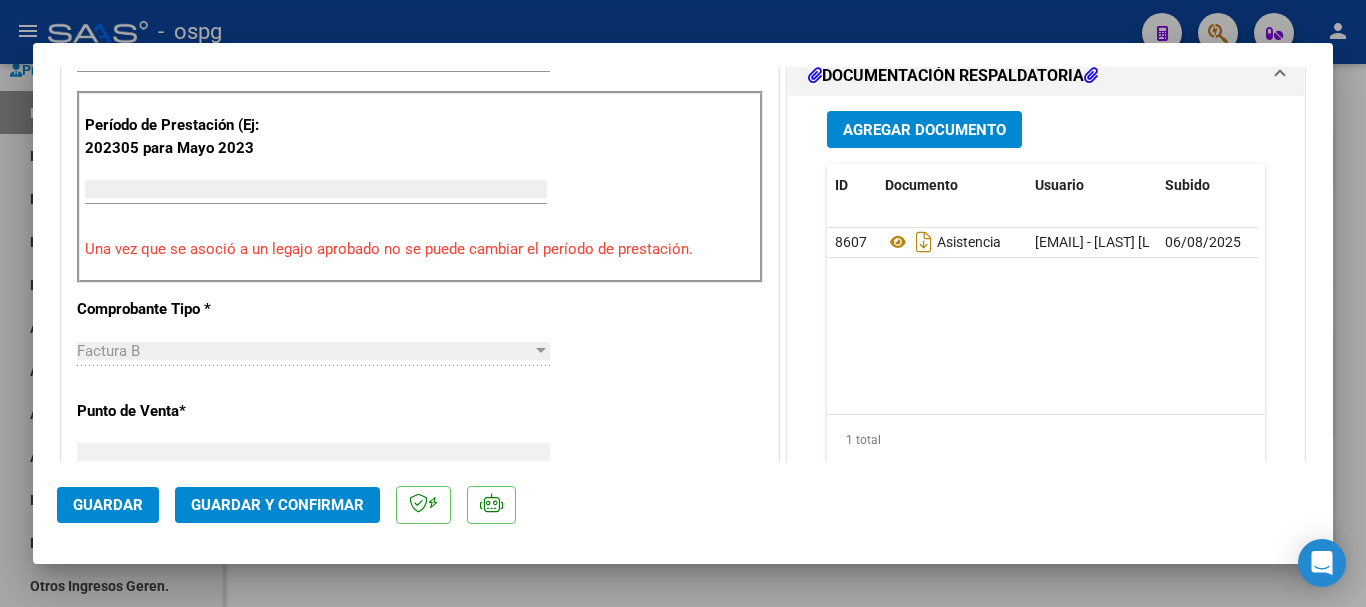 scroll, scrollTop: 585, scrollLeft: 0, axis: vertical 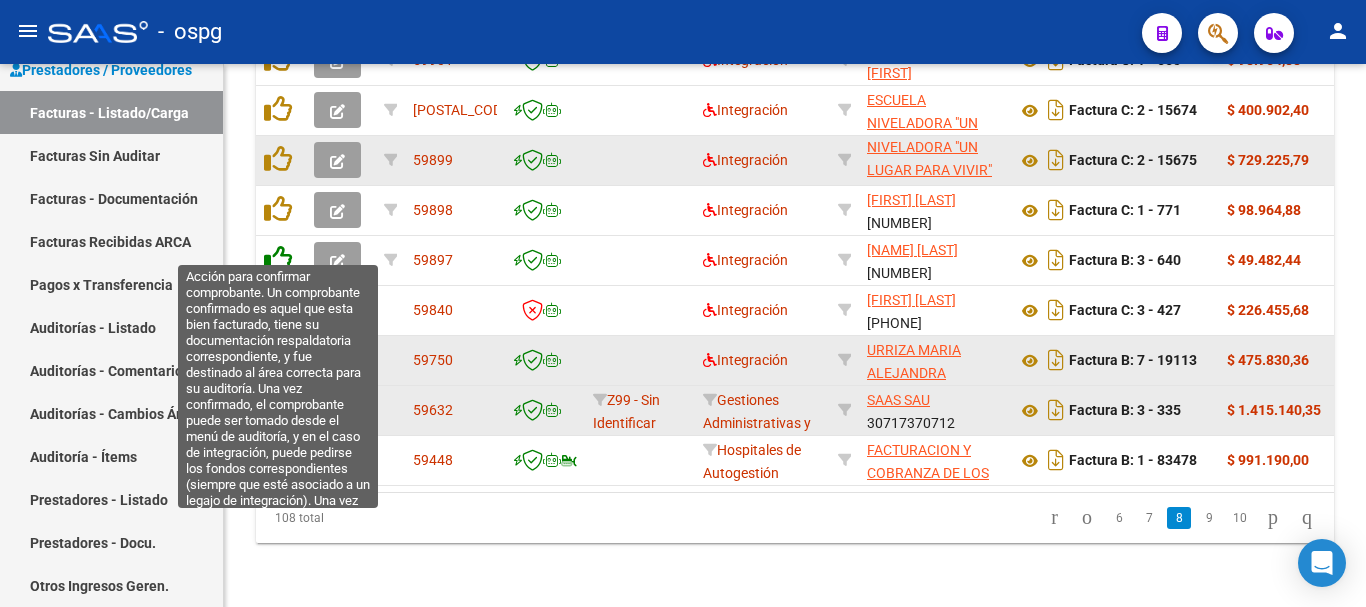 click 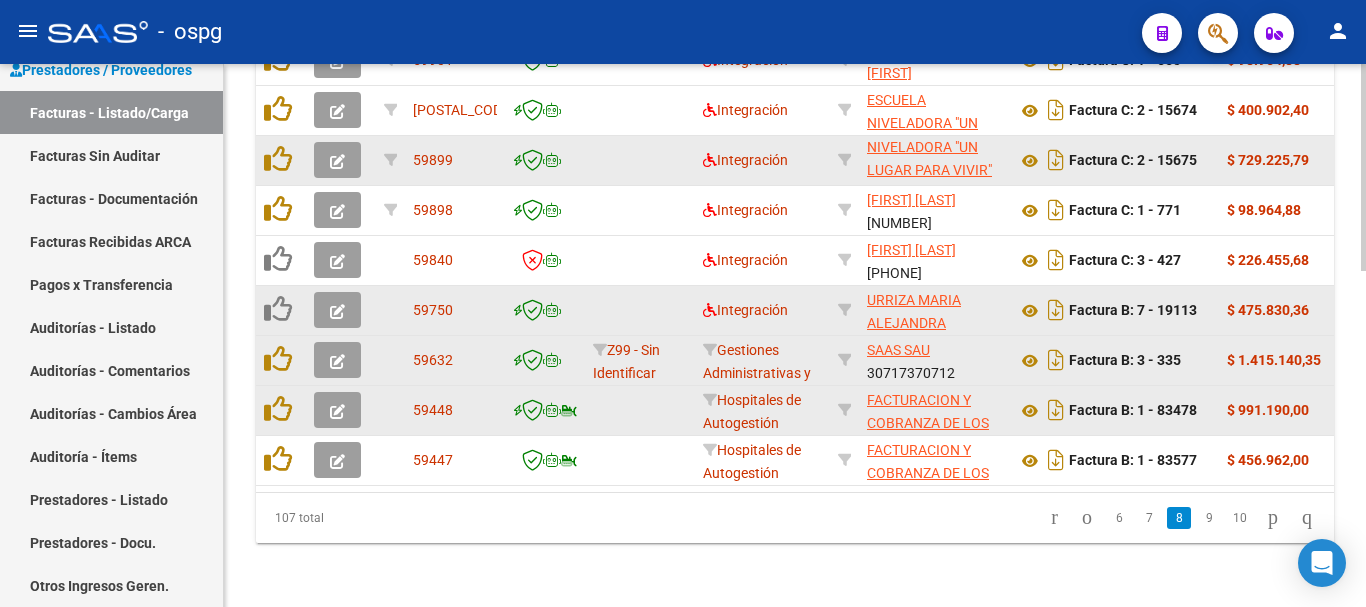 scroll, scrollTop: 877, scrollLeft: 0, axis: vertical 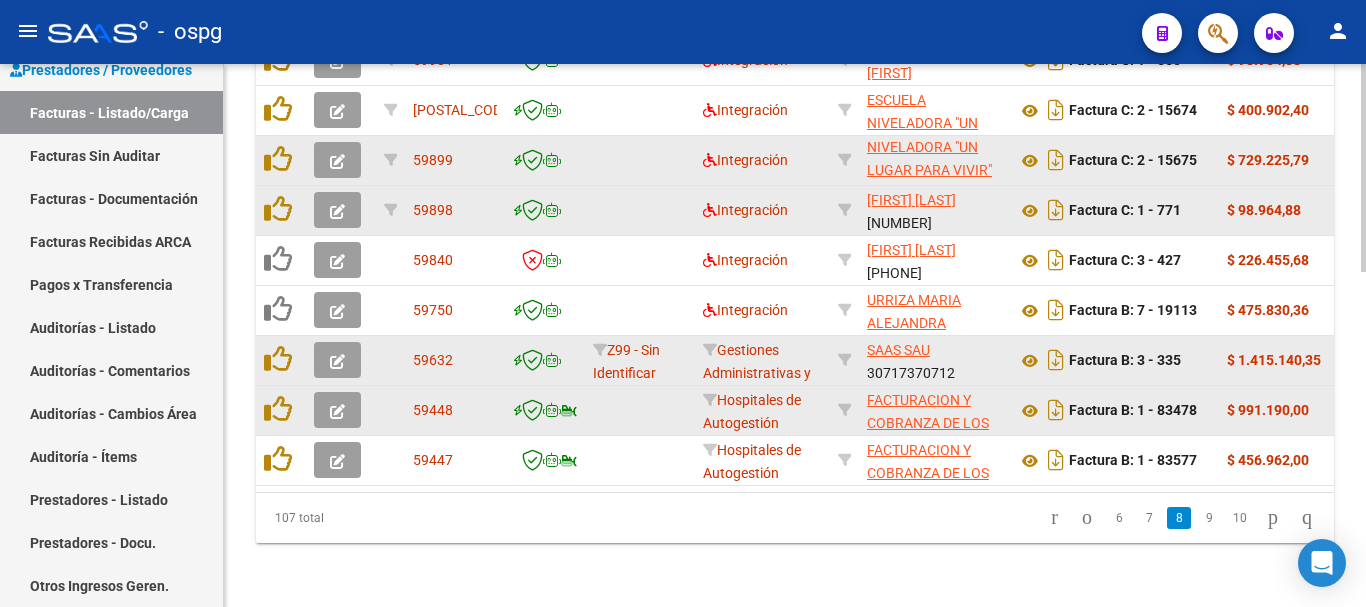 click 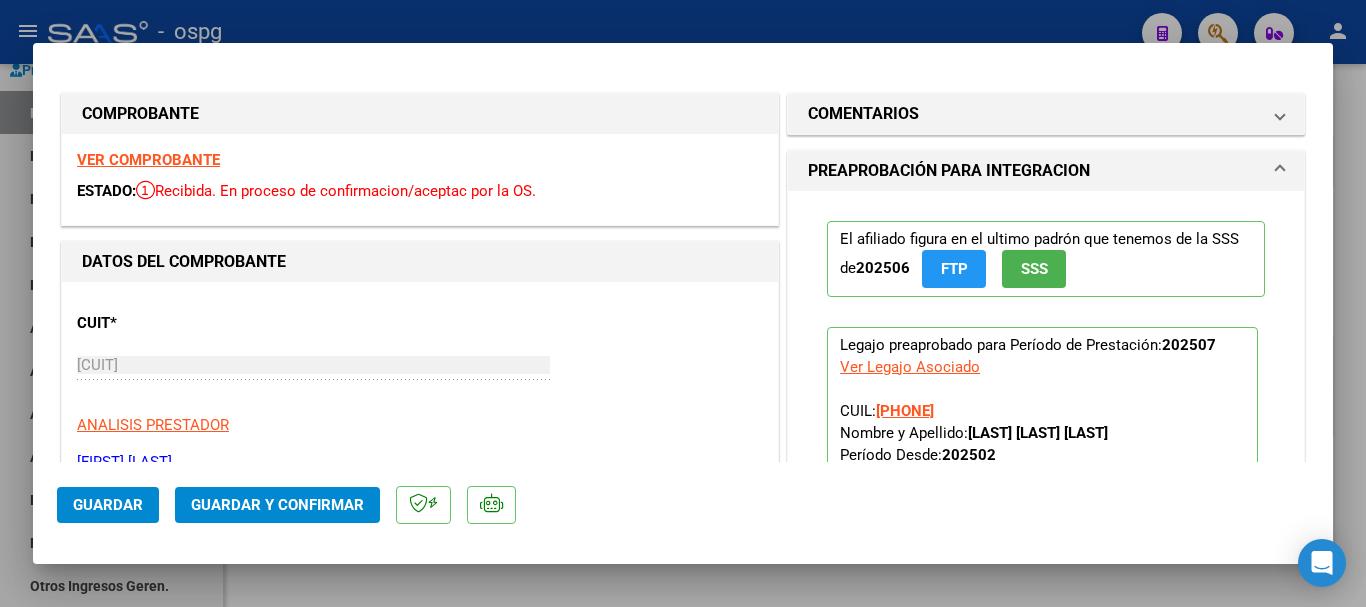 click on "VER COMPROBANTE" at bounding box center (148, 160) 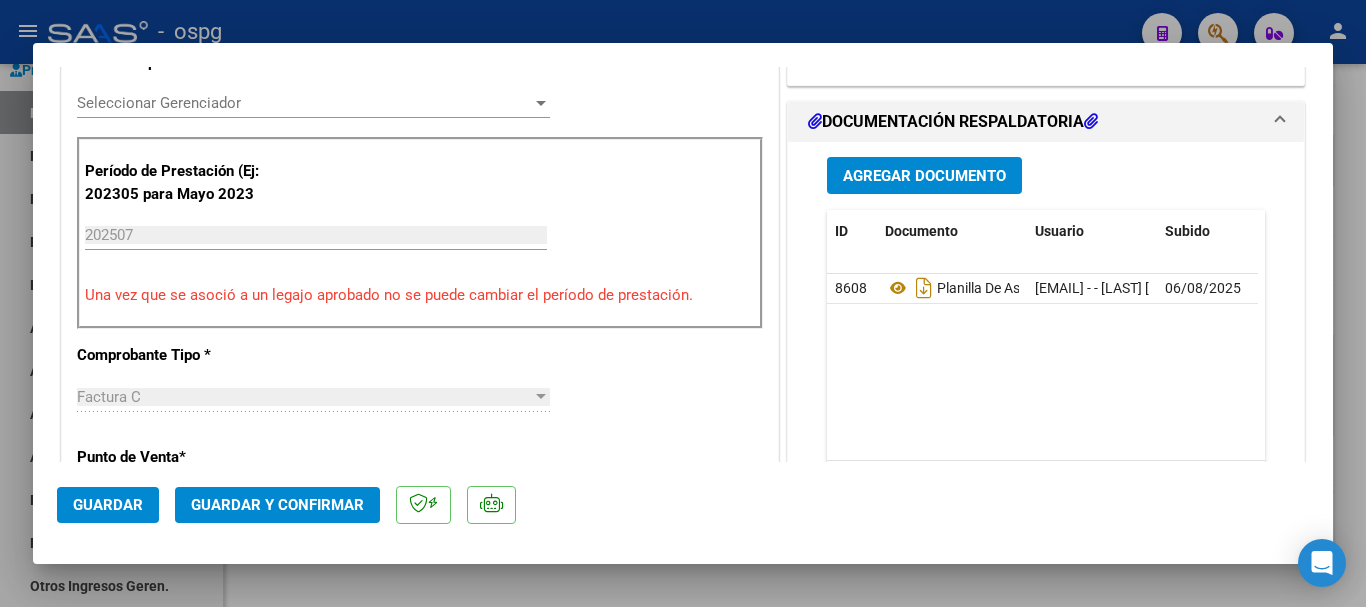 scroll, scrollTop: 600, scrollLeft: 0, axis: vertical 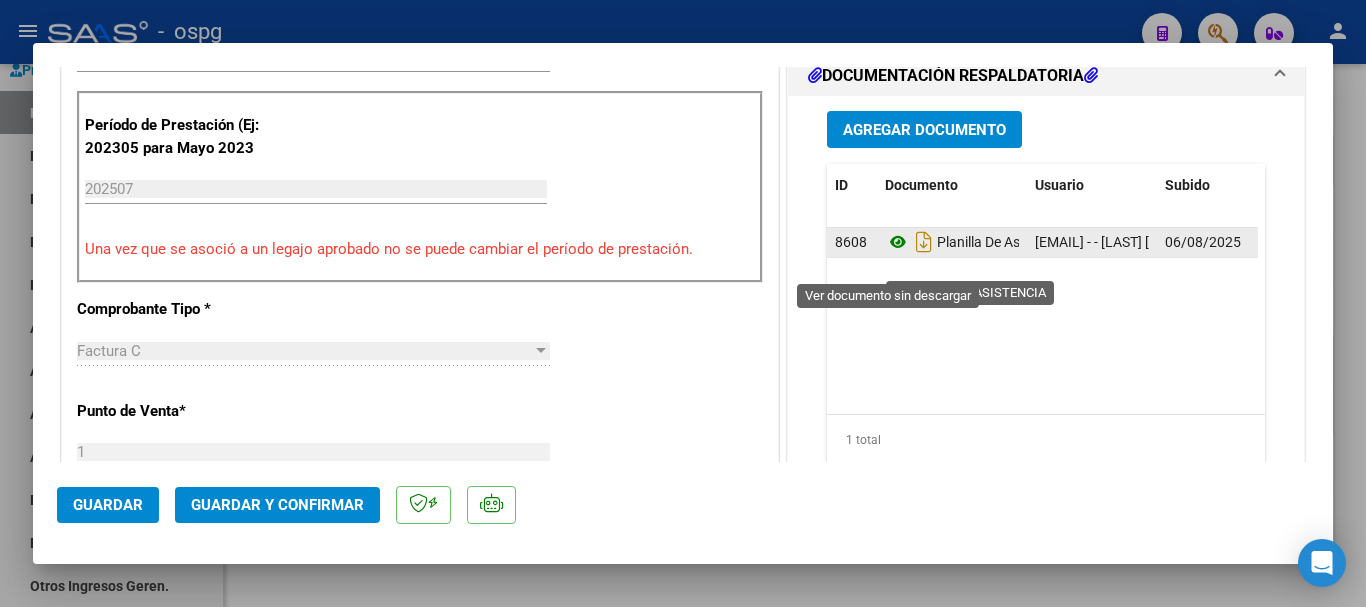 click 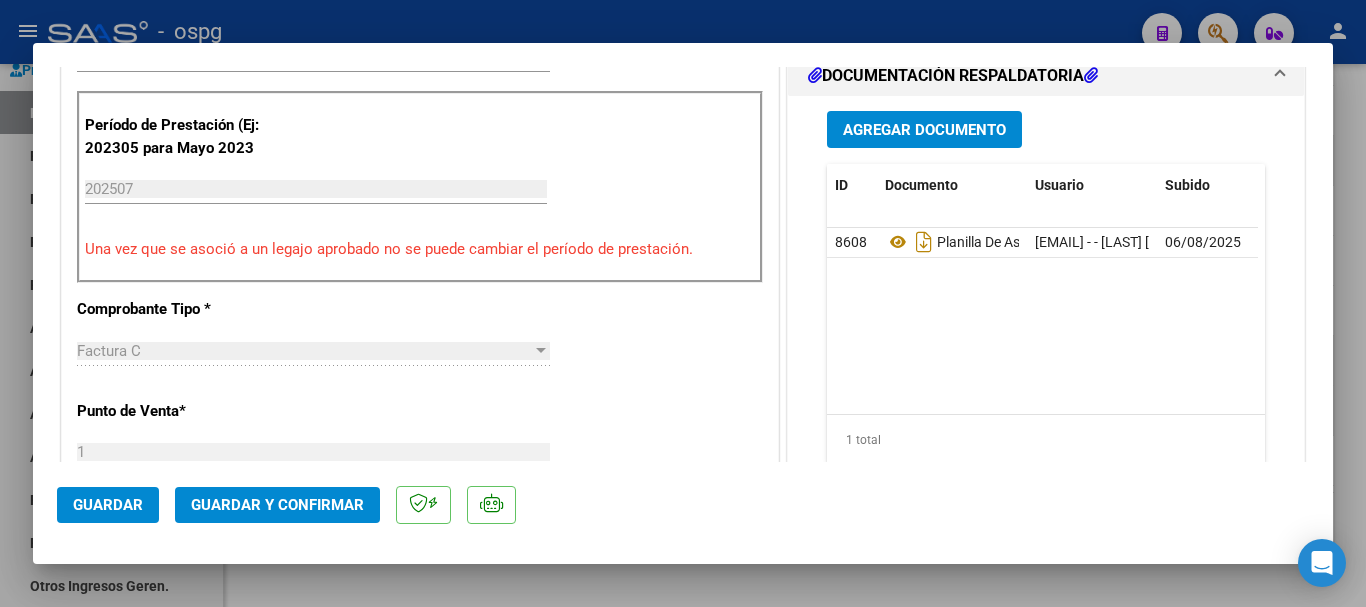 click at bounding box center [683, 303] 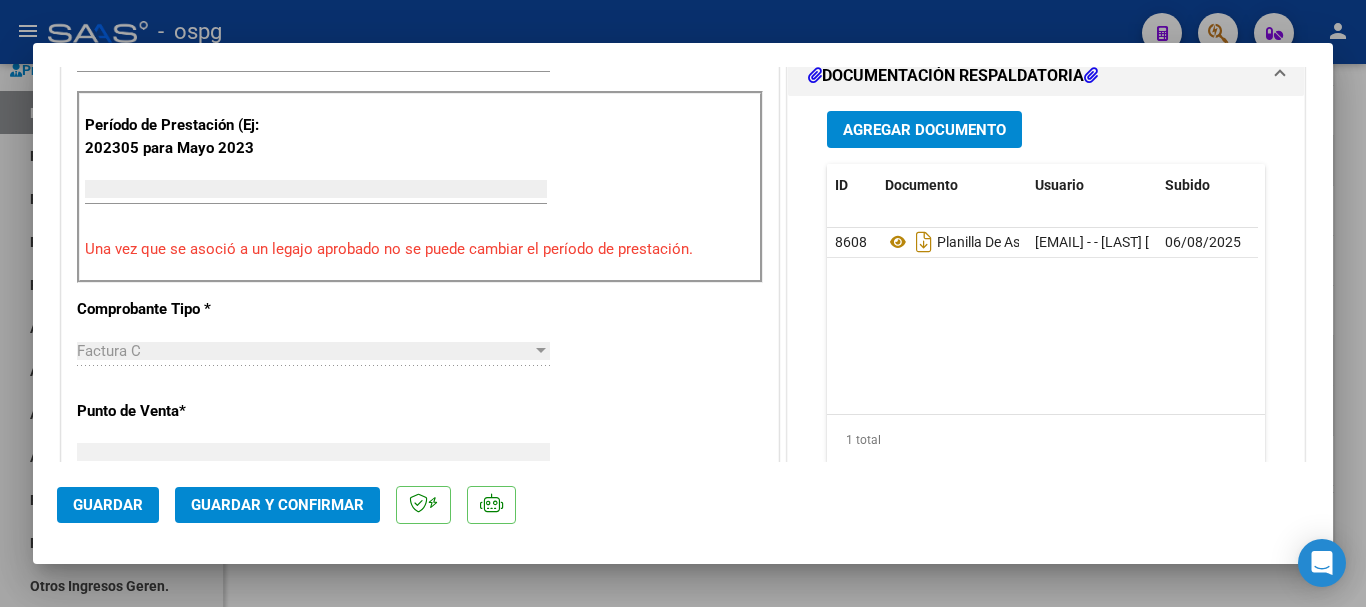 scroll, scrollTop: 585, scrollLeft: 0, axis: vertical 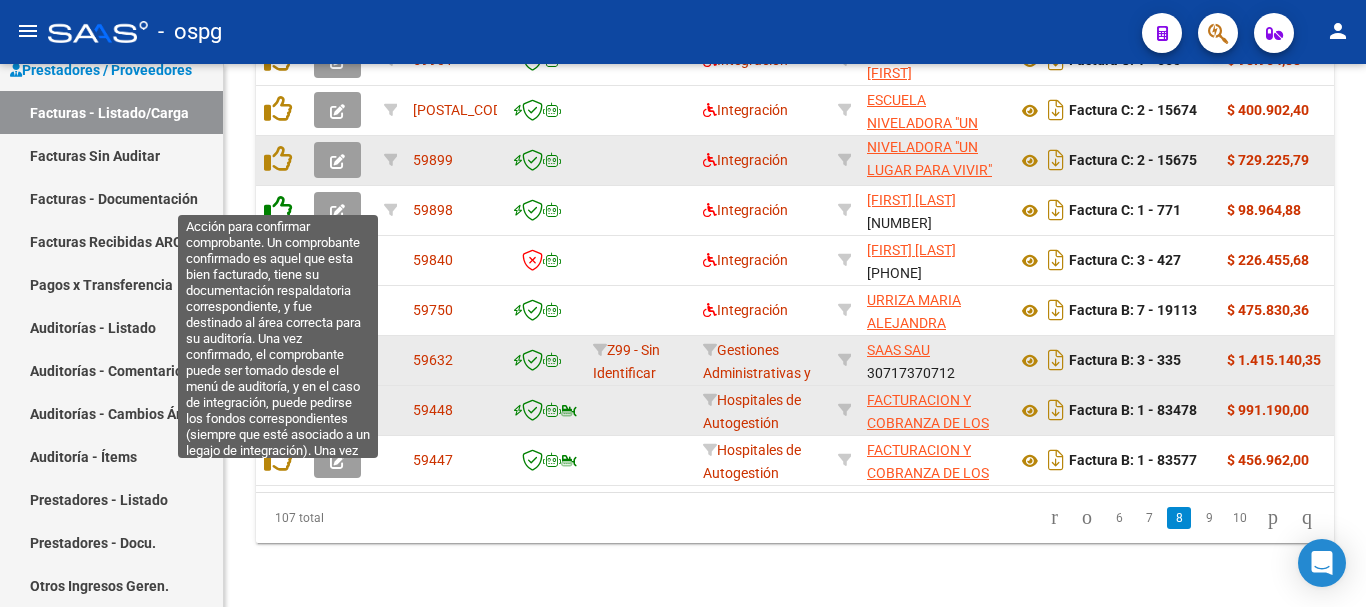 click 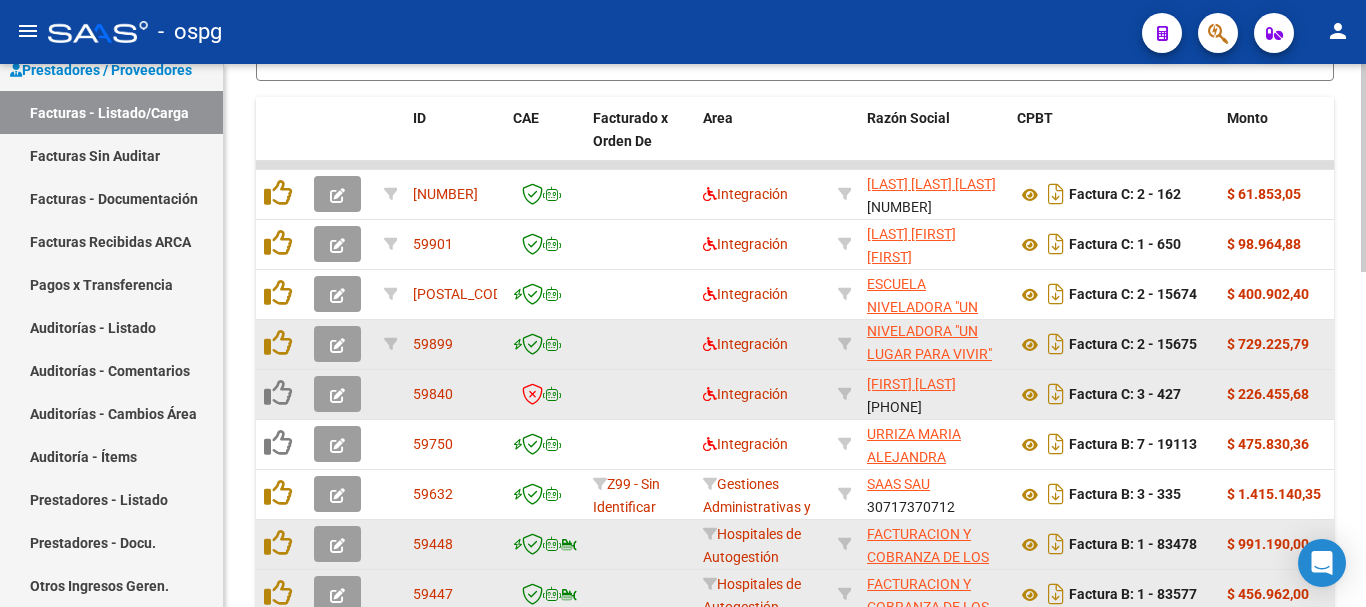 scroll, scrollTop: 777, scrollLeft: 0, axis: vertical 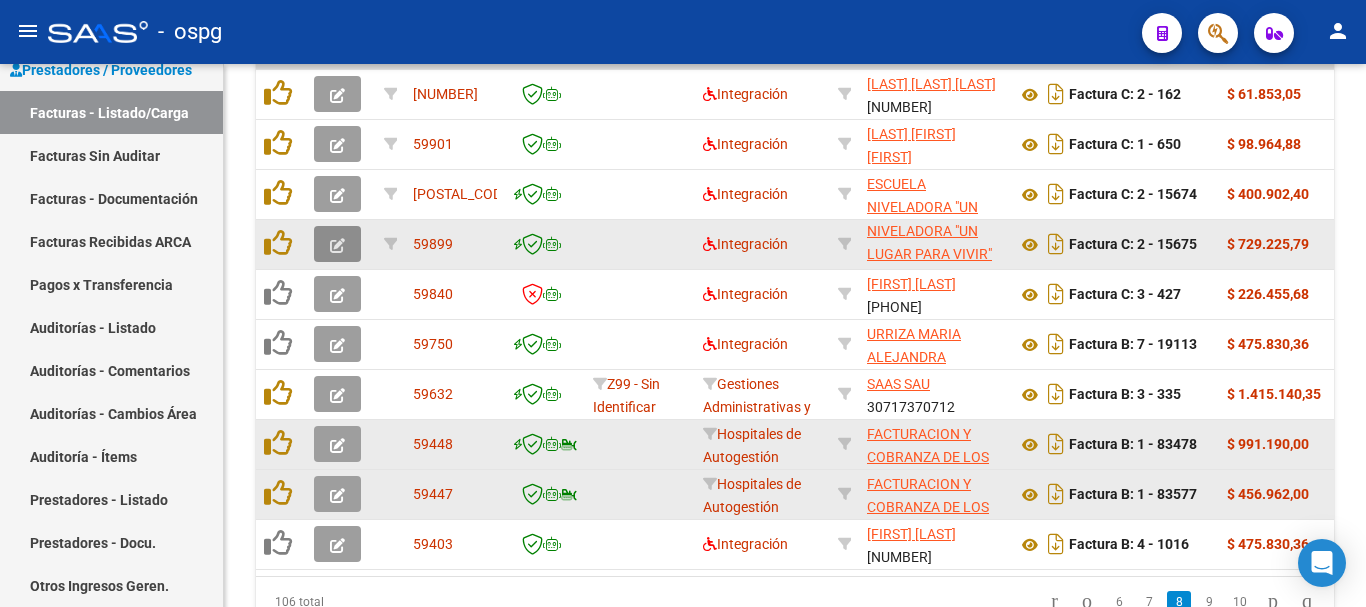 click 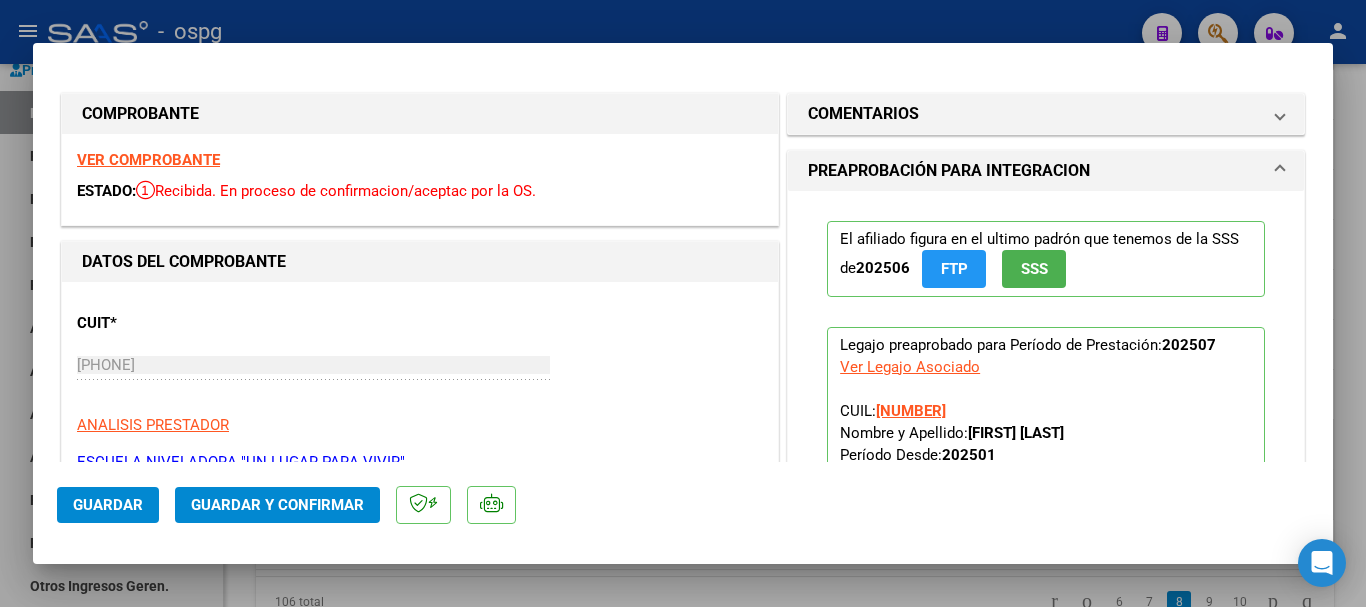 click on "VER COMPROBANTE" at bounding box center [148, 160] 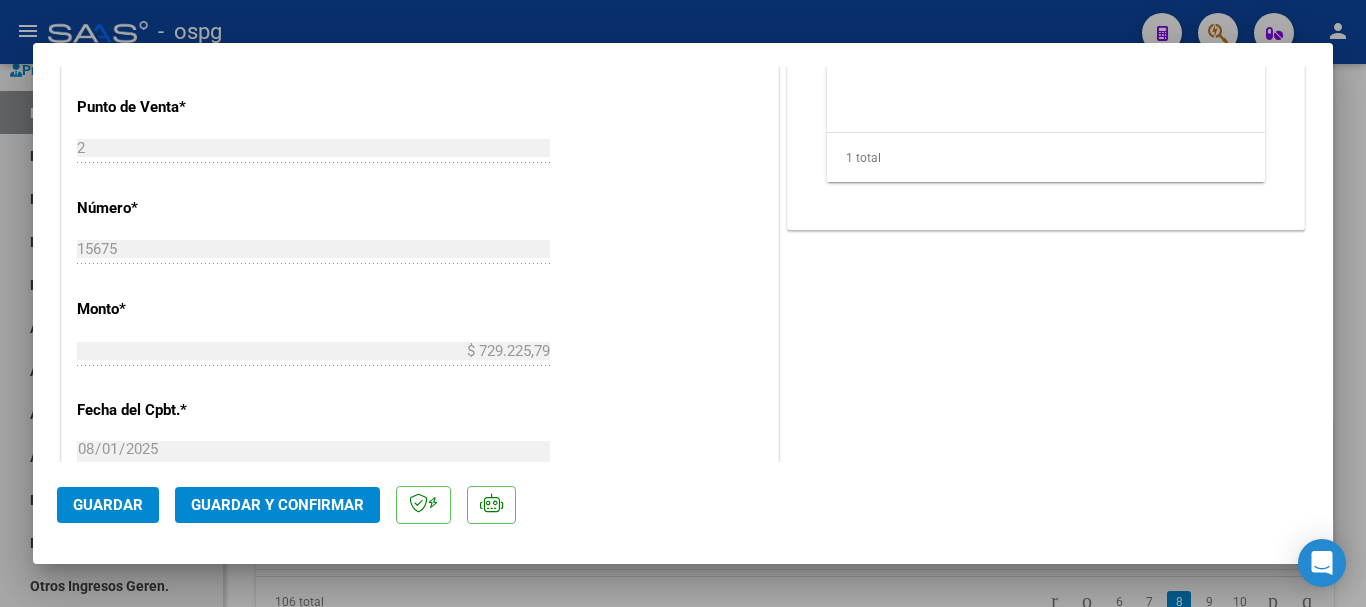 scroll, scrollTop: 945, scrollLeft: 0, axis: vertical 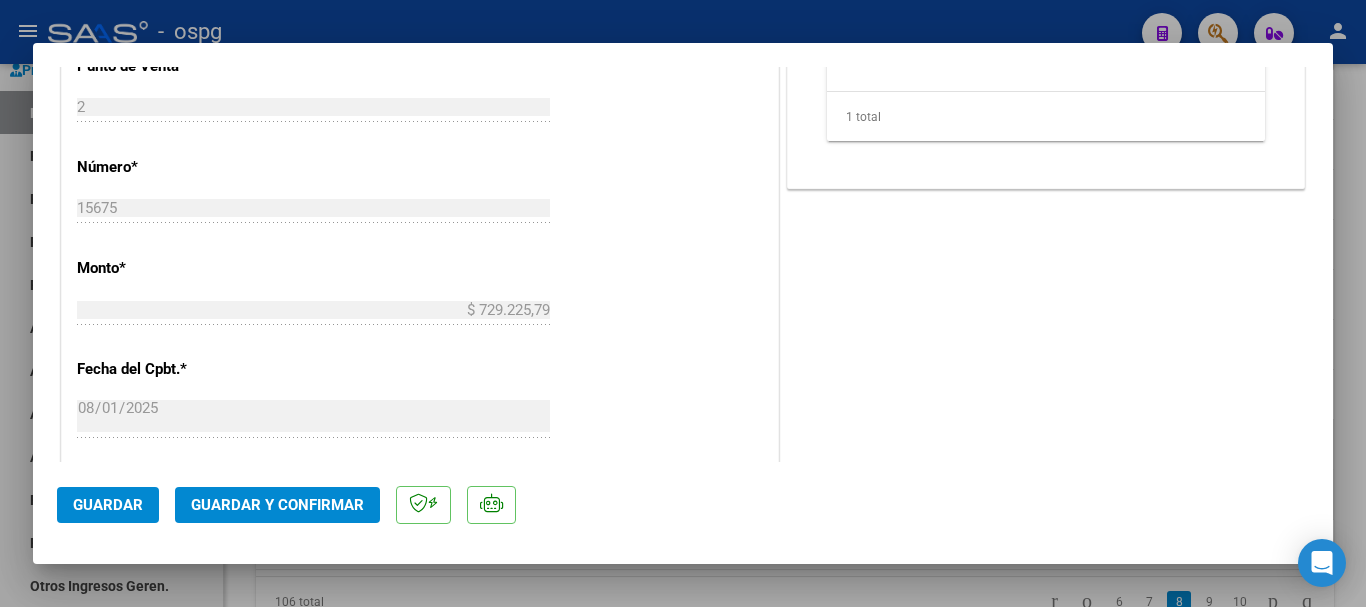 click at bounding box center [683, 303] 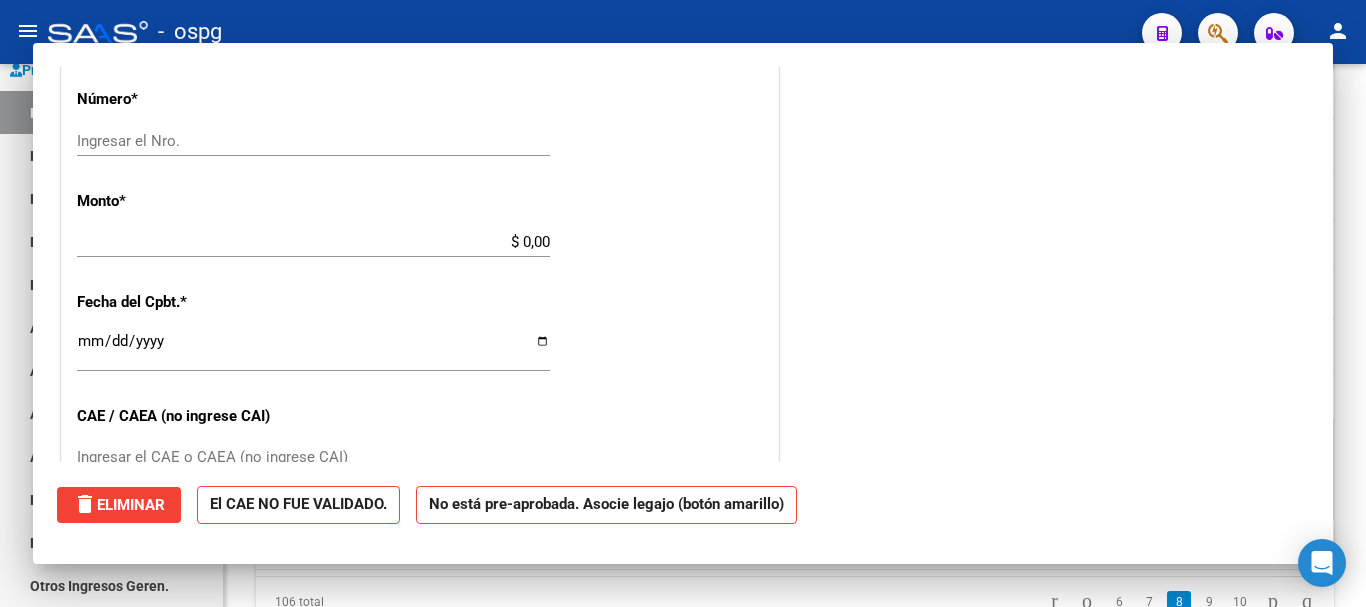 scroll, scrollTop: 877, scrollLeft: 0, axis: vertical 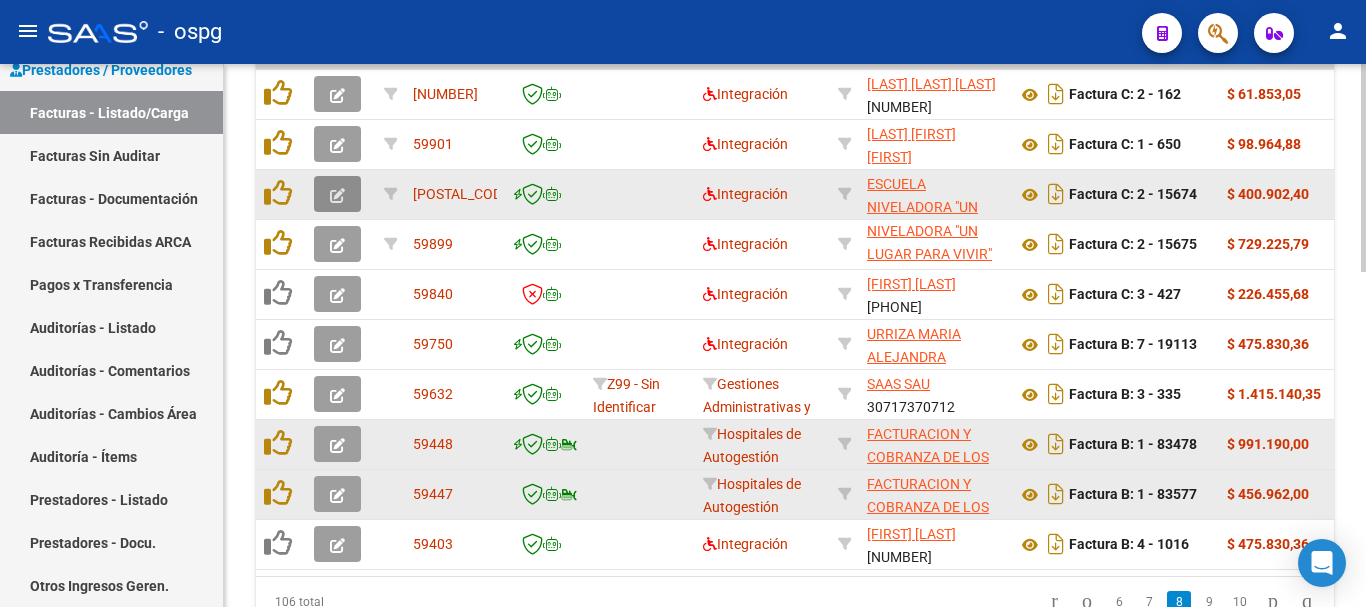 click 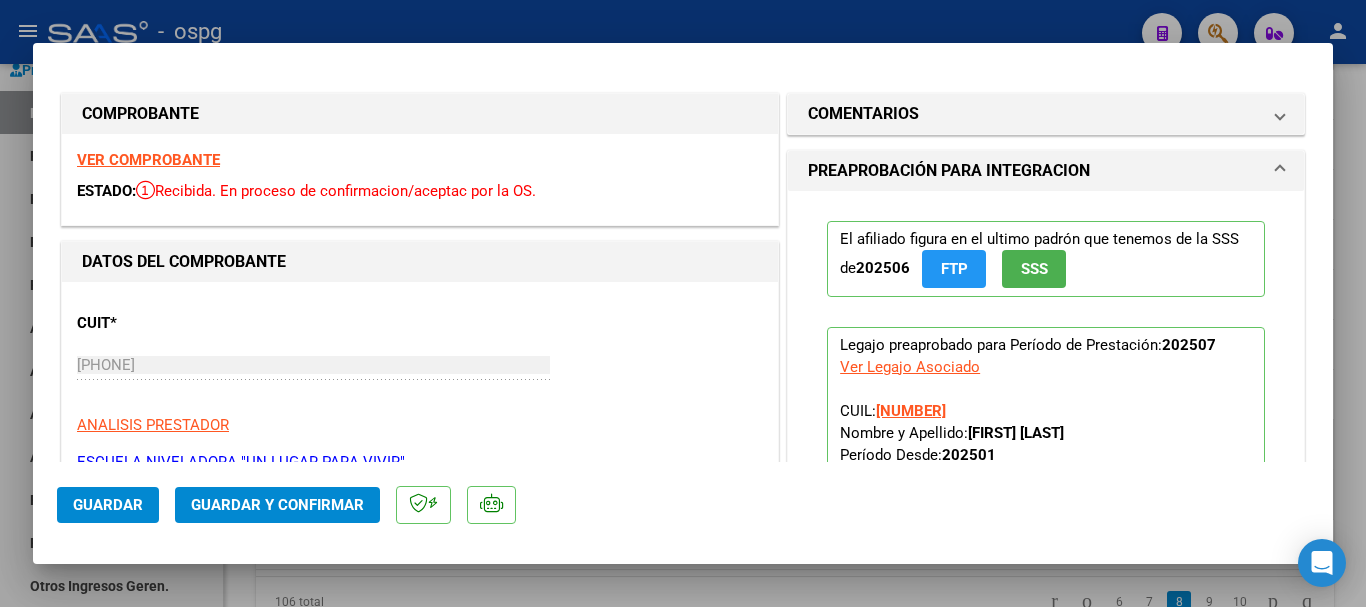click at bounding box center [683, 303] 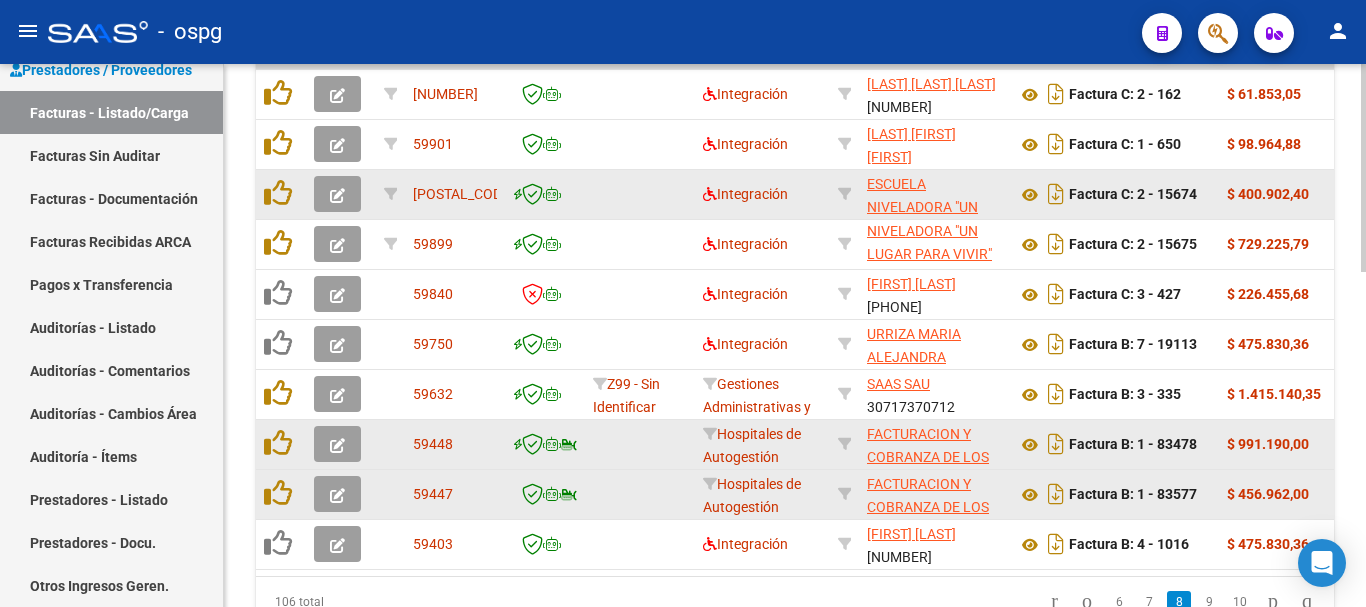 click 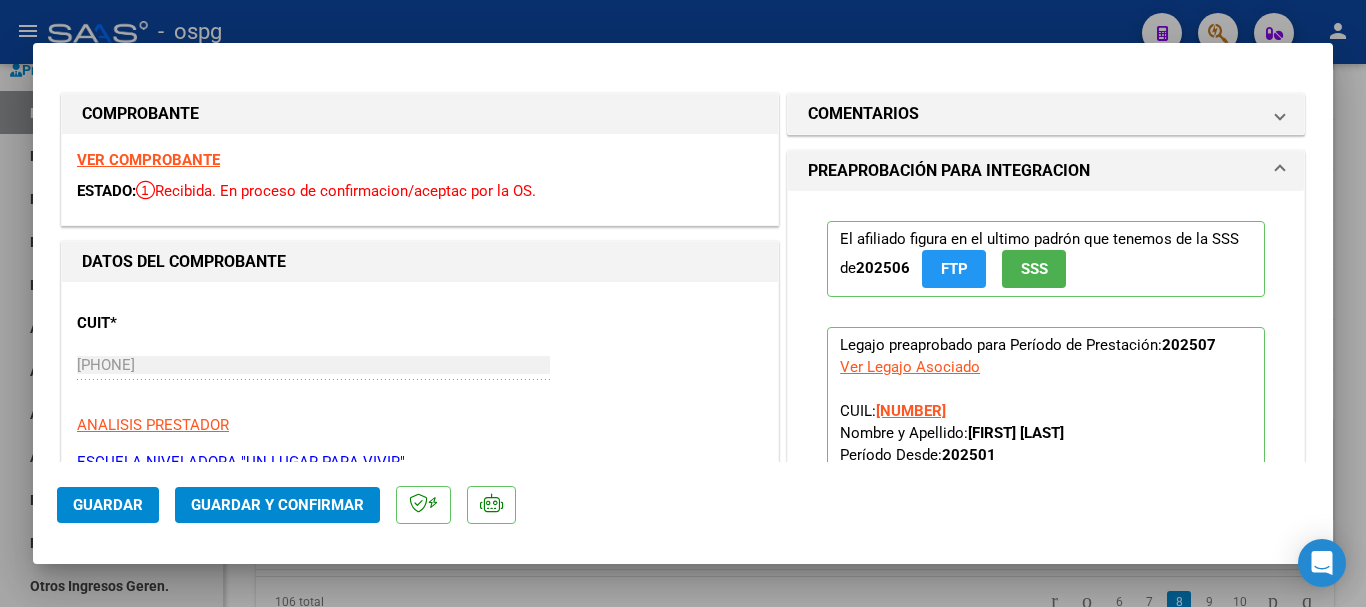 click on "VER COMPROBANTE" at bounding box center [148, 160] 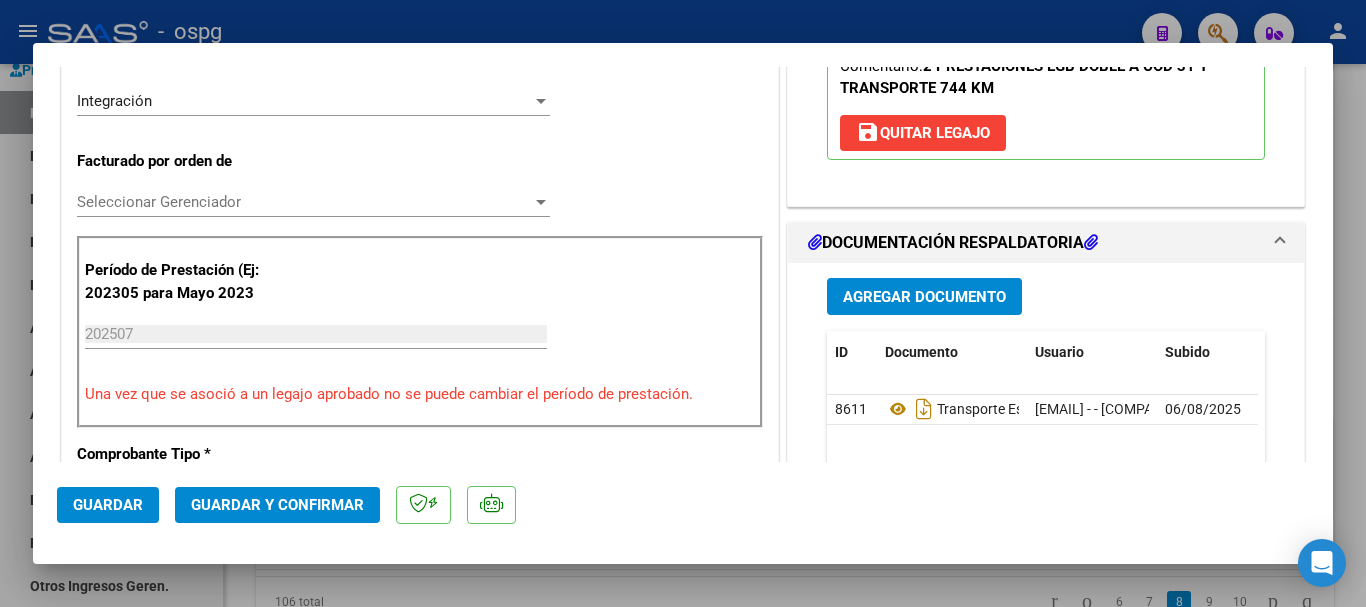 scroll, scrollTop: 500, scrollLeft: 0, axis: vertical 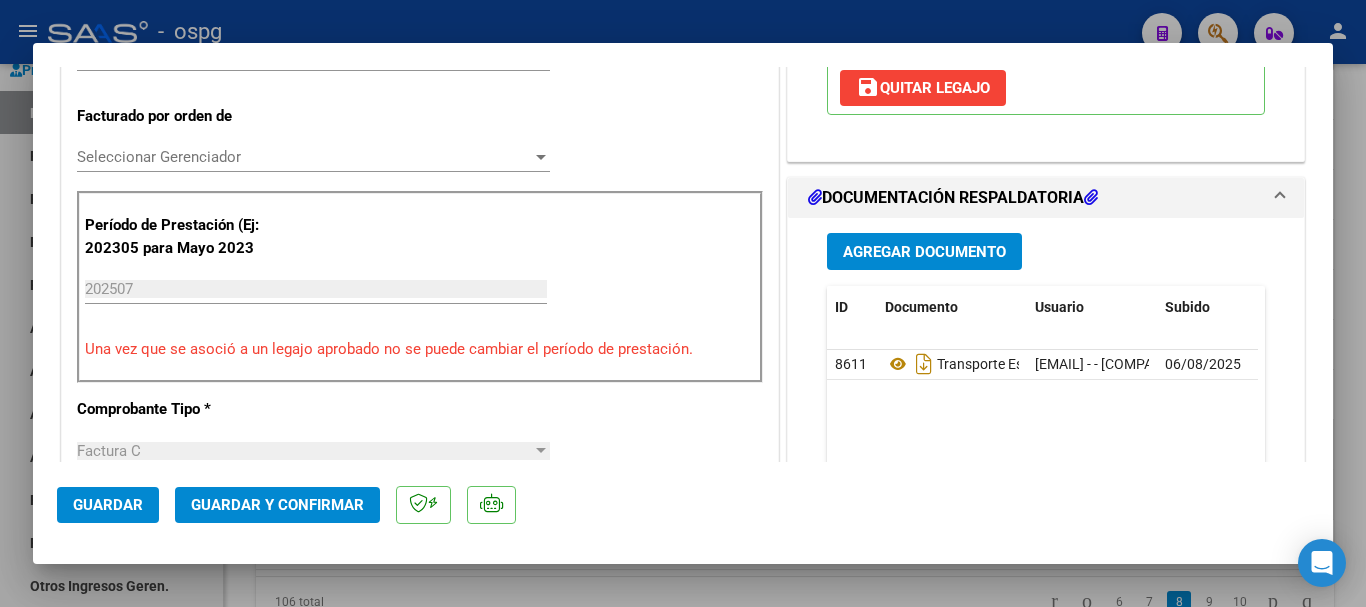 click at bounding box center [683, 303] 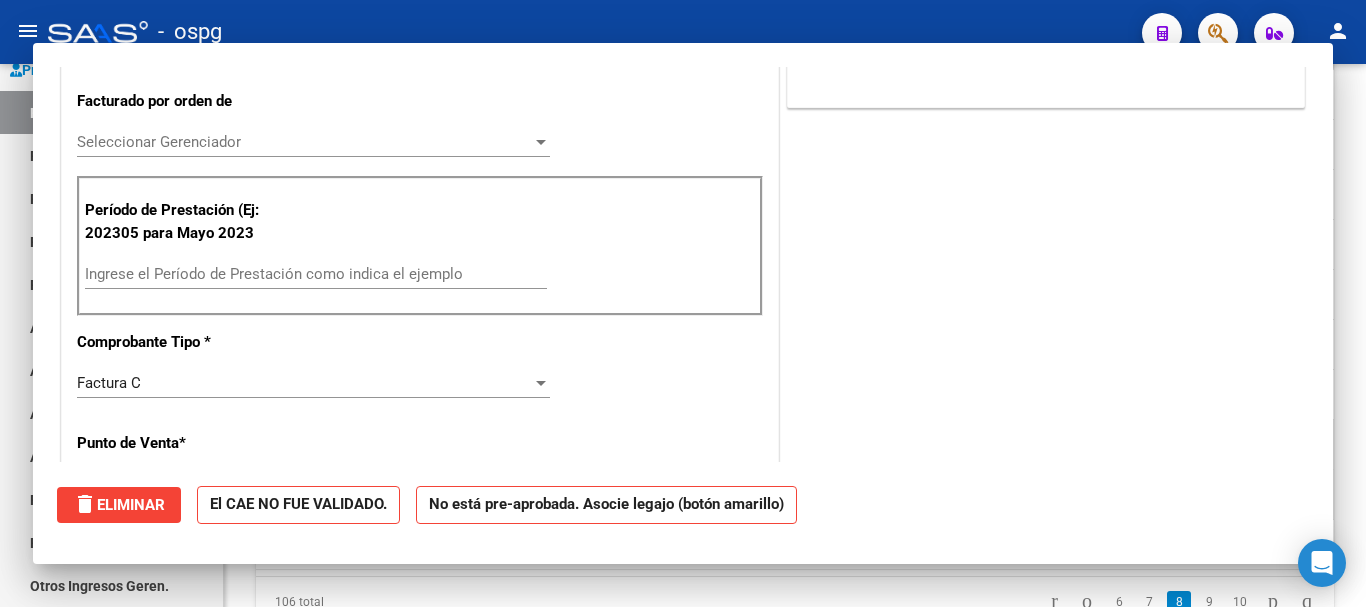 scroll, scrollTop: 485, scrollLeft: 0, axis: vertical 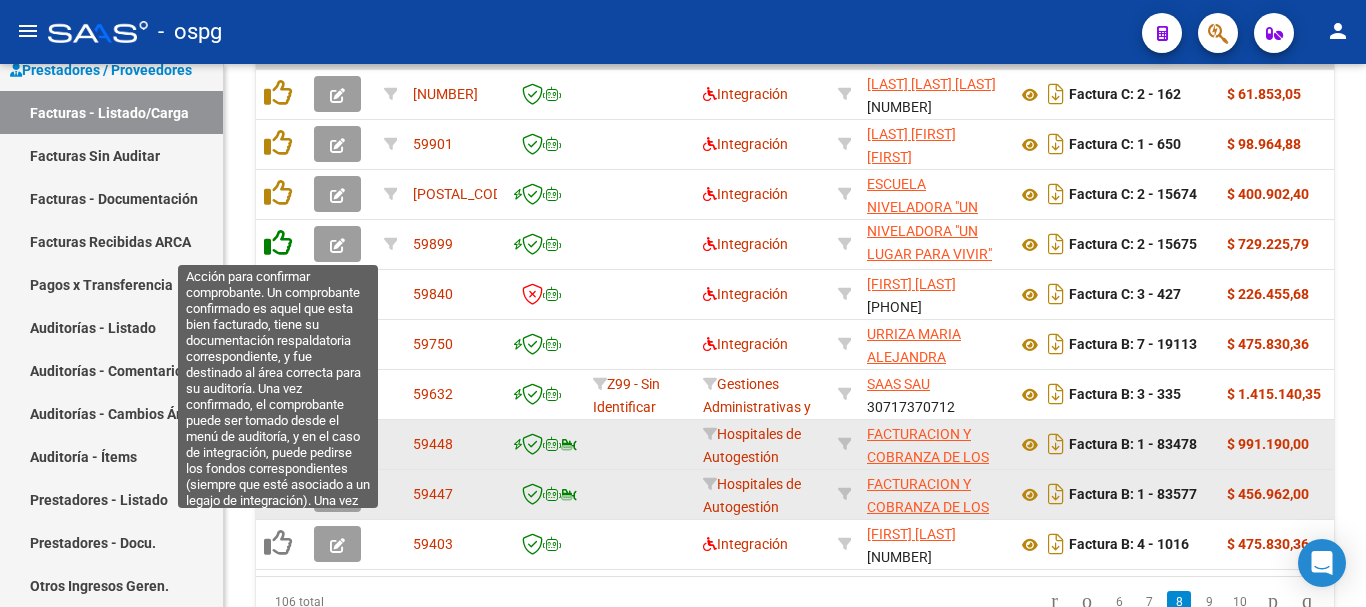 click 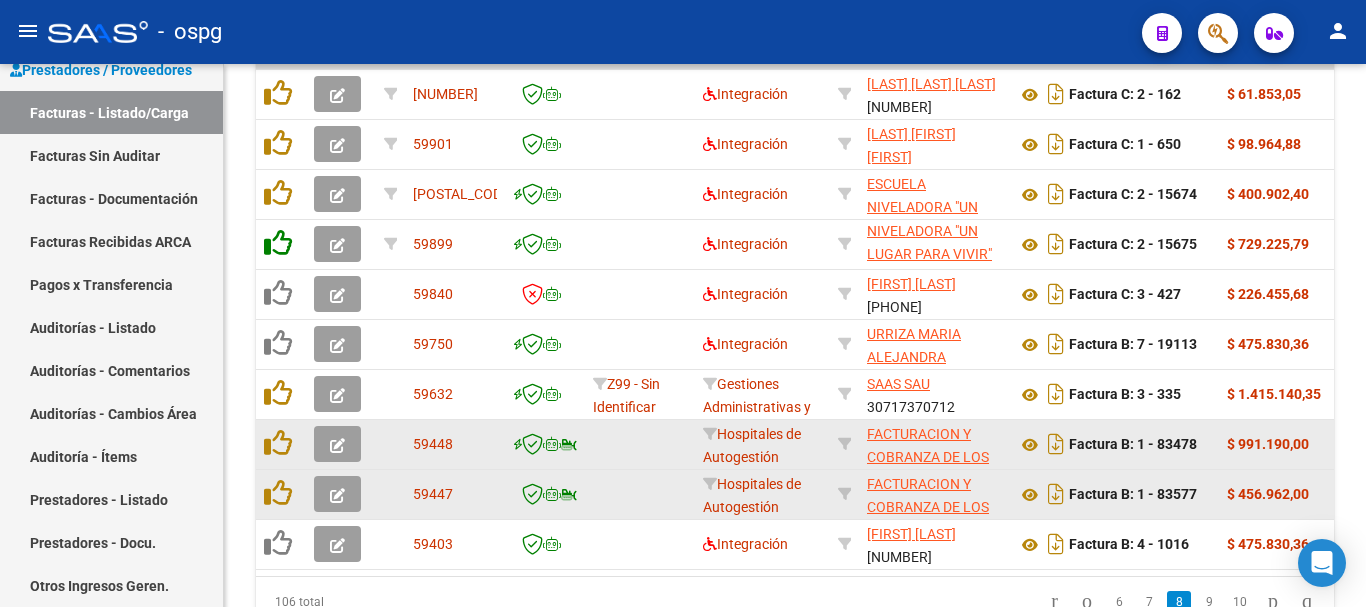 scroll, scrollTop: 777, scrollLeft: 0, axis: vertical 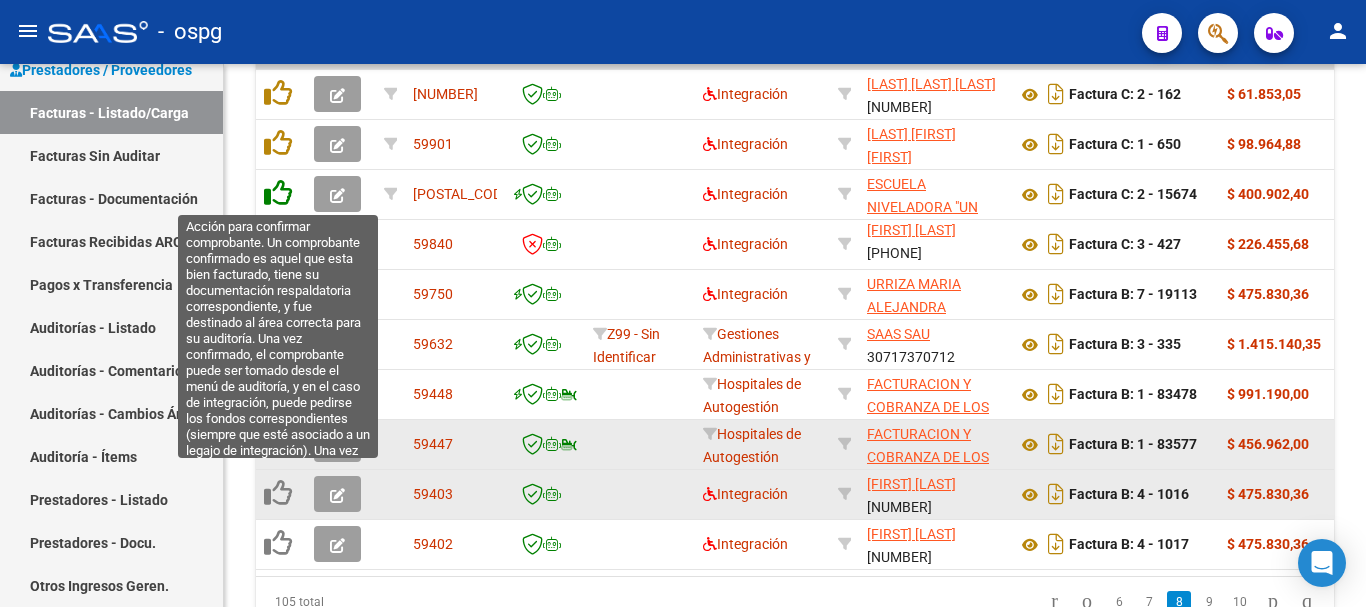 click 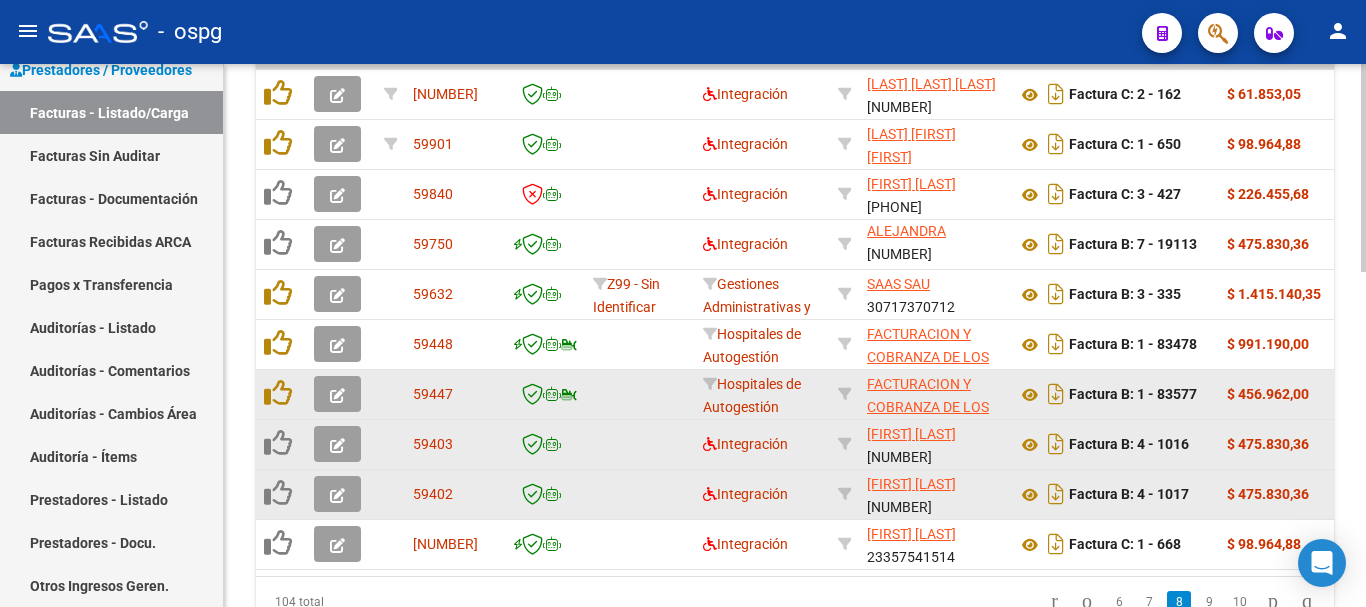 scroll, scrollTop: 677, scrollLeft: 0, axis: vertical 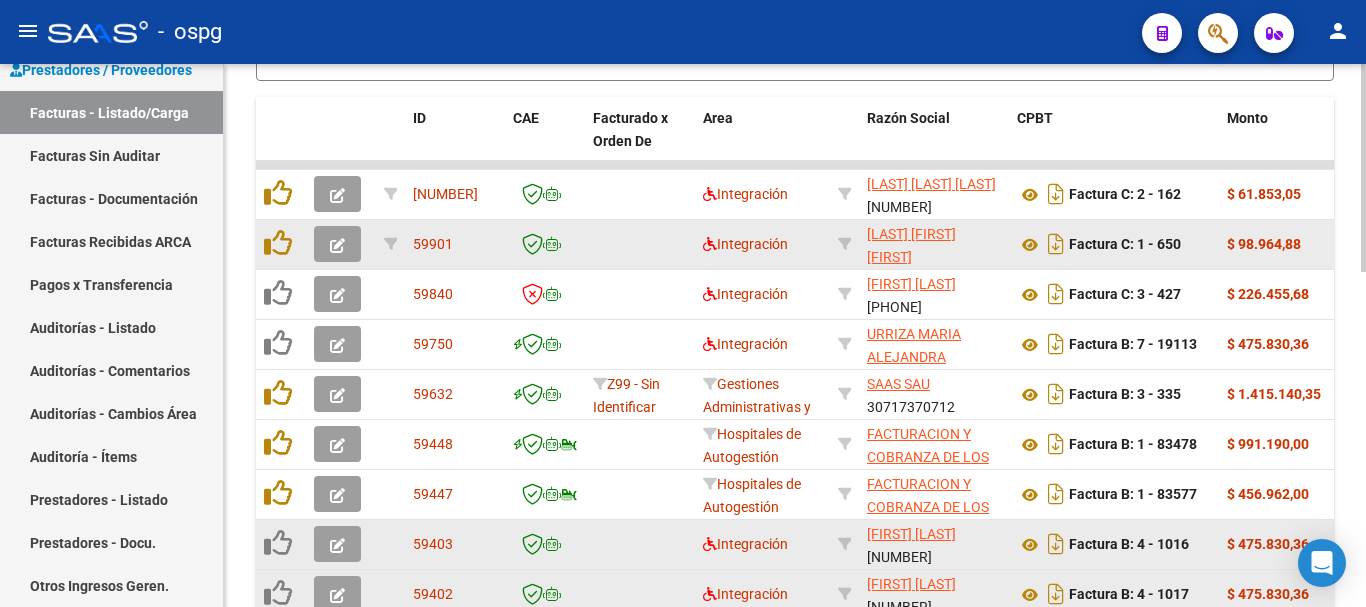 click 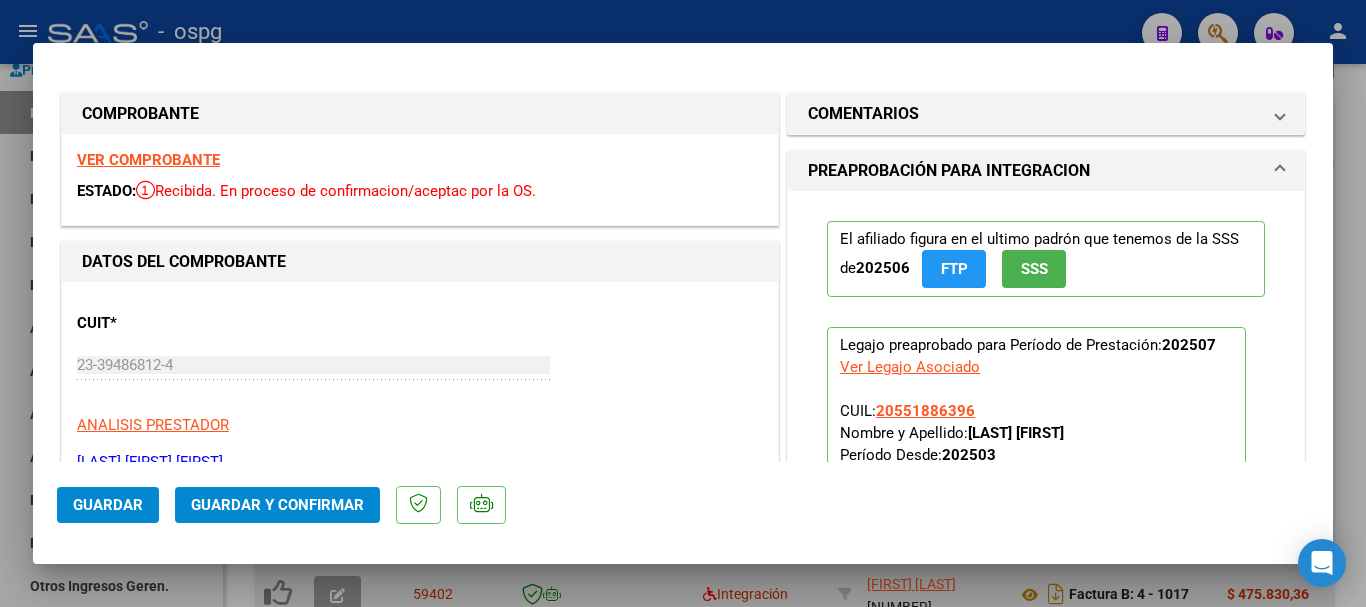 click on "VER COMPROBANTE" at bounding box center [148, 160] 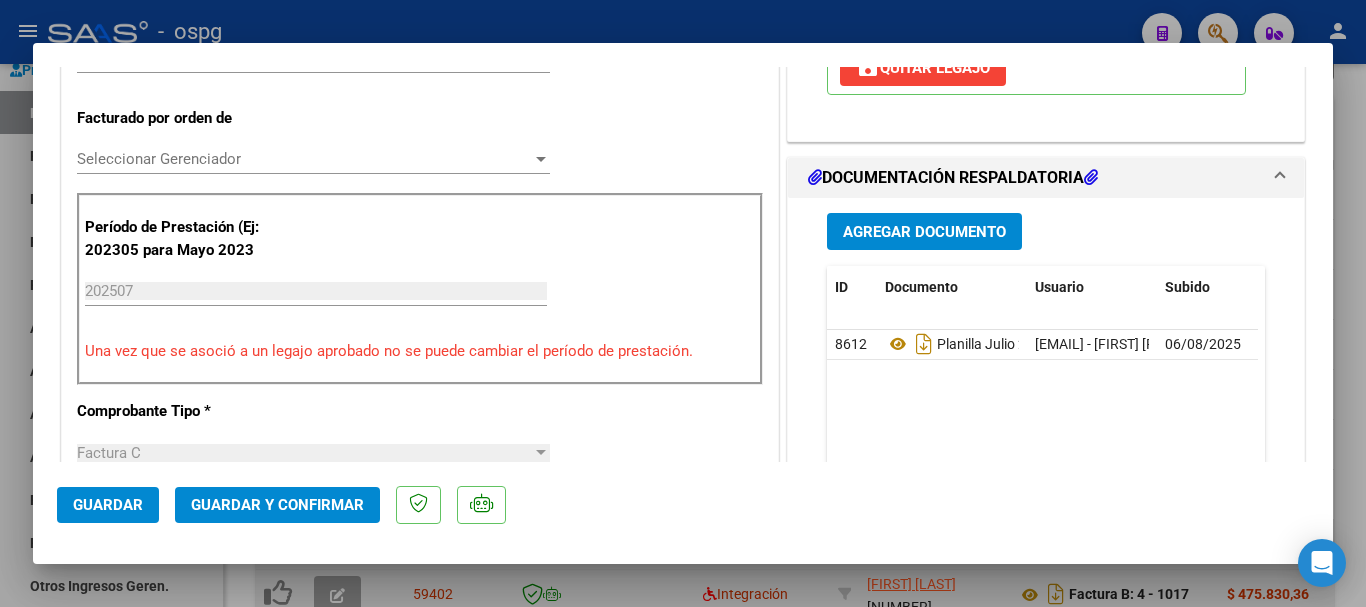 scroll, scrollTop: 500, scrollLeft: 0, axis: vertical 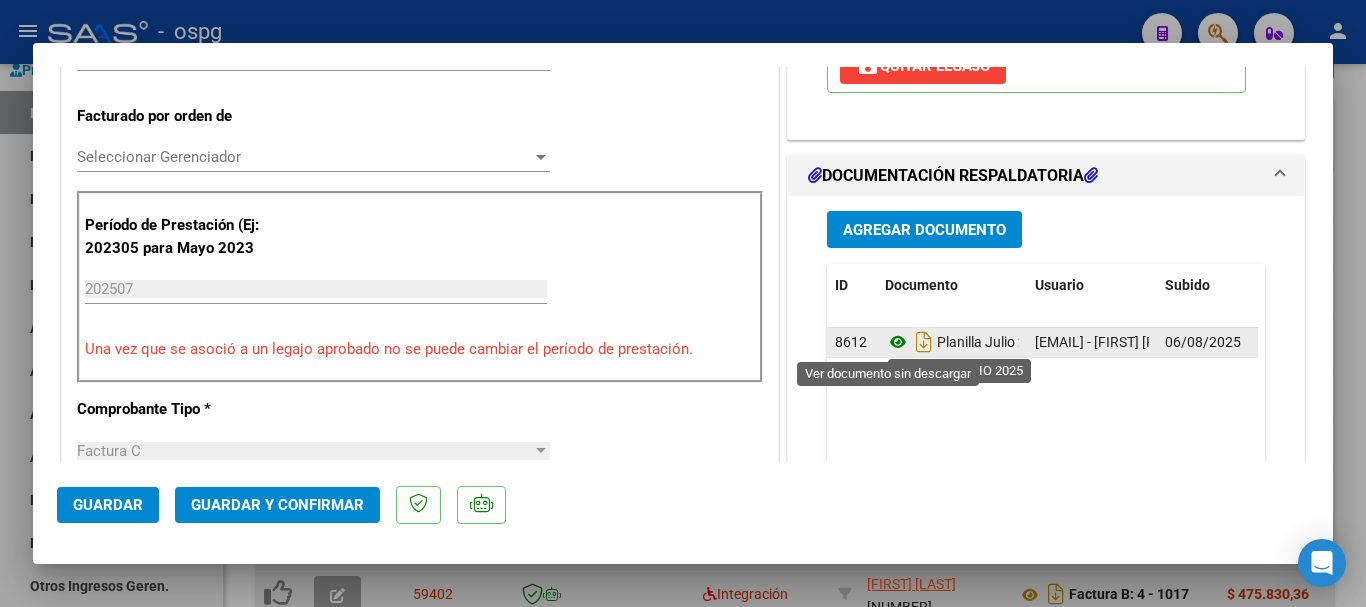 click 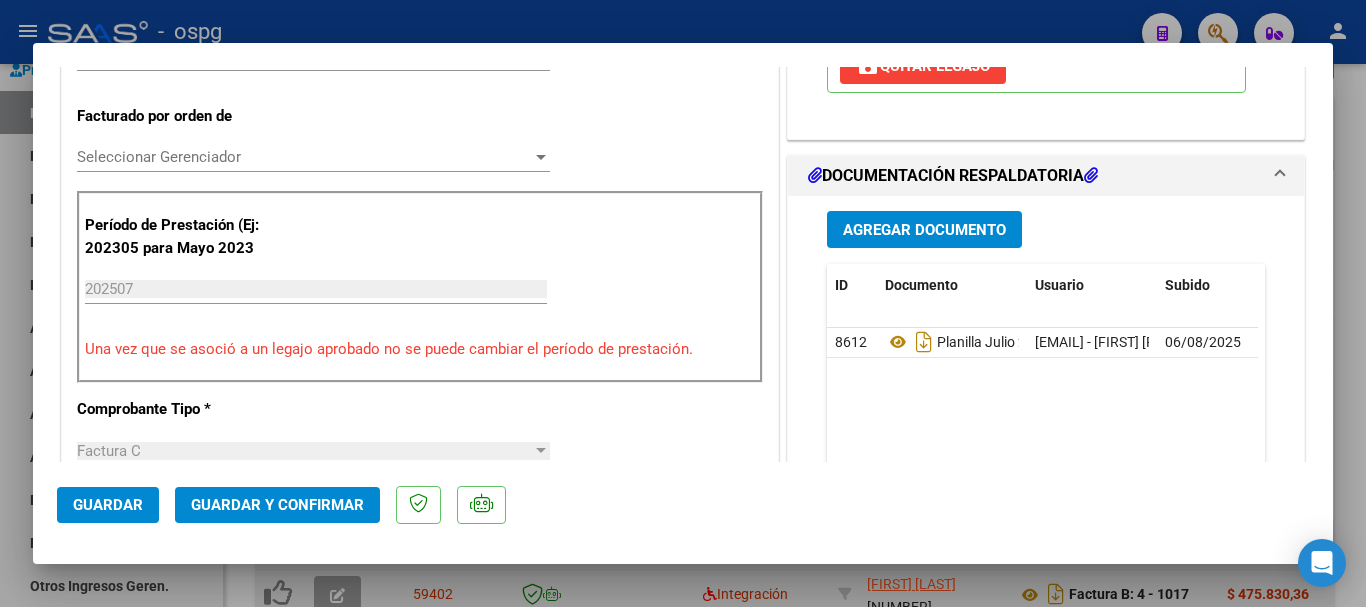 click at bounding box center [683, 303] 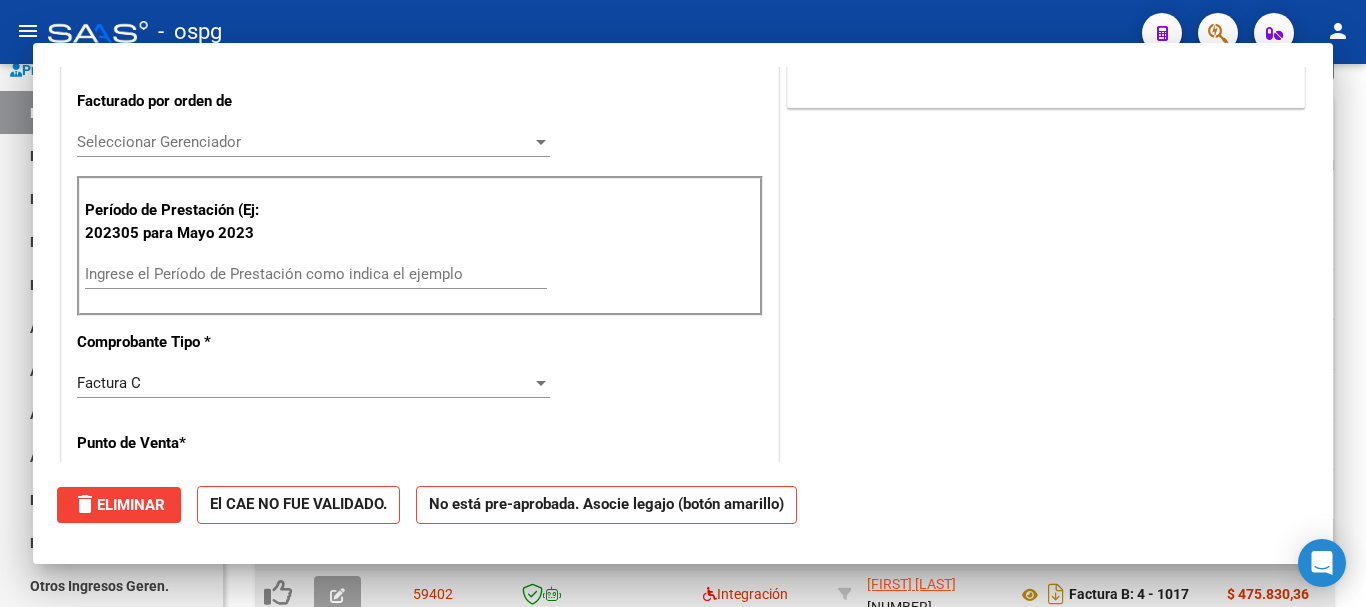 scroll, scrollTop: 485, scrollLeft: 0, axis: vertical 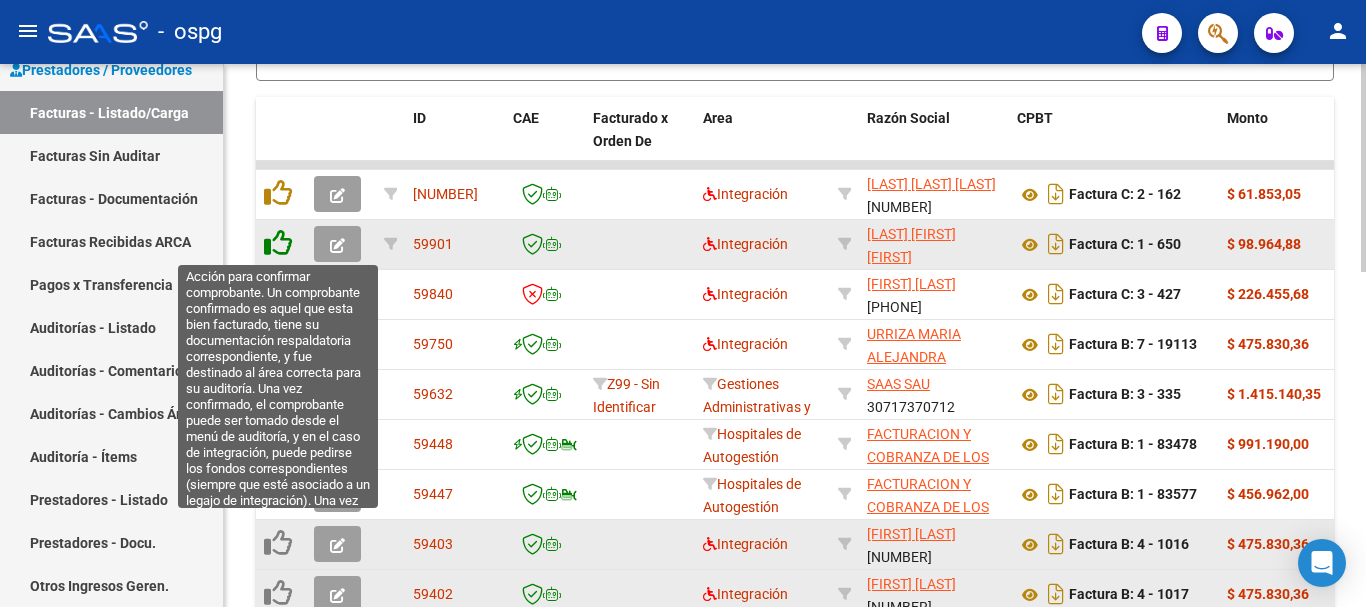 click 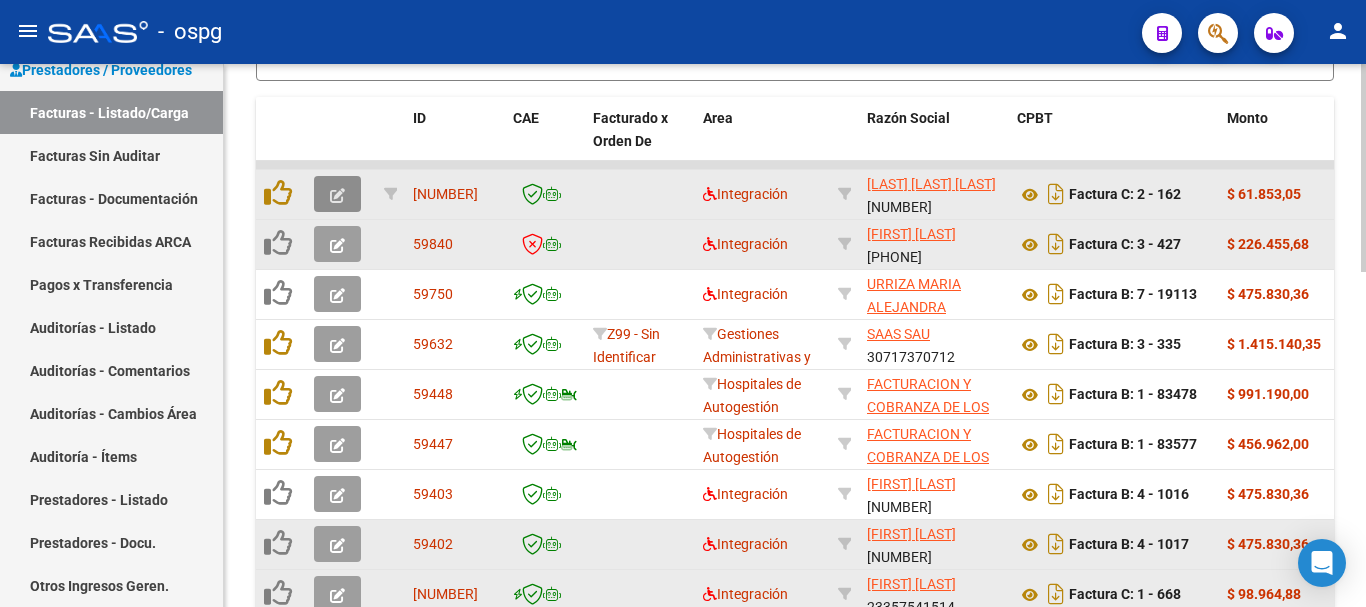 click 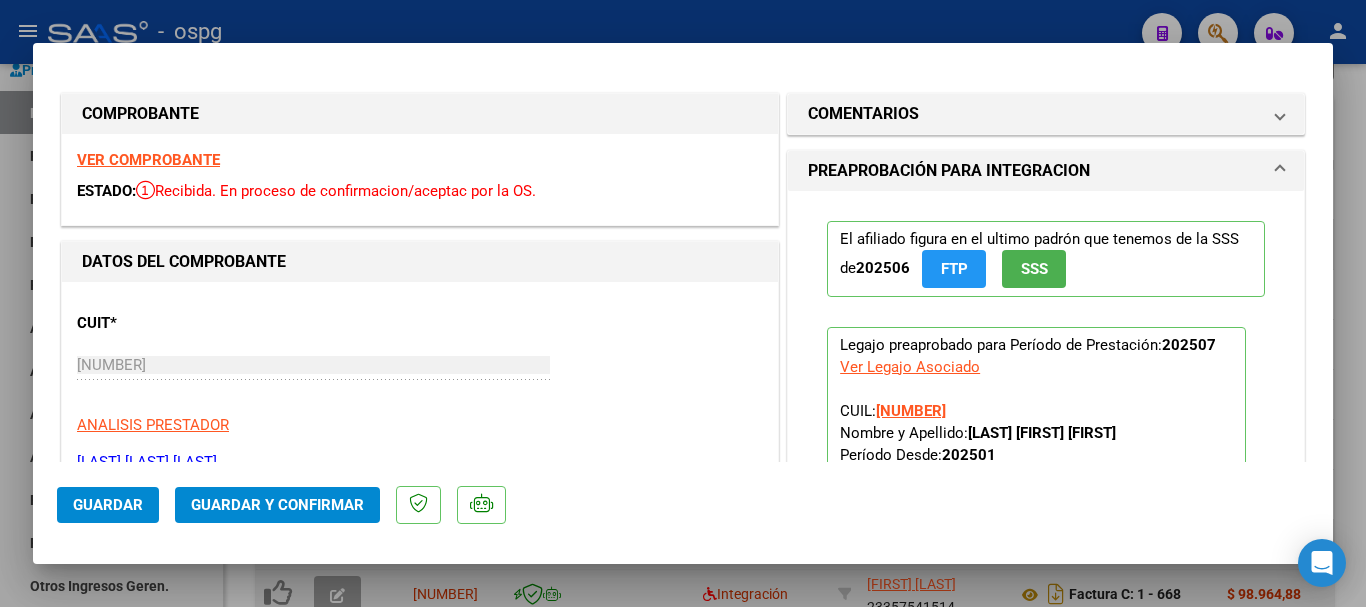 click on "VER COMPROBANTE" at bounding box center [148, 160] 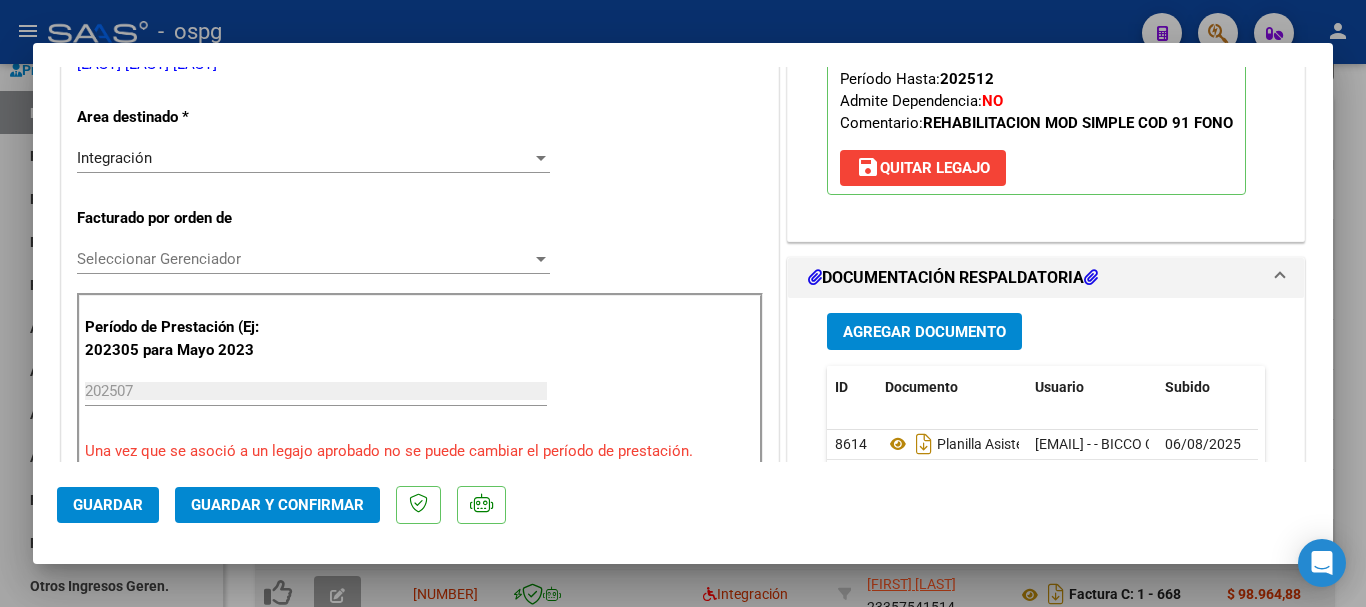 scroll, scrollTop: 400, scrollLeft: 0, axis: vertical 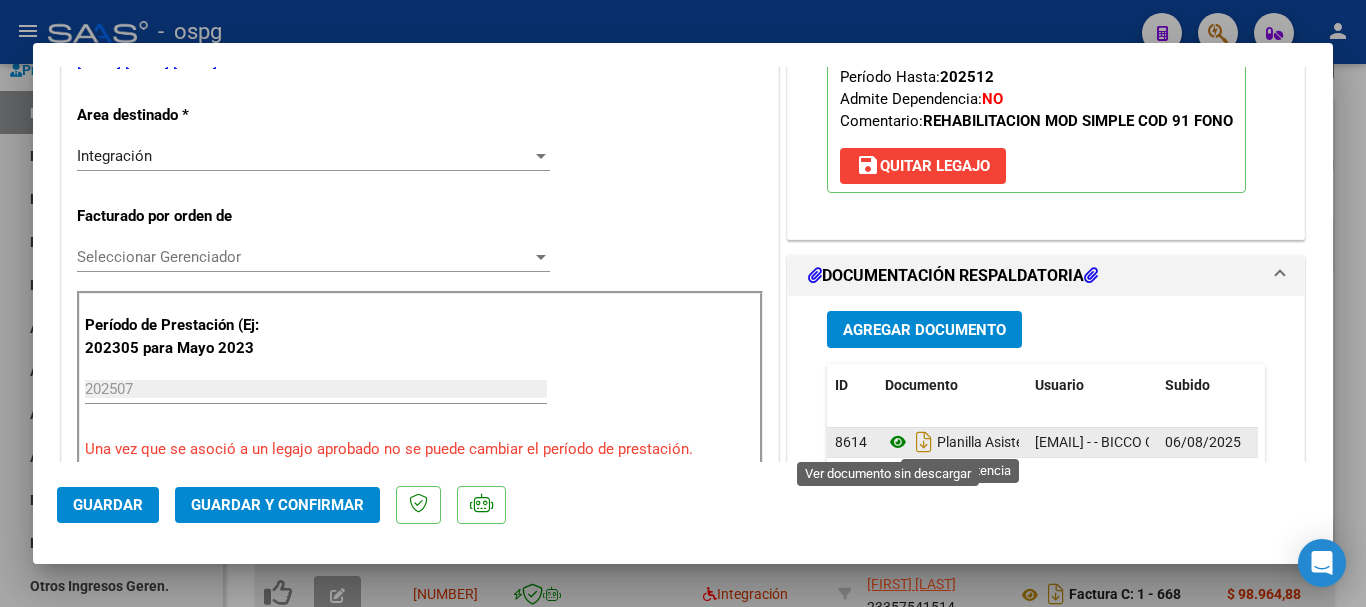 click 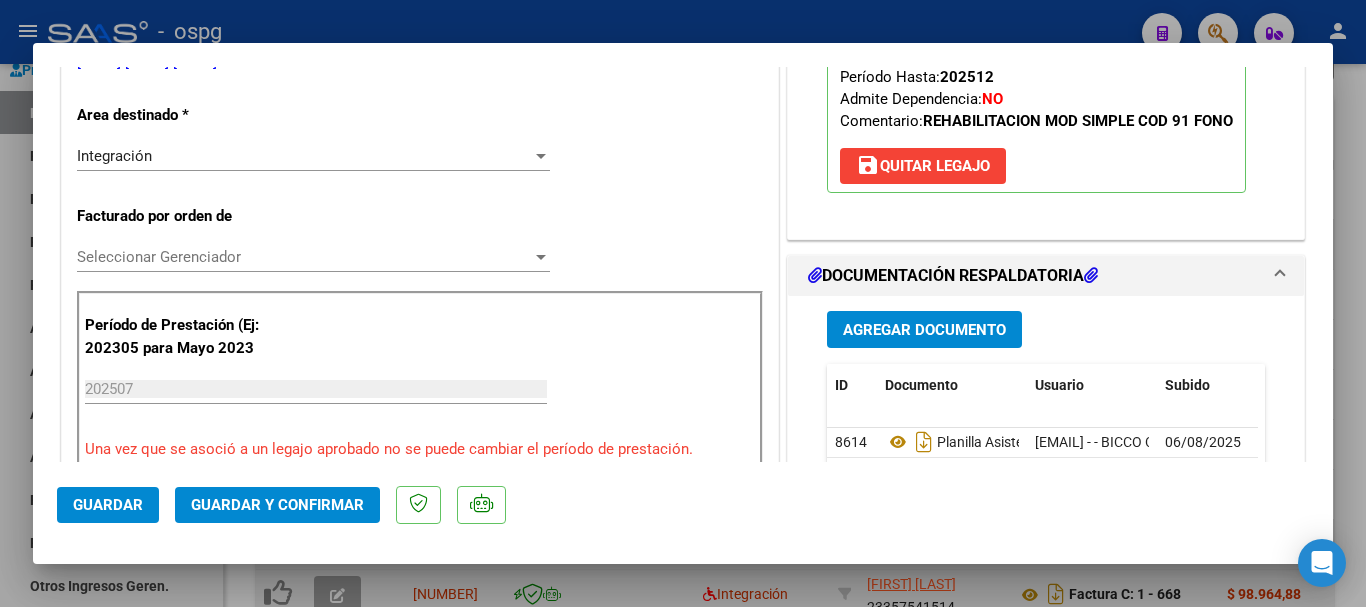 click at bounding box center [683, 303] 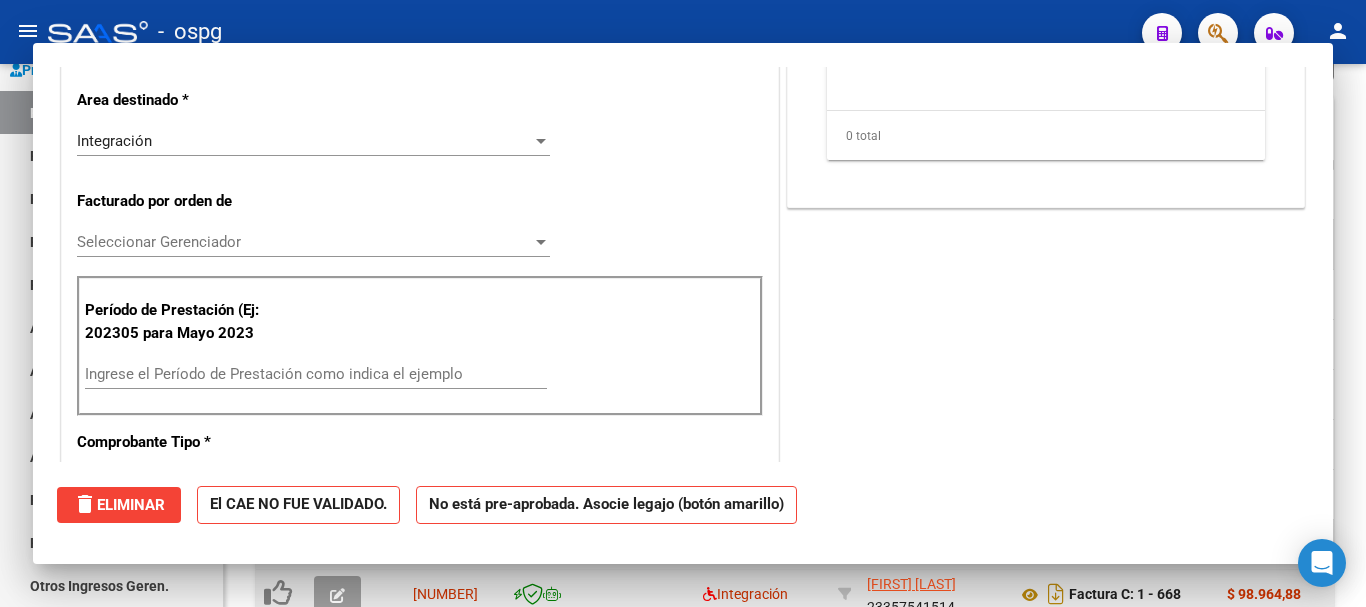 scroll, scrollTop: 385, scrollLeft: 0, axis: vertical 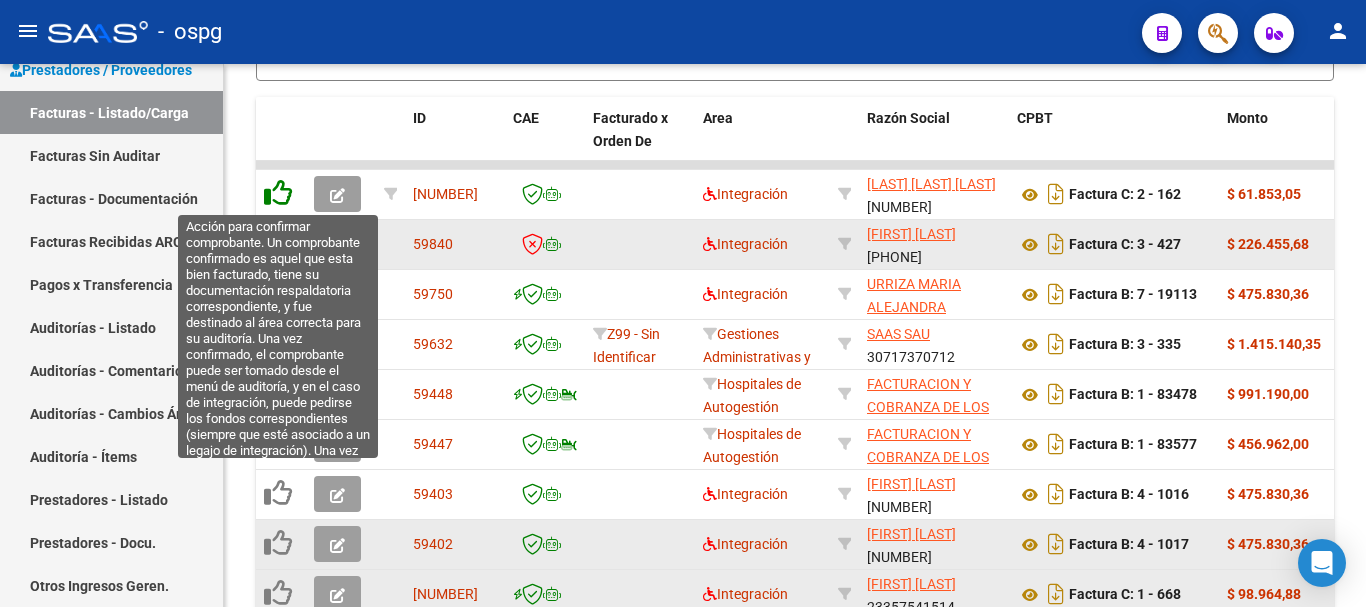 click 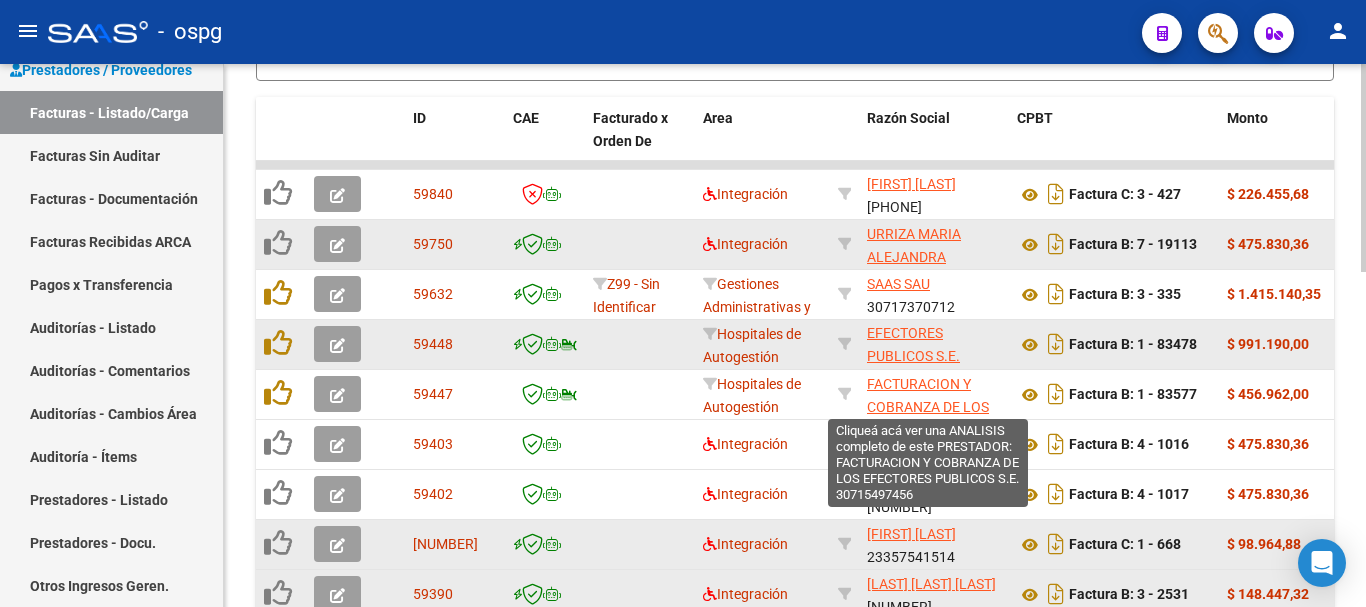 scroll, scrollTop: 72, scrollLeft: 0, axis: vertical 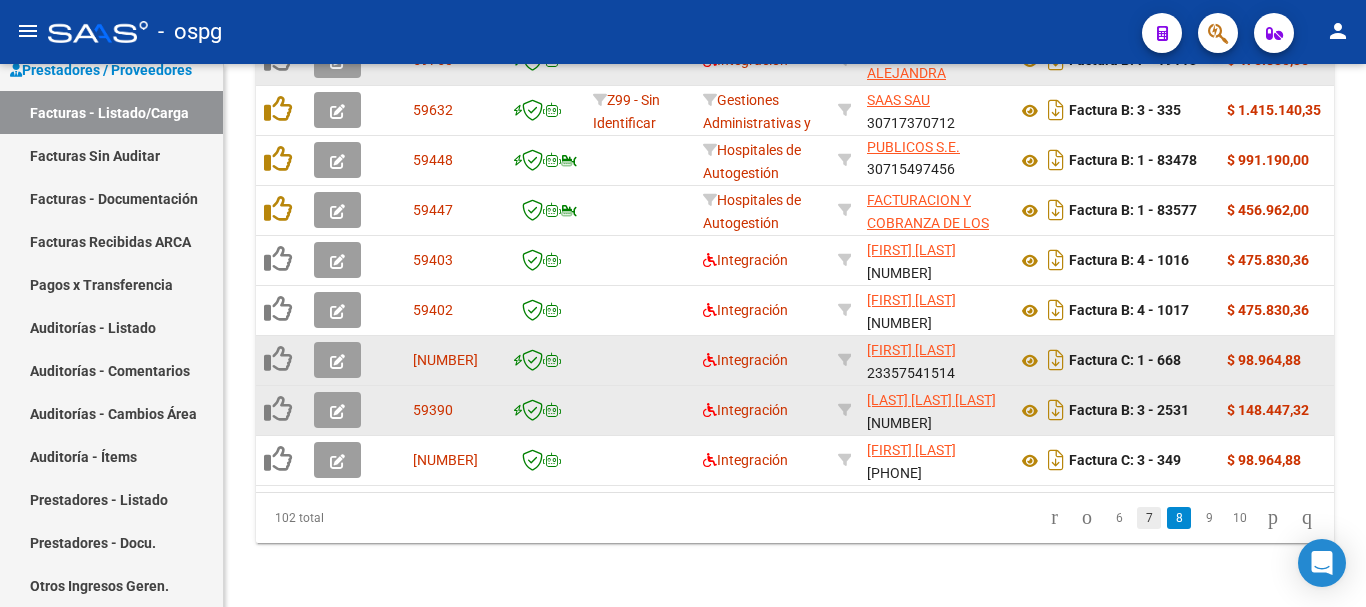 click on "7" 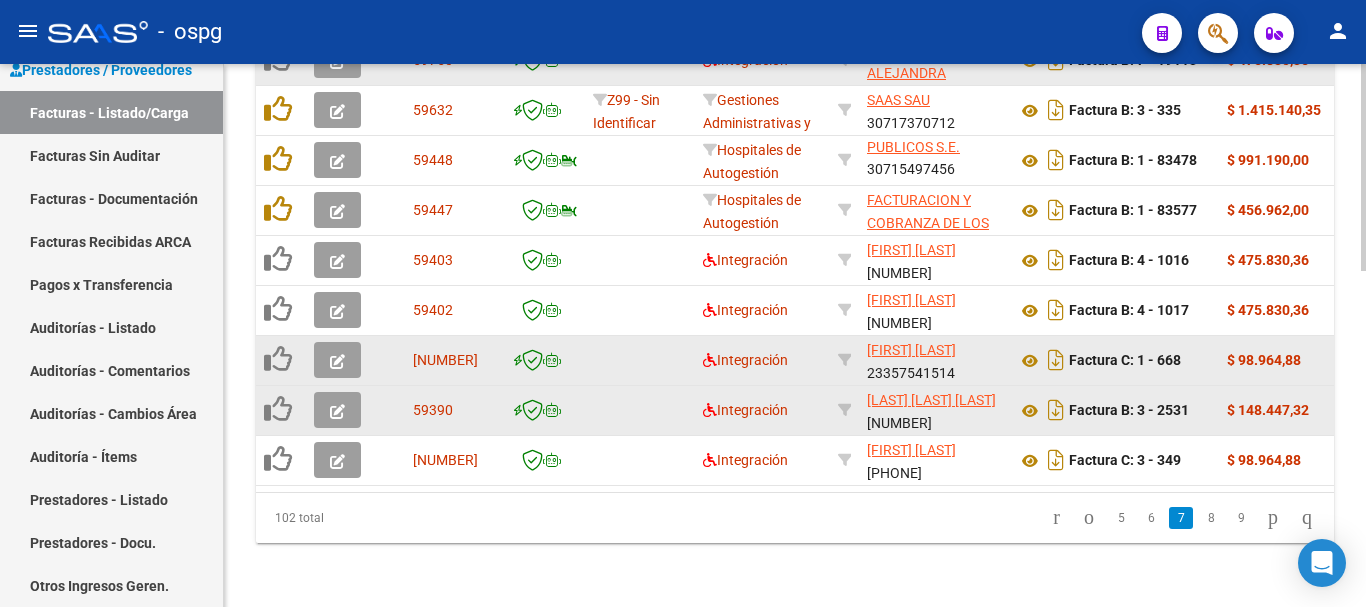 scroll, scrollTop: 882, scrollLeft: 0, axis: vertical 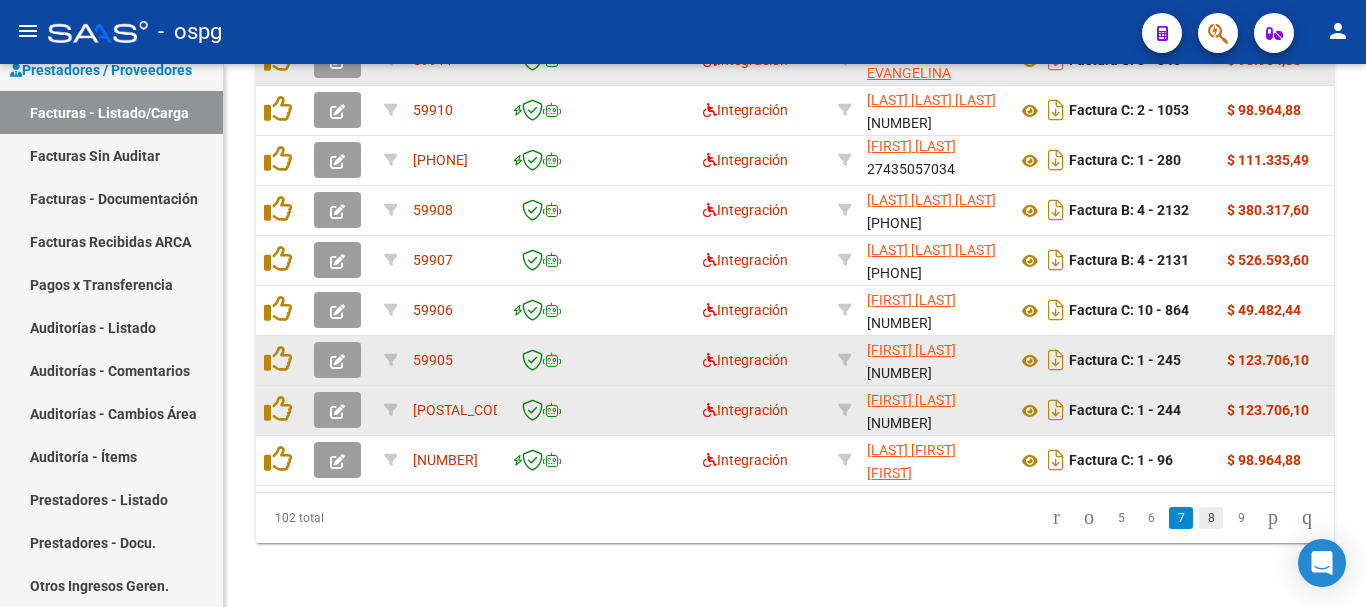 click on "8" 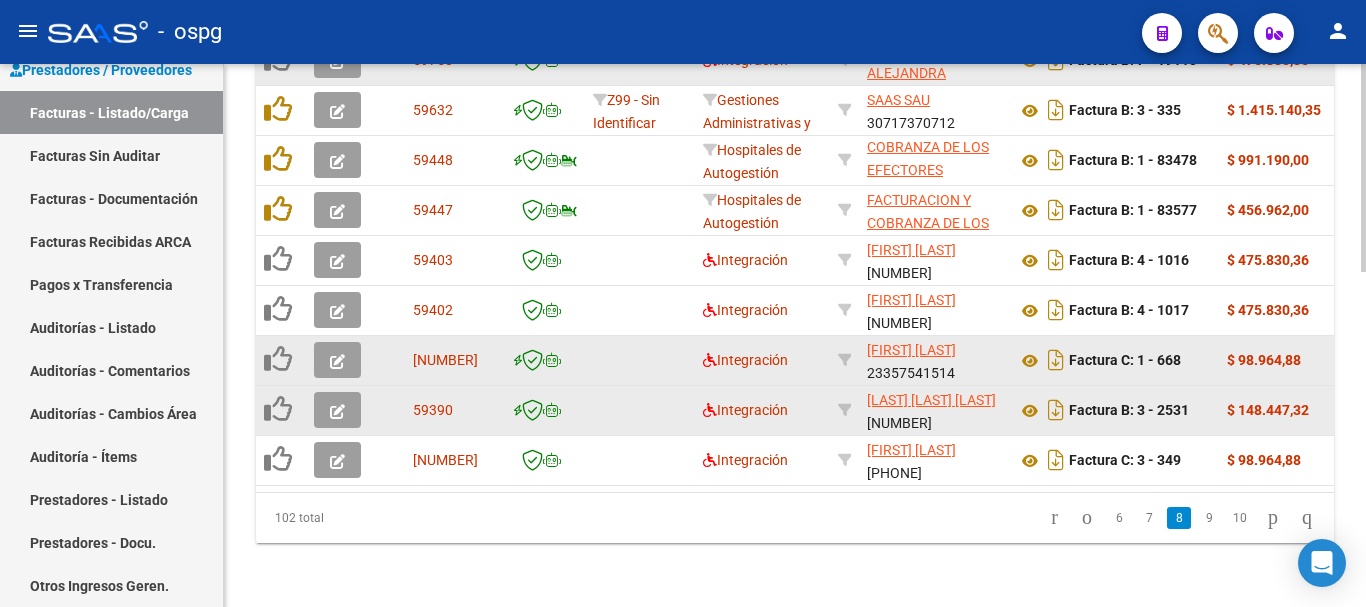 scroll, scrollTop: 877, scrollLeft: 0, axis: vertical 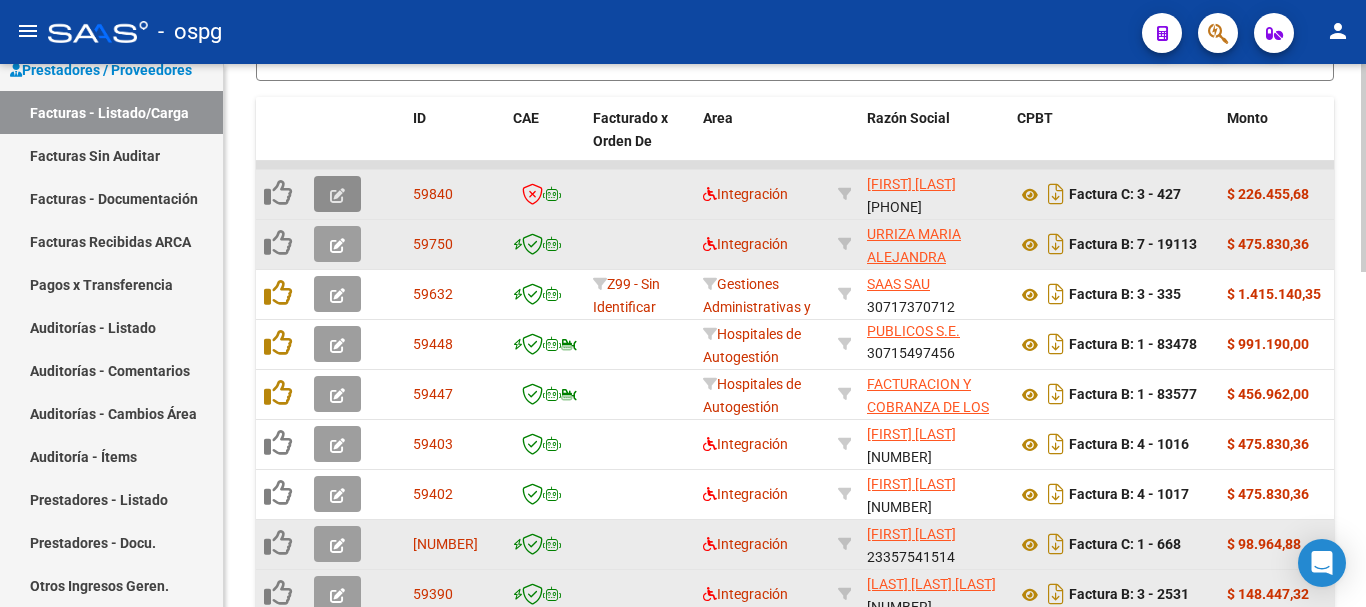 click 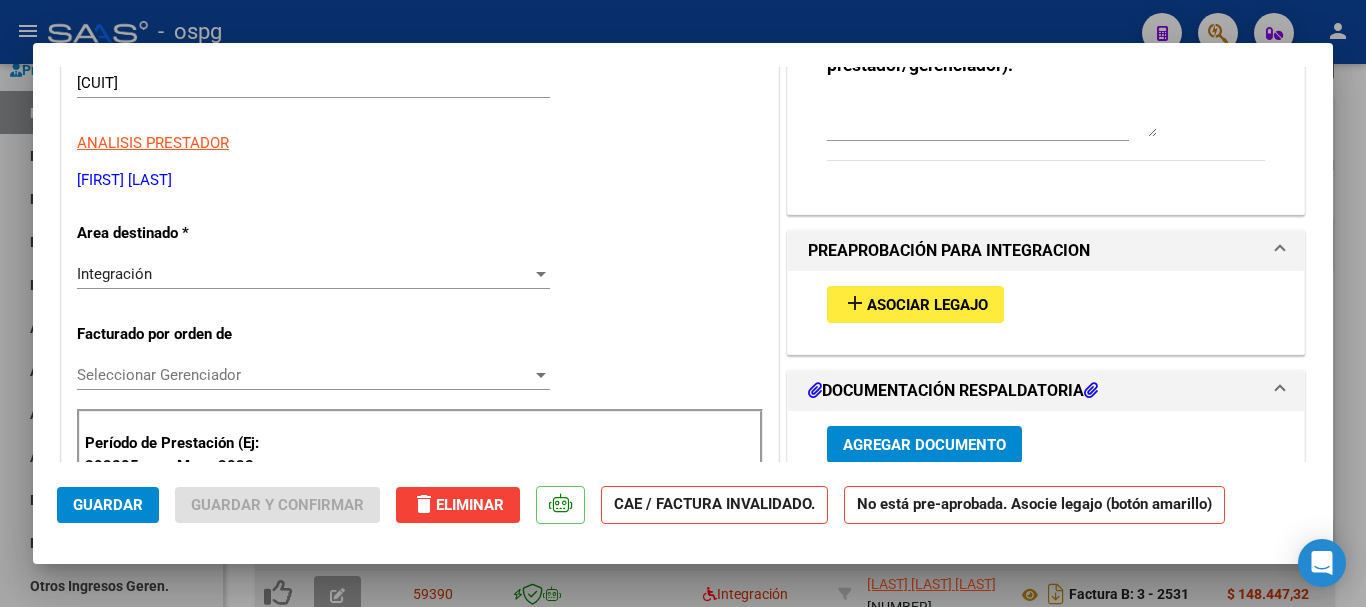 scroll, scrollTop: 200, scrollLeft: 0, axis: vertical 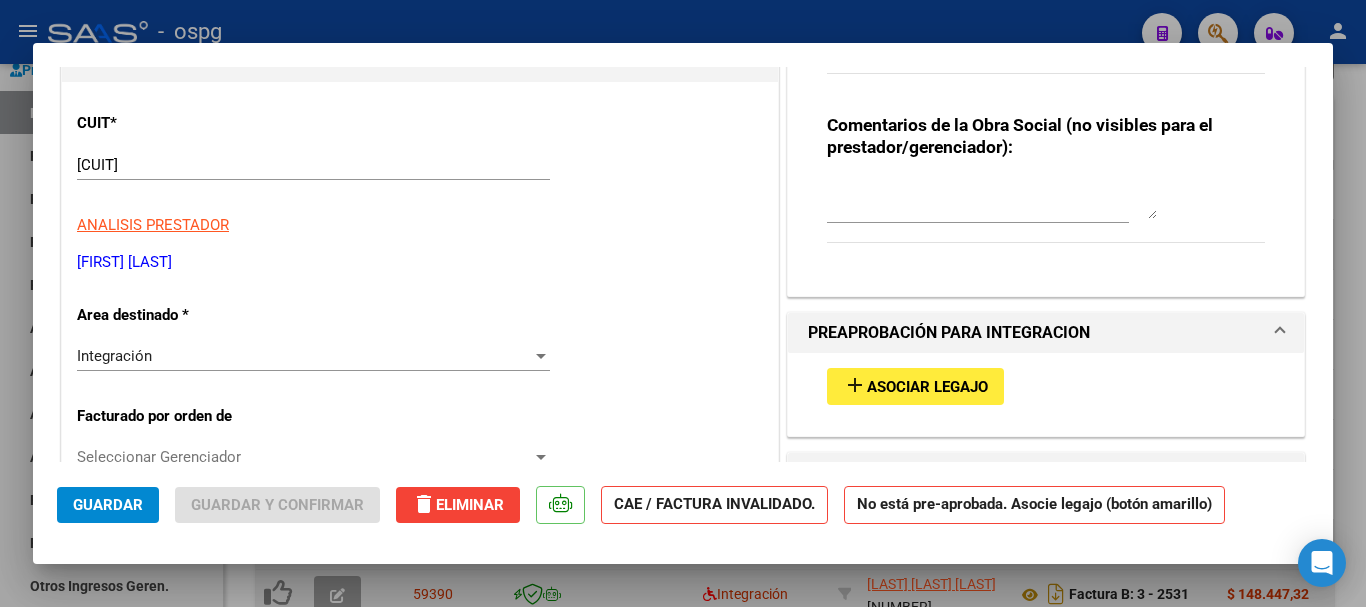click at bounding box center [683, 303] 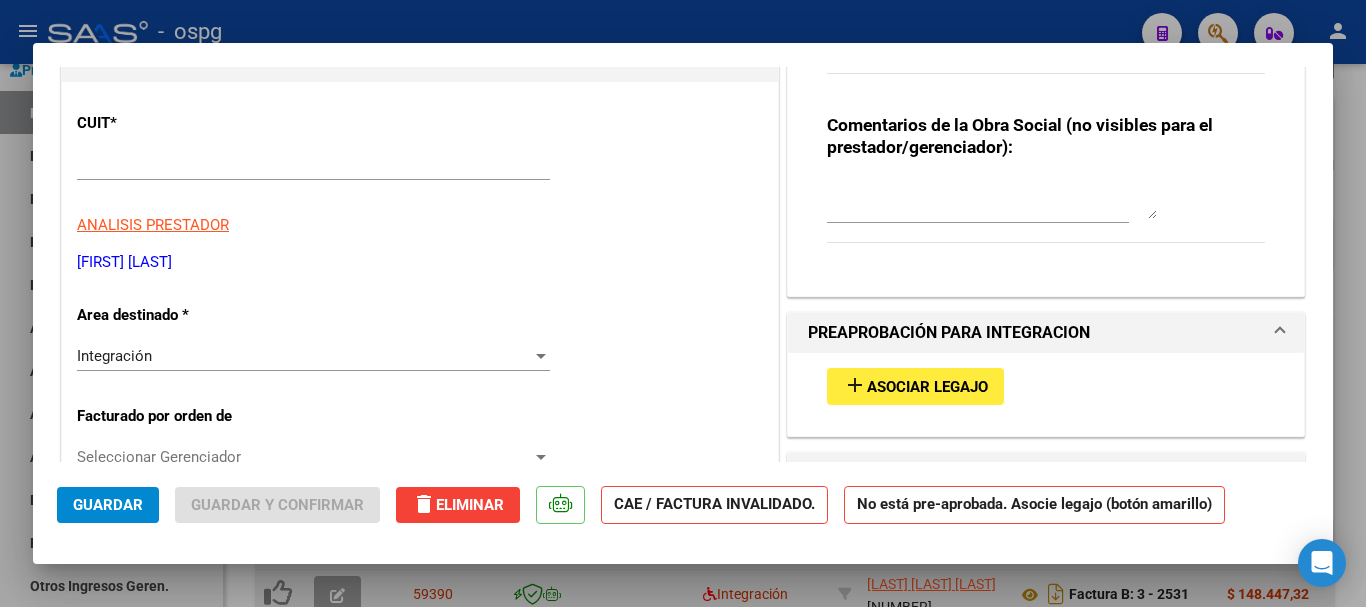 scroll, scrollTop: 0, scrollLeft: 0, axis: both 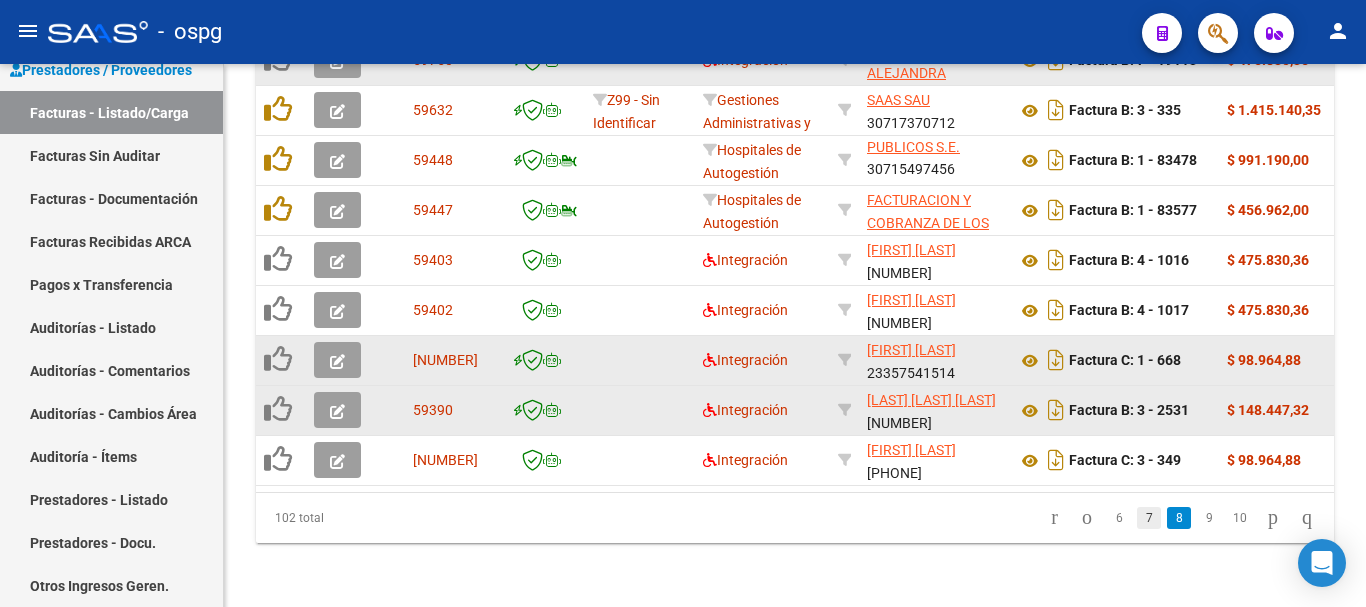 click on "7" 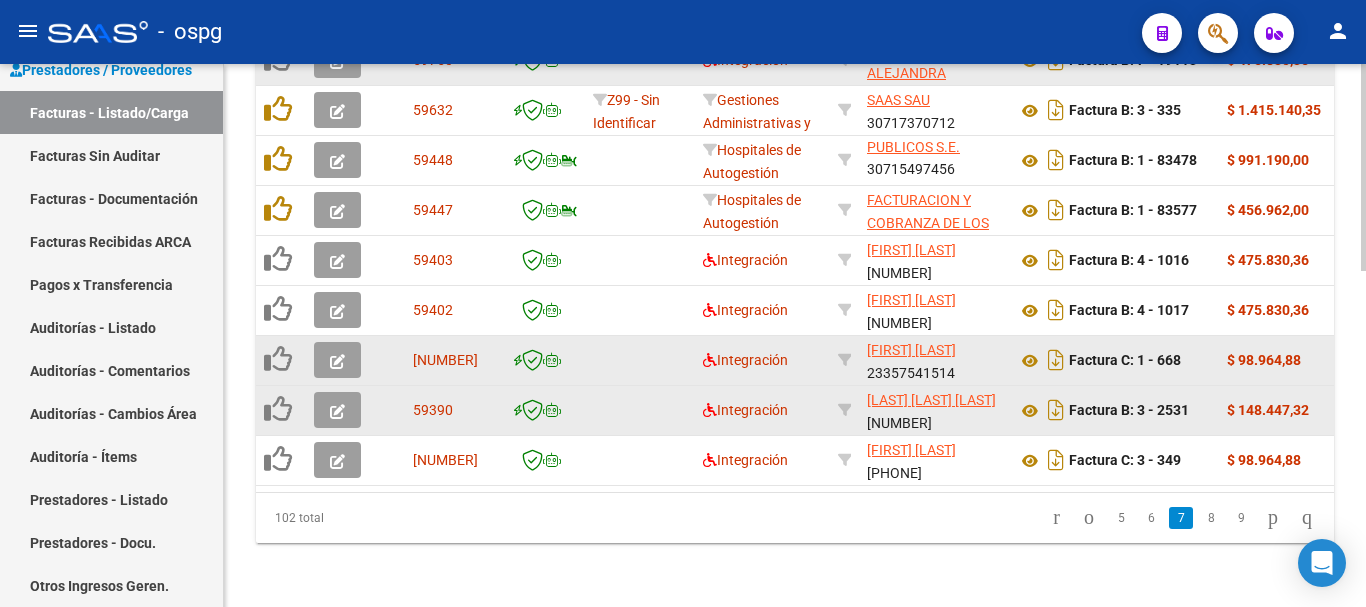scroll, scrollTop: 882, scrollLeft: 0, axis: vertical 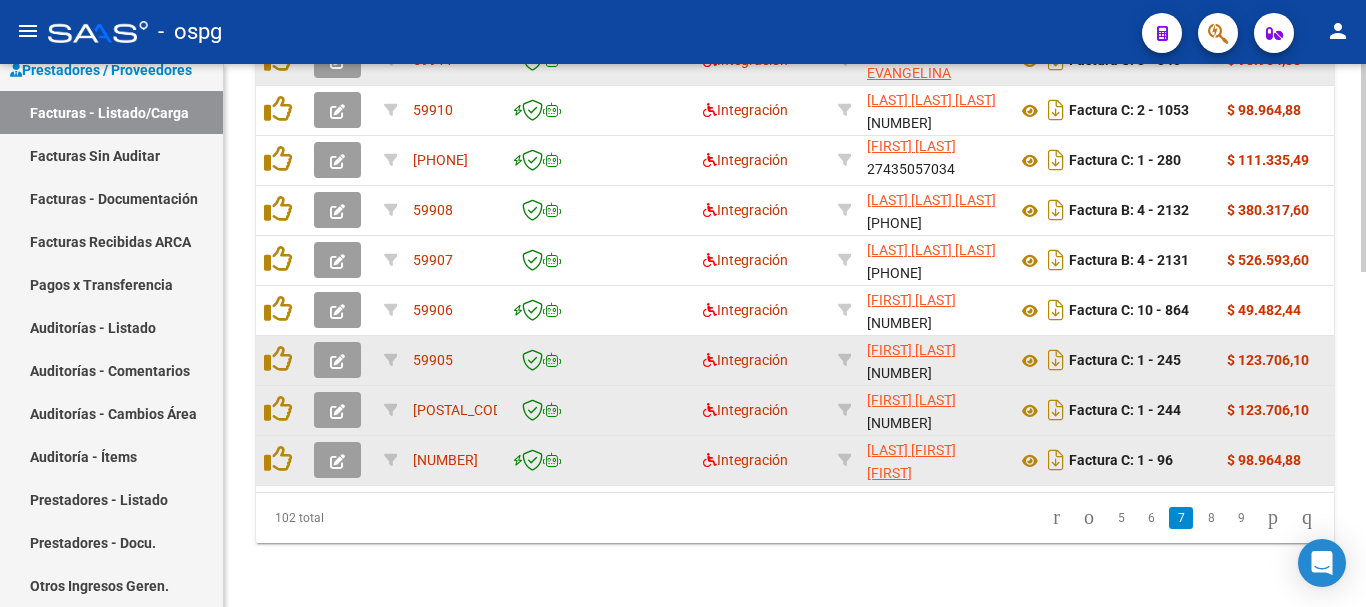 click 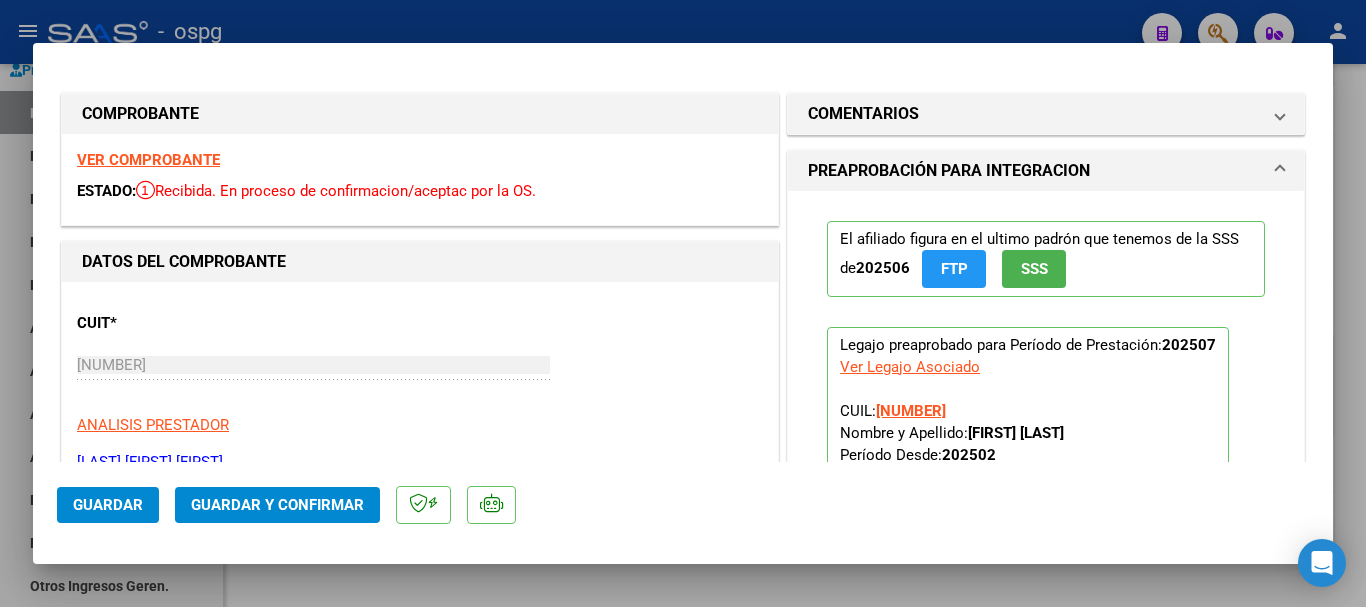 click on "VER COMPROBANTE" at bounding box center (148, 160) 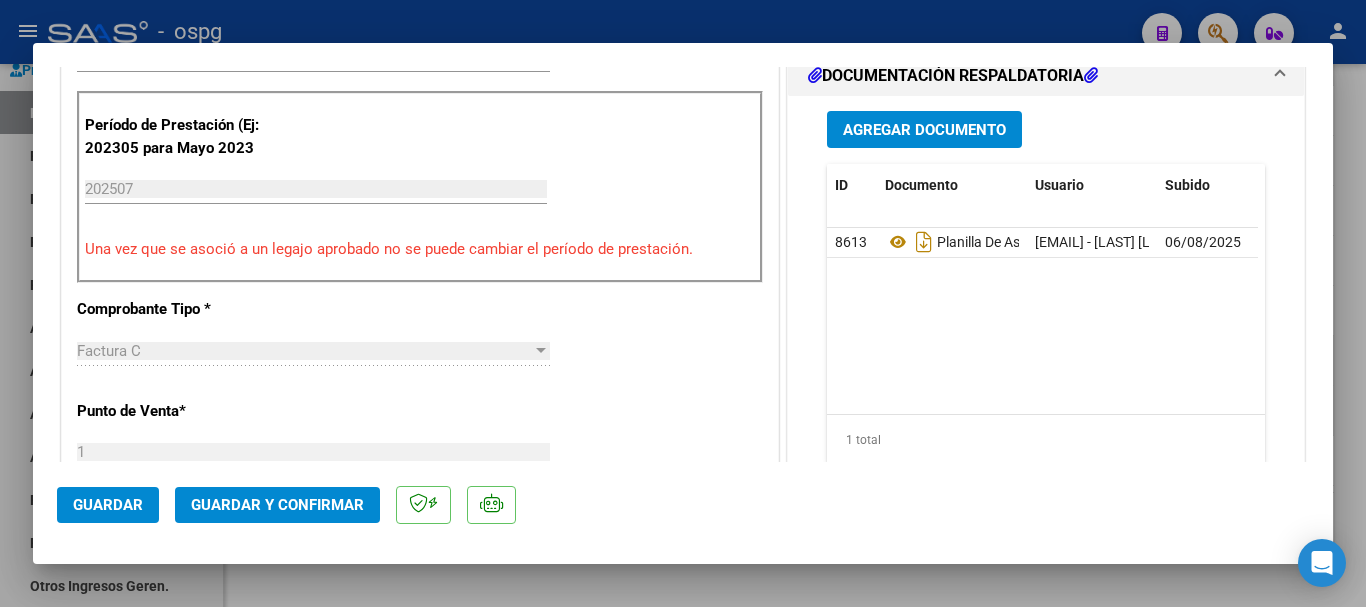 scroll, scrollTop: 700, scrollLeft: 0, axis: vertical 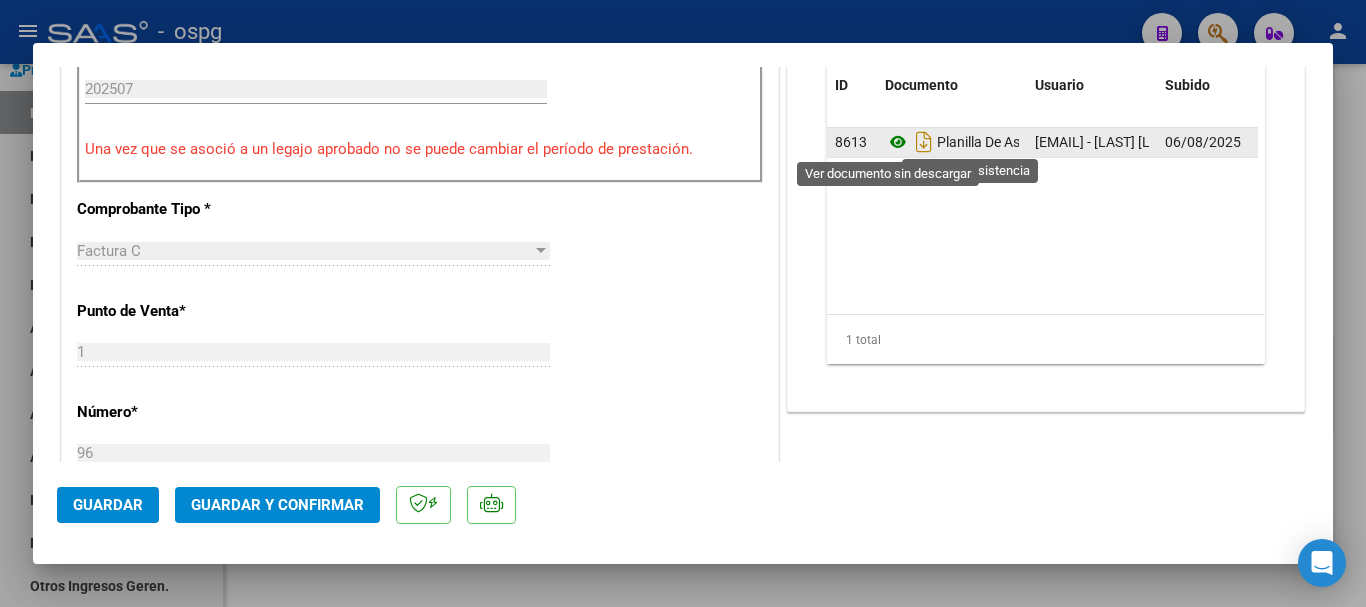 click 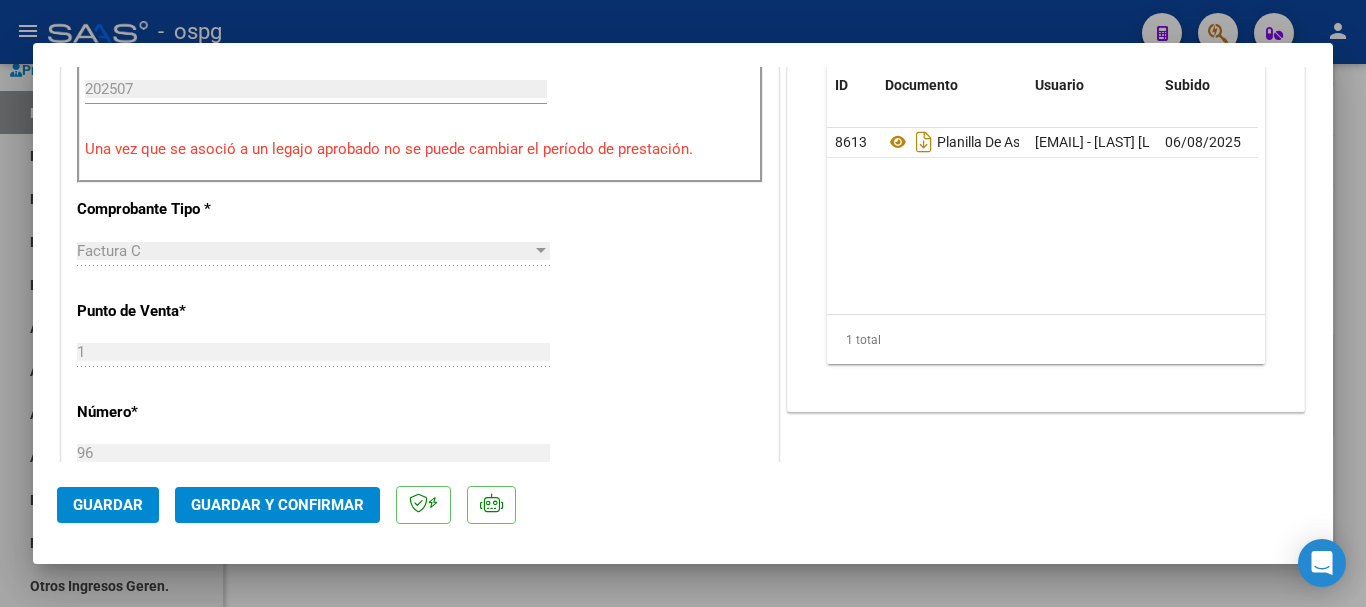 click at bounding box center (683, 303) 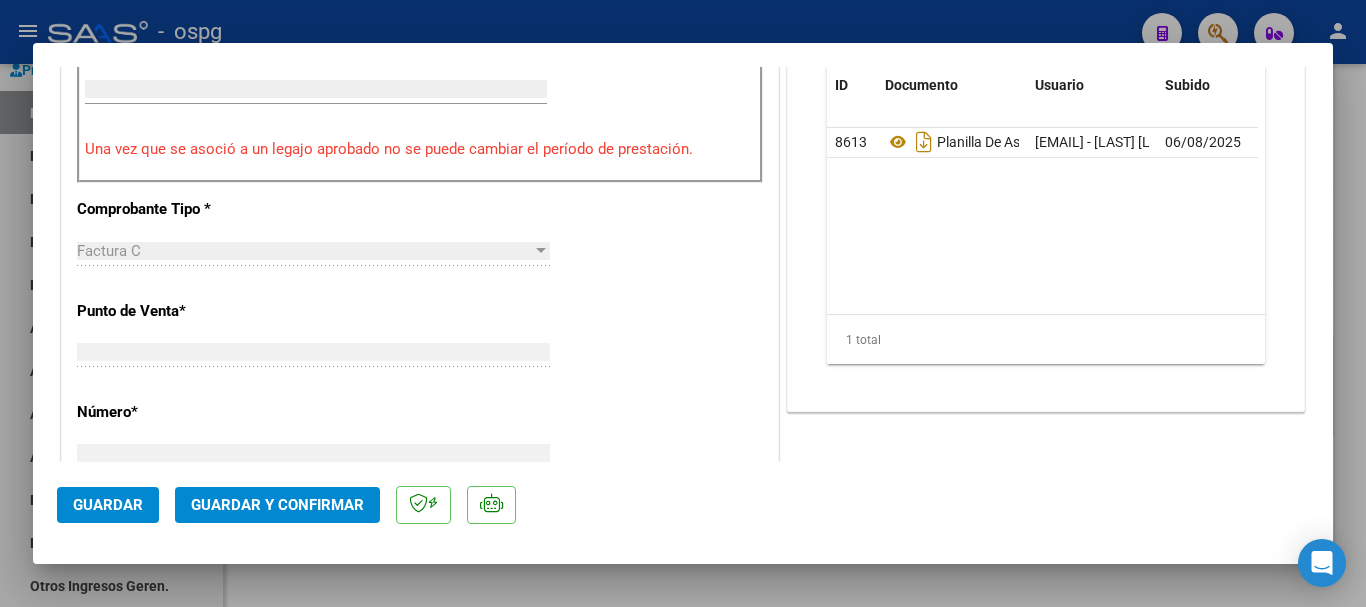 scroll, scrollTop: 685, scrollLeft: 0, axis: vertical 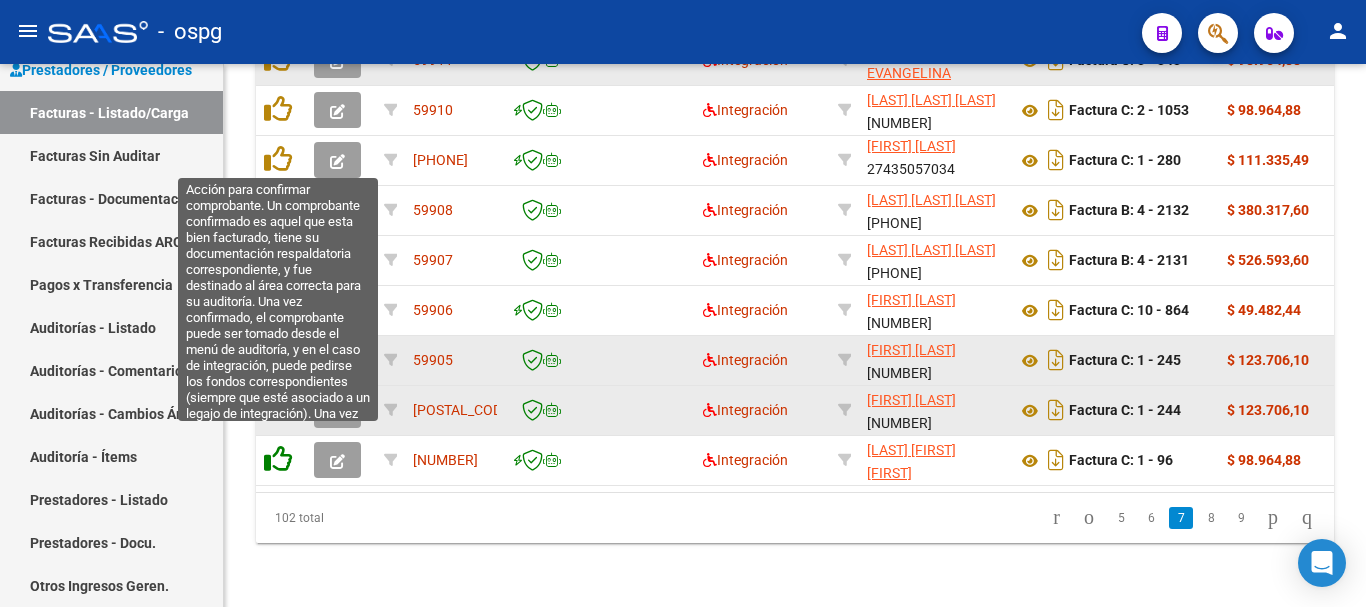click 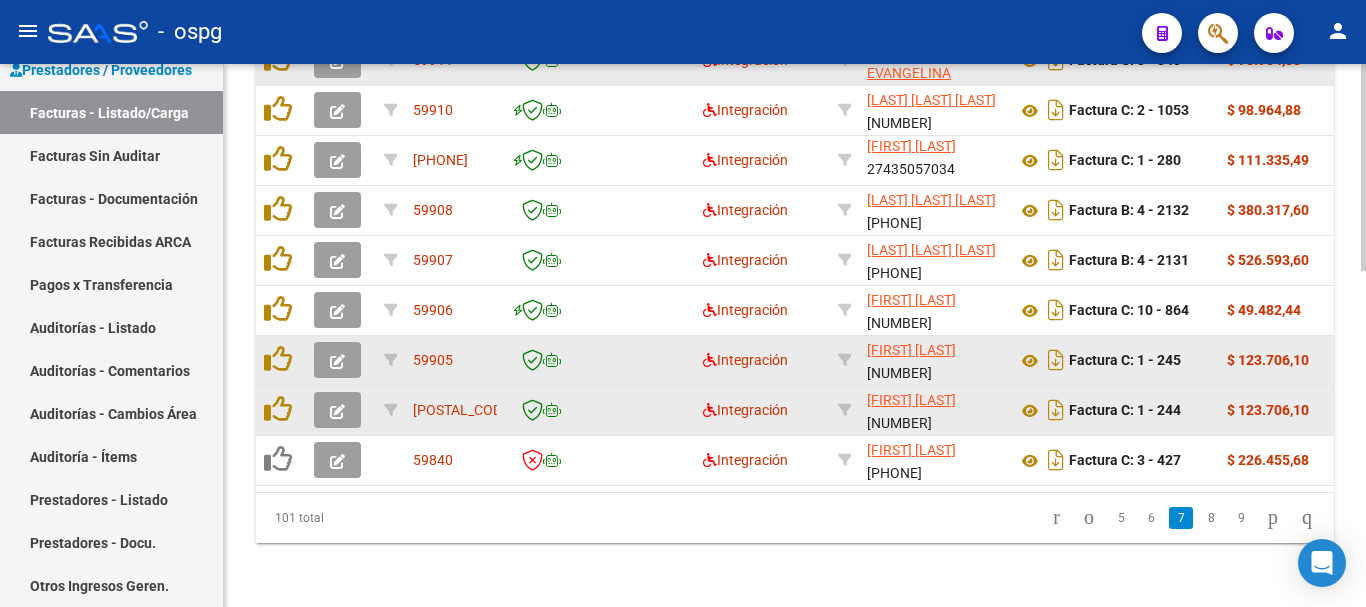 scroll, scrollTop: 877, scrollLeft: 0, axis: vertical 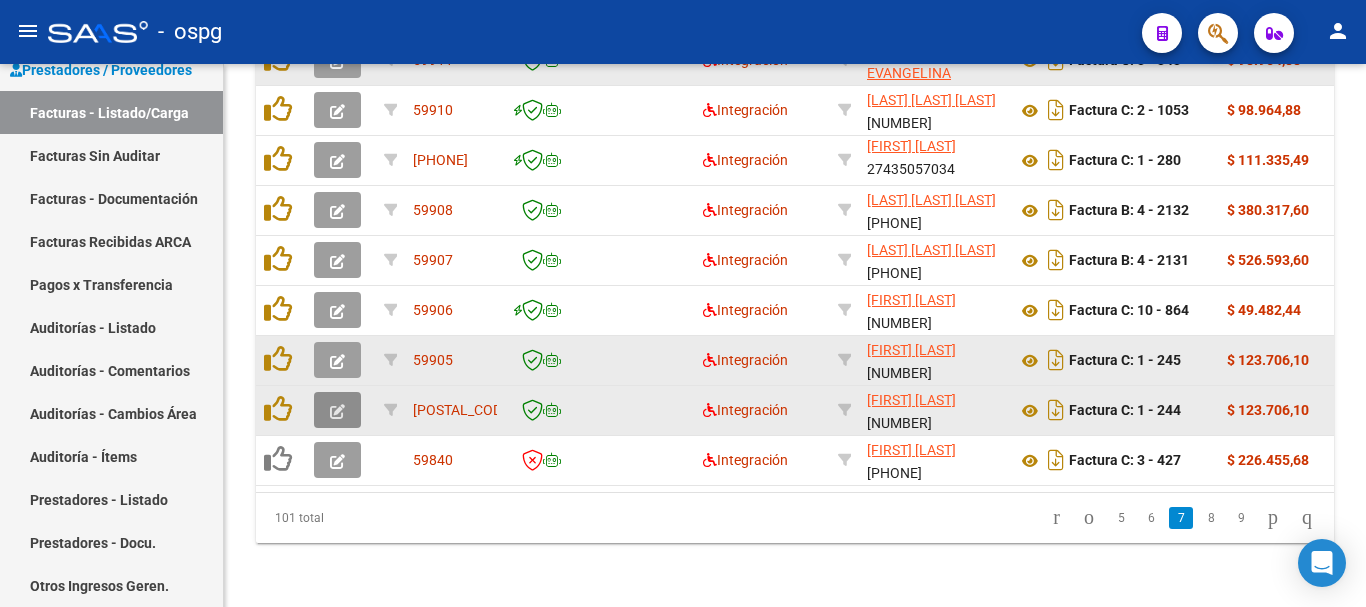 click 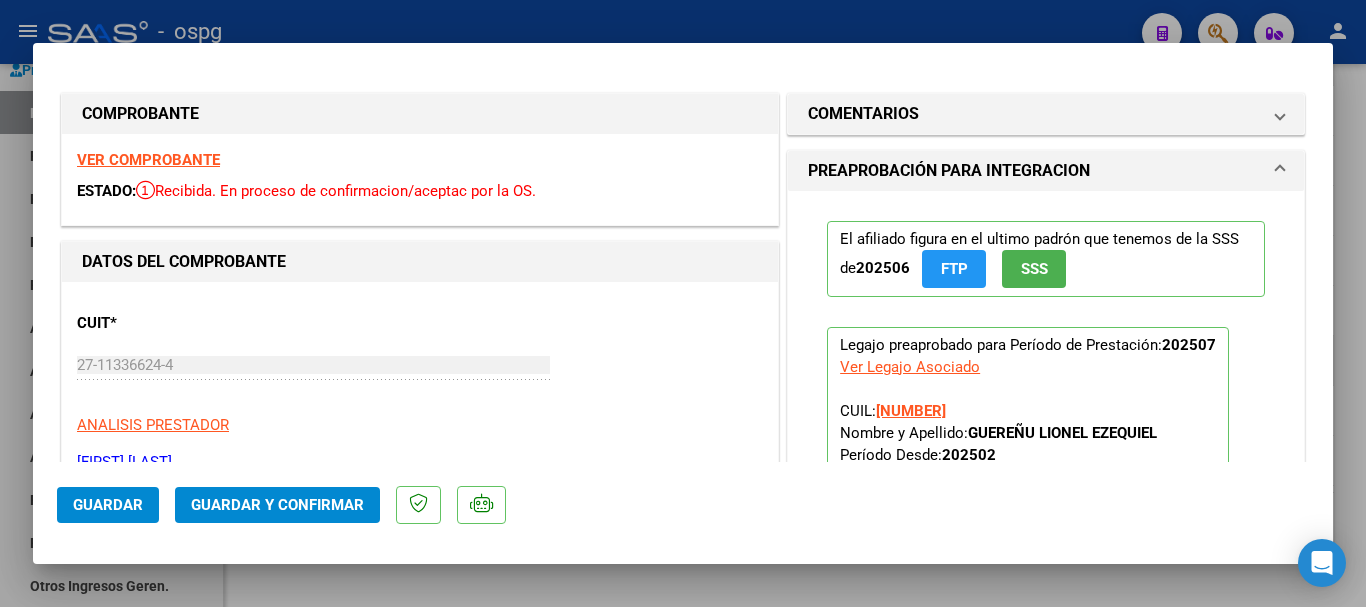 click on "VER COMPROBANTE" at bounding box center (148, 160) 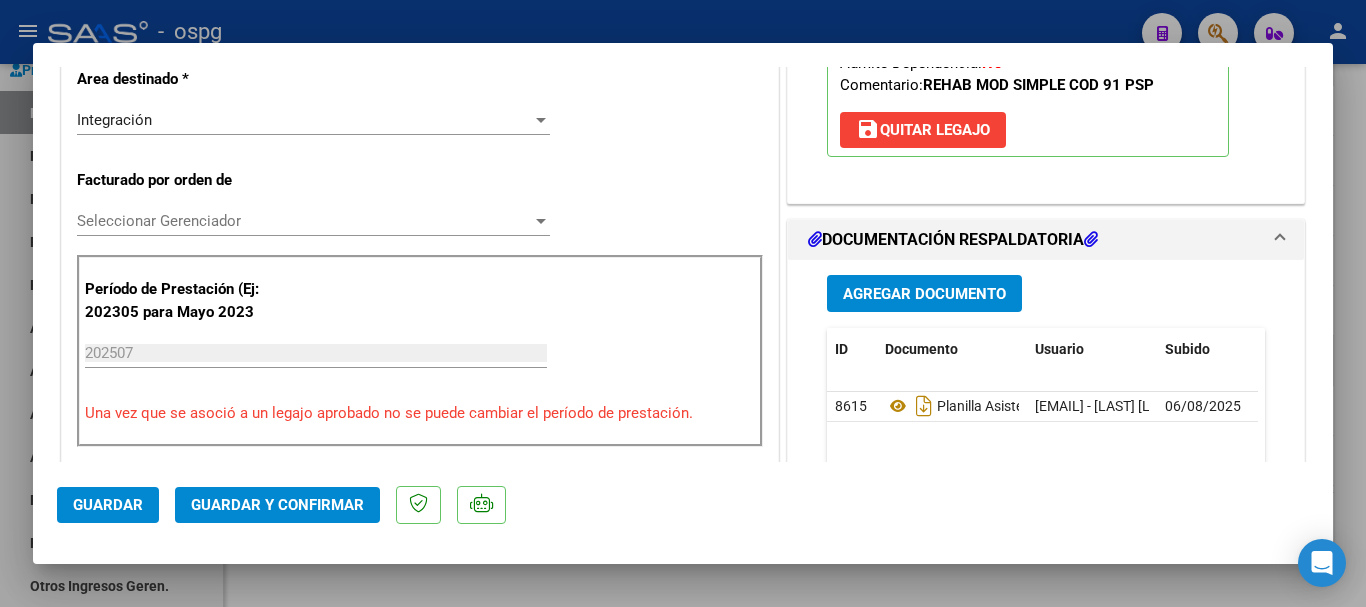 scroll, scrollTop: 500, scrollLeft: 0, axis: vertical 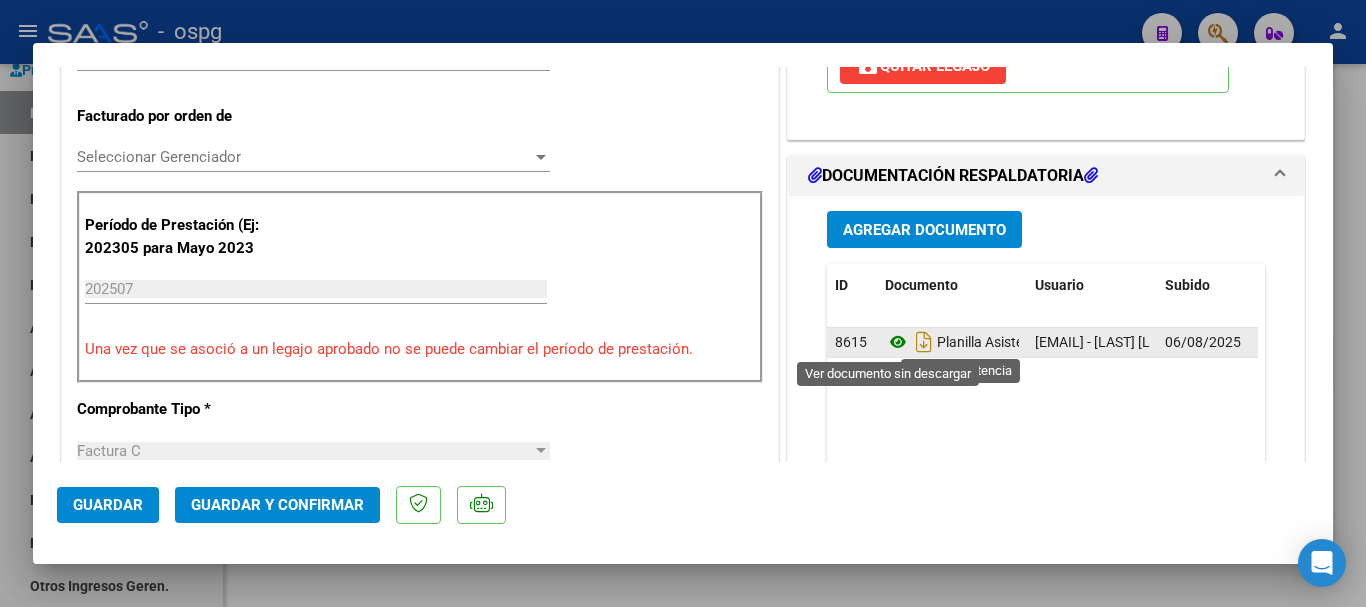 click 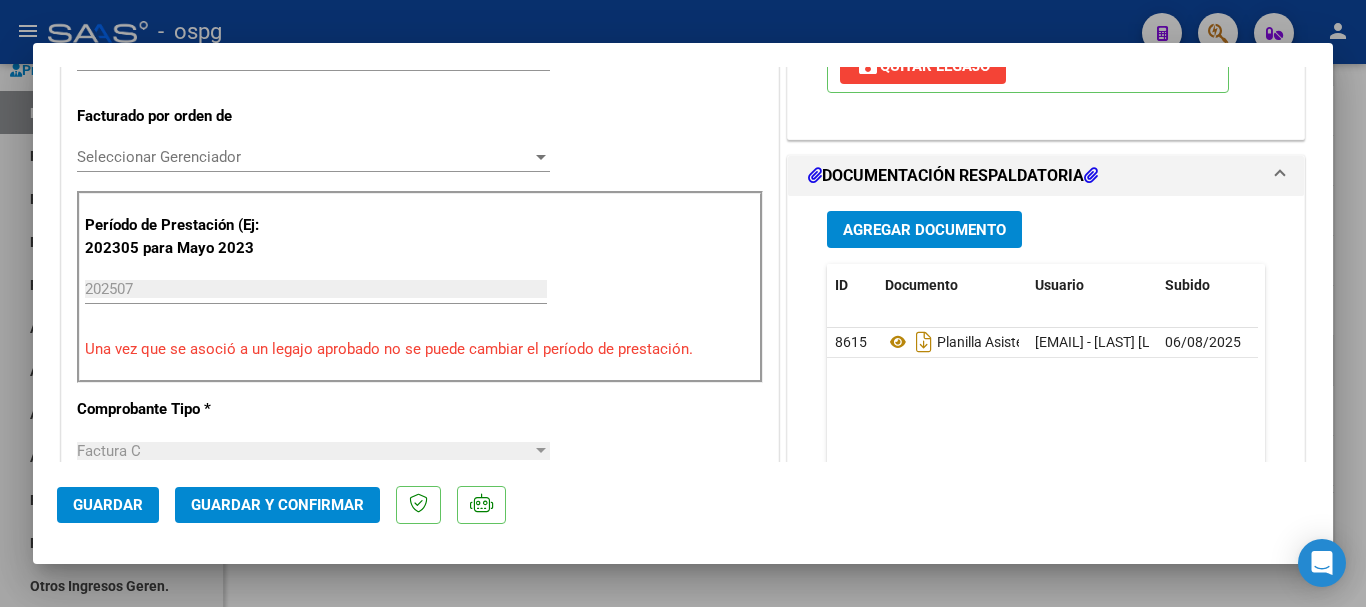click at bounding box center [683, 303] 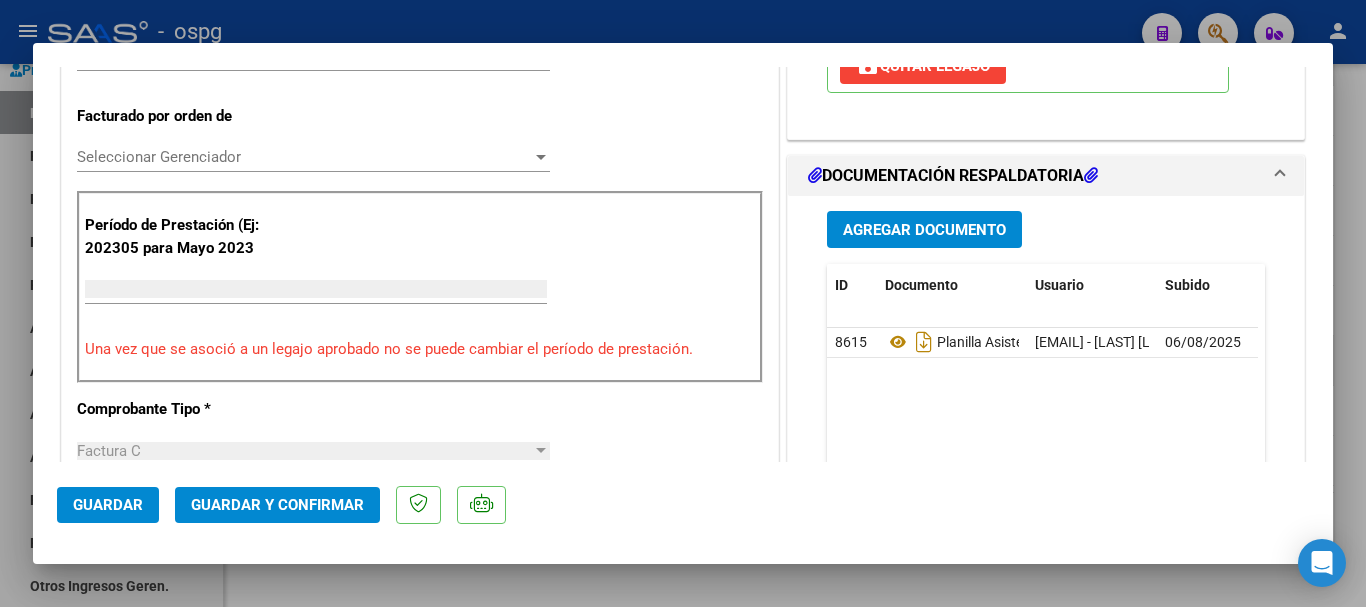 scroll, scrollTop: 485, scrollLeft: 0, axis: vertical 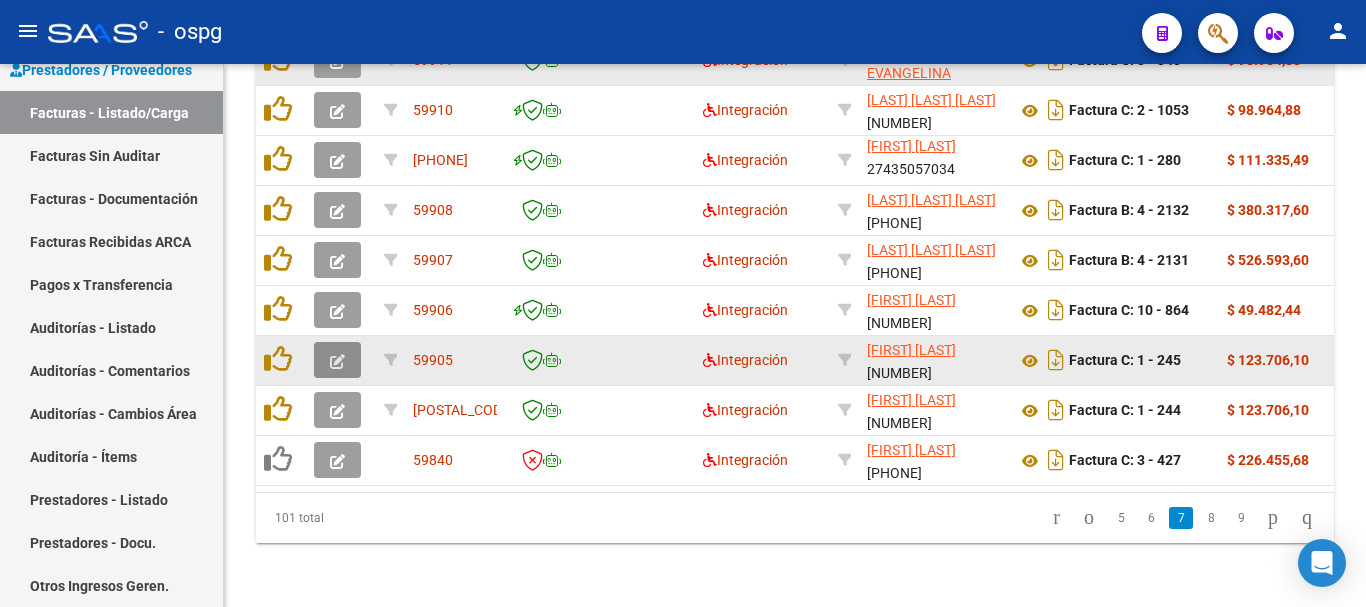 click 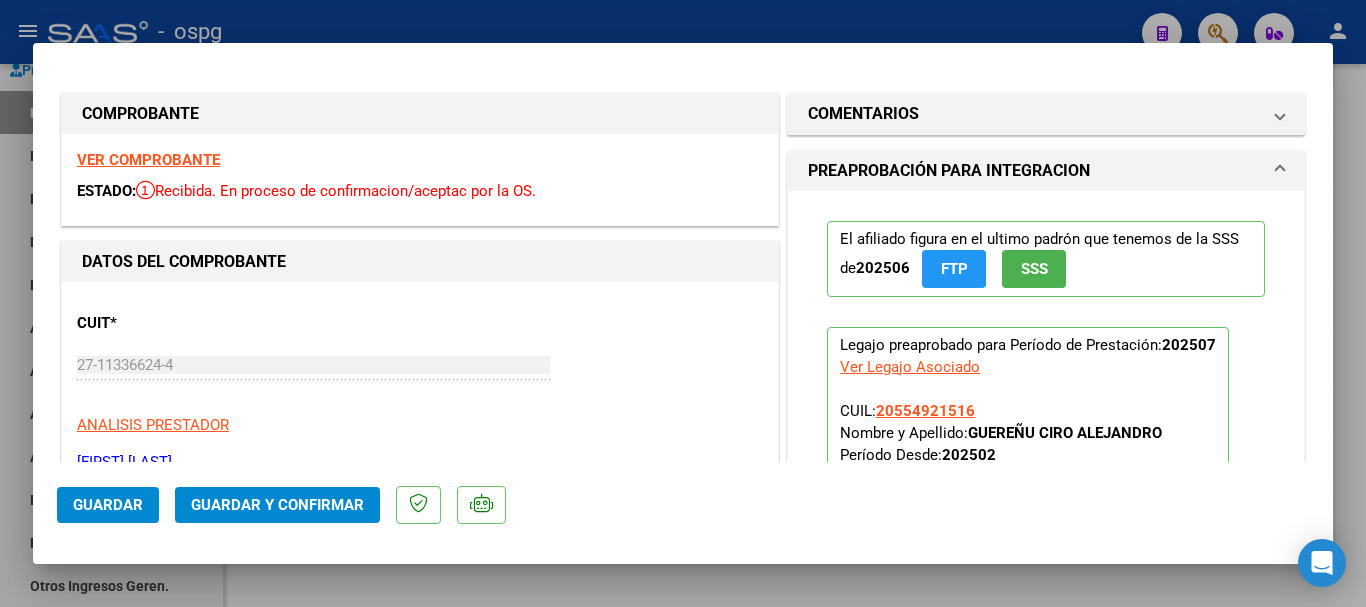 click on "VER COMPROBANTE" at bounding box center [148, 160] 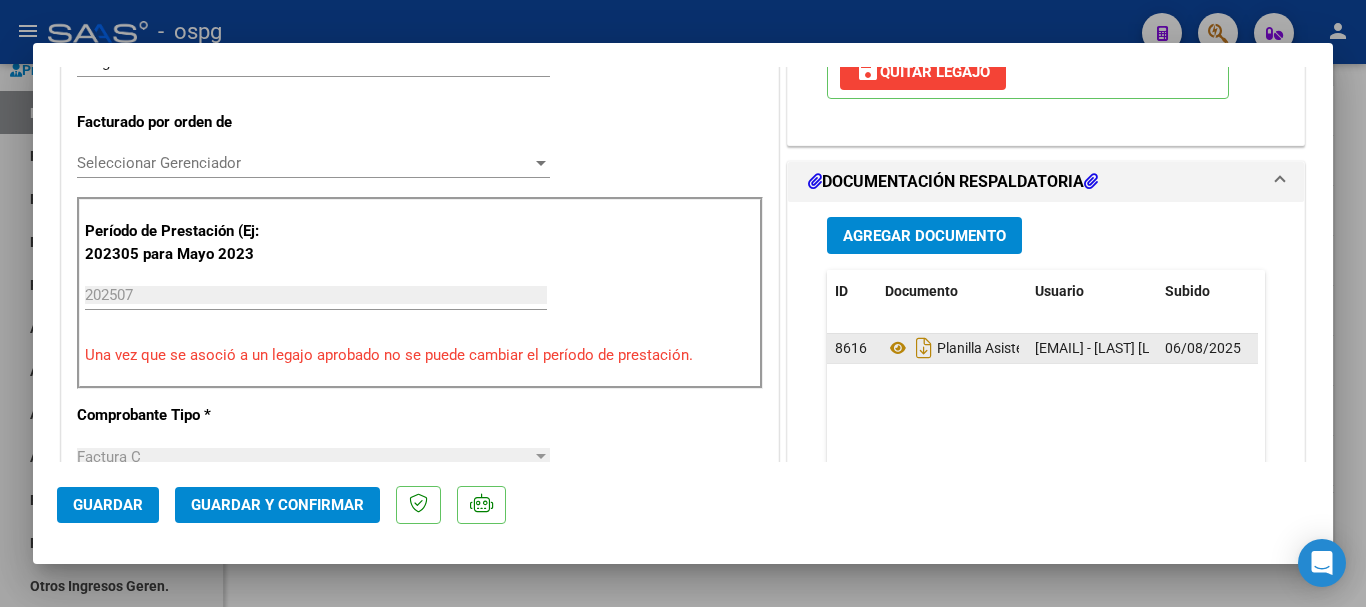 scroll, scrollTop: 500, scrollLeft: 0, axis: vertical 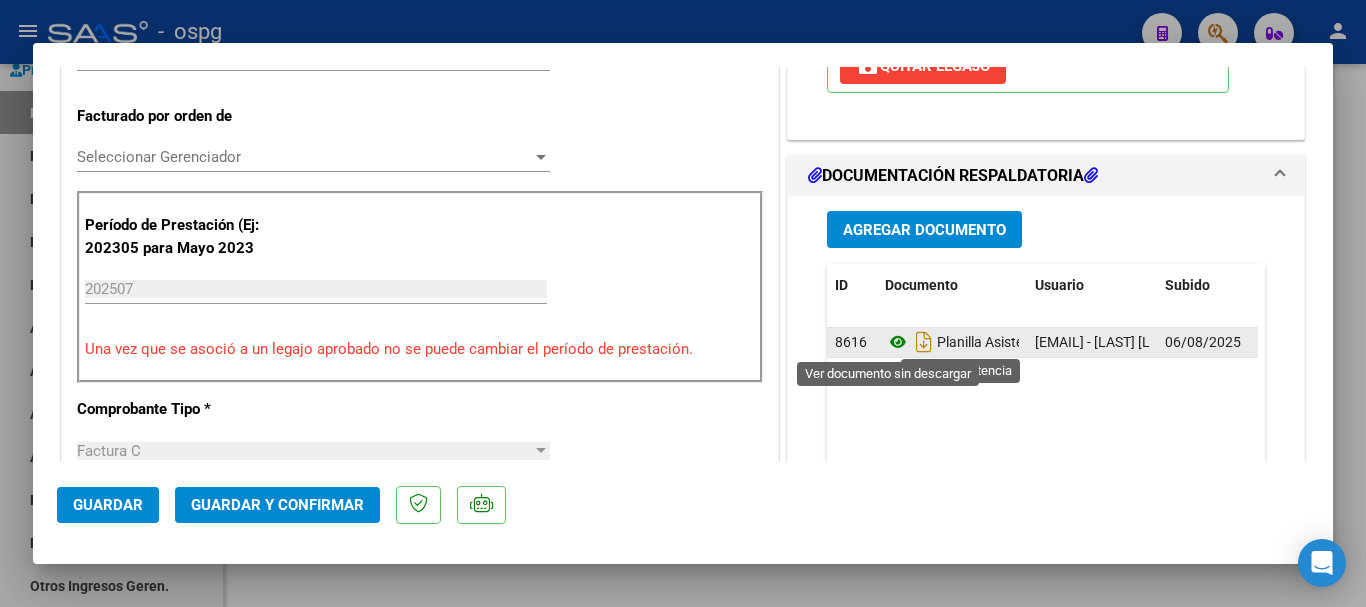 click 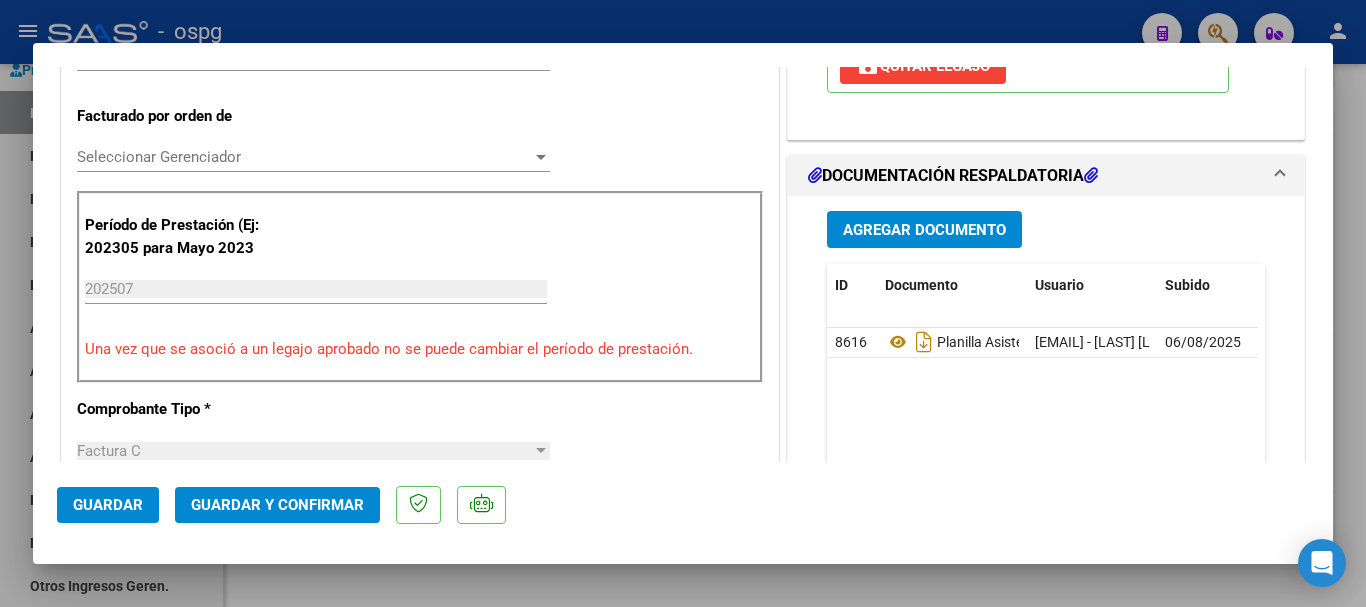 click at bounding box center [683, 303] 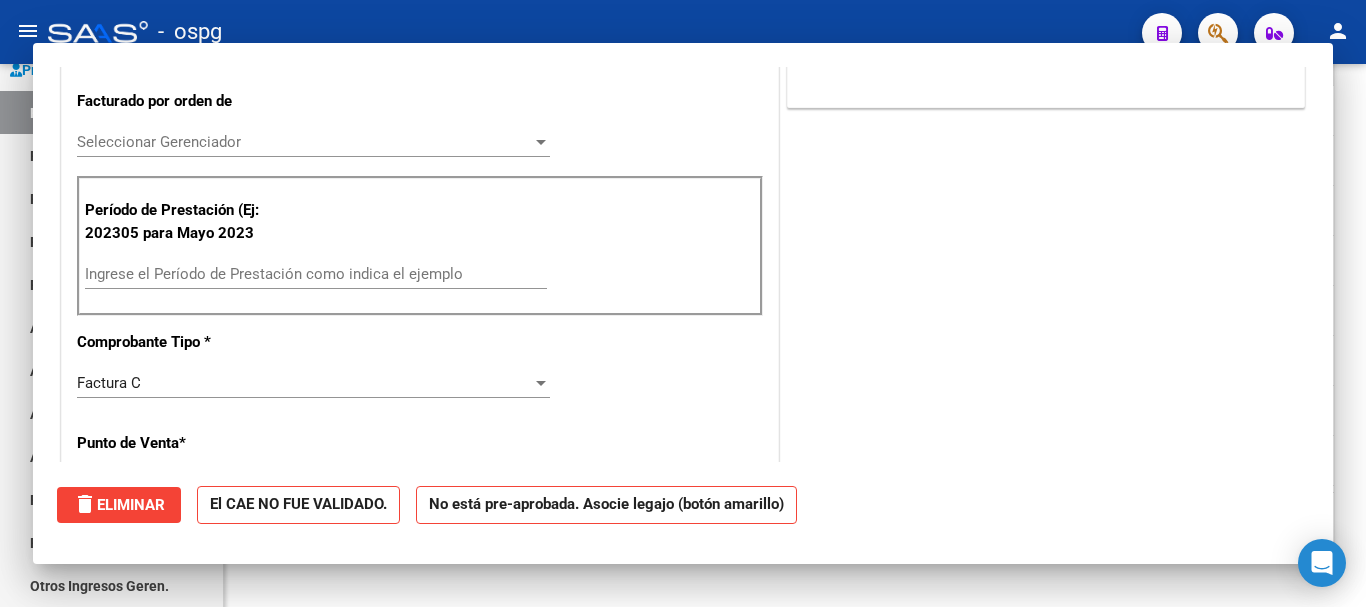 scroll, scrollTop: 485, scrollLeft: 0, axis: vertical 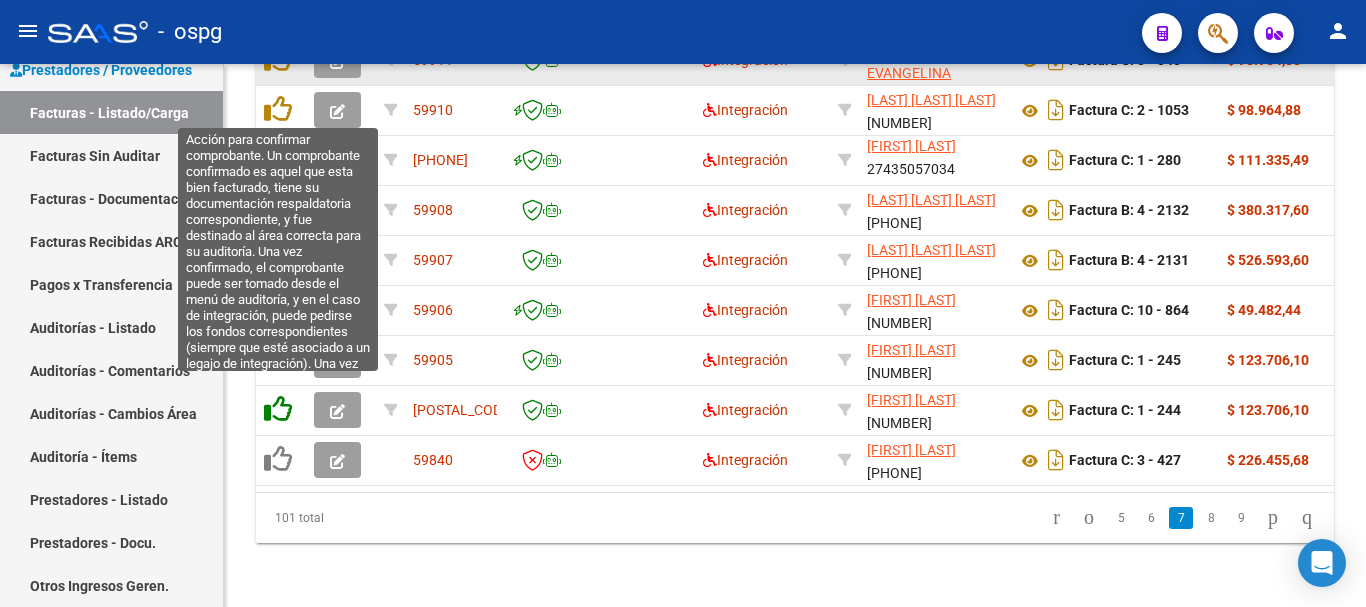 click 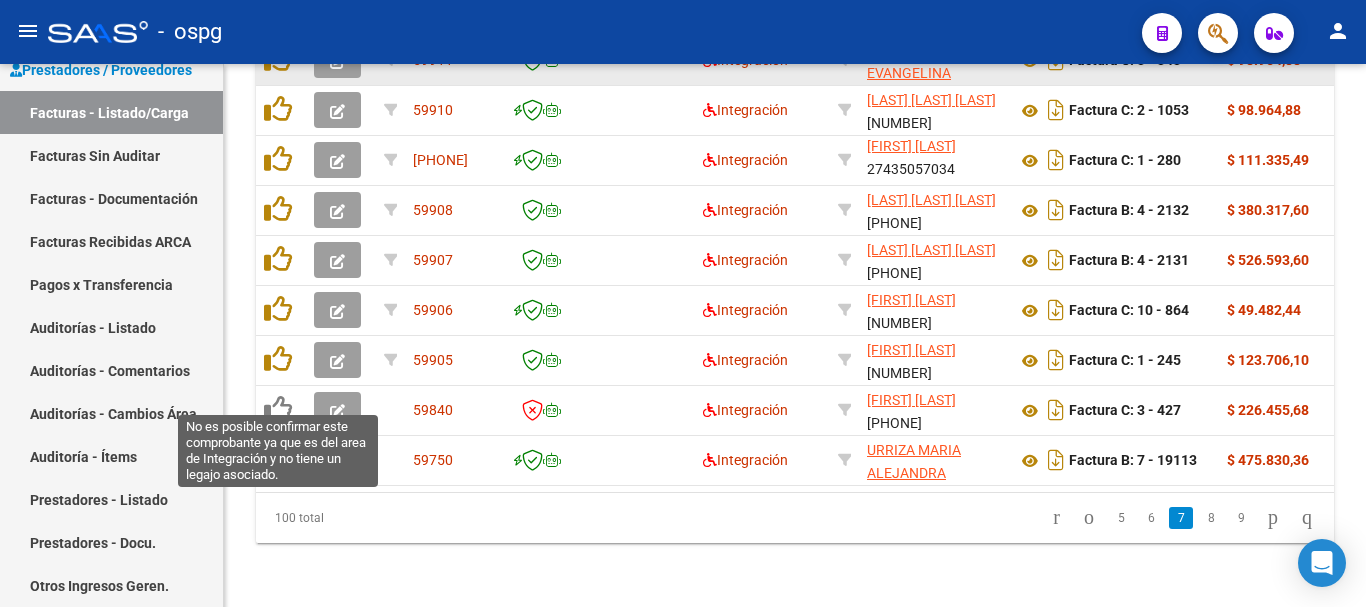 scroll, scrollTop: 877, scrollLeft: 0, axis: vertical 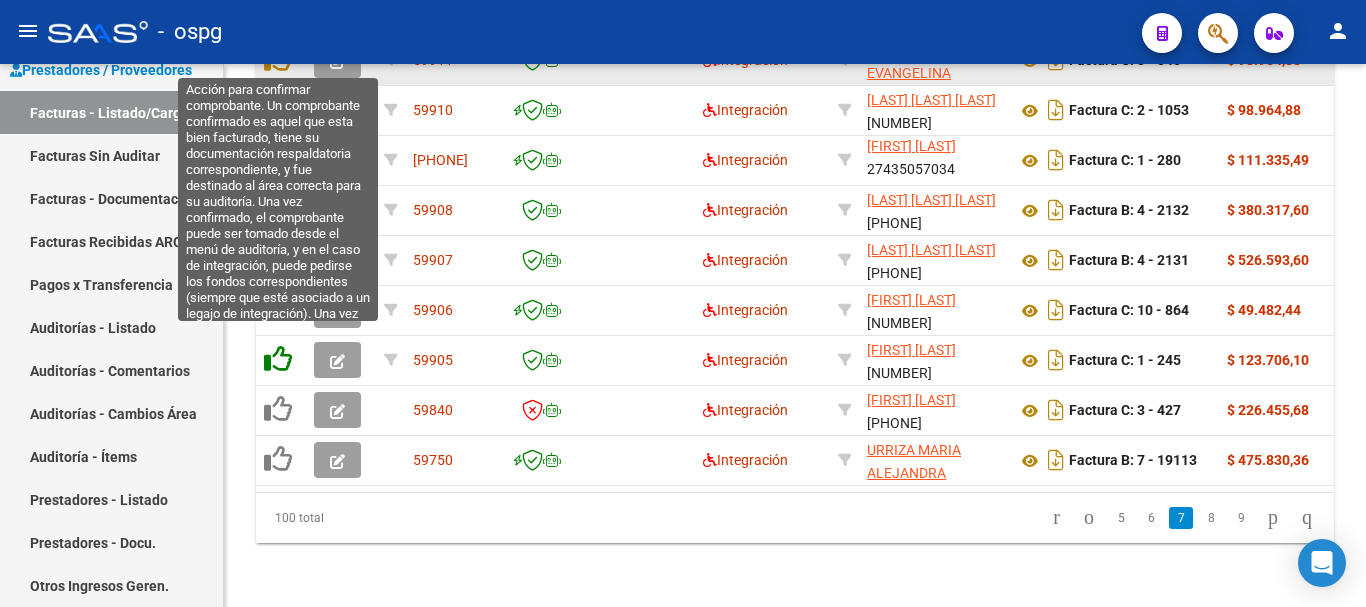 click 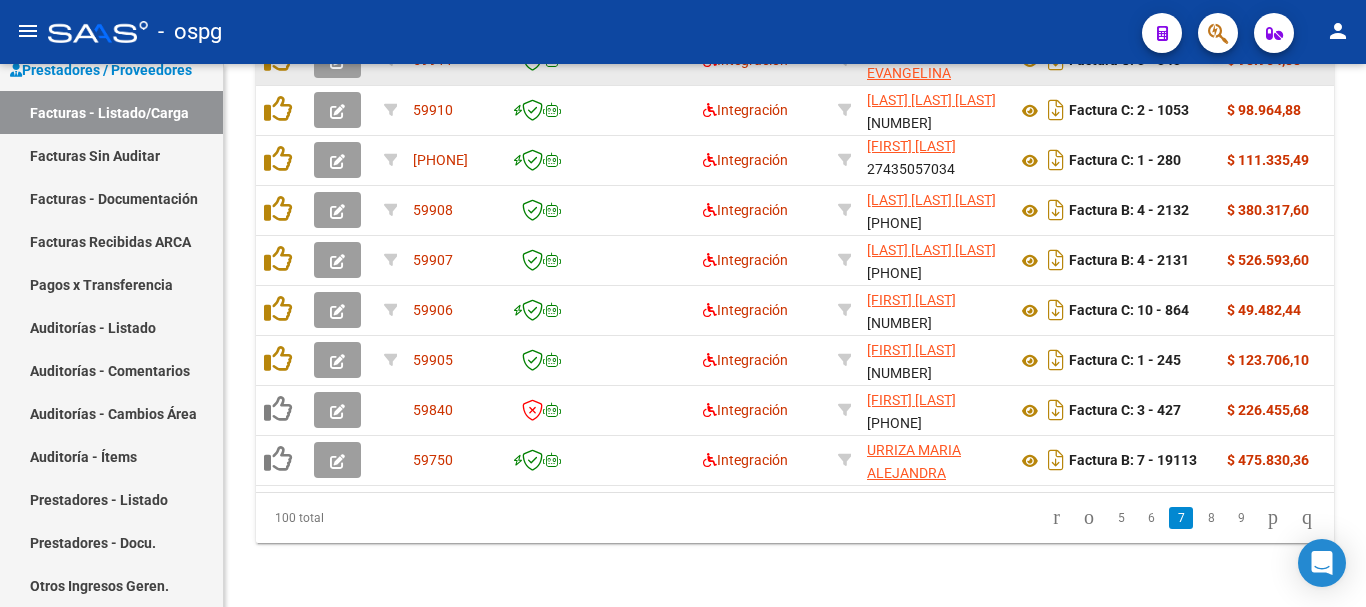 scroll, scrollTop: 877, scrollLeft: 0, axis: vertical 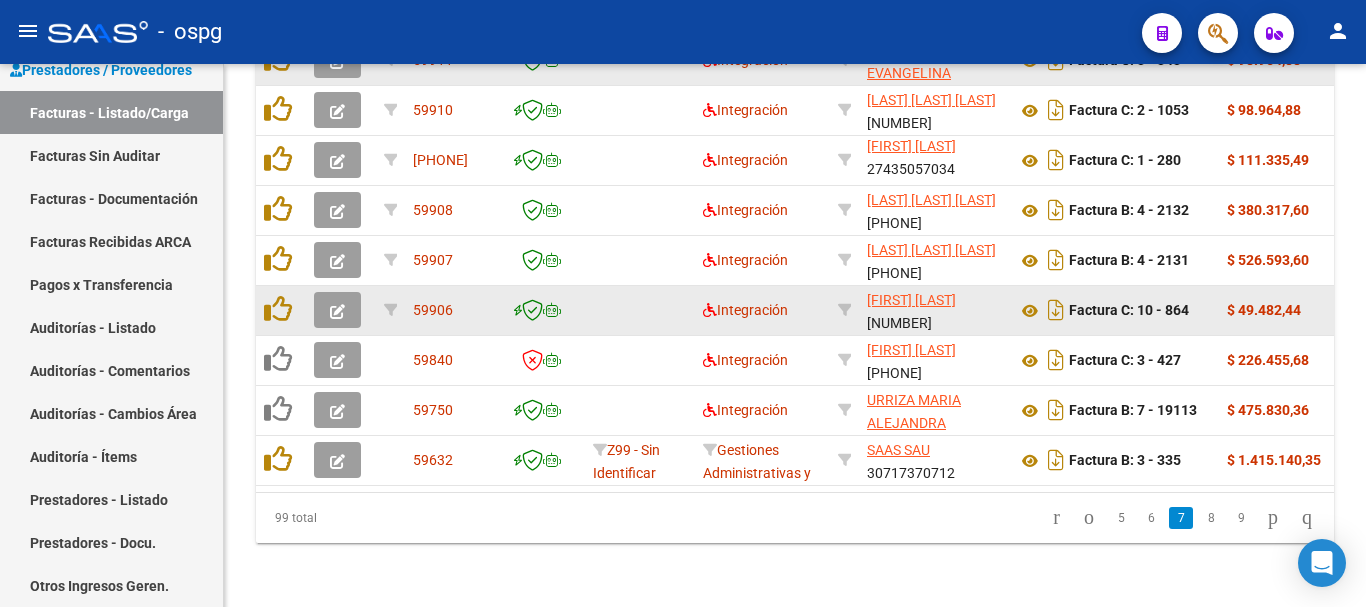 click 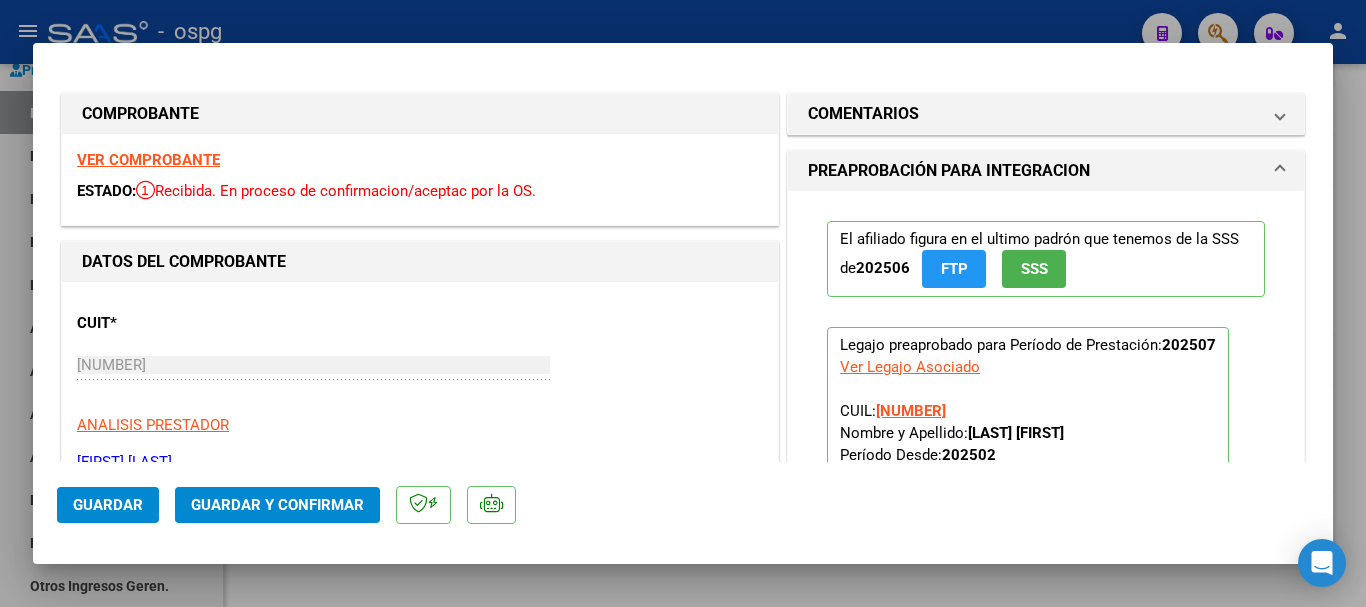 click on "VER COMPROBANTE" at bounding box center [148, 160] 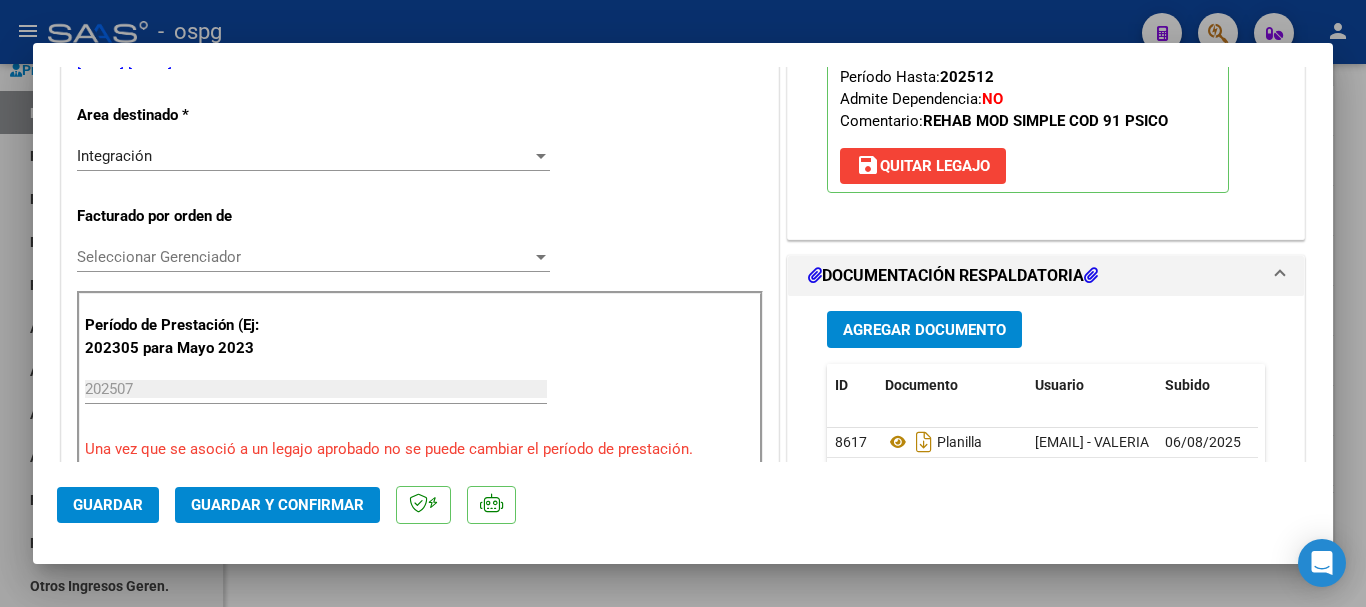 scroll, scrollTop: 500, scrollLeft: 0, axis: vertical 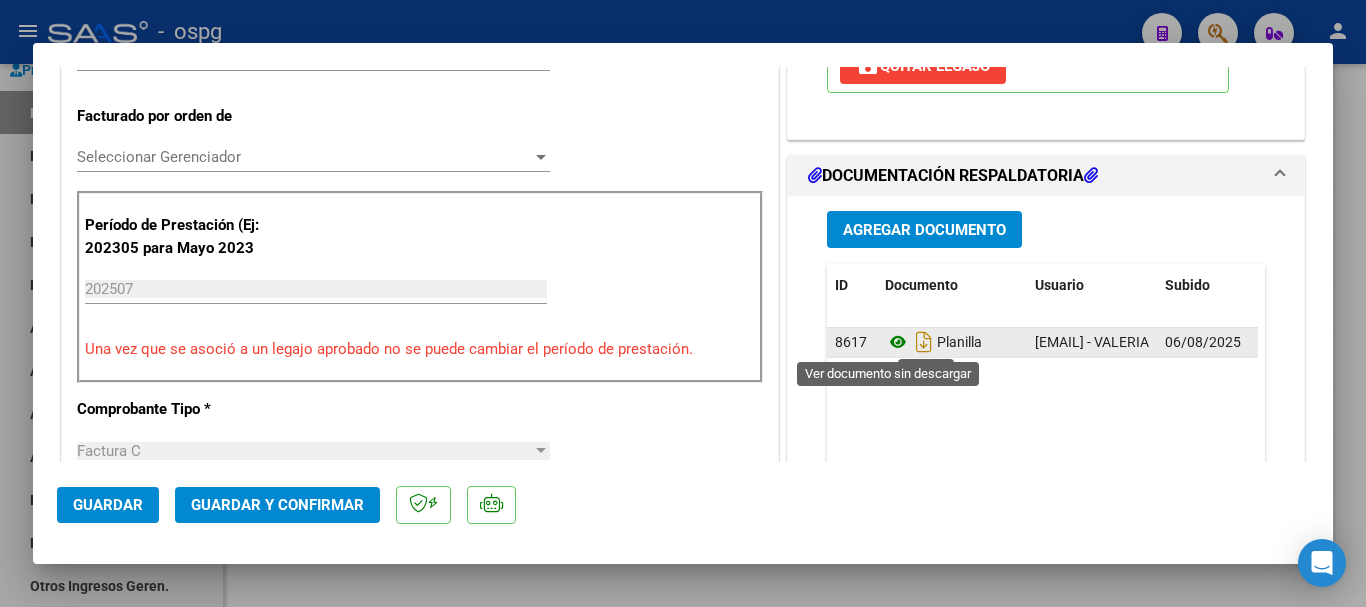 click 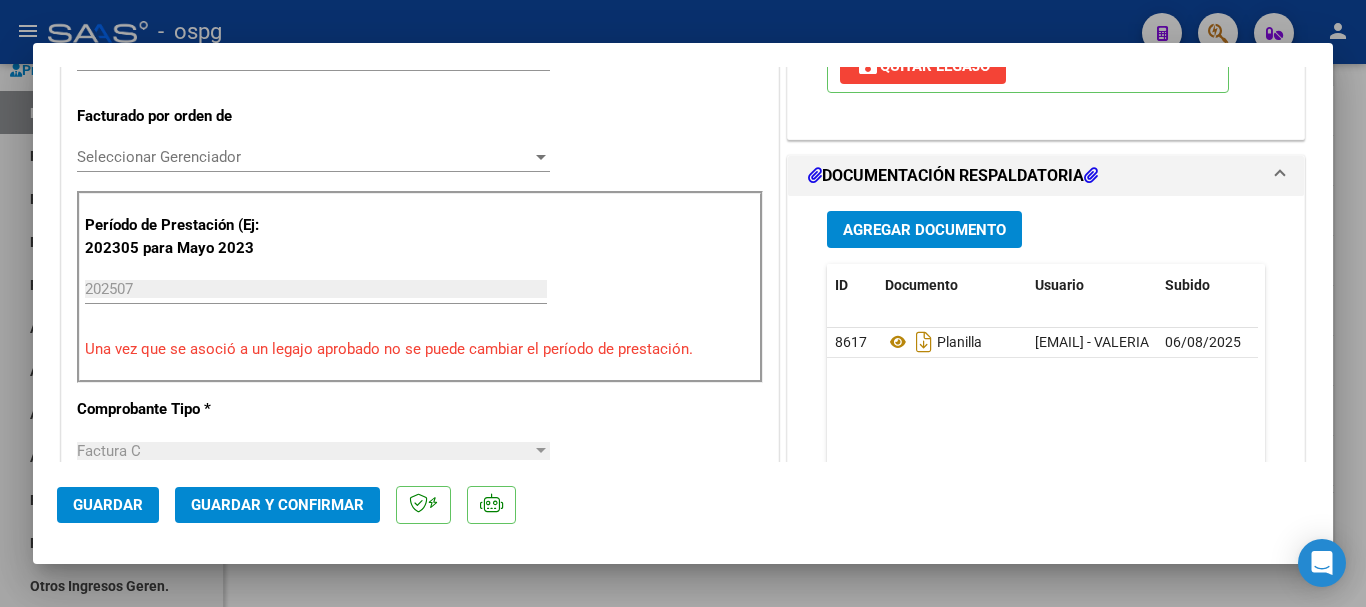 click at bounding box center (683, 303) 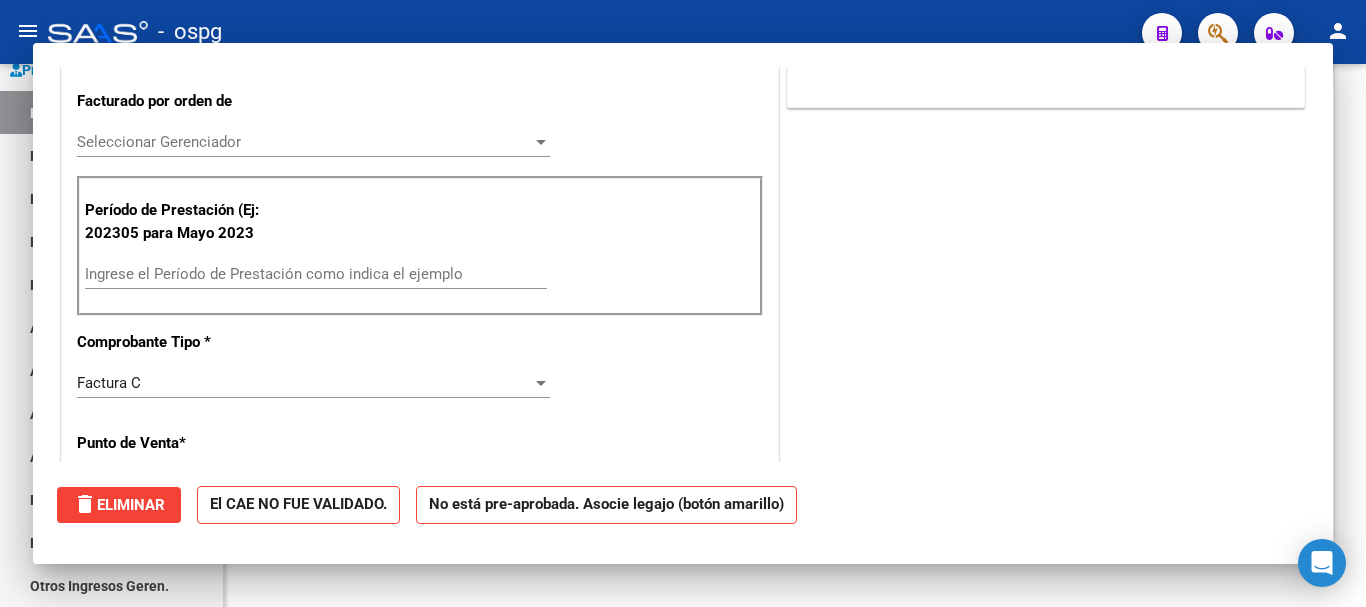scroll, scrollTop: 485, scrollLeft: 0, axis: vertical 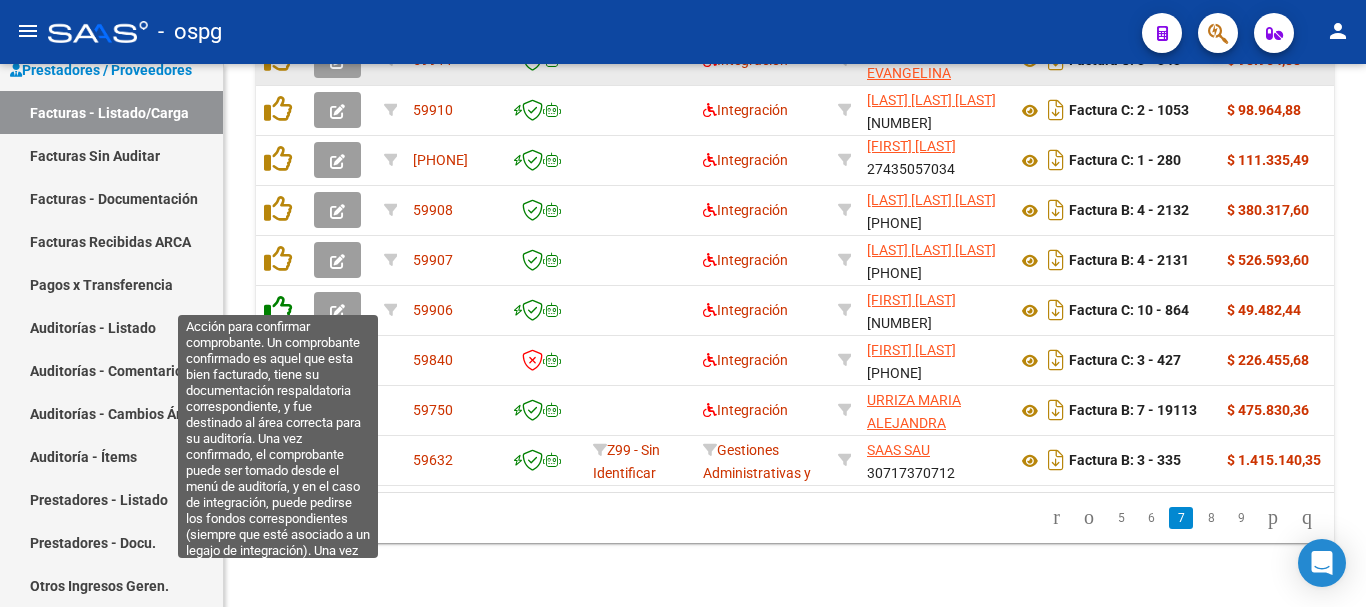 click 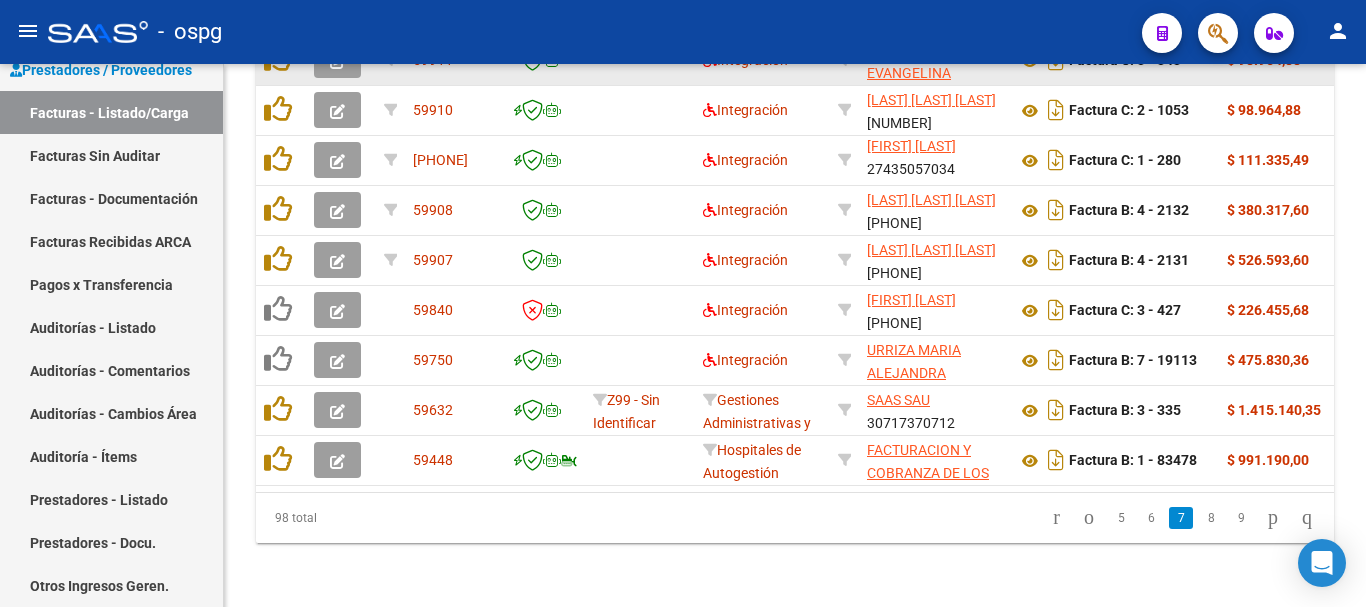 scroll, scrollTop: 877, scrollLeft: 0, axis: vertical 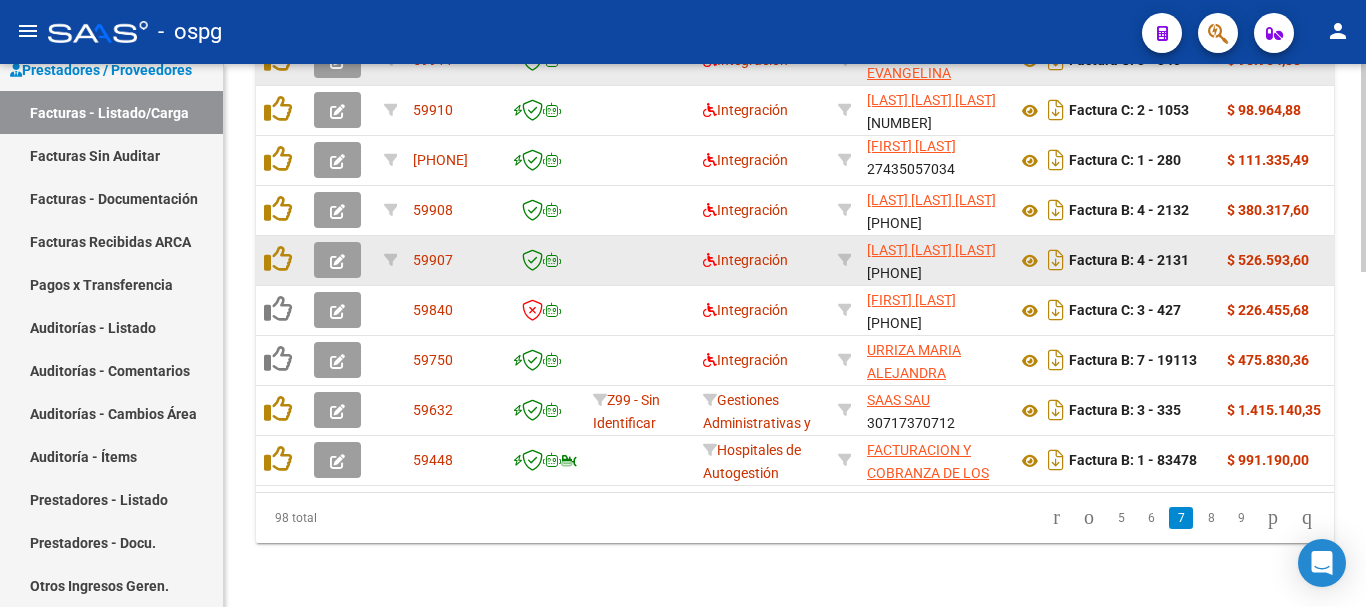 click 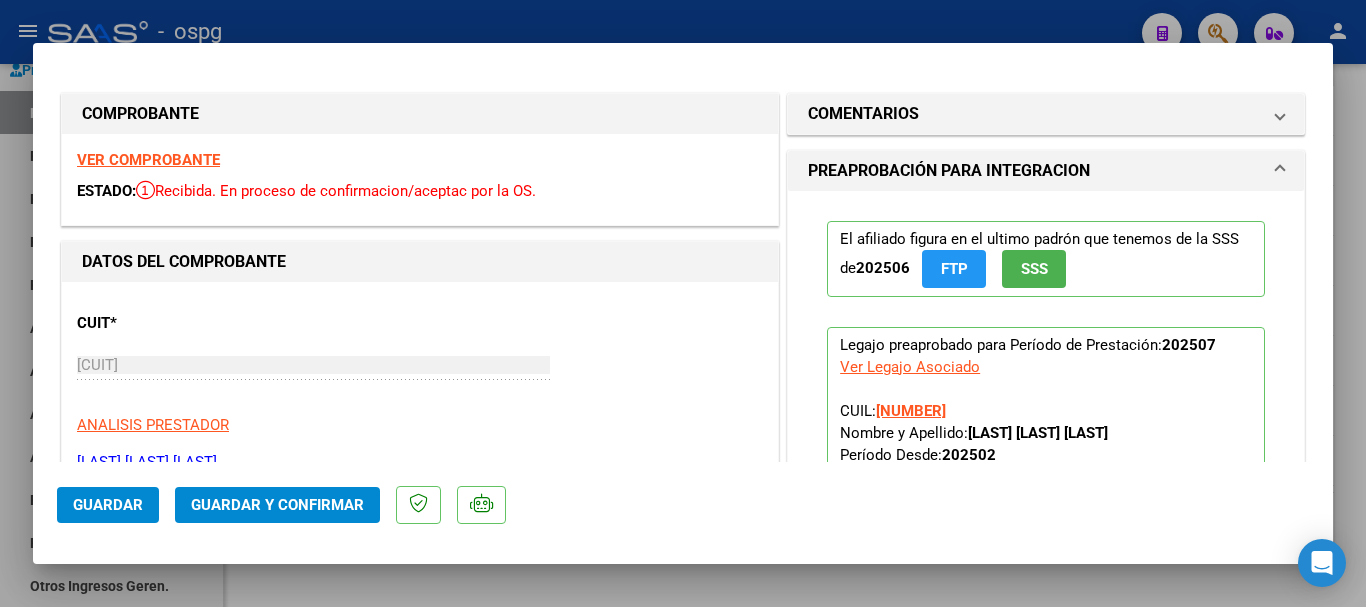 click on "VER COMPROBANTE" at bounding box center [148, 160] 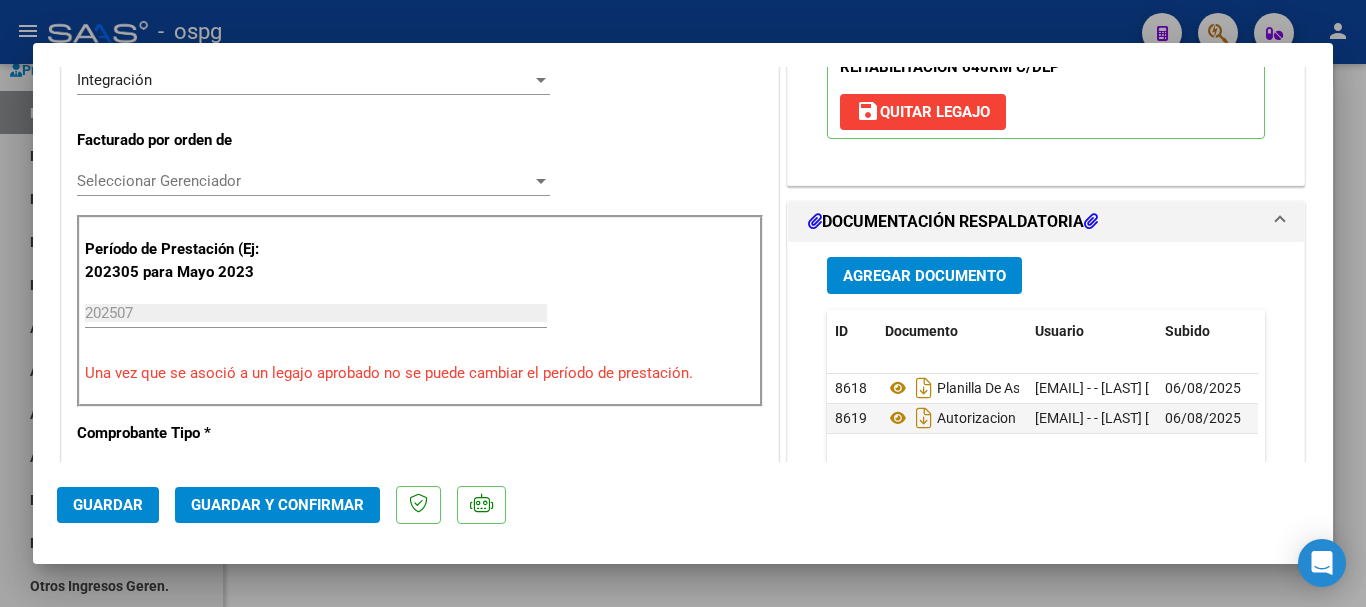 scroll, scrollTop: 500, scrollLeft: 0, axis: vertical 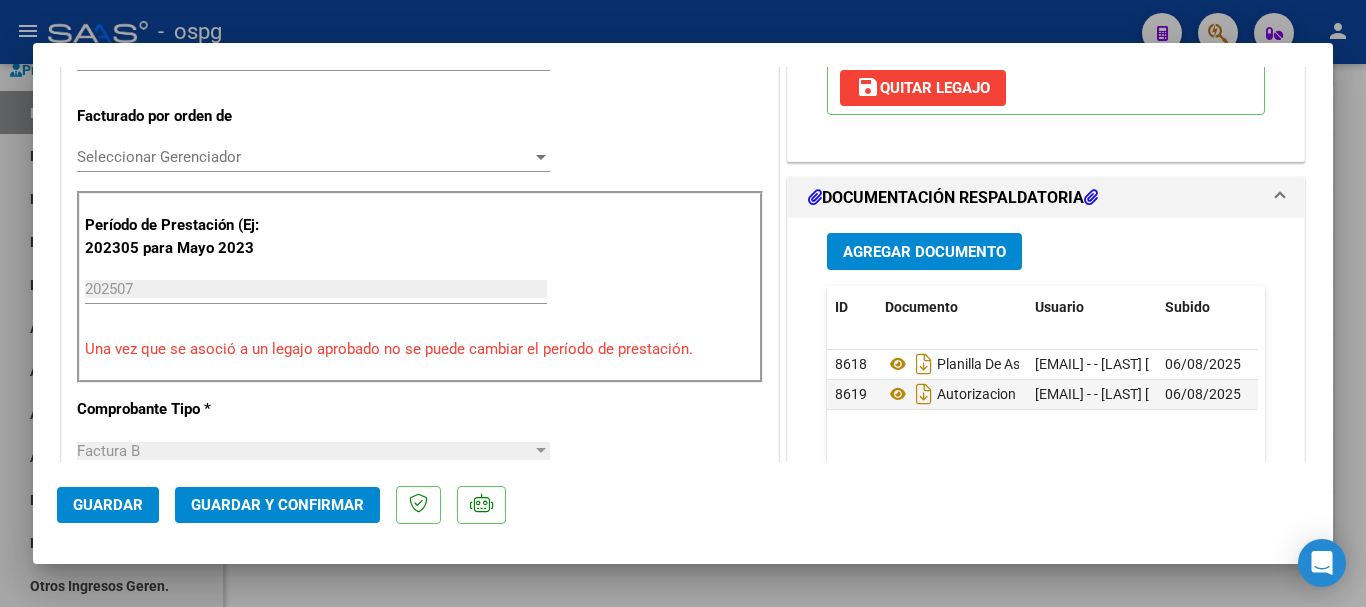 click at bounding box center [683, 303] 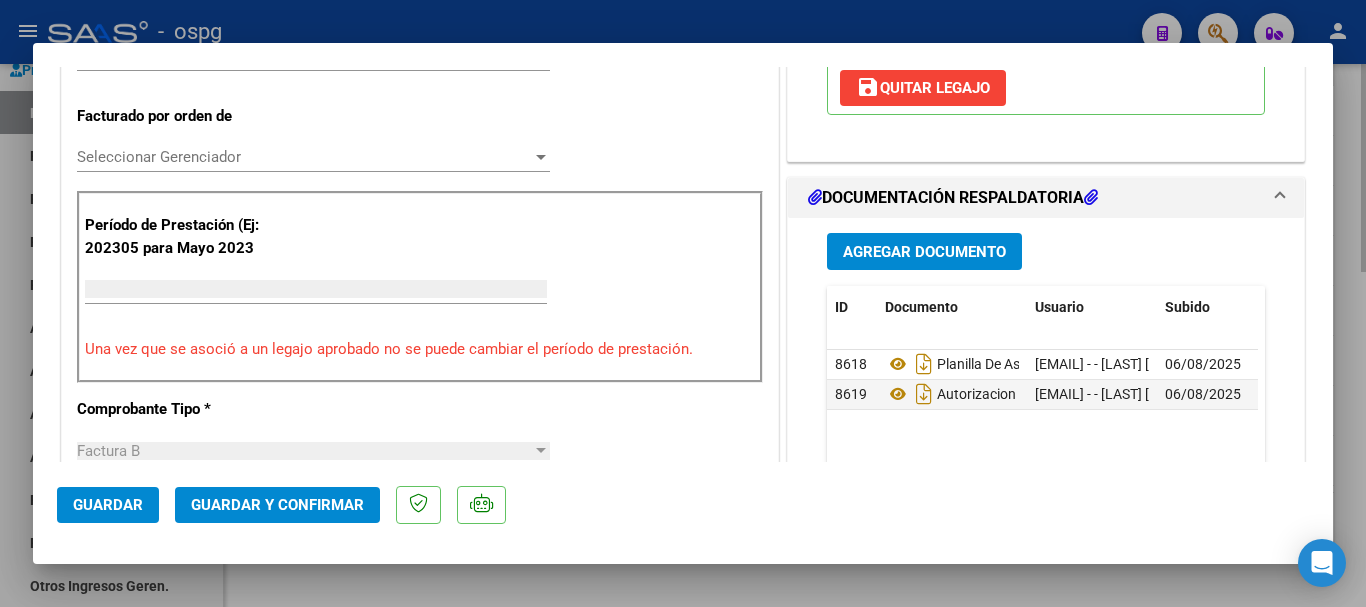 scroll, scrollTop: 485, scrollLeft: 0, axis: vertical 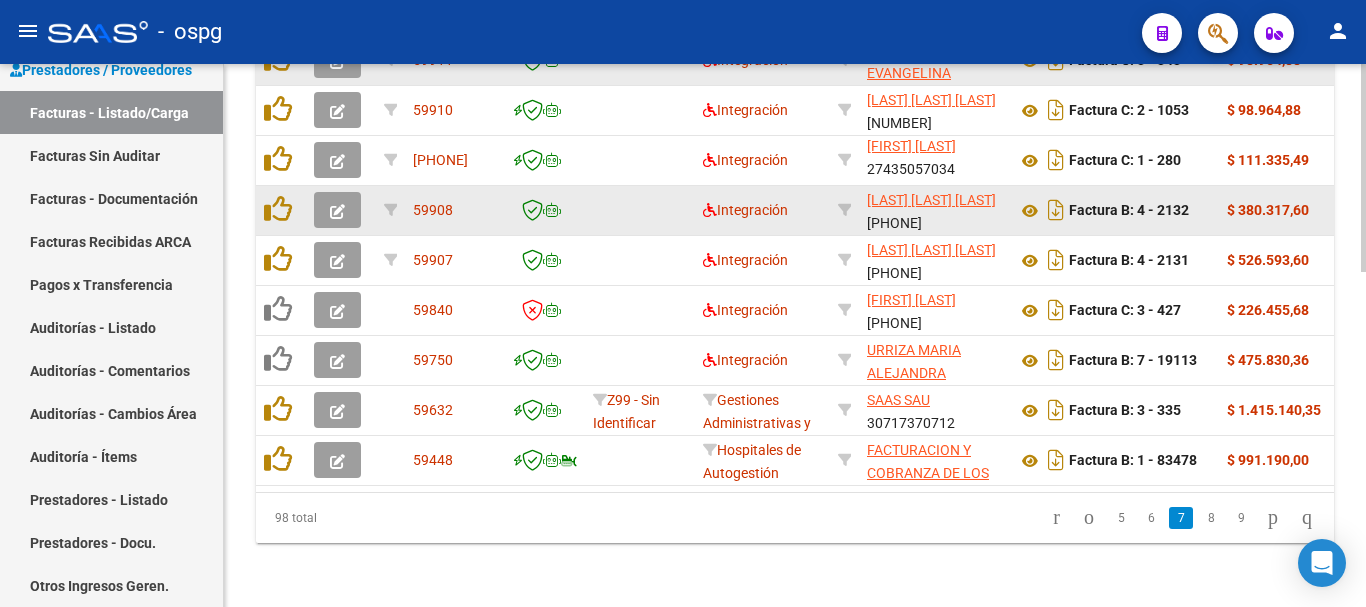 click 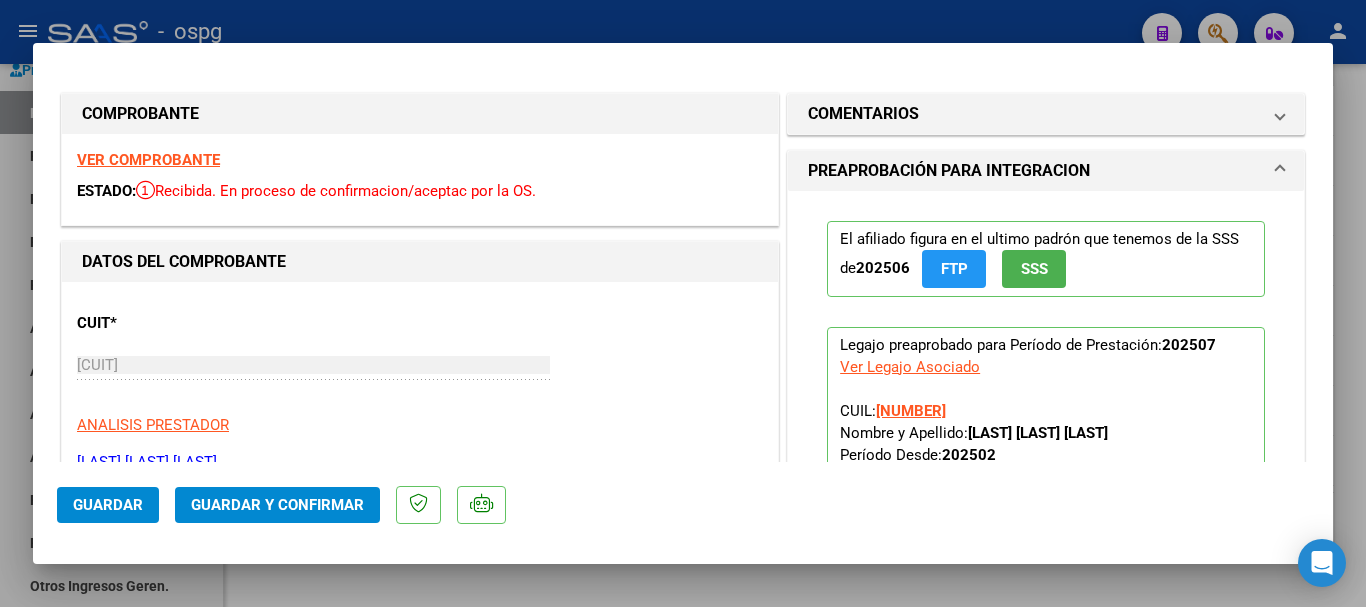 click on "VER COMPROBANTE" at bounding box center (148, 160) 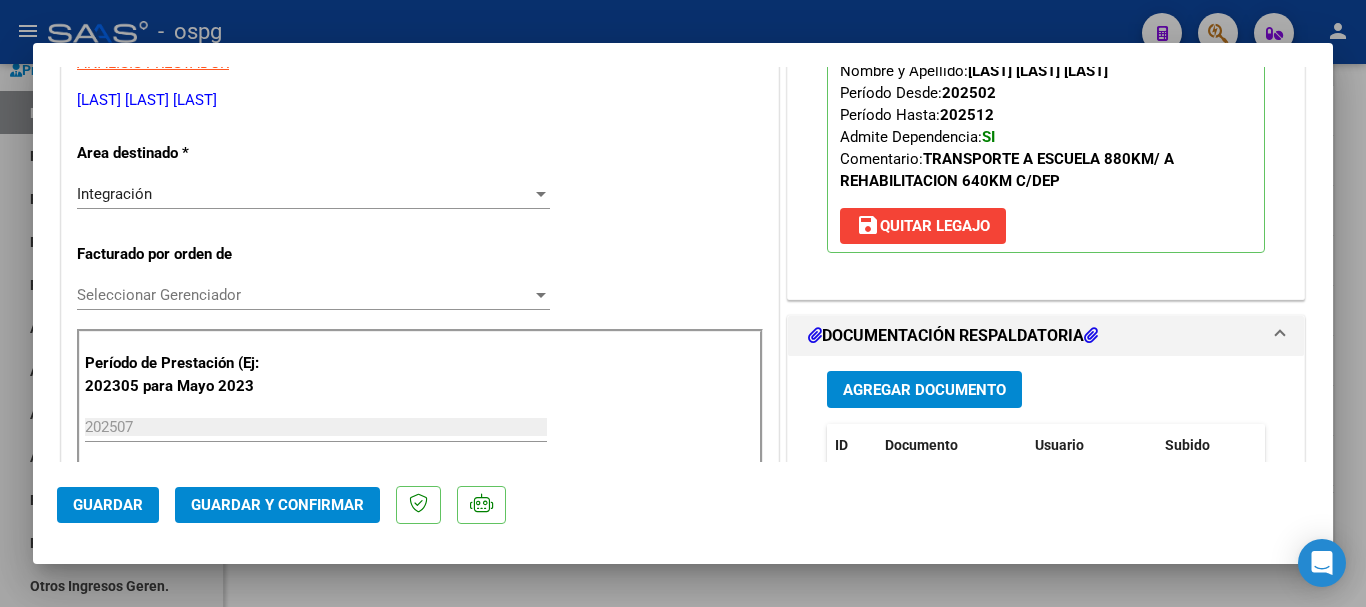 scroll, scrollTop: 400, scrollLeft: 0, axis: vertical 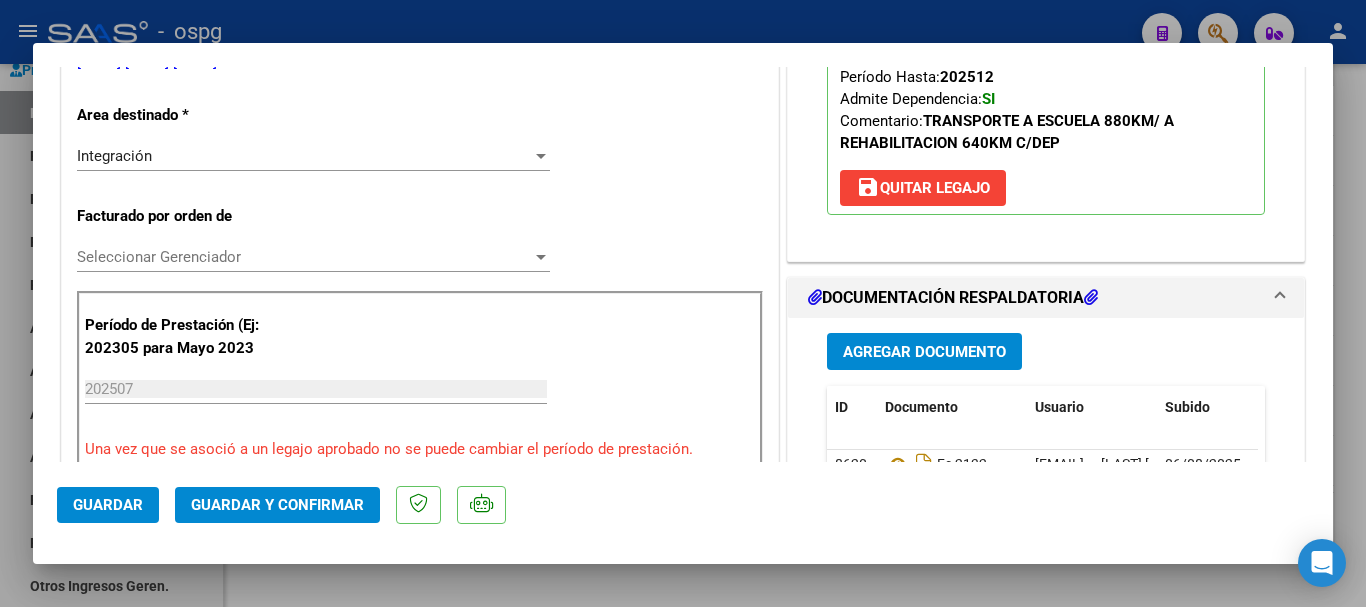 click at bounding box center [683, 303] 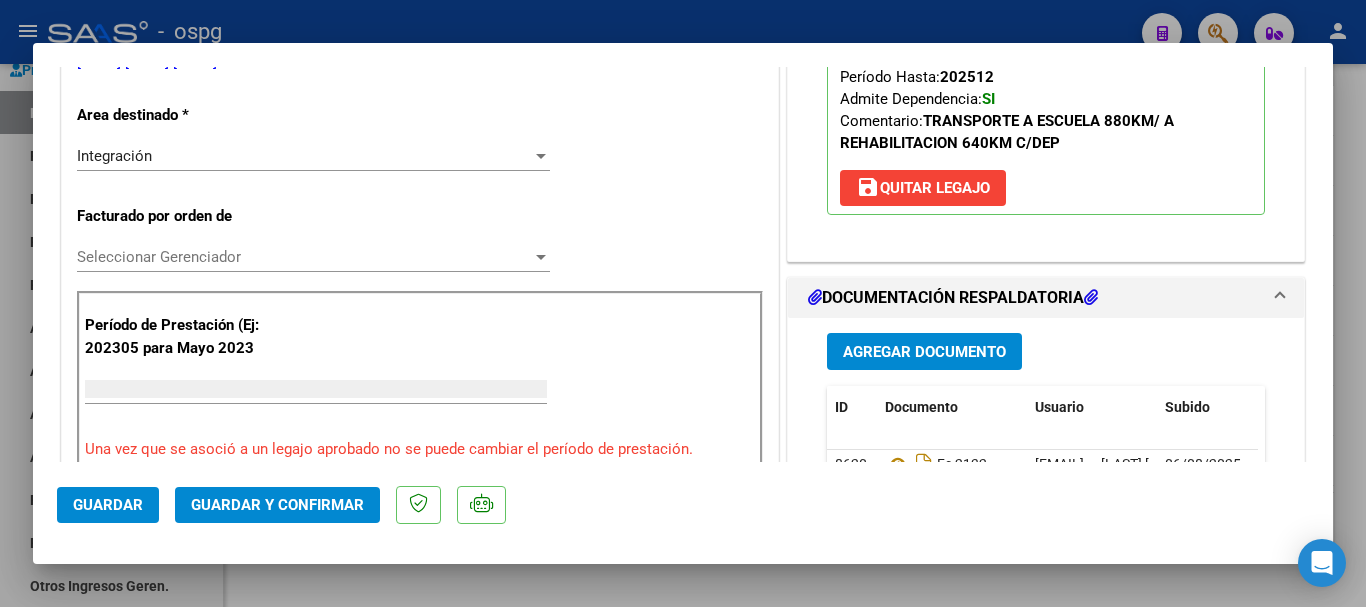 scroll, scrollTop: 0, scrollLeft: 0, axis: both 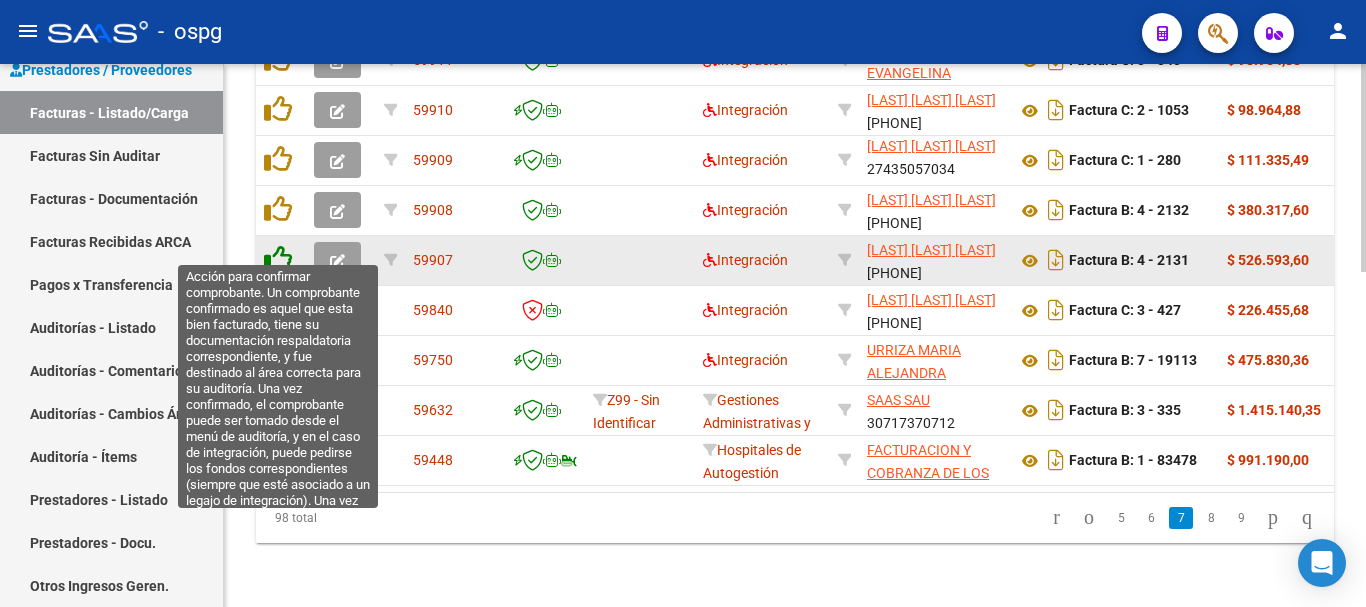 click 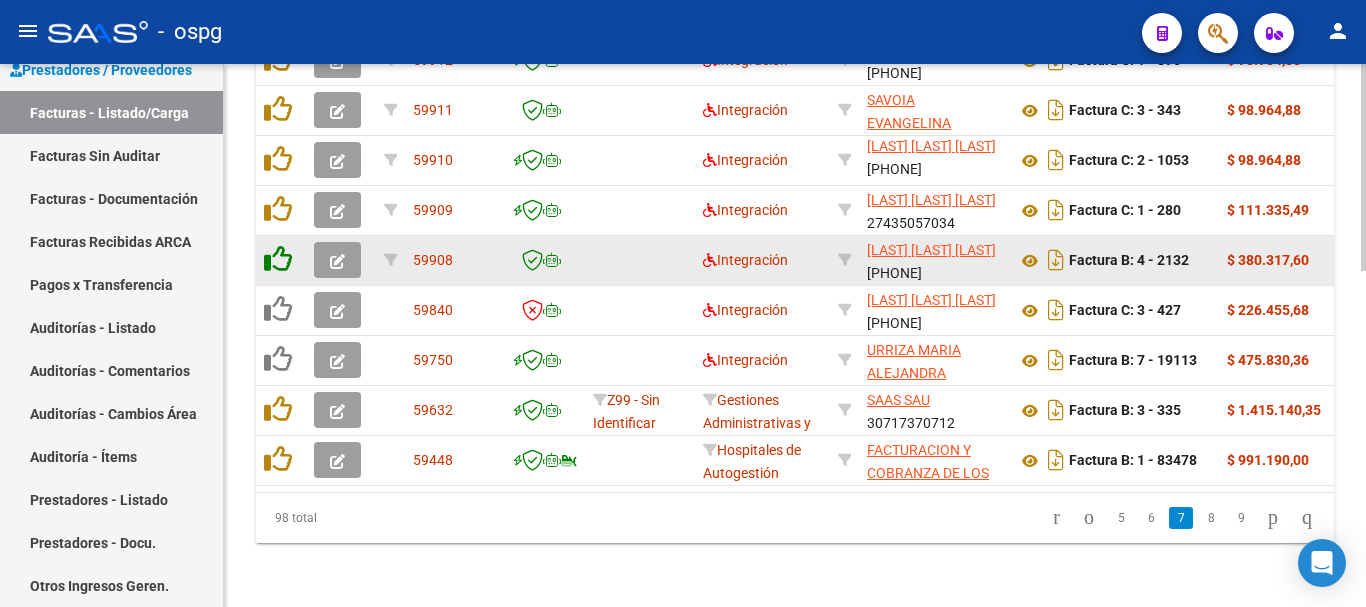 scroll, scrollTop: 877, scrollLeft: 0, axis: vertical 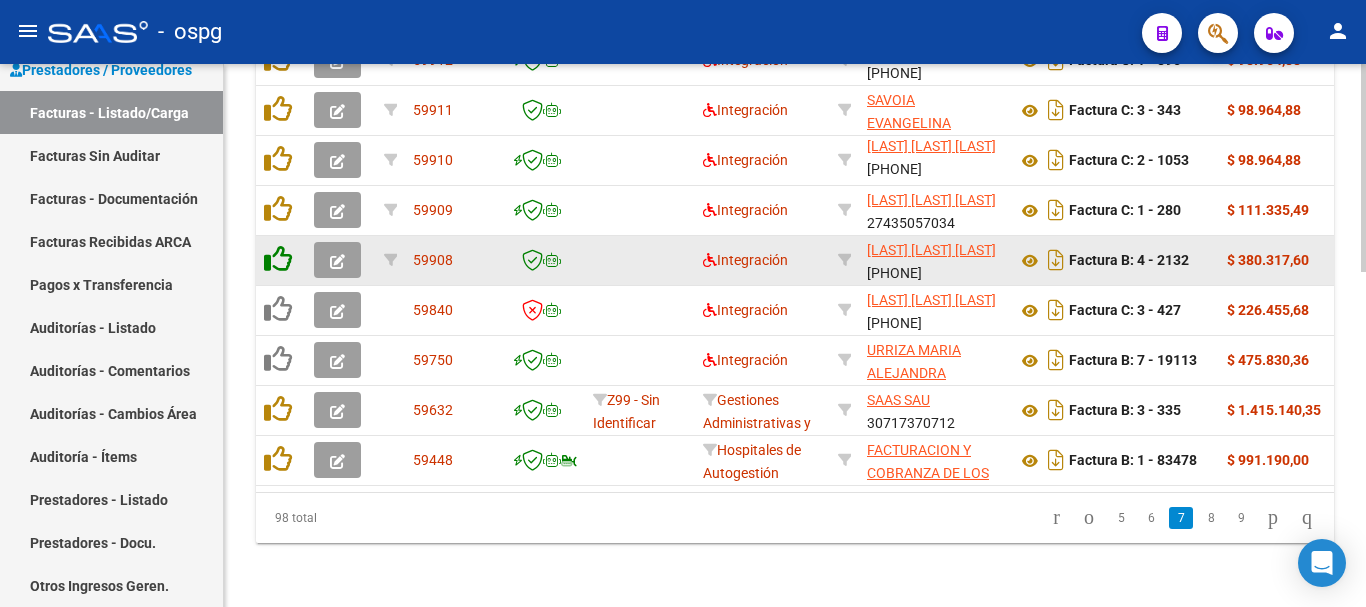 click 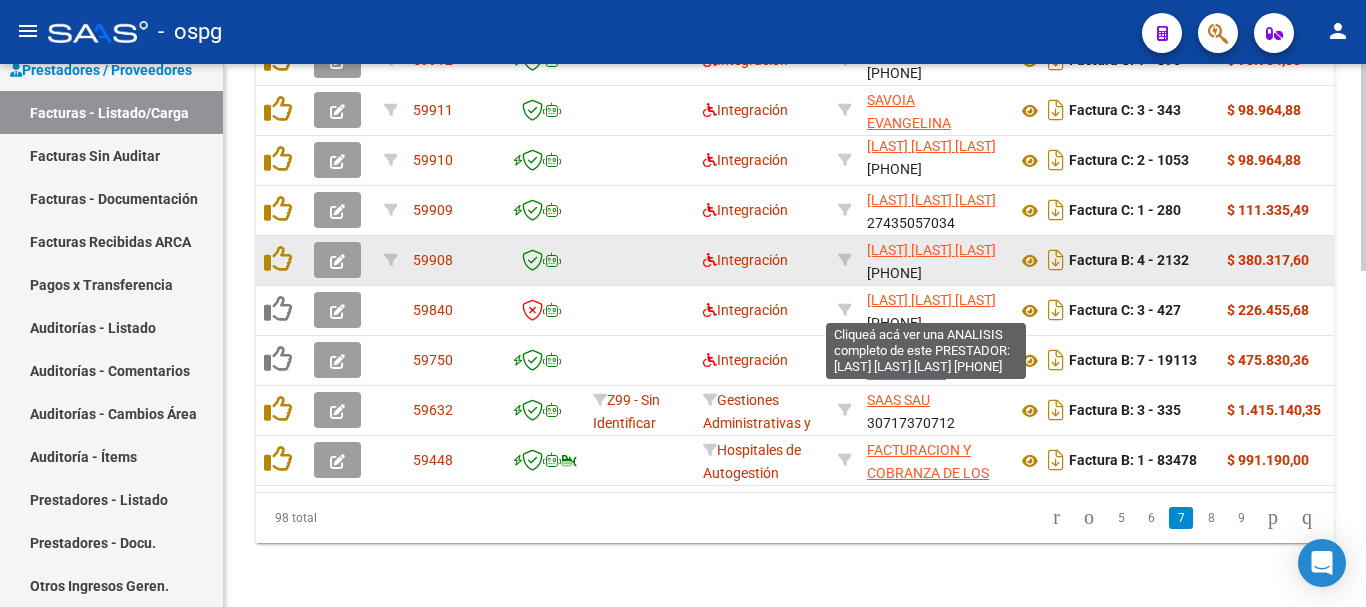 scroll, scrollTop: 877, scrollLeft: 0, axis: vertical 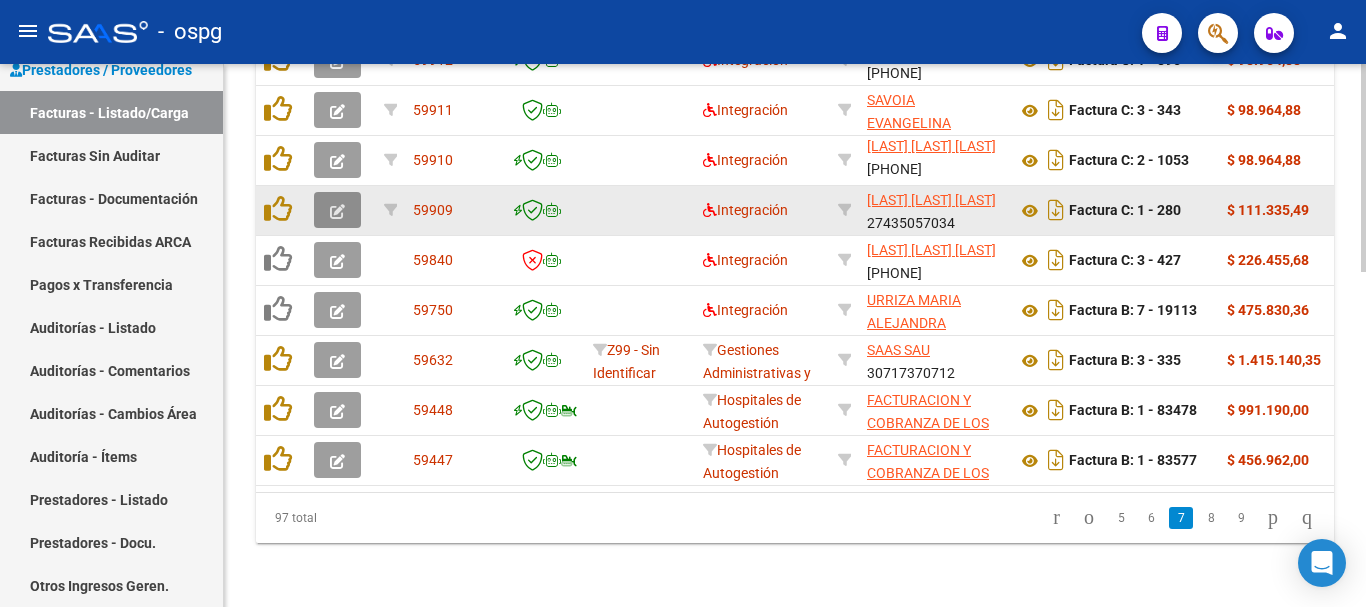 click 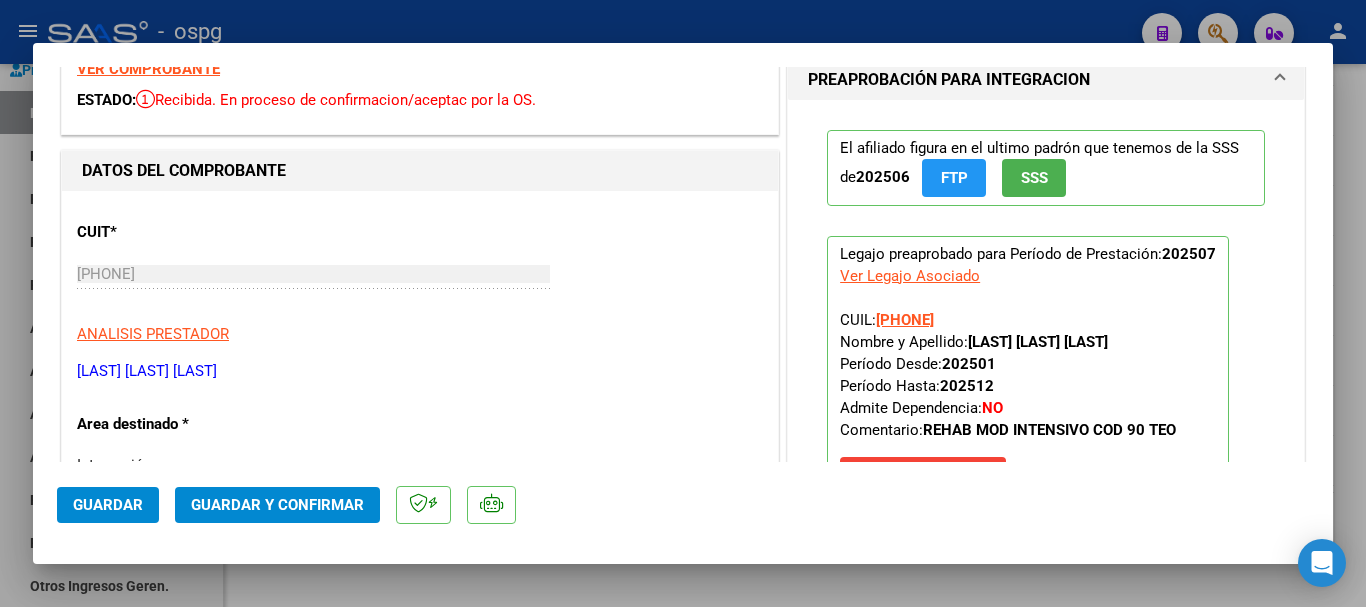 scroll, scrollTop: 0, scrollLeft: 0, axis: both 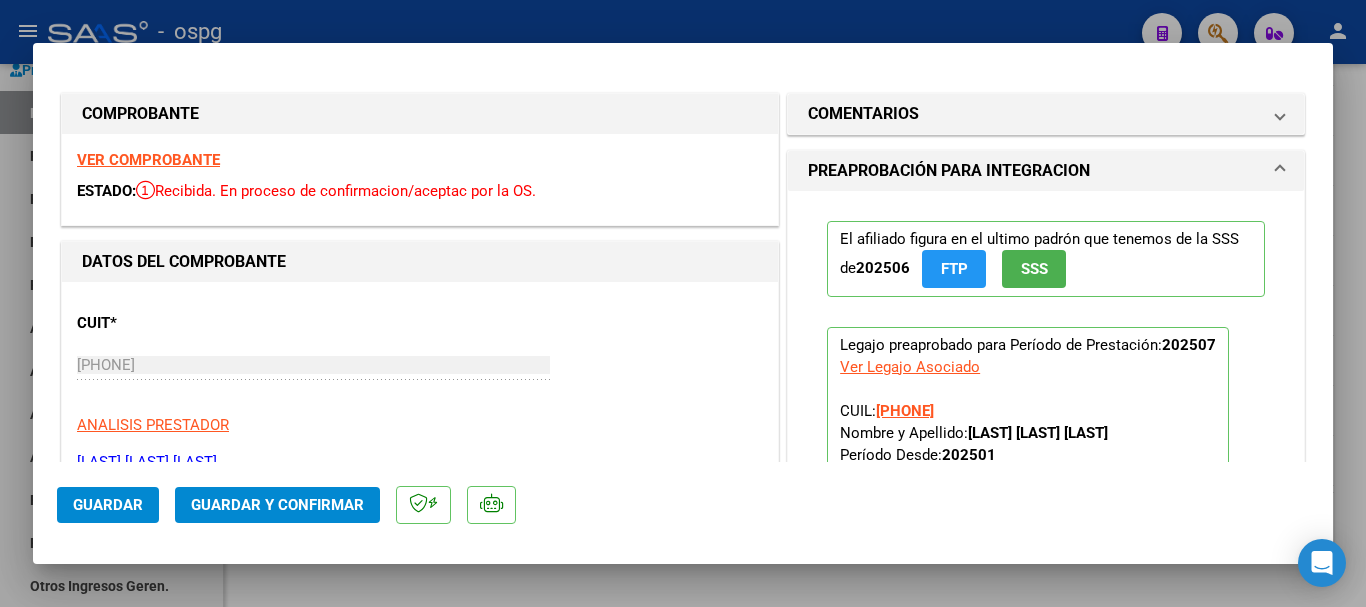 click on "VER COMPROBANTE" at bounding box center (148, 160) 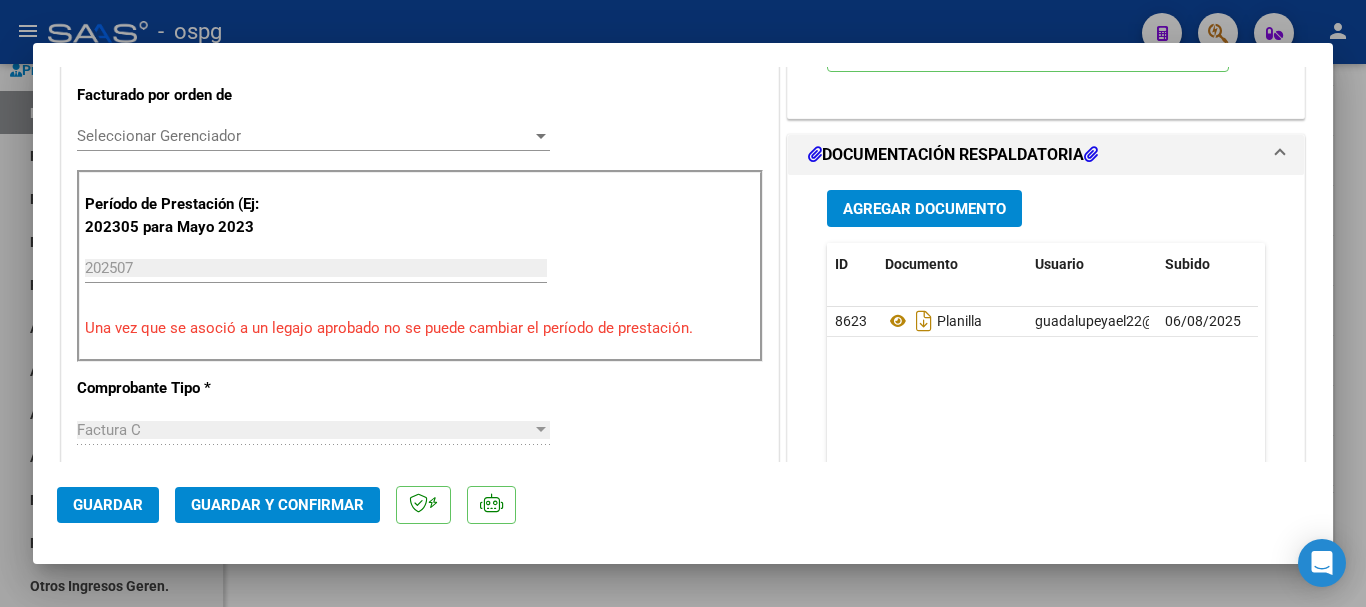 scroll, scrollTop: 600, scrollLeft: 0, axis: vertical 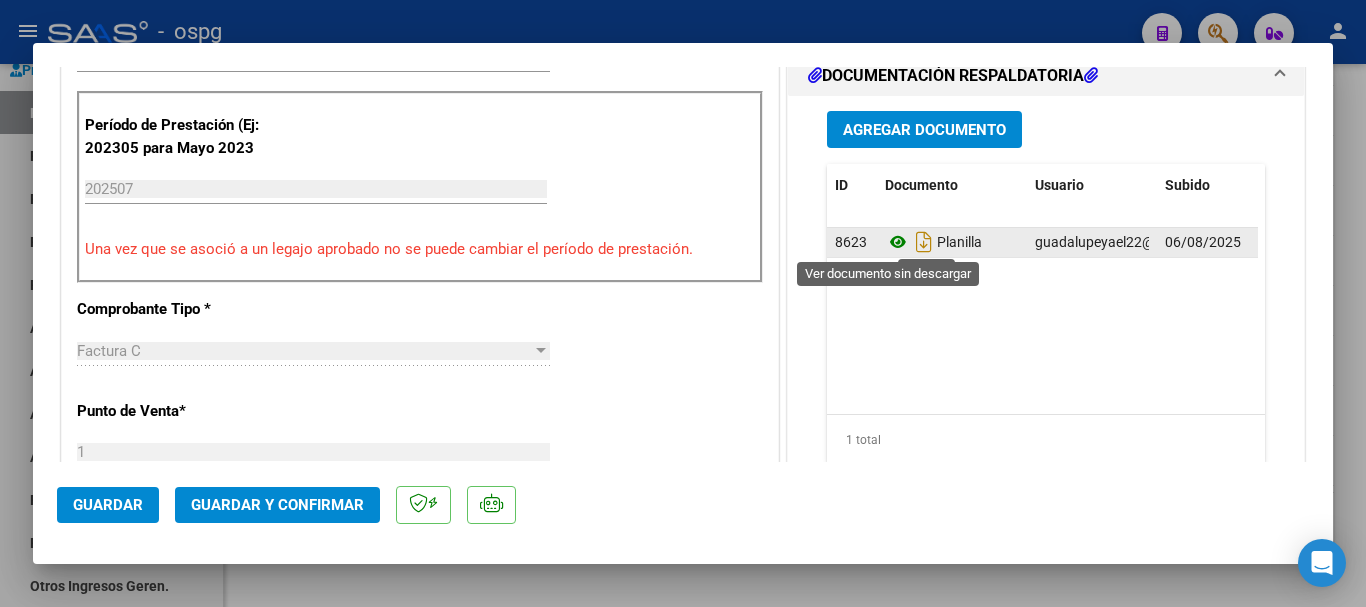 click 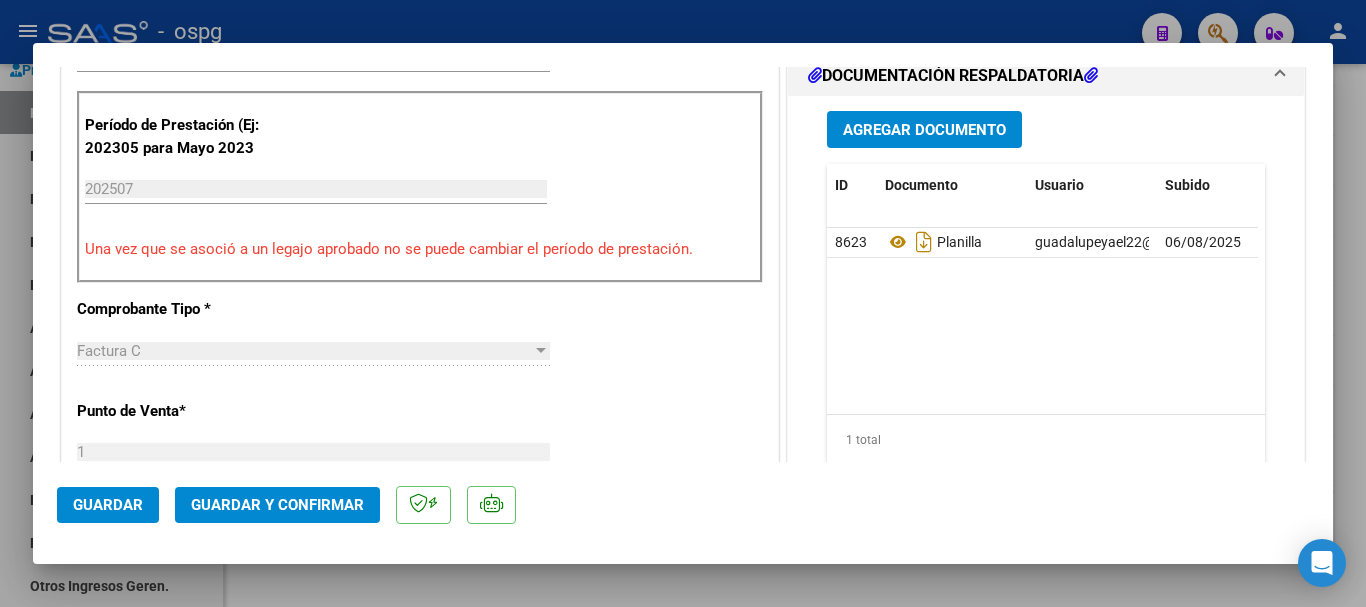 click at bounding box center (683, 303) 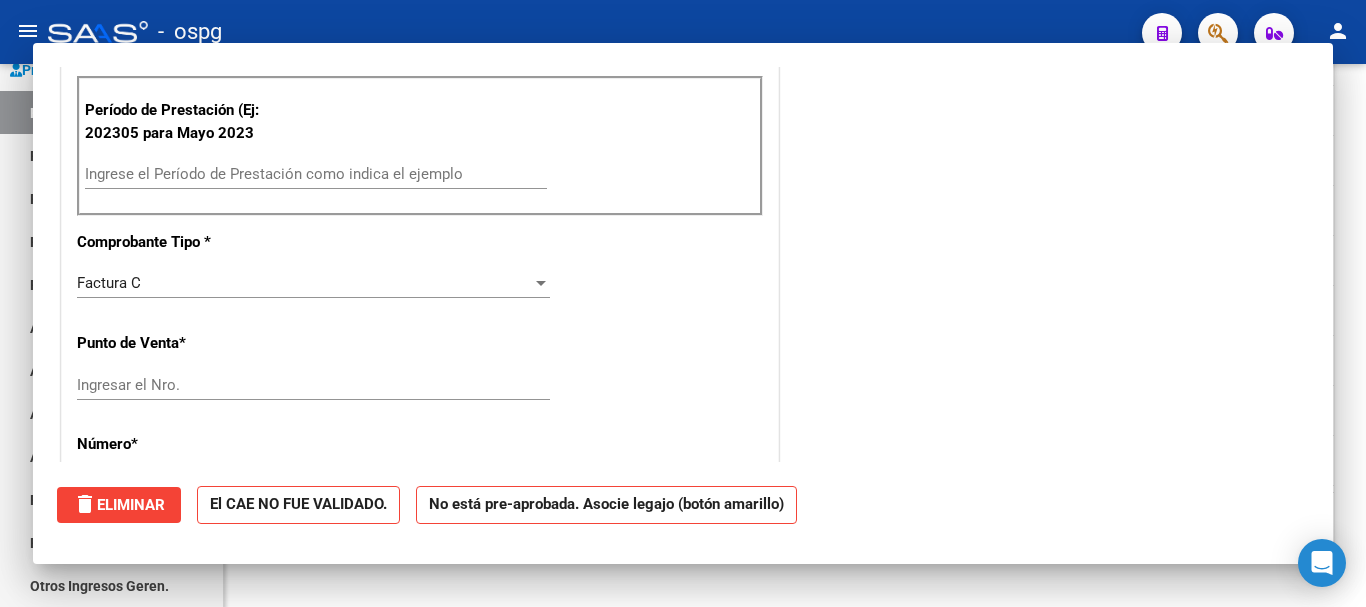 scroll, scrollTop: 585, scrollLeft: 0, axis: vertical 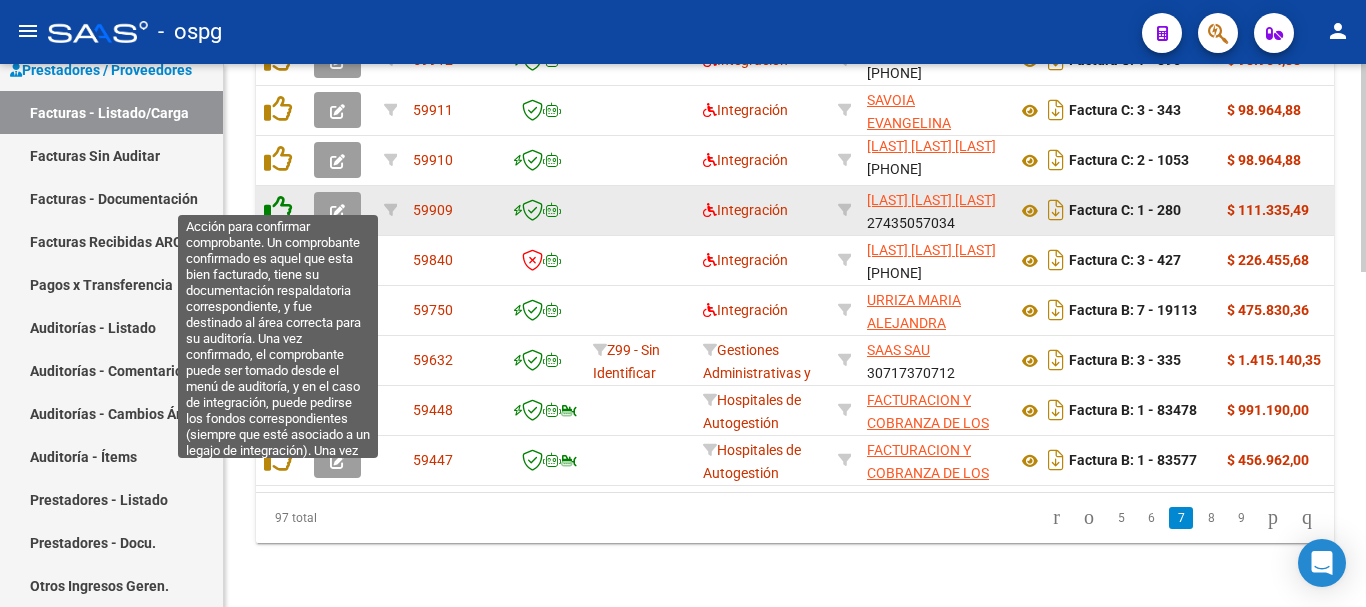 click 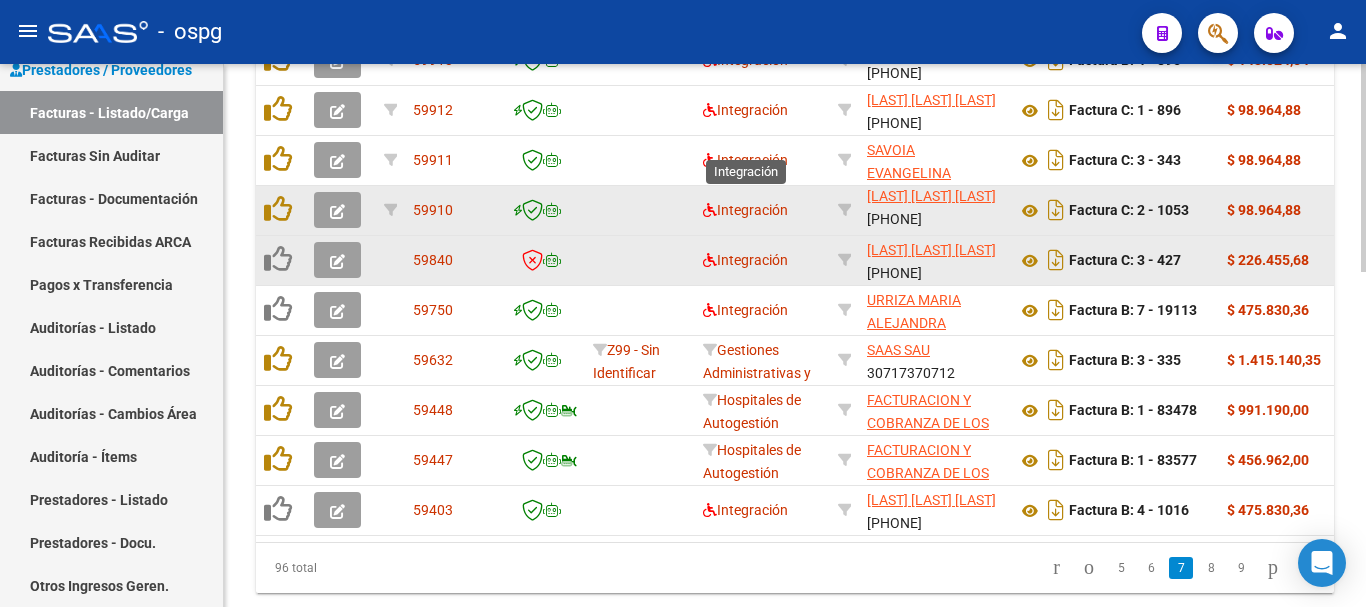 scroll, scrollTop: 777, scrollLeft: 0, axis: vertical 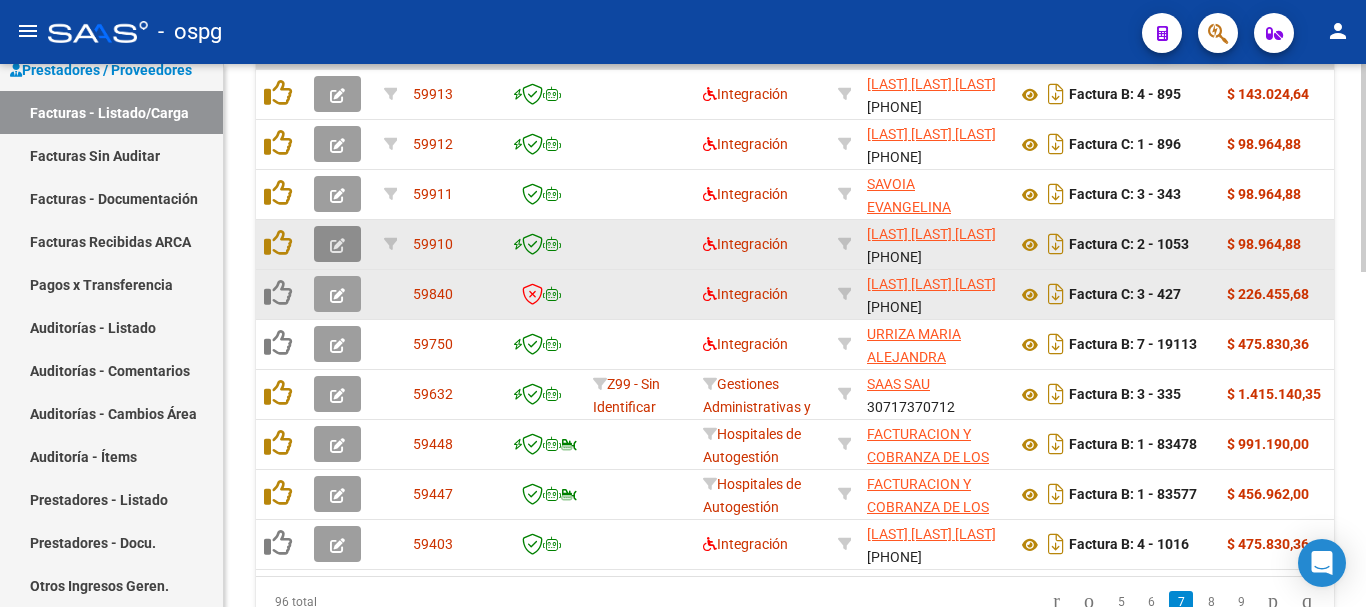 click 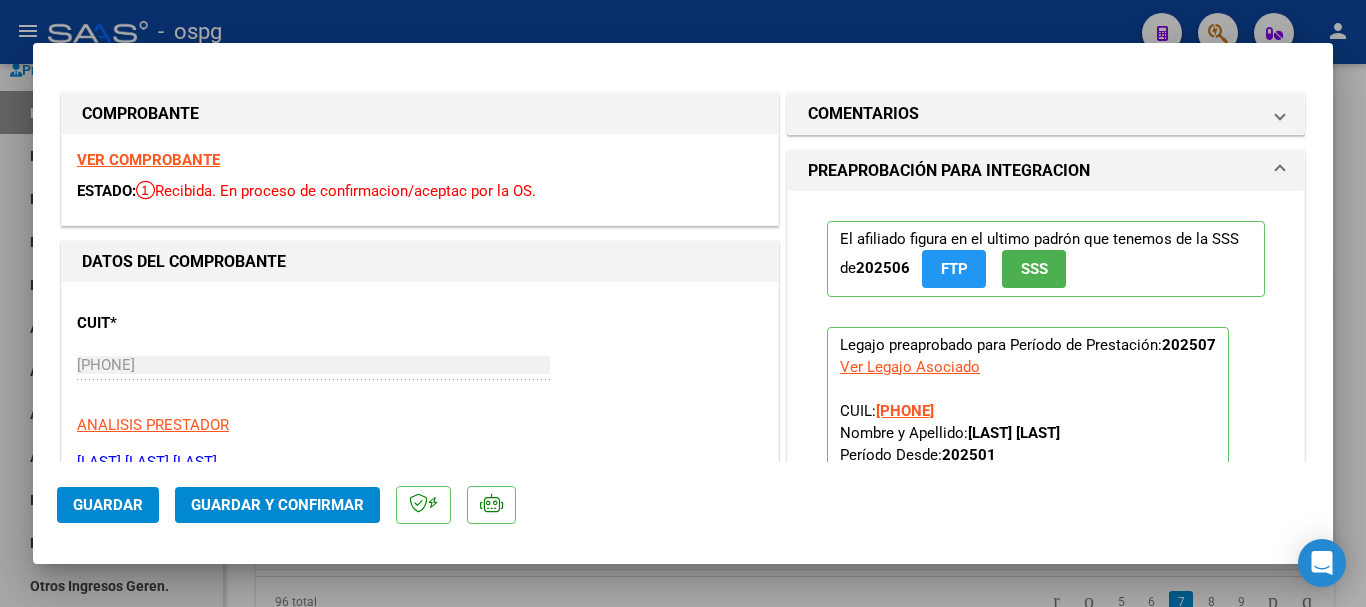 click on "VER COMPROBANTE" at bounding box center [148, 160] 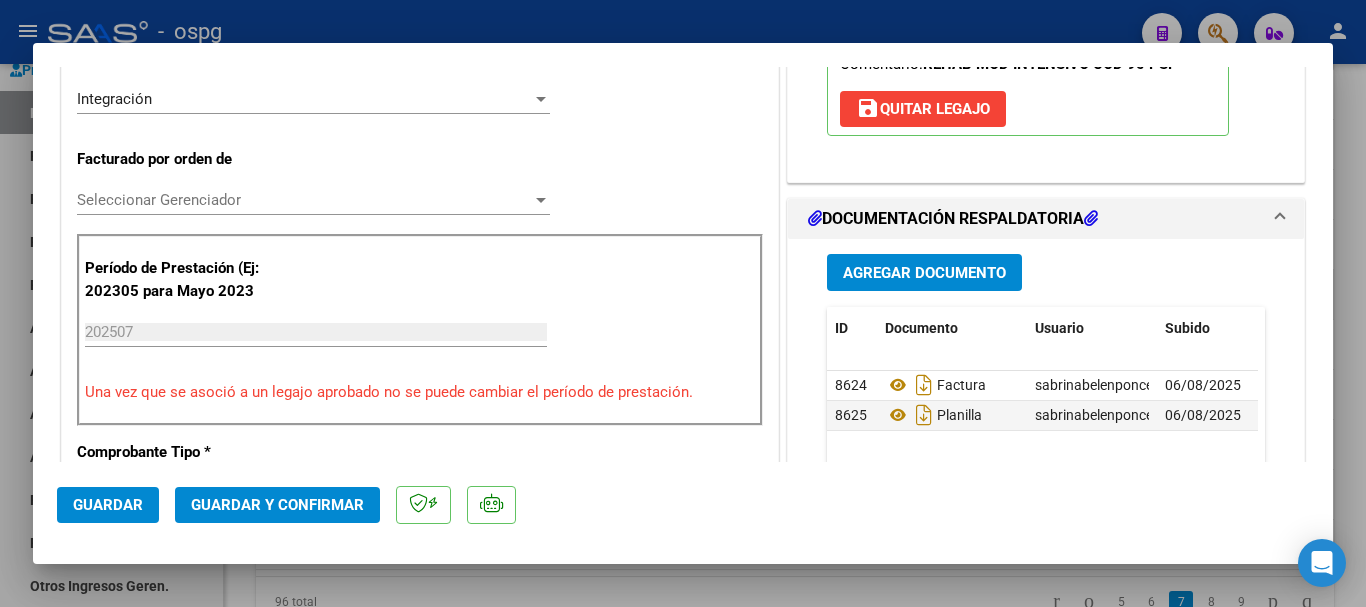 scroll, scrollTop: 500, scrollLeft: 0, axis: vertical 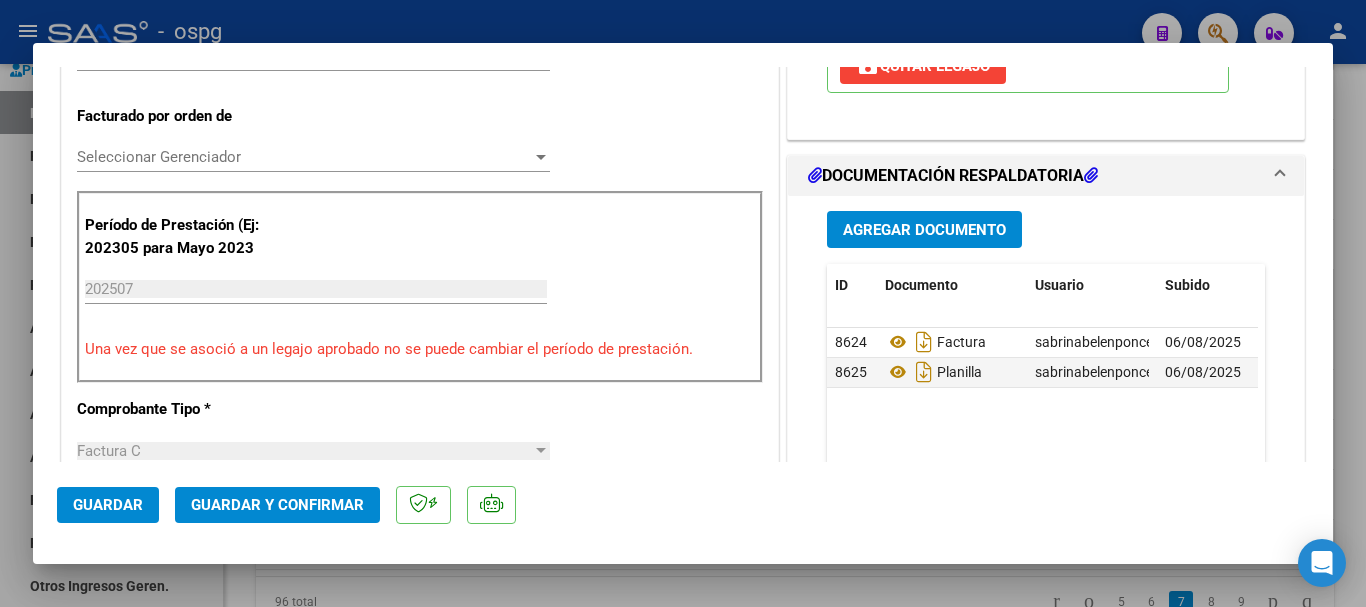 click at bounding box center (683, 303) 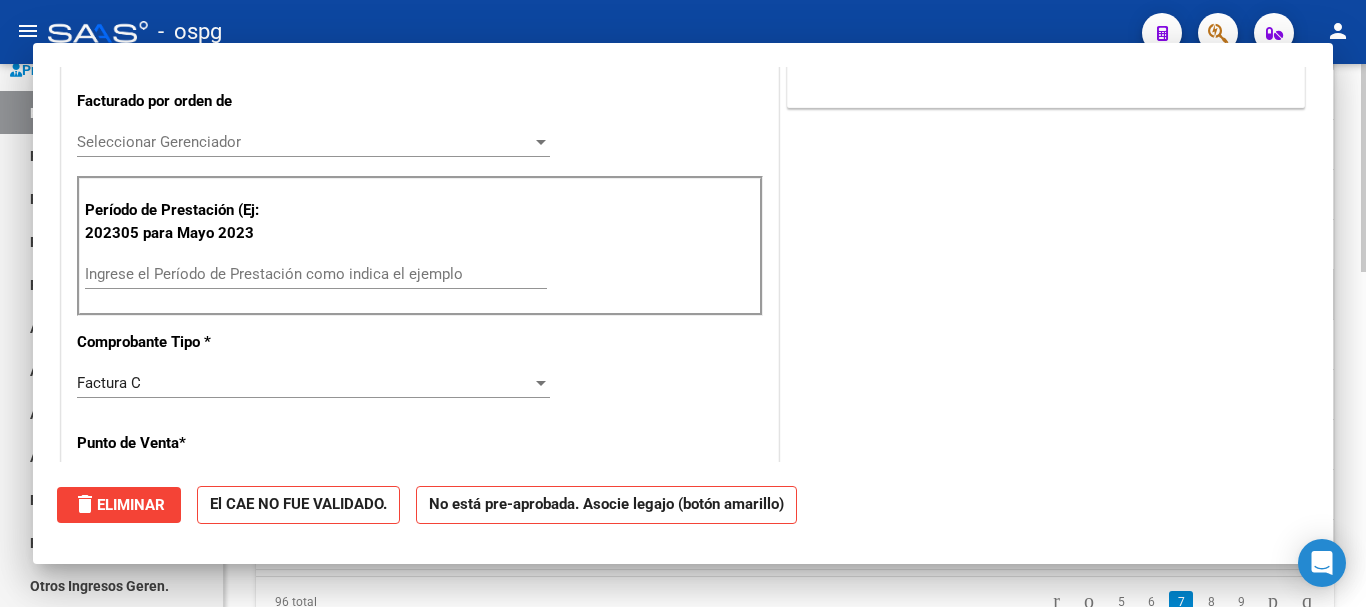 scroll, scrollTop: 0, scrollLeft: 0, axis: both 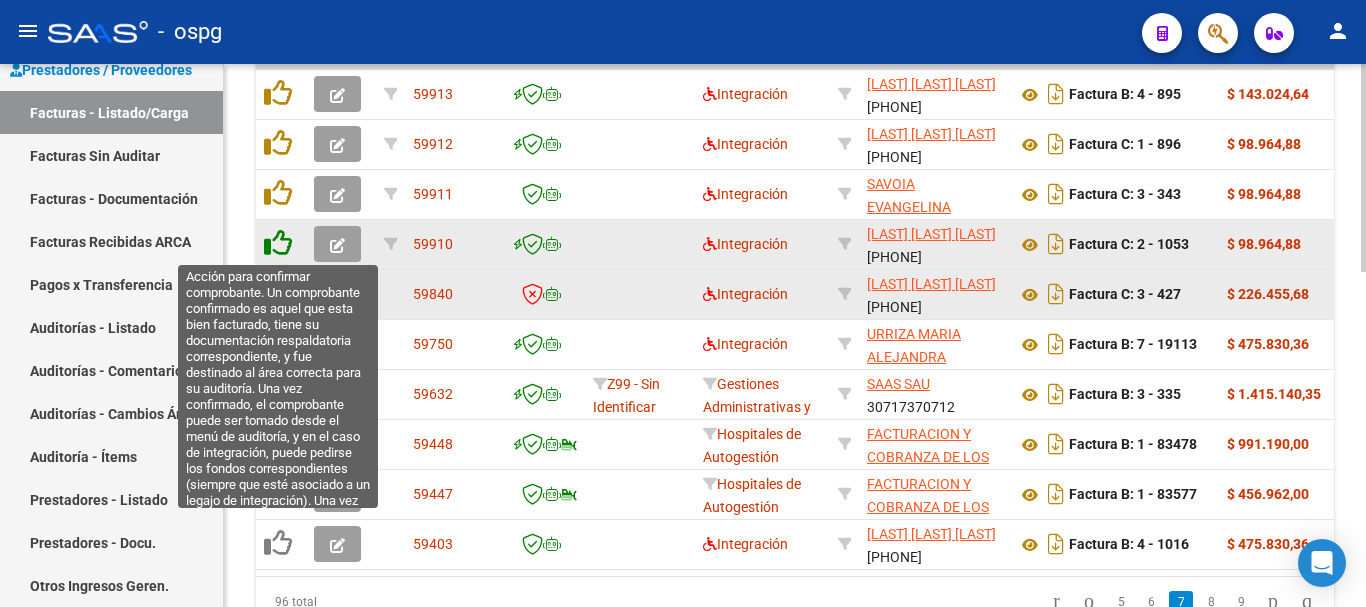 click 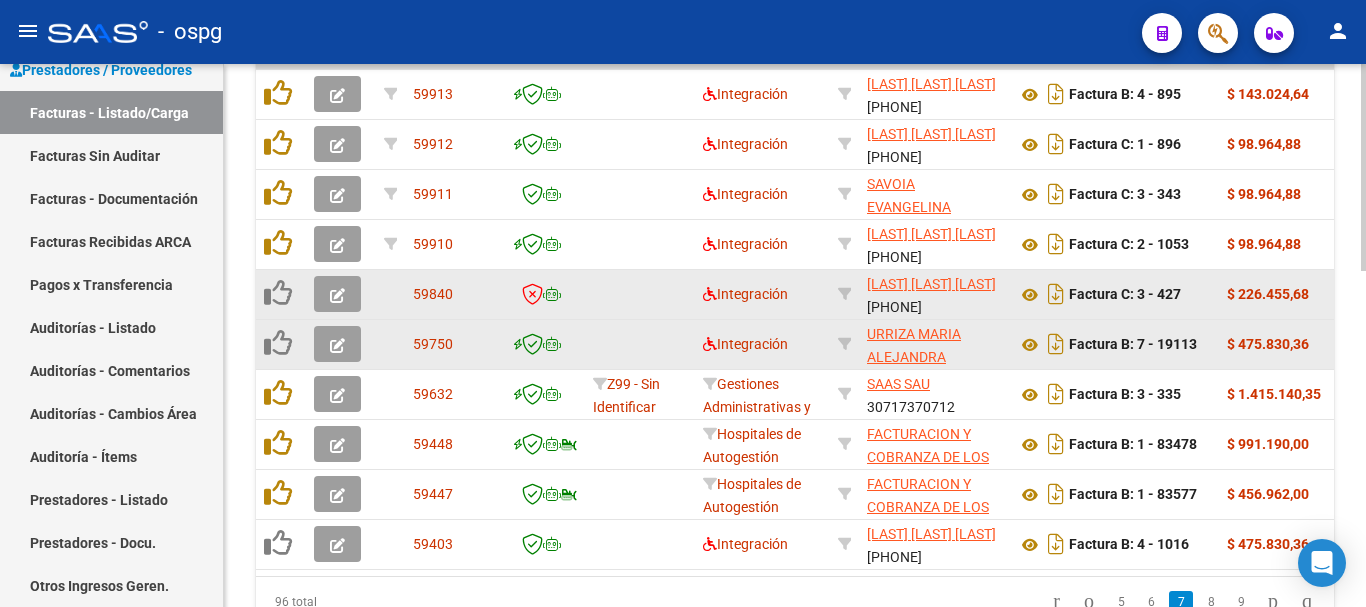 scroll, scrollTop: 777, scrollLeft: 0, axis: vertical 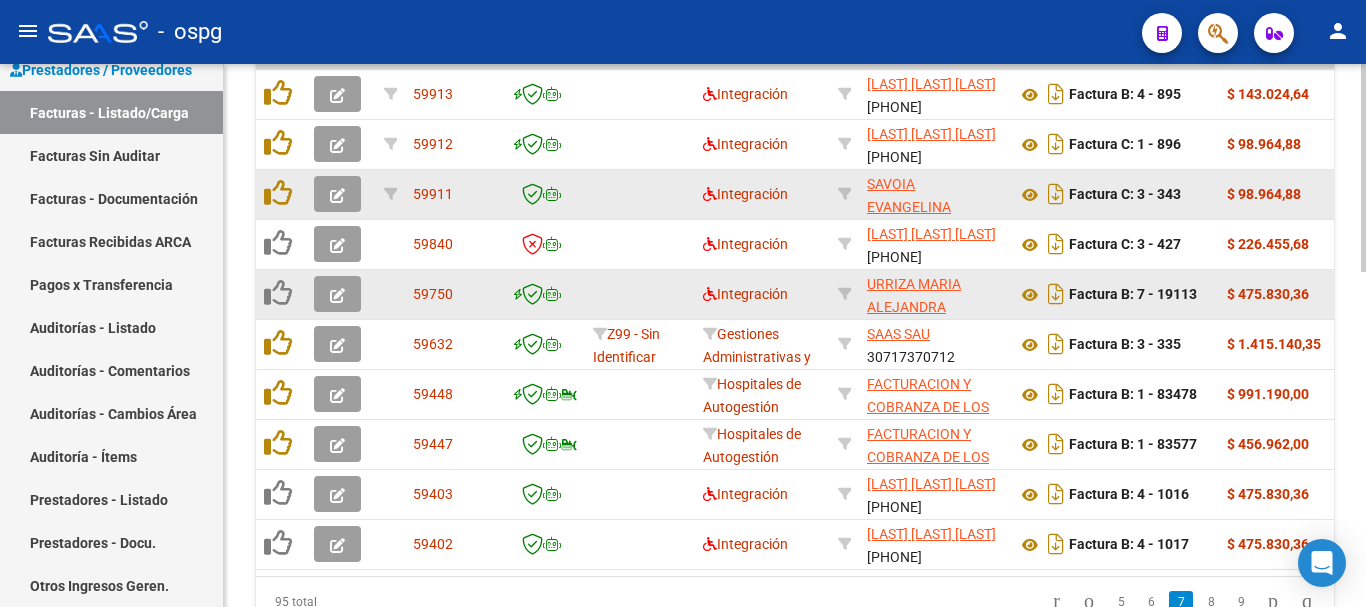 click 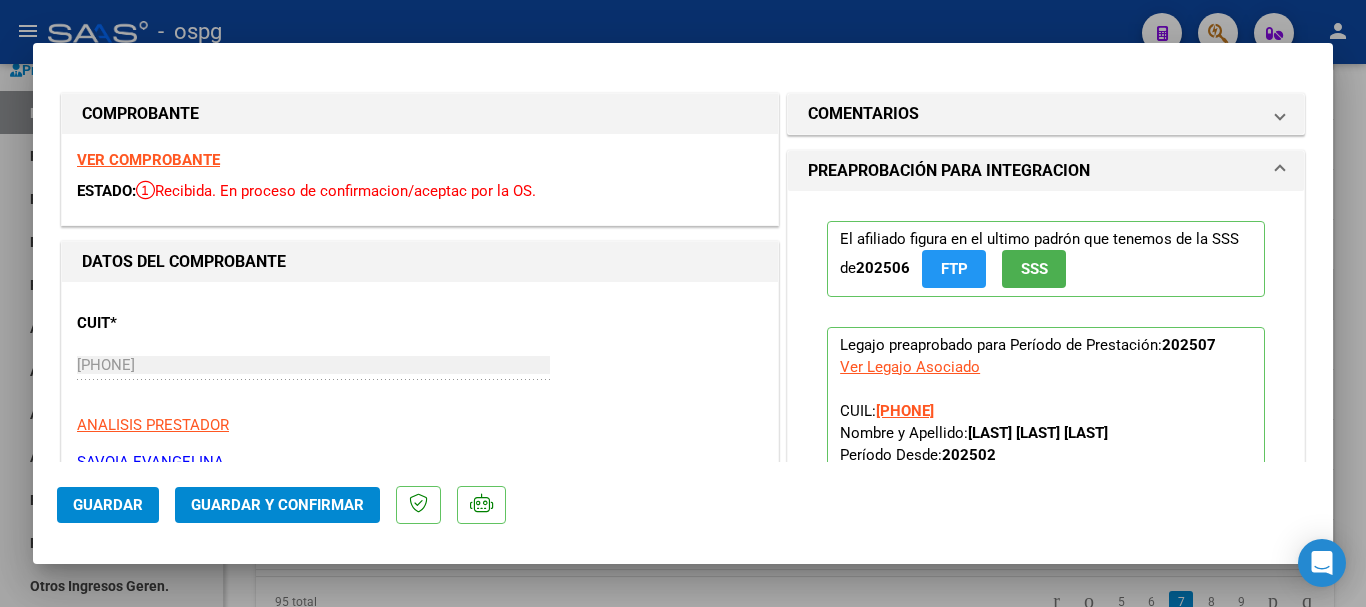 click on "VER COMPROBANTE" at bounding box center [148, 160] 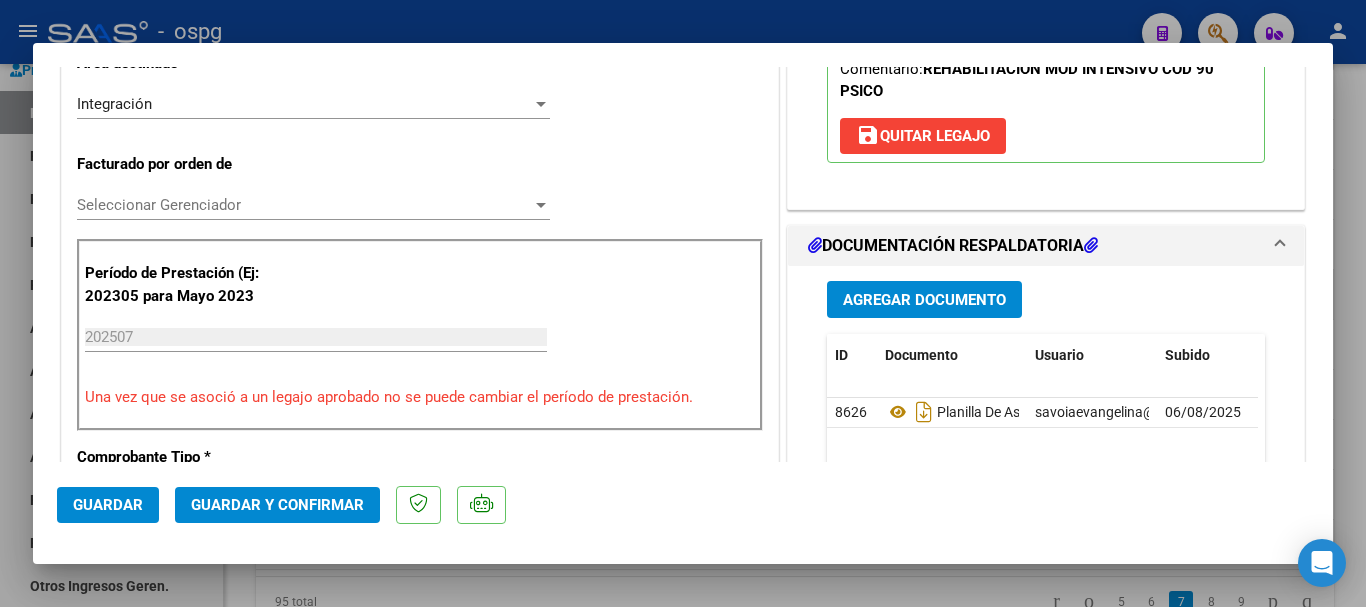 scroll, scrollTop: 500, scrollLeft: 0, axis: vertical 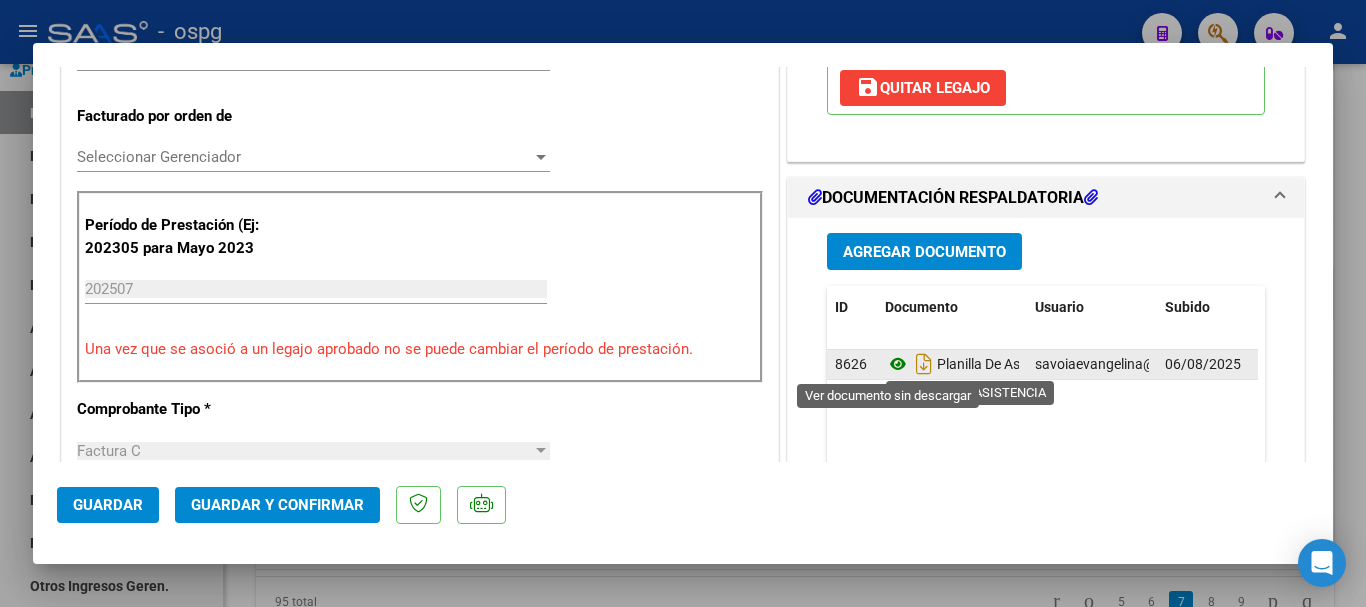 click 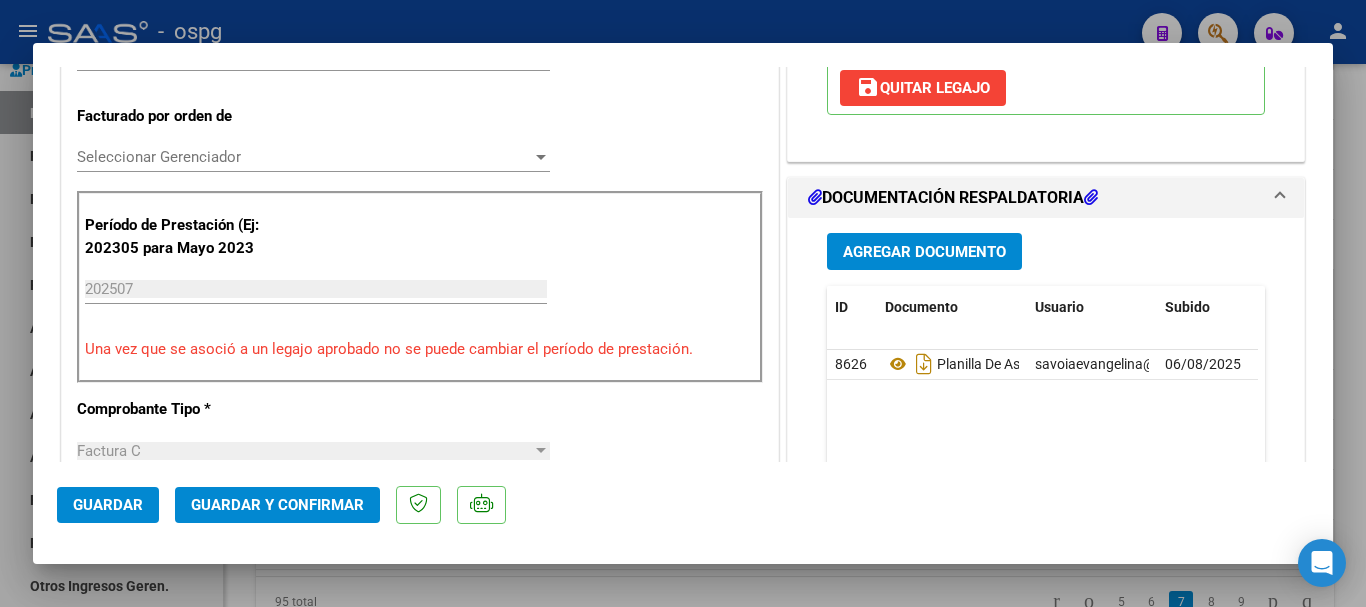 click at bounding box center [683, 303] 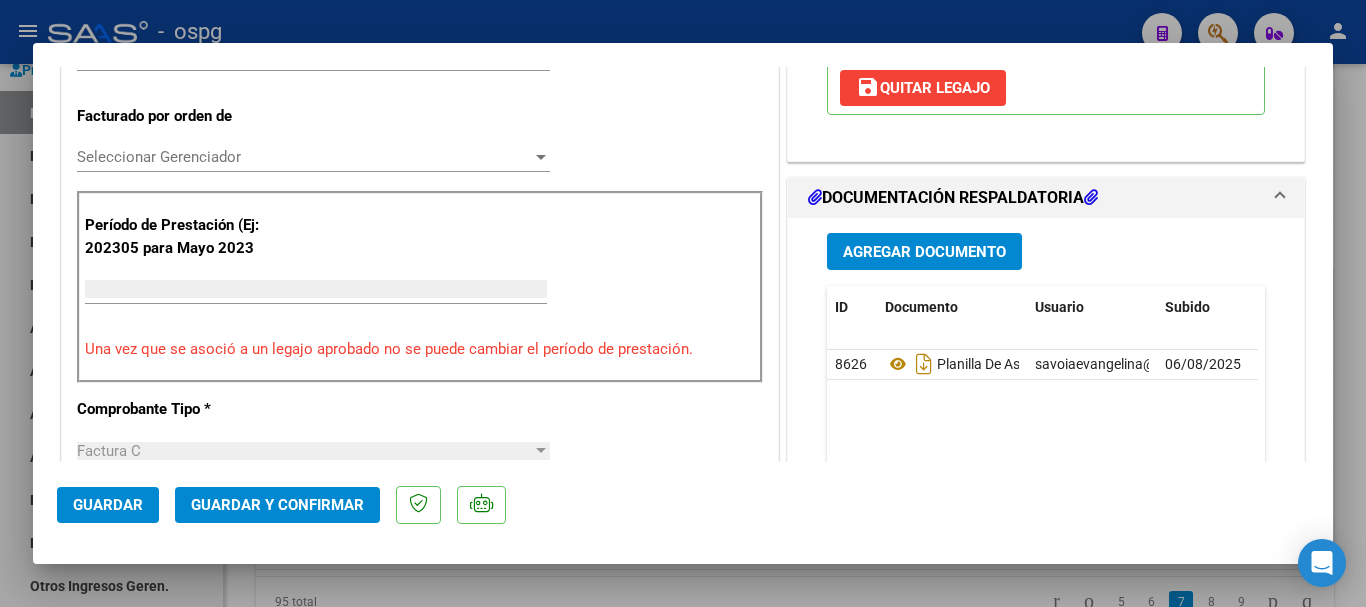 scroll, scrollTop: 485, scrollLeft: 0, axis: vertical 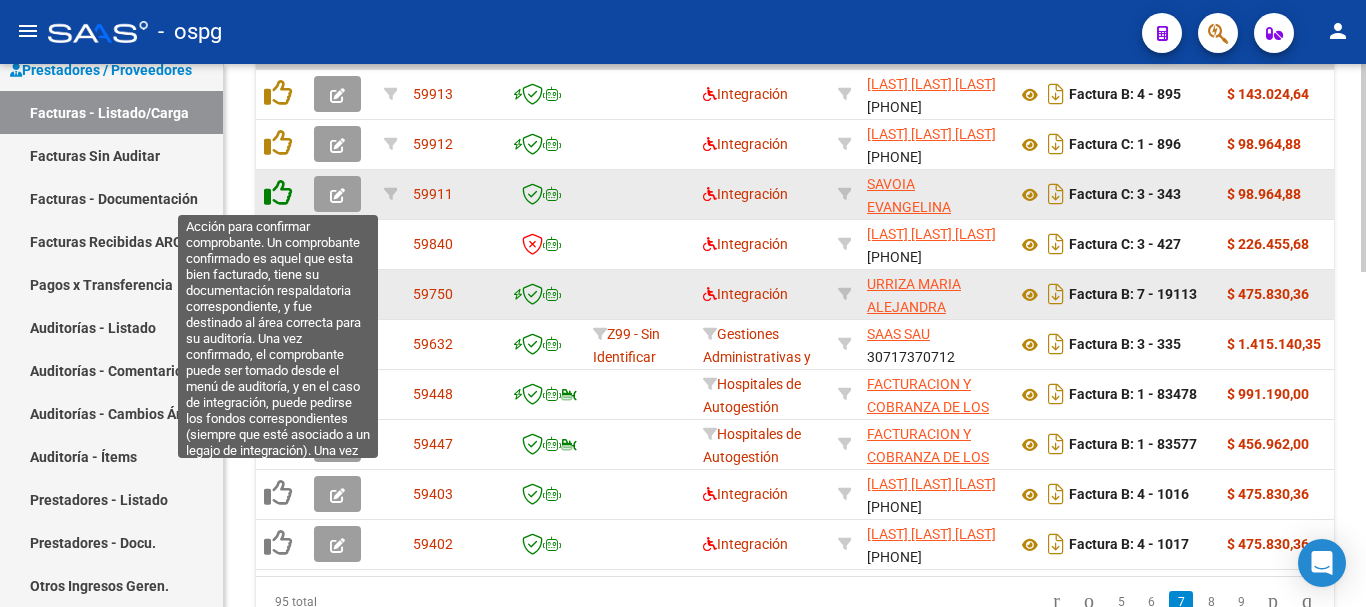 click 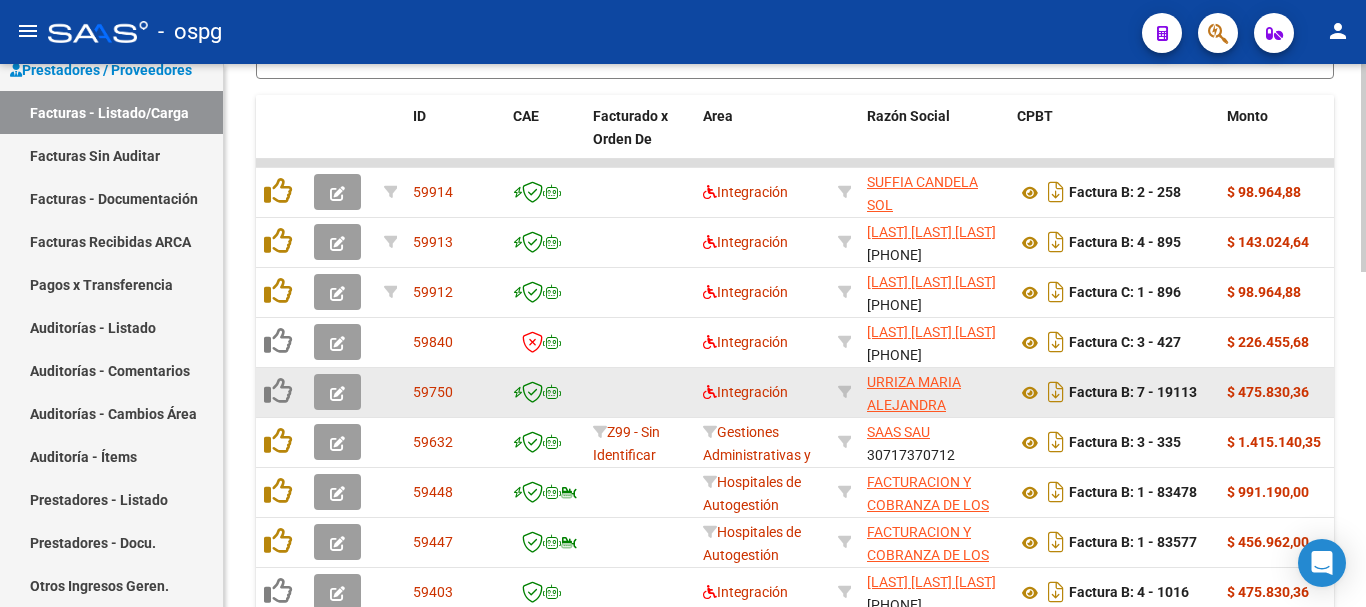 scroll, scrollTop: 677, scrollLeft: 0, axis: vertical 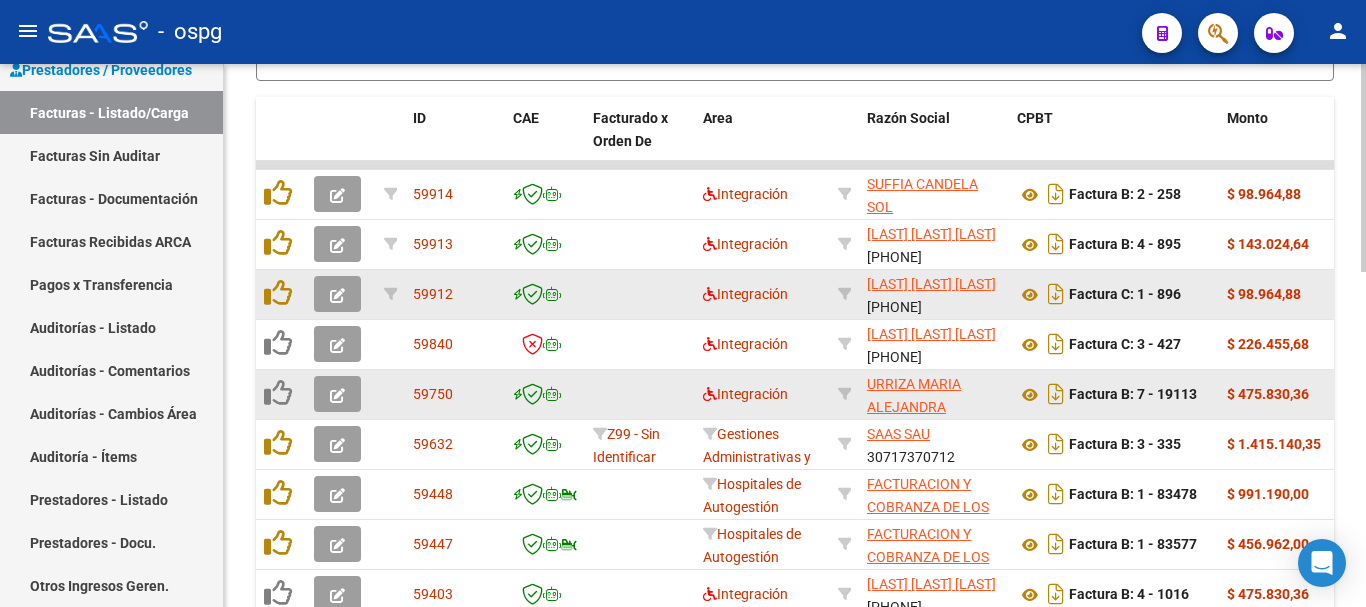 click 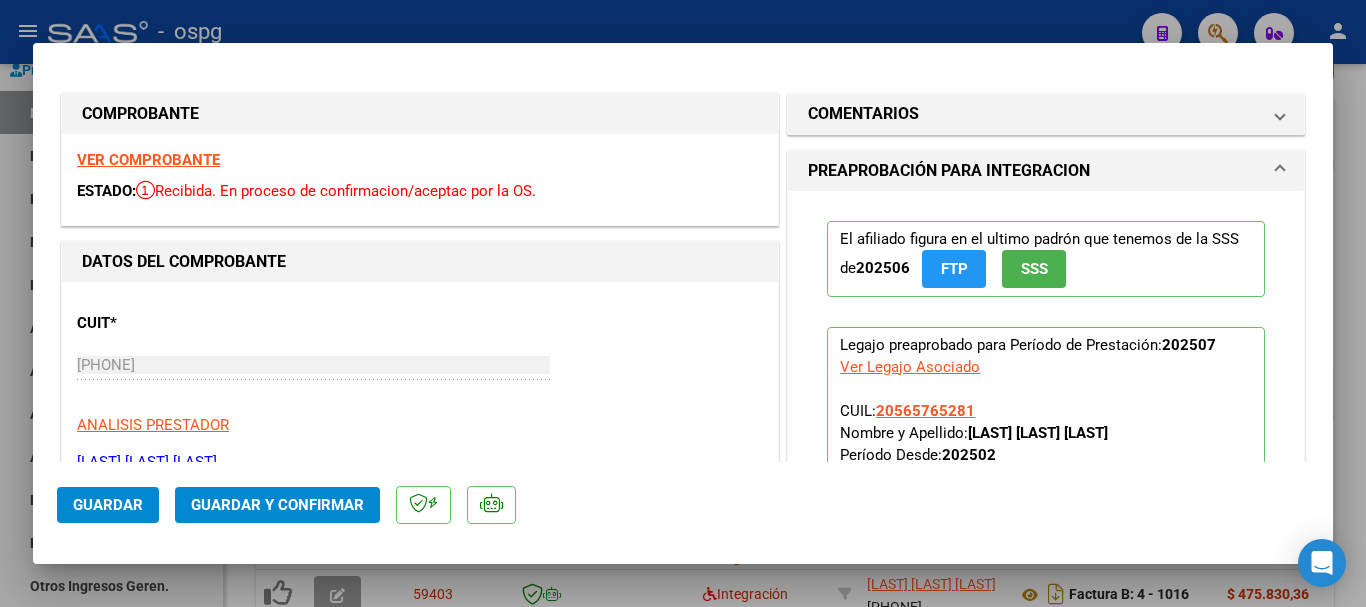 click on "VER COMPROBANTE" at bounding box center [148, 160] 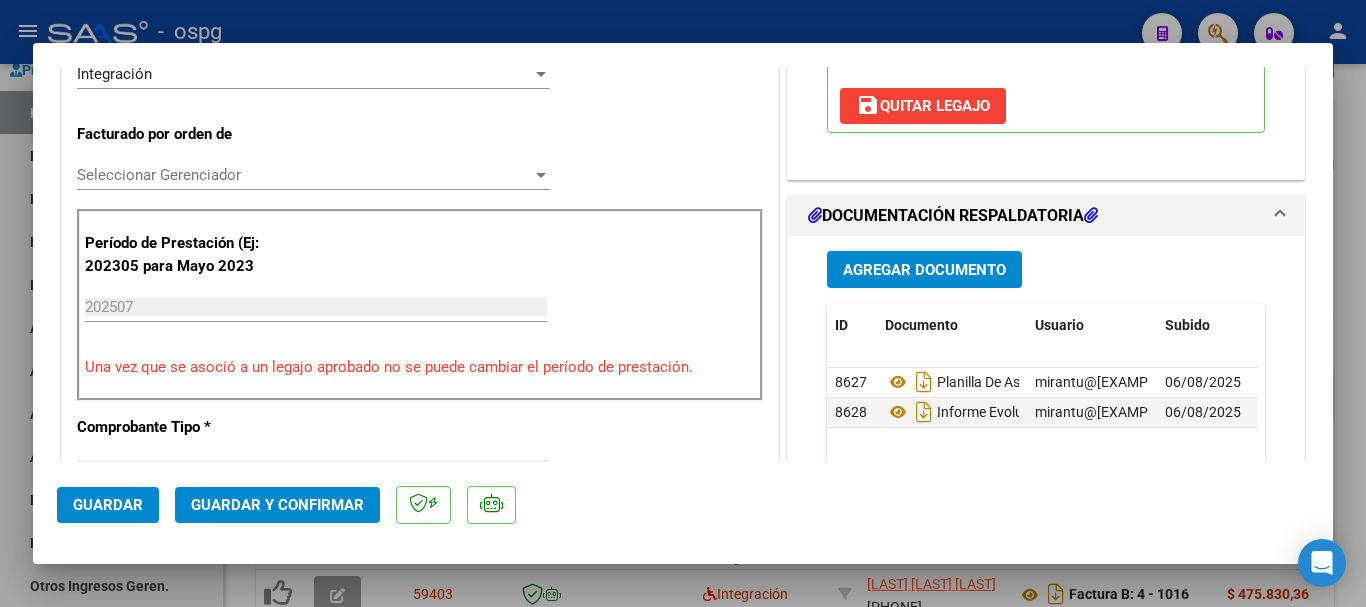 scroll, scrollTop: 500, scrollLeft: 0, axis: vertical 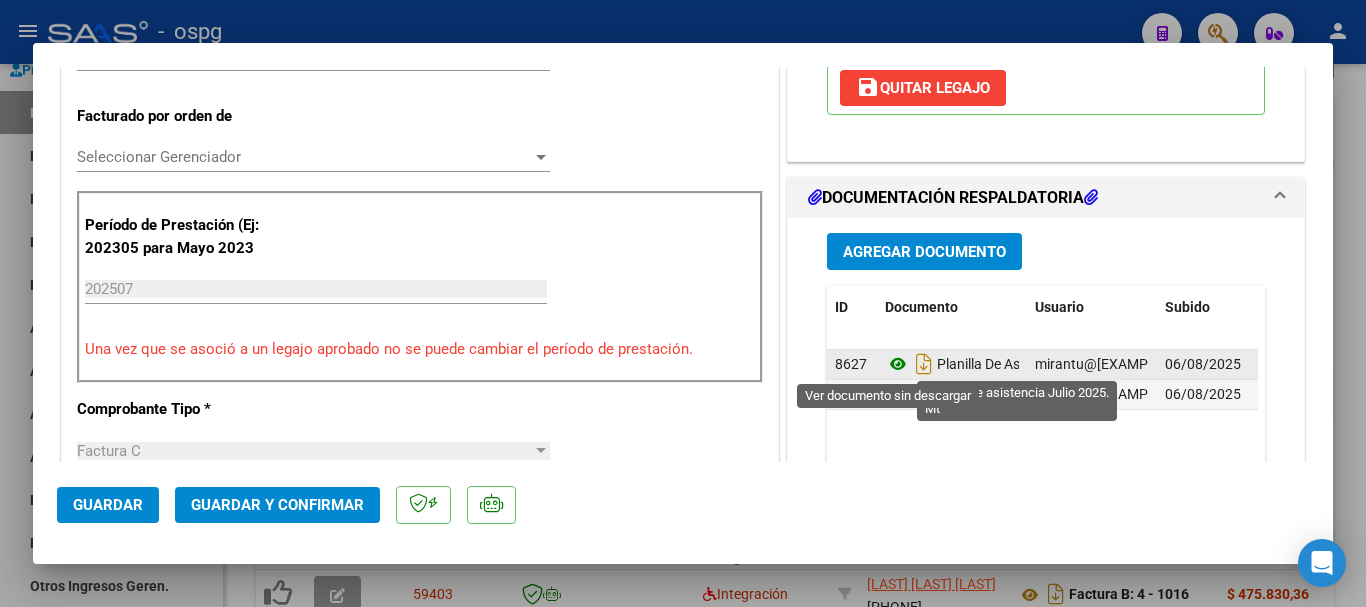 click 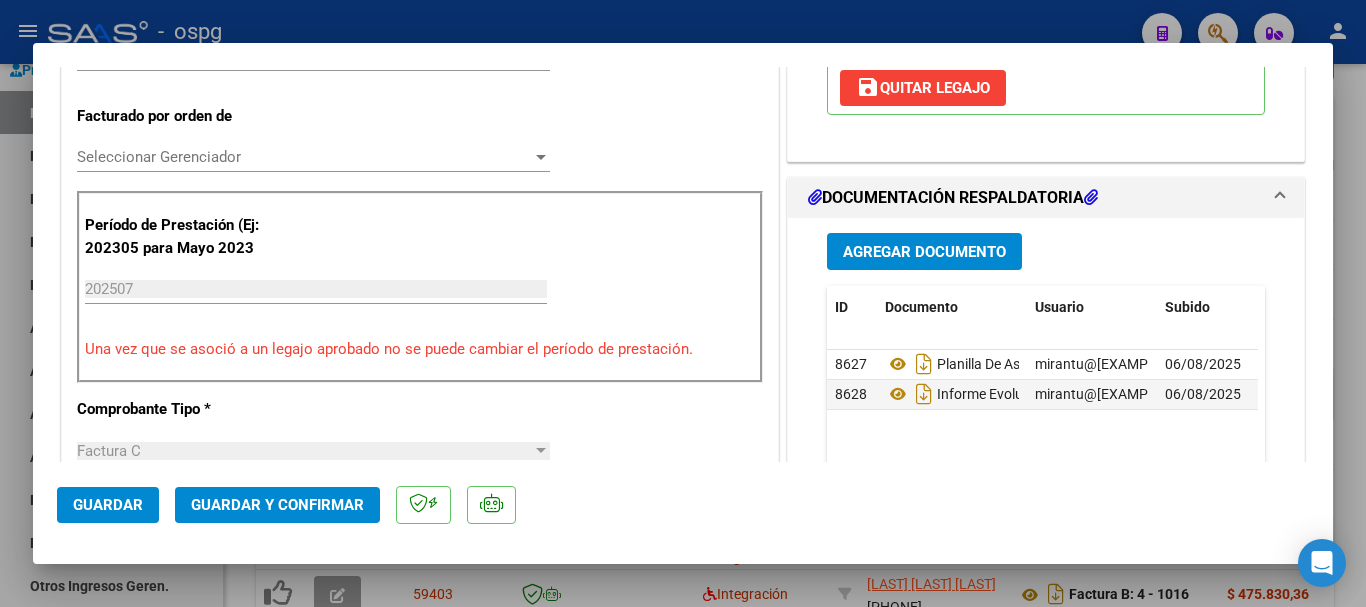 click at bounding box center [683, 303] 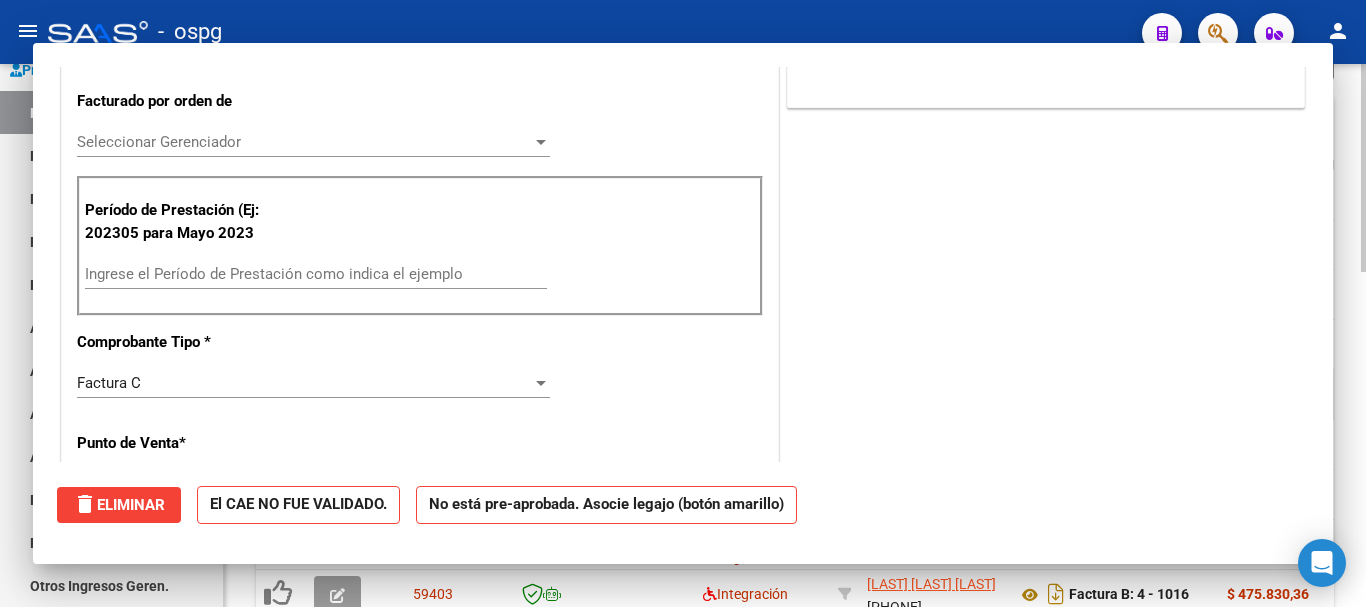 scroll, scrollTop: 485, scrollLeft: 0, axis: vertical 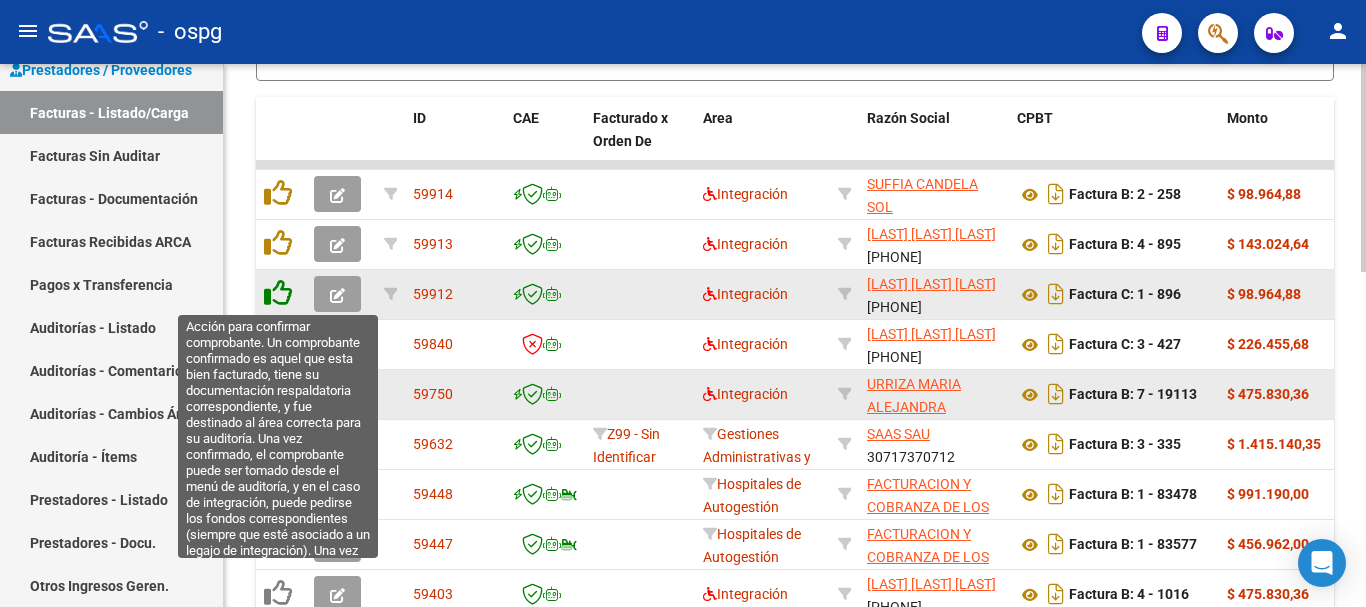 click 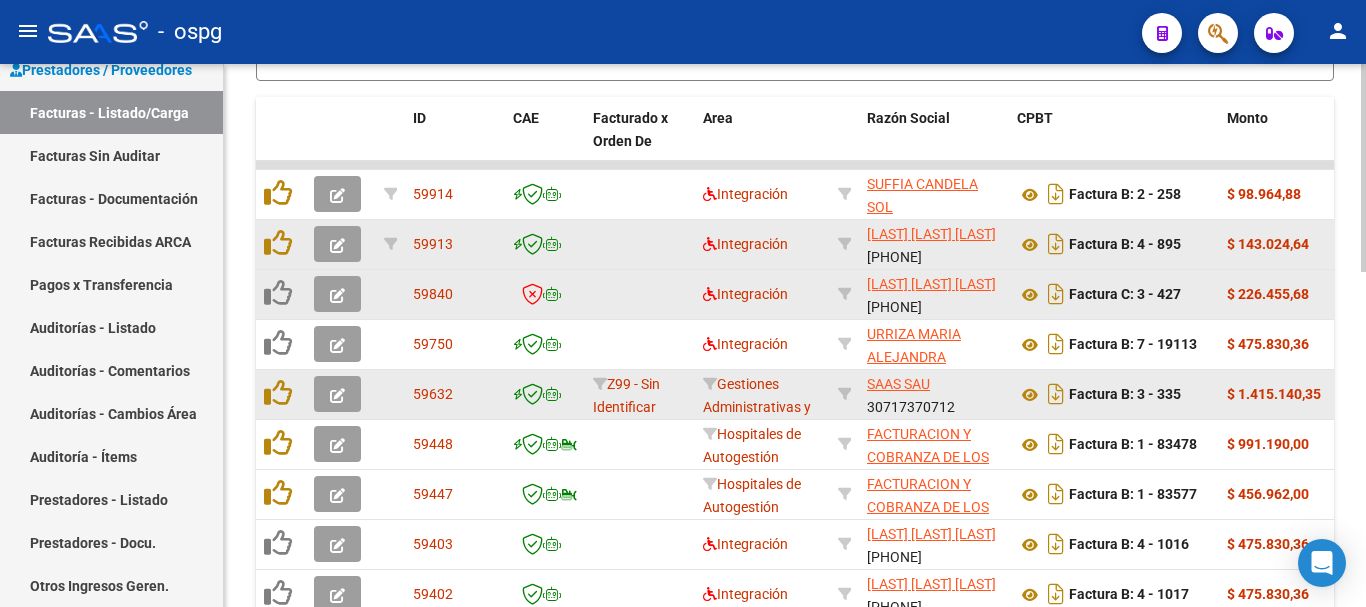 click 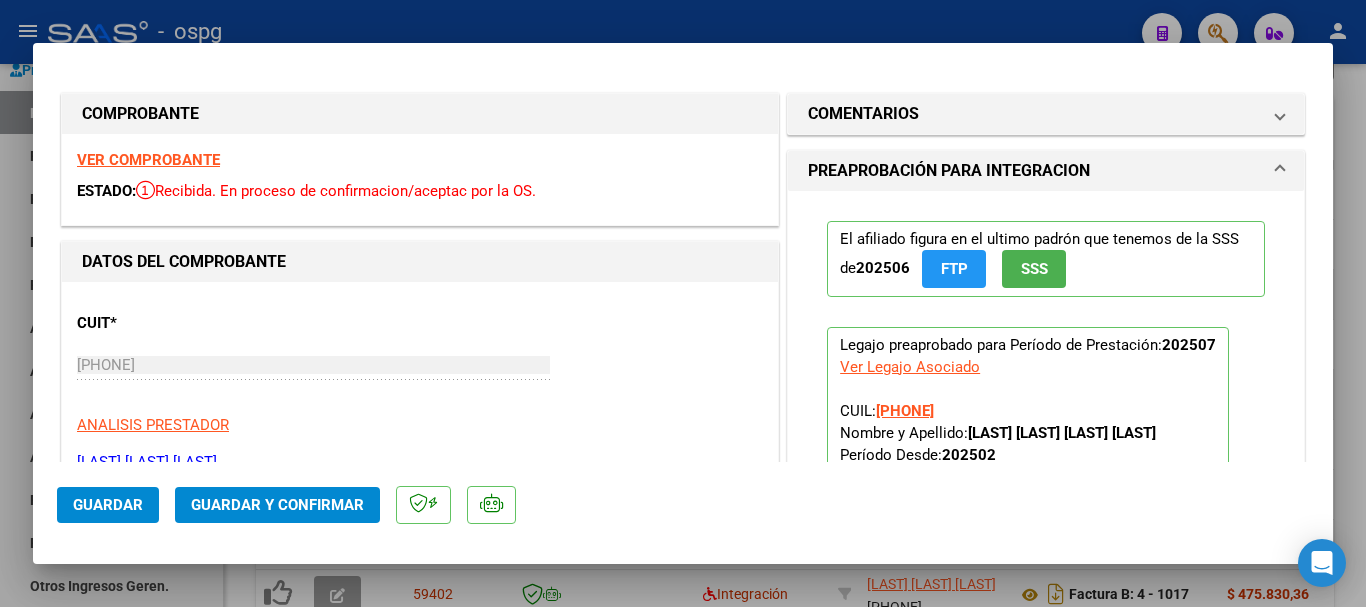 click on "VER COMPROBANTE" at bounding box center (148, 160) 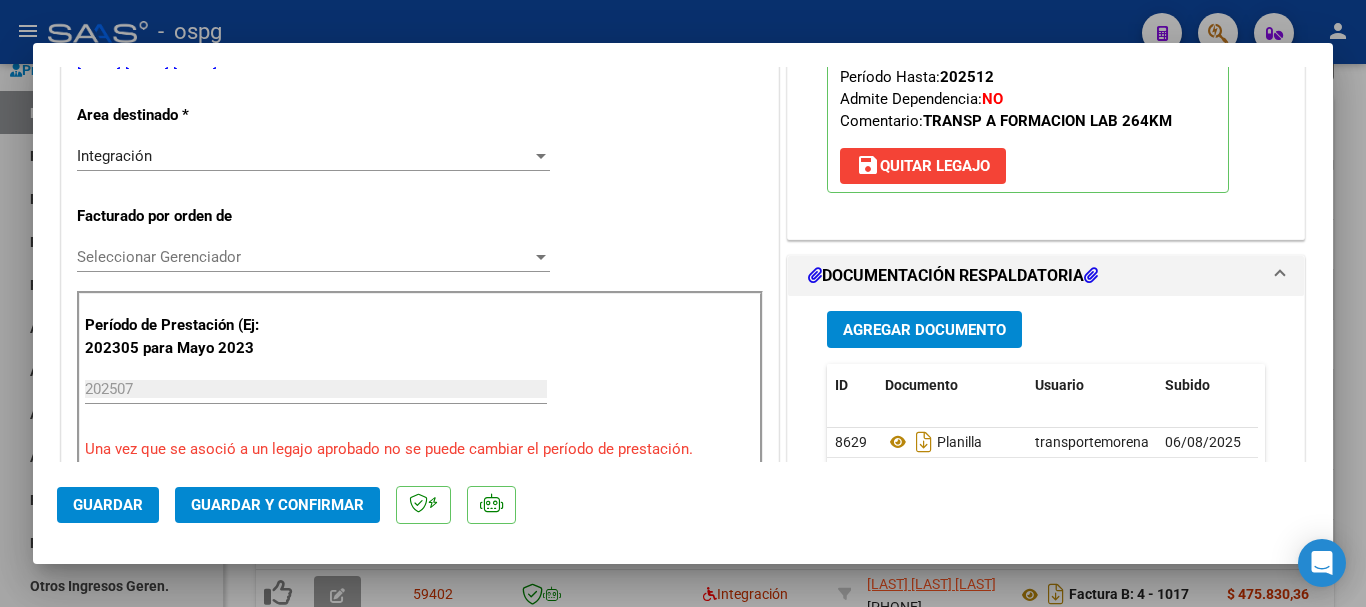 scroll, scrollTop: 500, scrollLeft: 0, axis: vertical 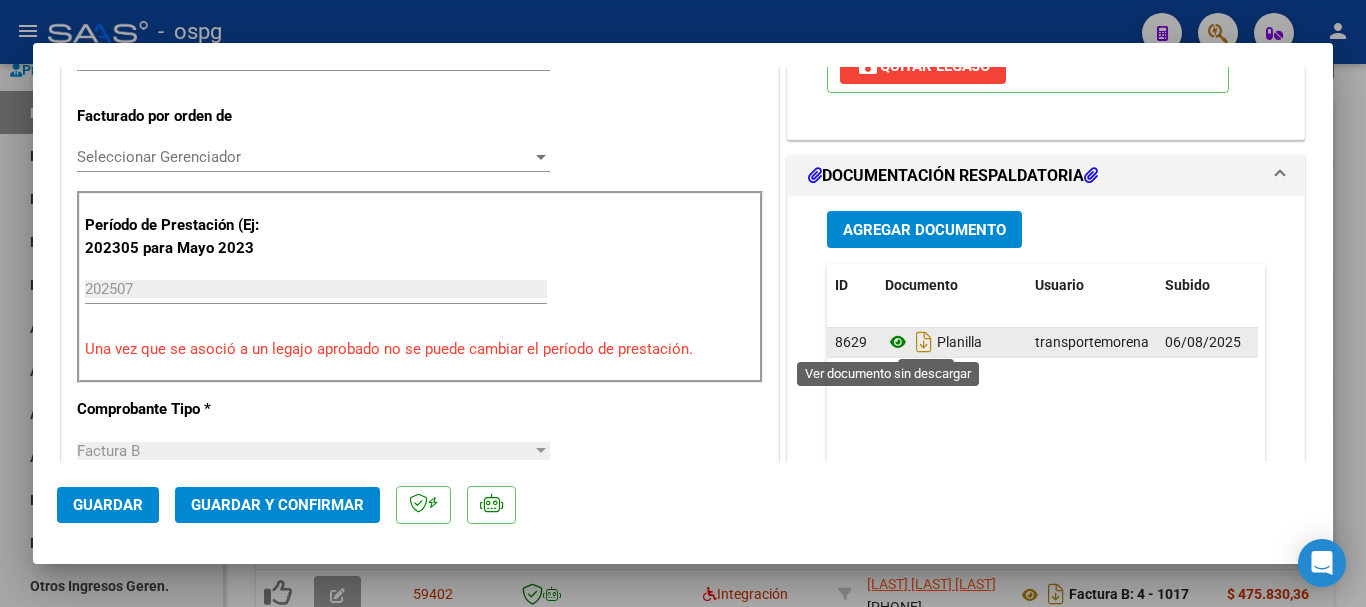 click 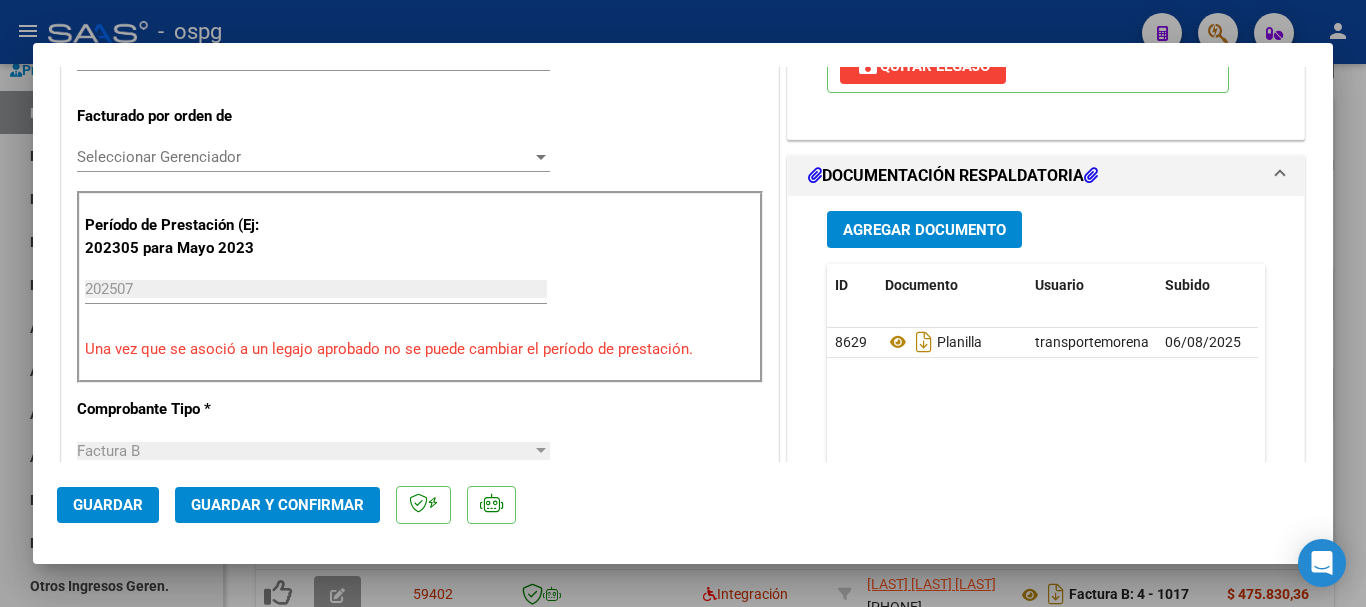 click at bounding box center (683, 303) 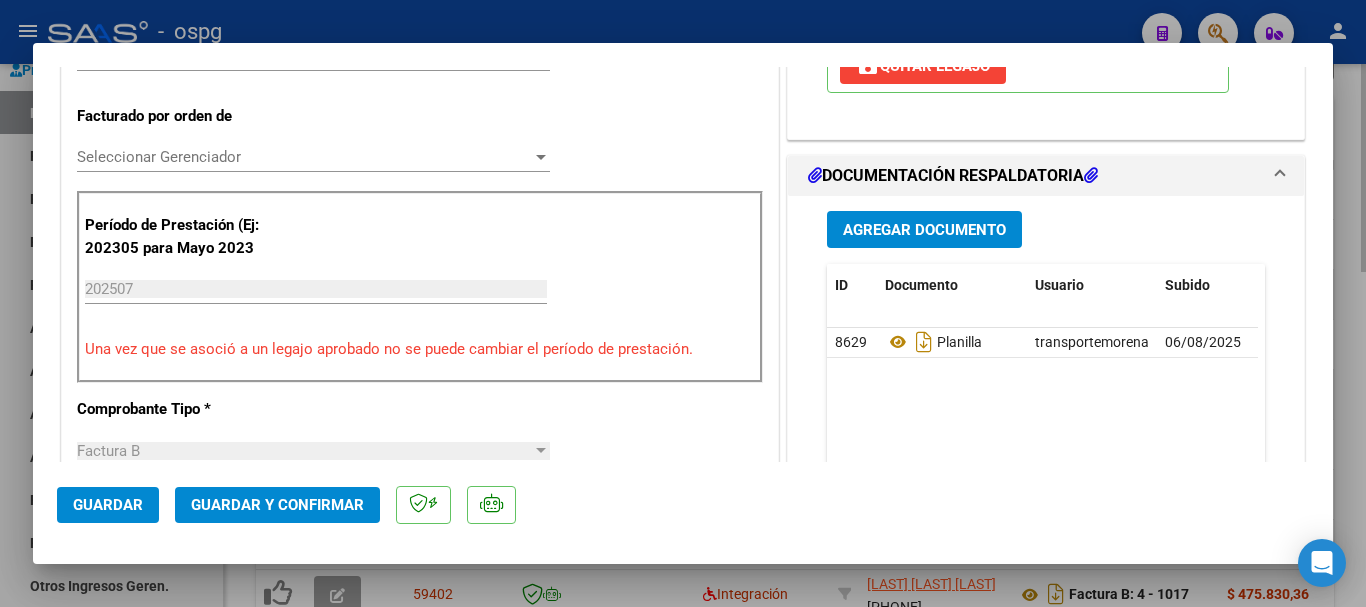type 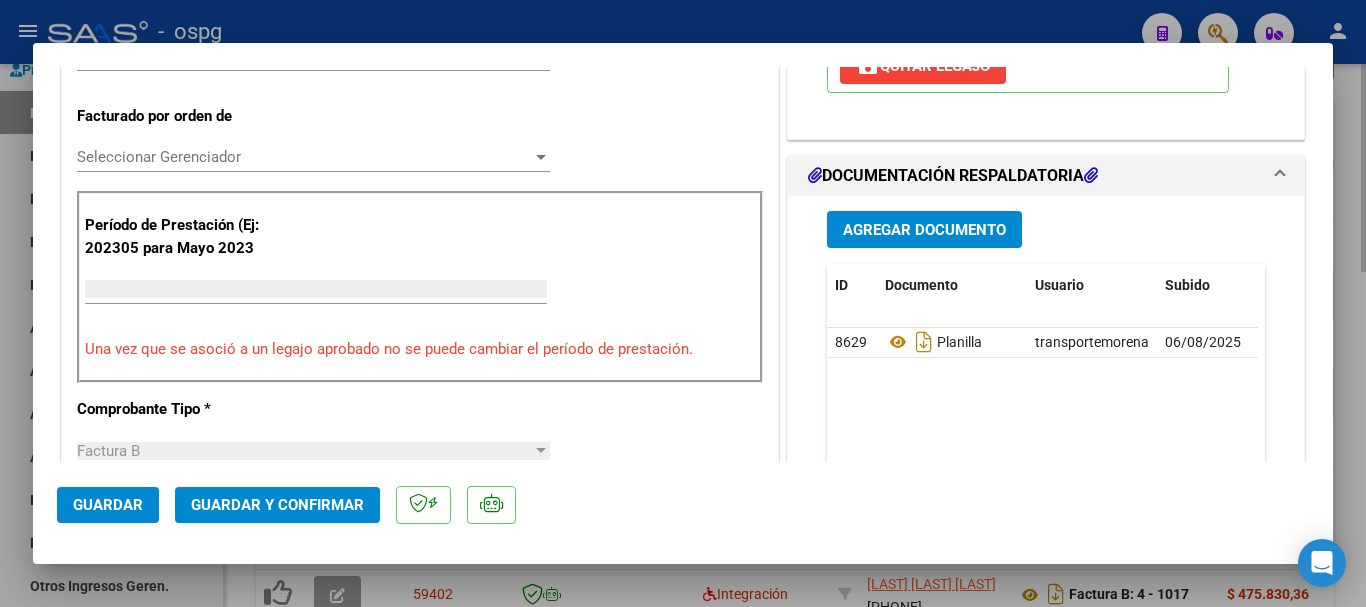 scroll, scrollTop: 0, scrollLeft: 0, axis: both 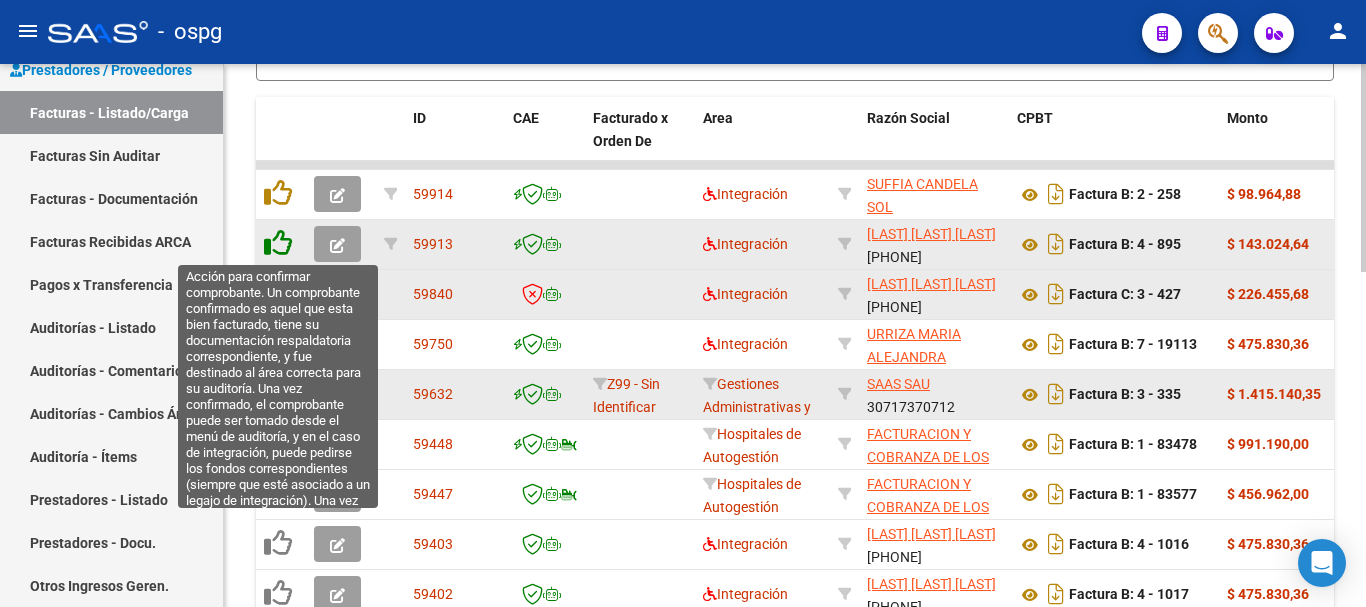 click 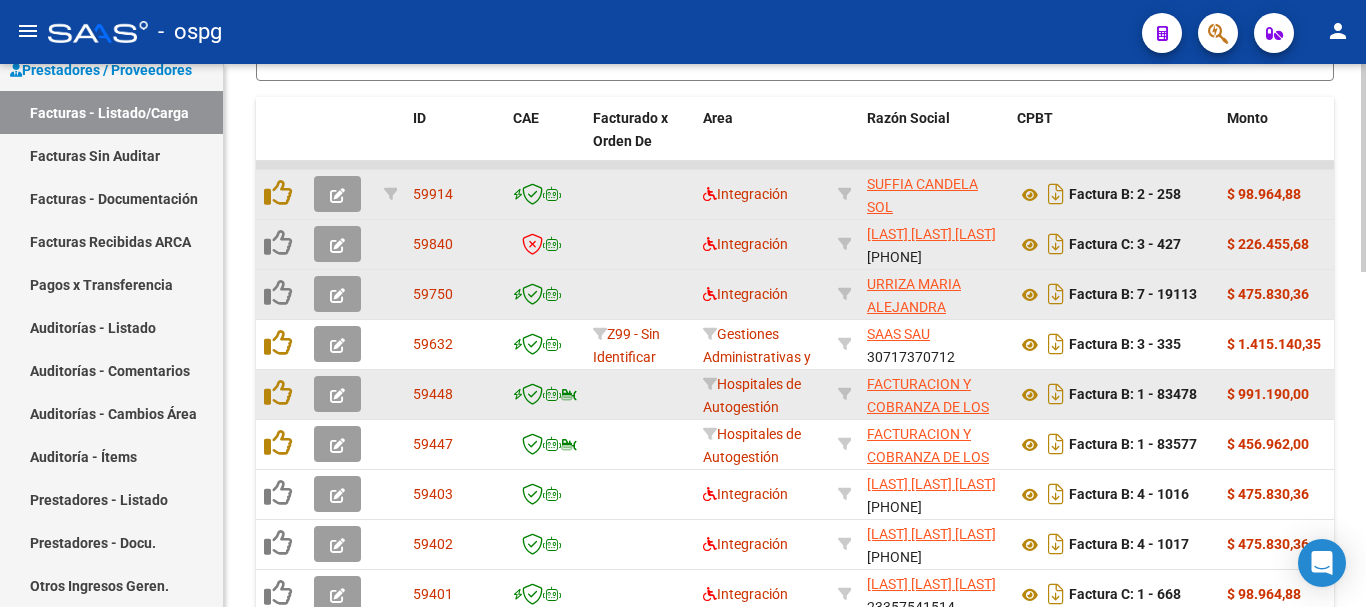 click 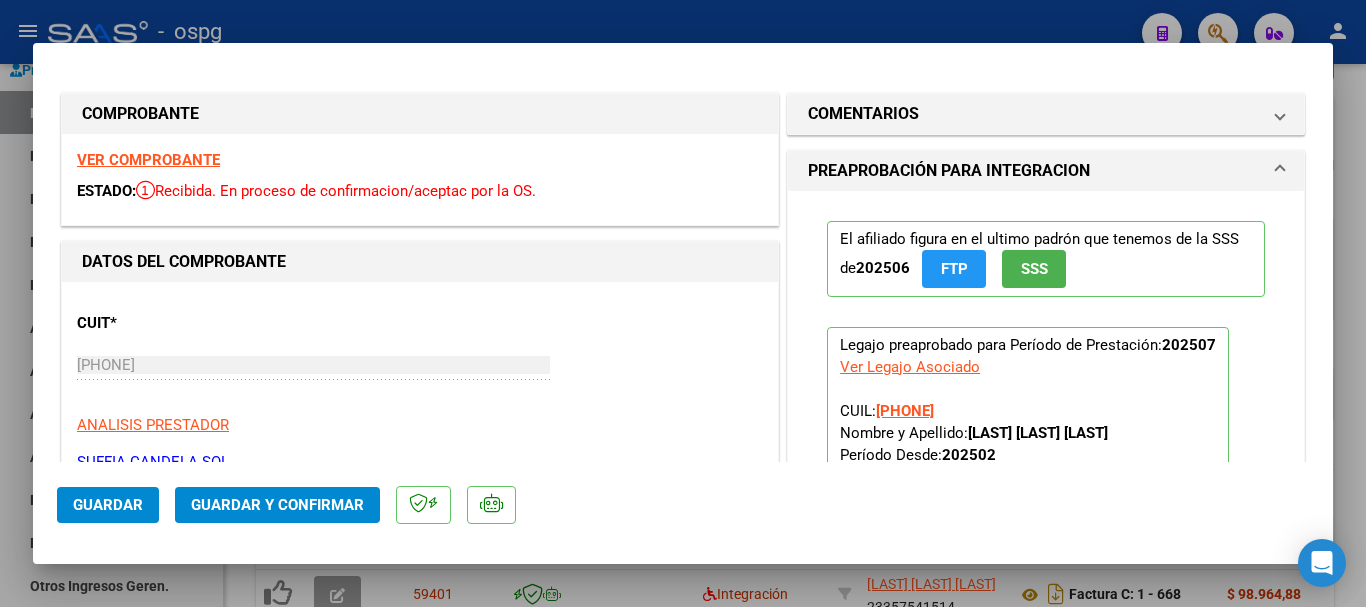 click on "VER COMPROBANTE" at bounding box center (148, 160) 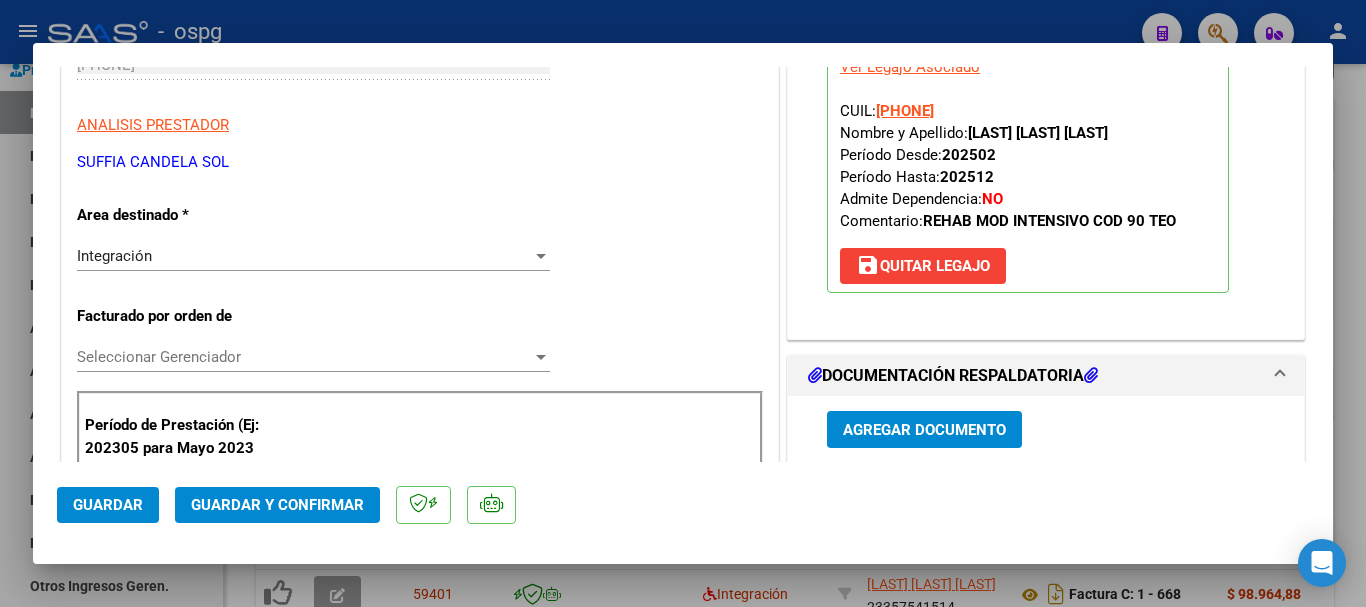 scroll, scrollTop: 600, scrollLeft: 0, axis: vertical 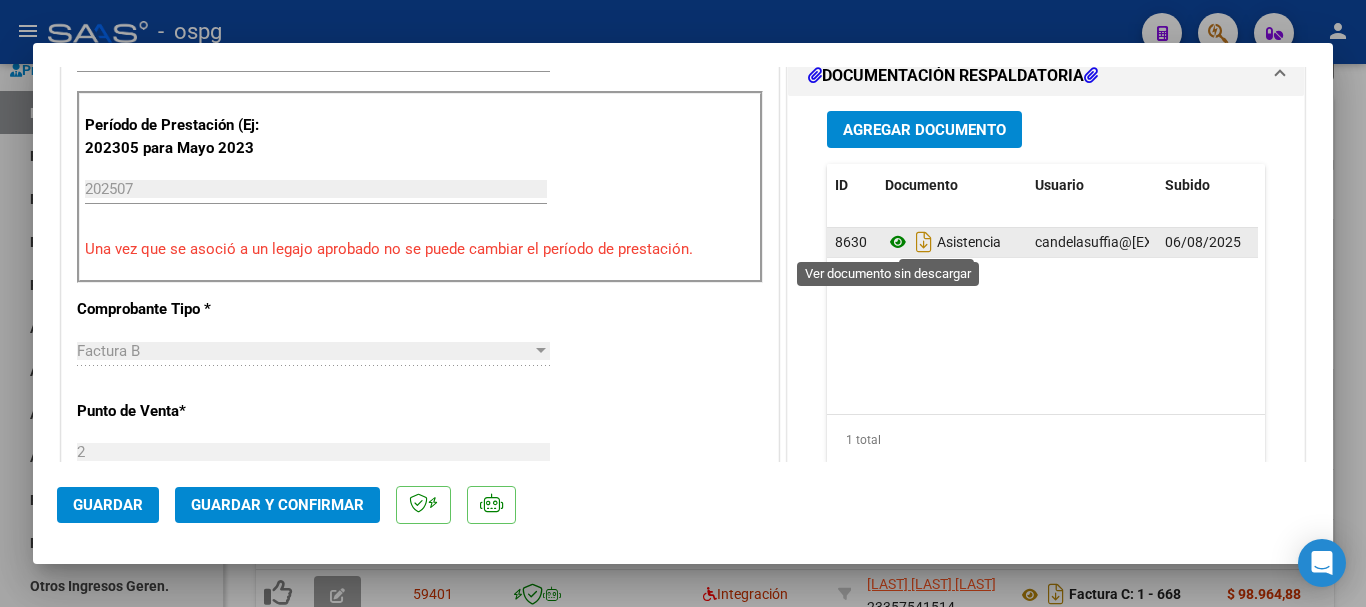click 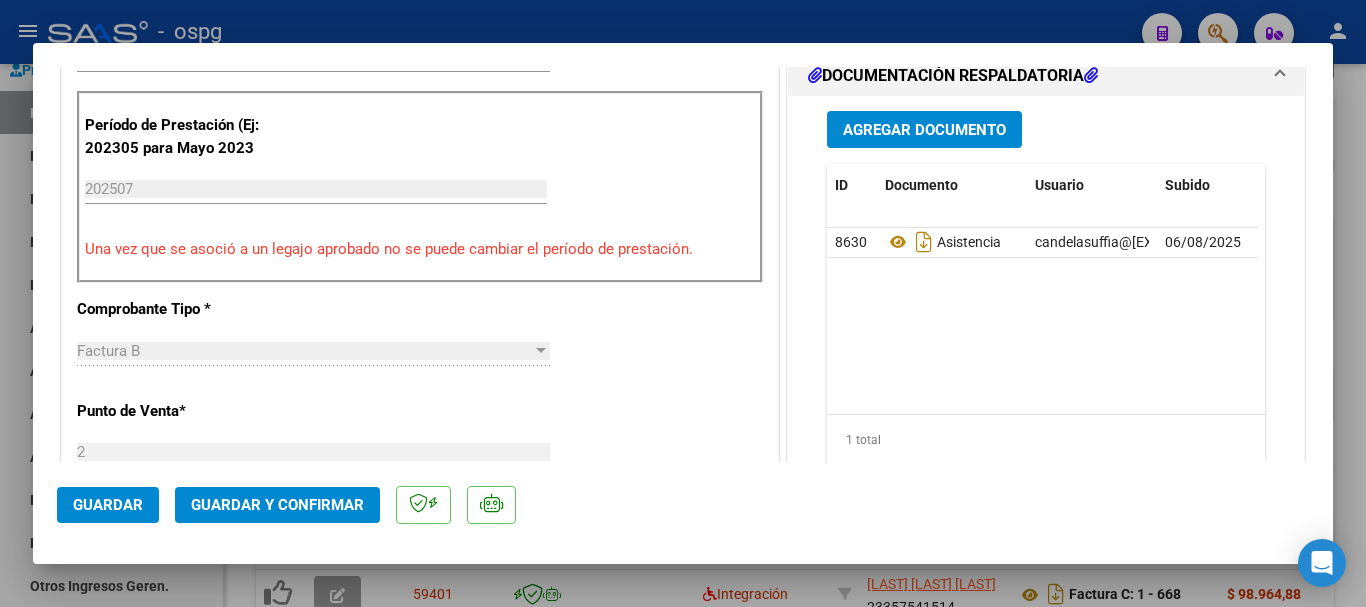 click at bounding box center [683, 303] 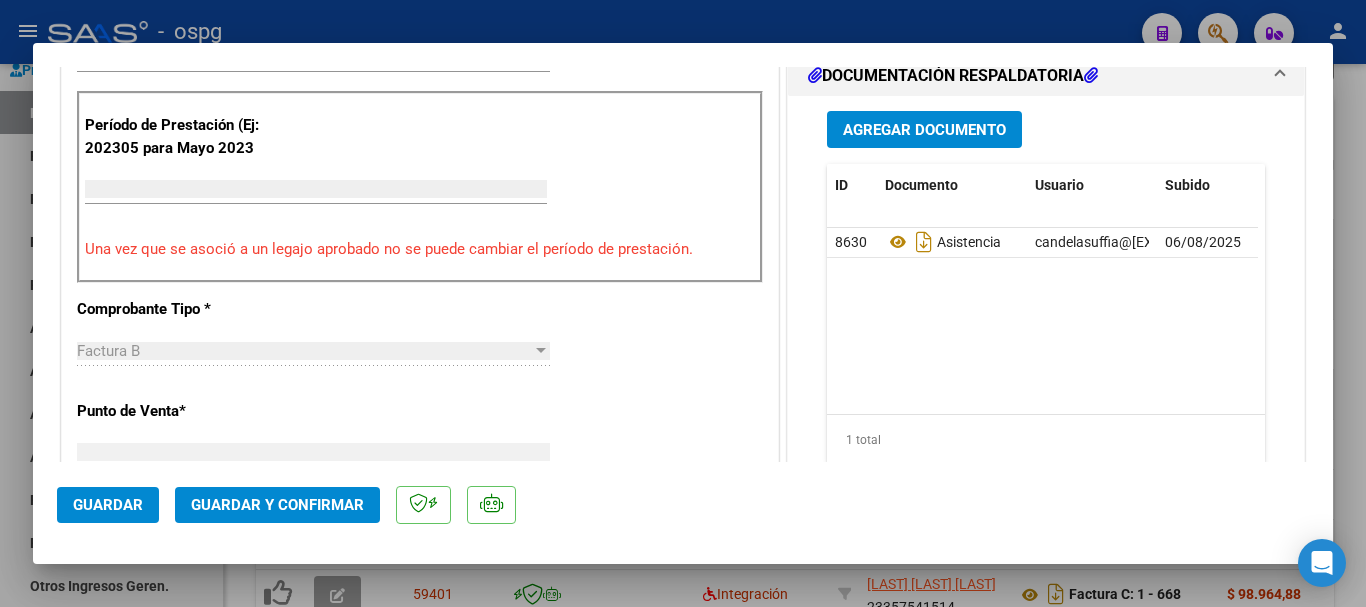 type 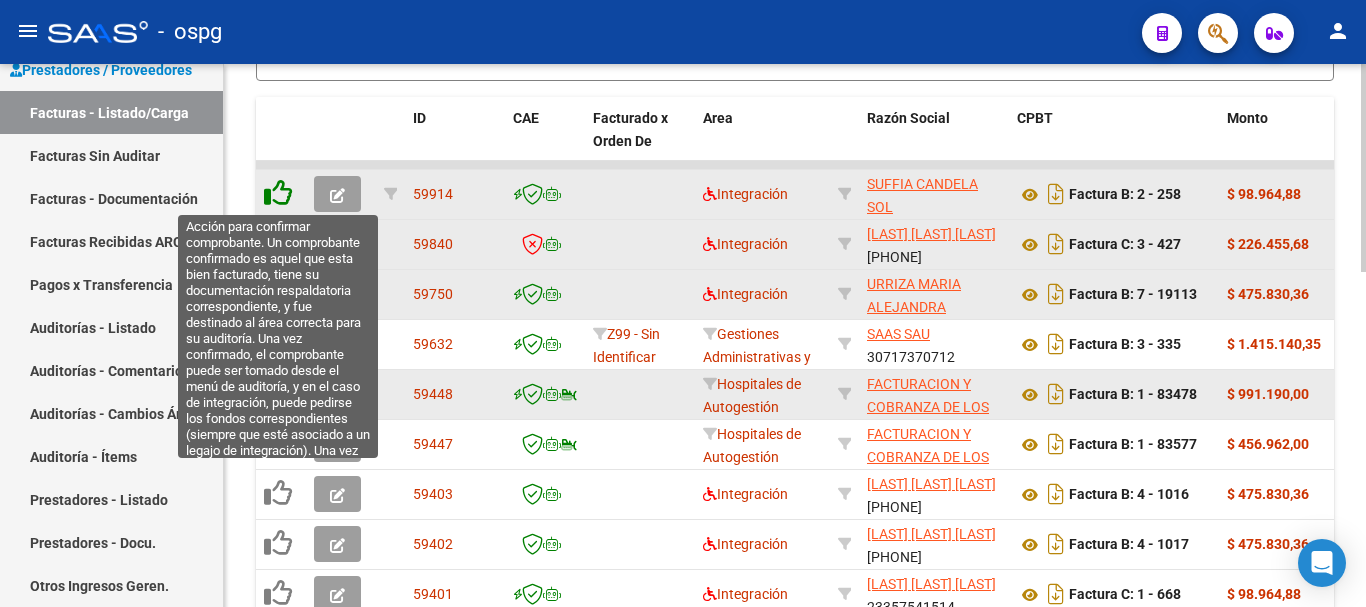 click 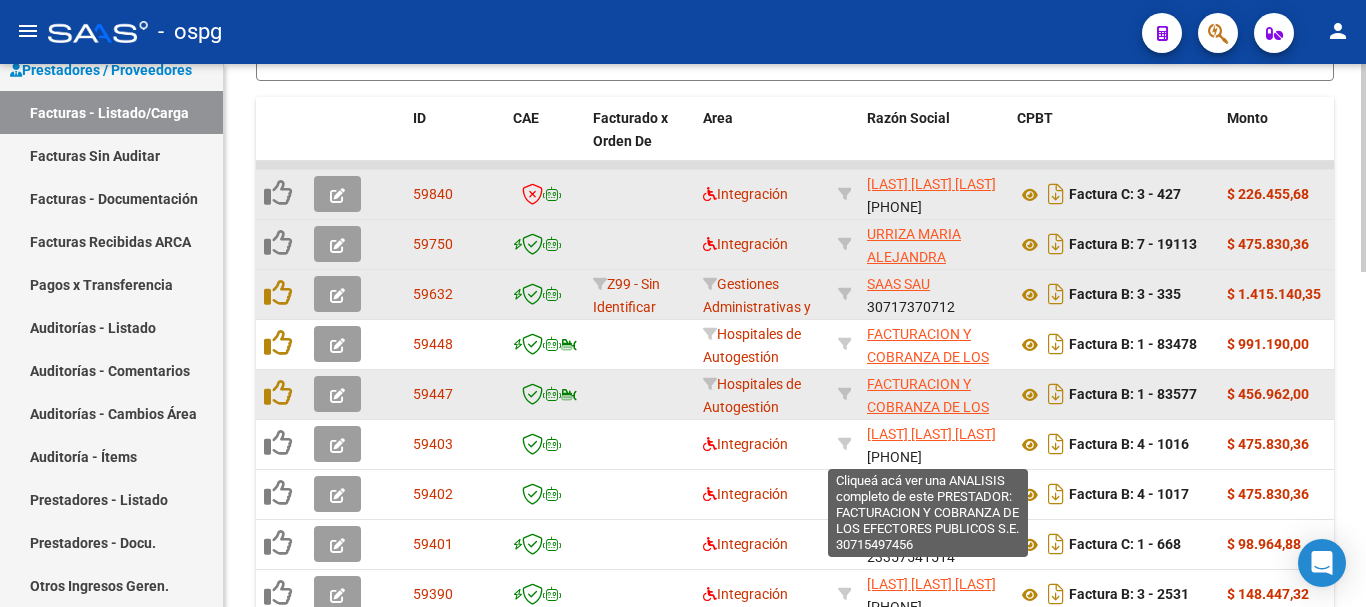 scroll, scrollTop: 72, scrollLeft: 0, axis: vertical 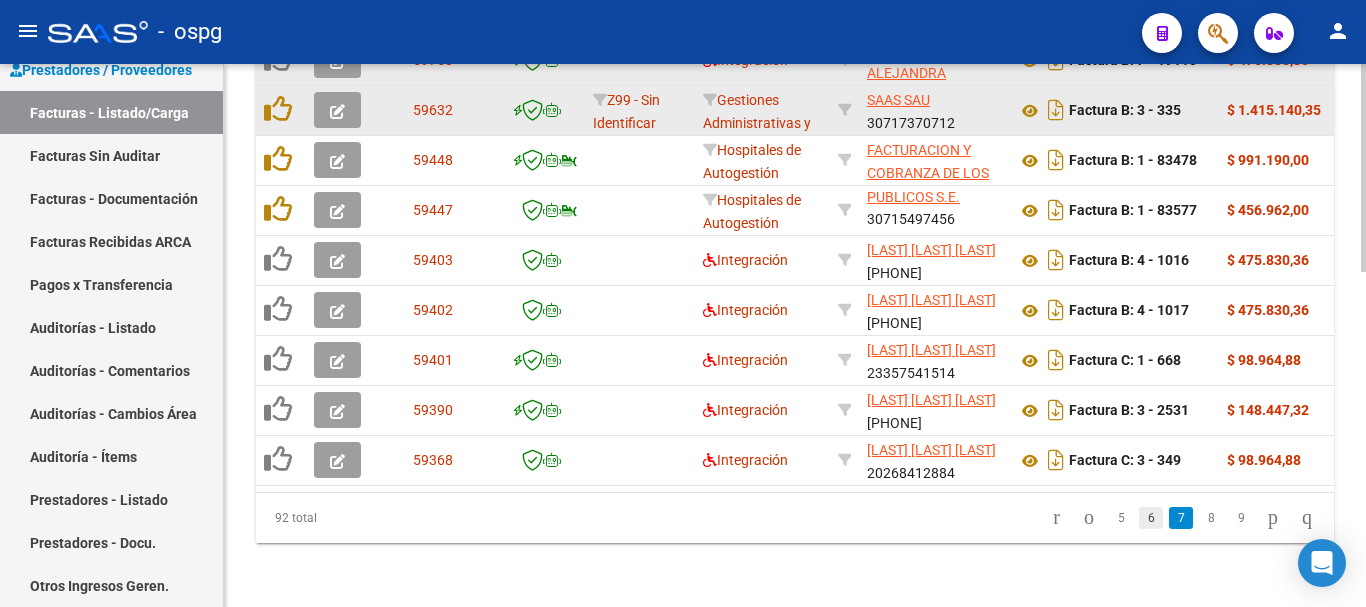 click on "6" 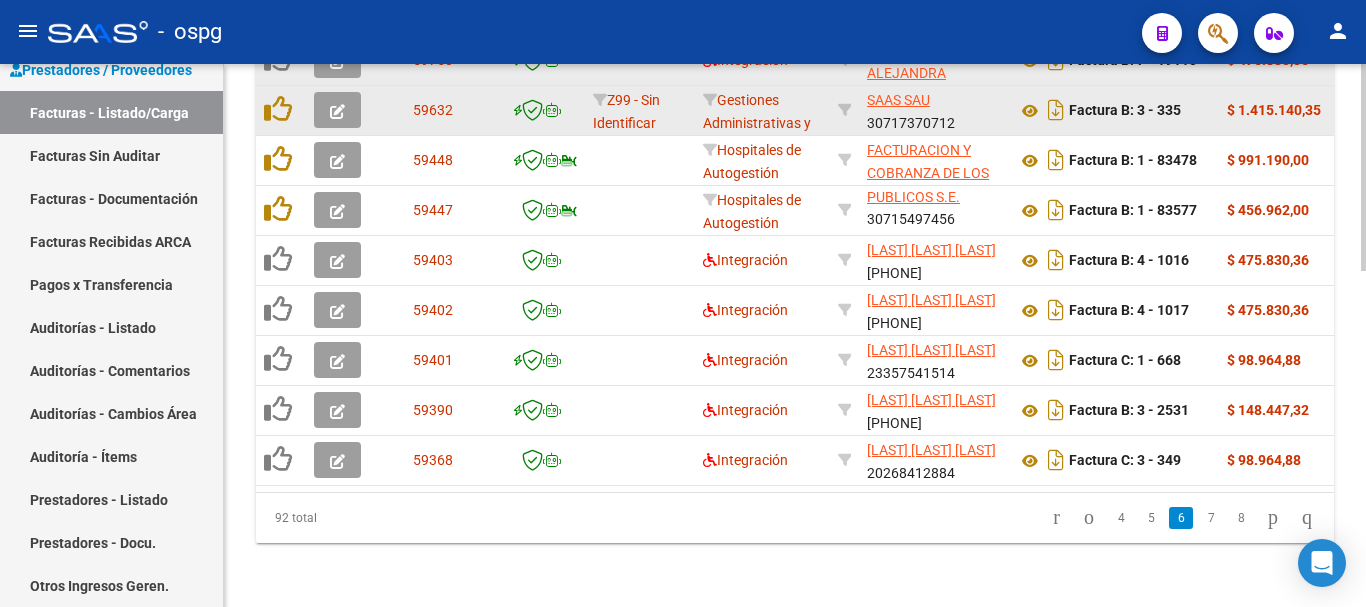 scroll, scrollTop: 882, scrollLeft: 0, axis: vertical 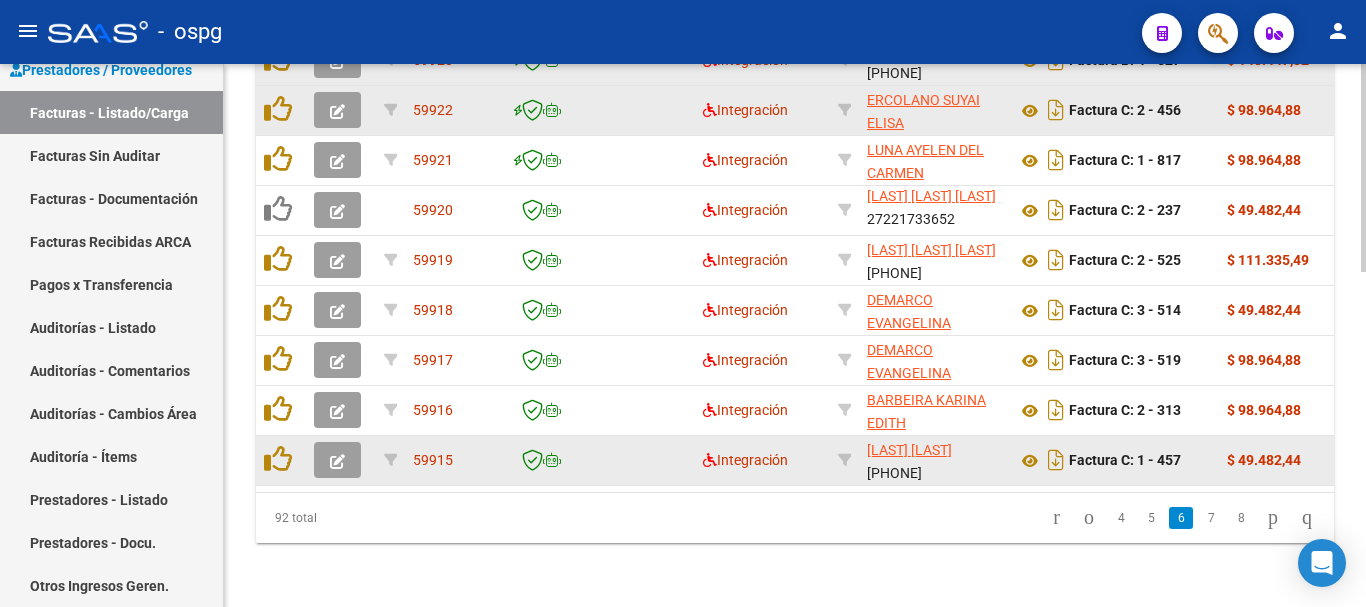 click 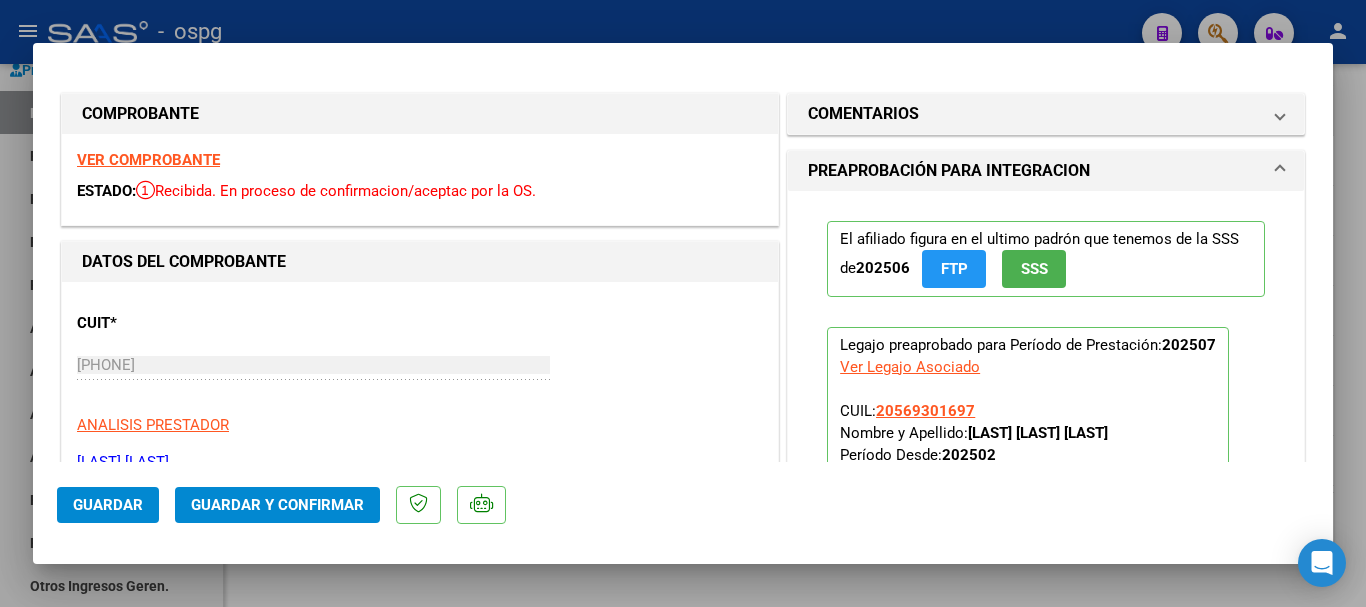 click on "VER COMPROBANTE" at bounding box center (148, 160) 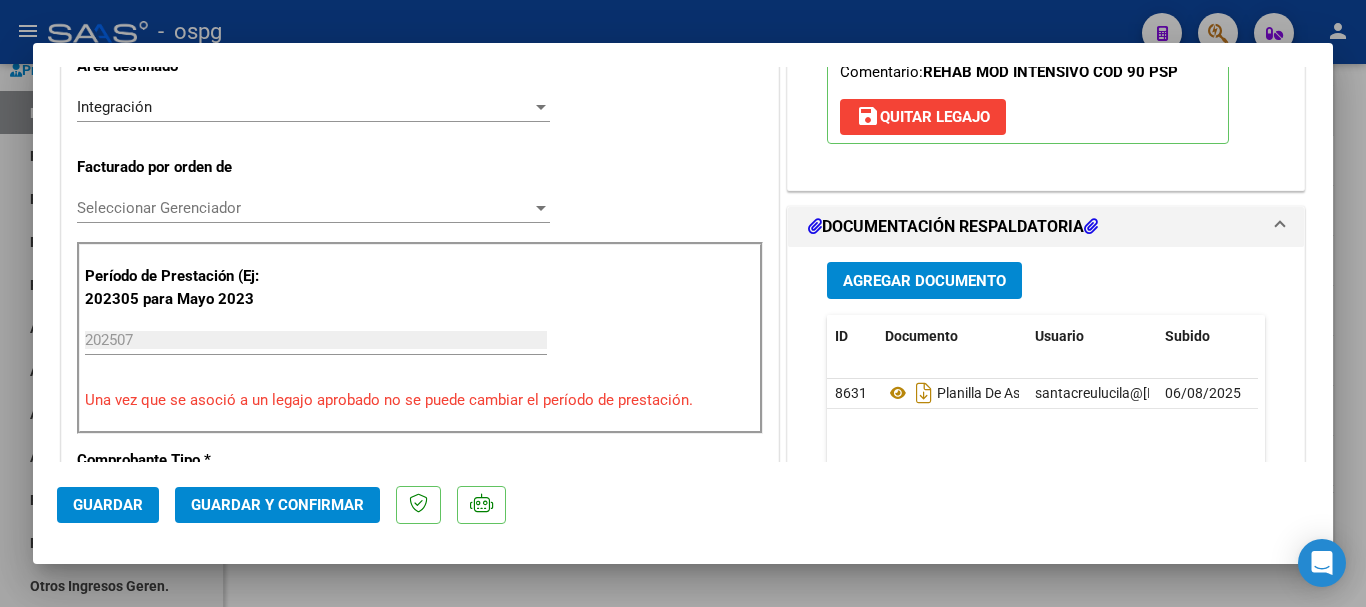 scroll, scrollTop: 500, scrollLeft: 0, axis: vertical 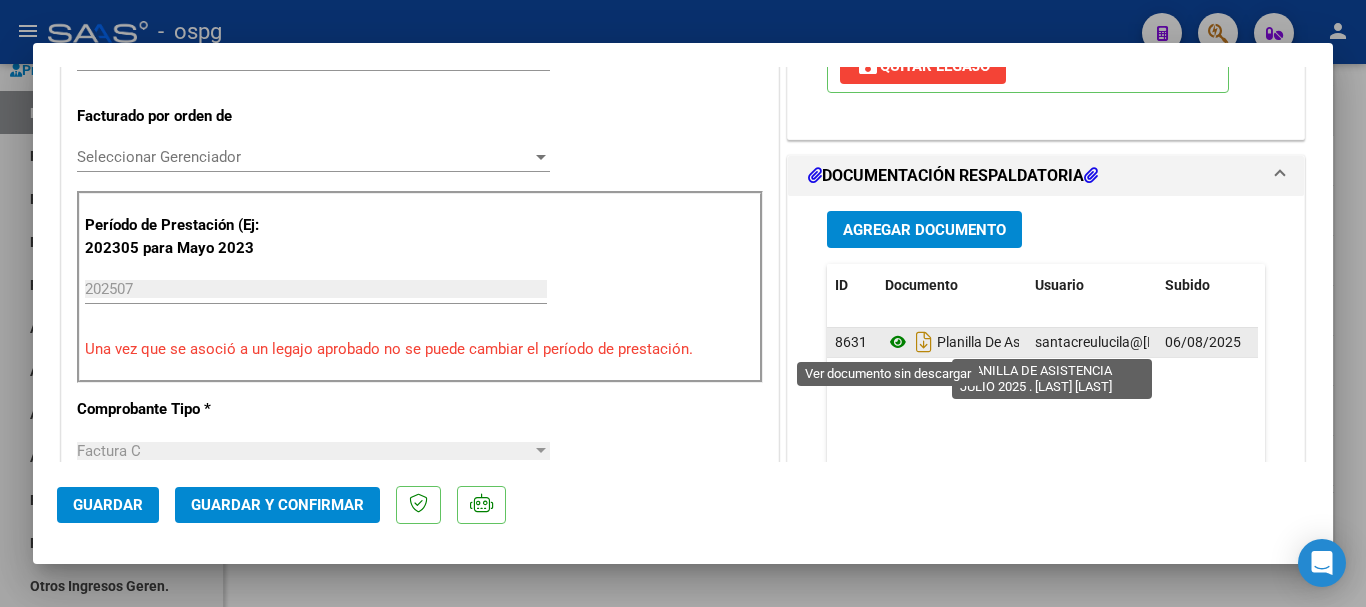 click 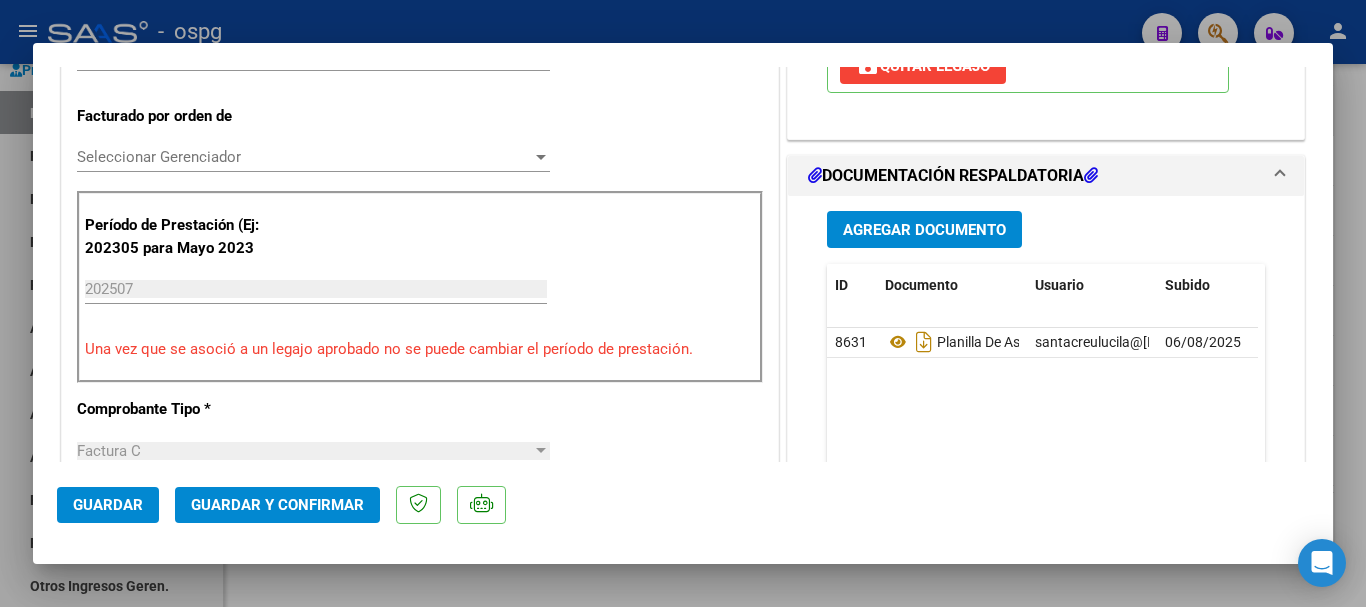 click at bounding box center [683, 303] 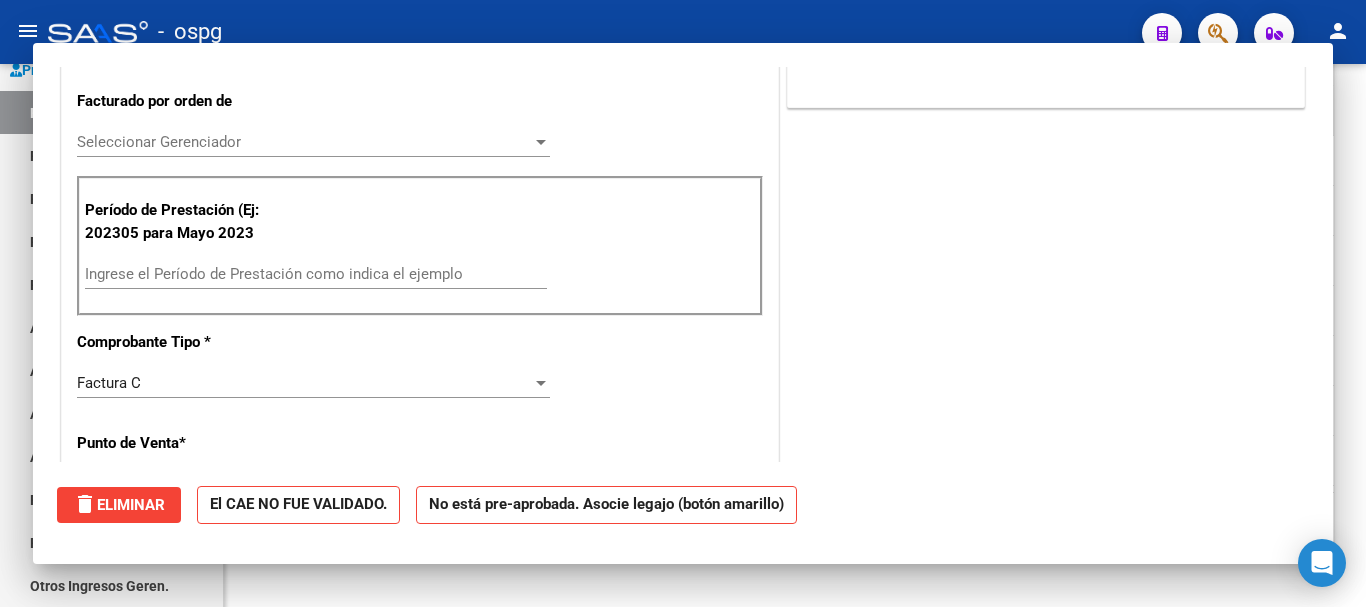 scroll, scrollTop: 485, scrollLeft: 0, axis: vertical 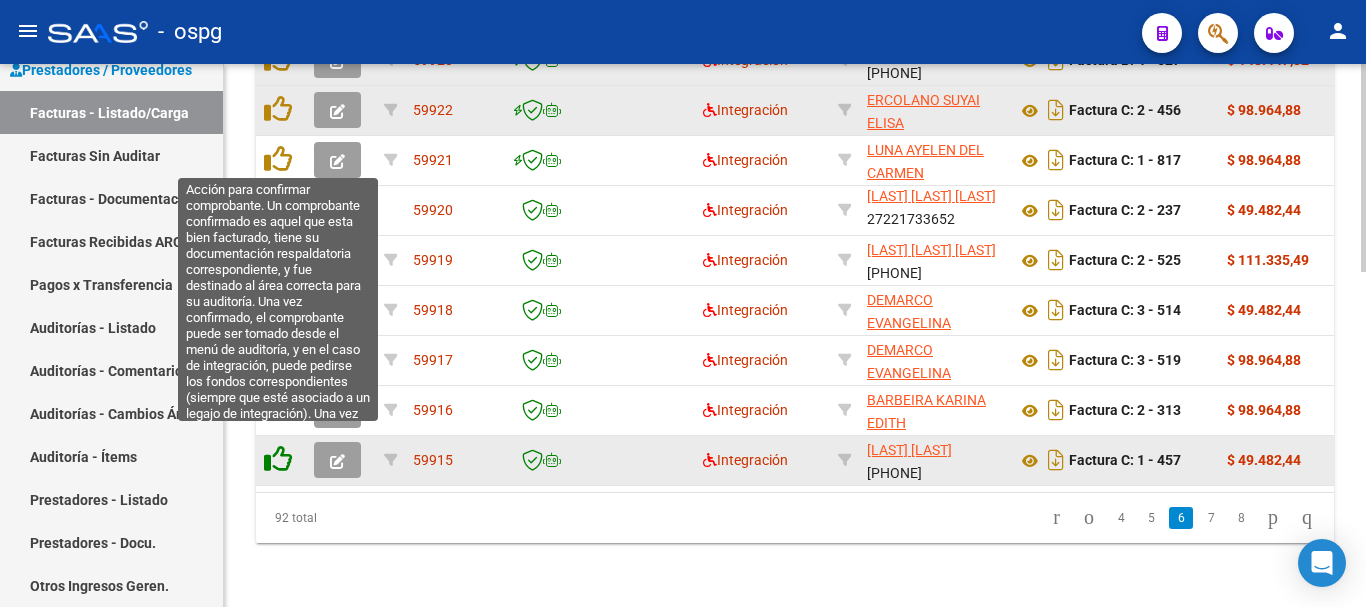 click 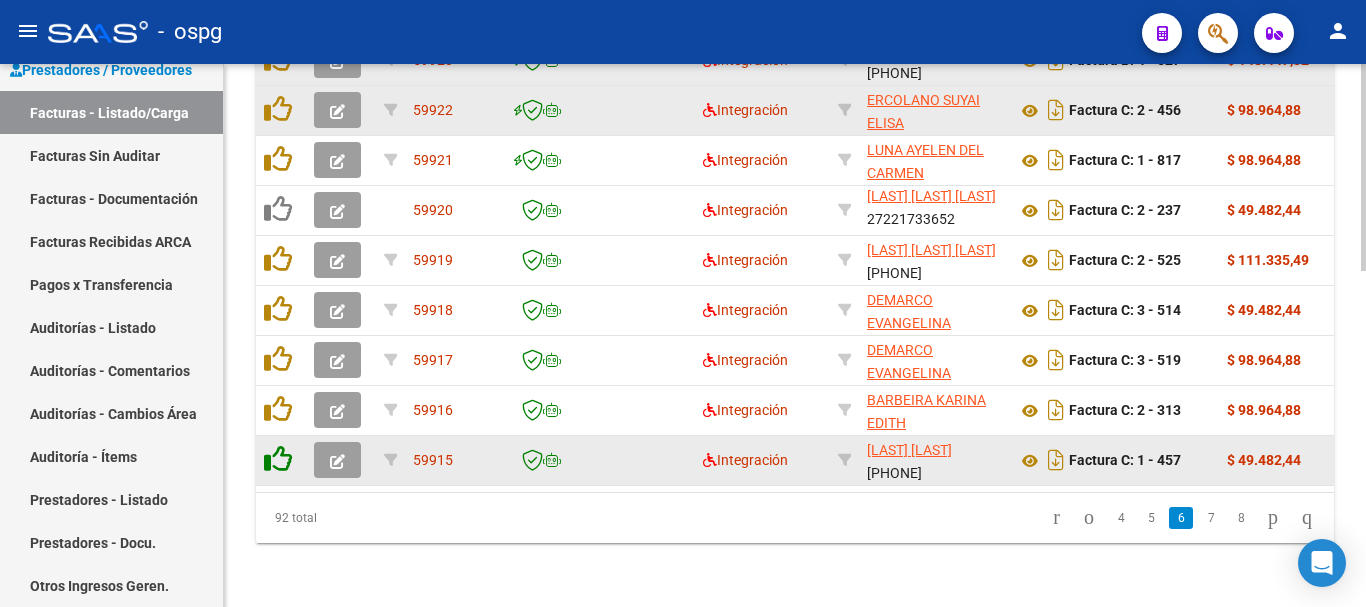 scroll, scrollTop: 877, scrollLeft: 0, axis: vertical 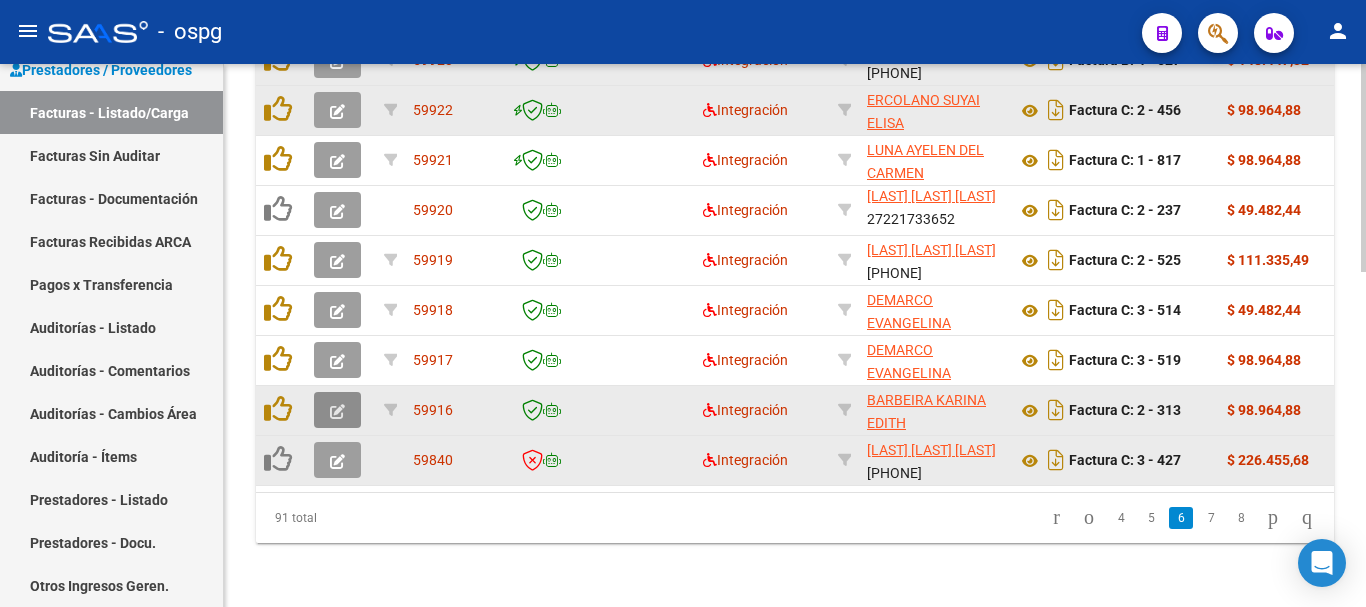 click 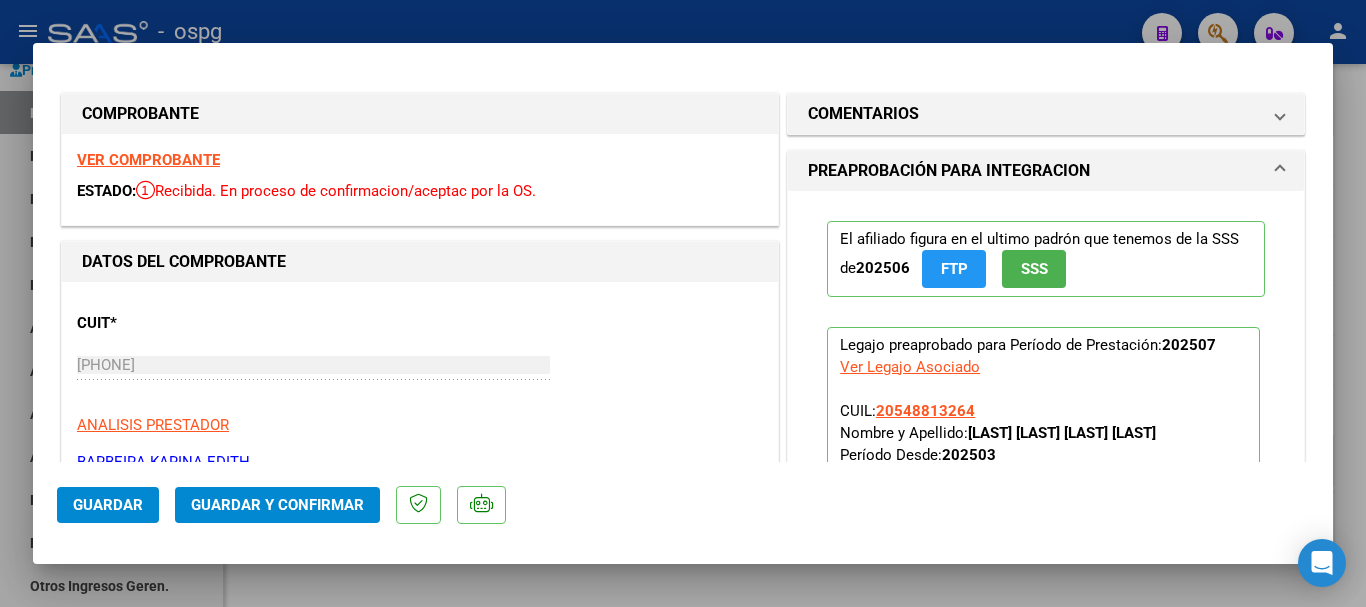 click on "VER COMPROBANTE" at bounding box center (148, 160) 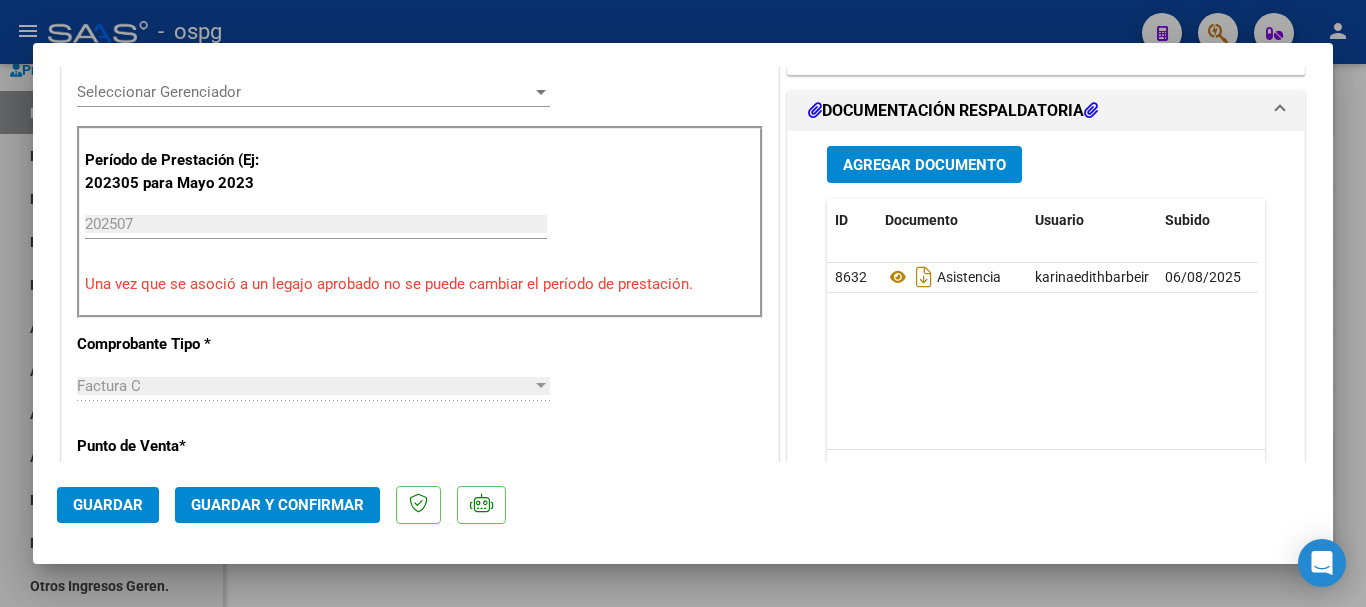 scroll, scrollTop: 600, scrollLeft: 0, axis: vertical 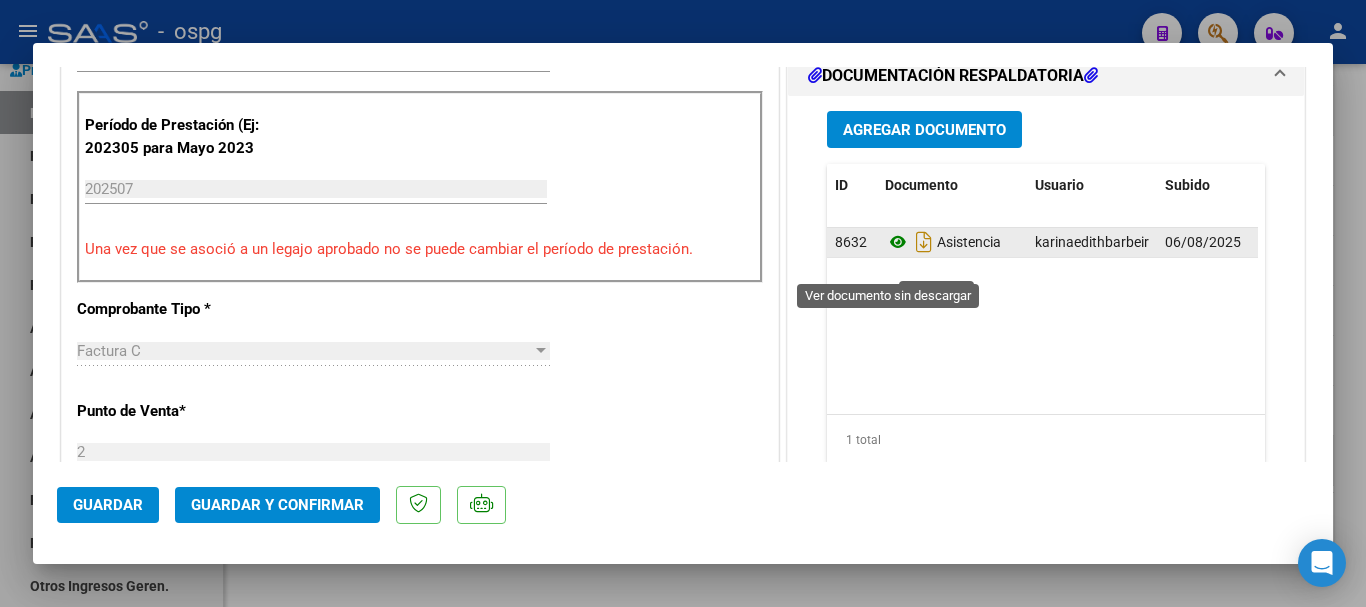click 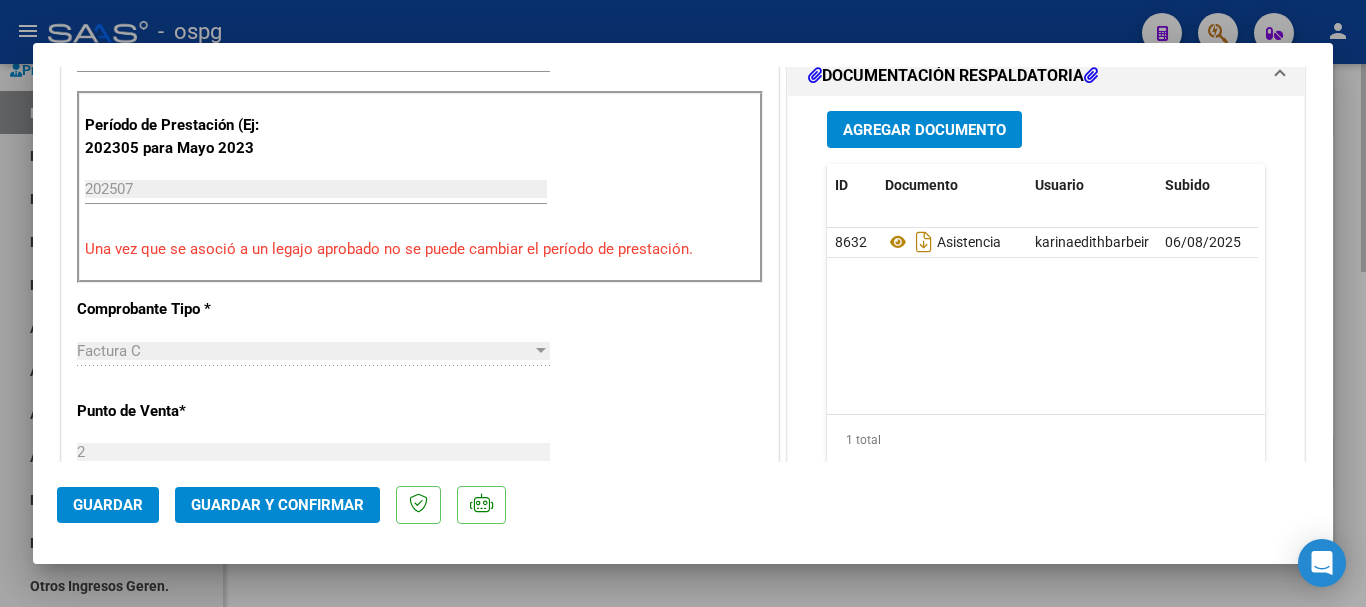 click at bounding box center [683, 303] 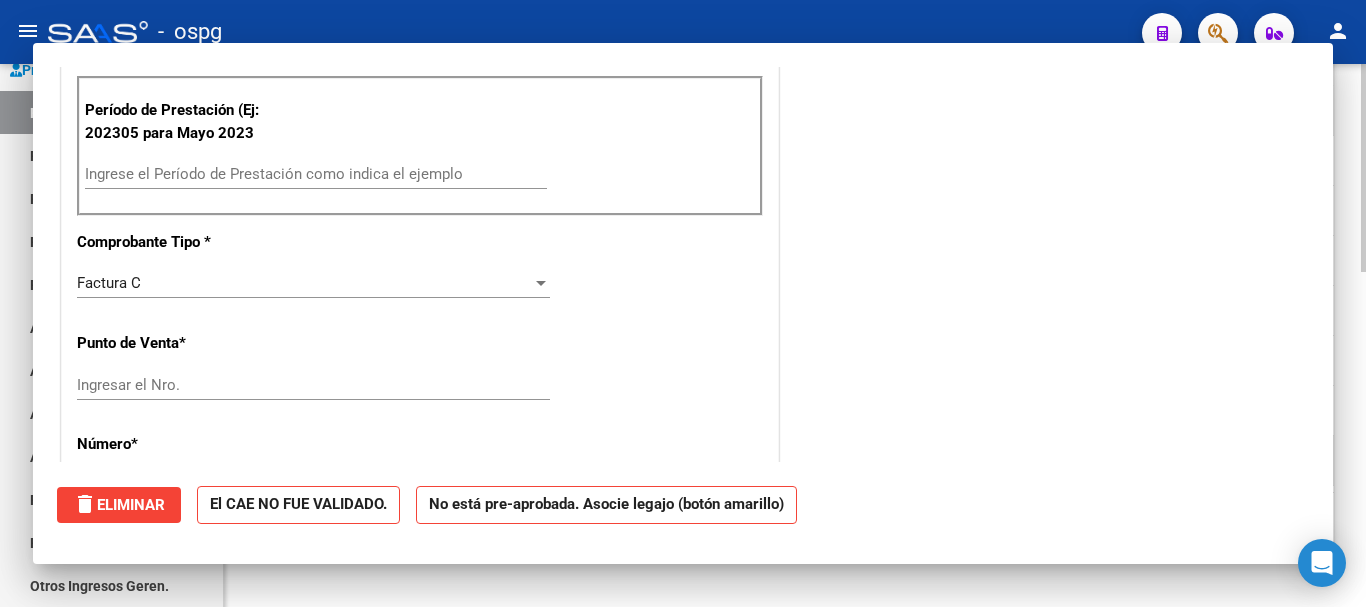 scroll, scrollTop: 0, scrollLeft: 0, axis: both 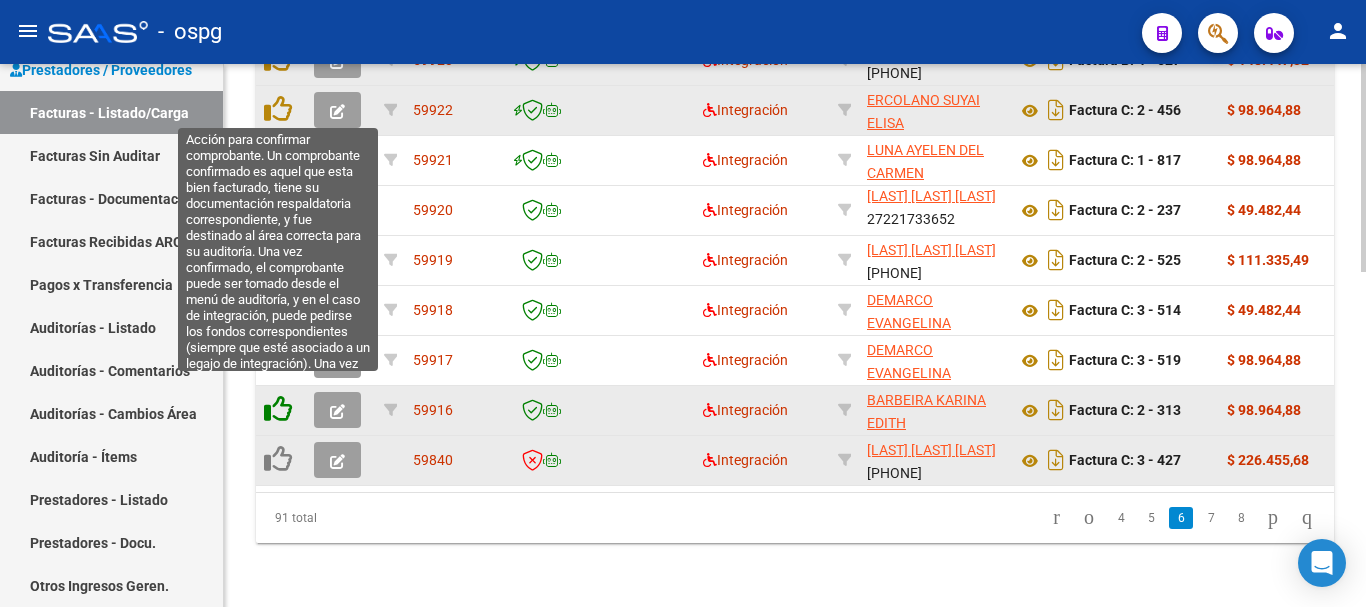 click 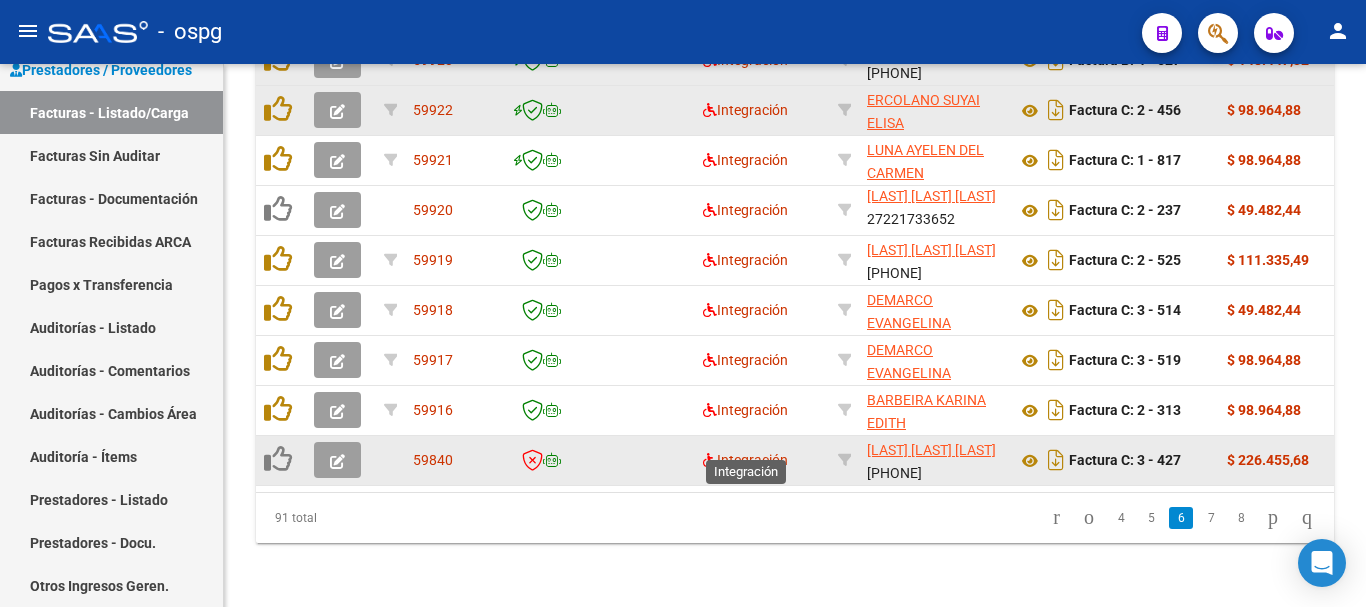 scroll, scrollTop: 877, scrollLeft: 0, axis: vertical 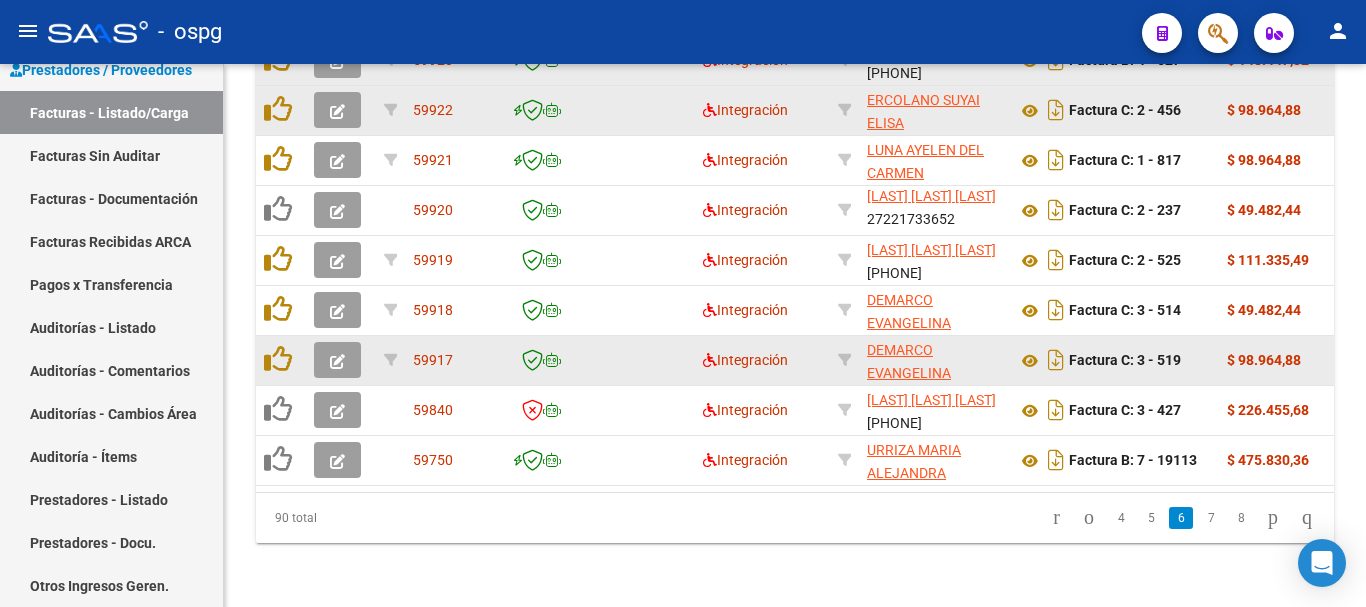 click 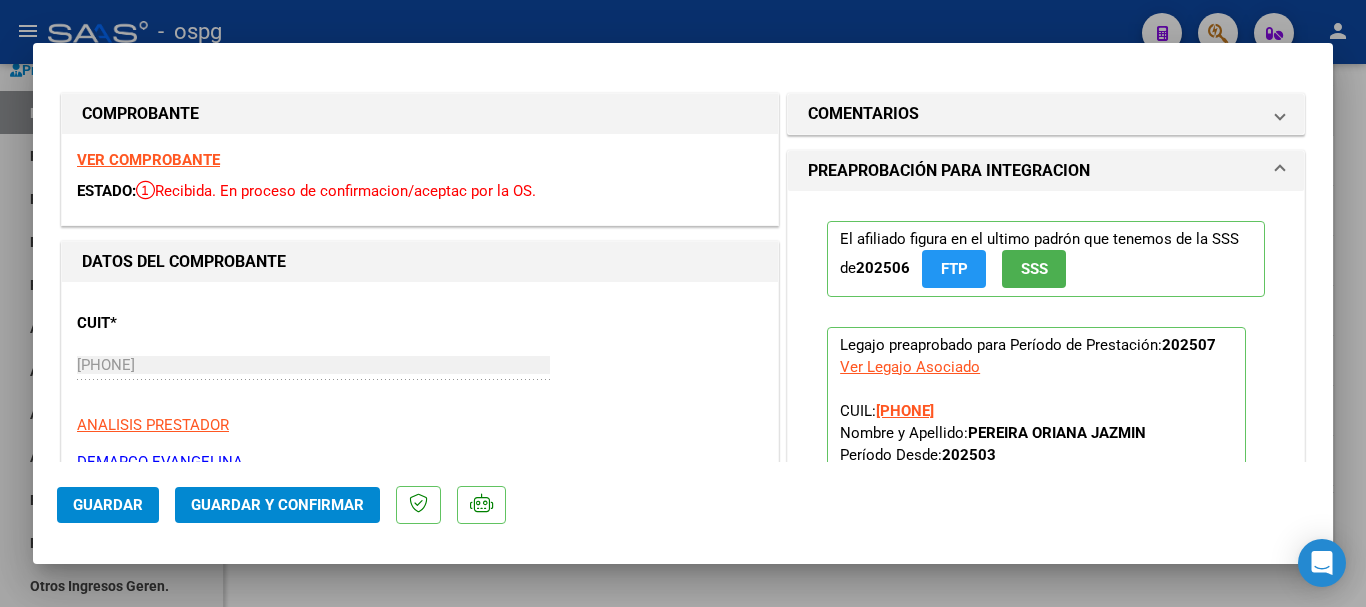 click on "VER COMPROBANTE" at bounding box center (148, 160) 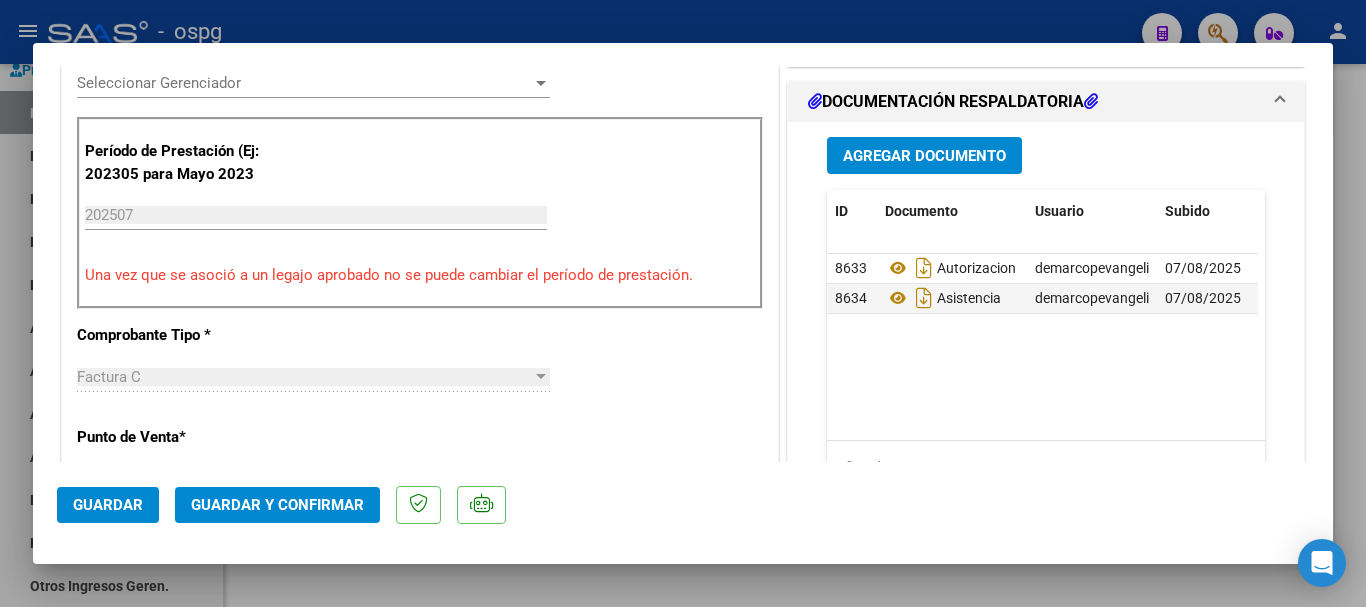 scroll, scrollTop: 600, scrollLeft: 0, axis: vertical 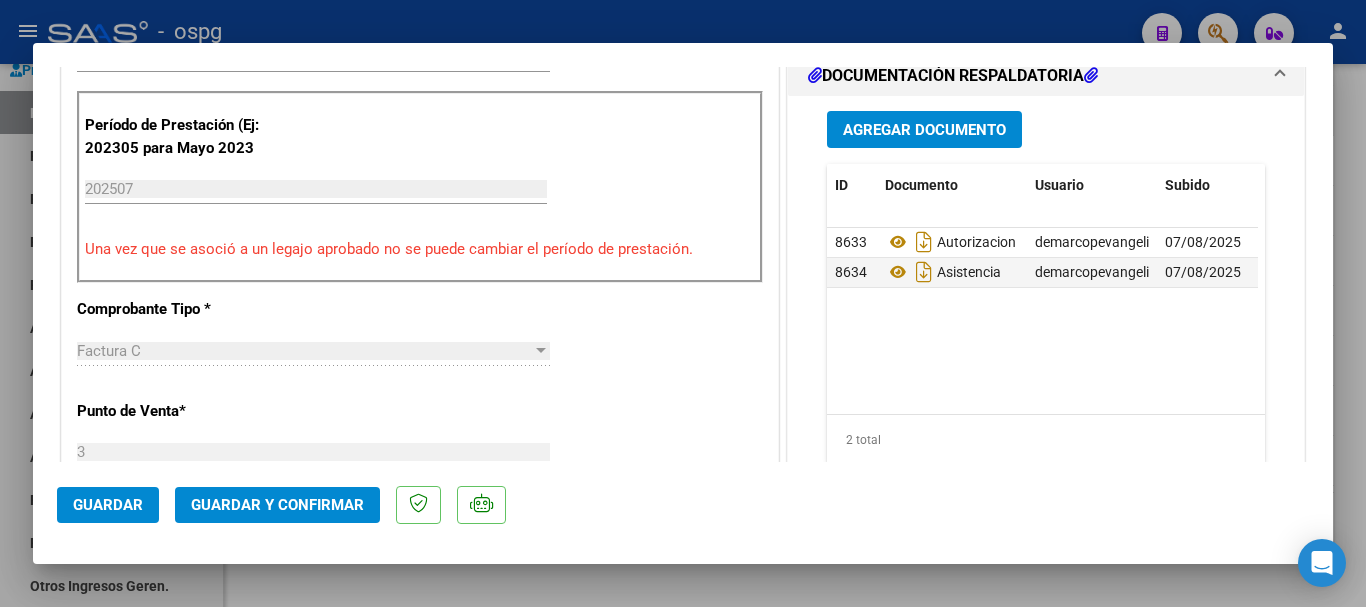 click at bounding box center [683, 303] 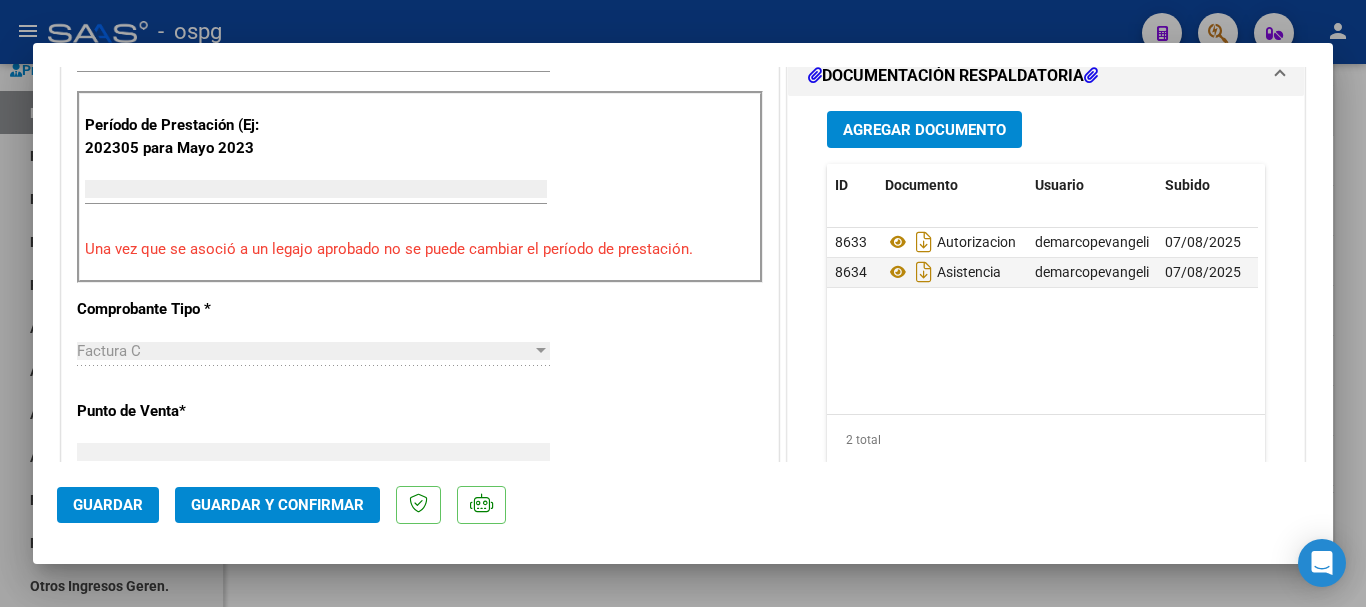 scroll, scrollTop: 585, scrollLeft: 0, axis: vertical 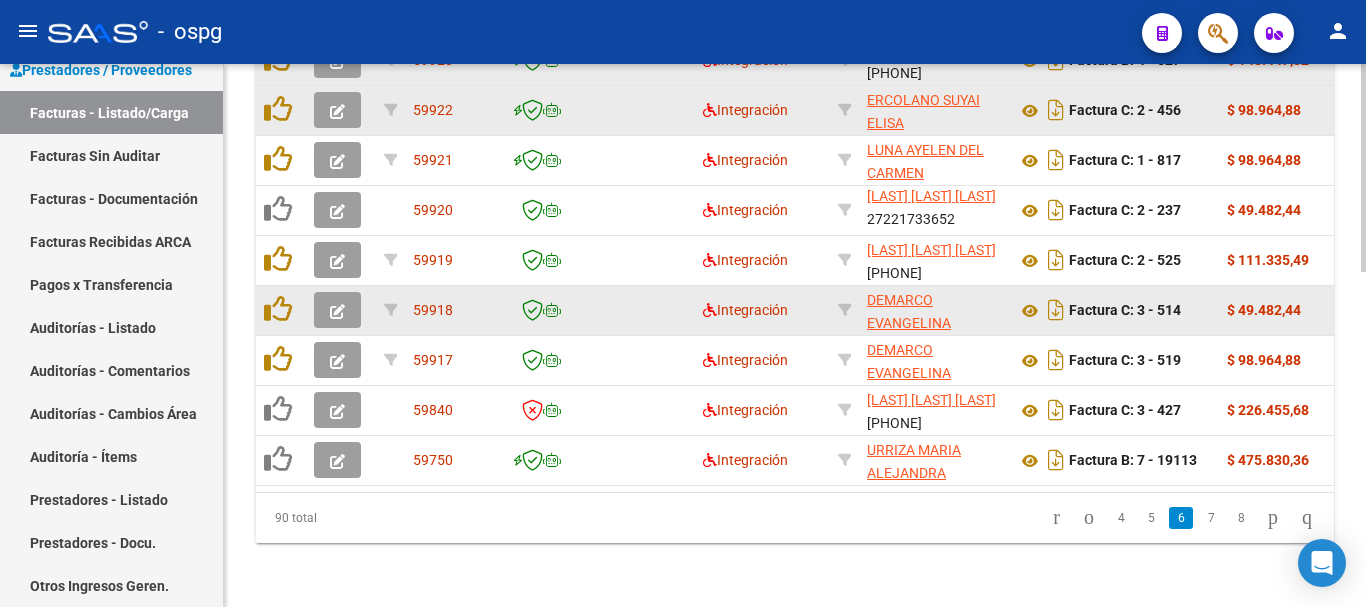 click 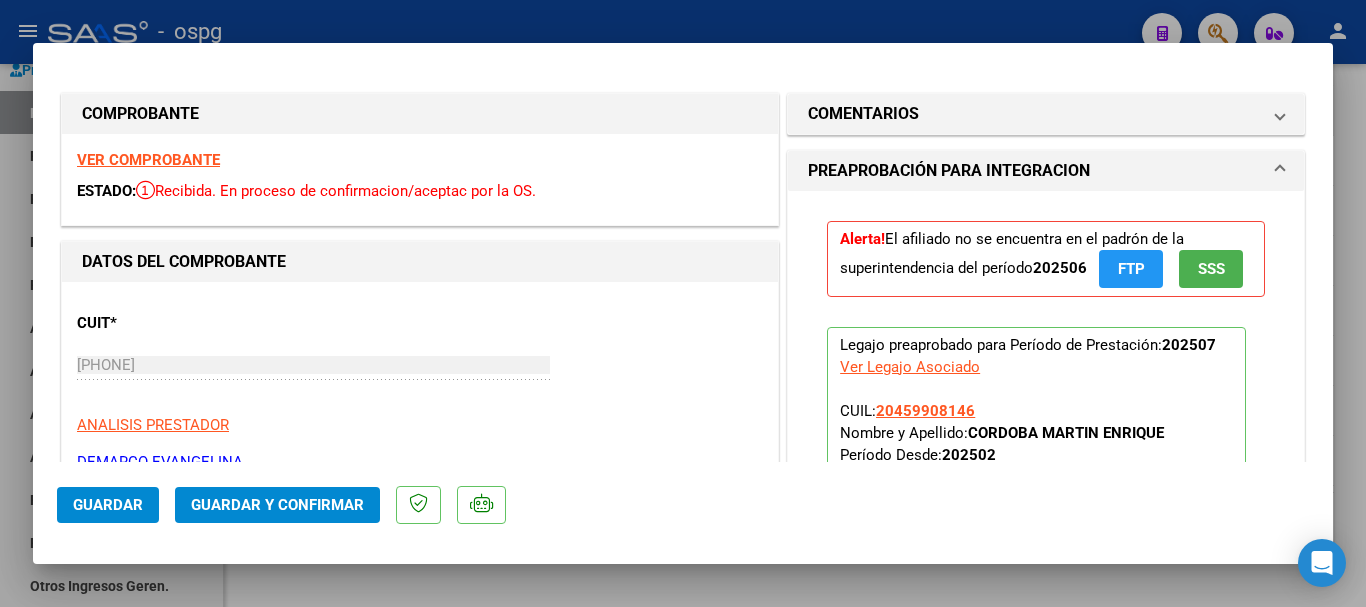 click on "VER COMPROBANTE" at bounding box center (148, 160) 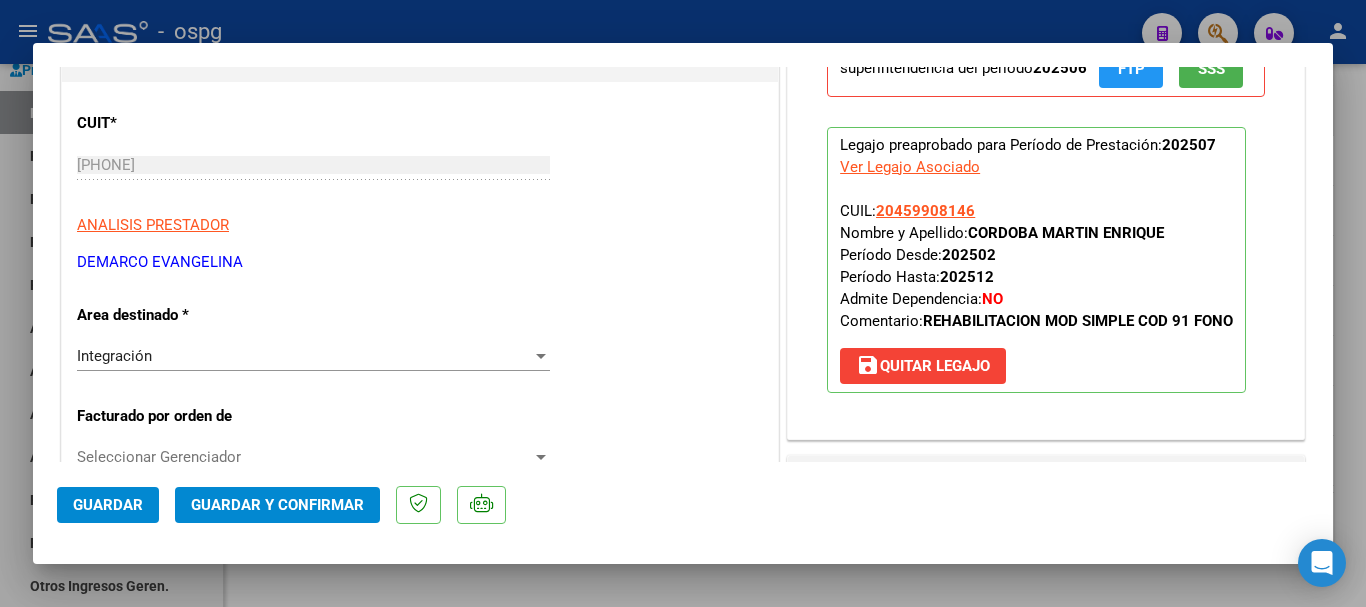 scroll, scrollTop: 300, scrollLeft: 0, axis: vertical 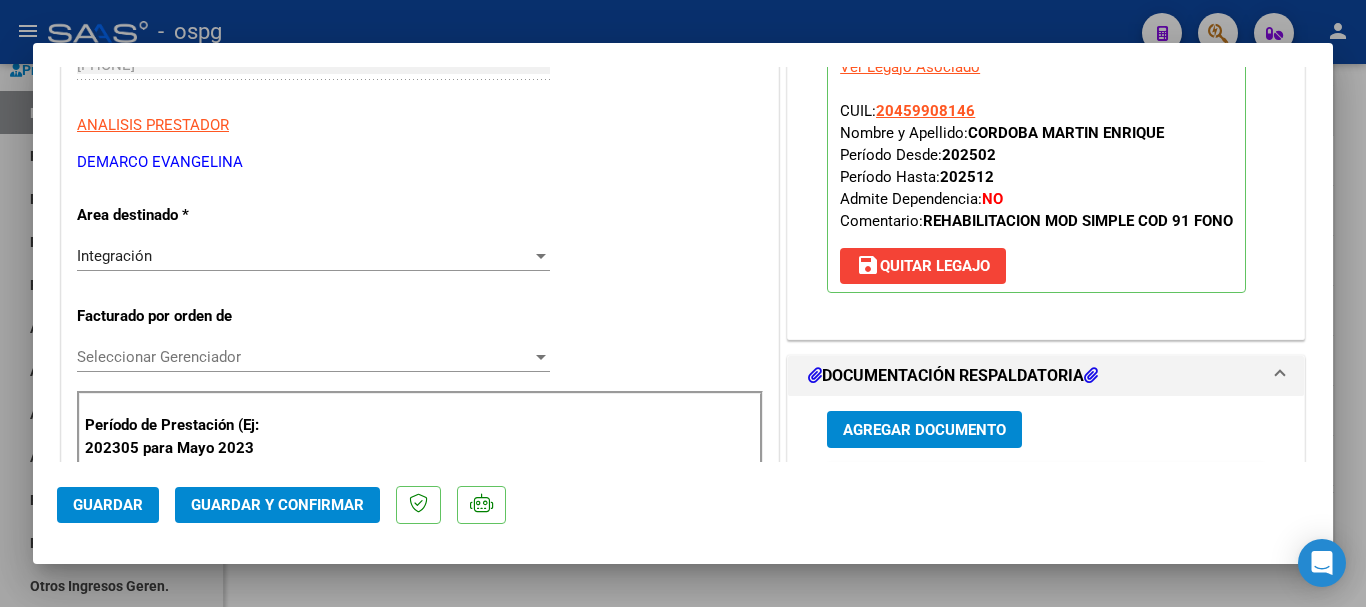 click at bounding box center (683, 303) 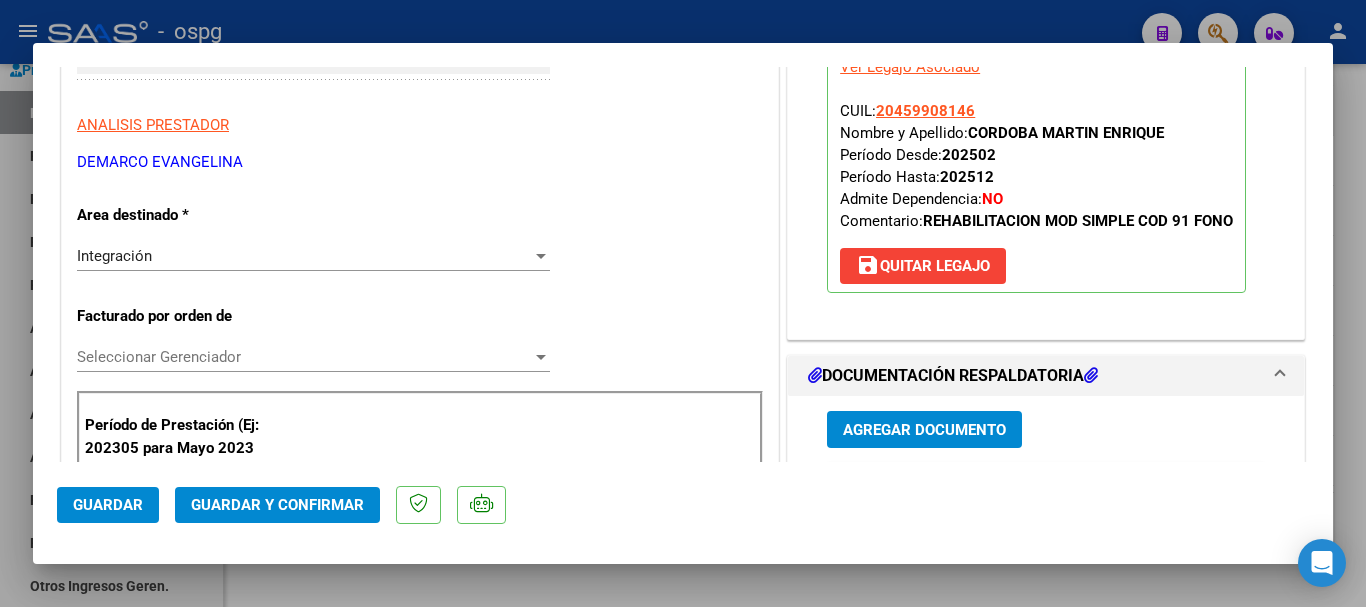 scroll, scrollTop: 323, scrollLeft: 0, axis: vertical 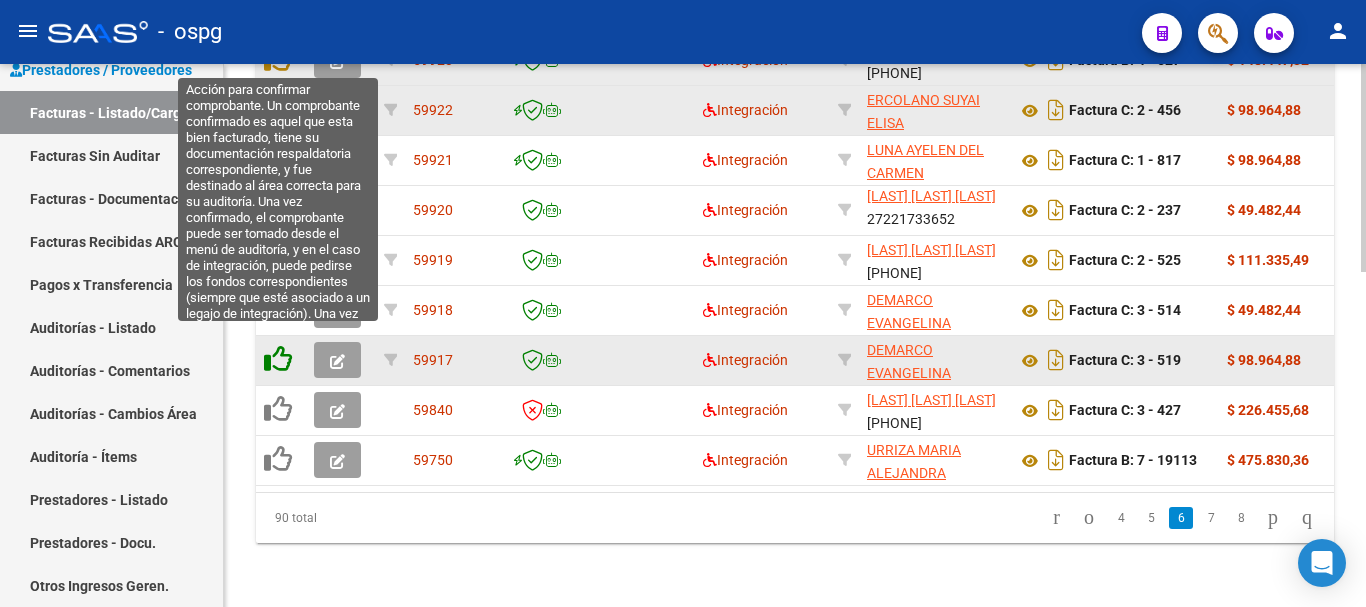 click 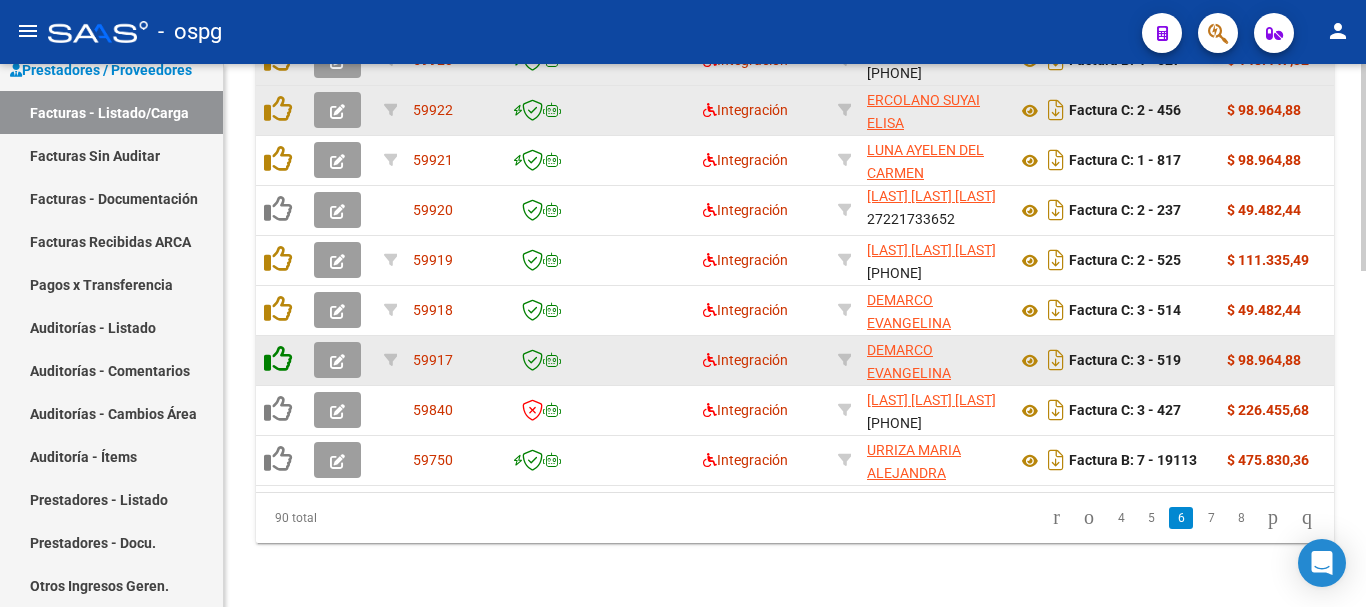 scroll, scrollTop: 877, scrollLeft: 0, axis: vertical 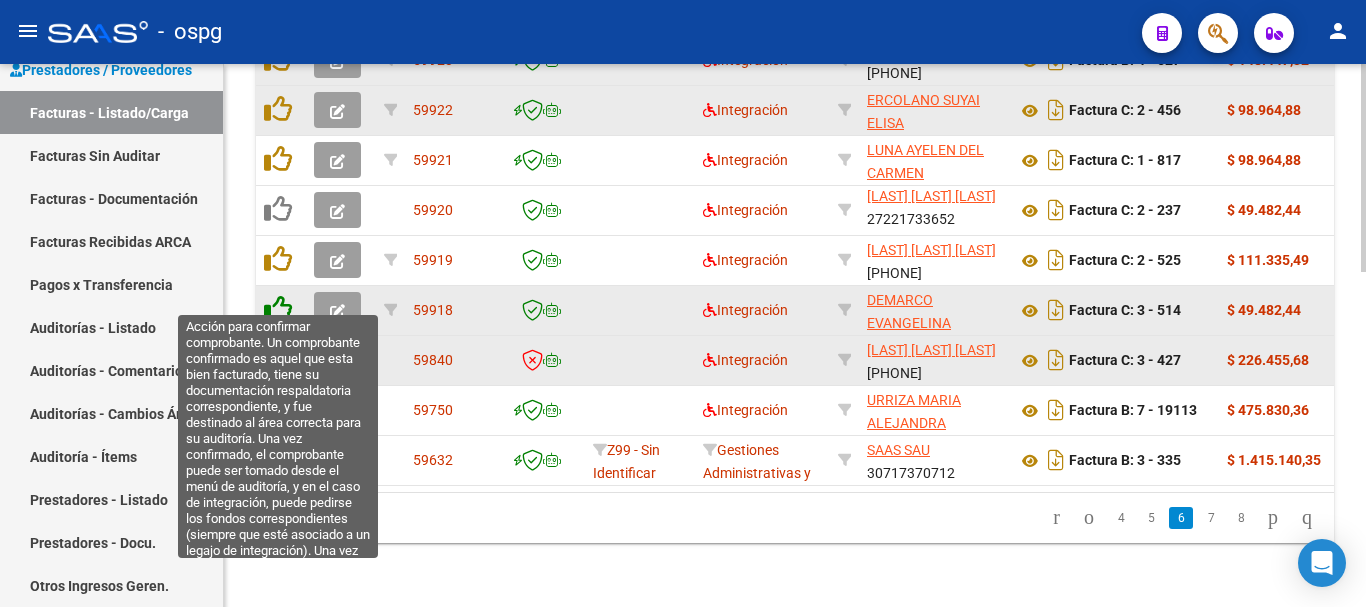click 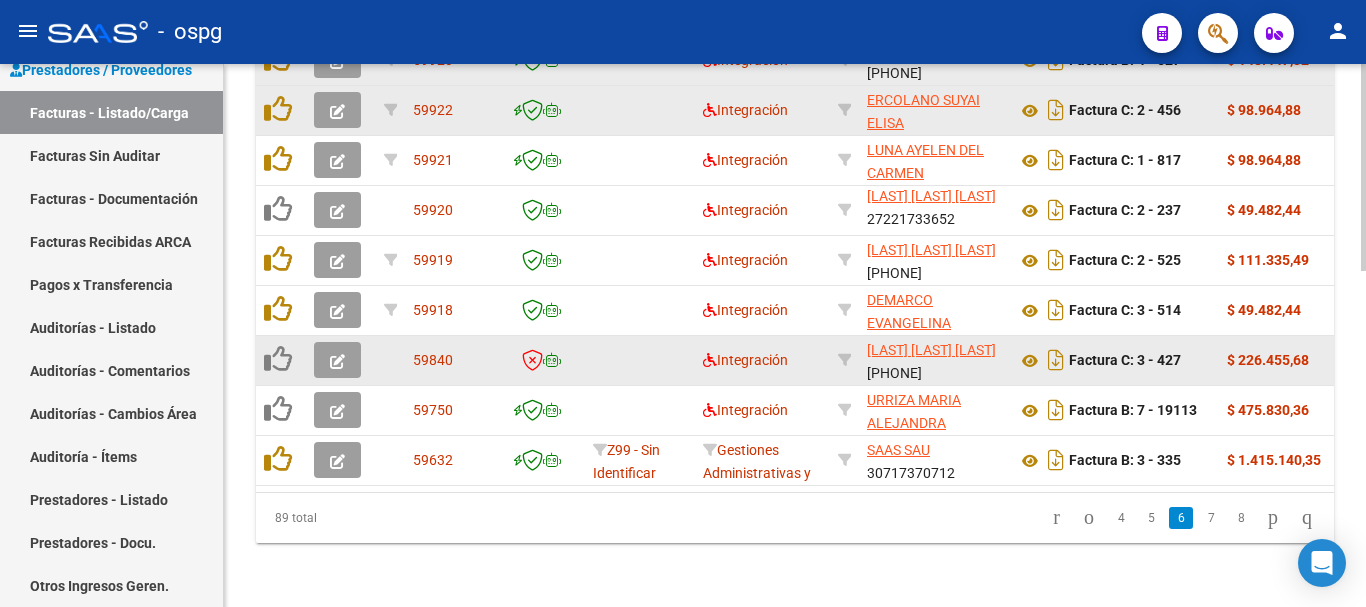 scroll, scrollTop: 877, scrollLeft: 0, axis: vertical 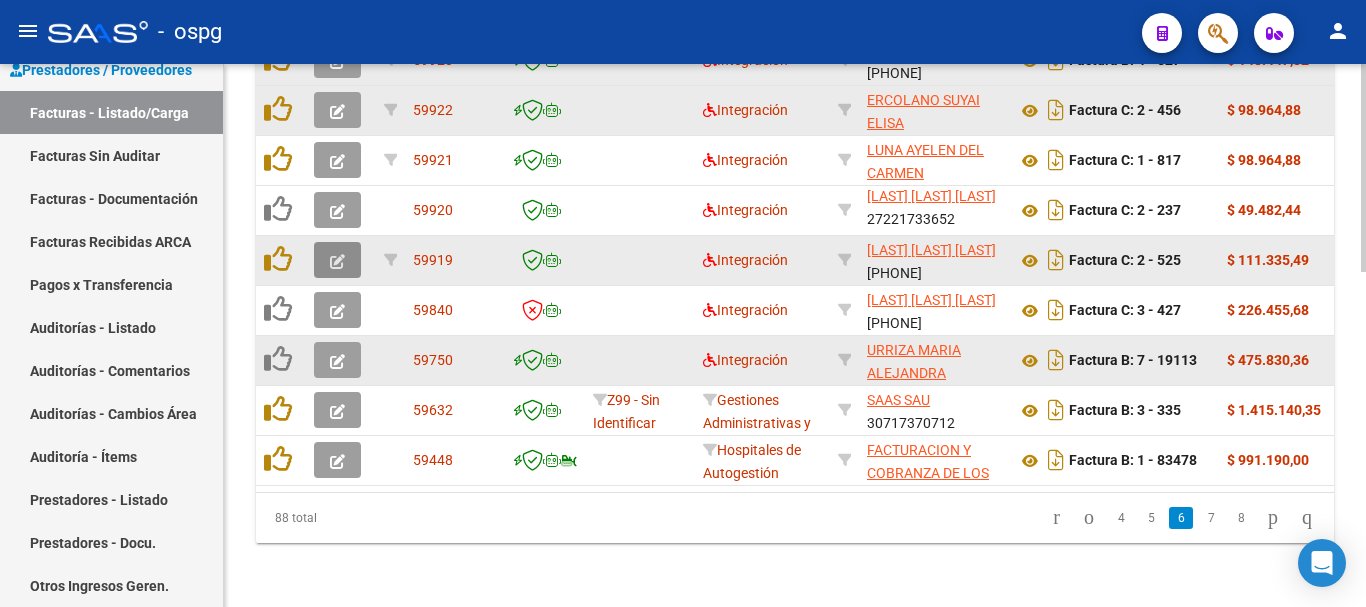 click 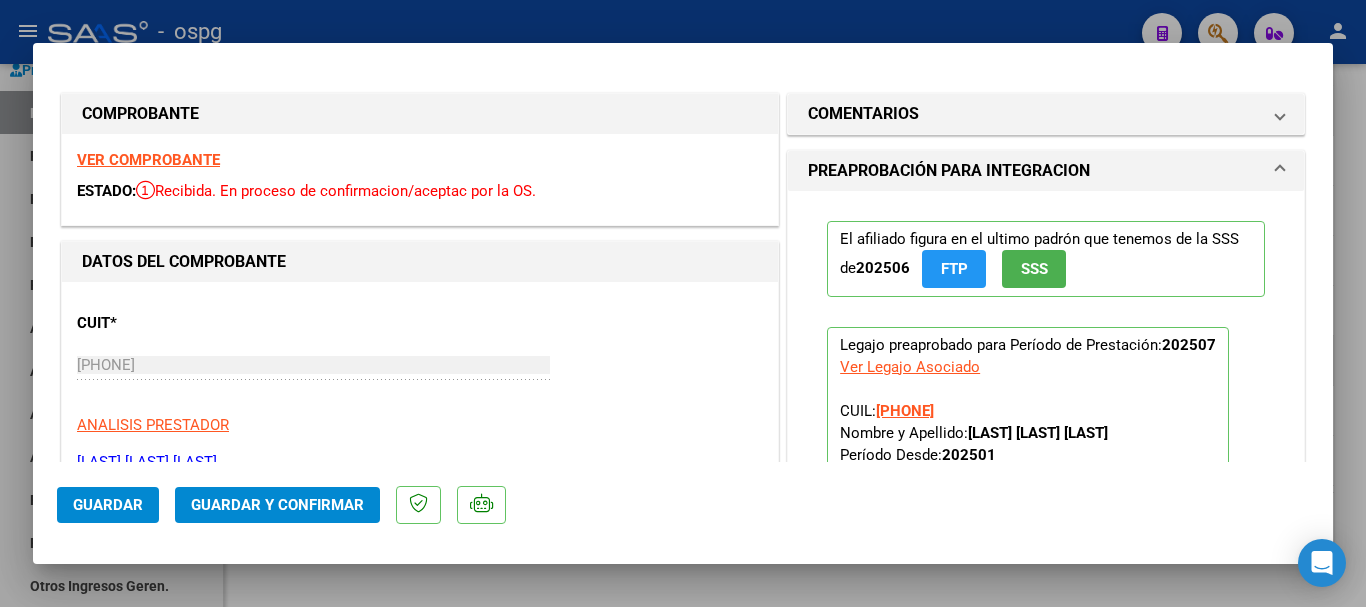 click on "VER COMPROBANTE" at bounding box center [148, 160] 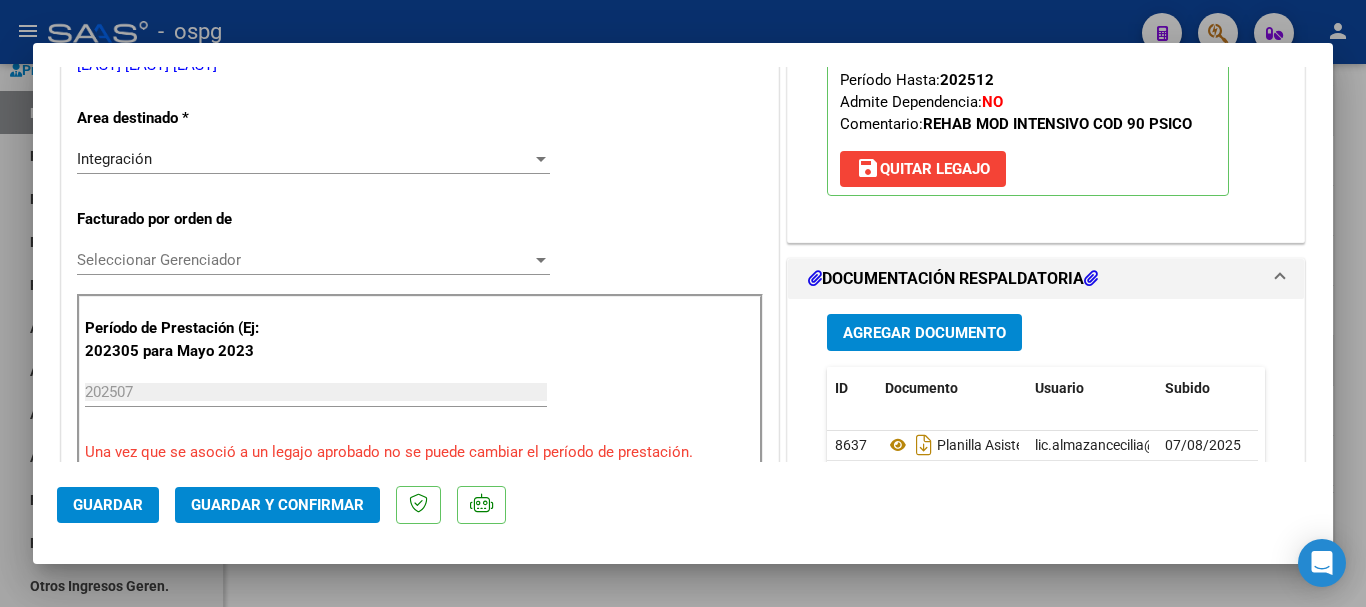 scroll, scrollTop: 500, scrollLeft: 0, axis: vertical 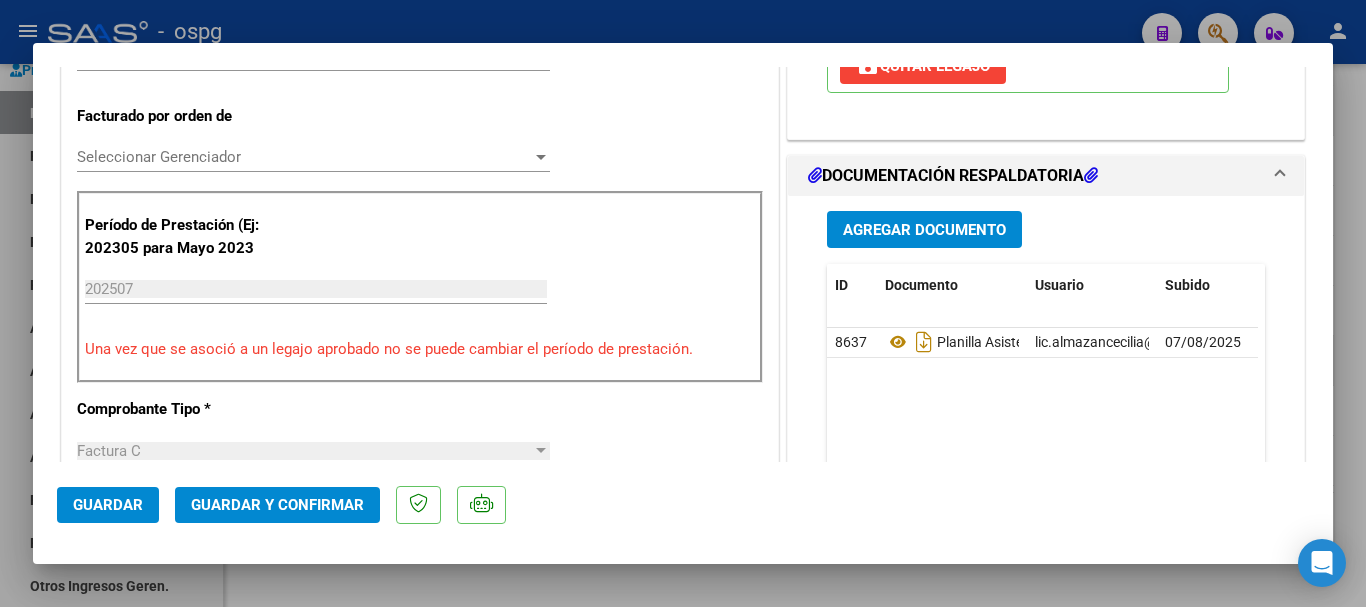 click at bounding box center (683, 303) 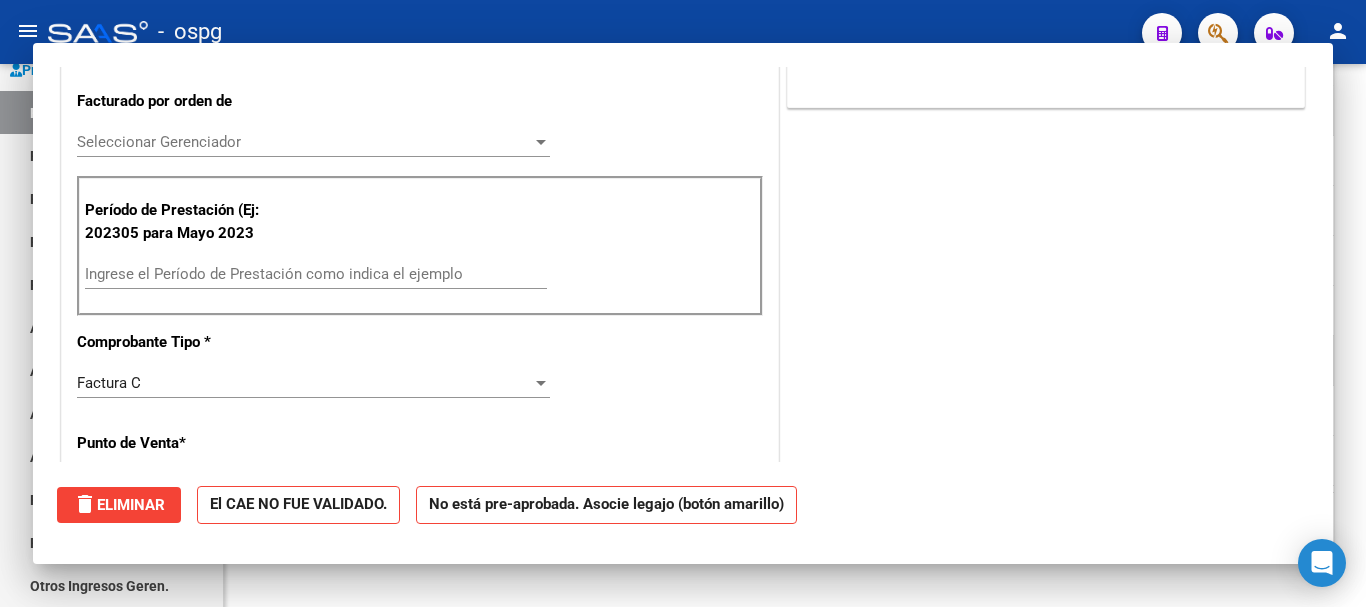 scroll, scrollTop: 485, scrollLeft: 0, axis: vertical 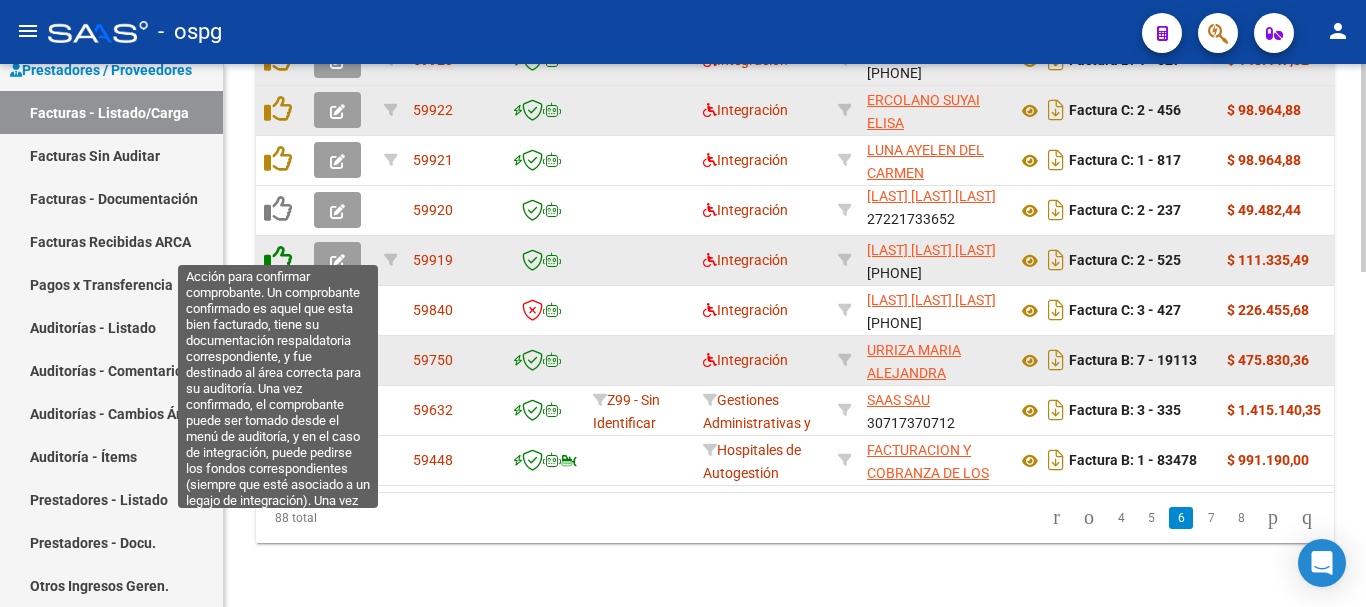 click 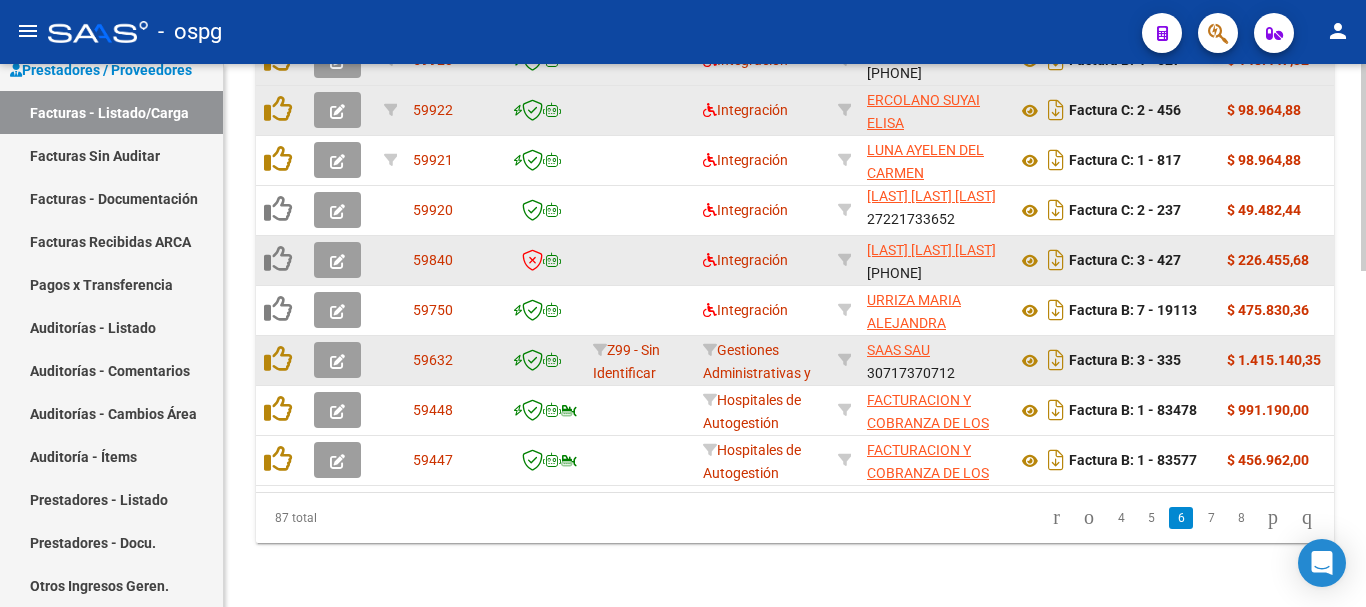scroll, scrollTop: 877, scrollLeft: 0, axis: vertical 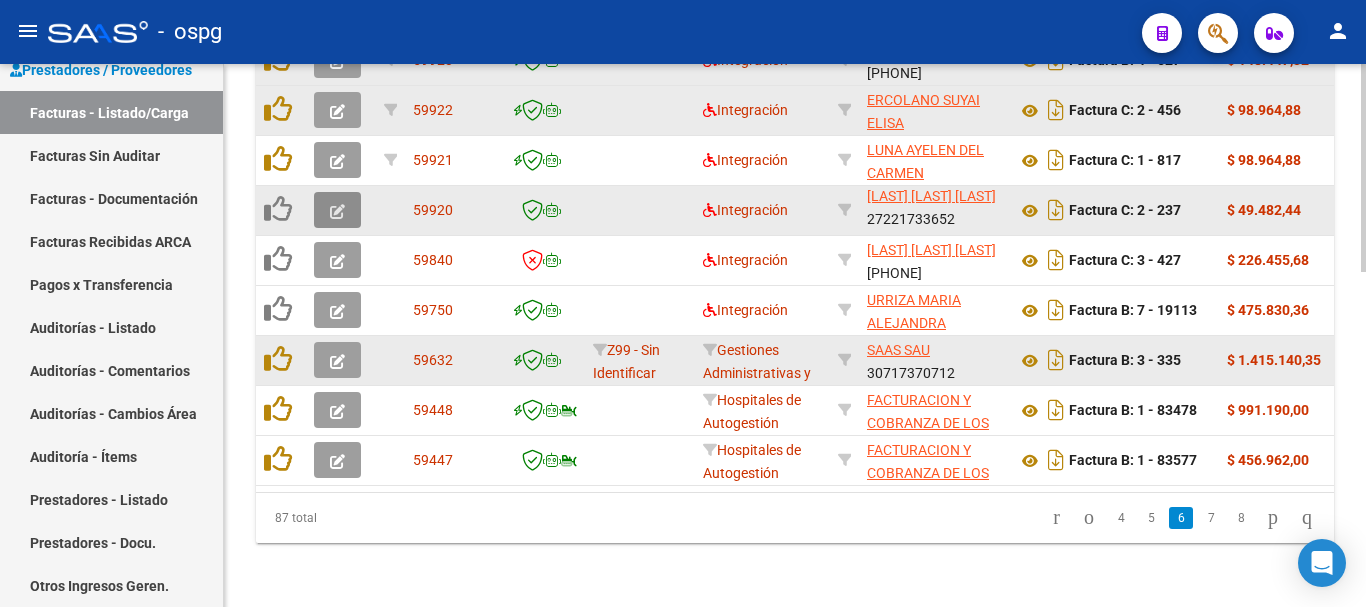 click 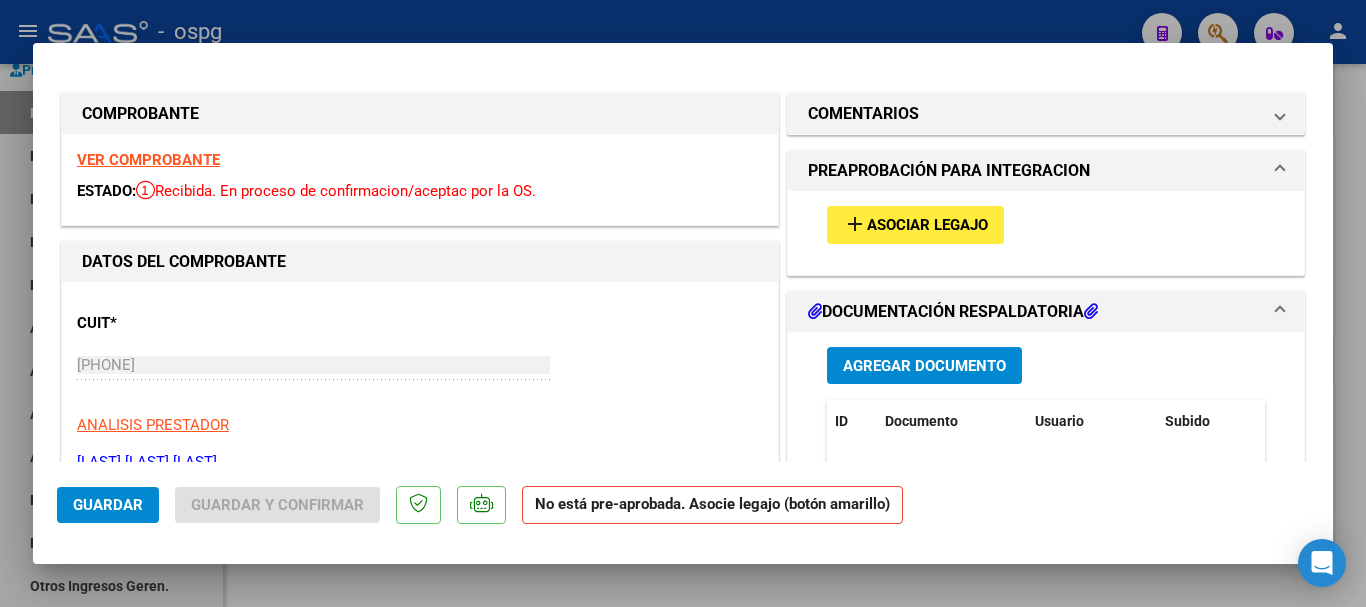 click on "VER COMPROBANTE" at bounding box center (148, 160) 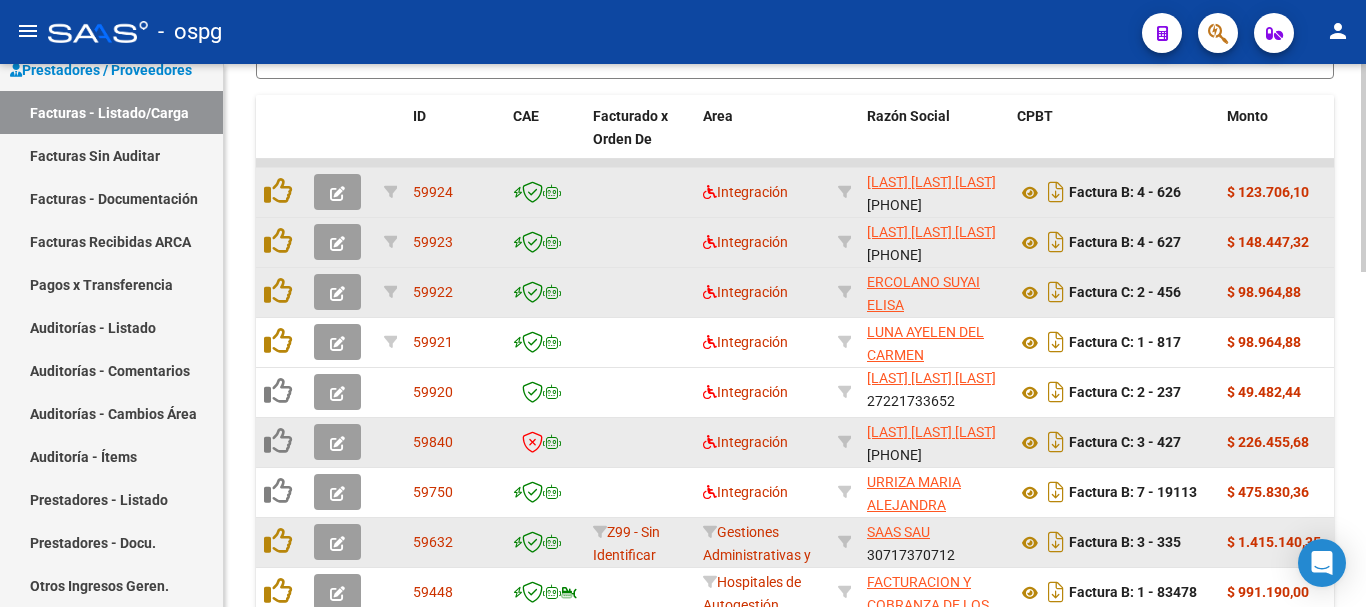 scroll, scrollTop: 677, scrollLeft: 0, axis: vertical 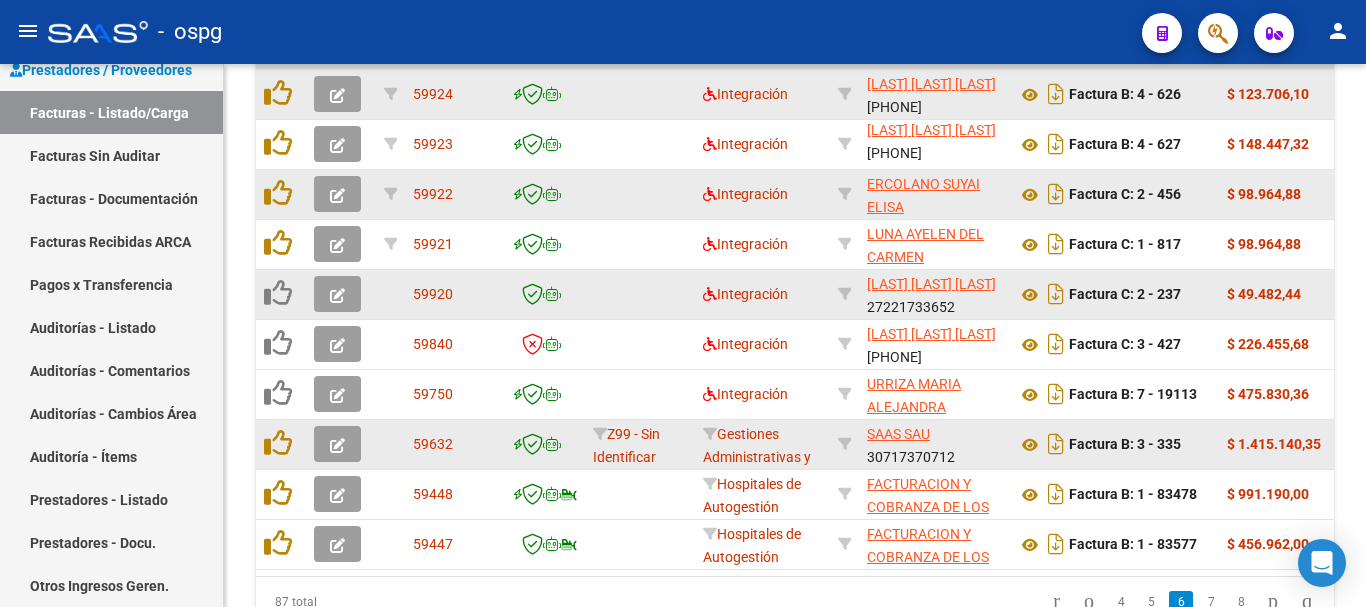 click 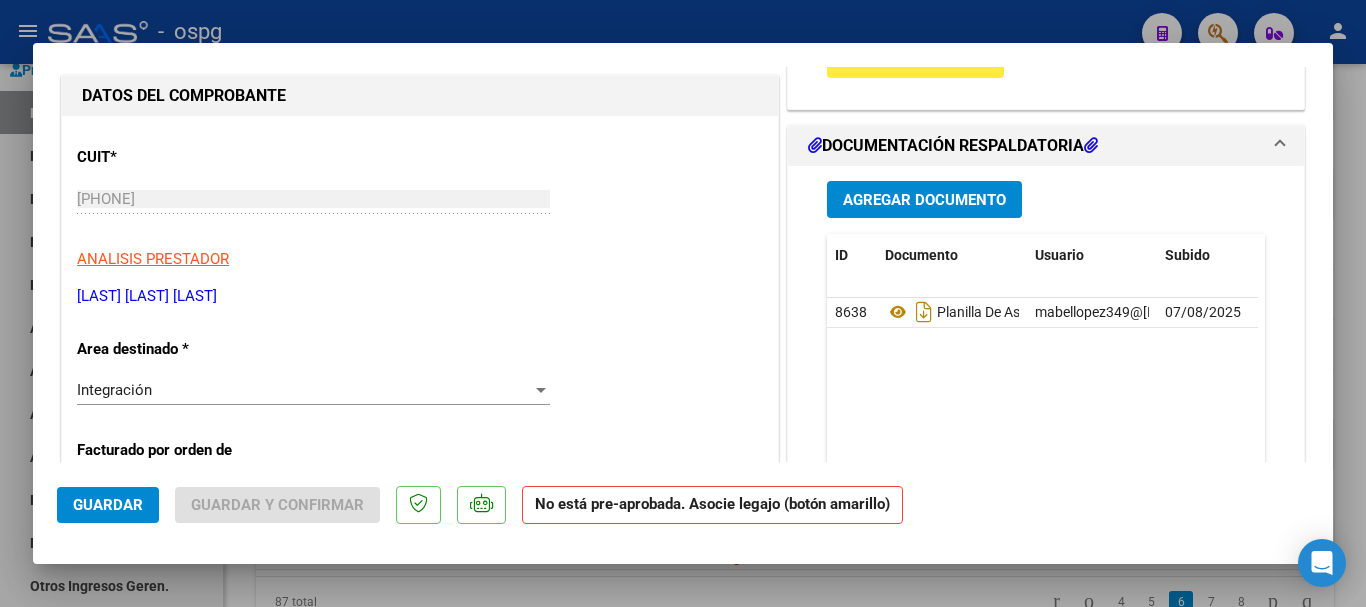 scroll, scrollTop: 100, scrollLeft: 0, axis: vertical 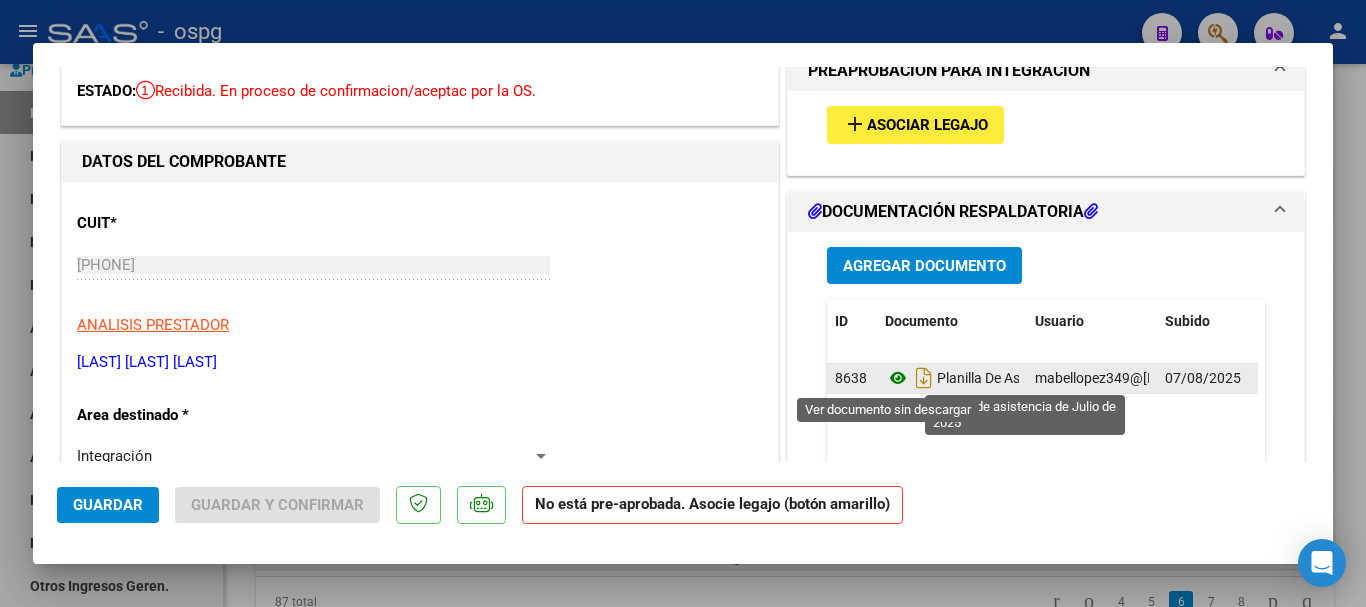 click 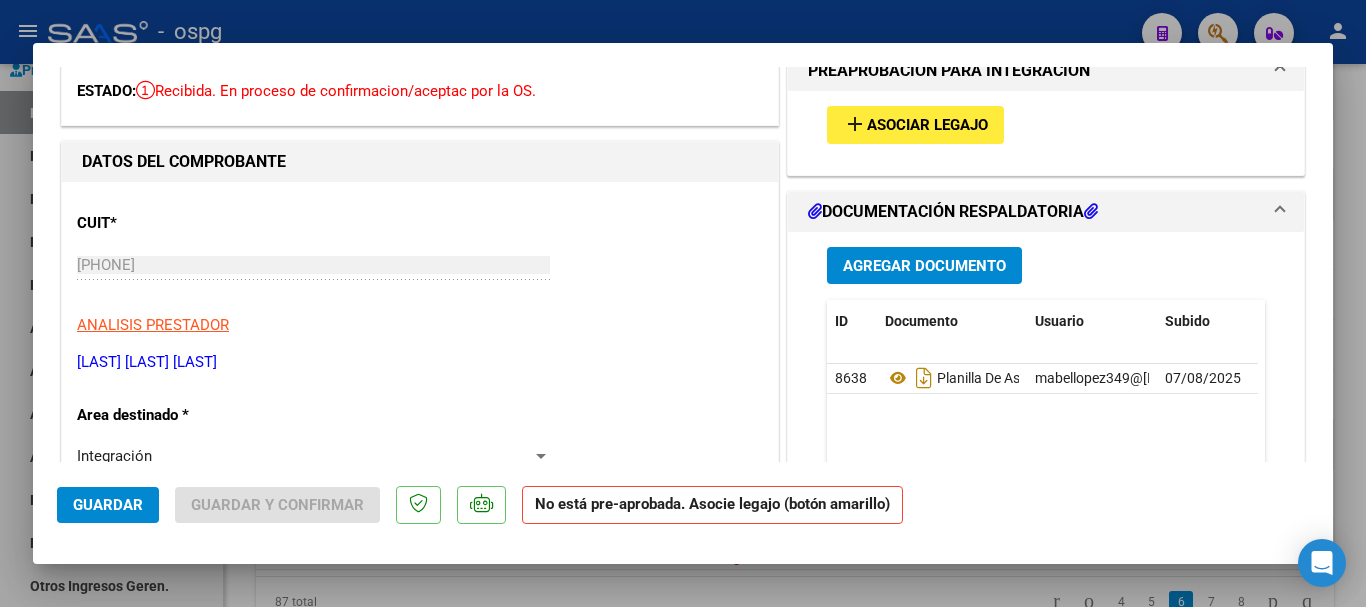 click on "add Asociar Legajo" at bounding box center (915, 124) 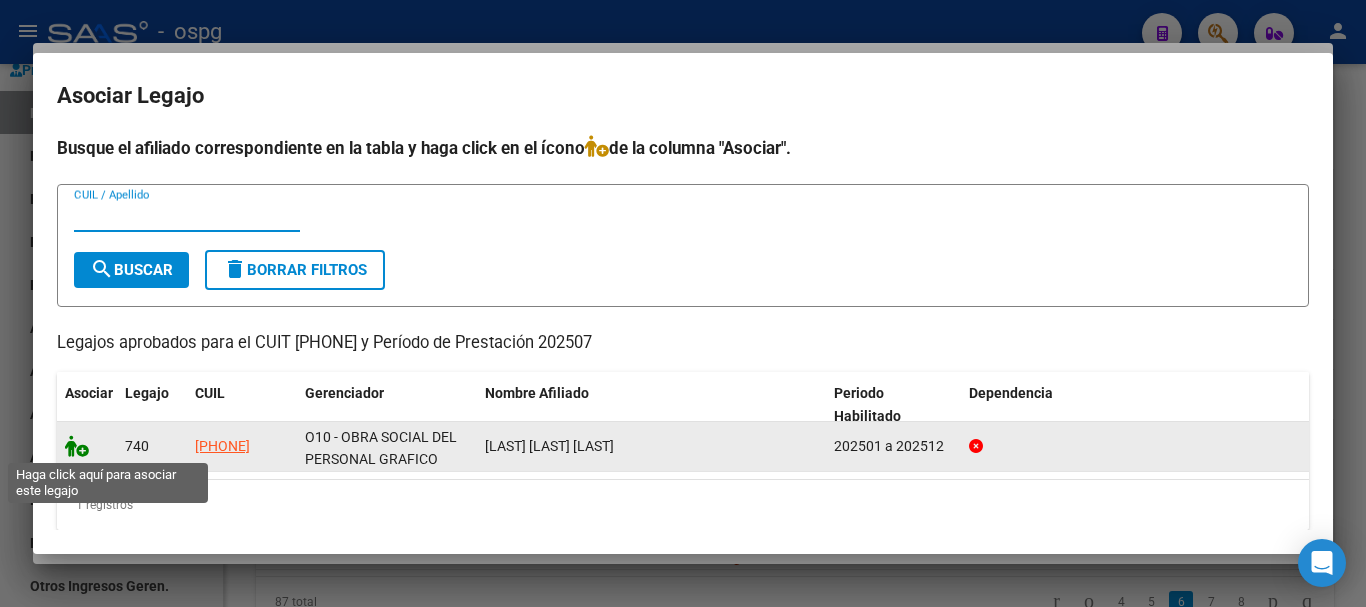 click 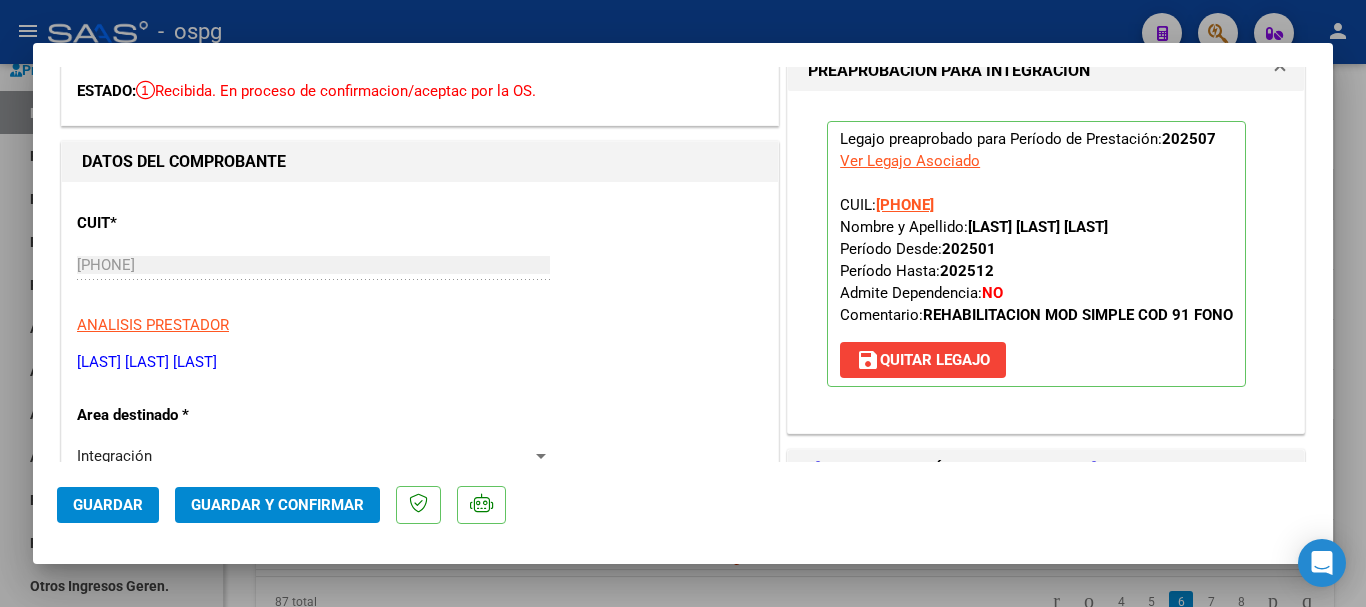click on "Guardar" 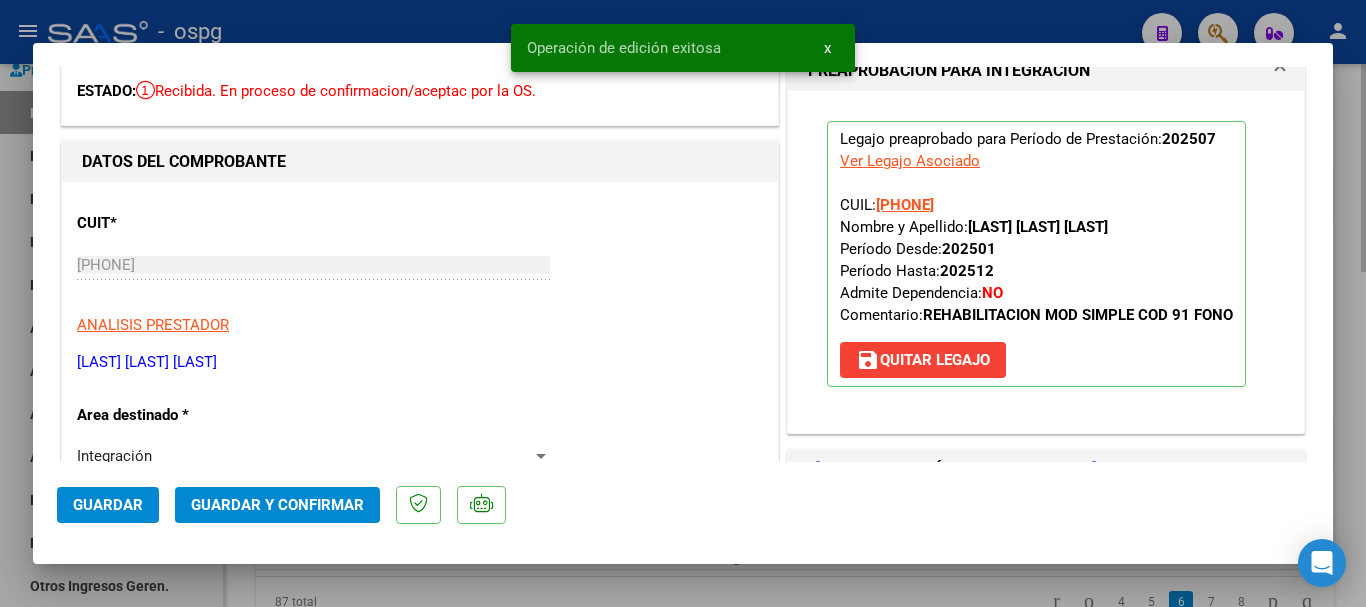 click at bounding box center (683, 303) 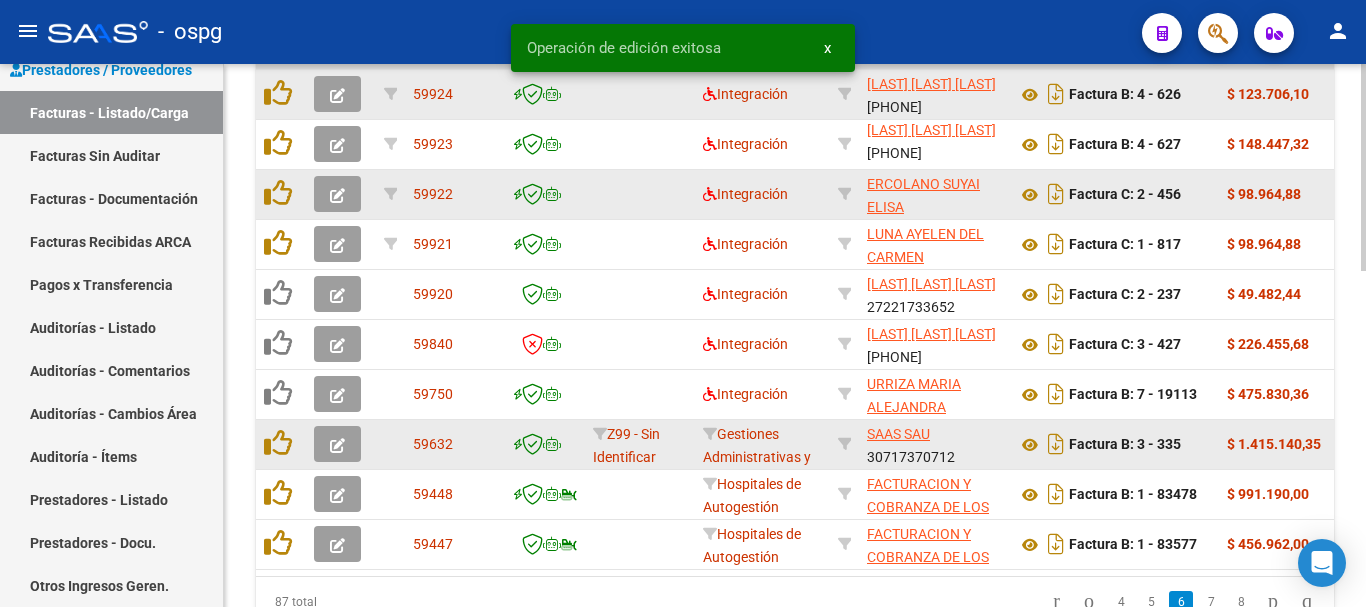 scroll, scrollTop: 777, scrollLeft: 0, axis: vertical 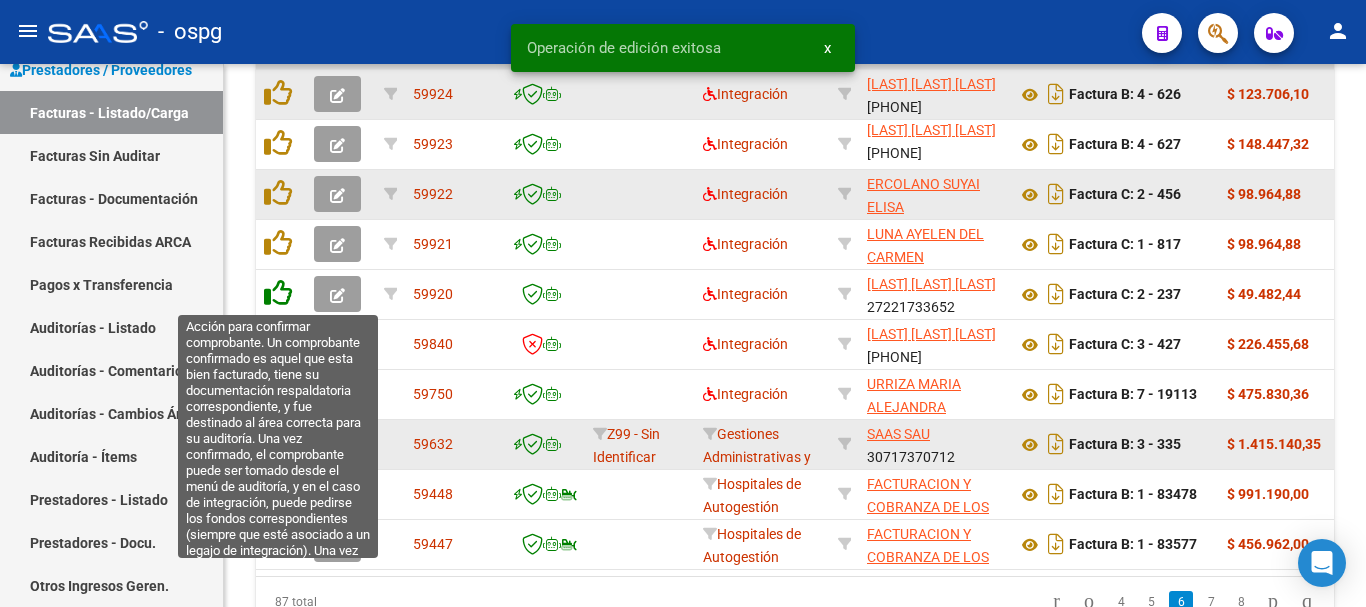 click 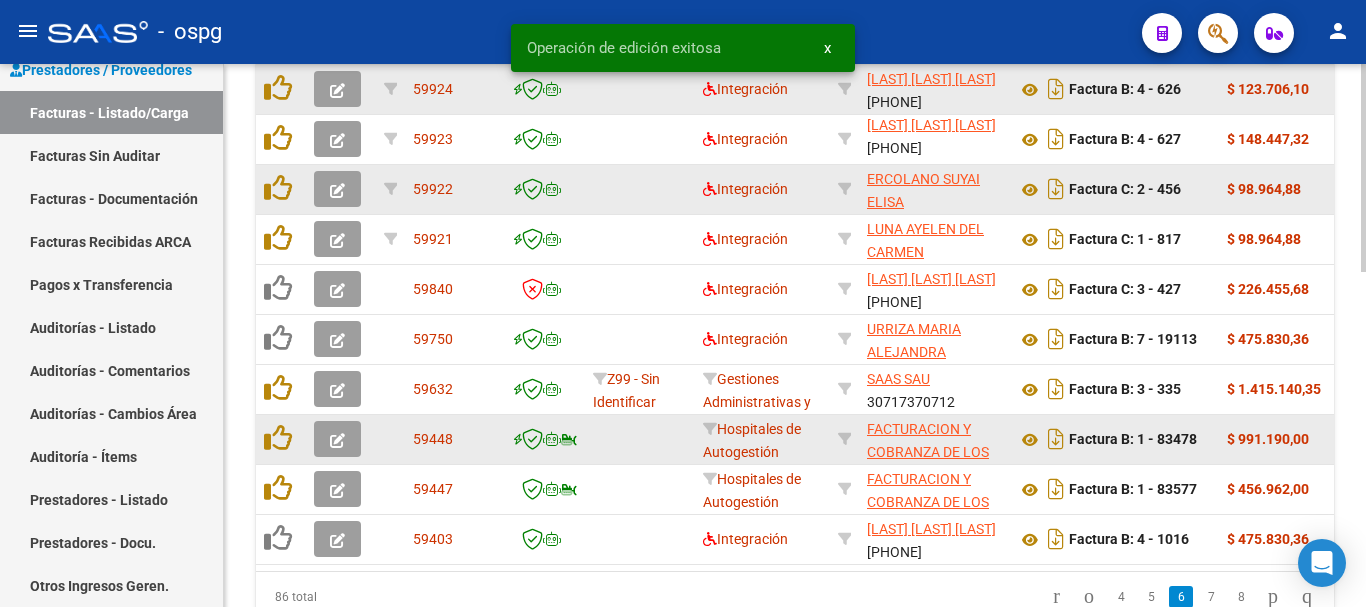 scroll, scrollTop: 777, scrollLeft: 0, axis: vertical 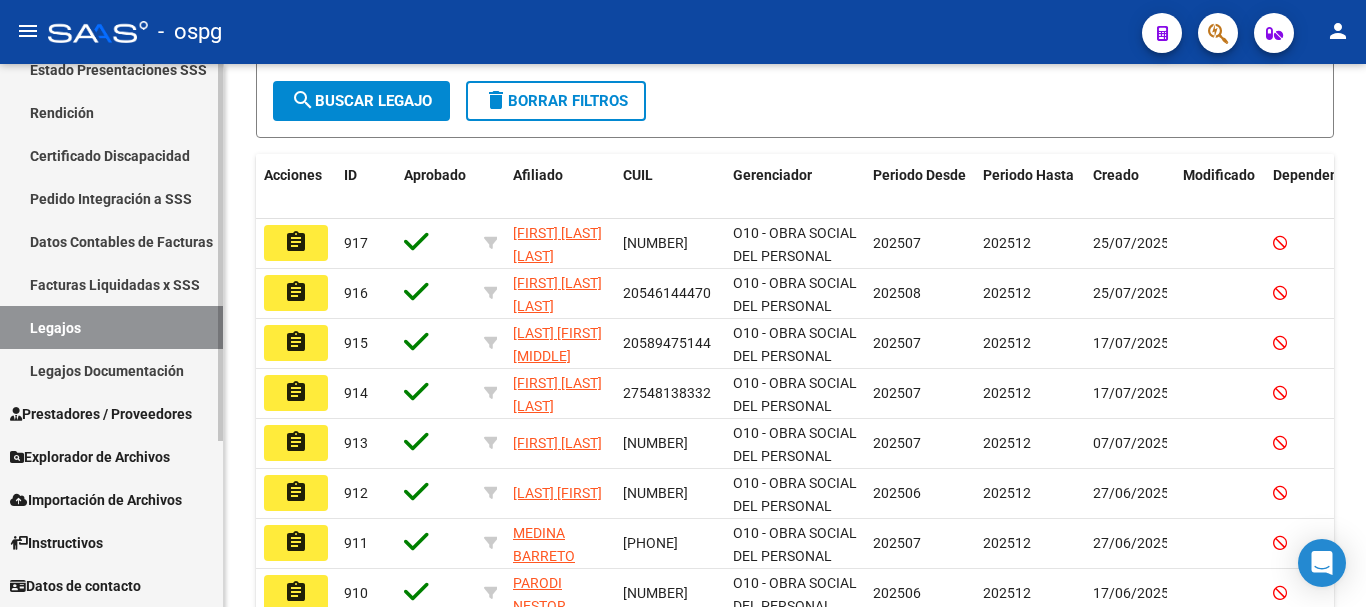 click on "Prestadores / Proveedores" at bounding box center [101, 414] 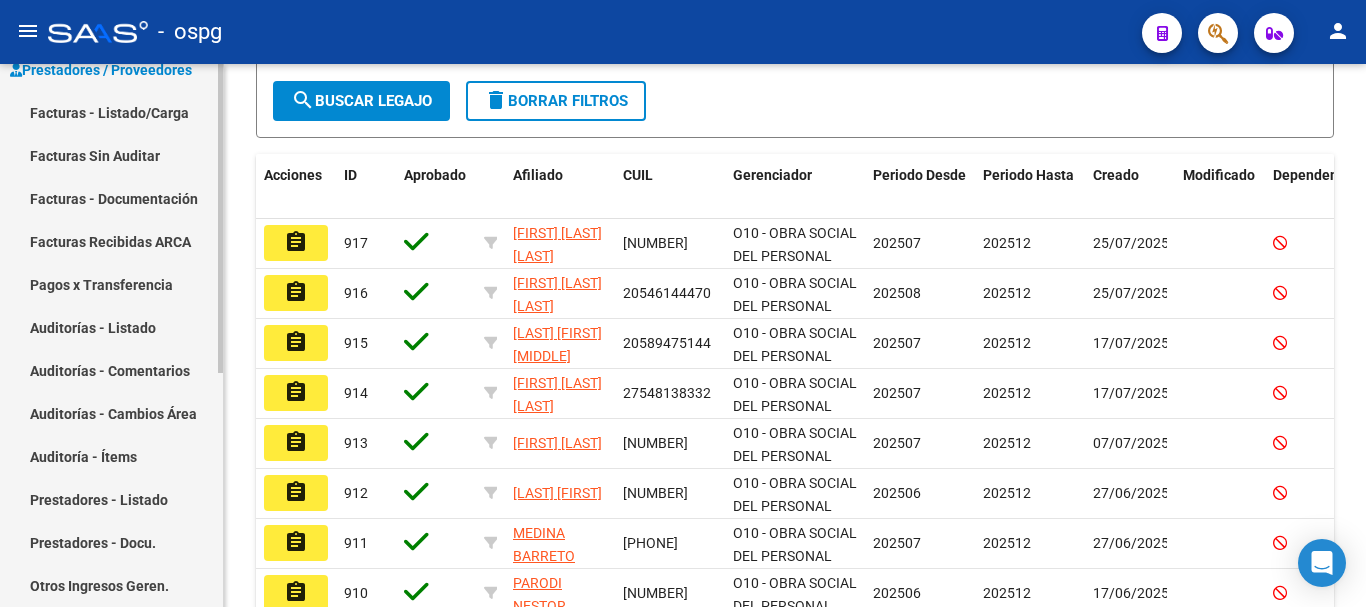 click on "Facturas - Listado/Carga" at bounding box center (111, 112) 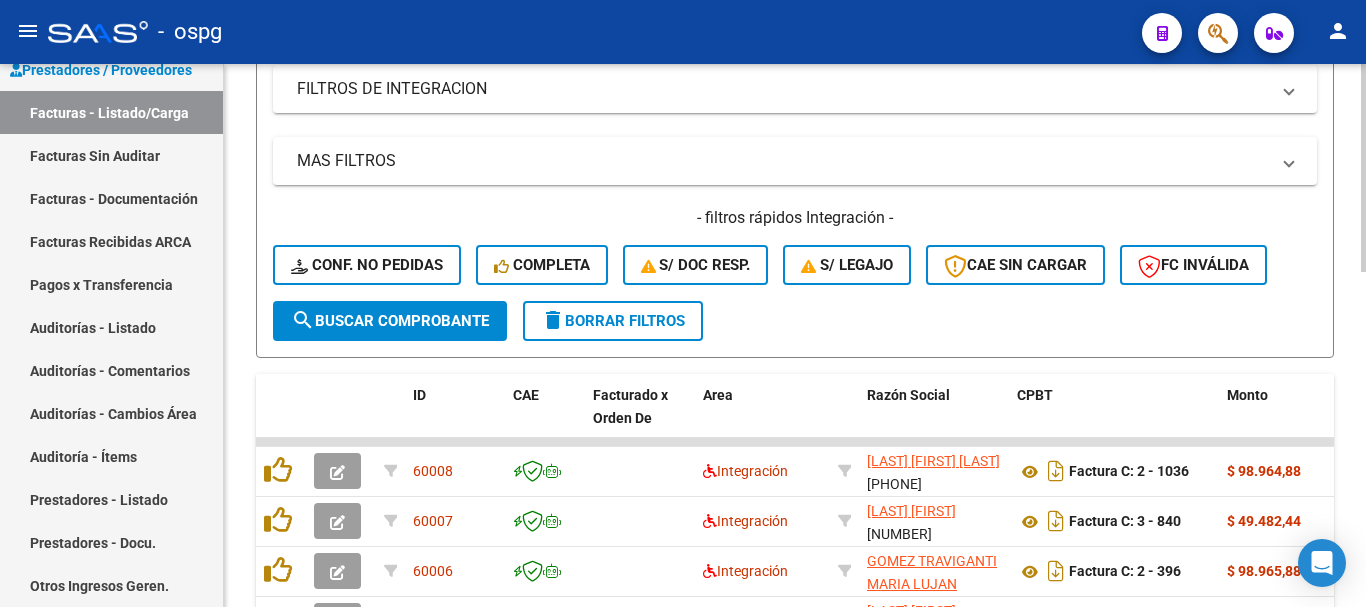 scroll, scrollTop: 500, scrollLeft: 0, axis: vertical 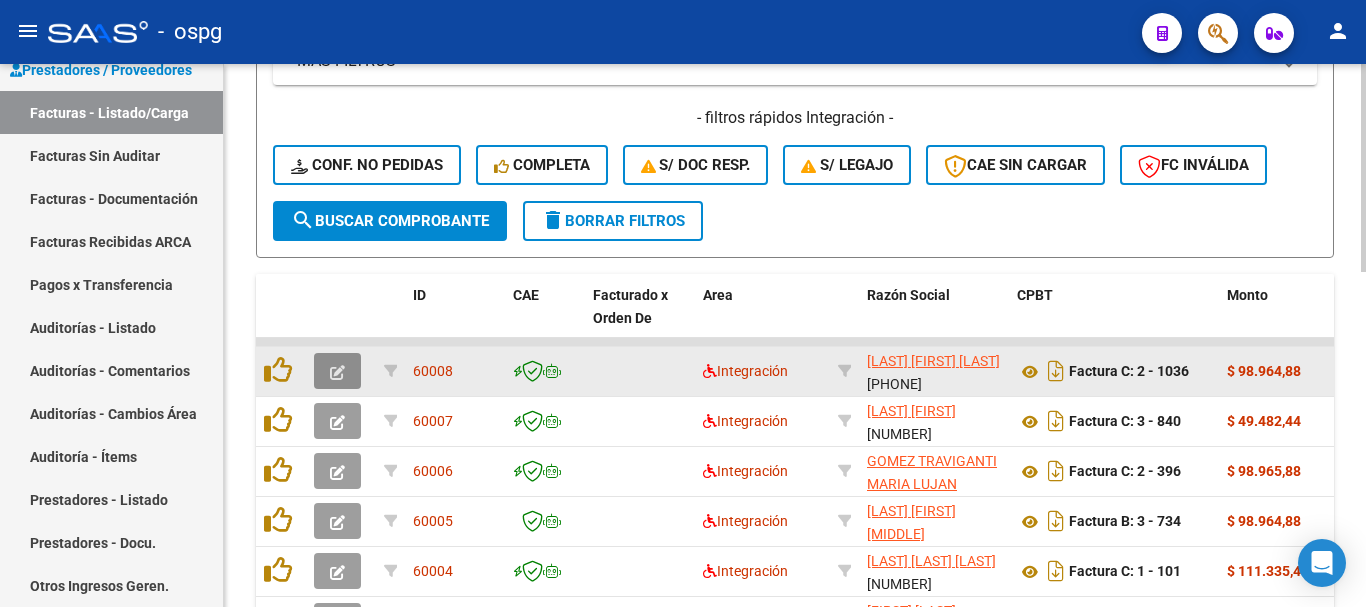 click 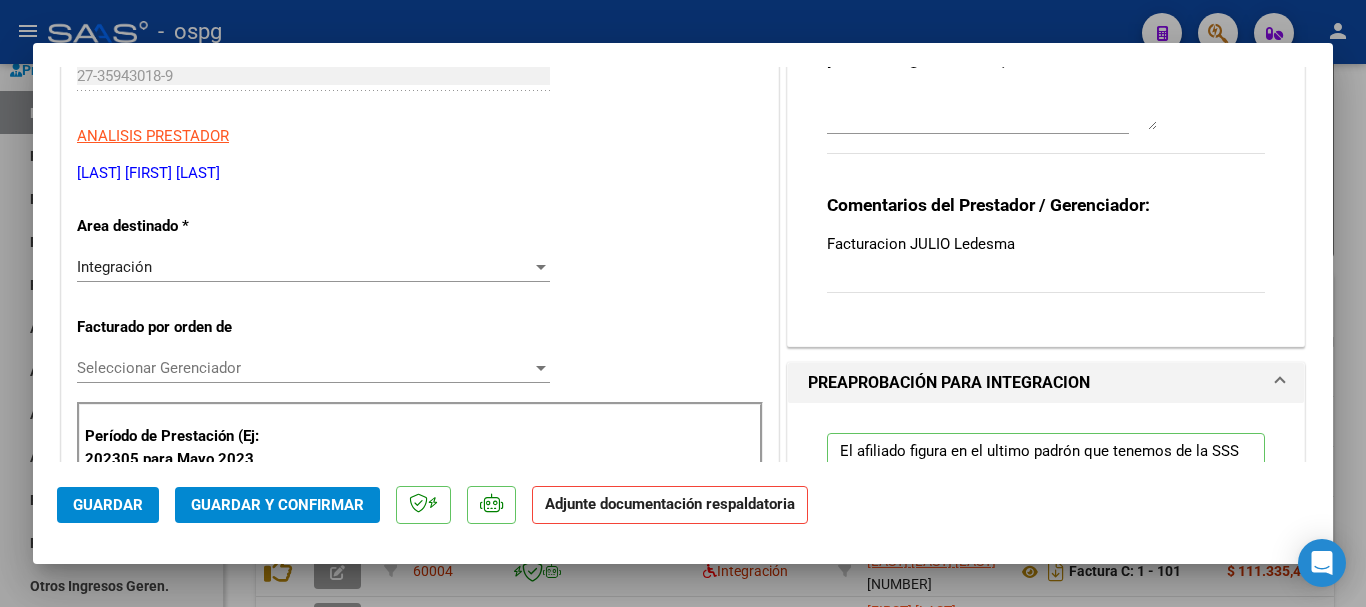 scroll, scrollTop: 300, scrollLeft: 0, axis: vertical 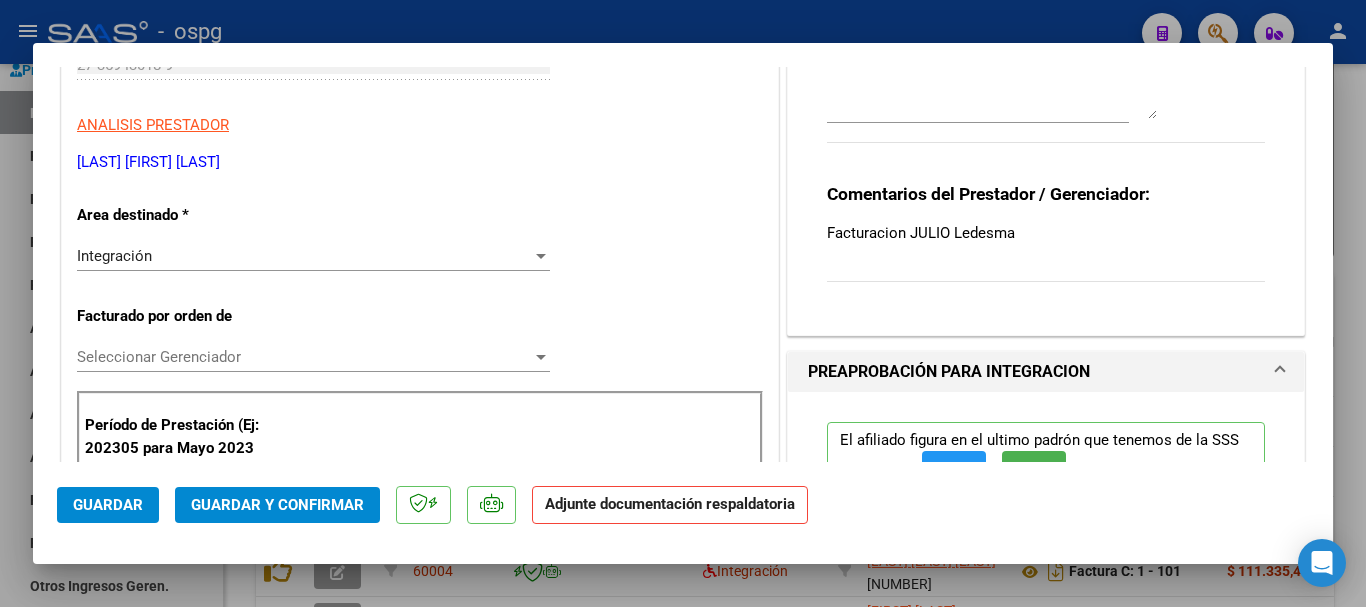 click at bounding box center [683, 303] 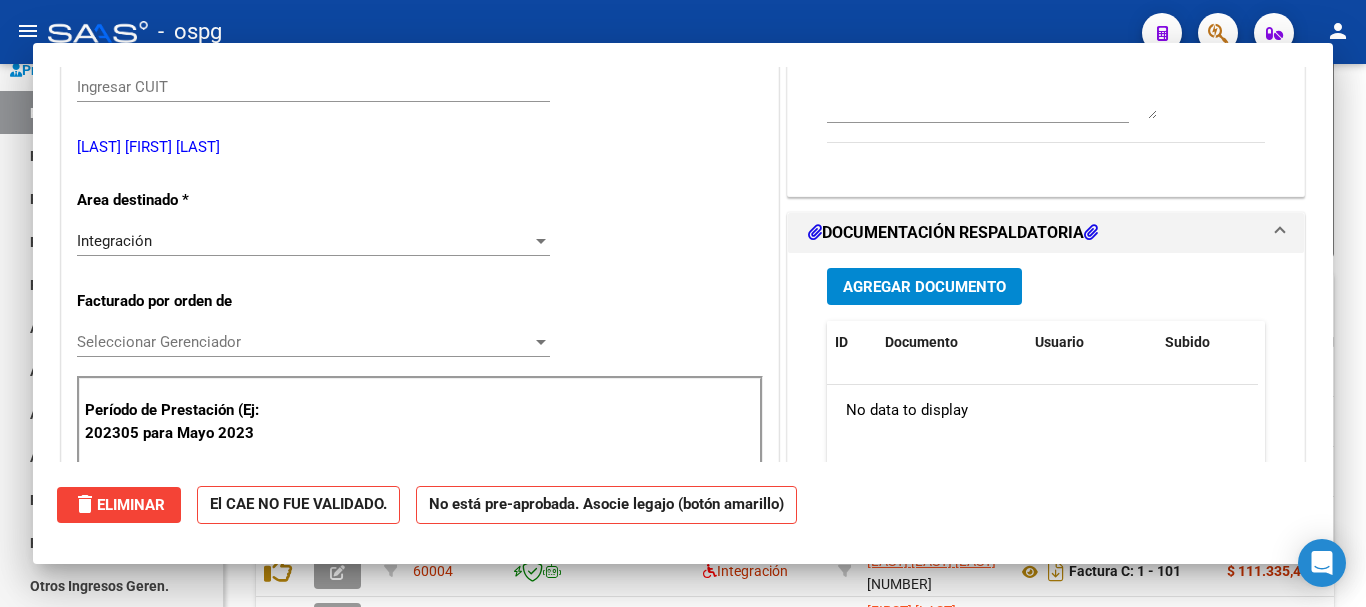 scroll, scrollTop: 0, scrollLeft: 0, axis: both 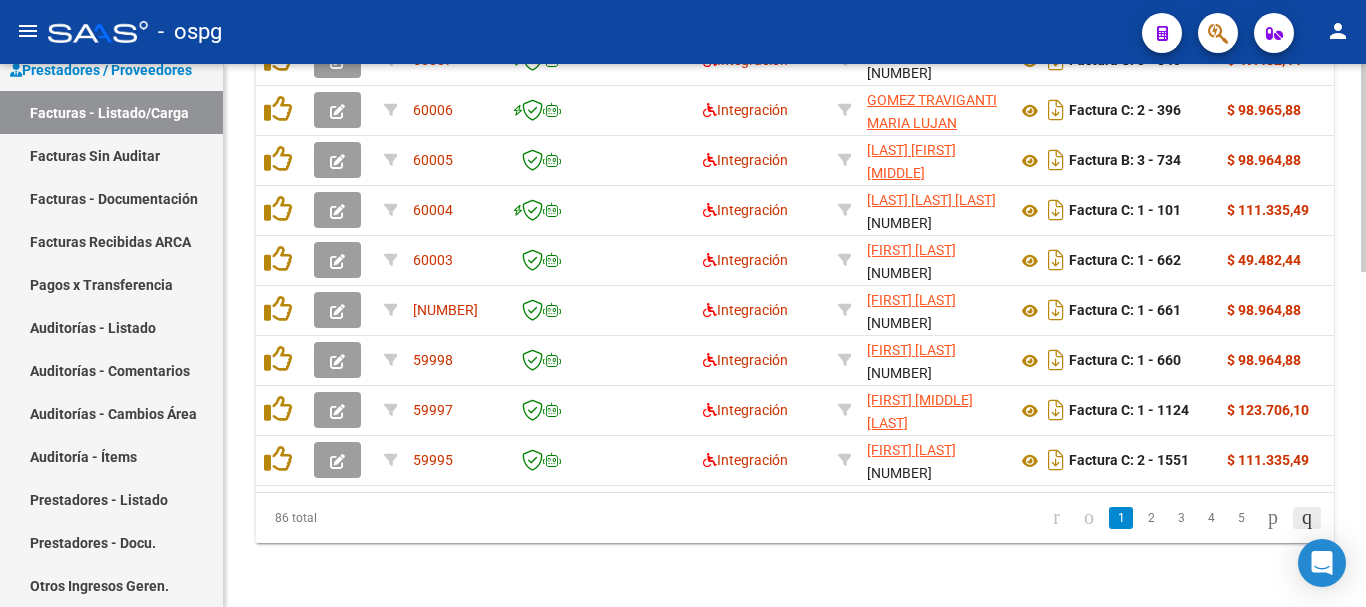 click 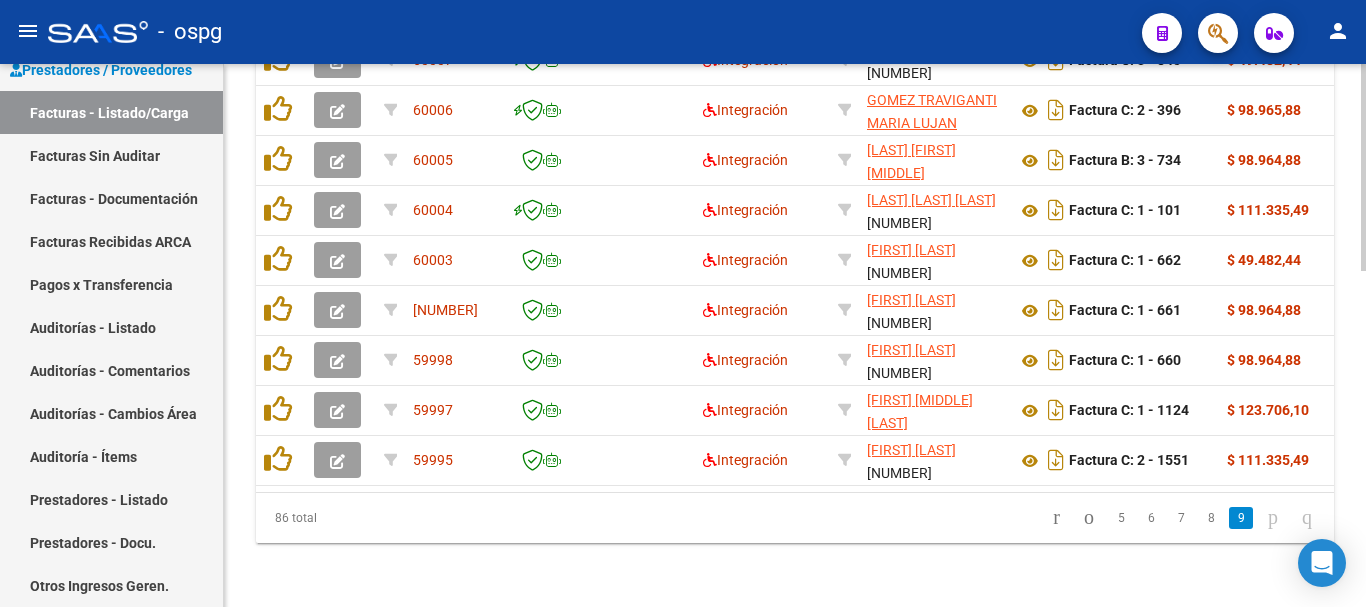 scroll, scrollTop: 677, scrollLeft: 0, axis: vertical 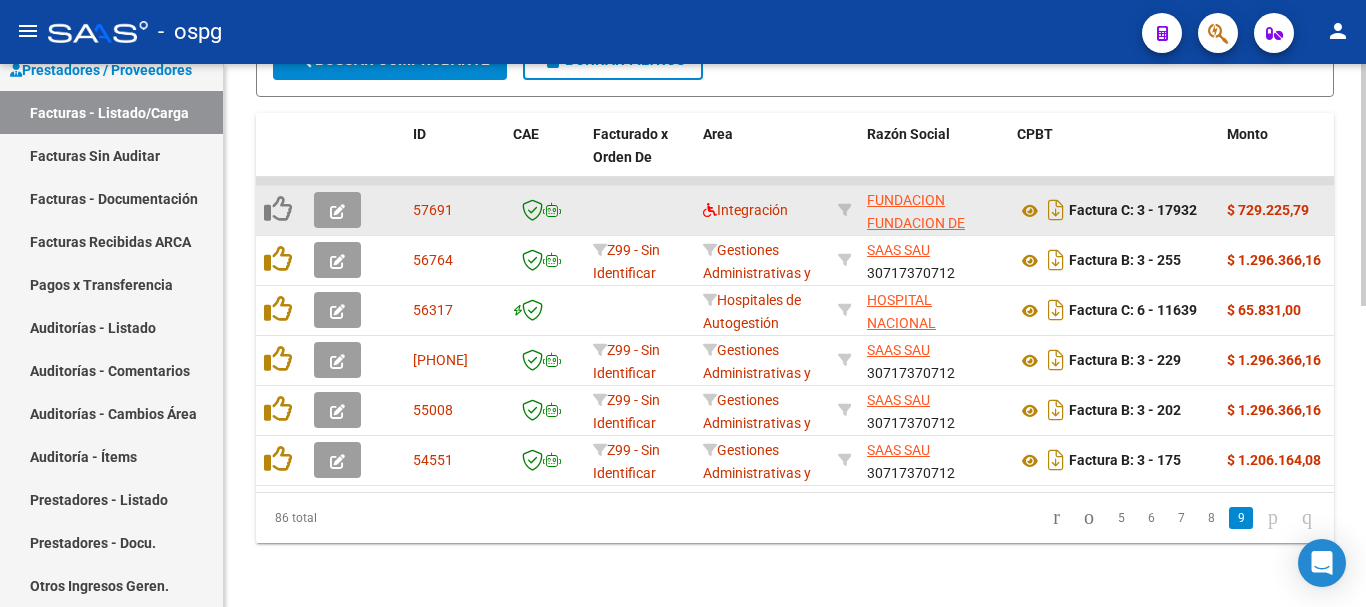 click 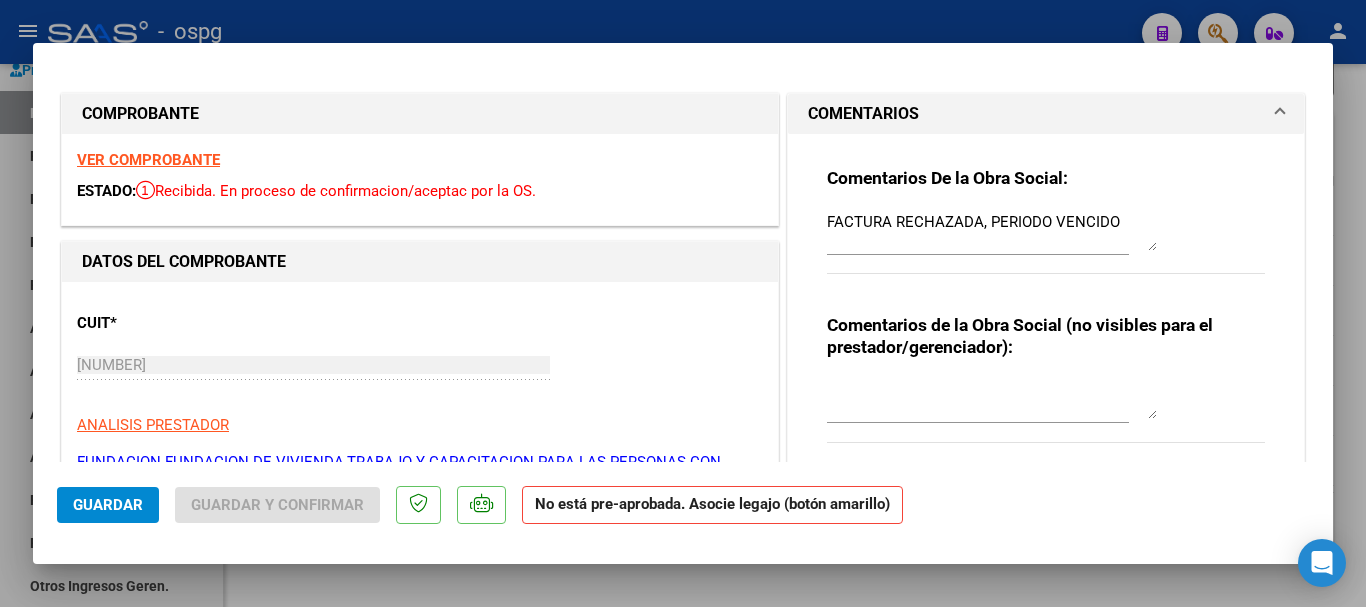 click on "VER COMPROBANTE" at bounding box center (148, 160) 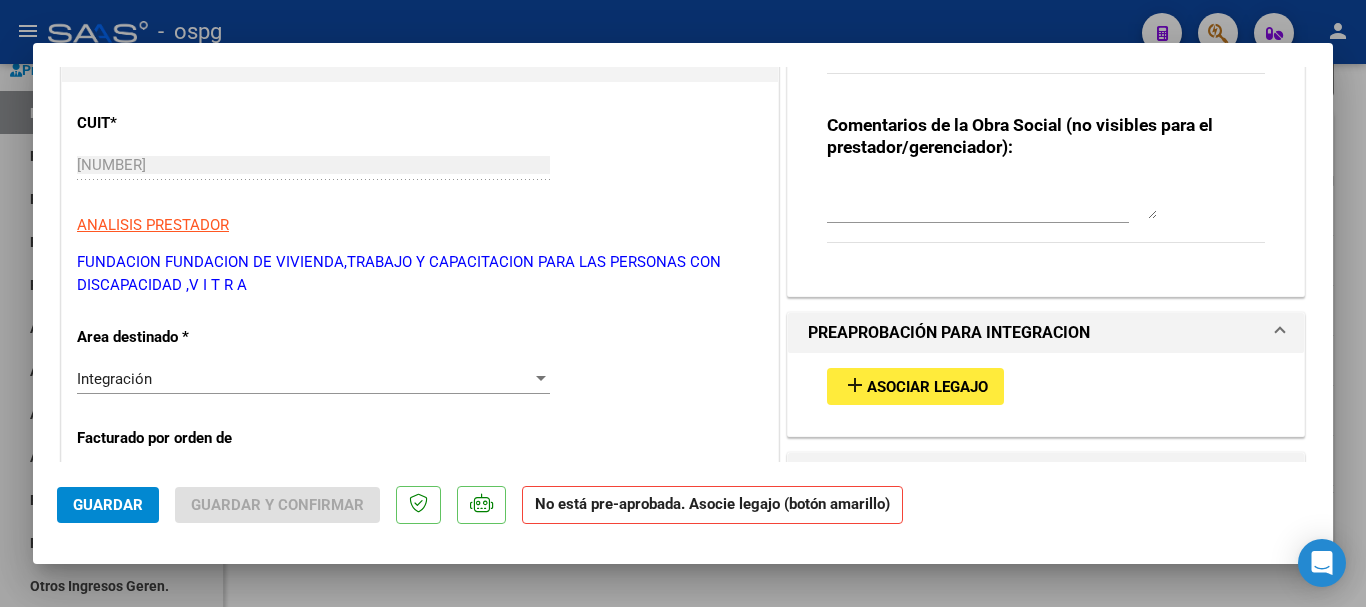 scroll, scrollTop: 300, scrollLeft: 0, axis: vertical 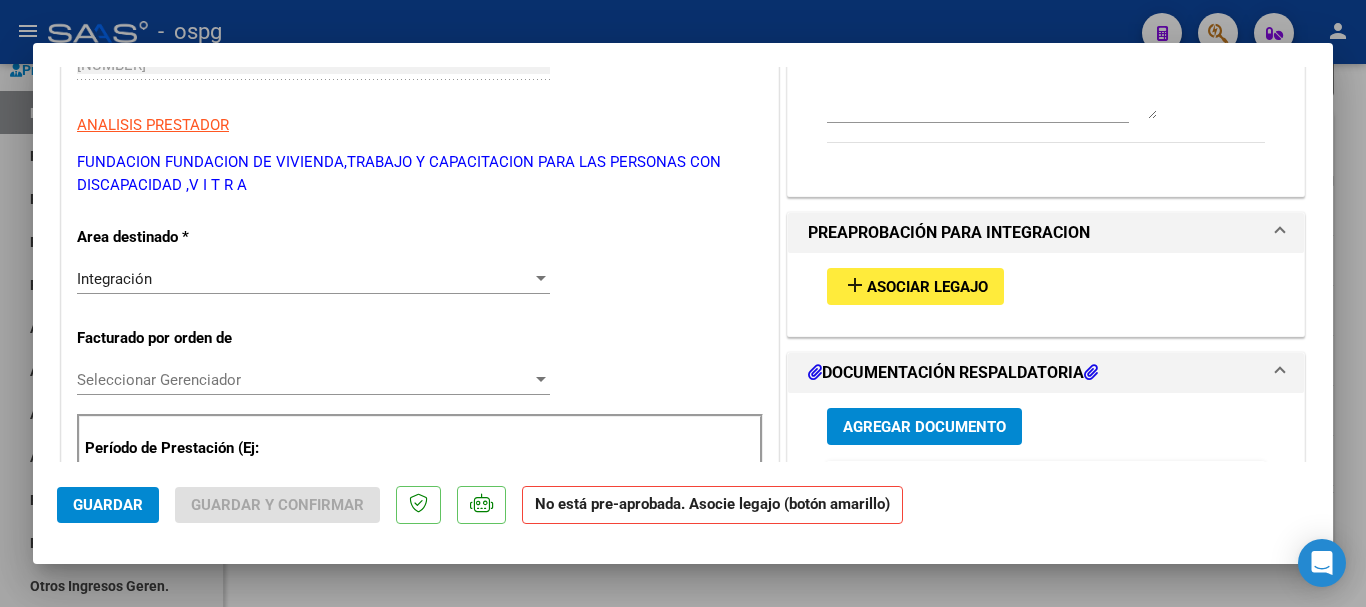 click on "Integración" at bounding box center [304, 279] 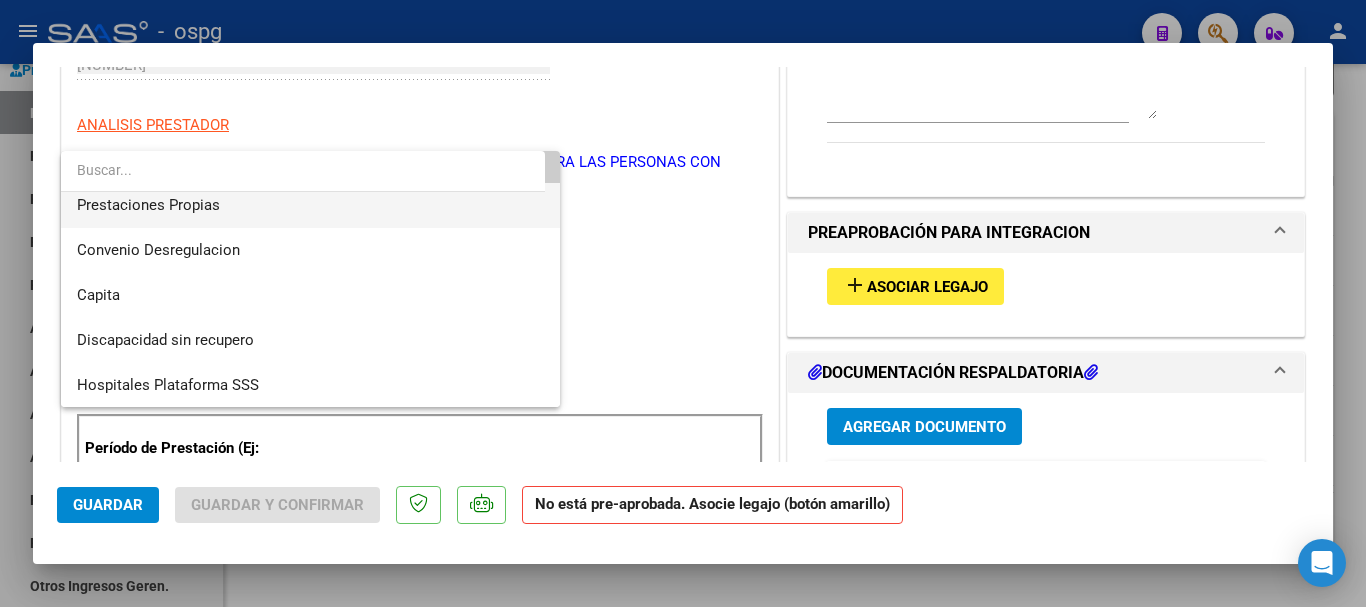 scroll, scrollTop: 194, scrollLeft: 0, axis: vertical 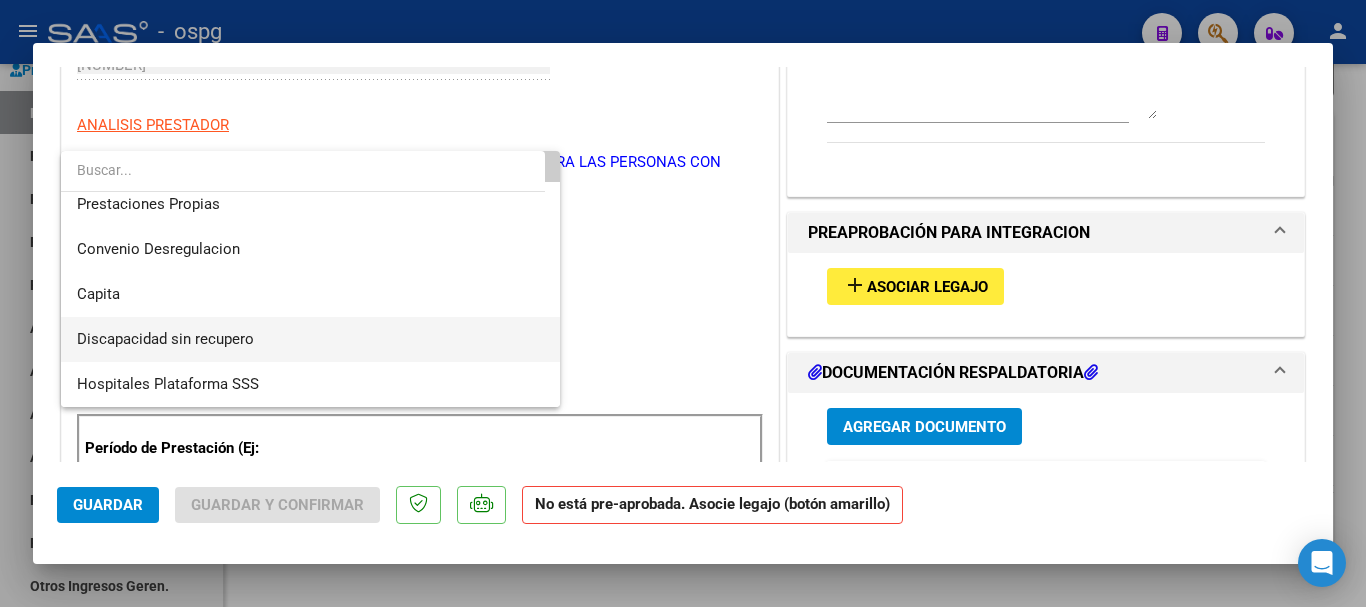 click on "Discapacidad sin recupero" at bounding box center [310, 339] 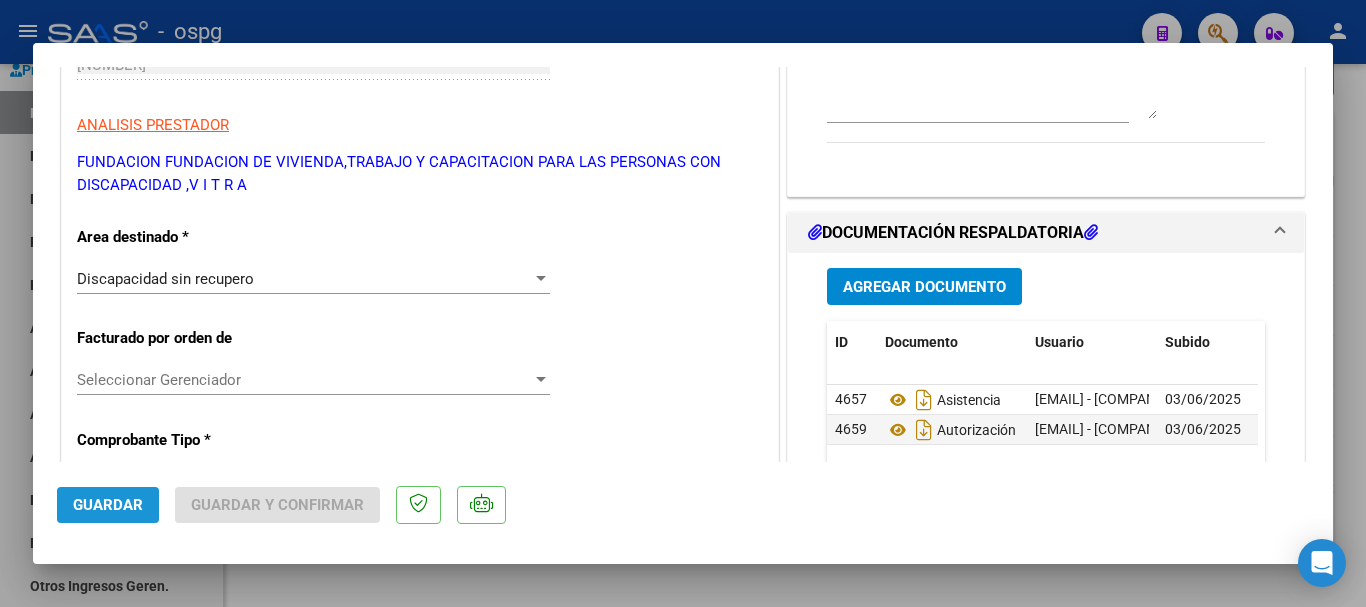 click on "Guardar" 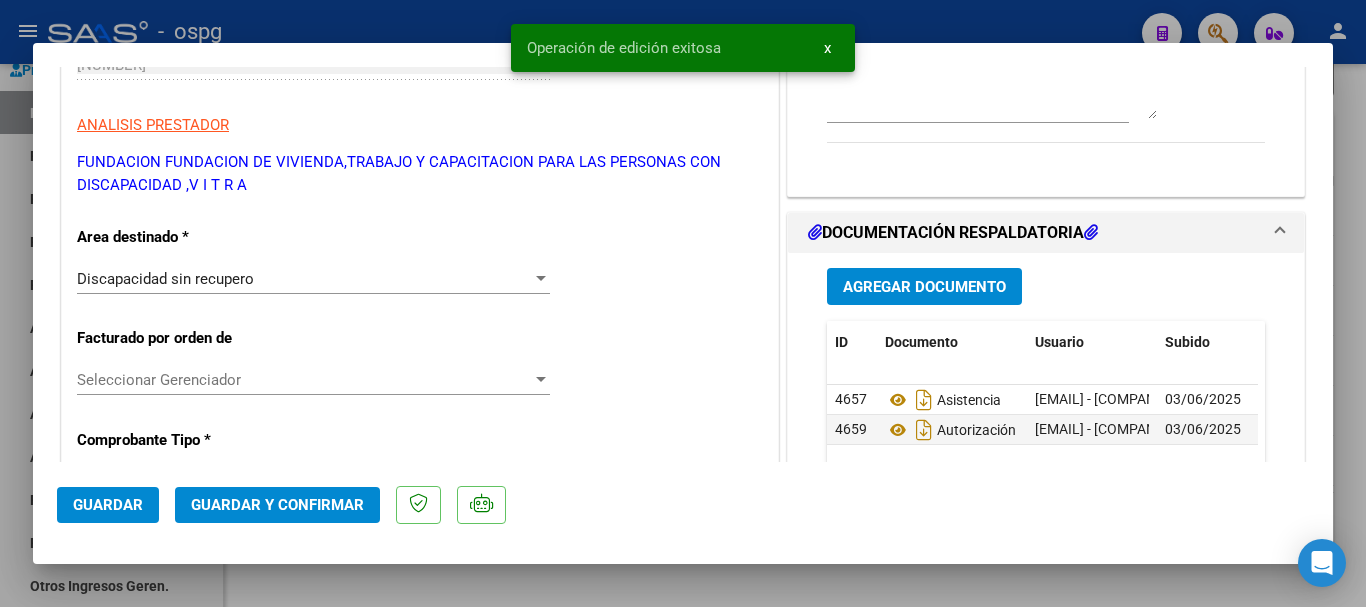 click at bounding box center [683, 303] 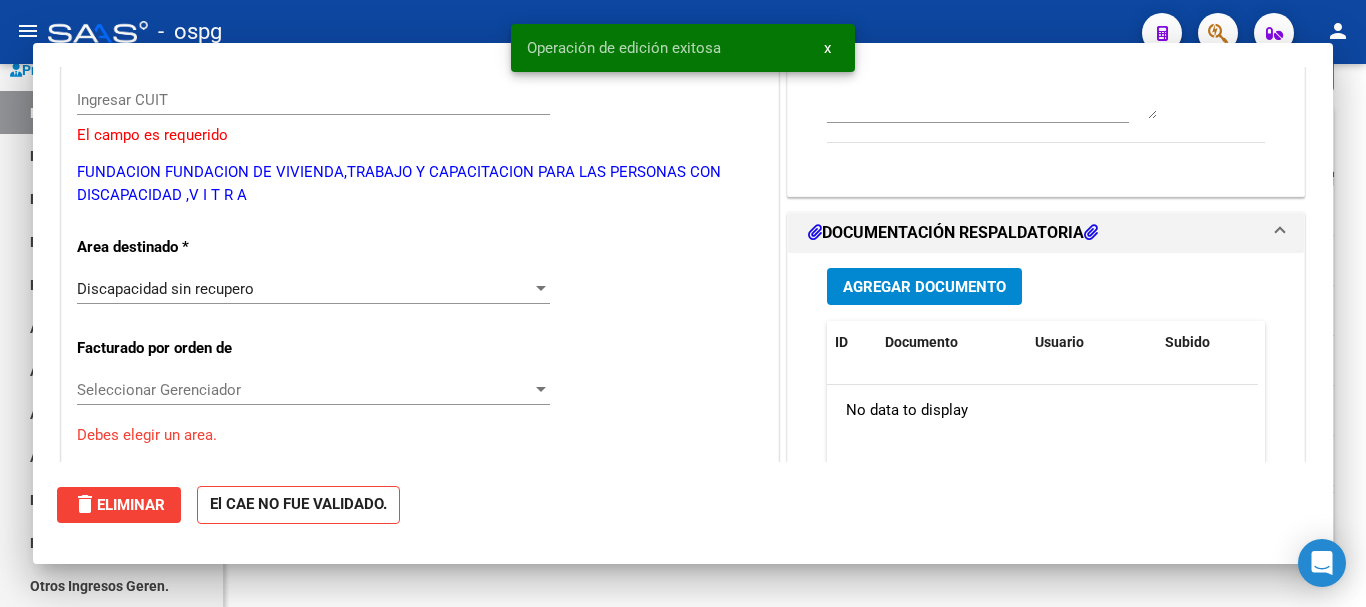 scroll, scrollTop: 335, scrollLeft: 0, axis: vertical 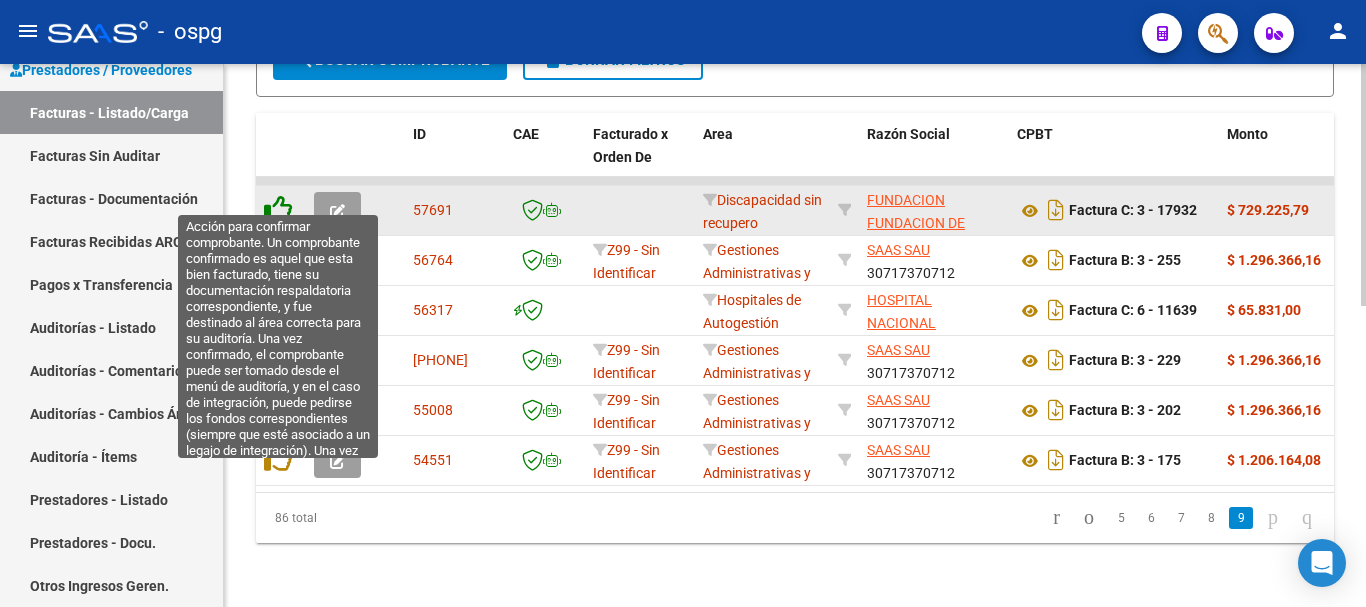click 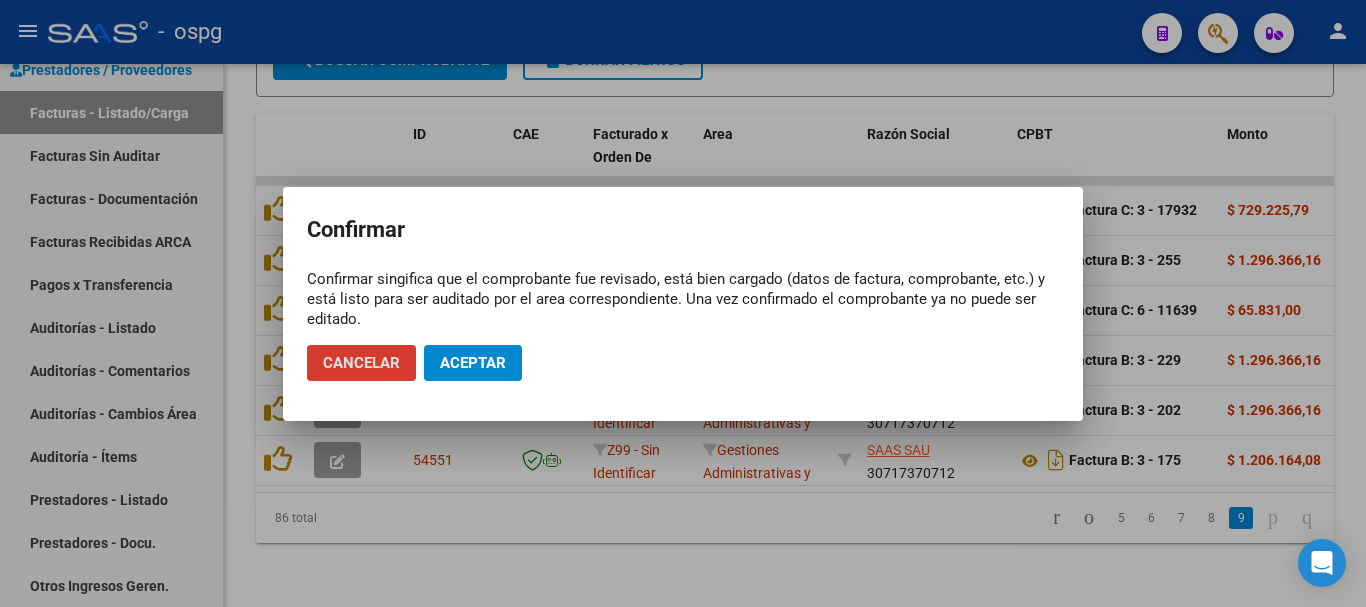 click on "Aceptar" 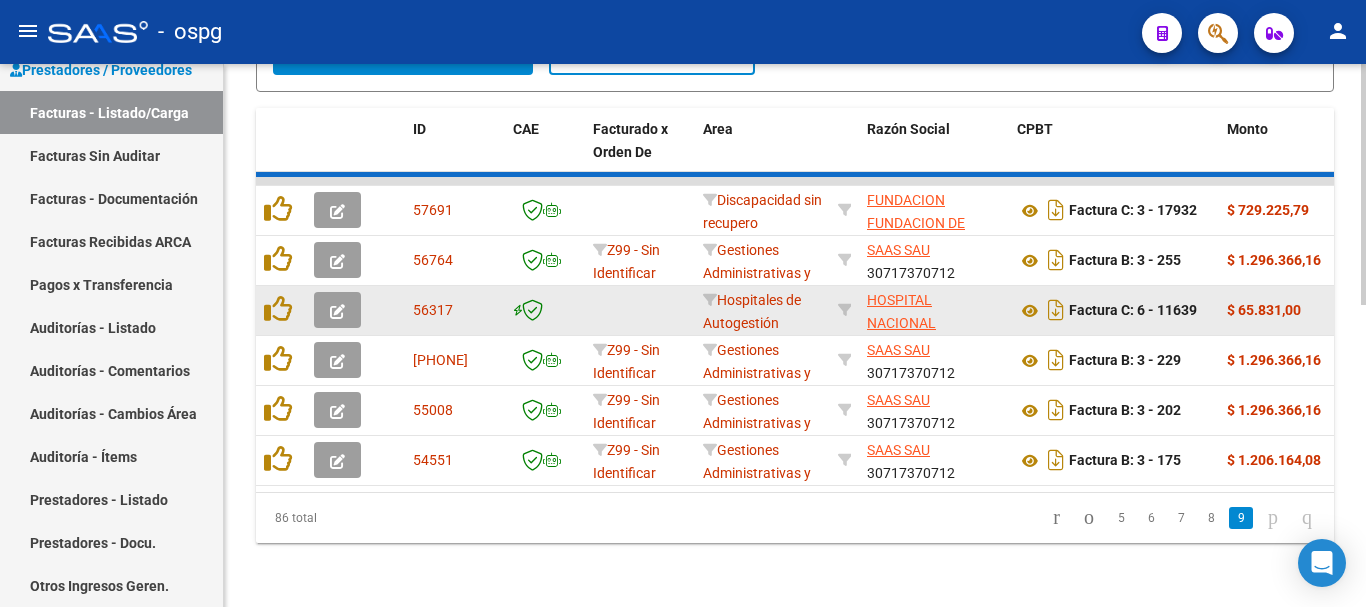 scroll, scrollTop: 627, scrollLeft: 0, axis: vertical 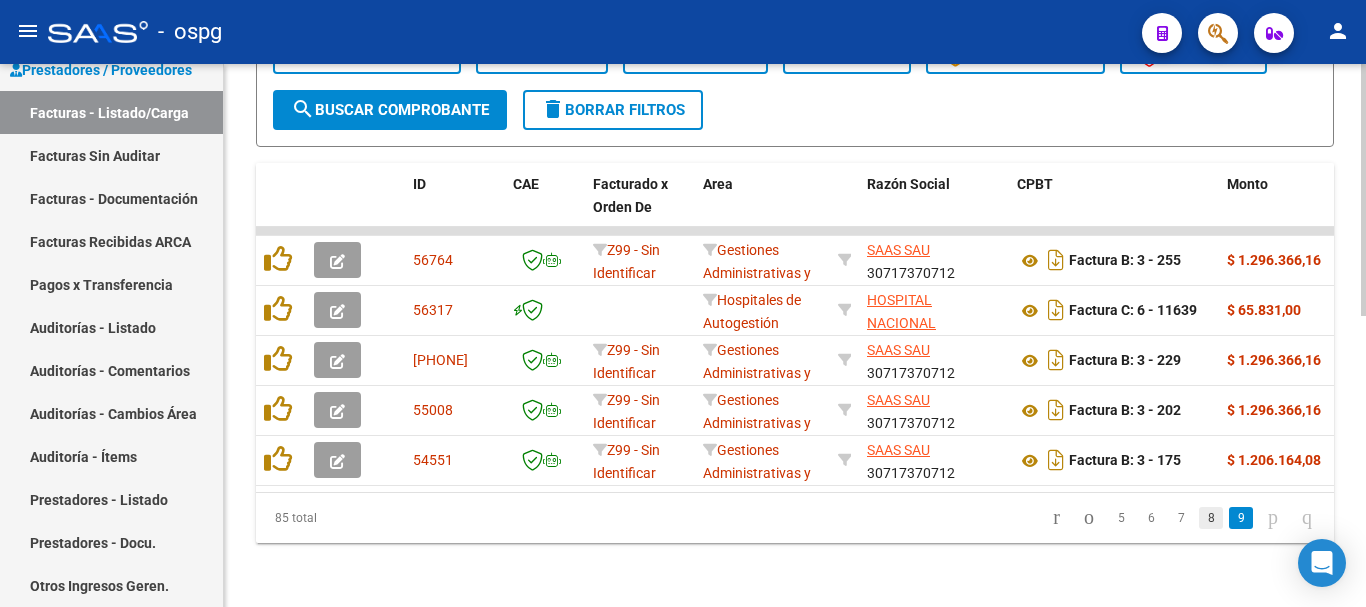click on "8" 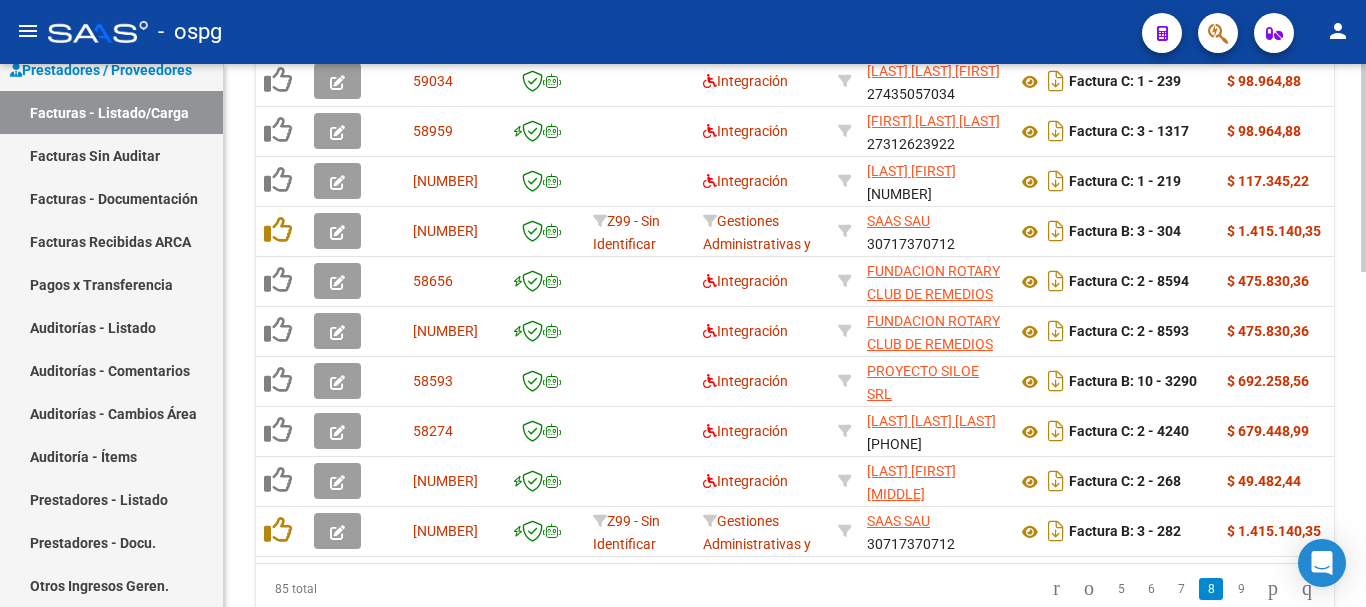 scroll, scrollTop: 677, scrollLeft: 0, axis: vertical 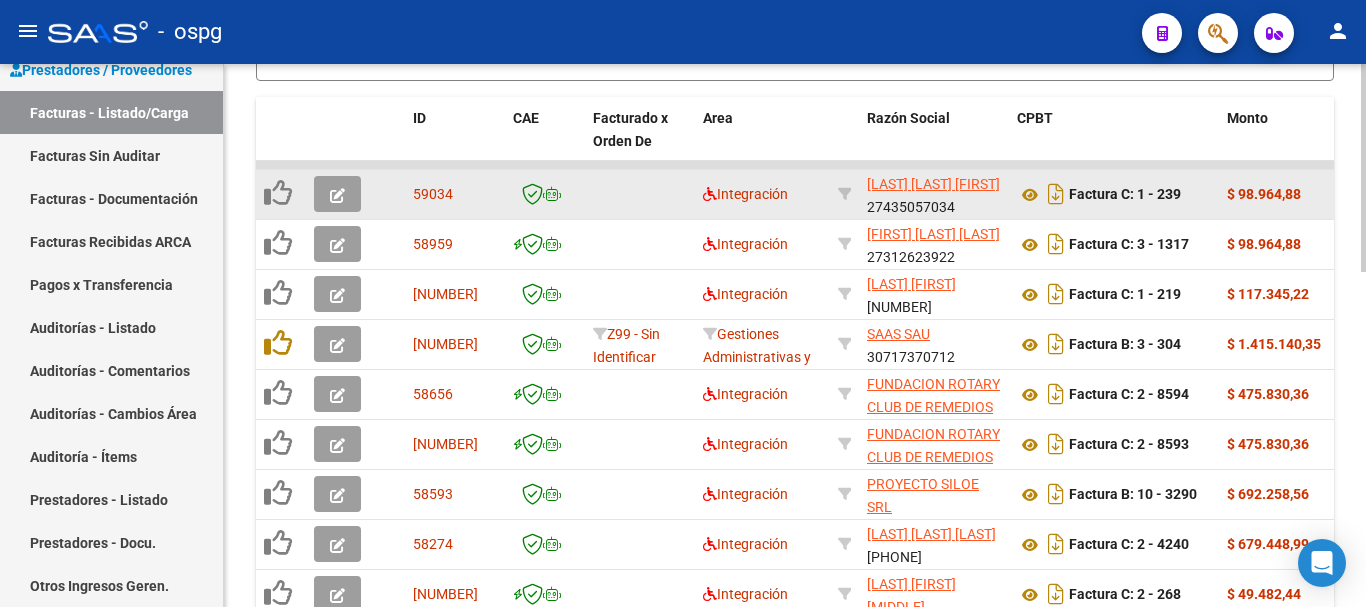 click 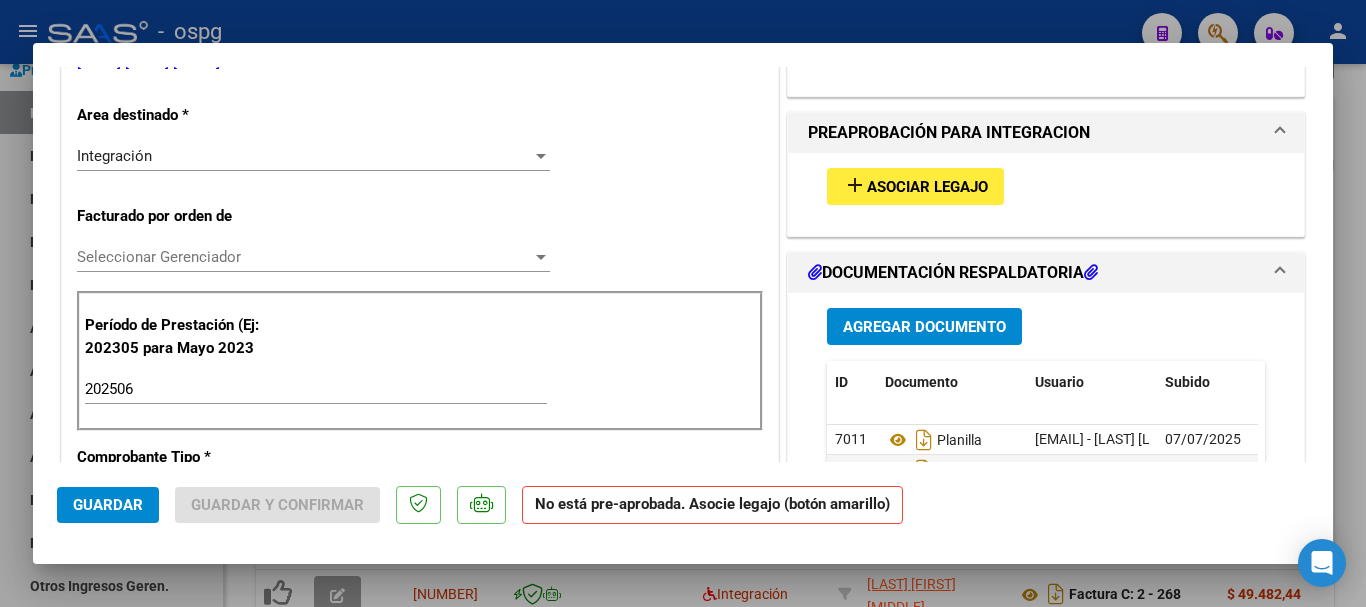 click at bounding box center [683, 303] 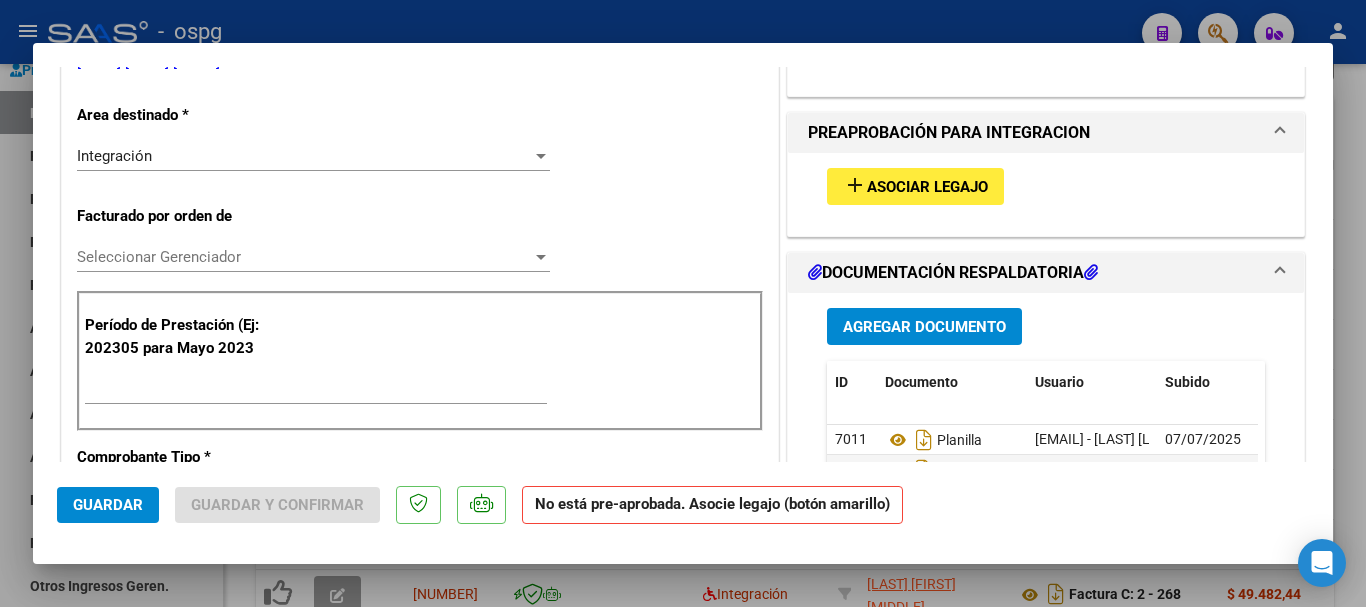 scroll, scrollTop: 385, scrollLeft: 0, axis: vertical 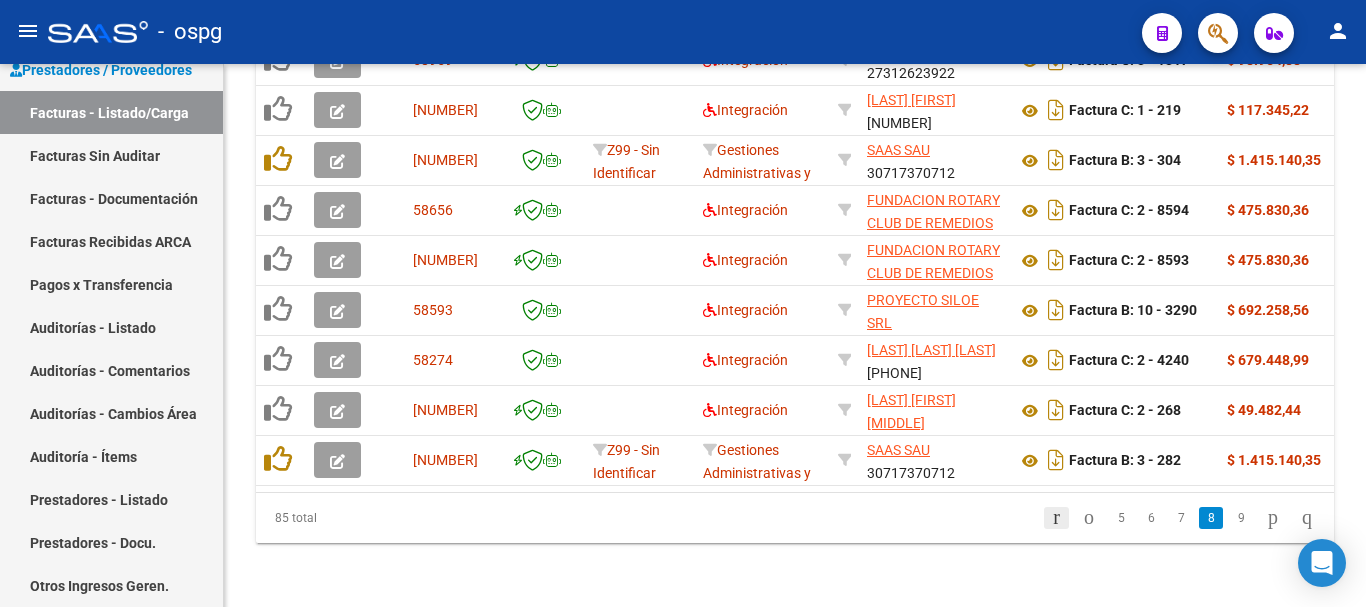 click 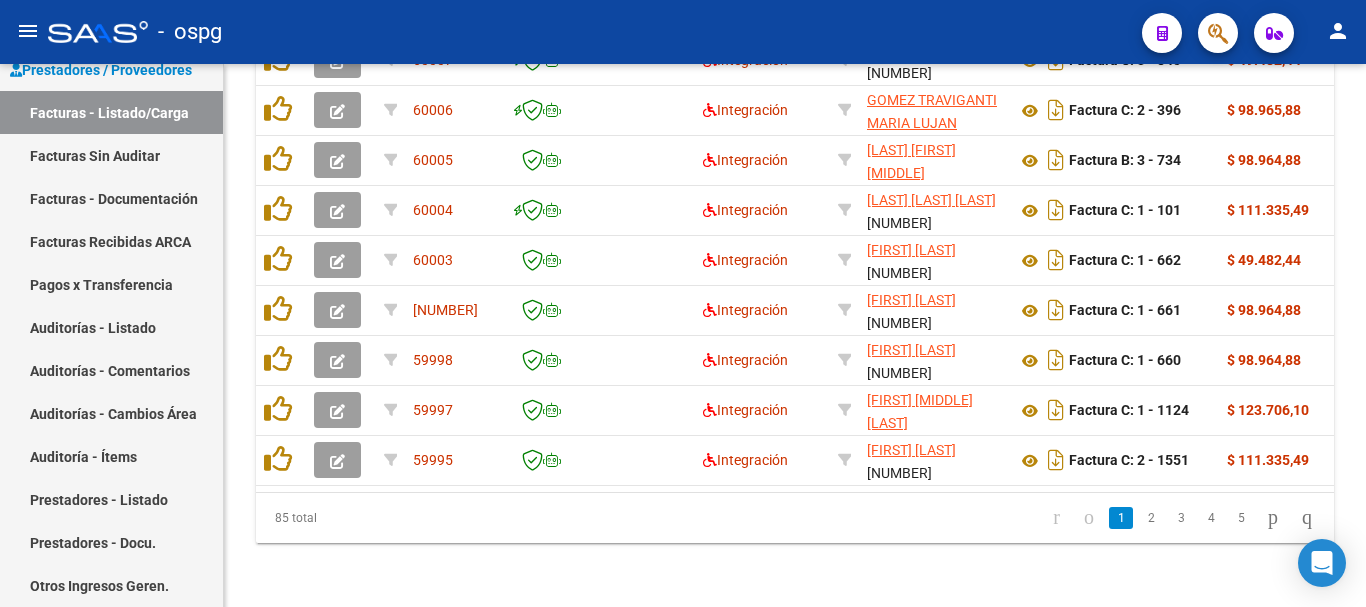 scroll, scrollTop: 877, scrollLeft: 0, axis: vertical 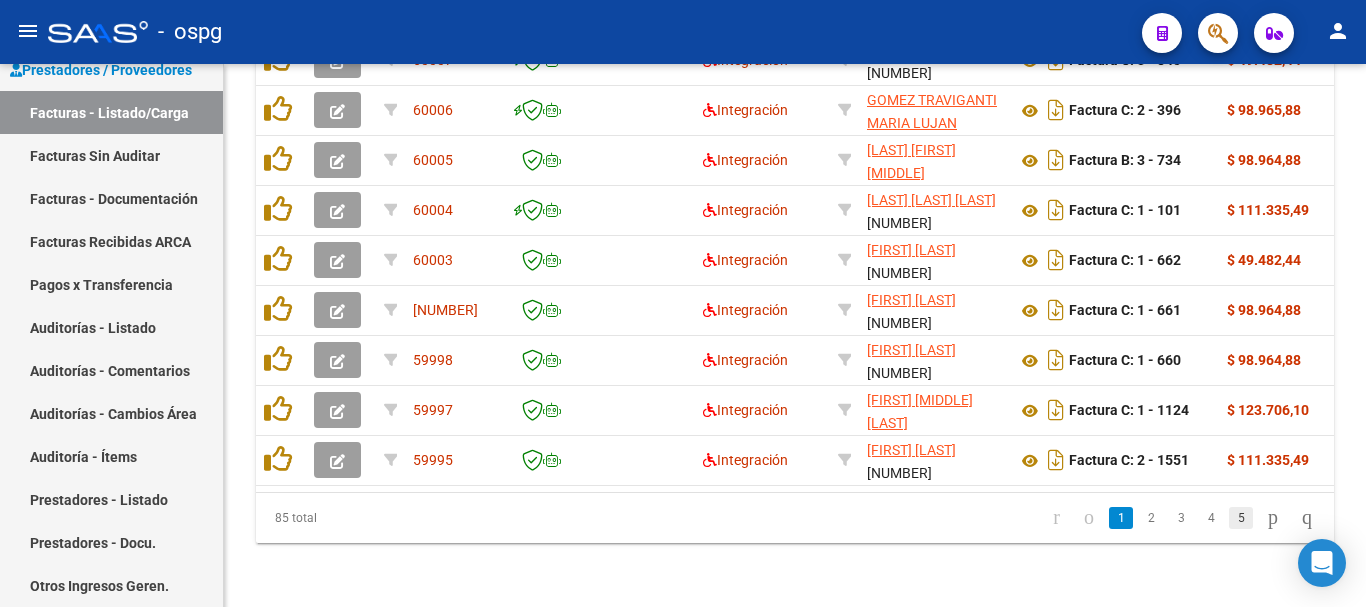 click on "5" 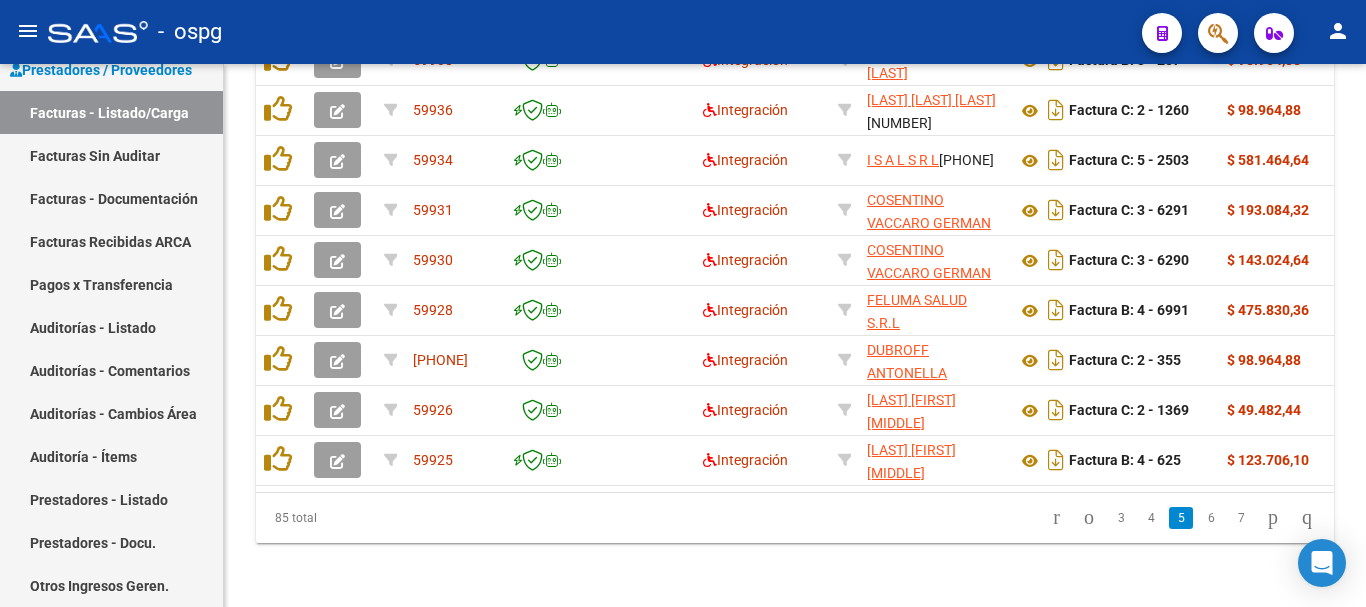 scroll, scrollTop: 877, scrollLeft: 0, axis: vertical 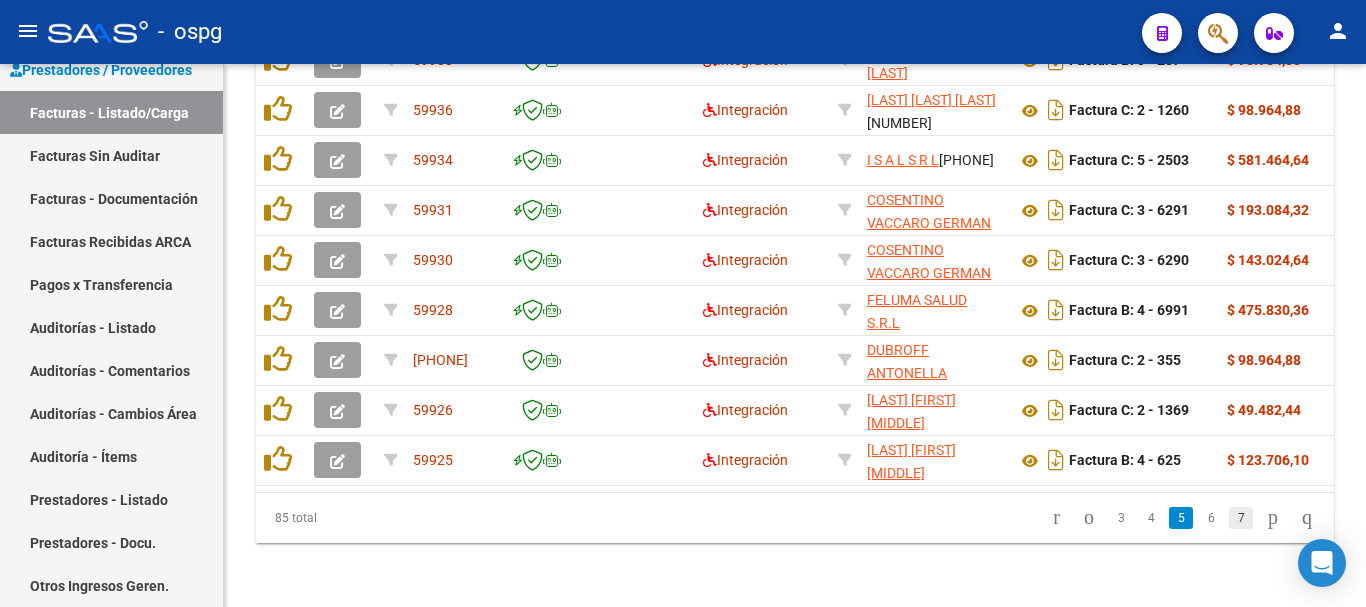 click on "7" 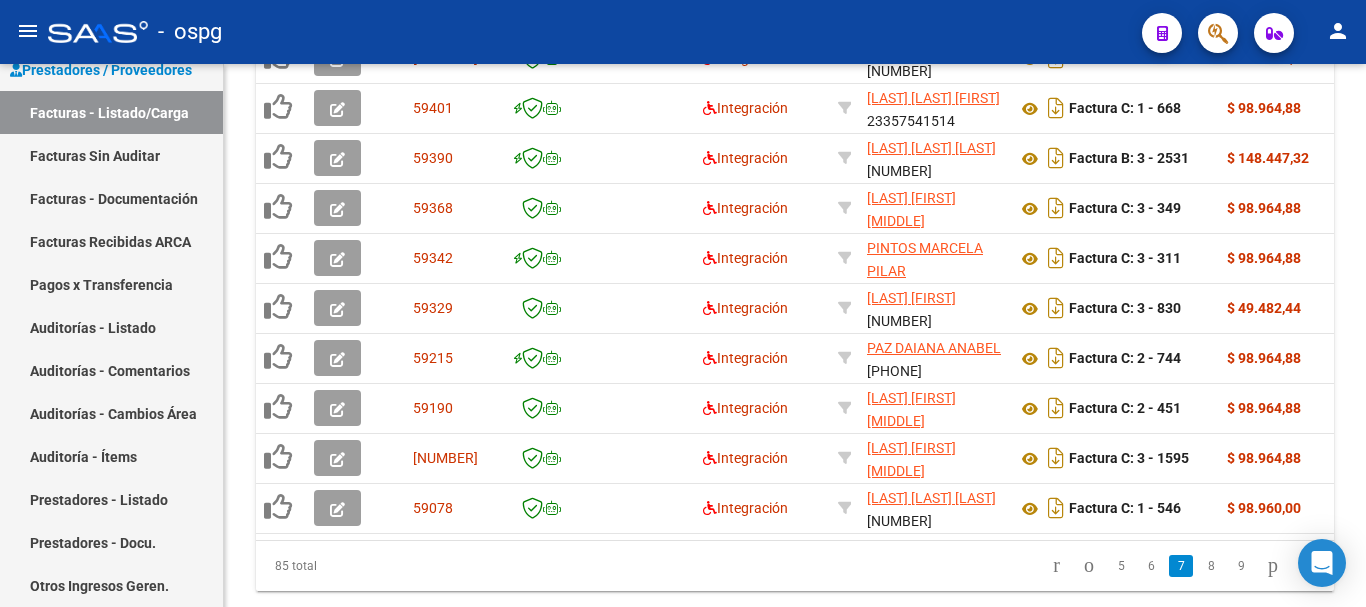 scroll, scrollTop: 877, scrollLeft: 0, axis: vertical 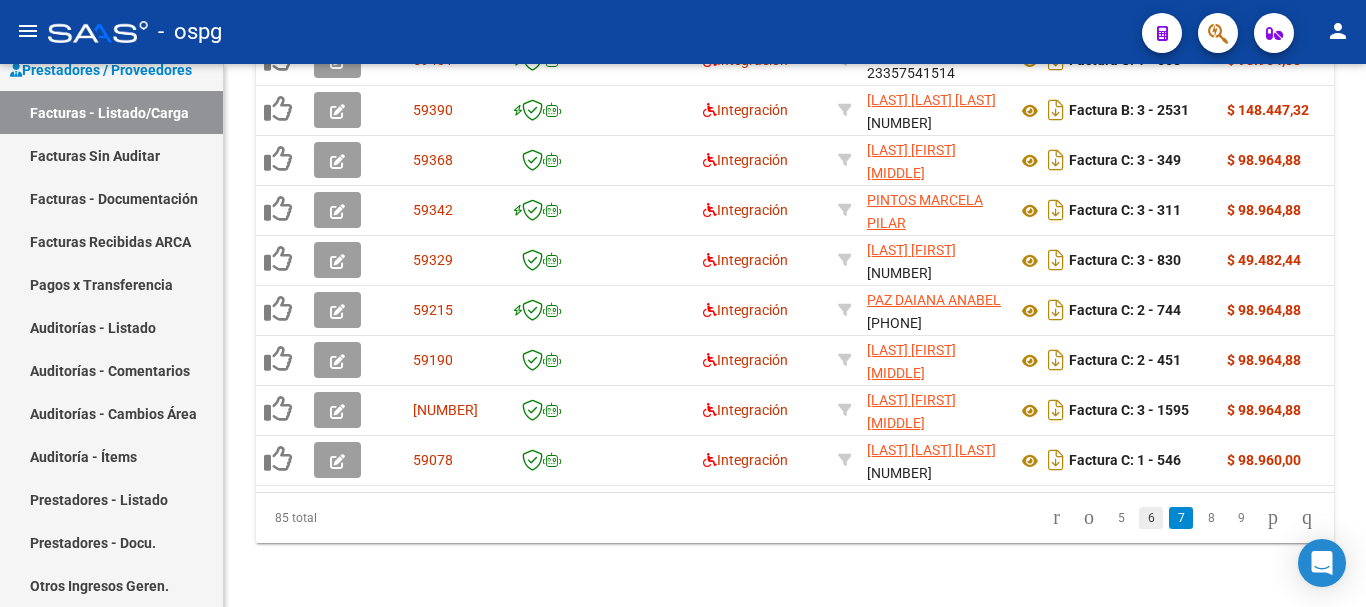 click on "6" 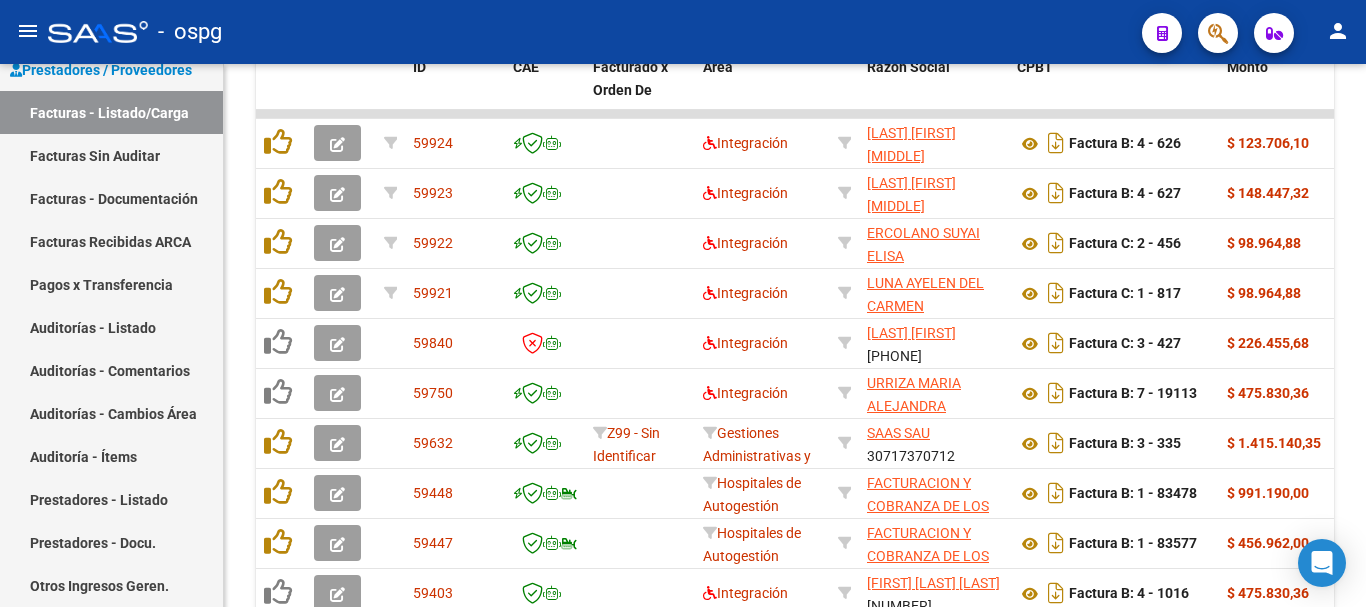 scroll, scrollTop: 677, scrollLeft: 0, axis: vertical 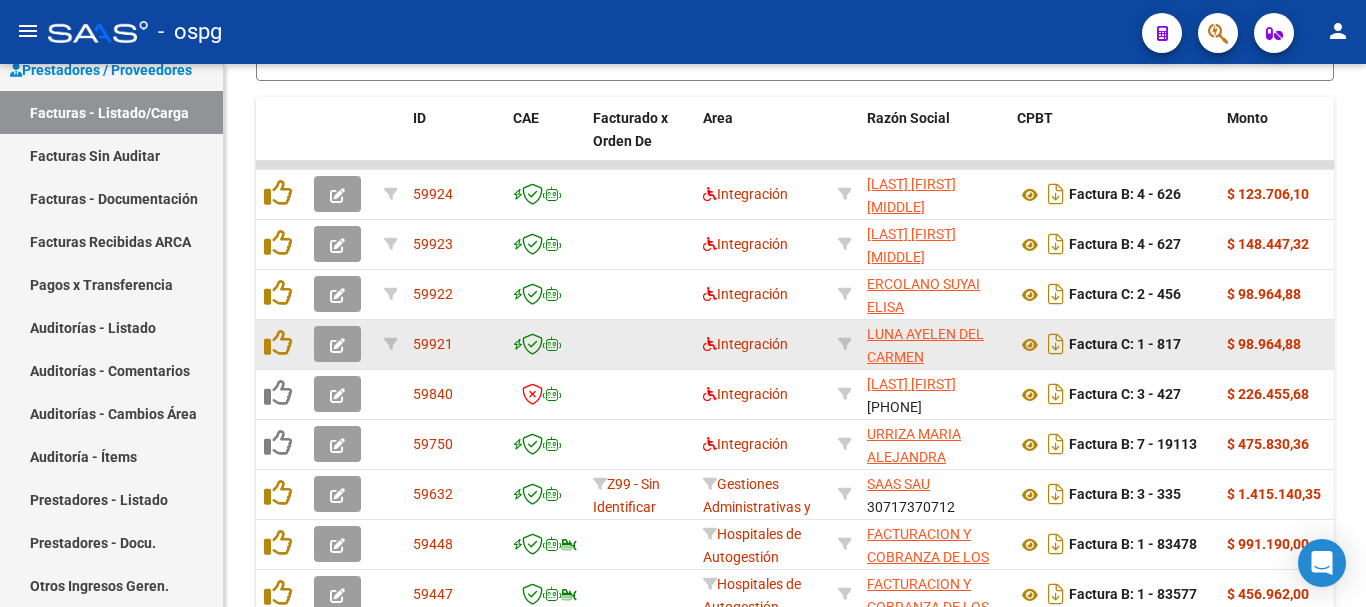 click 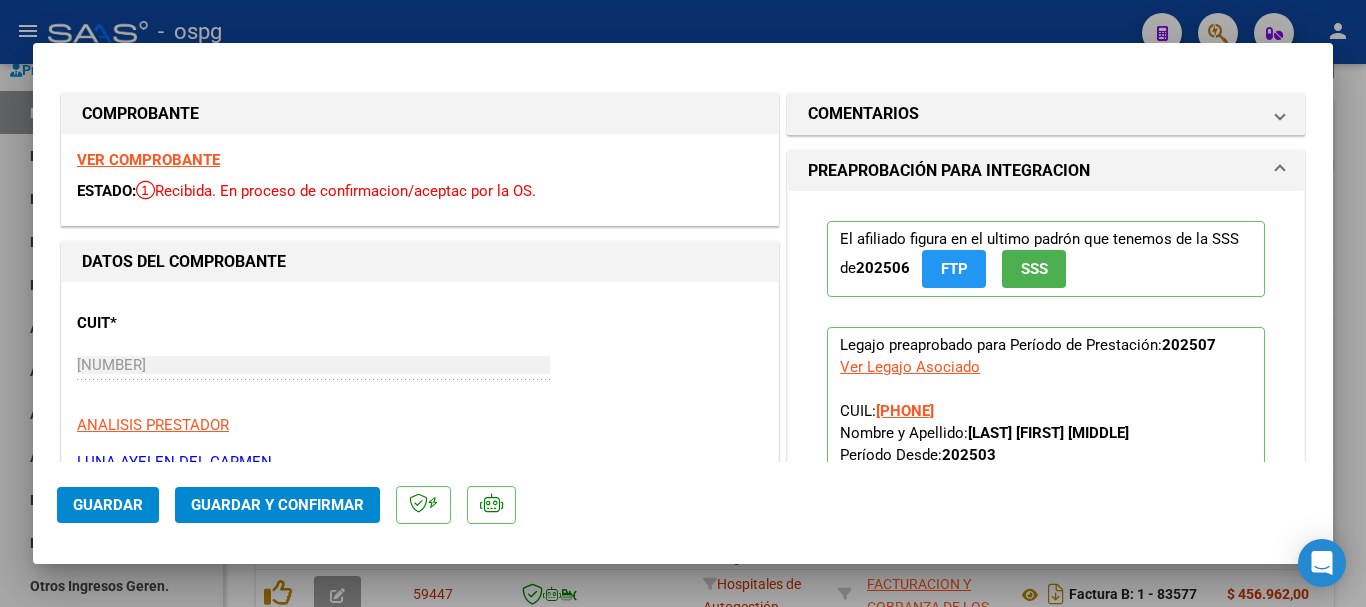 click on "VER COMPROBANTE" at bounding box center (148, 160) 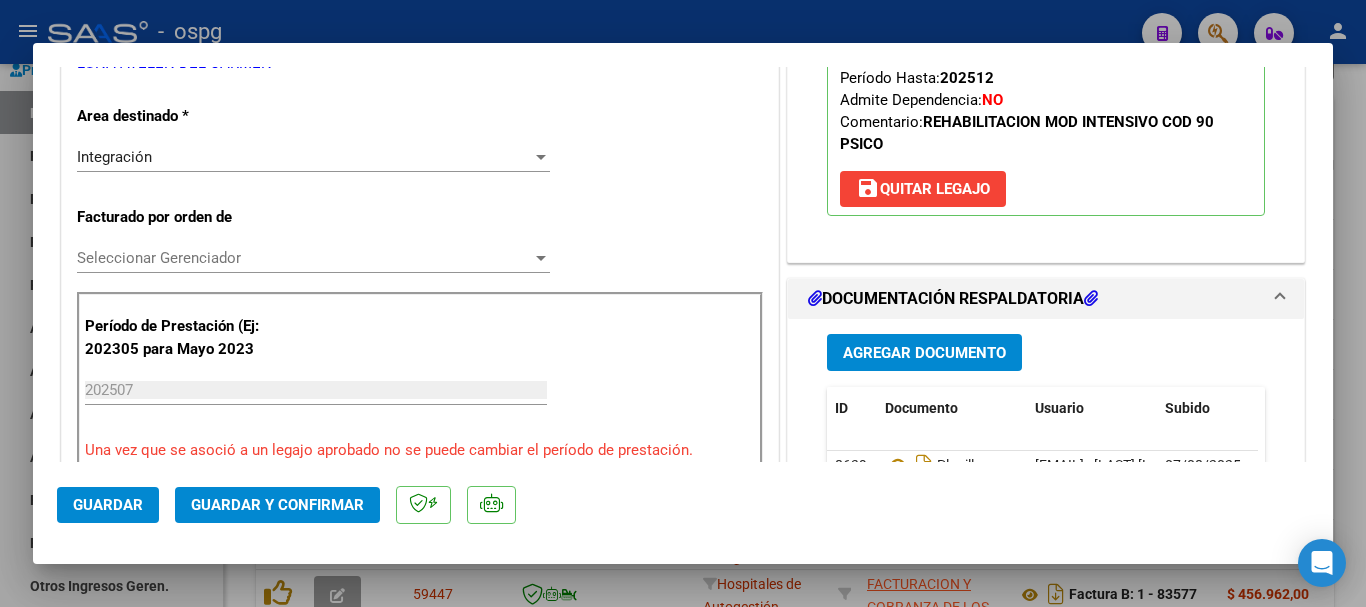 scroll, scrollTop: 500, scrollLeft: 0, axis: vertical 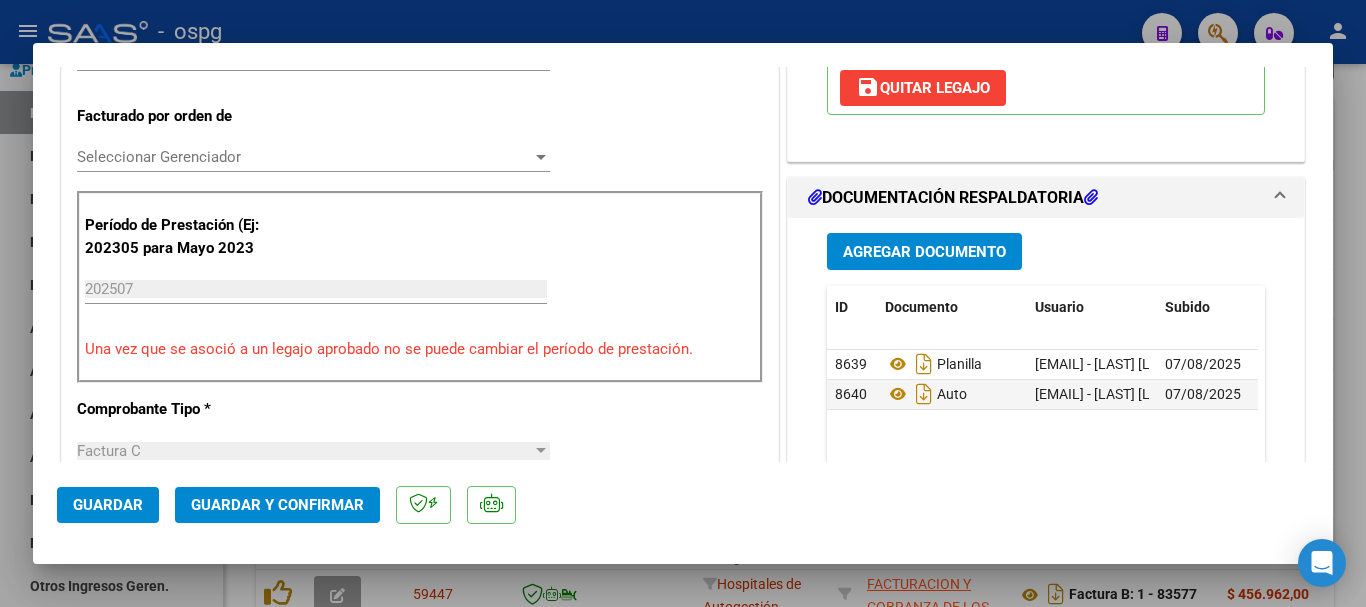click at bounding box center (683, 303) 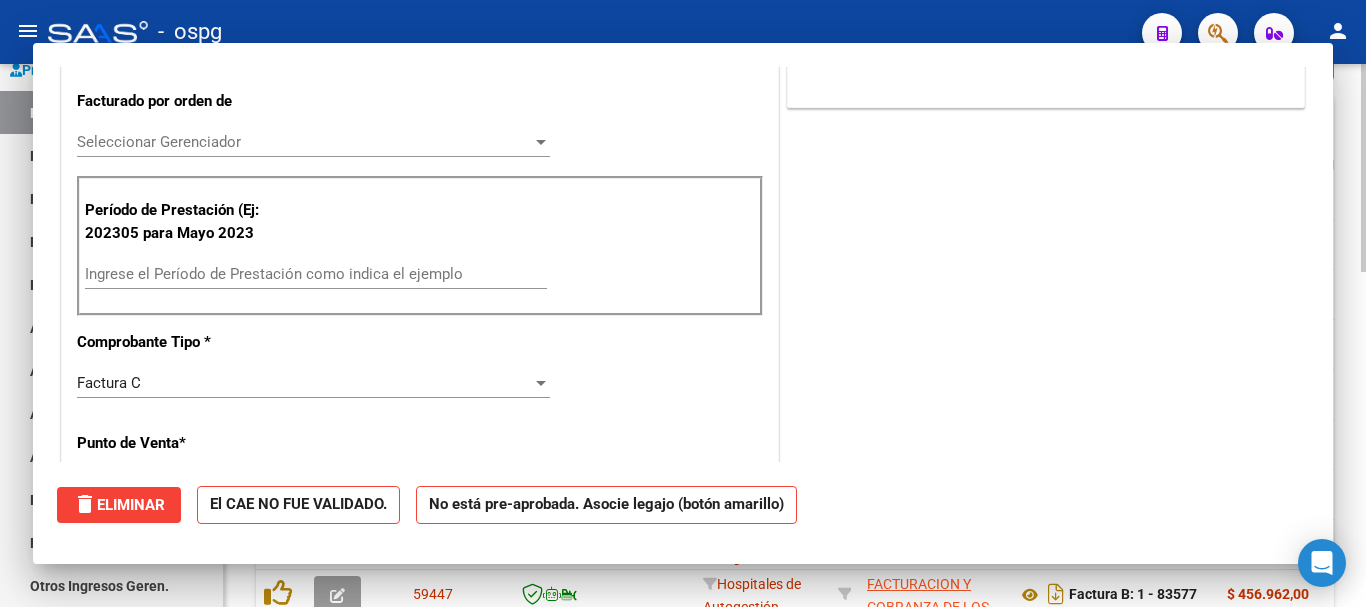 scroll, scrollTop: 485, scrollLeft: 0, axis: vertical 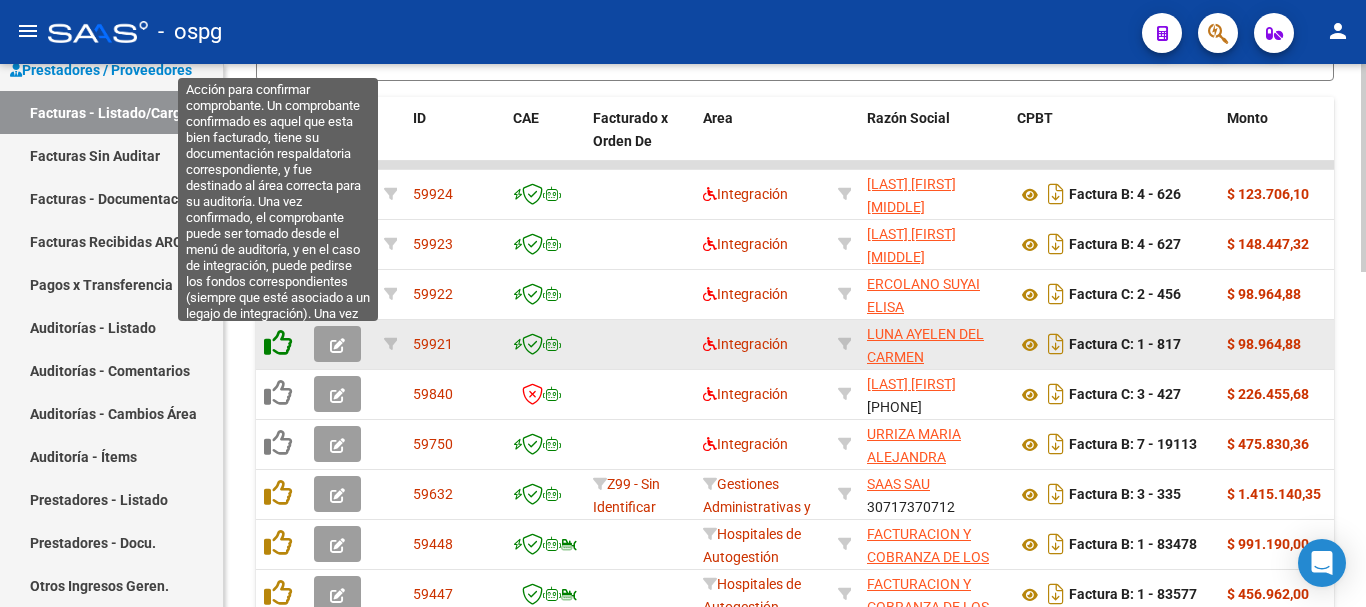 click 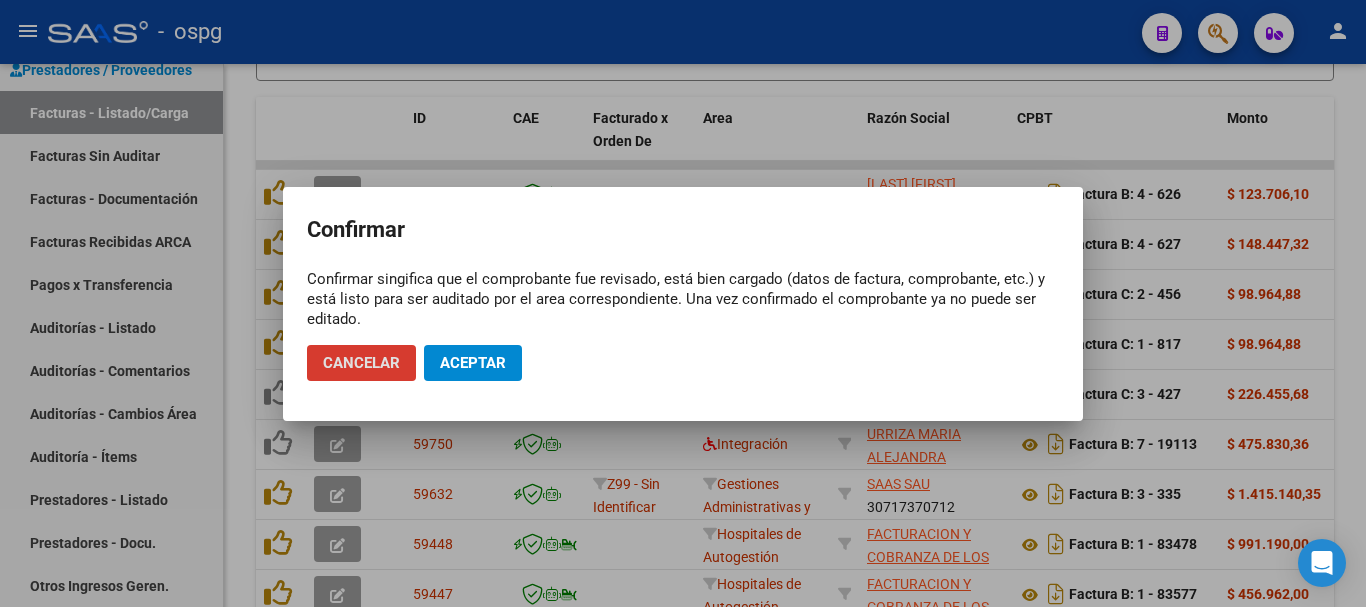 click on "Aceptar" 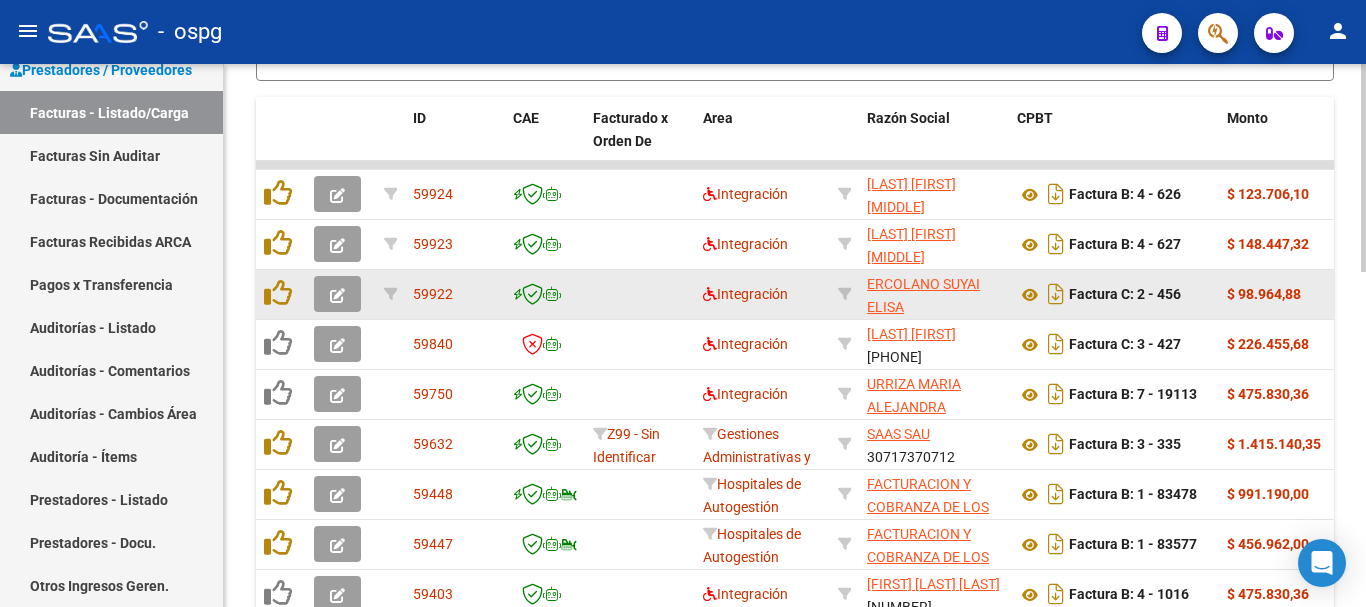 click 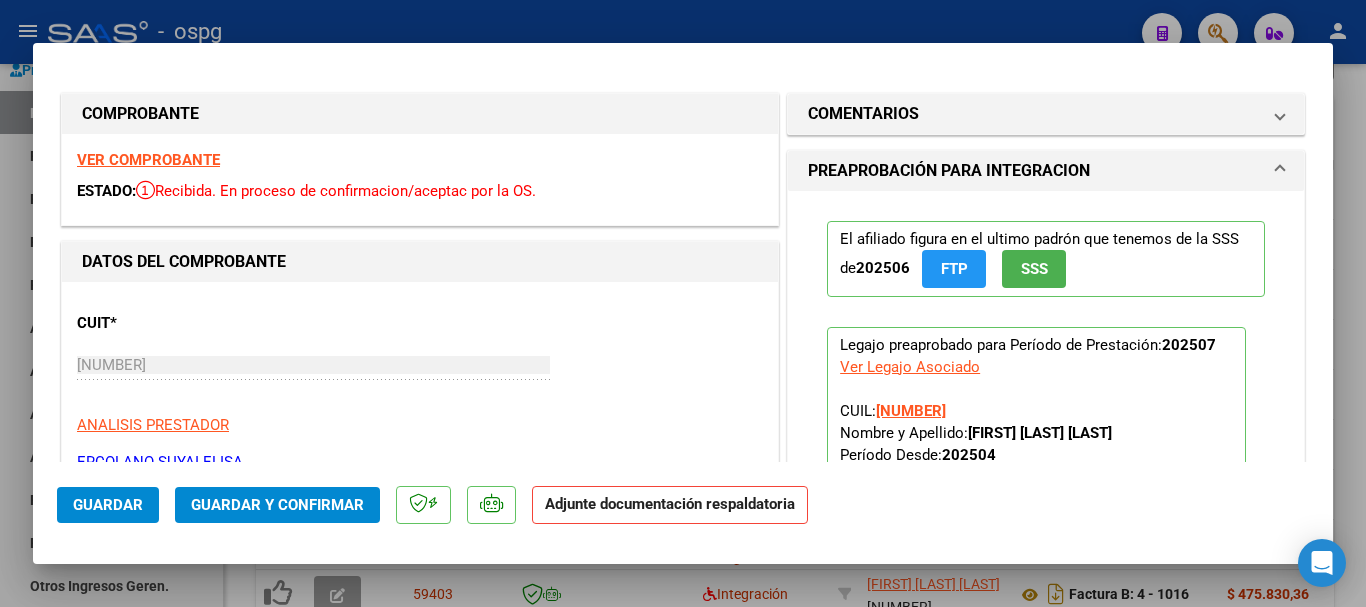 click on "VER COMPROBANTE" at bounding box center (148, 160) 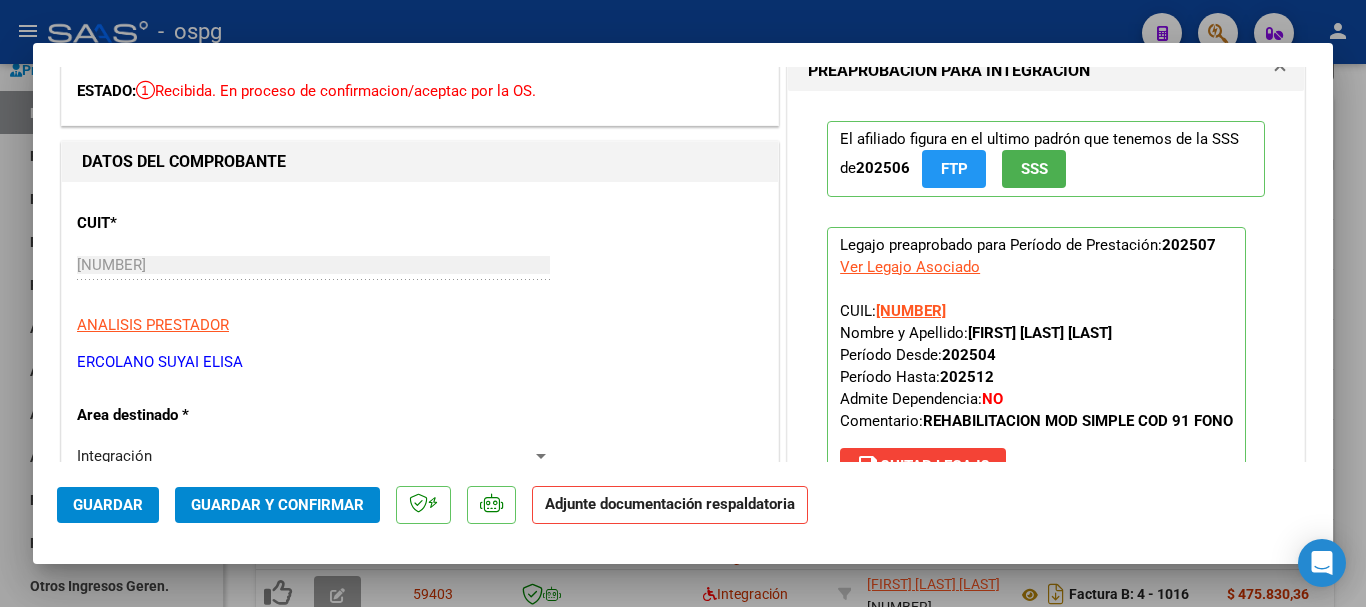 scroll, scrollTop: 0, scrollLeft: 0, axis: both 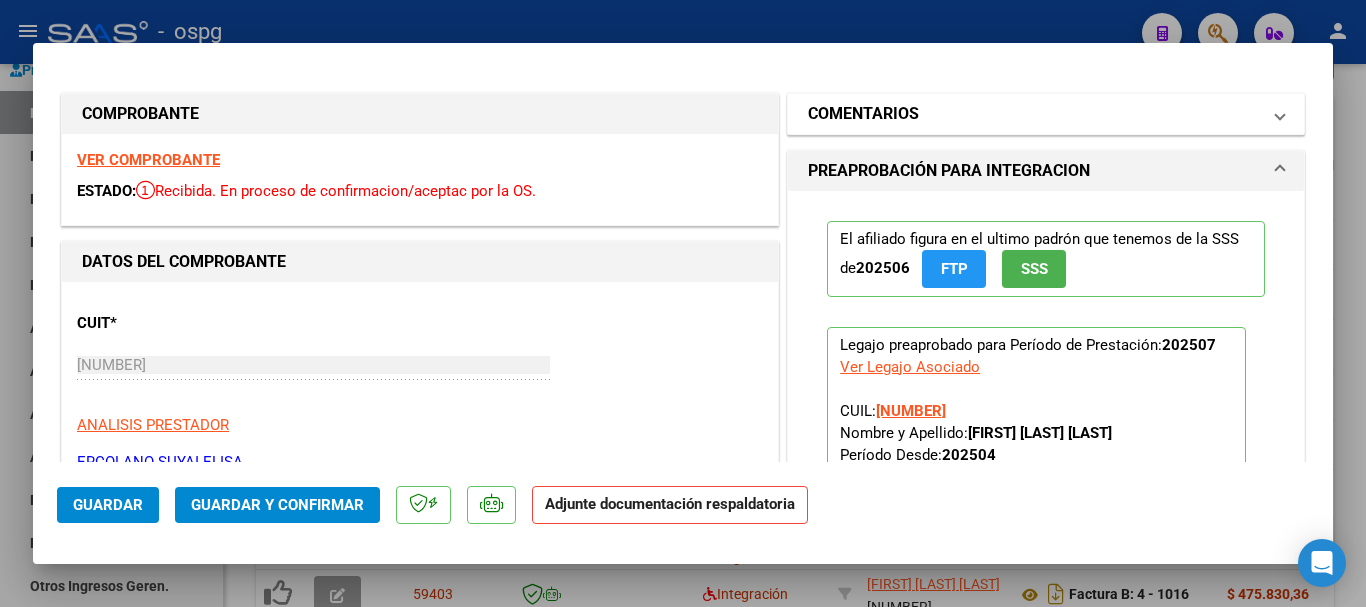 click on "COMENTARIOS" at bounding box center [863, 114] 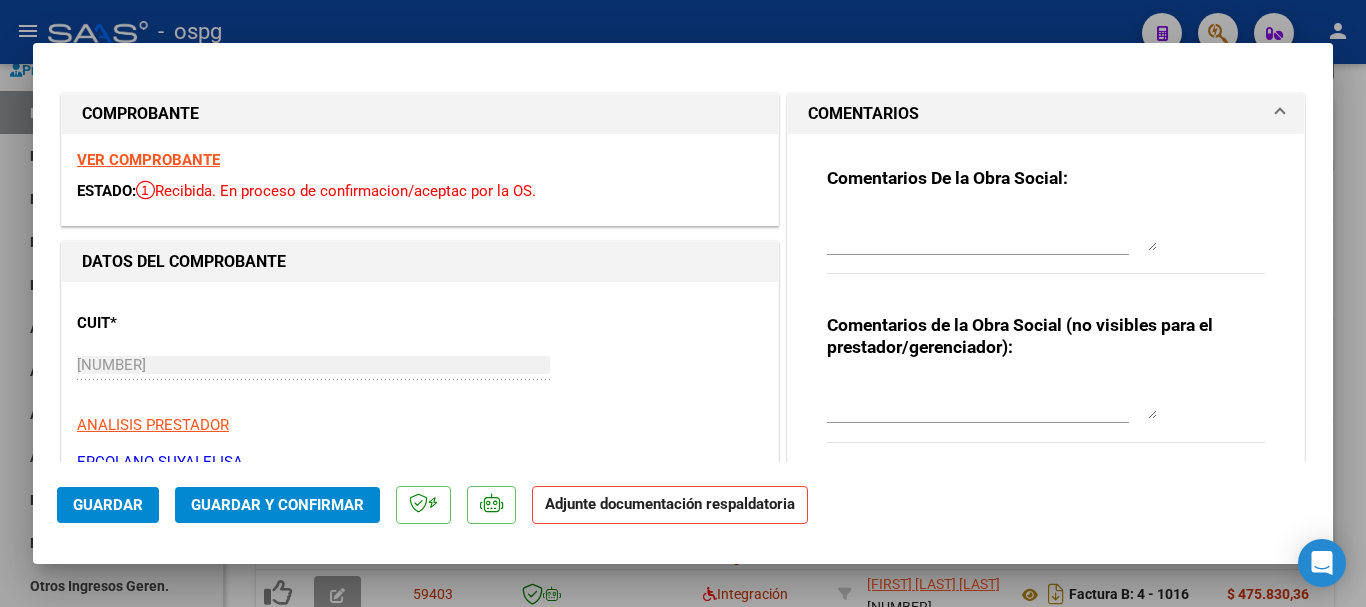click on "Comentarios De la Obra Social:" at bounding box center [1046, 231] 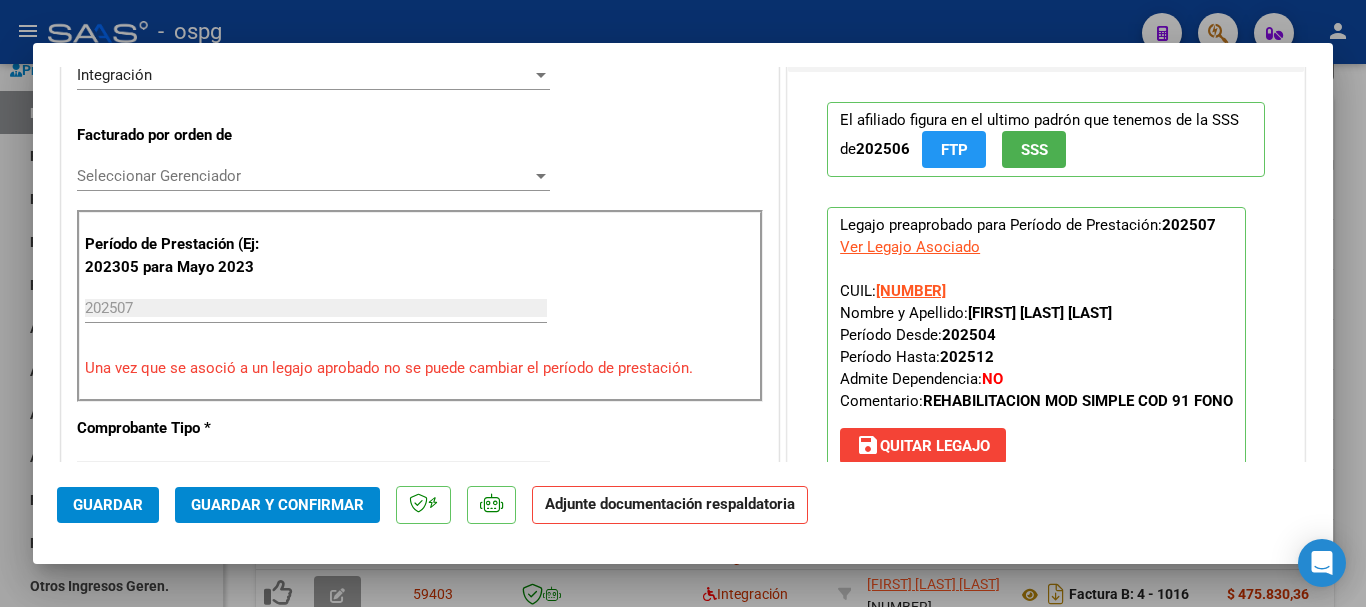 scroll, scrollTop: 500, scrollLeft: 0, axis: vertical 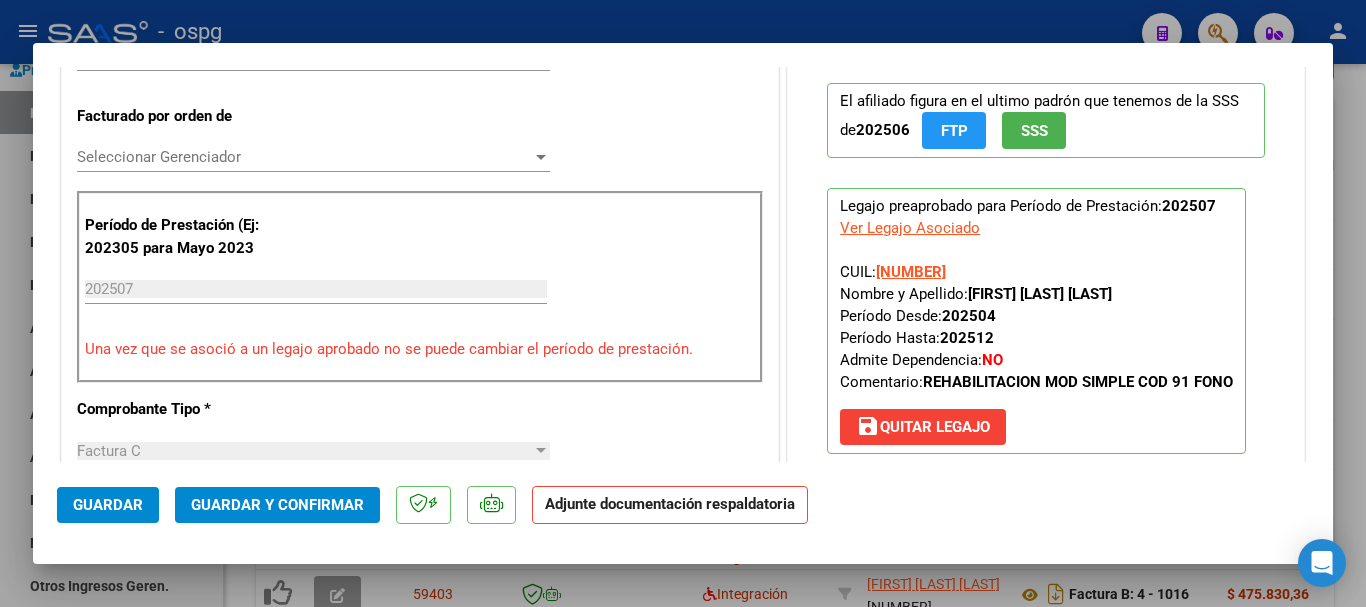 type on "RETENIDA, FALTA LA PLANILLA DE ASISTENCIA" 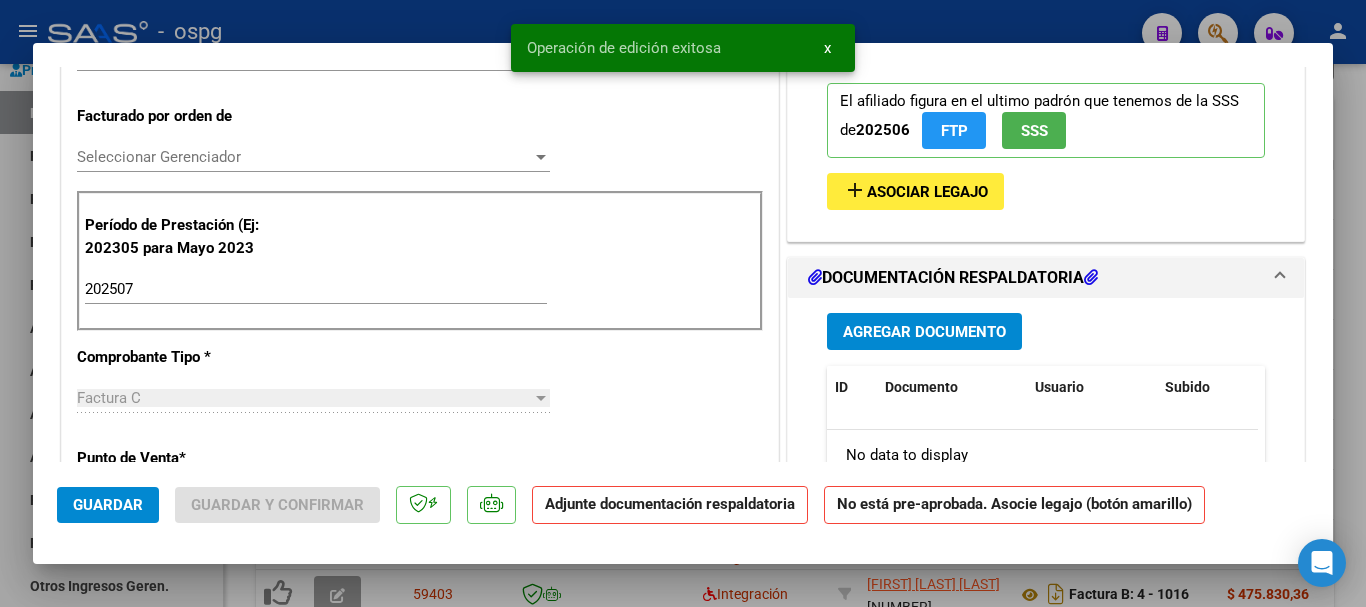 click on "Guardar" 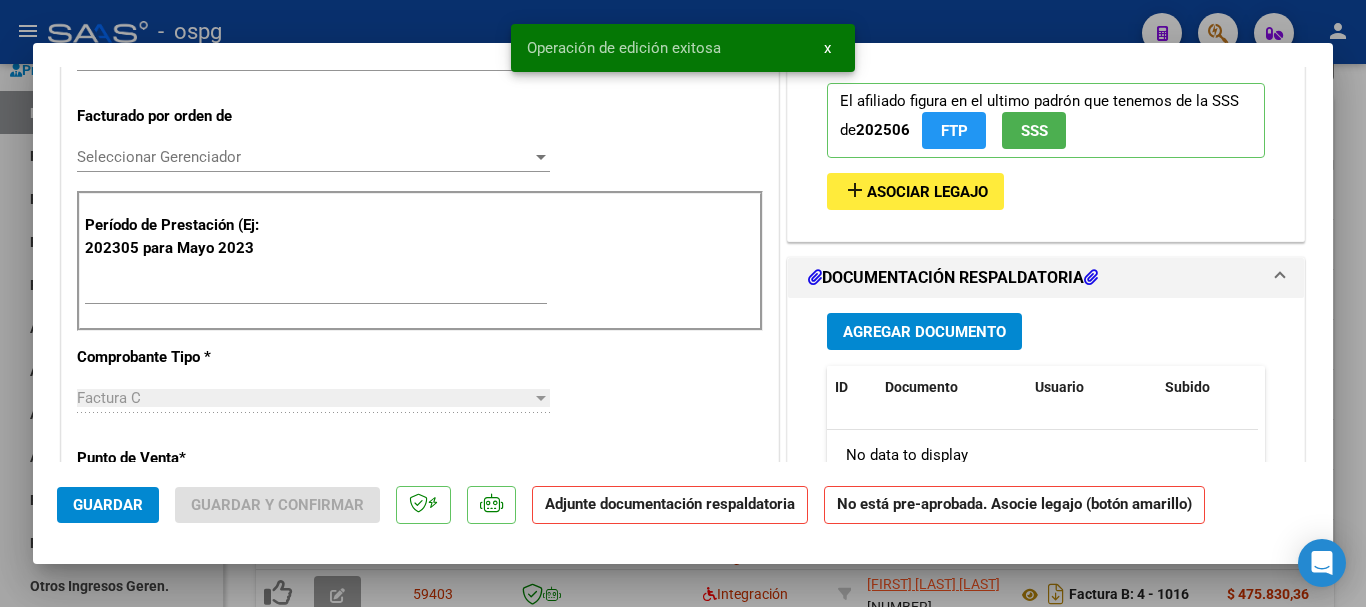 scroll, scrollTop: 510, scrollLeft: 0, axis: vertical 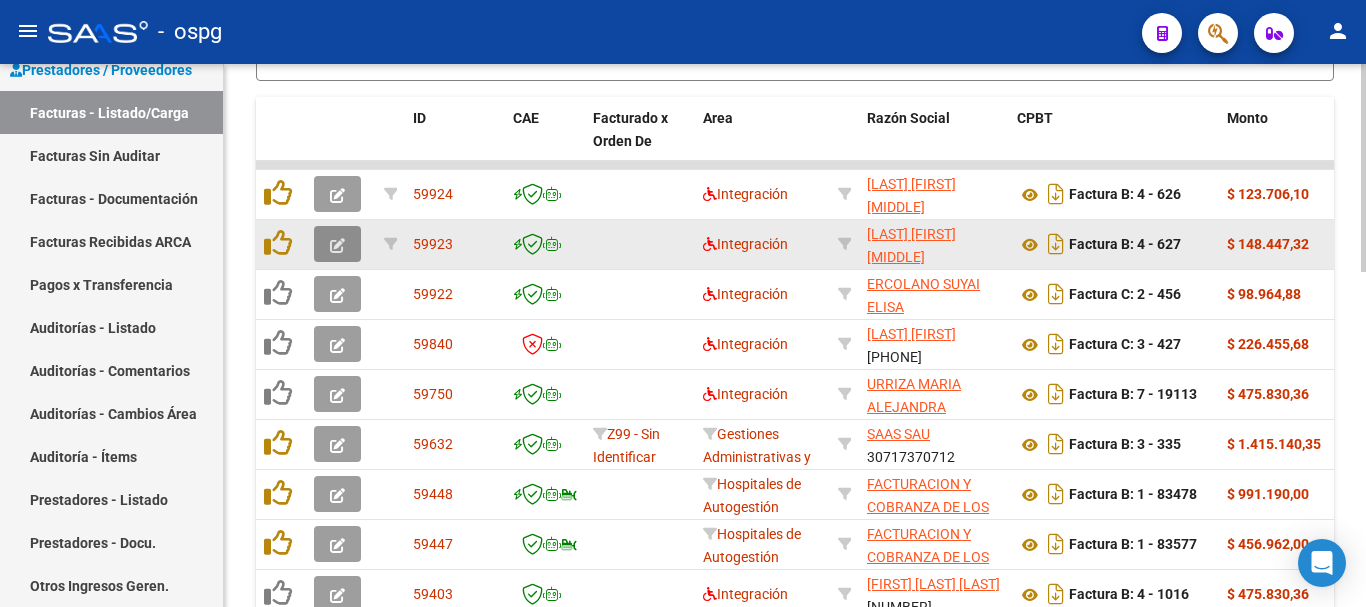 click 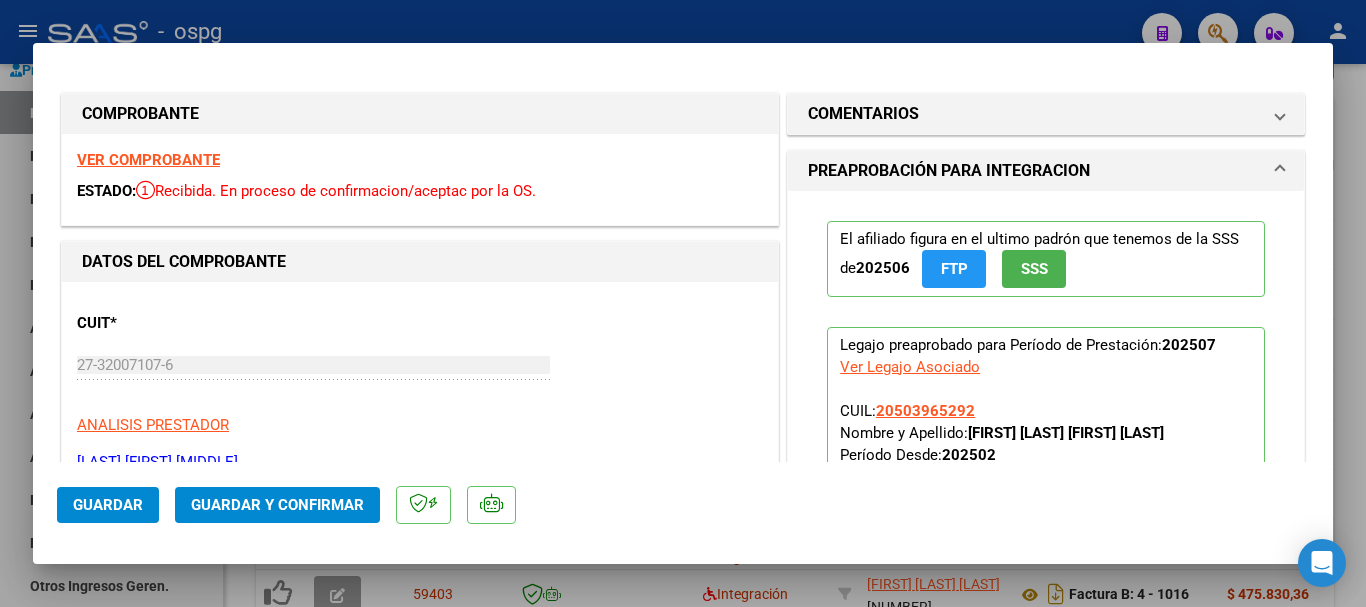 click on "VER COMPROBANTE" at bounding box center [148, 160] 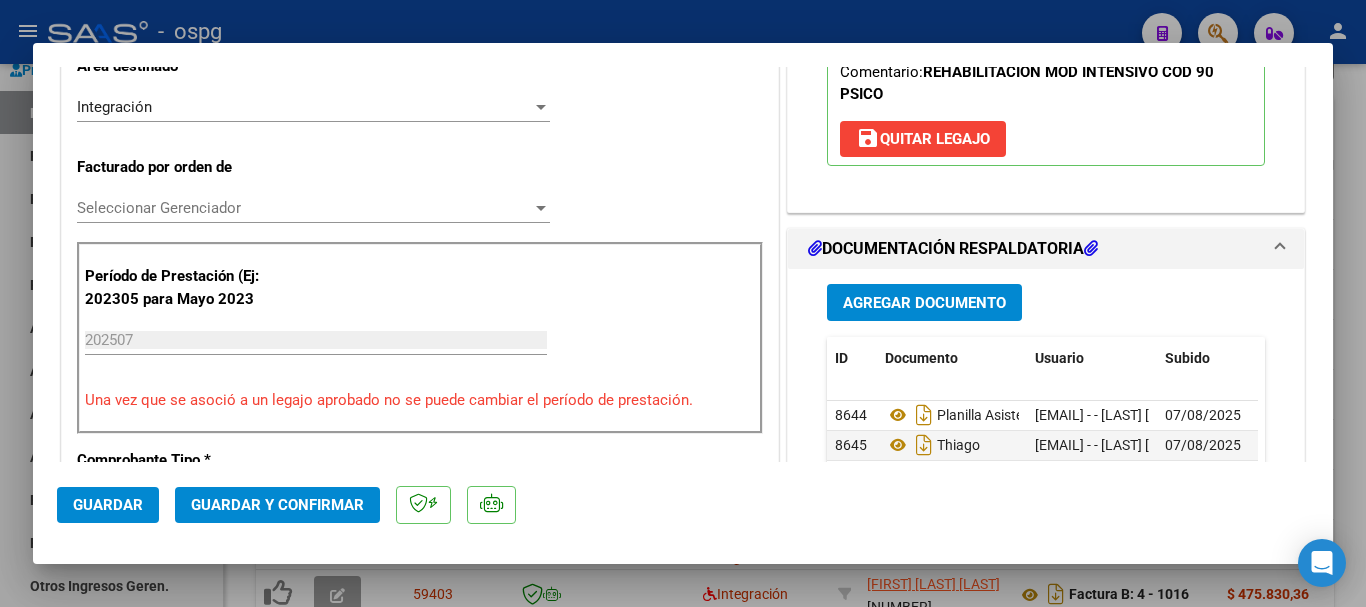 scroll, scrollTop: 500, scrollLeft: 0, axis: vertical 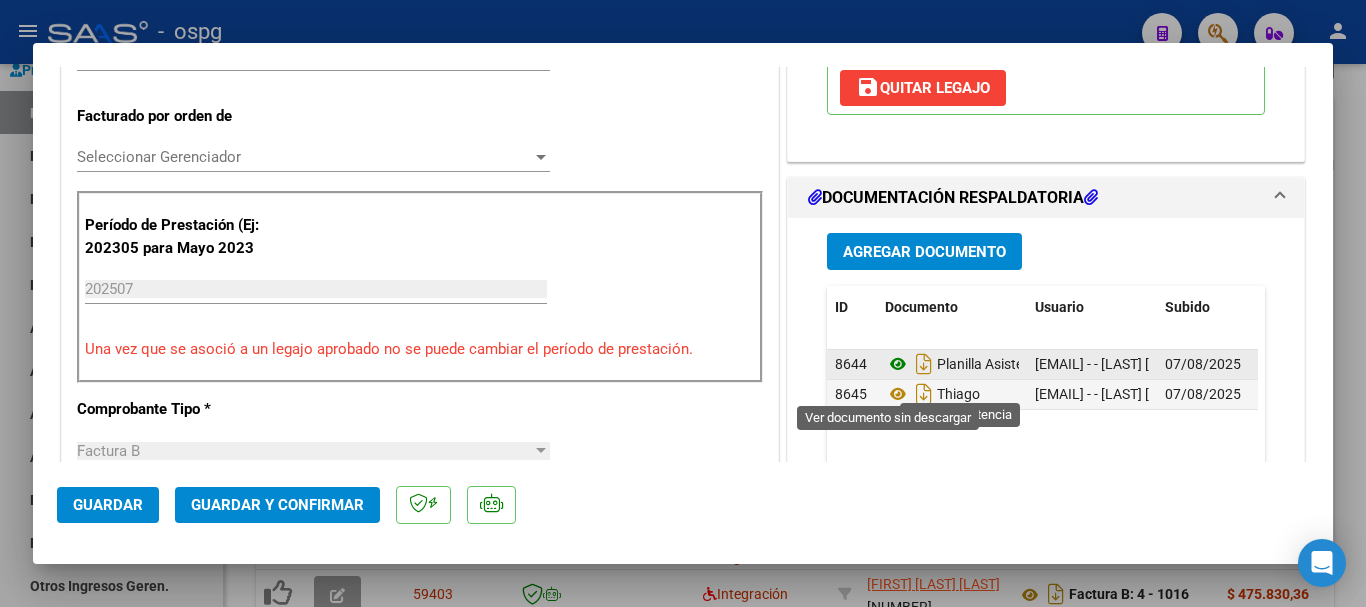 click 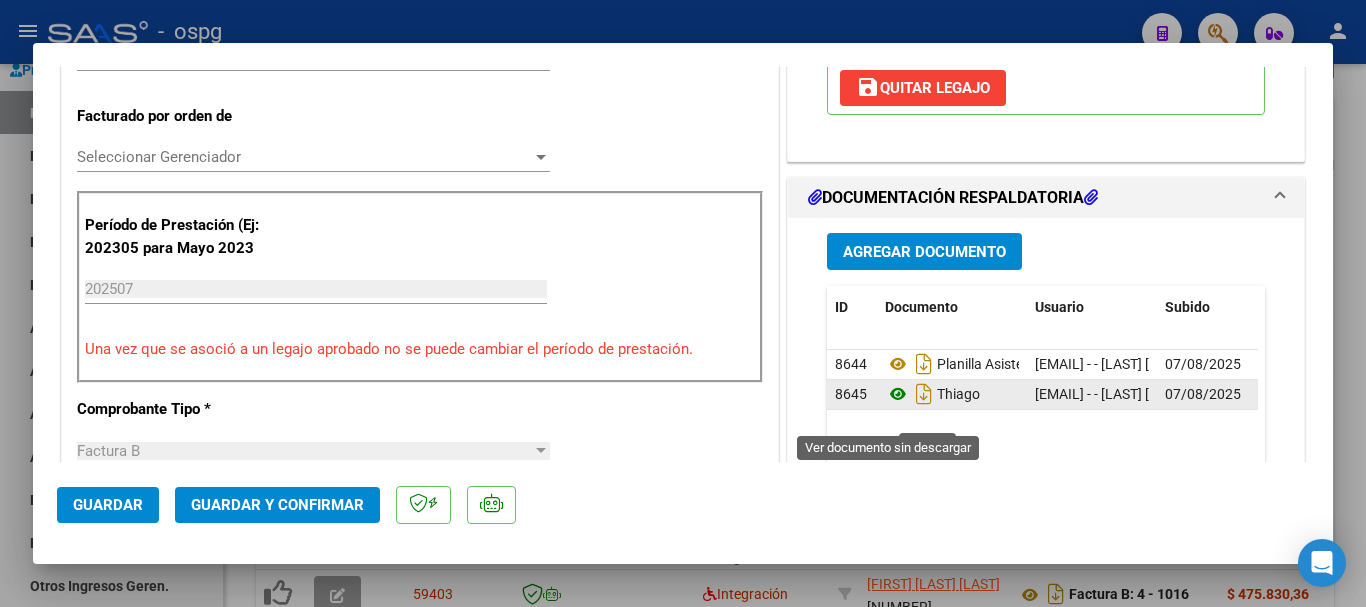 click 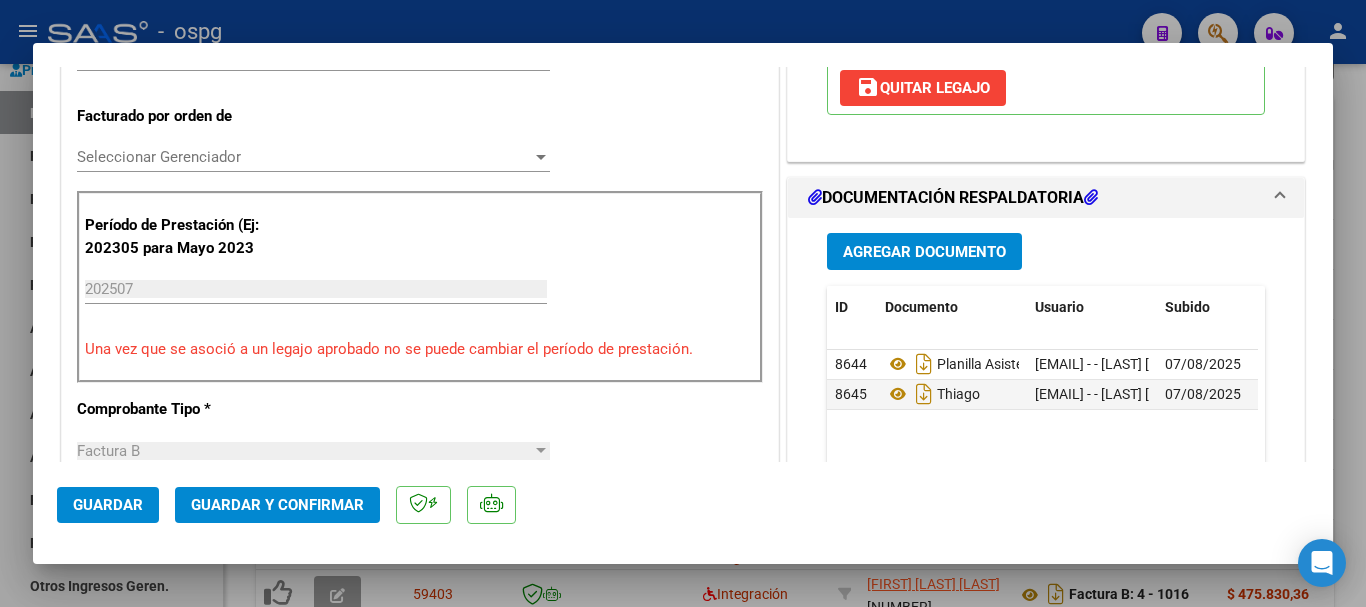 click at bounding box center [683, 303] 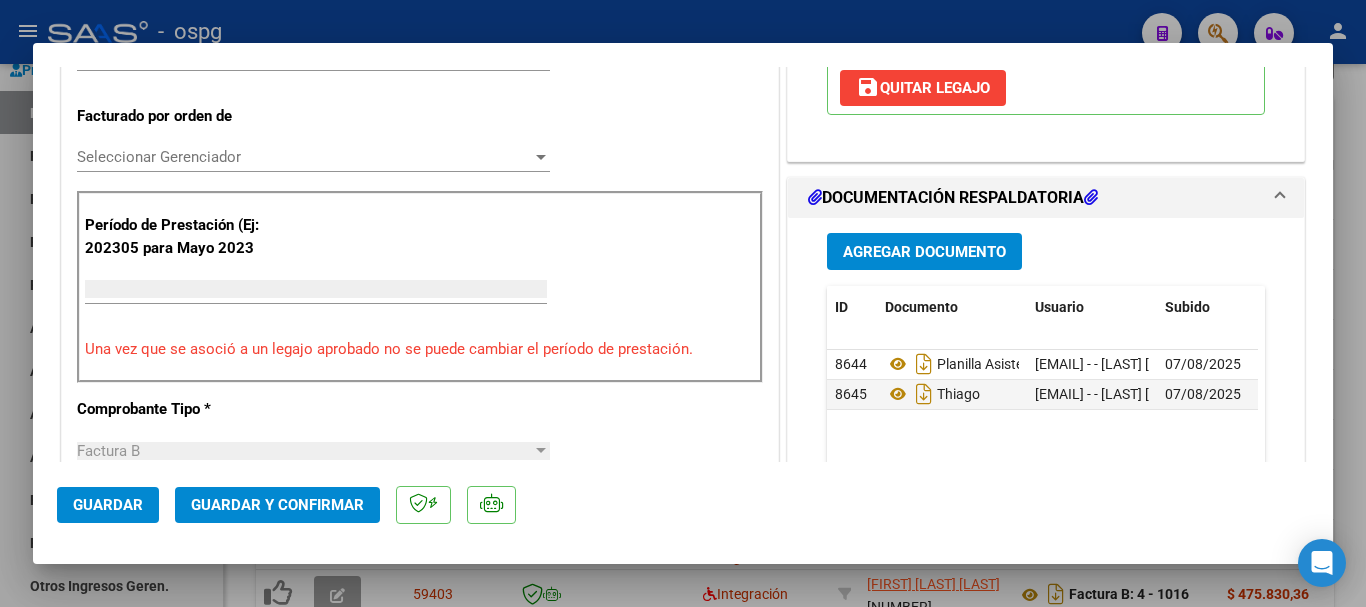 scroll, scrollTop: 0, scrollLeft: 0, axis: both 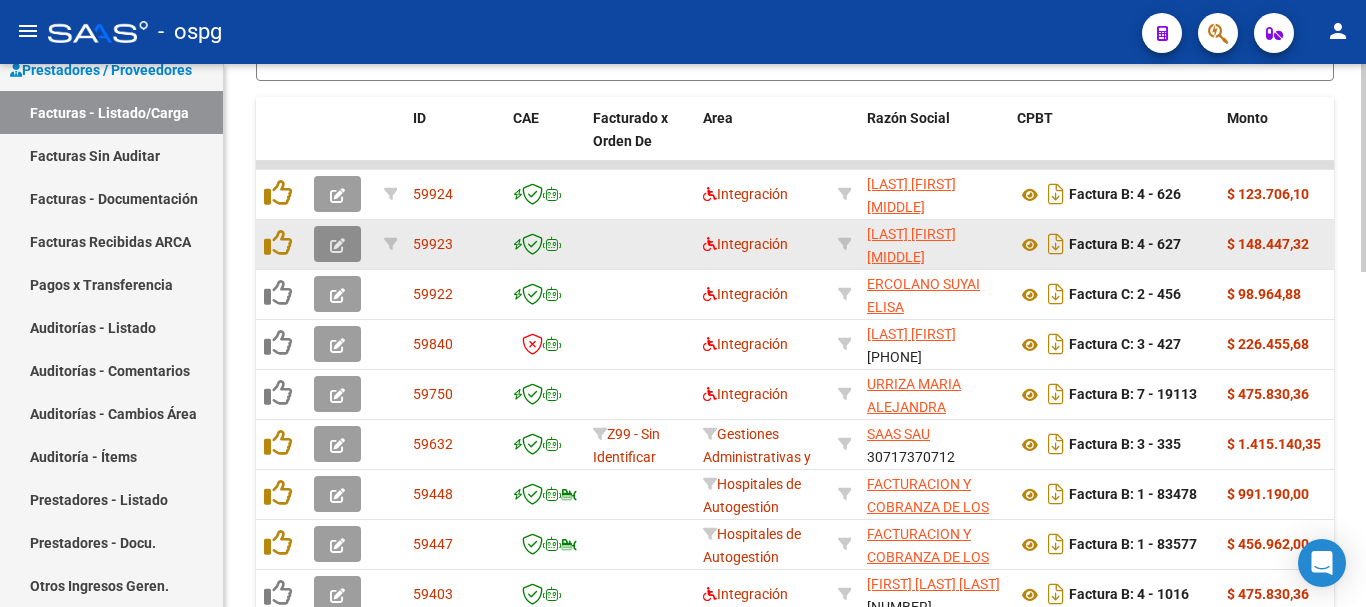 click 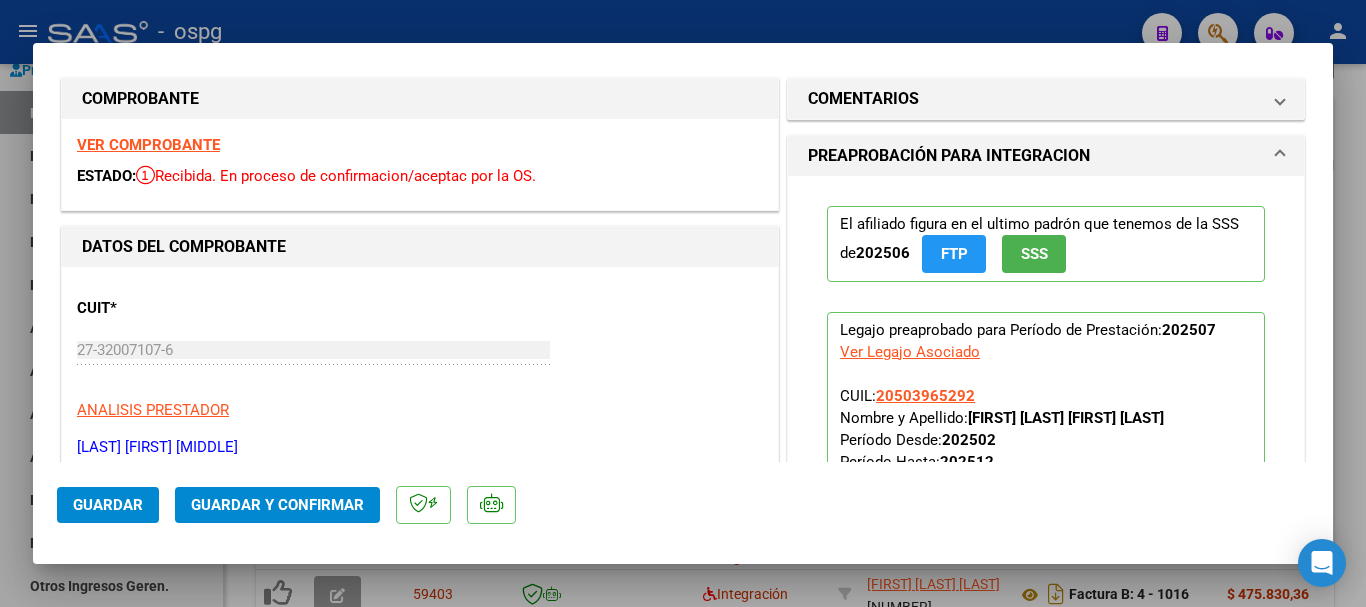 scroll, scrollTop: 0, scrollLeft: 0, axis: both 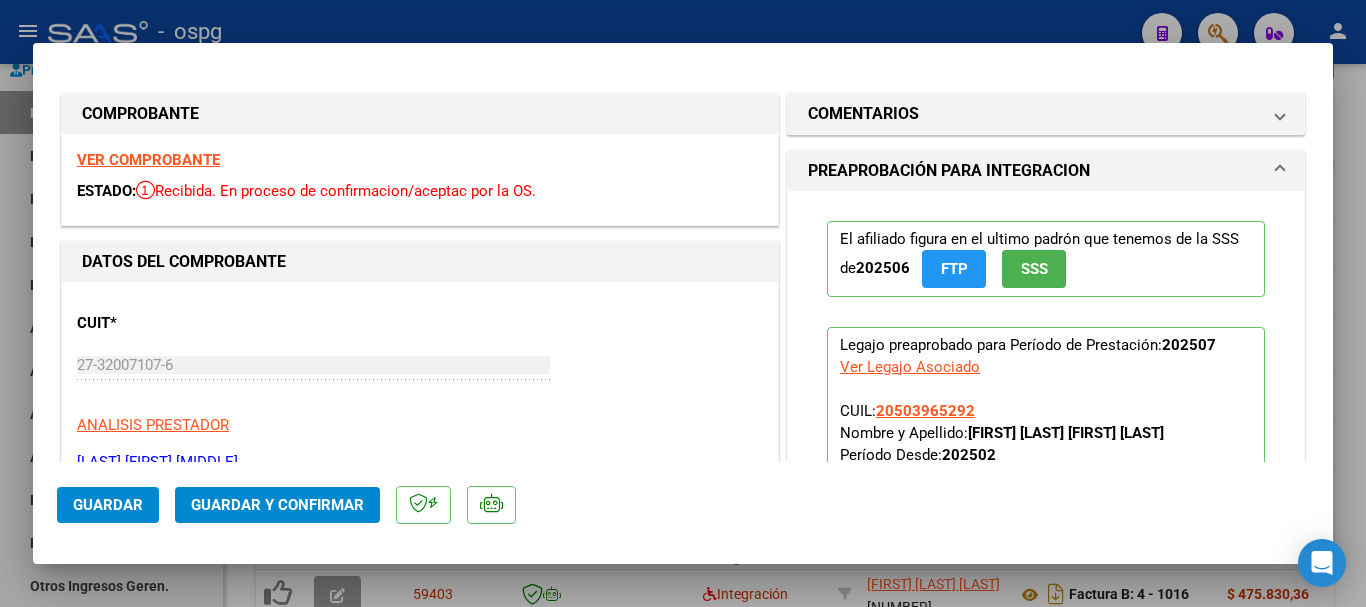 click at bounding box center (683, 303) 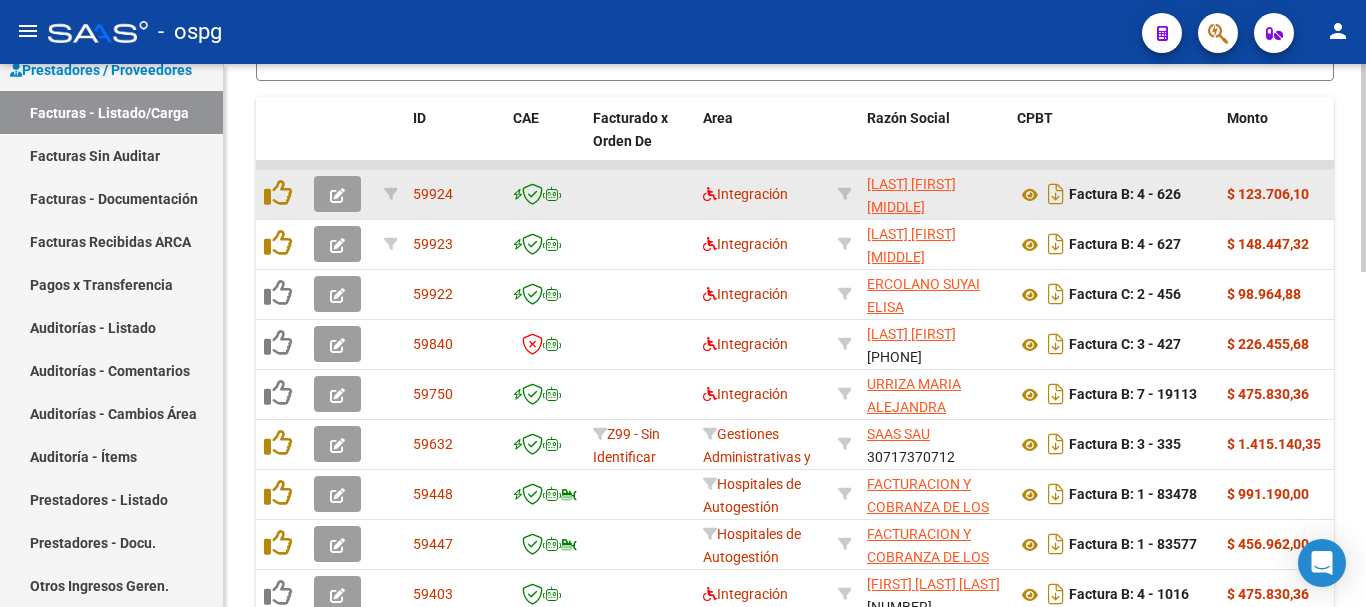 click 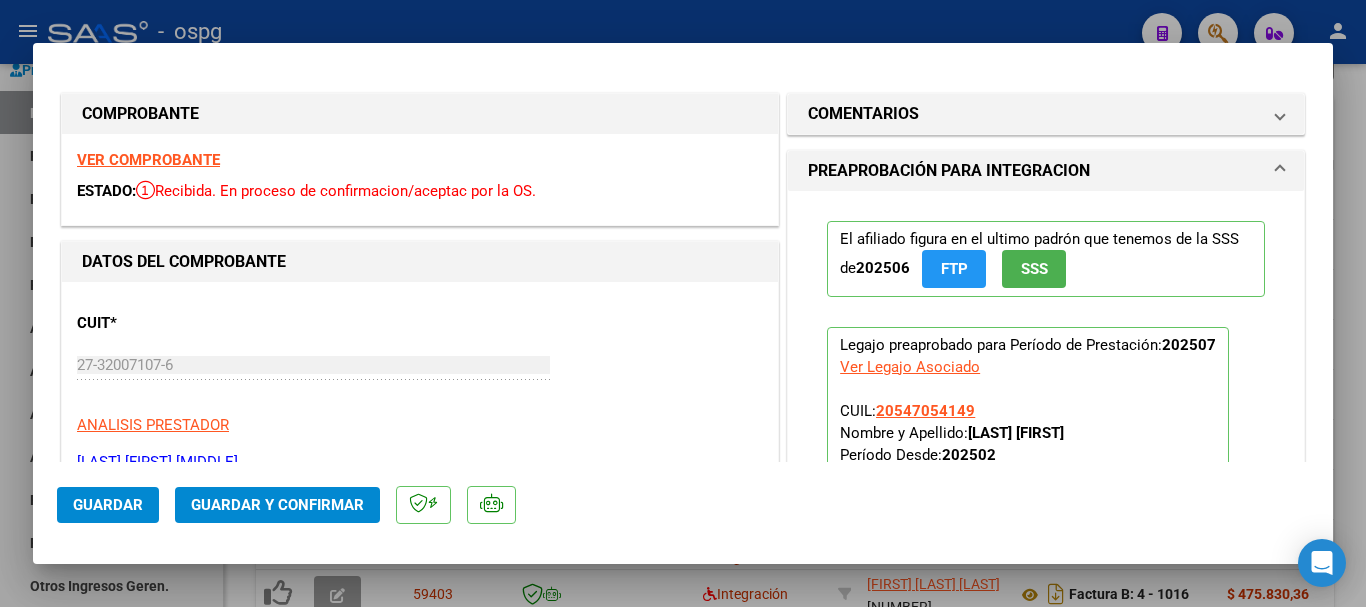click on "VER COMPROBANTE" at bounding box center (148, 160) 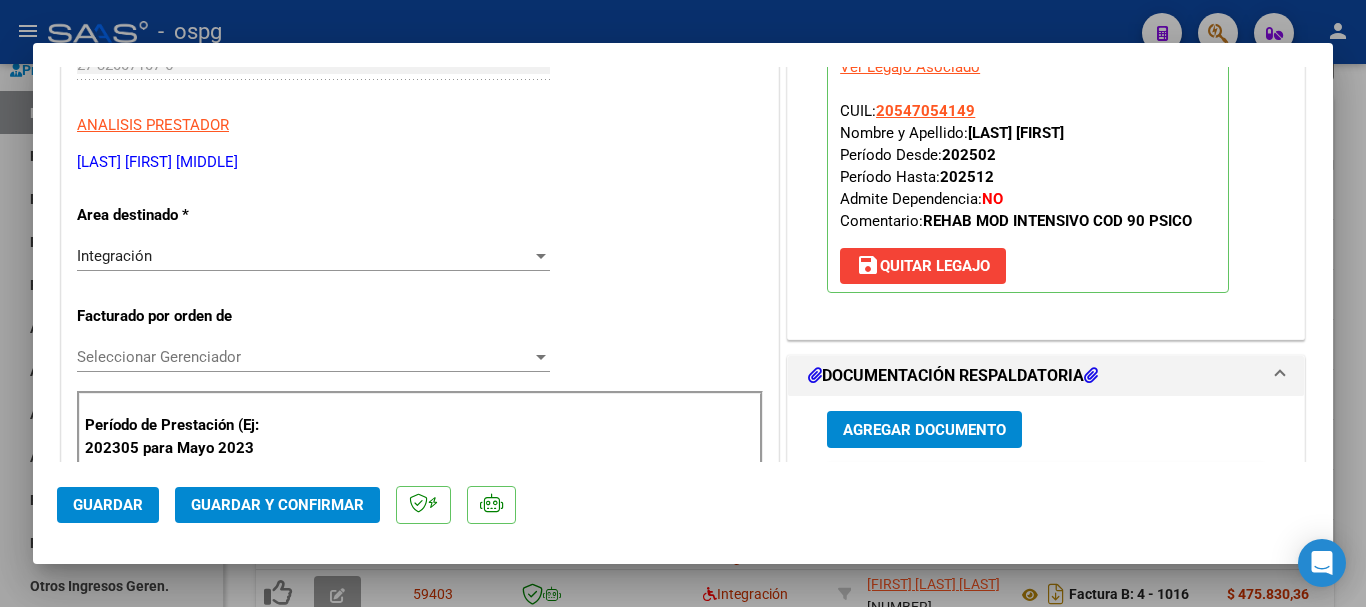 scroll, scrollTop: 600, scrollLeft: 0, axis: vertical 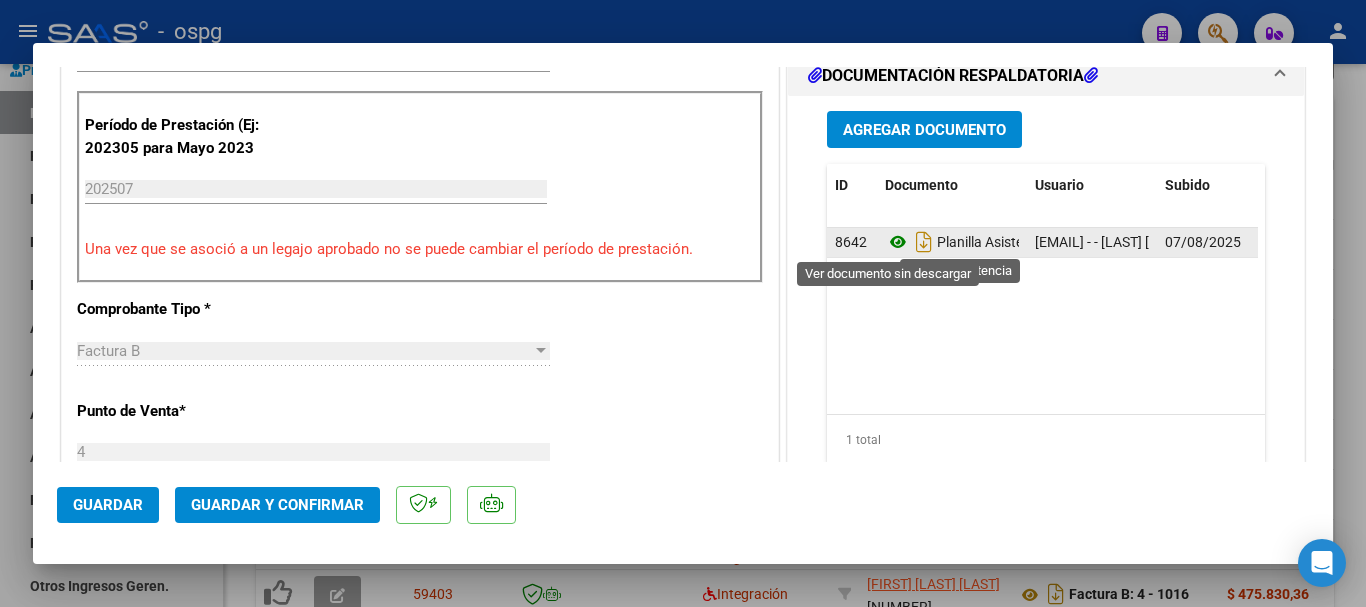 click 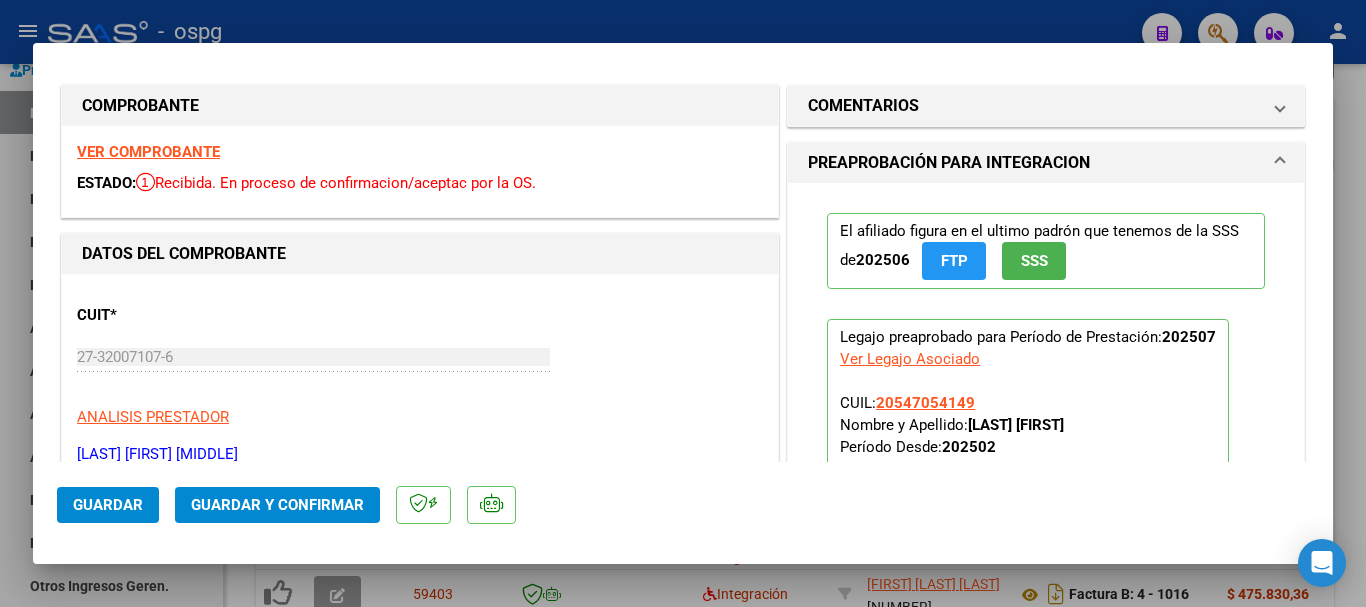 scroll, scrollTop: 0, scrollLeft: 0, axis: both 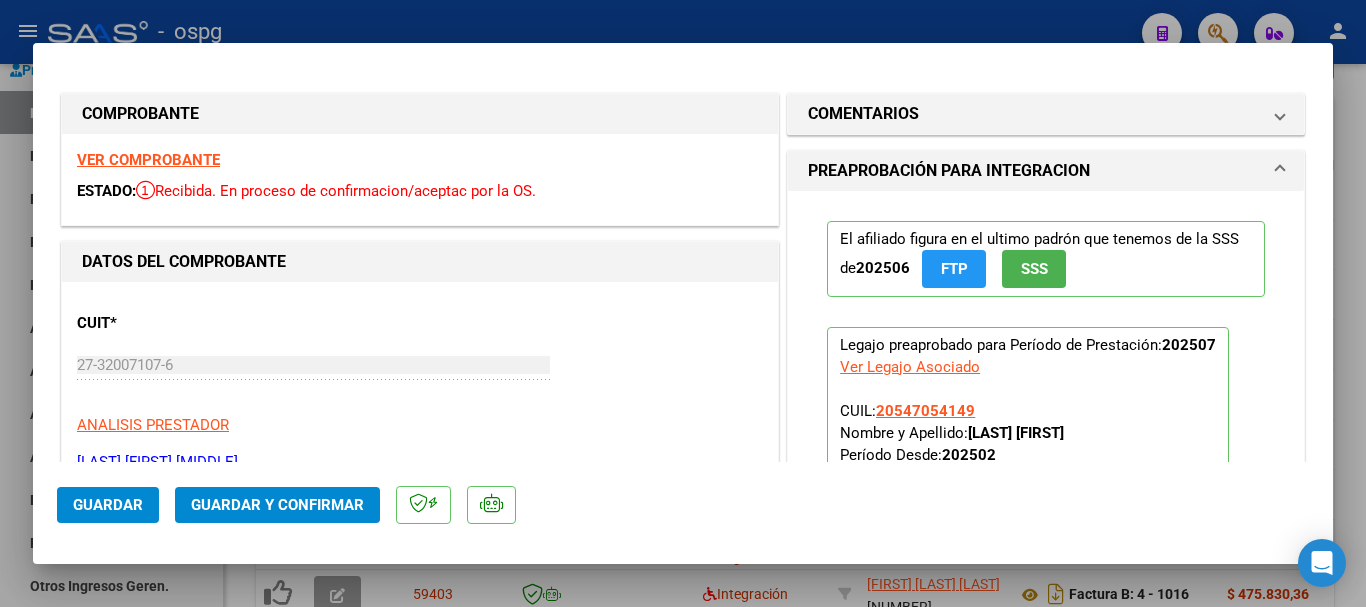 click at bounding box center (683, 303) 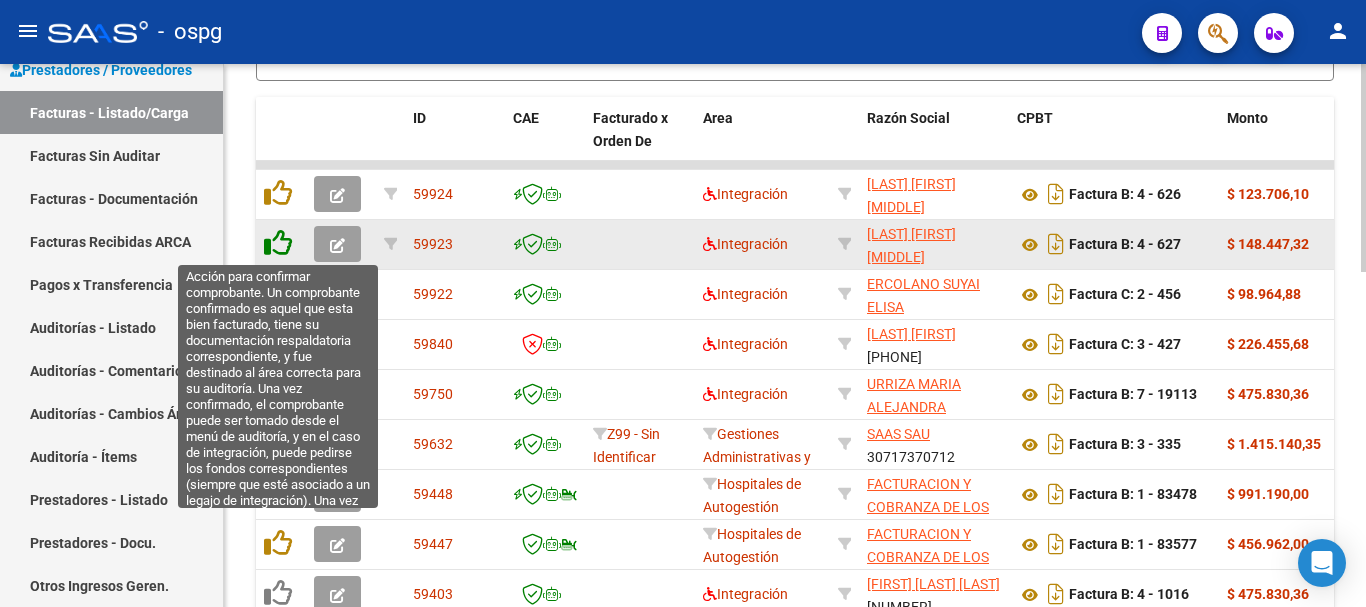 click 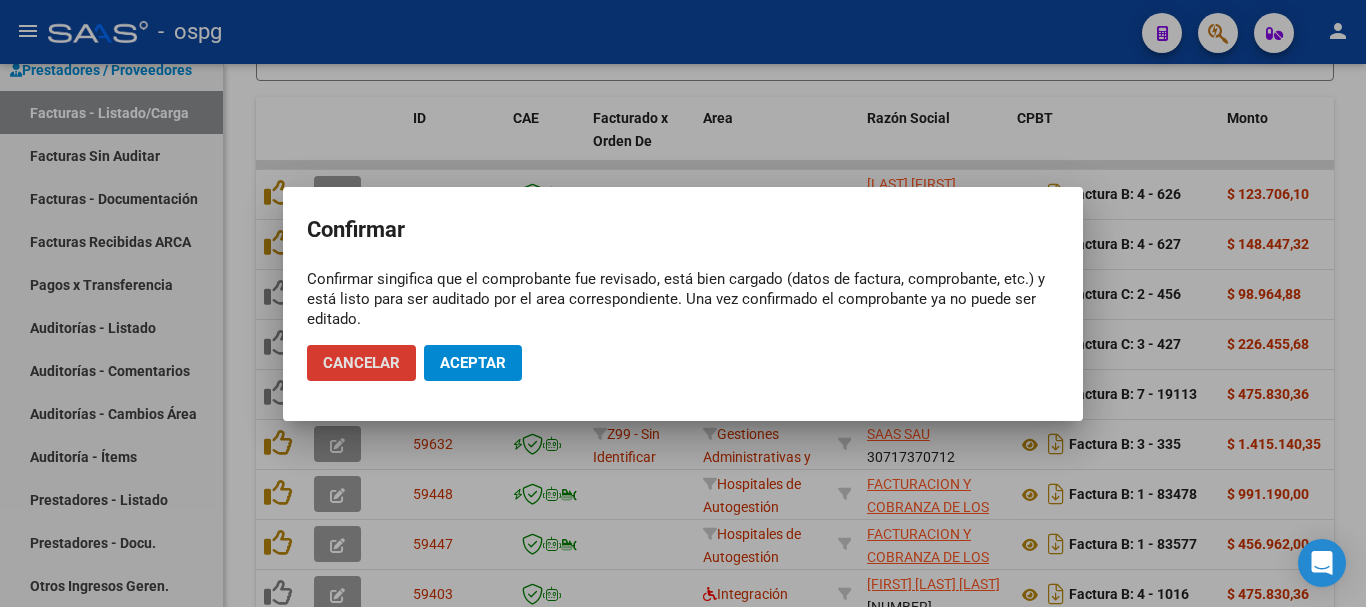 click on "Aceptar" 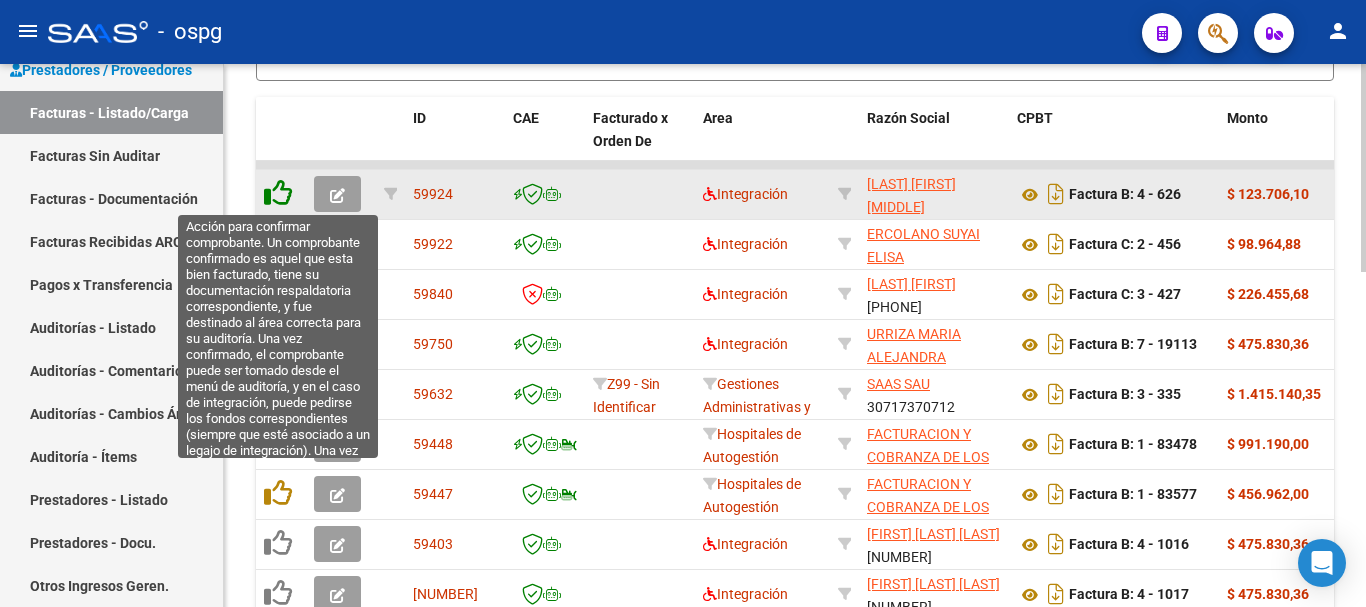 click 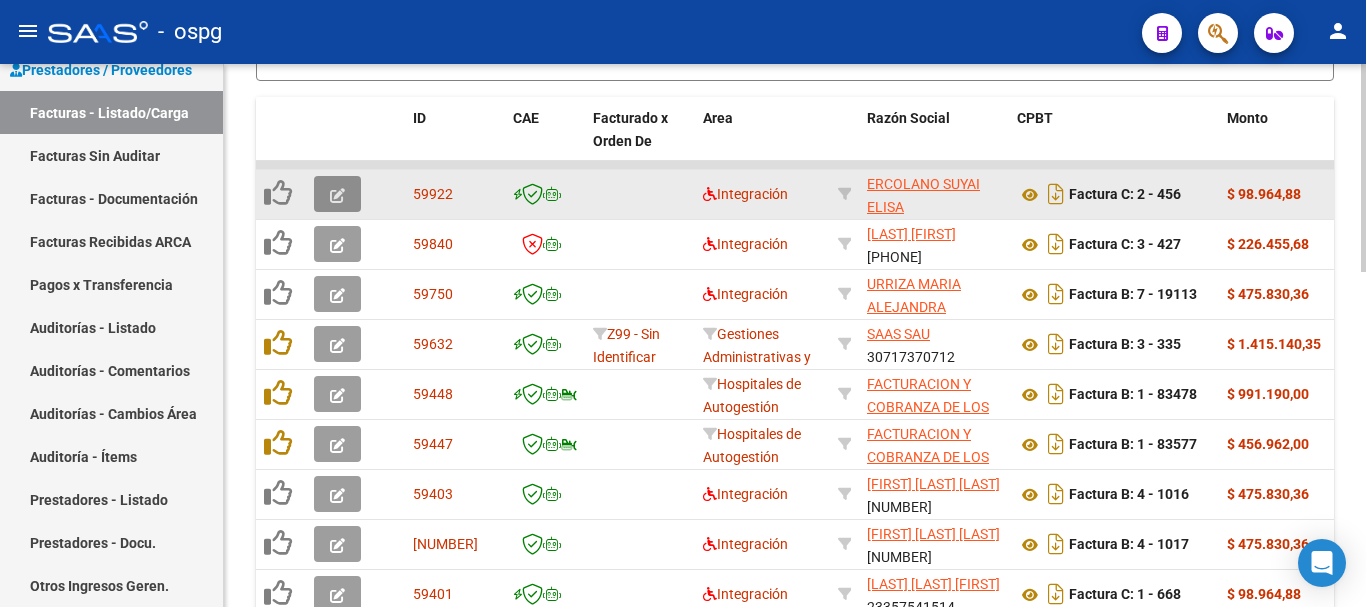 click 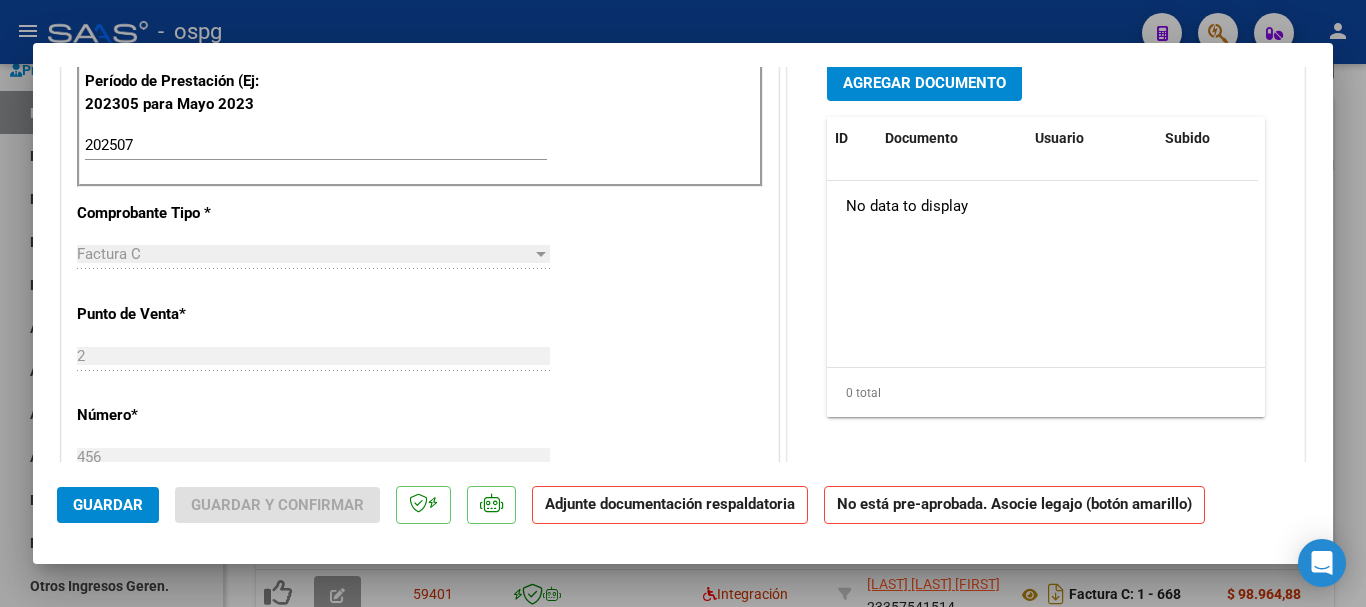 scroll, scrollTop: 600, scrollLeft: 0, axis: vertical 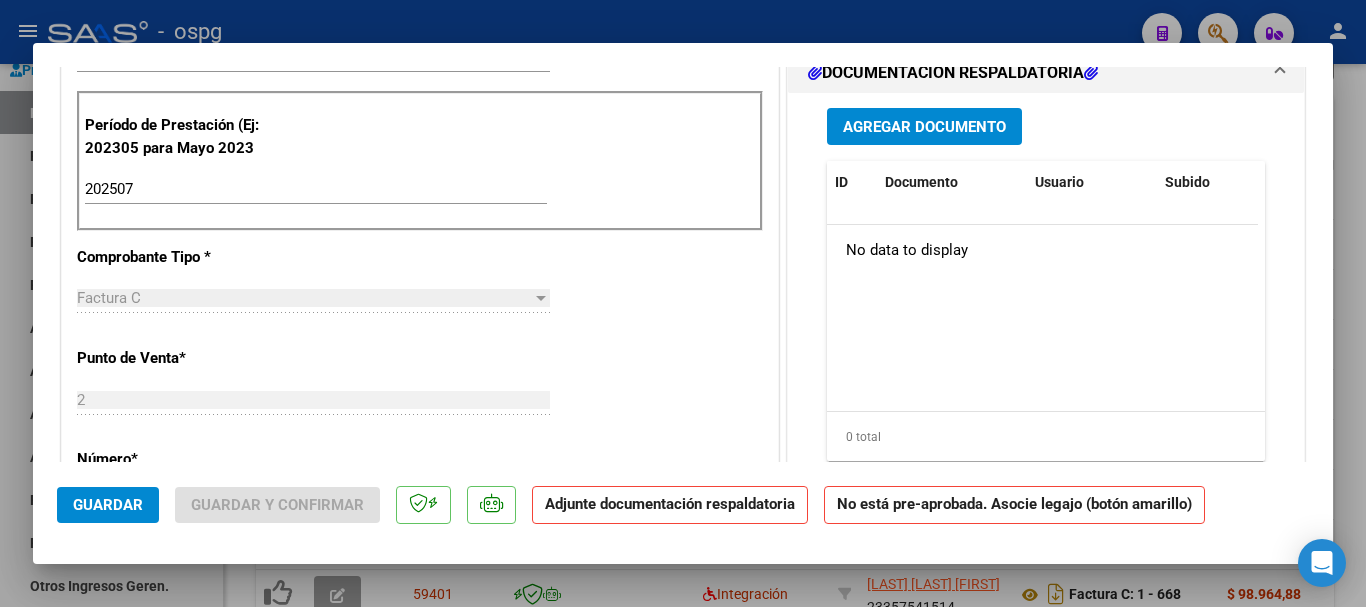 click at bounding box center [683, 303] 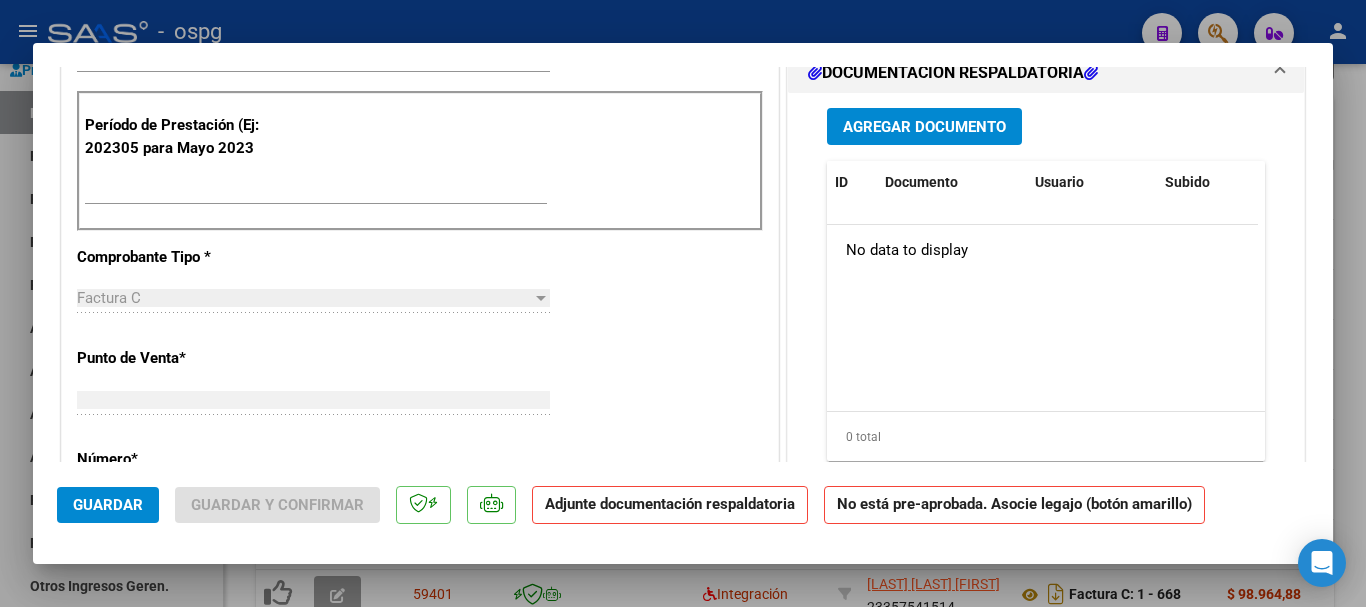 scroll, scrollTop: 0, scrollLeft: 0, axis: both 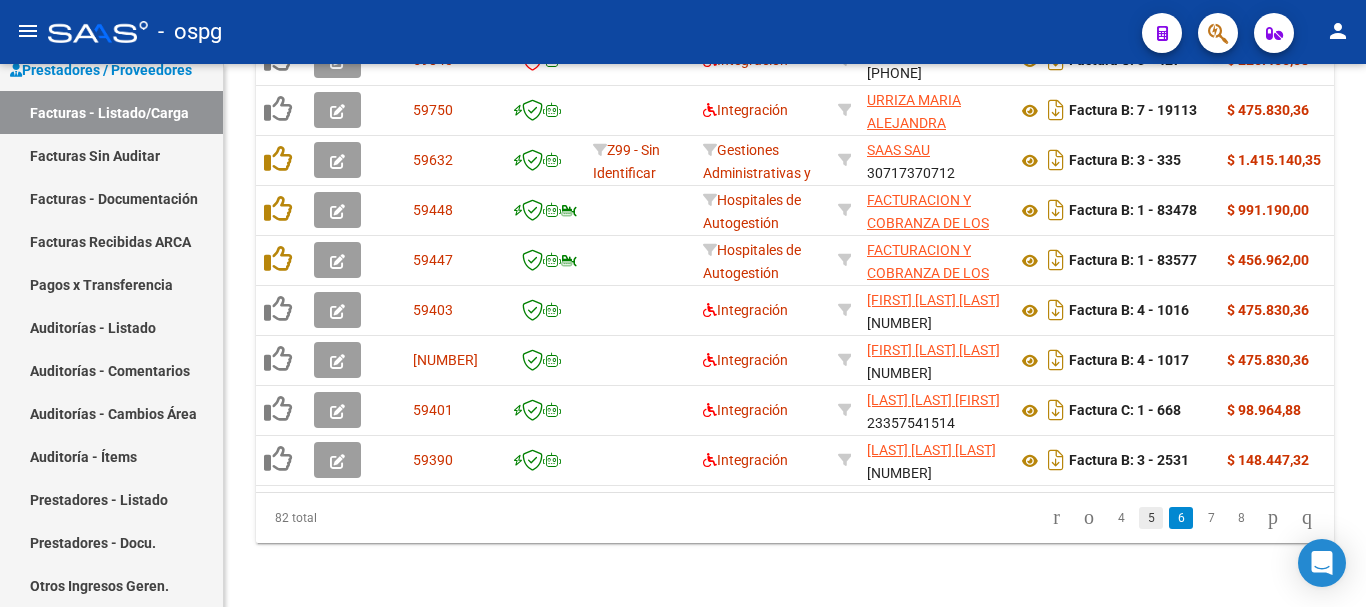 click on "5" 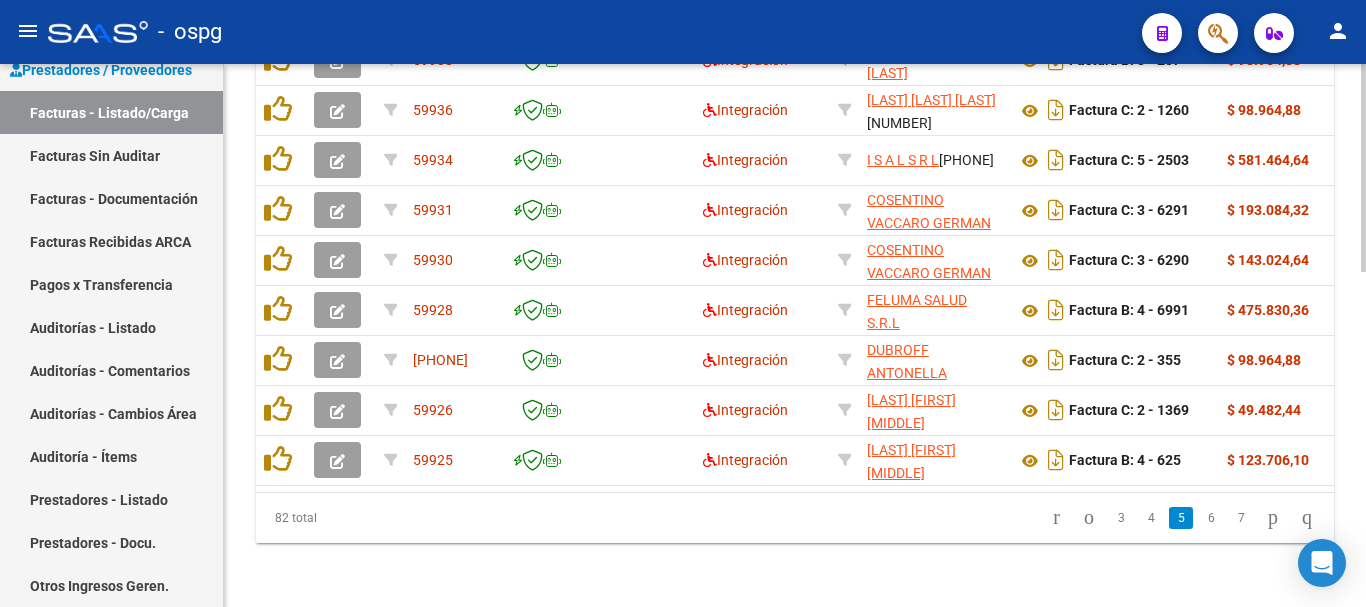 scroll, scrollTop: 877, scrollLeft: 0, axis: vertical 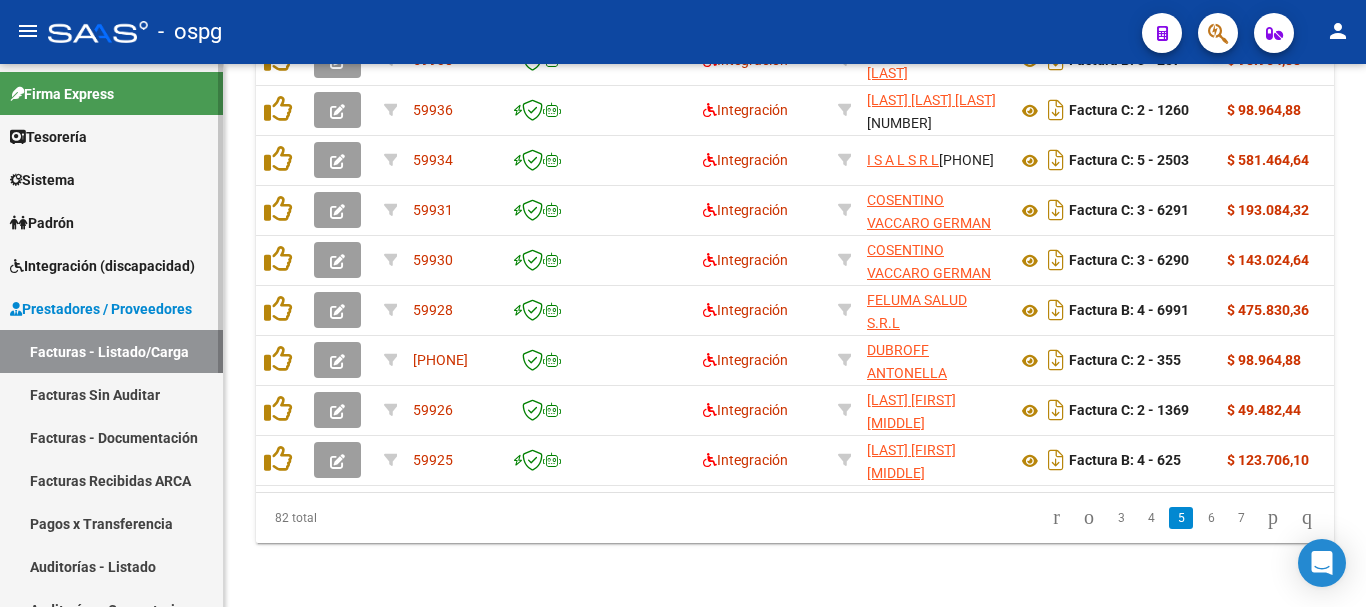 click on "Integración (discapacidad)" at bounding box center [102, 266] 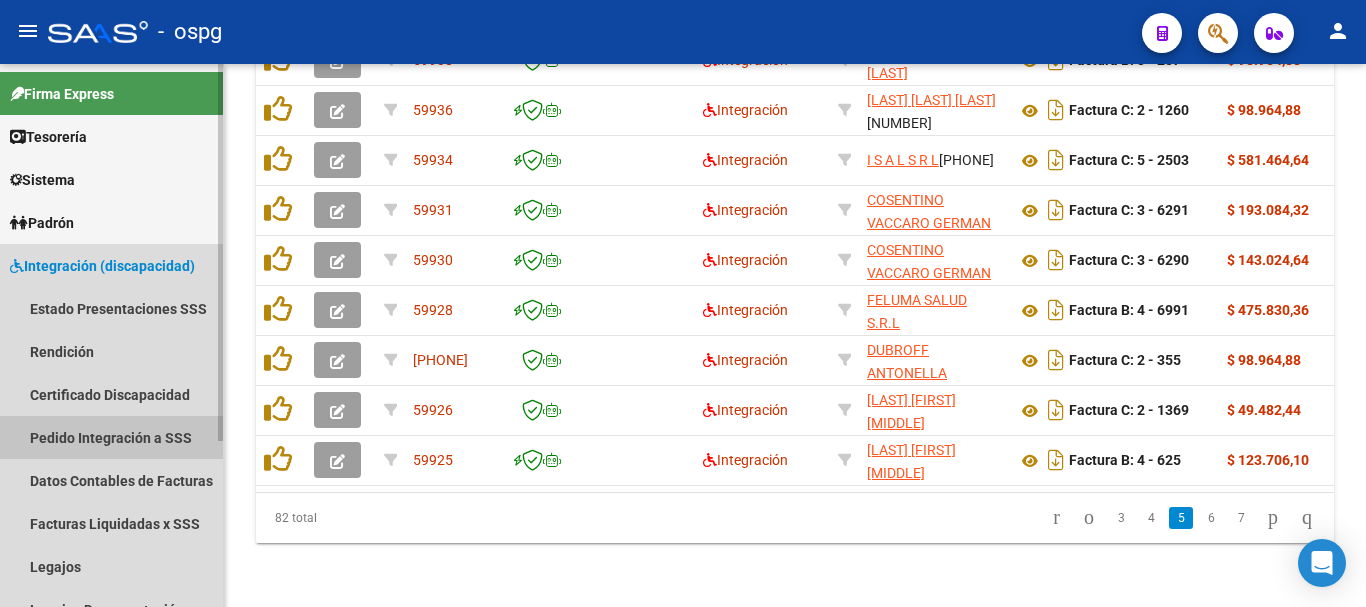 click on "Pedido Integración a SSS" at bounding box center [111, 437] 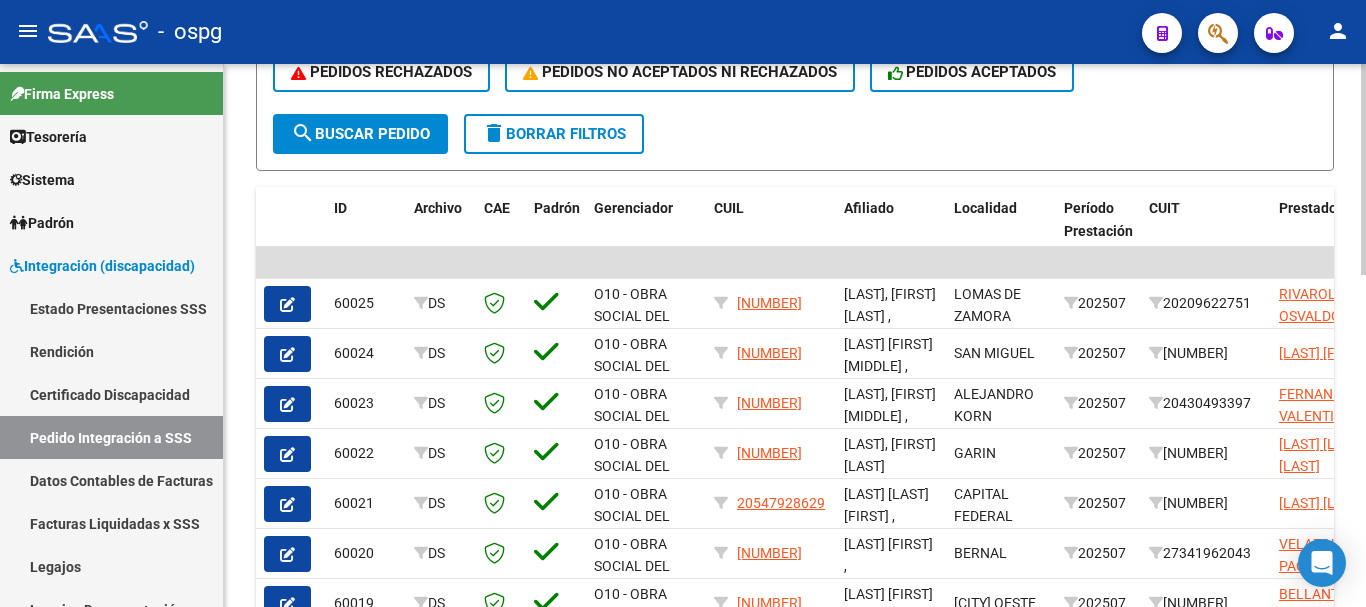 scroll, scrollTop: 607, scrollLeft: 0, axis: vertical 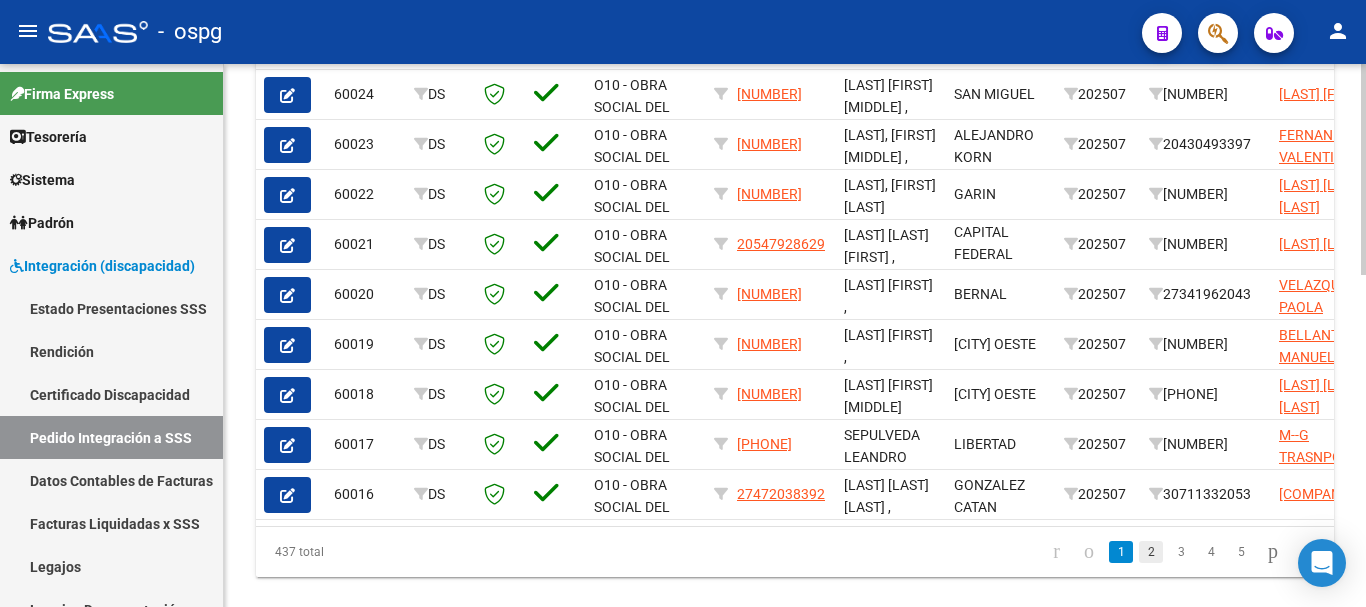click on "2" 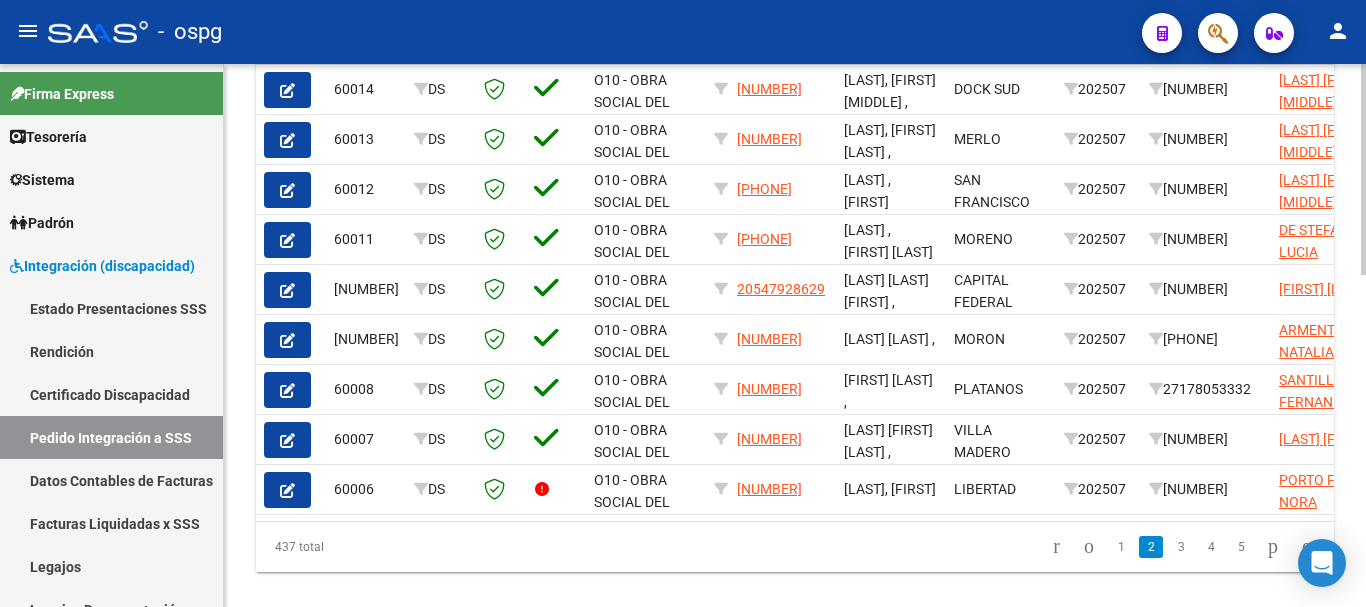 scroll, scrollTop: 0, scrollLeft: 0, axis: both 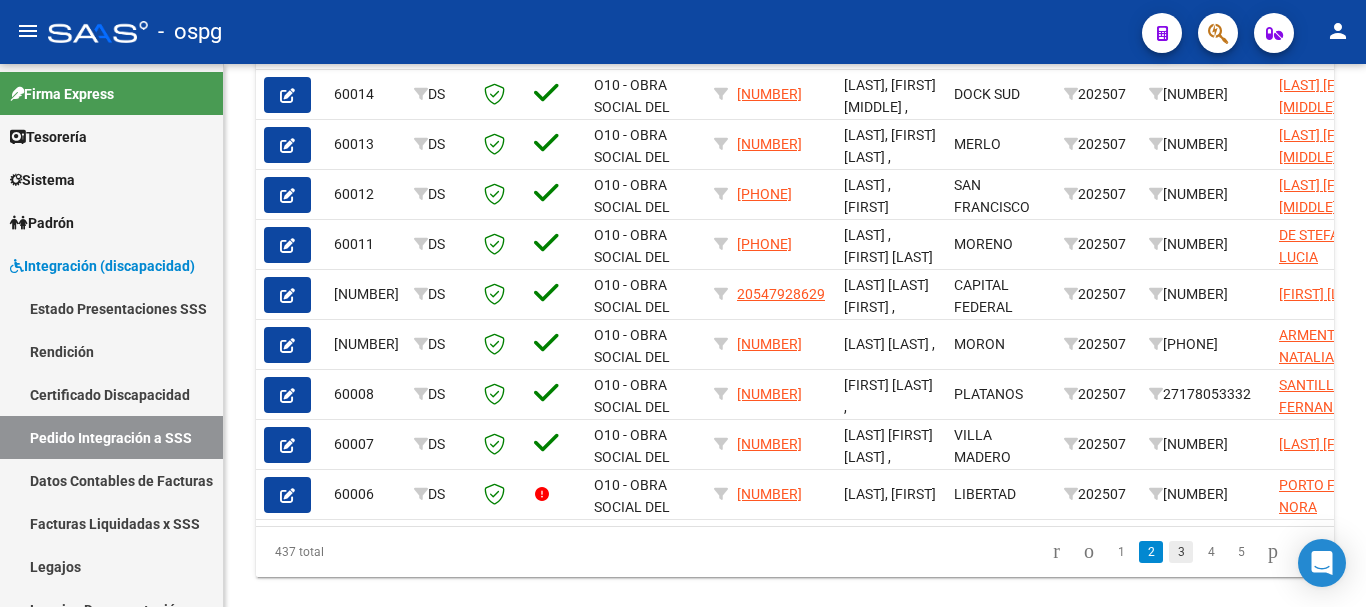 click on "3" 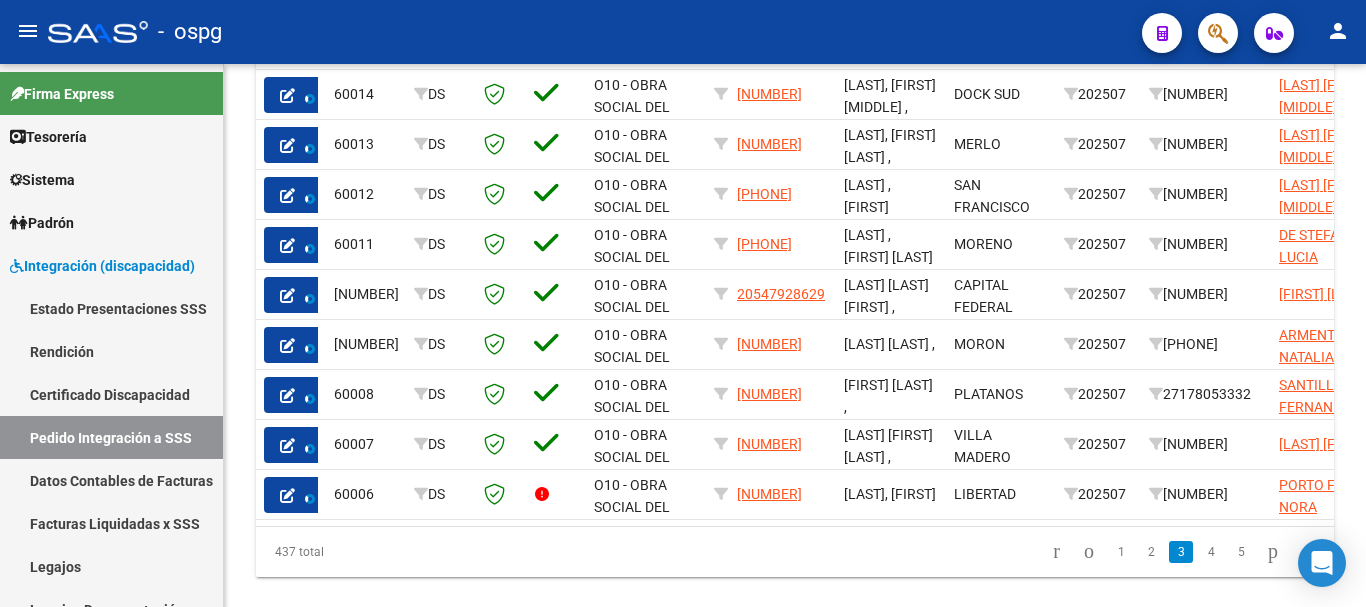 scroll, scrollTop: 807, scrollLeft: 0, axis: vertical 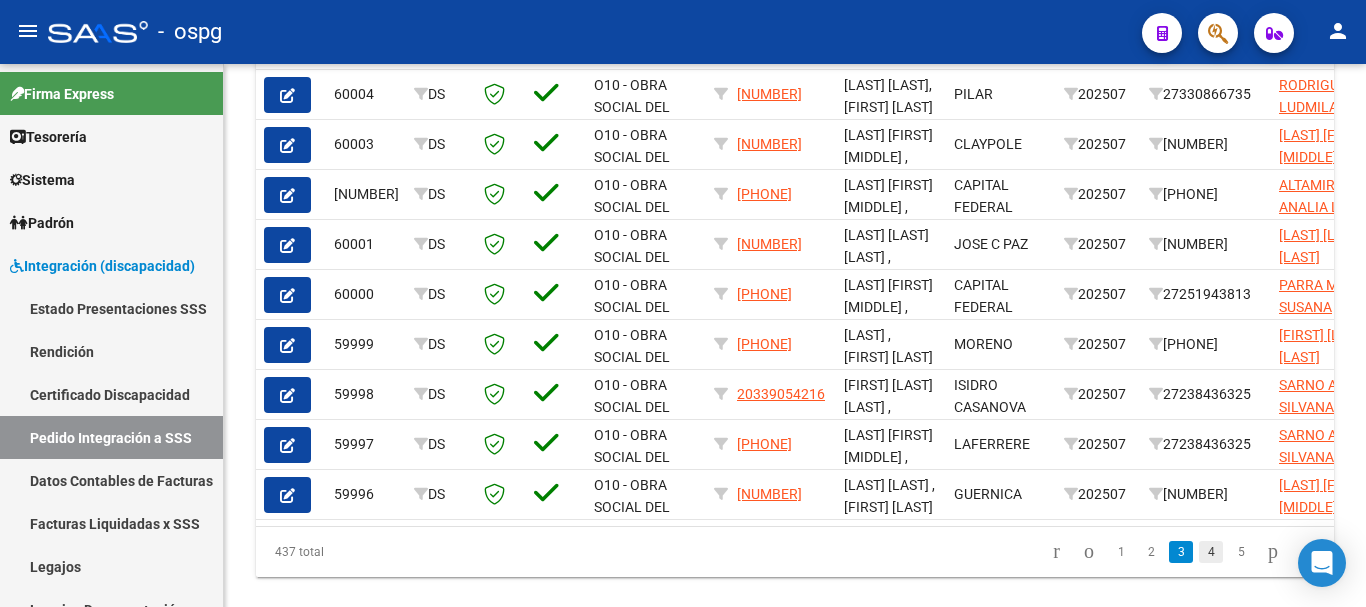click on "4" 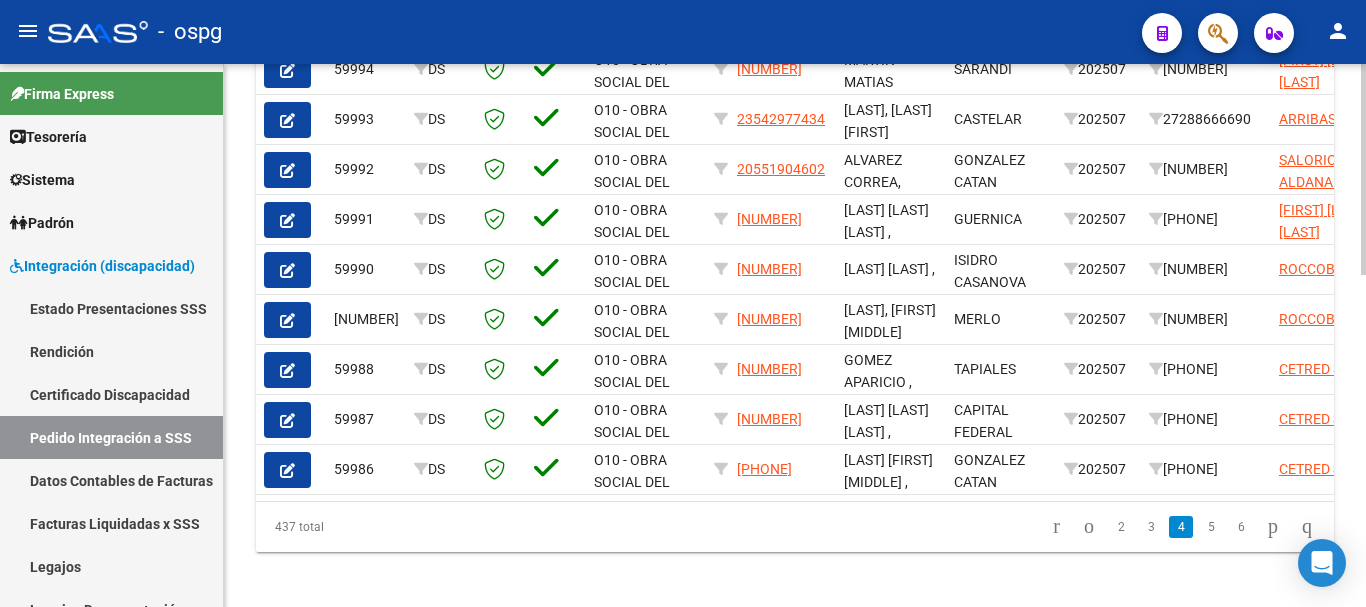 scroll, scrollTop: 856, scrollLeft: 0, axis: vertical 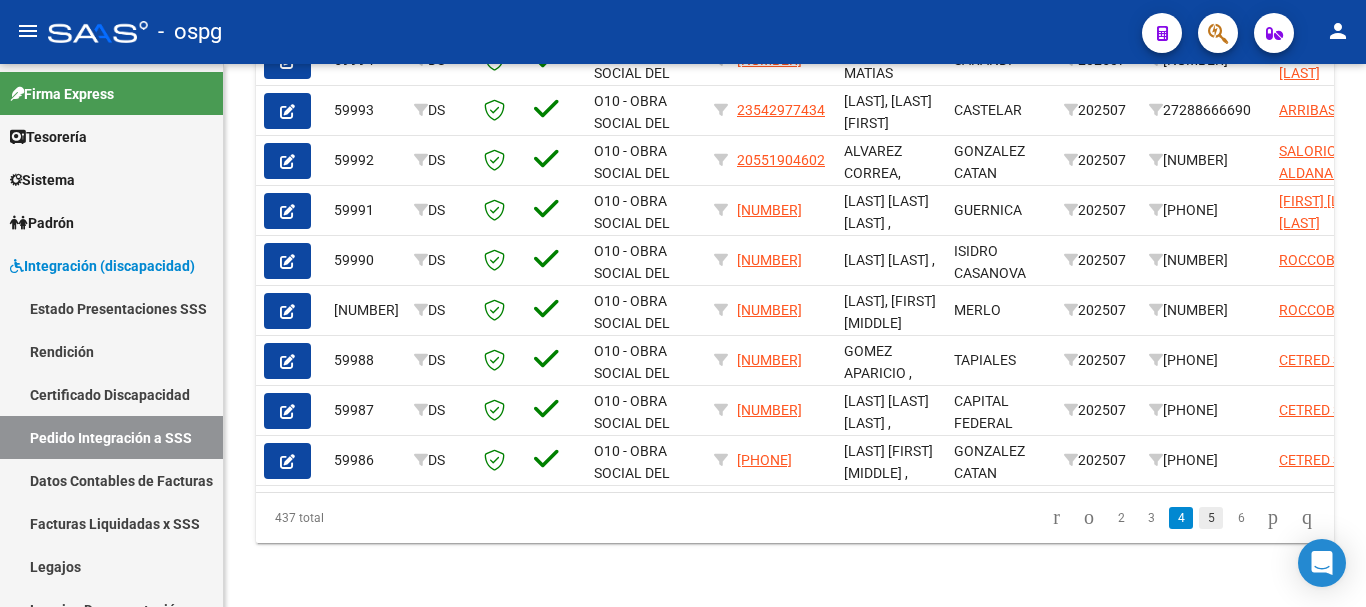 click on "5" 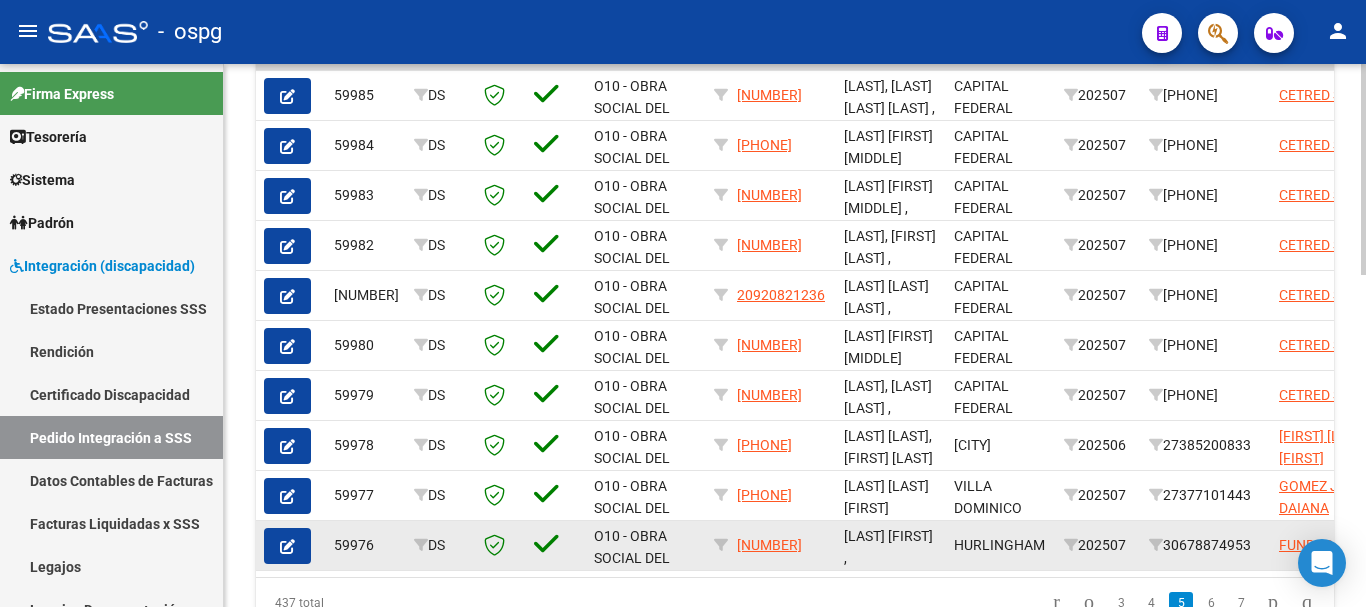 scroll, scrollTop: 856, scrollLeft: 0, axis: vertical 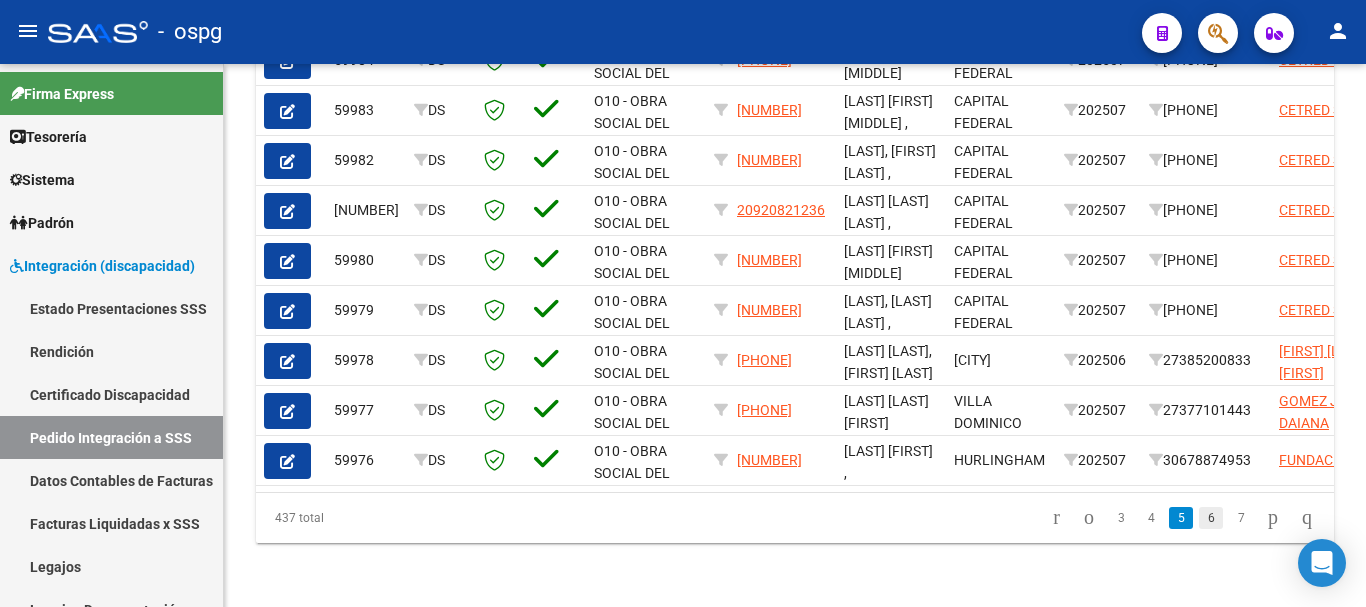 click on "6" 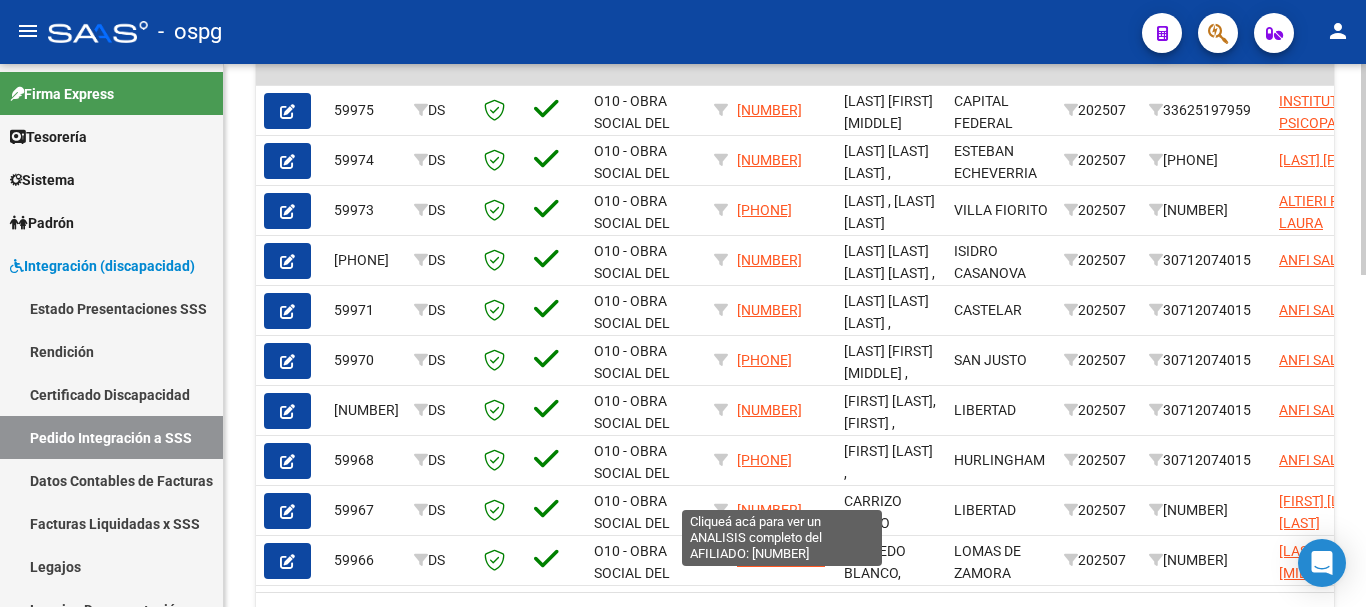 scroll, scrollTop: 856, scrollLeft: 0, axis: vertical 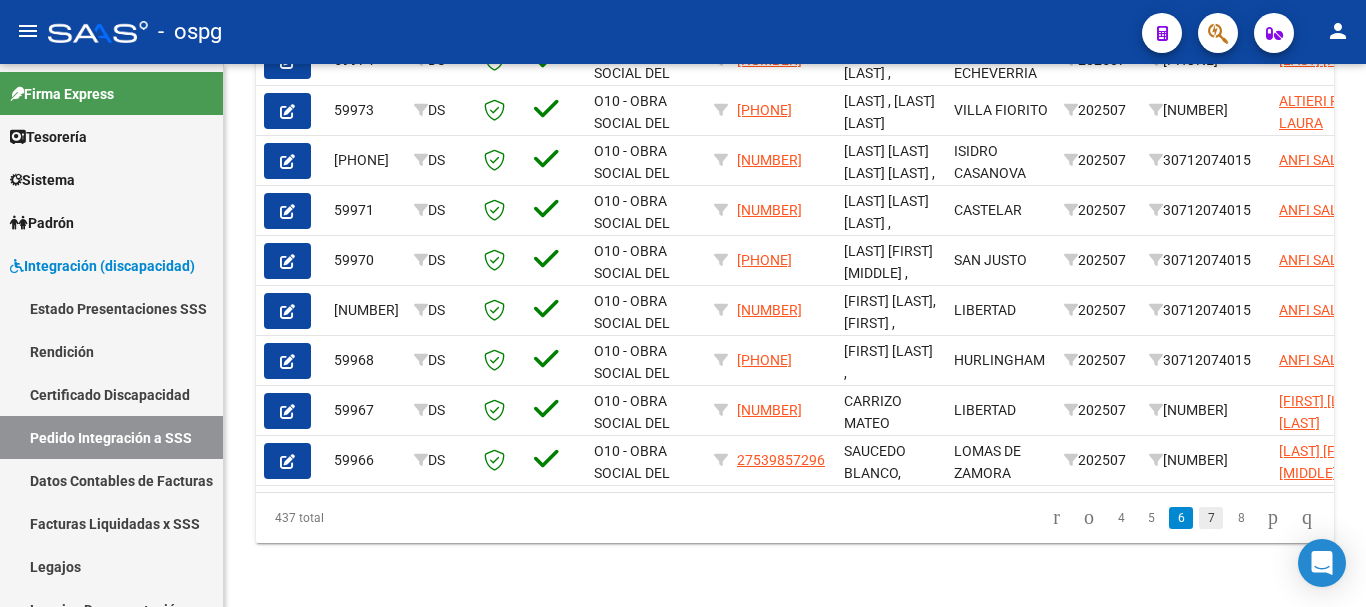 click on "7" 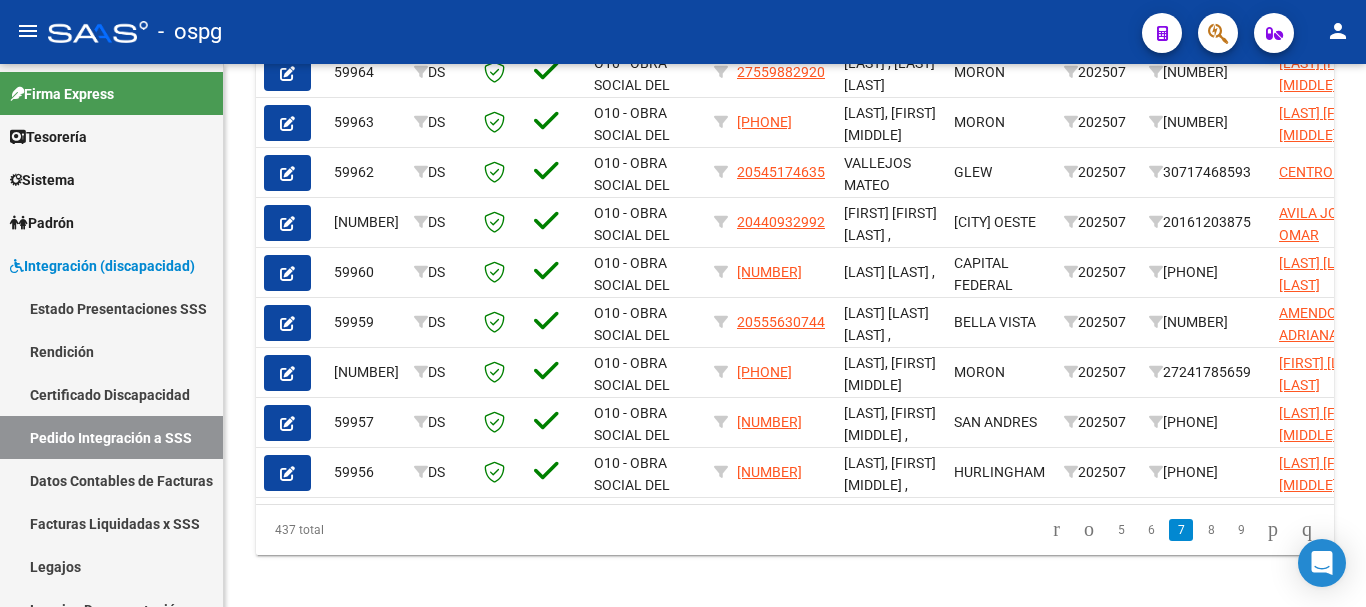 scroll, scrollTop: 856, scrollLeft: 0, axis: vertical 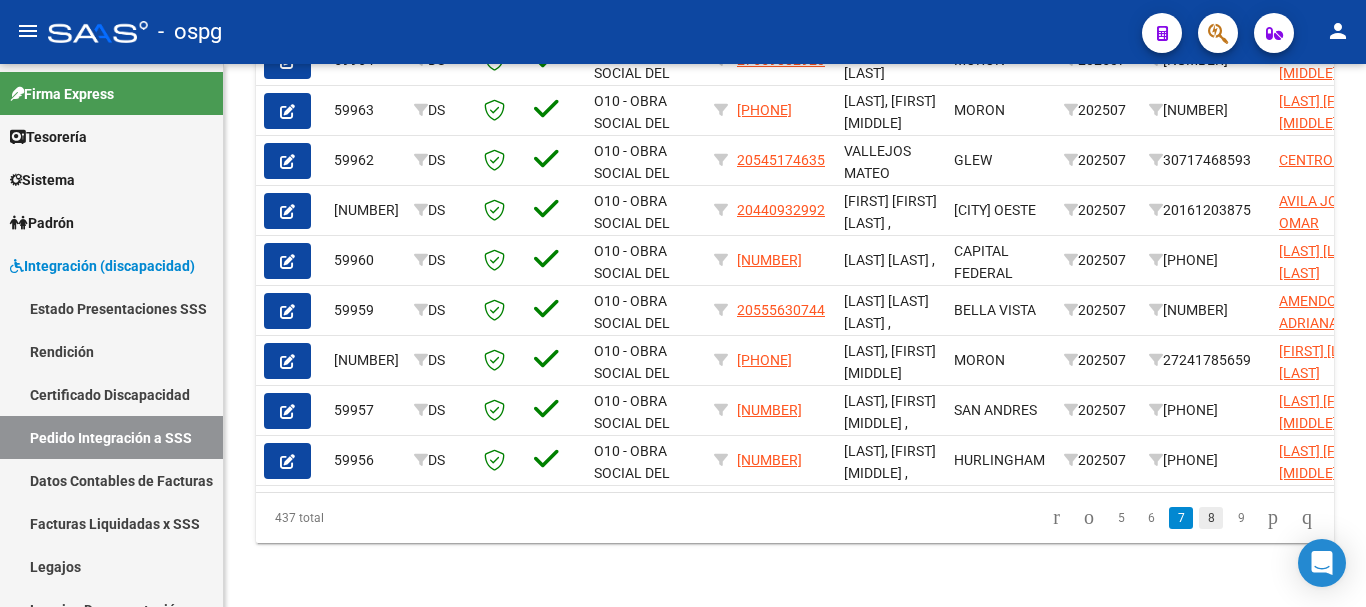 click on "8" 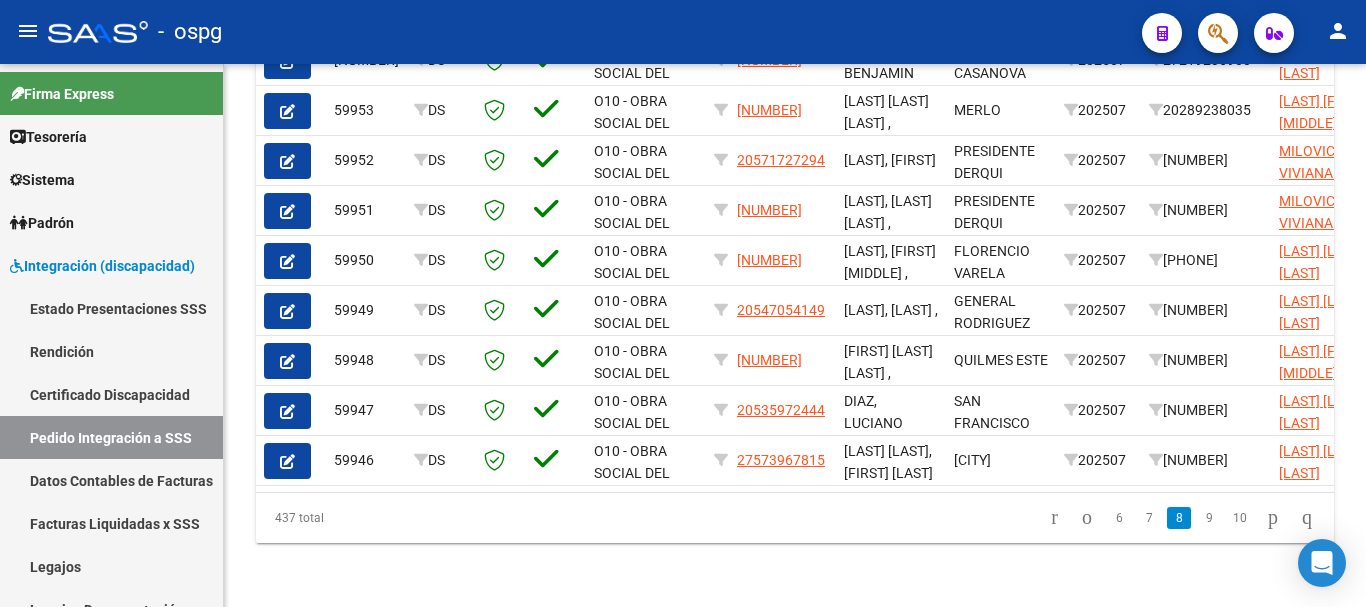 scroll, scrollTop: 856, scrollLeft: 0, axis: vertical 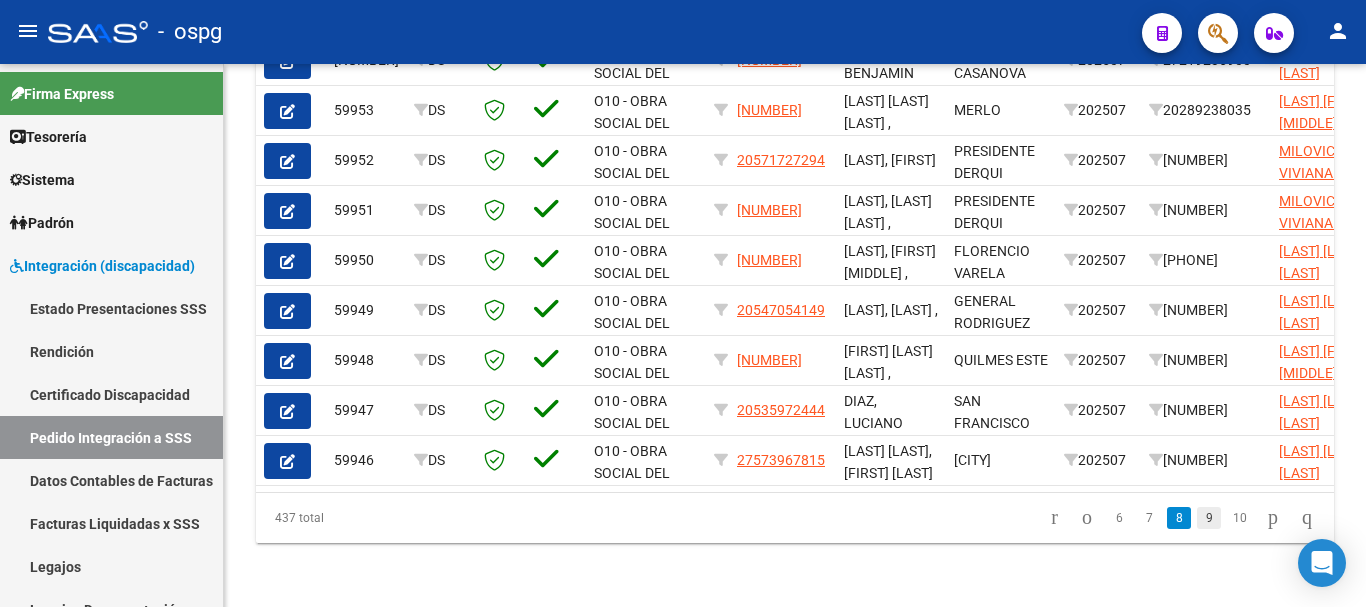 click on "9" 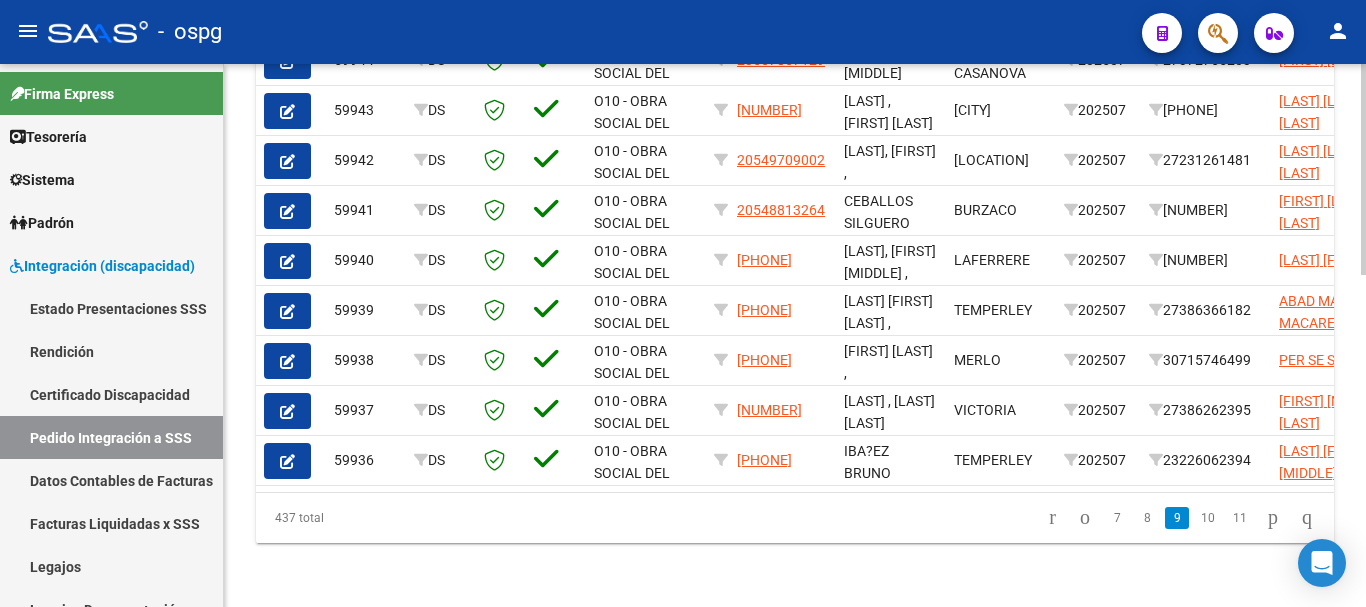 scroll, scrollTop: 856, scrollLeft: 0, axis: vertical 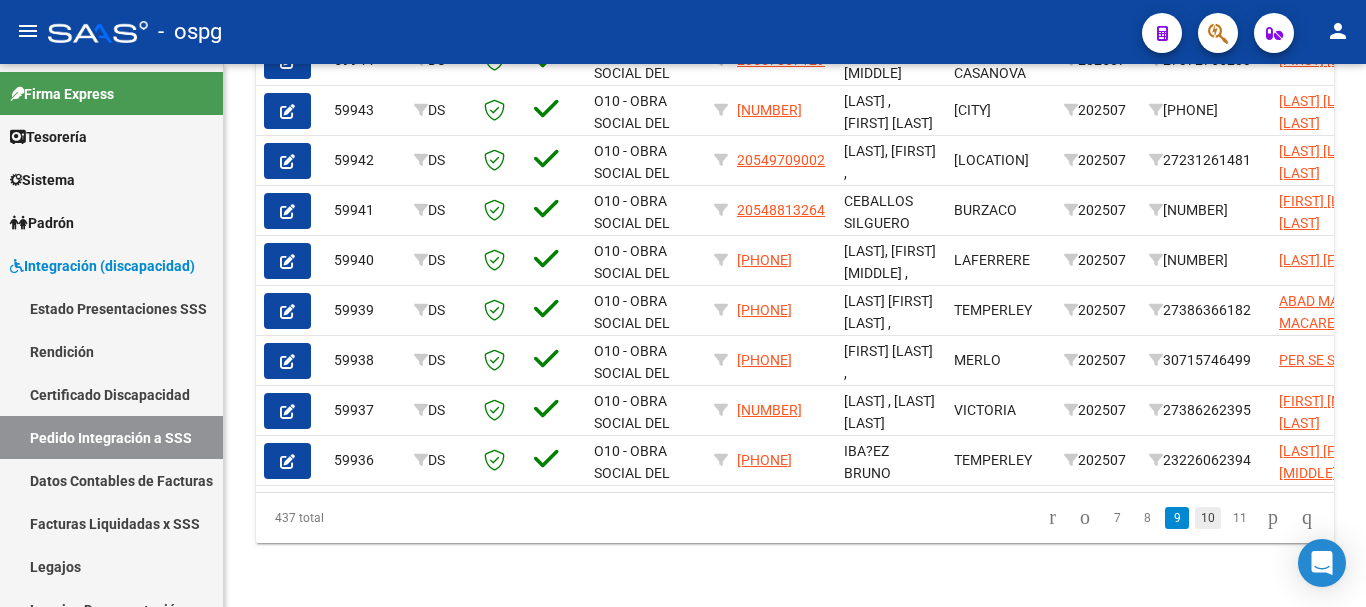 click on "10" 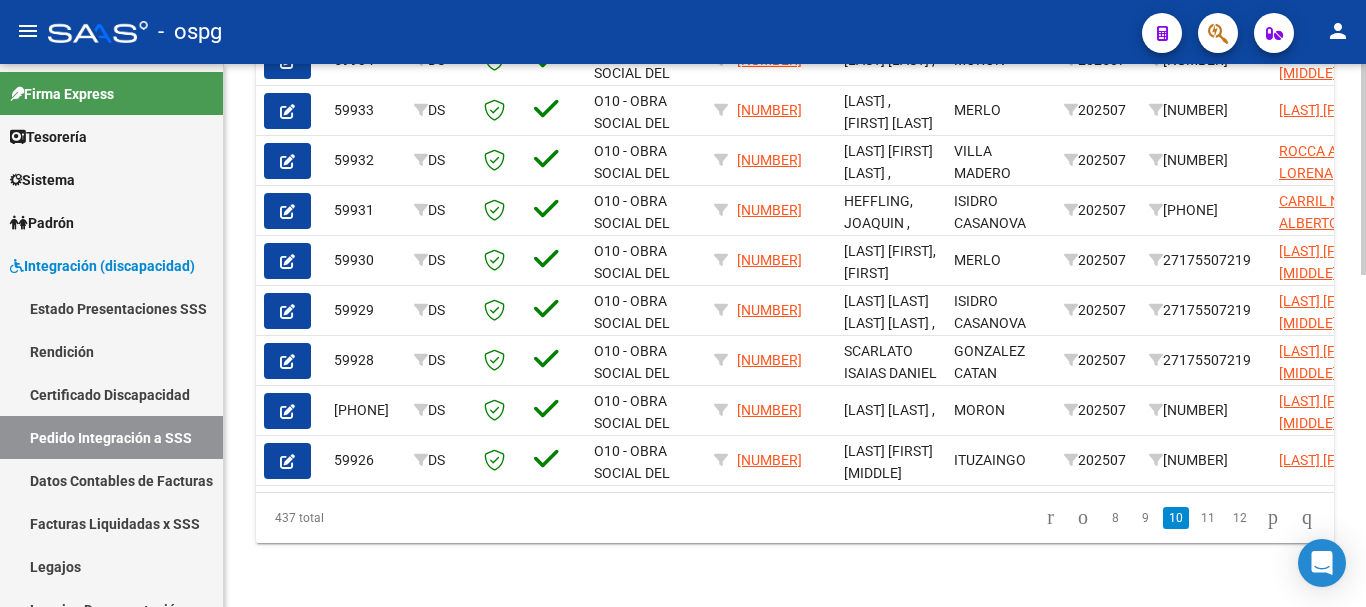 scroll, scrollTop: 856, scrollLeft: 0, axis: vertical 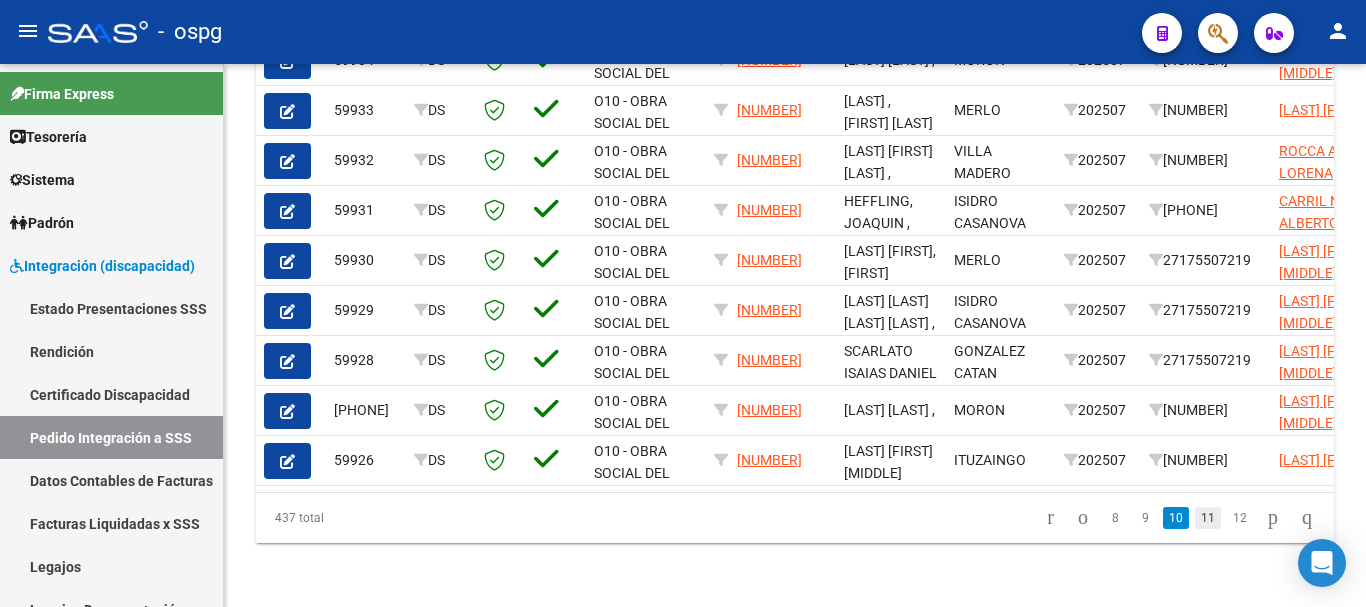 click on "11" 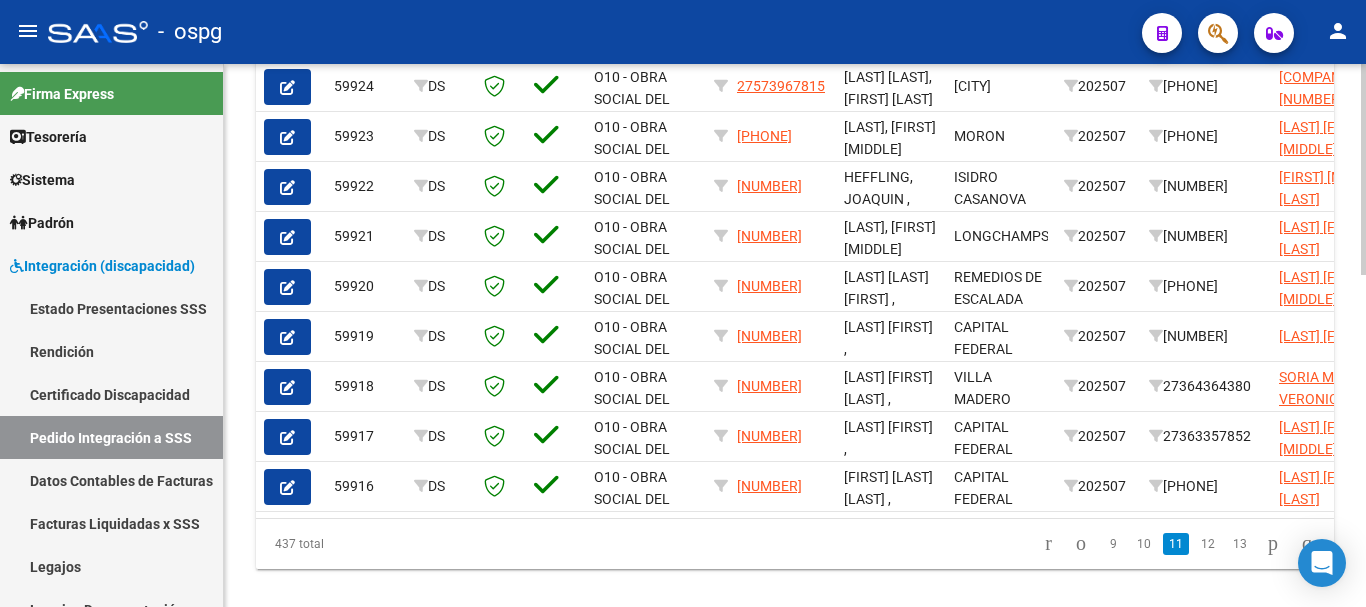 scroll, scrollTop: 856, scrollLeft: 0, axis: vertical 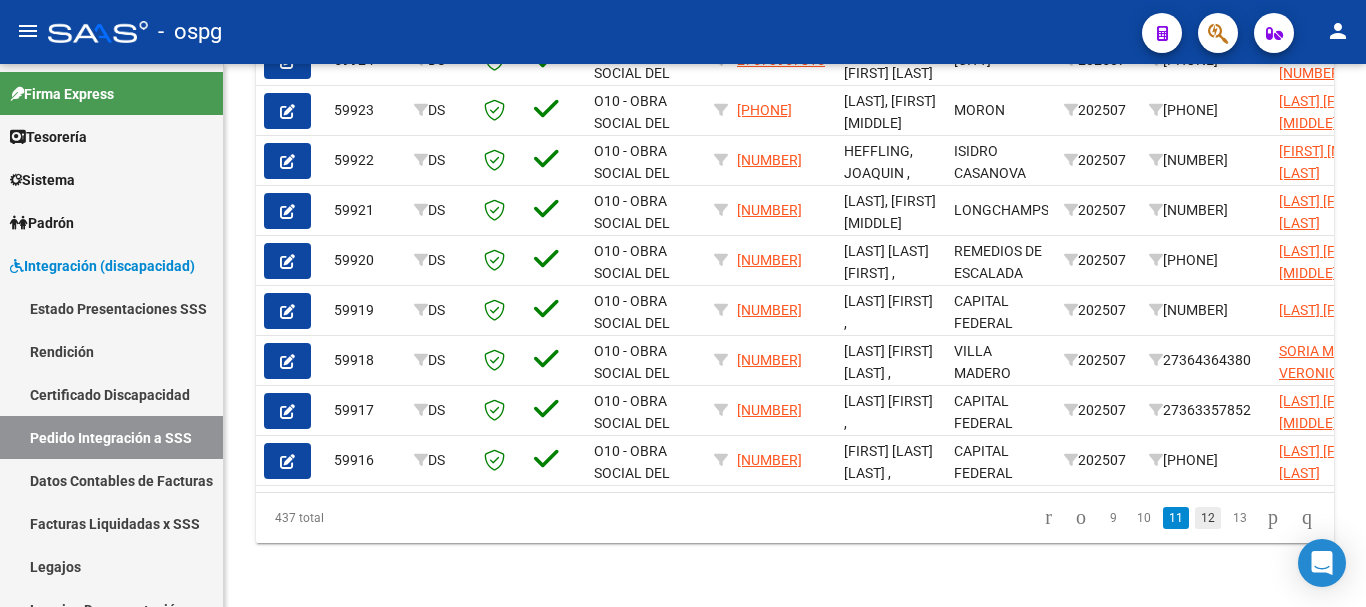 click on "12" 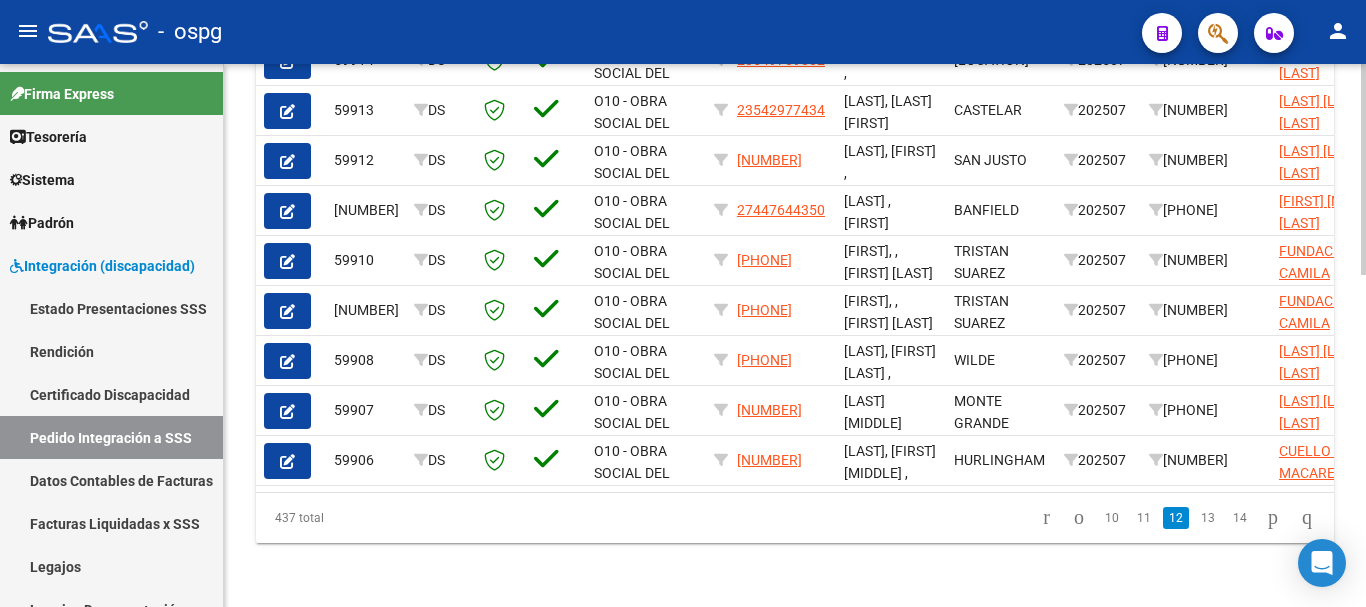 scroll, scrollTop: 856, scrollLeft: 0, axis: vertical 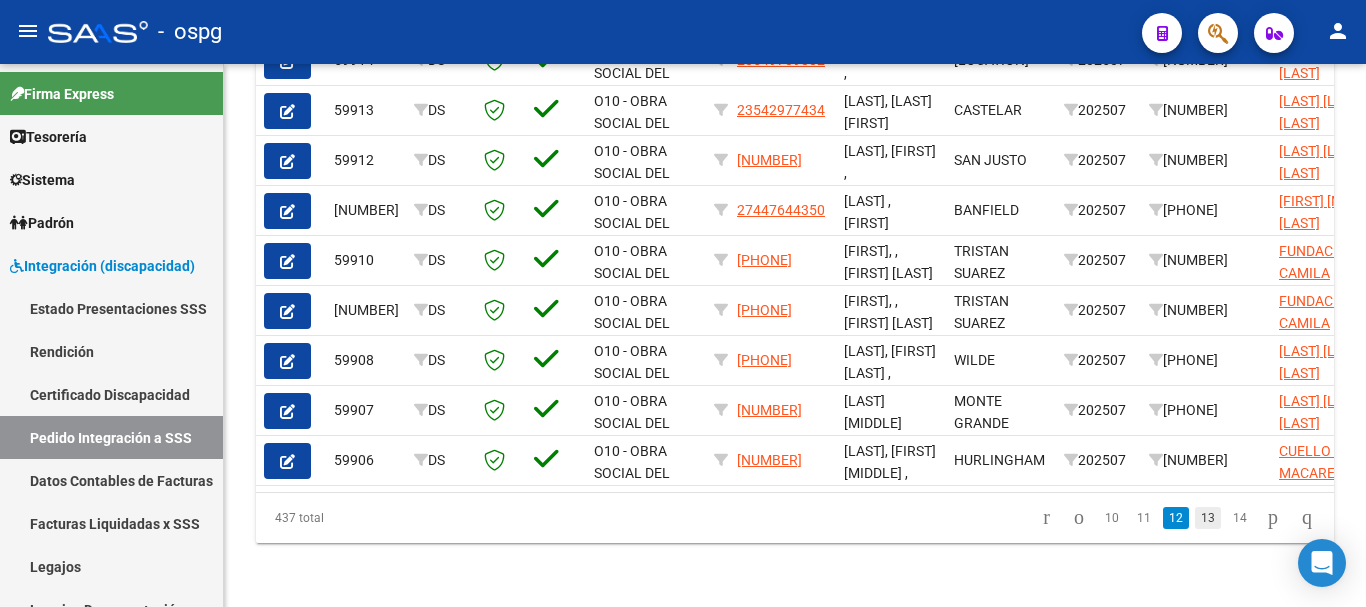 click on "13" 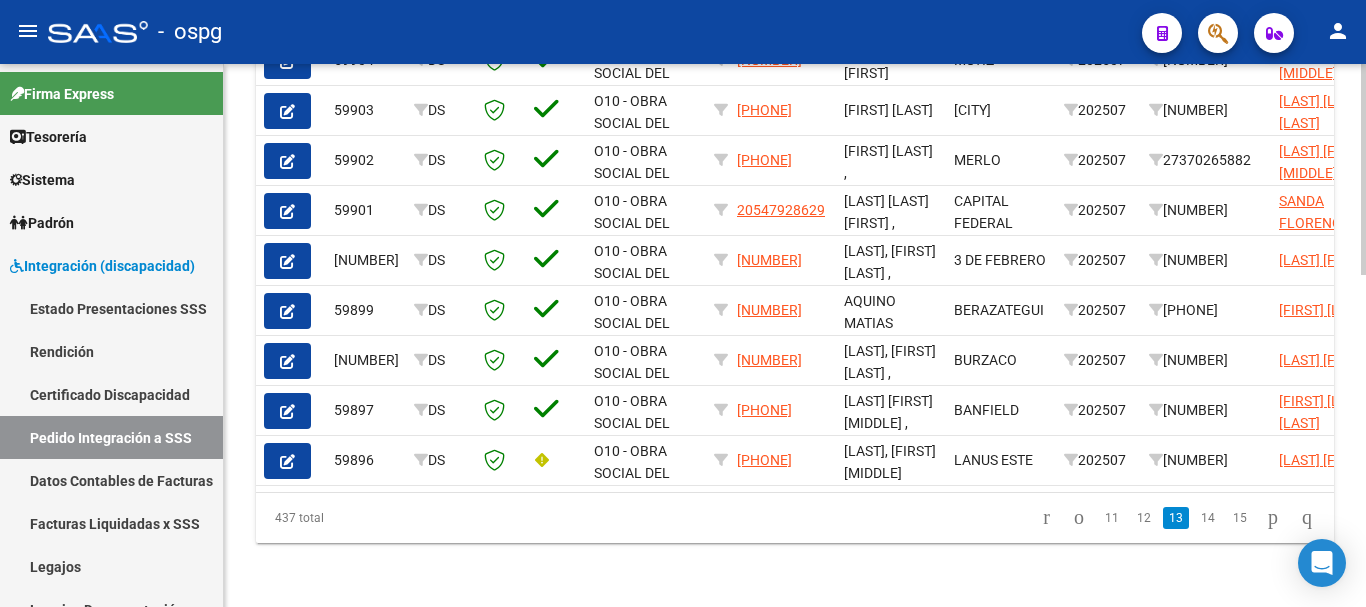 scroll, scrollTop: 856, scrollLeft: 0, axis: vertical 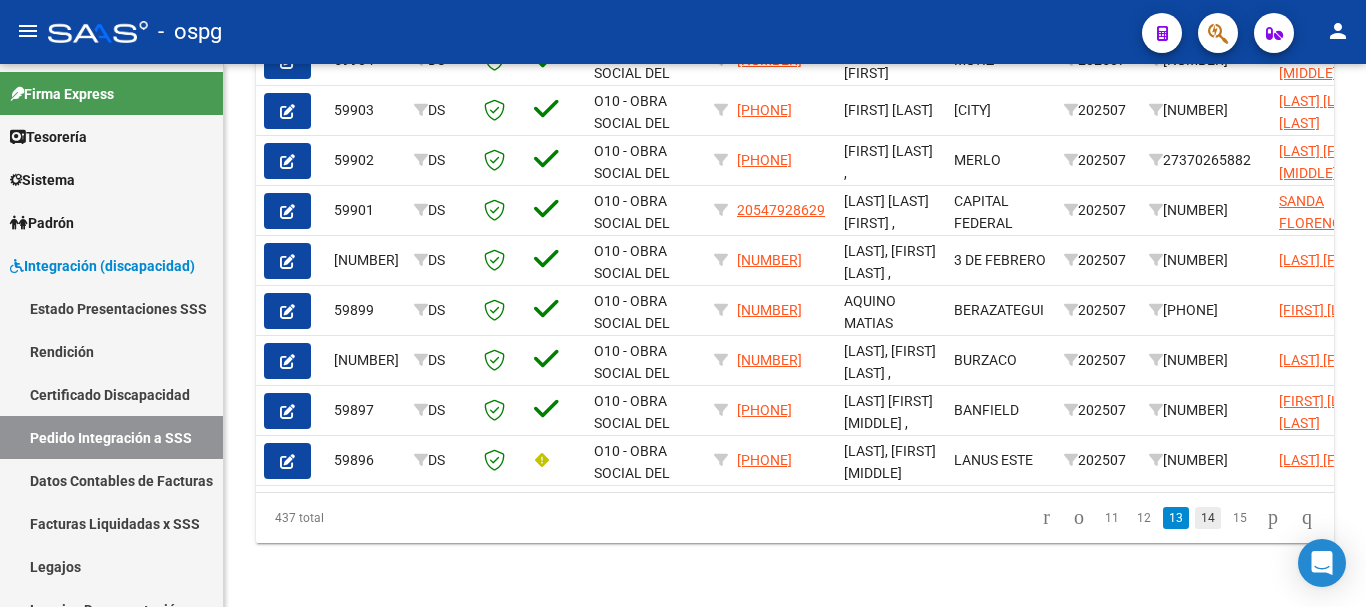 click on "14" 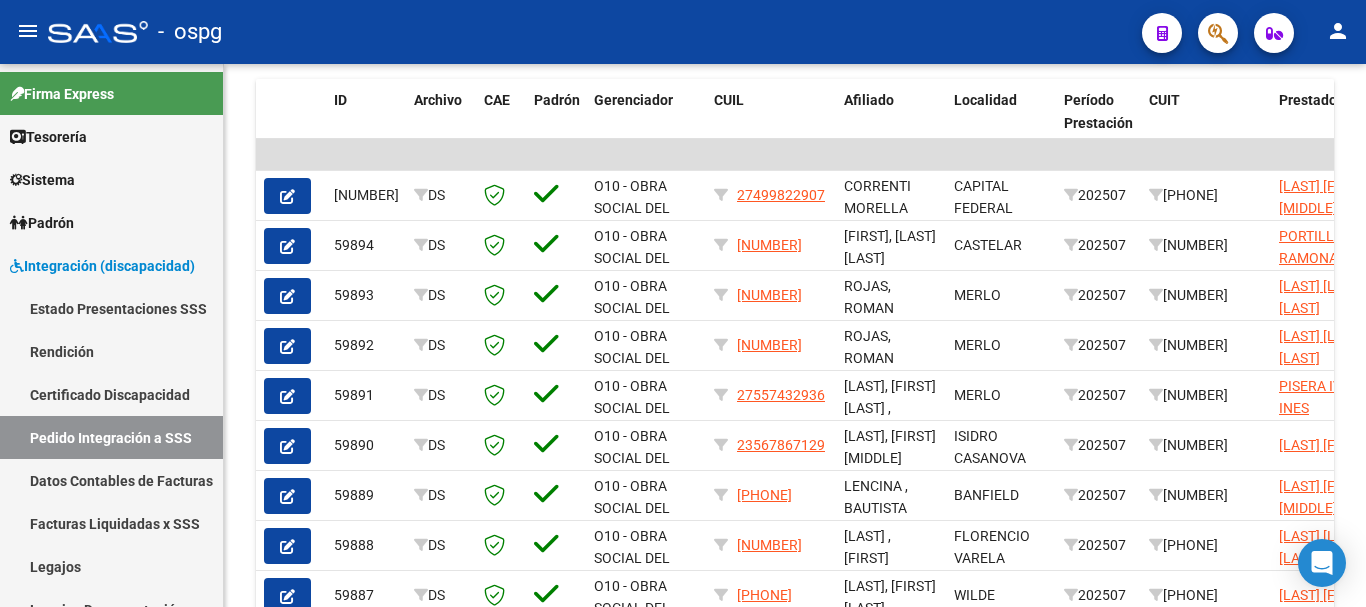 scroll, scrollTop: 856, scrollLeft: 0, axis: vertical 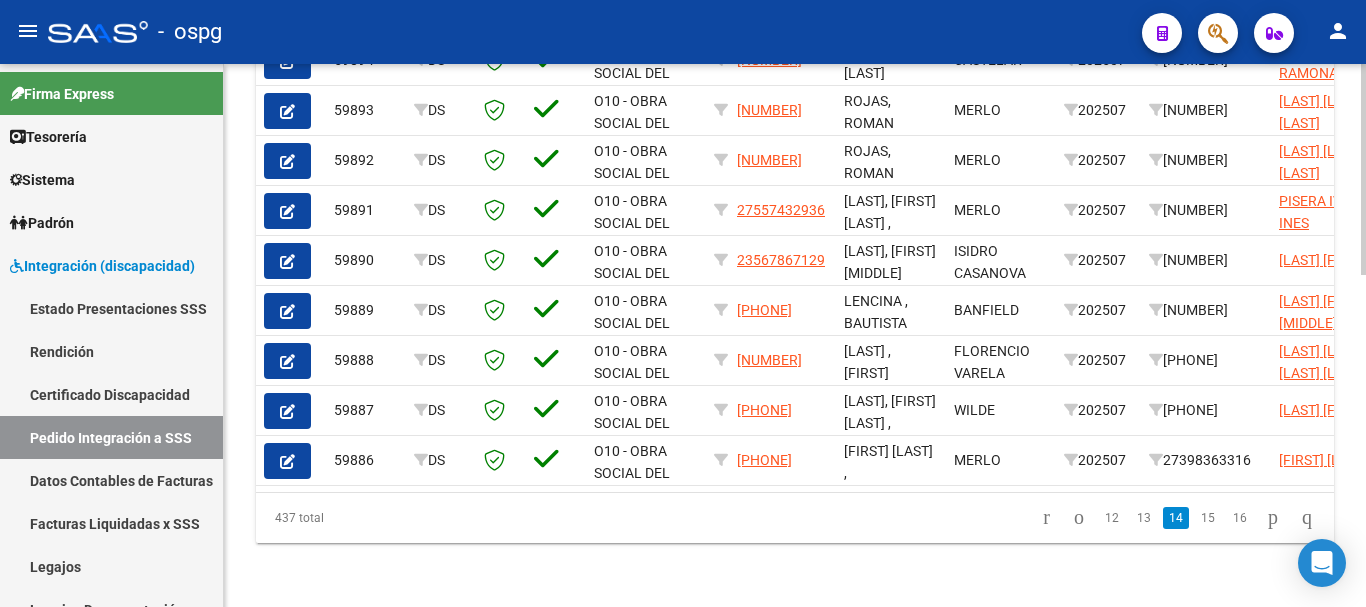 click on "15" 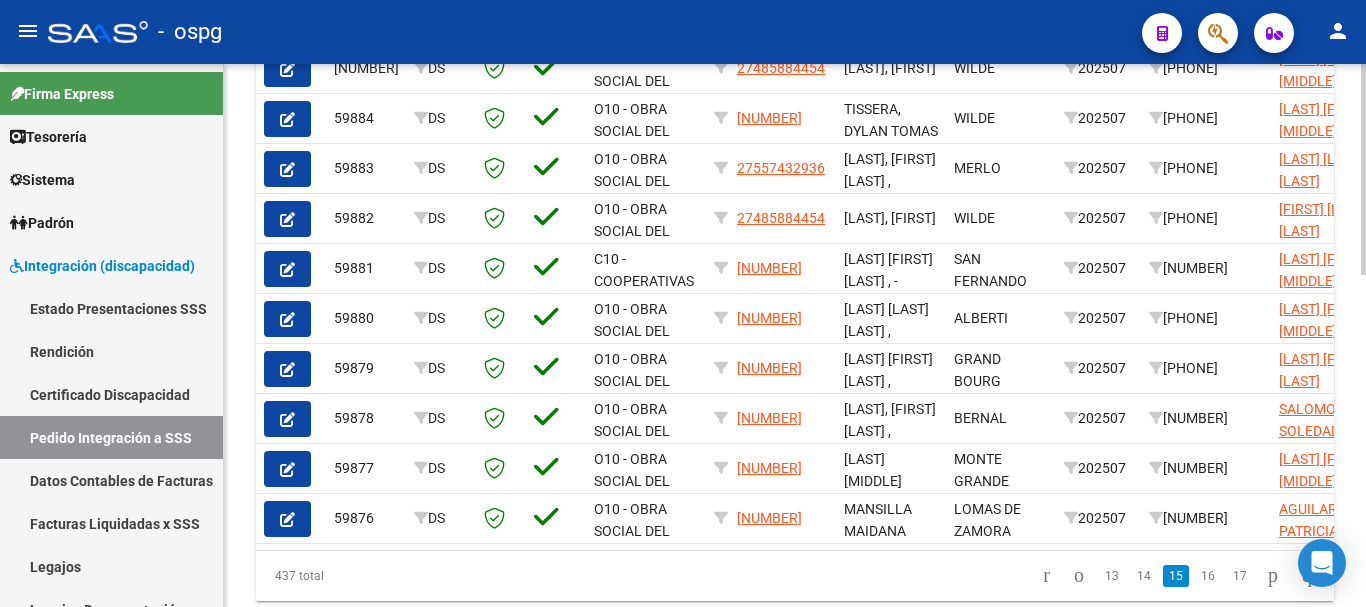 scroll, scrollTop: 656, scrollLeft: 0, axis: vertical 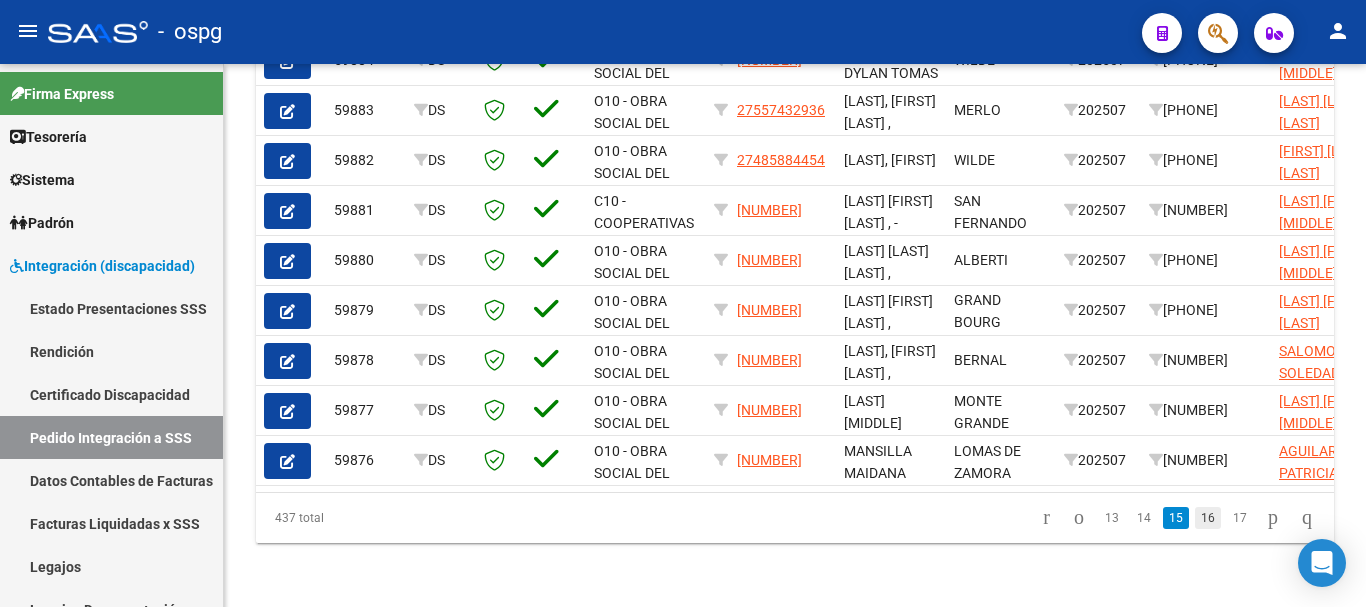 click on "16" 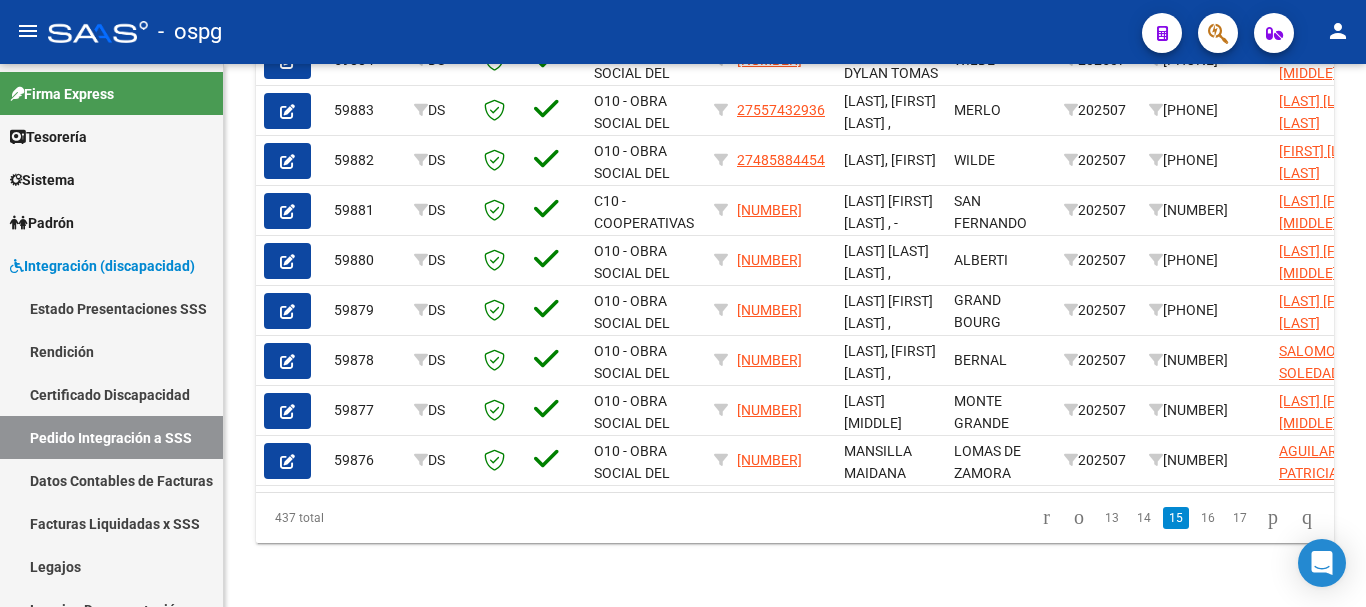 scroll, scrollTop: 861, scrollLeft: 0, axis: vertical 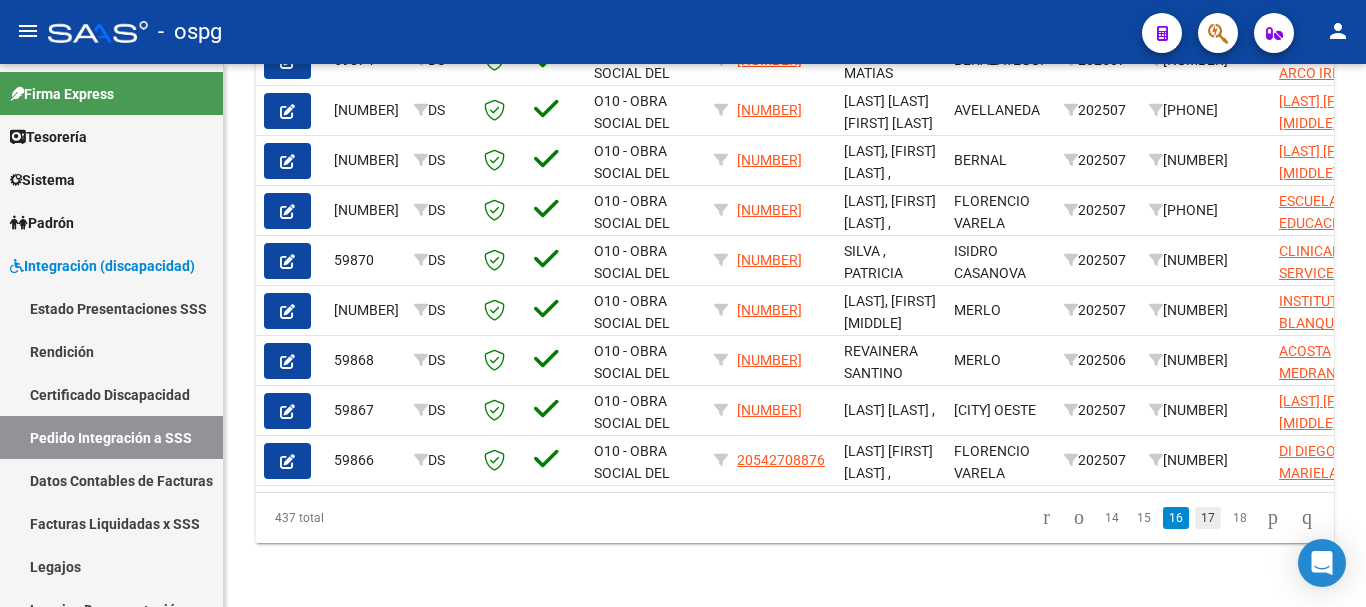 click on "17" 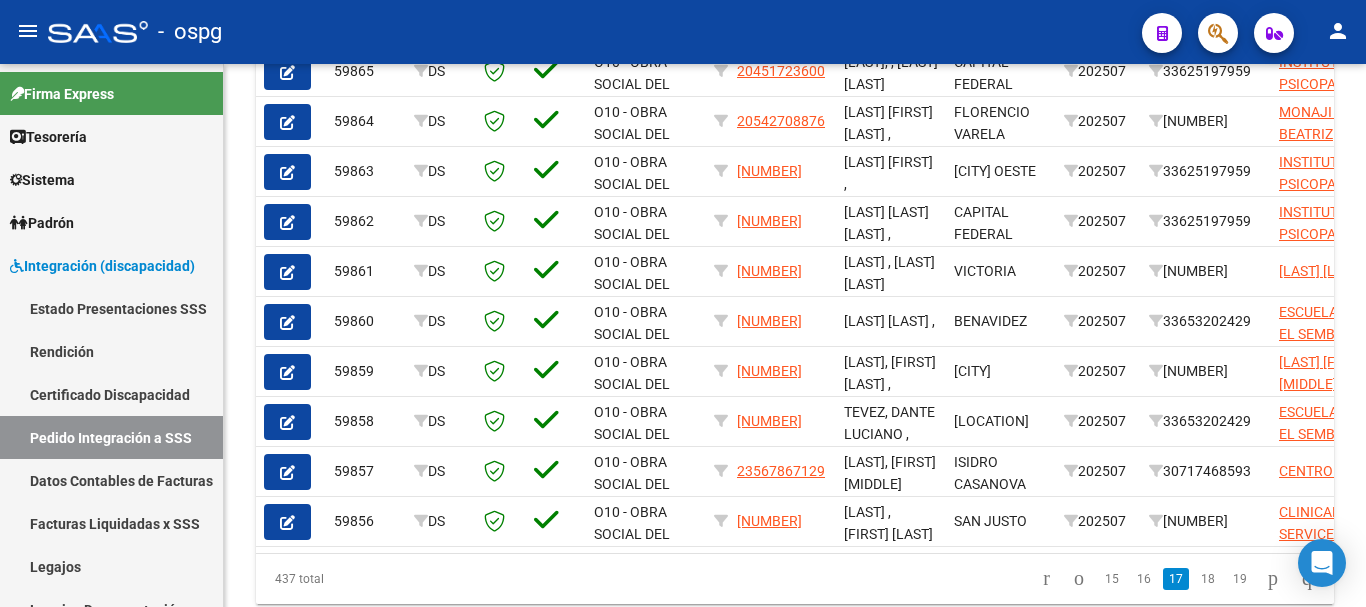 scroll, scrollTop: 756, scrollLeft: 0, axis: vertical 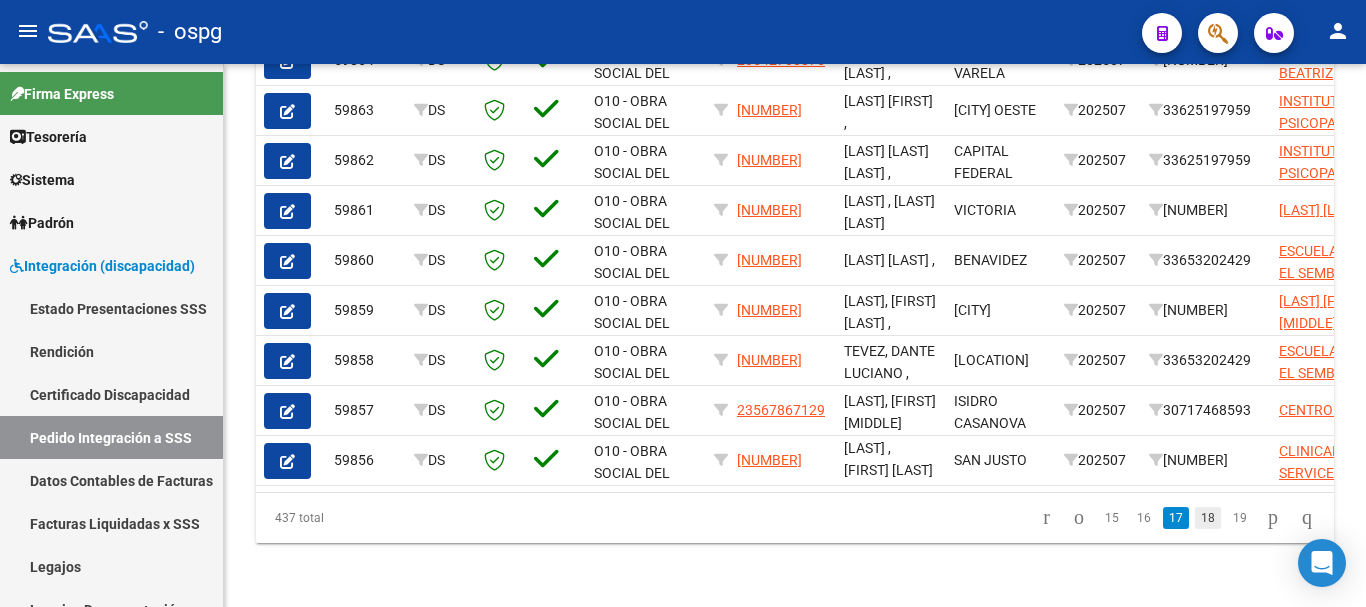 click on "18" 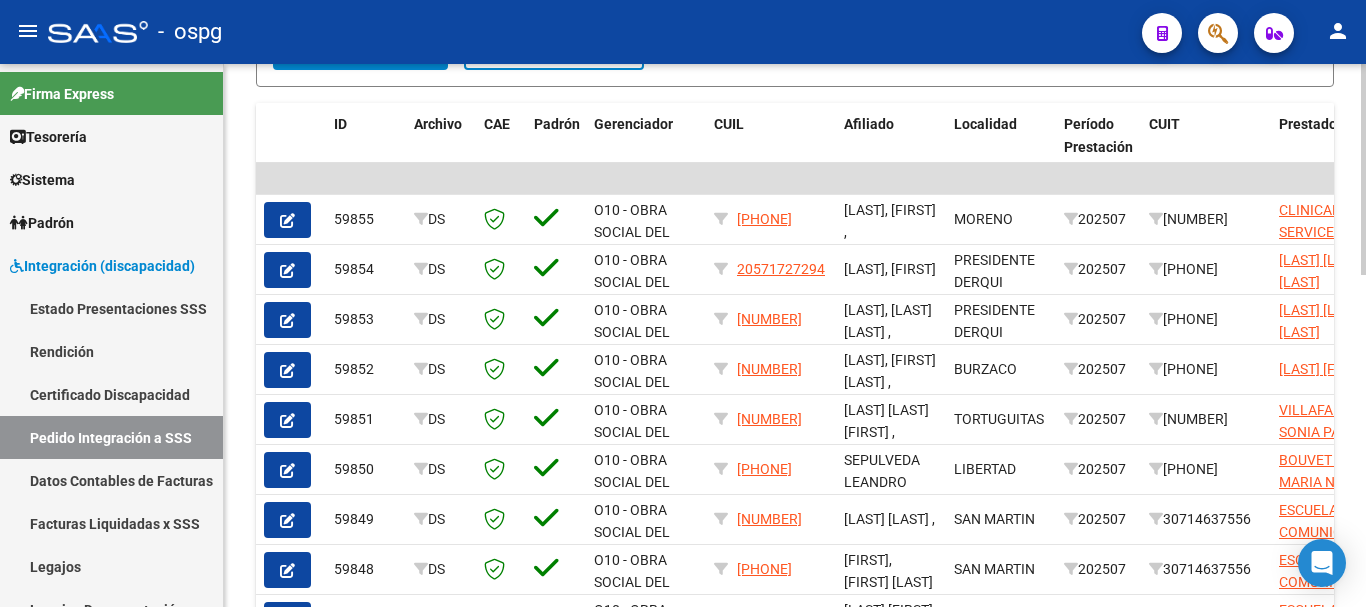 scroll, scrollTop: 856, scrollLeft: 0, axis: vertical 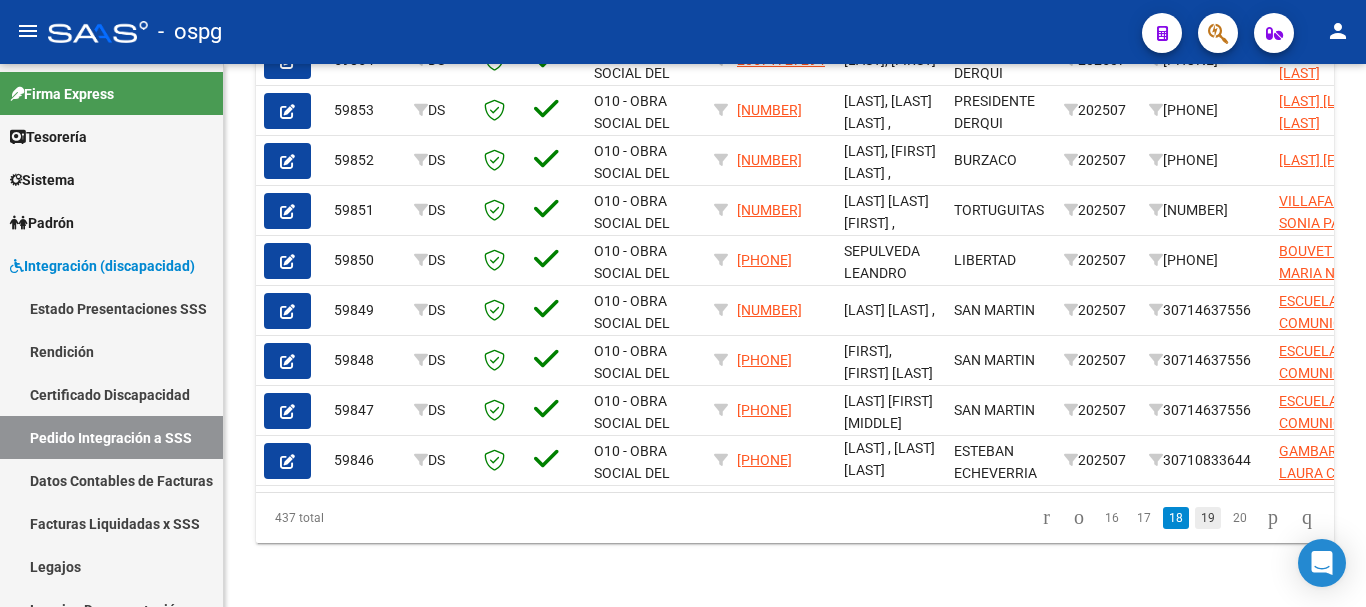 click on "19" 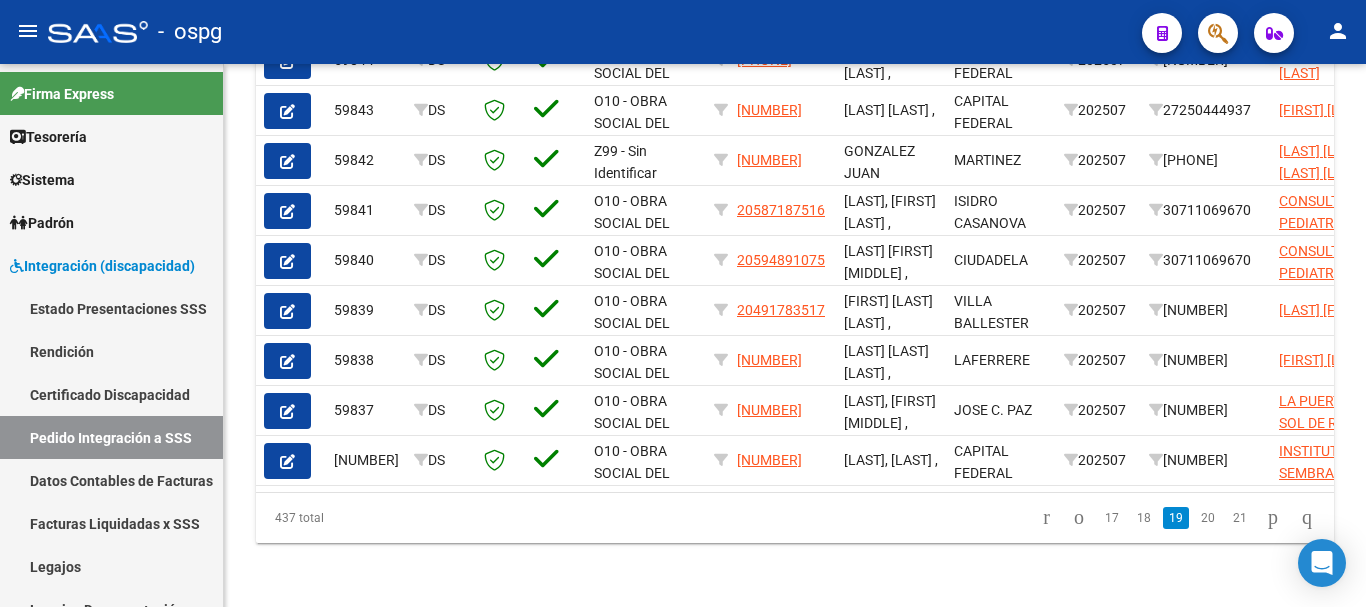 scroll, scrollTop: 856, scrollLeft: 0, axis: vertical 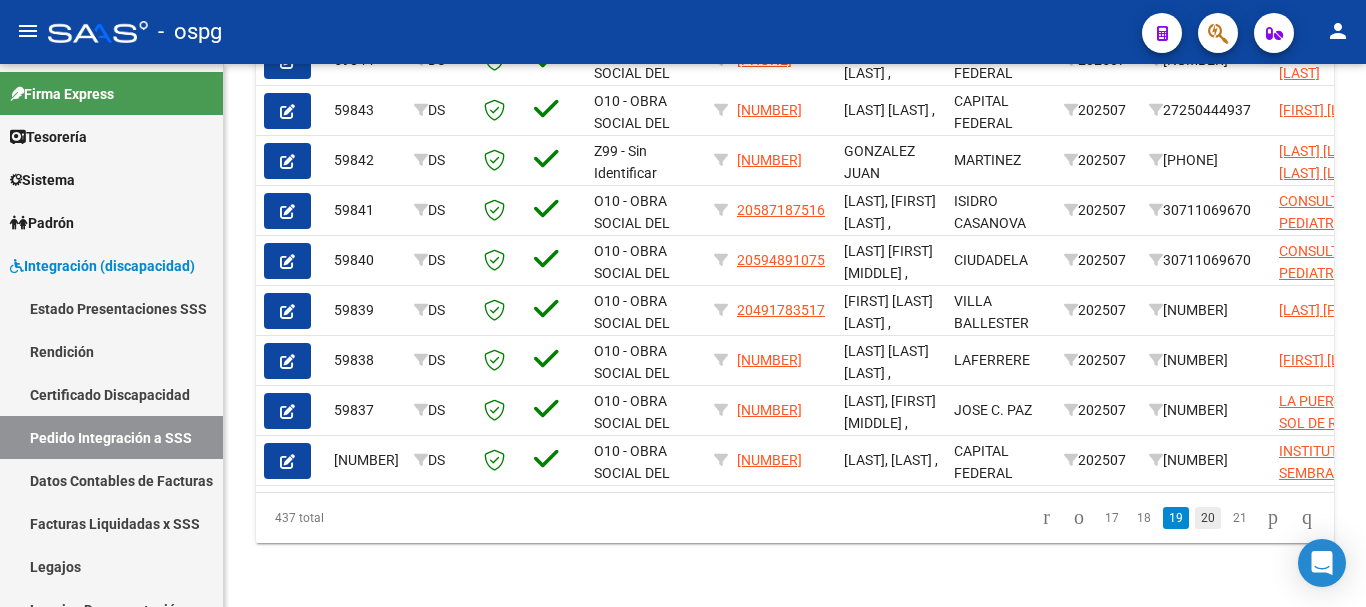 click on "20" 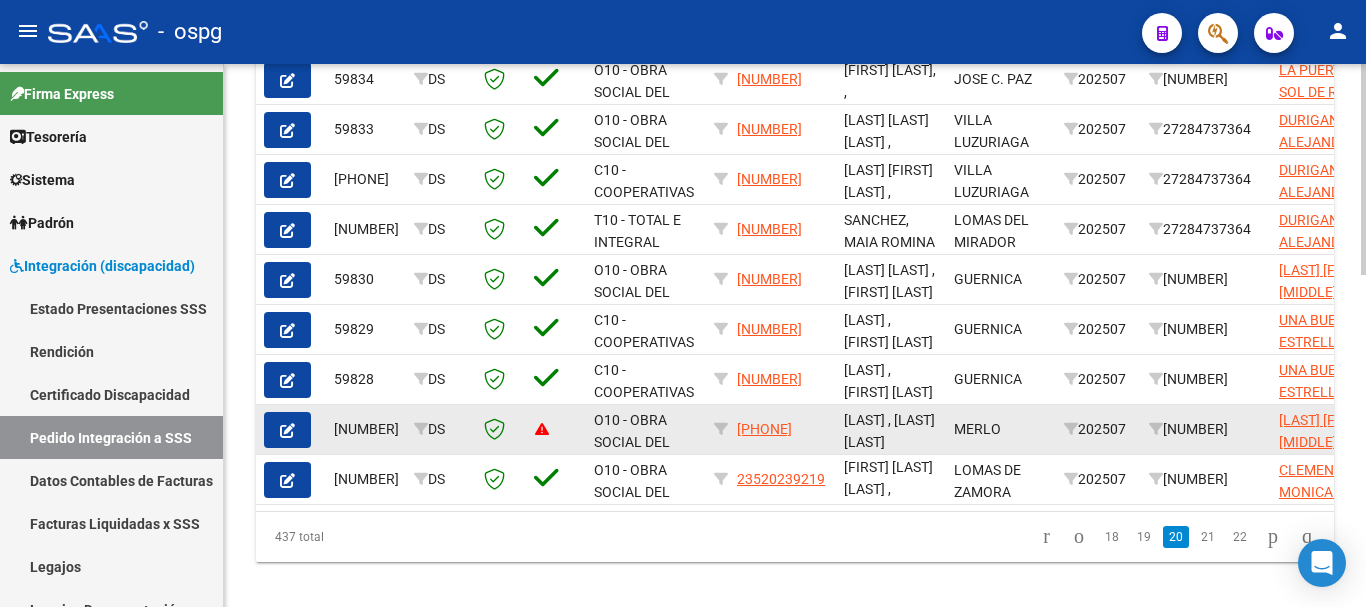 scroll, scrollTop: 856, scrollLeft: 0, axis: vertical 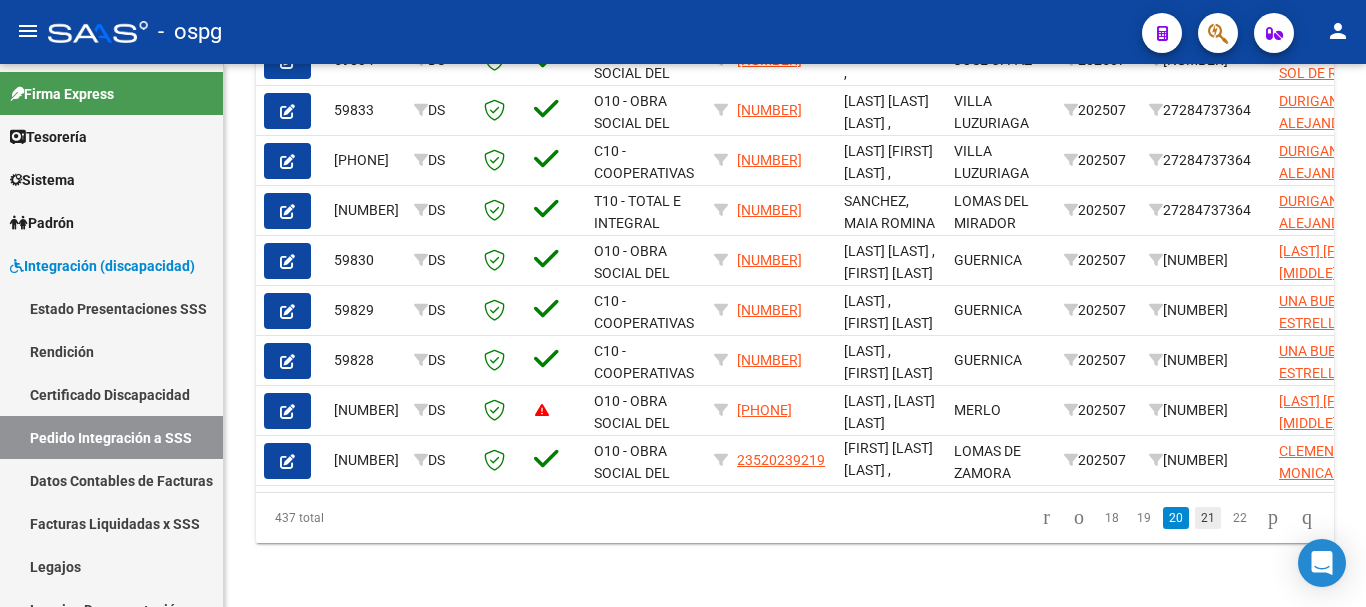 click on "21" 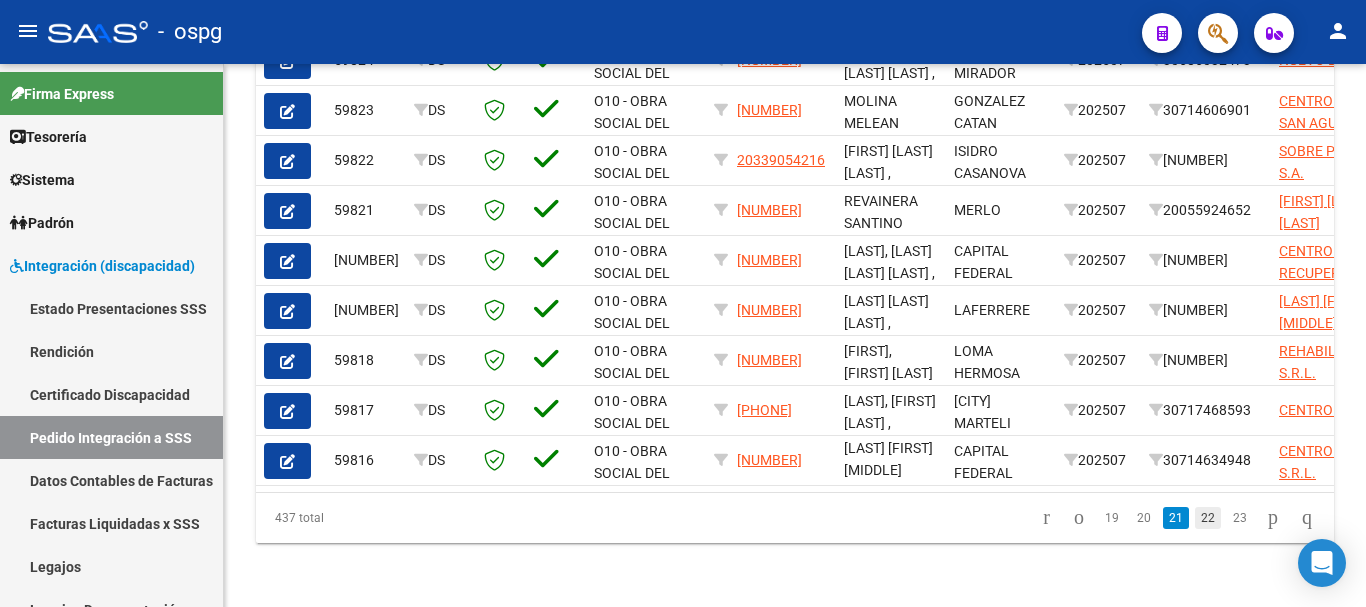 click on "22" 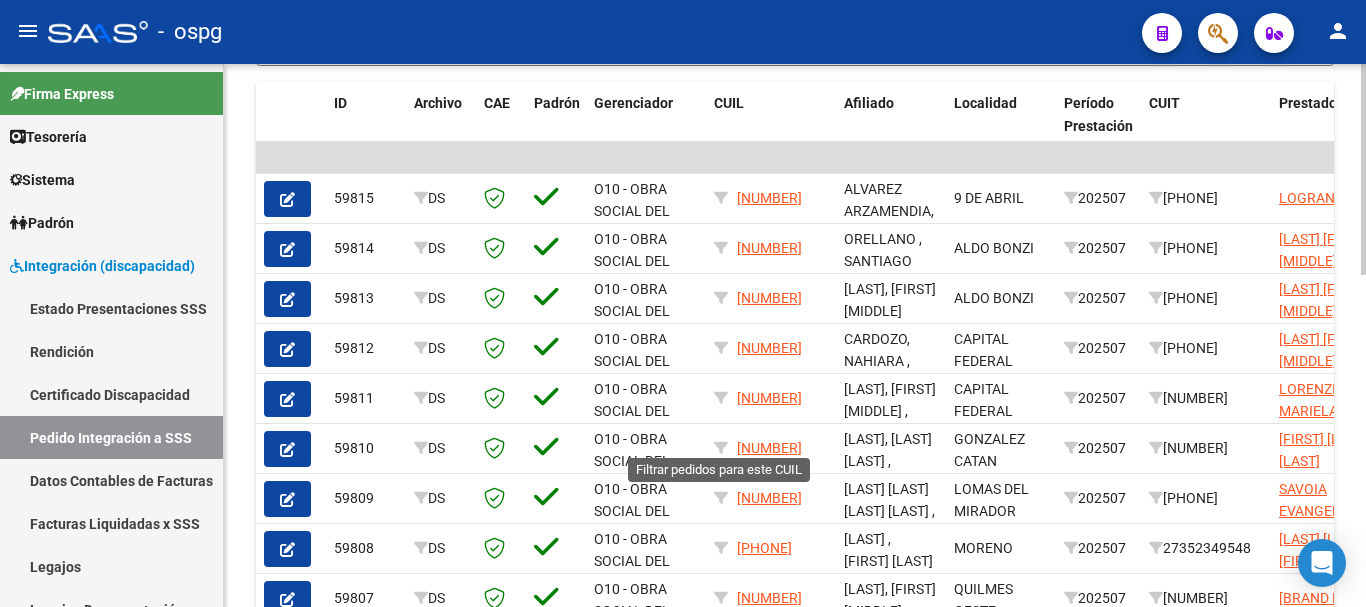 scroll, scrollTop: 856, scrollLeft: 0, axis: vertical 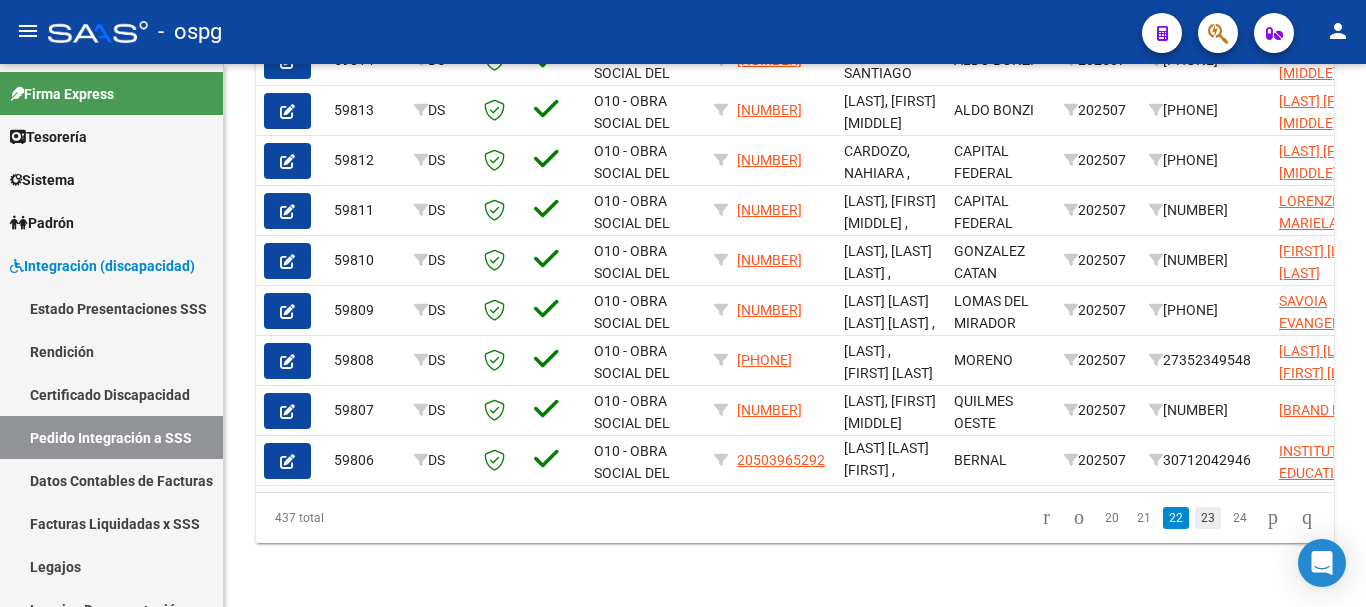 click on "23" 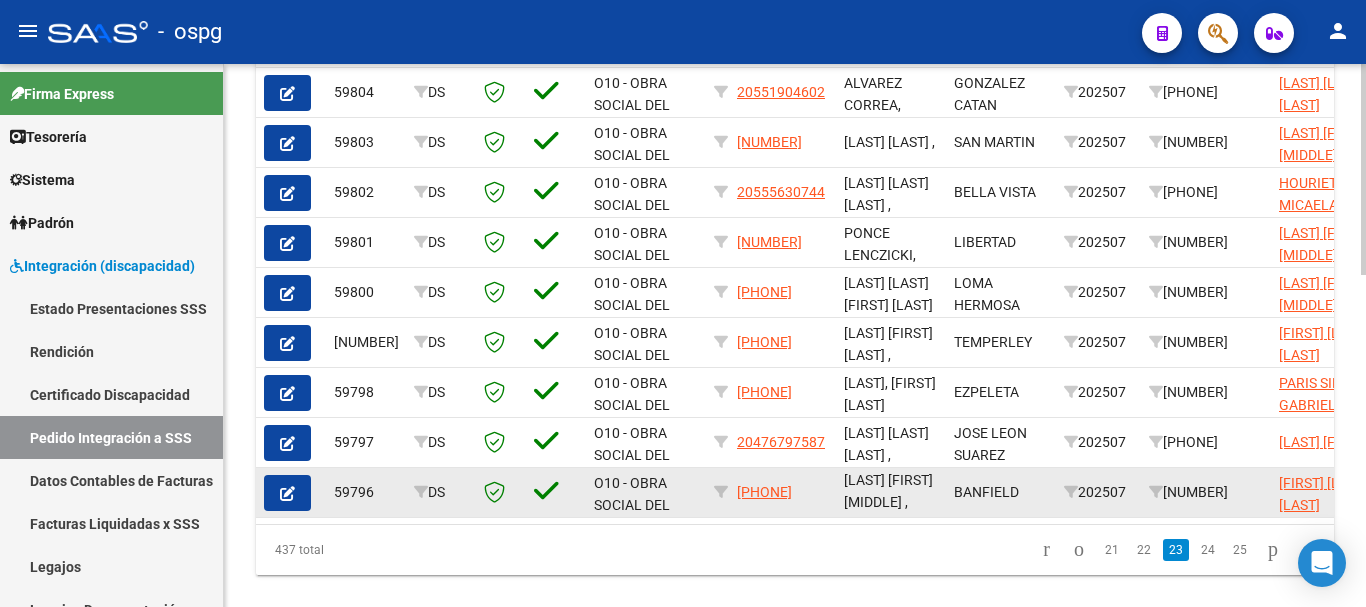 scroll, scrollTop: 856, scrollLeft: 0, axis: vertical 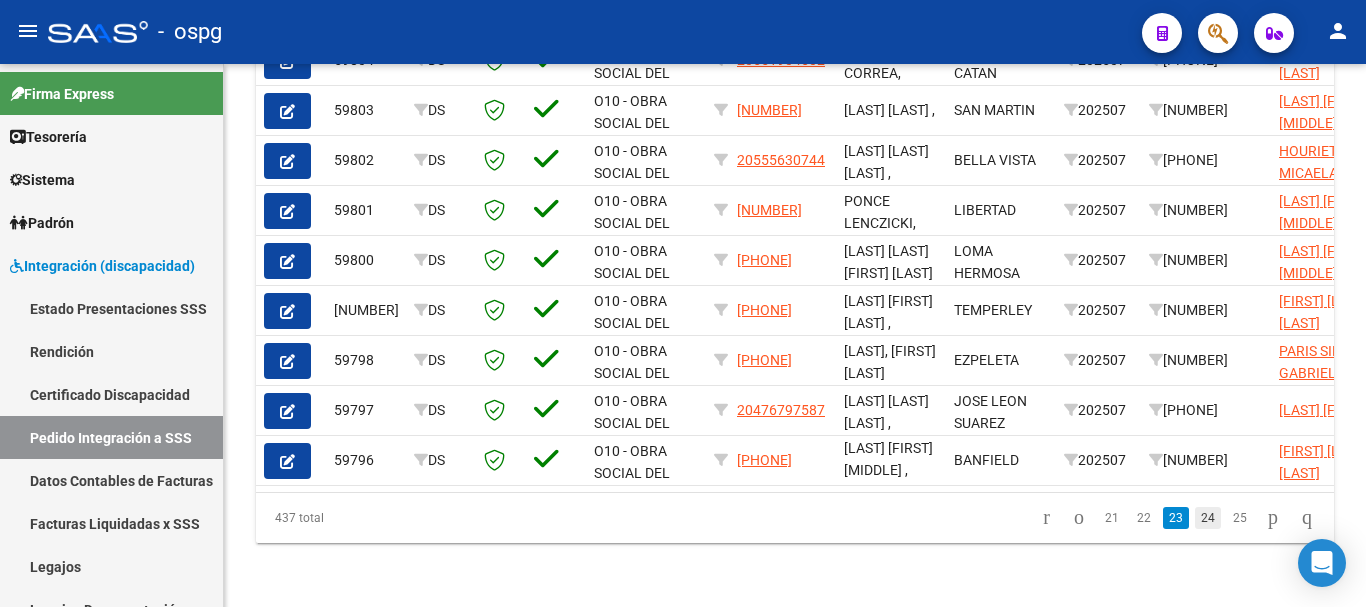 click on "24" 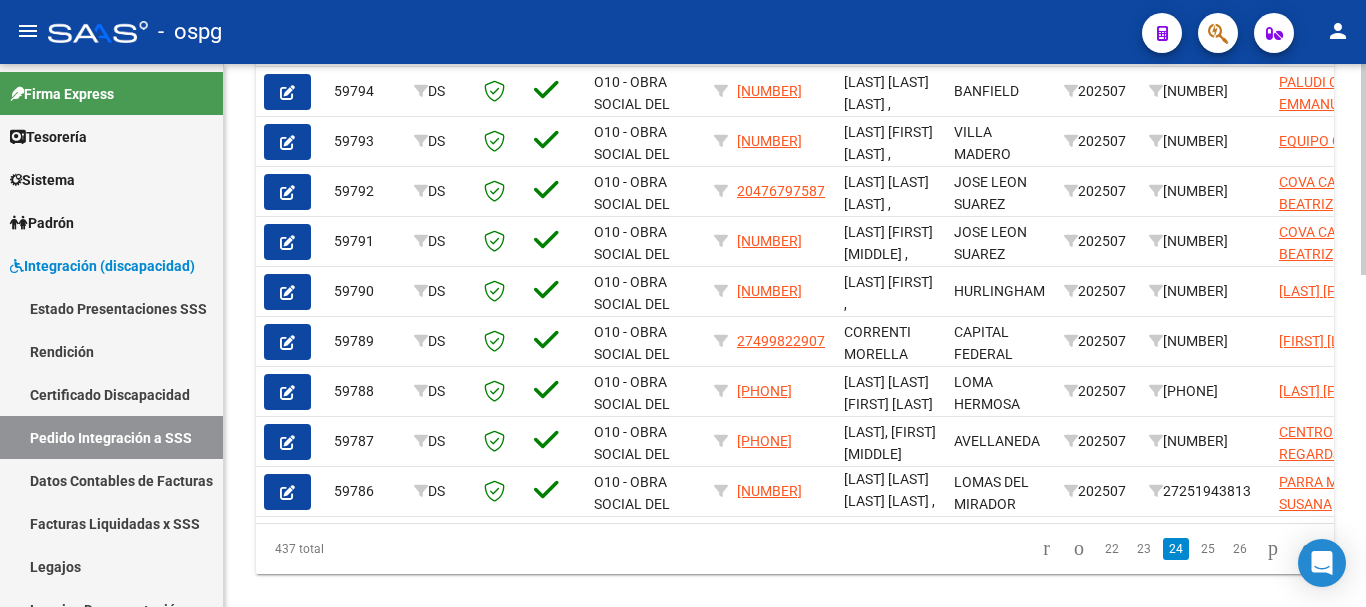 scroll, scrollTop: 856, scrollLeft: 0, axis: vertical 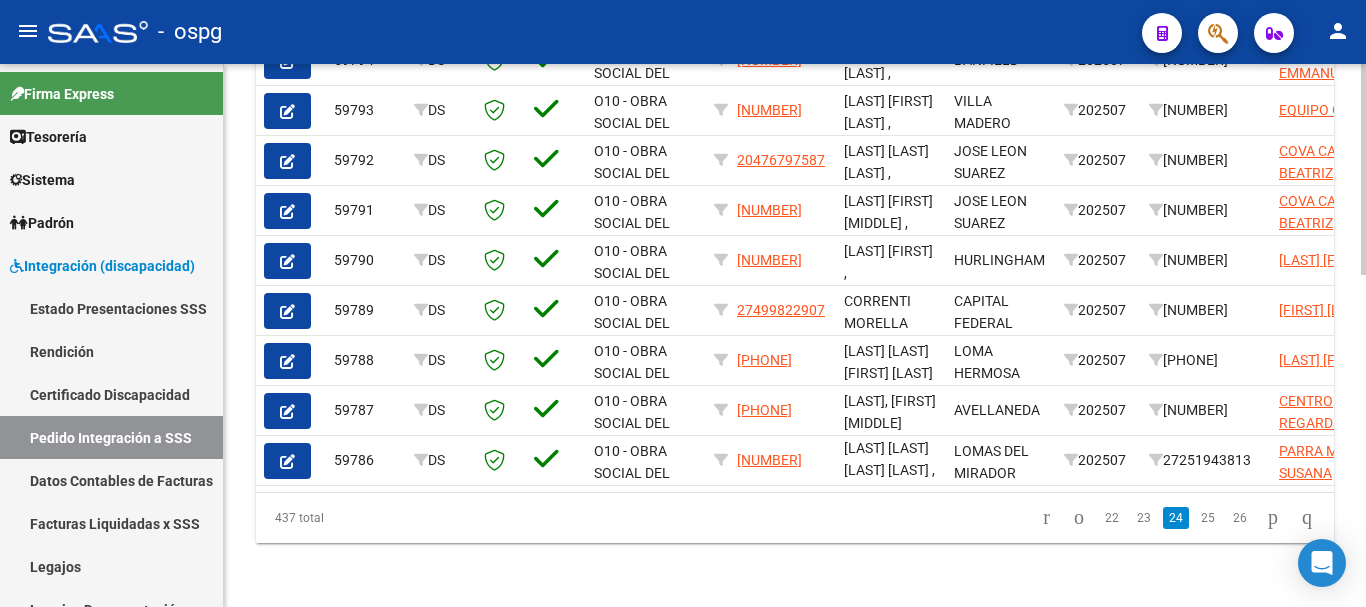 click on "25" 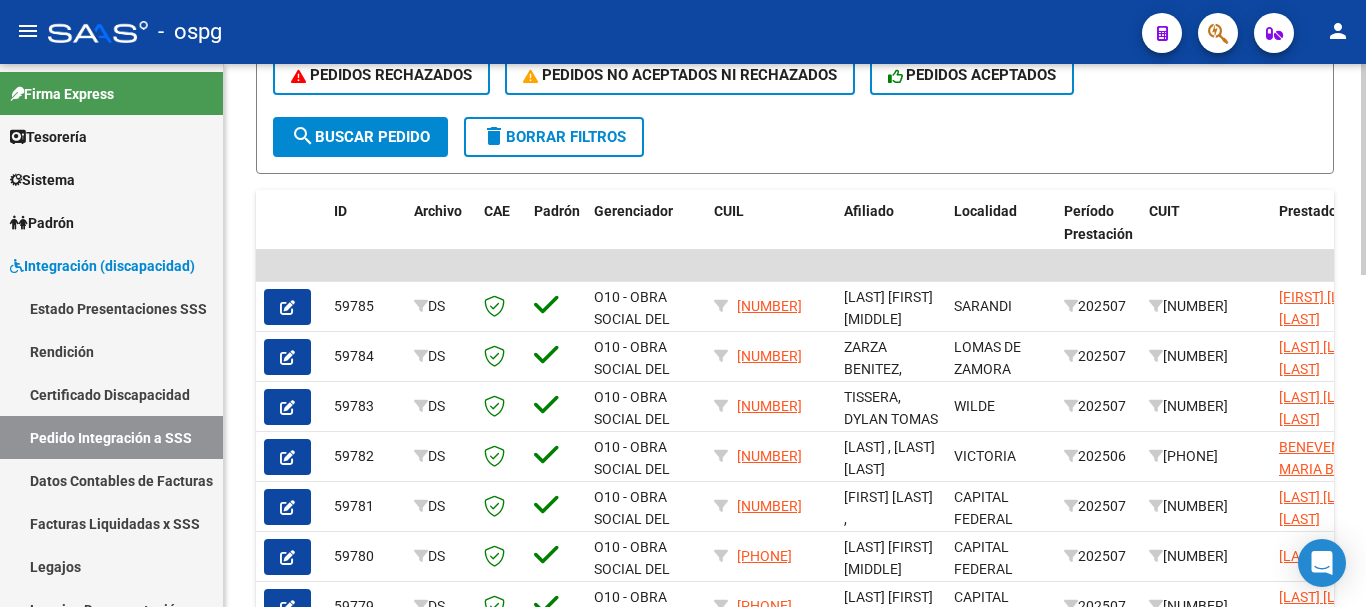 scroll, scrollTop: 856, scrollLeft: 0, axis: vertical 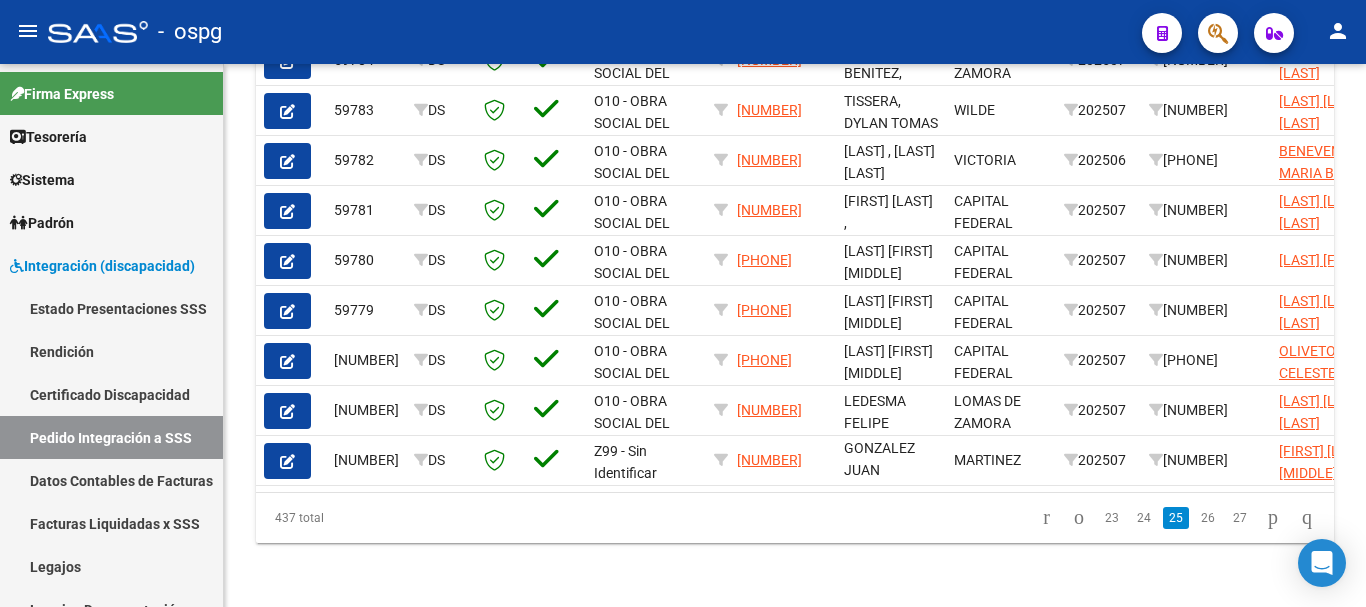 click on "26" 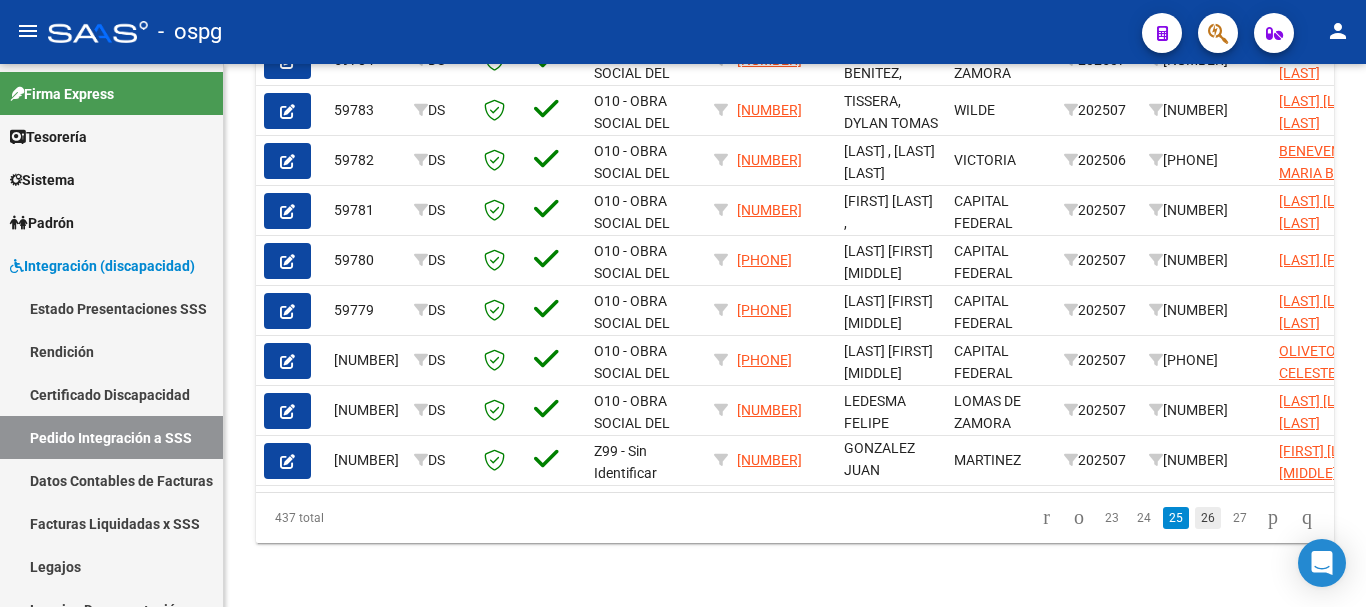 click on "26" 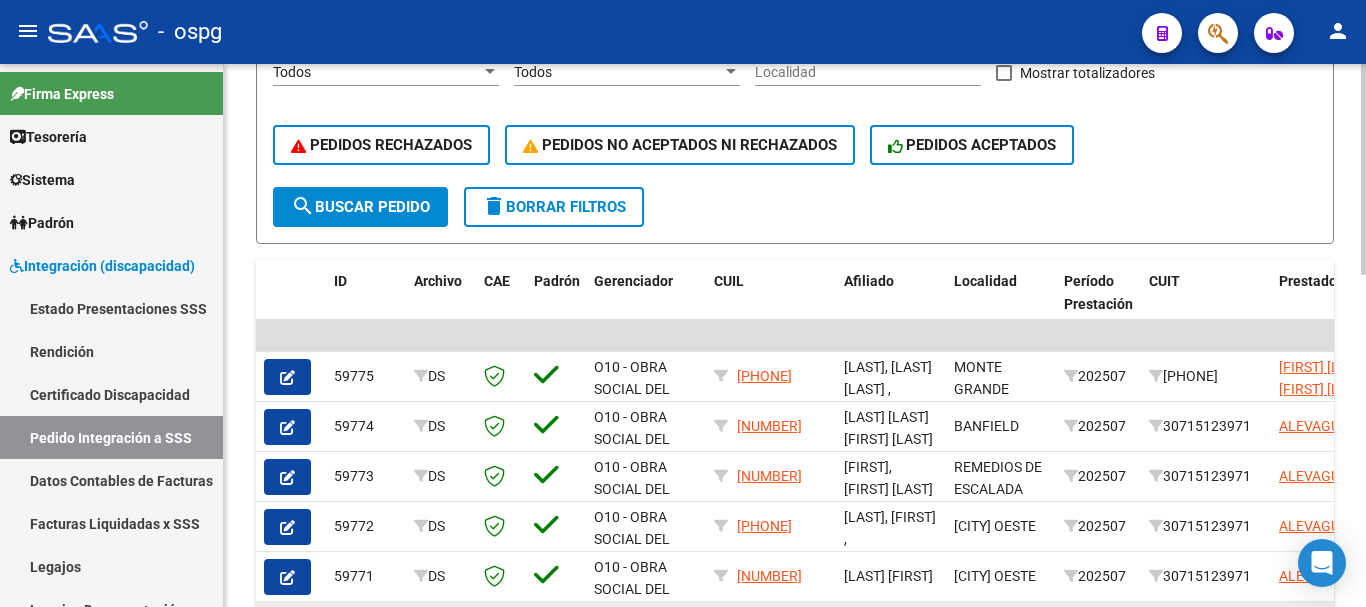 scroll, scrollTop: 456, scrollLeft: 0, axis: vertical 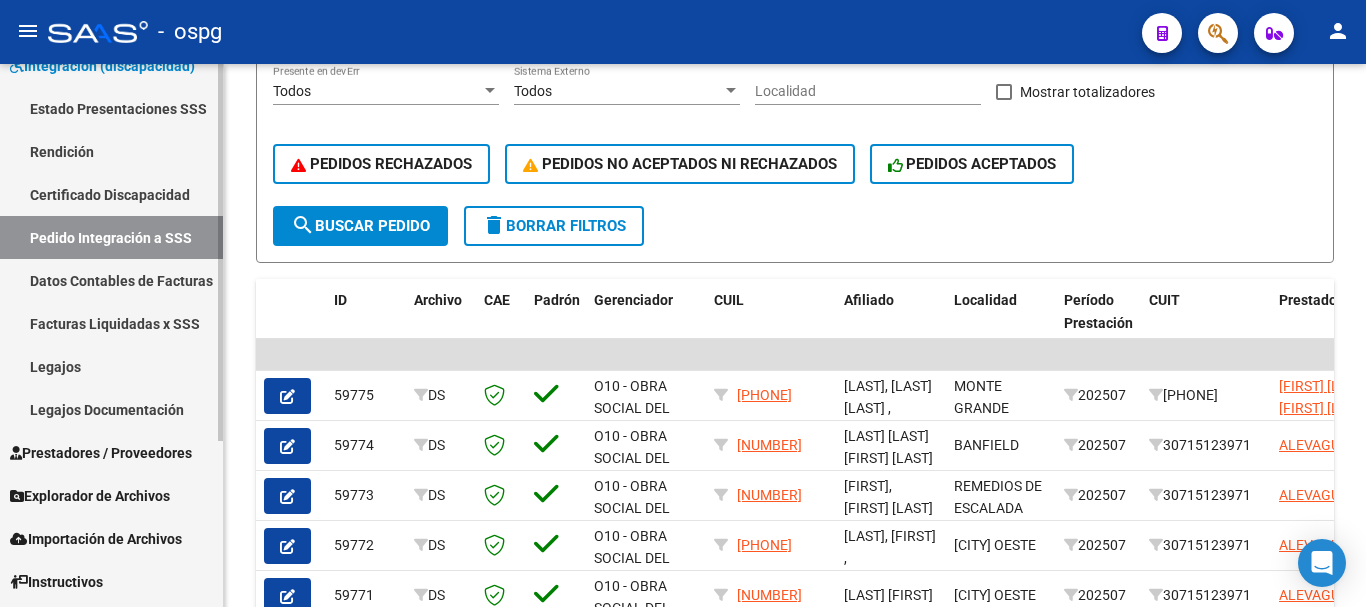 click on "Legajos" at bounding box center (111, 366) 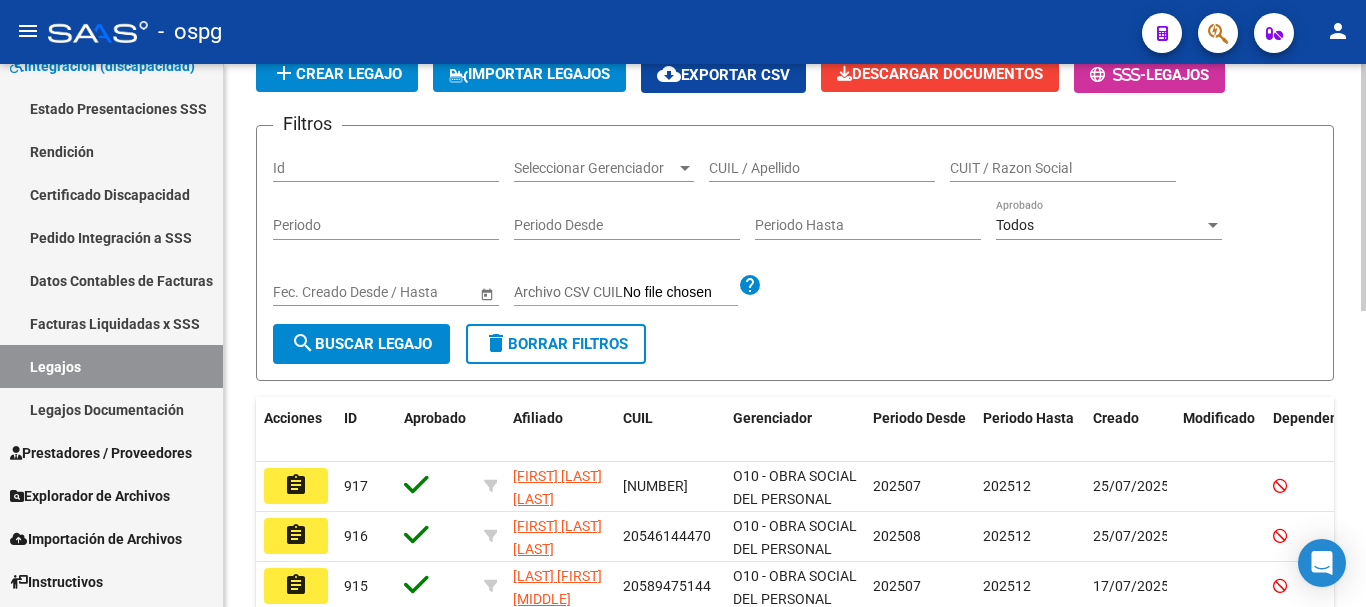 scroll, scrollTop: 156, scrollLeft: 0, axis: vertical 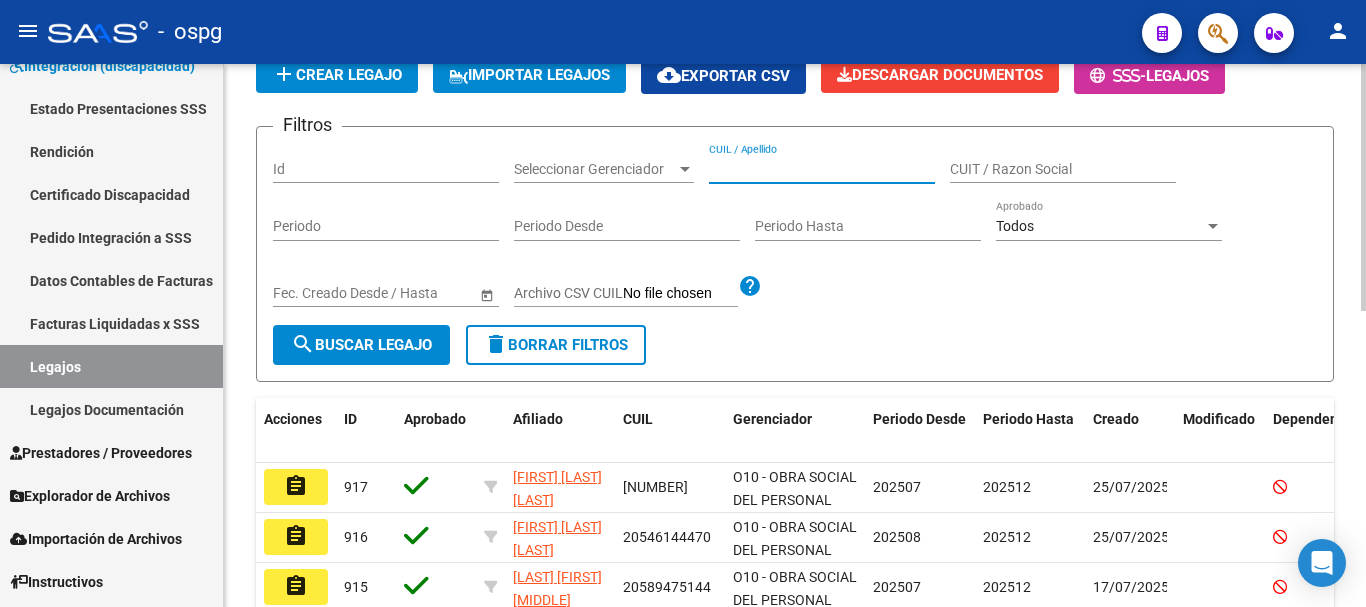 click on "CUIL / Apellido" at bounding box center [822, 169] 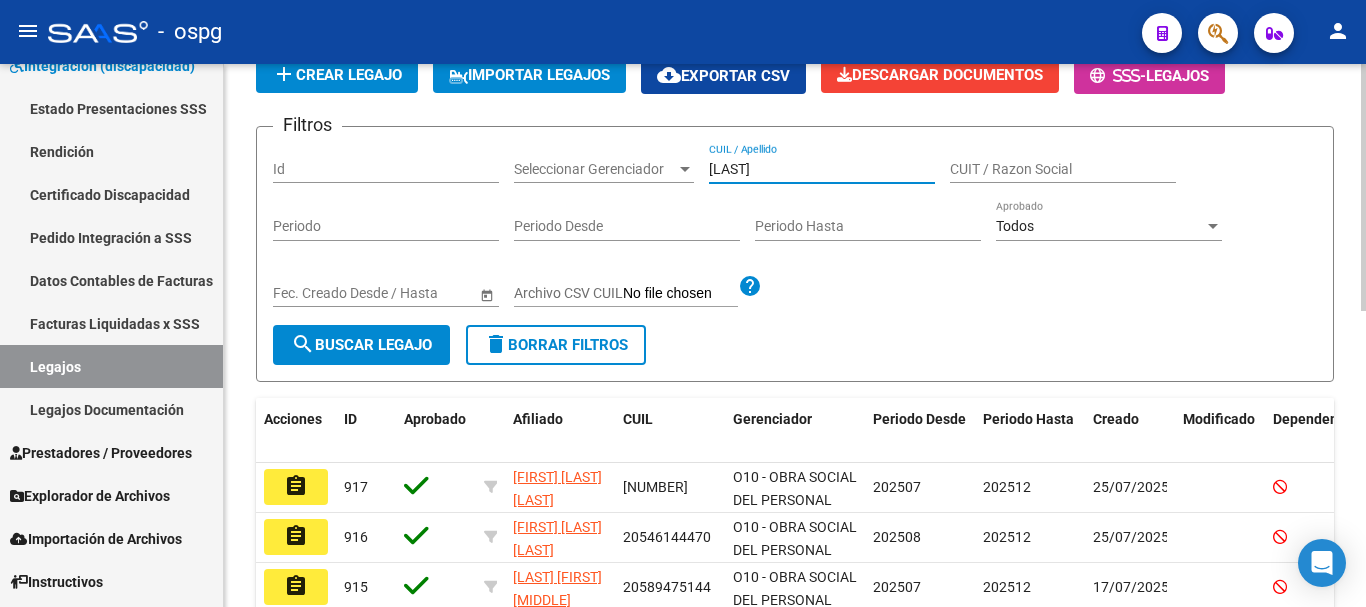 click on "search  Buscar Legajo" 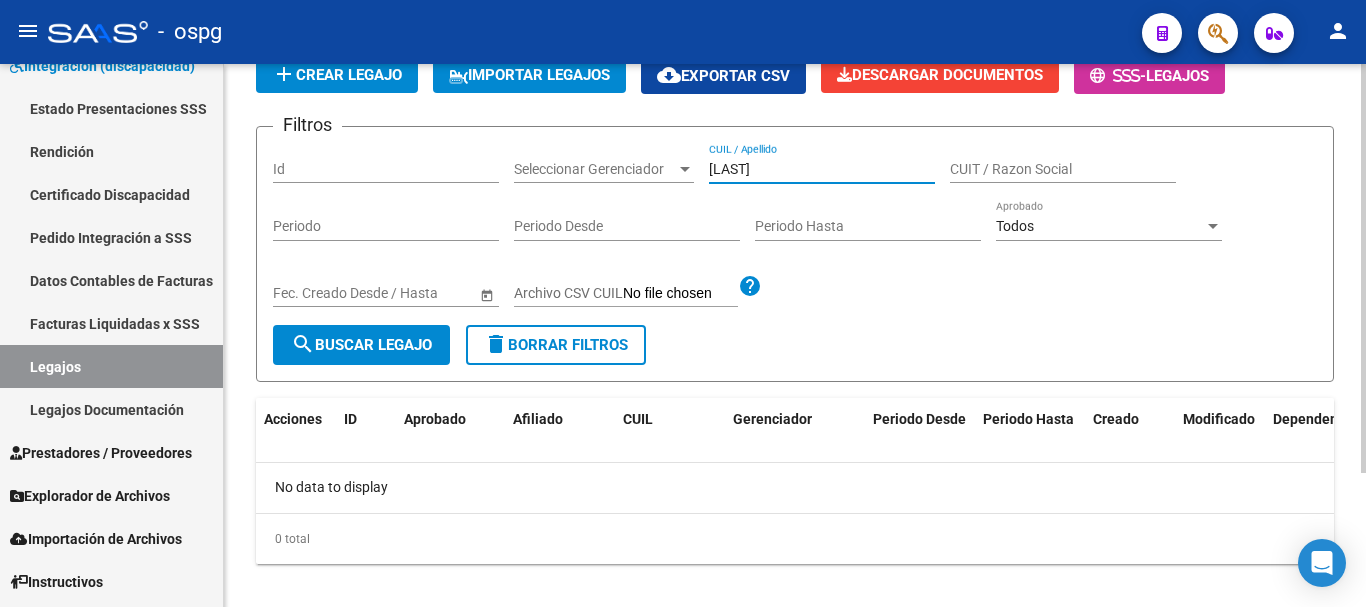 click on "[LAST]" at bounding box center [822, 169] 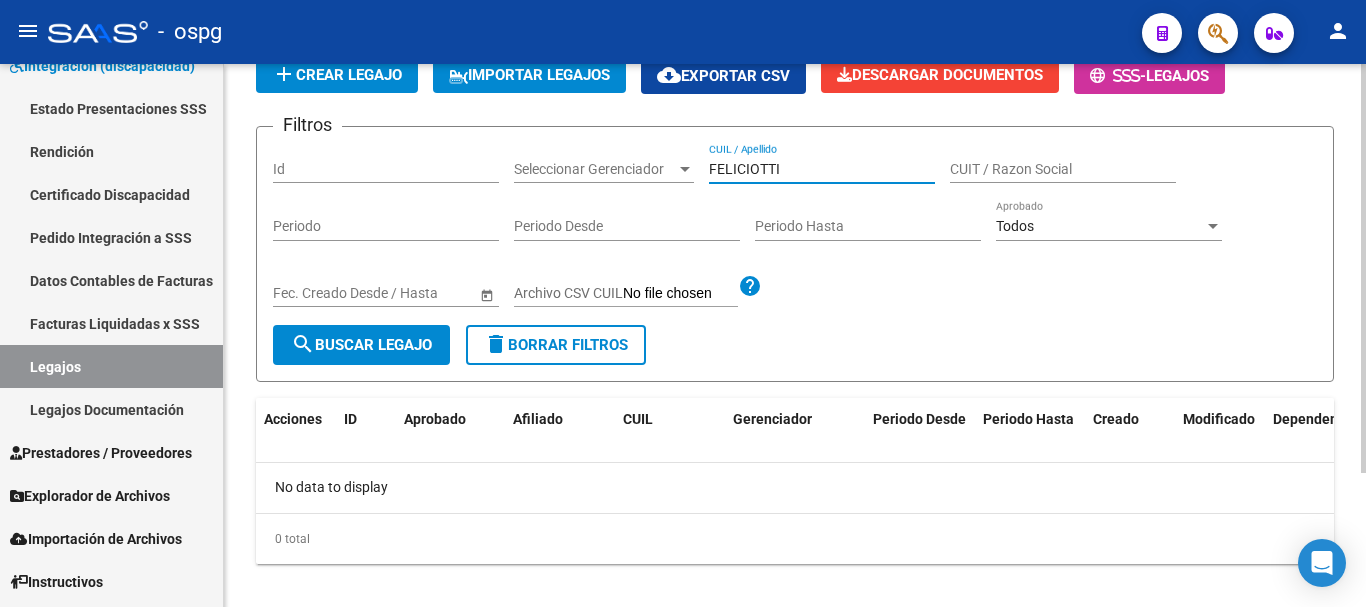 type on "FELICIOTTI" 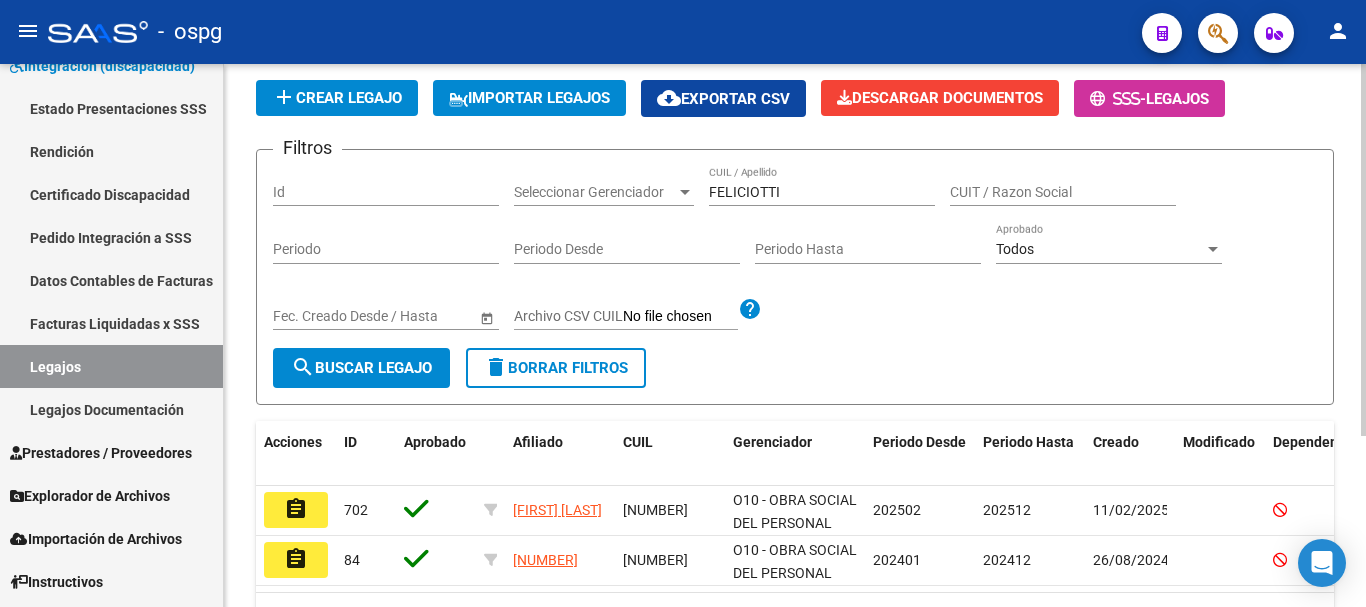 scroll, scrollTop: 156, scrollLeft: 0, axis: vertical 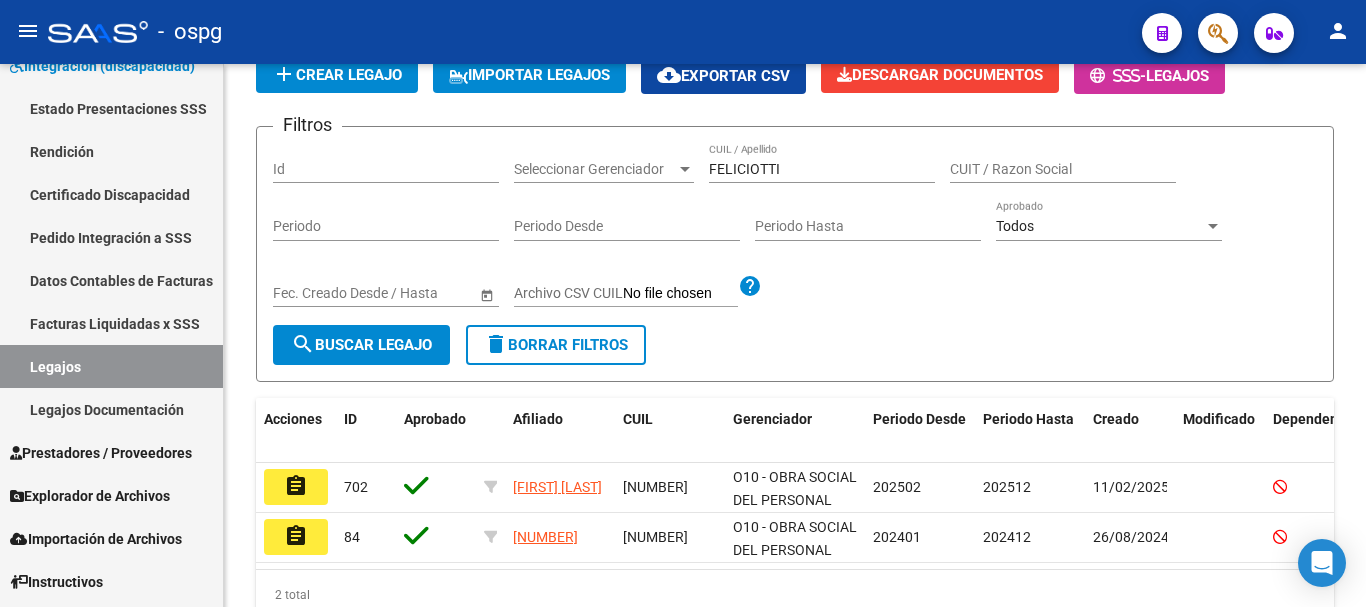 click on "assignment" 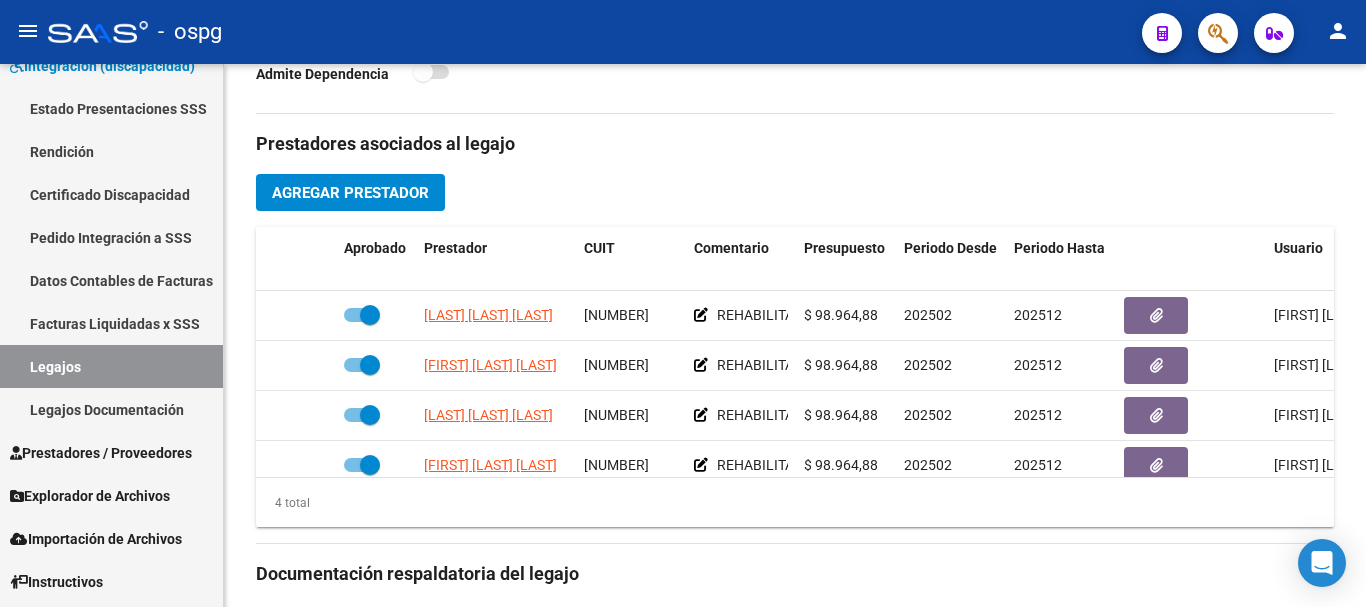 scroll, scrollTop: 700, scrollLeft: 0, axis: vertical 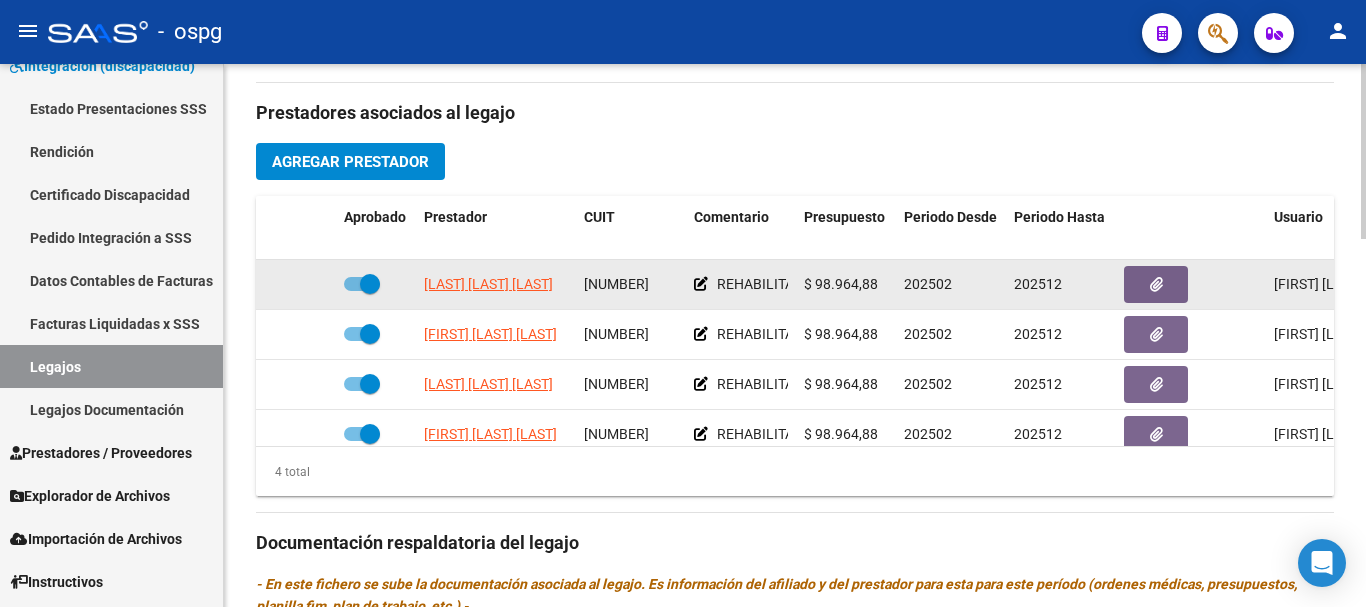 drag, startPoint x: 675, startPoint y: 282, endPoint x: 575, endPoint y: 294, distance: 100.71743 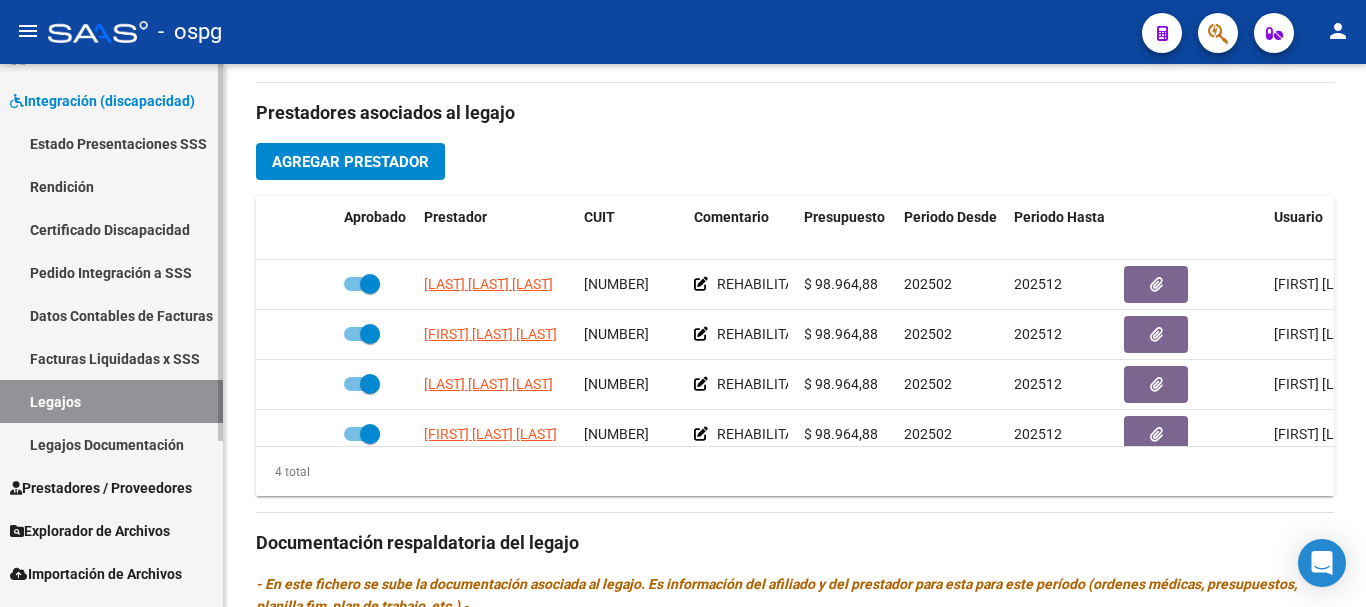 scroll, scrollTop: 0, scrollLeft: 0, axis: both 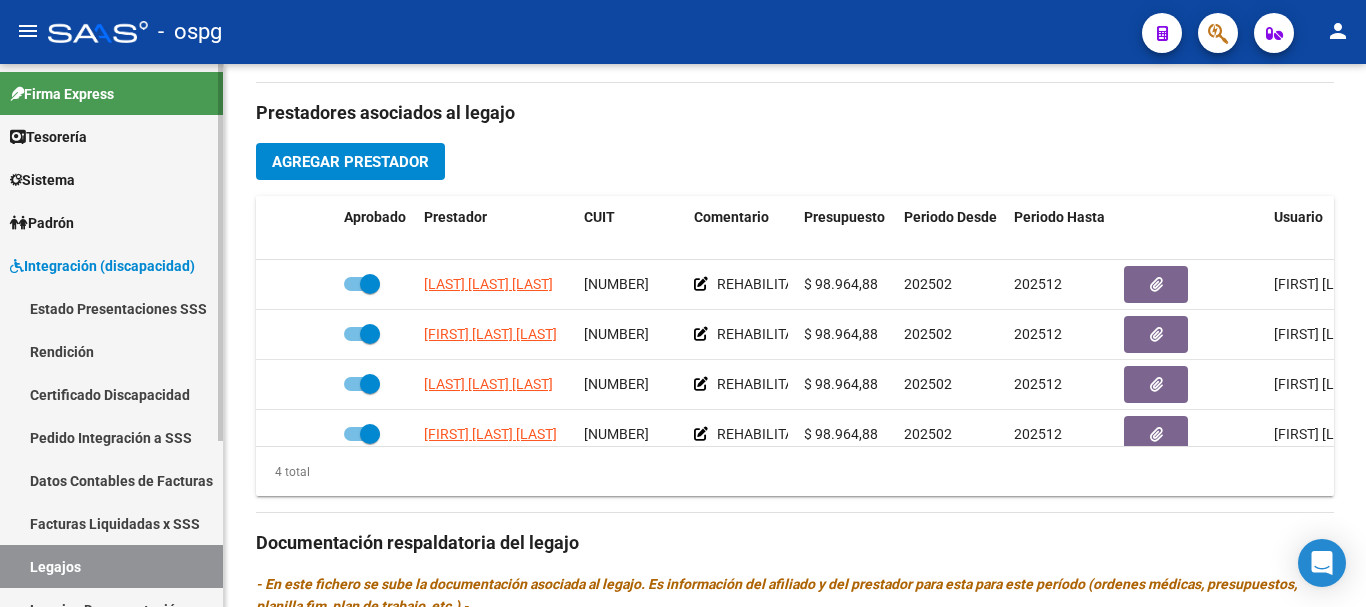 click on "Integración (discapacidad)" at bounding box center (102, 266) 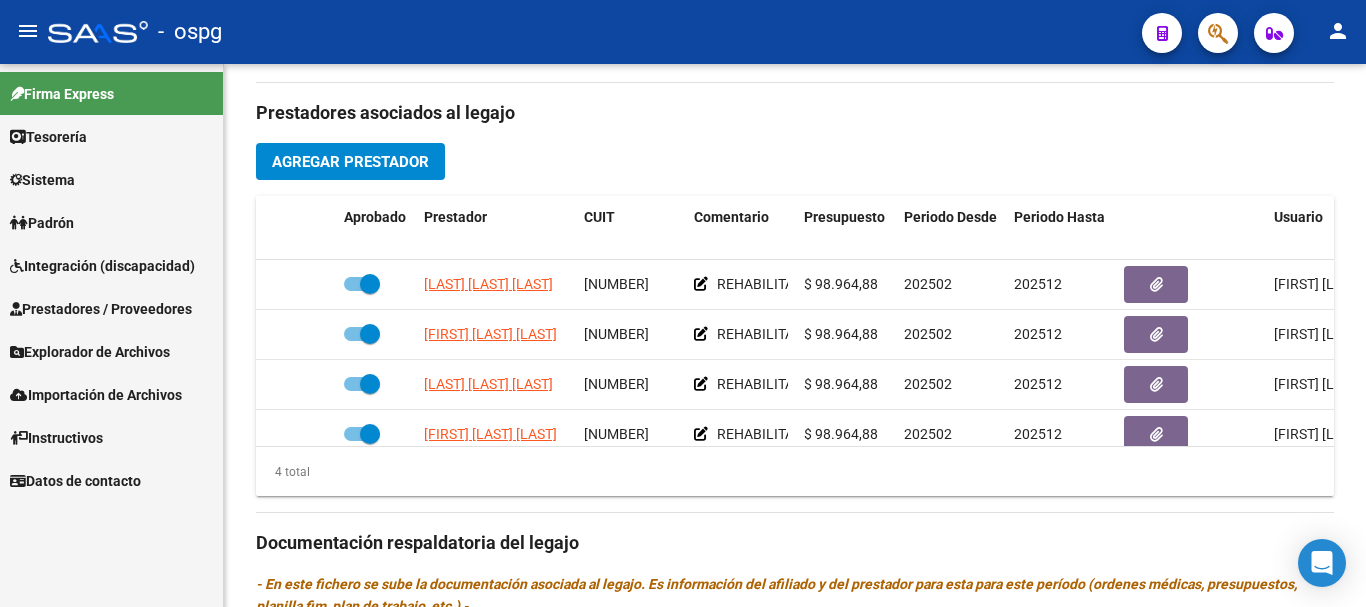 click on "Integración (discapacidad)" at bounding box center [102, 266] 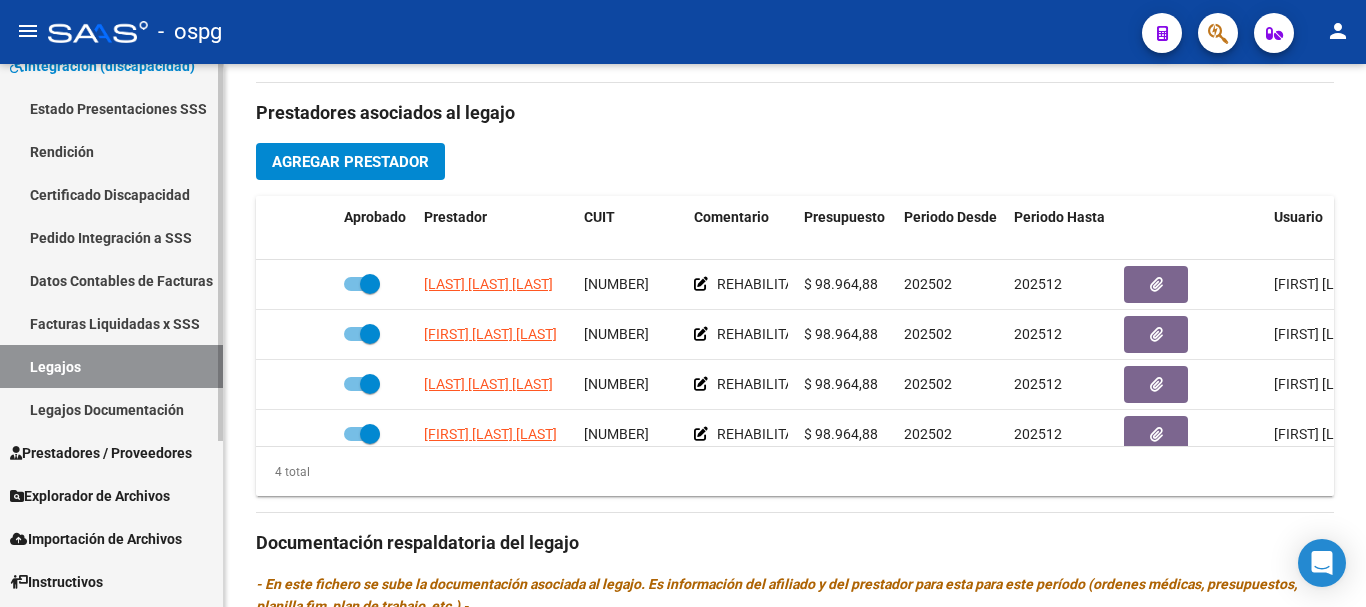 scroll, scrollTop: 239, scrollLeft: 0, axis: vertical 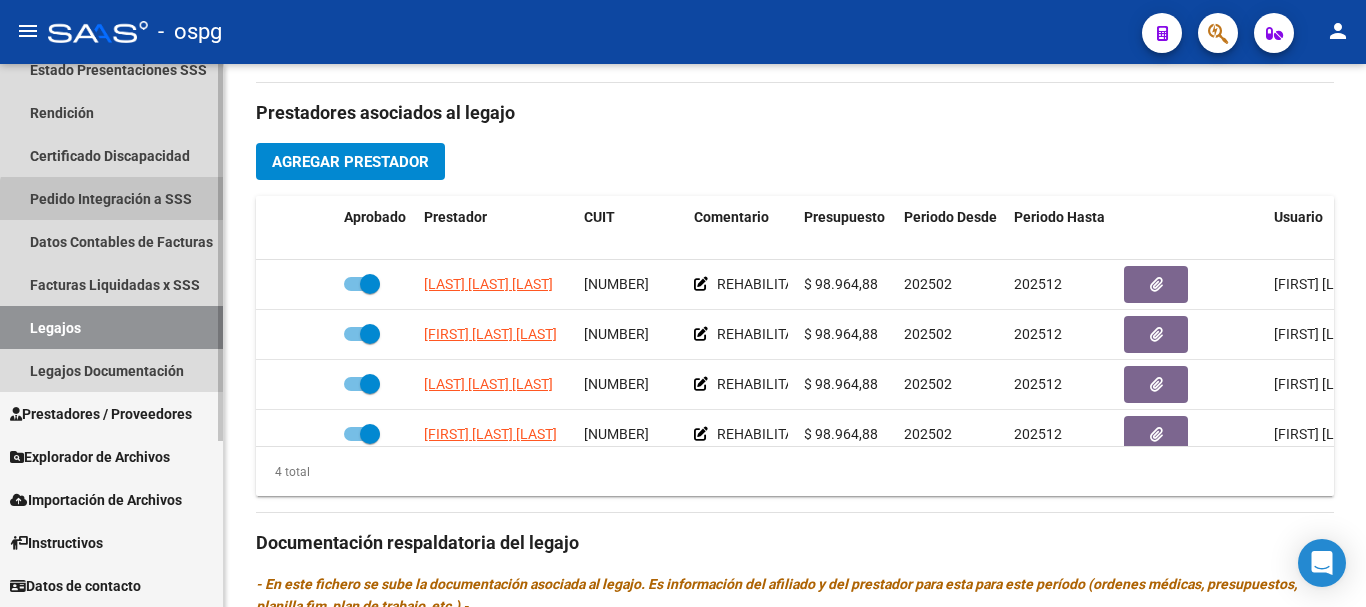 click on "Pedido Integración a SSS" at bounding box center [111, 198] 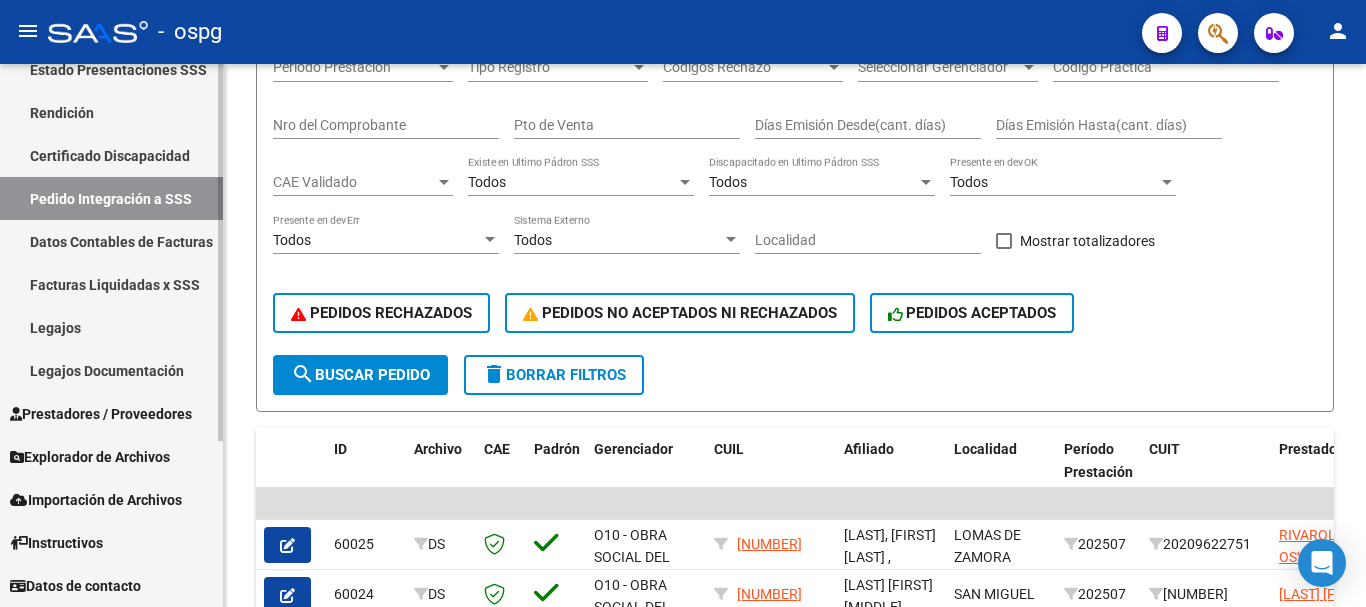scroll, scrollTop: 700, scrollLeft: 0, axis: vertical 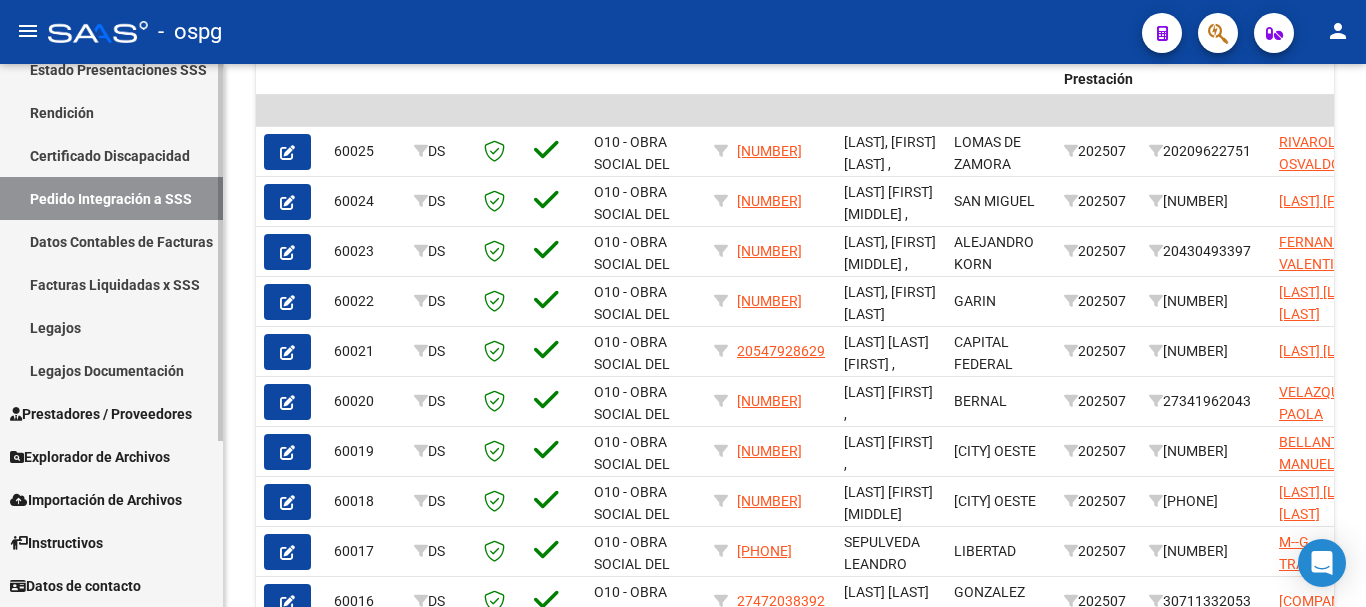 click on "Facturas Liquidadas x SSS" at bounding box center [111, 284] 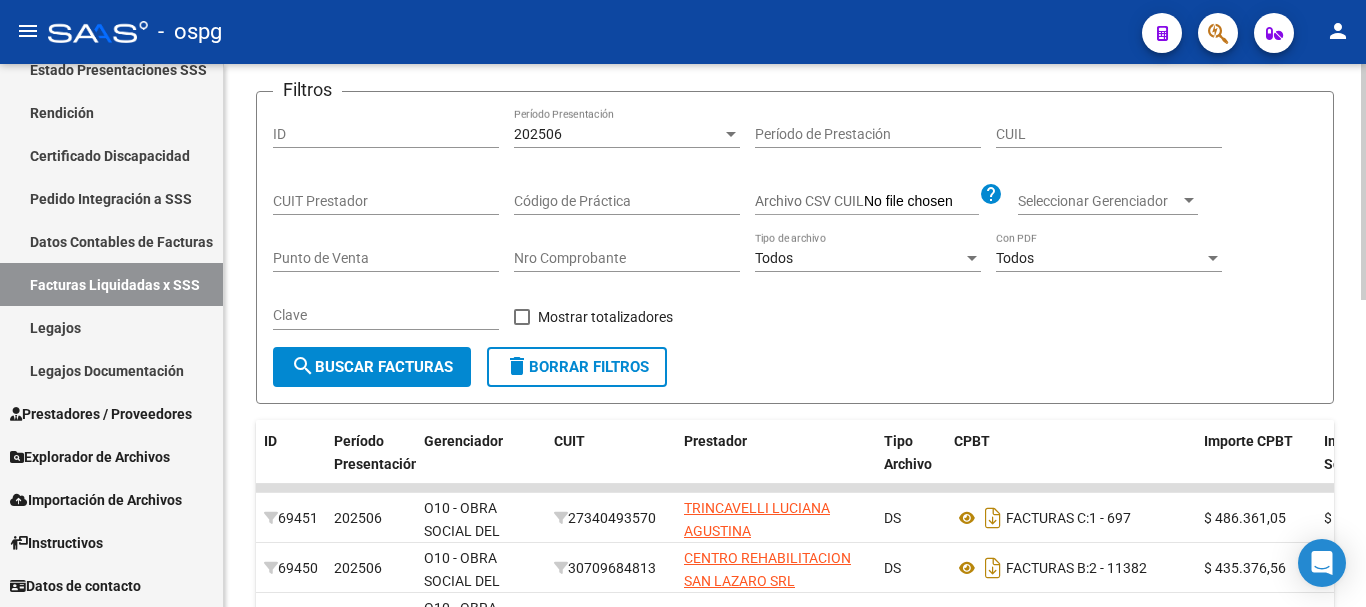 scroll, scrollTop: 100, scrollLeft: 0, axis: vertical 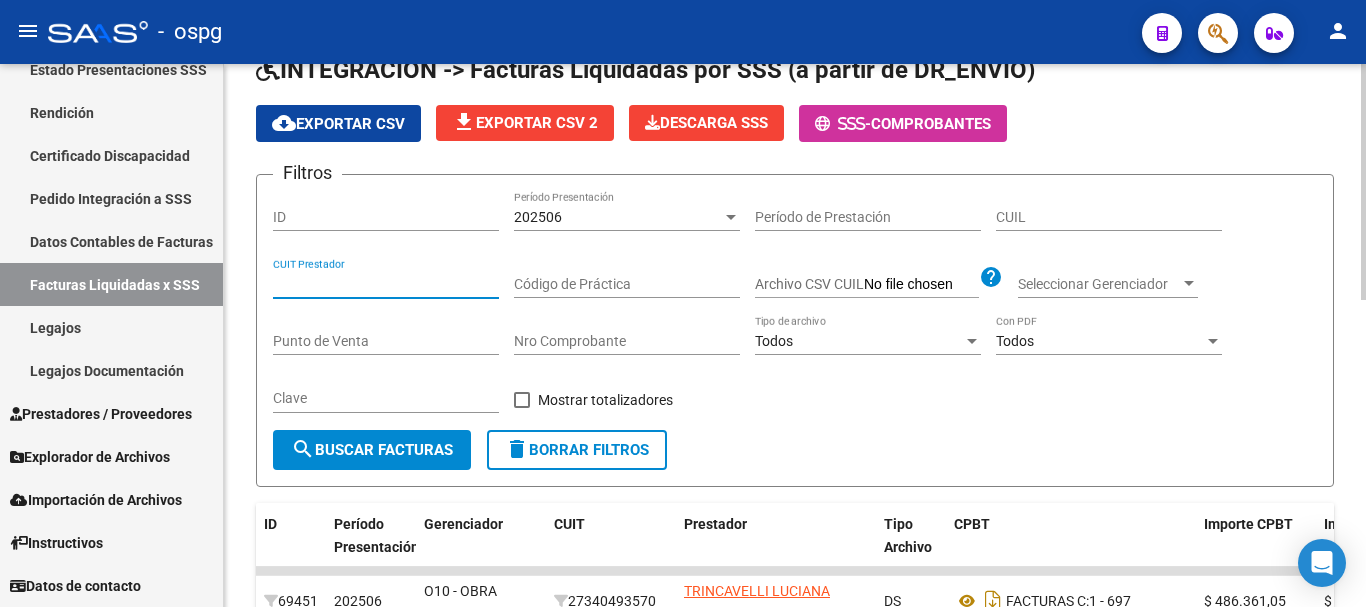 paste on "[PHONE]" 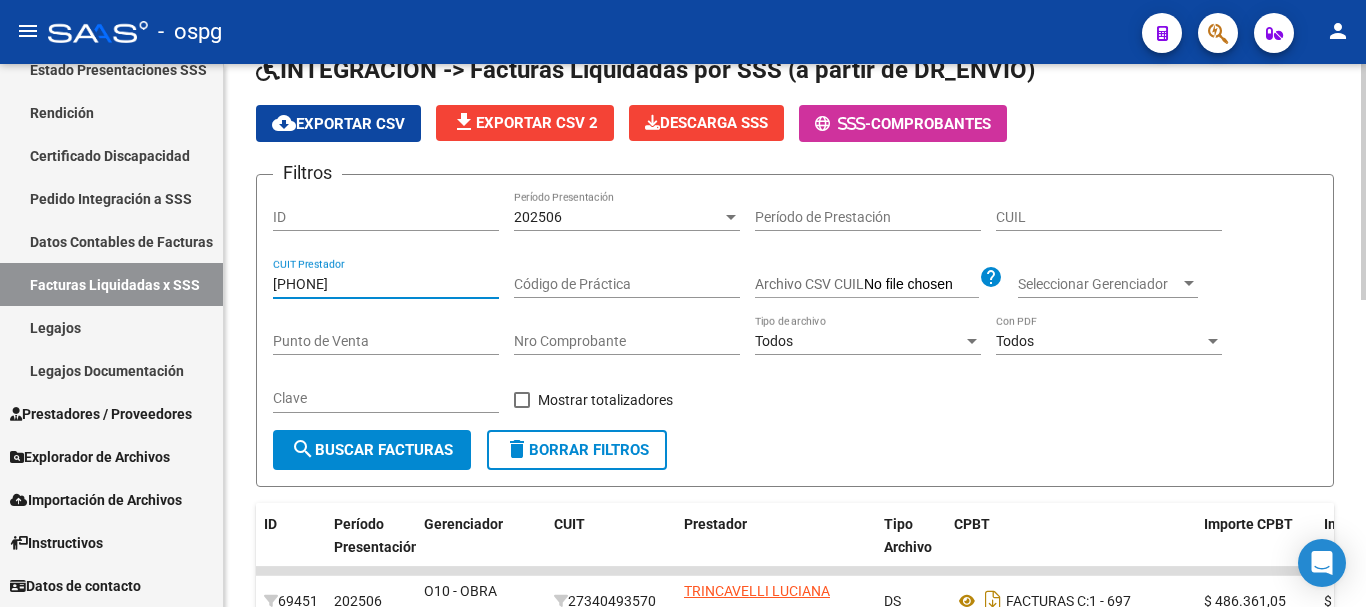 type on "[PHONE]" 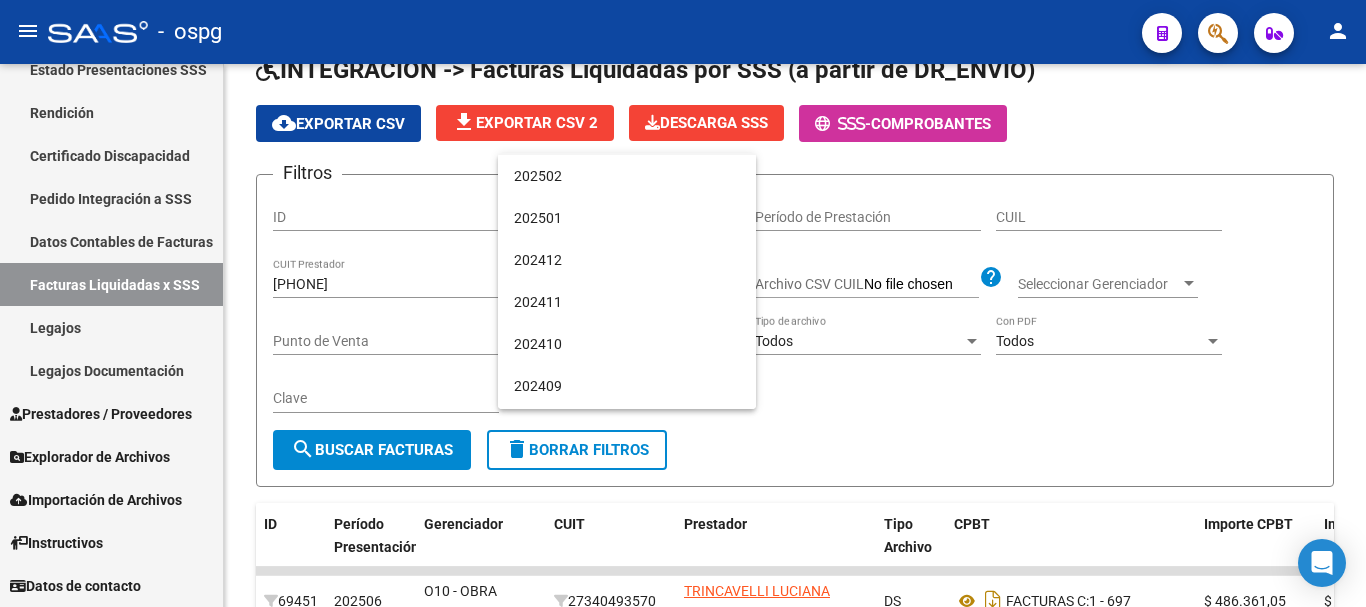 scroll, scrollTop: 200, scrollLeft: 0, axis: vertical 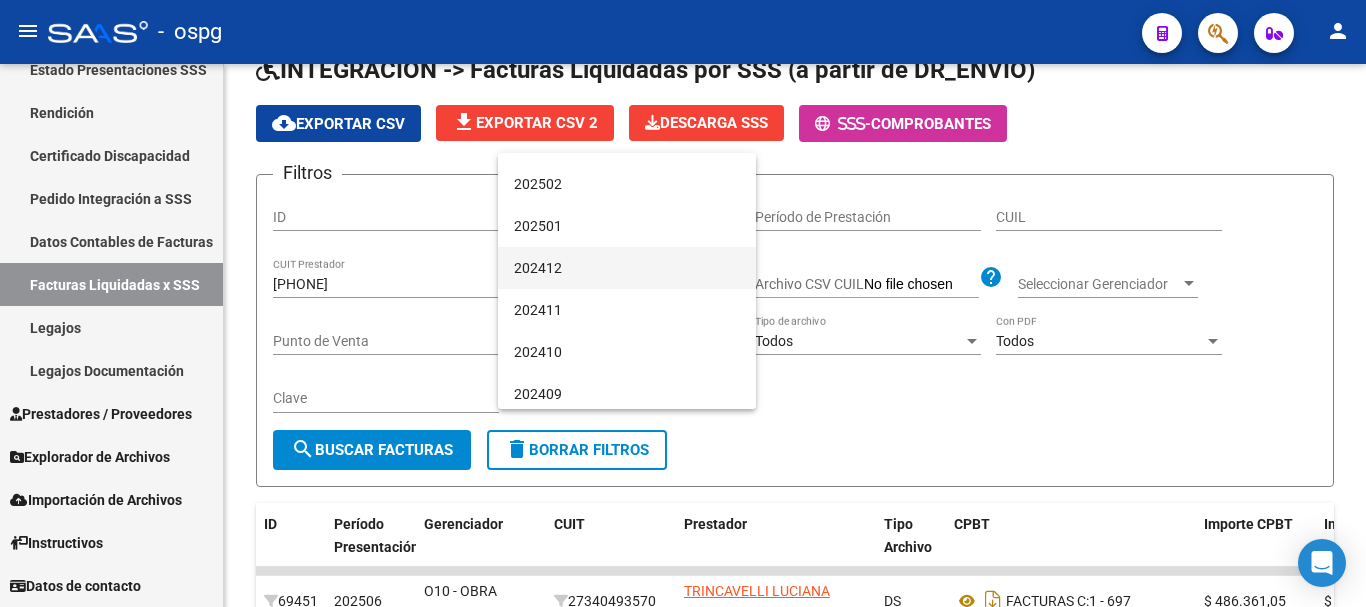 click on "202412" at bounding box center [627, 268] 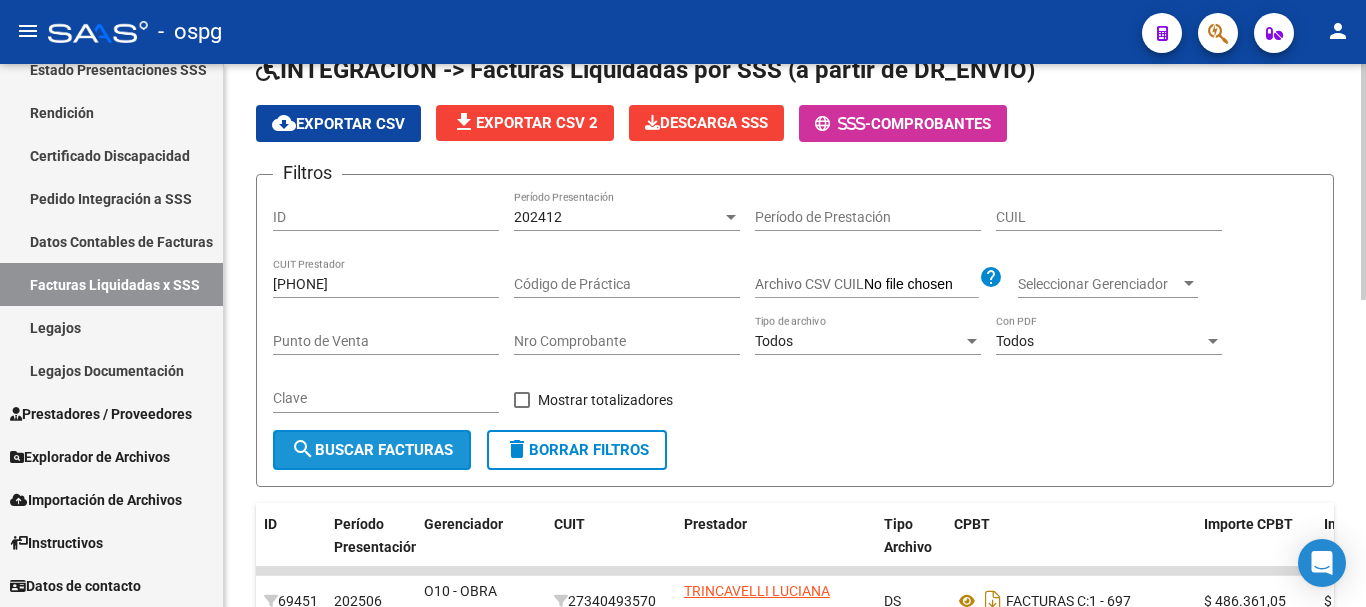 click on "search  Buscar Facturas" 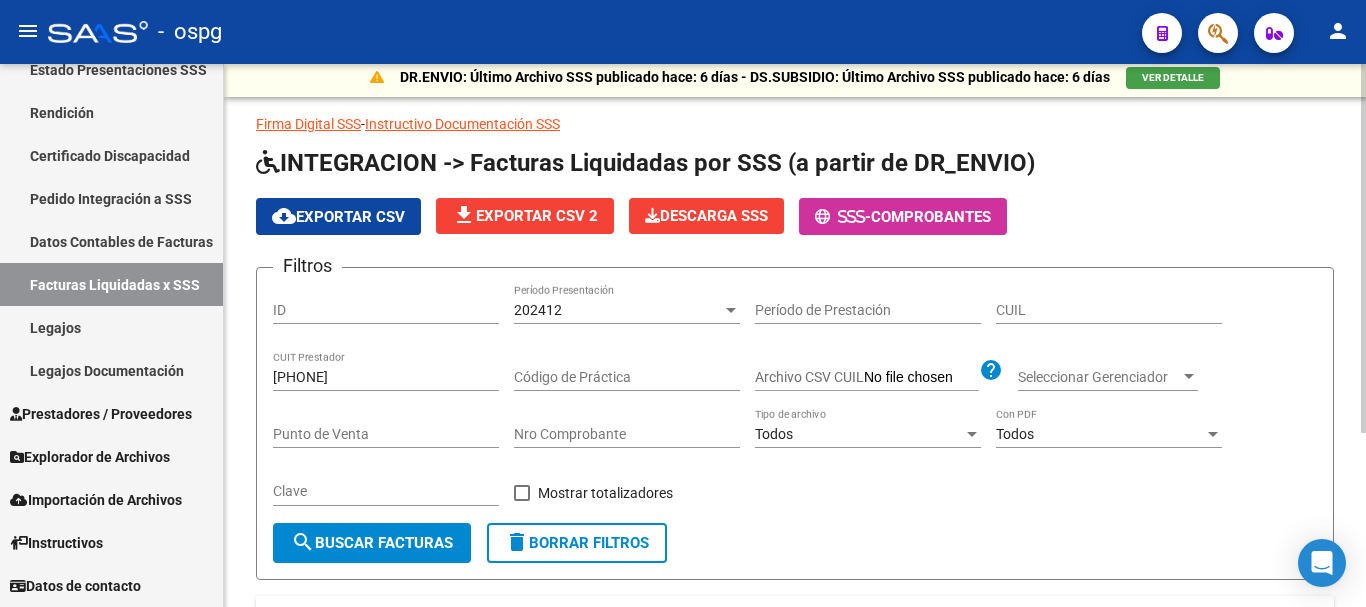 scroll, scrollTop: 0, scrollLeft: 0, axis: both 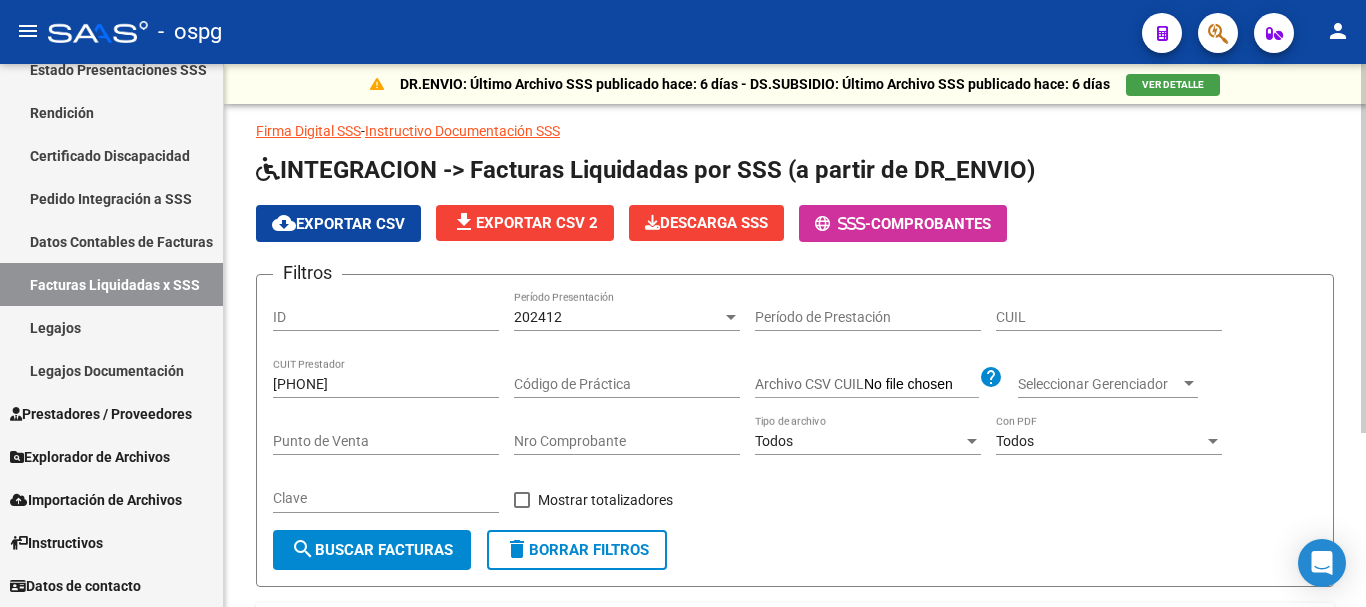 click at bounding box center (731, 317) 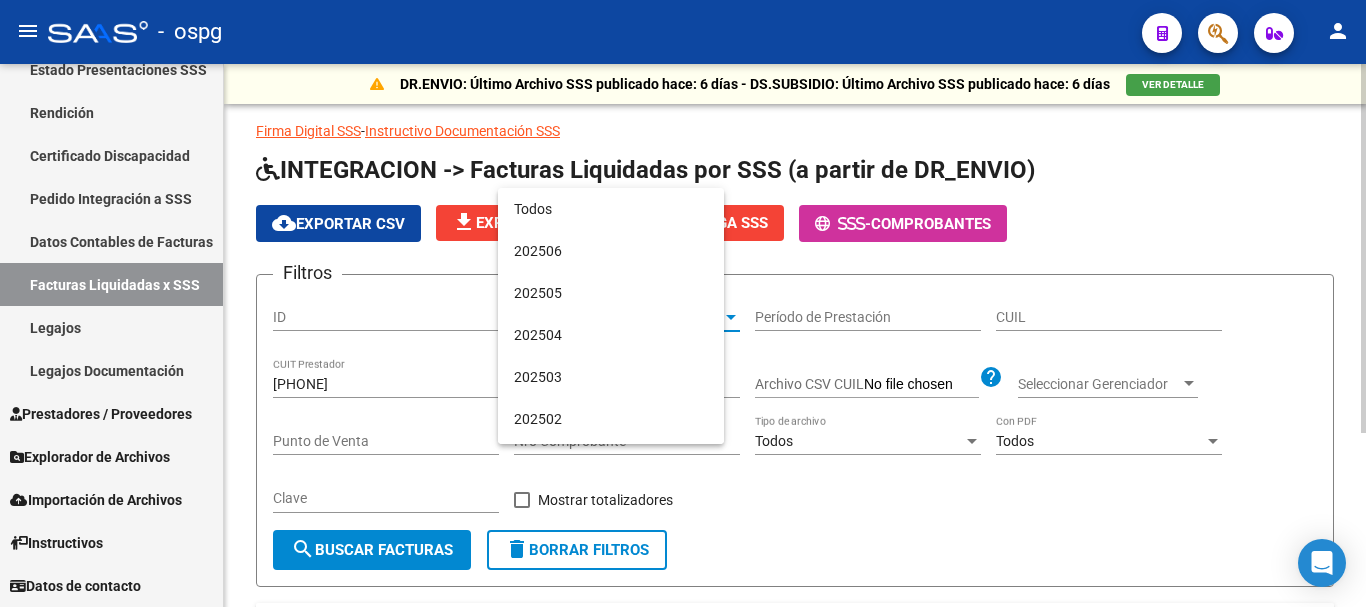 scroll, scrollTop: 187, scrollLeft: 0, axis: vertical 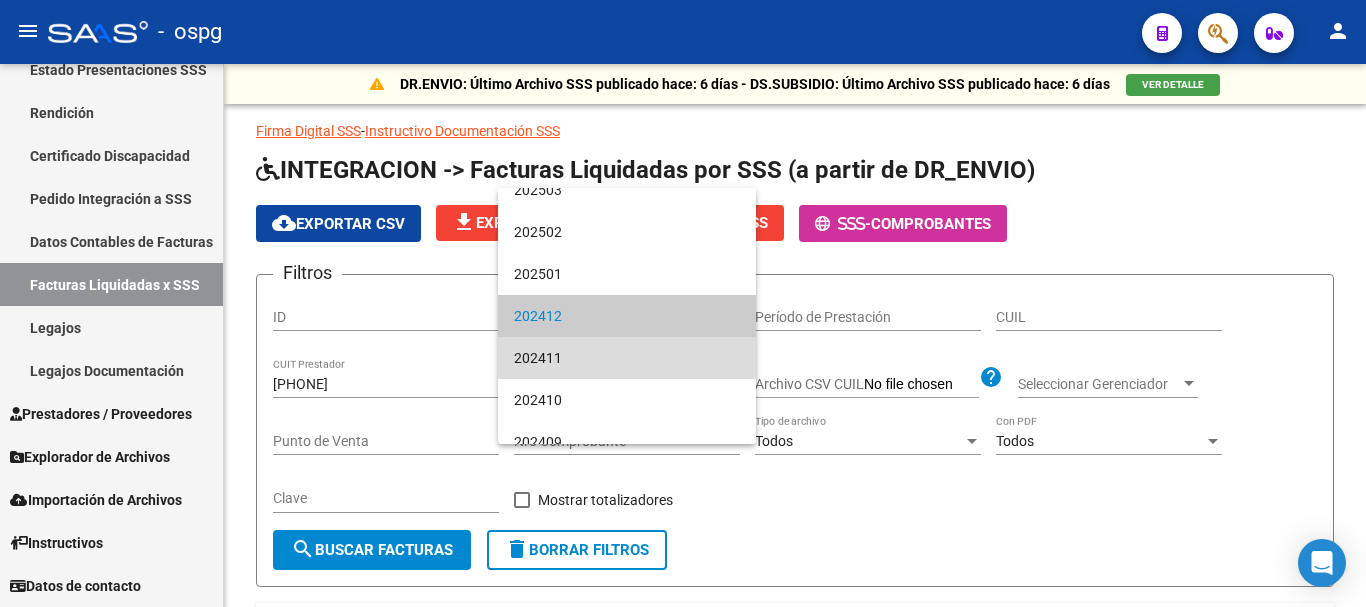 click on "202411" at bounding box center [627, 358] 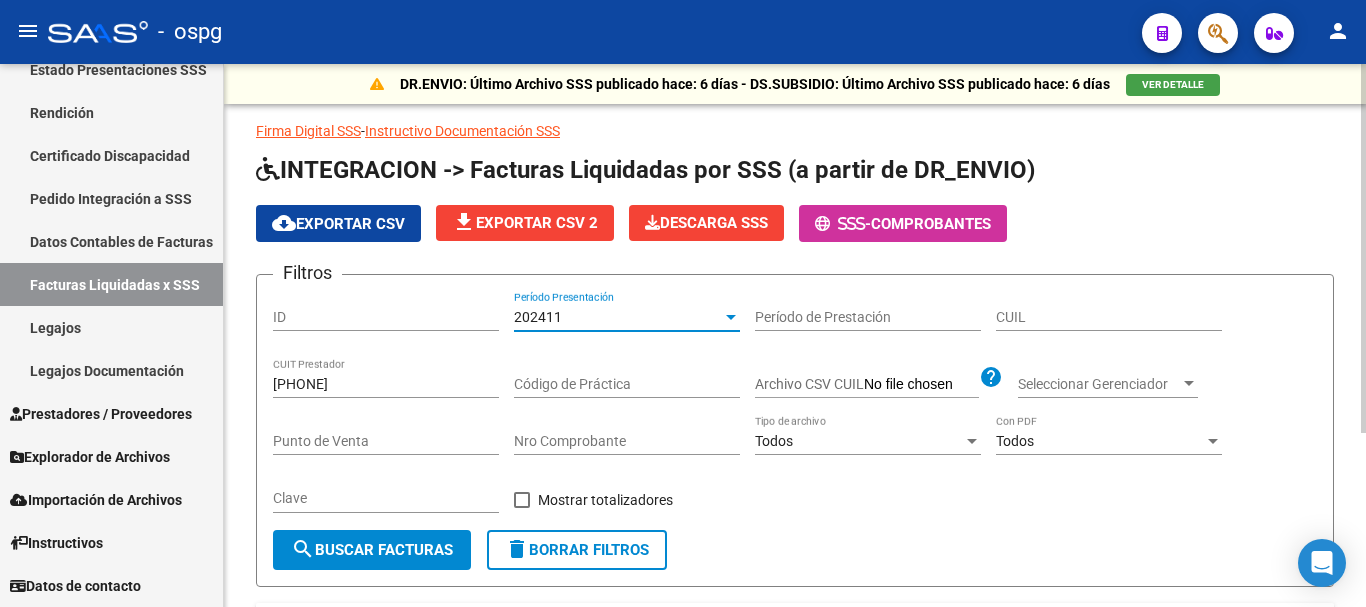 click on "search  Buscar Facturas" 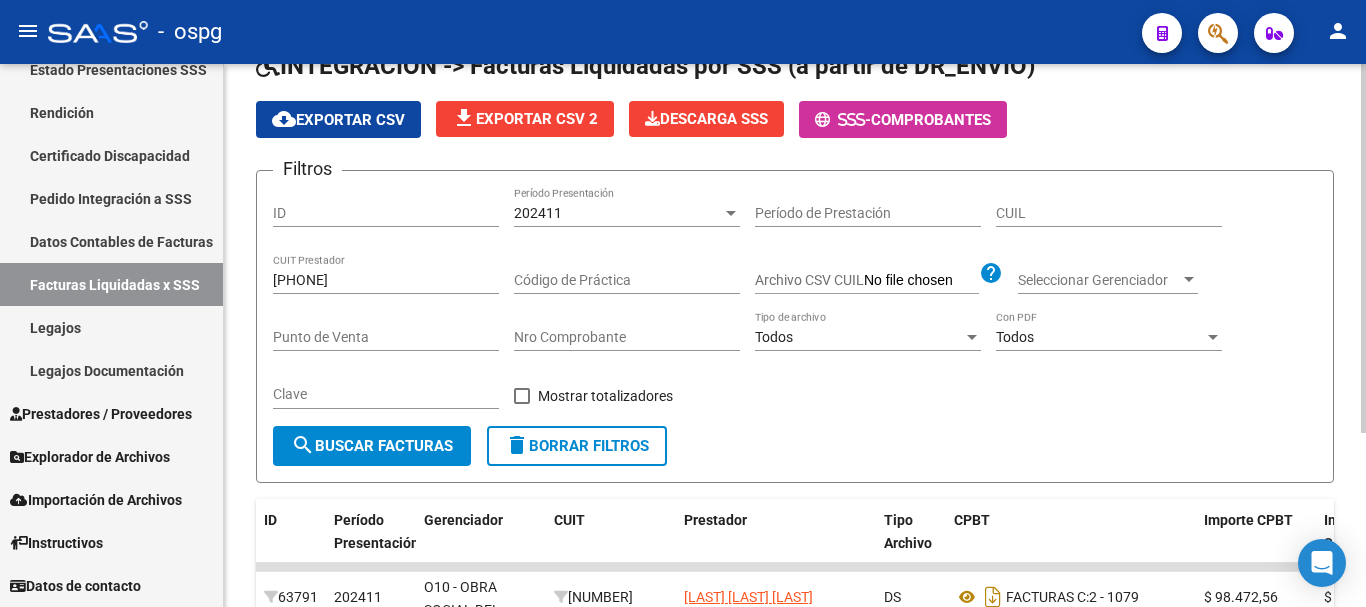 scroll, scrollTop: 56, scrollLeft: 0, axis: vertical 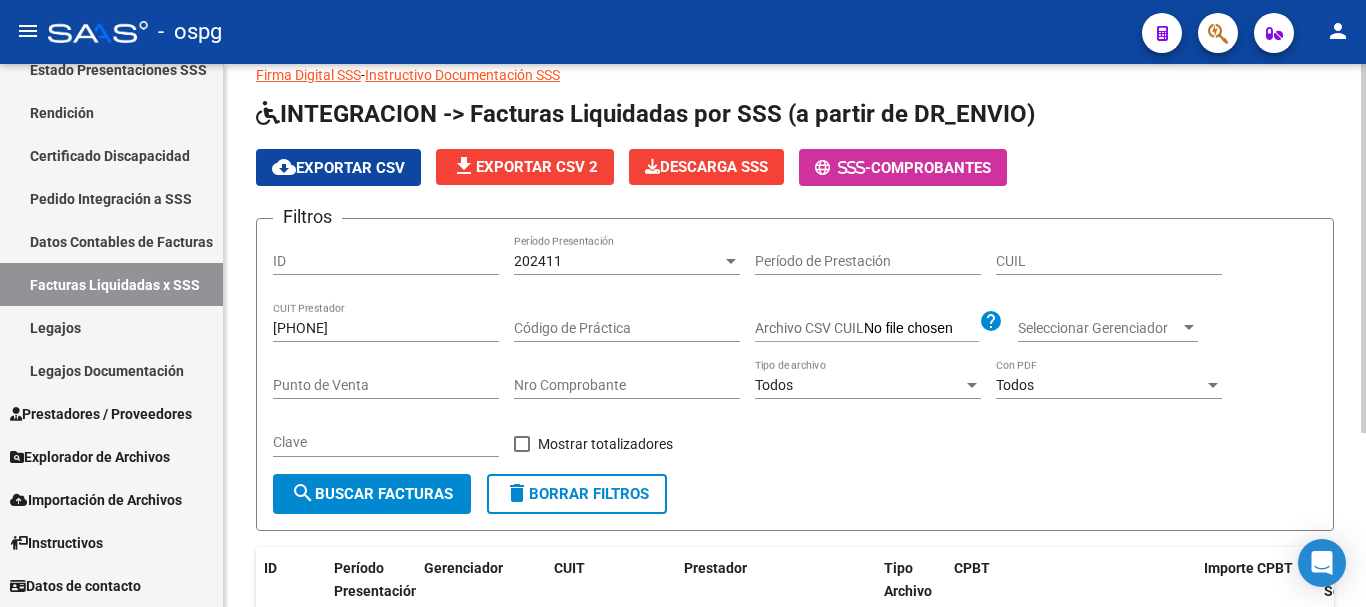 click at bounding box center [731, 261] 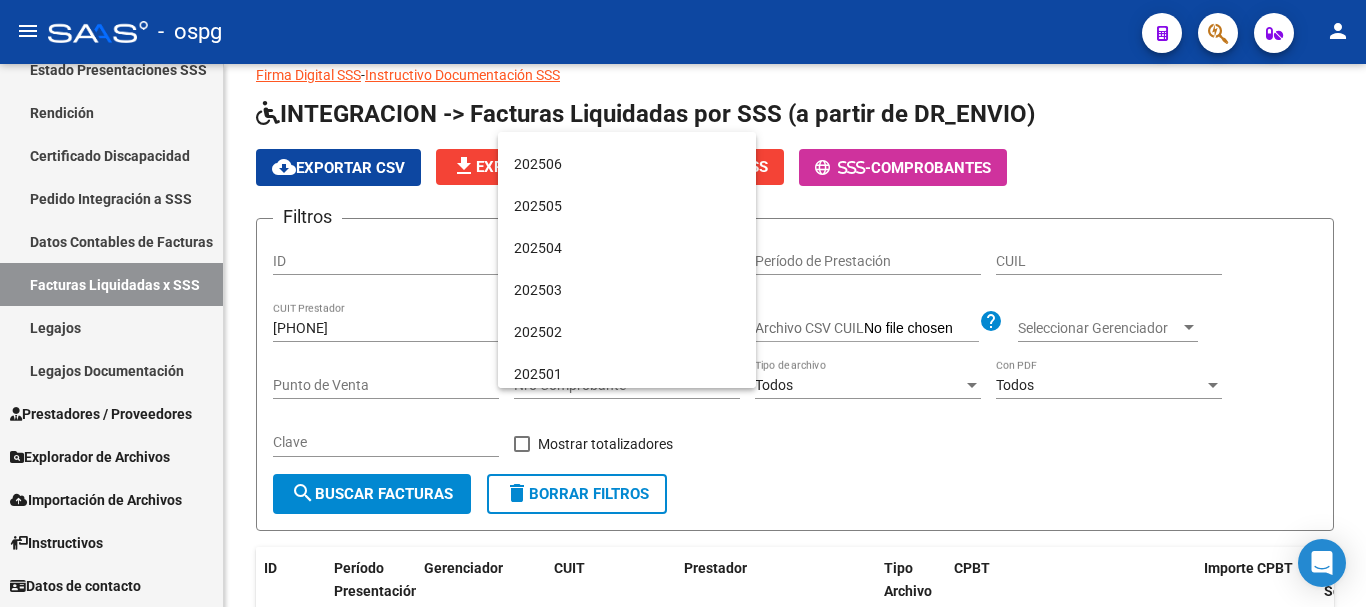 scroll, scrollTop: 29, scrollLeft: 0, axis: vertical 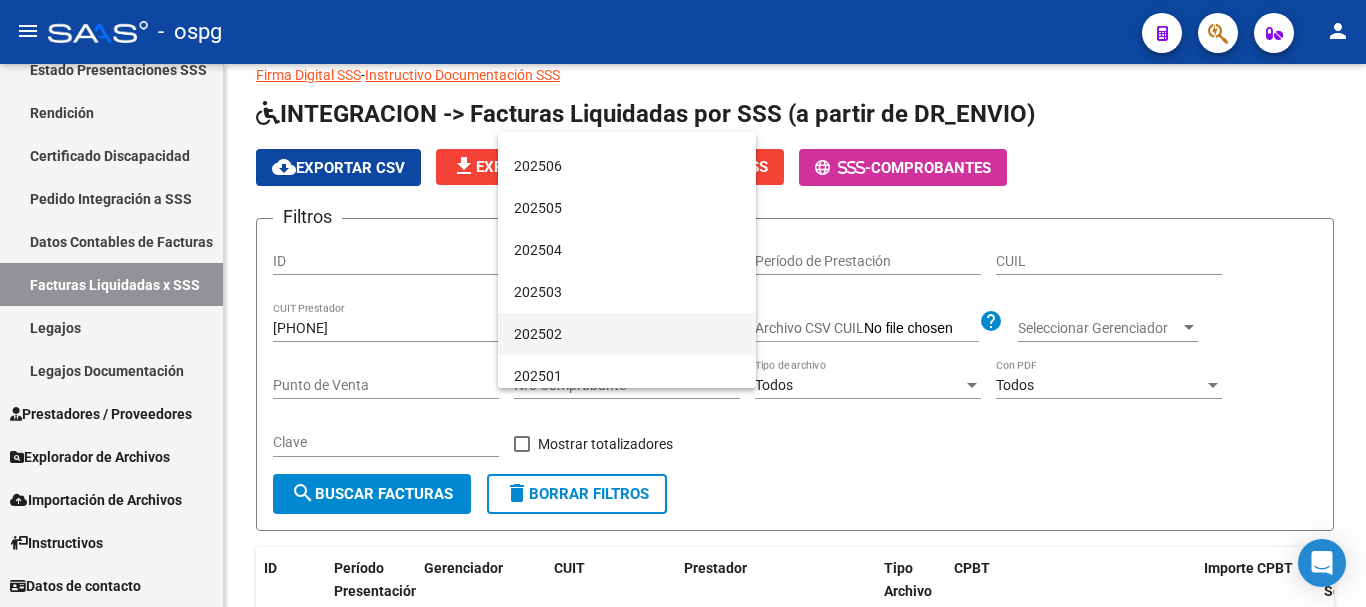 click on "202502" at bounding box center (627, 334) 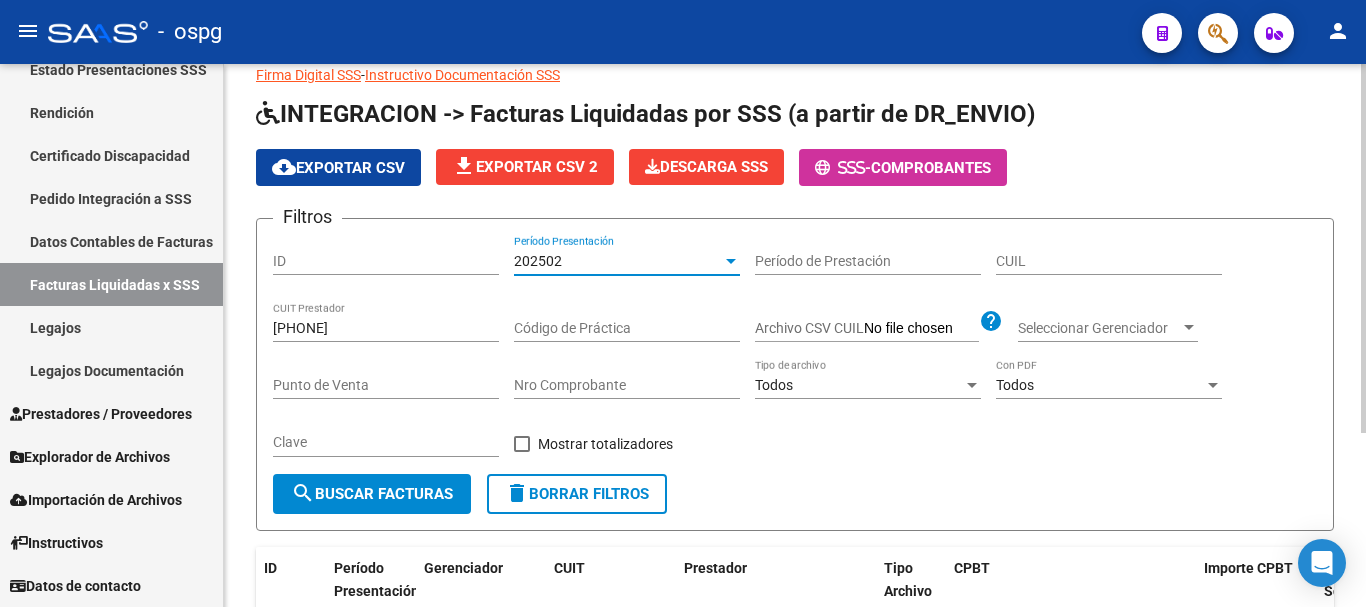 click on "search  Buscar Facturas" 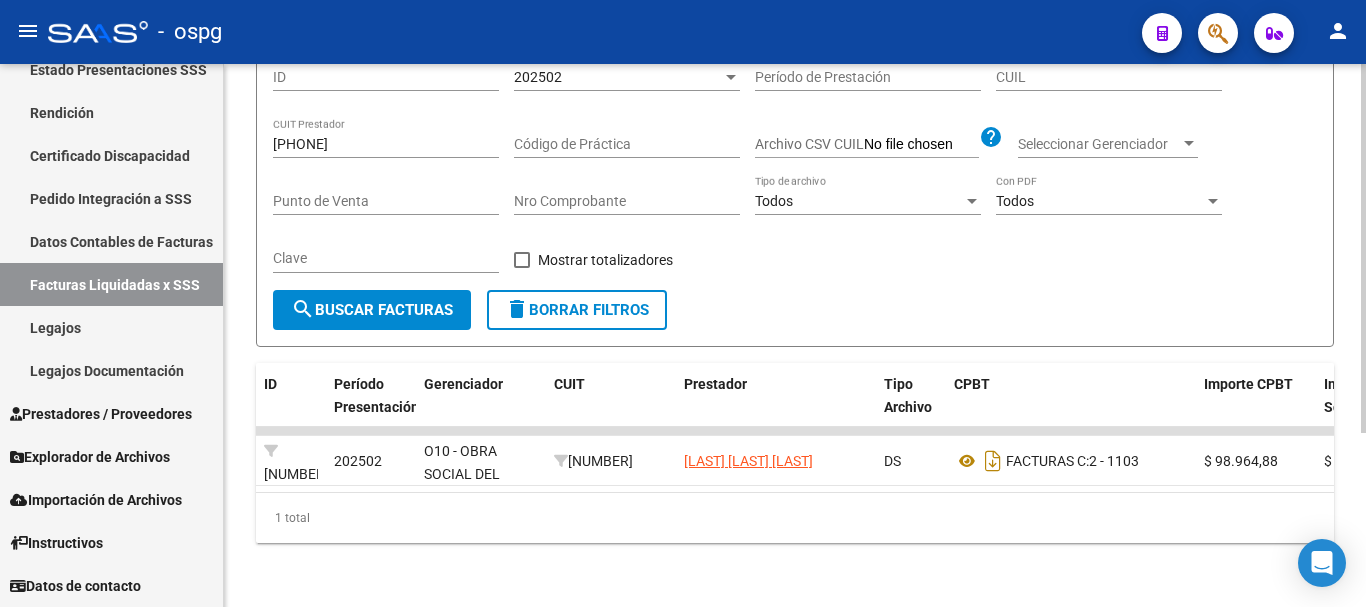 scroll, scrollTop: 56, scrollLeft: 0, axis: vertical 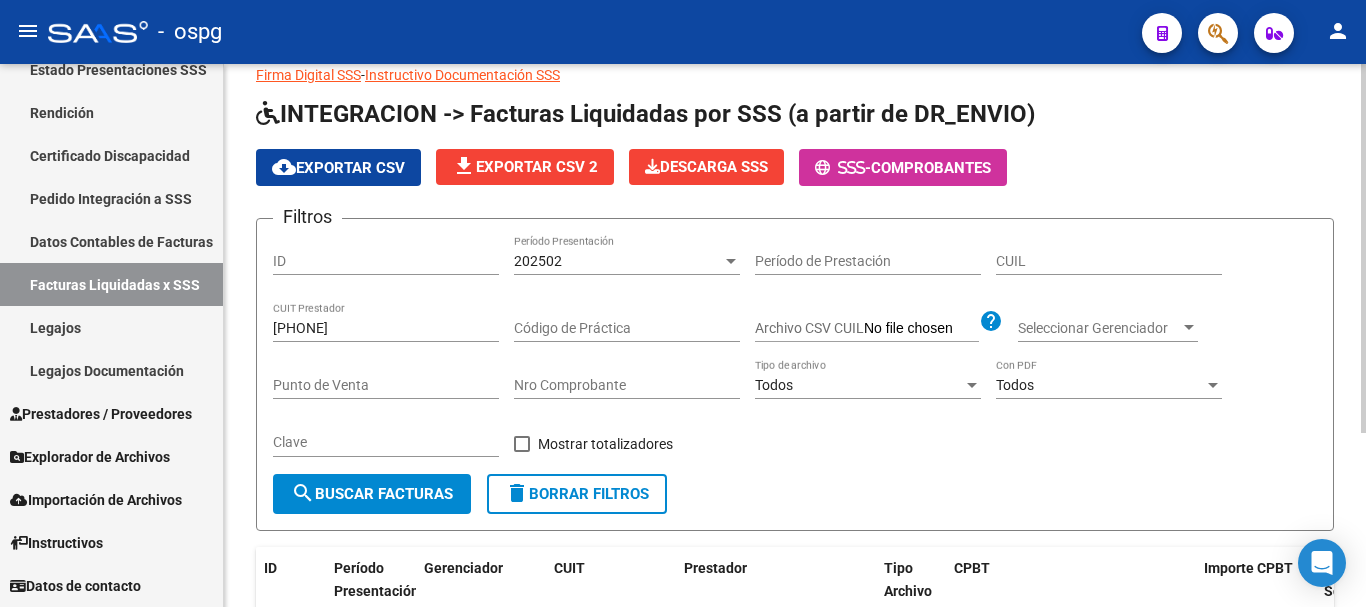 click on "202502" at bounding box center (618, 261) 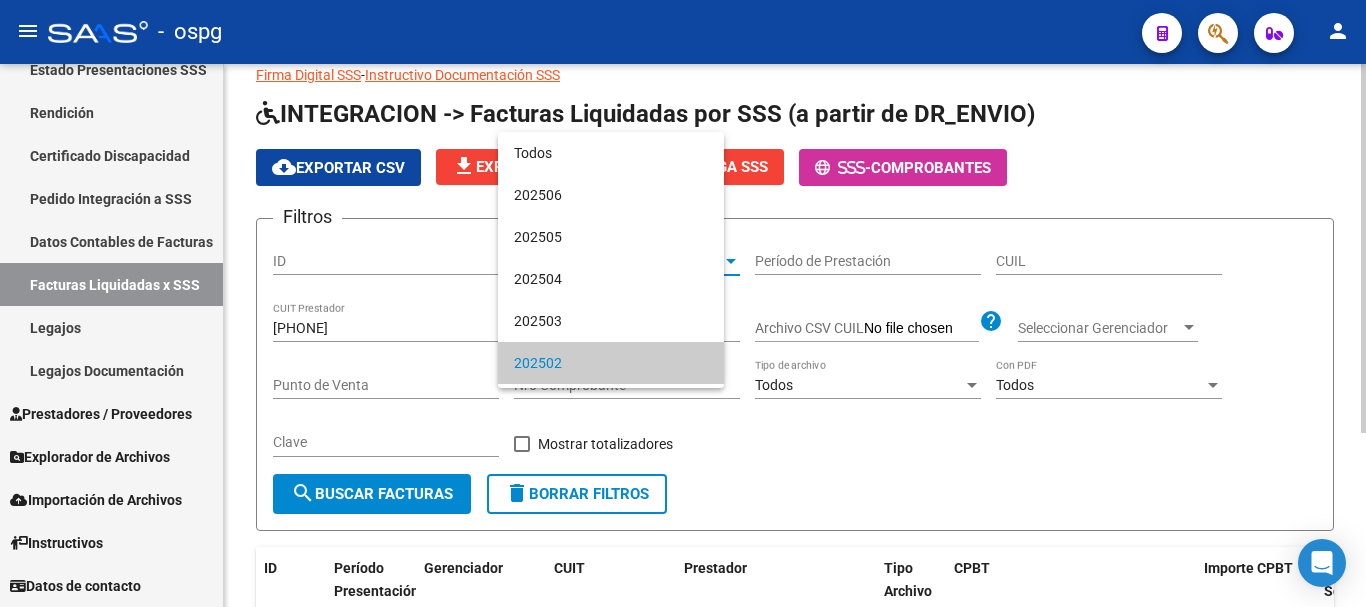 scroll, scrollTop: 103, scrollLeft: 0, axis: vertical 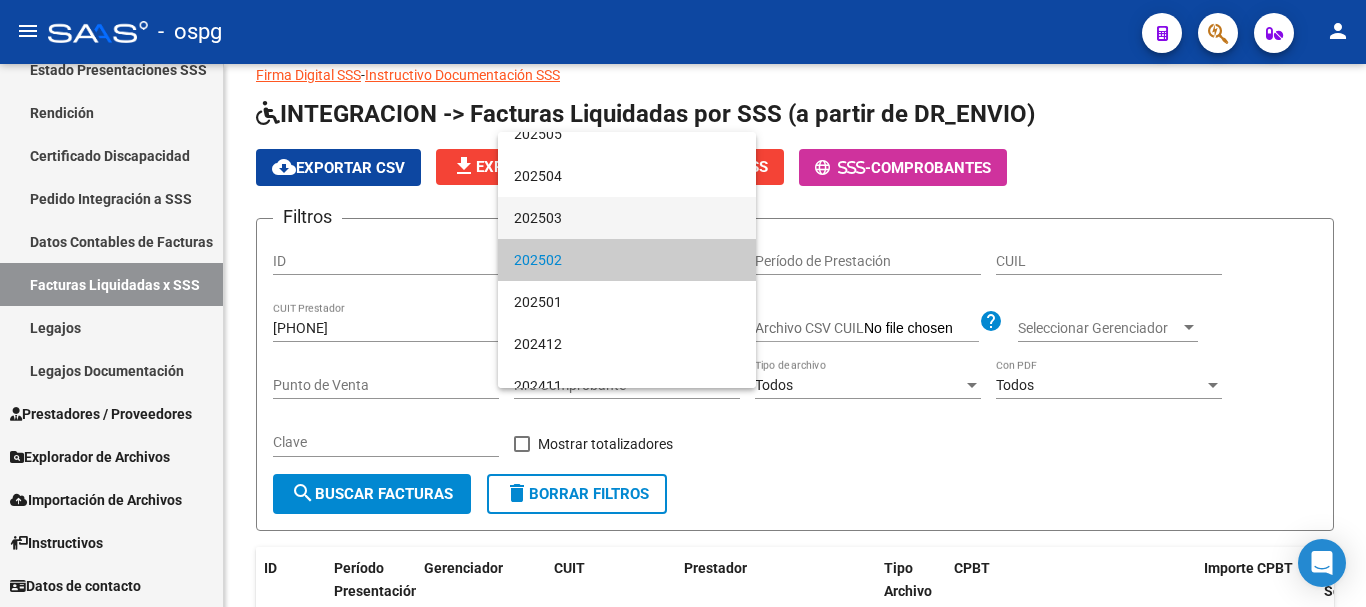 click on "202503" at bounding box center [627, 218] 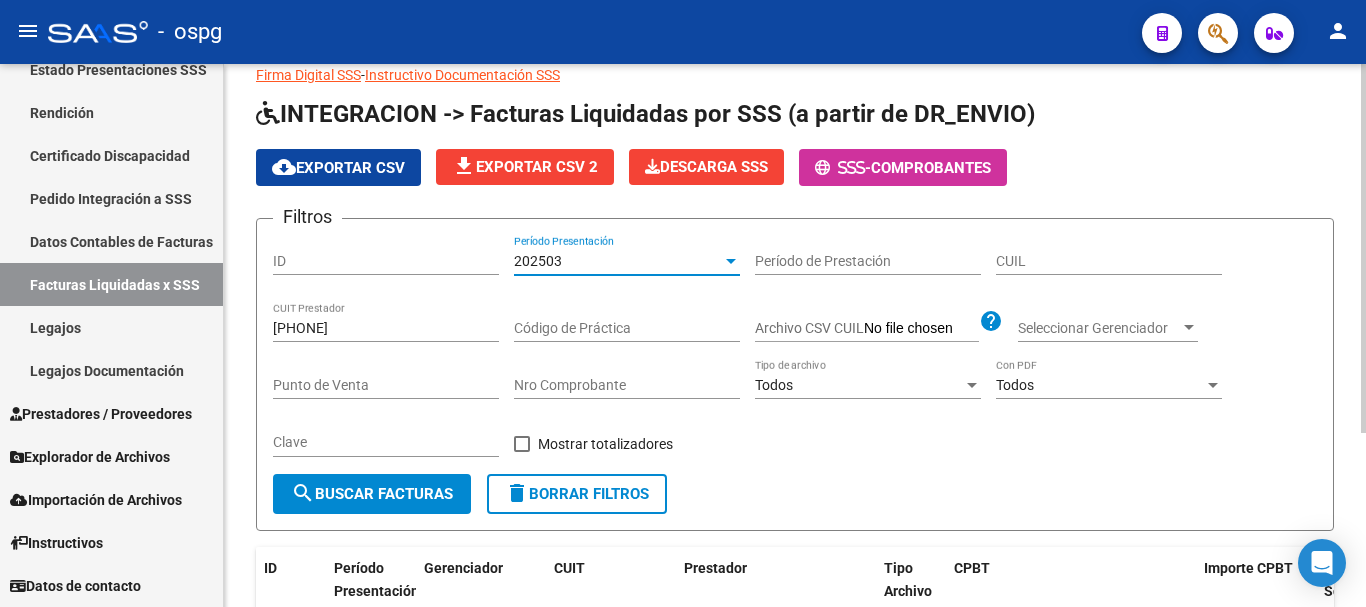 click on "search  Buscar Facturas" 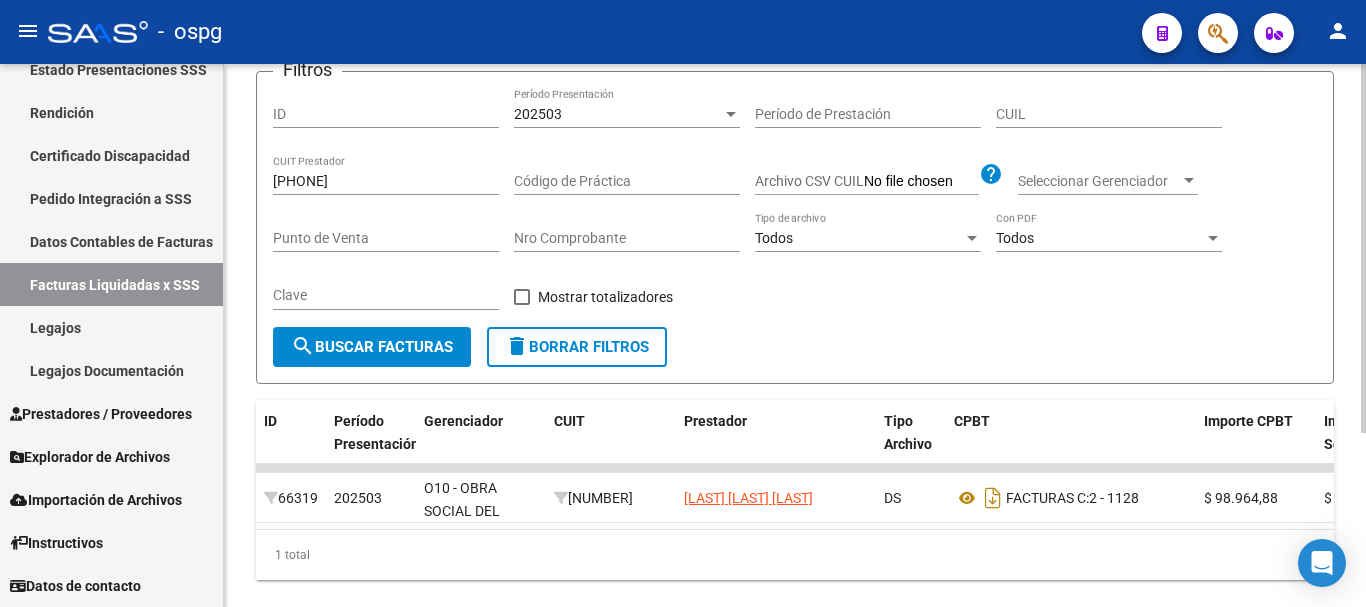 scroll, scrollTop: 56, scrollLeft: 0, axis: vertical 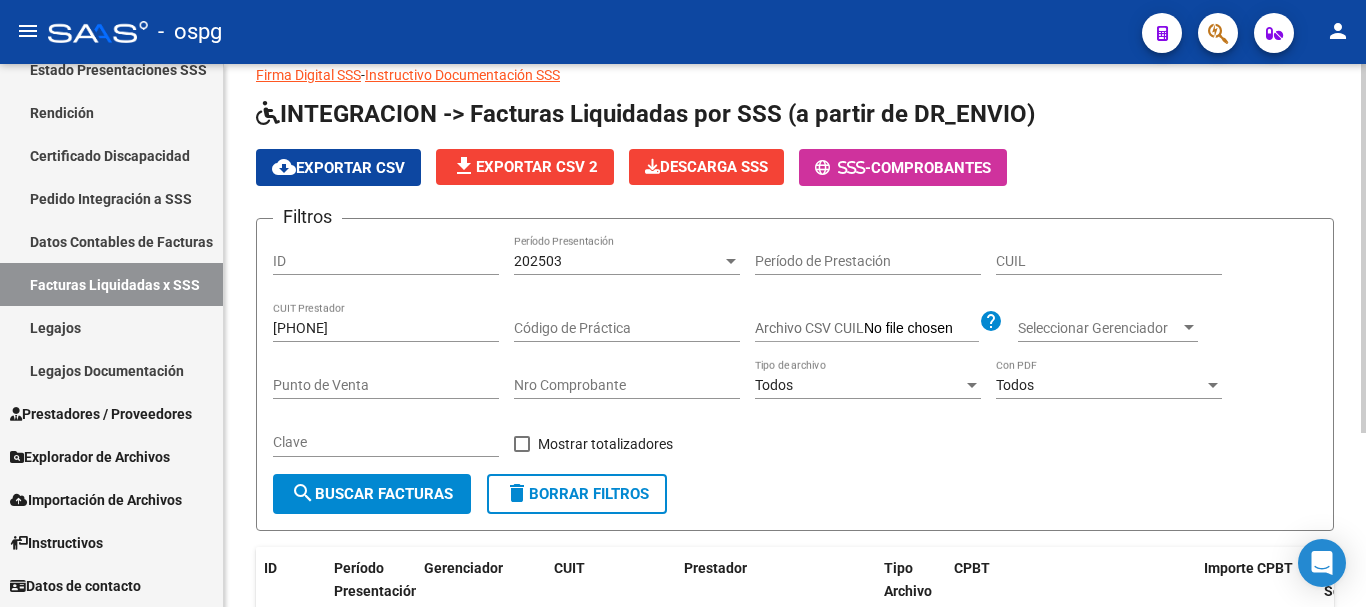 click at bounding box center (731, 261) 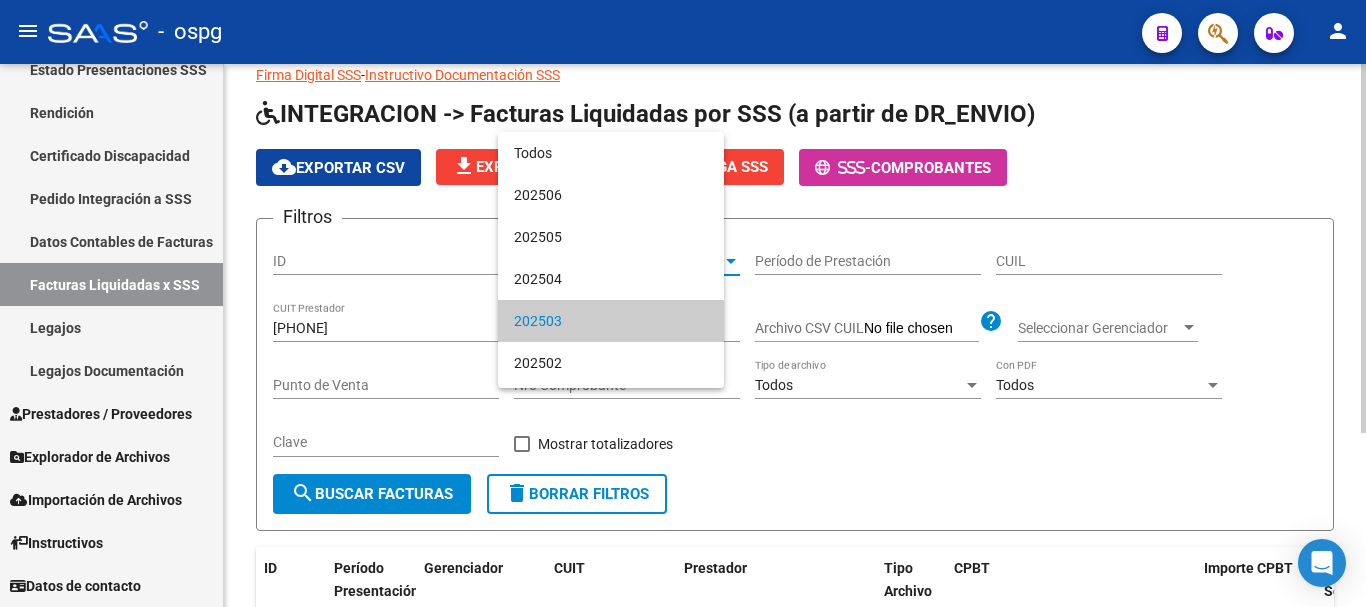 scroll, scrollTop: 61, scrollLeft: 0, axis: vertical 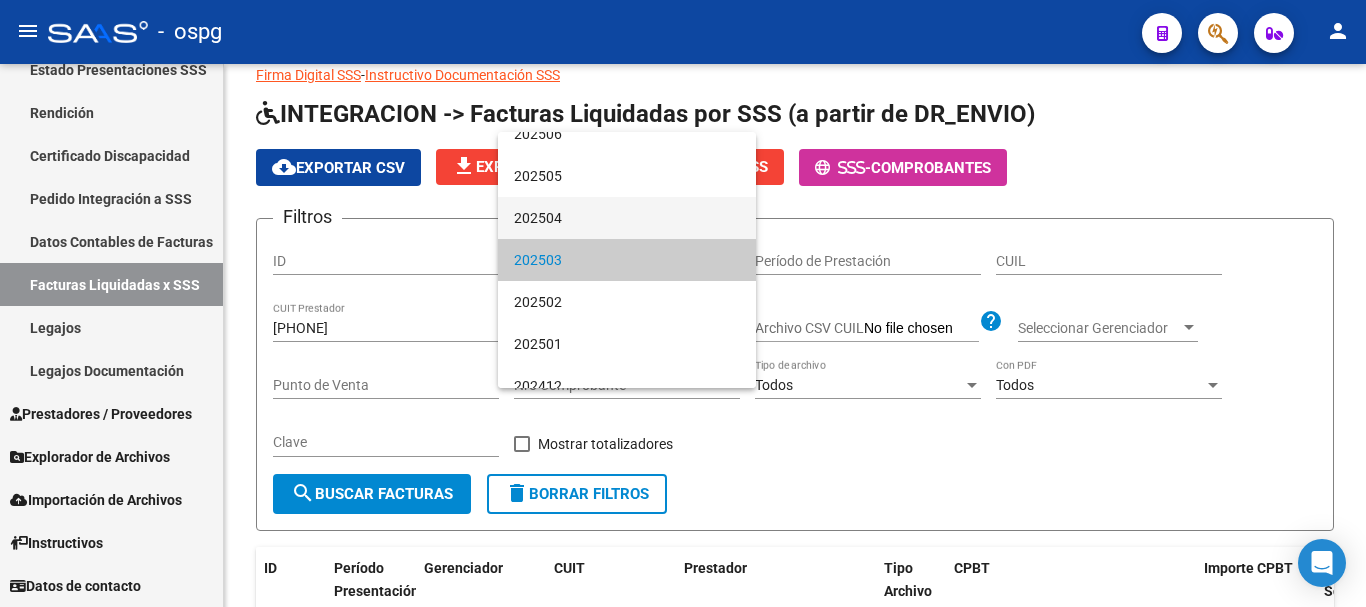 click on "202504" at bounding box center (627, 218) 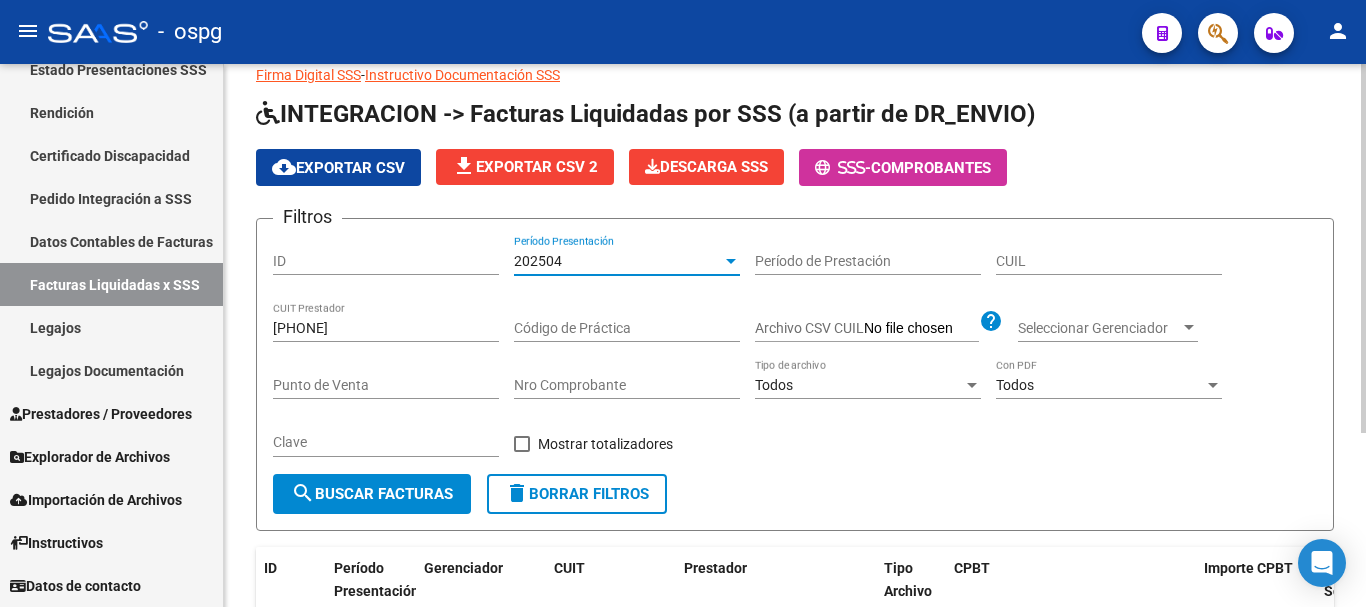 click on "search  Buscar Facturas" 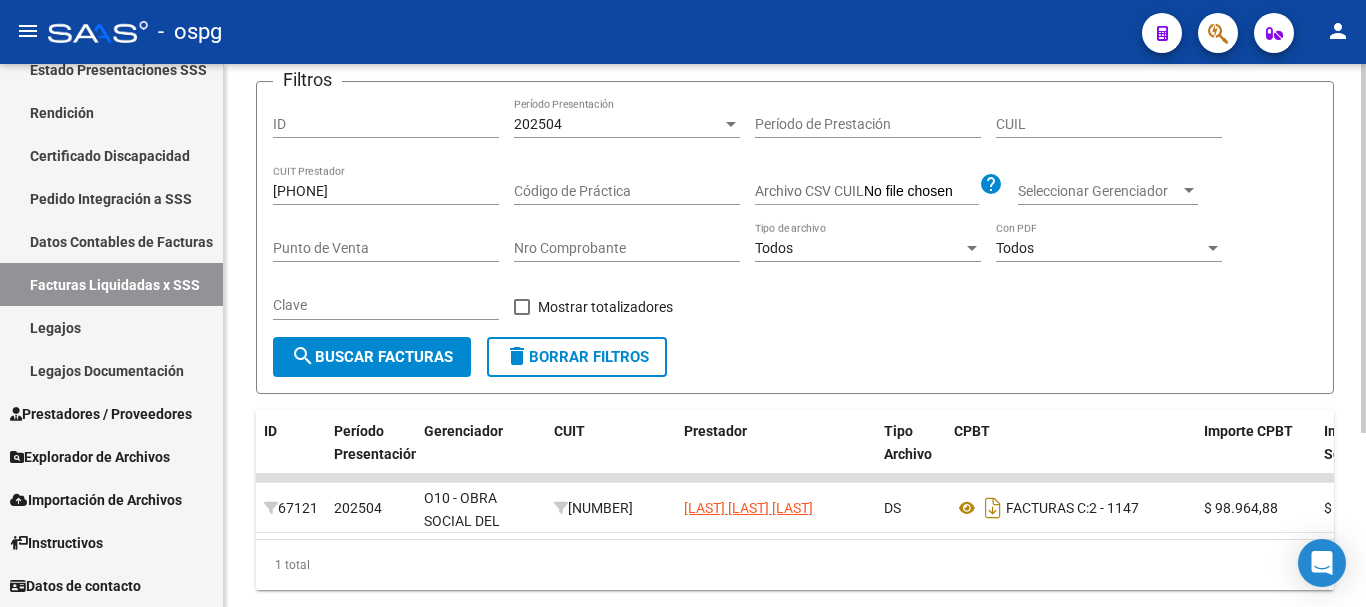 scroll, scrollTop: 0, scrollLeft: 0, axis: both 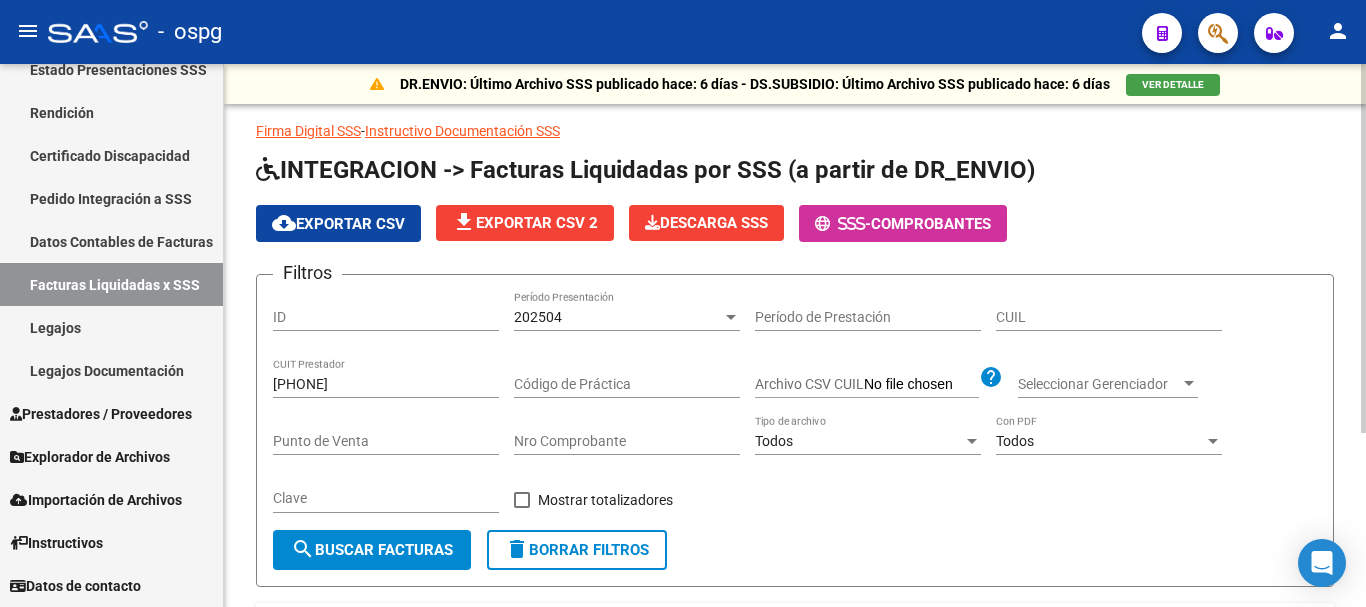 click at bounding box center [731, 317] 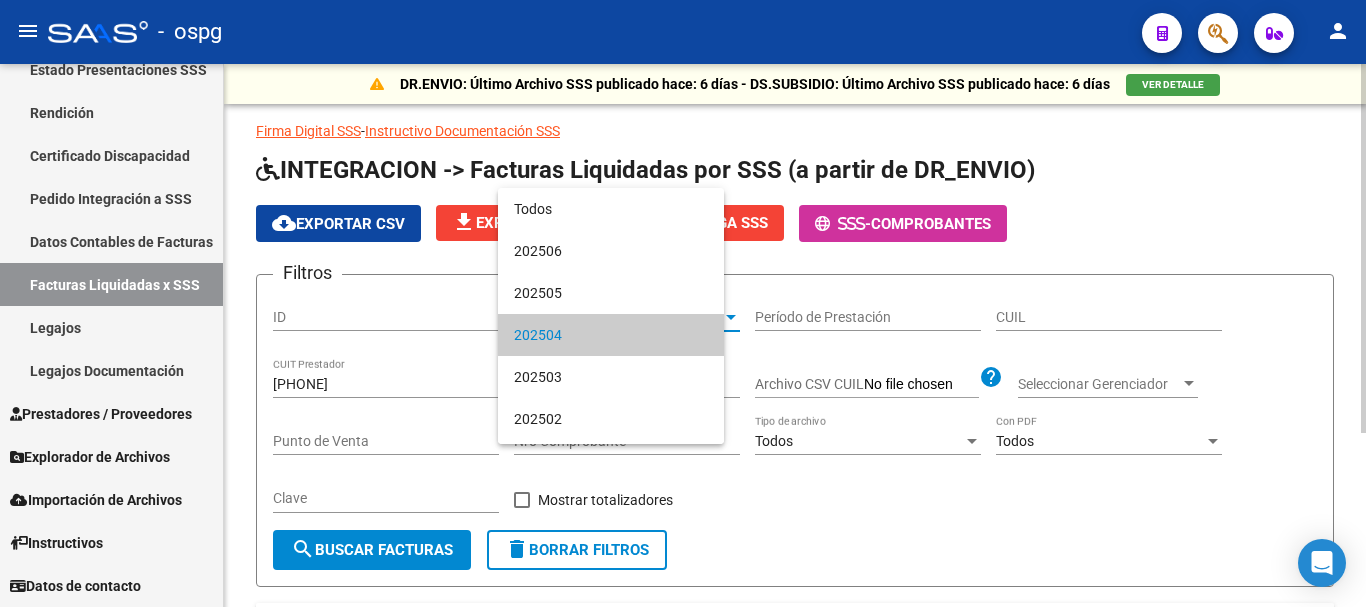 scroll, scrollTop: 19, scrollLeft: 0, axis: vertical 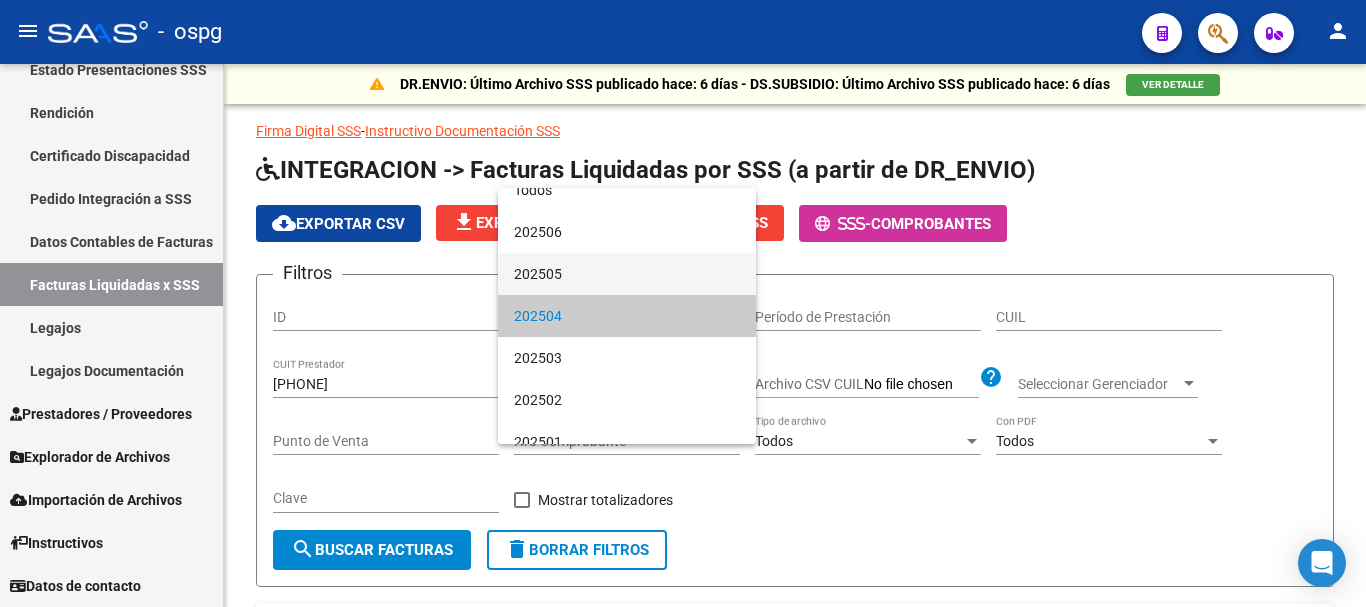 click on "202505" at bounding box center [627, 274] 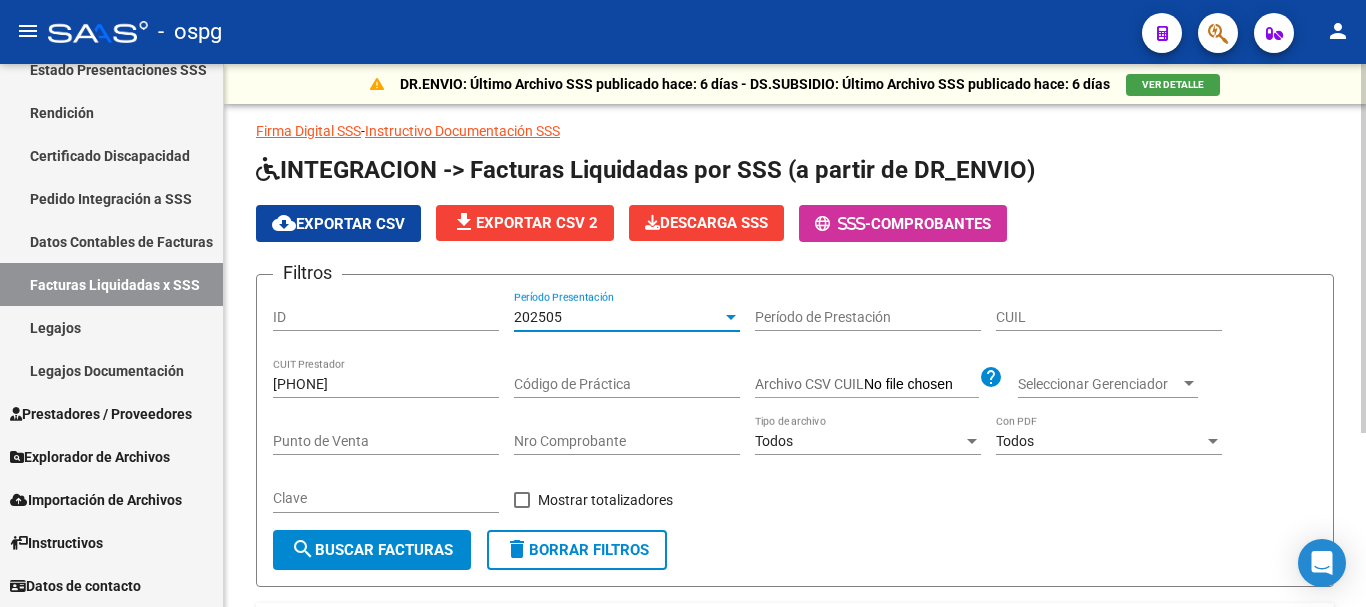 click on "search  Buscar Facturas" 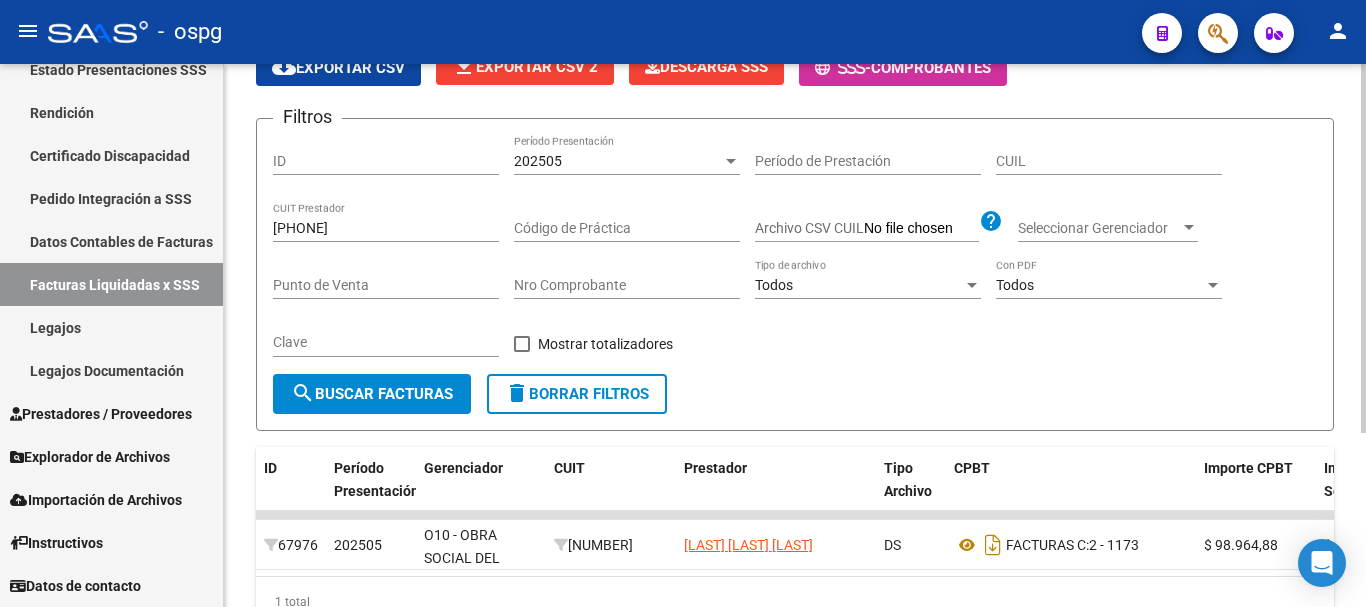 scroll, scrollTop: 256, scrollLeft: 0, axis: vertical 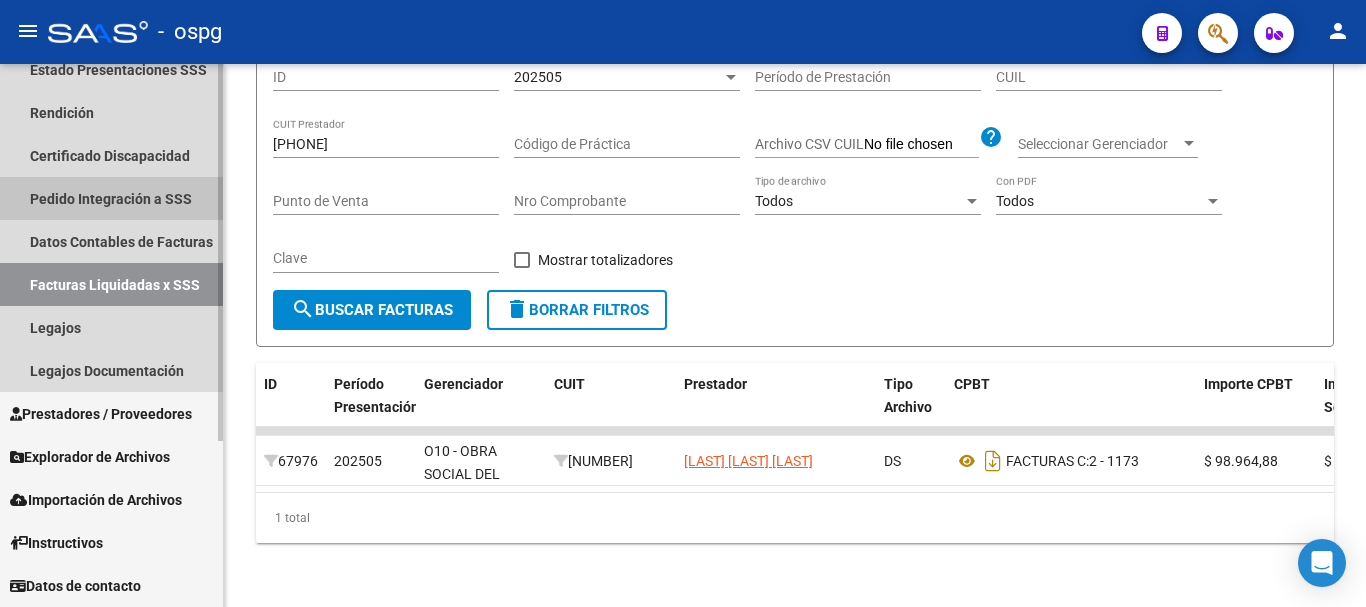 click on "Pedido Integración a SSS" at bounding box center (111, 198) 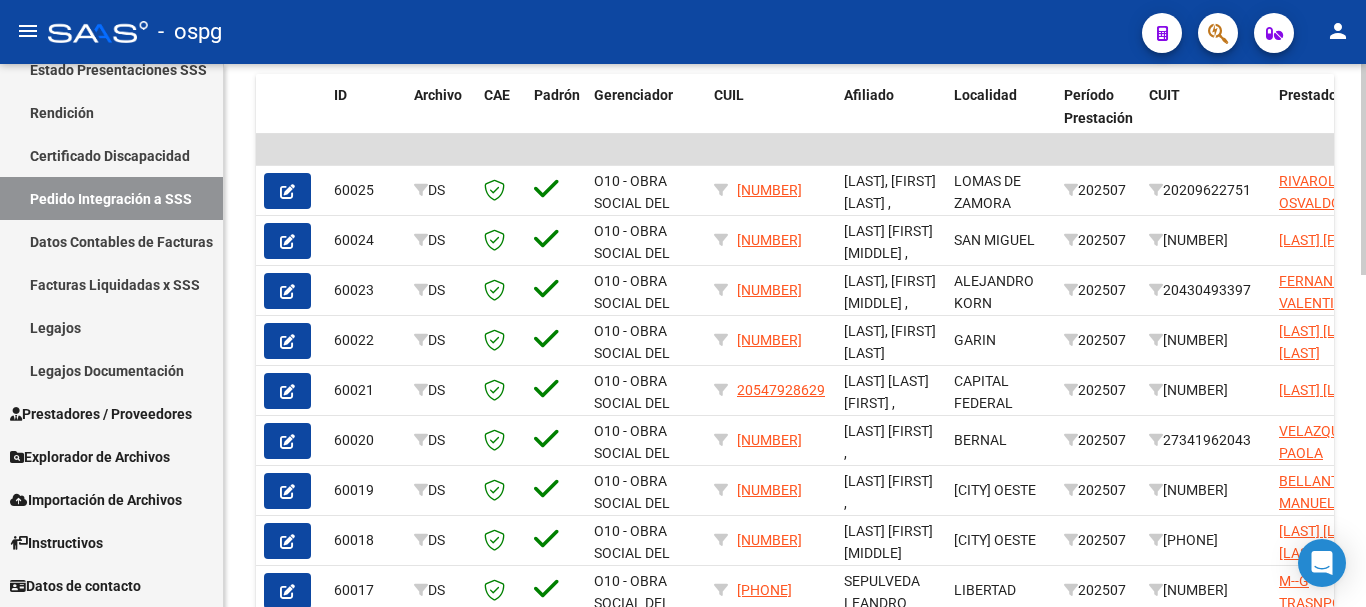 scroll, scrollTop: 856, scrollLeft: 0, axis: vertical 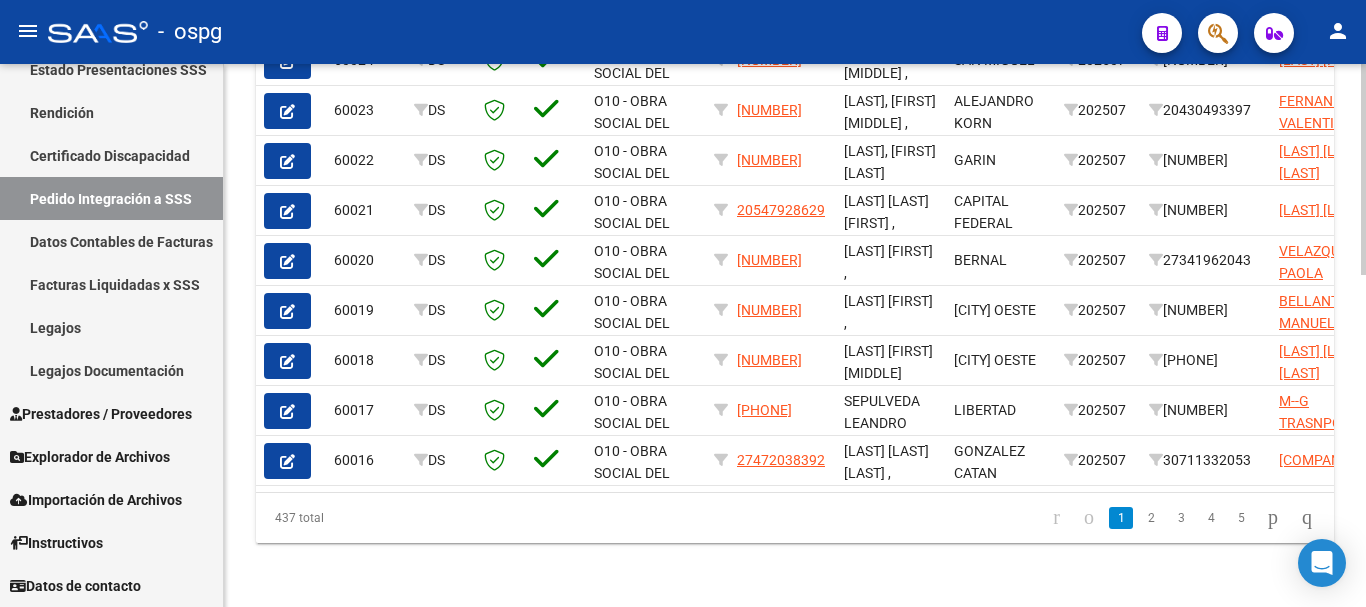 click on "2" 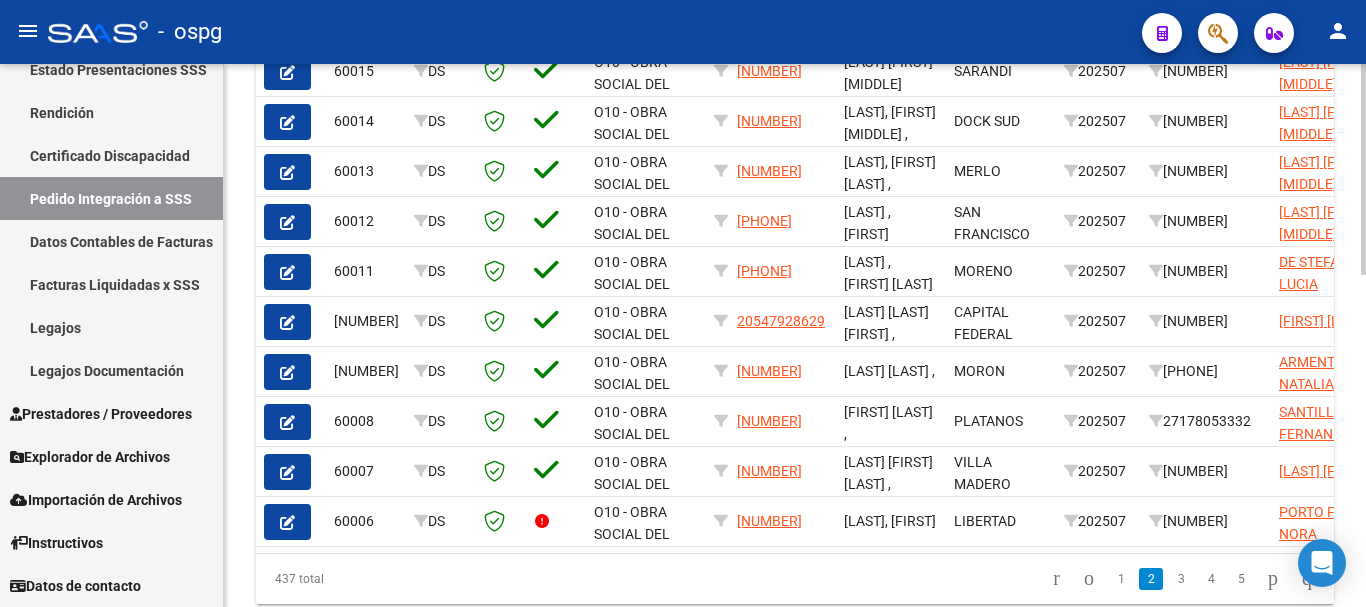 scroll, scrollTop: 856, scrollLeft: 0, axis: vertical 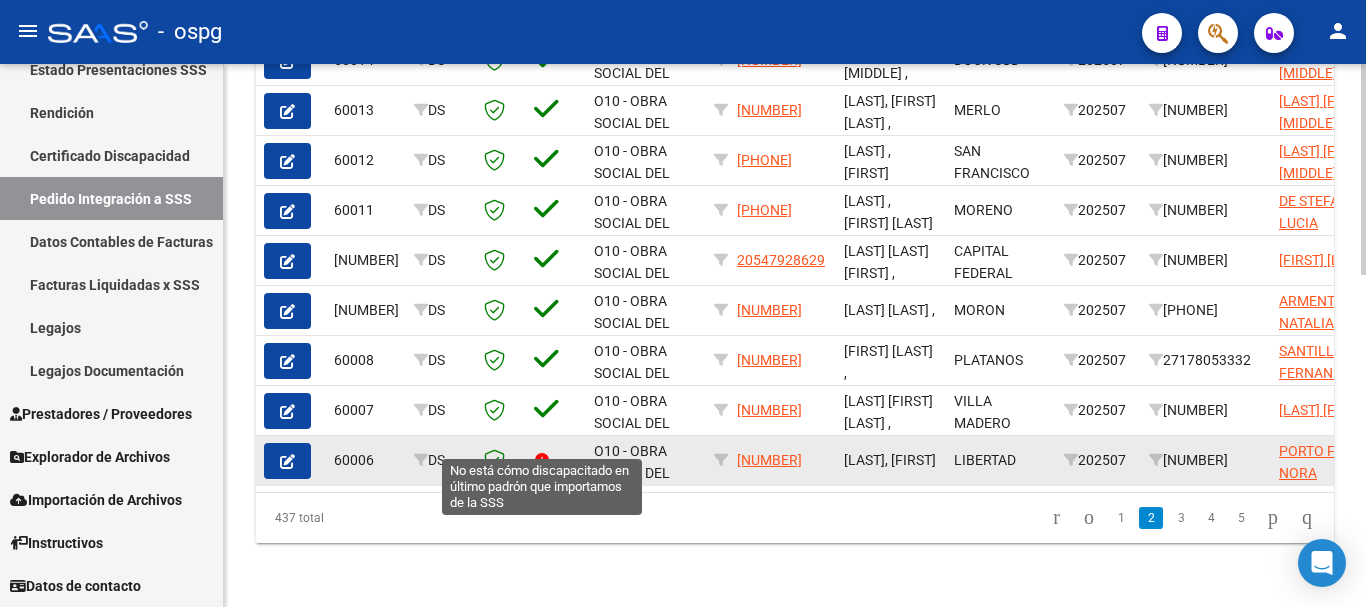 click 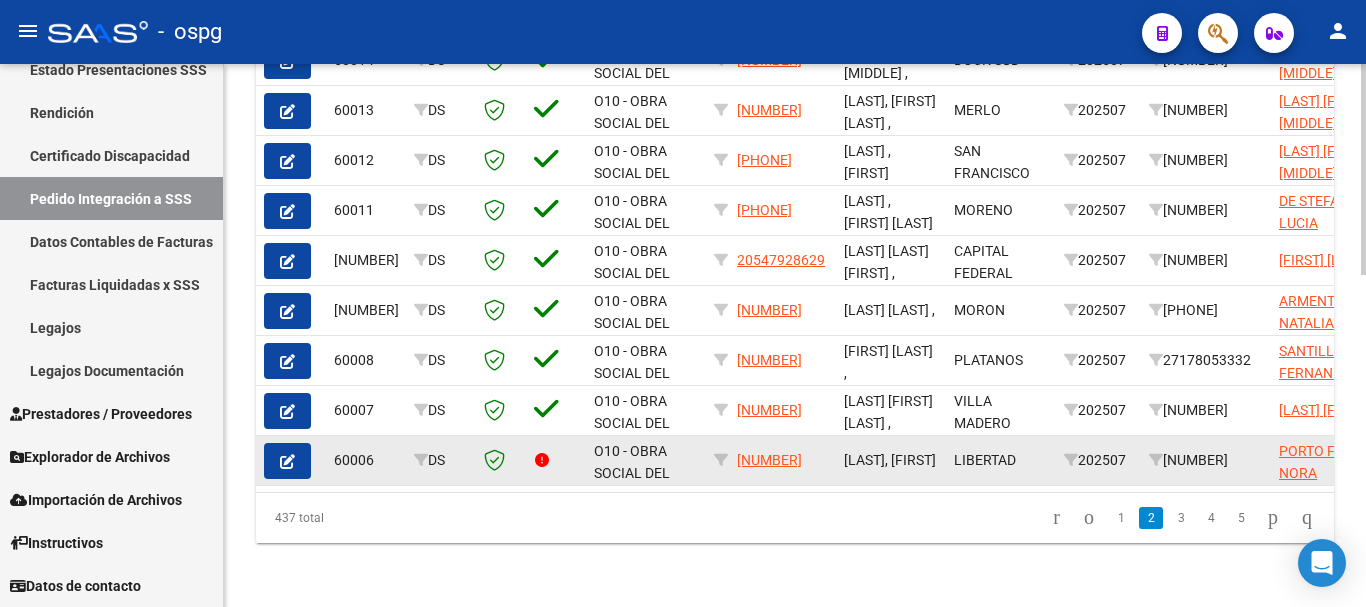 click 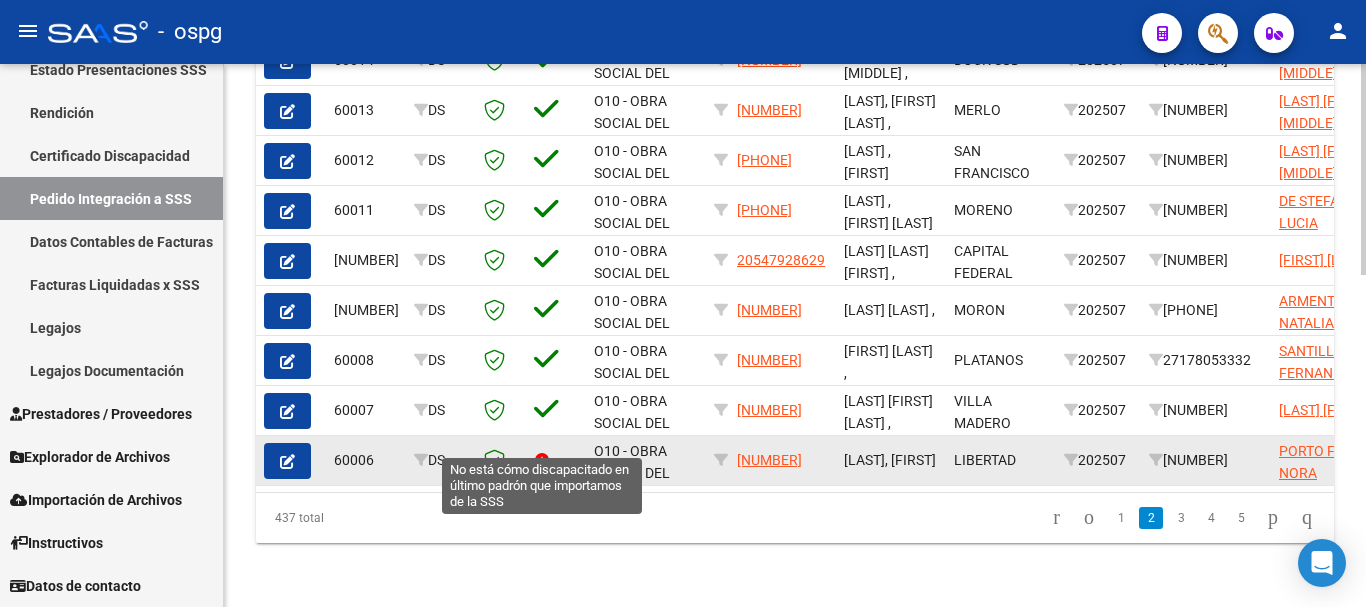 click 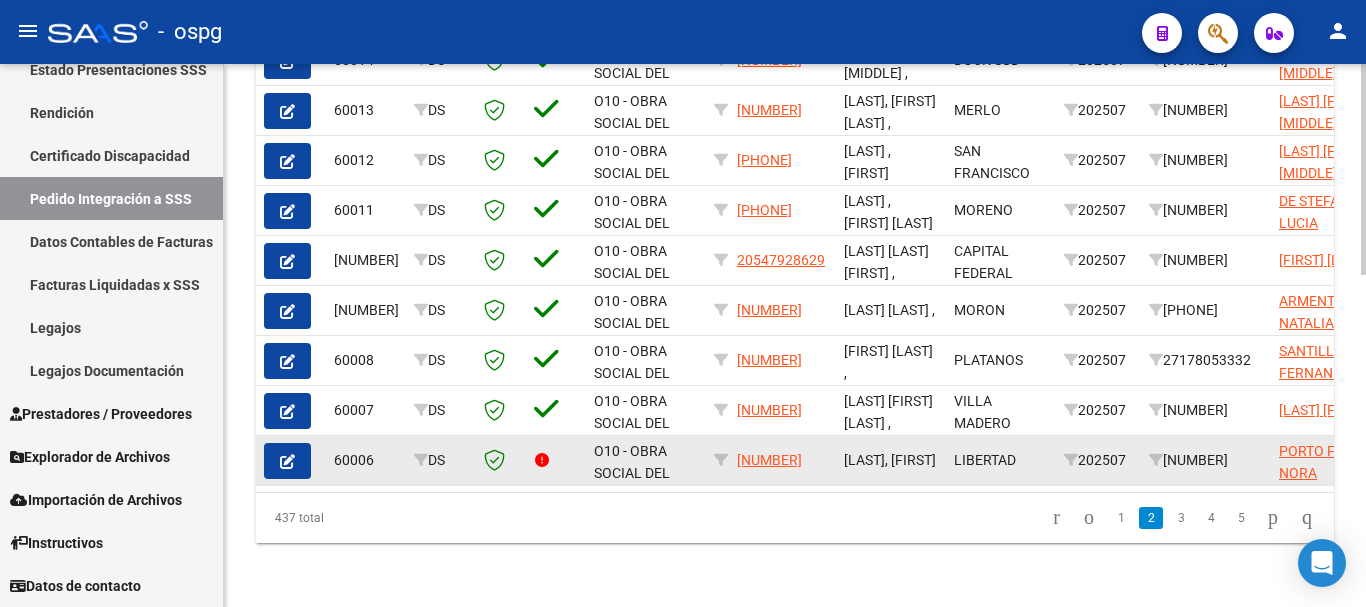 click 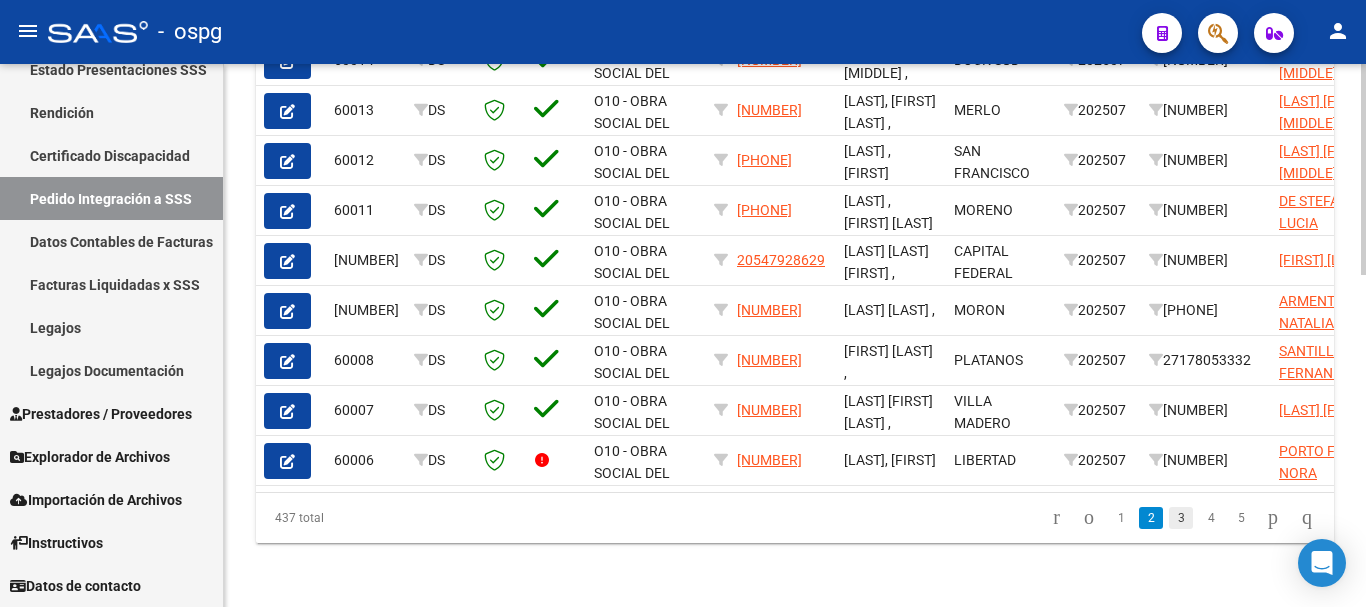 click on "3" 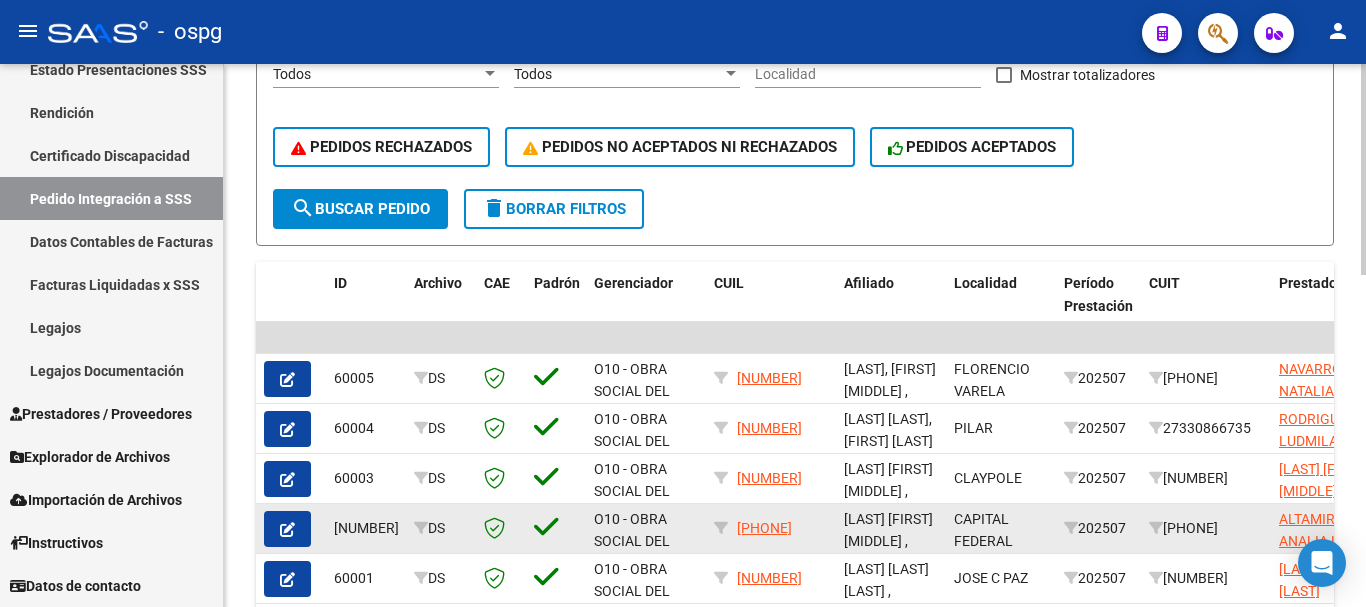 scroll, scrollTop: 556, scrollLeft: 0, axis: vertical 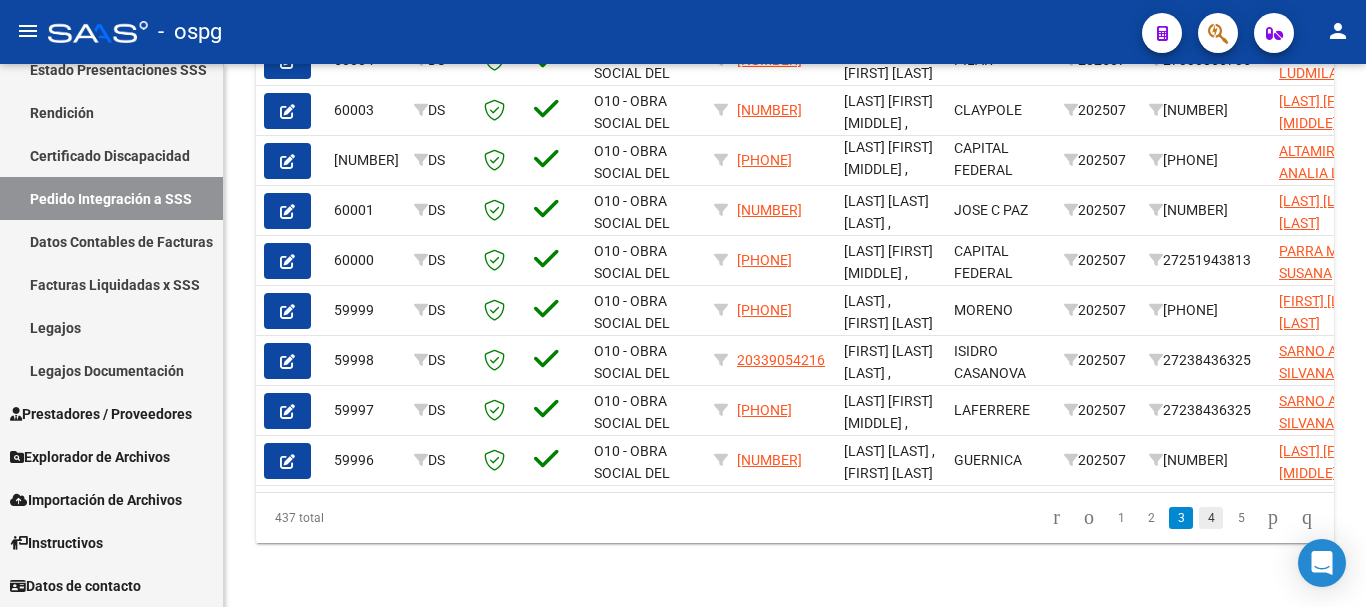 click on "4" 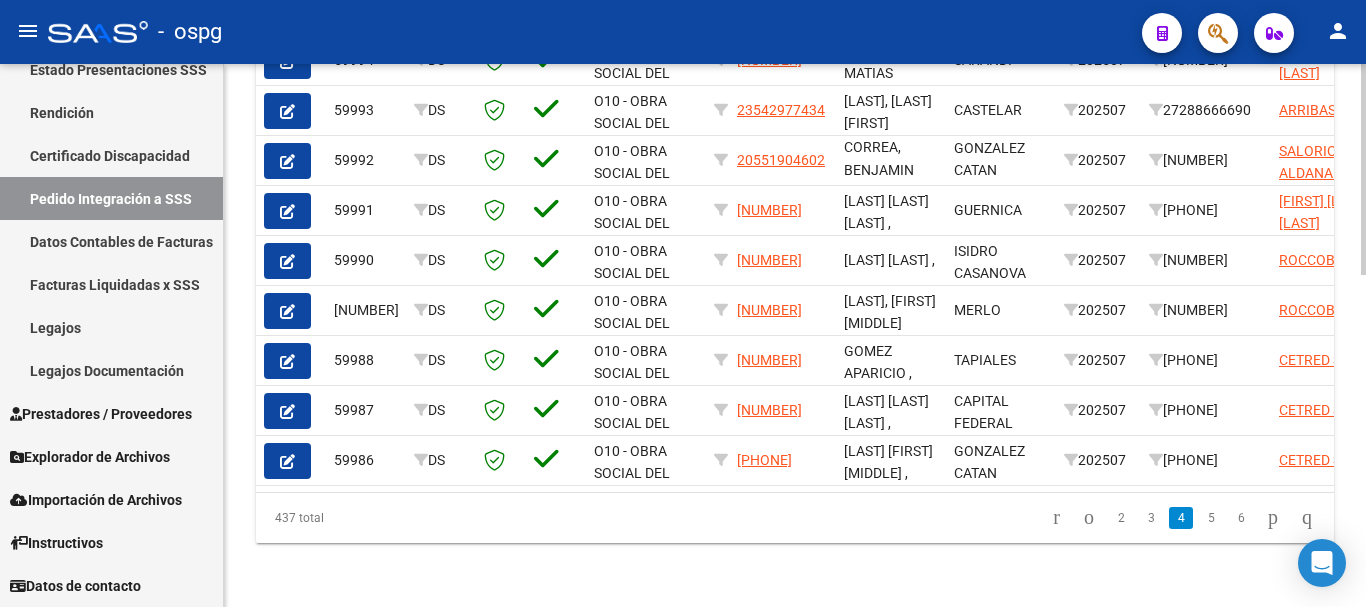 scroll, scrollTop: 856, scrollLeft: 0, axis: vertical 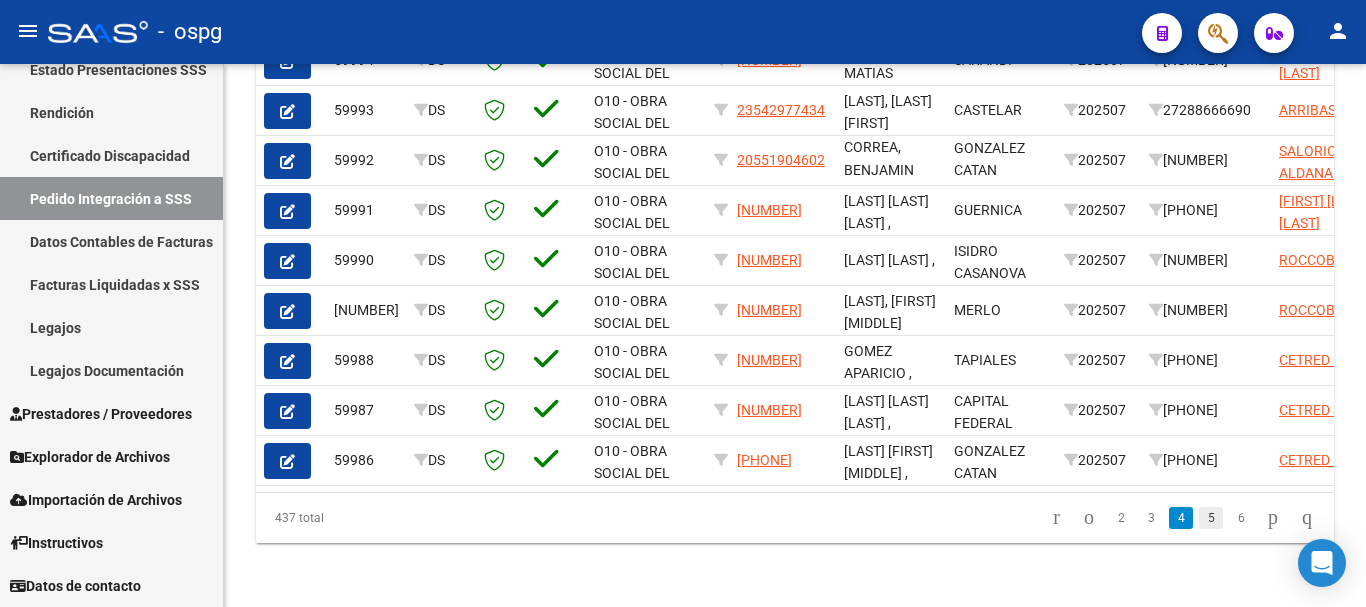 click on "5" 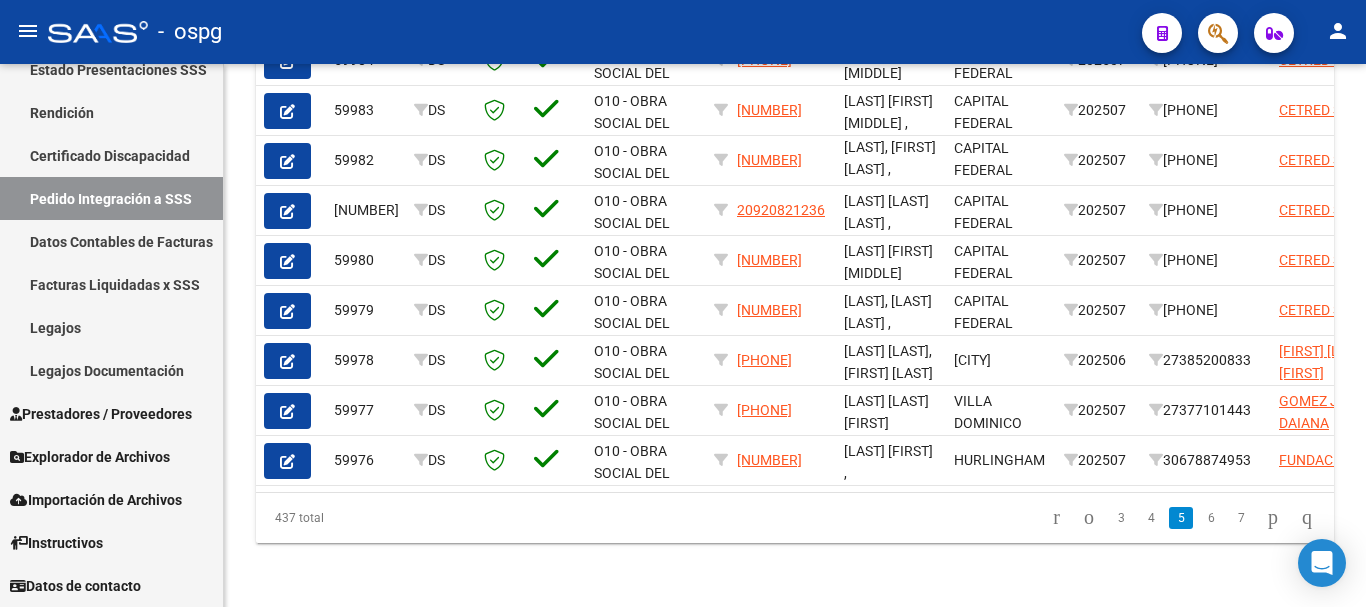 scroll, scrollTop: 856, scrollLeft: 0, axis: vertical 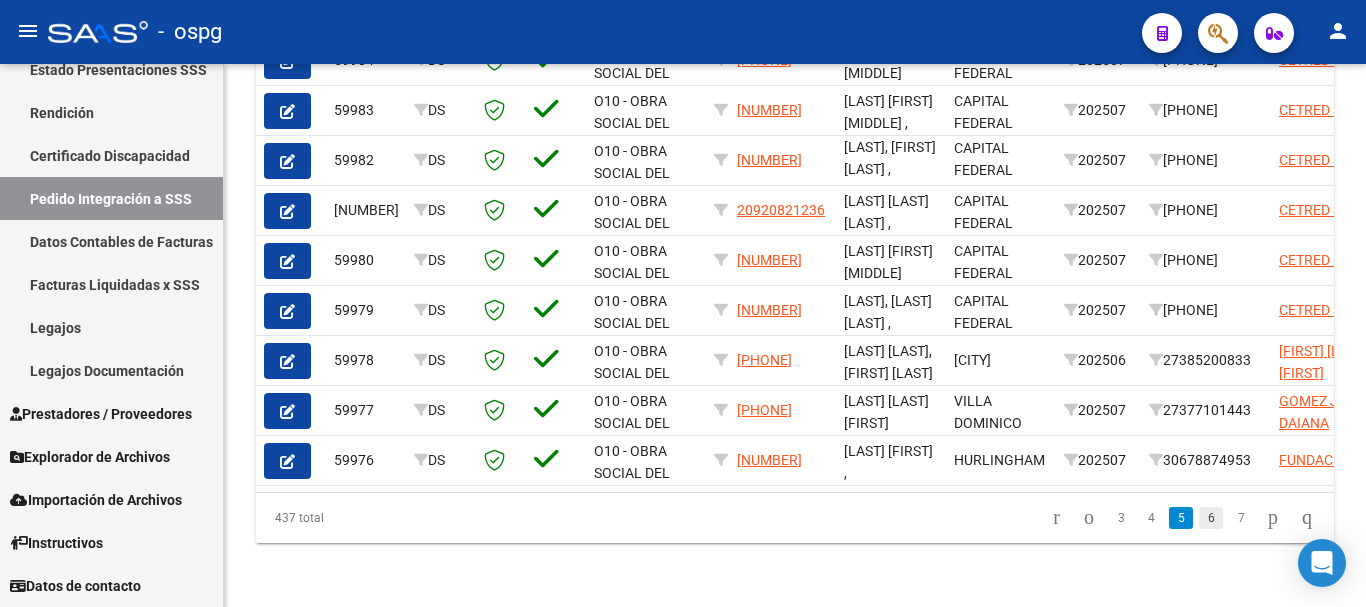 click on "6" 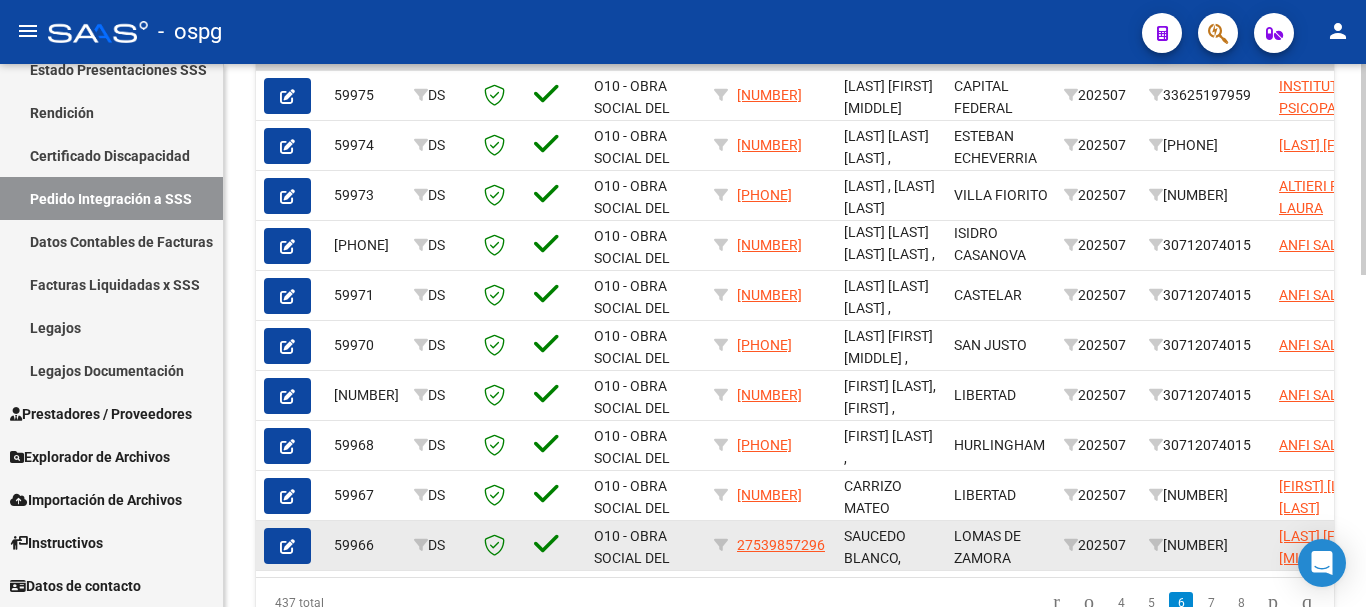 scroll, scrollTop: 856, scrollLeft: 0, axis: vertical 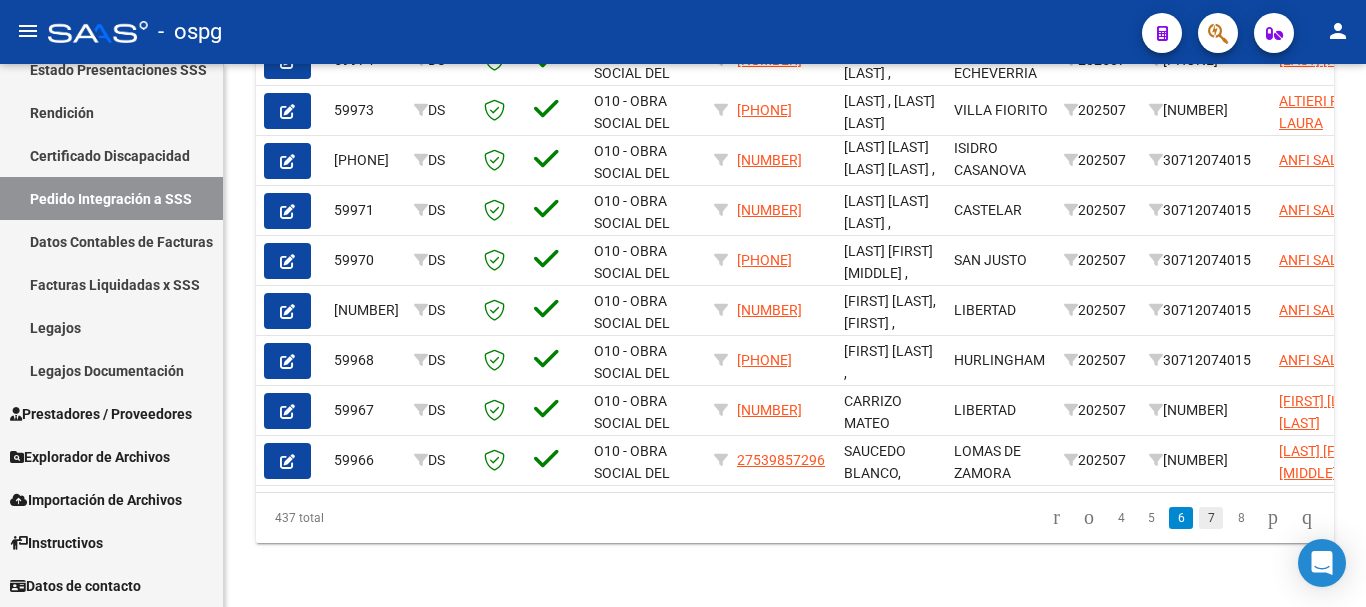 click on "7" 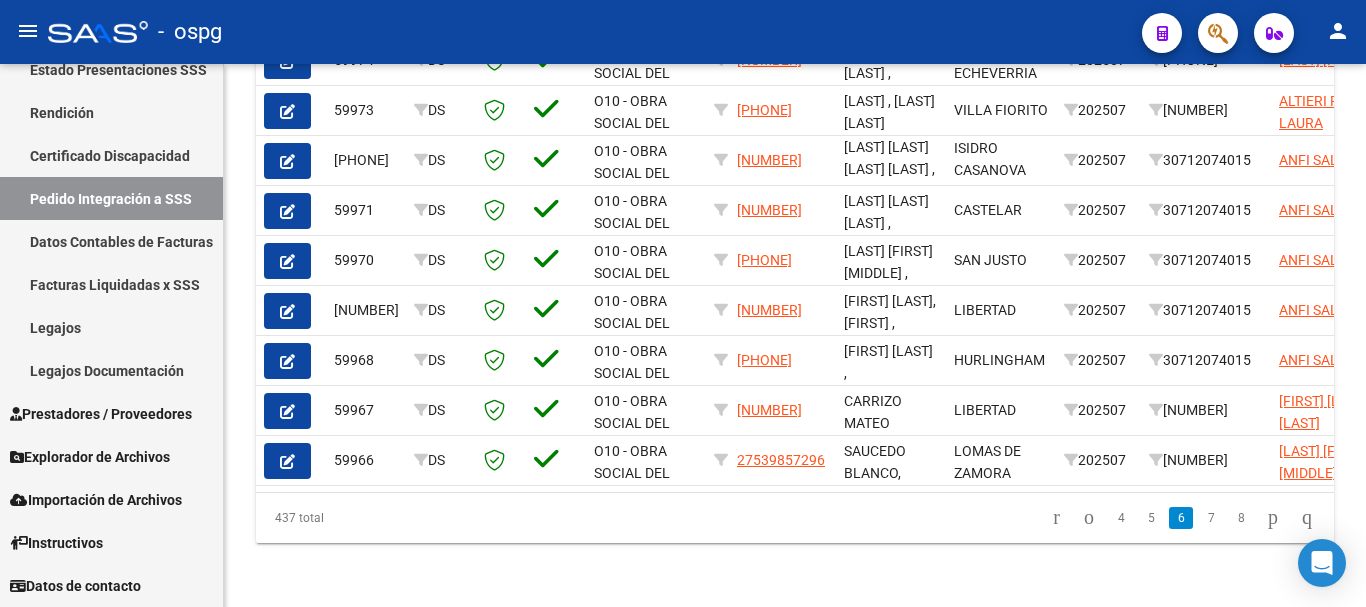 scroll, scrollTop: 861, scrollLeft: 0, axis: vertical 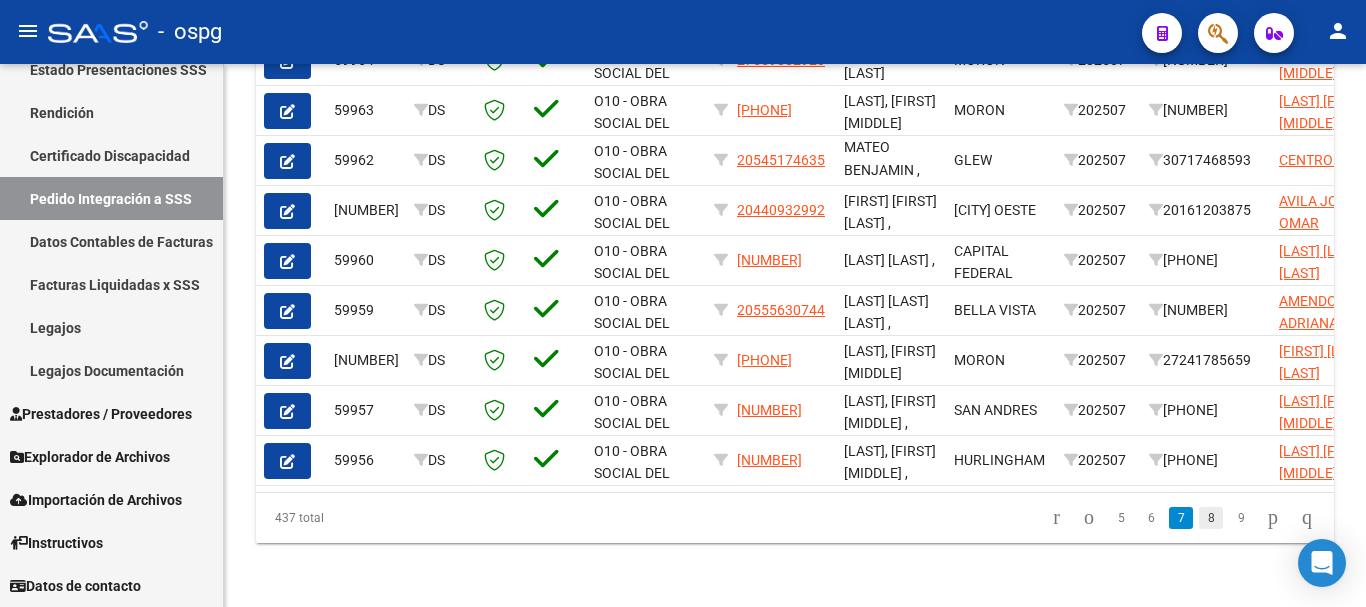 click on "8" 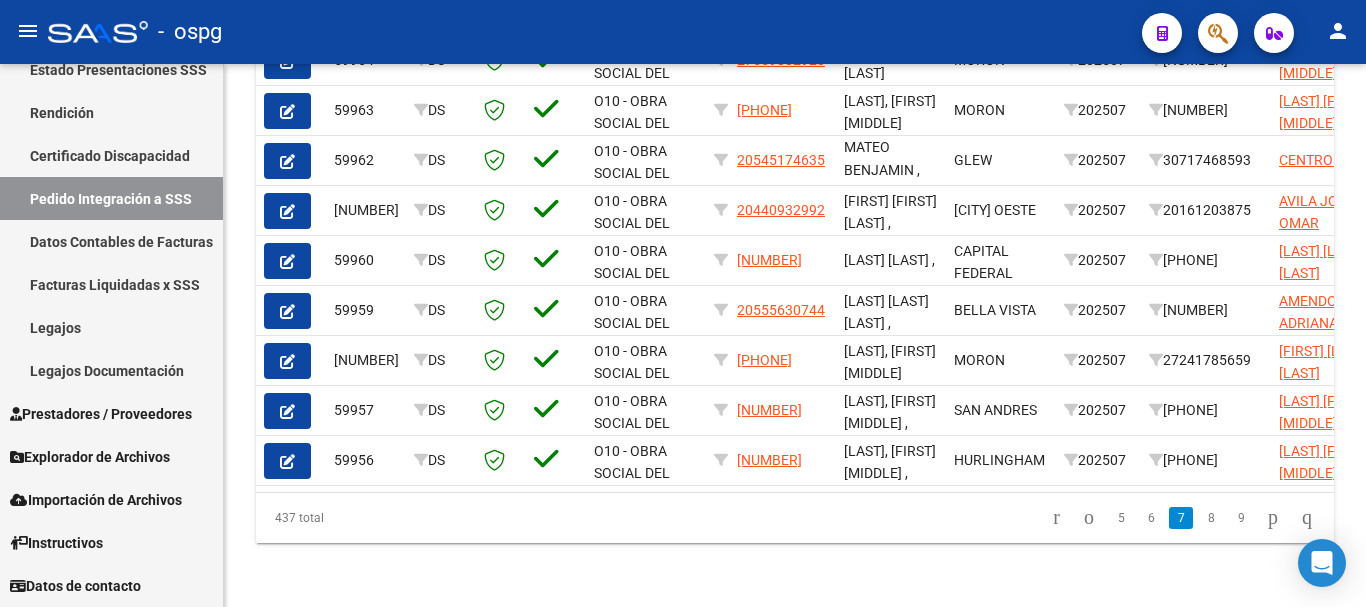 scroll, scrollTop: 861, scrollLeft: 0, axis: vertical 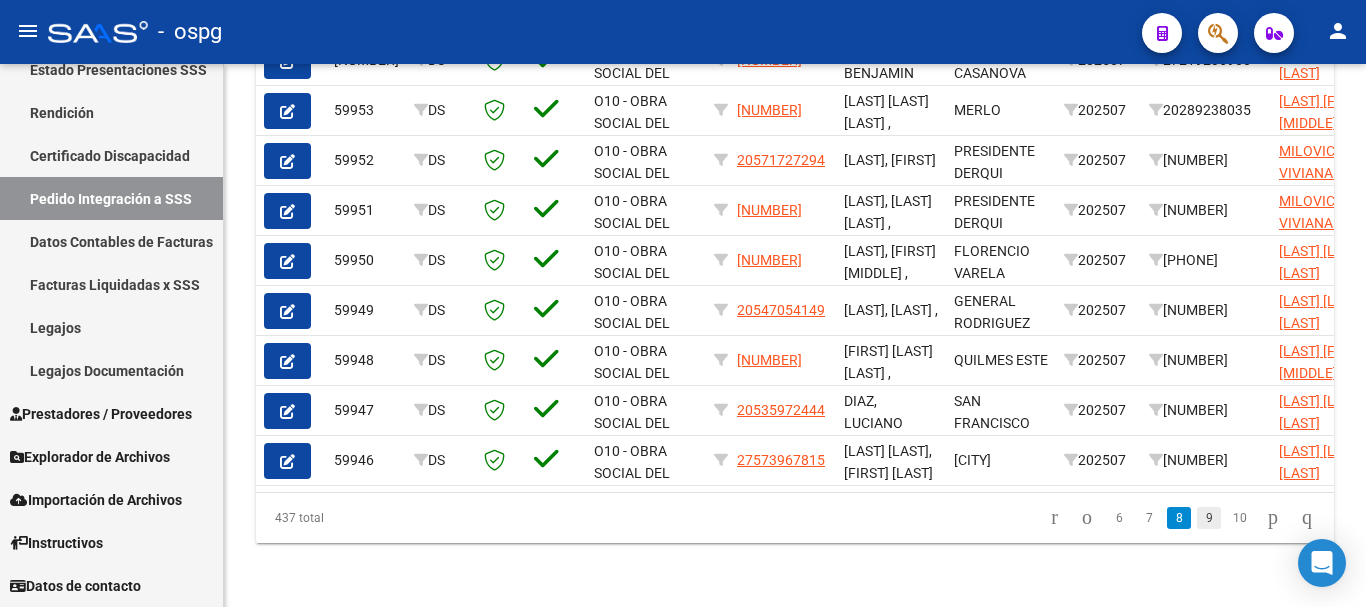 click on "9" 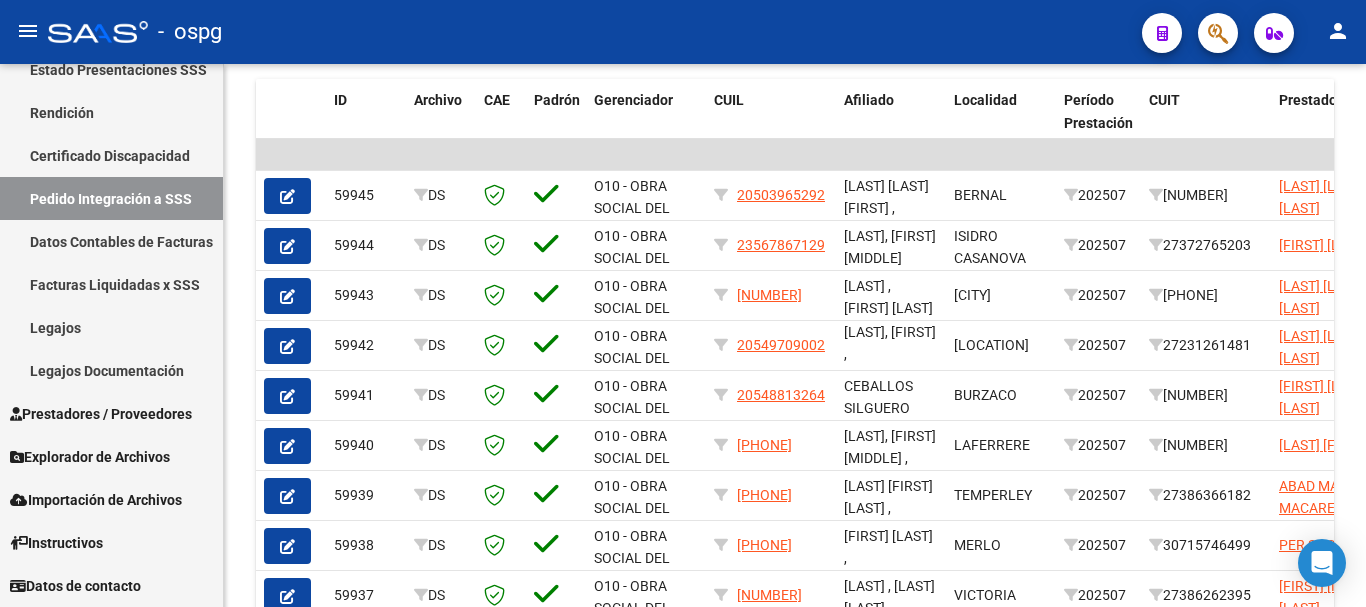 scroll, scrollTop: 856, scrollLeft: 0, axis: vertical 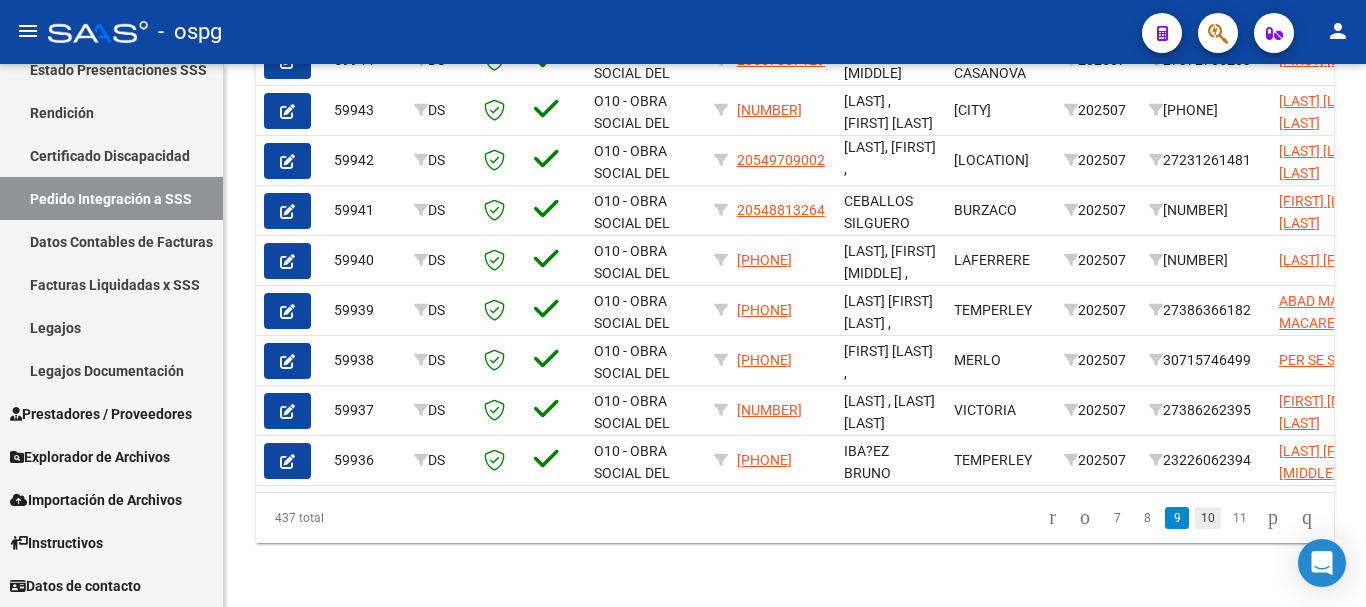 click on "10" 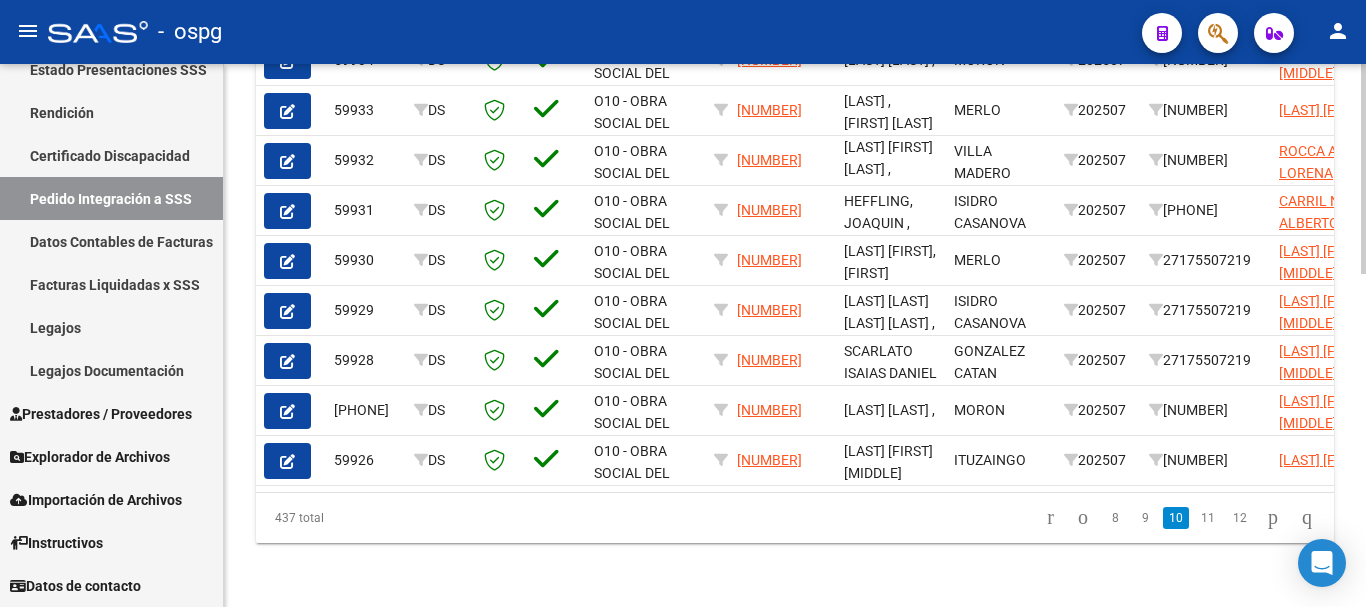 scroll, scrollTop: 856, scrollLeft: 0, axis: vertical 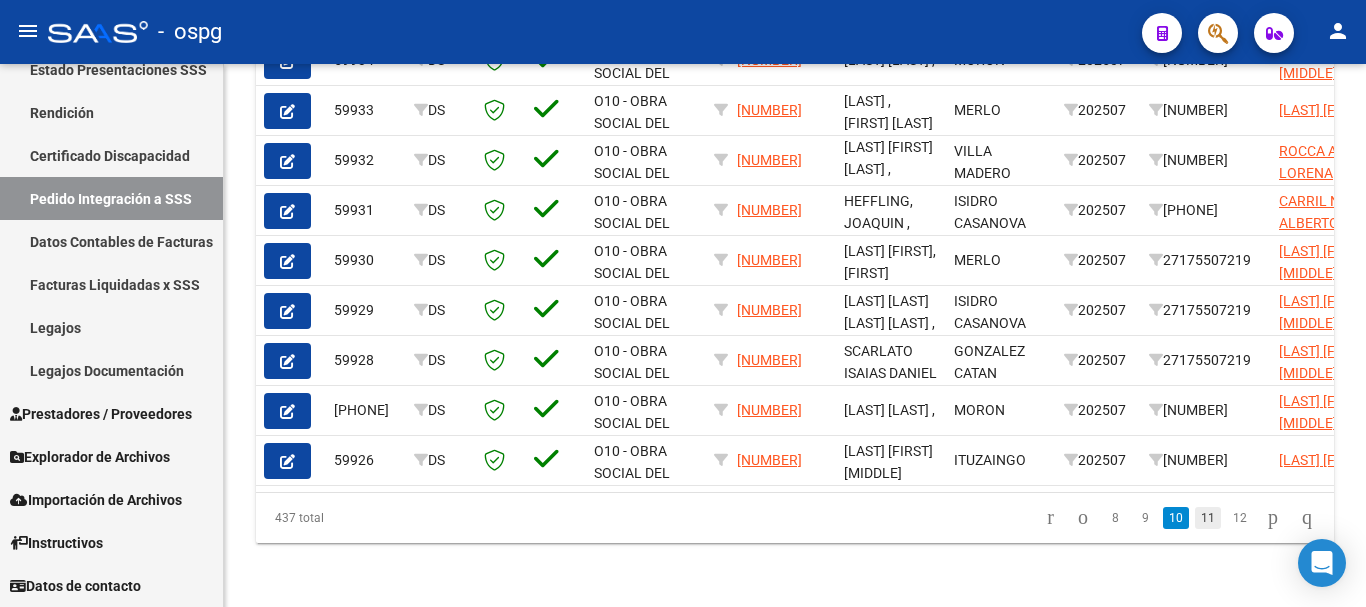 click on "11" 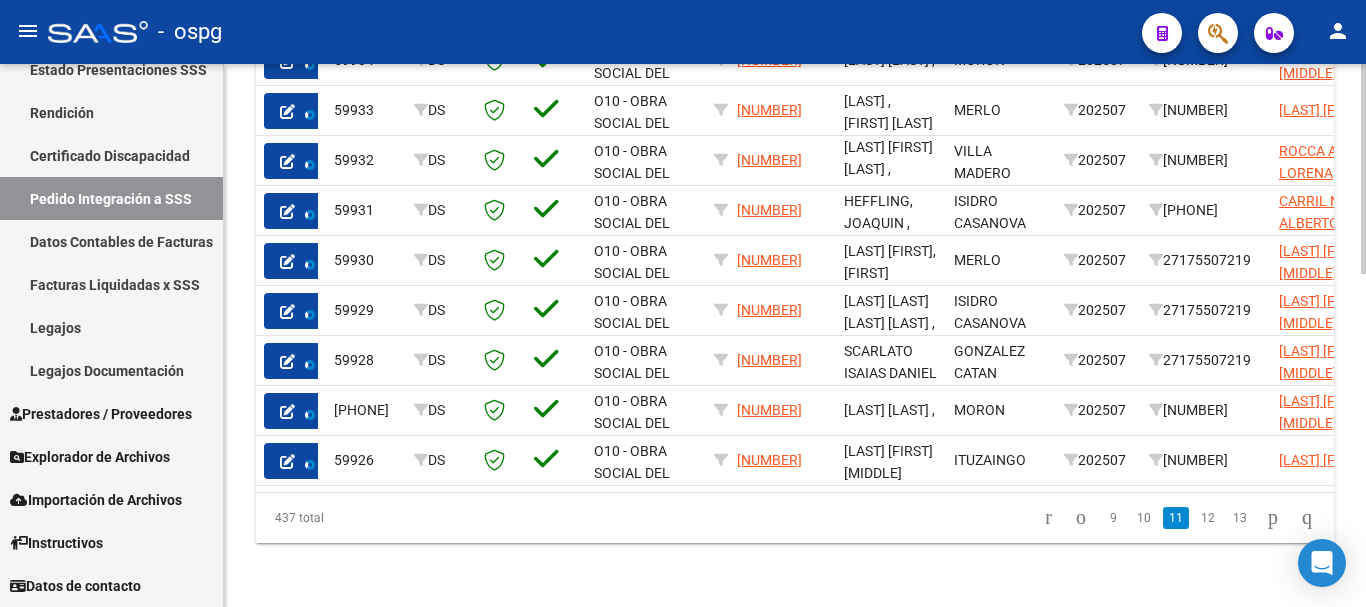 scroll, scrollTop: 861, scrollLeft: 0, axis: vertical 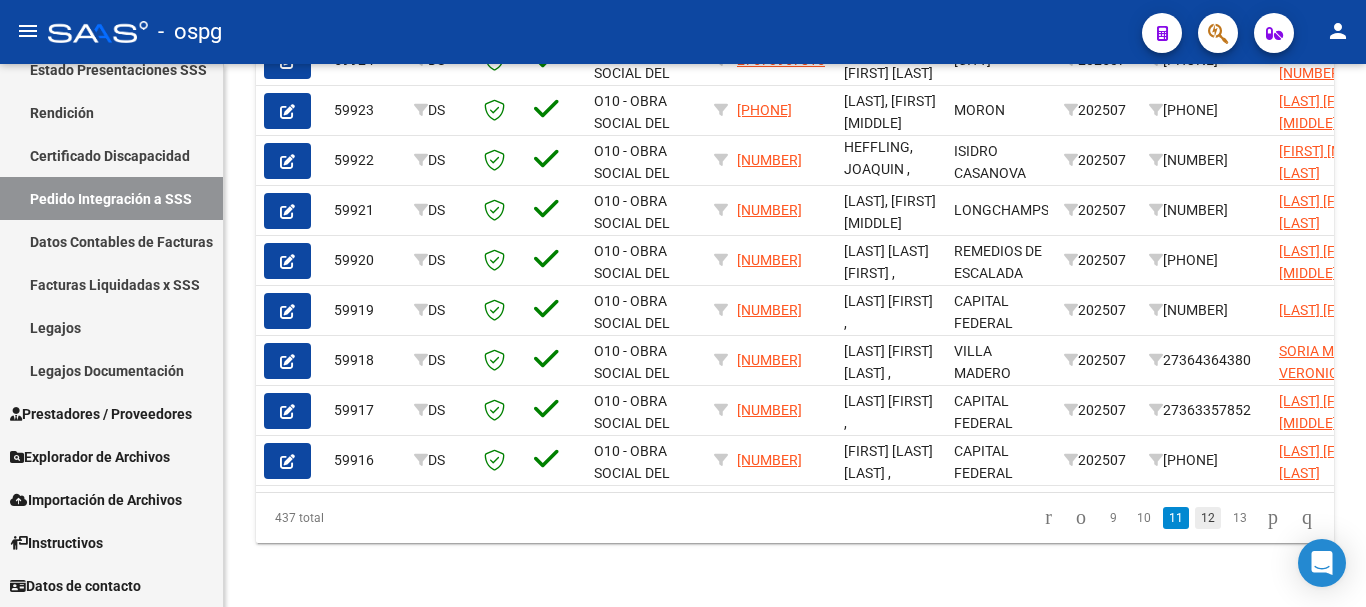 click on "12" 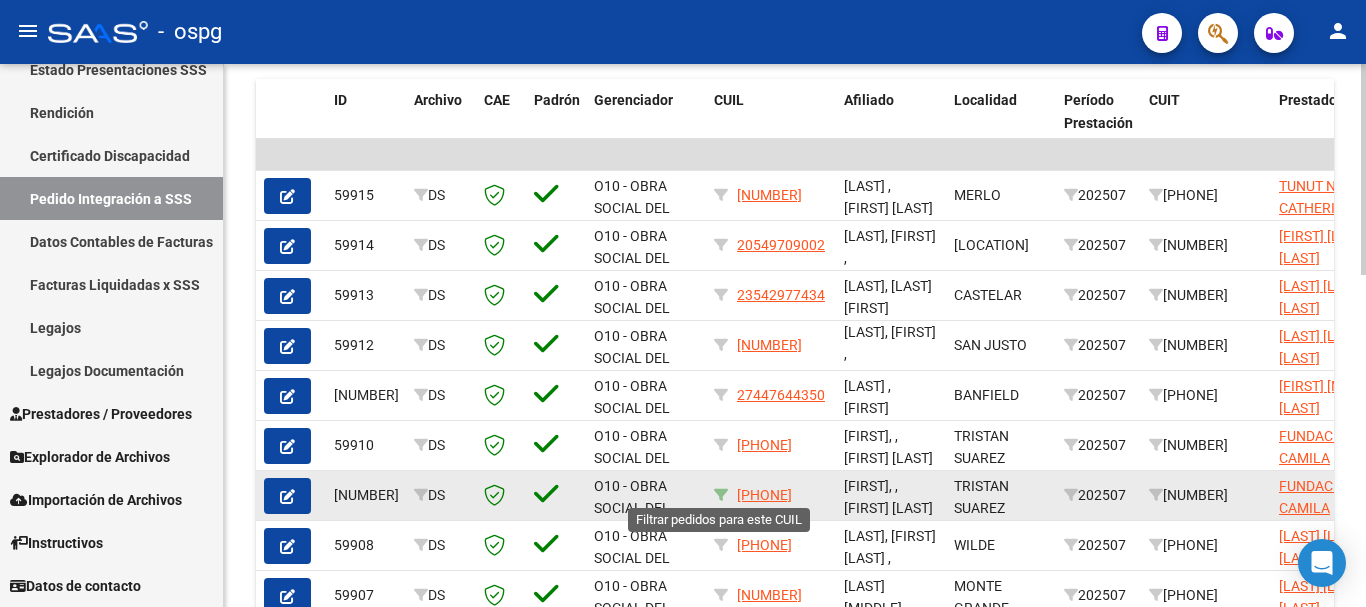 scroll, scrollTop: 856, scrollLeft: 0, axis: vertical 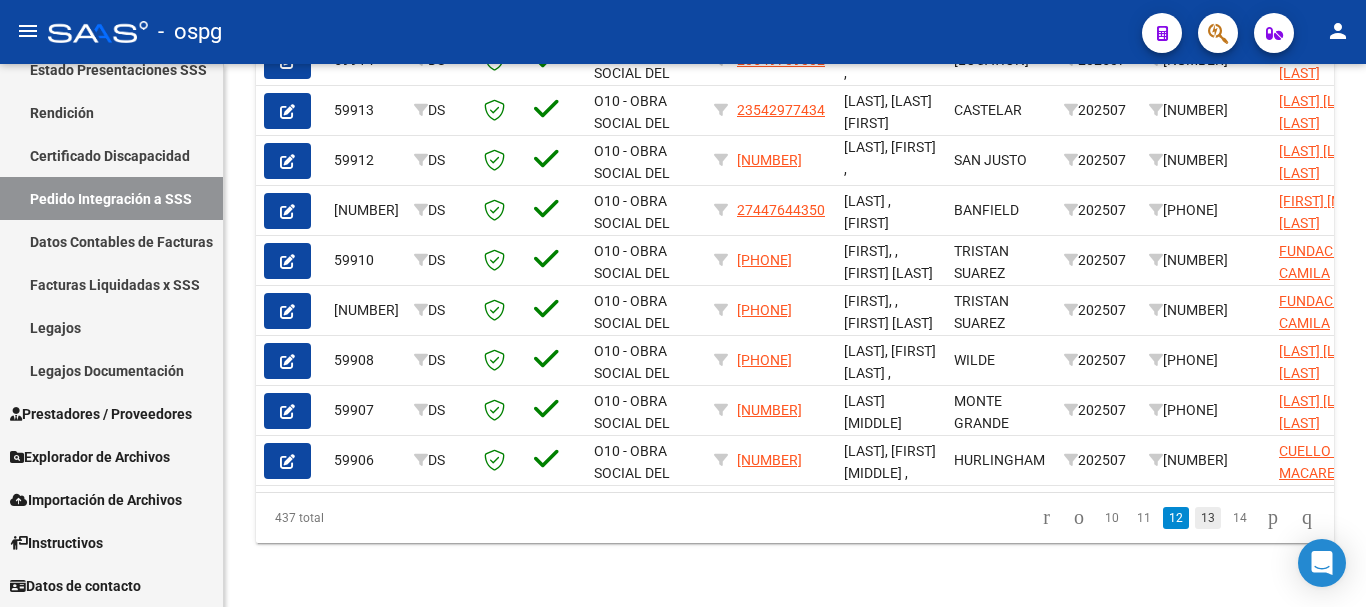 click on "13" 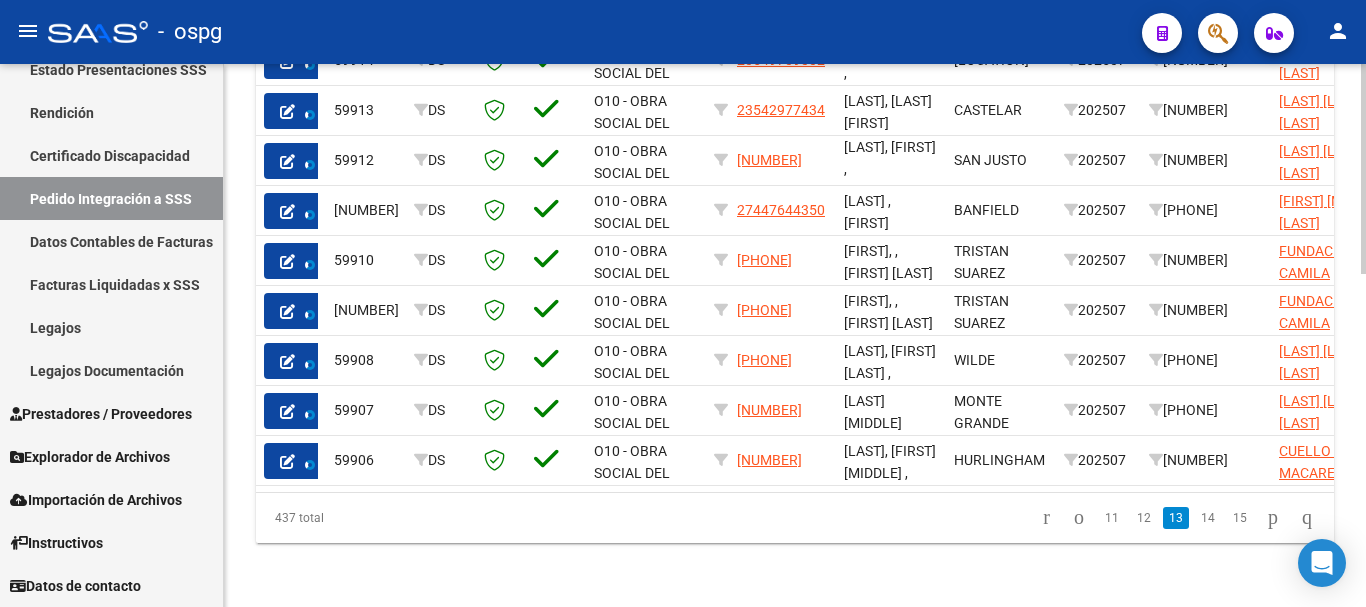 scroll, scrollTop: 856, scrollLeft: 0, axis: vertical 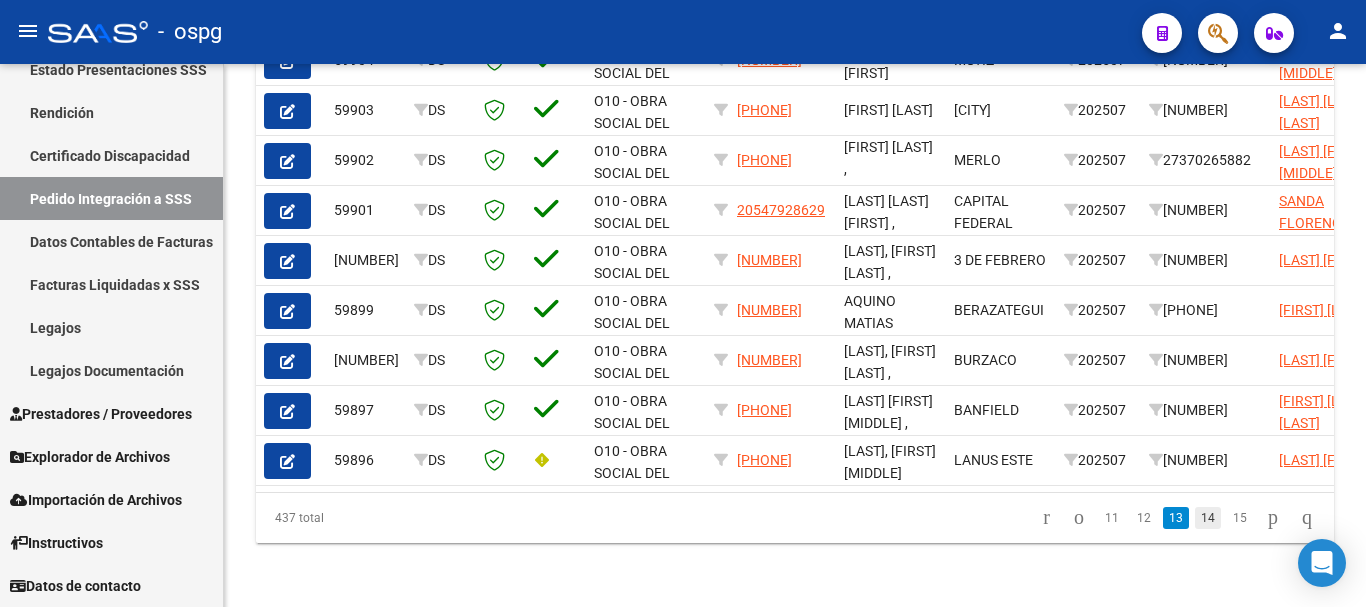 click on "14" 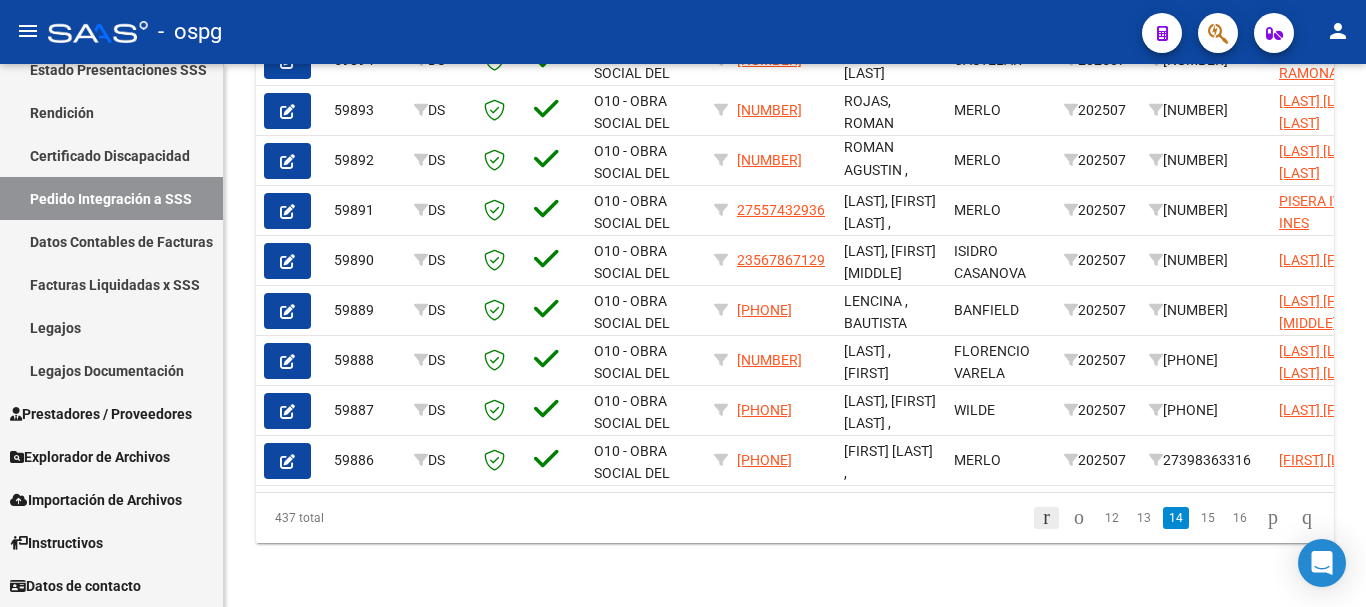 scroll, scrollTop: 856, scrollLeft: 0, axis: vertical 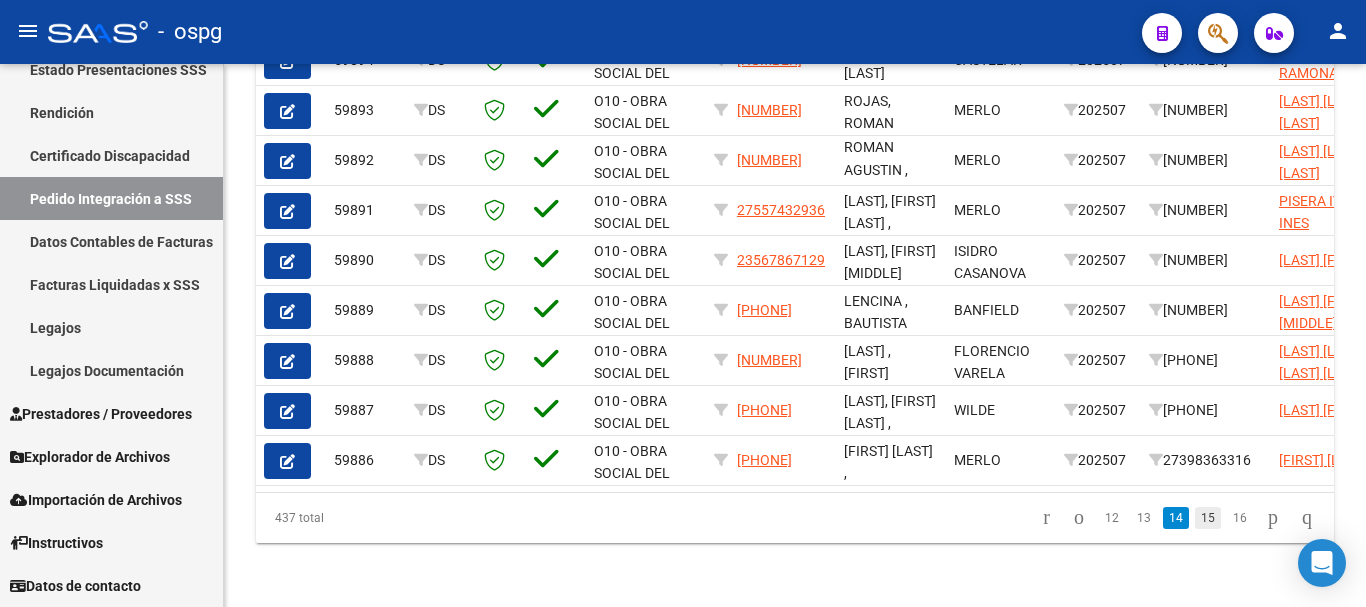 click on "15" 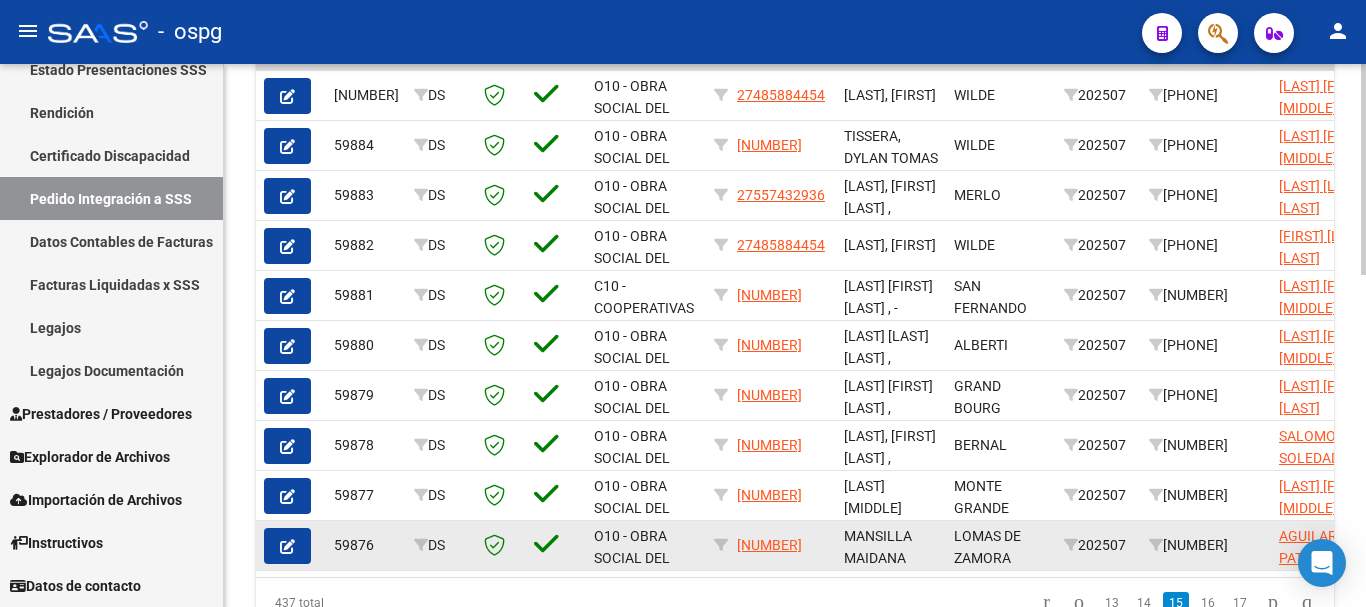 scroll, scrollTop: 856, scrollLeft: 0, axis: vertical 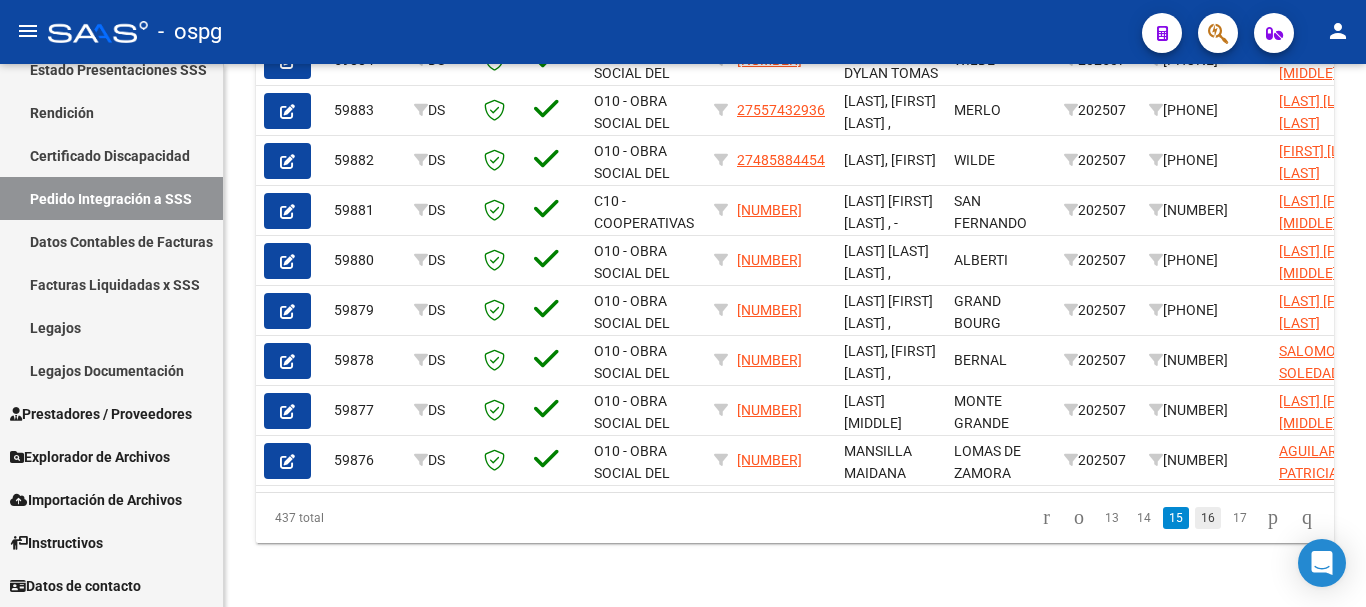 click on "16" 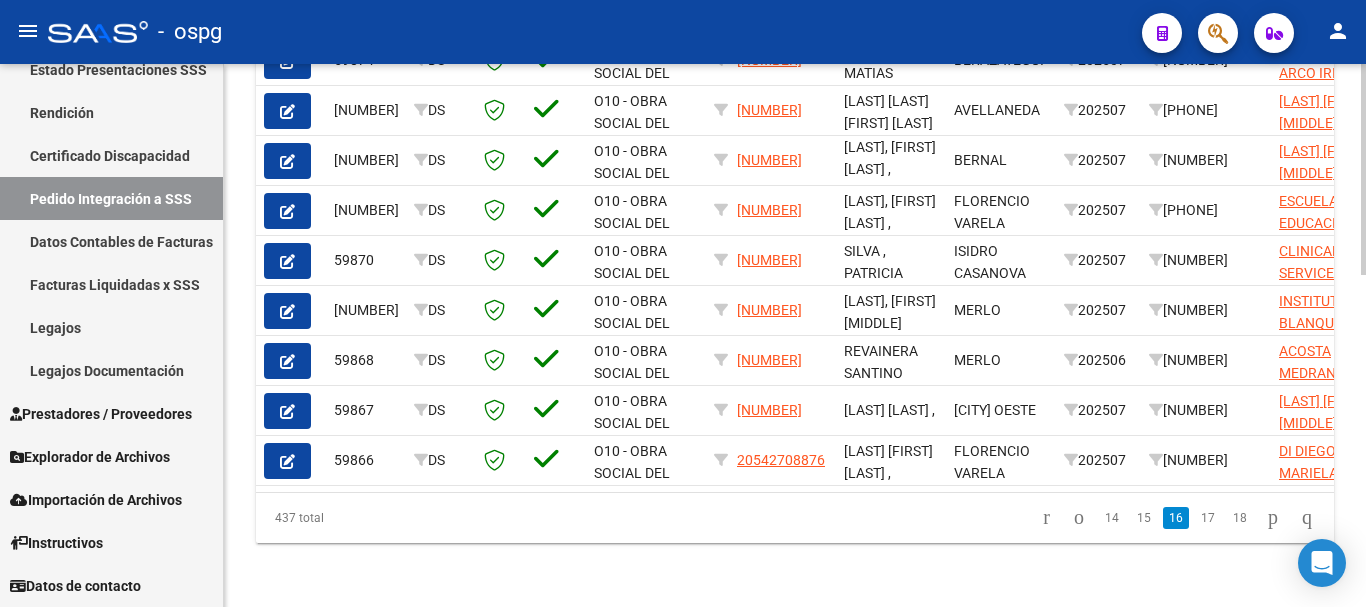 scroll, scrollTop: 856, scrollLeft: 0, axis: vertical 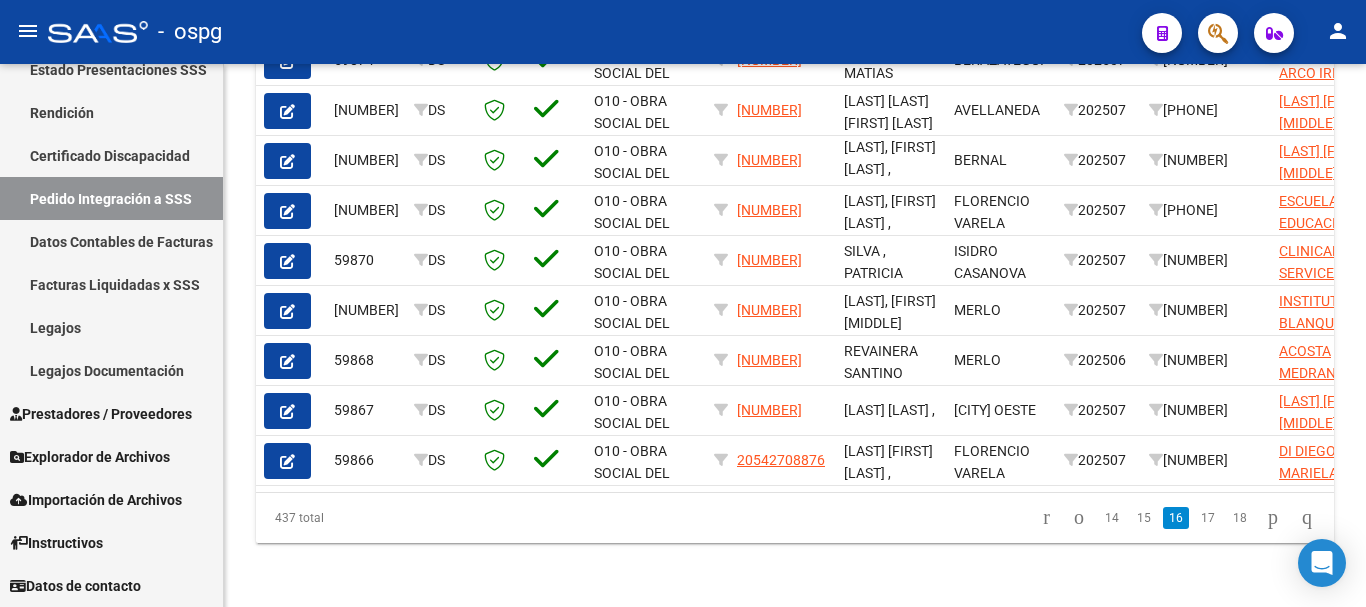 click on "17" 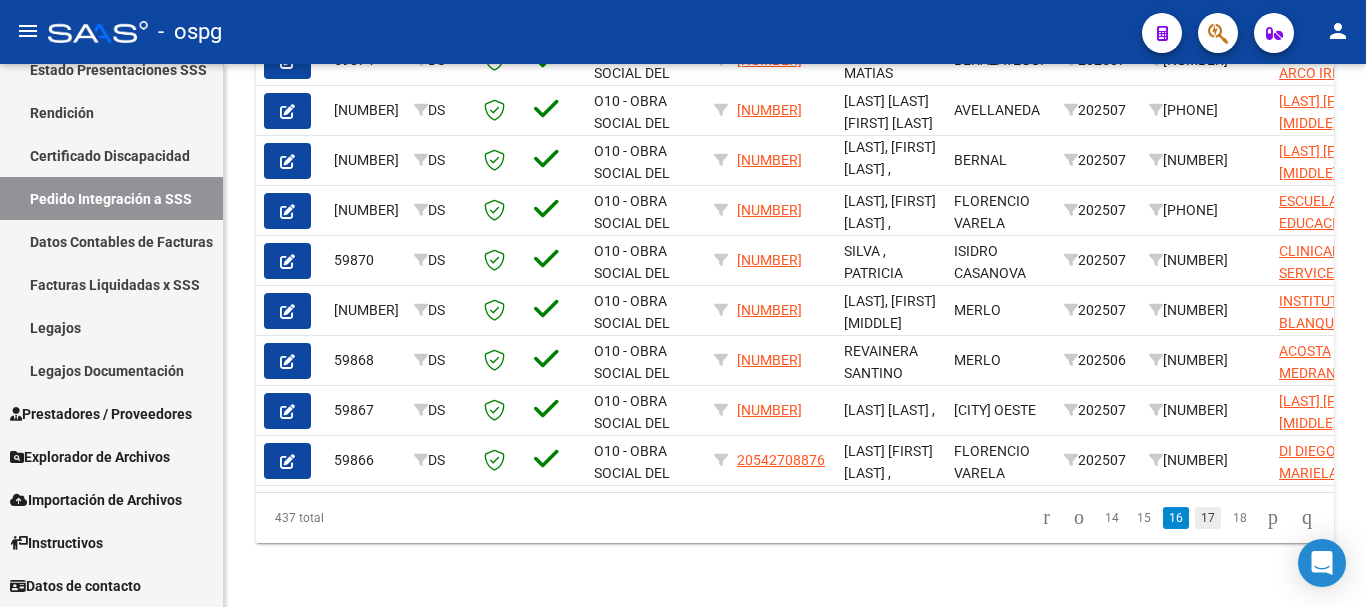 click on "17" 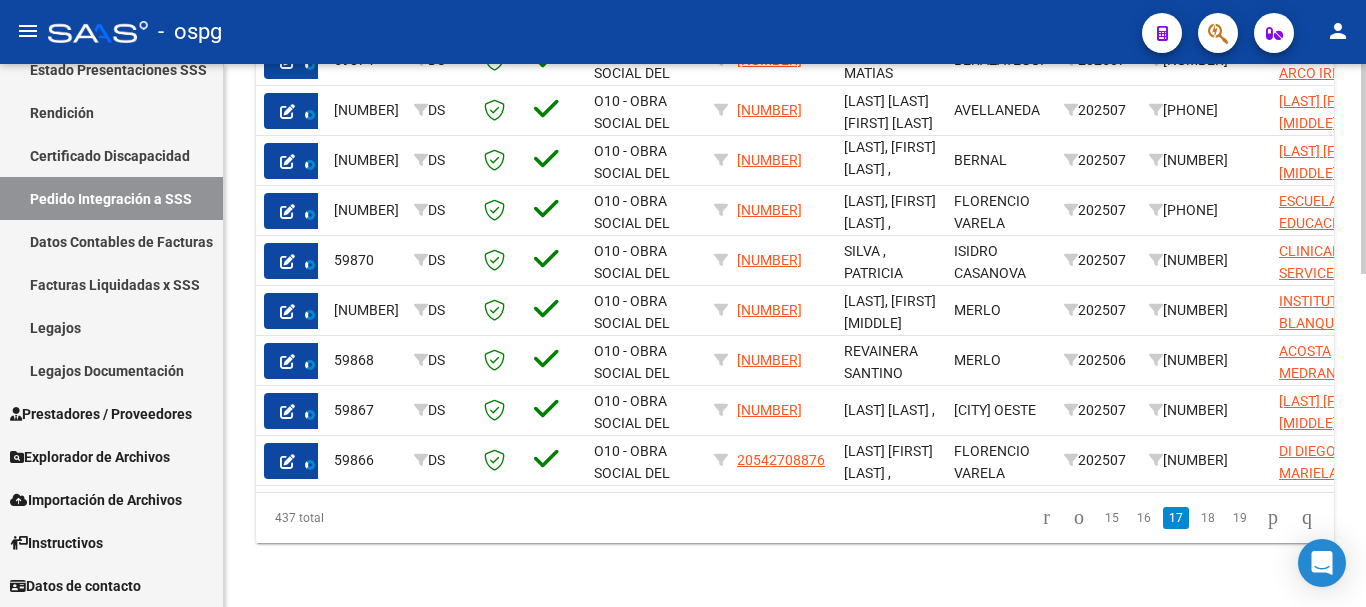 scroll, scrollTop: 861, scrollLeft: 0, axis: vertical 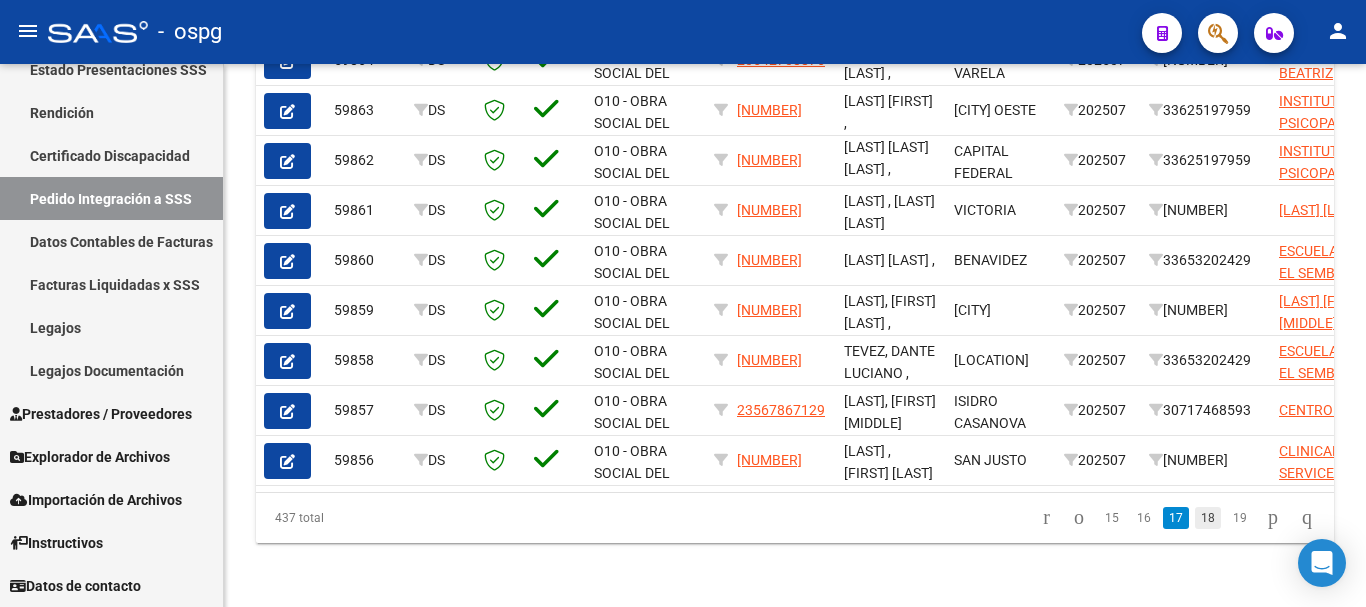 click on "18" 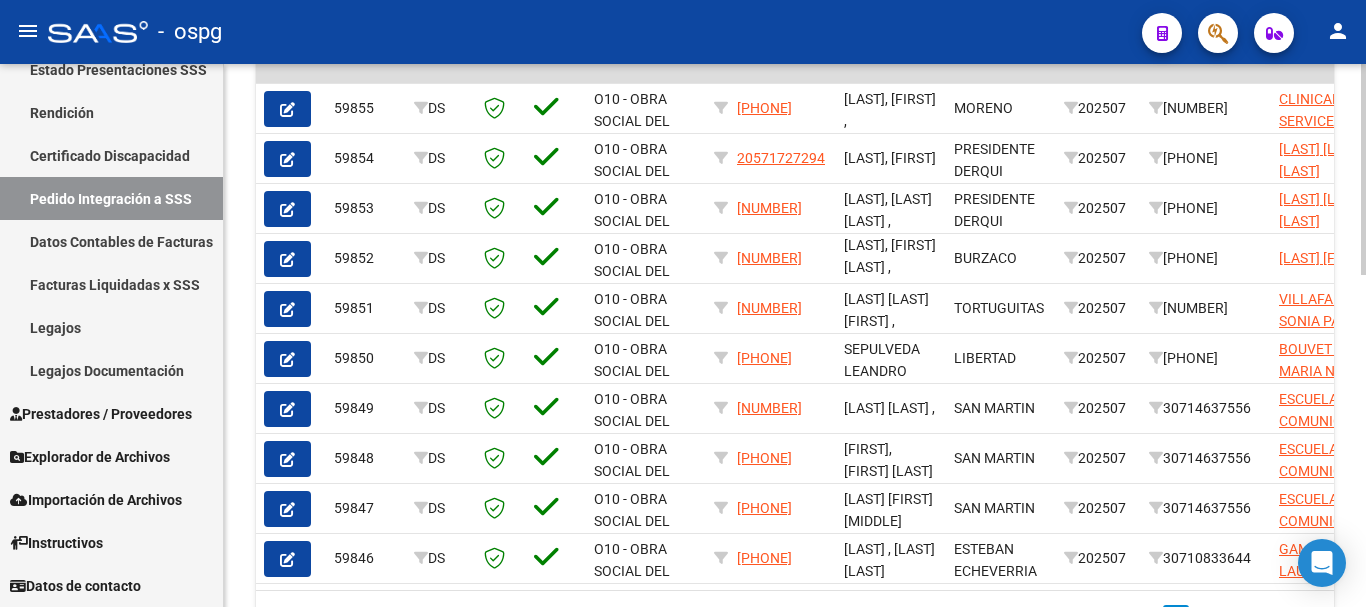 scroll, scrollTop: 856, scrollLeft: 0, axis: vertical 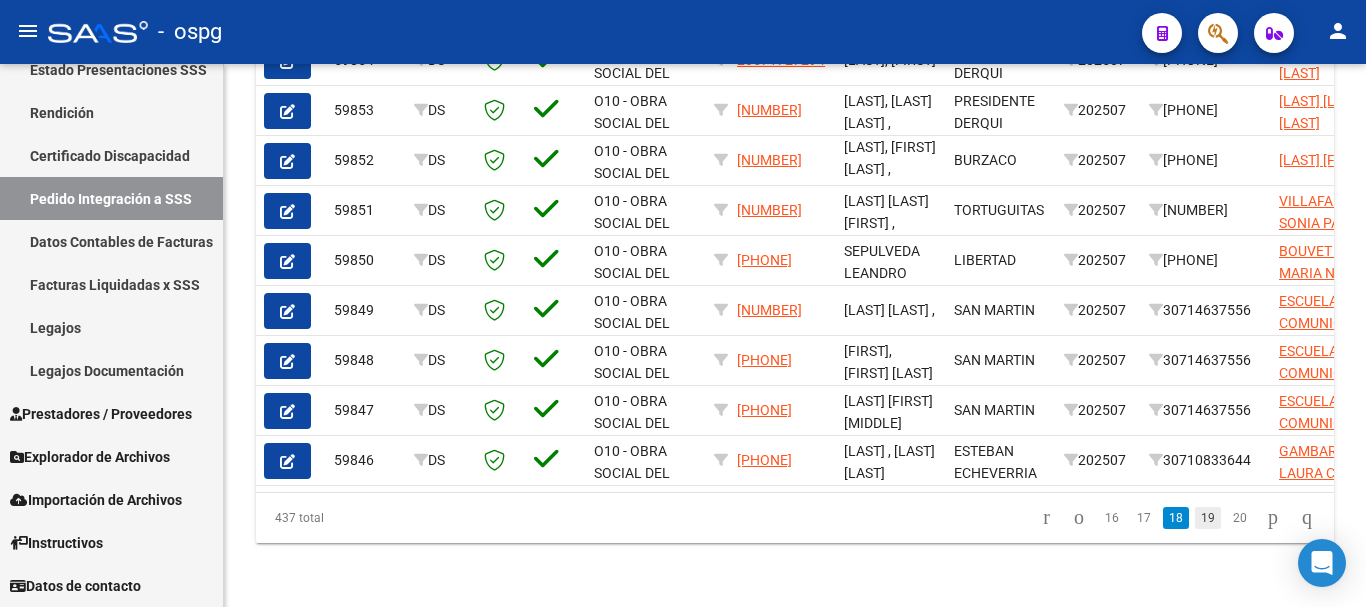 click on "19" 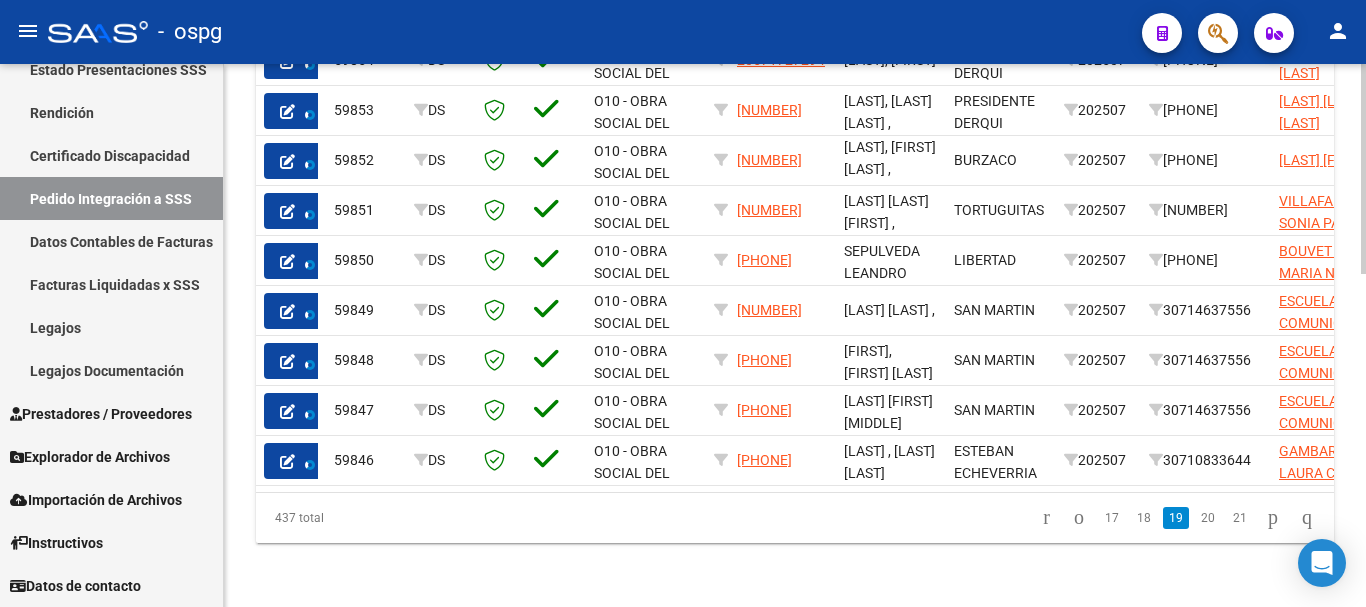 scroll, scrollTop: 856, scrollLeft: 0, axis: vertical 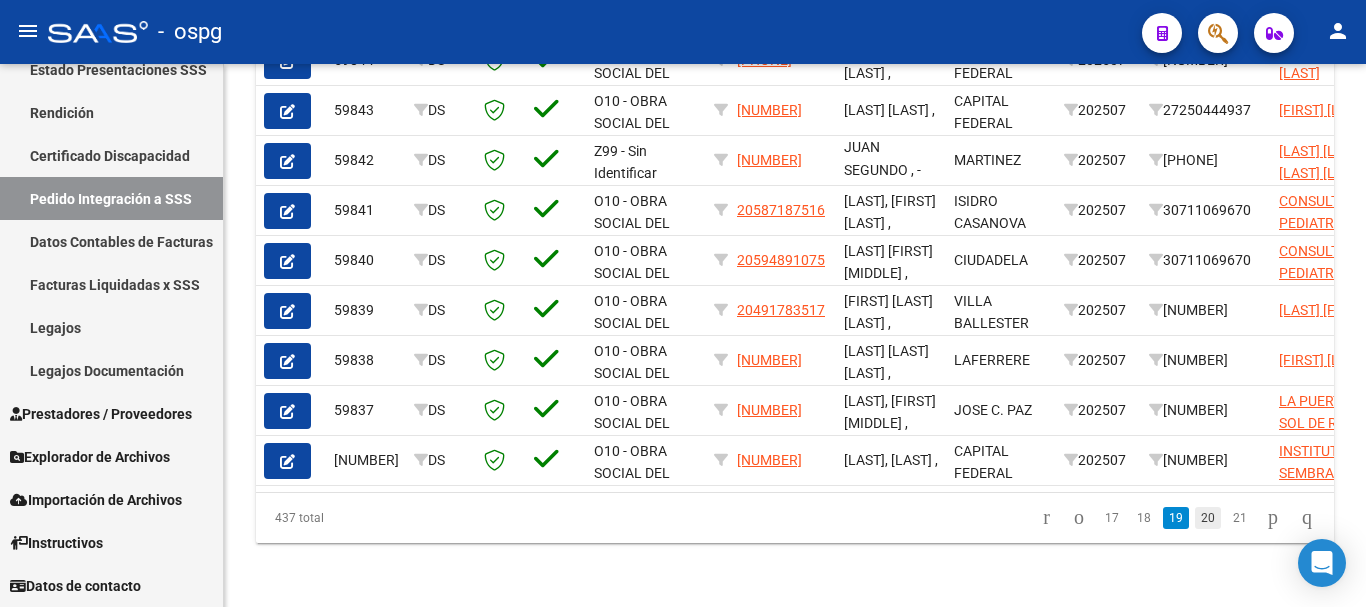 click on "20" 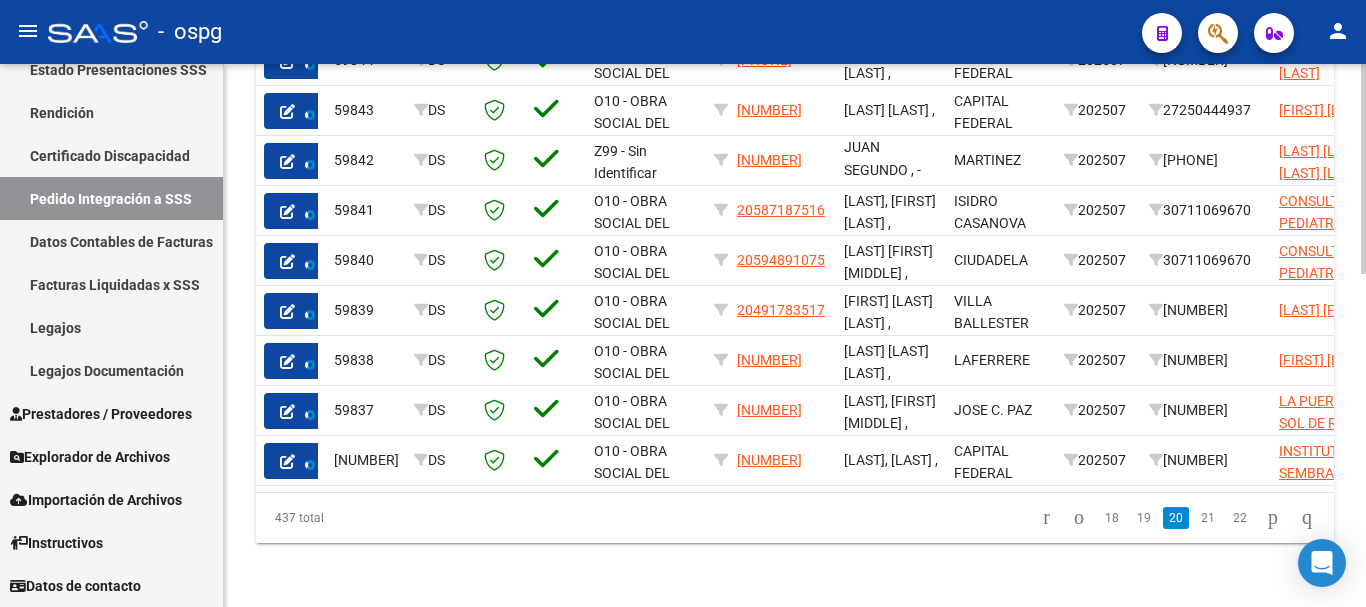 scroll, scrollTop: 856, scrollLeft: 0, axis: vertical 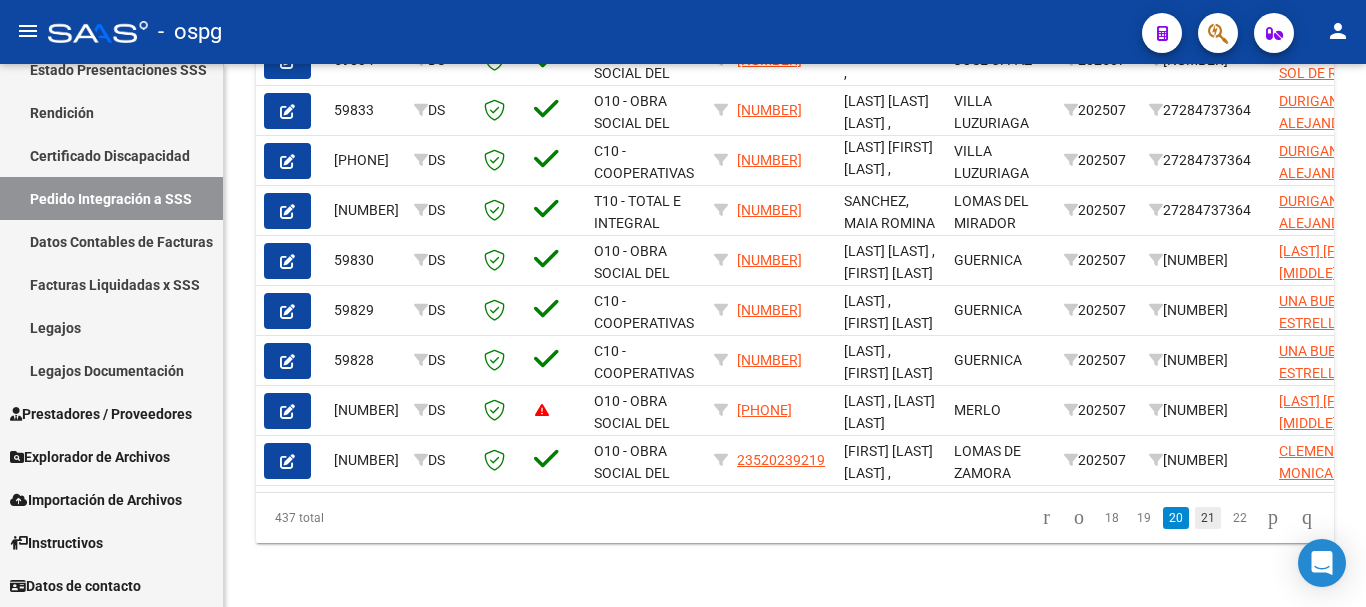 click on "21" 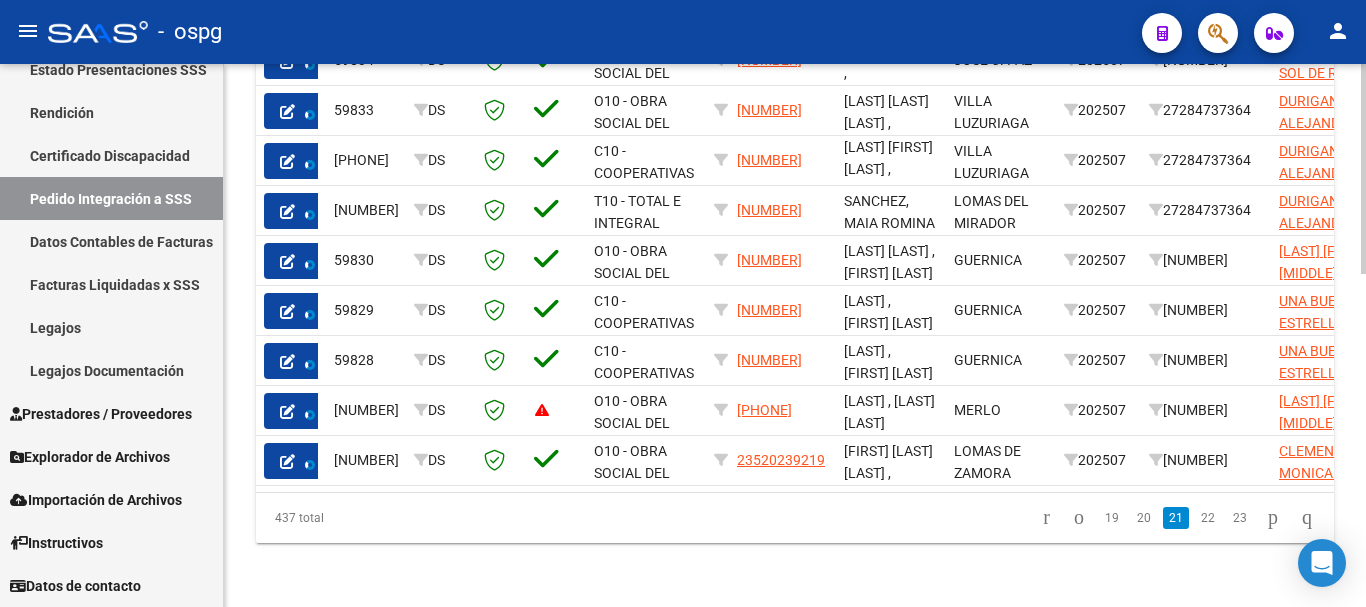 scroll, scrollTop: 861, scrollLeft: 0, axis: vertical 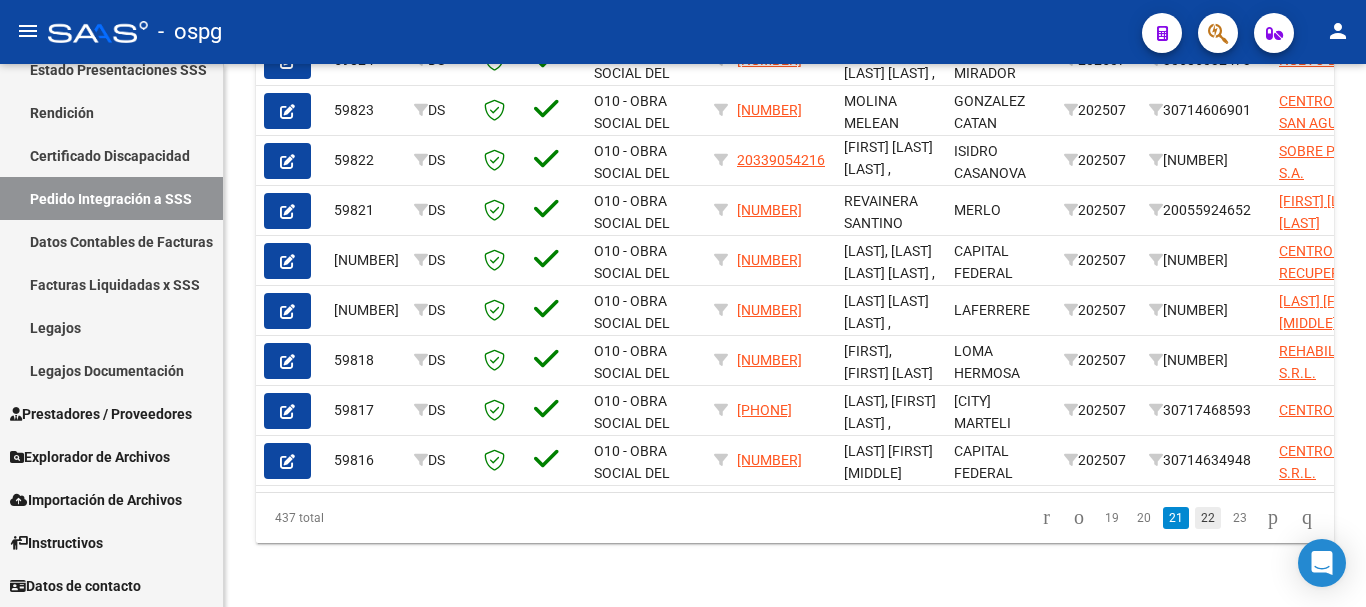 click on "22" 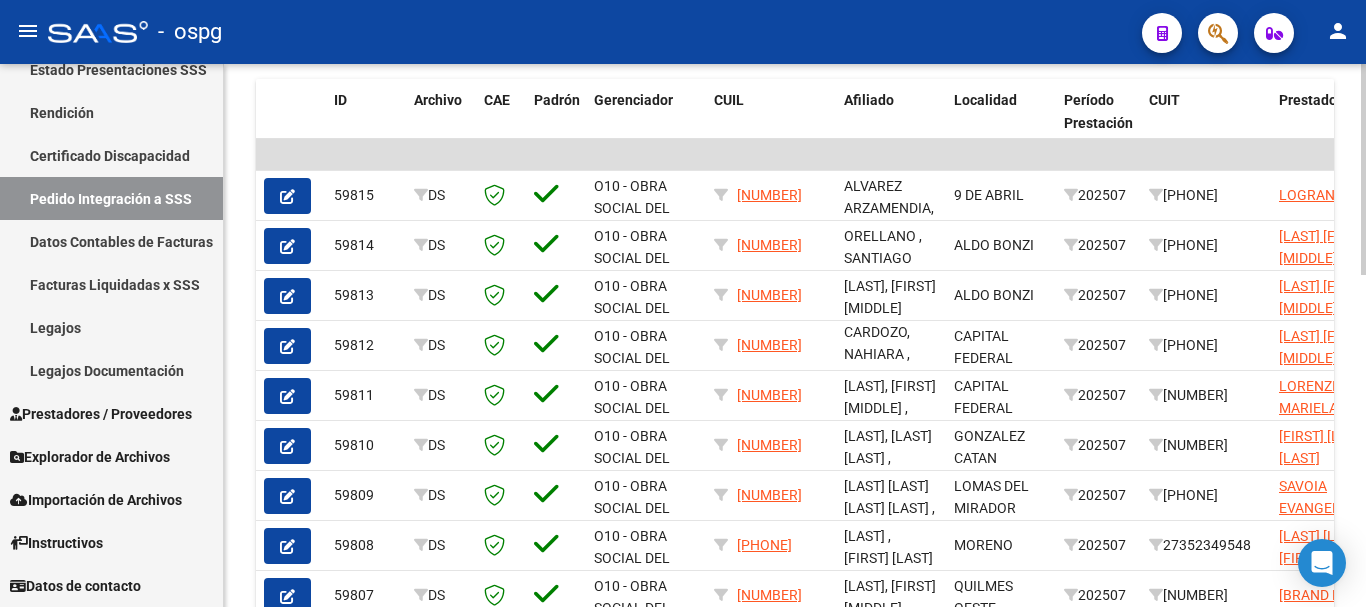 scroll, scrollTop: 856, scrollLeft: 0, axis: vertical 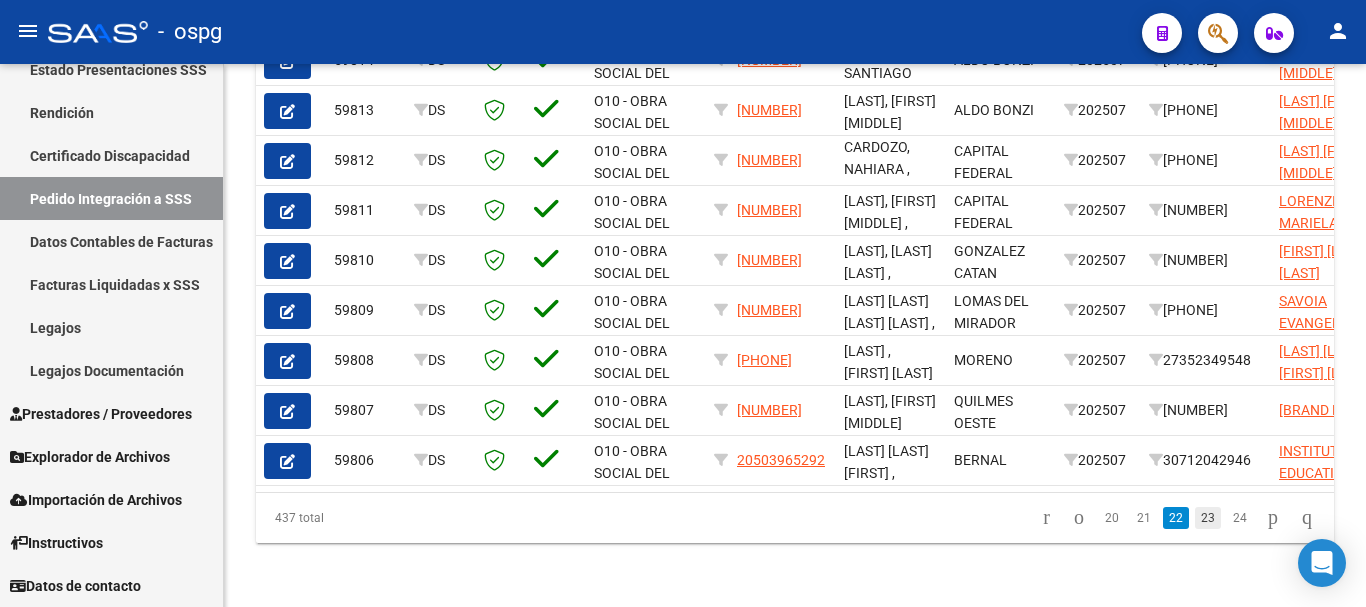 click on "23" 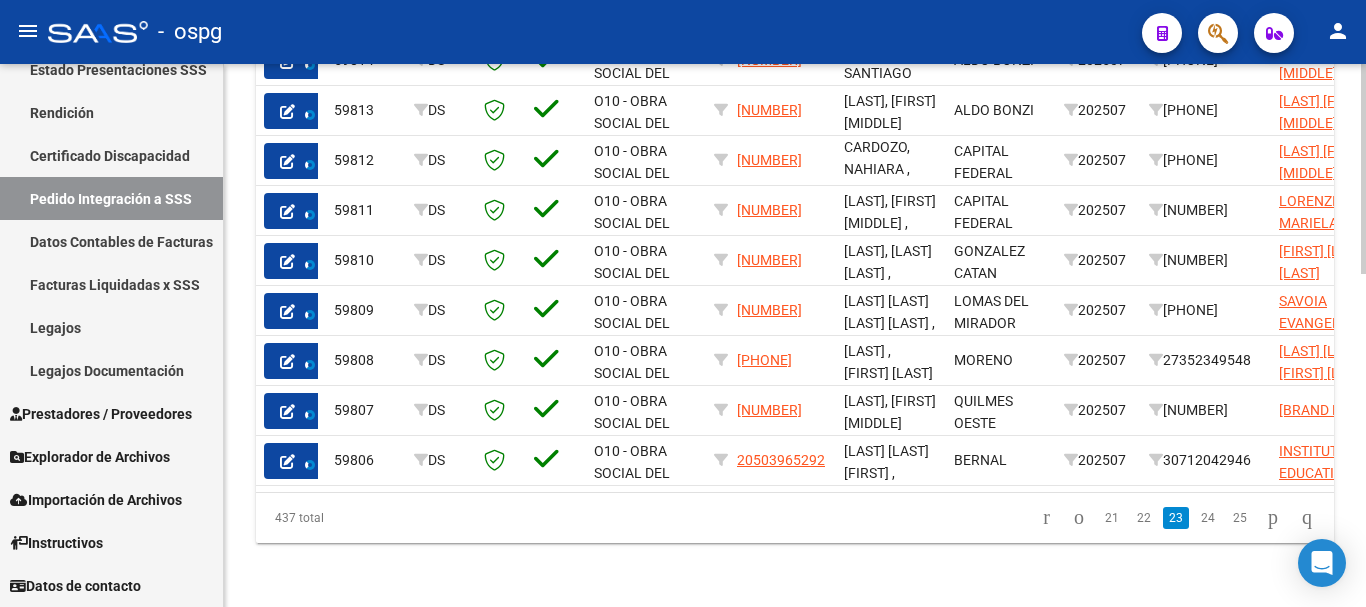 scroll, scrollTop: 856, scrollLeft: 0, axis: vertical 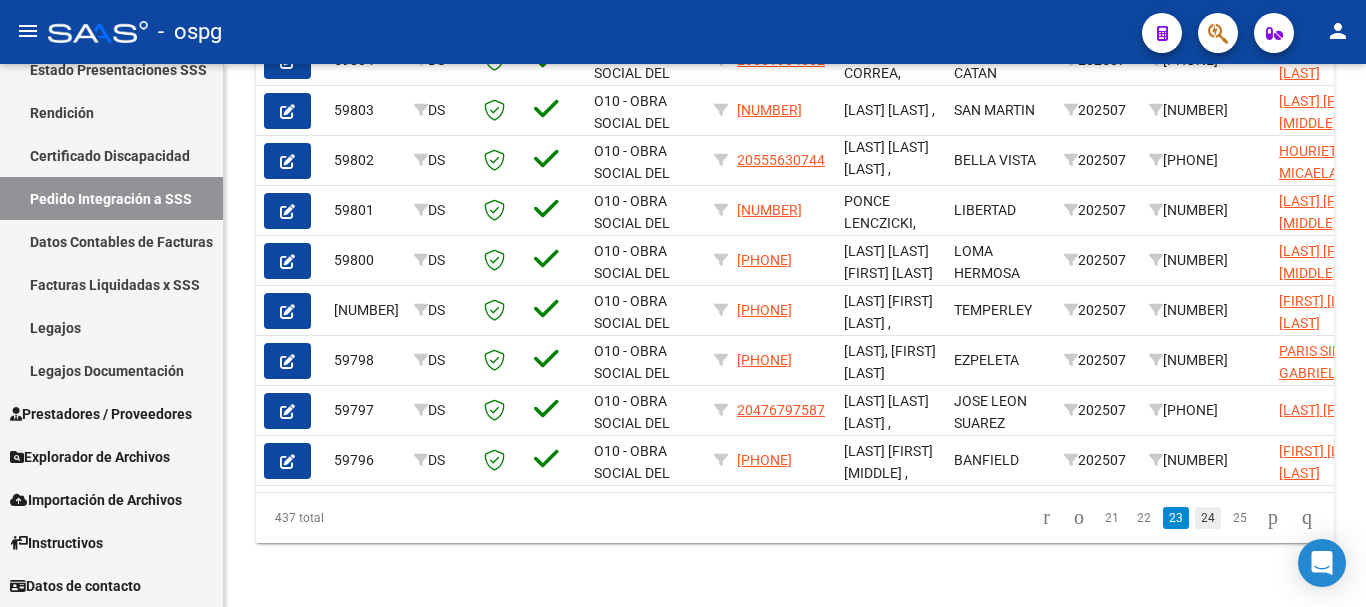 click on "24" 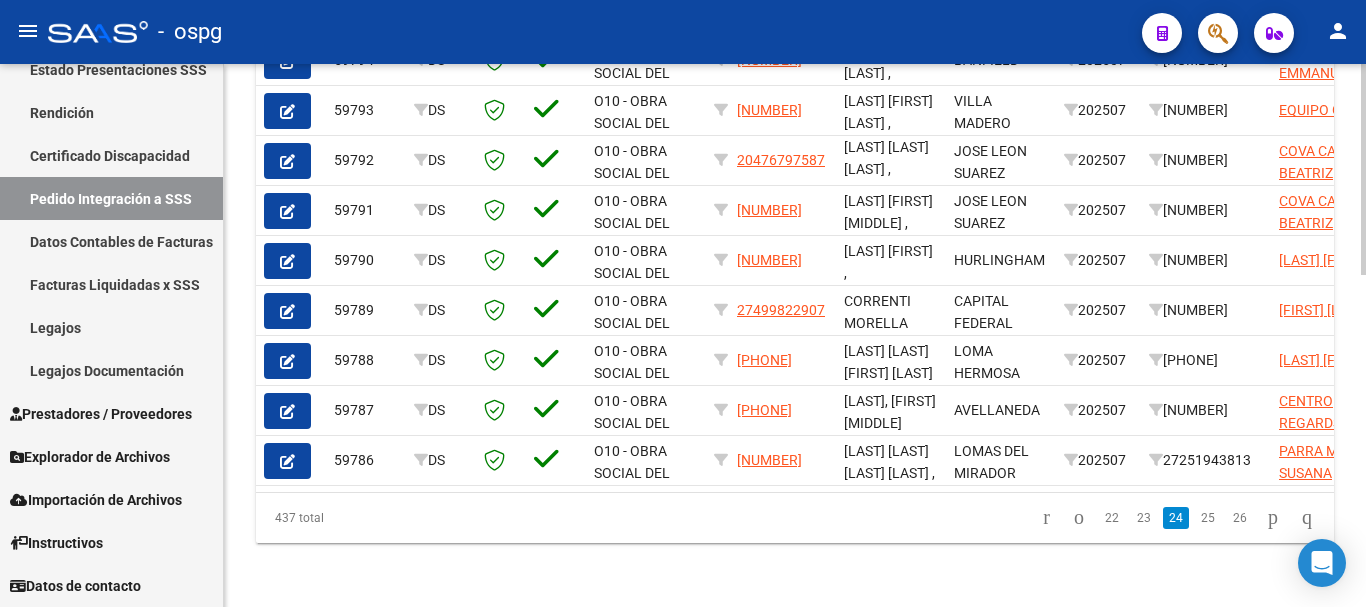 scroll, scrollTop: 856, scrollLeft: 0, axis: vertical 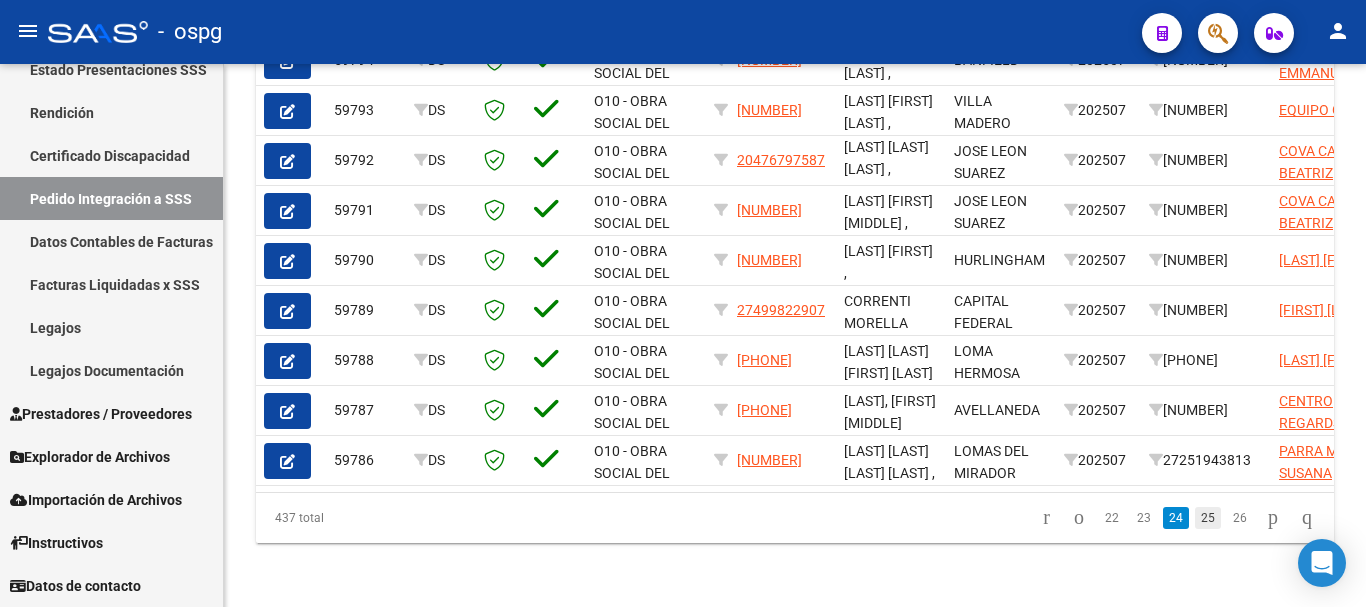 click on "25" 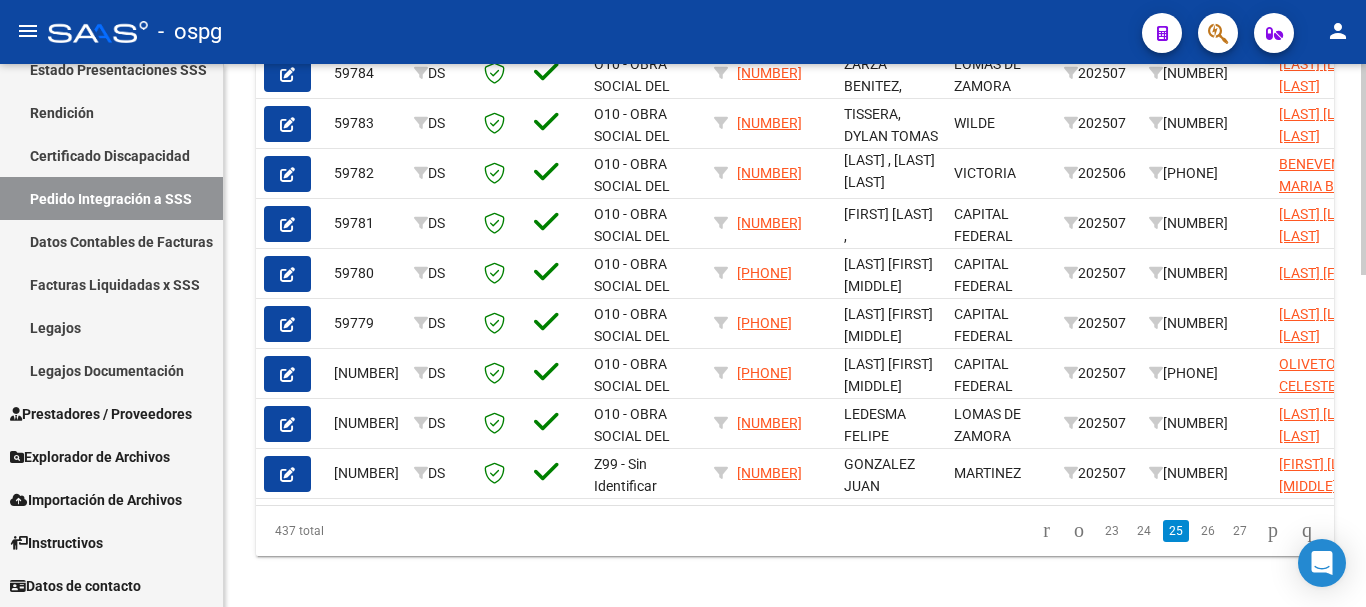 scroll, scrollTop: 856, scrollLeft: 0, axis: vertical 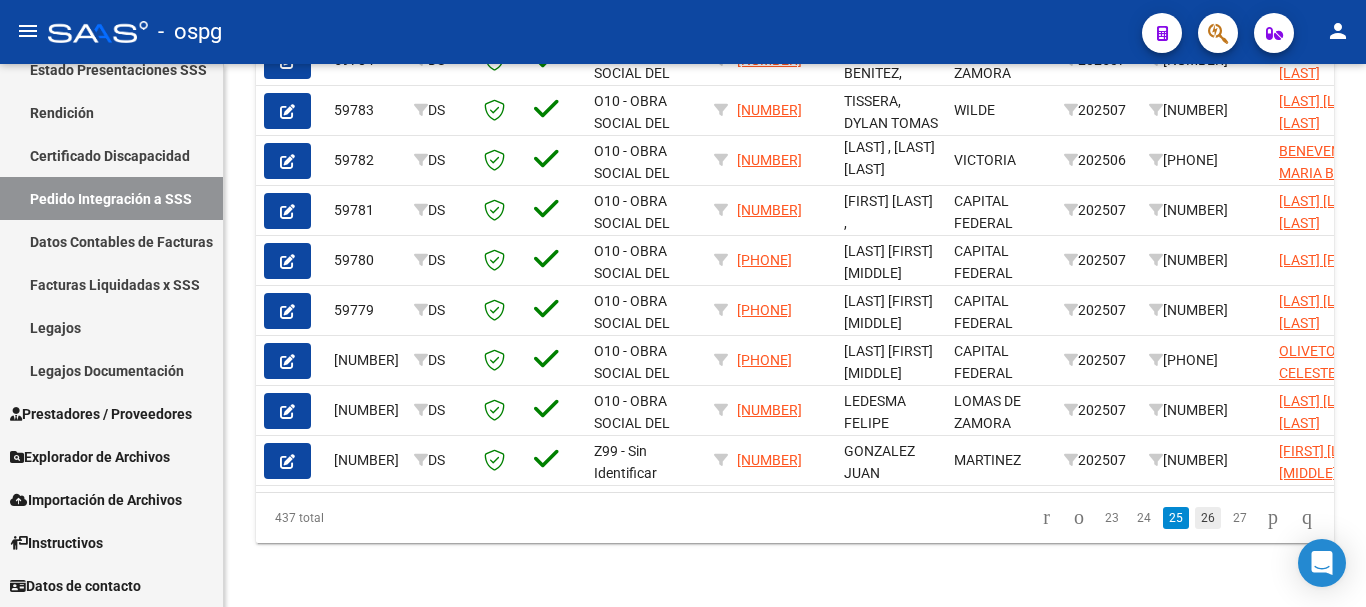 click on "26" 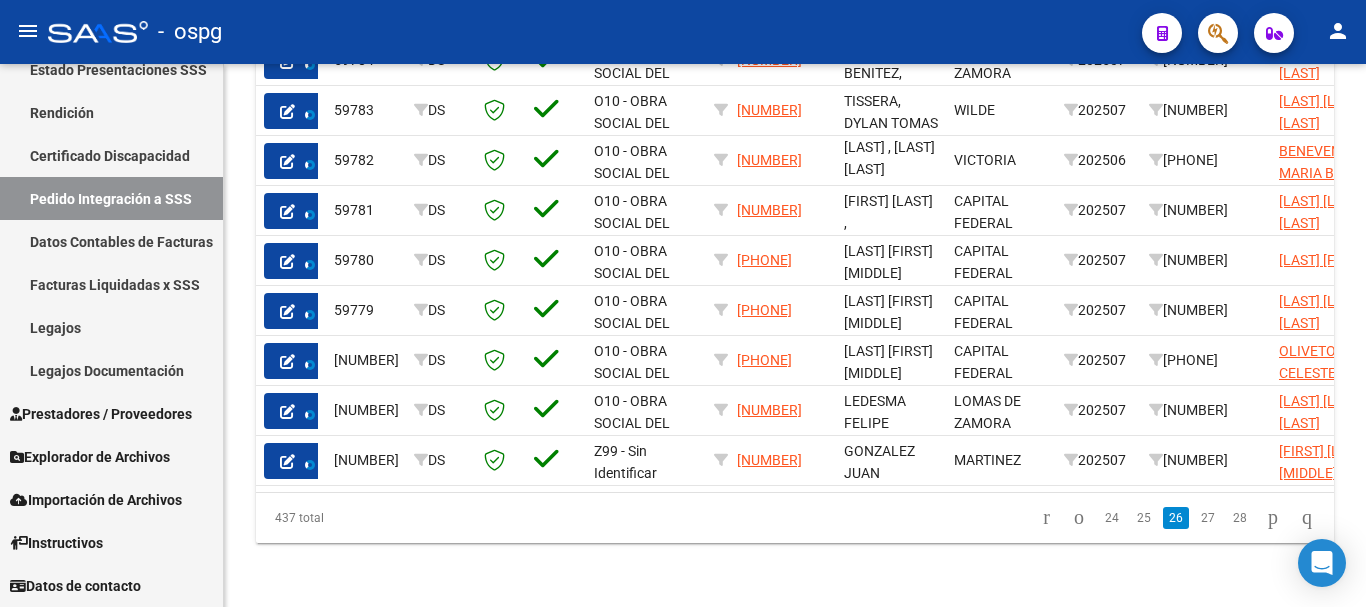 scroll, scrollTop: 861, scrollLeft: 0, axis: vertical 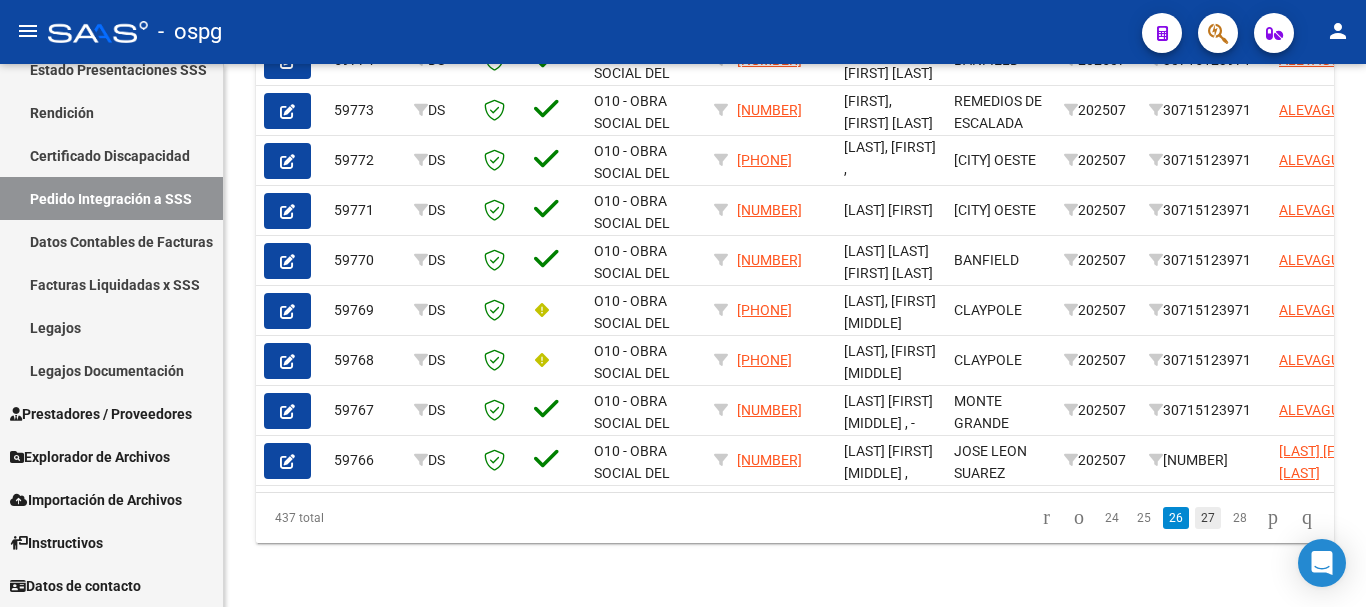 click on "27" 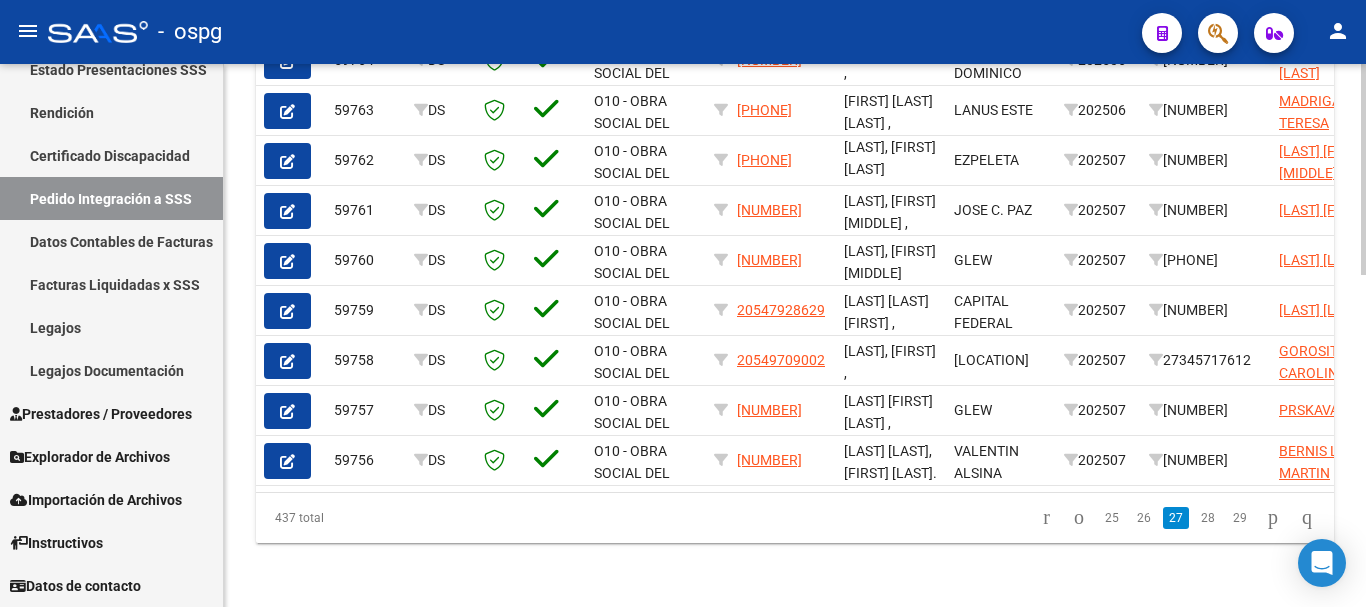scroll, scrollTop: 856, scrollLeft: 0, axis: vertical 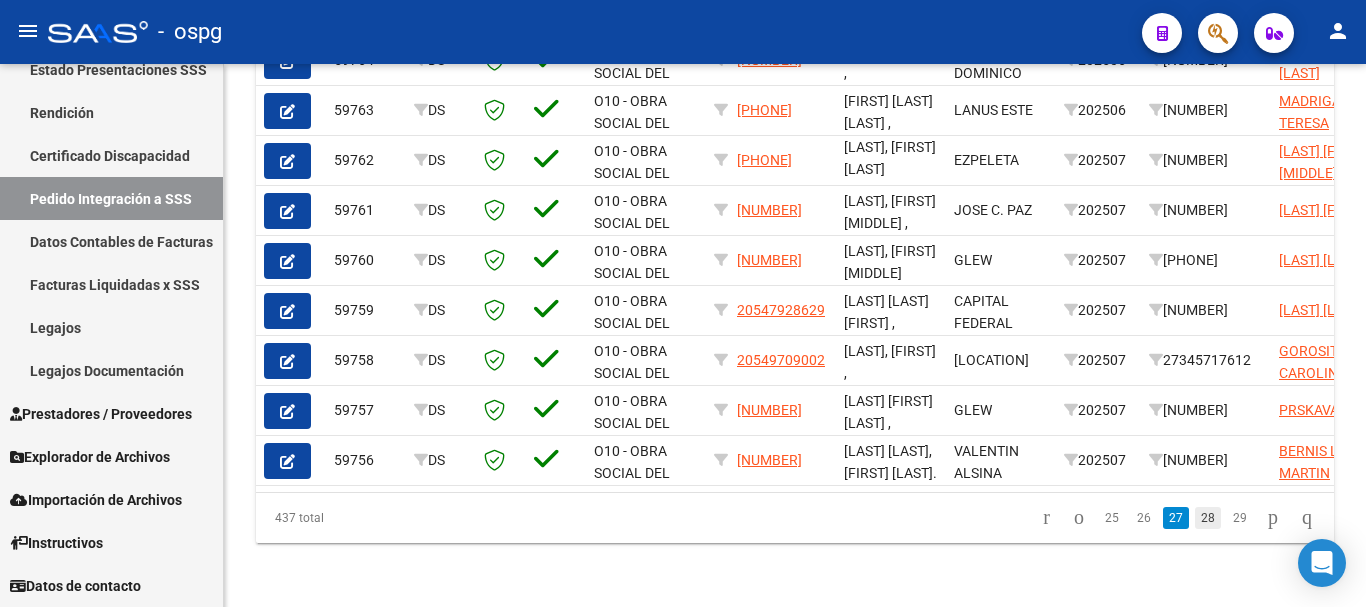 drag, startPoint x: 1185, startPoint y: 519, endPoint x: 1165, endPoint y: 527, distance: 21.540659 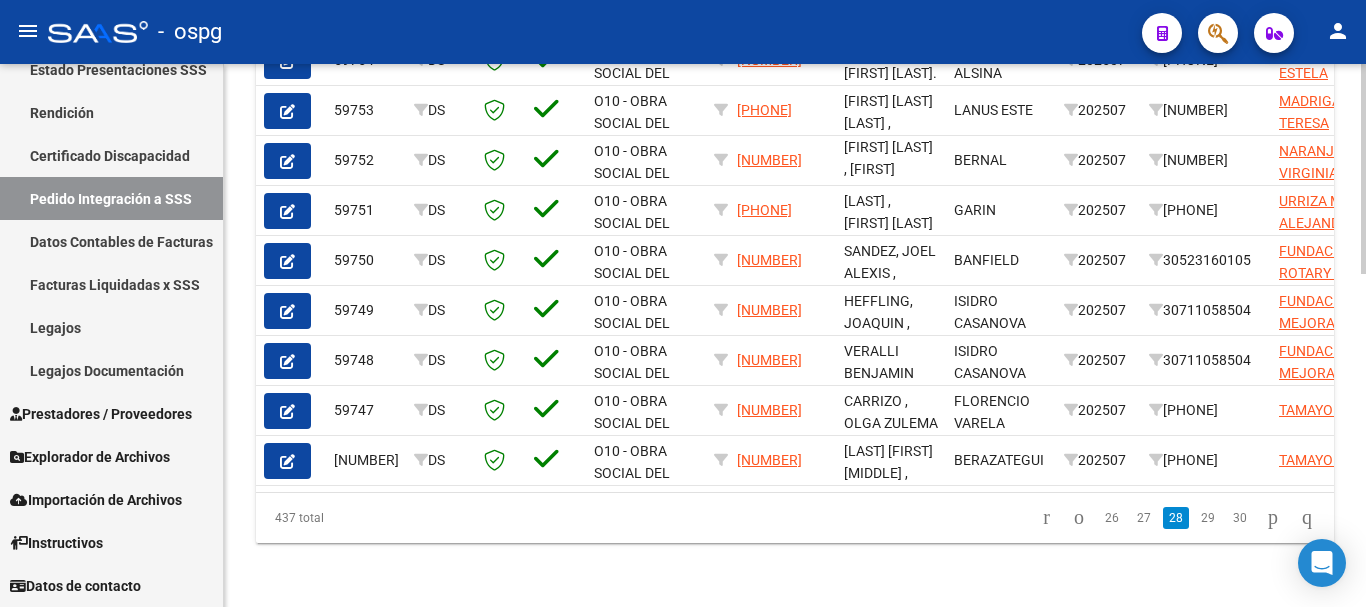 scroll, scrollTop: 856, scrollLeft: 0, axis: vertical 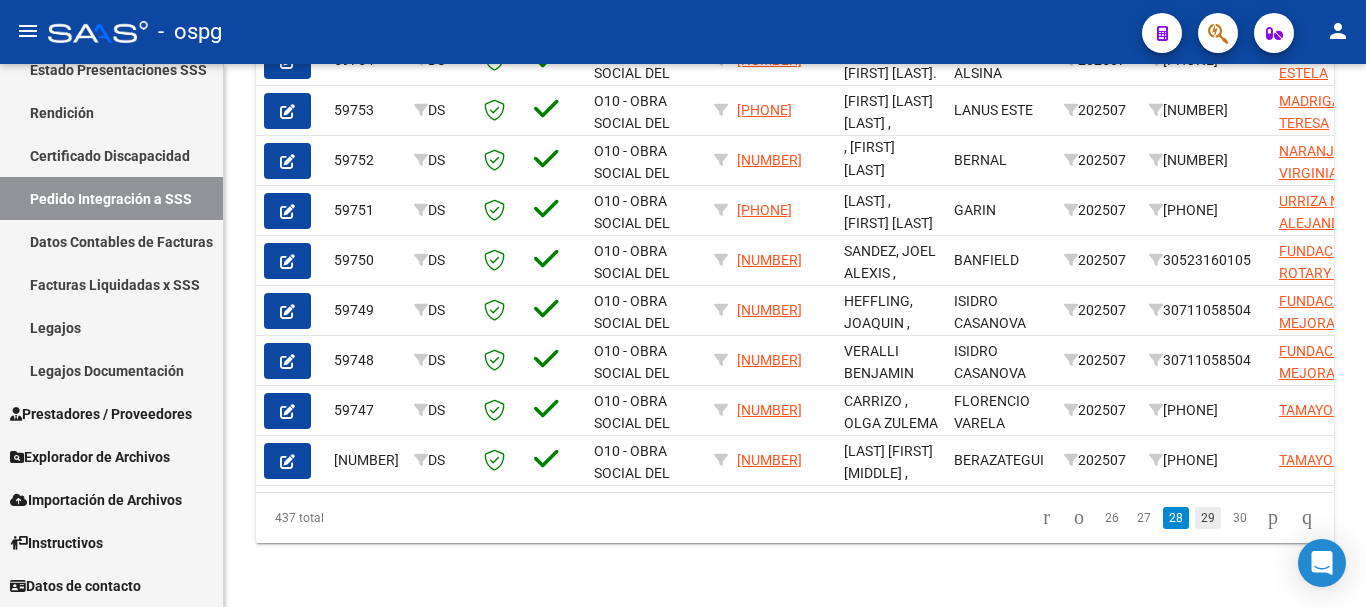 click on "29" 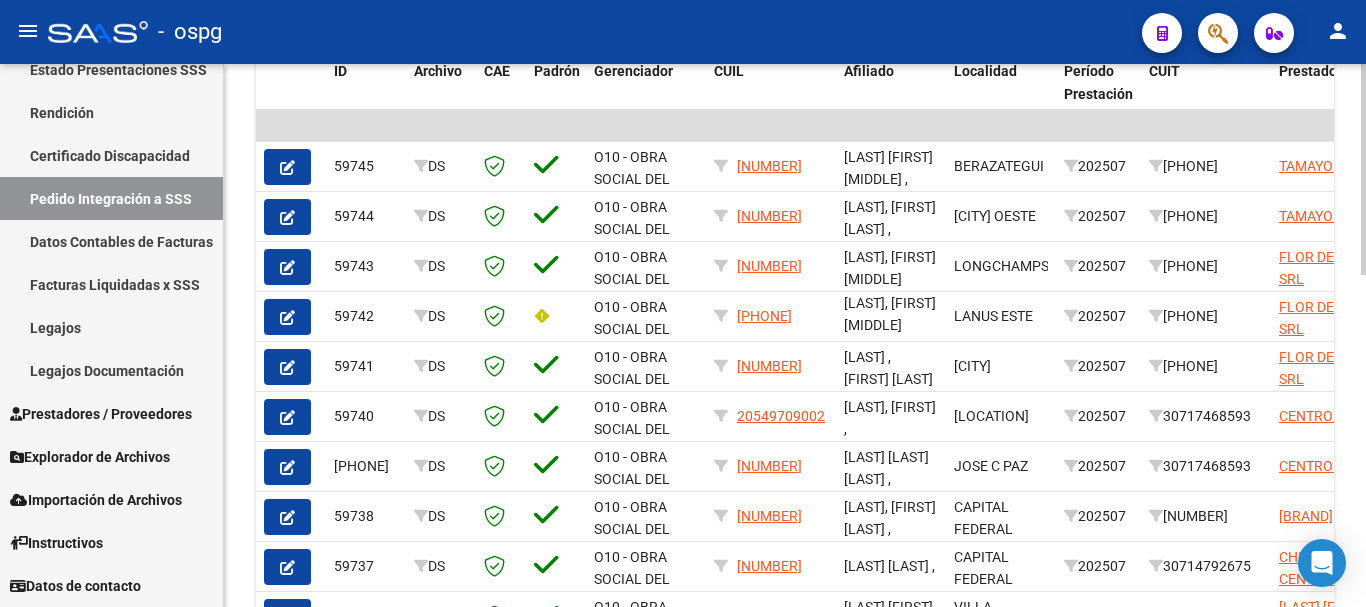 scroll, scrollTop: 656, scrollLeft: 0, axis: vertical 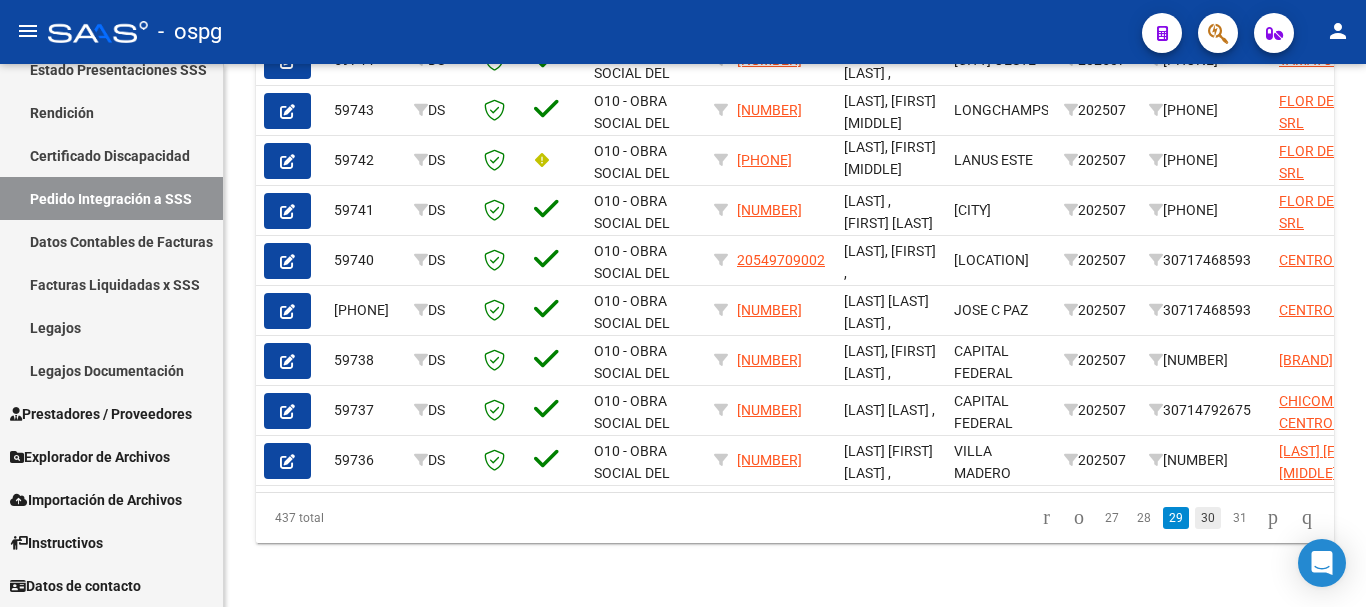 click on "30" 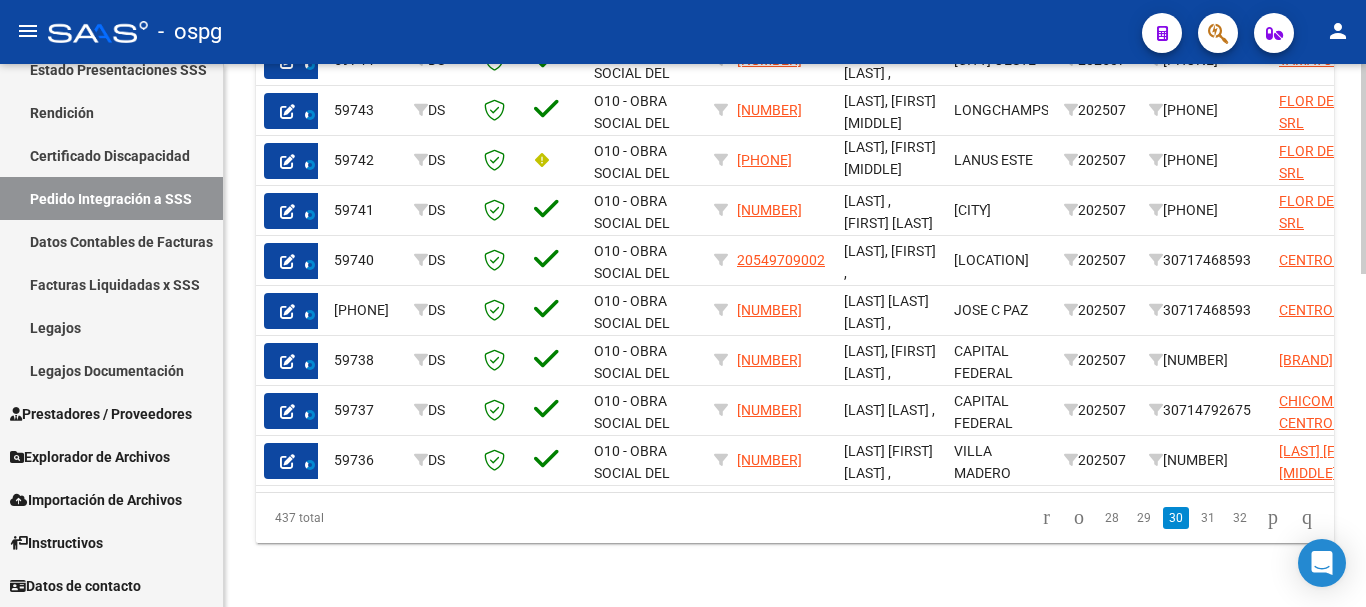 scroll, scrollTop: 861, scrollLeft: 0, axis: vertical 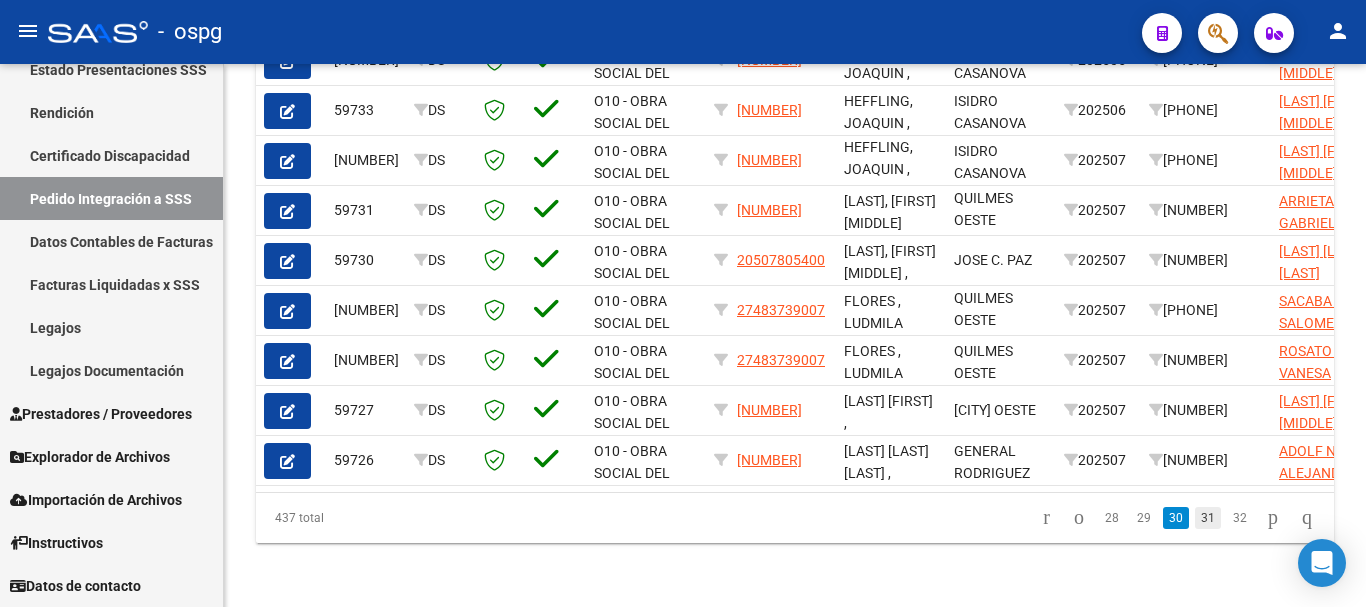 click on "31" 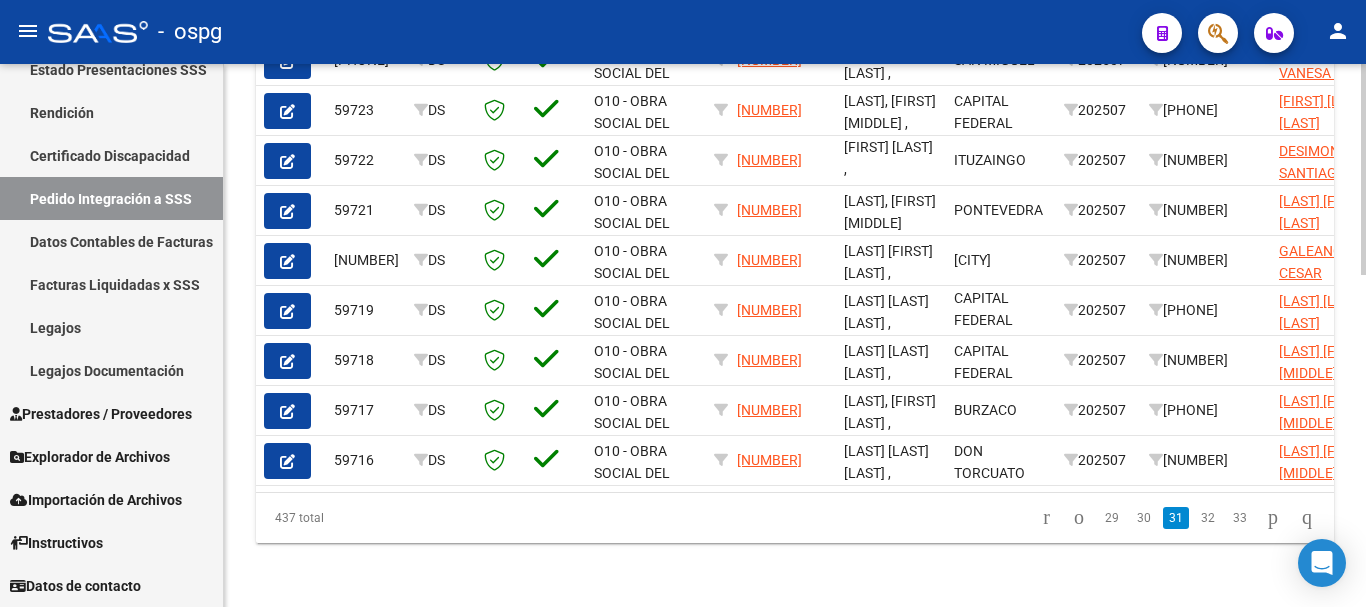 scroll, scrollTop: 0, scrollLeft: 0, axis: both 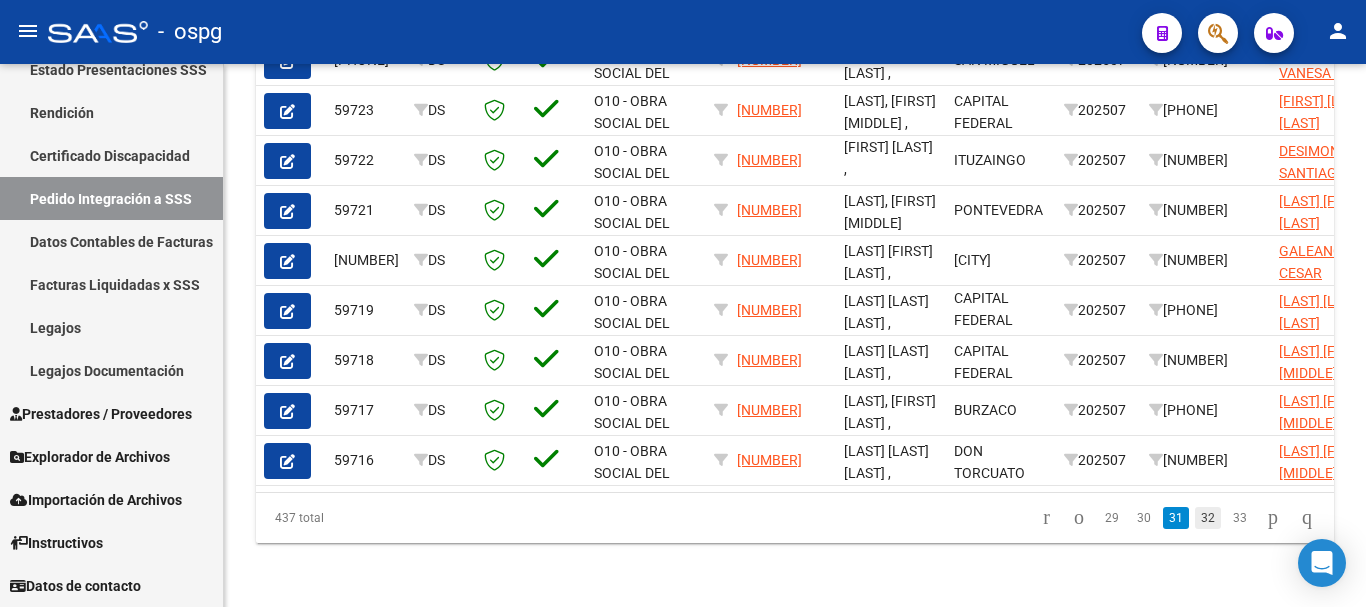 click on "32" 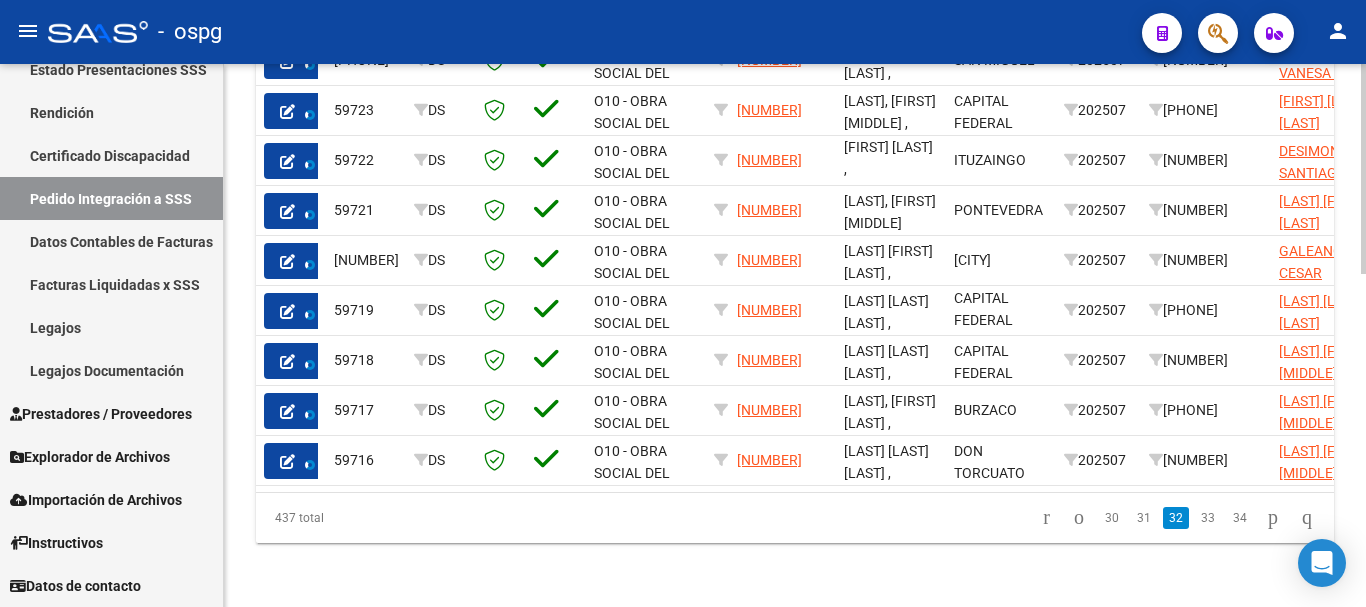 scroll, scrollTop: 861, scrollLeft: 0, axis: vertical 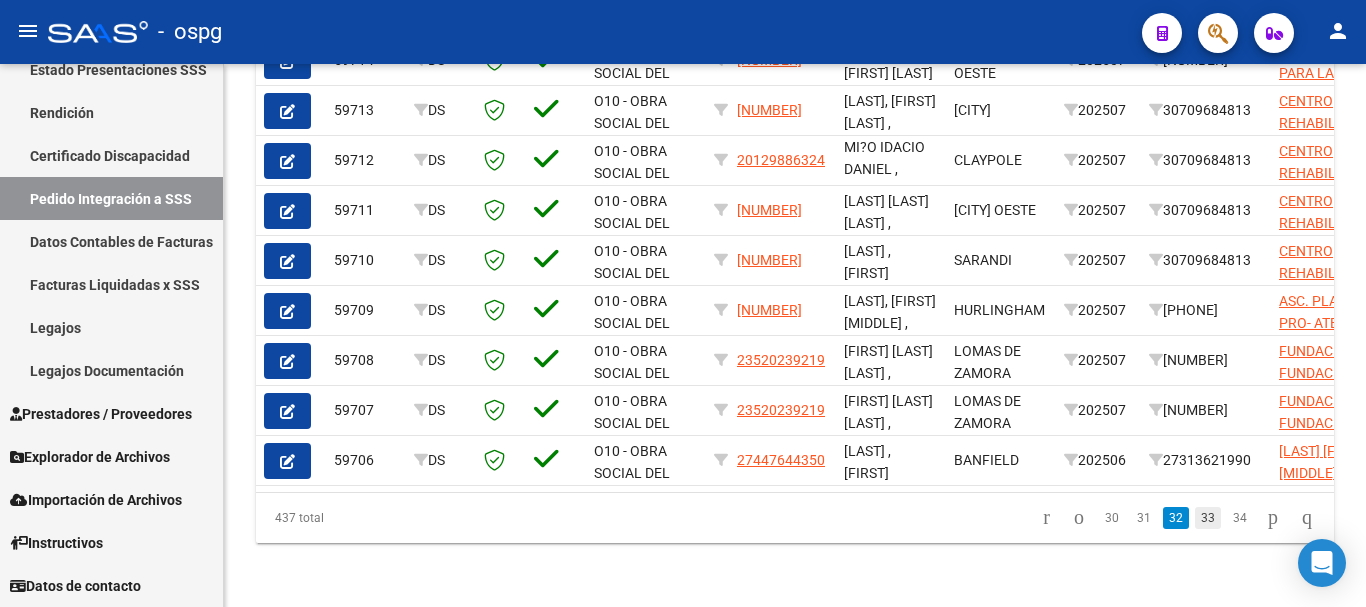 click on "33" 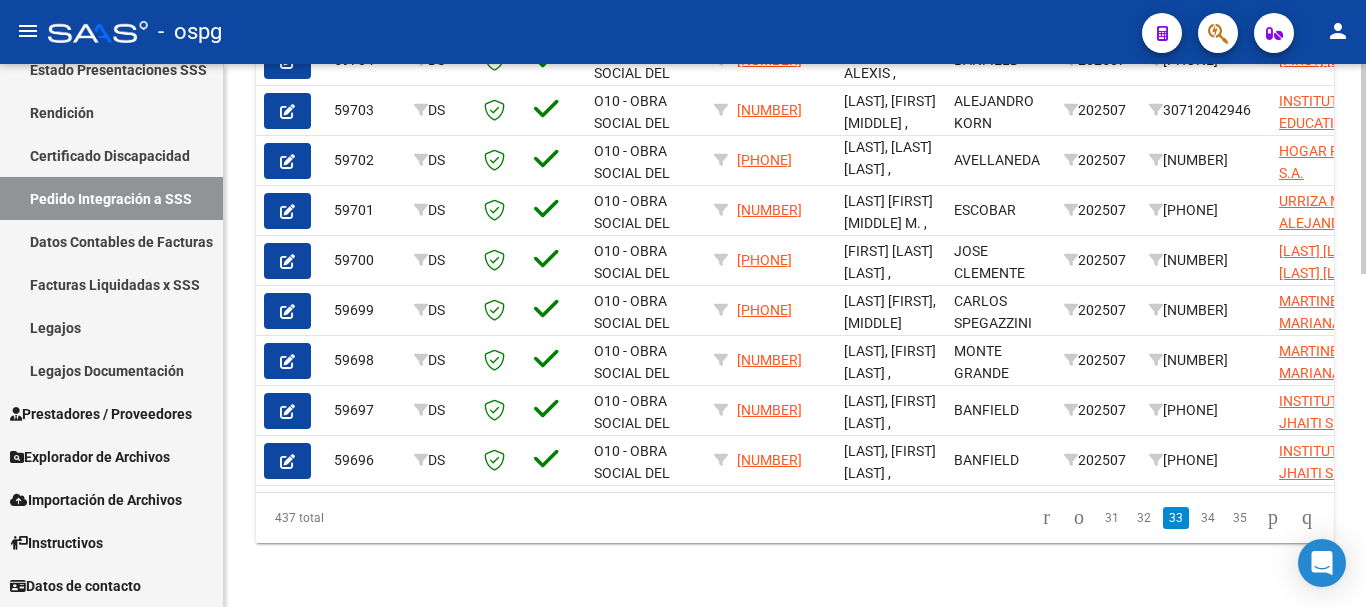 scroll, scrollTop: 856, scrollLeft: 0, axis: vertical 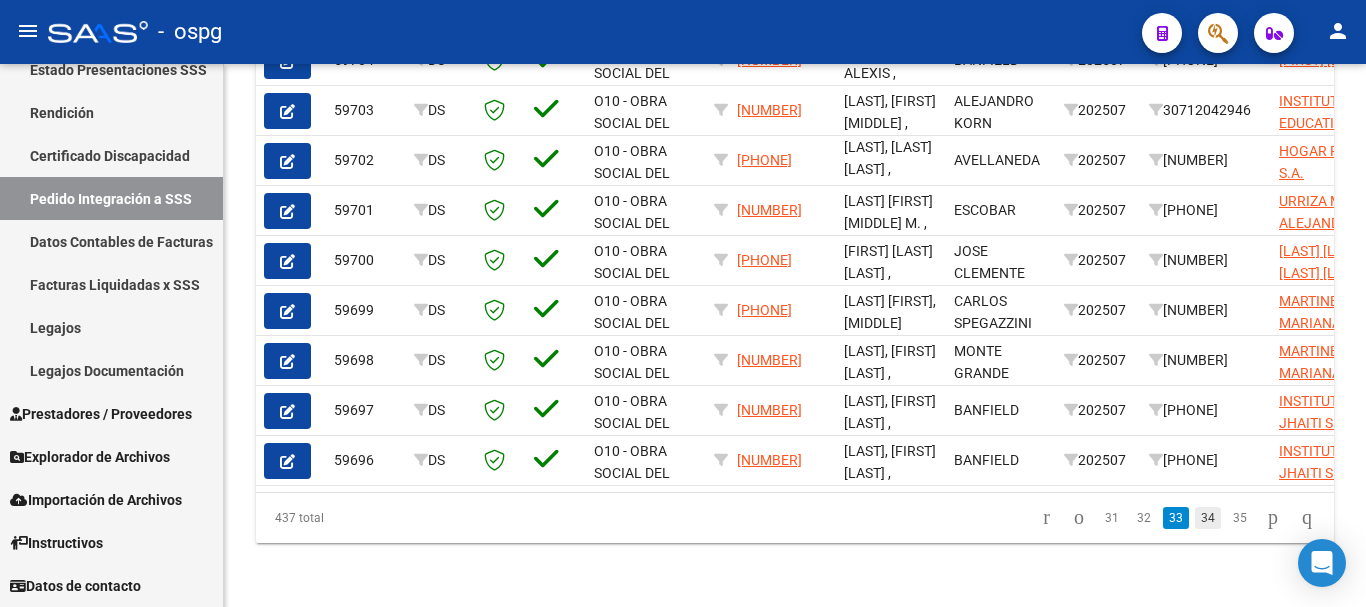 click on "34" 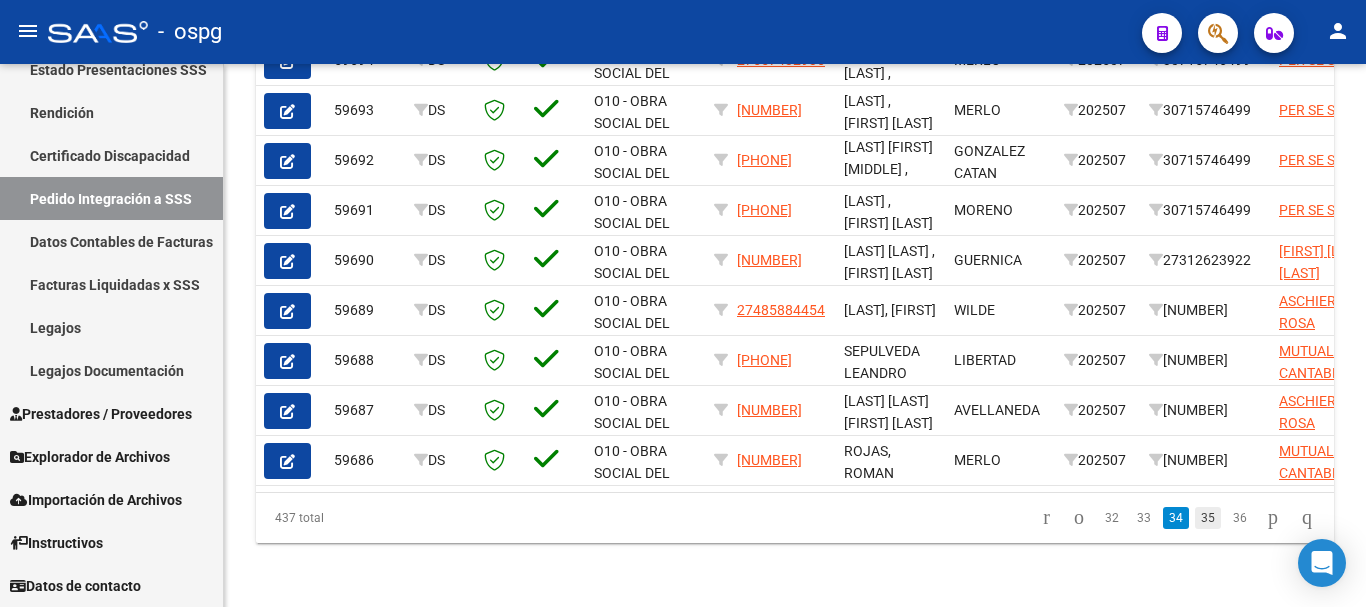 click on "35" 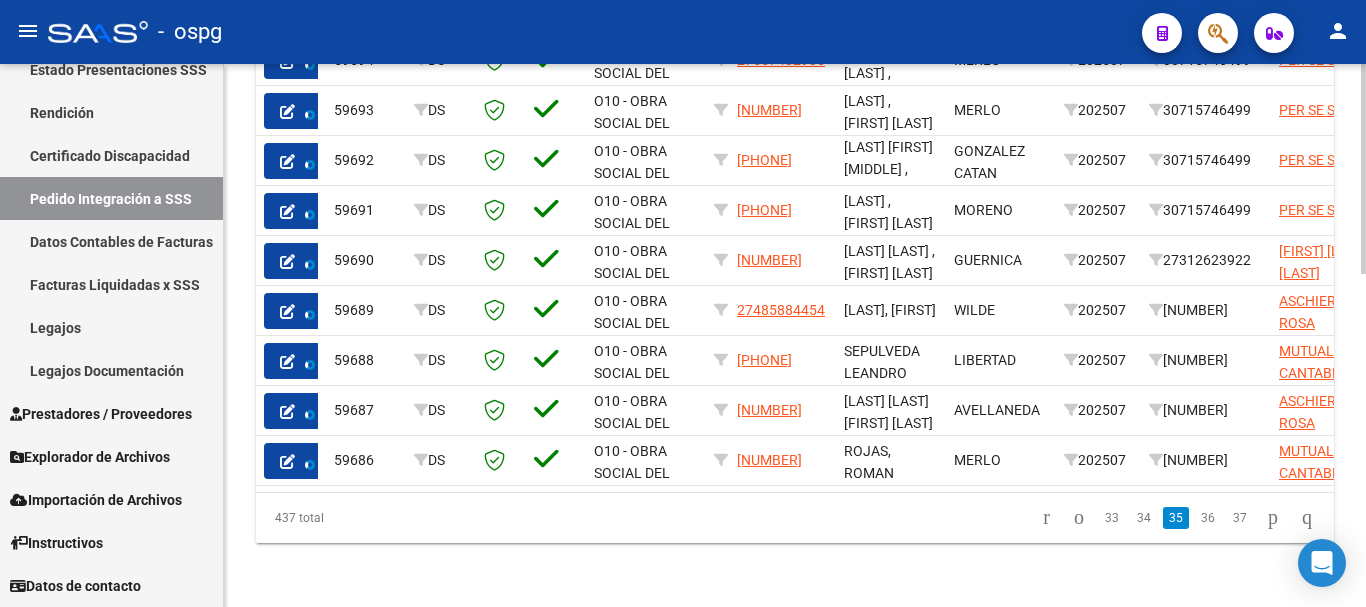 scroll, scrollTop: 861, scrollLeft: 0, axis: vertical 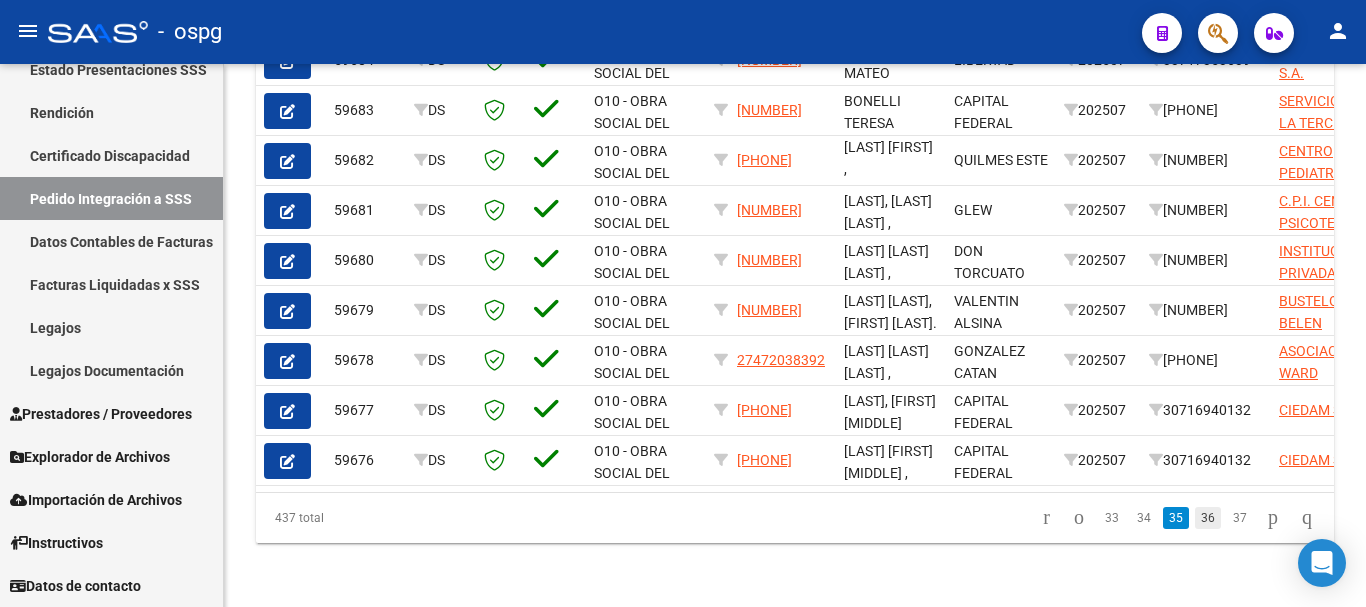 click on "36" 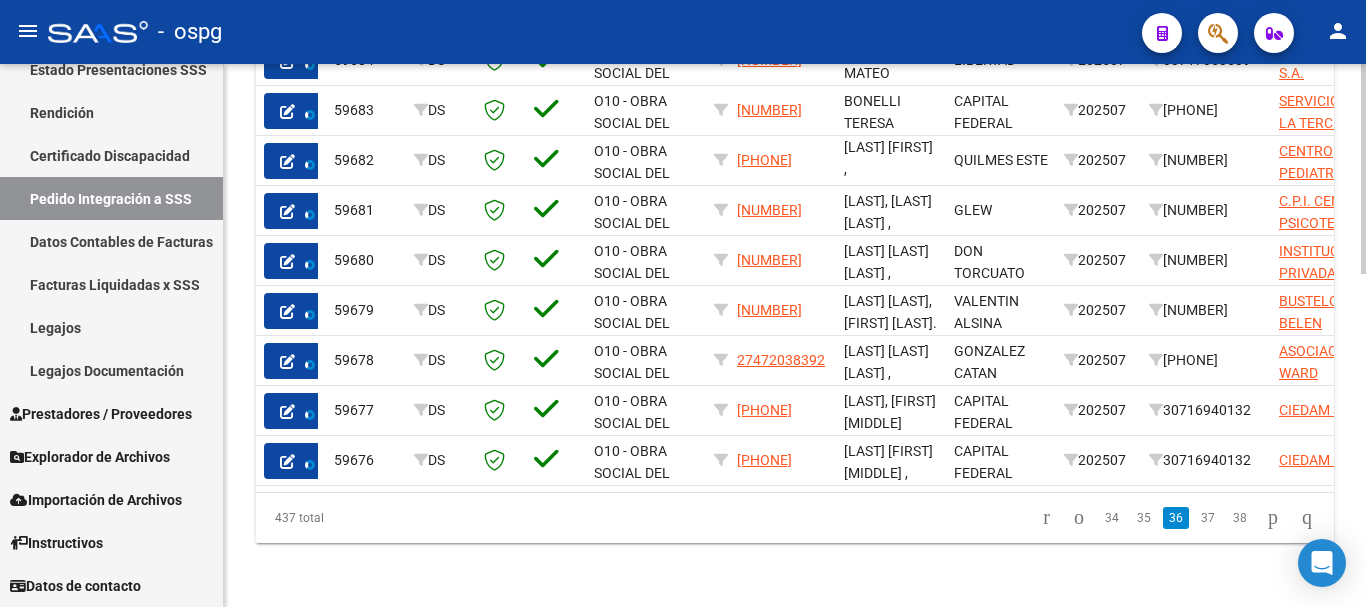 scroll, scrollTop: 856, scrollLeft: 0, axis: vertical 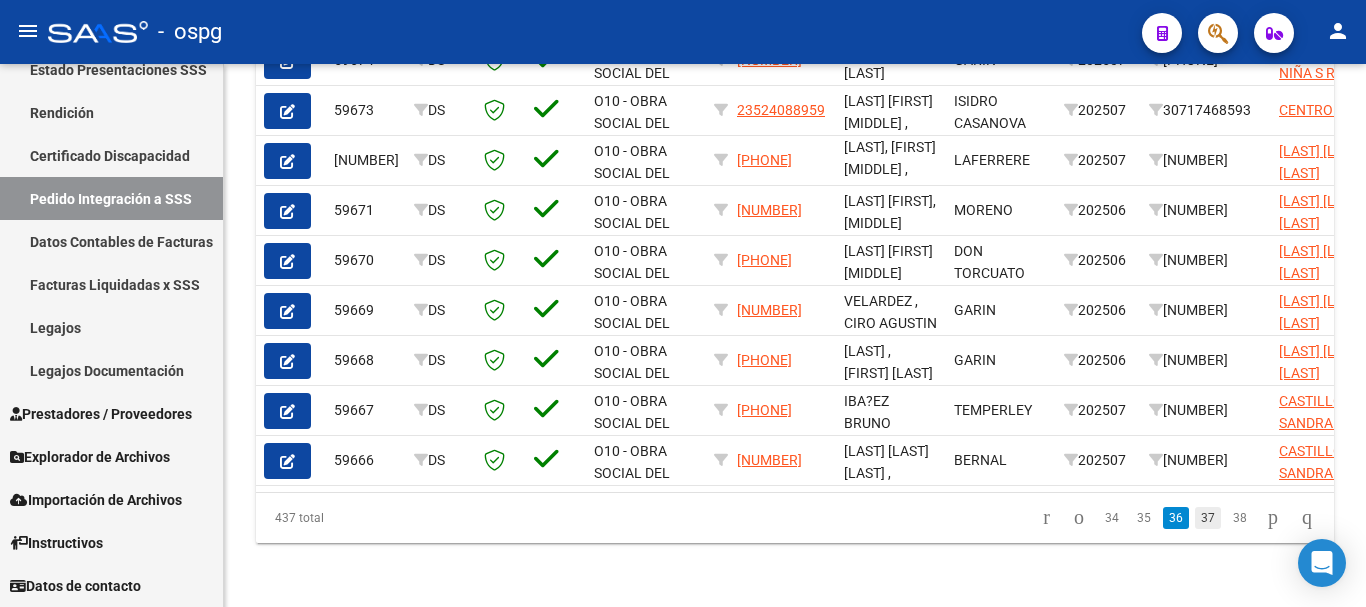 click on "37" 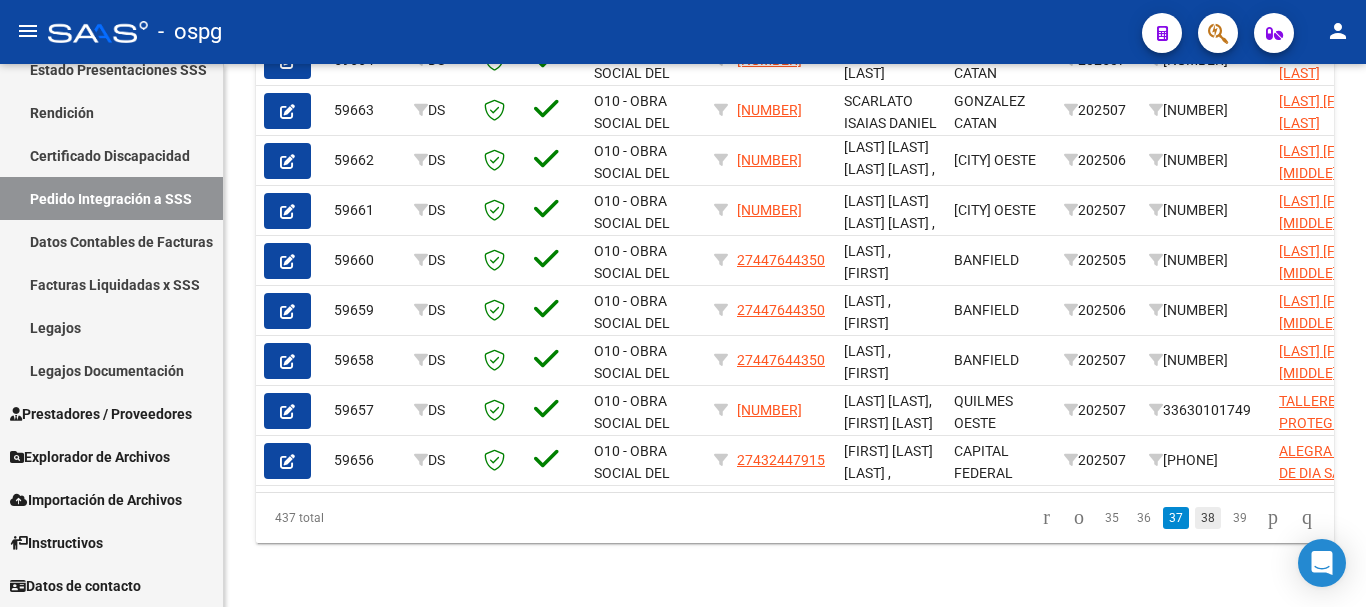 click on "38" 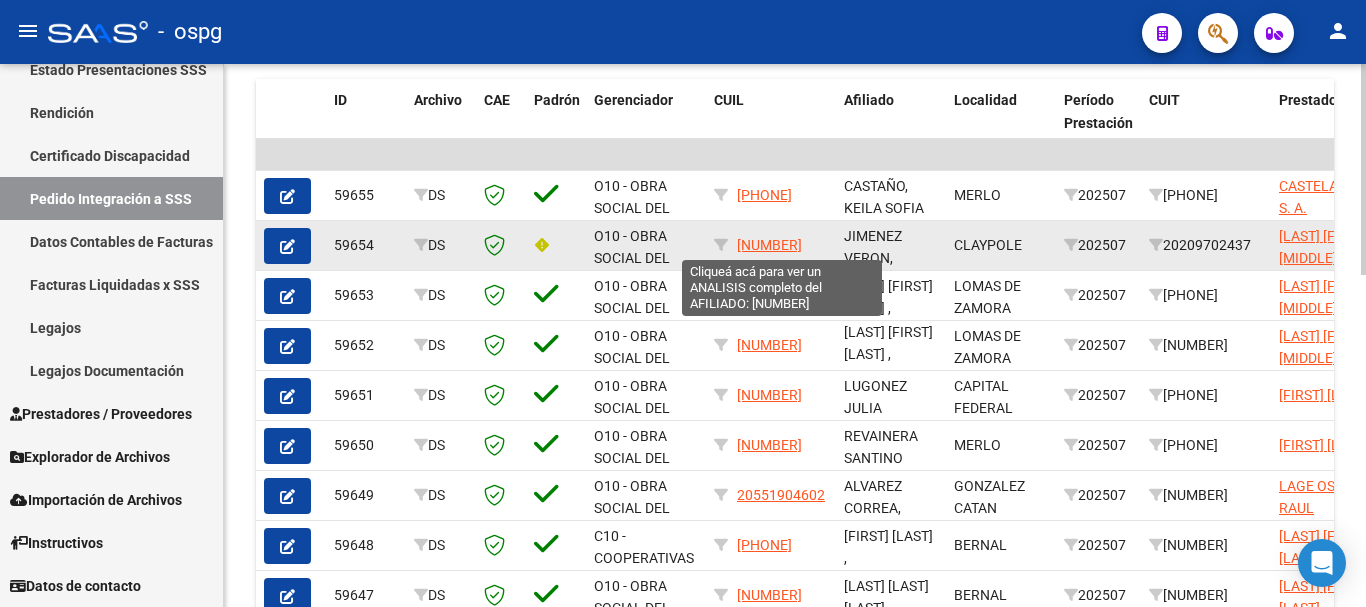 click on "[NUMBER]" 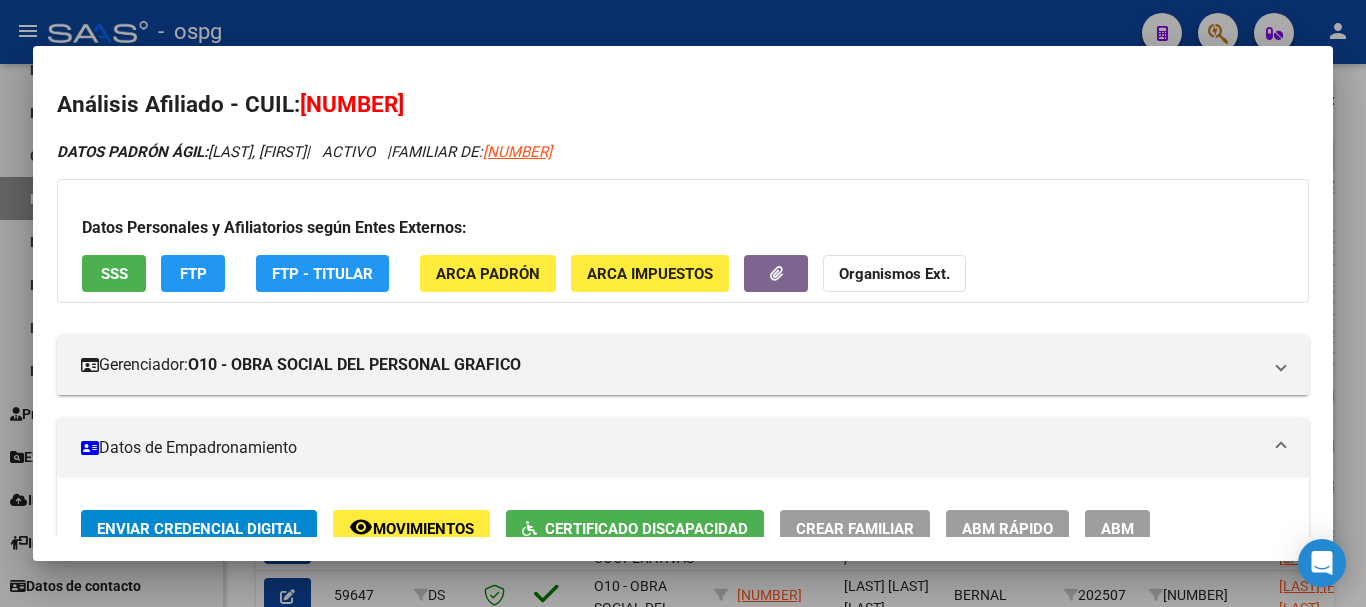 click at bounding box center (683, 303) 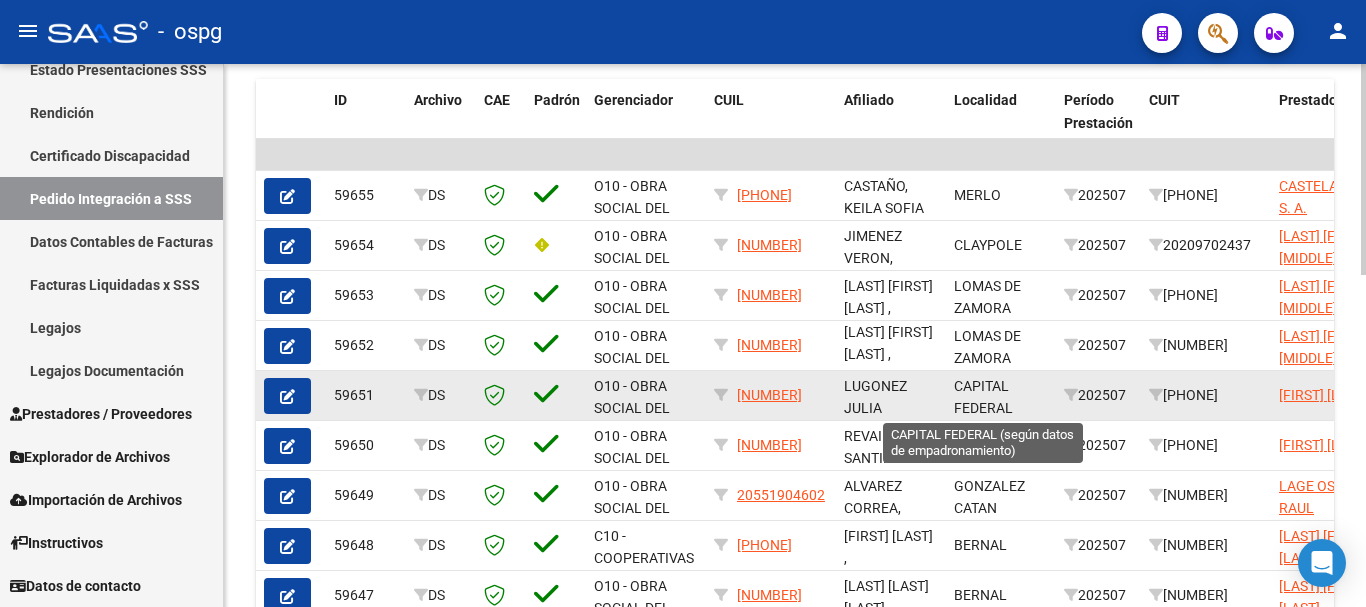 scroll, scrollTop: 3, scrollLeft: 0, axis: vertical 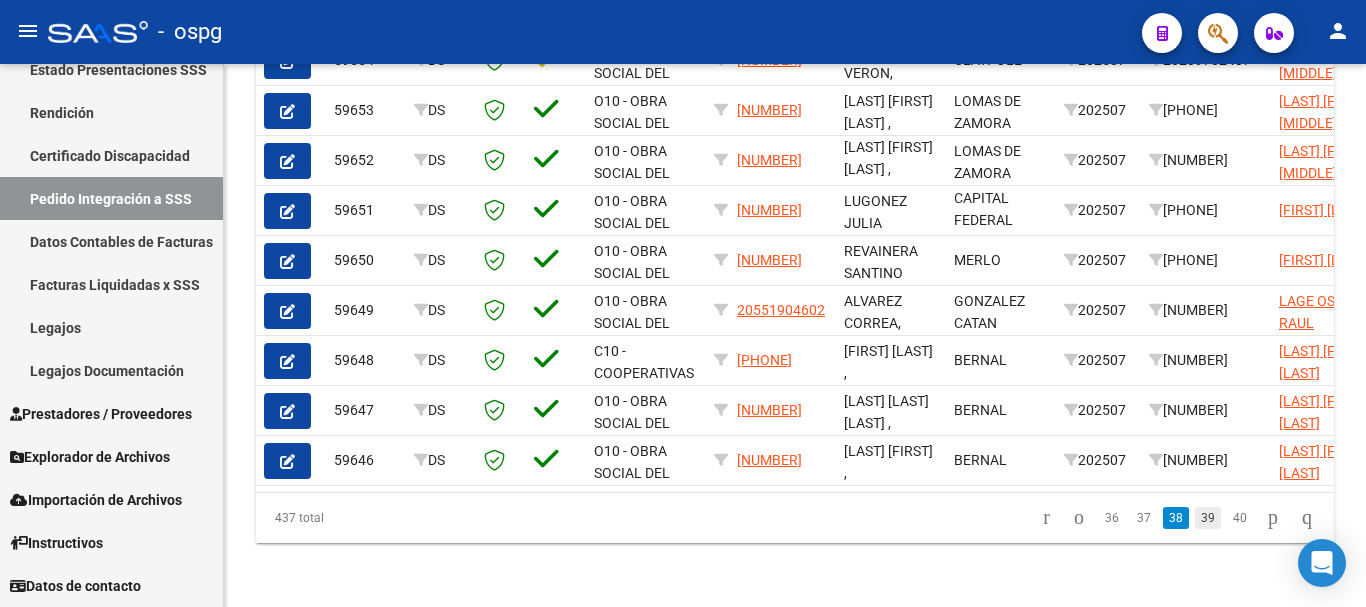click on "39" 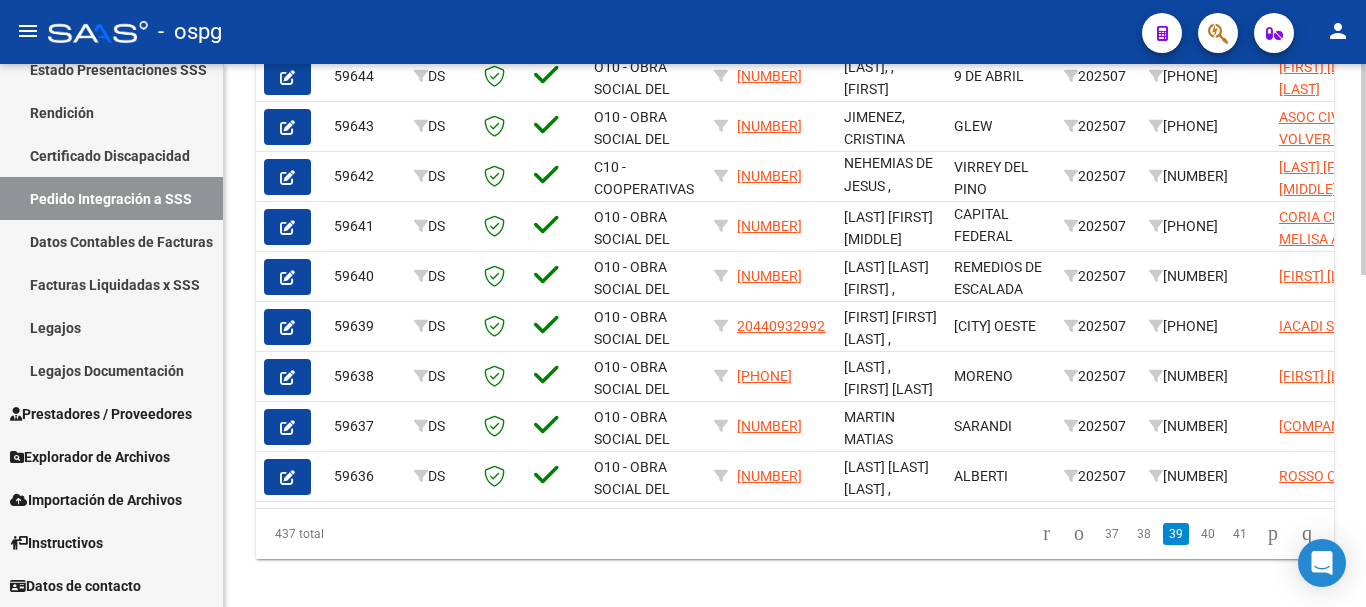 scroll, scrollTop: 856, scrollLeft: 0, axis: vertical 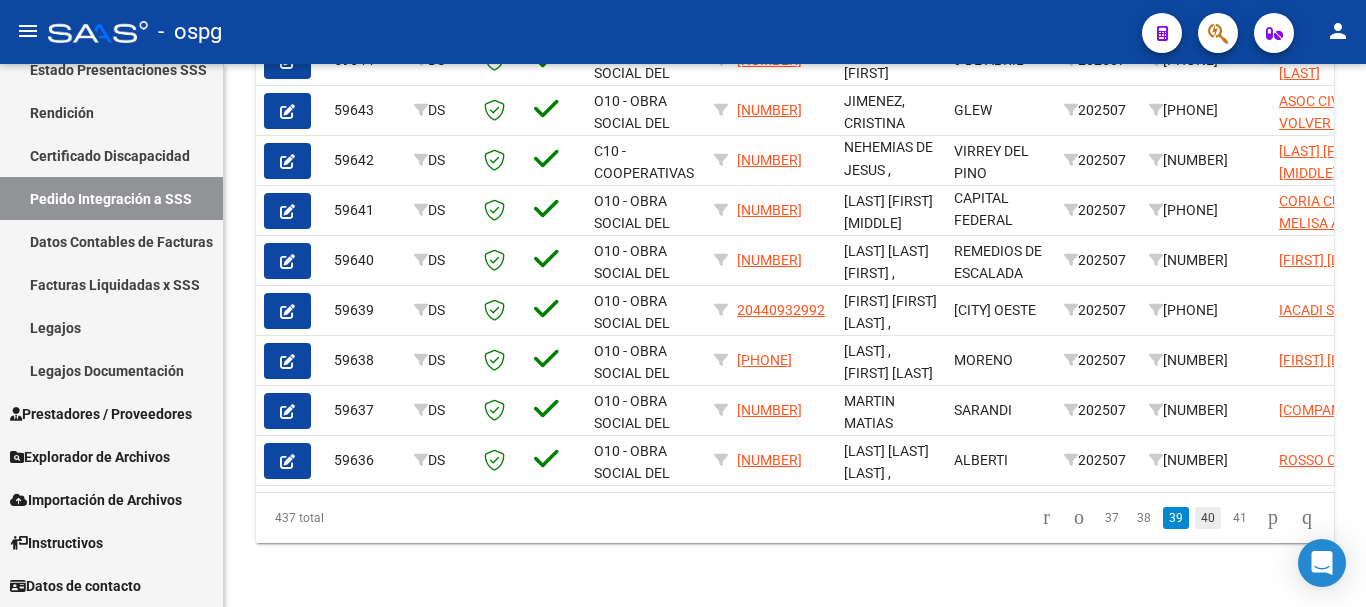 click on "40" 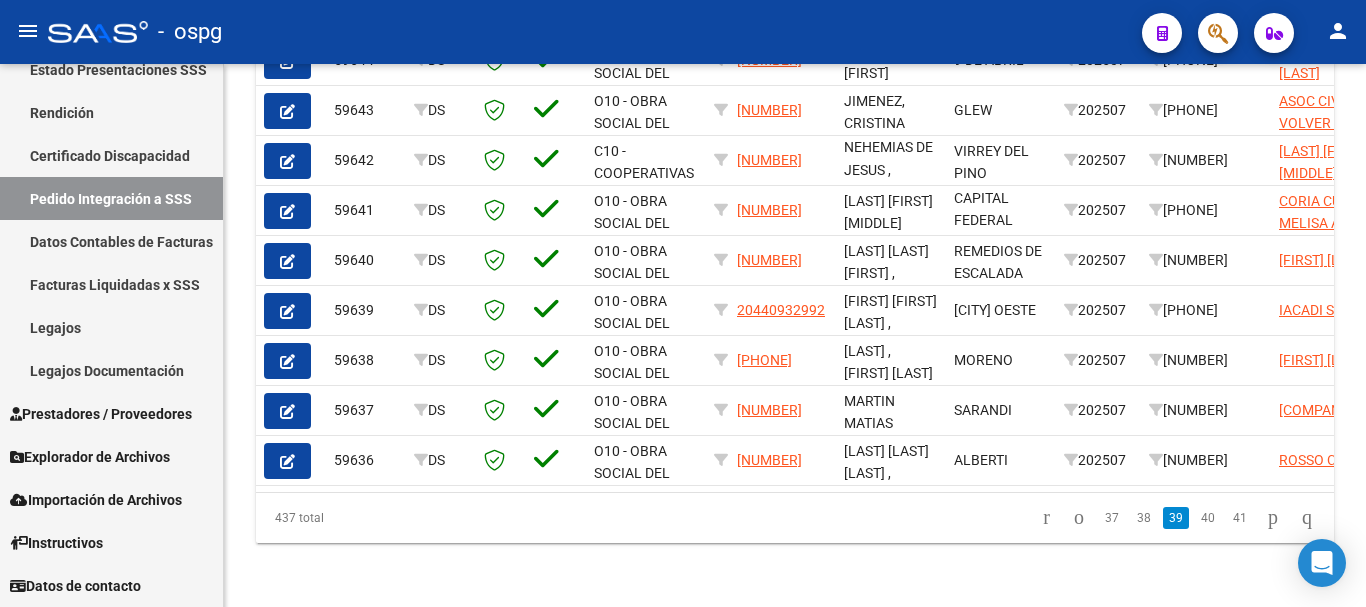 scroll, scrollTop: 861, scrollLeft: 0, axis: vertical 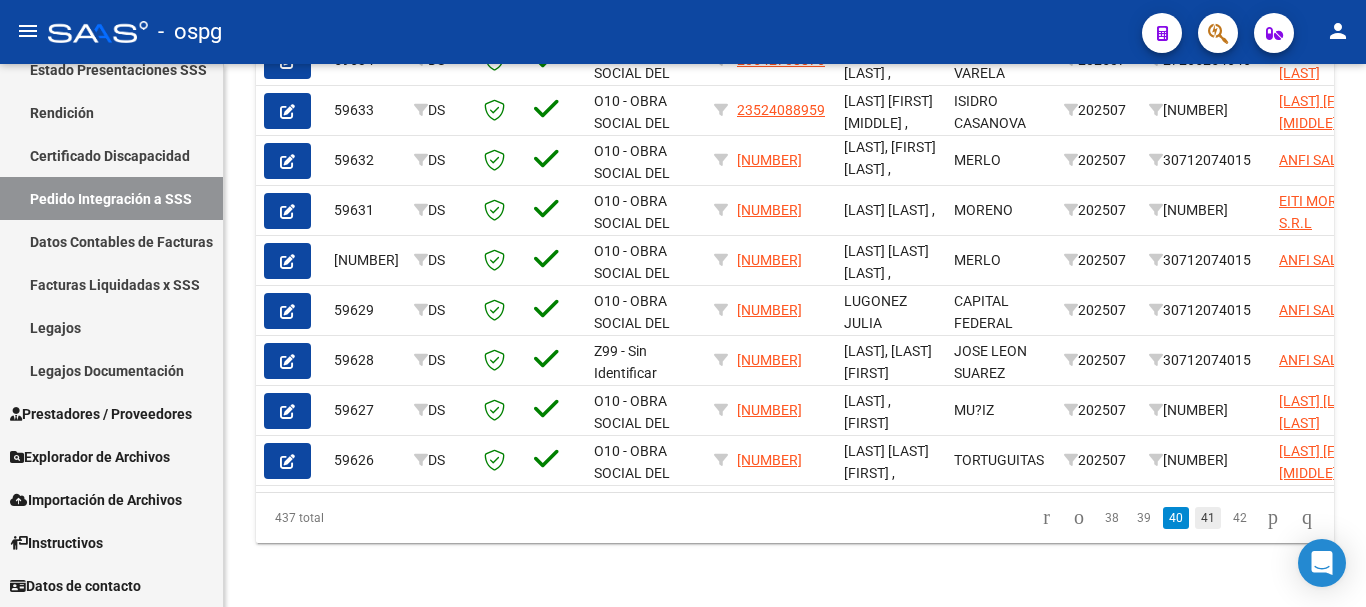 click on "41" 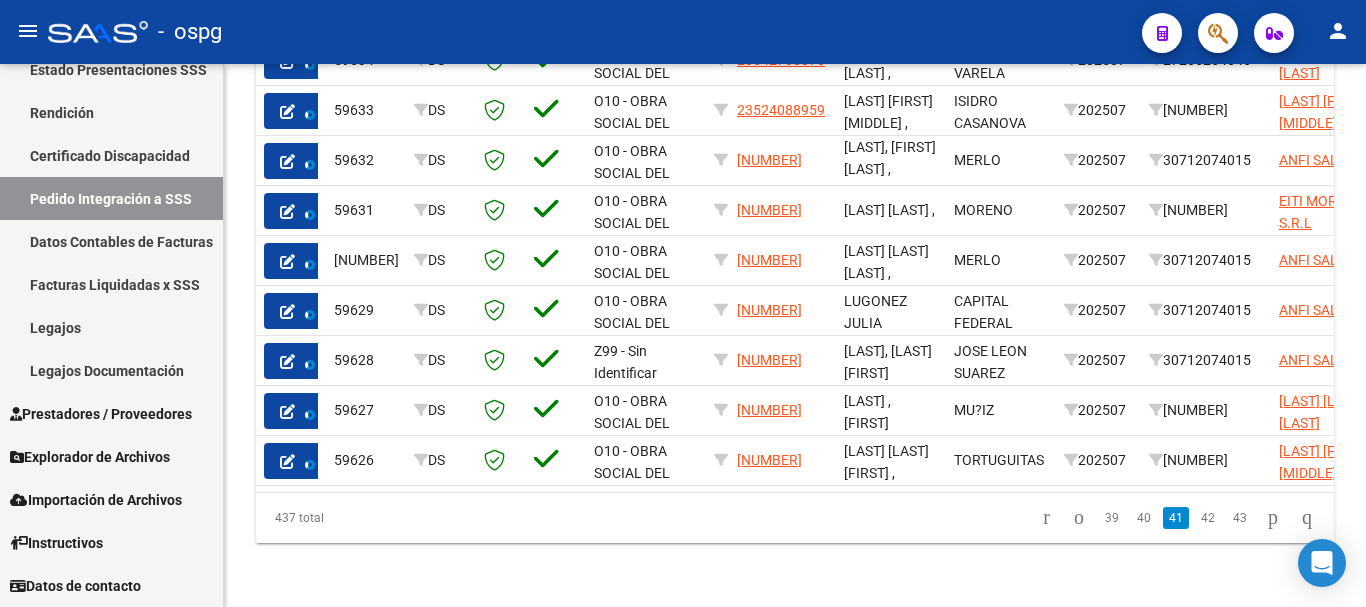 scroll, scrollTop: 856, scrollLeft: 0, axis: vertical 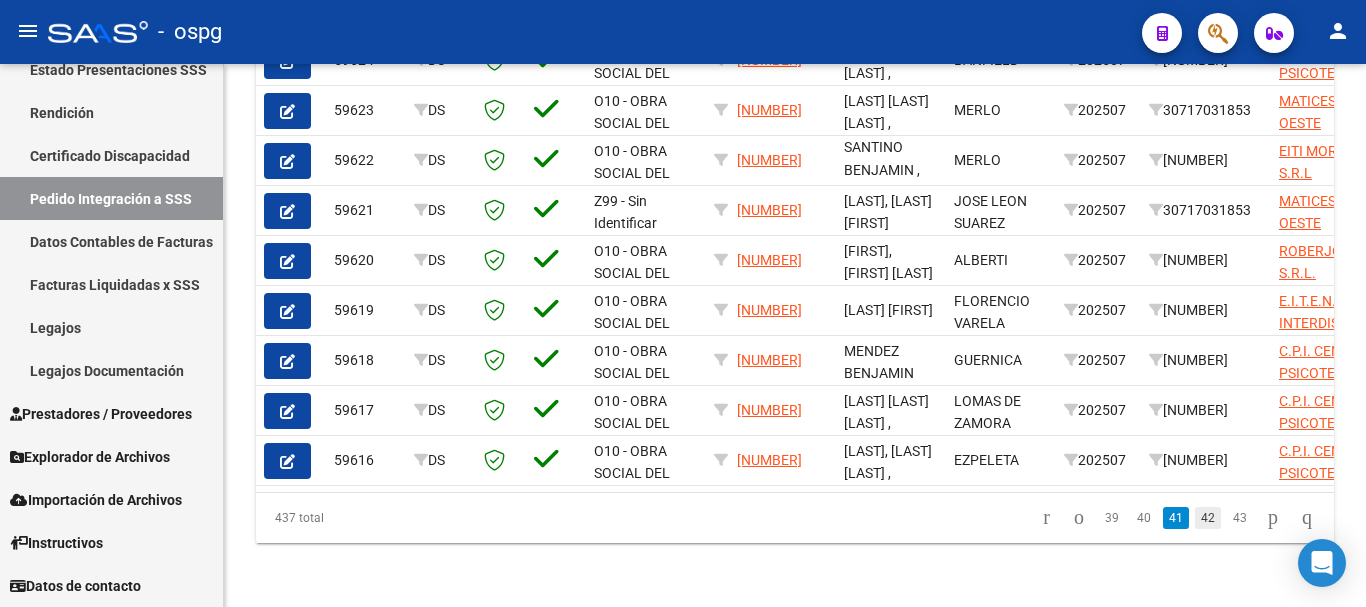 click on "42" 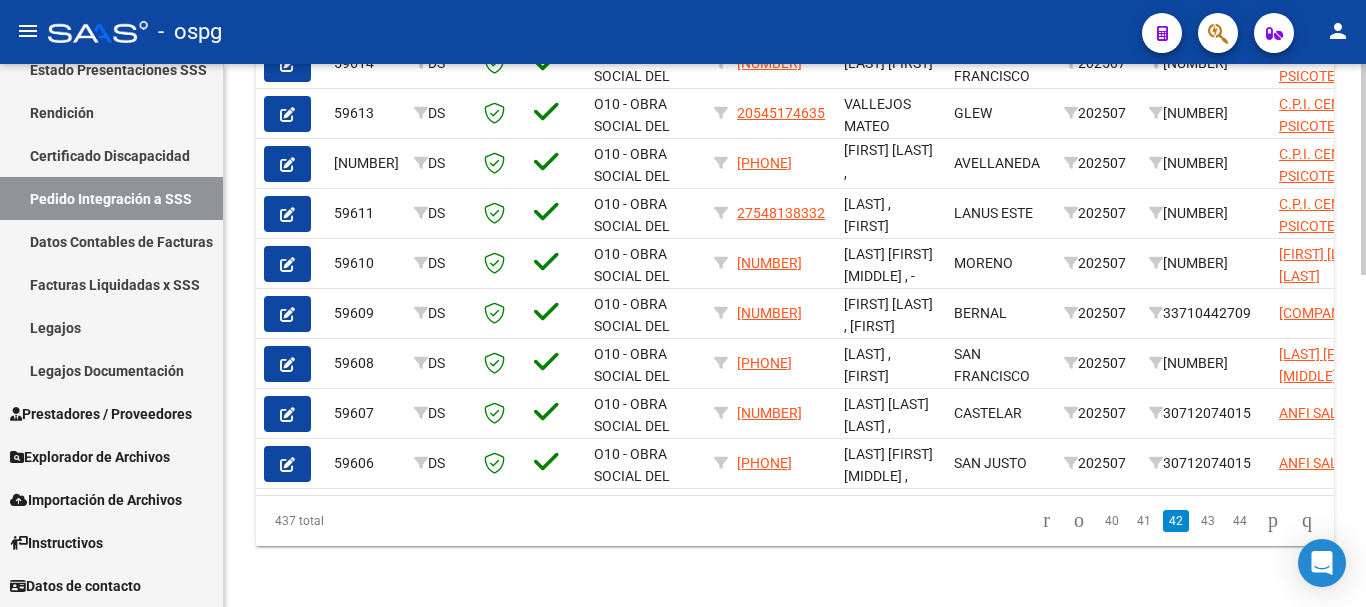 scroll, scrollTop: 856, scrollLeft: 0, axis: vertical 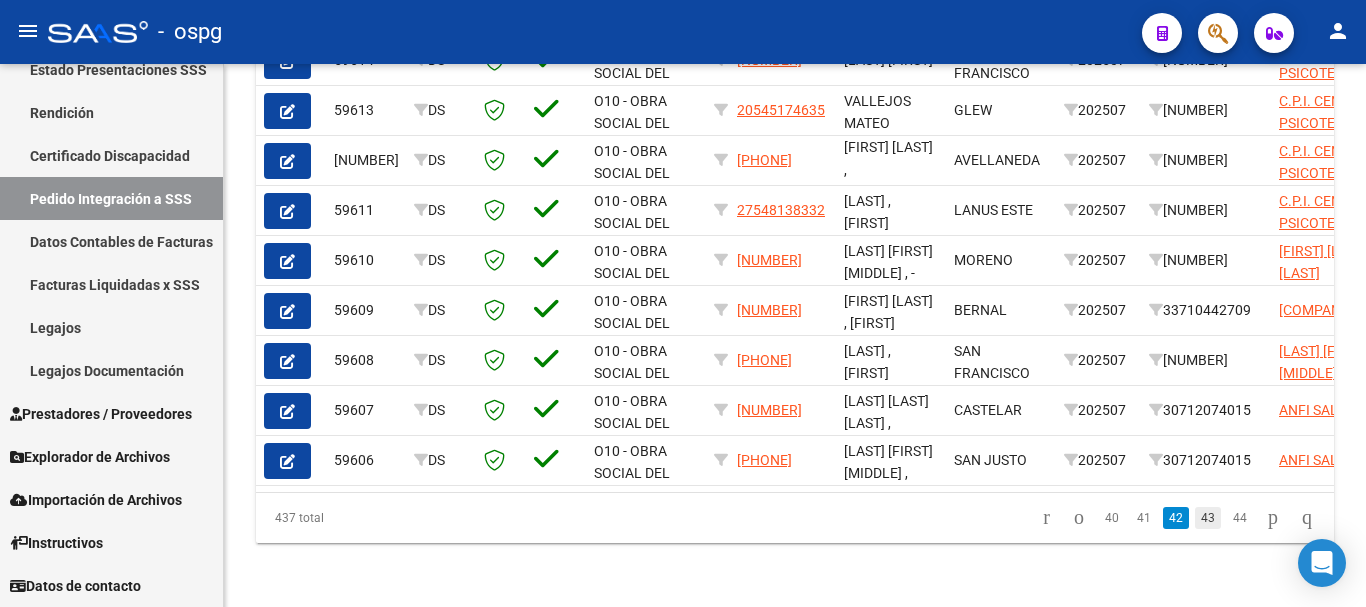 click on "43" 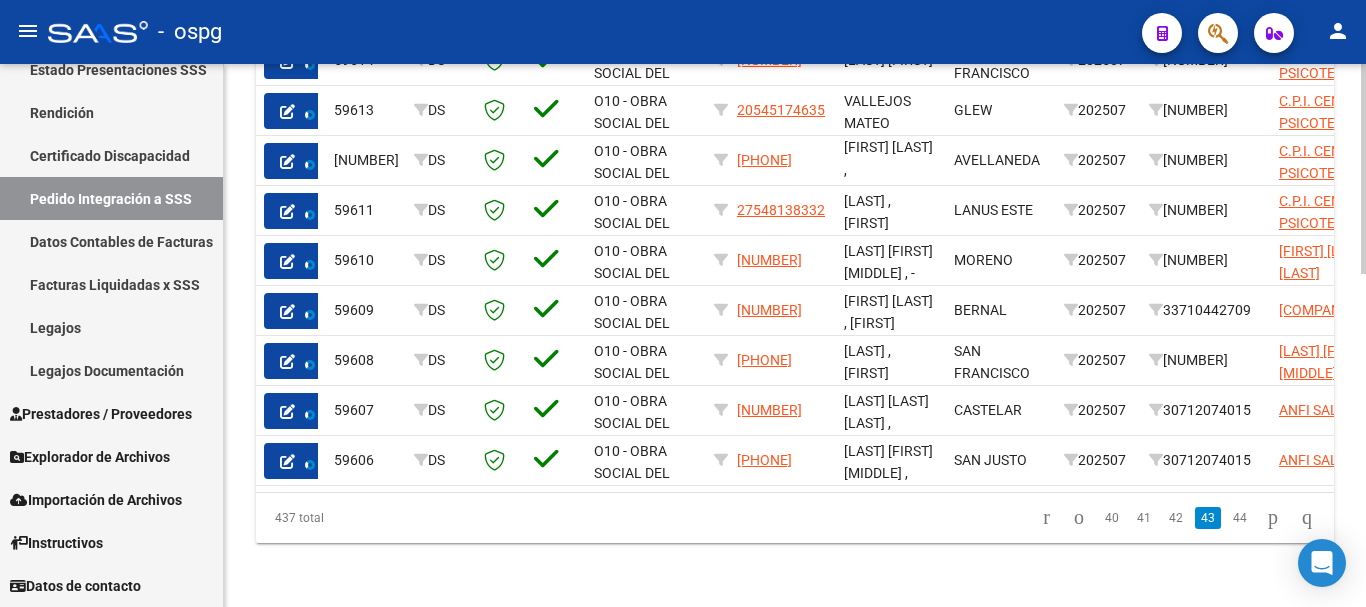scroll, scrollTop: 856, scrollLeft: 0, axis: vertical 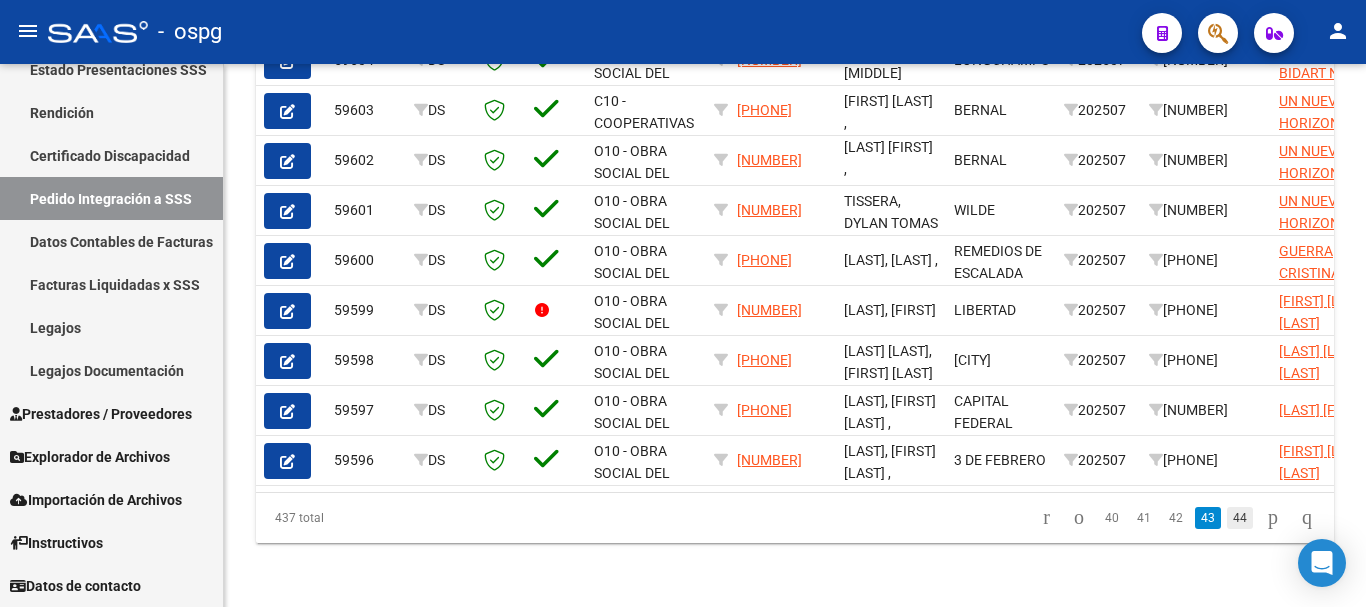 click on "44" 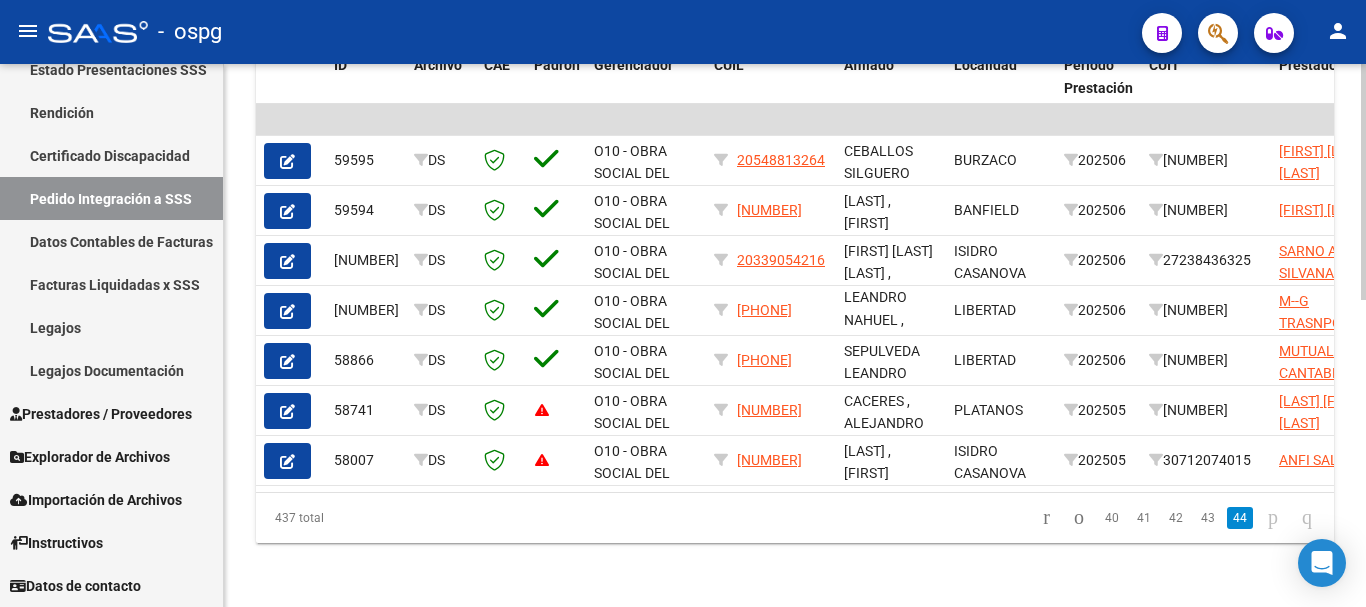 scroll, scrollTop: 606, scrollLeft: 0, axis: vertical 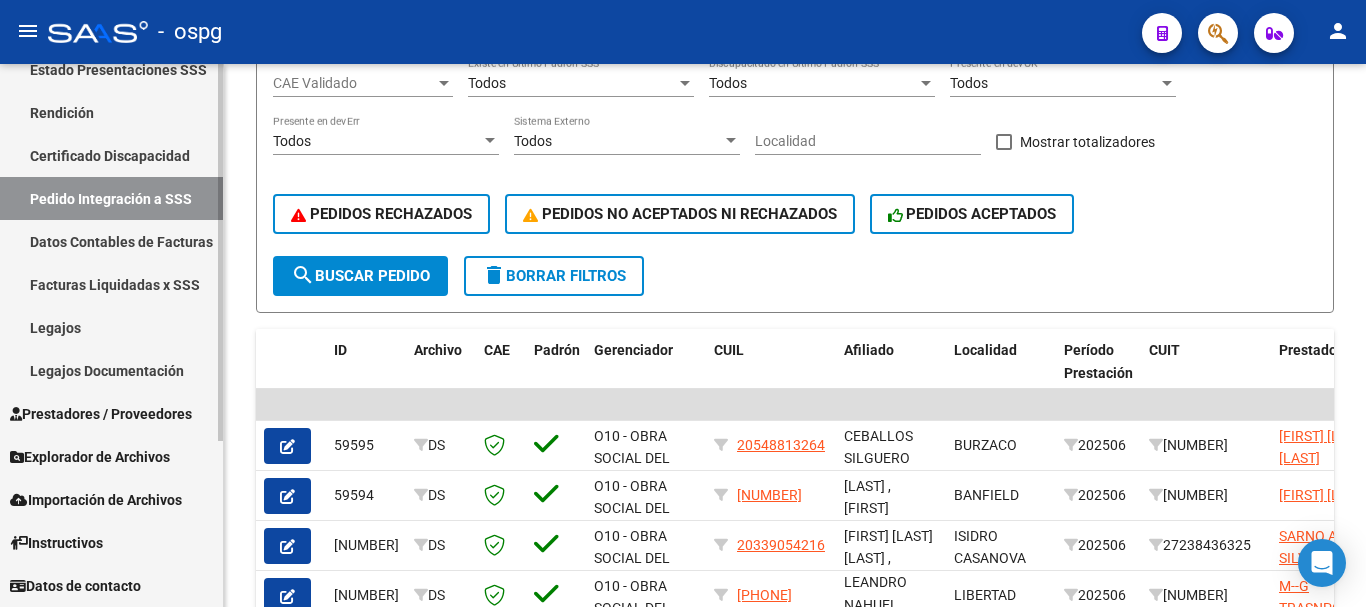 click on "Prestadores / Proveedores" at bounding box center (111, 413) 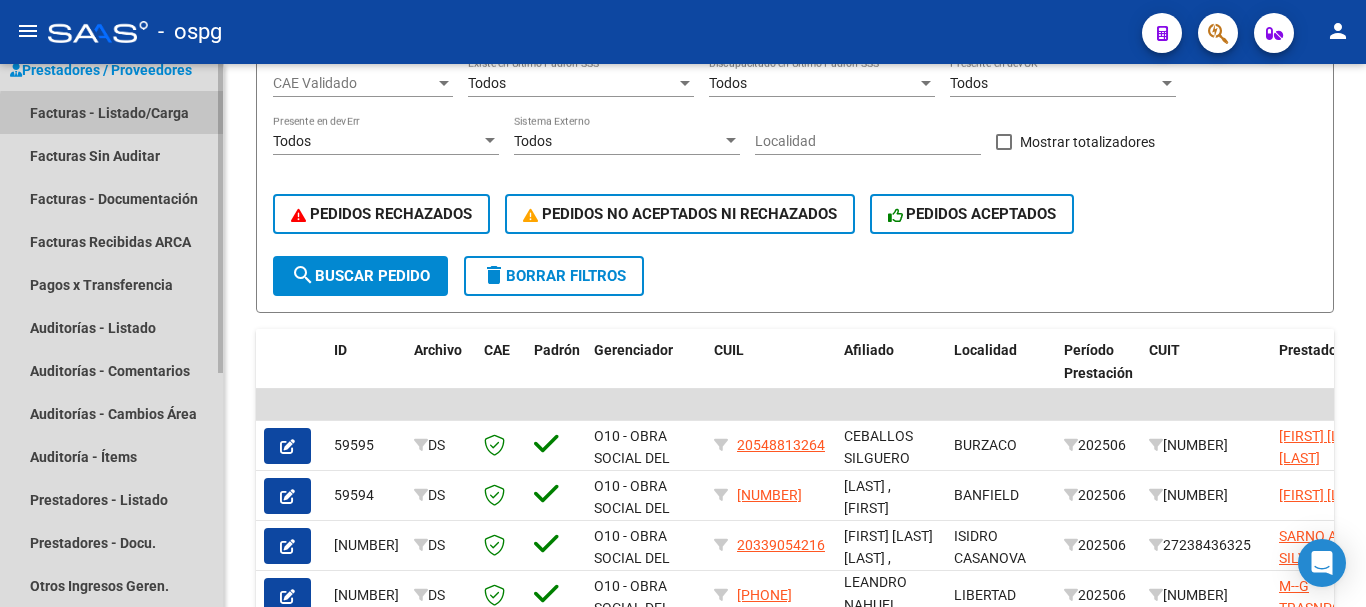 click on "Facturas - Listado/Carga" at bounding box center [111, 112] 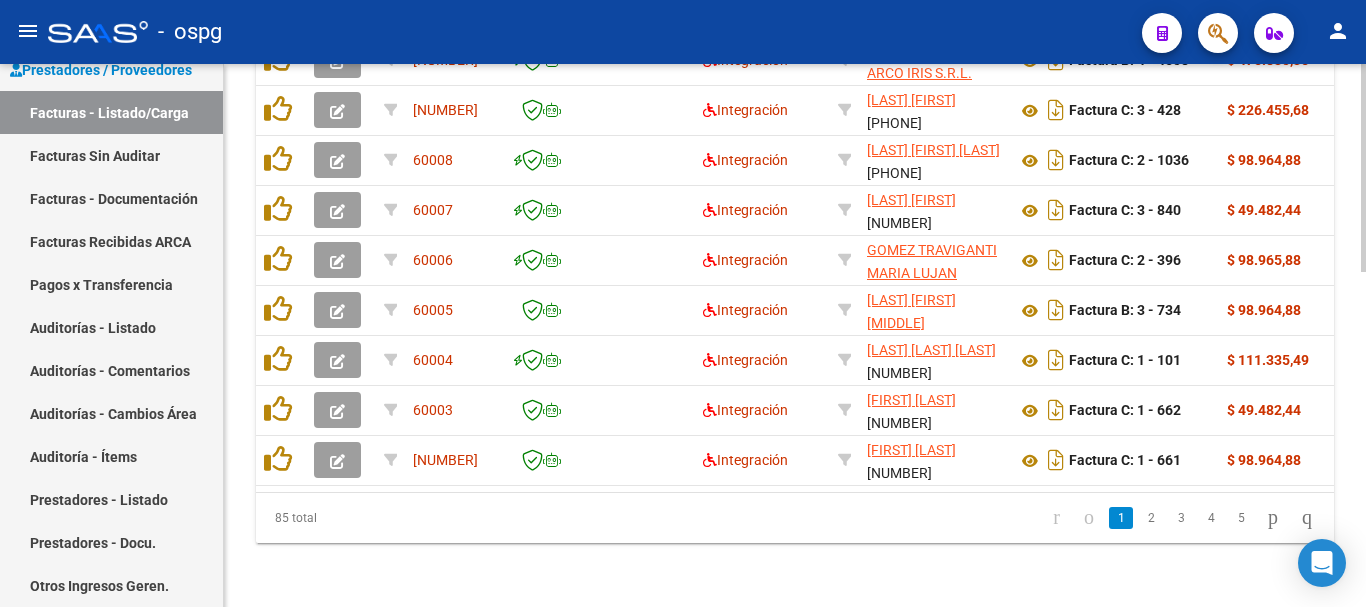 scroll, scrollTop: 777, scrollLeft: 0, axis: vertical 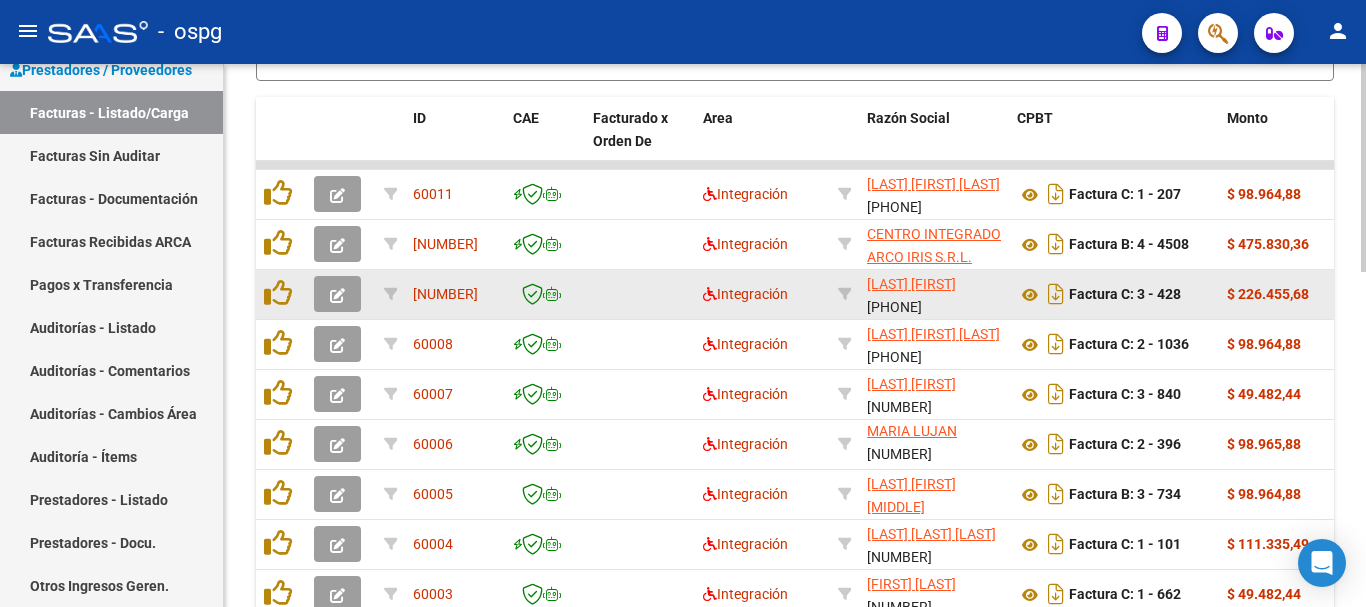 click 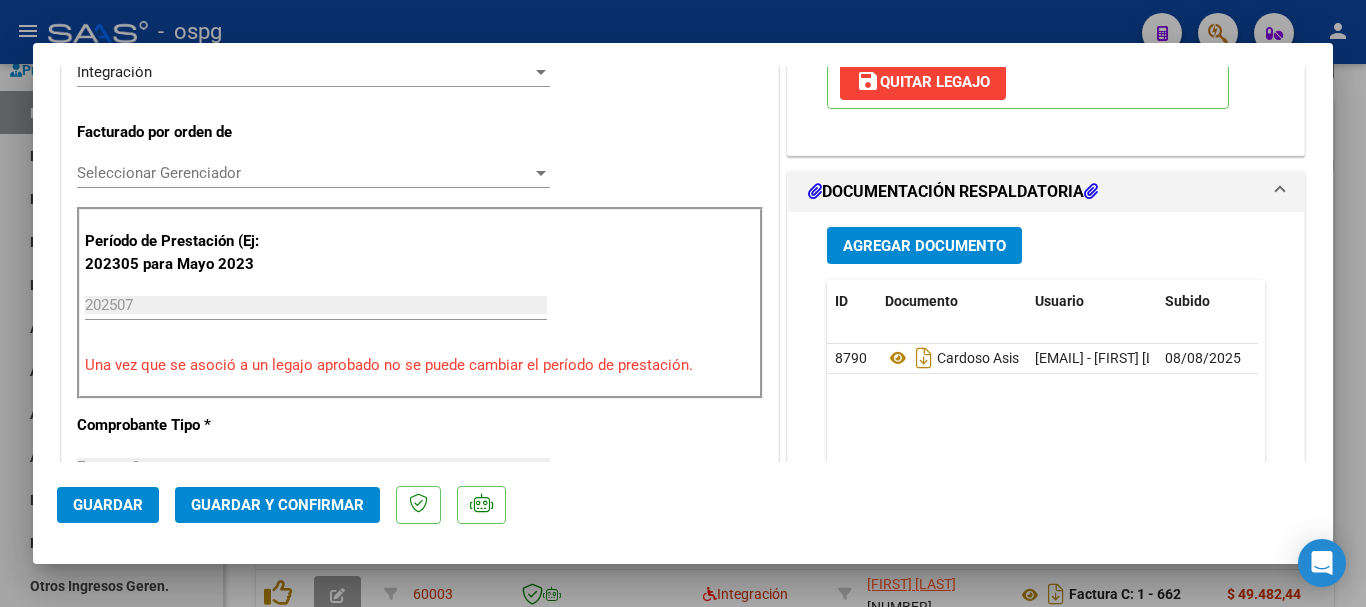 scroll, scrollTop: 500, scrollLeft: 0, axis: vertical 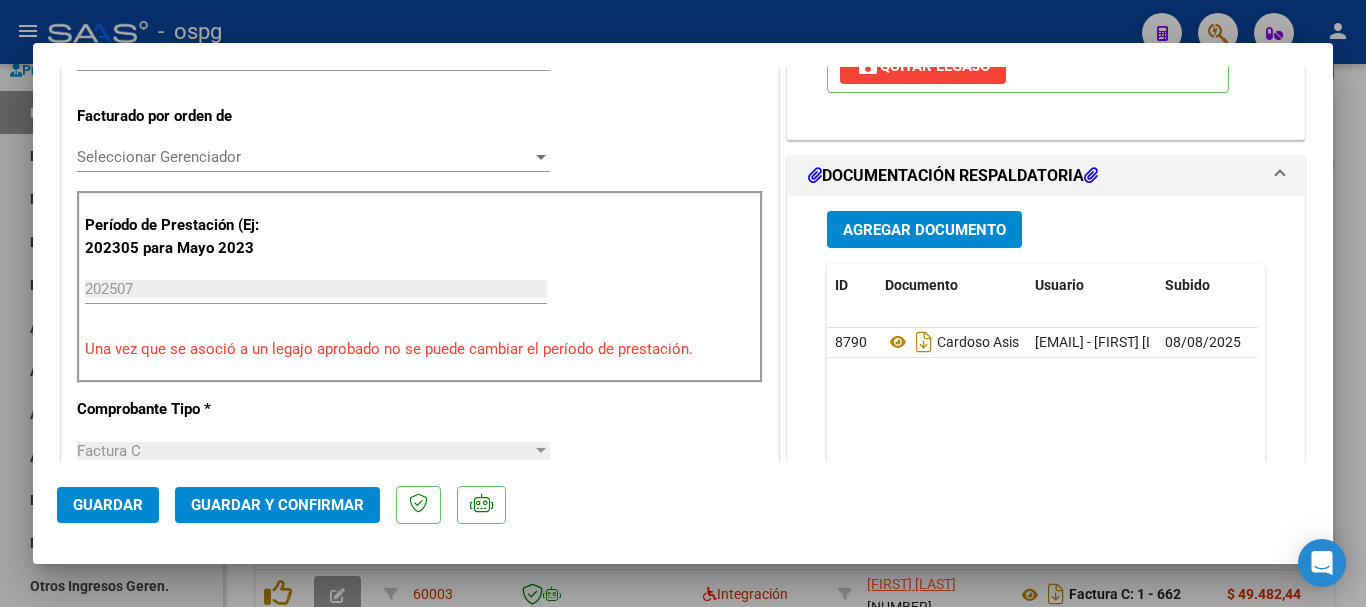 click at bounding box center (683, 303) 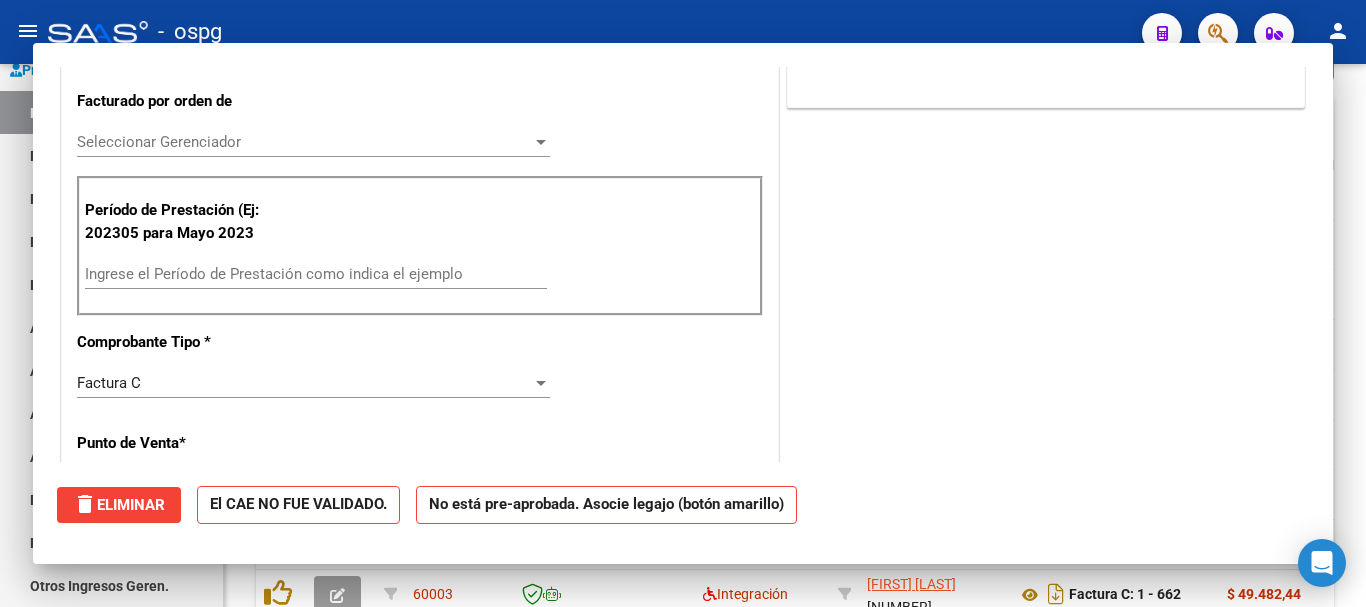 scroll, scrollTop: 485, scrollLeft: 0, axis: vertical 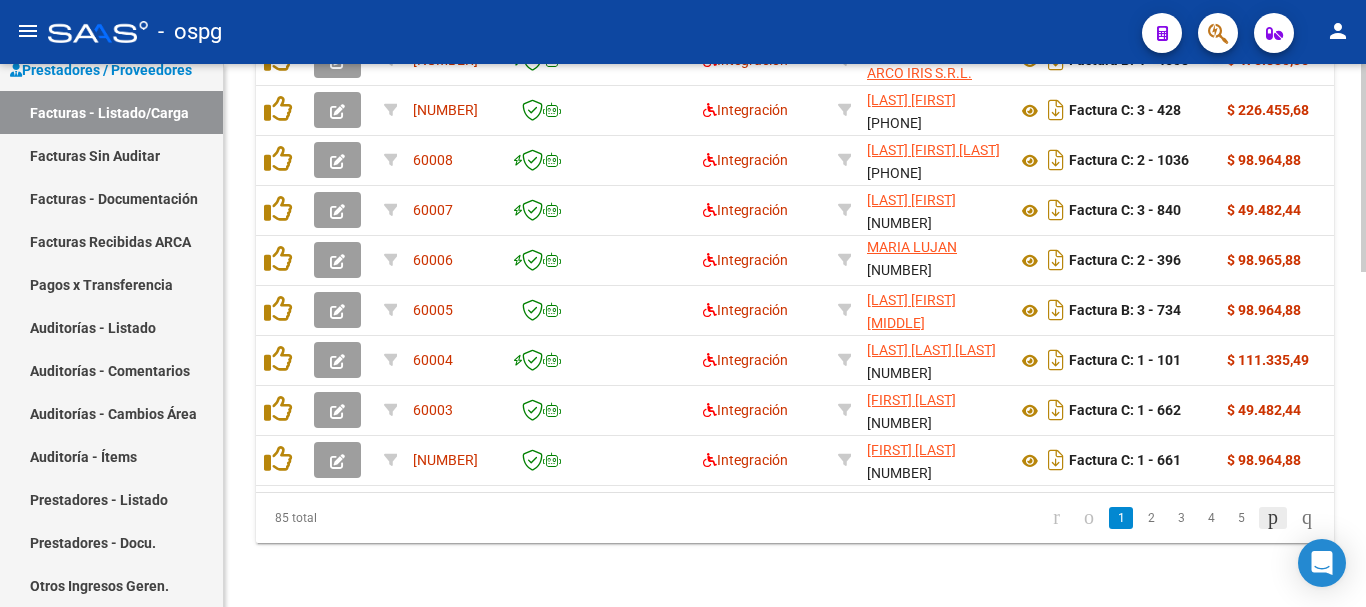 click 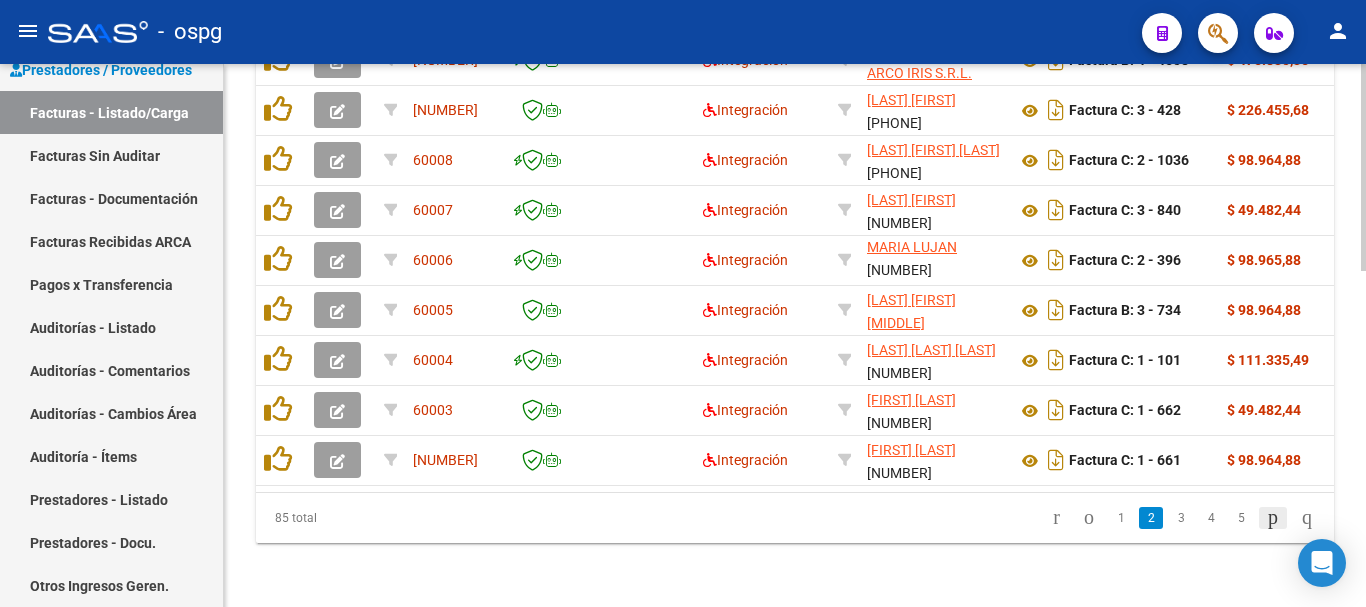click on "85 total   1   2   3   4   5" 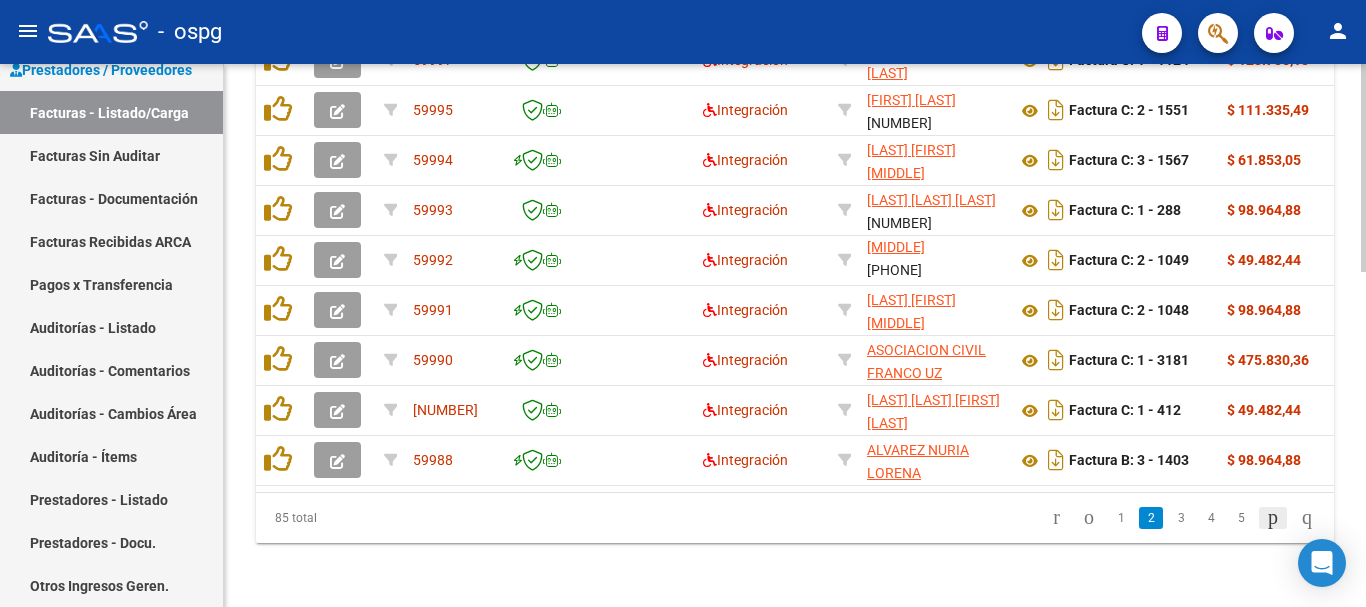 click 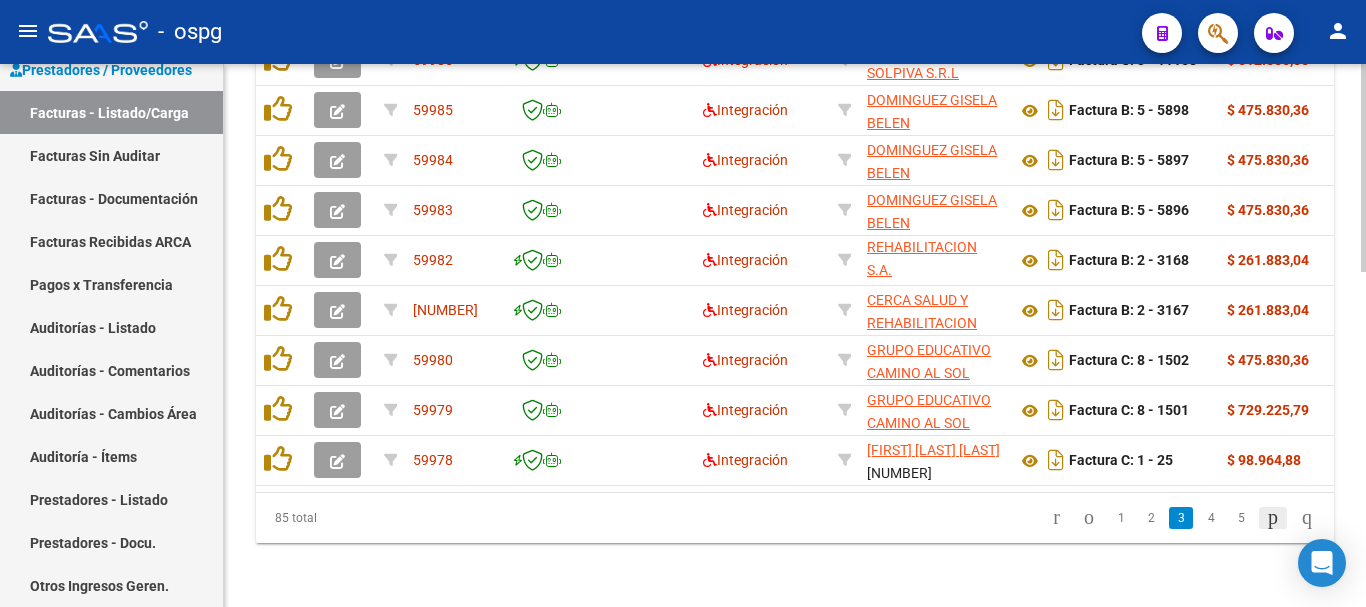 click 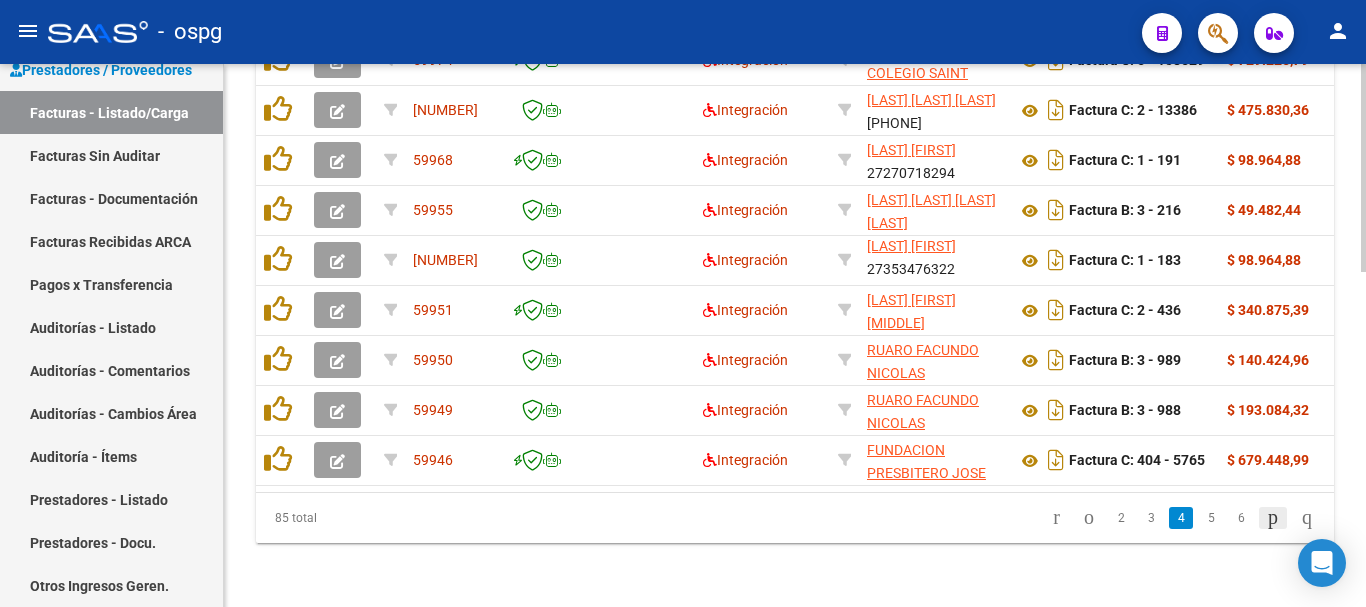 click 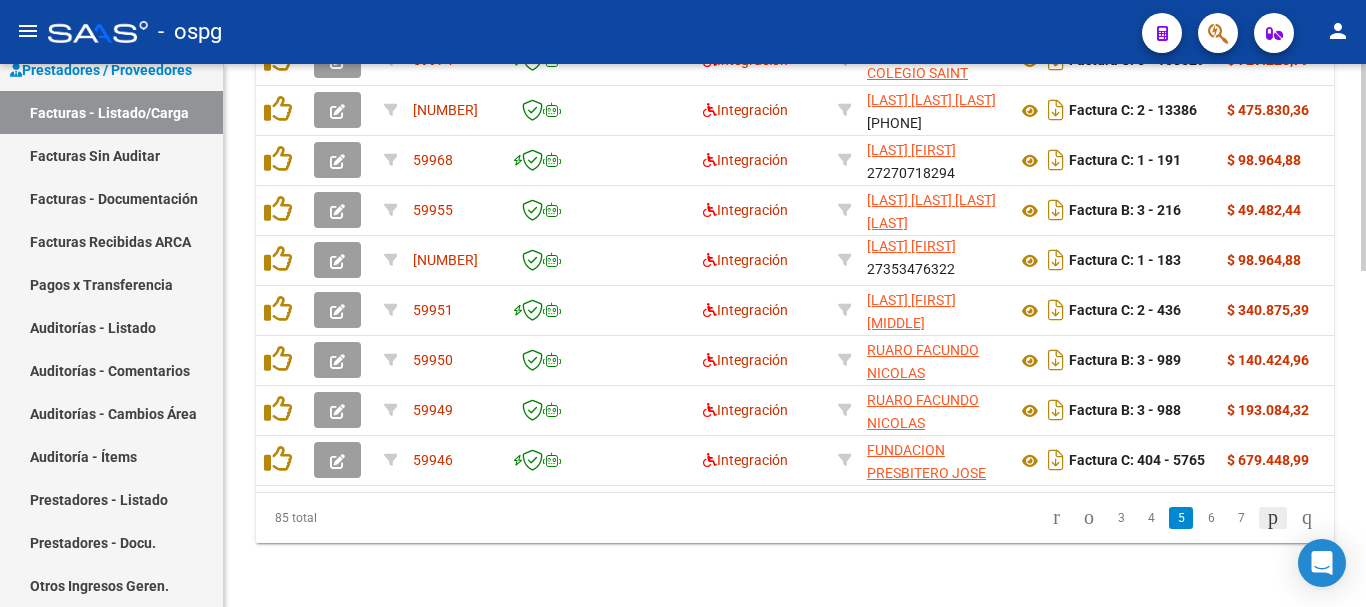 scroll, scrollTop: 877, scrollLeft: 0, axis: vertical 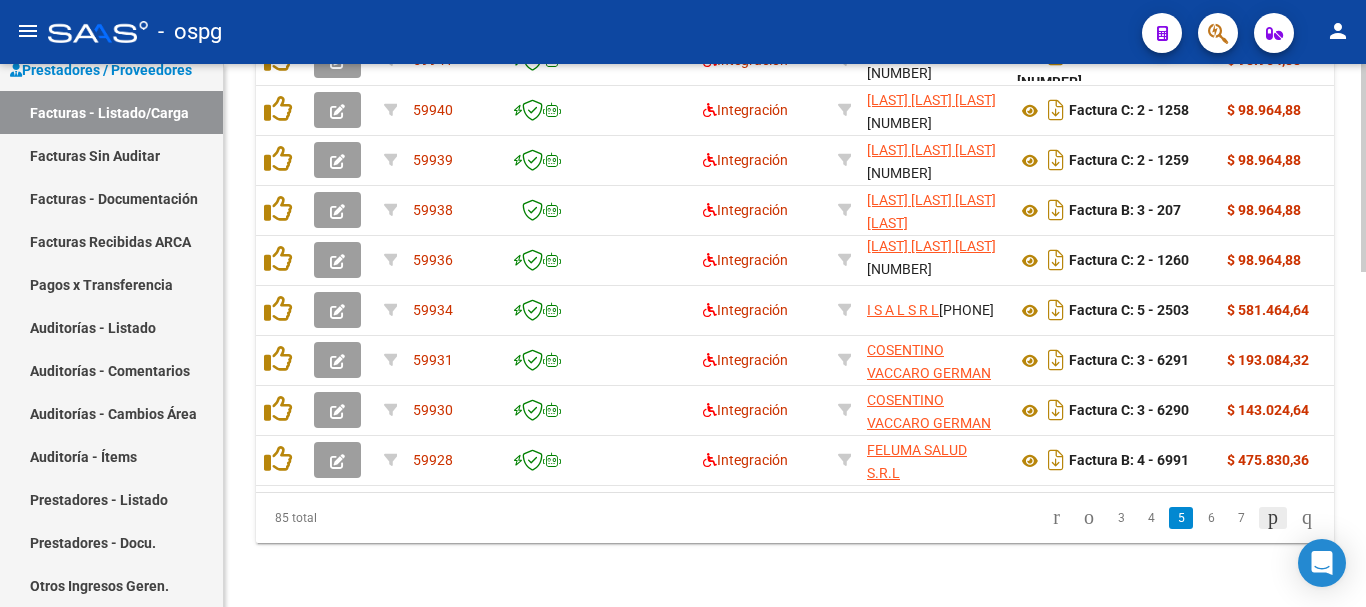 click 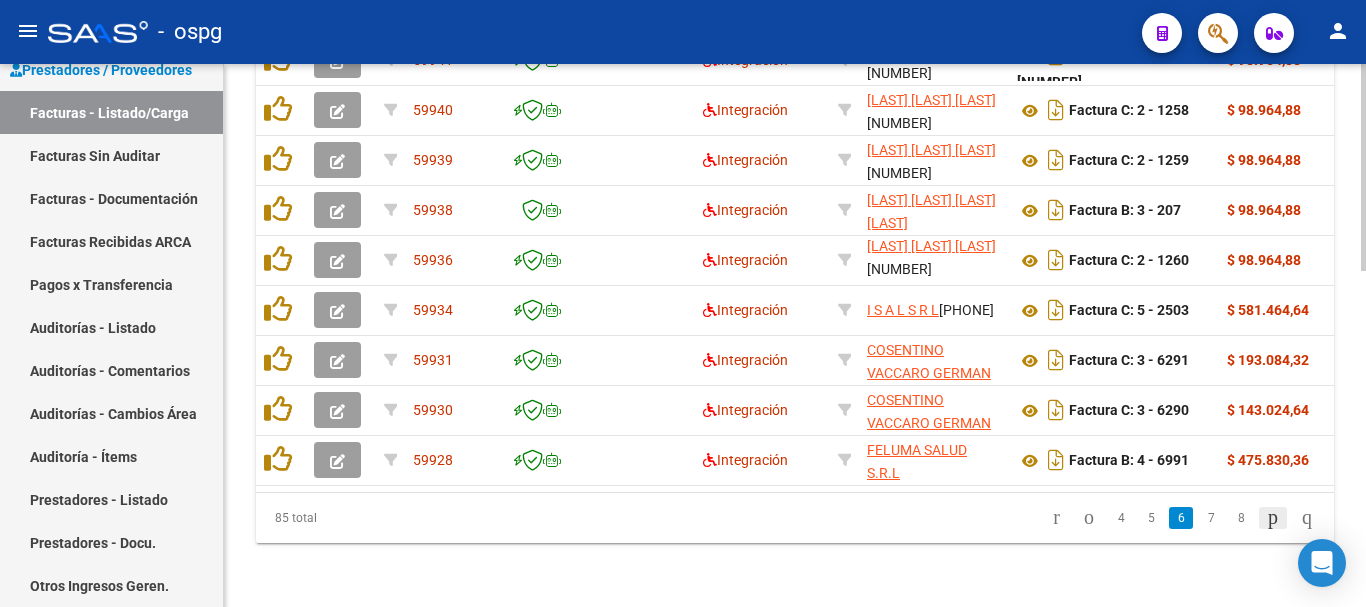 scroll, scrollTop: 877, scrollLeft: 0, axis: vertical 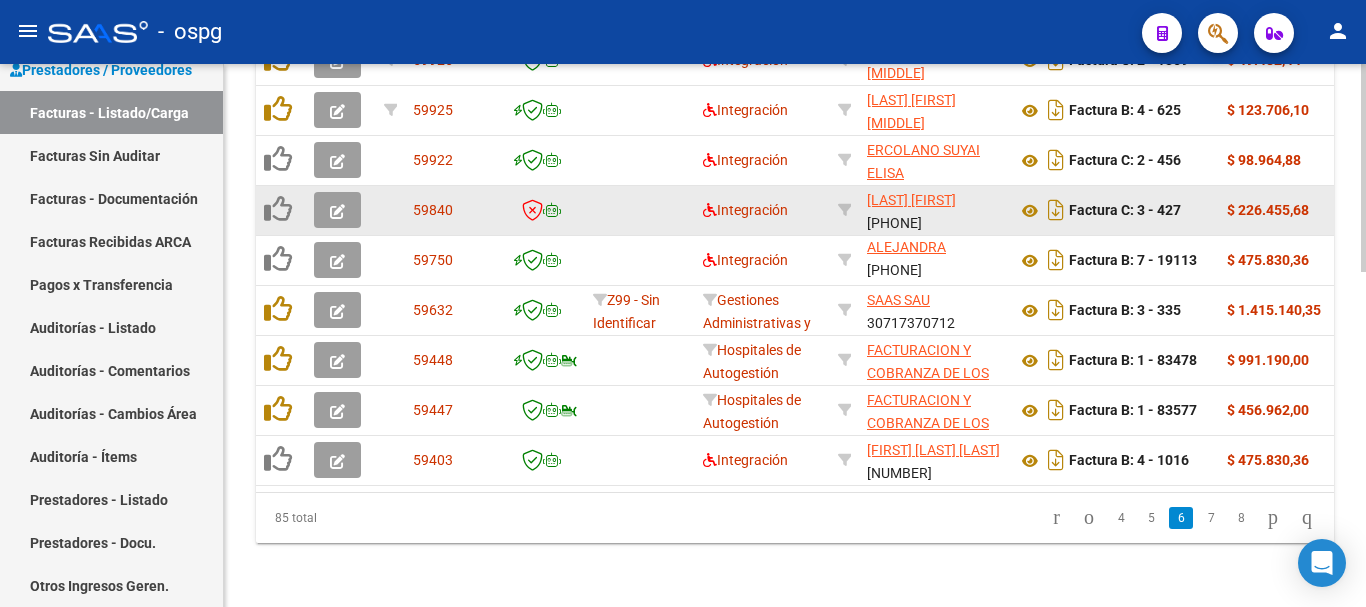 click 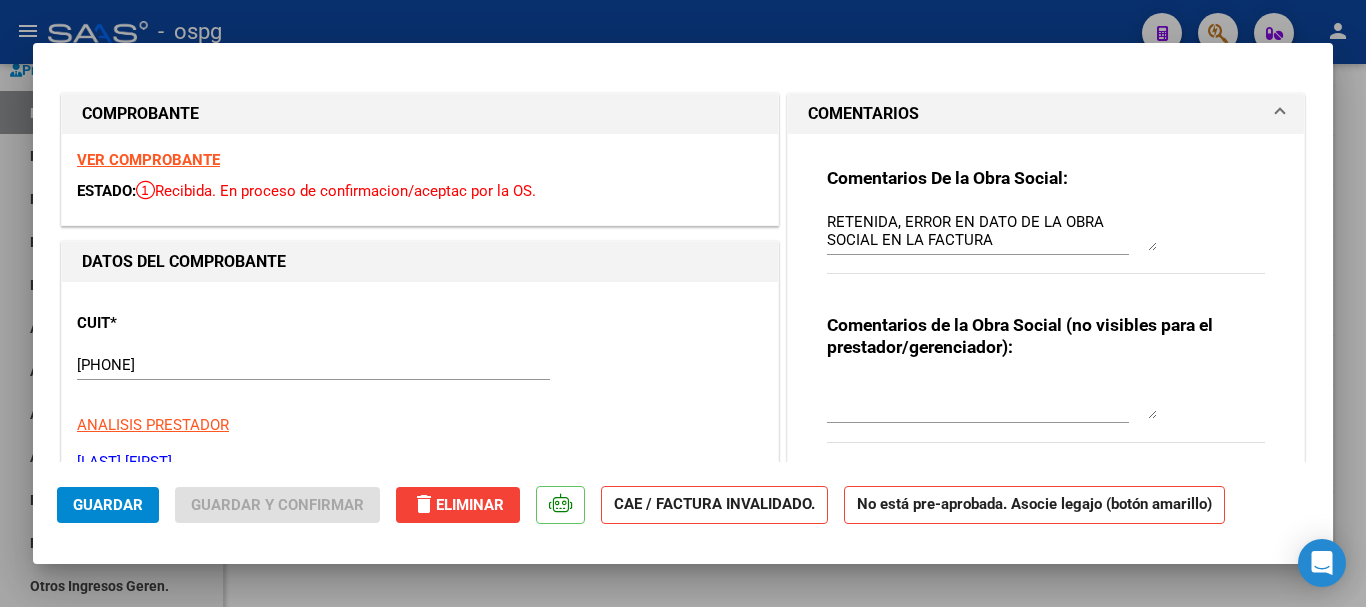 click on "delete  Eliminar" 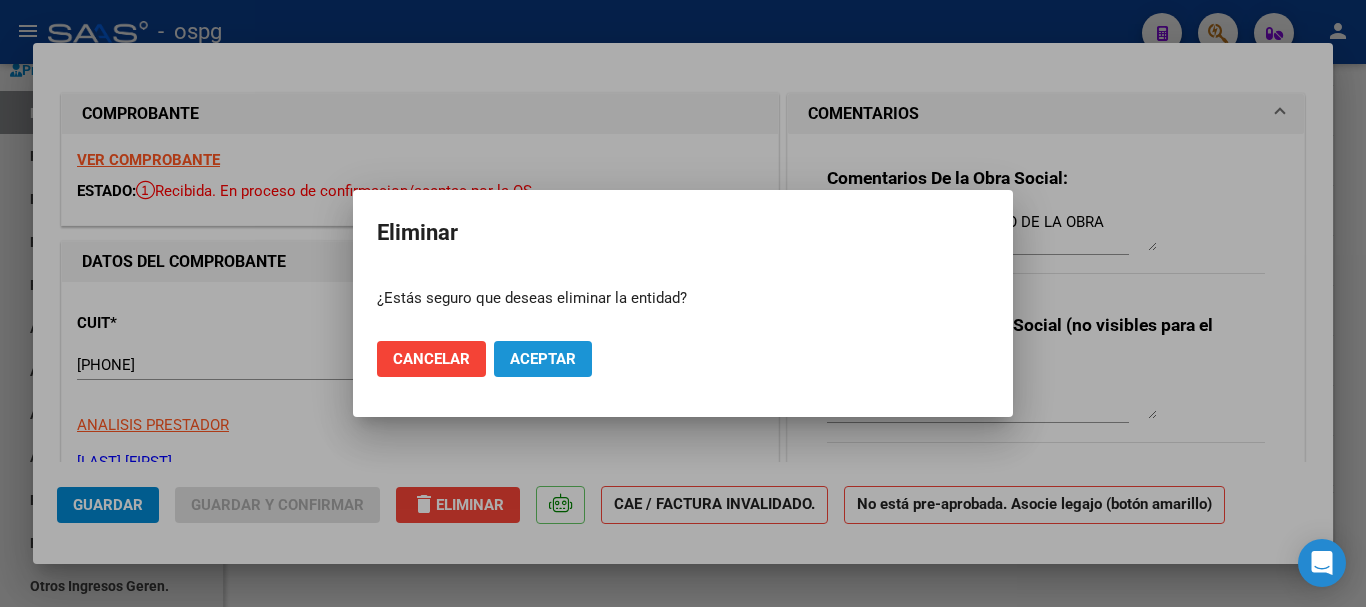 click on "Aceptar" 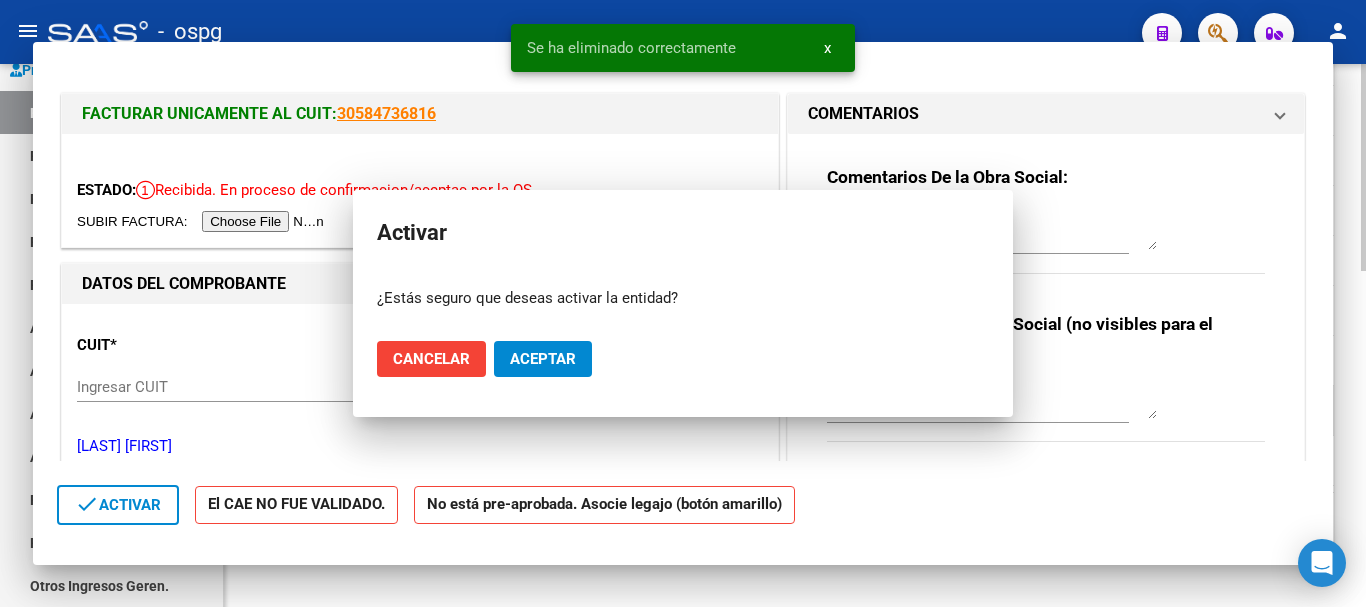 scroll, scrollTop: 882, scrollLeft: 0, axis: vertical 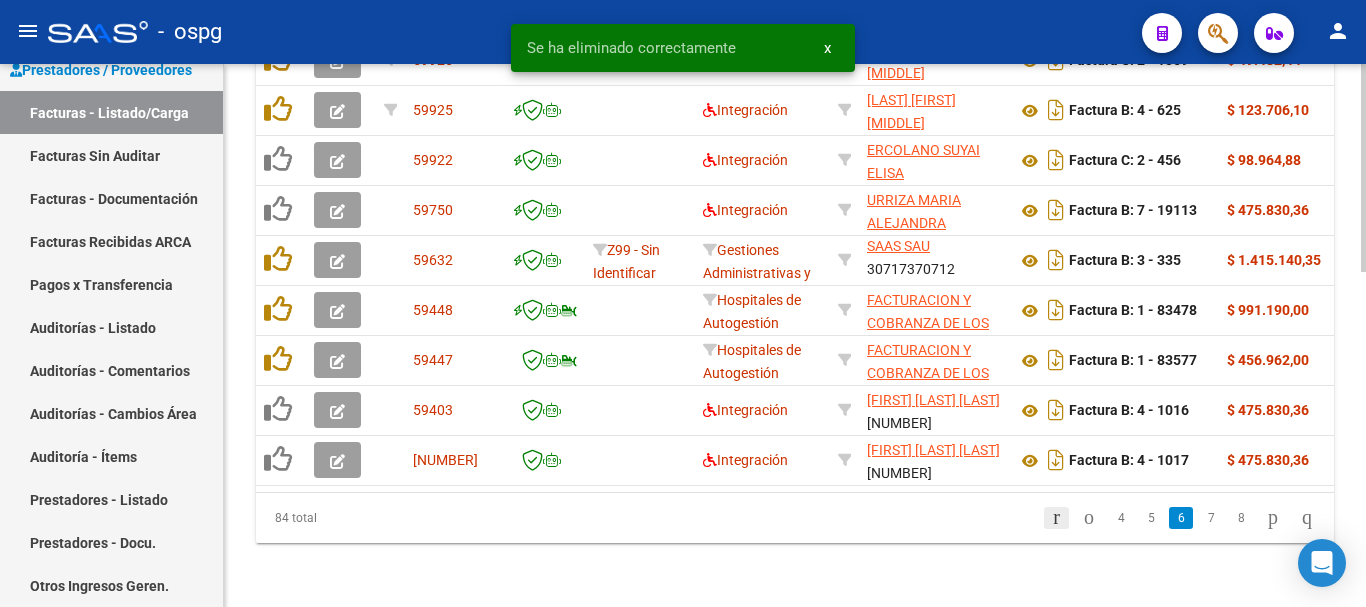 click 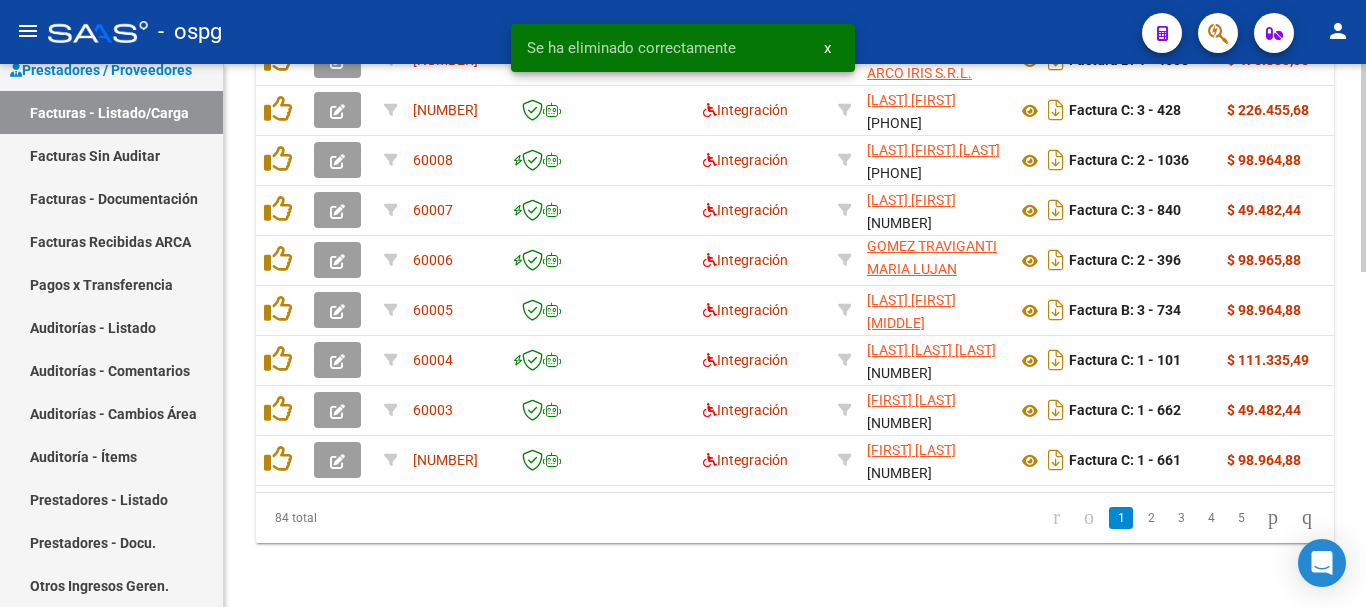 scroll, scrollTop: 877, scrollLeft: 0, axis: vertical 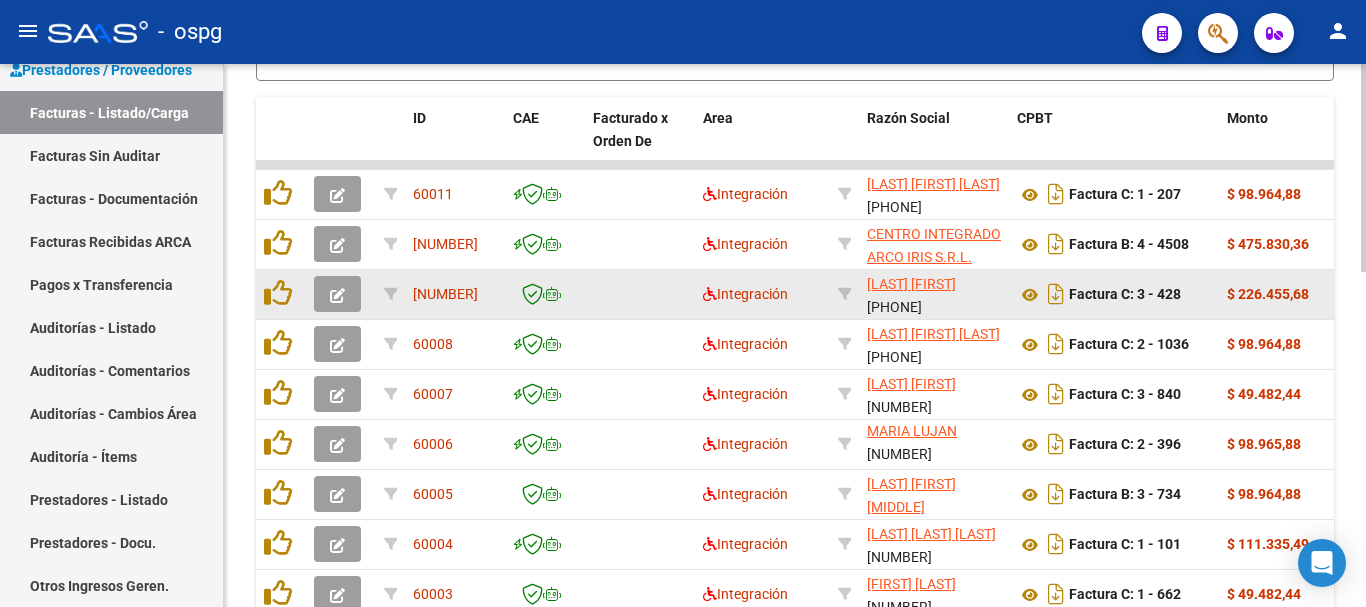 click 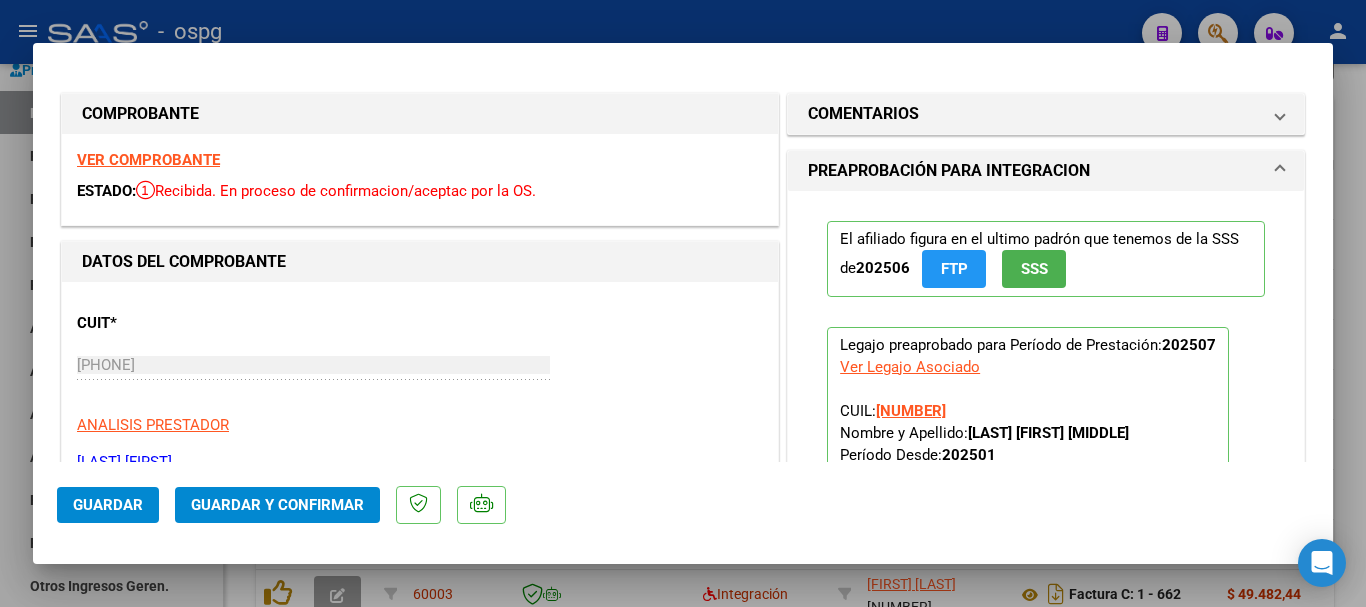 click on "VER COMPROBANTE" at bounding box center (148, 160) 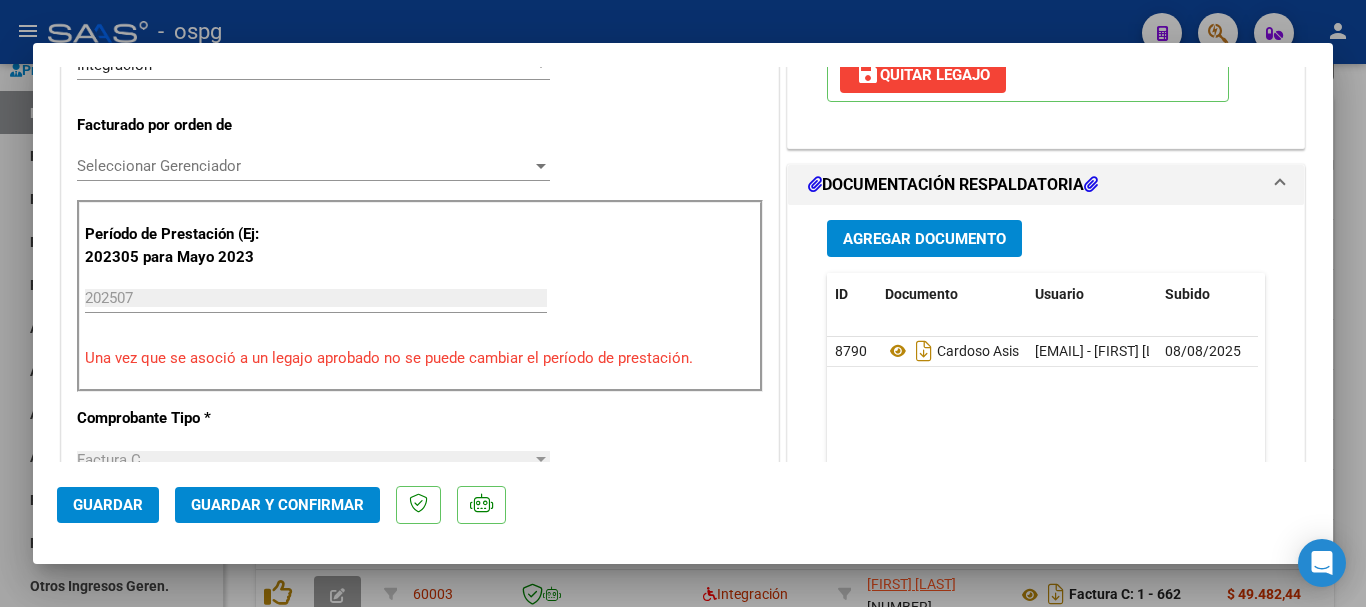 scroll, scrollTop: 500, scrollLeft: 0, axis: vertical 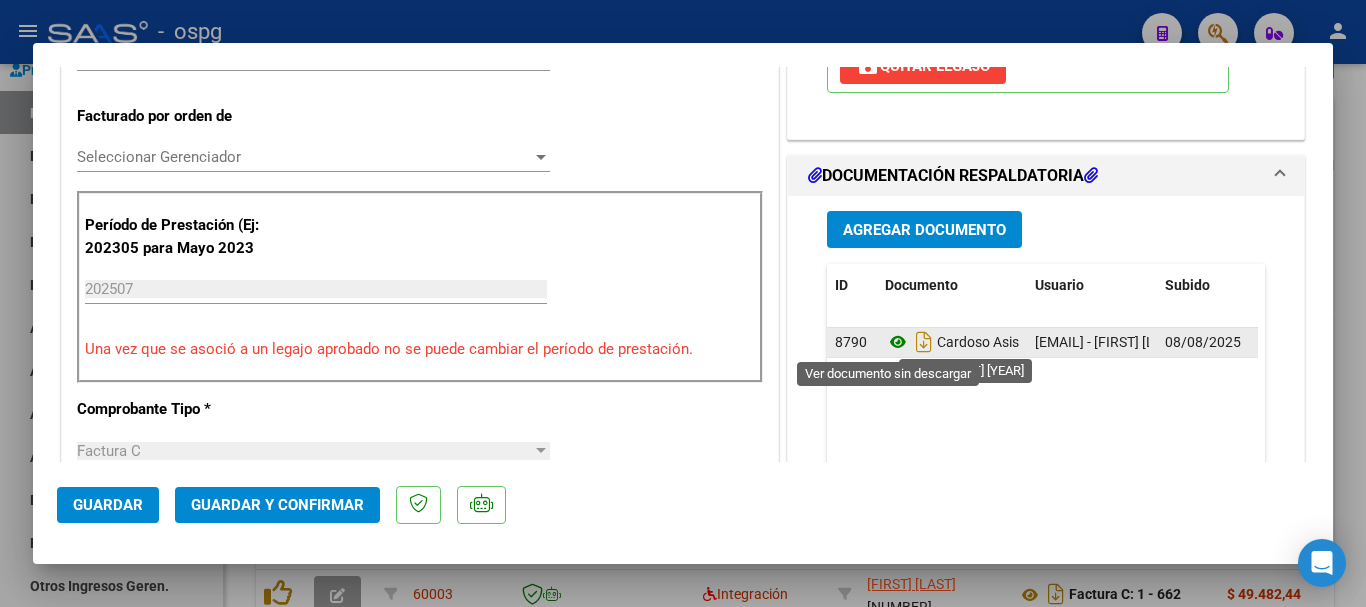 click 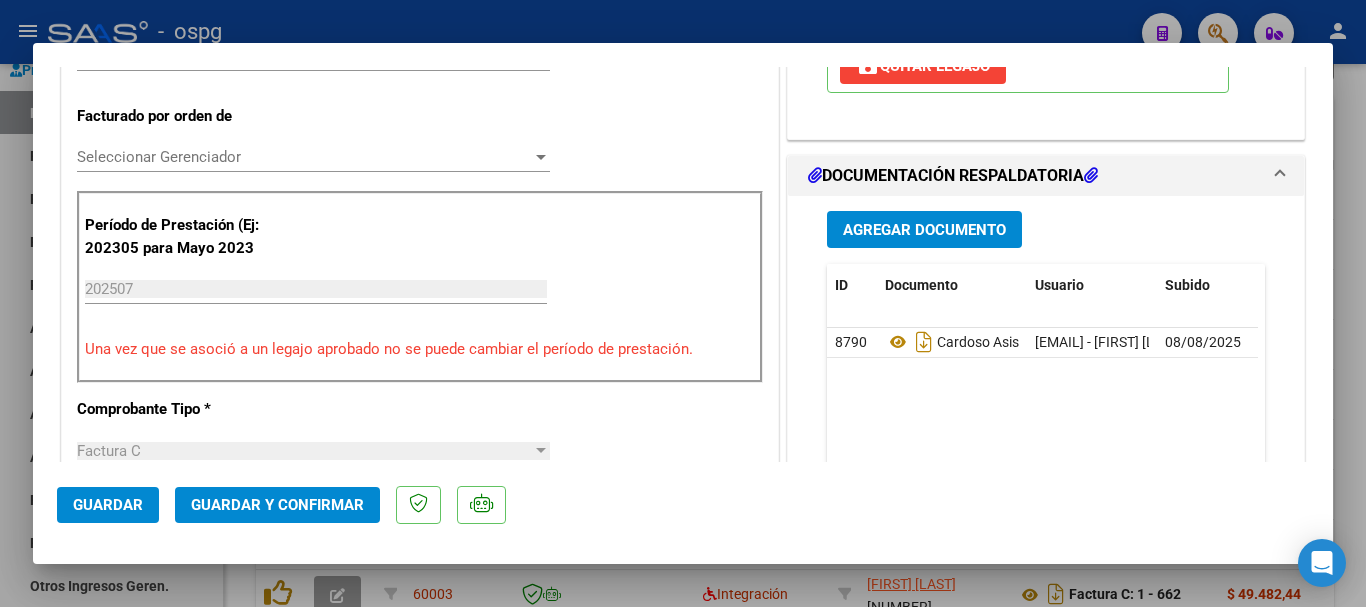 click at bounding box center [683, 303] 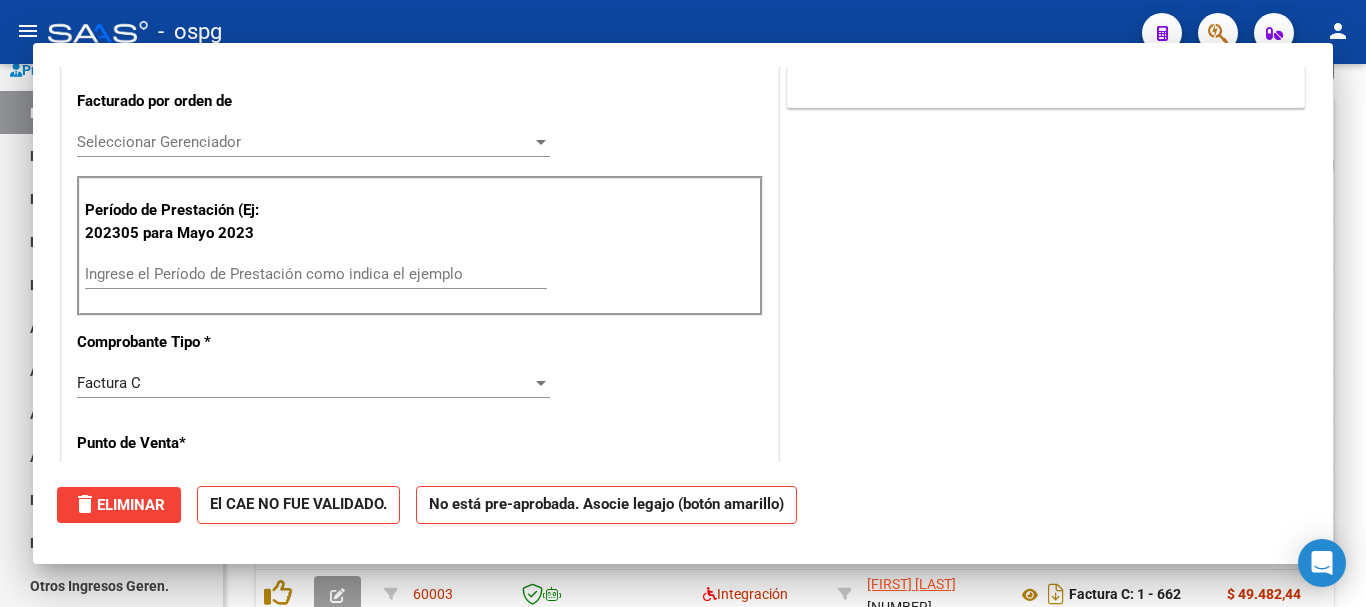 scroll, scrollTop: 485, scrollLeft: 0, axis: vertical 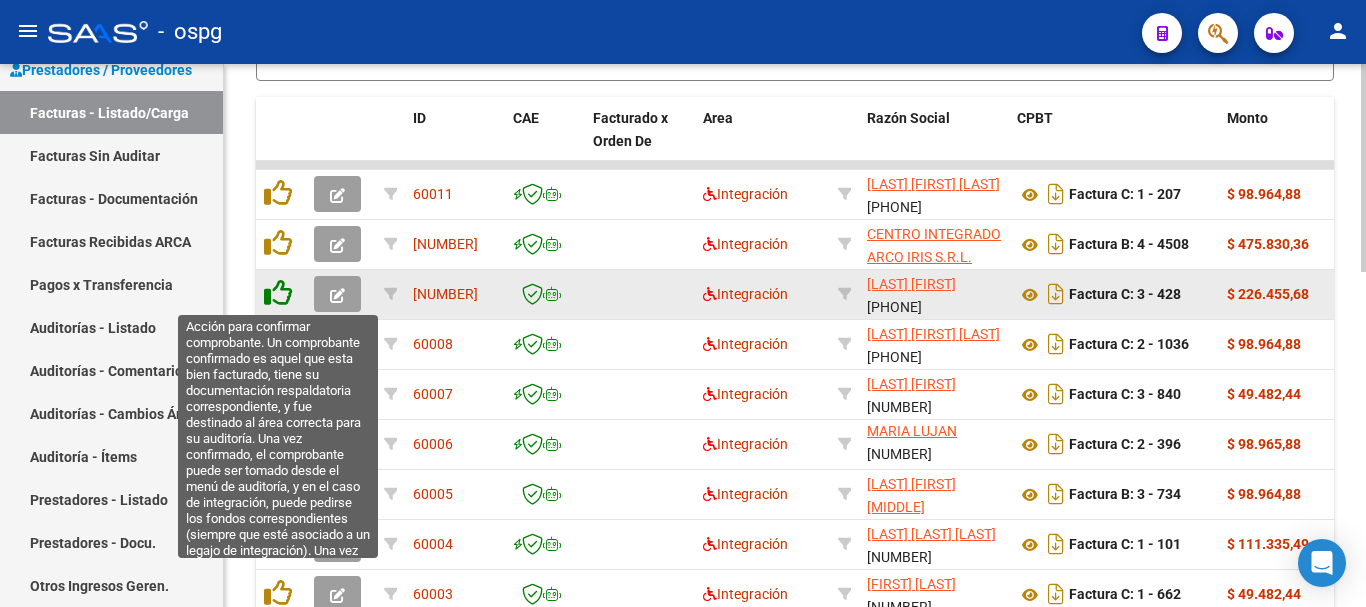 click 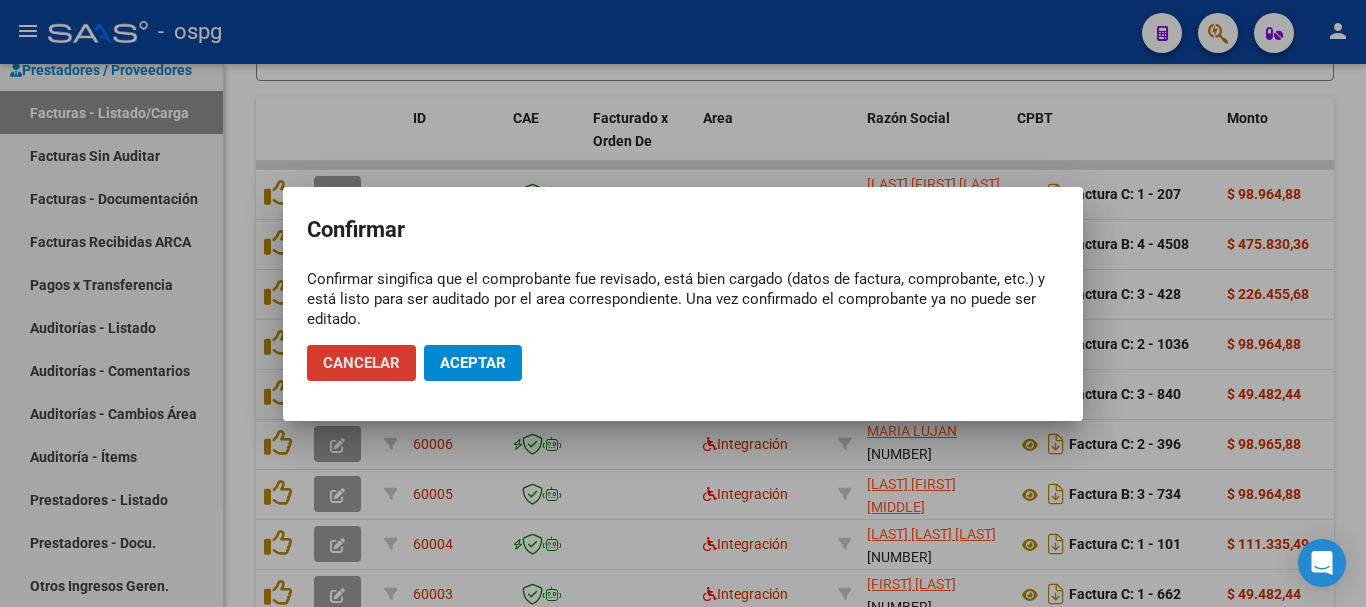click on "Aceptar" 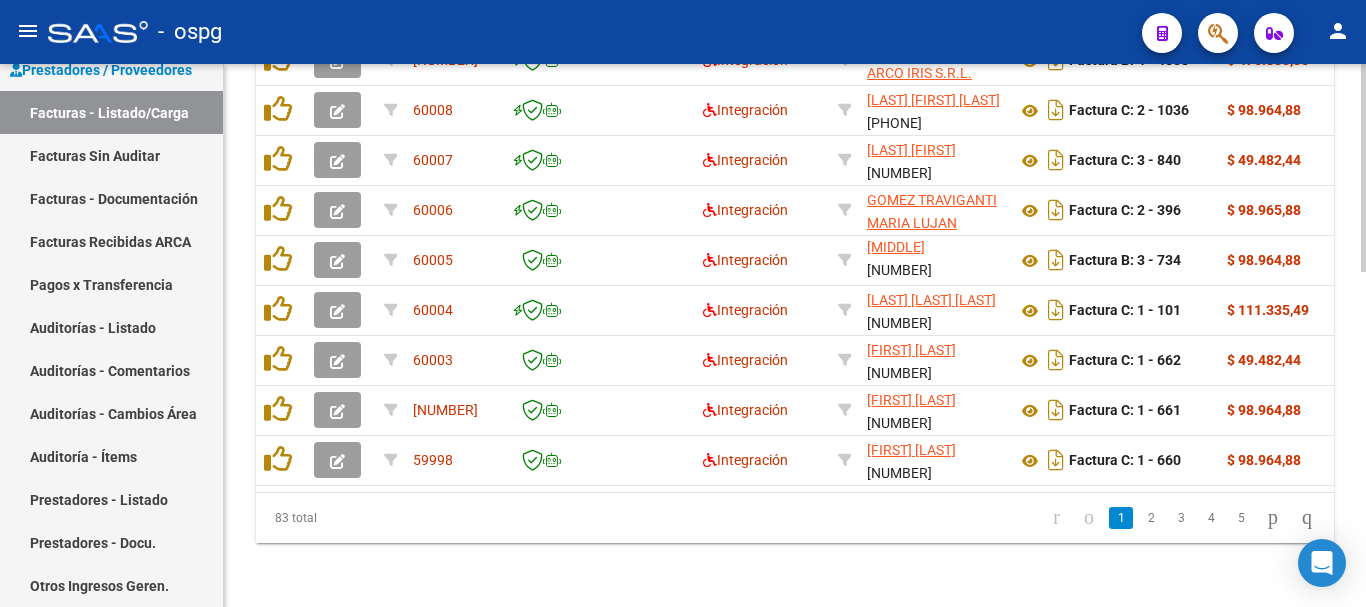 scroll, scrollTop: 877, scrollLeft: 0, axis: vertical 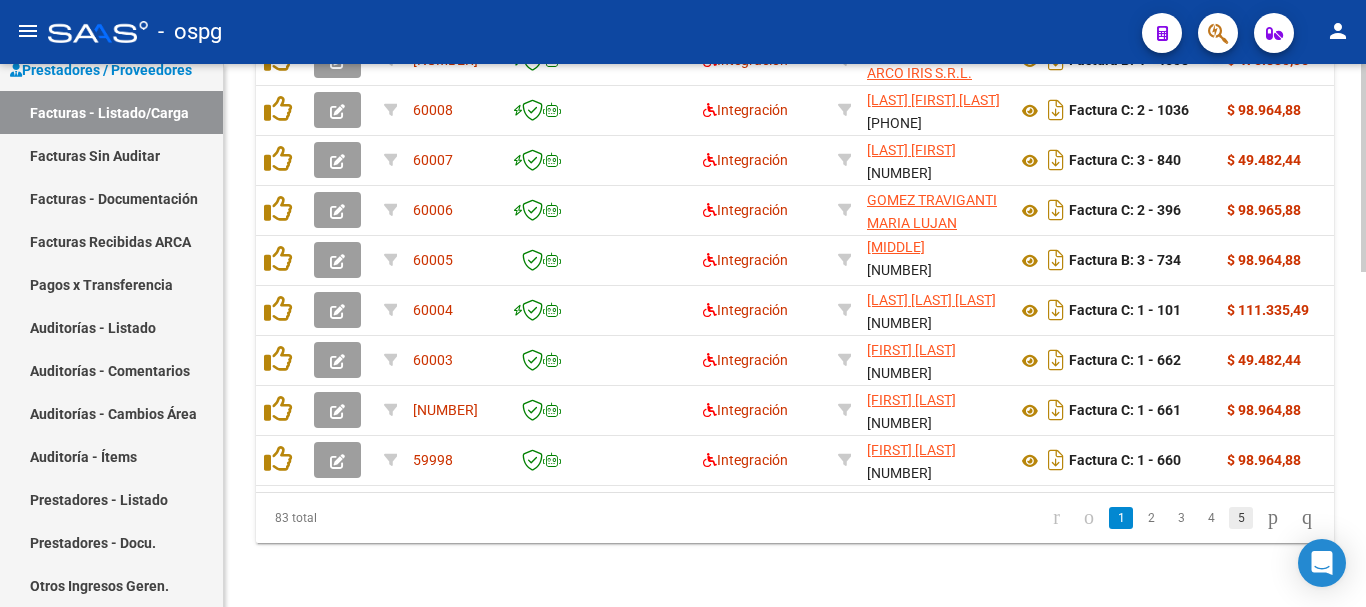 click on "5" 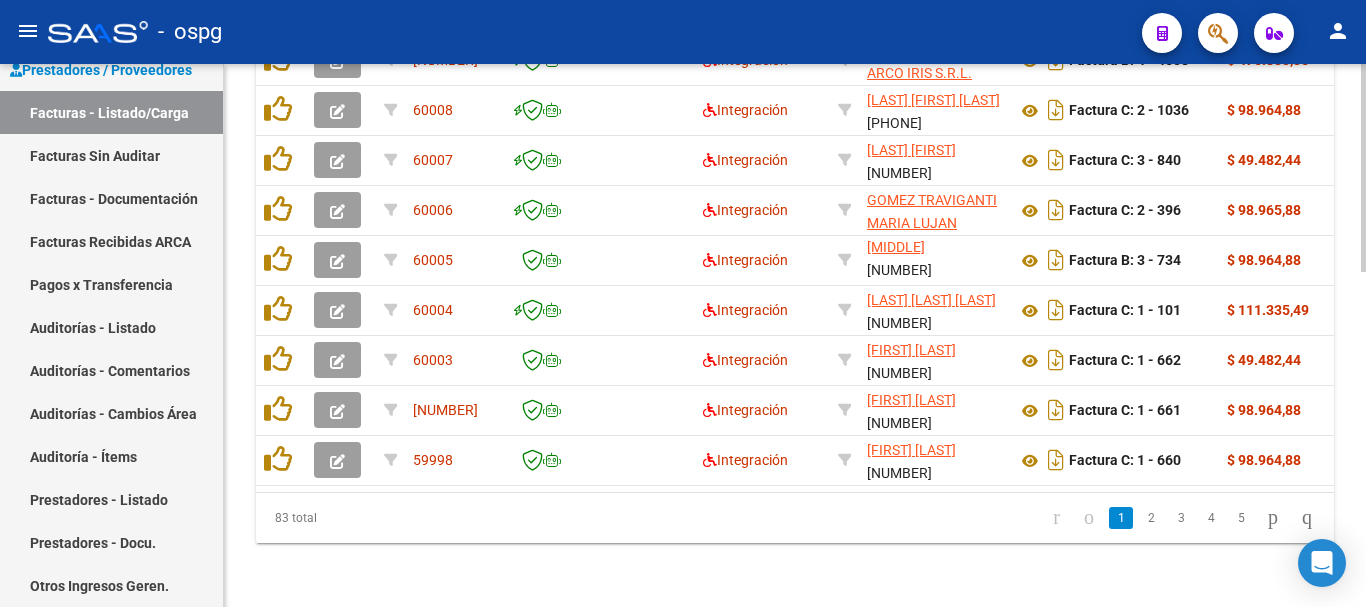 scroll, scrollTop: 882, scrollLeft: 0, axis: vertical 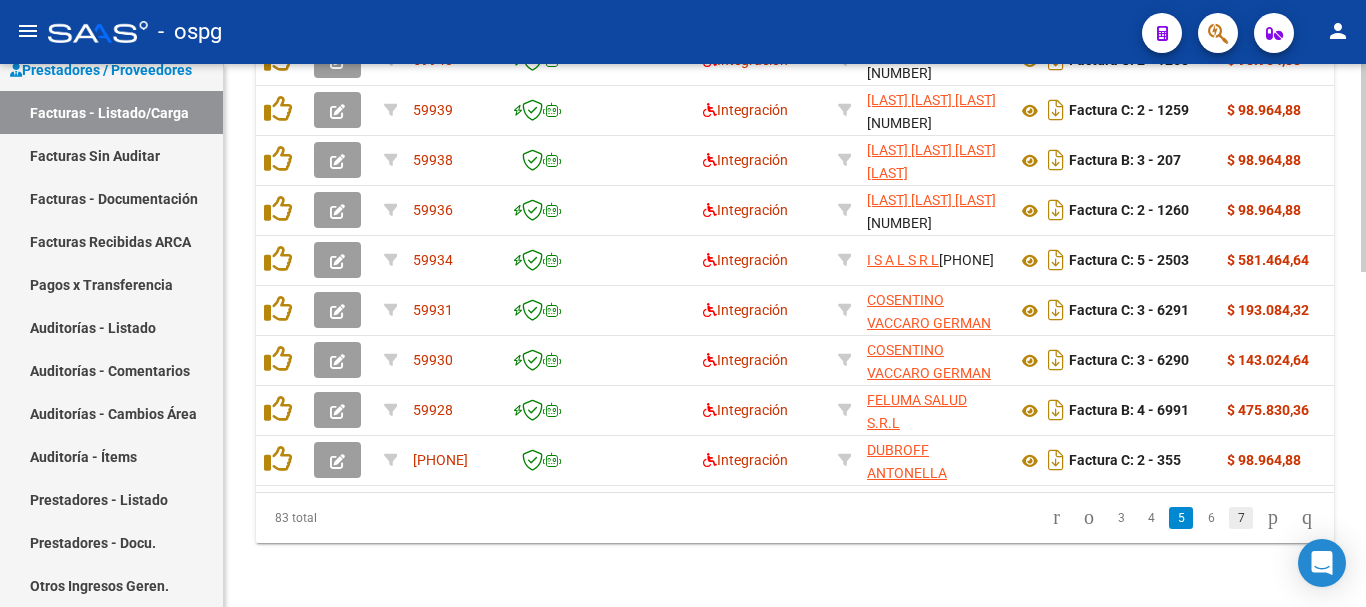 click on "7" 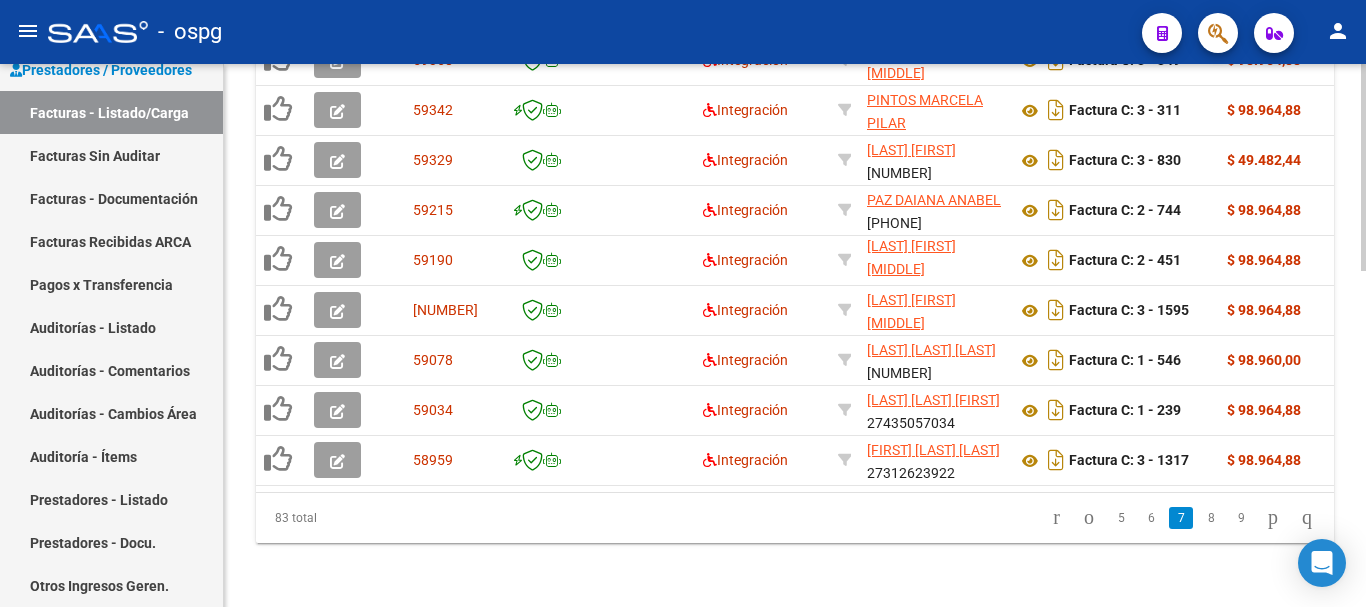 scroll, scrollTop: 877, scrollLeft: 0, axis: vertical 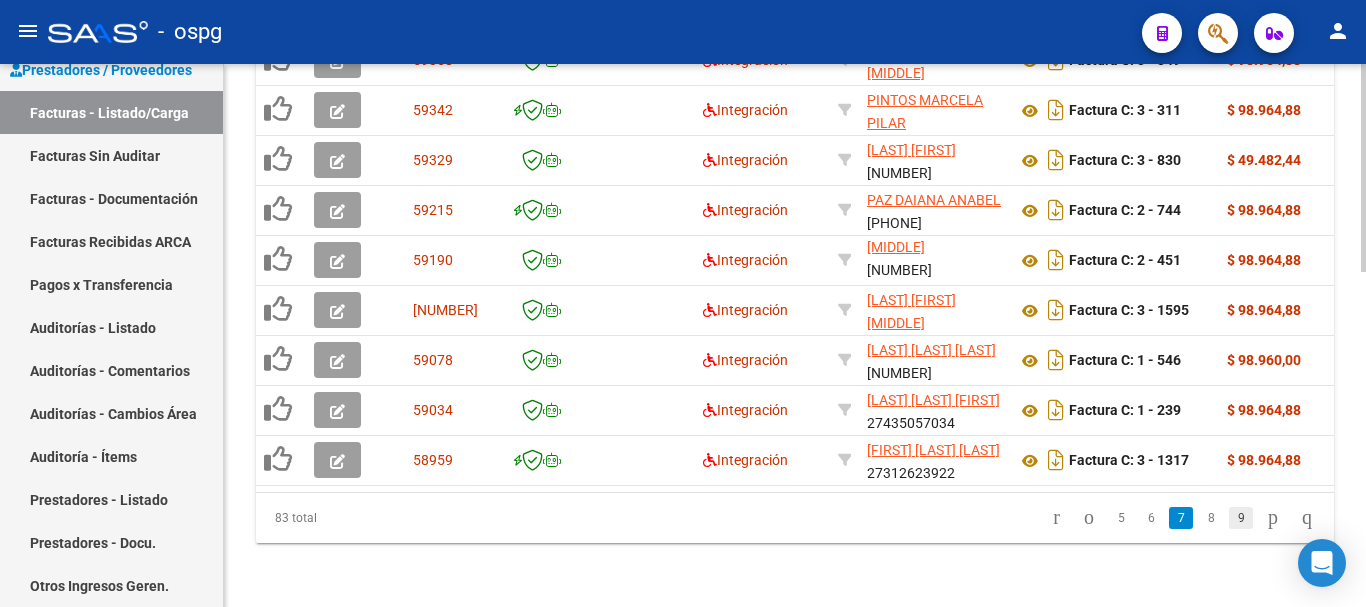 click on "9" 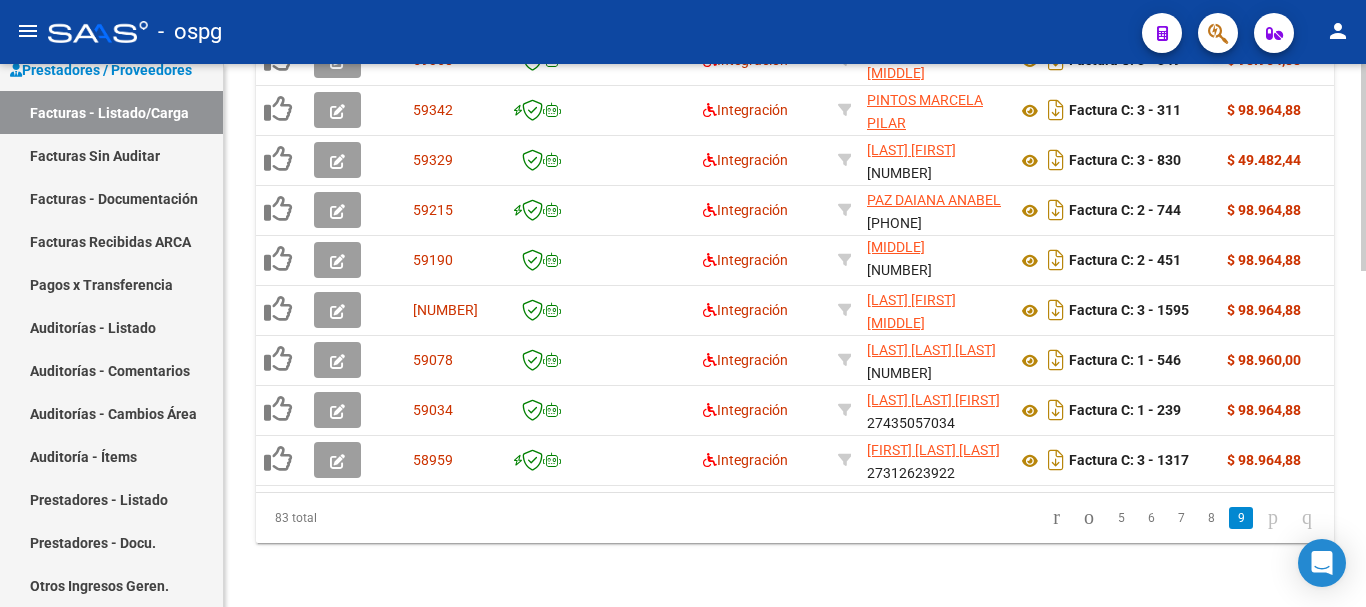 scroll, scrollTop: 527, scrollLeft: 0, axis: vertical 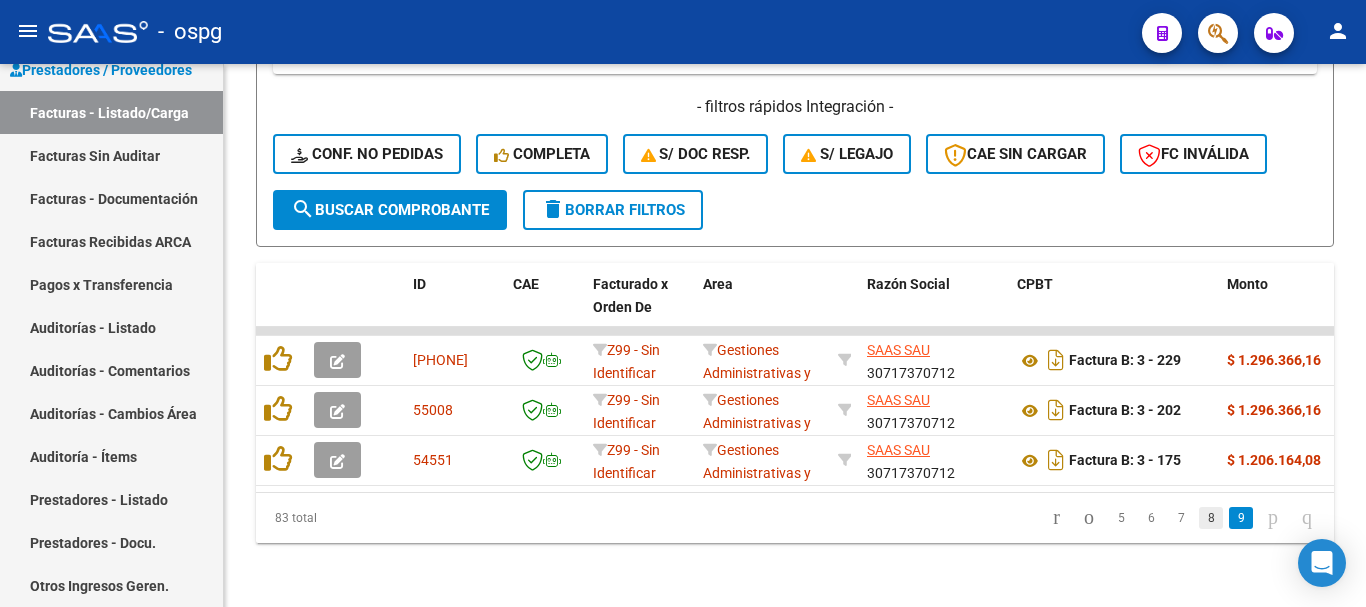 click on "8" 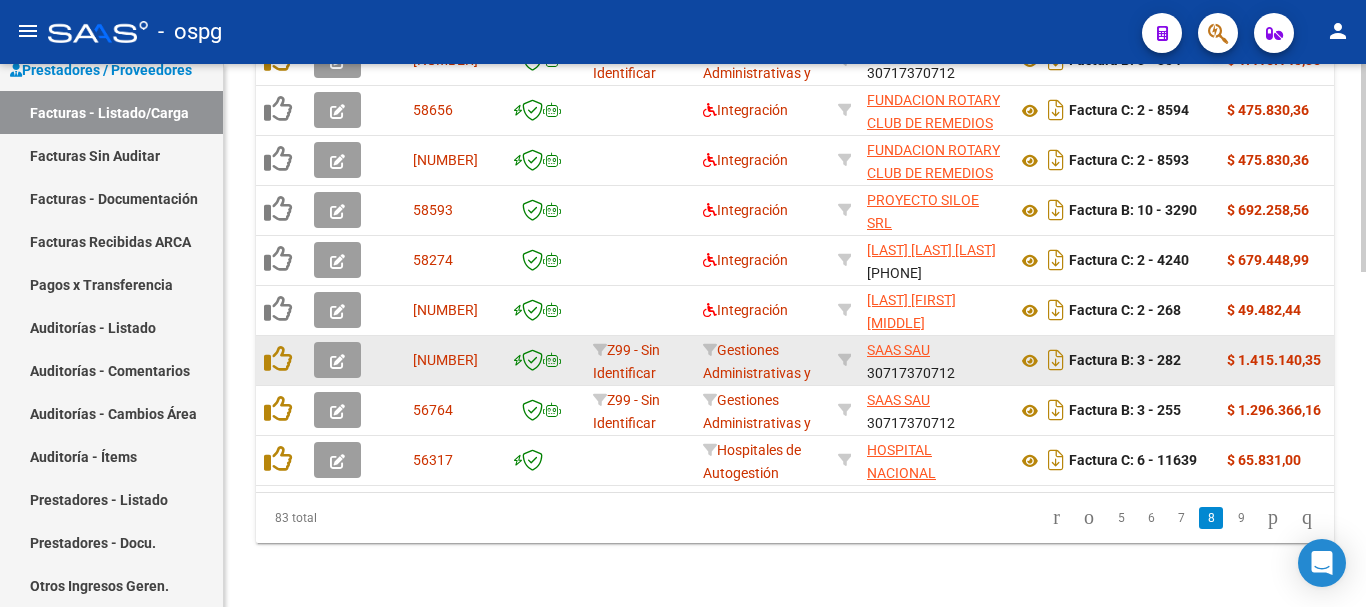 scroll, scrollTop: 877, scrollLeft: 0, axis: vertical 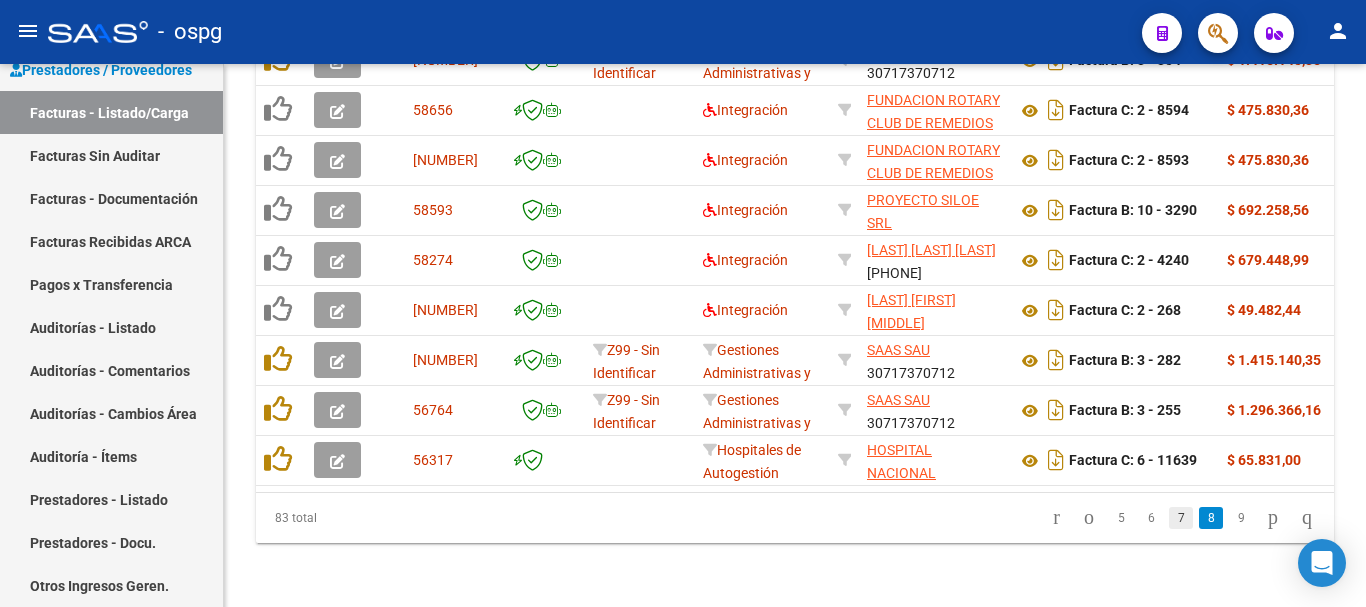 click on "7" 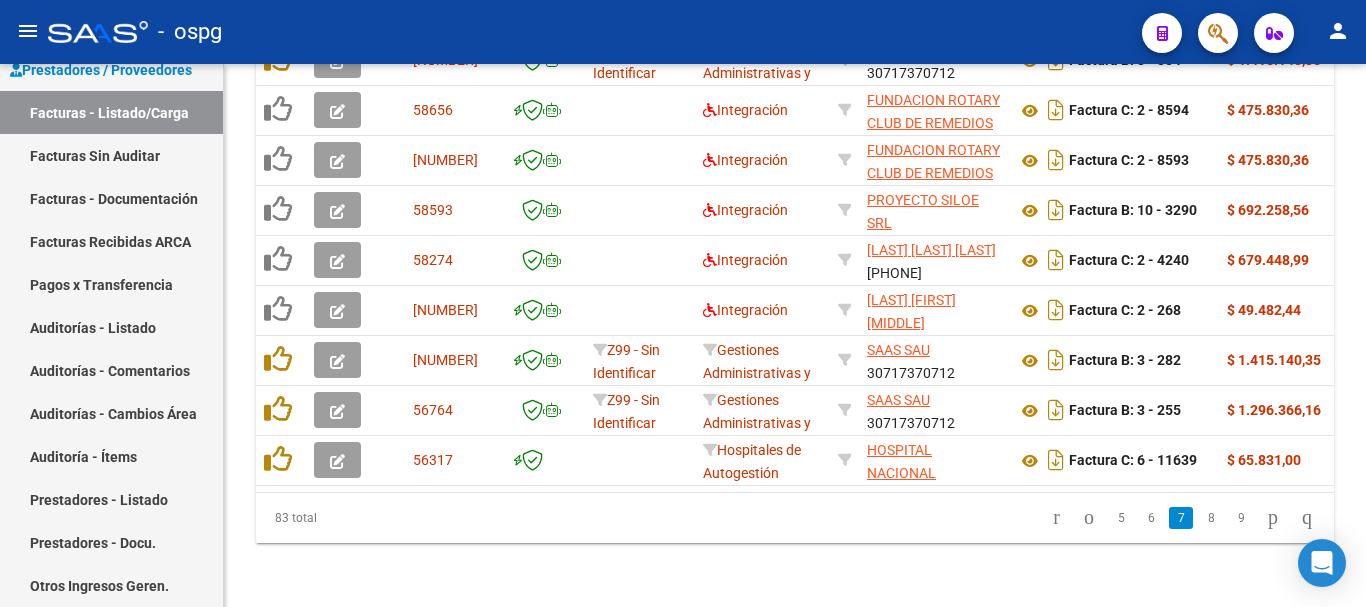 scroll, scrollTop: 877, scrollLeft: 0, axis: vertical 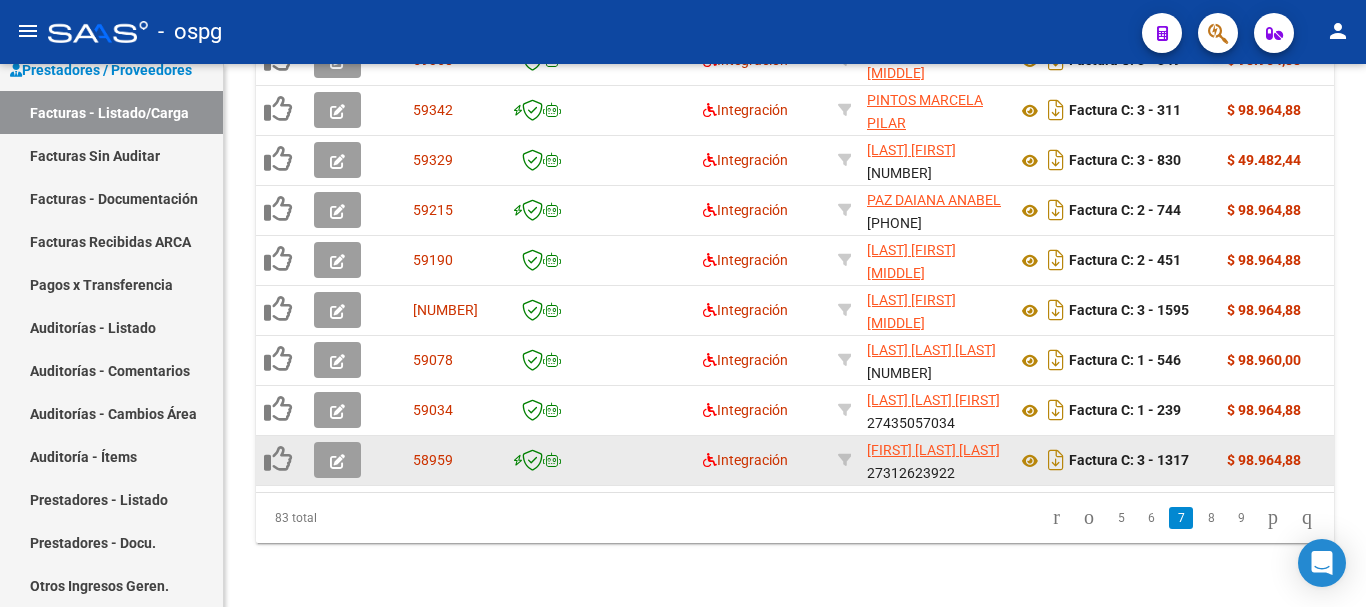 click 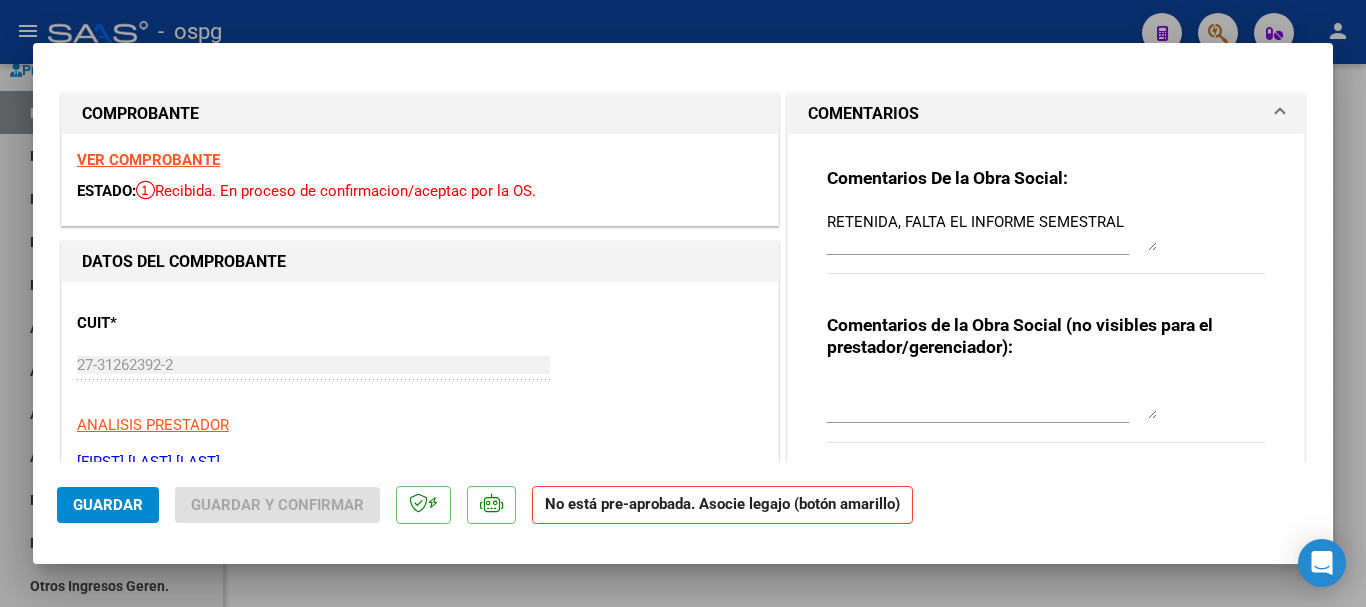 click at bounding box center [683, 303] 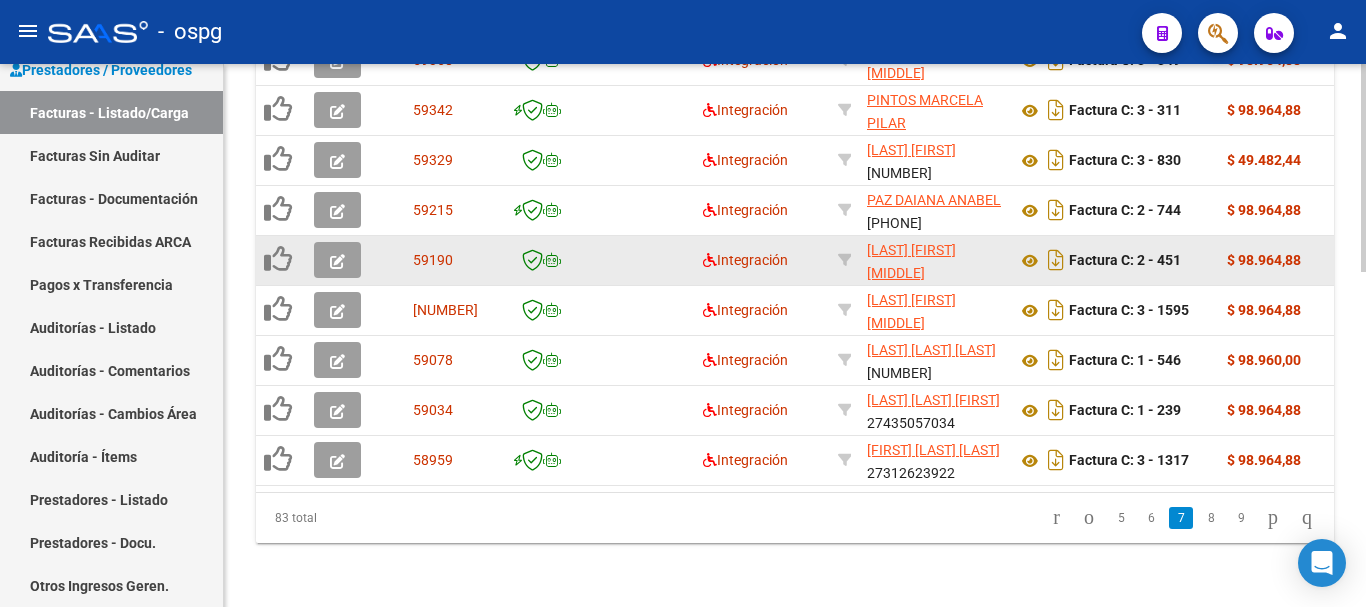 scroll, scrollTop: 877, scrollLeft: 0, axis: vertical 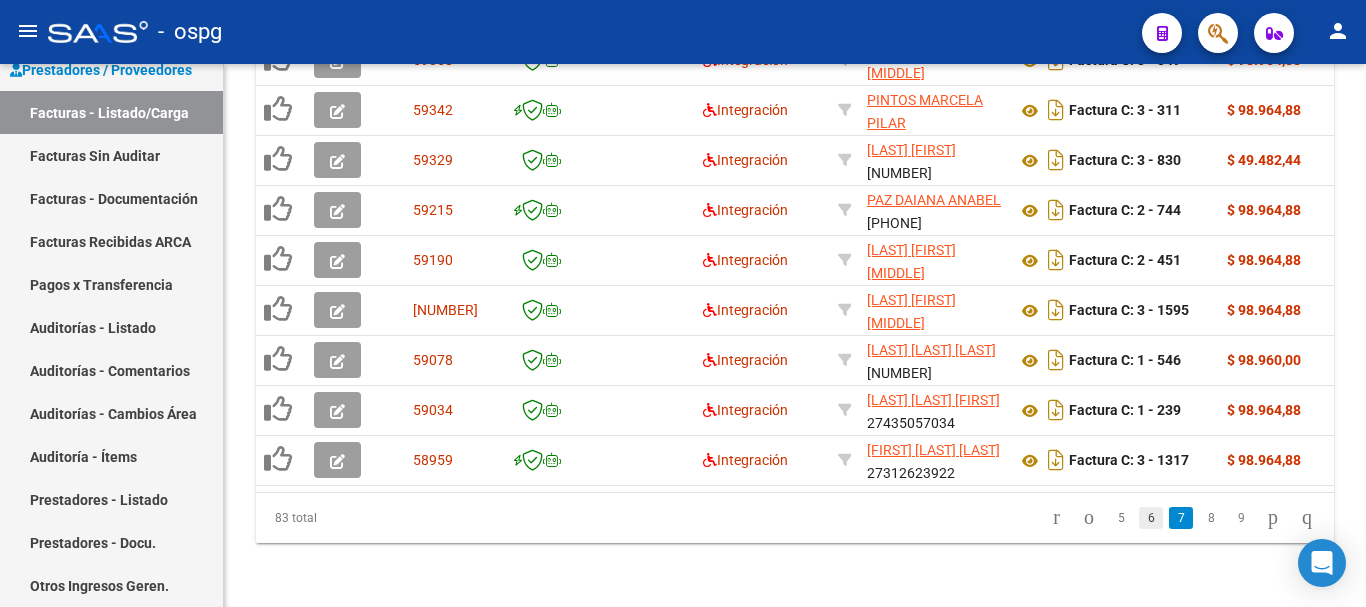 click on "6" 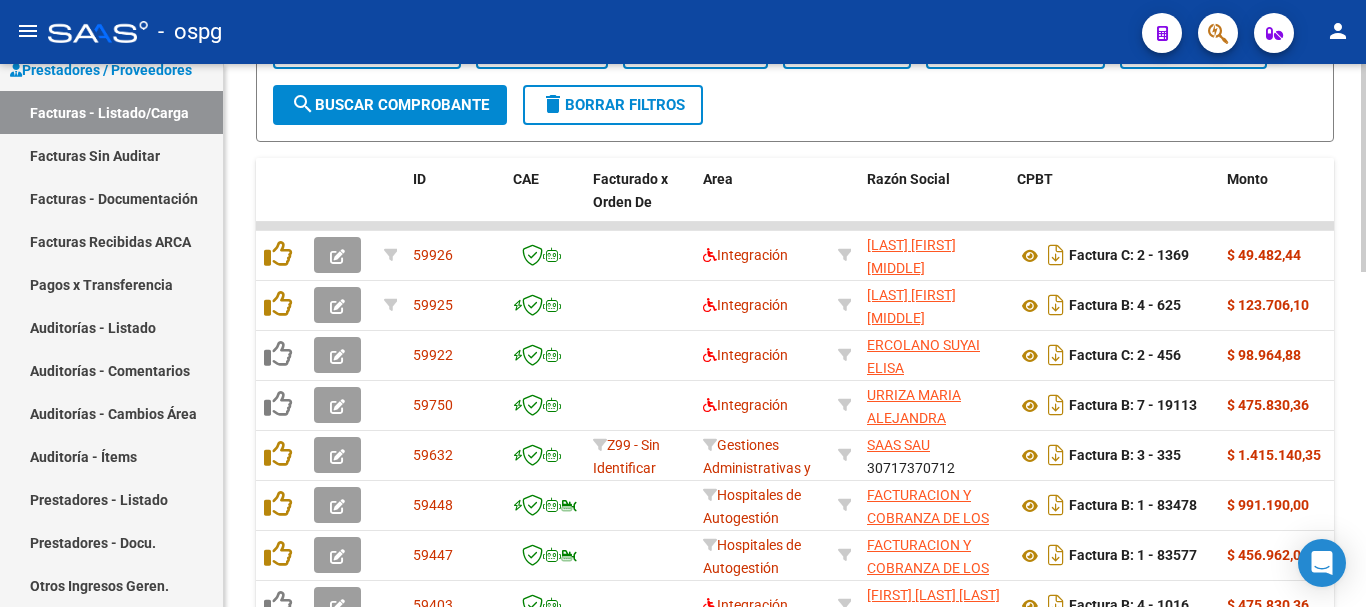 scroll, scrollTop: 577, scrollLeft: 0, axis: vertical 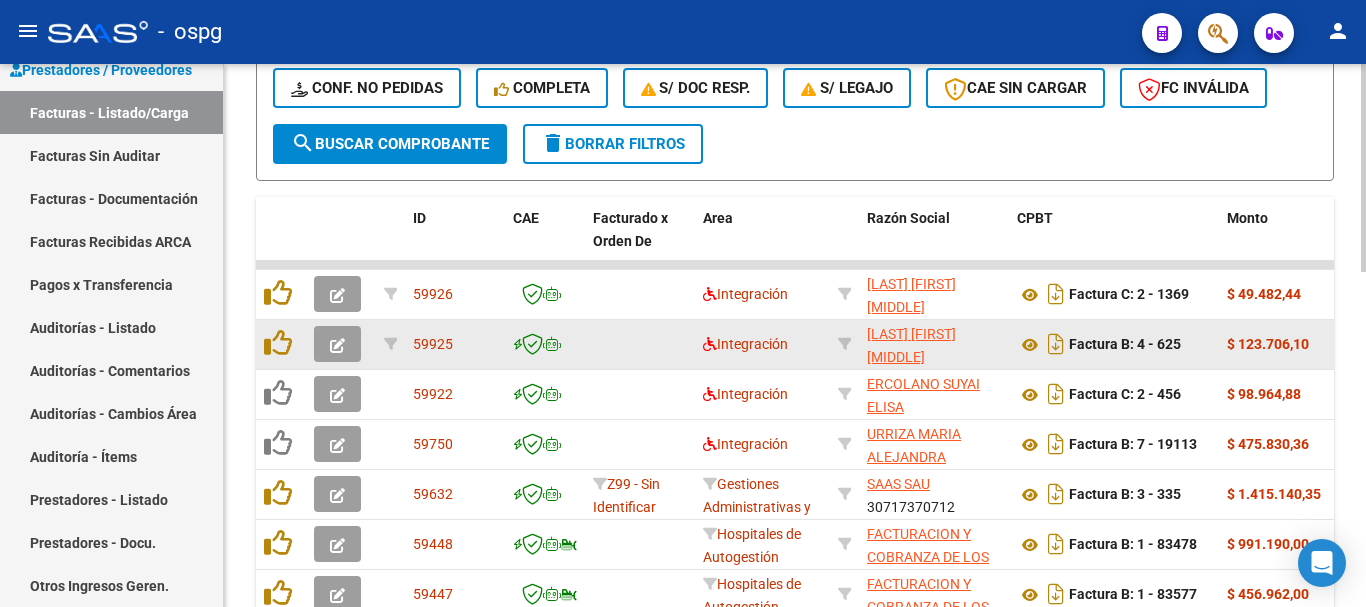 click 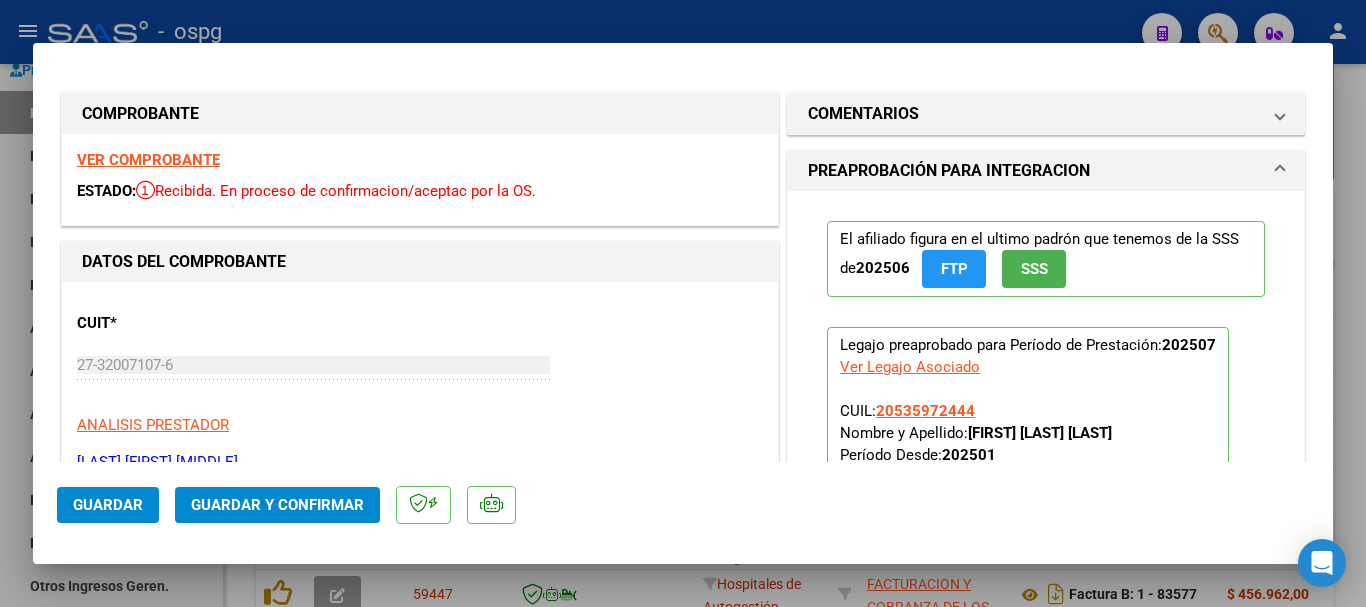 click on "VER COMPROBANTE" at bounding box center [148, 160] 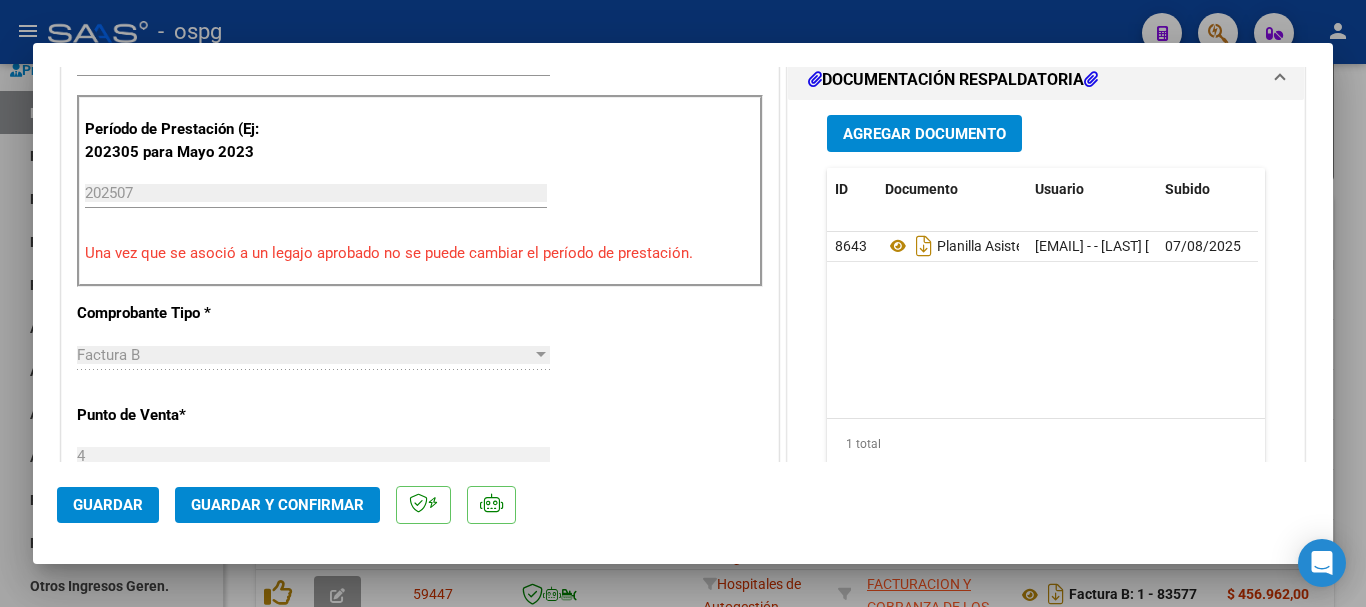 scroll, scrollTop: 600, scrollLeft: 0, axis: vertical 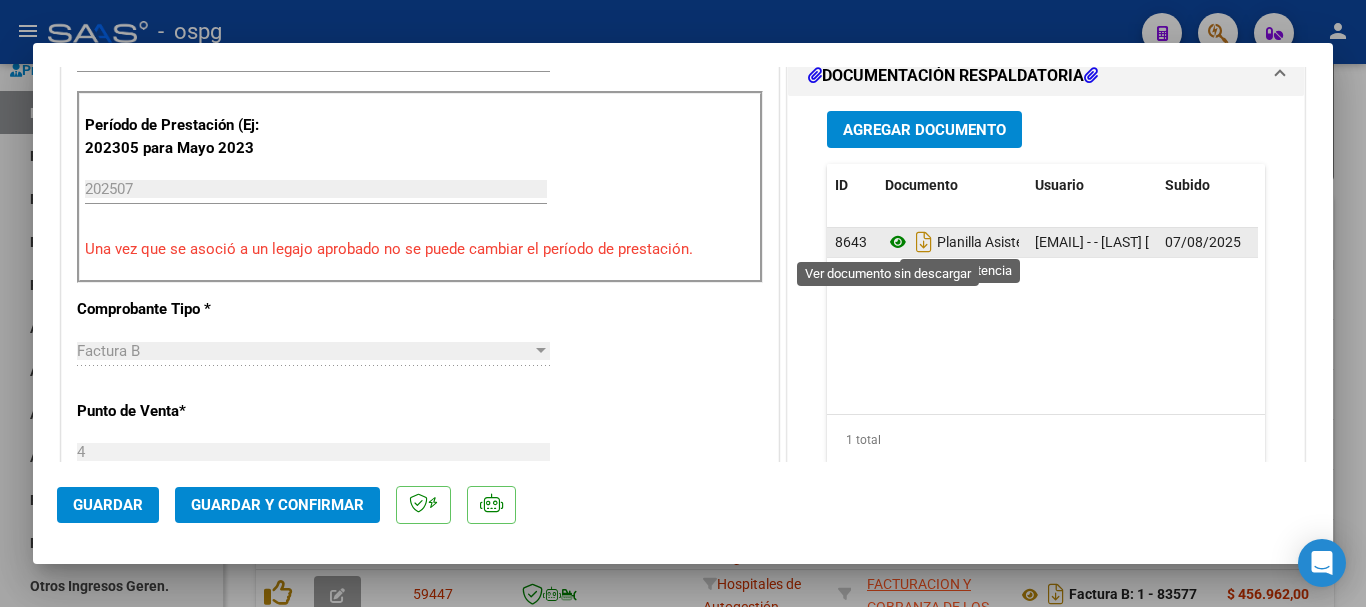click 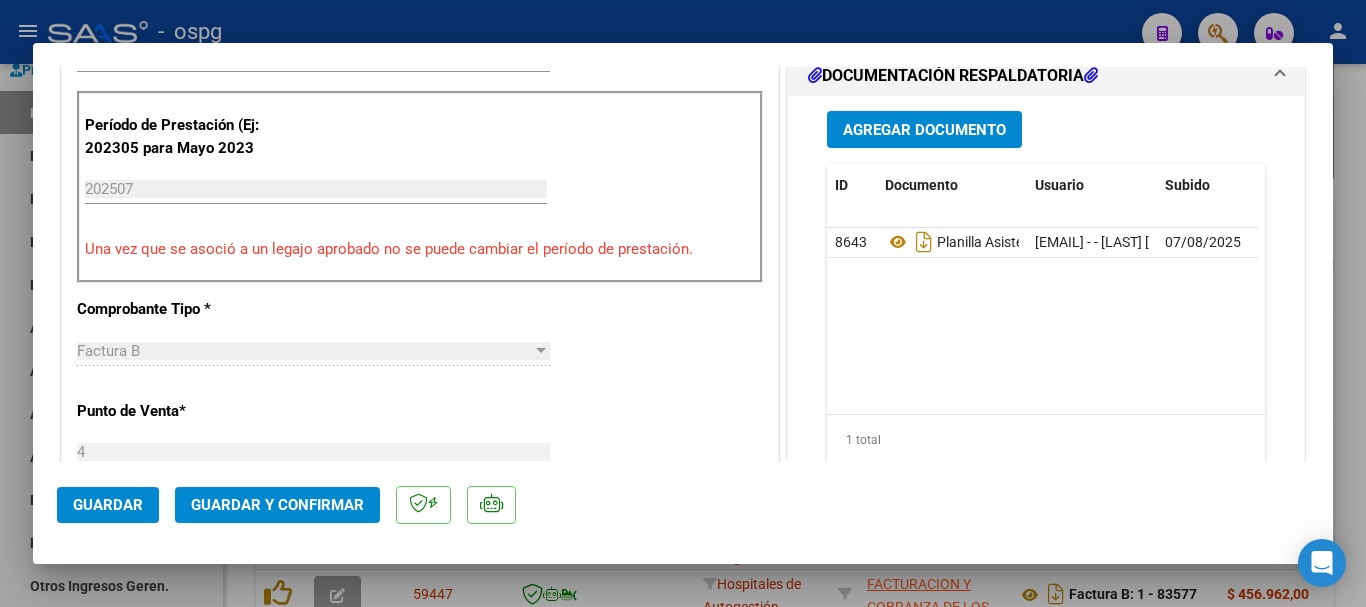 click at bounding box center (683, 303) 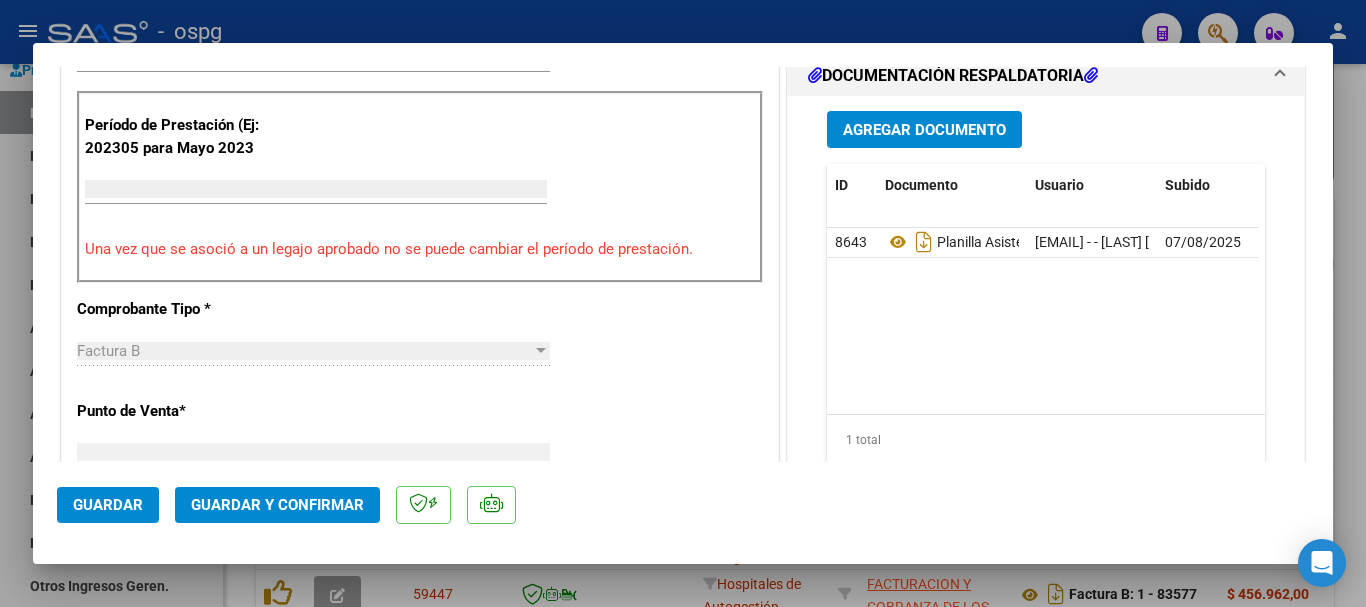 scroll, scrollTop: 585, scrollLeft: 0, axis: vertical 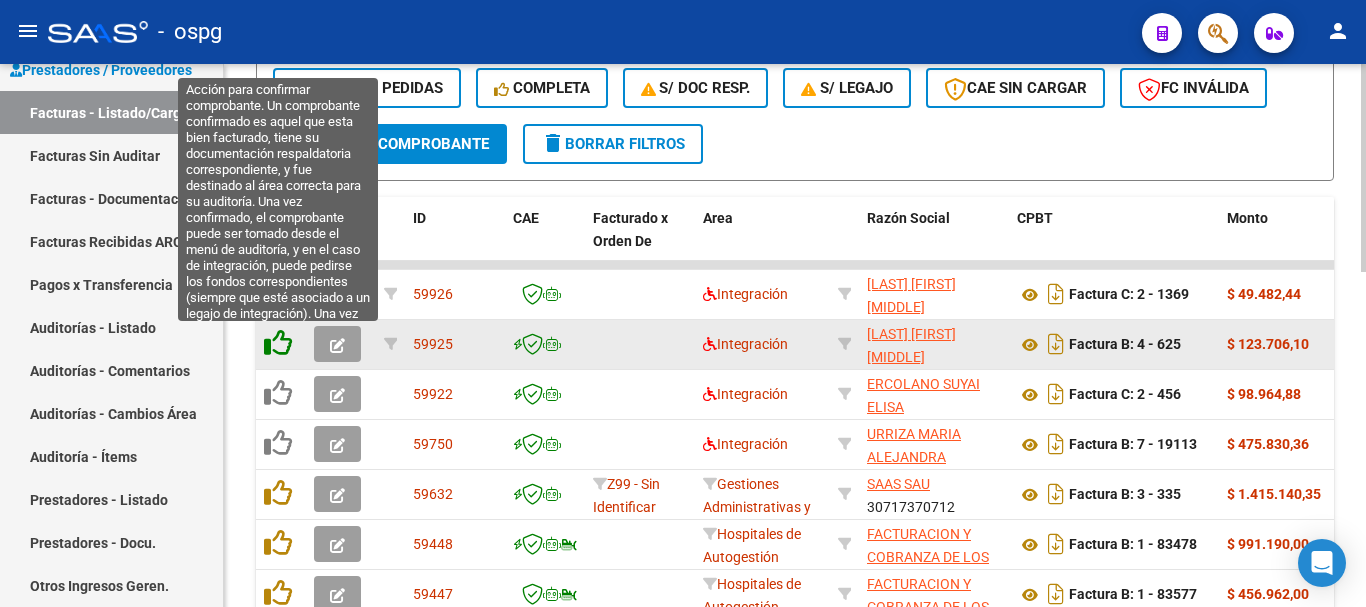click 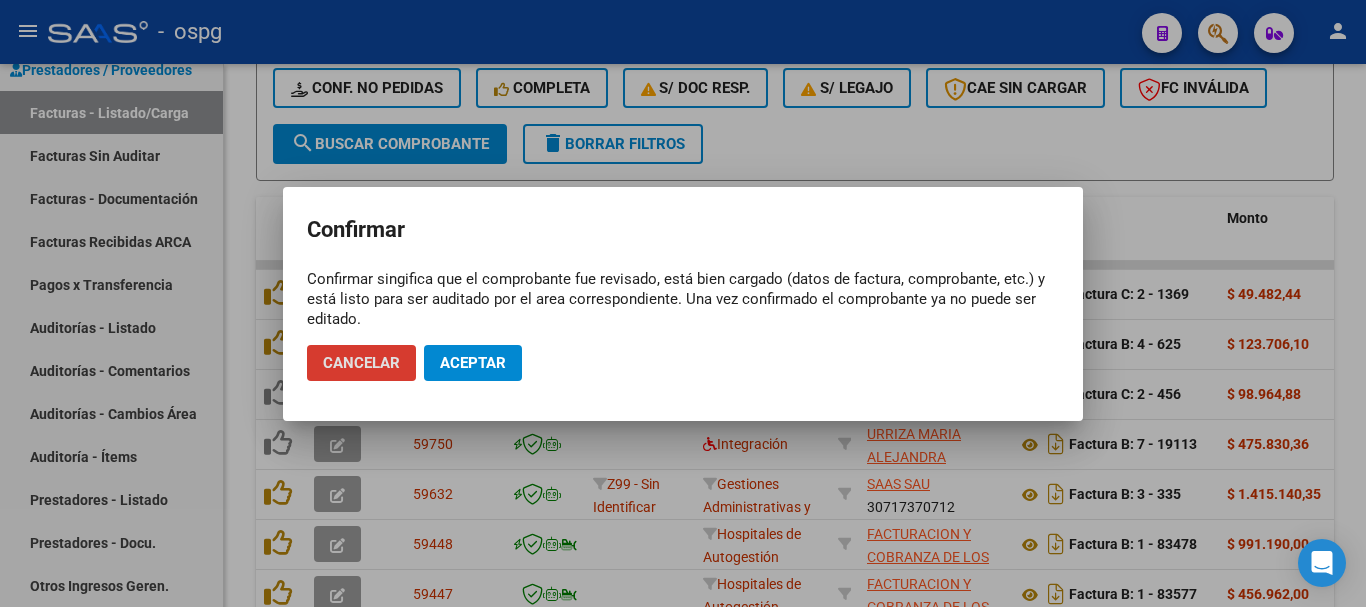click on "Aceptar" 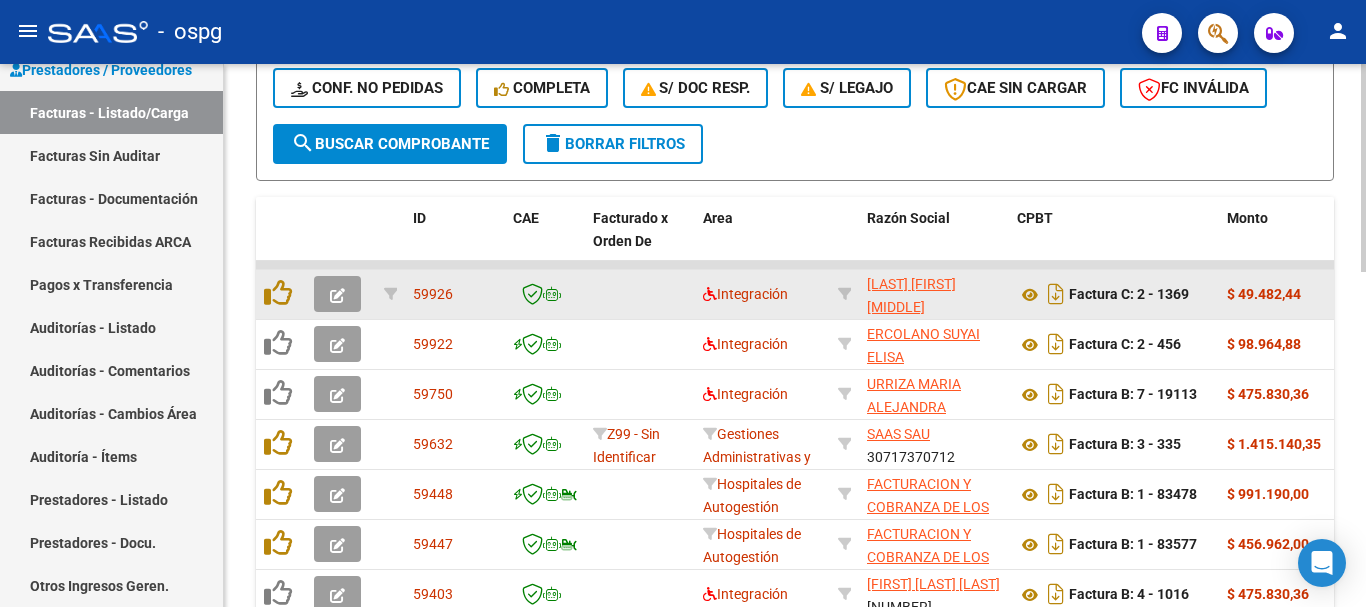 click 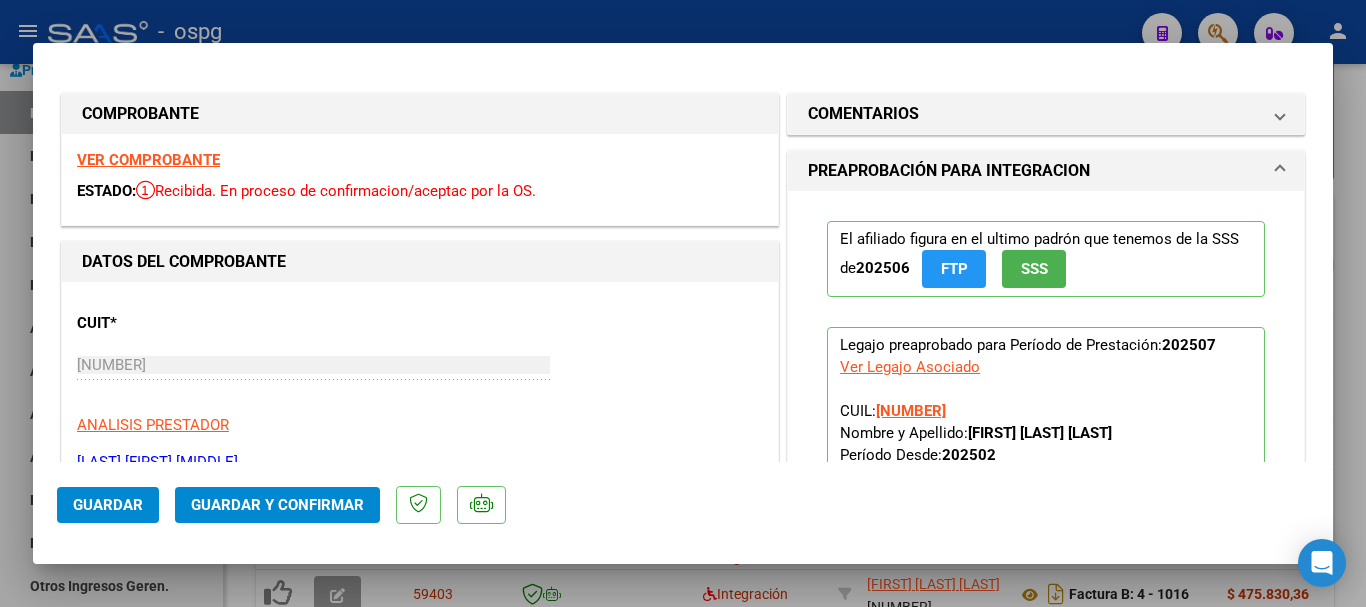 click on "VER COMPROBANTE" at bounding box center (148, 160) 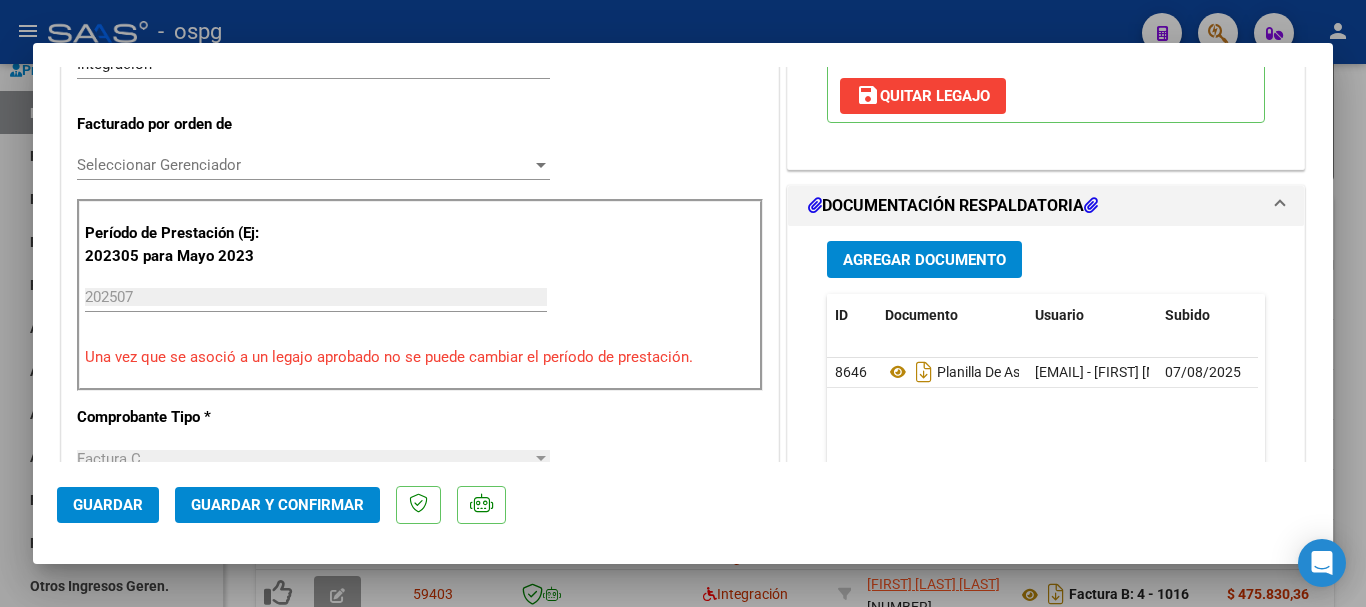 scroll, scrollTop: 500, scrollLeft: 0, axis: vertical 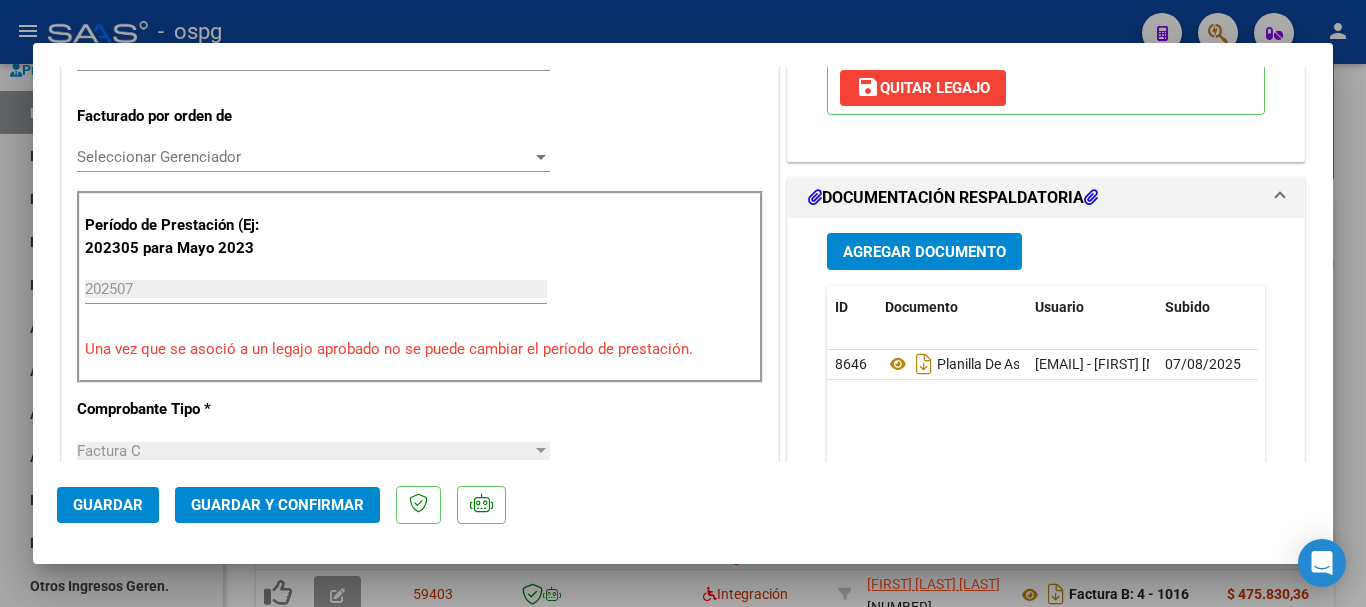 click at bounding box center (683, 303) 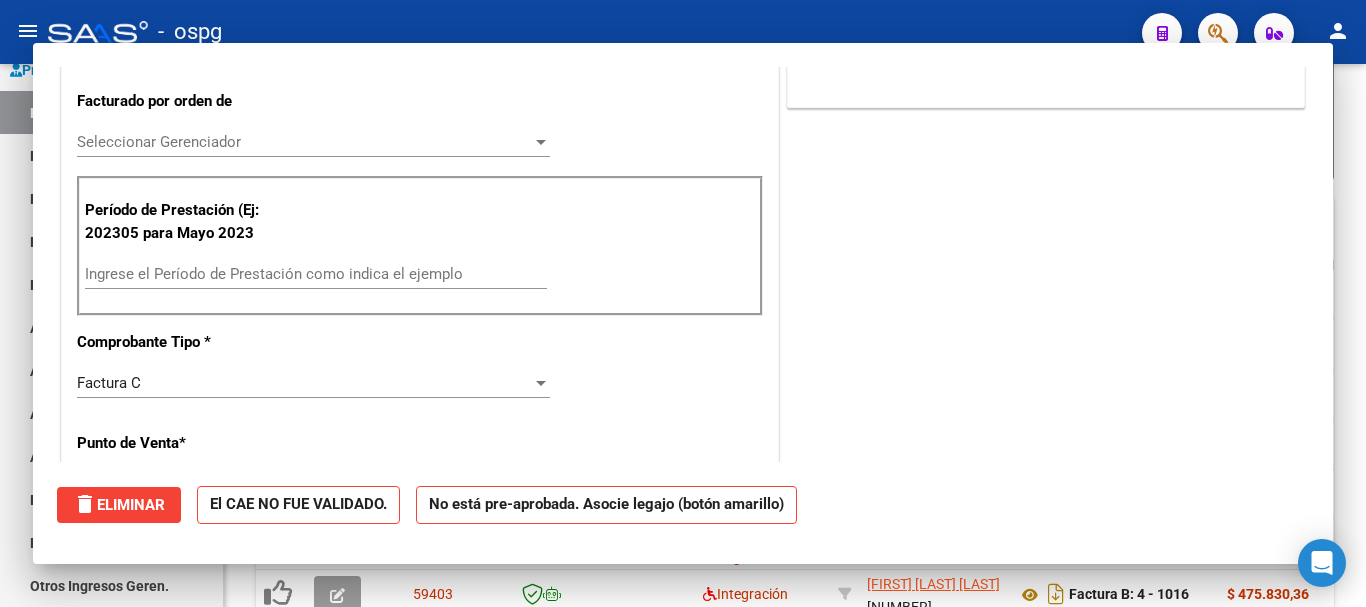 scroll, scrollTop: 485, scrollLeft: 0, axis: vertical 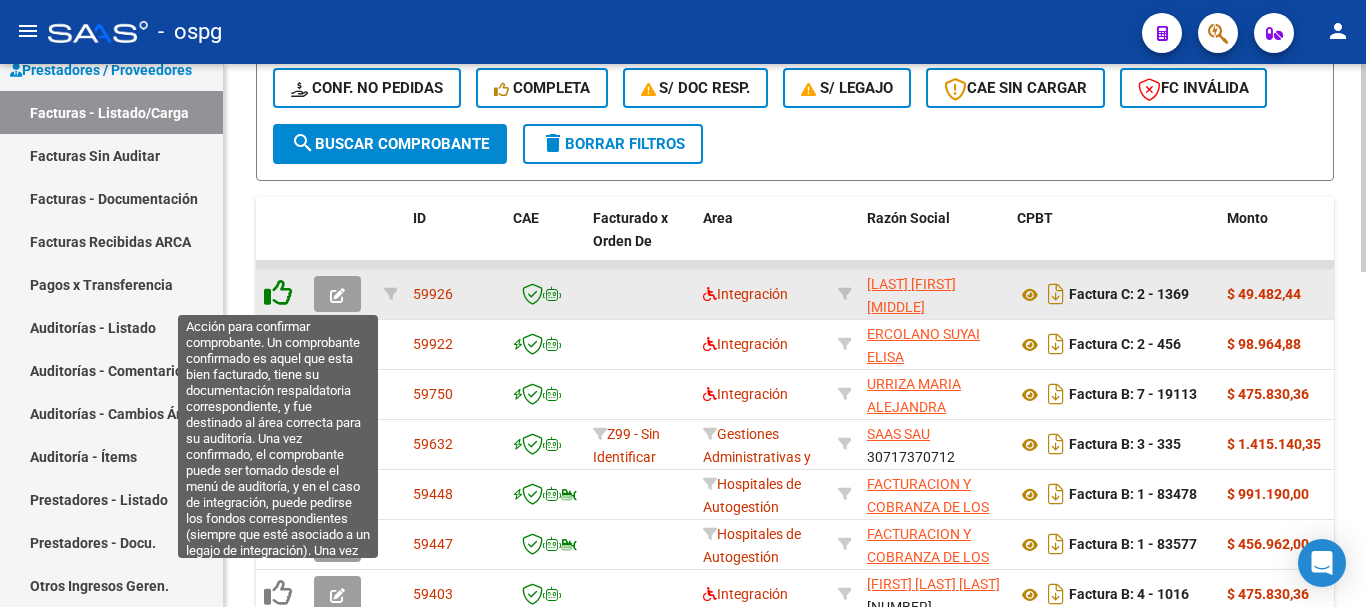 click 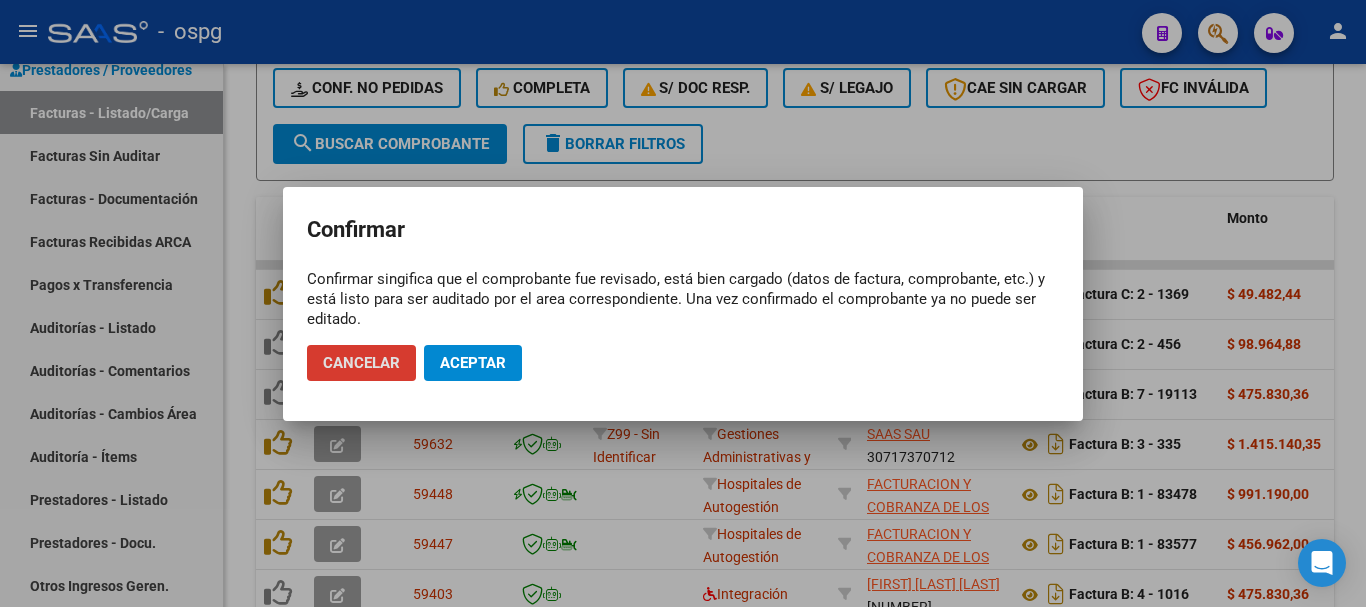 click on "Aceptar" 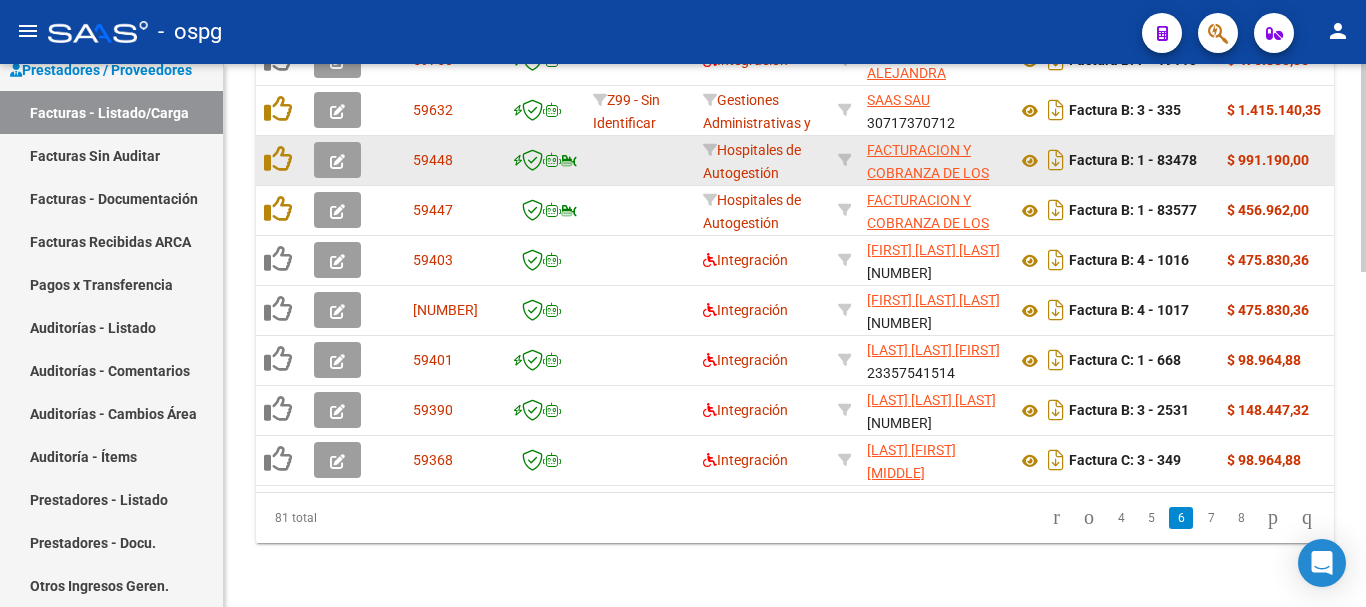 scroll, scrollTop: 877, scrollLeft: 0, axis: vertical 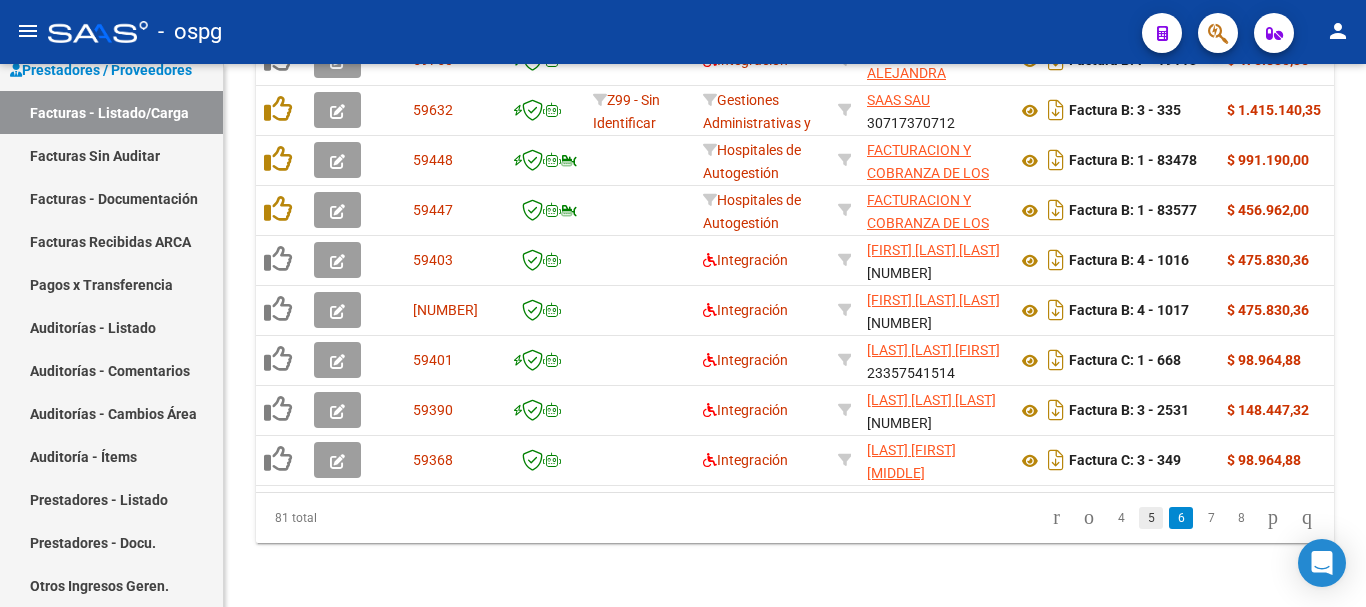 click on "5" 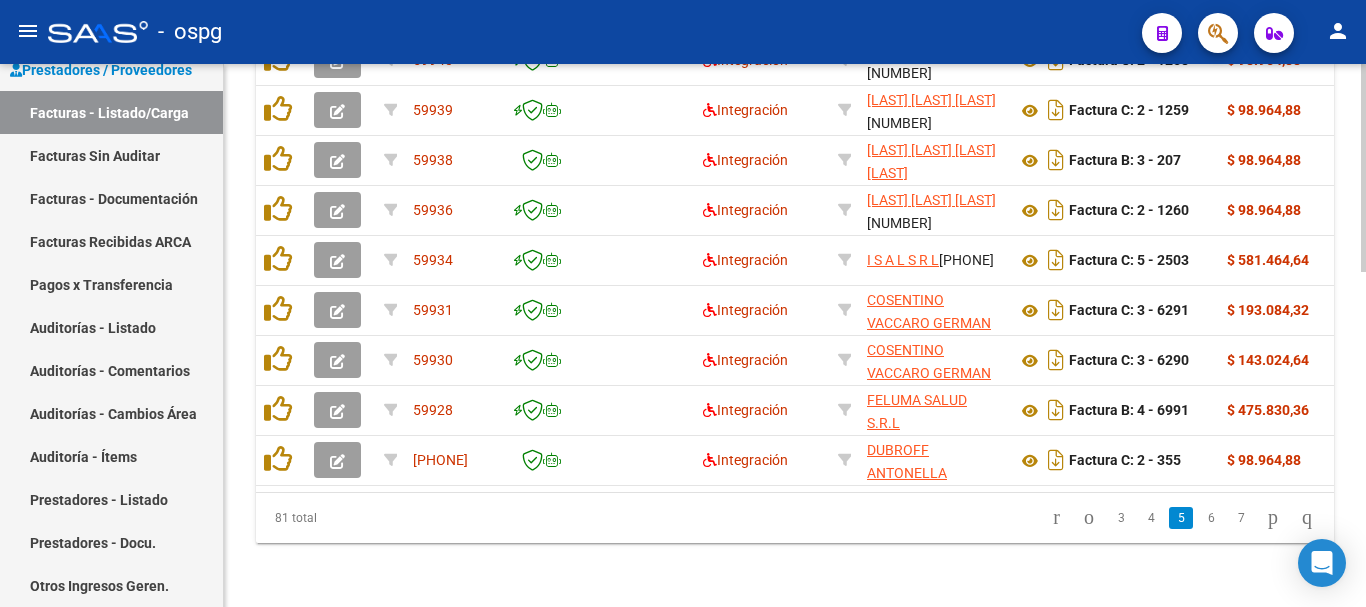 scroll, scrollTop: 877, scrollLeft: 0, axis: vertical 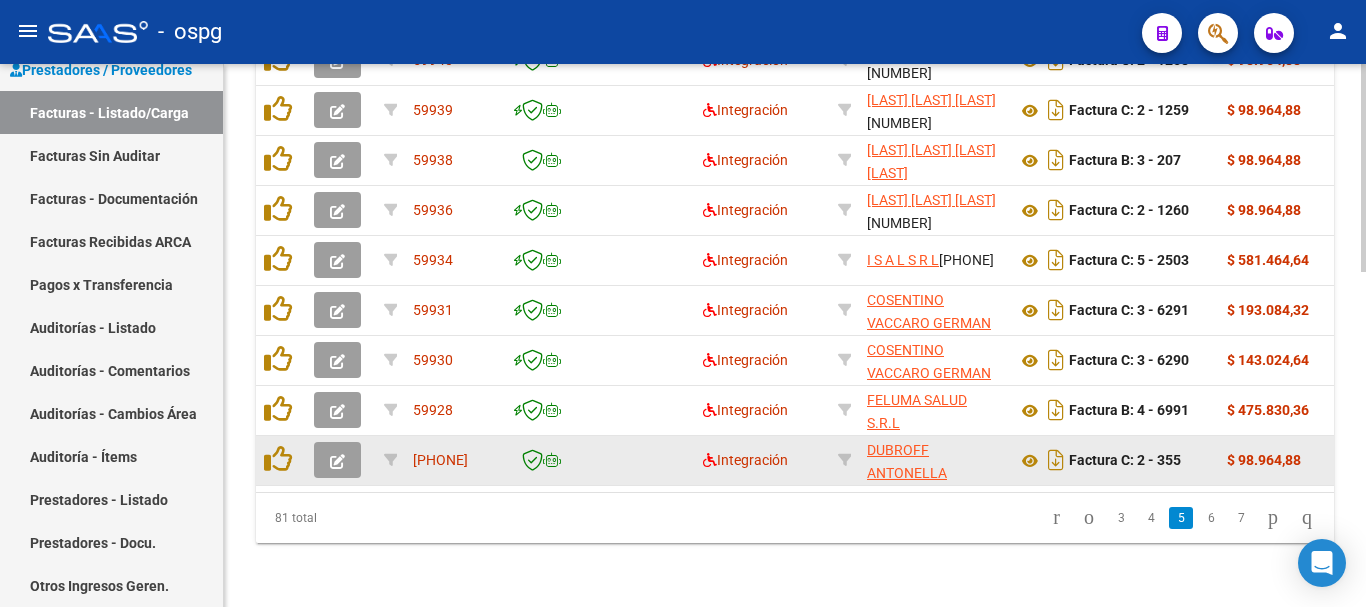 click 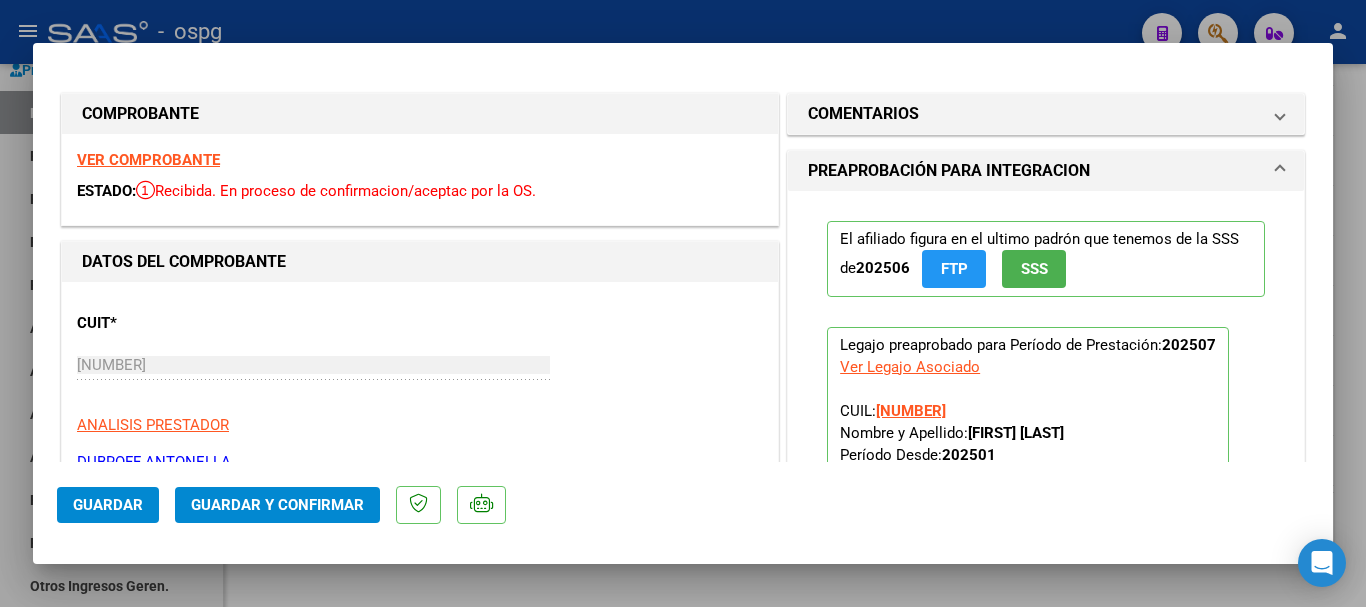 click on "VER COMPROBANTE" at bounding box center [148, 160] 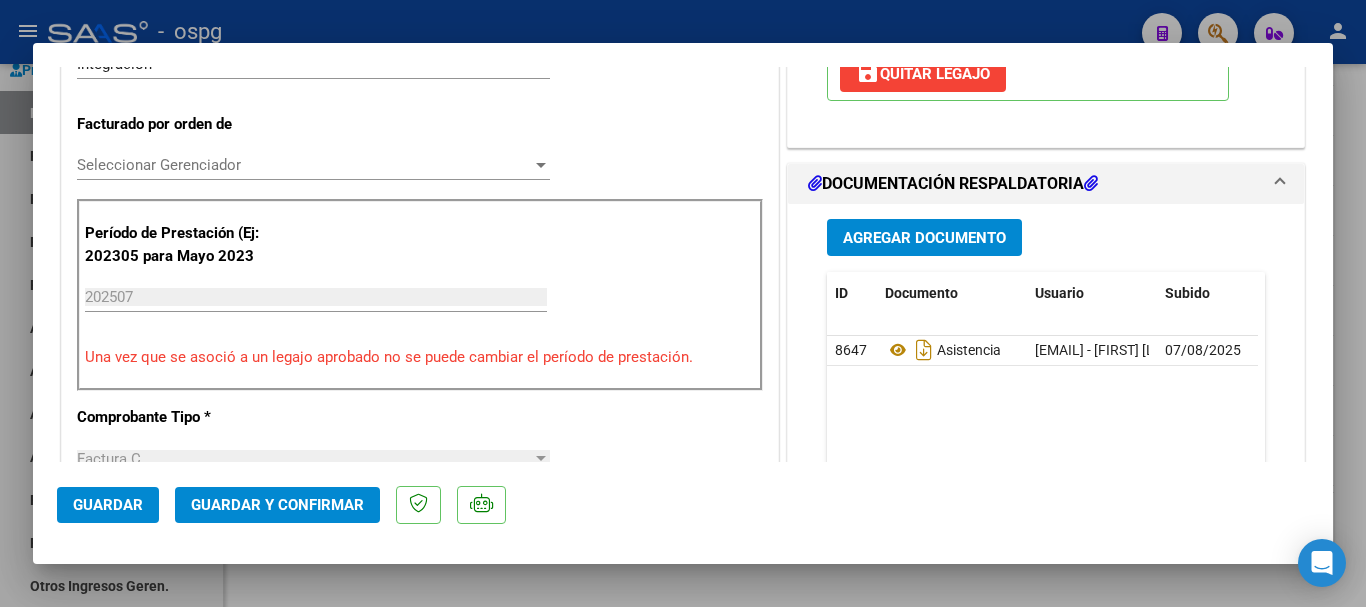 scroll, scrollTop: 500, scrollLeft: 0, axis: vertical 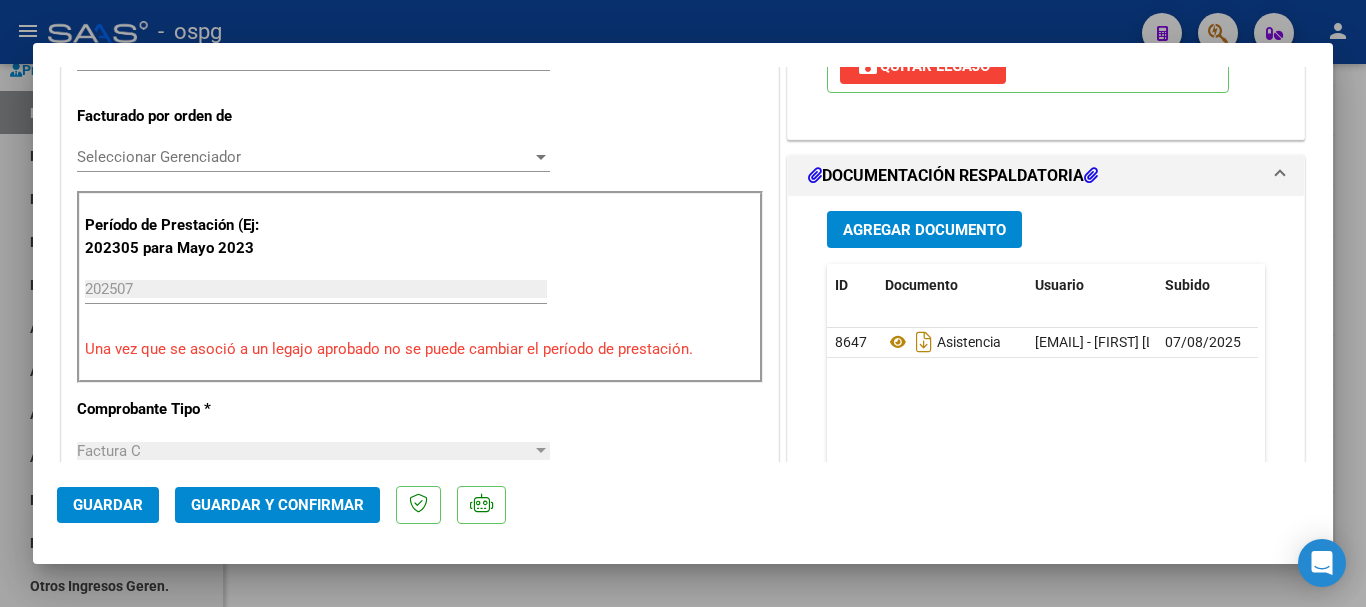 click at bounding box center [683, 303] 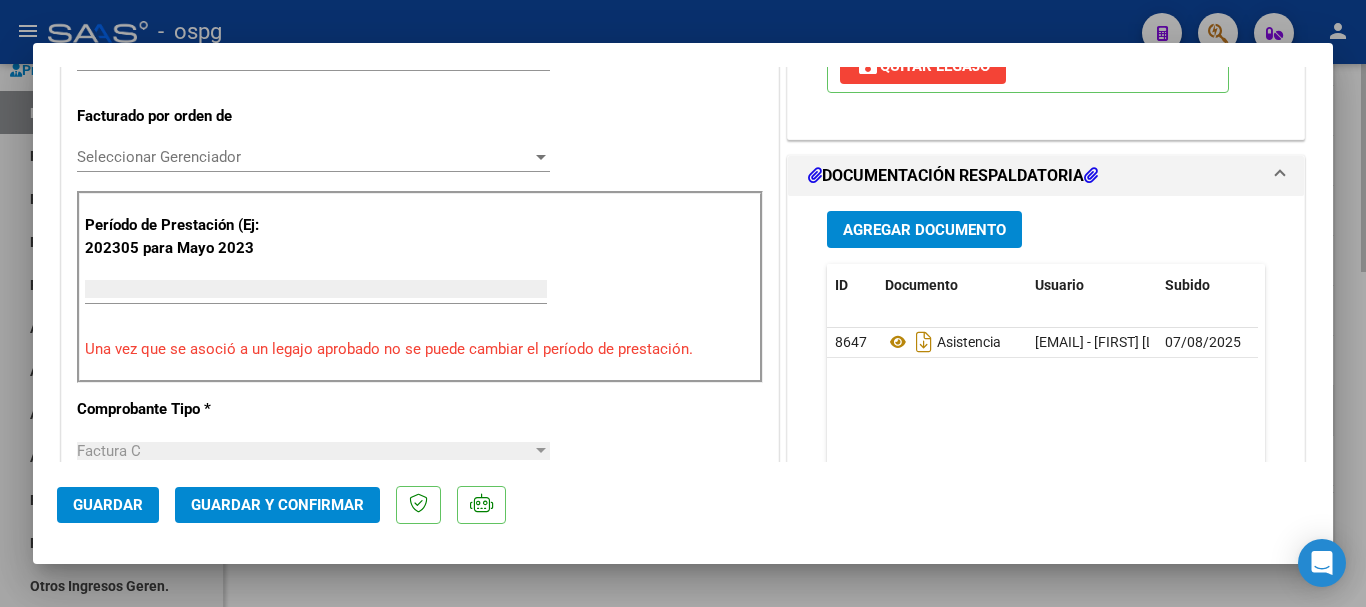 scroll, scrollTop: 485, scrollLeft: 0, axis: vertical 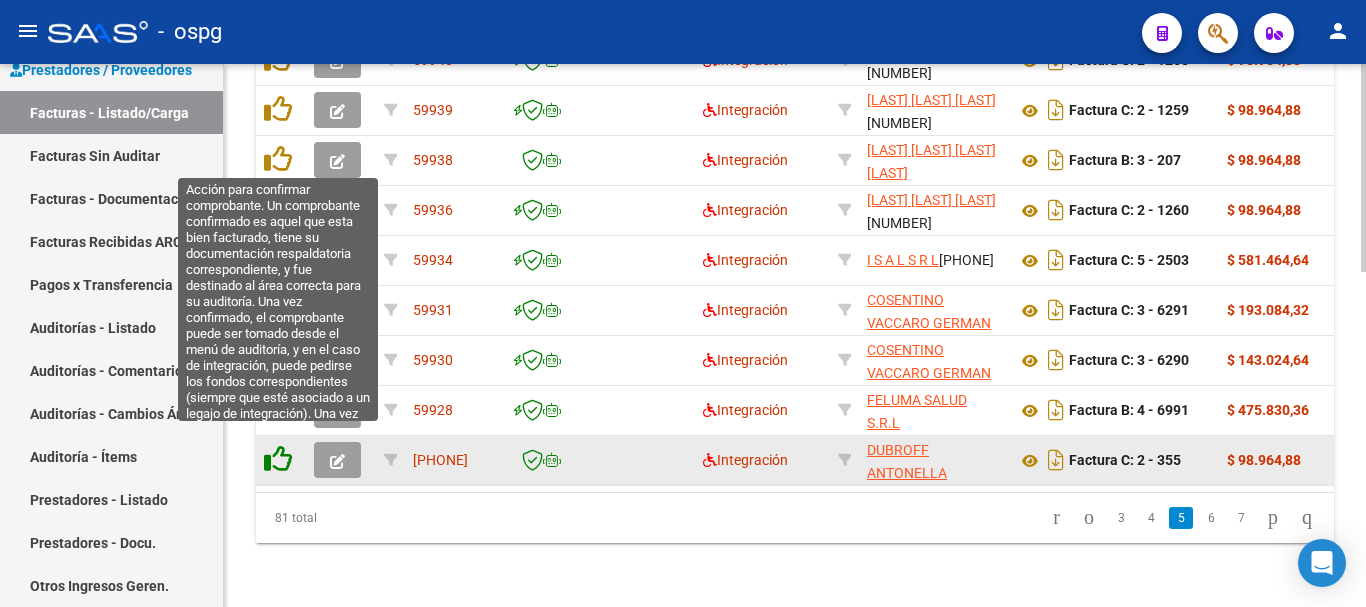 click 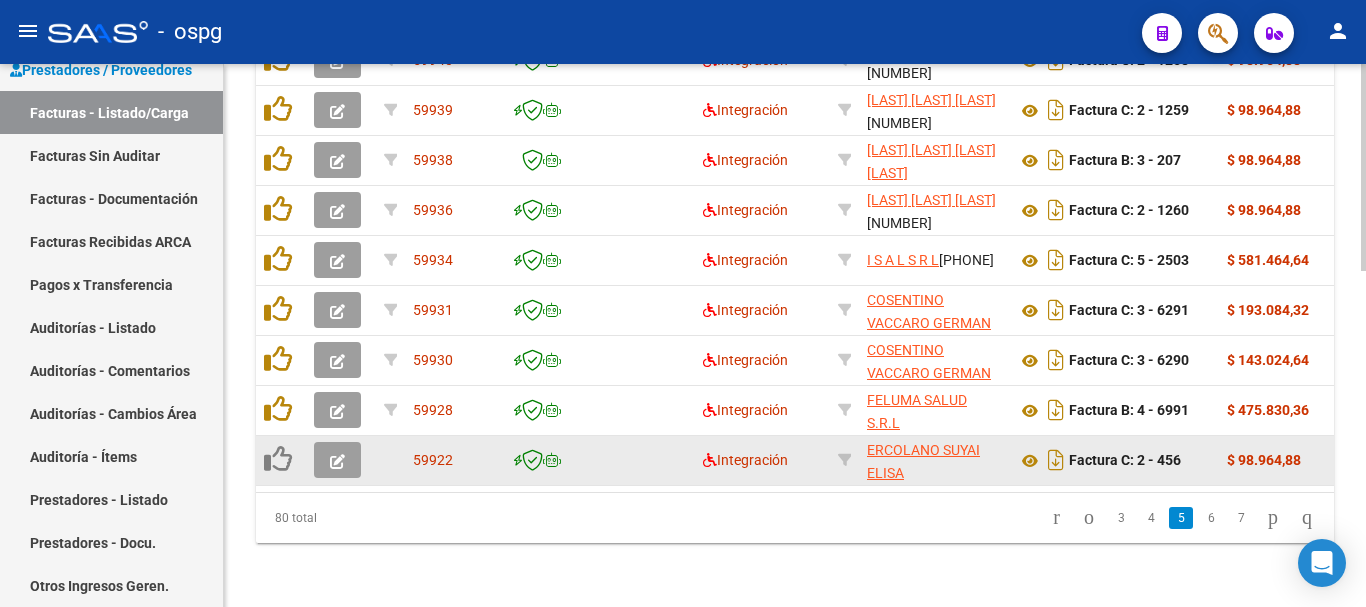 scroll, scrollTop: 877, scrollLeft: 0, axis: vertical 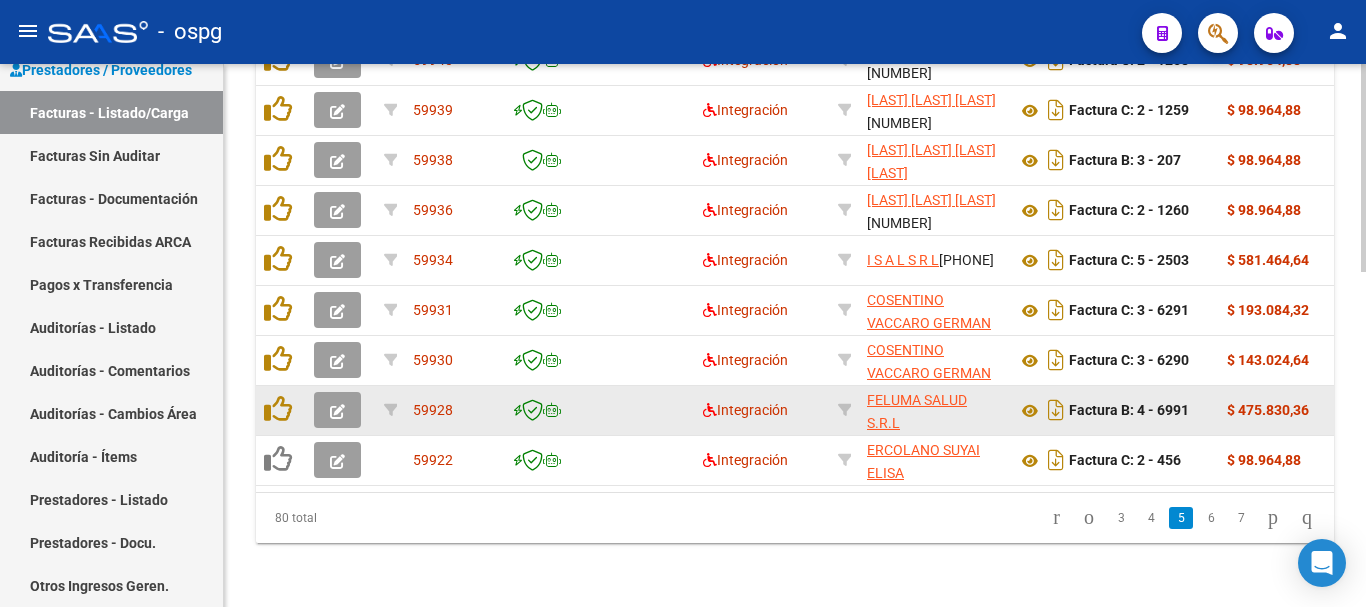 click 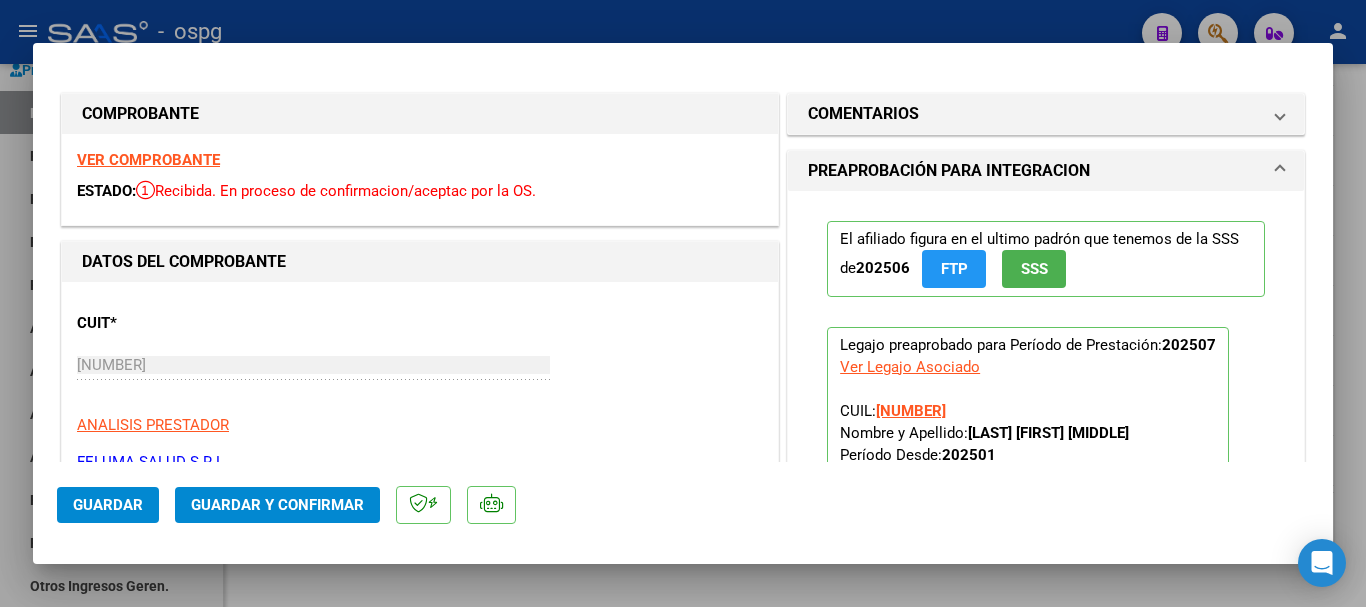 click on "VER COMPROBANTE" at bounding box center (148, 160) 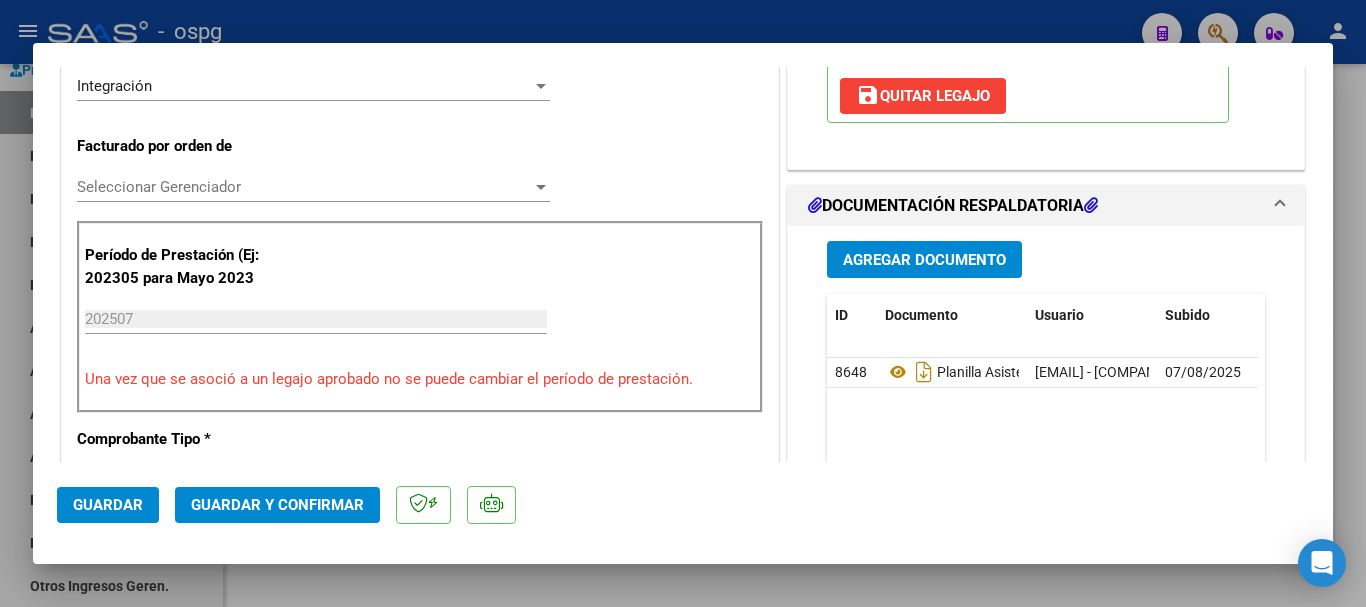 scroll, scrollTop: 500, scrollLeft: 0, axis: vertical 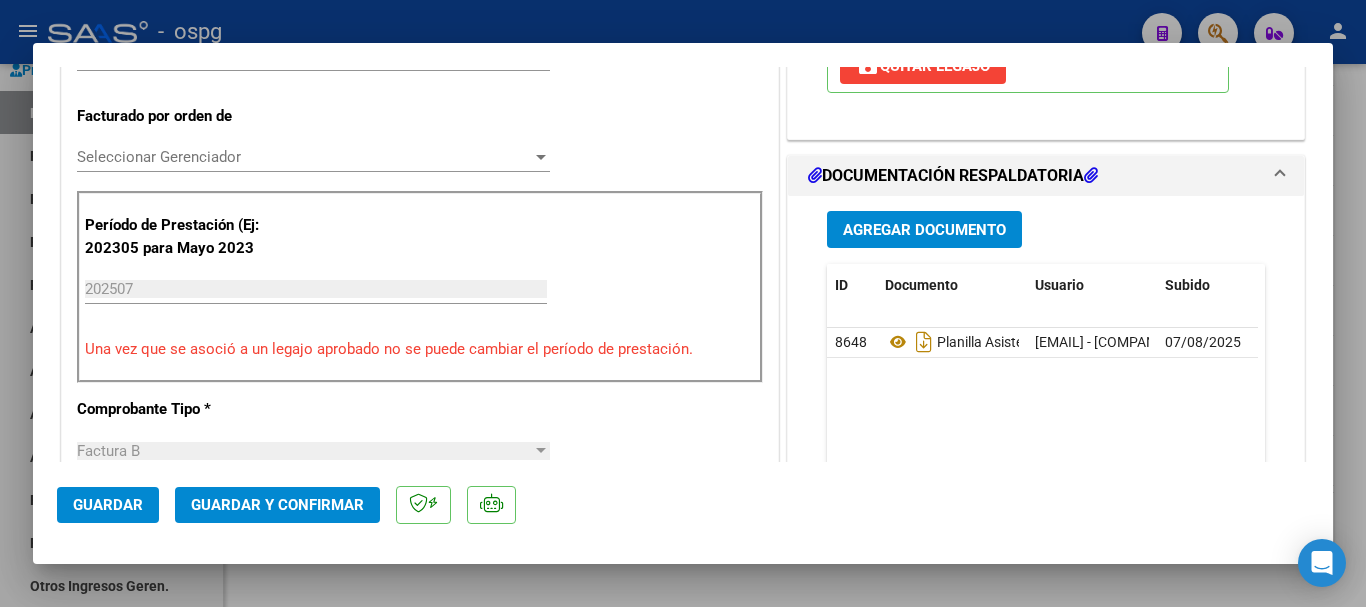 click at bounding box center (683, 303) 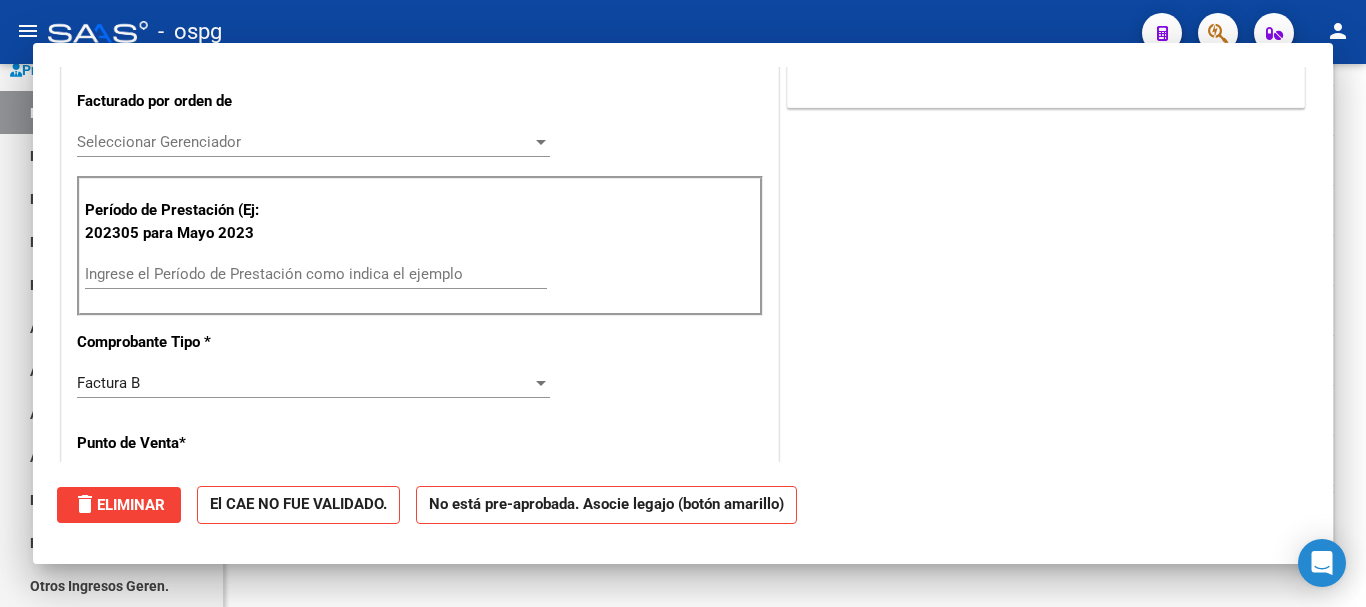 scroll, scrollTop: 485, scrollLeft: 0, axis: vertical 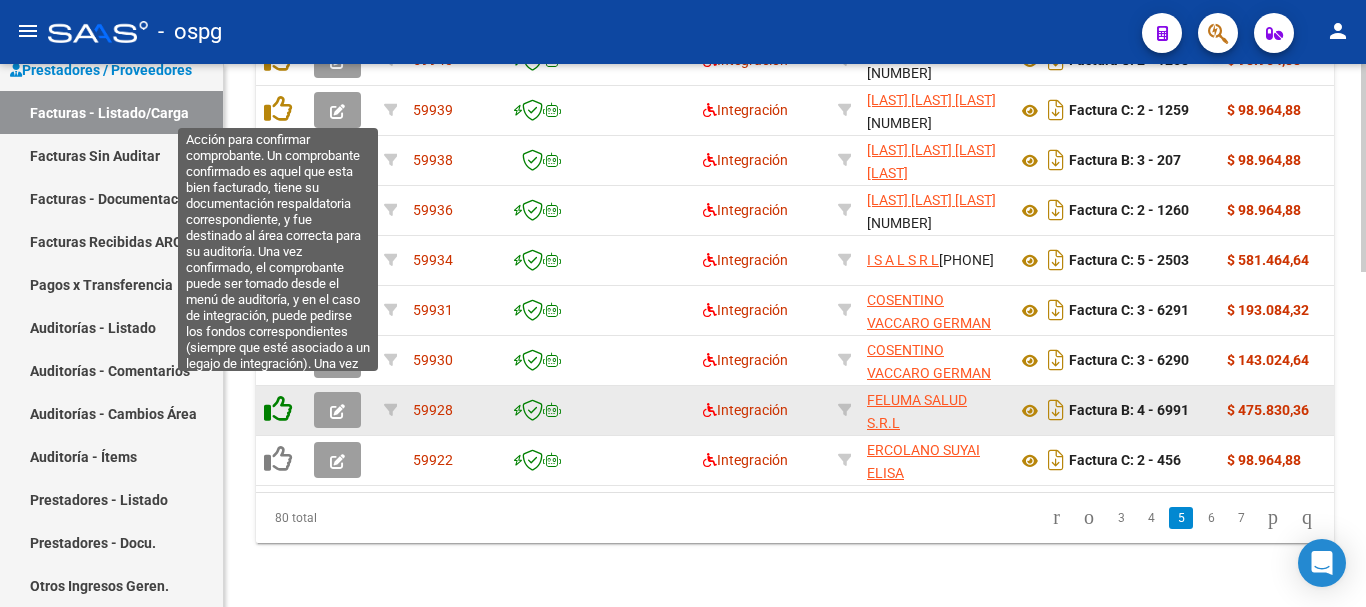 click 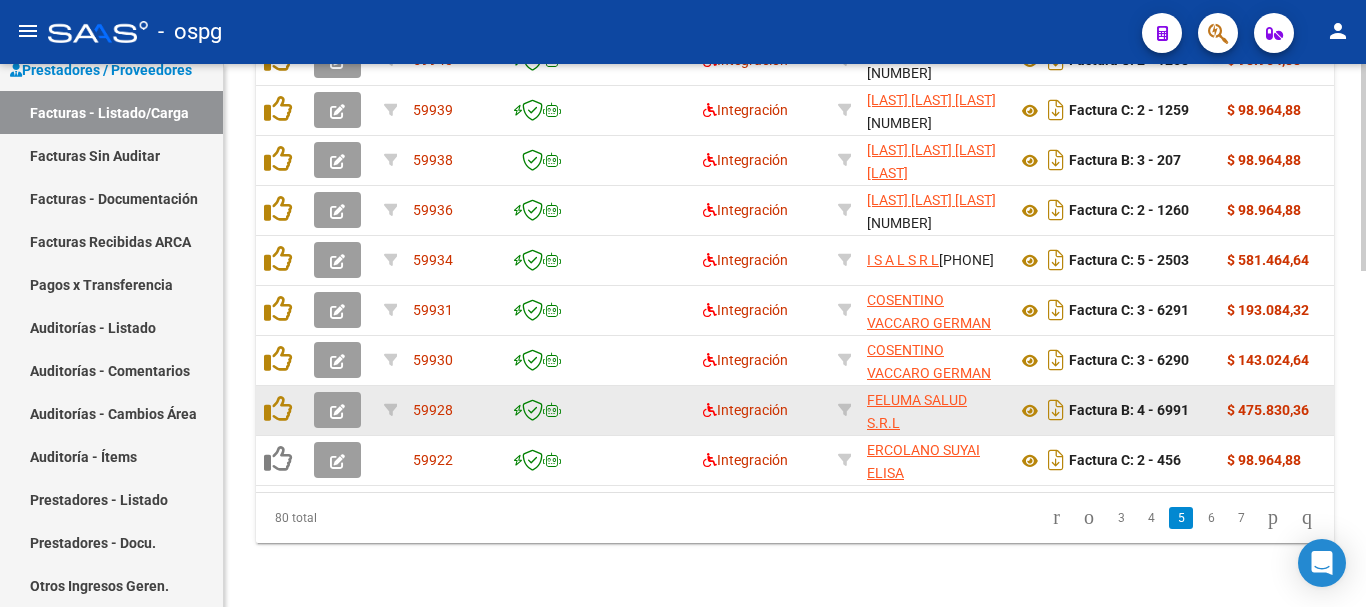 scroll, scrollTop: 877, scrollLeft: 0, axis: vertical 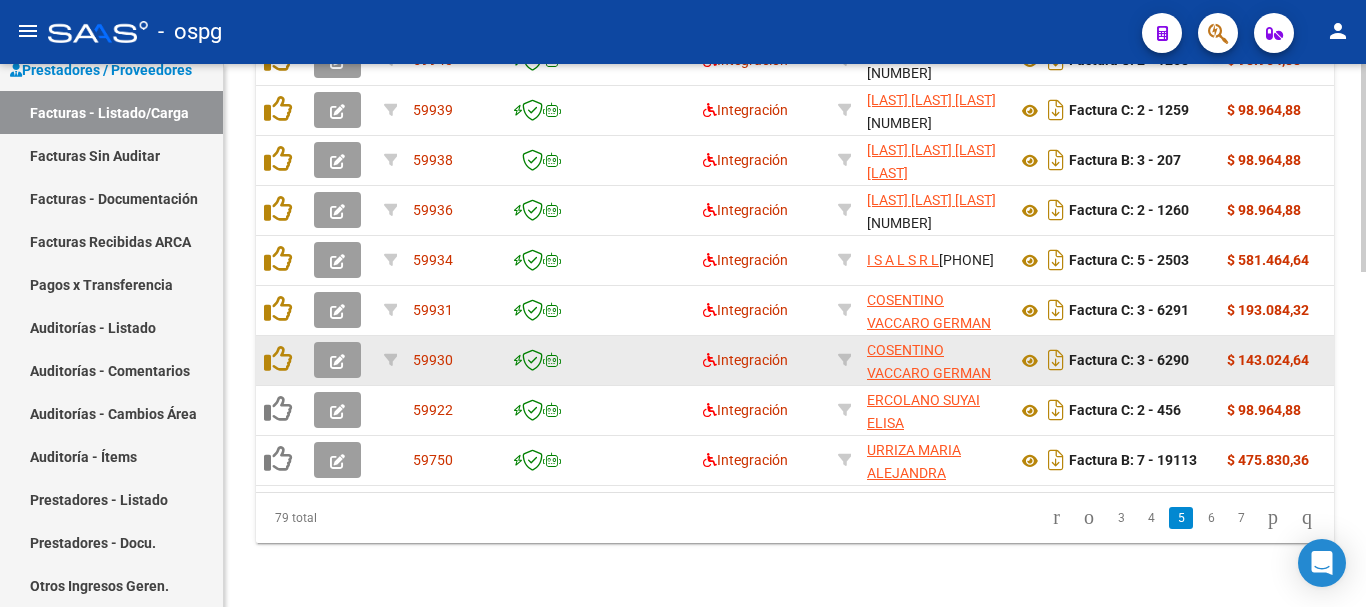 click 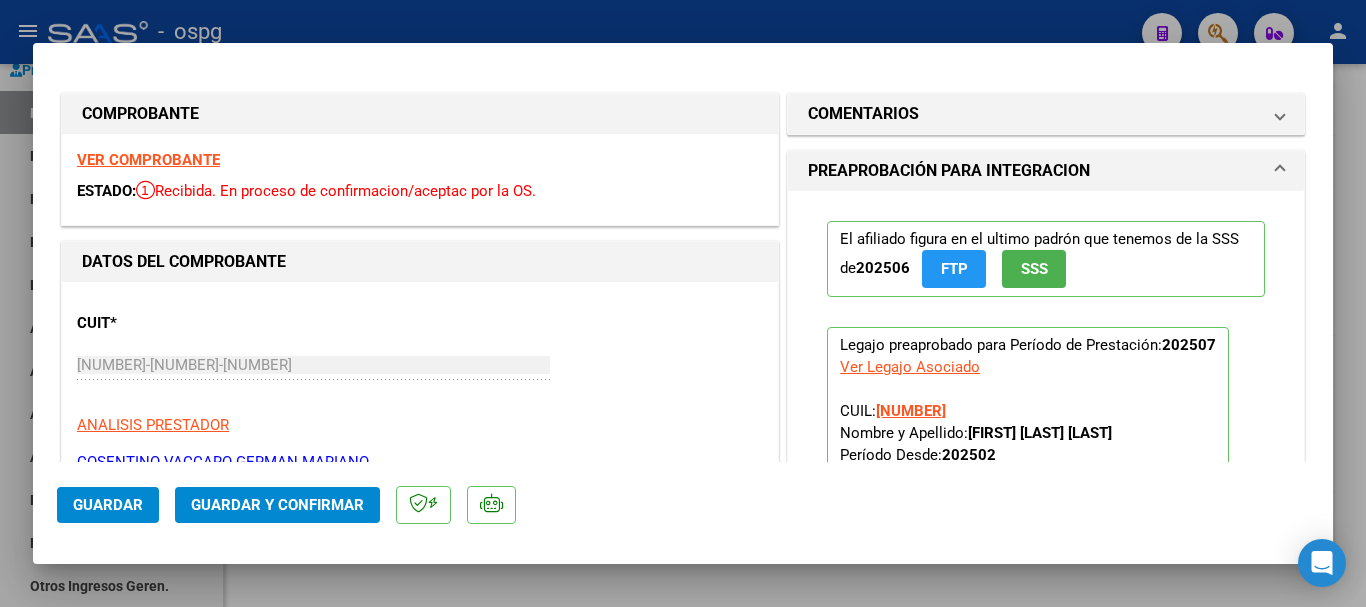 click on "VER COMPROBANTE" at bounding box center [148, 160] 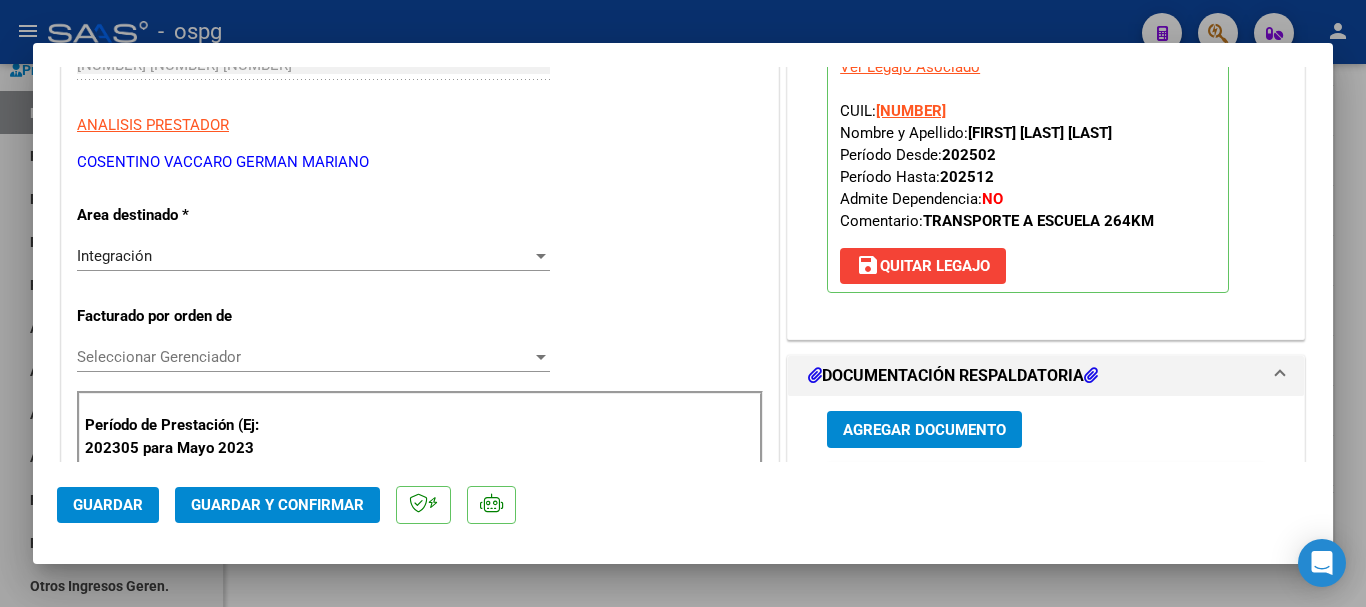 scroll, scrollTop: 500, scrollLeft: 0, axis: vertical 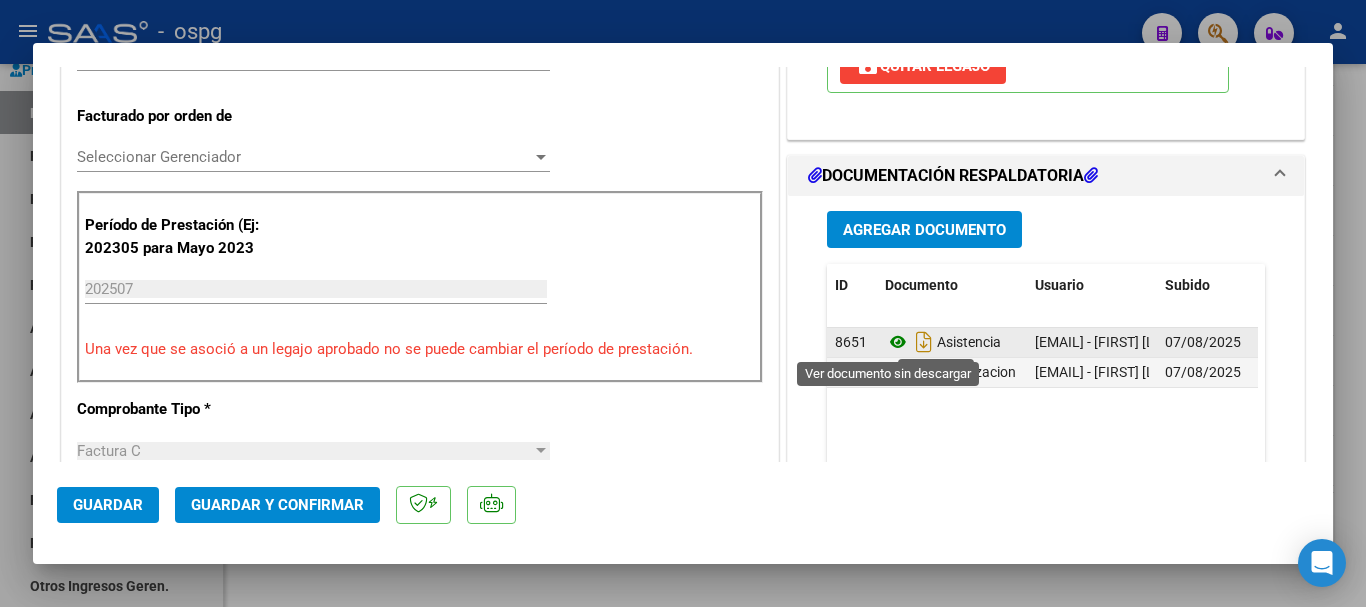 click 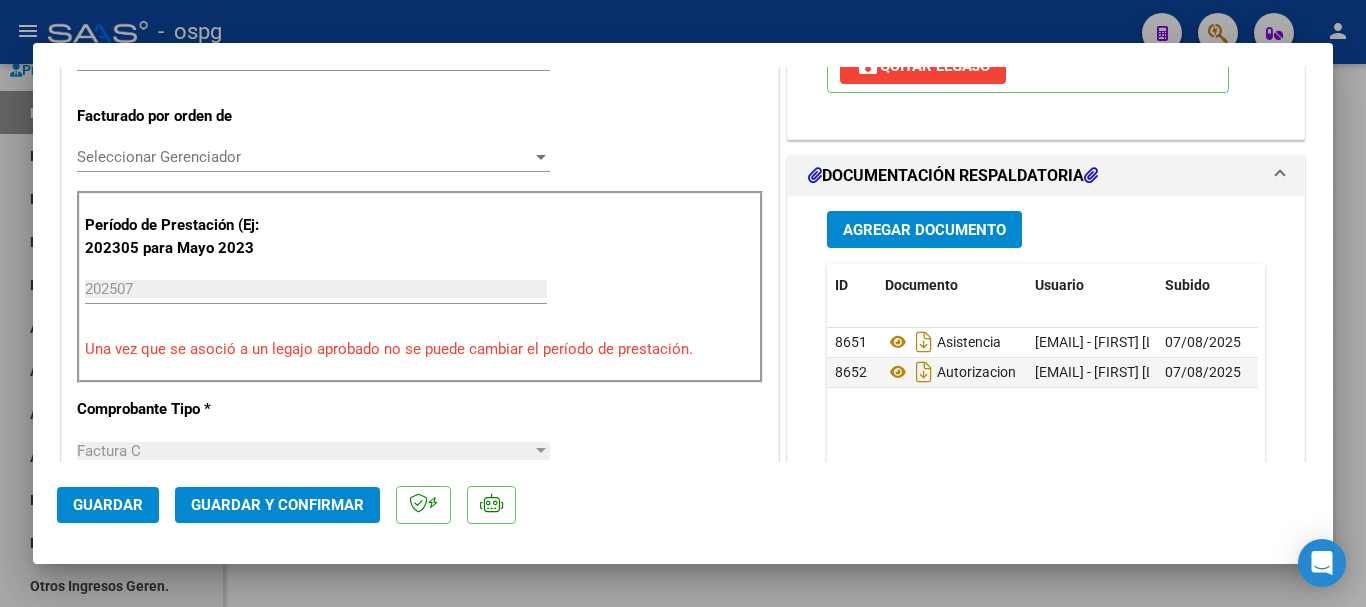 click at bounding box center (683, 303) 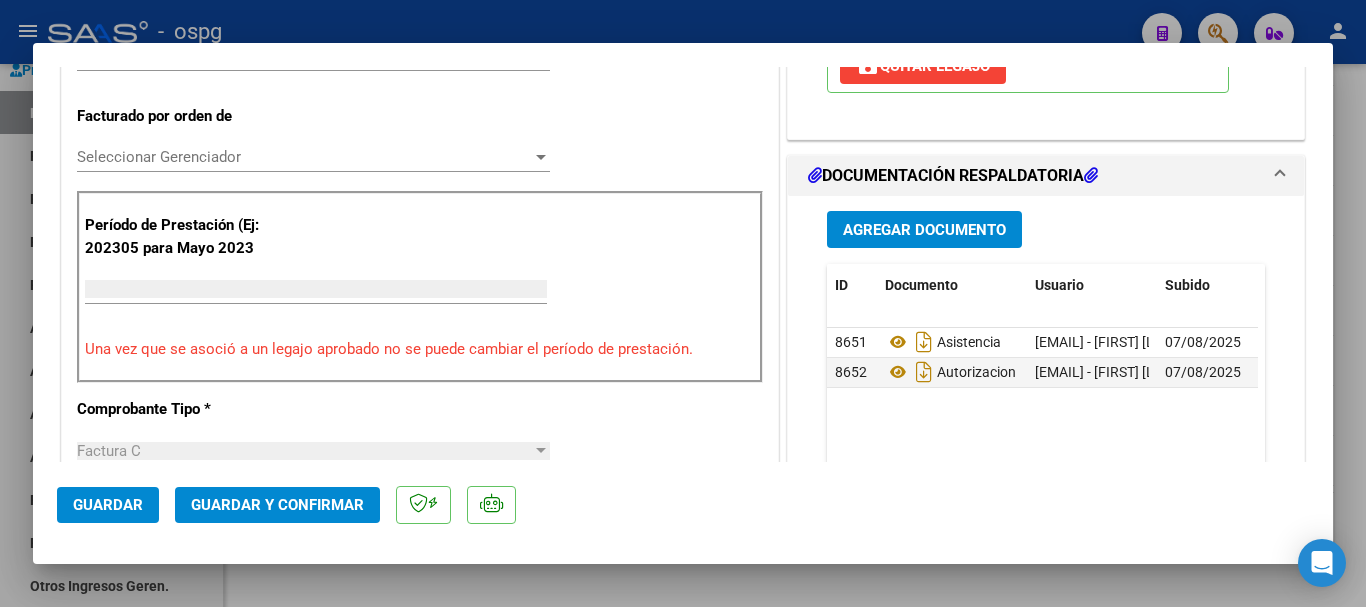 scroll, scrollTop: 485, scrollLeft: 0, axis: vertical 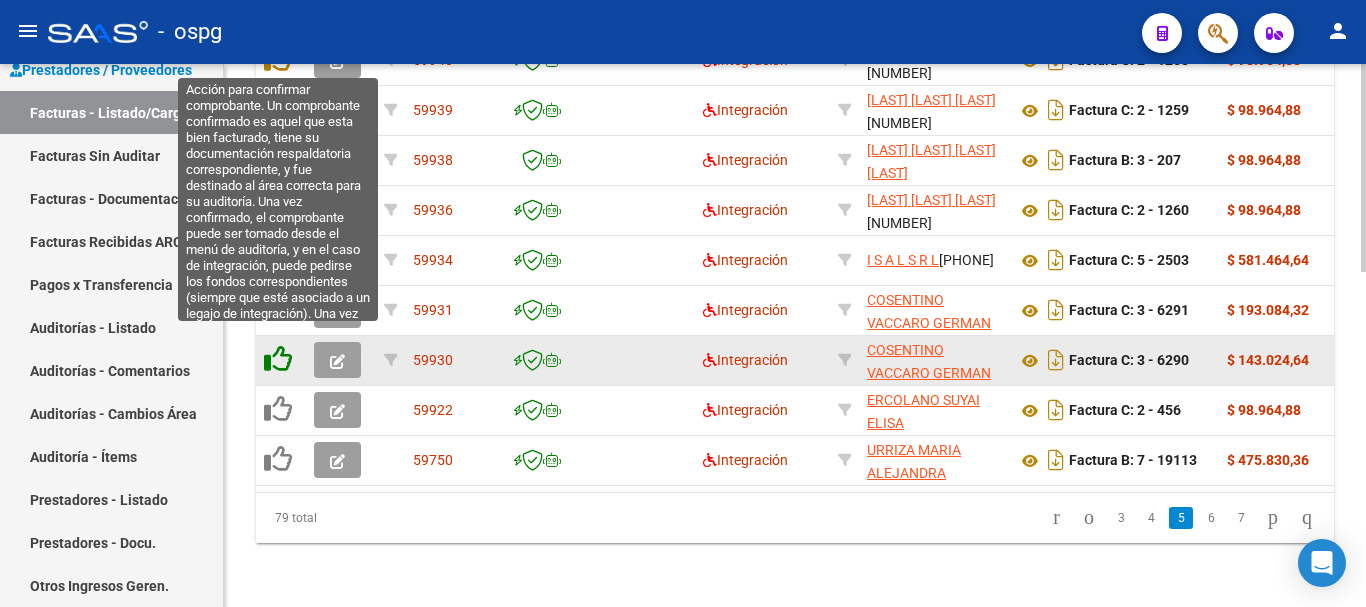 click 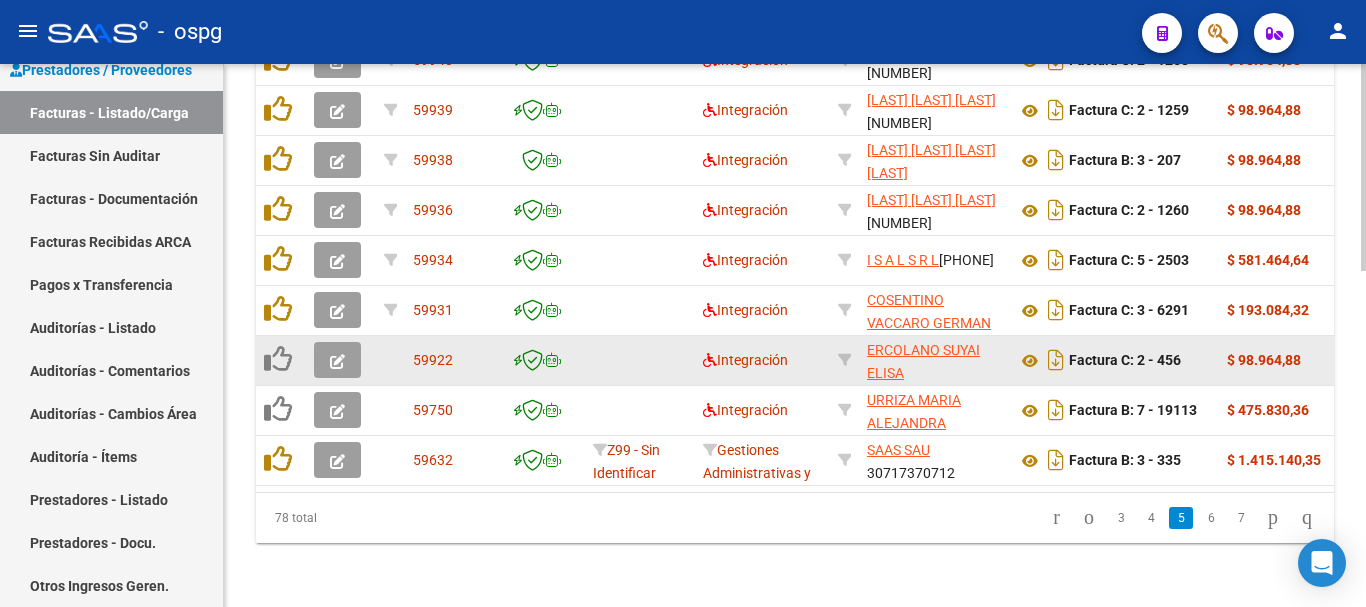scroll, scrollTop: 877, scrollLeft: 0, axis: vertical 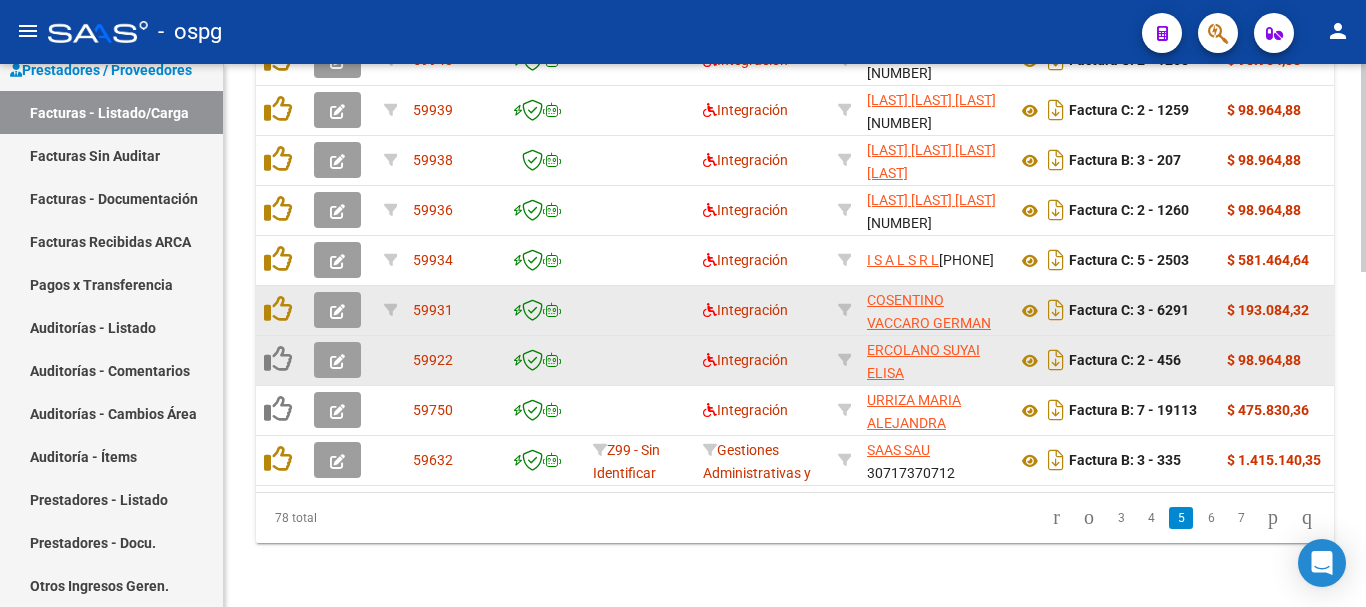 click 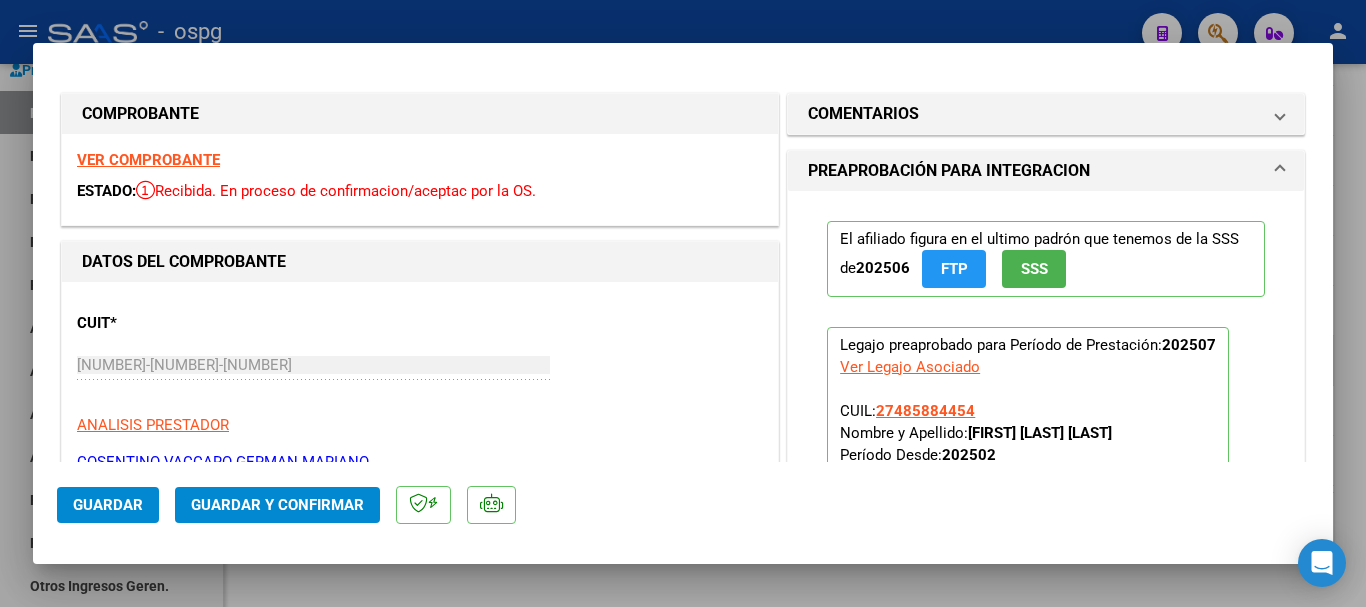 click on "VER COMPROBANTE" at bounding box center (148, 160) 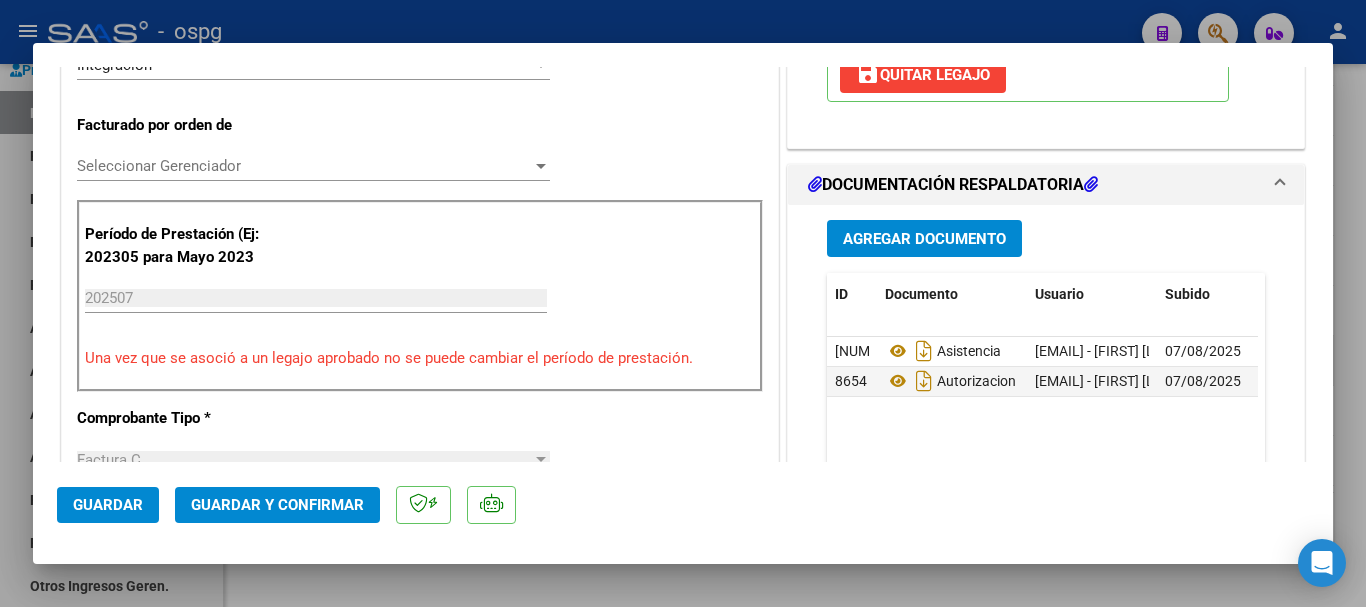 scroll, scrollTop: 500, scrollLeft: 0, axis: vertical 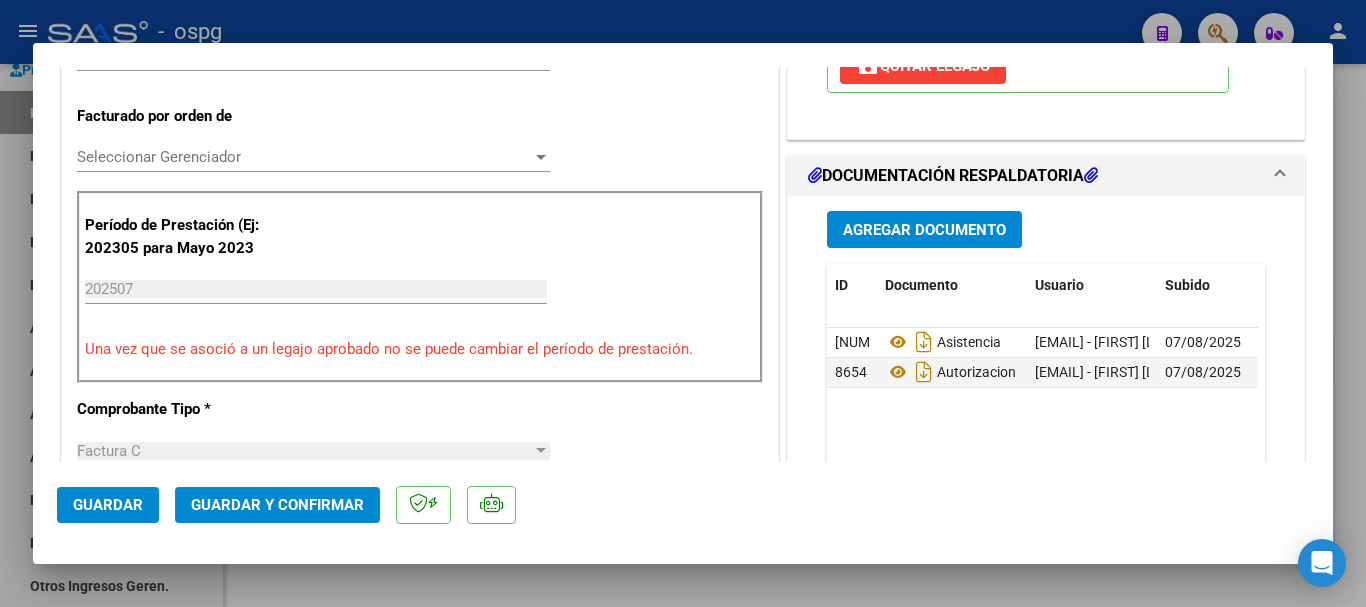click at bounding box center (683, 303) 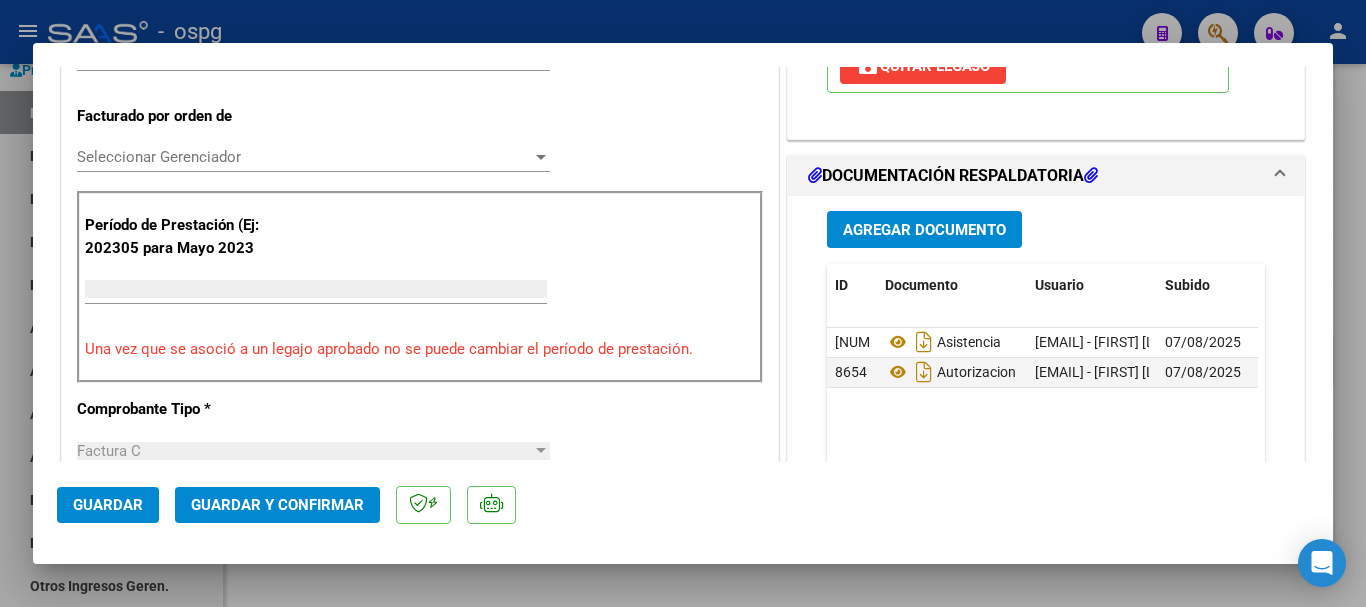 scroll, scrollTop: 485, scrollLeft: 0, axis: vertical 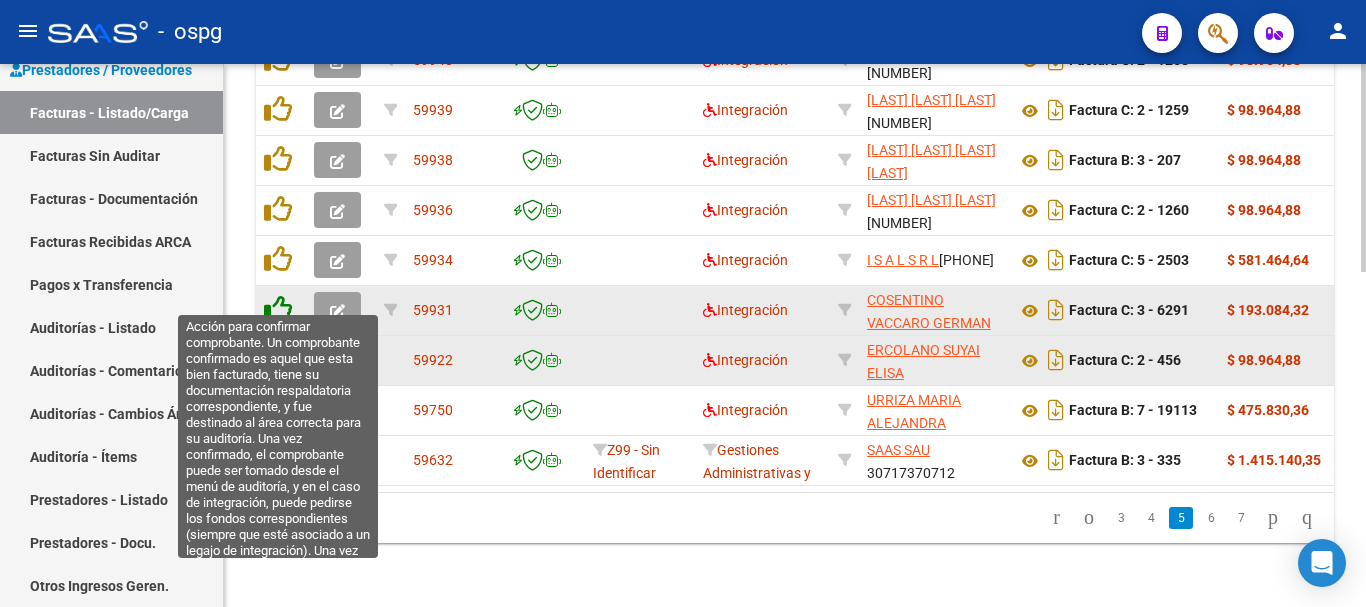 click 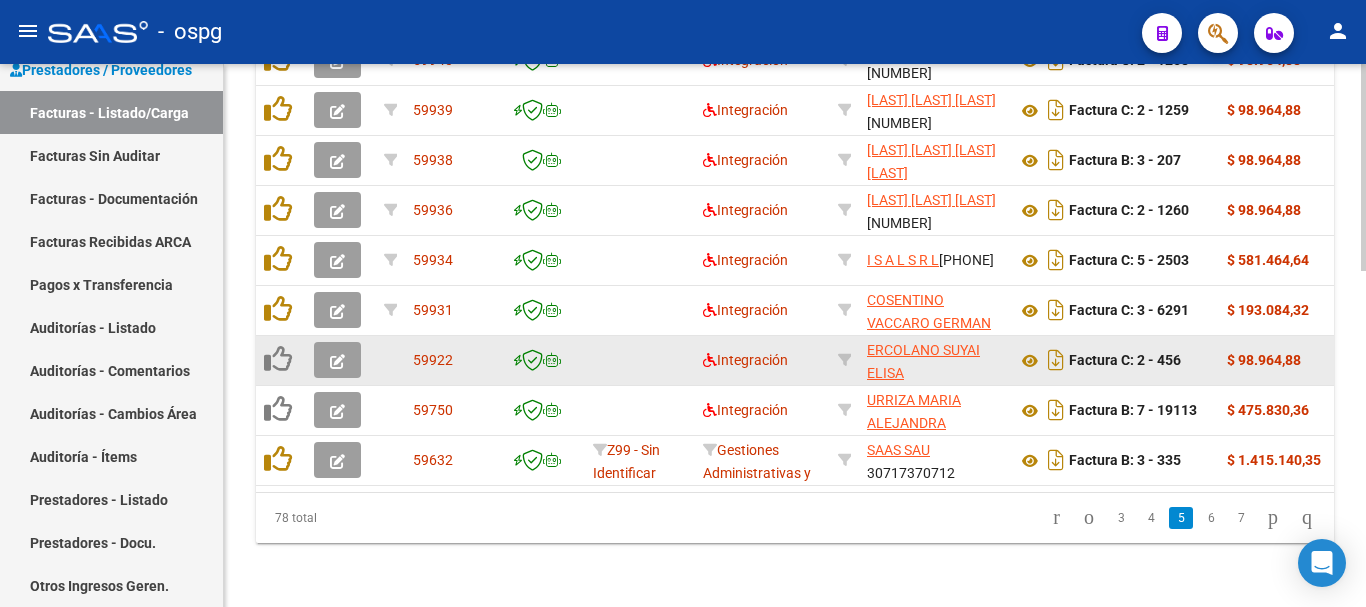 scroll, scrollTop: 877, scrollLeft: 0, axis: vertical 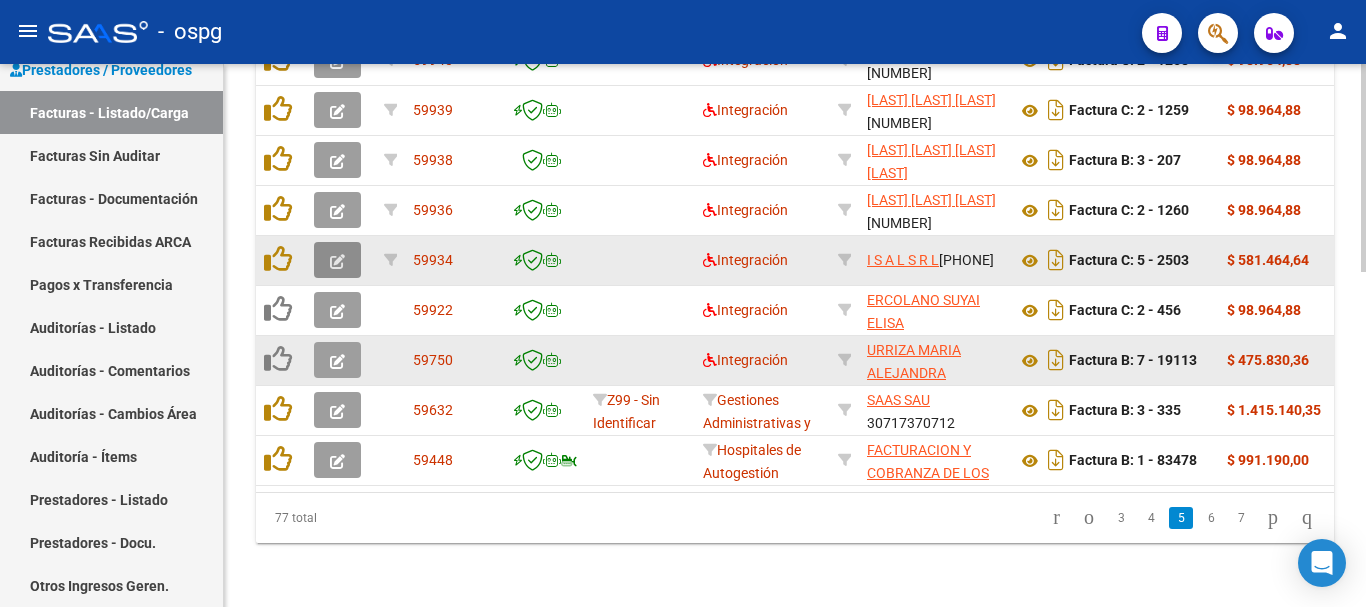 click 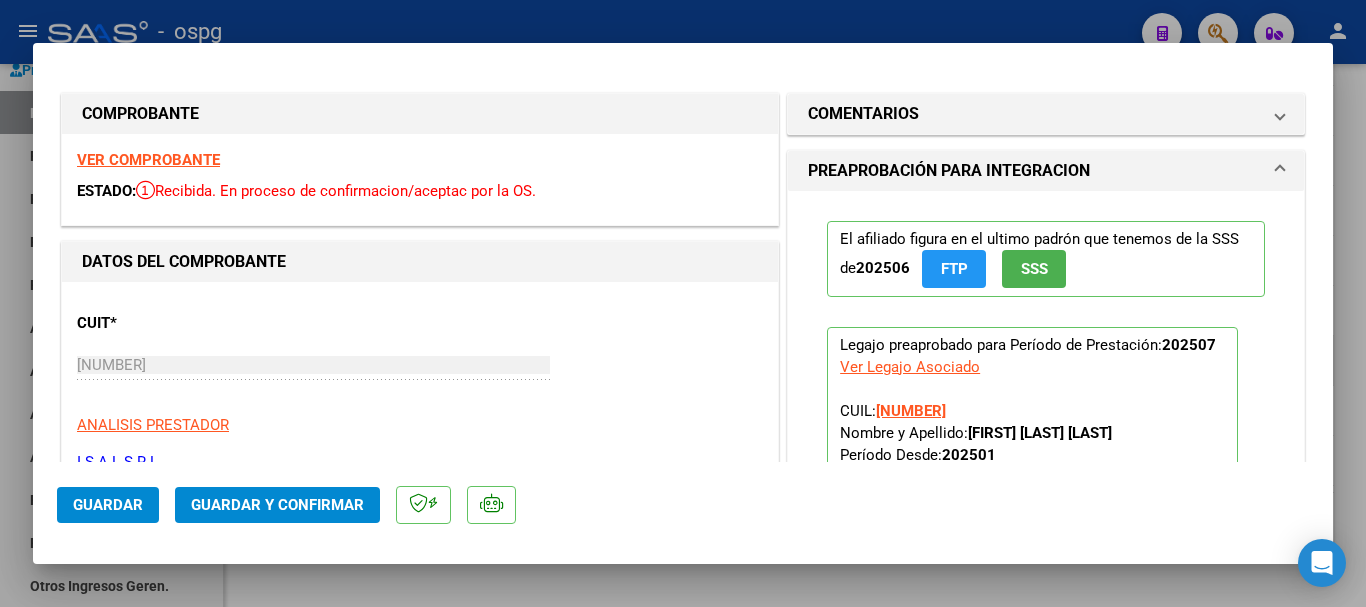 click on "VER COMPROBANTE" at bounding box center [148, 160] 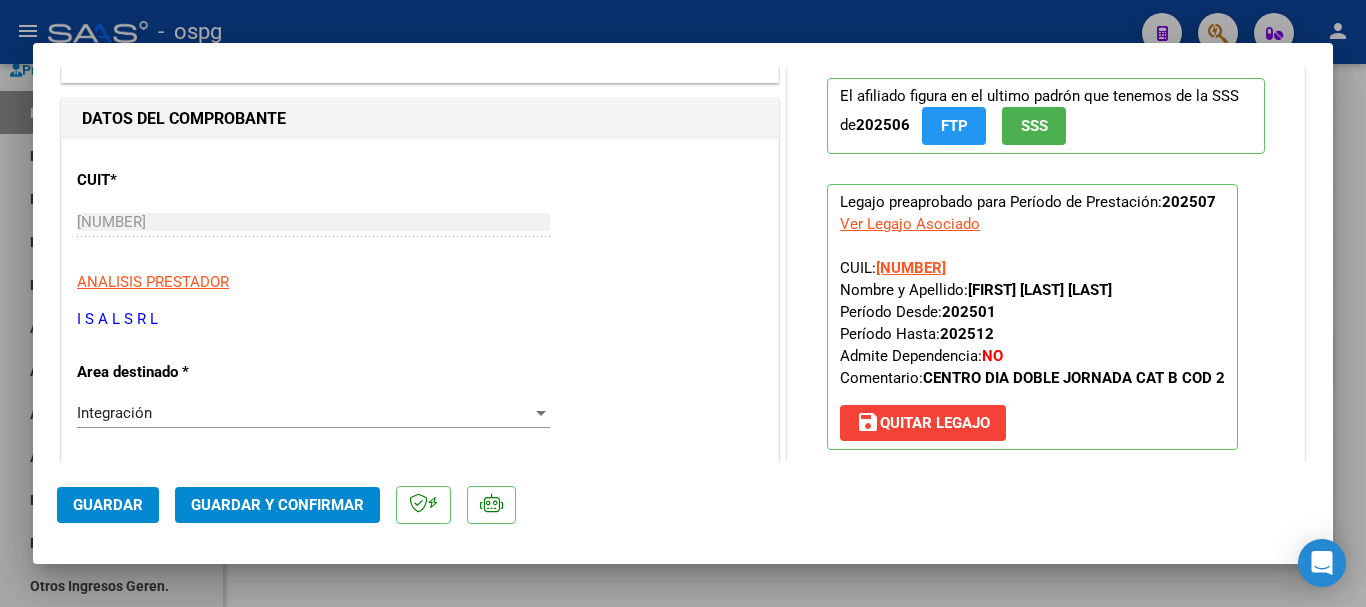 scroll, scrollTop: 0, scrollLeft: 0, axis: both 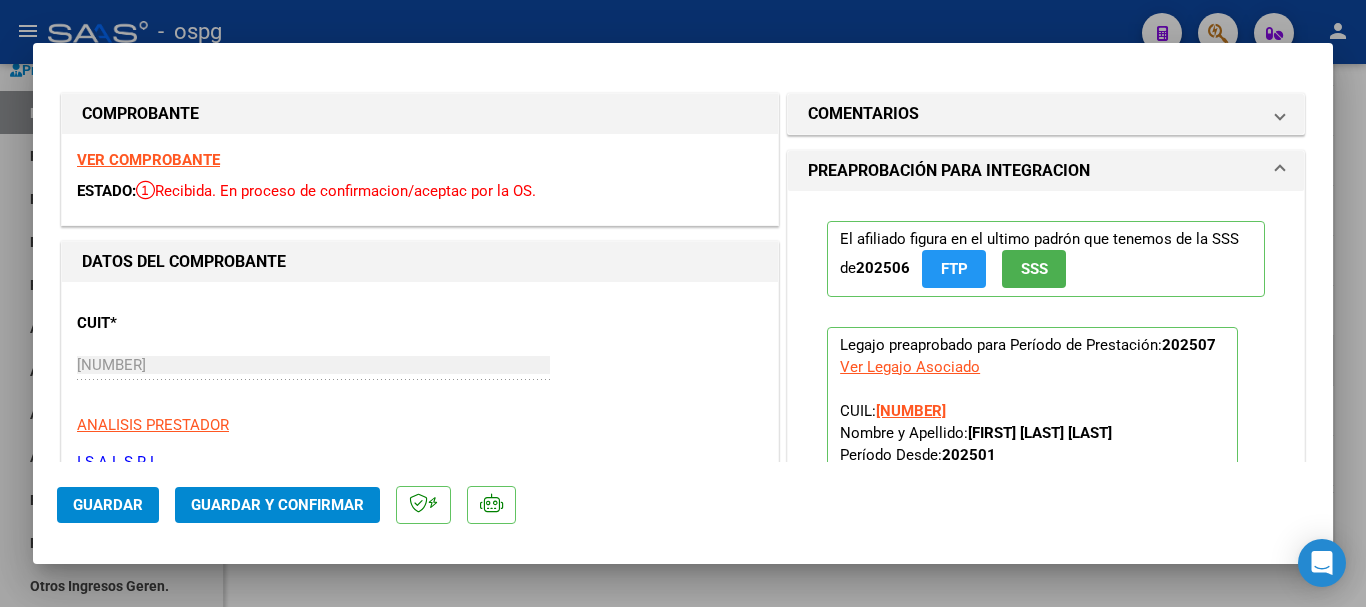 click at bounding box center [683, 303] 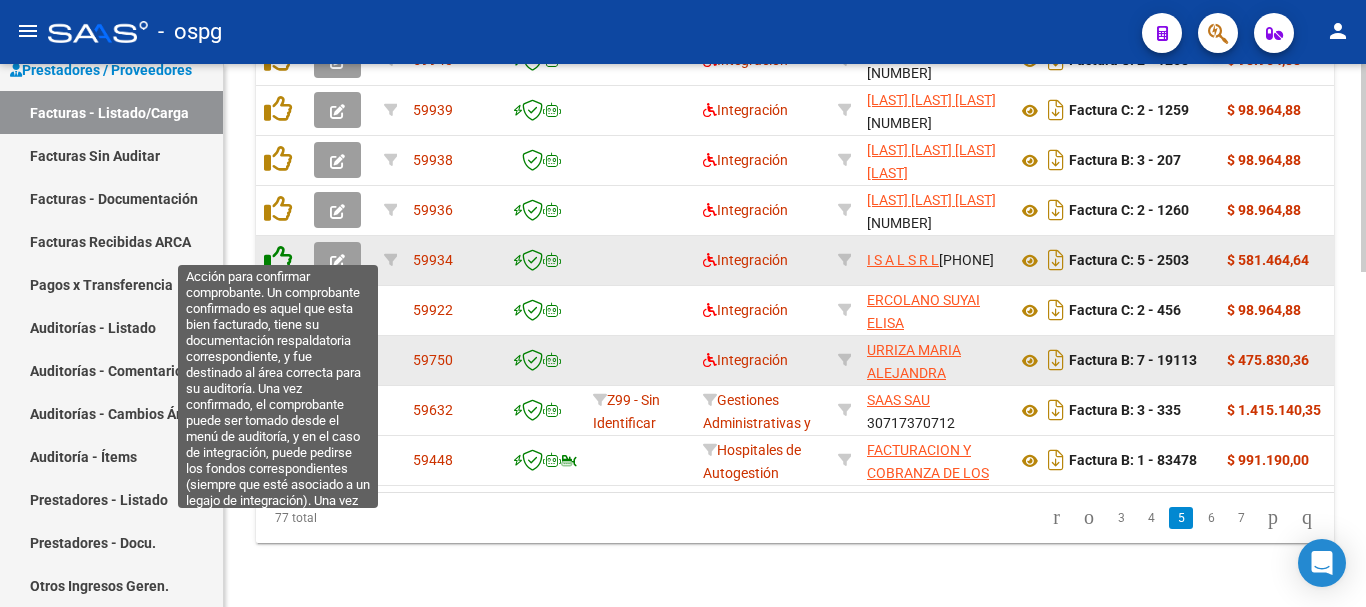 click 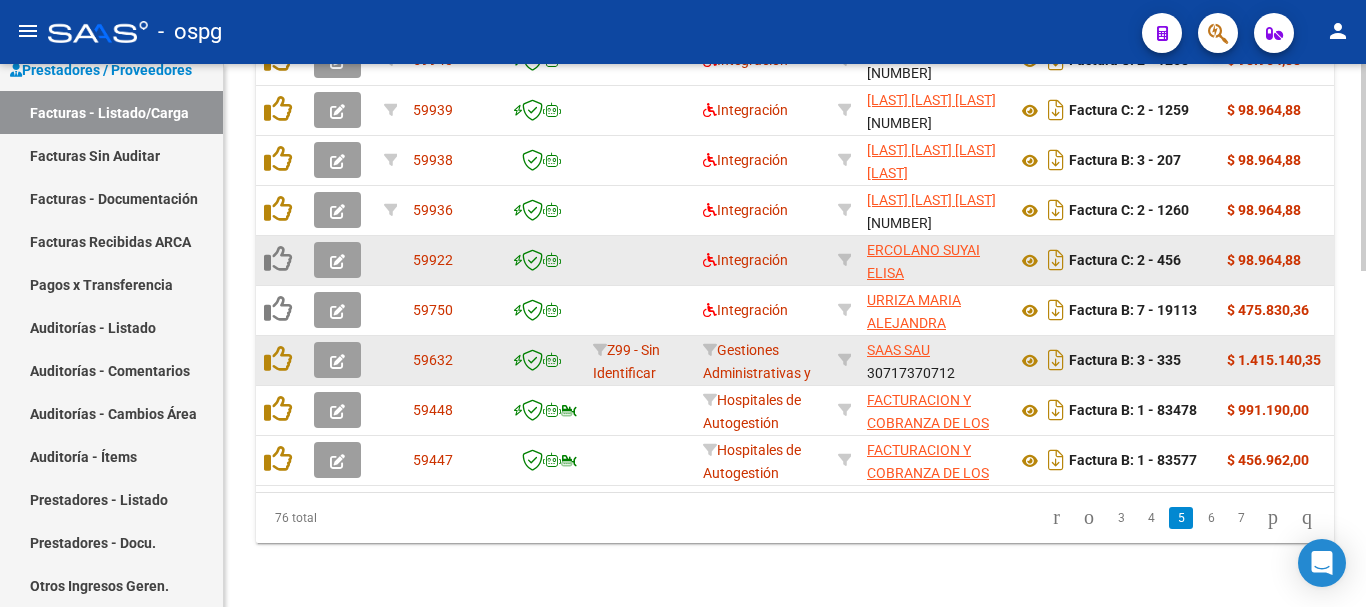 scroll, scrollTop: 877, scrollLeft: 0, axis: vertical 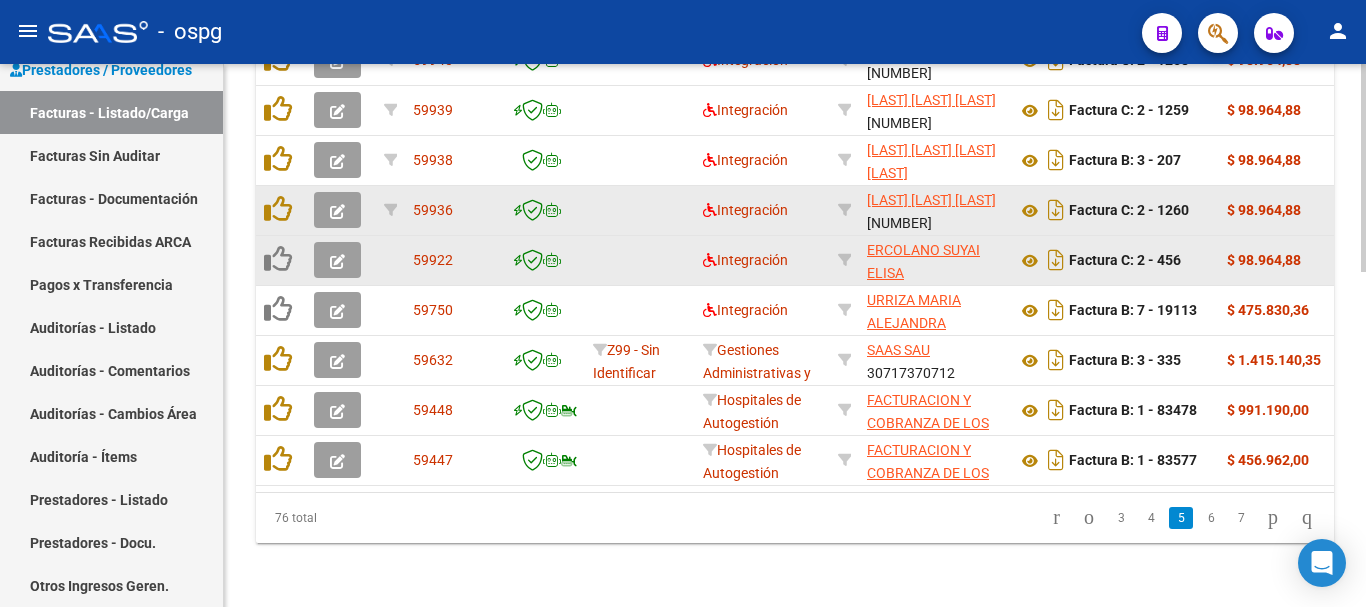 click 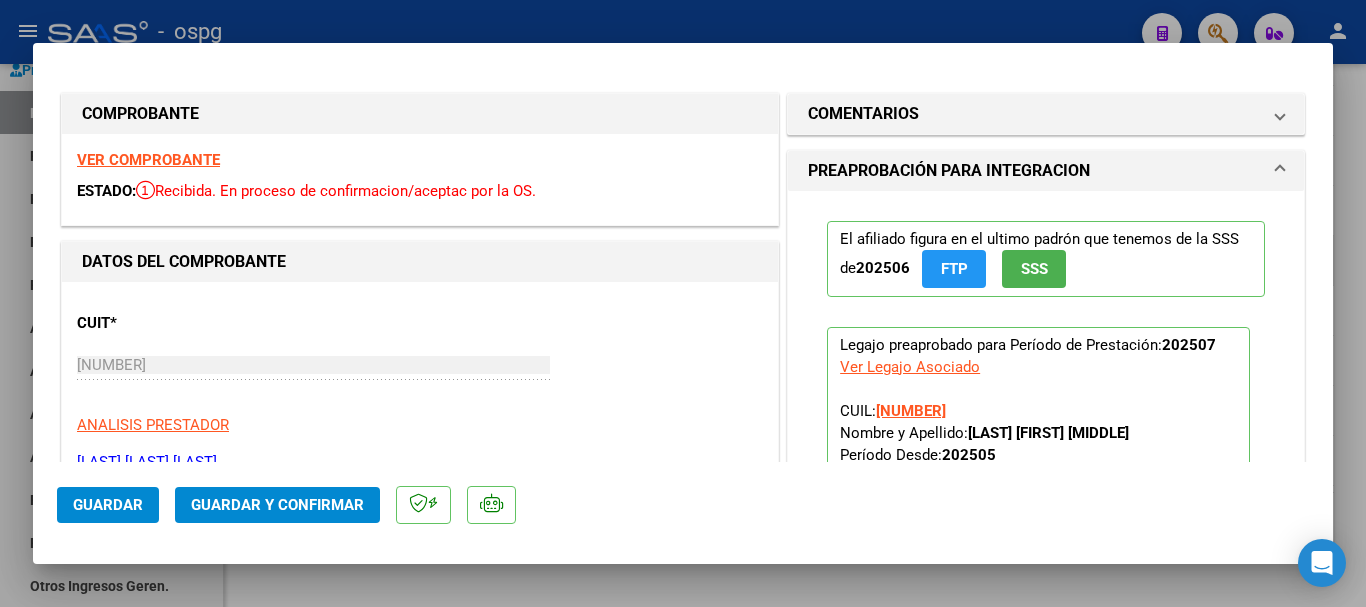 click on "VER COMPROBANTE" at bounding box center [148, 160] 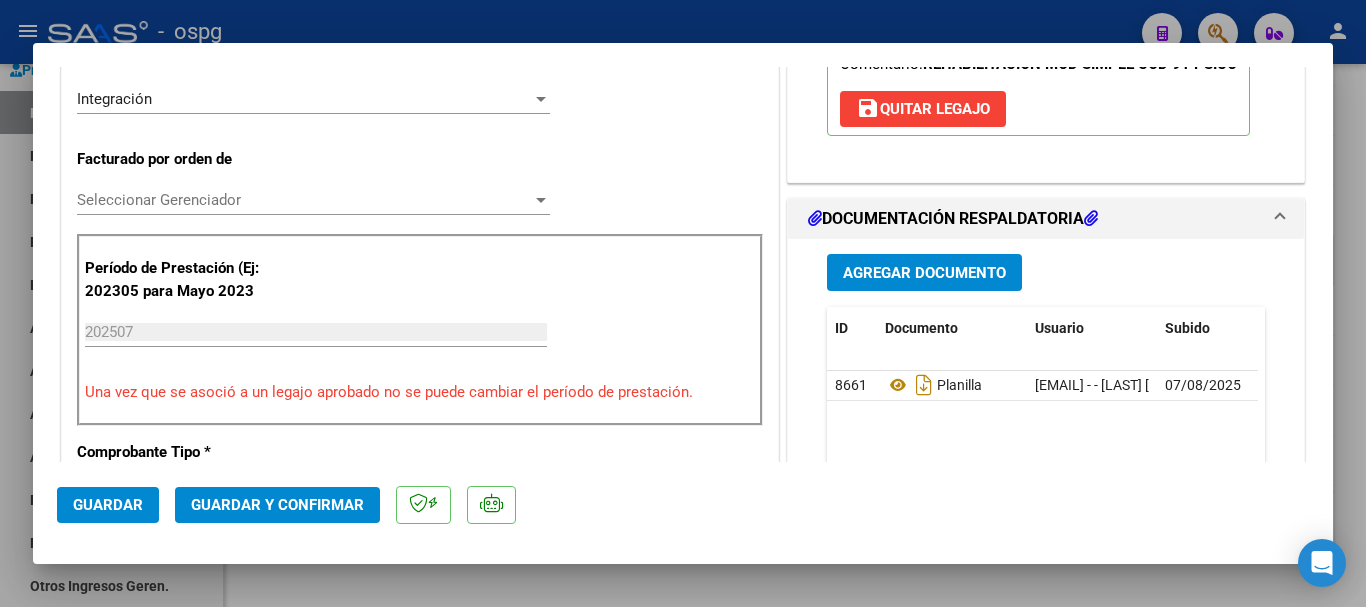 scroll, scrollTop: 600, scrollLeft: 0, axis: vertical 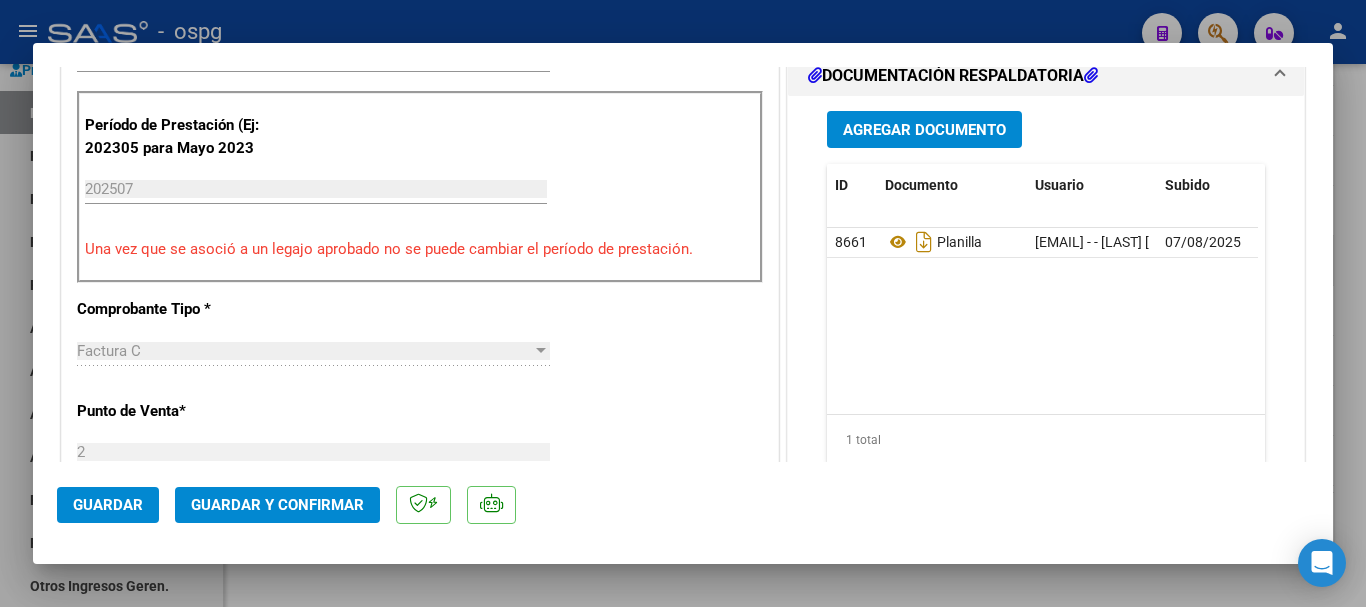 click at bounding box center [683, 303] 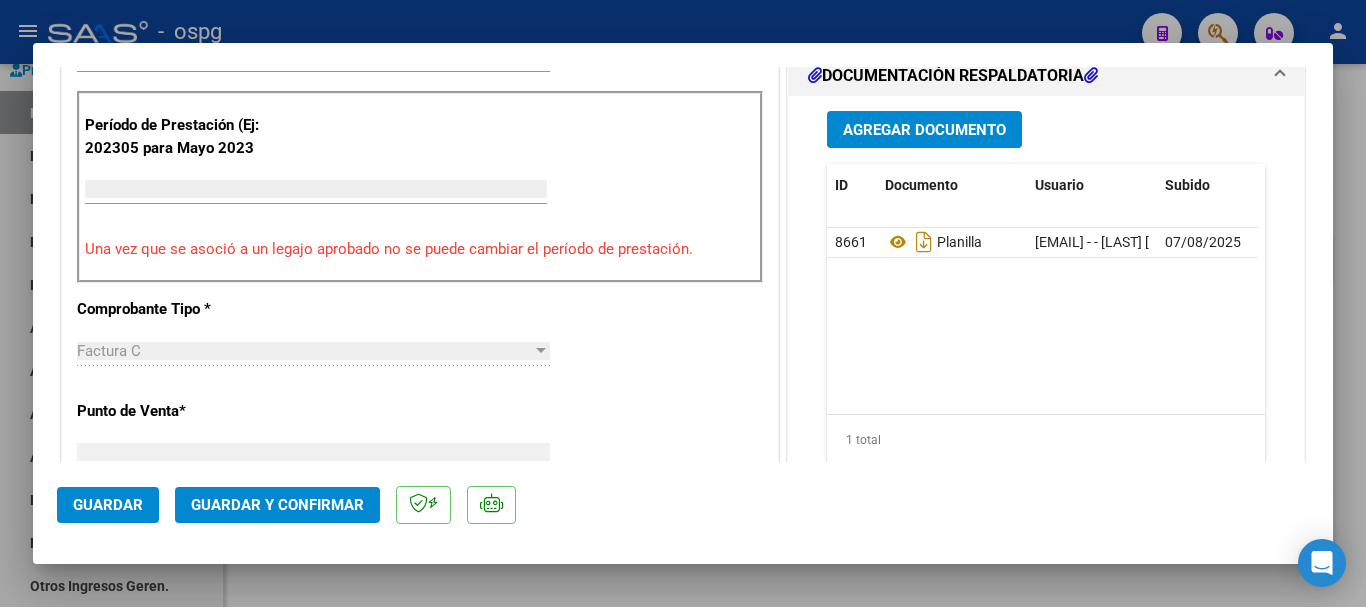 scroll, scrollTop: 585, scrollLeft: 0, axis: vertical 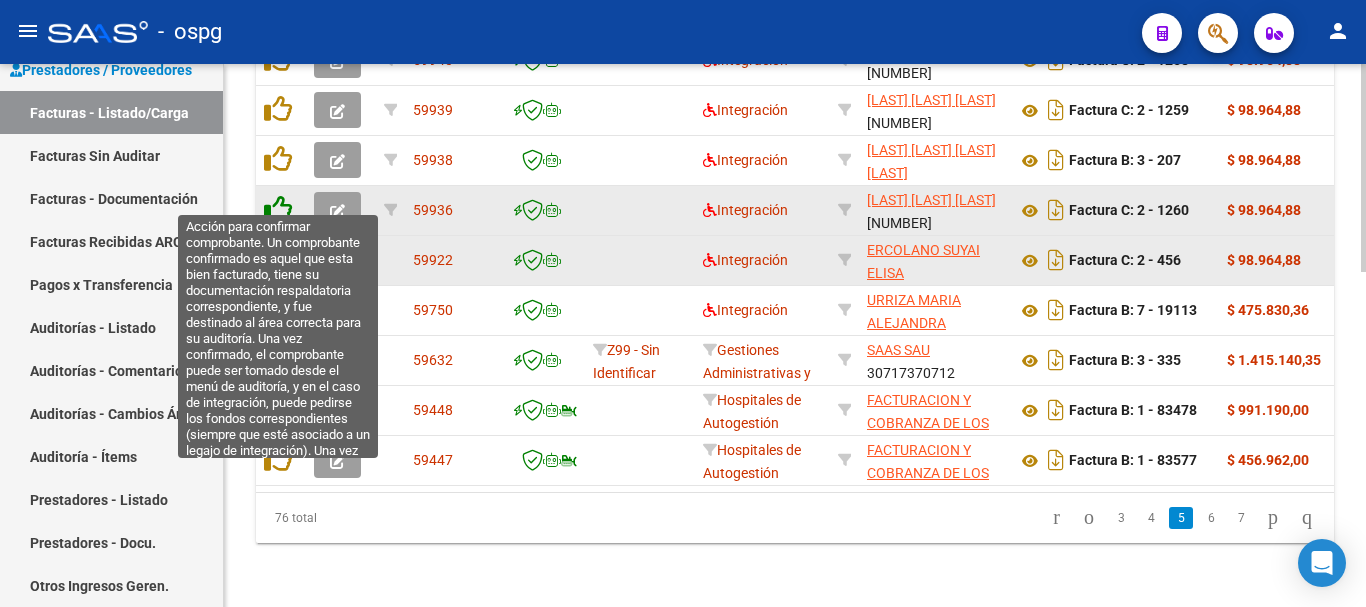 click 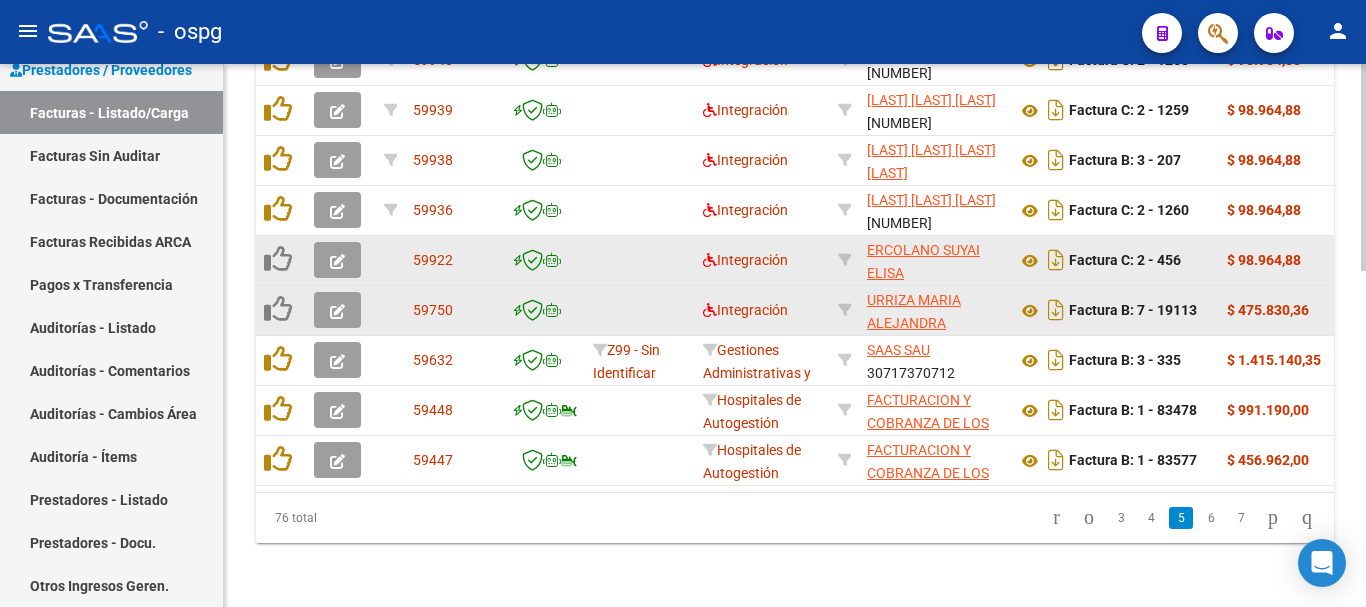scroll, scrollTop: 877, scrollLeft: 0, axis: vertical 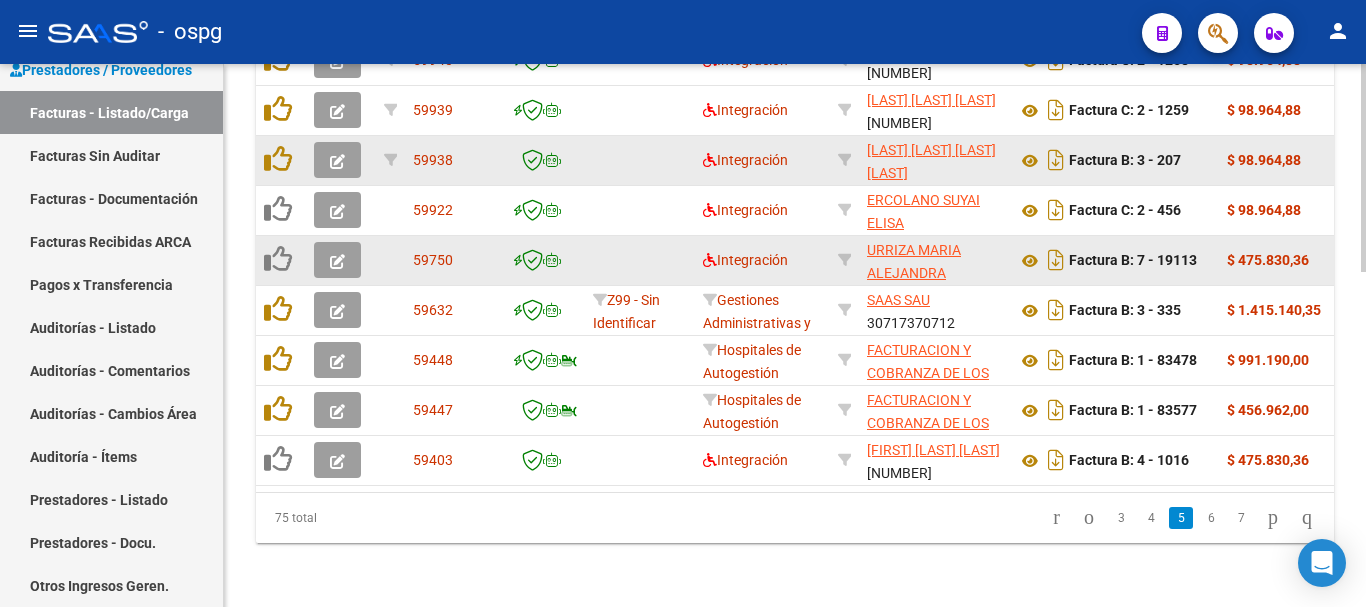 click 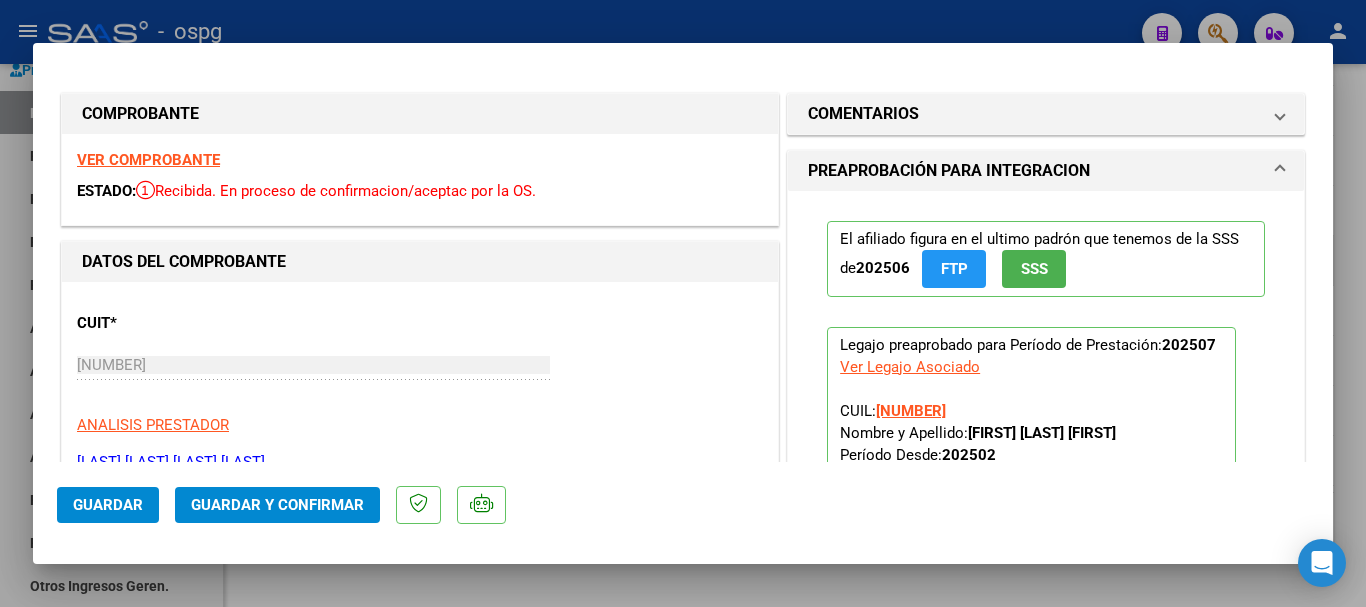 click on "VER COMPROBANTE" at bounding box center [148, 160] 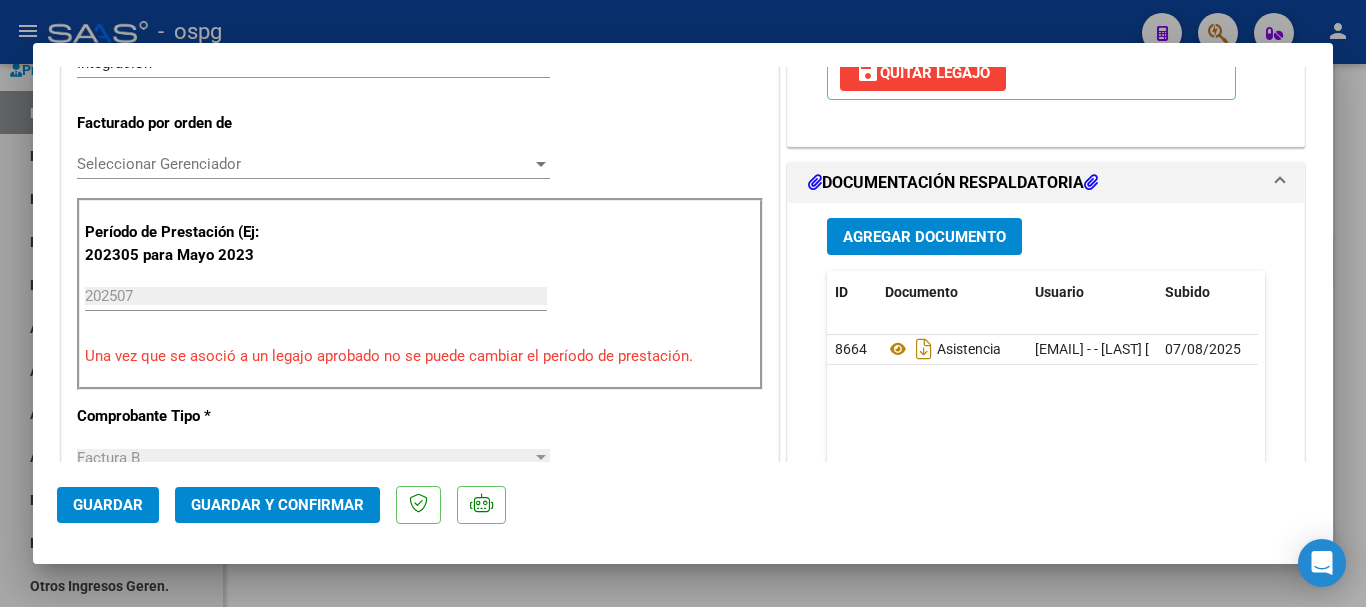 scroll, scrollTop: 500, scrollLeft: 0, axis: vertical 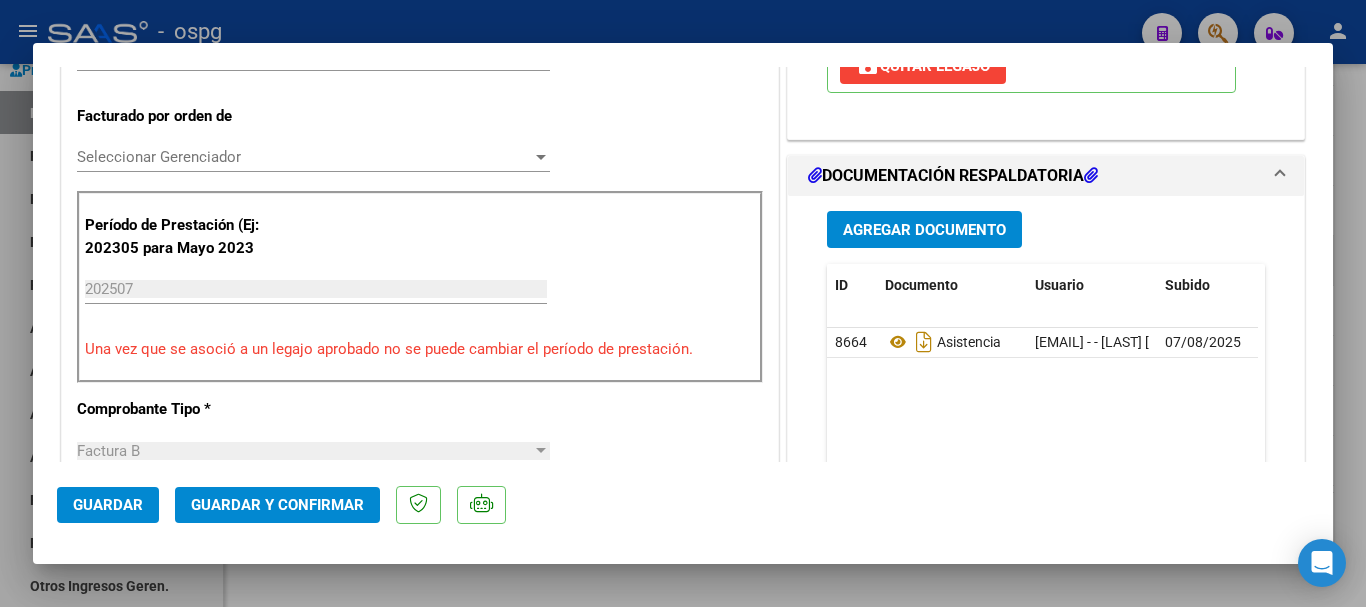 click at bounding box center (683, 303) 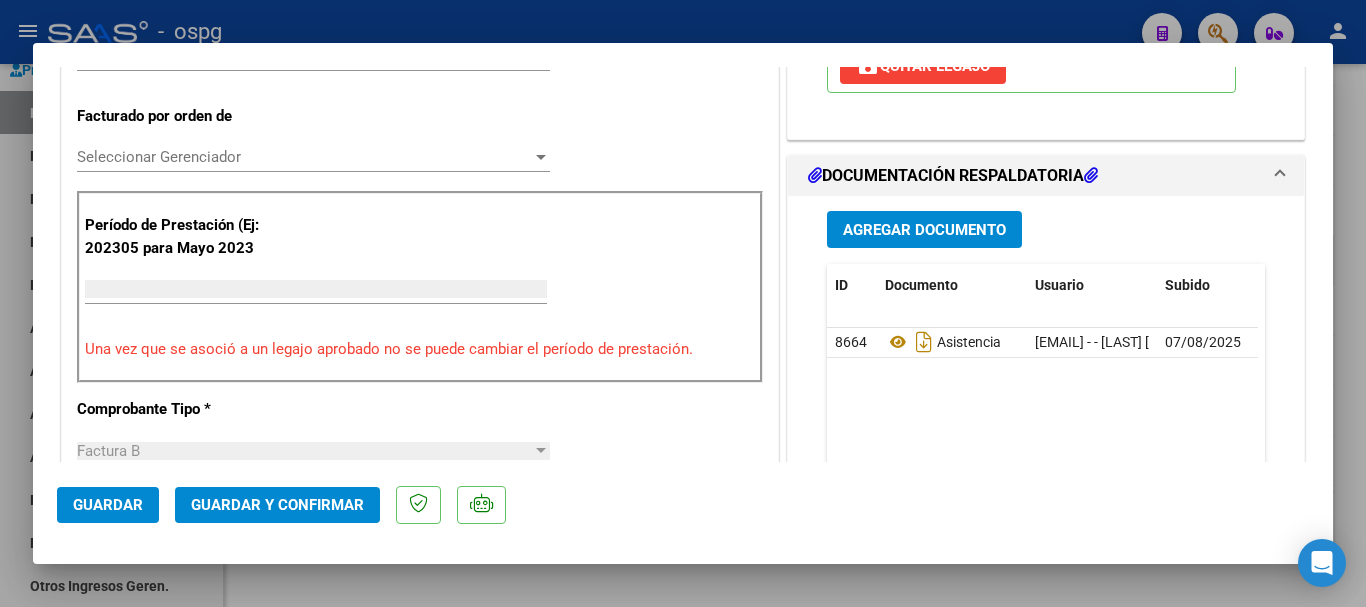 scroll, scrollTop: 485, scrollLeft: 0, axis: vertical 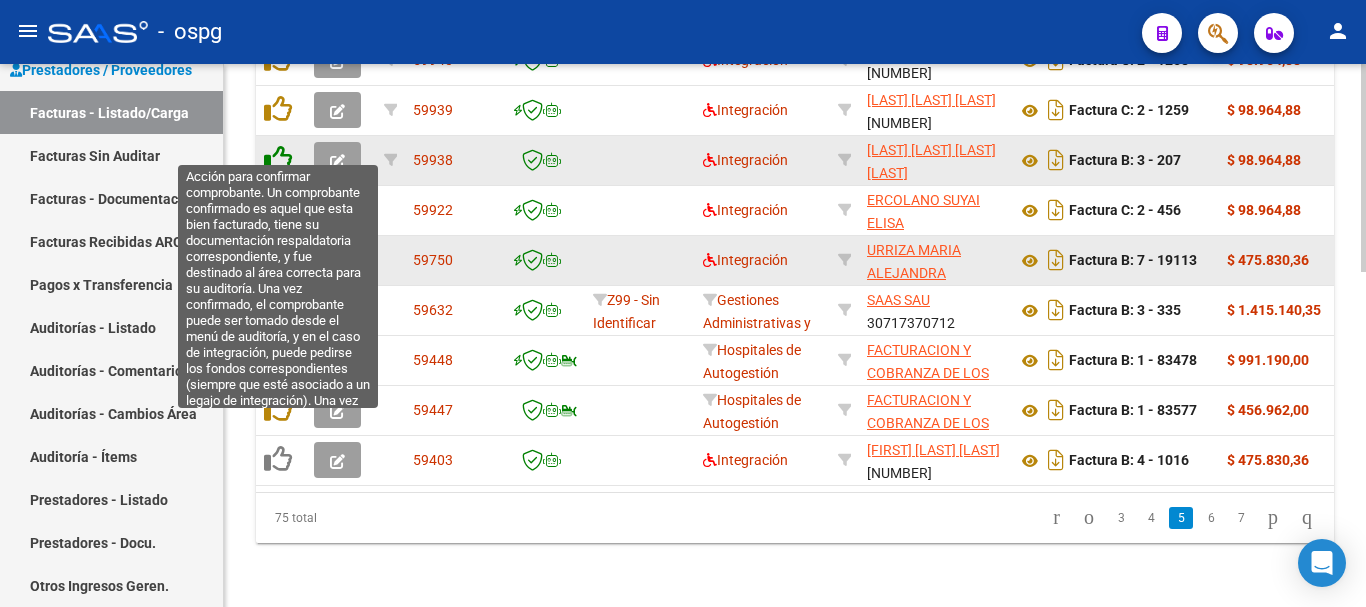 click 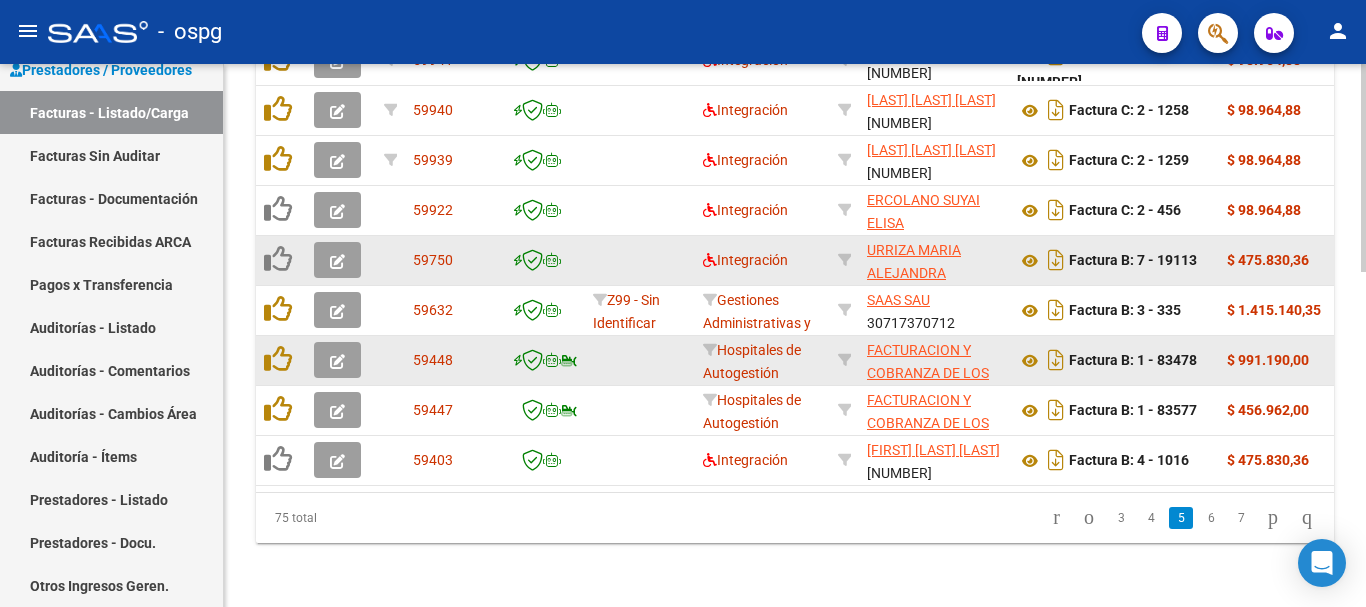 scroll, scrollTop: 777, scrollLeft: 0, axis: vertical 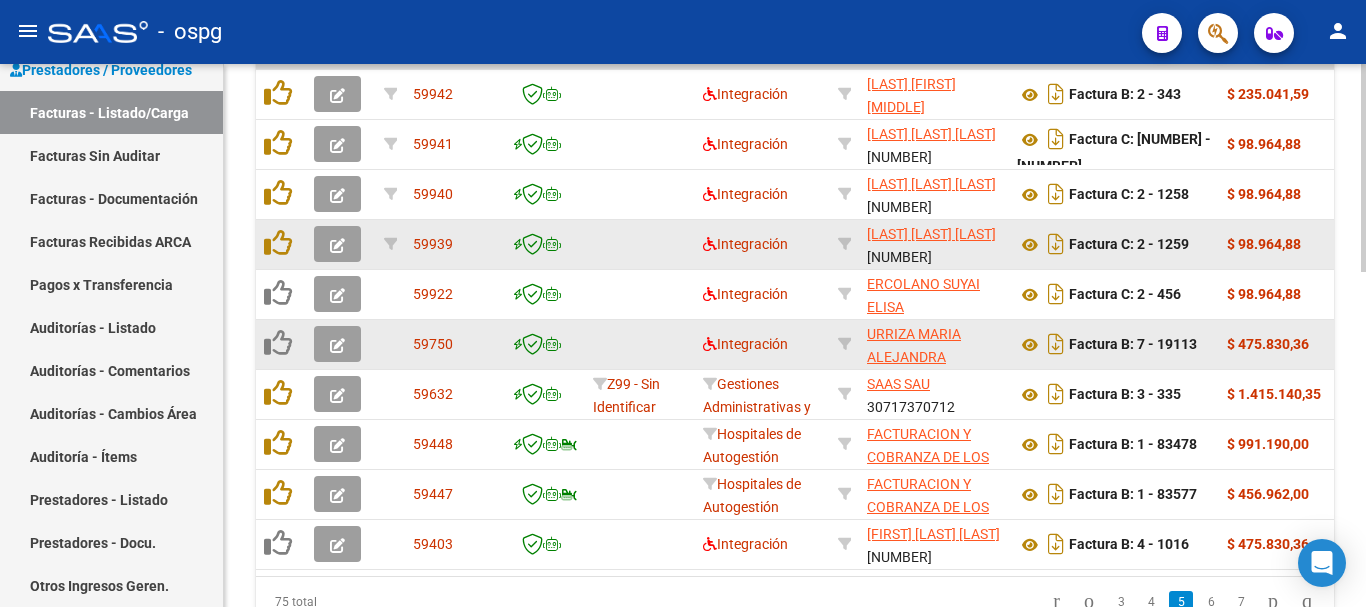 click 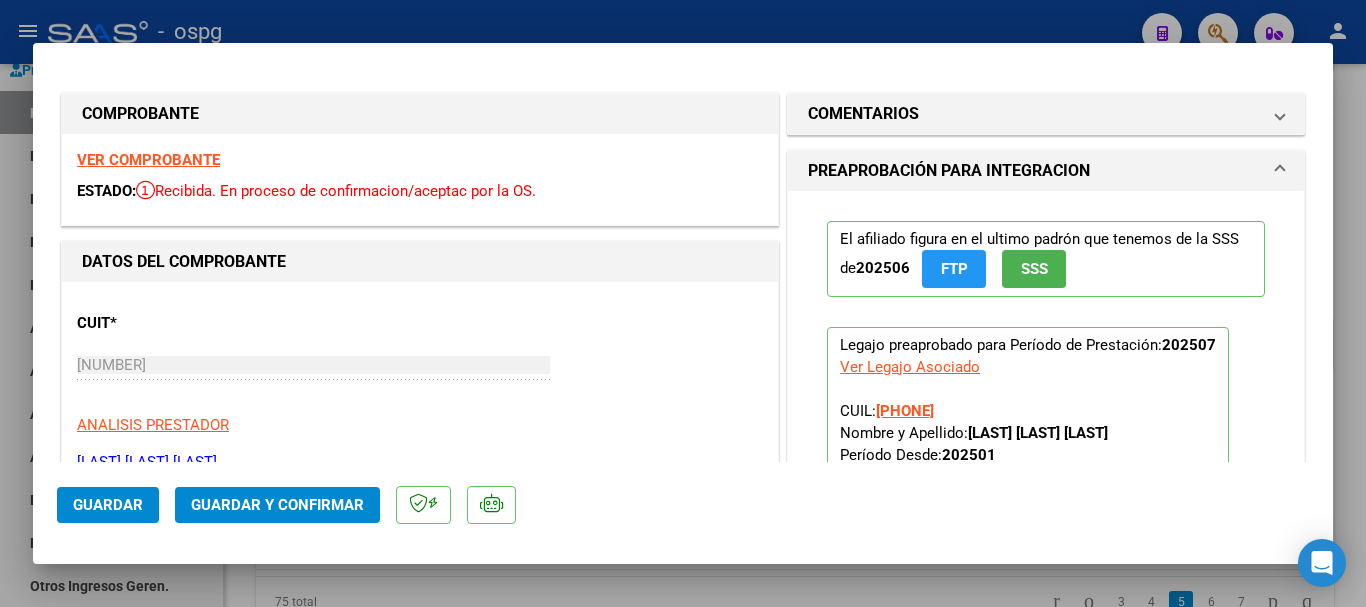 click on "VER COMPROBANTE" at bounding box center [148, 160] 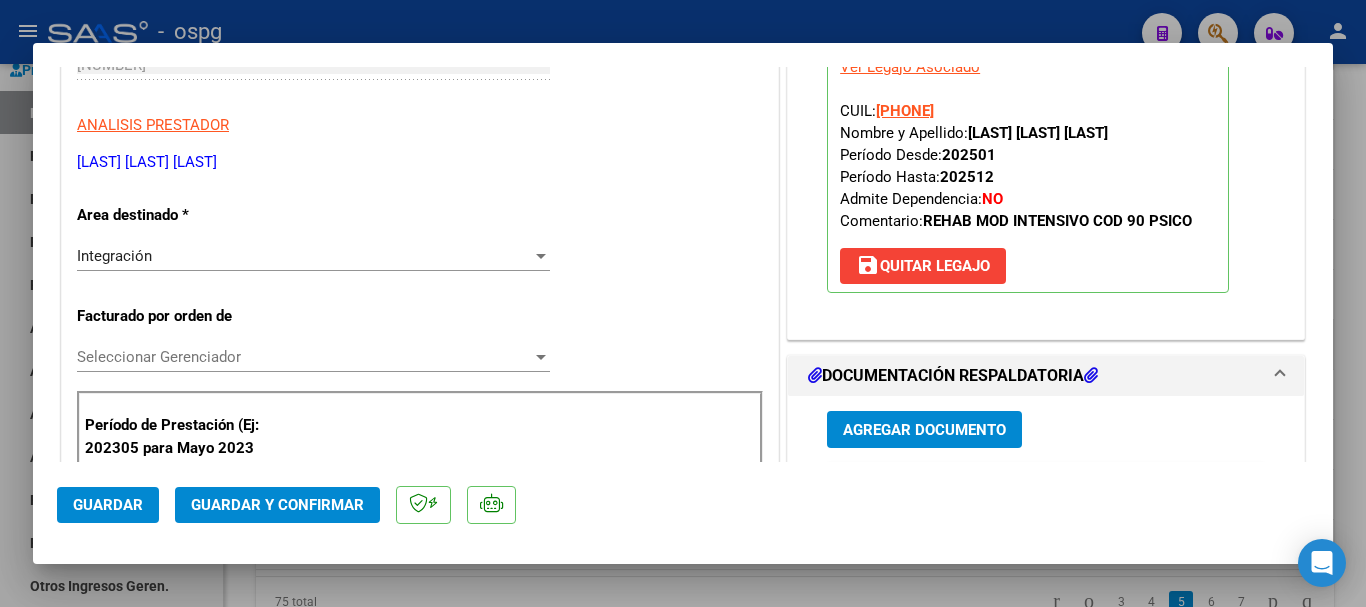 click at bounding box center (683, 303) 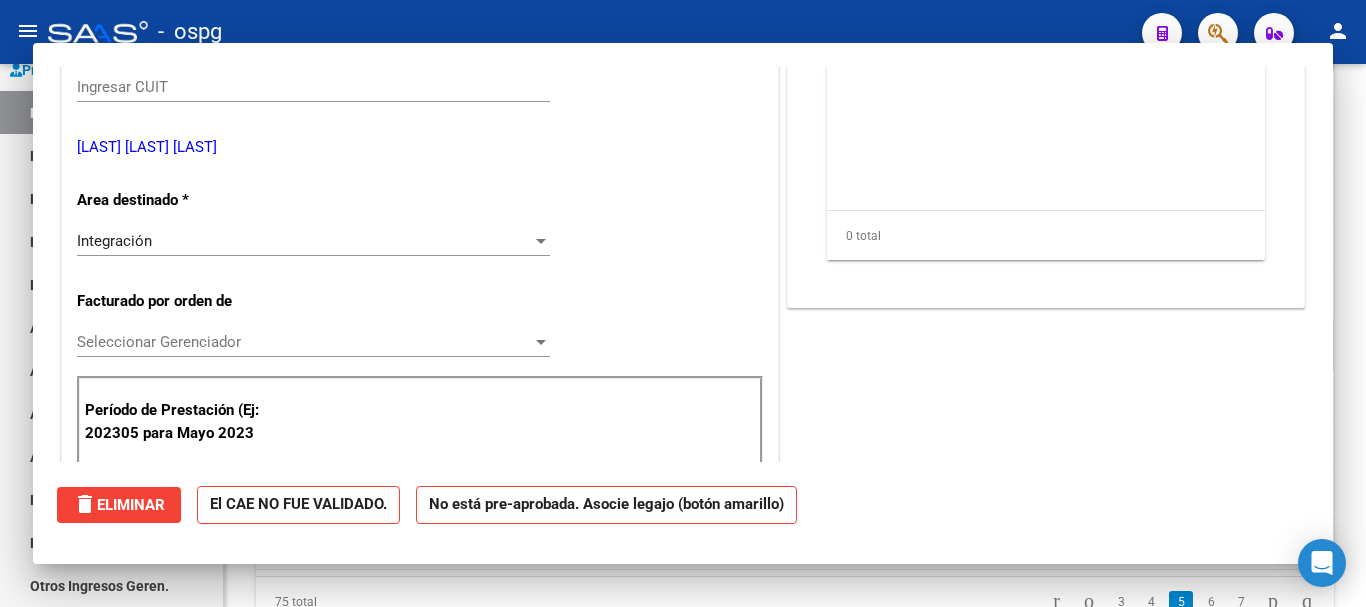 scroll, scrollTop: 323, scrollLeft: 0, axis: vertical 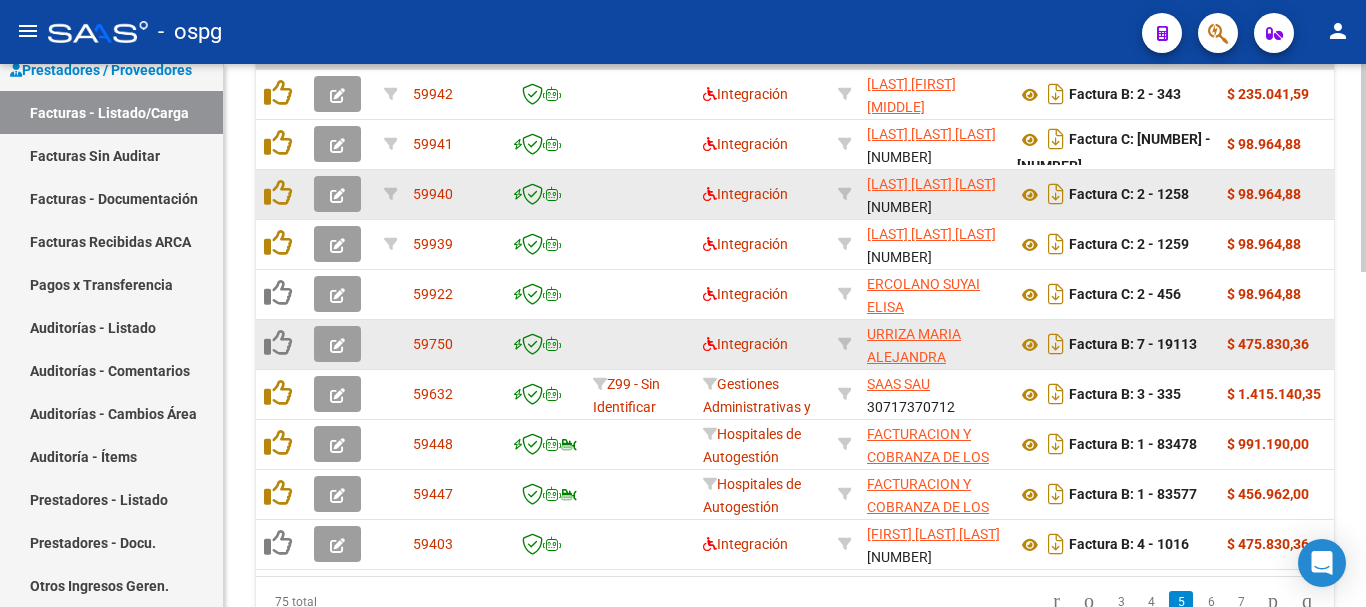 click 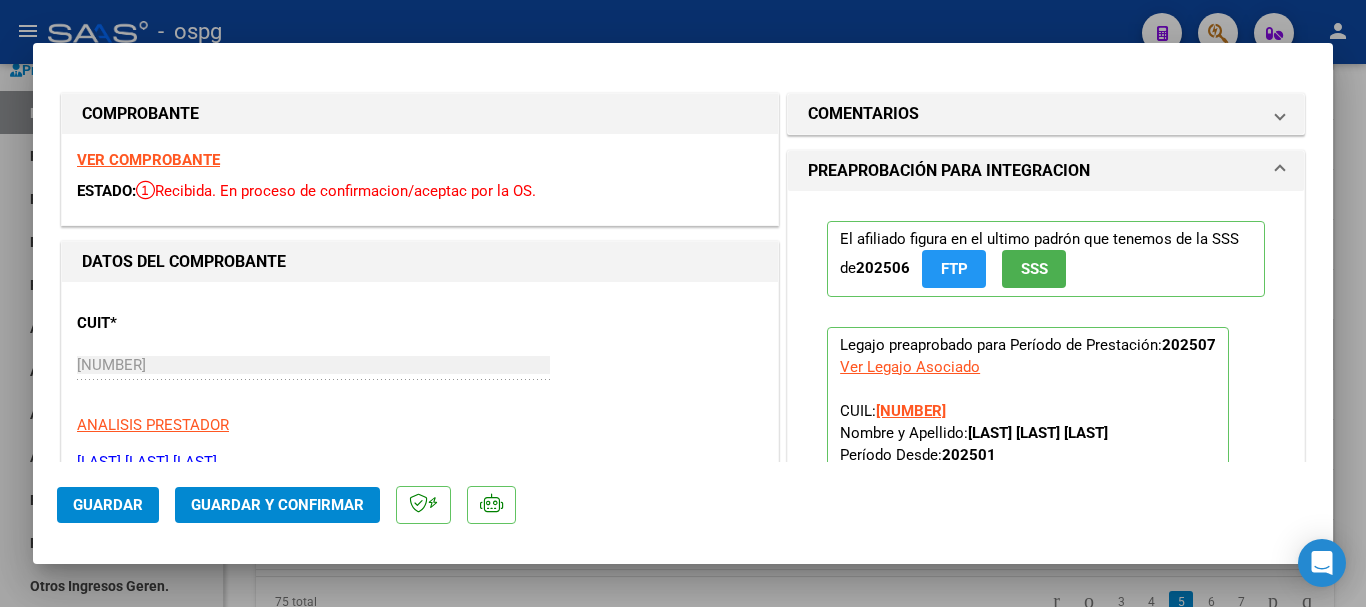 click on "VER COMPROBANTE" at bounding box center [148, 160] 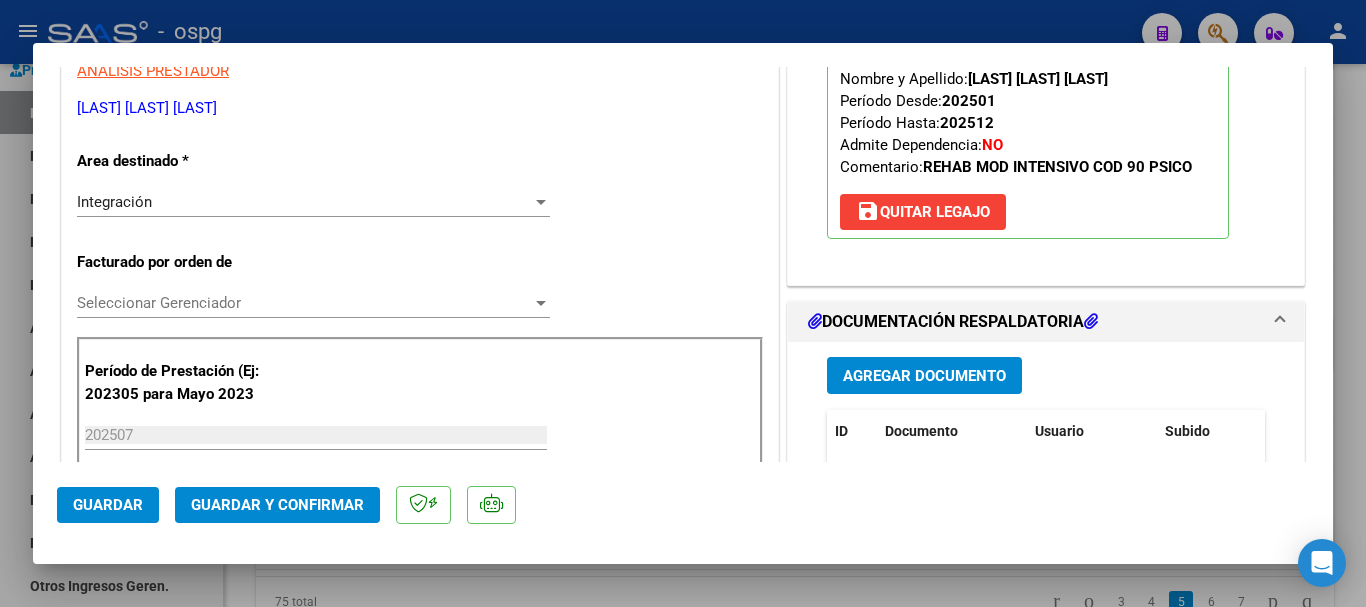 scroll, scrollTop: 400, scrollLeft: 0, axis: vertical 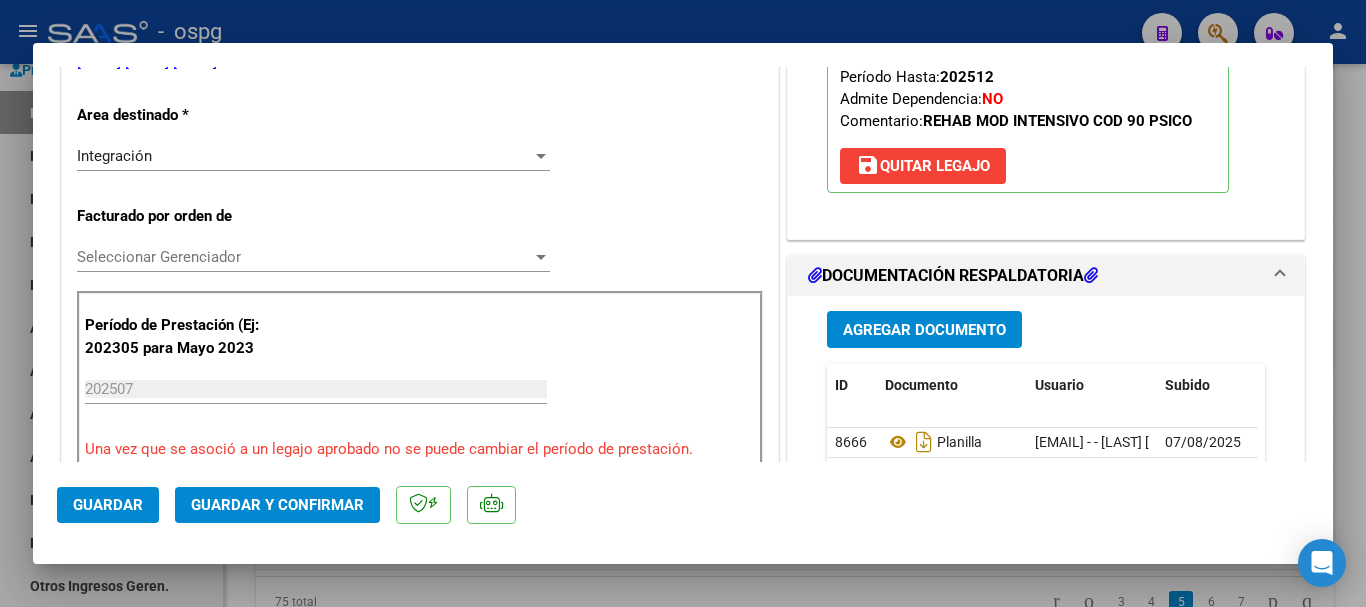 click at bounding box center [683, 303] 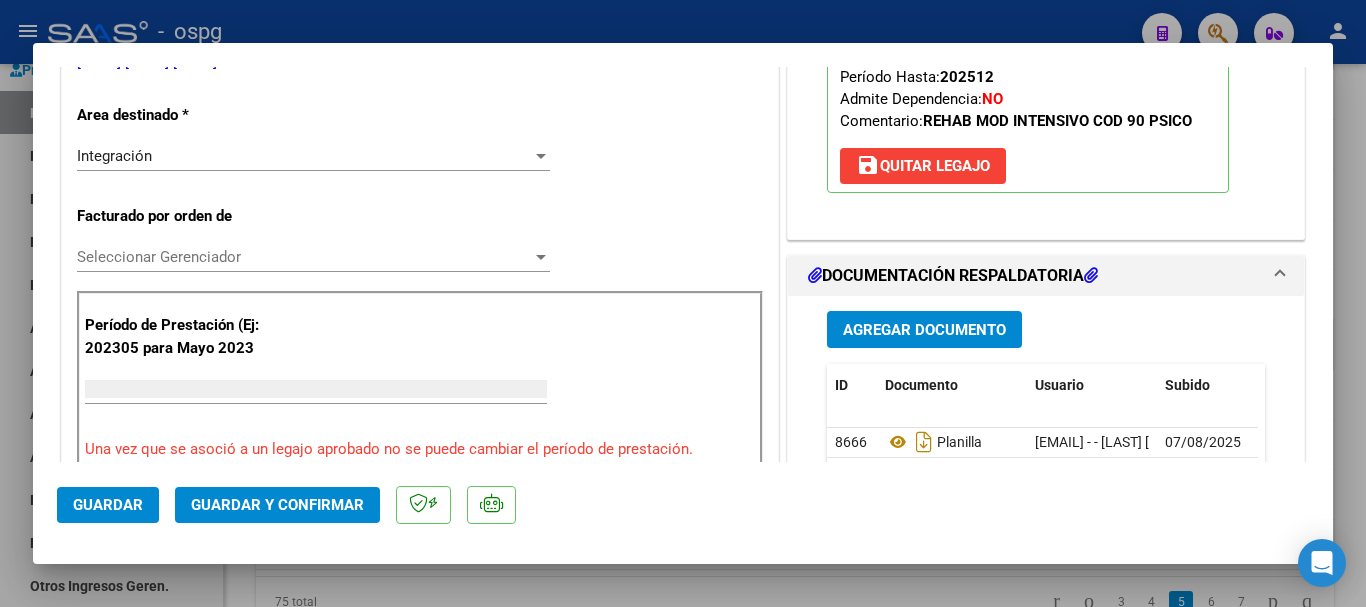 scroll, scrollTop: 385, scrollLeft: 0, axis: vertical 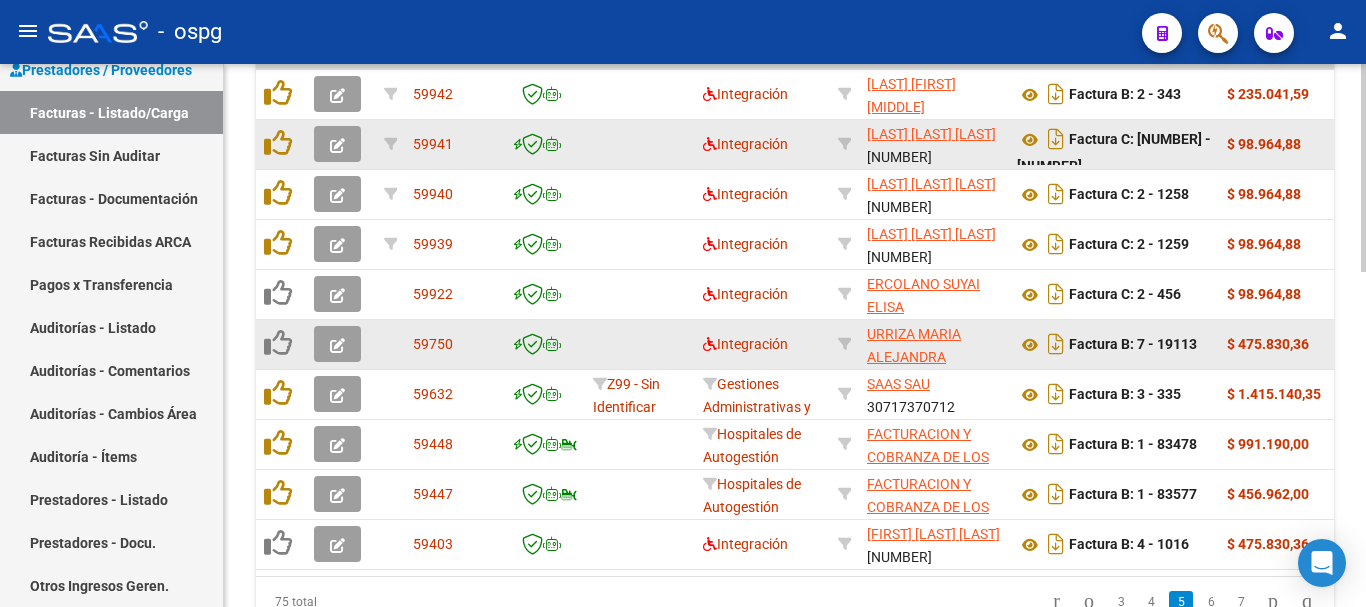 click 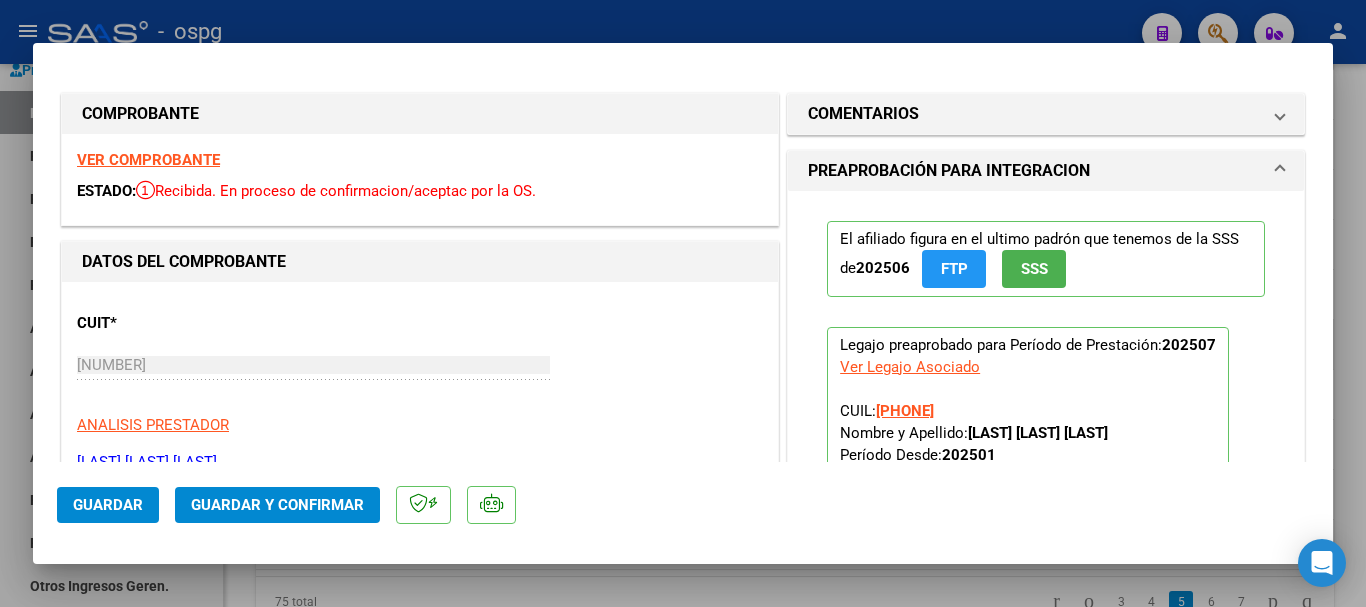 click on "VER COMPROBANTE" at bounding box center [148, 160] 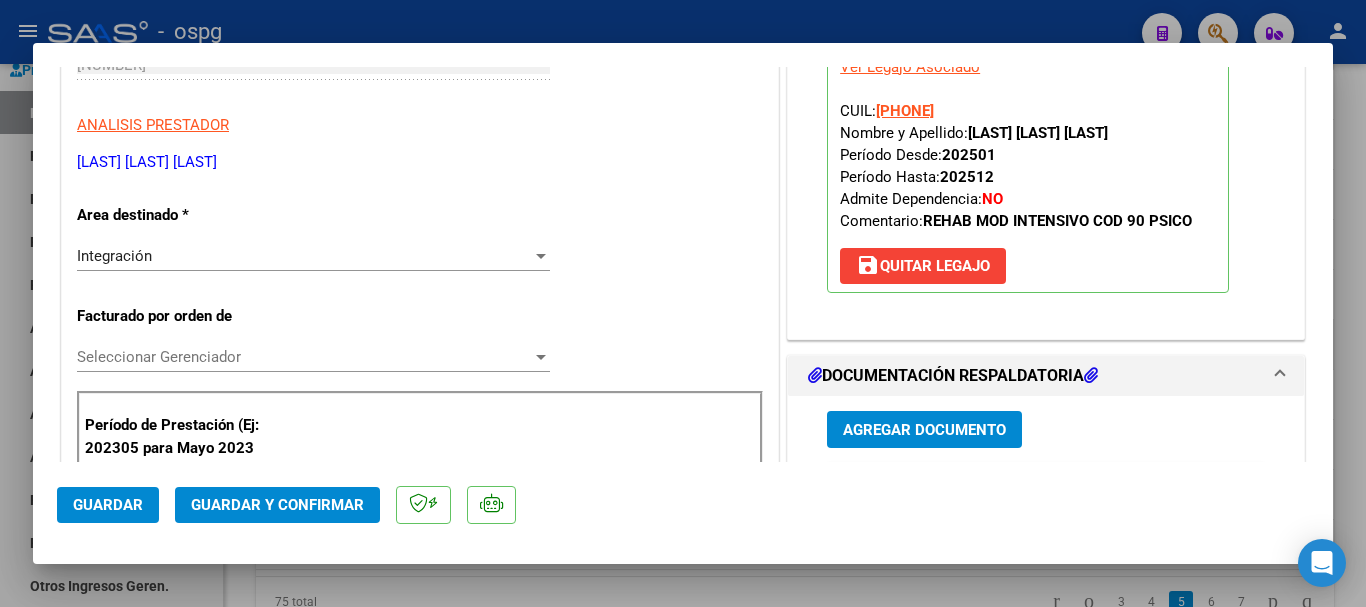 scroll, scrollTop: 400, scrollLeft: 0, axis: vertical 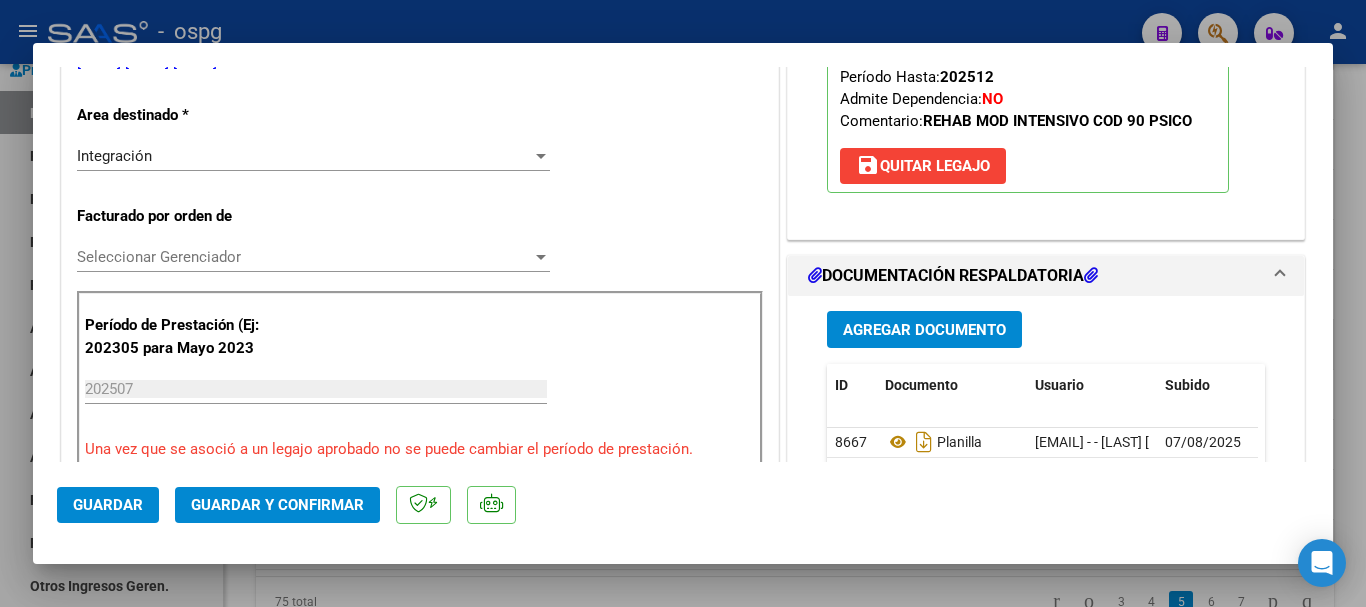 click at bounding box center (683, 303) 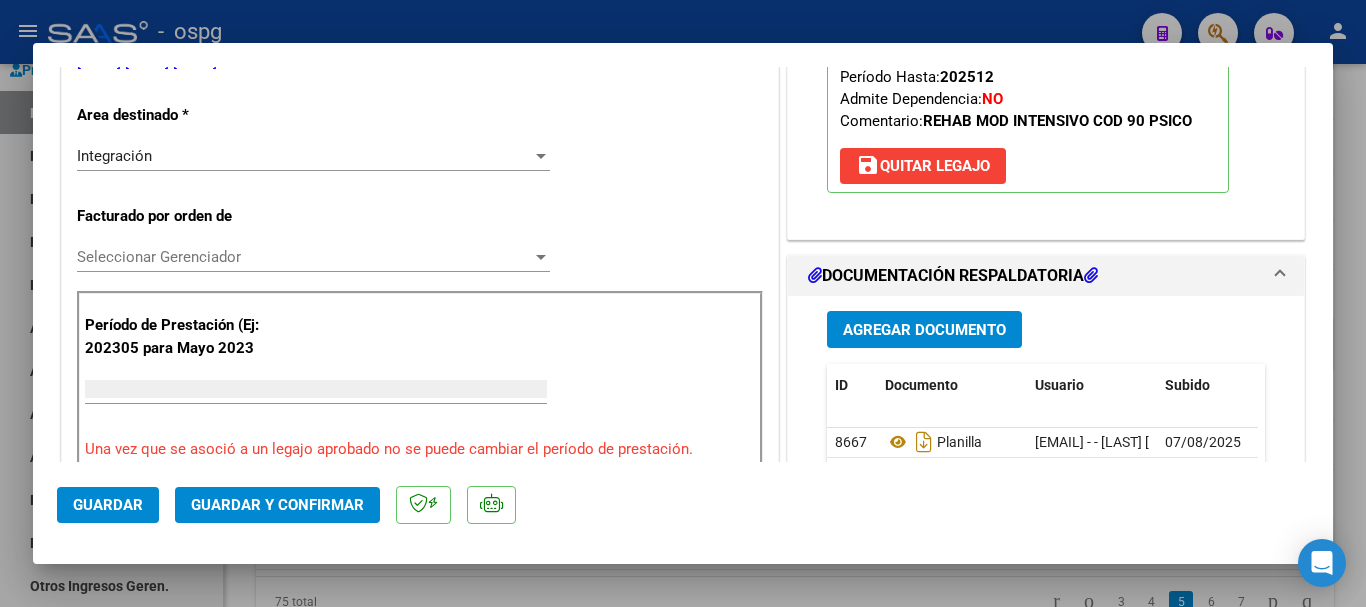 scroll, scrollTop: 385, scrollLeft: 0, axis: vertical 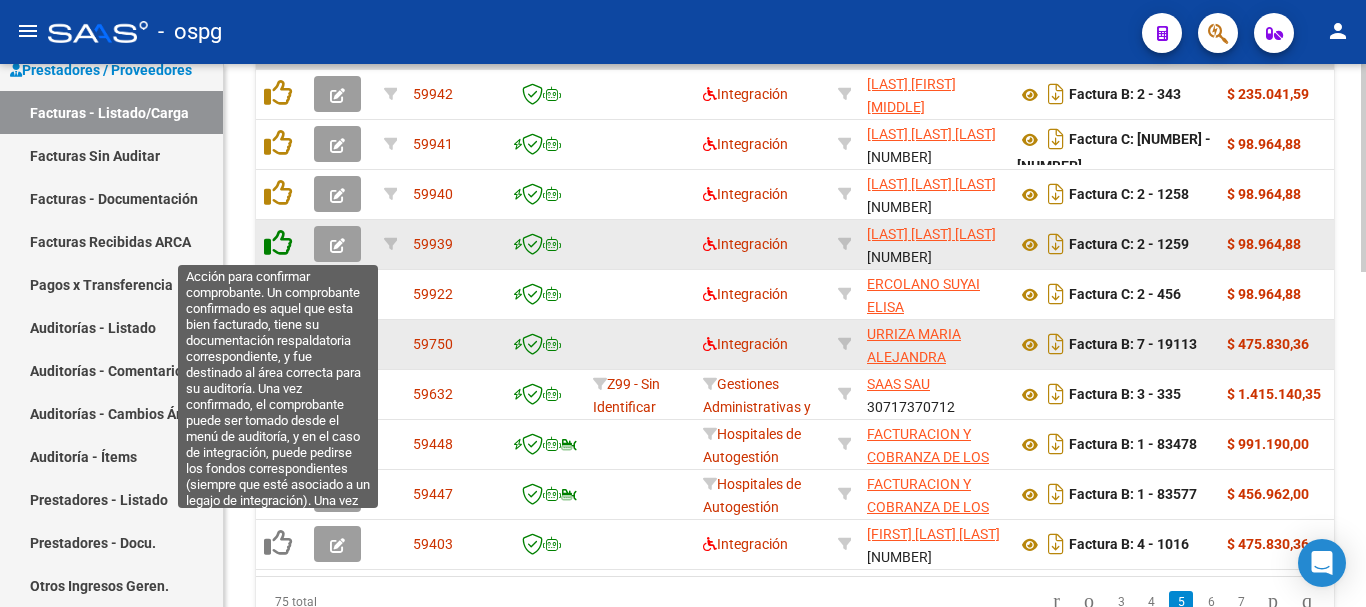 click 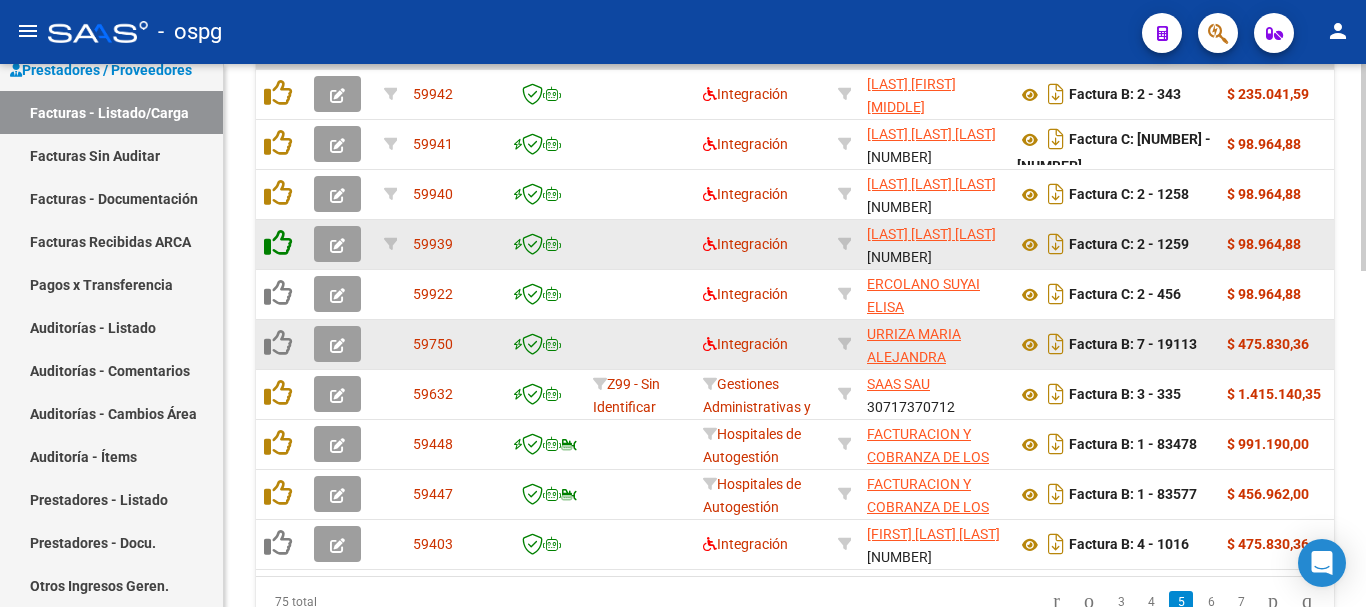 scroll, scrollTop: 777, scrollLeft: 0, axis: vertical 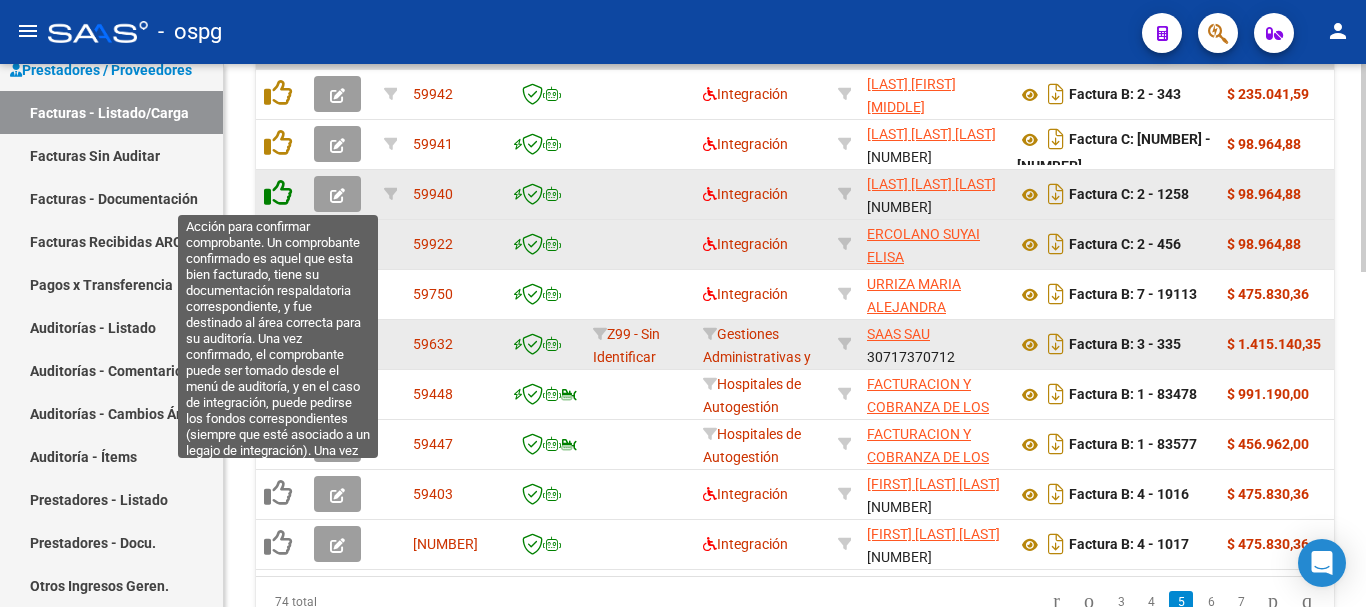 click 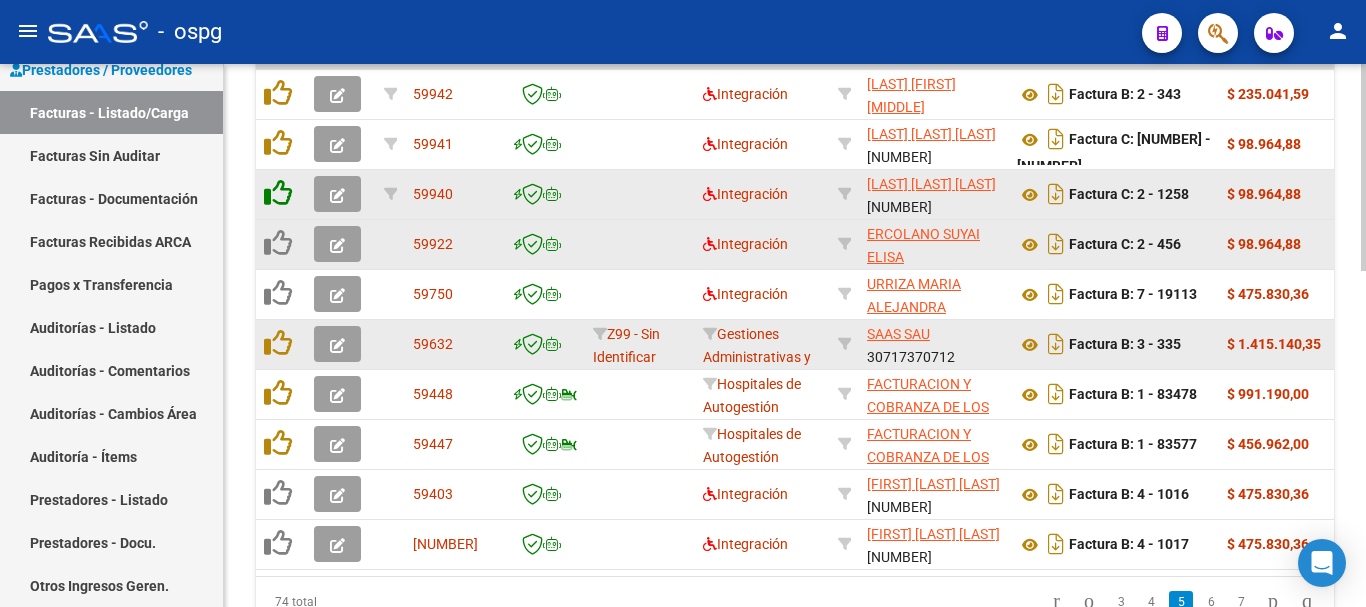scroll, scrollTop: 777, scrollLeft: 0, axis: vertical 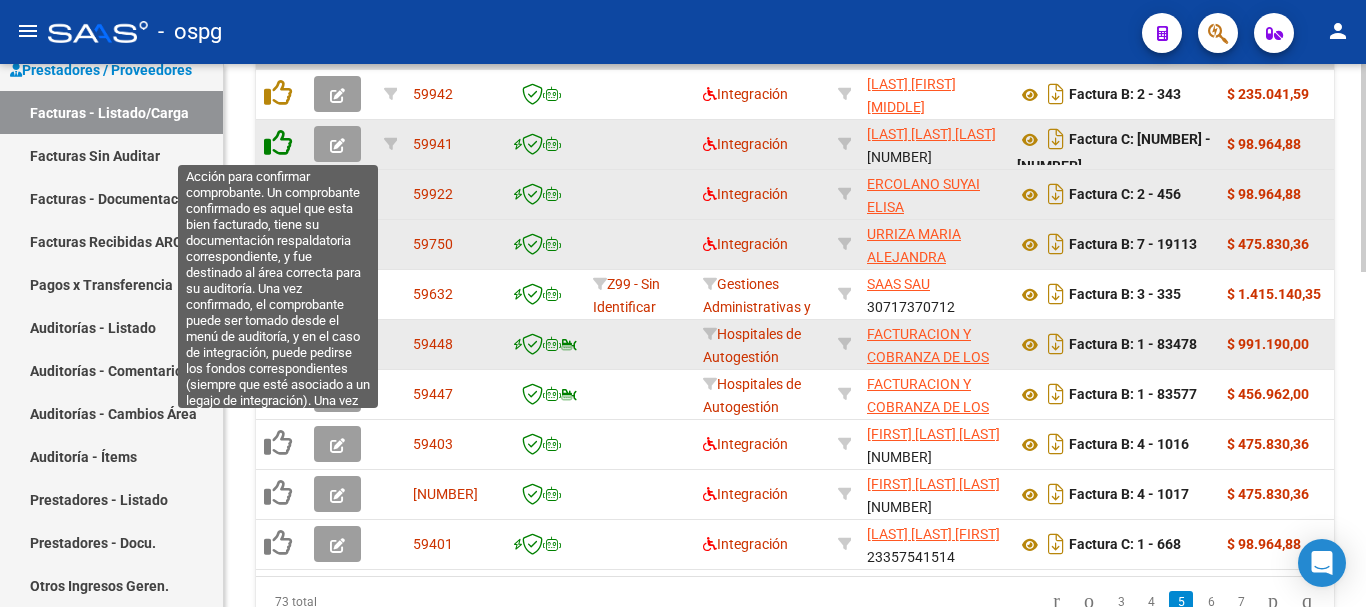 click 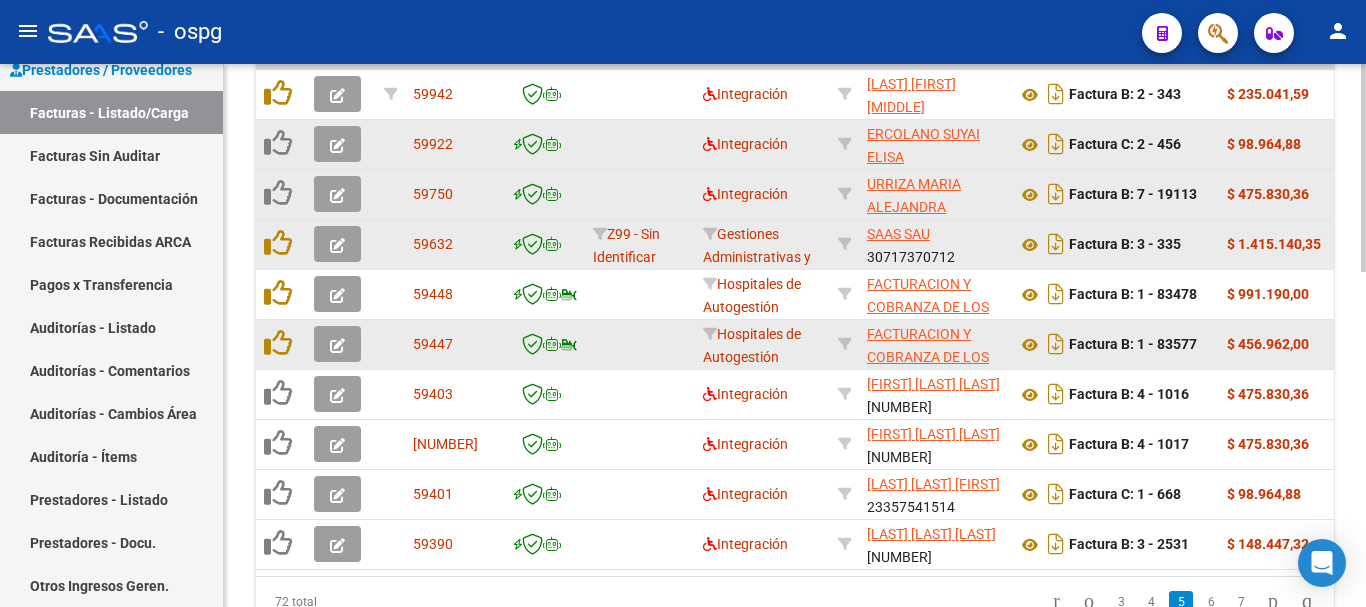 scroll, scrollTop: 677, scrollLeft: 0, axis: vertical 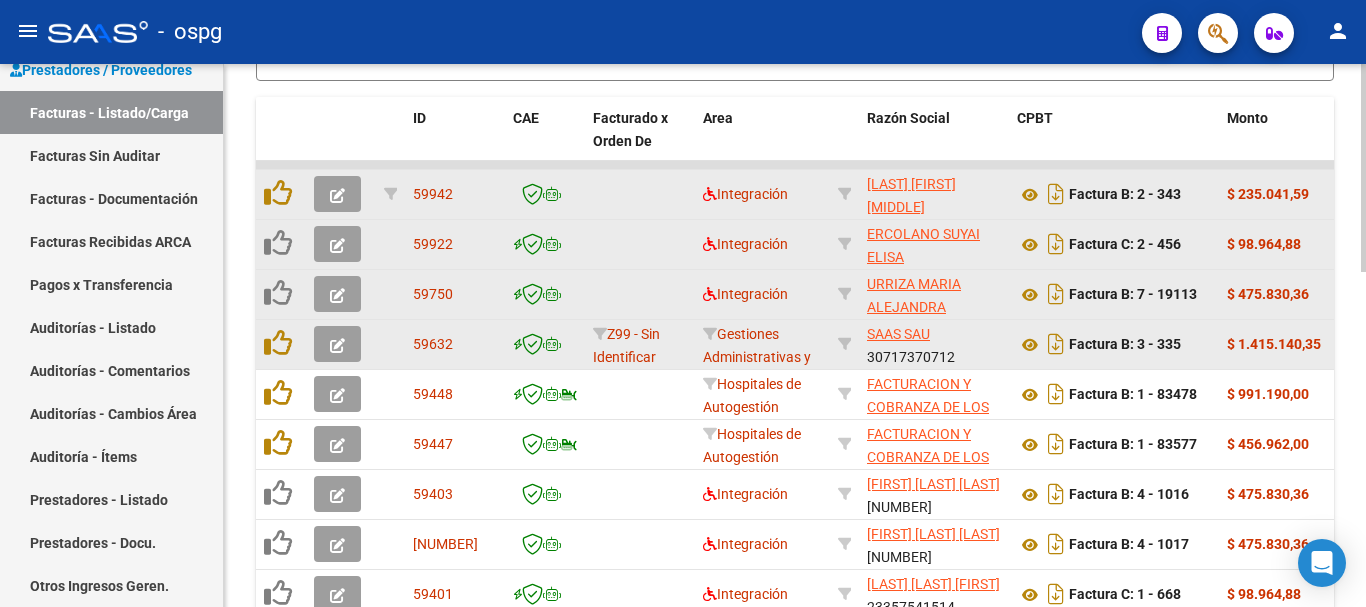click 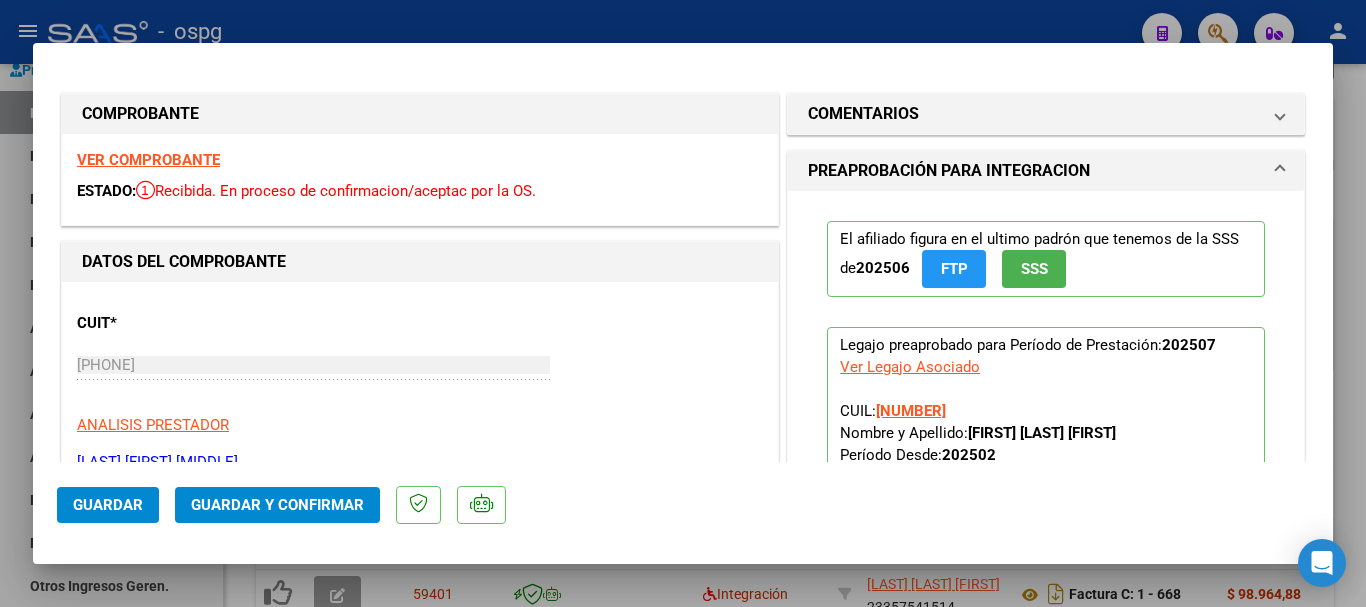 click on "VER COMPROBANTE" at bounding box center (148, 160) 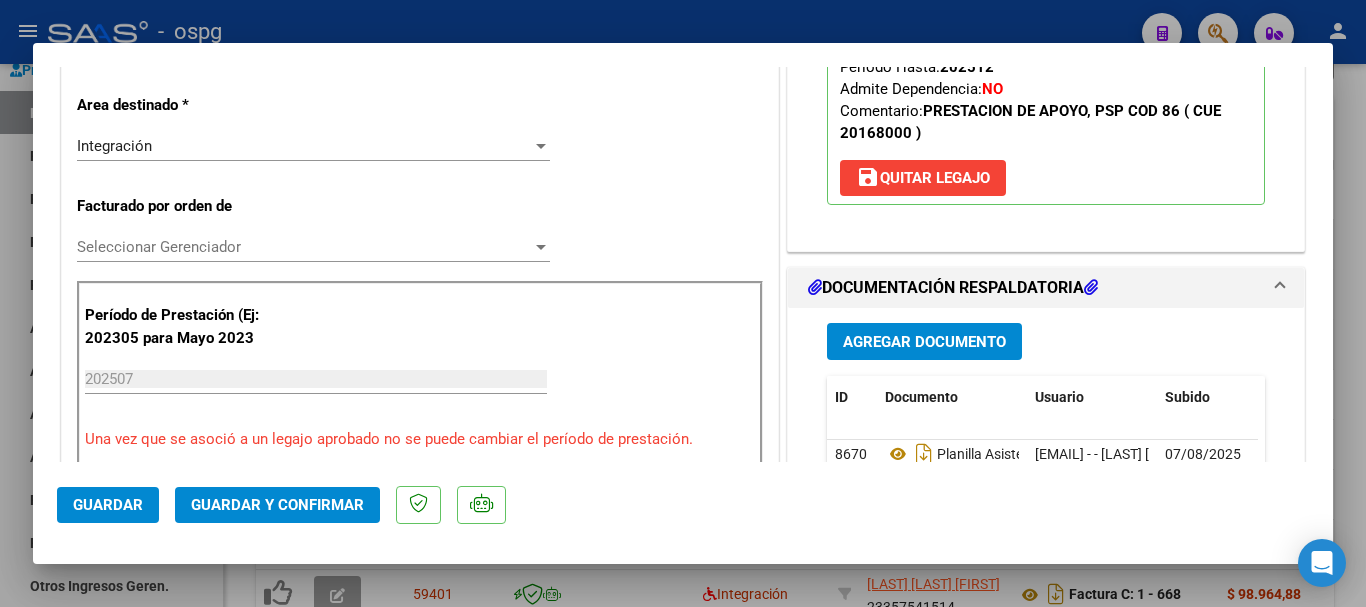 scroll, scrollTop: 600, scrollLeft: 0, axis: vertical 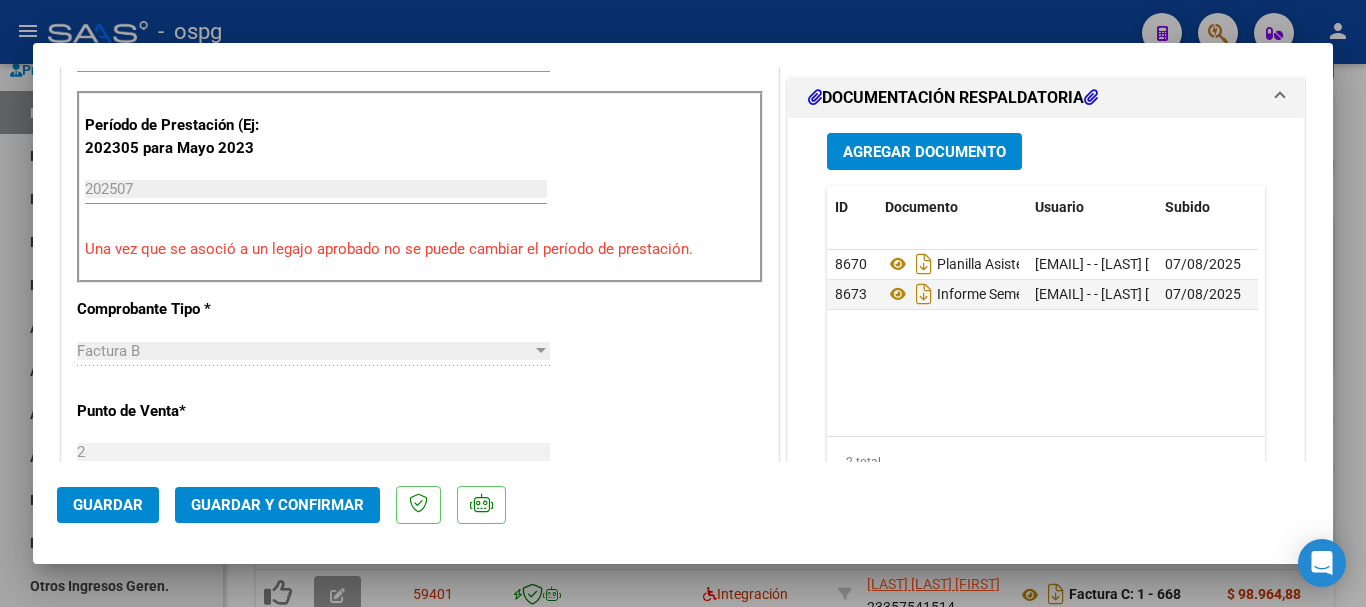 click at bounding box center [683, 303] 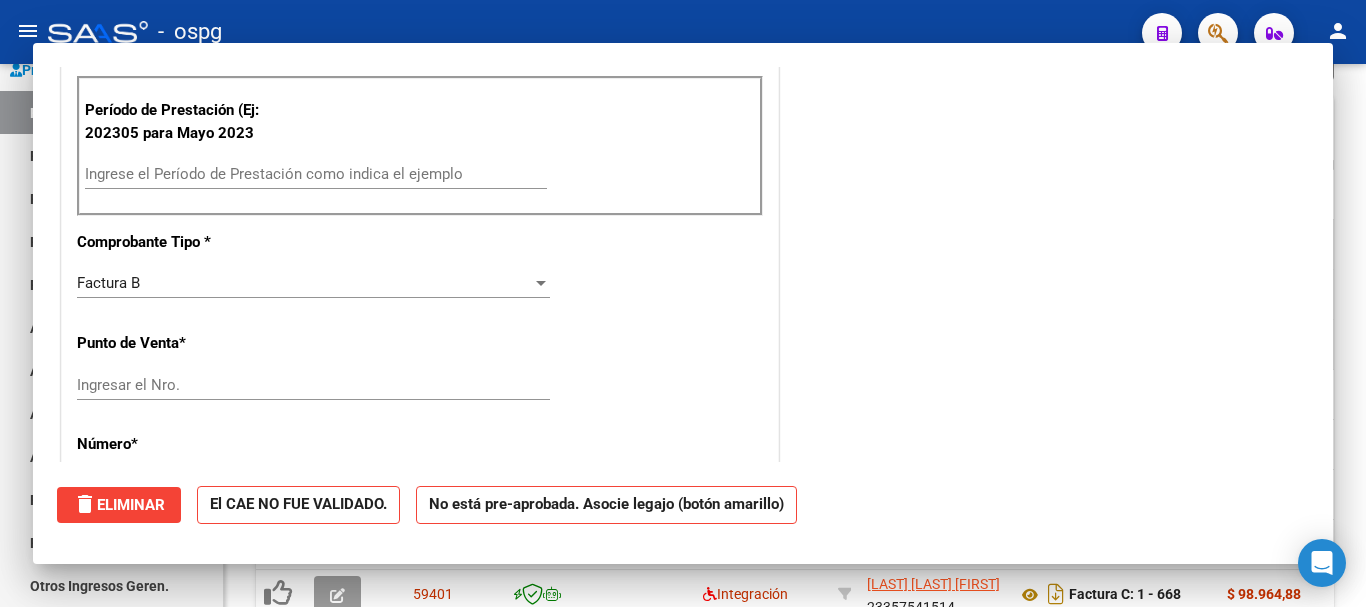 scroll, scrollTop: 585, scrollLeft: 0, axis: vertical 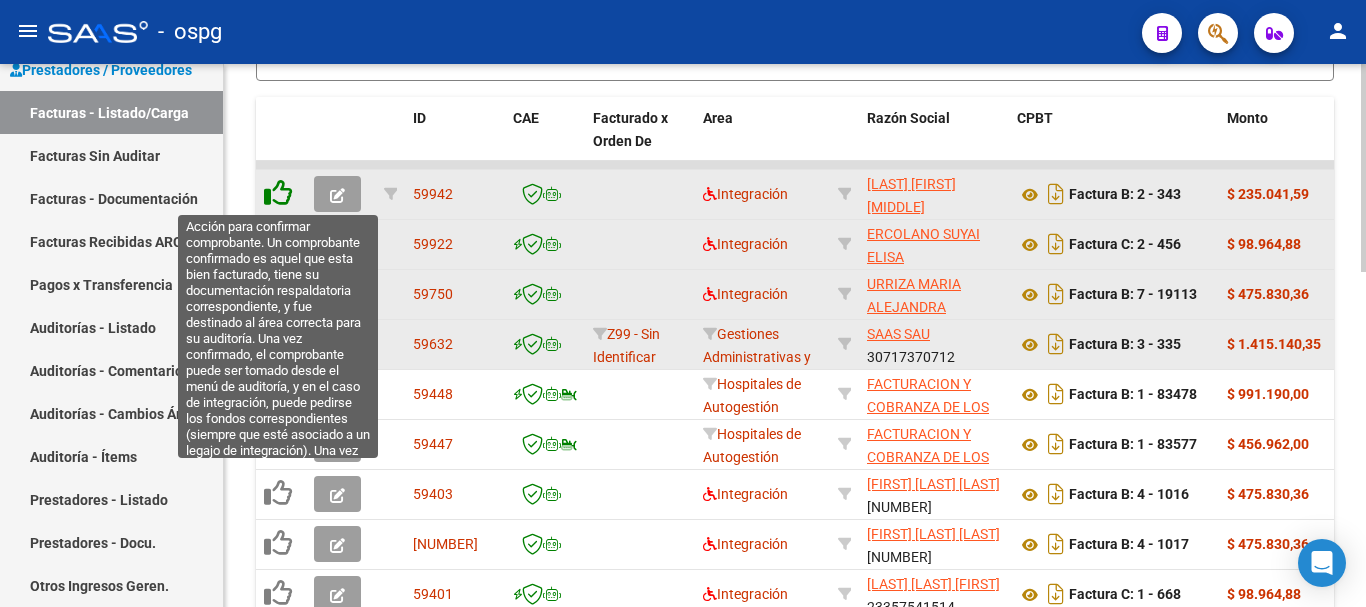 click 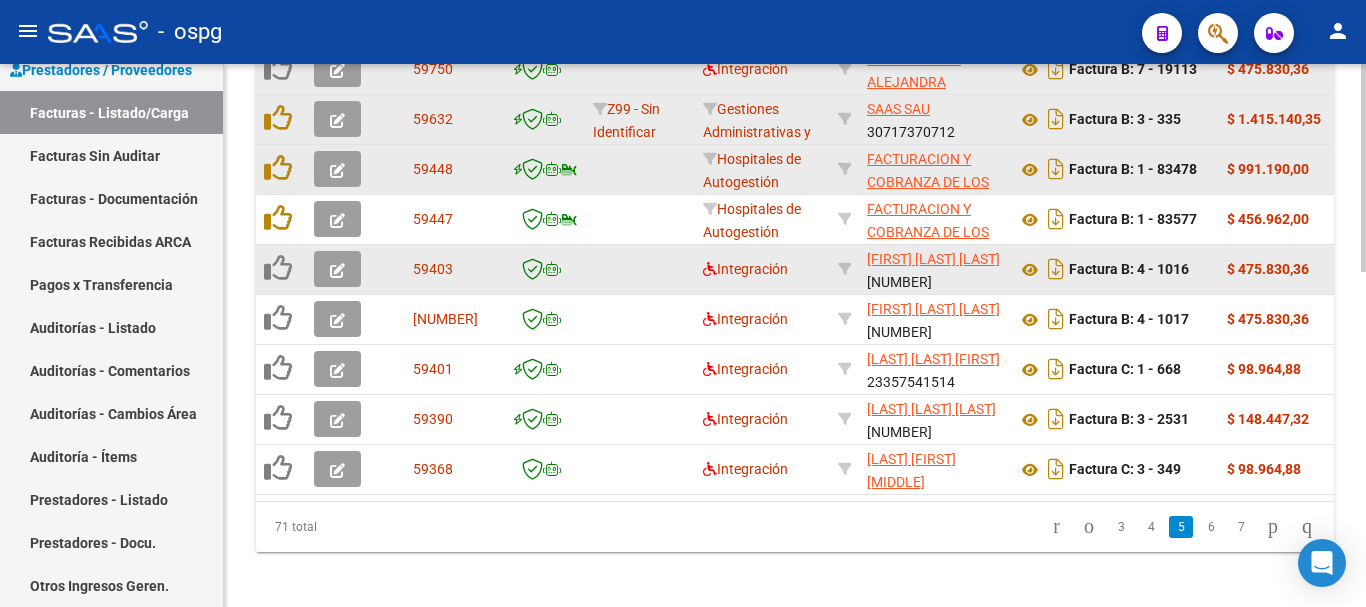 scroll, scrollTop: 877, scrollLeft: 0, axis: vertical 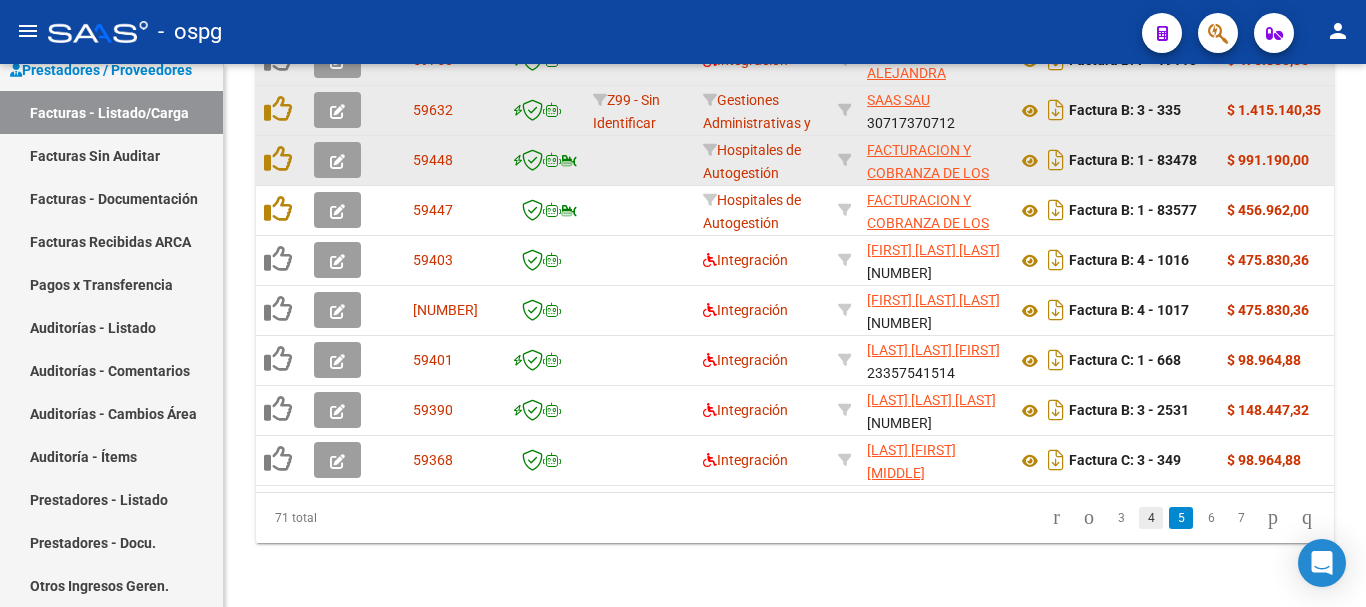 click on "4" 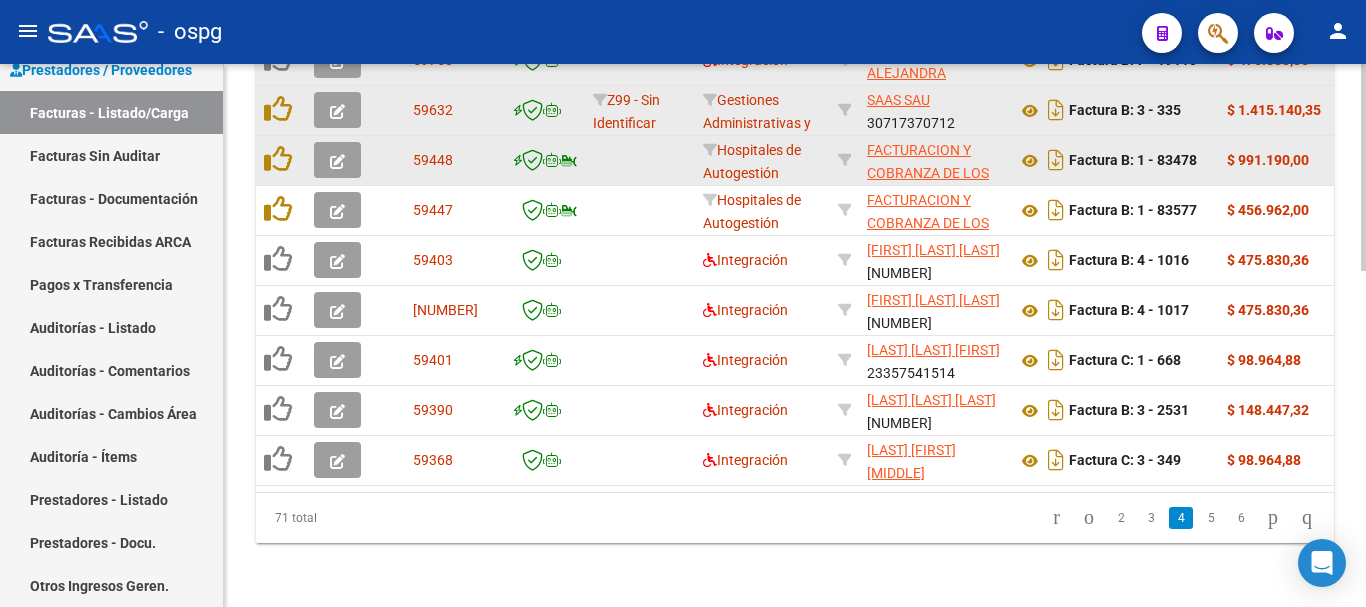 scroll, scrollTop: 877, scrollLeft: 0, axis: vertical 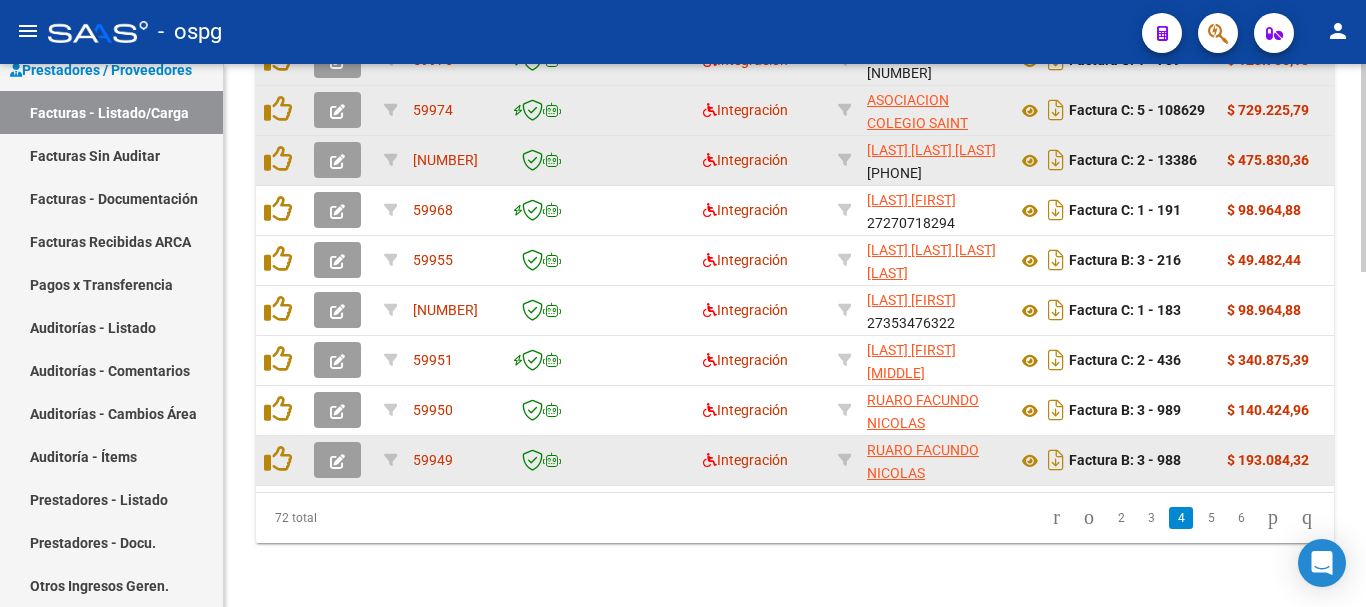 click 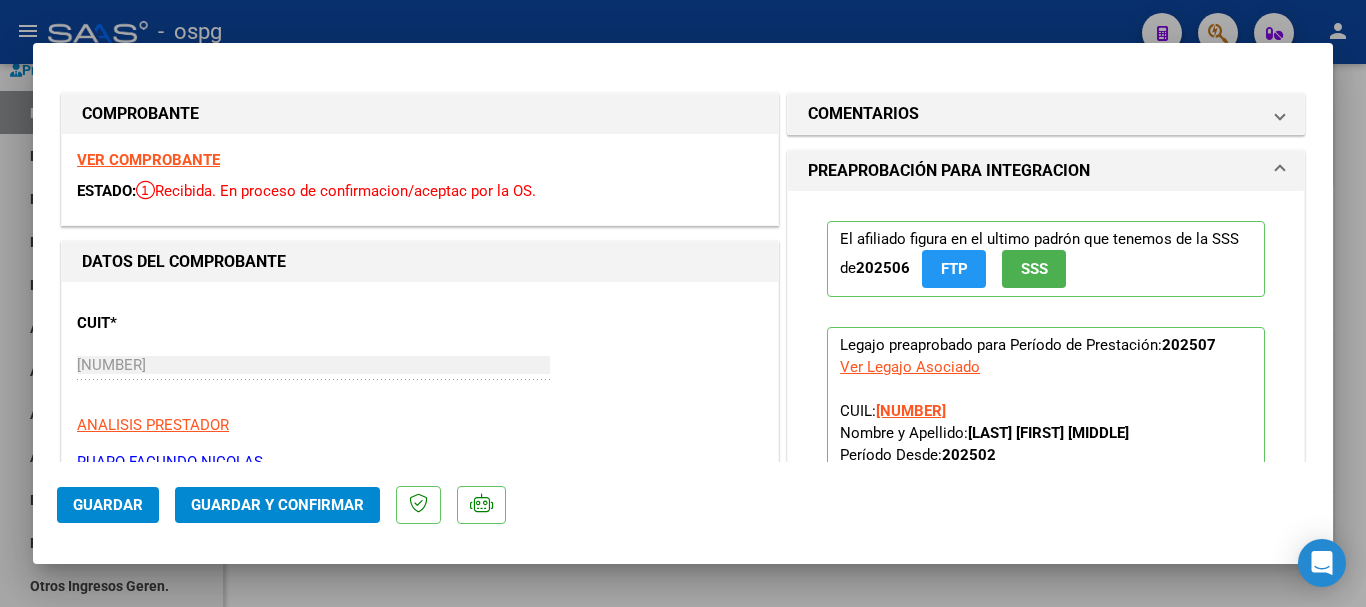 click on "VER COMPROBANTE" at bounding box center [148, 160] 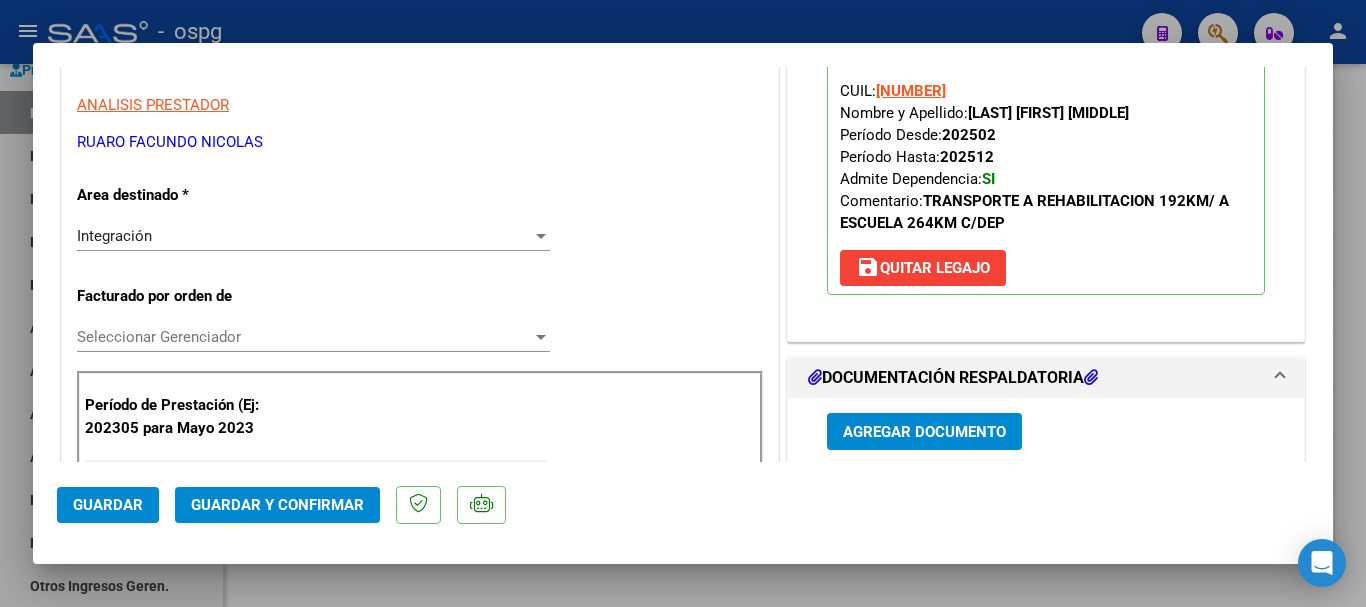 scroll, scrollTop: 400, scrollLeft: 0, axis: vertical 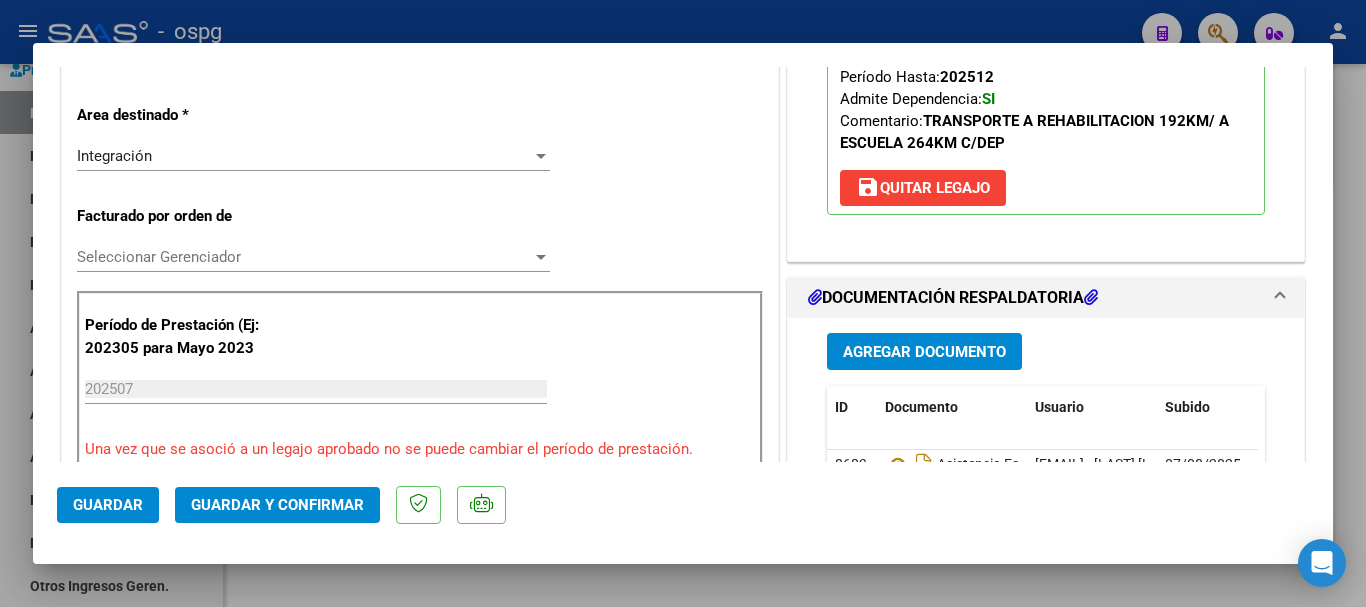 click at bounding box center [683, 303] 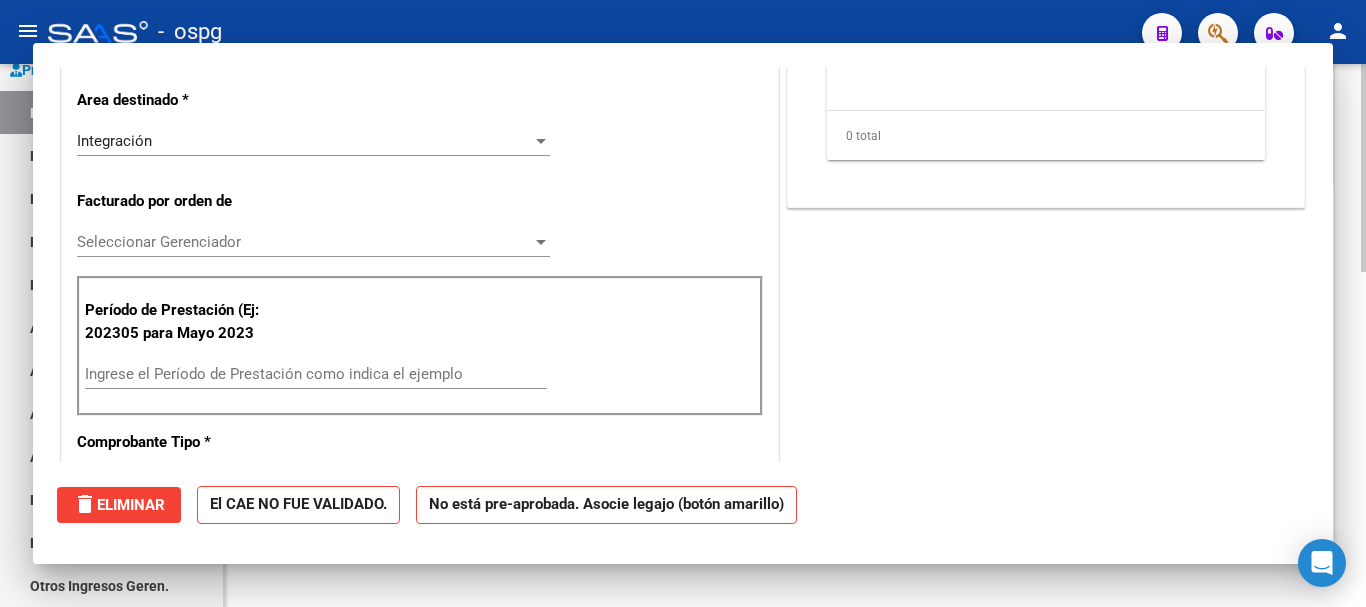 scroll, scrollTop: 0, scrollLeft: 0, axis: both 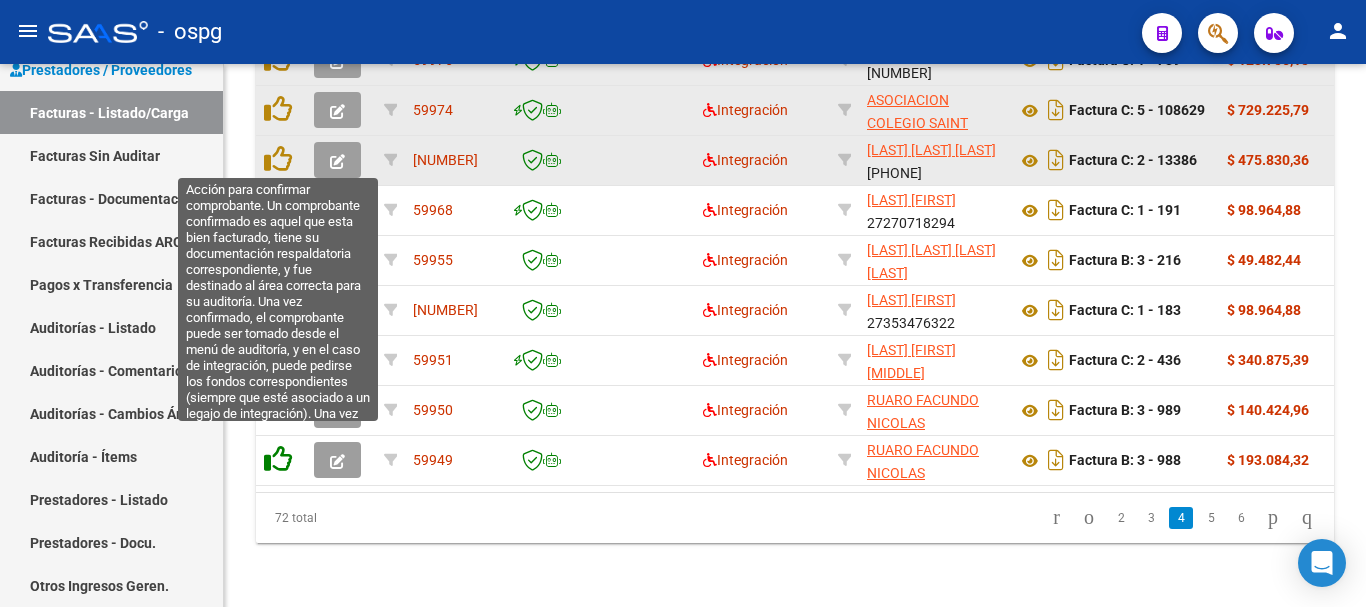 click 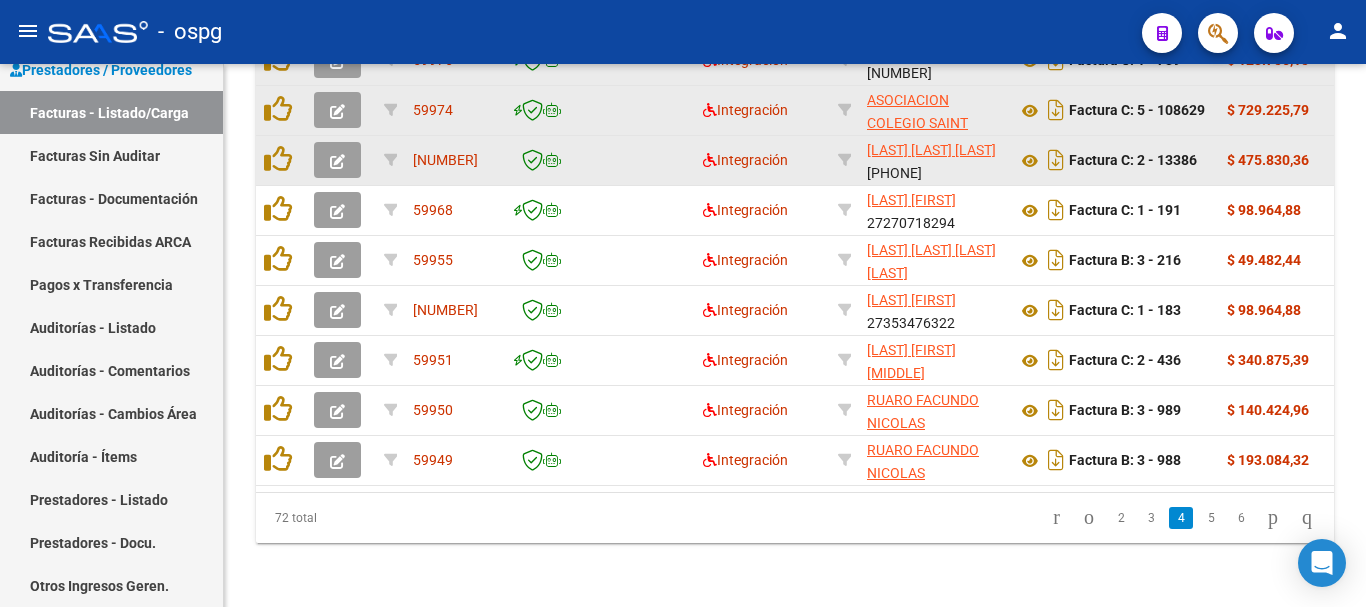 scroll, scrollTop: 877, scrollLeft: 0, axis: vertical 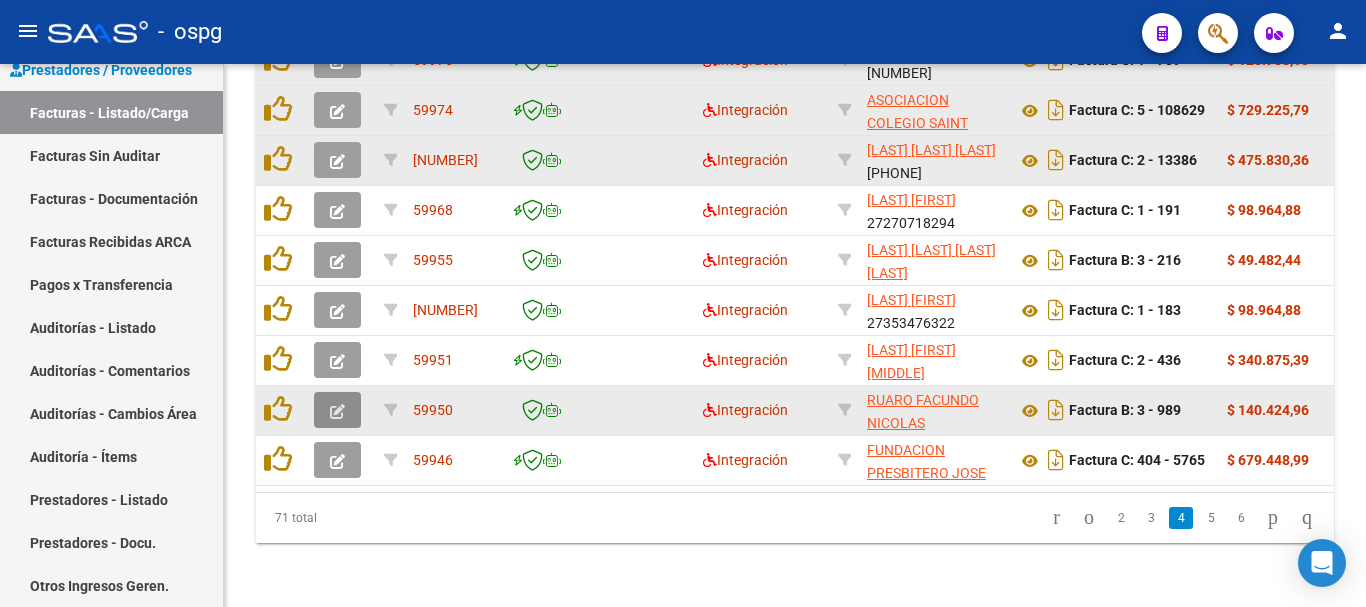 click 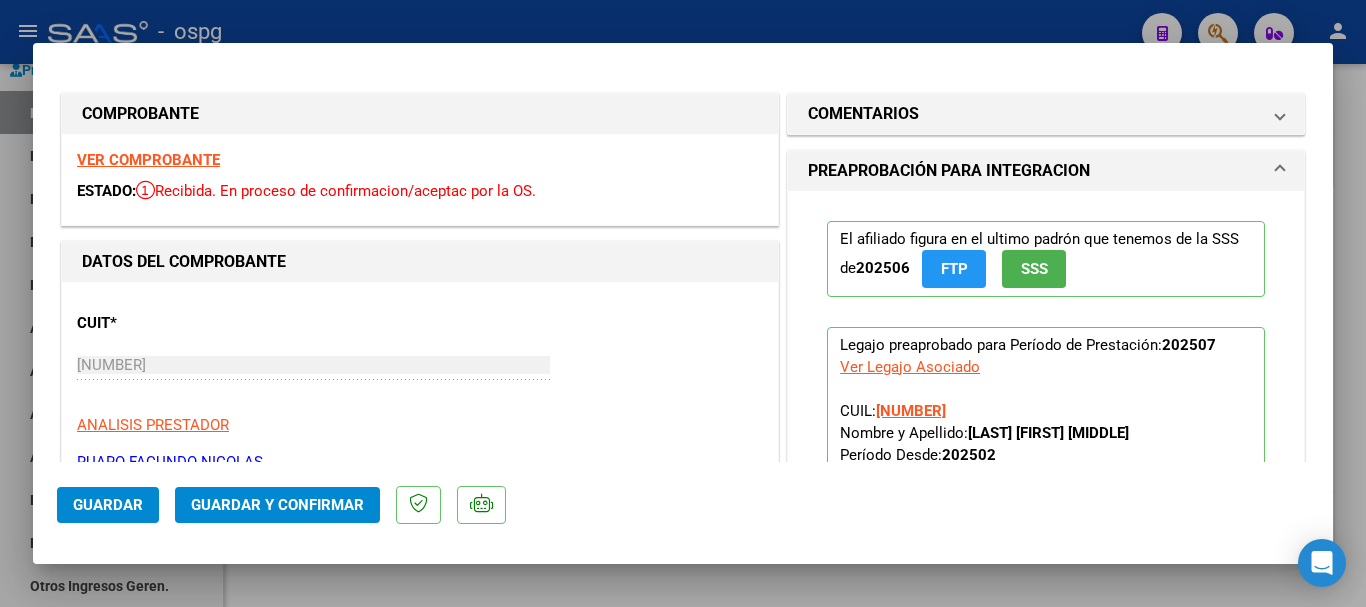 click on "VER COMPROBANTE" at bounding box center [148, 160] 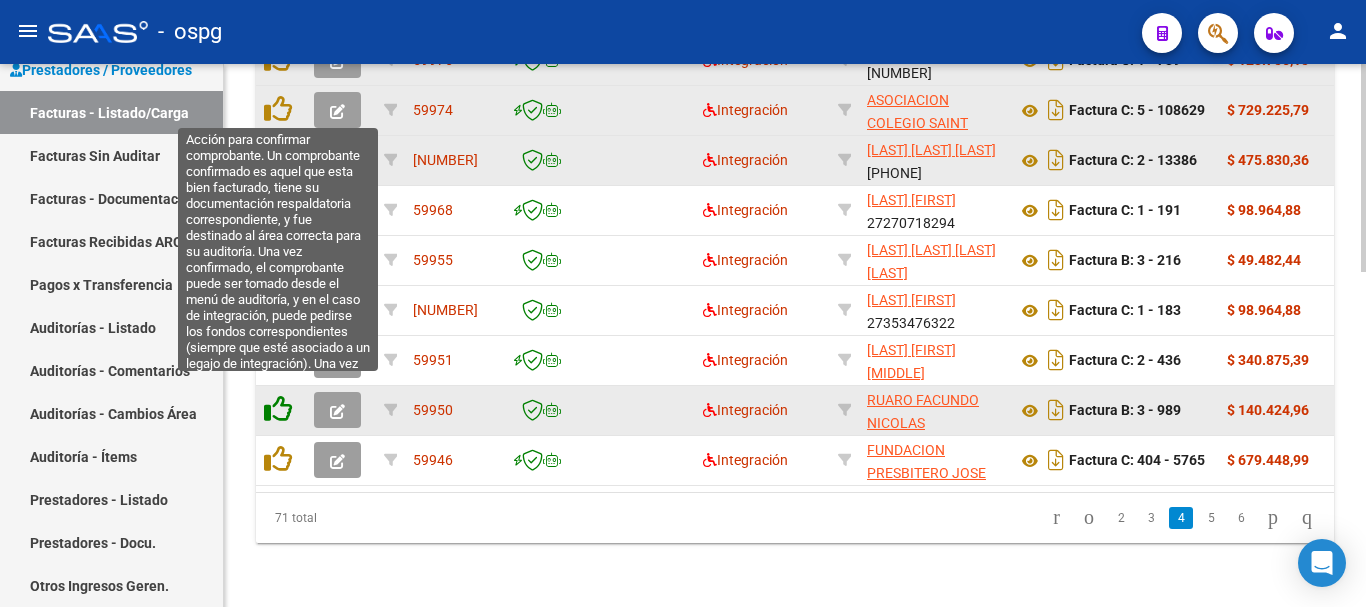 click 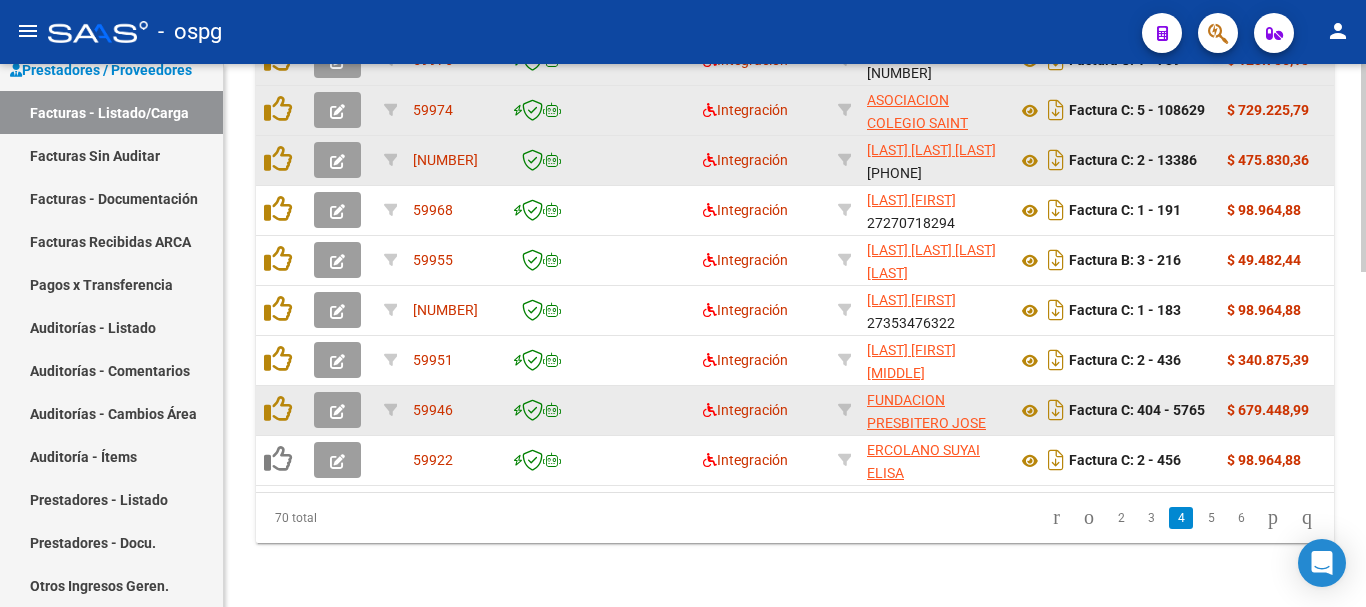 scroll, scrollTop: 877, scrollLeft: 0, axis: vertical 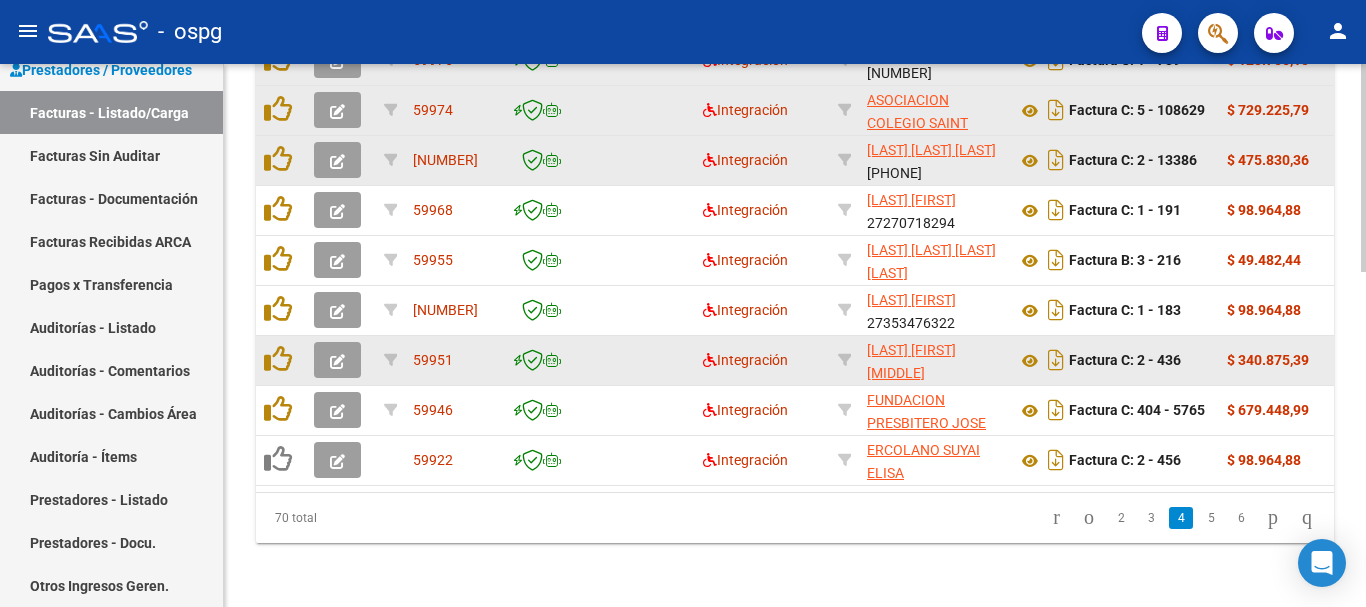 click 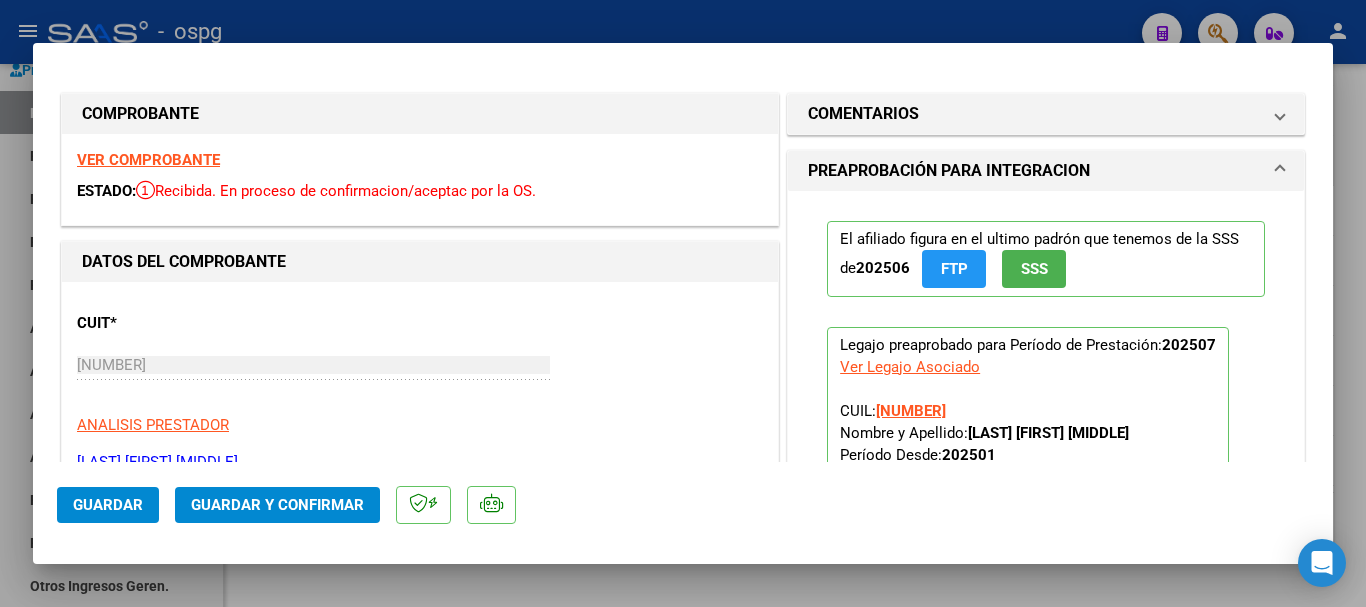 click on "VER COMPROBANTE" at bounding box center (148, 160) 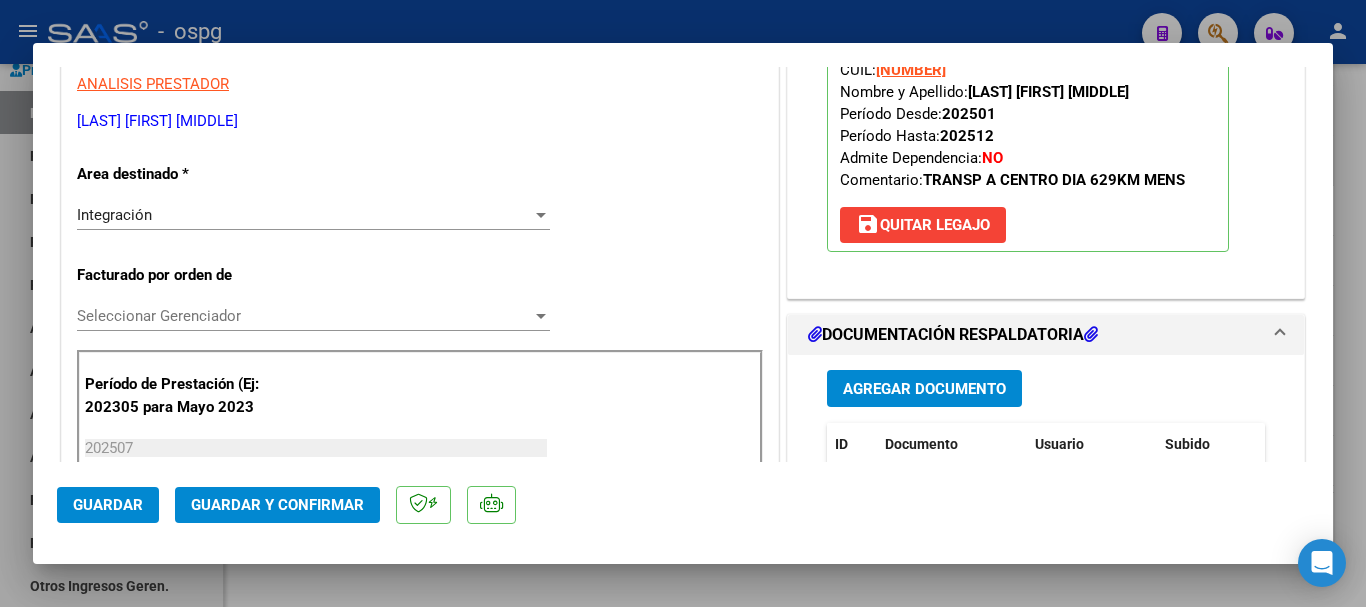 scroll, scrollTop: 400, scrollLeft: 0, axis: vertical 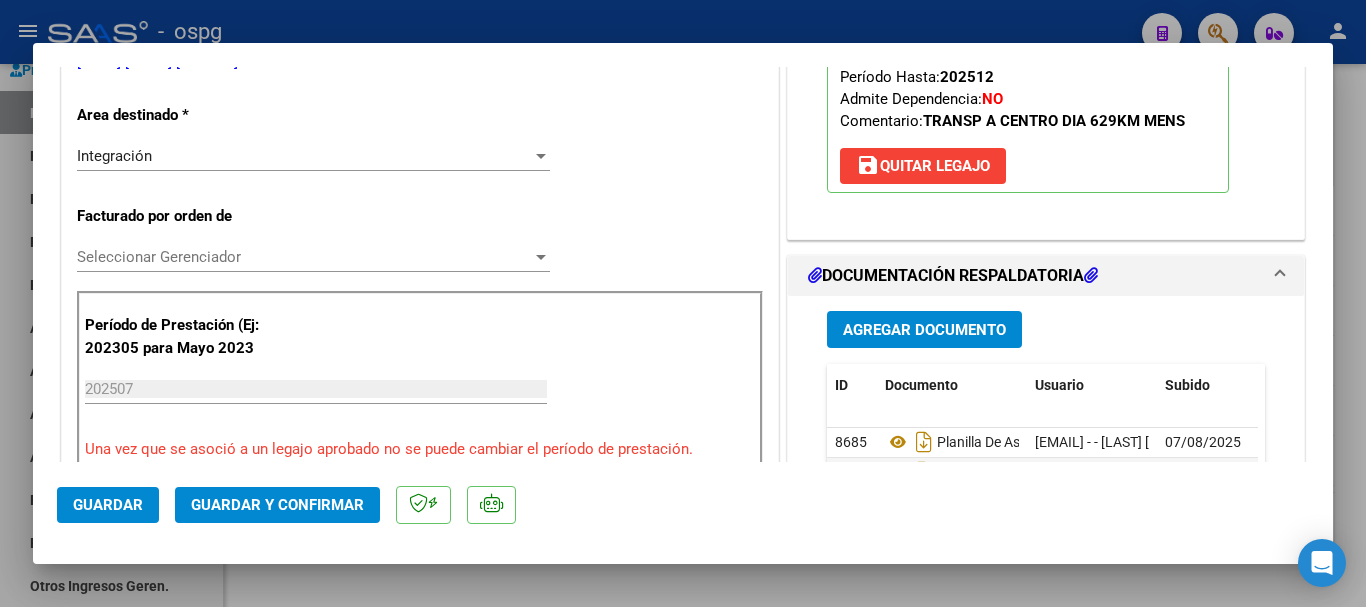 click at bounding box center [683, 303] 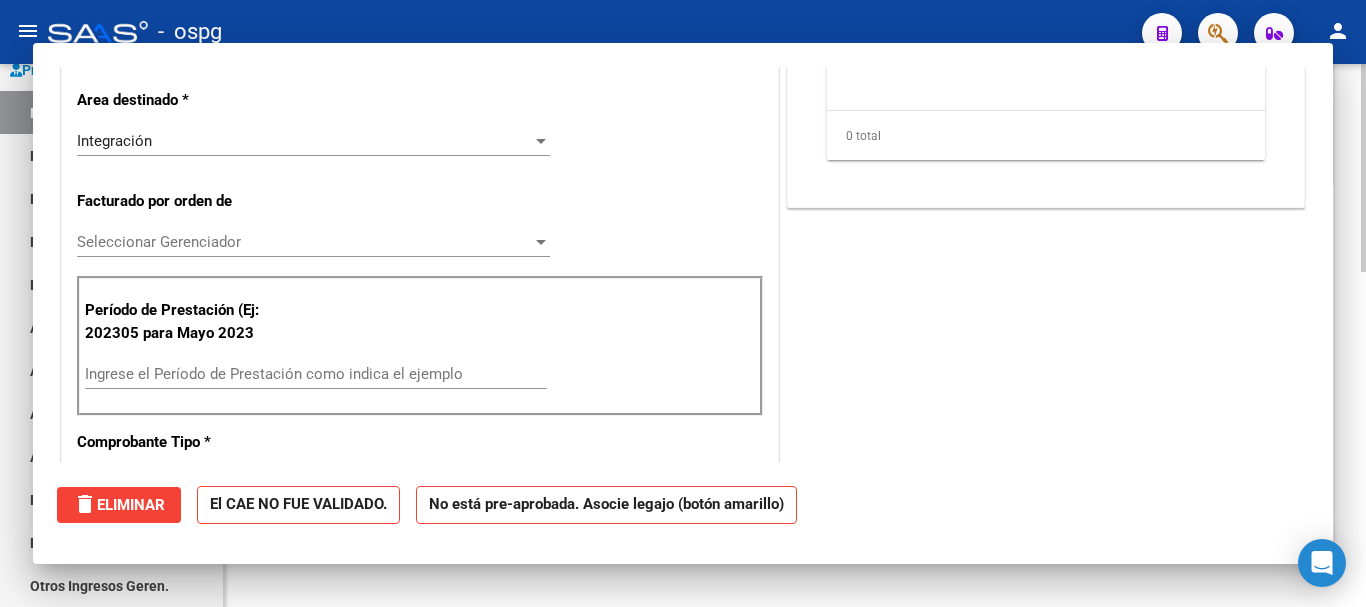 scroll, scrollTop: 385, scrollLeft: 0, axis: vertical 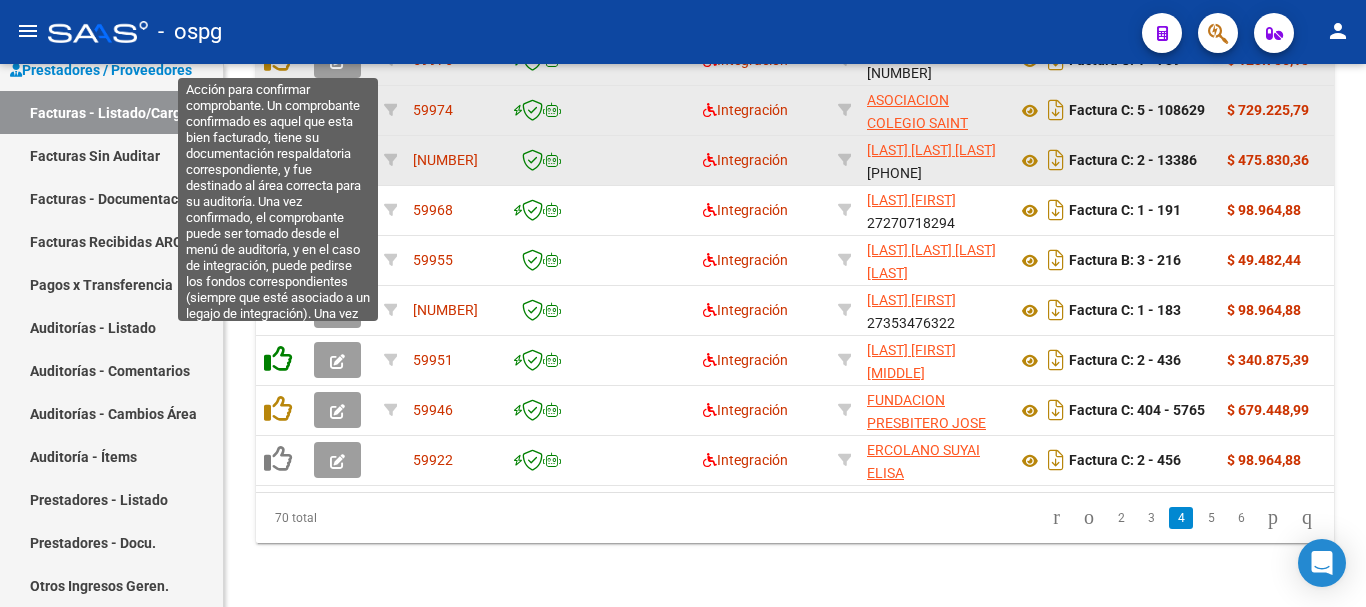 click 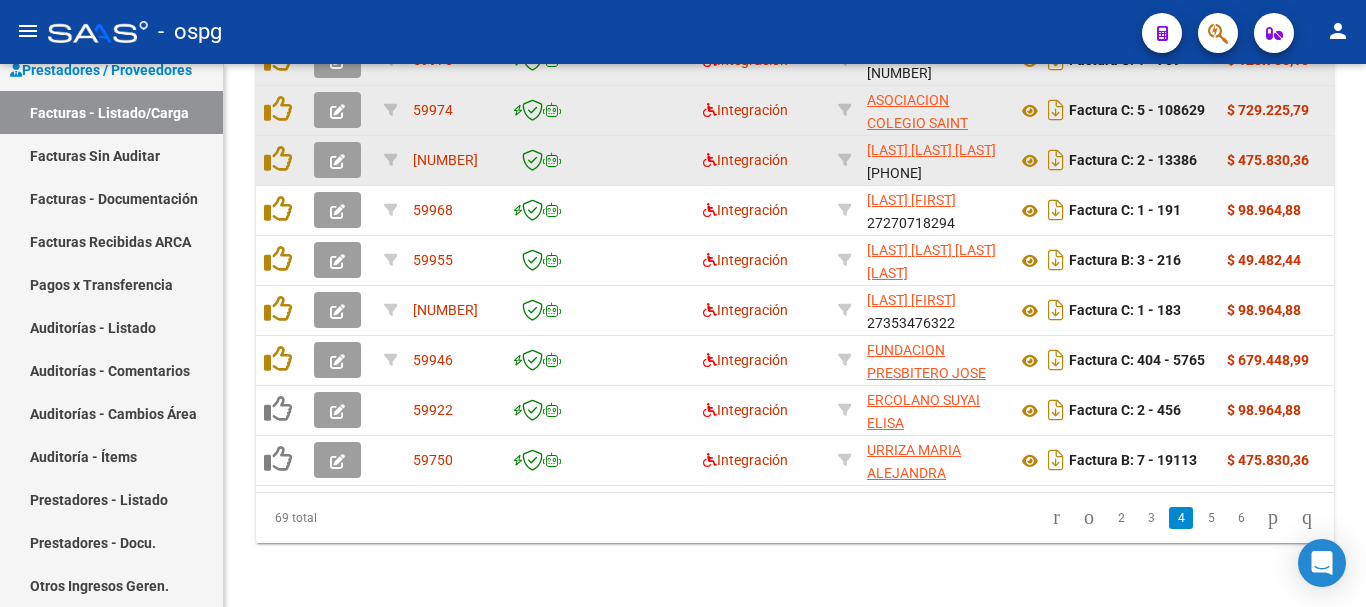scroll, scrollTop: 877, scrollLeft: 0, axis: vertical 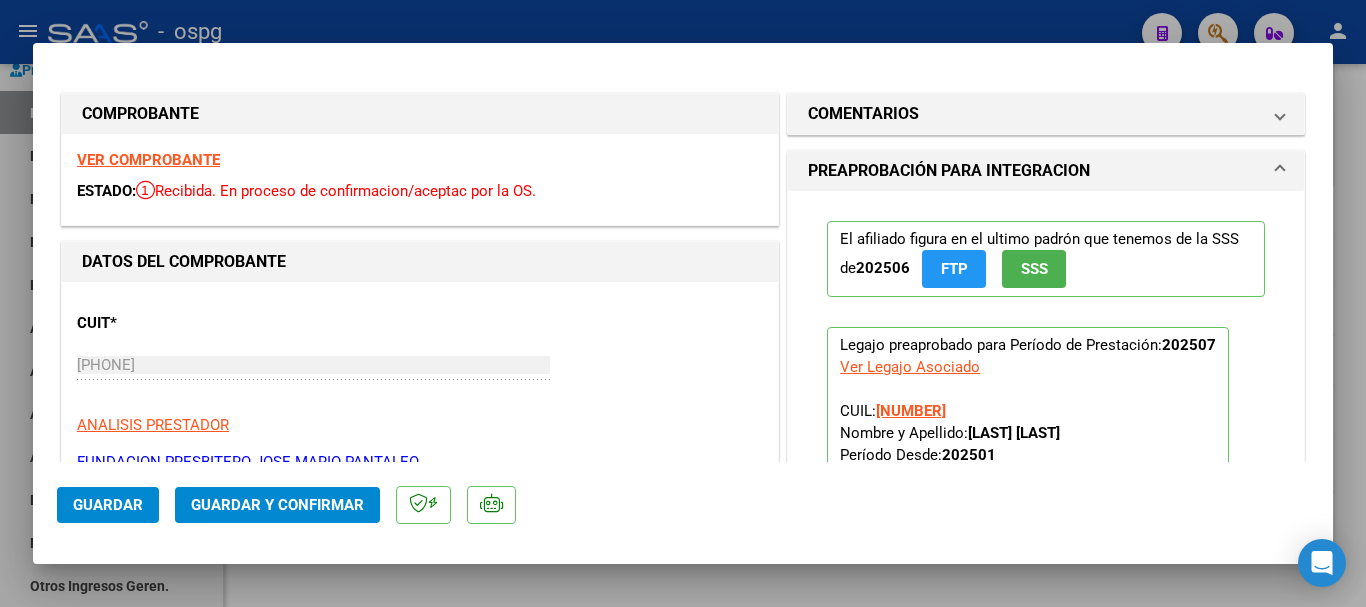 click on "VER COMPROBANTE" at bounding box center (148, 160) 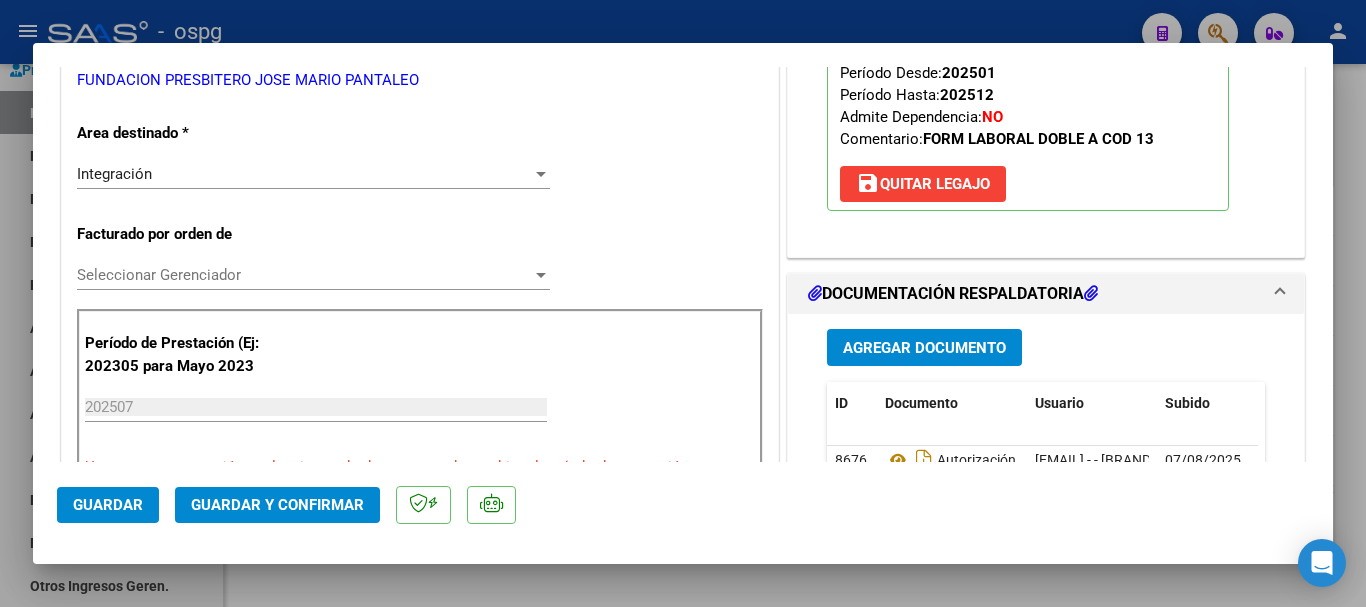 scroll, scrollTop: 400, scrollLeft: 0, axis: vertical 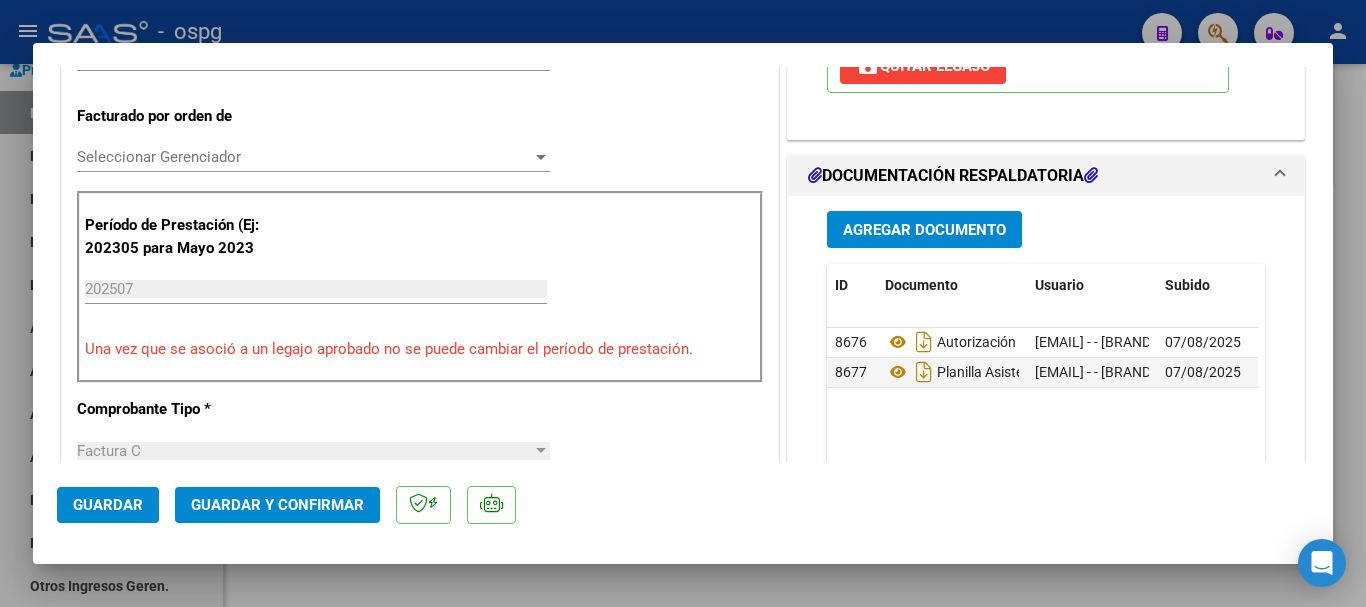 click at bounding box center (683, 303) 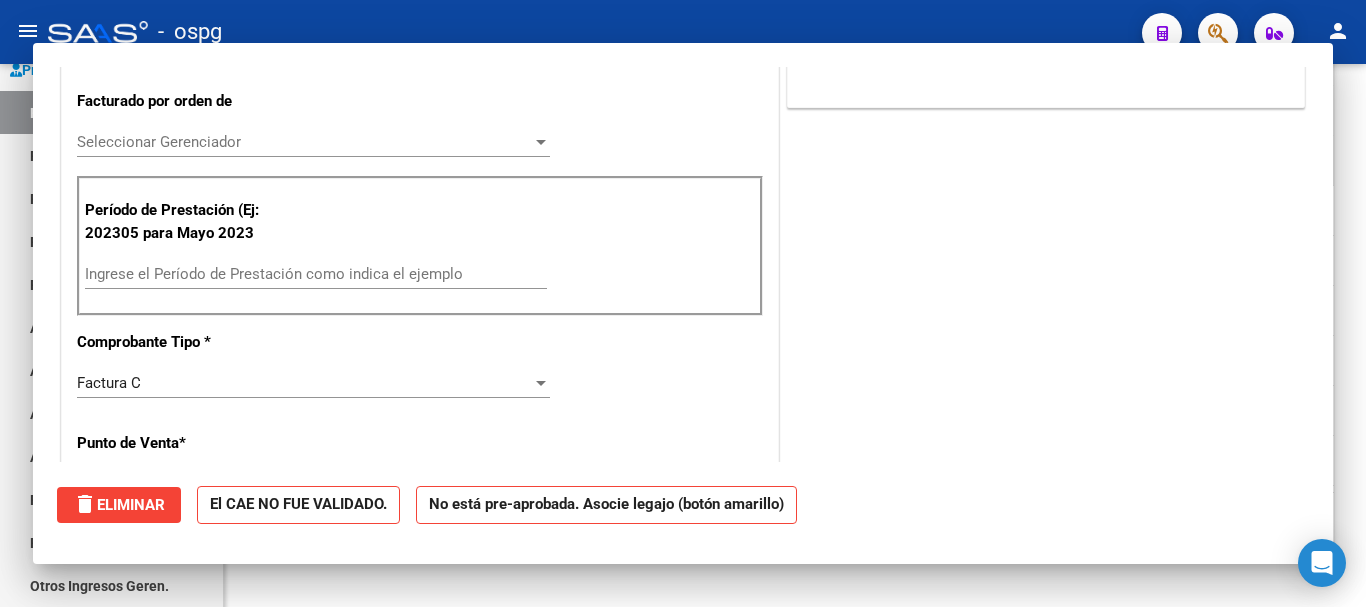 scroll, scrollTop: 485, scrollLeft: 0, axis: vertical 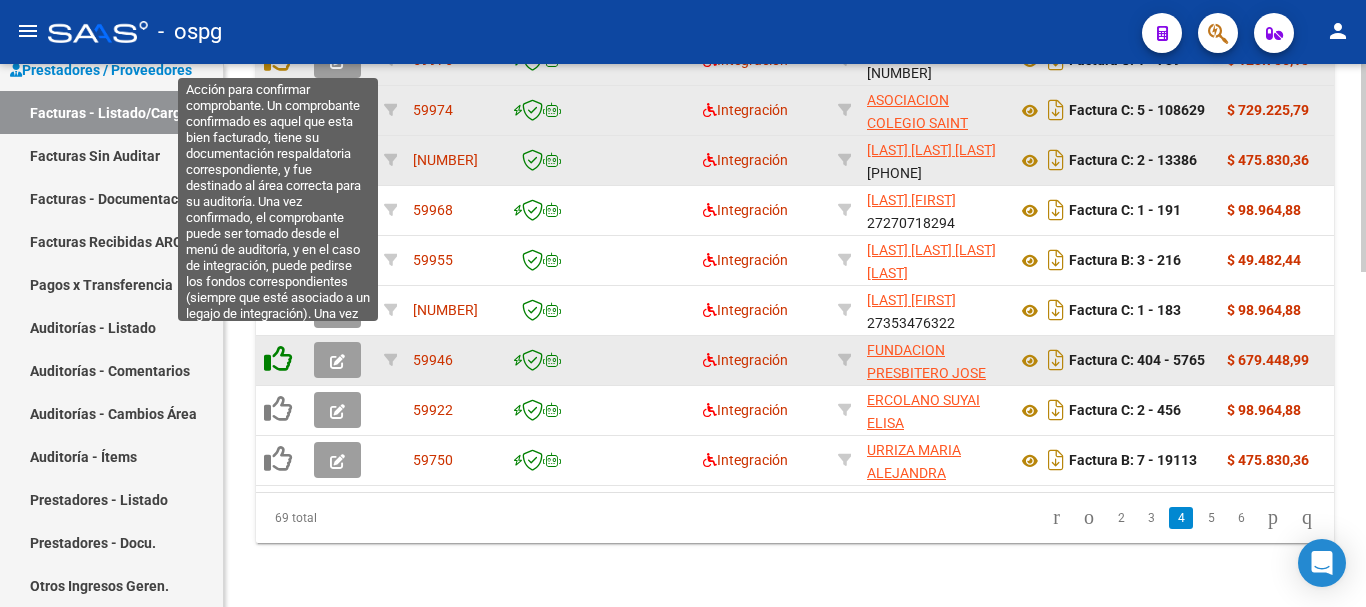 click 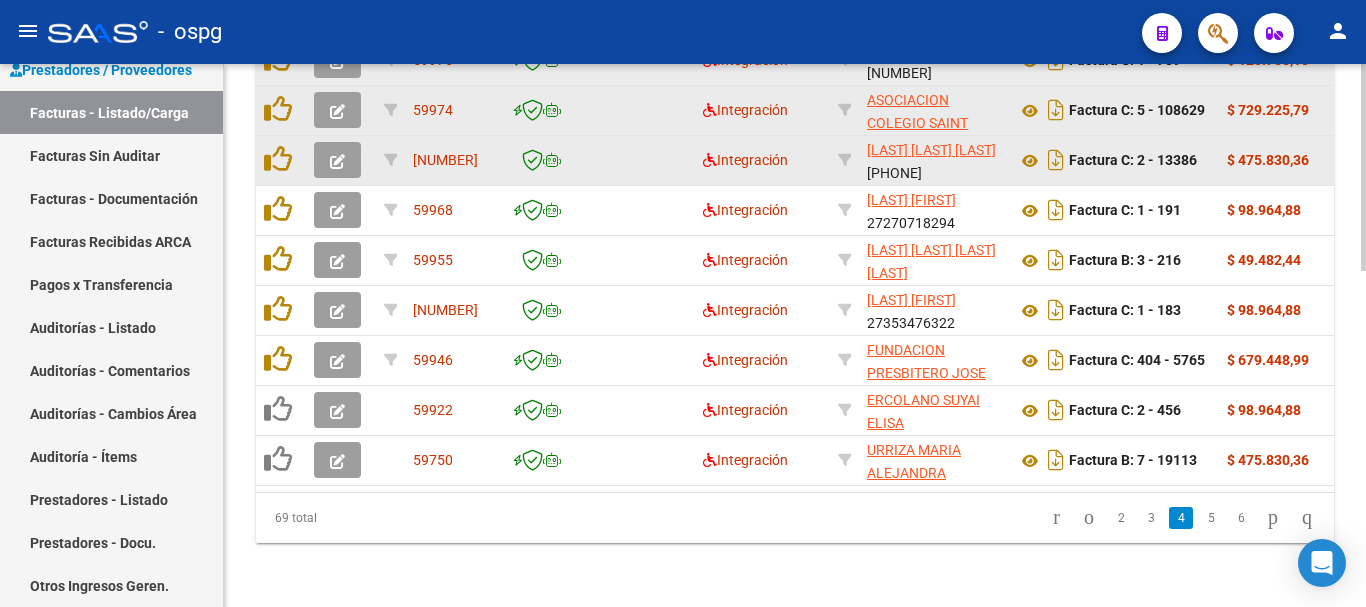 scroll, scrollTop: 877, scrollLeft: 0, axis: vertical 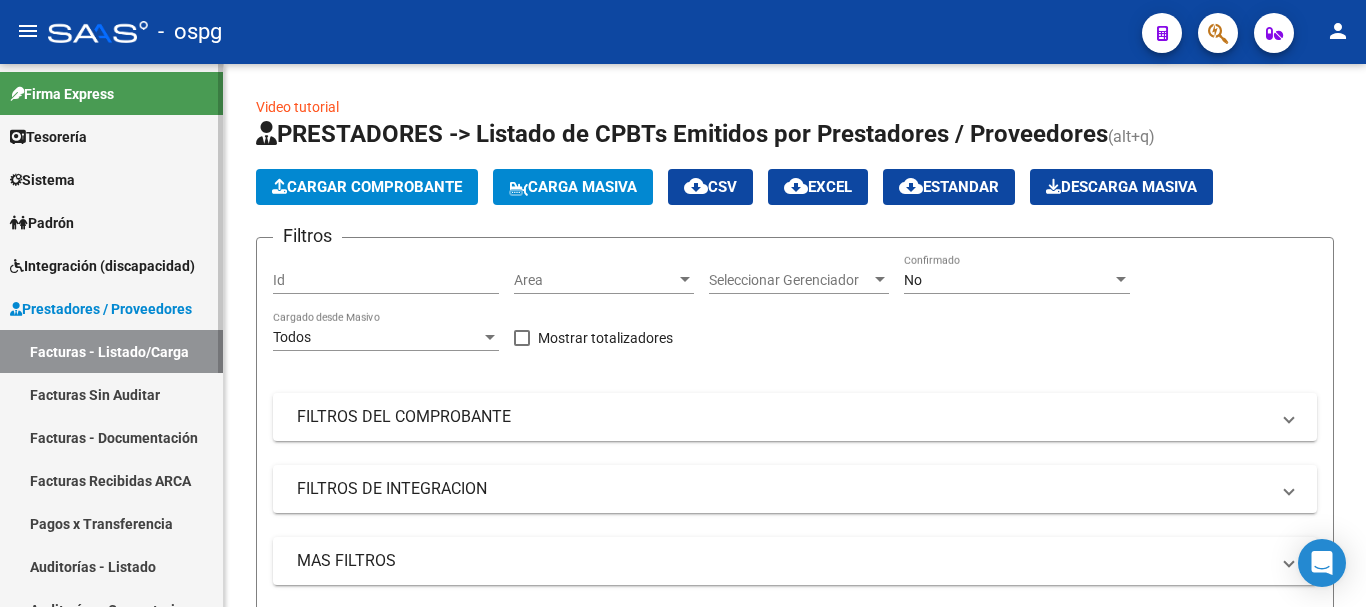 click on "Integración (discapacidad)" at bounding box center [102, 266] 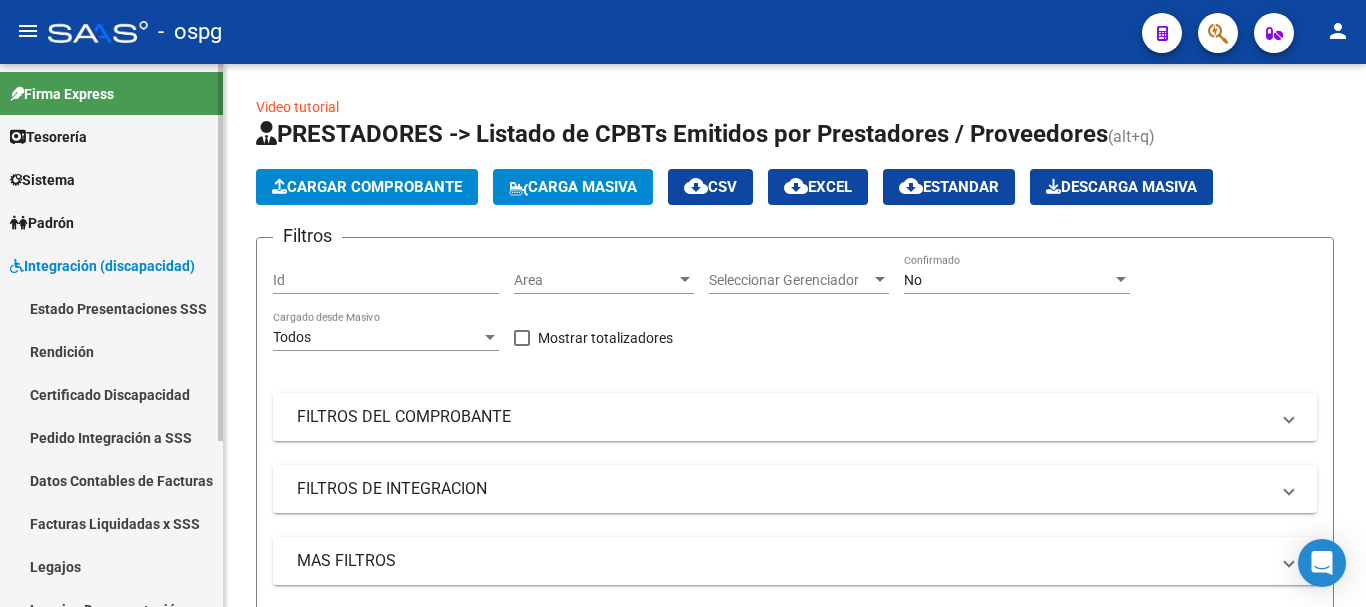 click on "Pedido Integración a SSS" at bounding box center (111, 437) 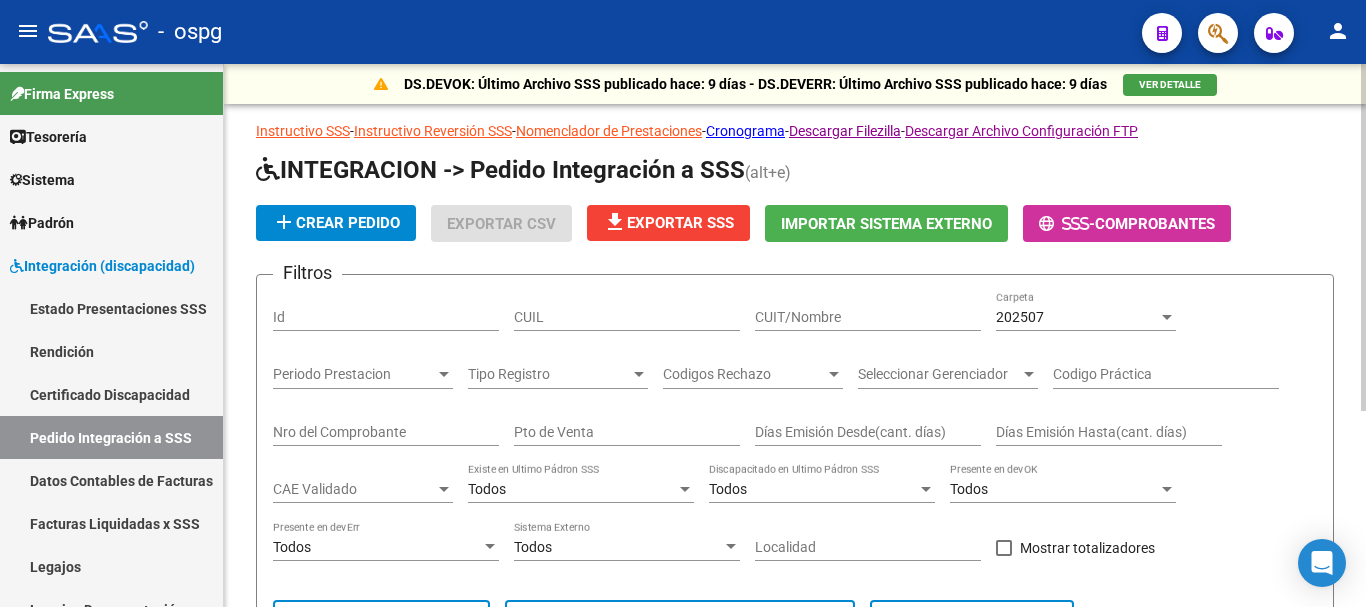 click on "CUIT/Nombre" at bounding box center (868, 317) 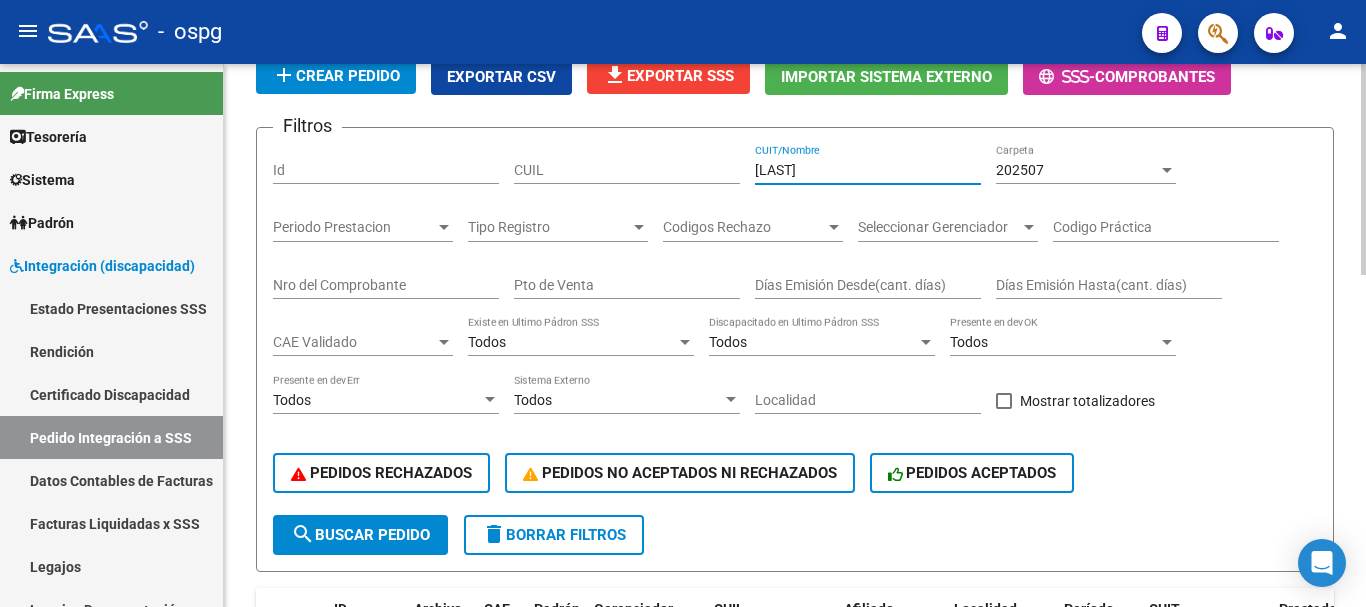scroll, scrollTop: 200, scrollLeft: 0, axis: vertical 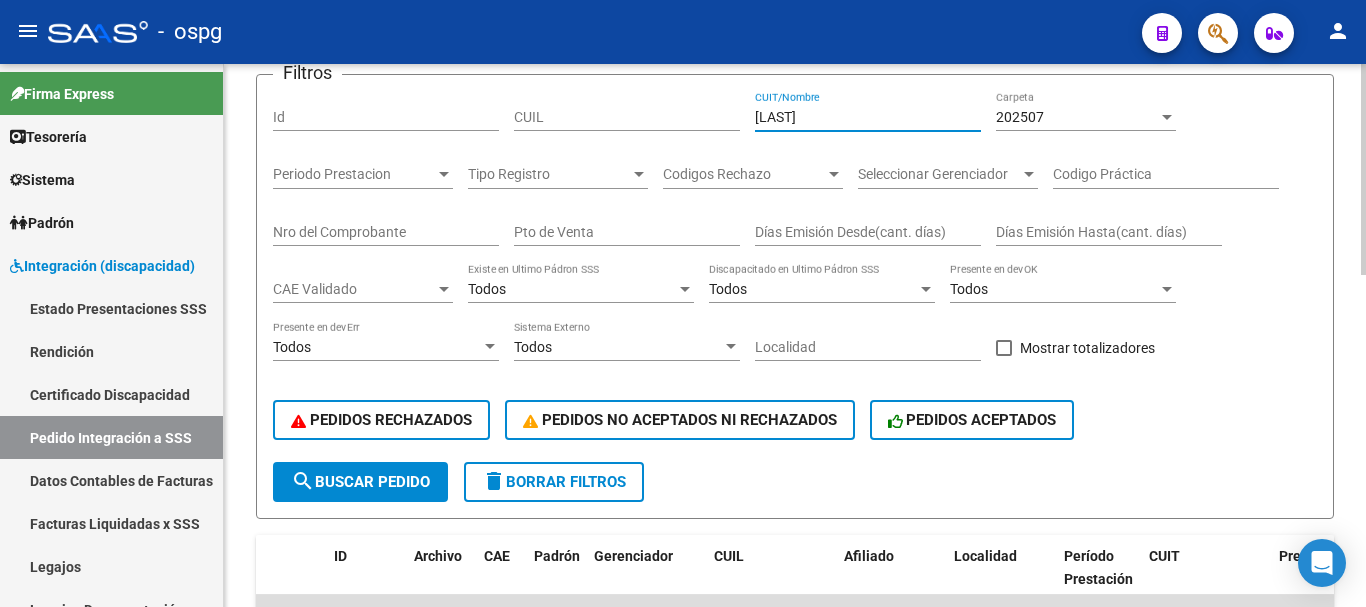 type on "fernandez" 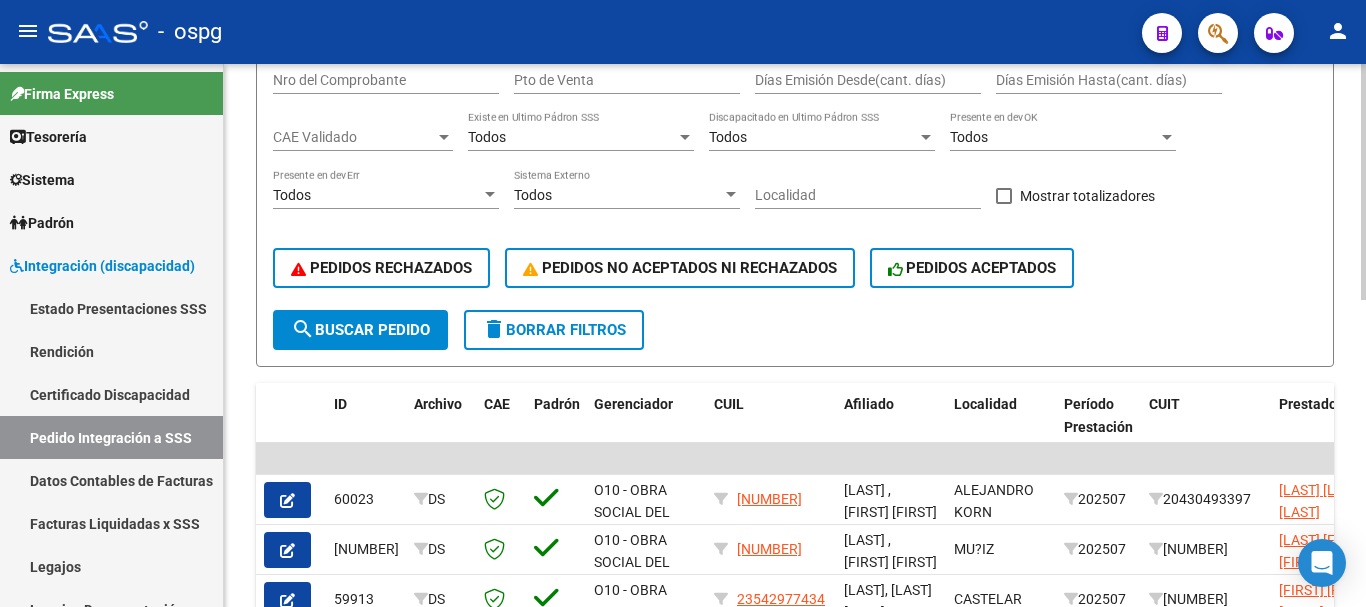 scroll, scrollTop: 500, scrollLeft: 0, axis: vertical 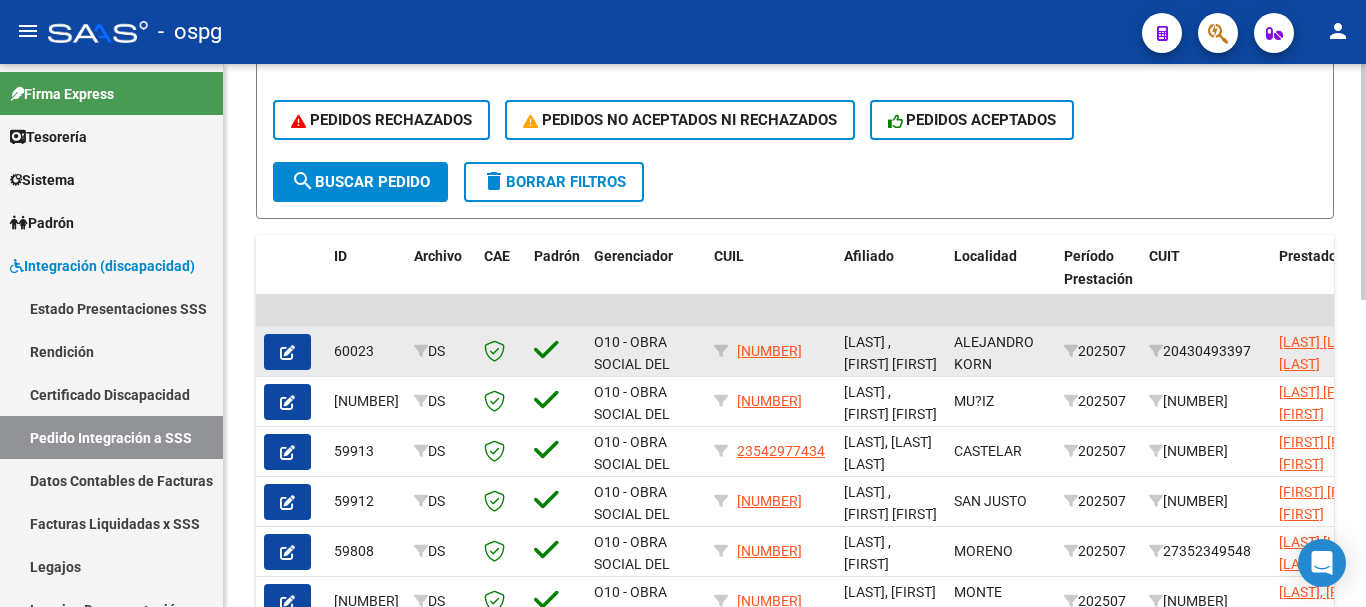 click 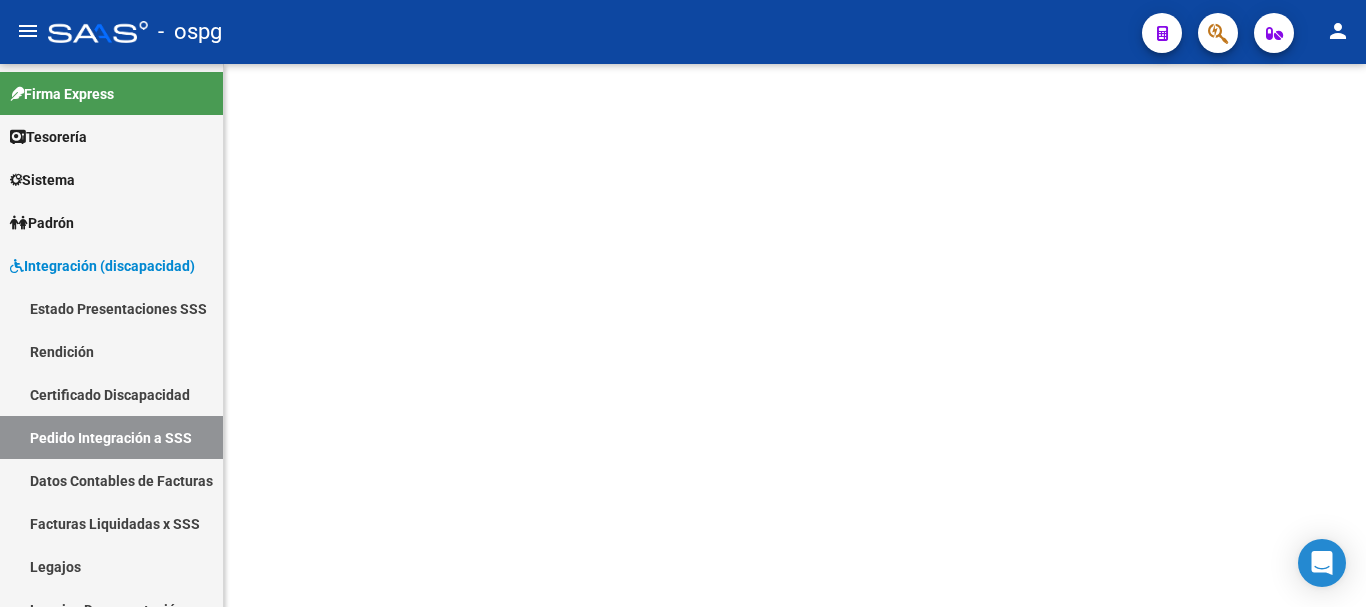 scroll, scrollTop: 0, scrollLeft: 0, axis: both 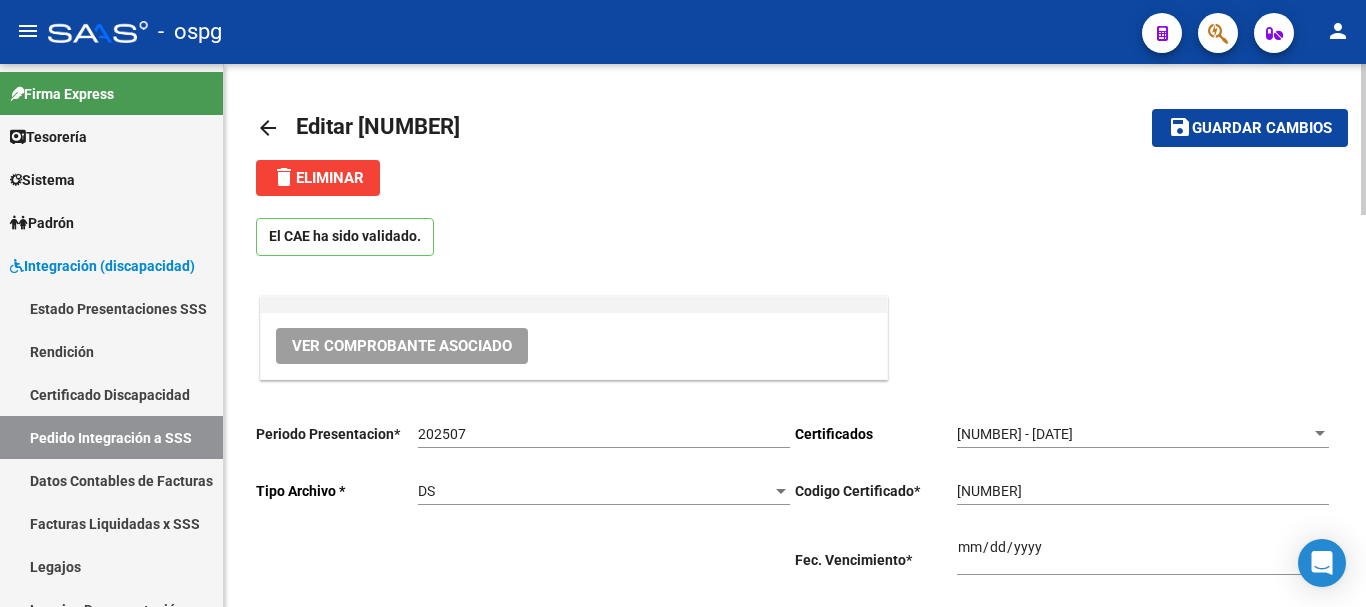 type on "[NUMBER]" 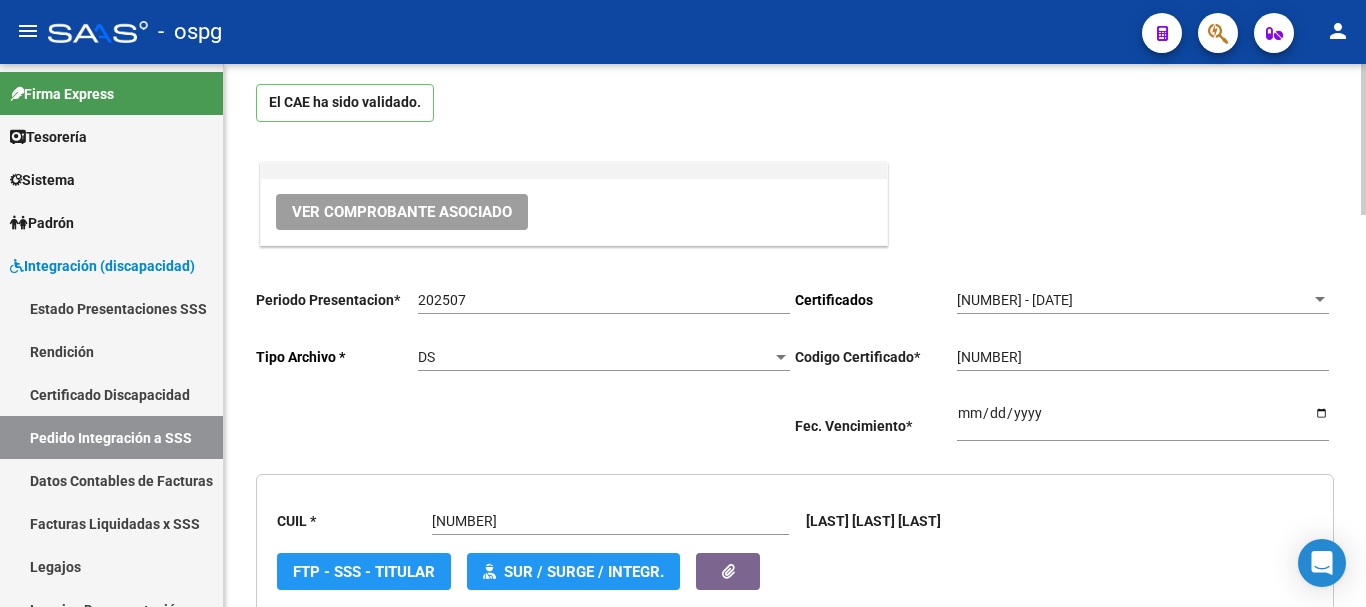 scroll, scrollTop: 6, scrollLeft: 0, axis: vertical 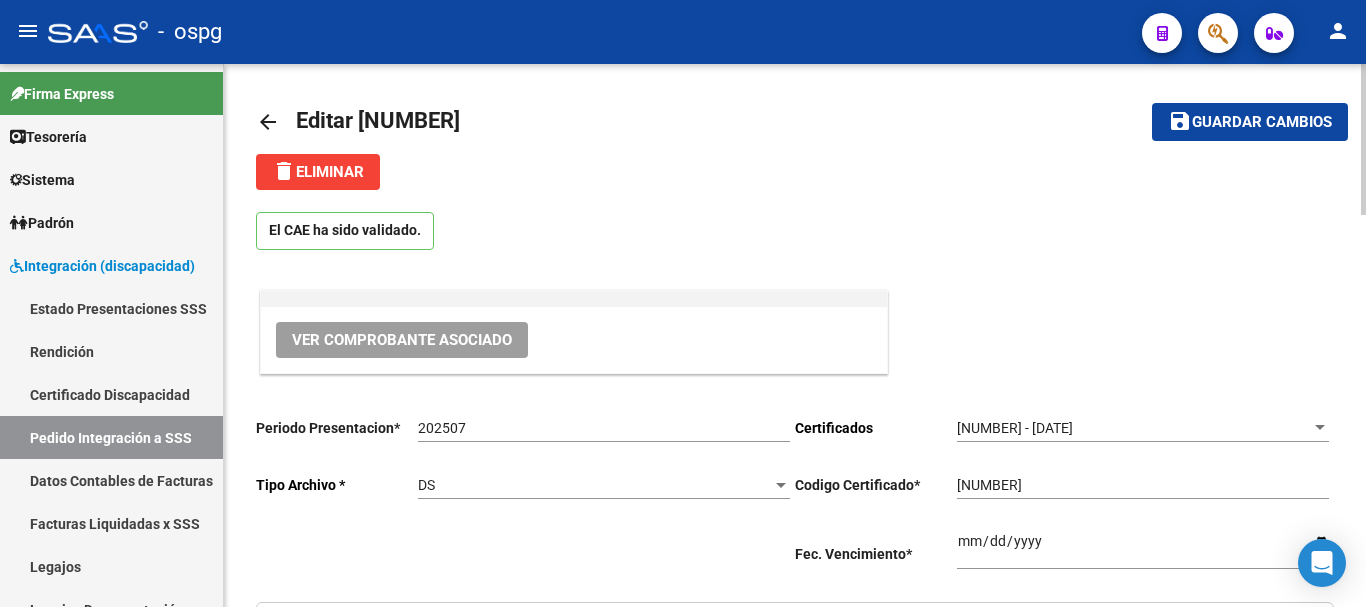 click on "delete  Eliminar" 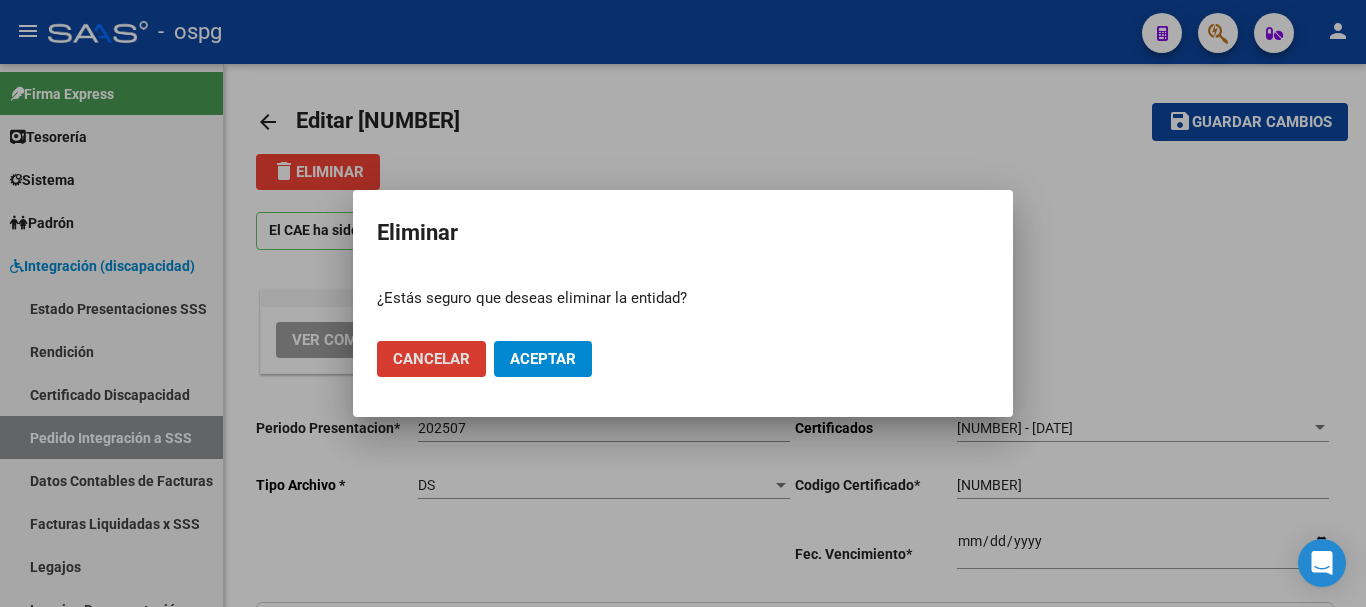 click on "Aceptar" 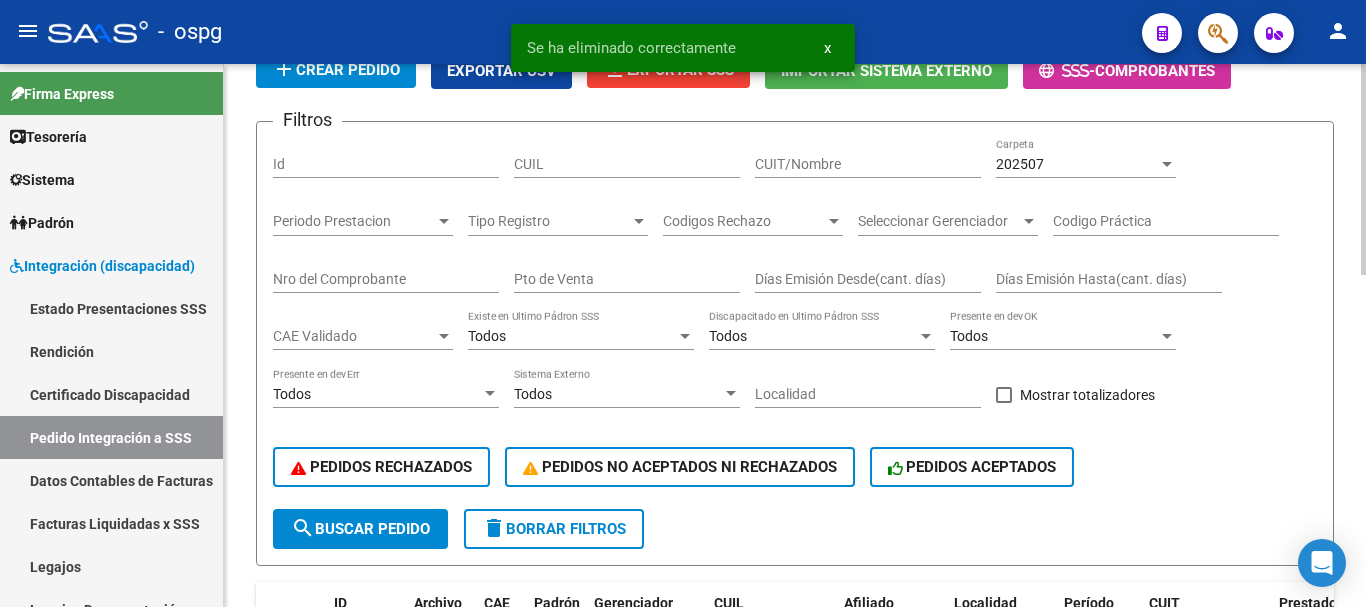 scroll, scrollTop: 306, scrollLeft: 0, axis: vertical 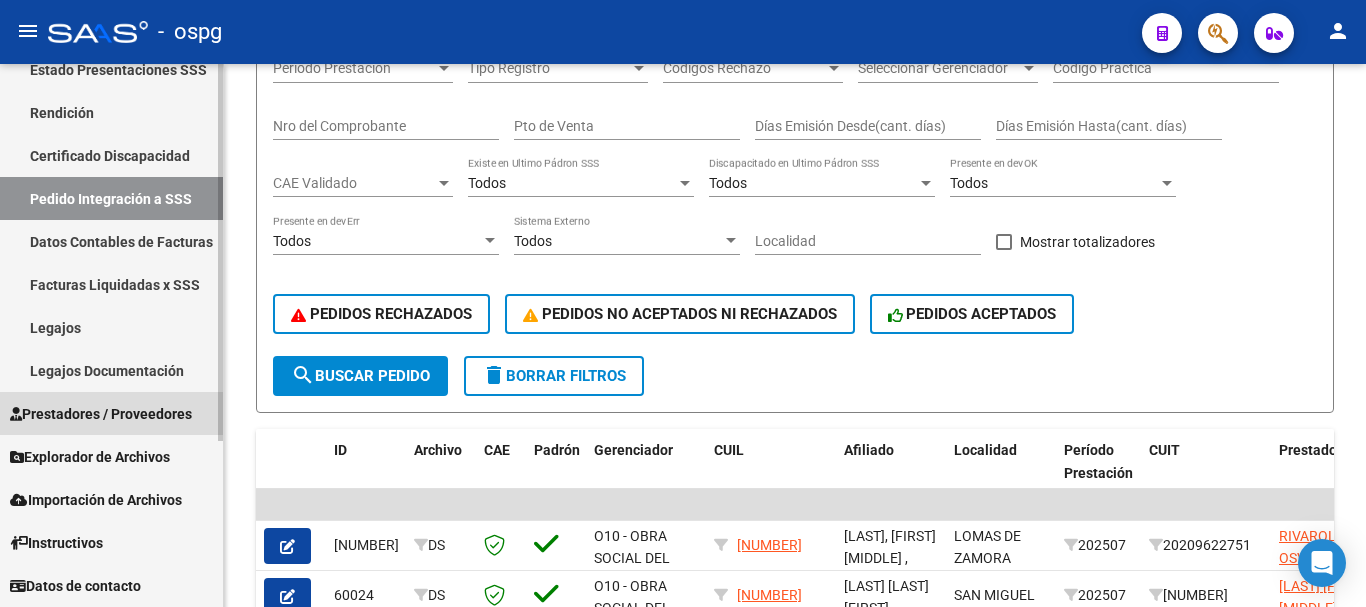 click on "Prestadores / Proveedores" at bounding box center [101, 414] 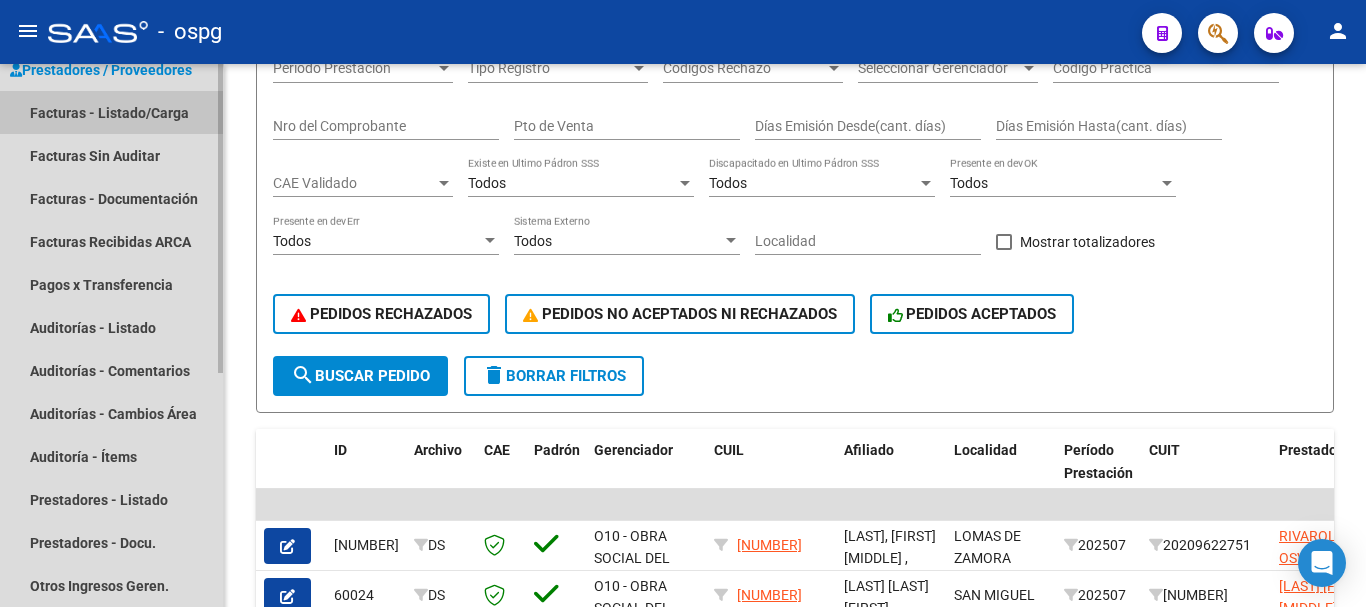 click on "Facturas - Listado/Carga" at bounding box center (111, 112) 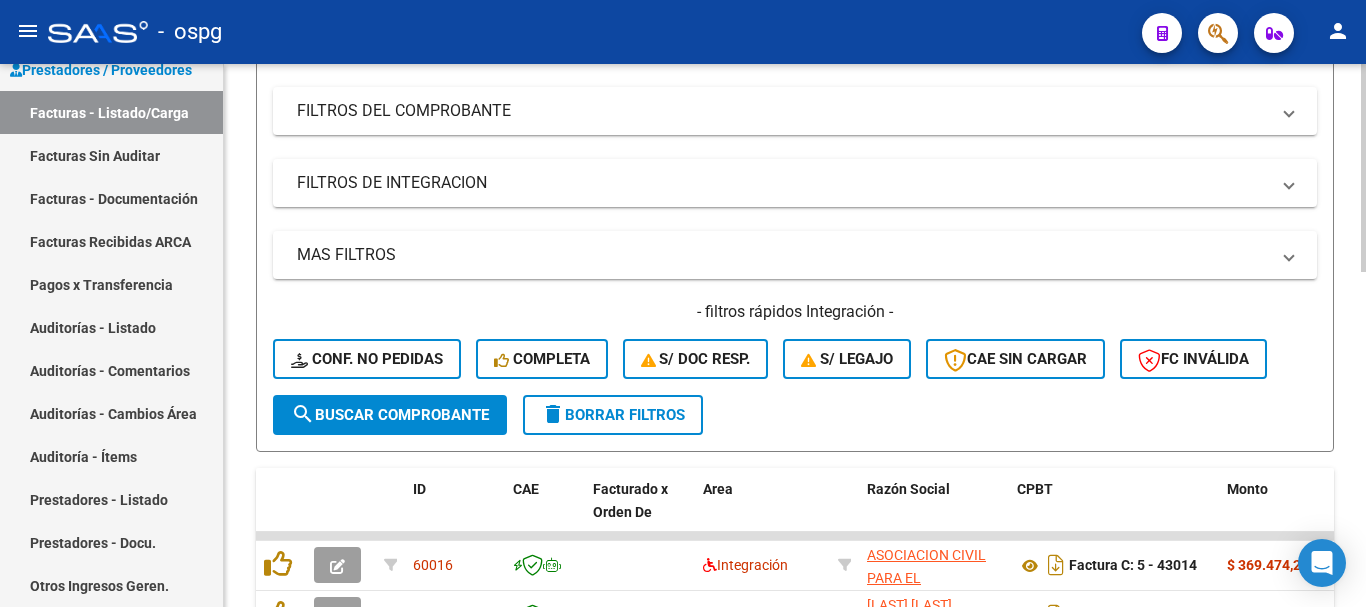 scroll, scrollTop: 206, scrollLeft: 0, axis: vertical 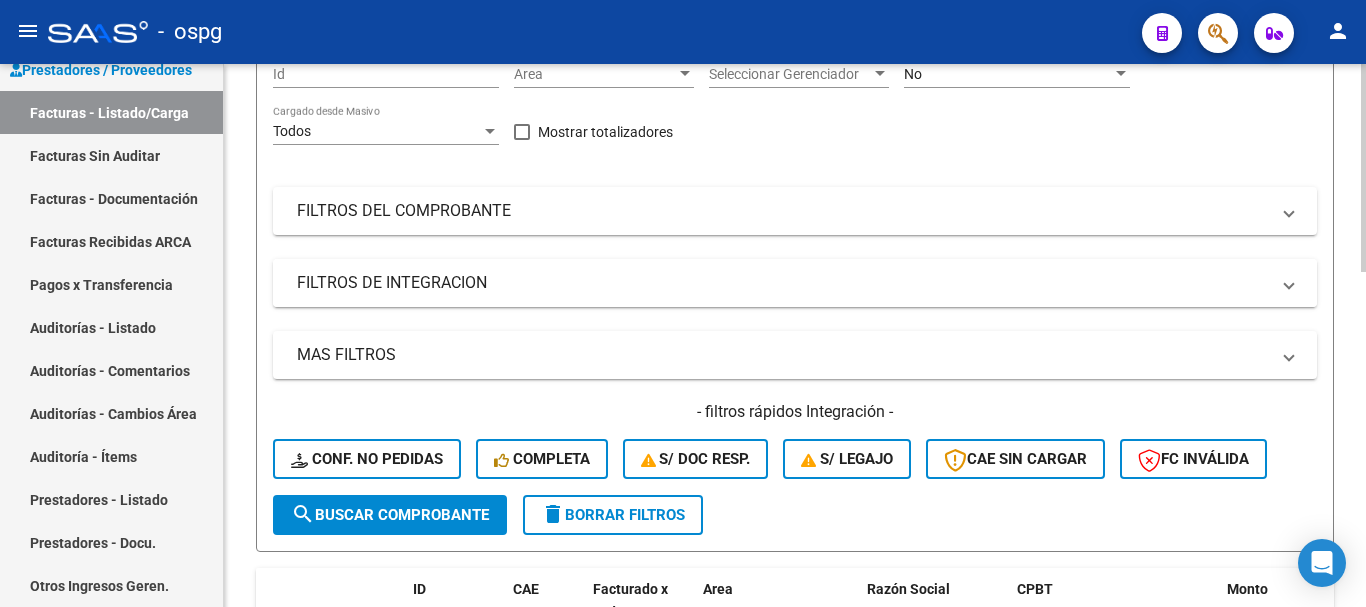 click on "FILTROS DE INTEGRACION" at bounding box center (795, 283) 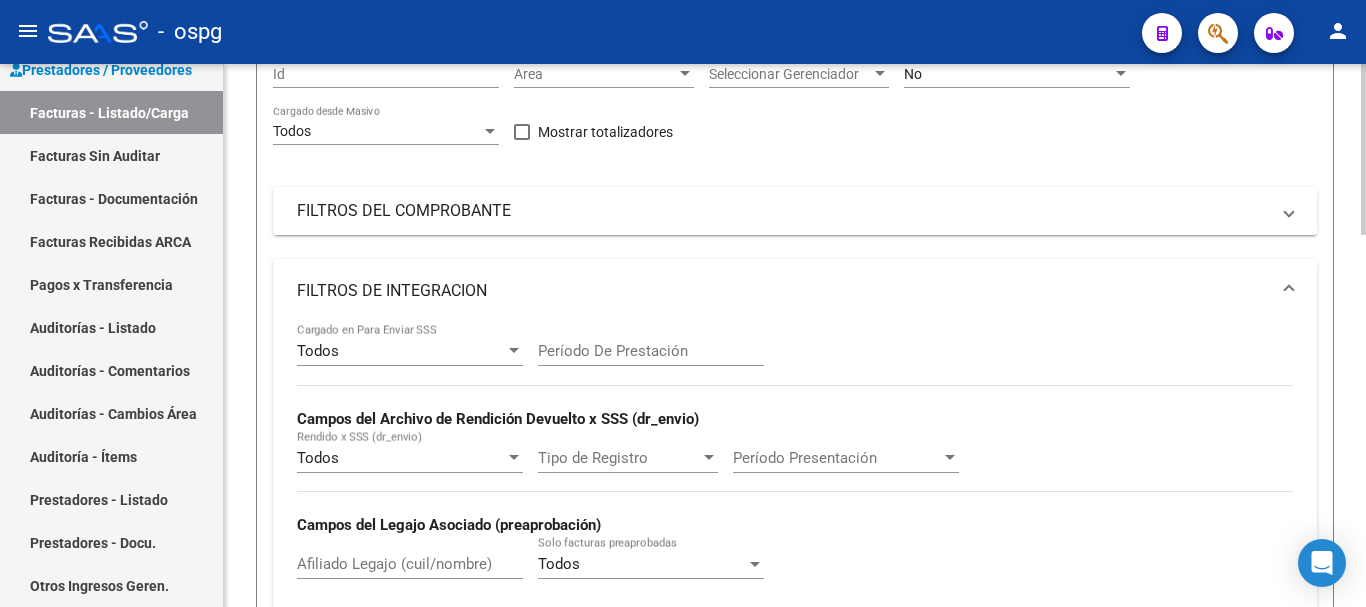 click on "FILTROS DEL COMPROBANTE" at bounding box center (795, 211) 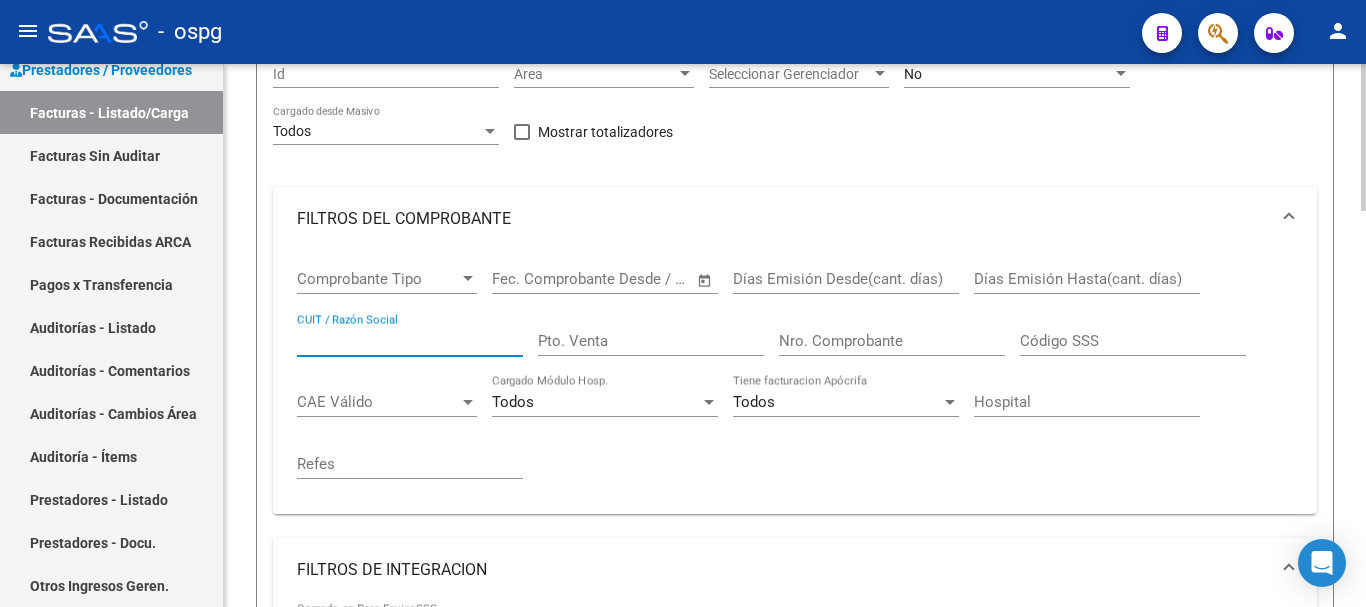 click on "CUIT / Razón Social" at bounding box center [410, 341] 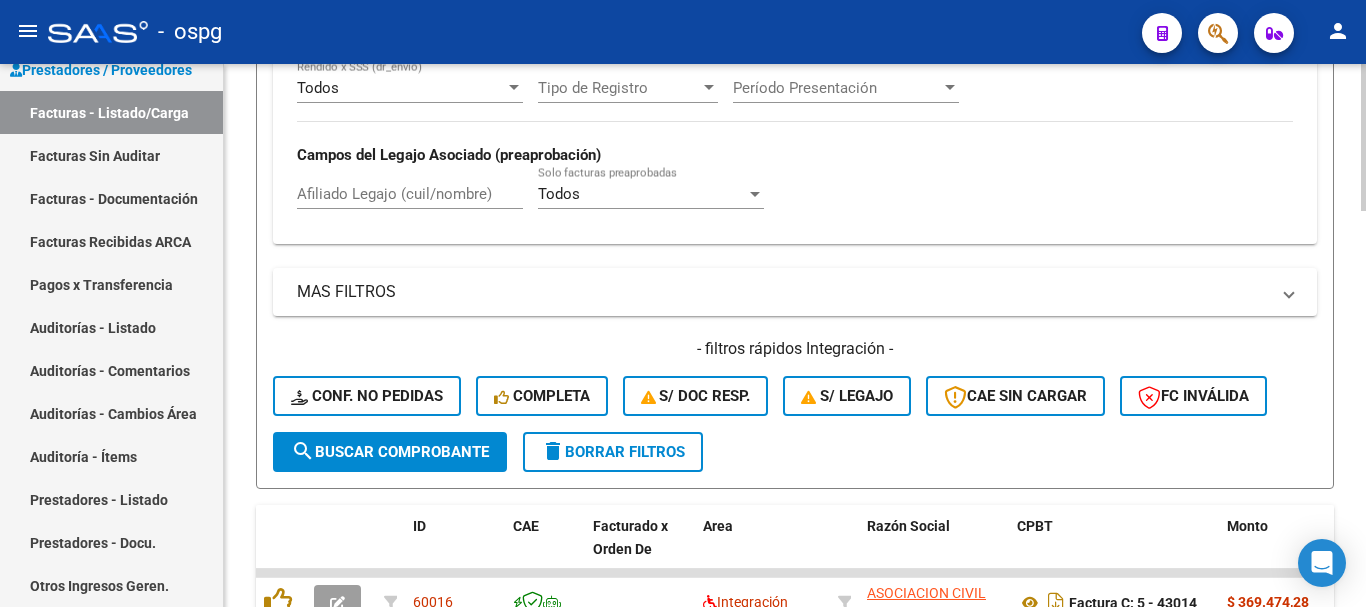 scroll, scrollTop: 906, scrollLeft: 0, axis: vertical 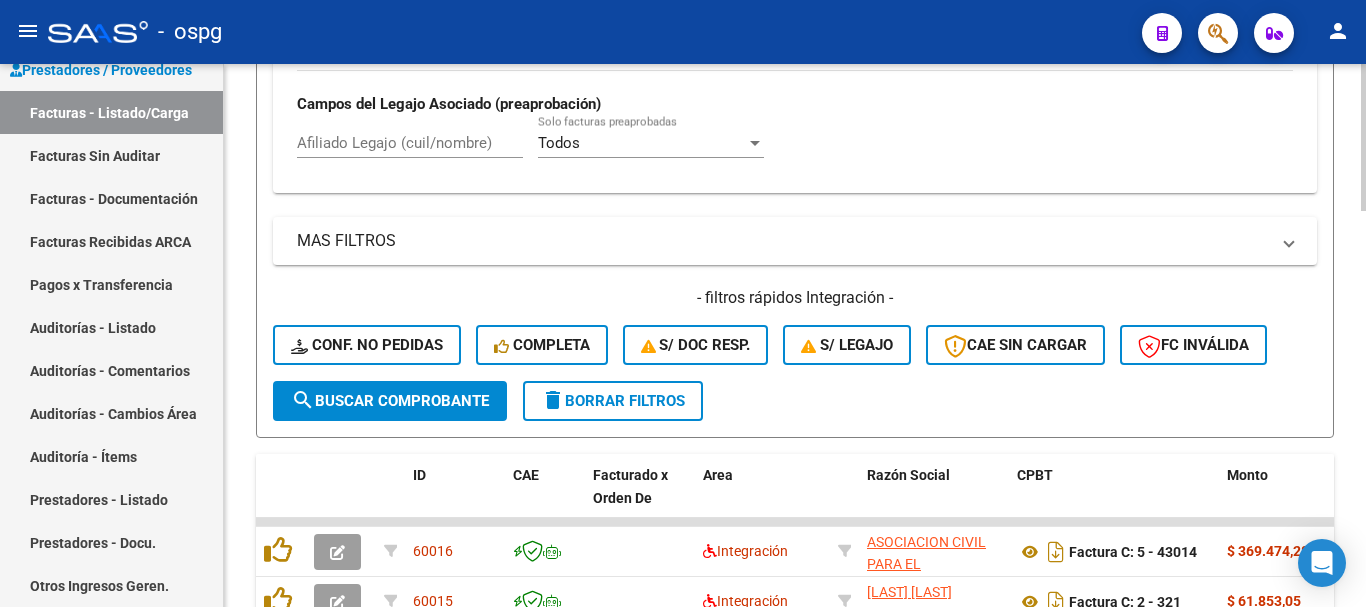 type on "fernandez" 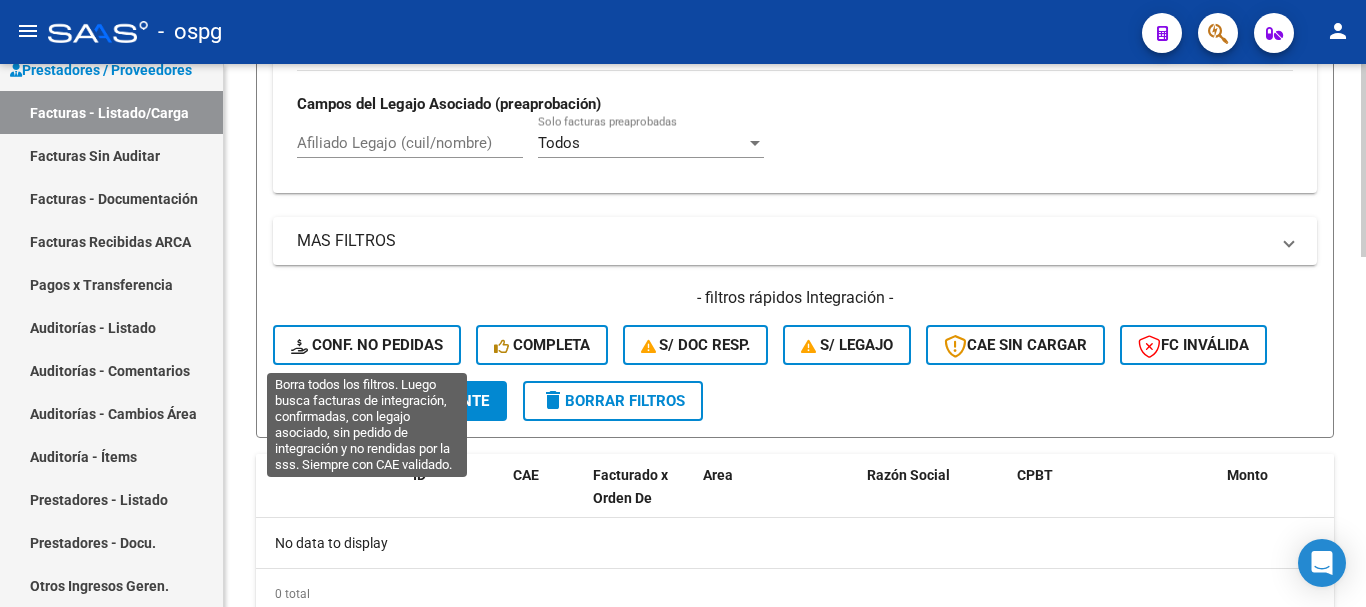 click on "Conf. no pedidas" 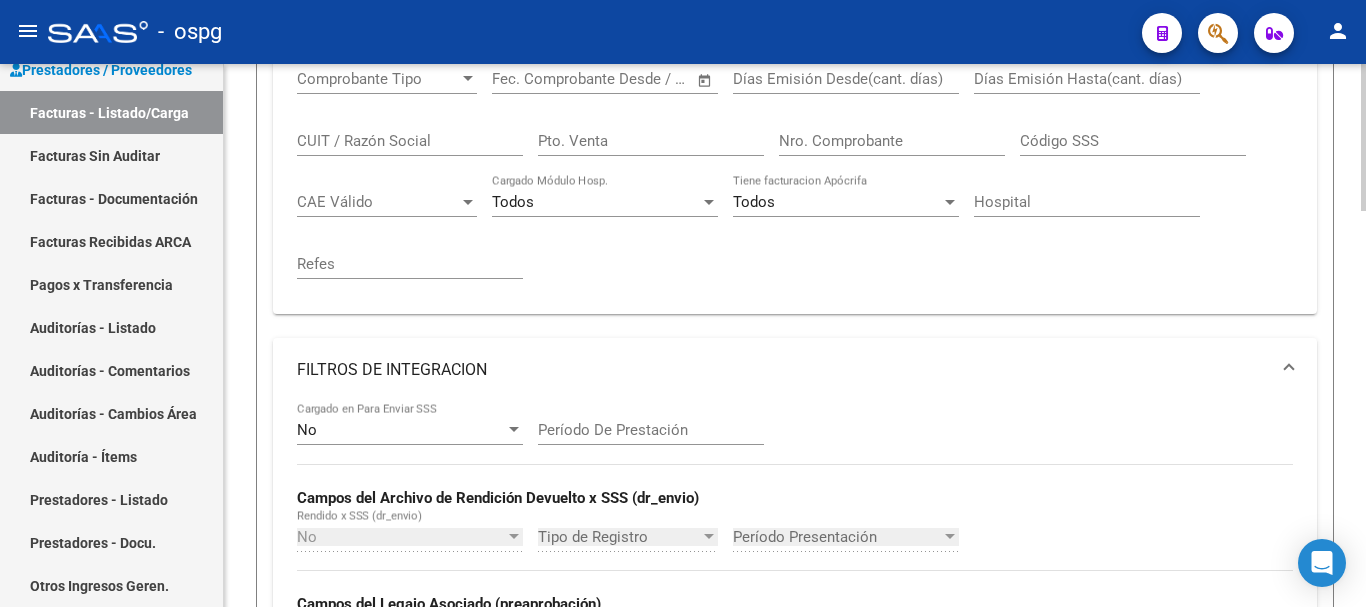 scroll, scrollTop: 306, scrollLeft: 0, axis: vertical 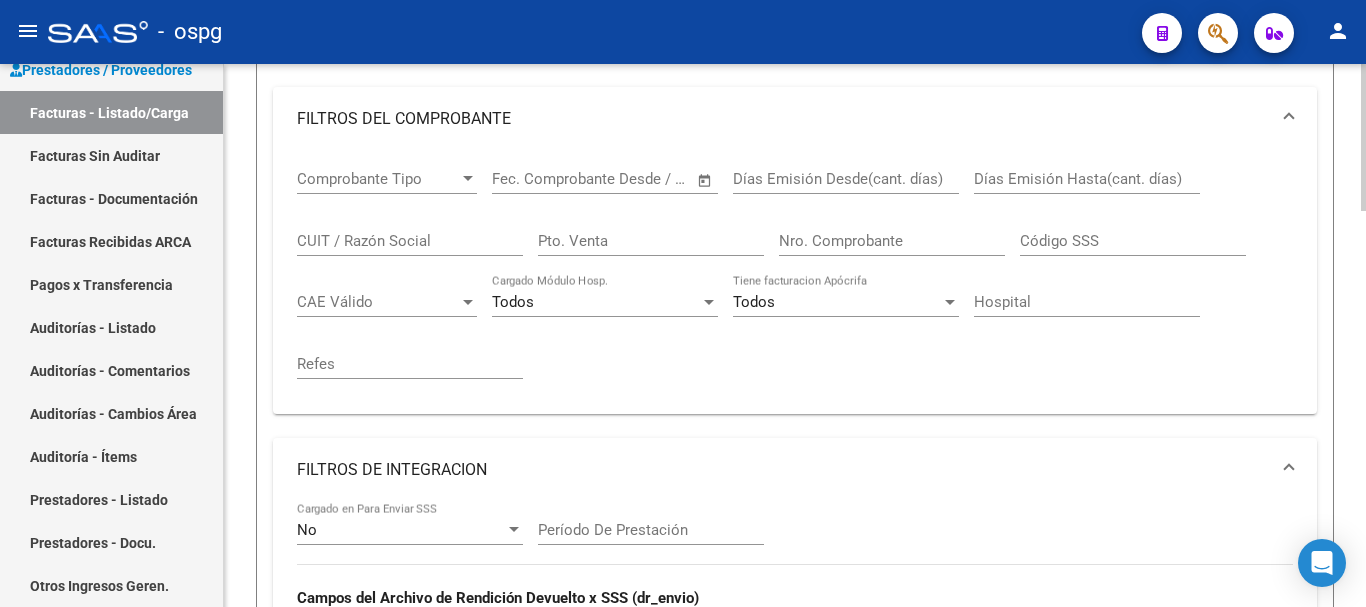 click on "CUIT / Razón Social" at bounding box center [410, 241] 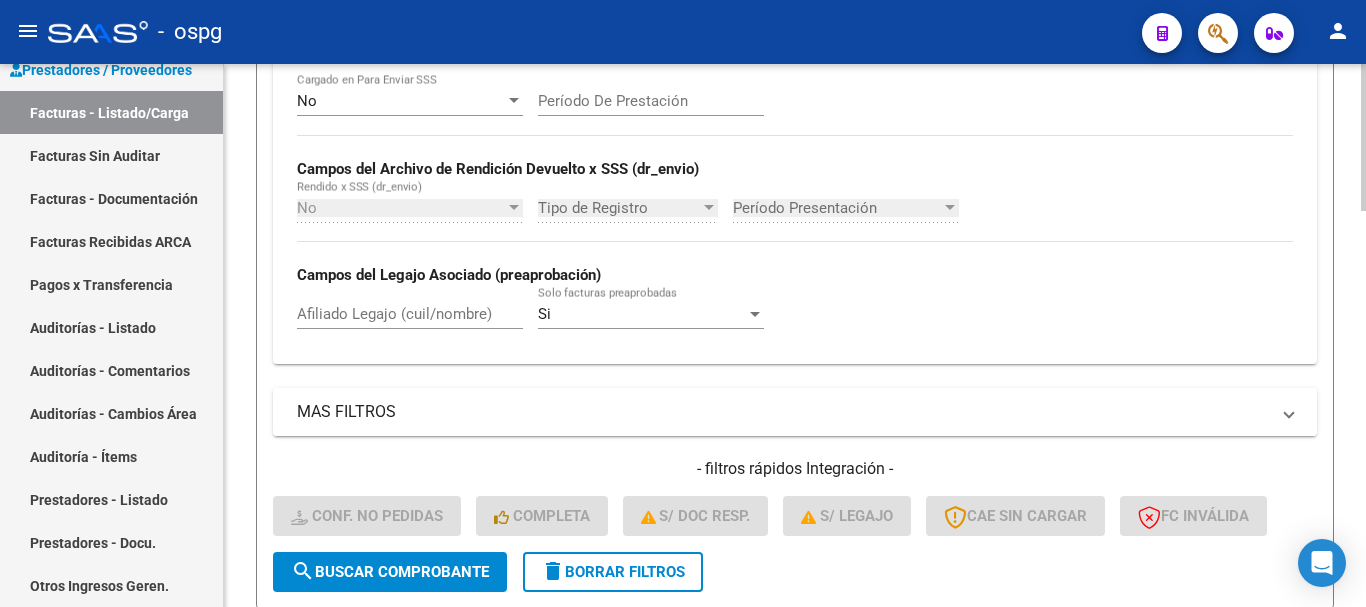 scroll, scrollTop: 806, scrollLeft: 0, axis: vertical 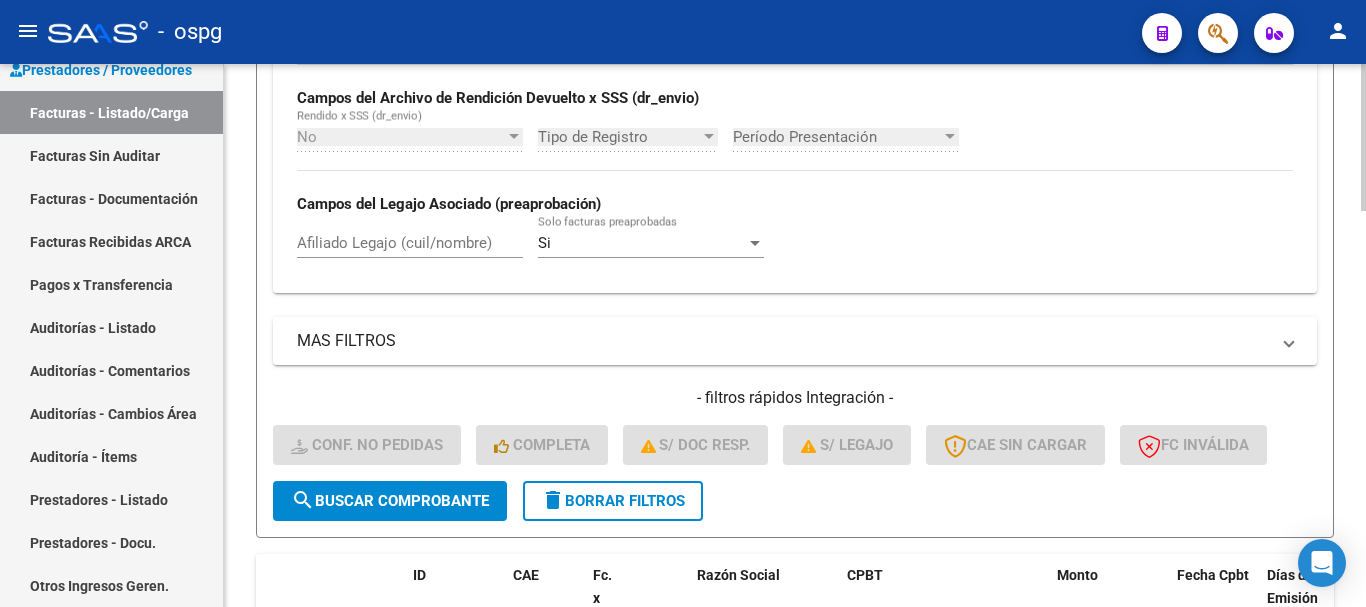 type on "fernandez" 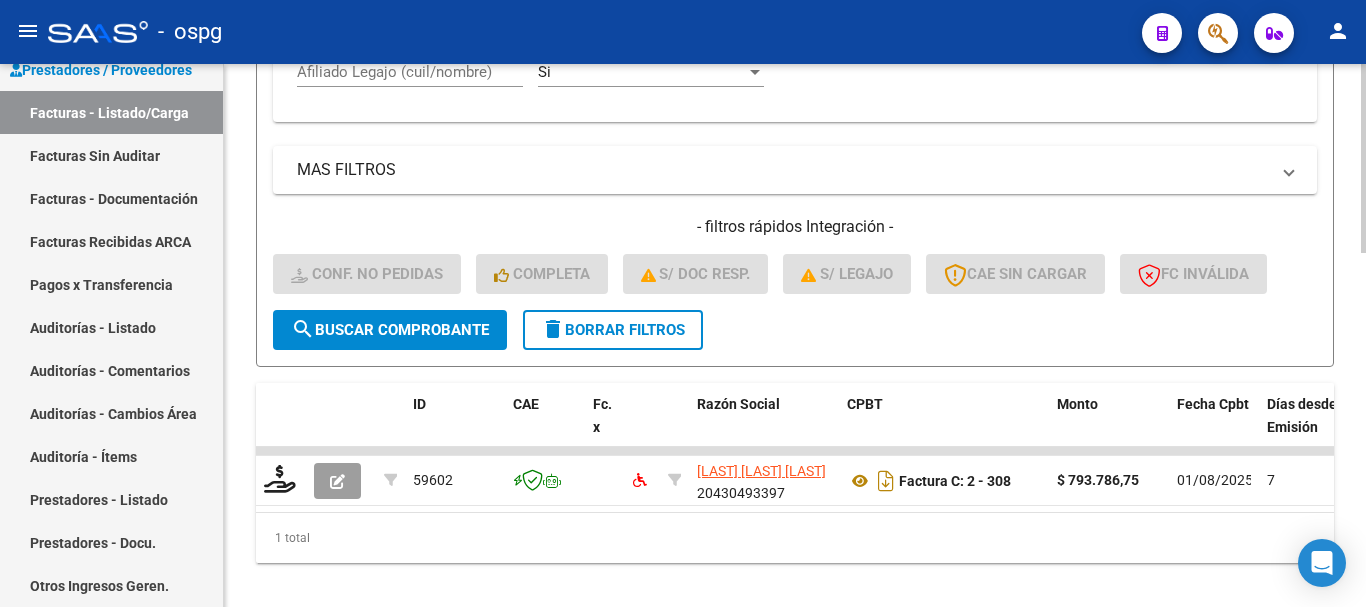 scroll, scrollTop: 1013, scrollLeft: 0, axis: vertical 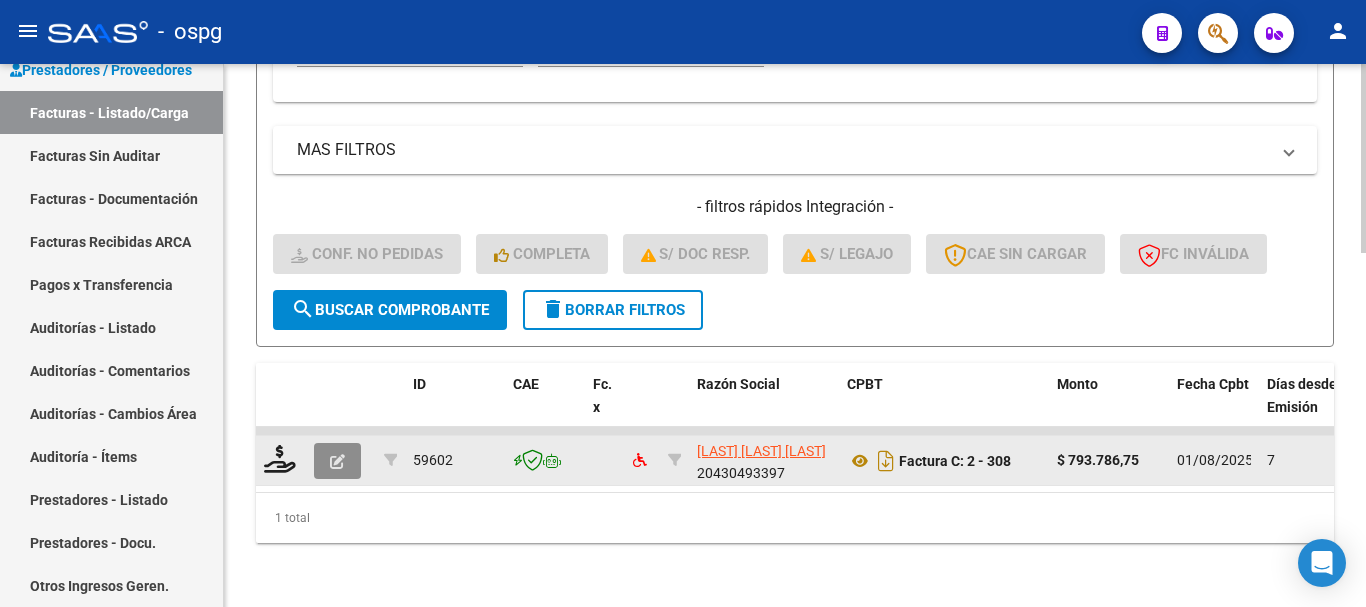 click 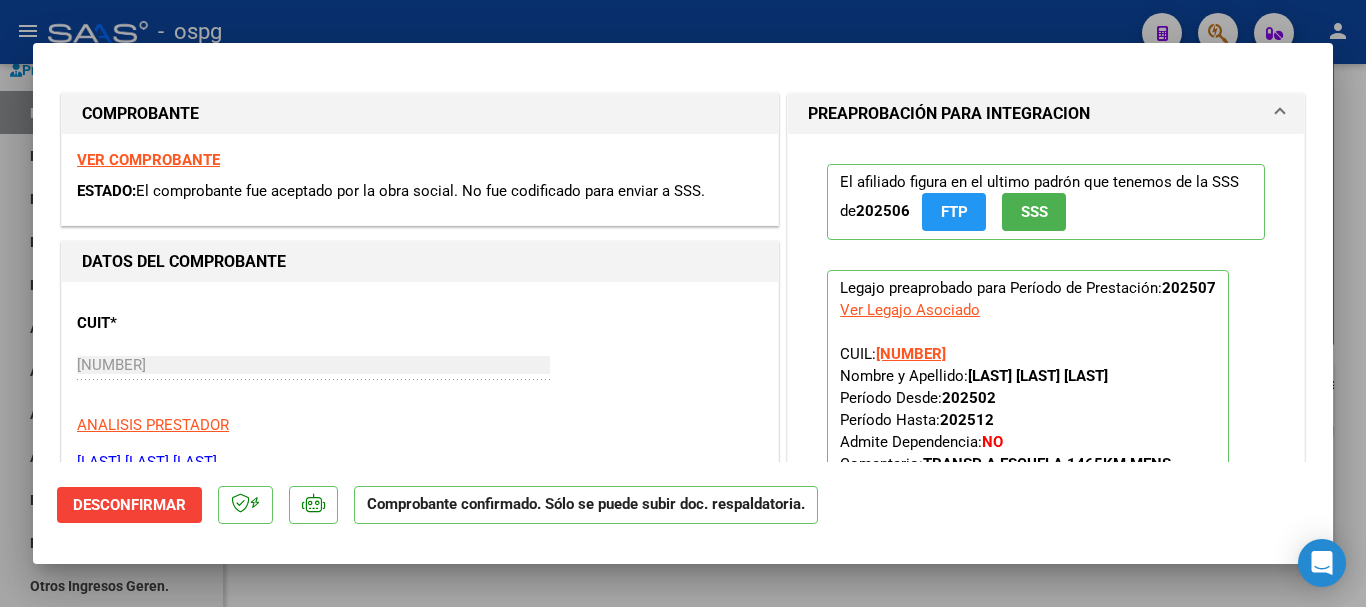 click on "Desconfirmar" 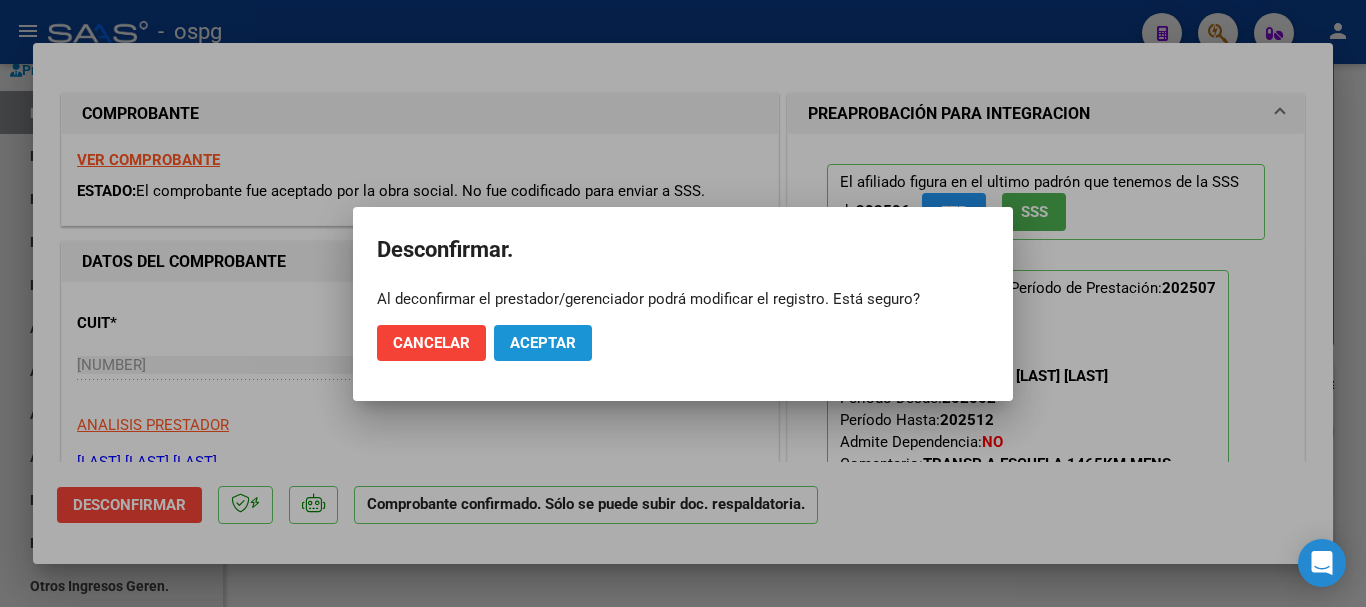 click on "Aceptar" 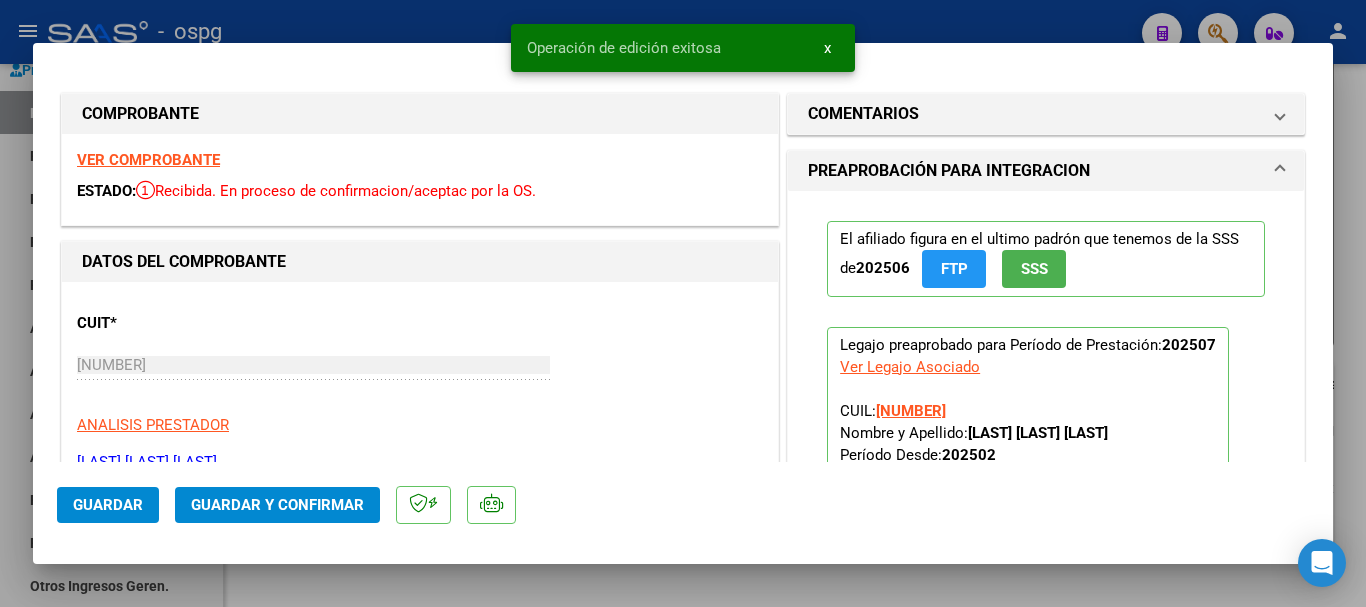 click at bounding box center (683, 303) 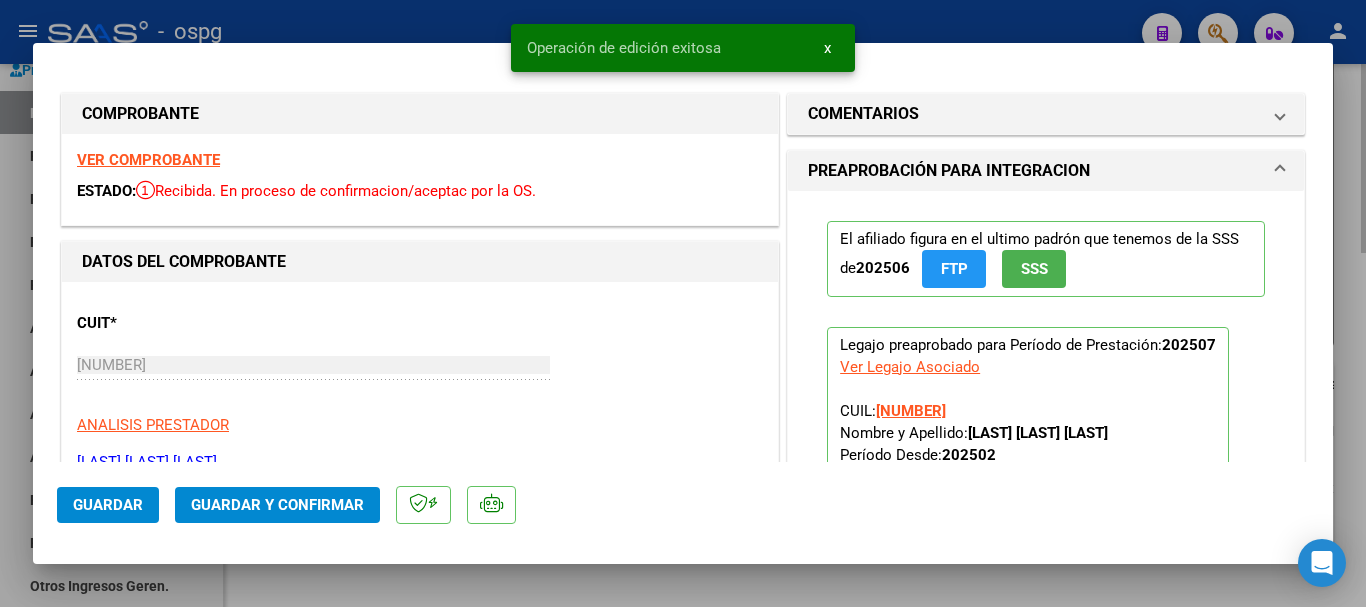 type 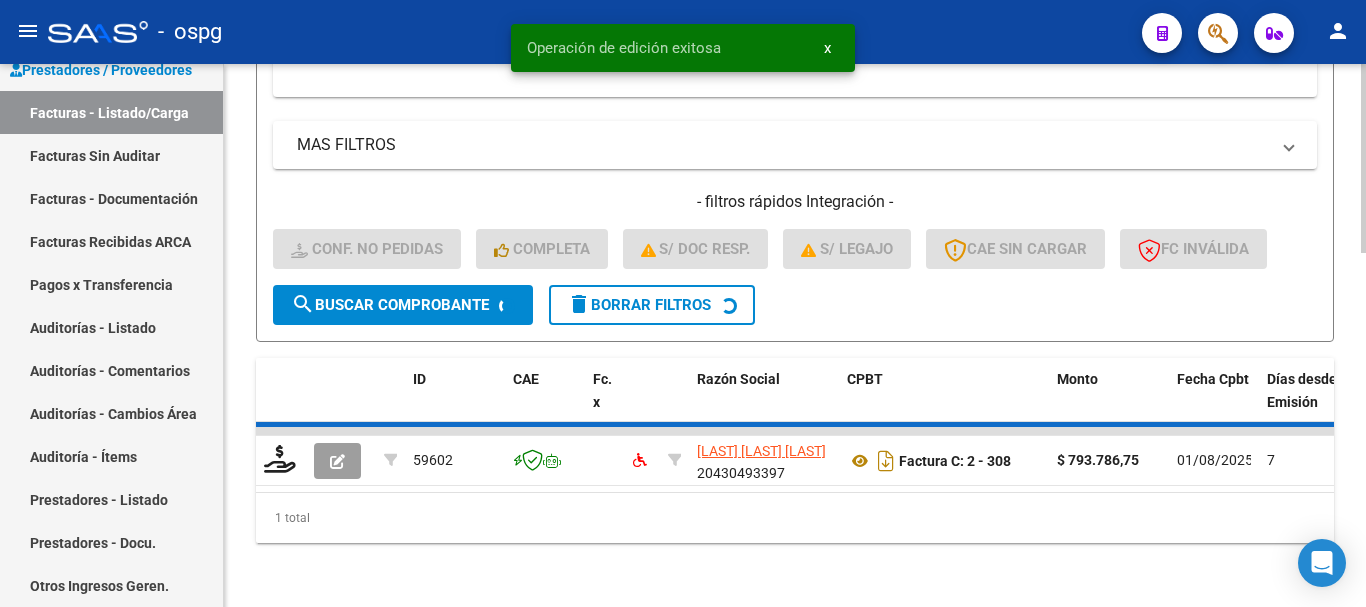 scroll, scrollTop: 982, scrollLeft: 0, axis: vertical 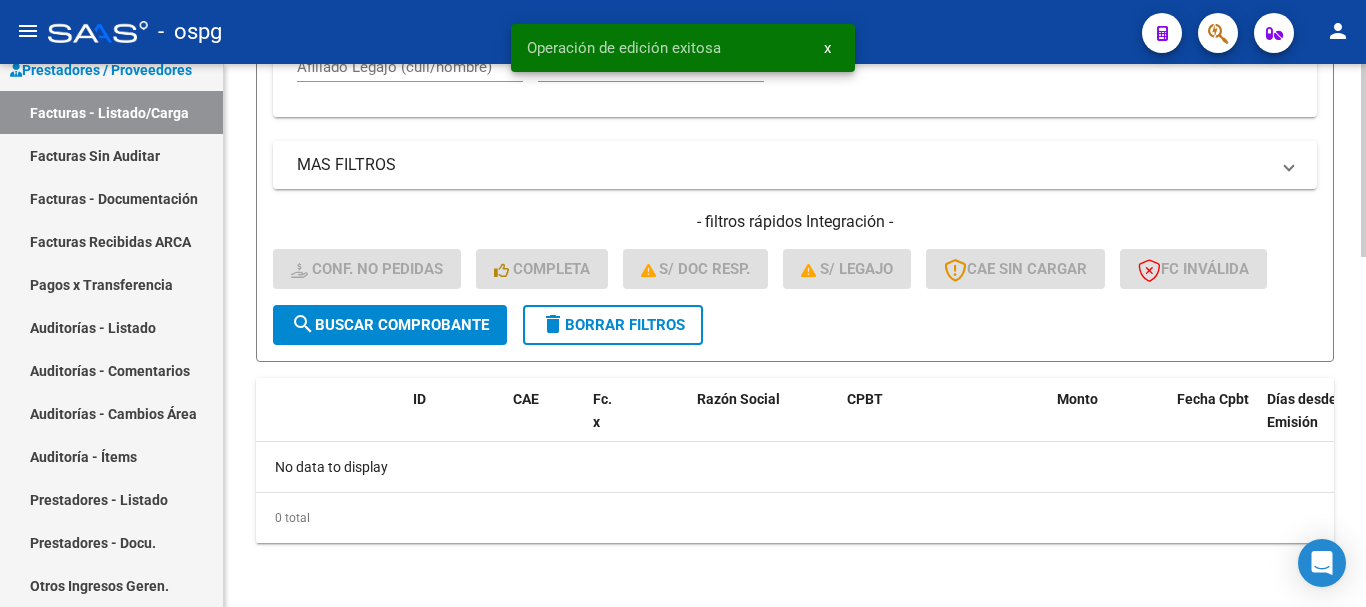 click on "delete  Borrar Filtros" 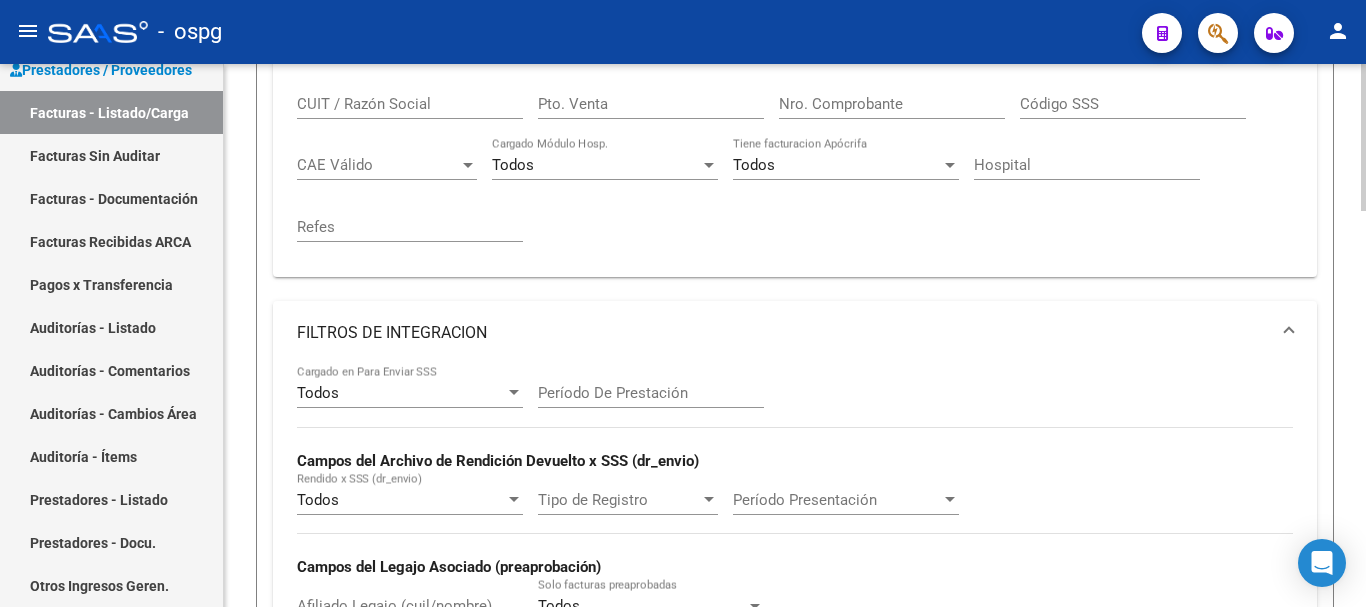 scroll, scrollTop: 382, scrollLeft: 0, axis: vertical 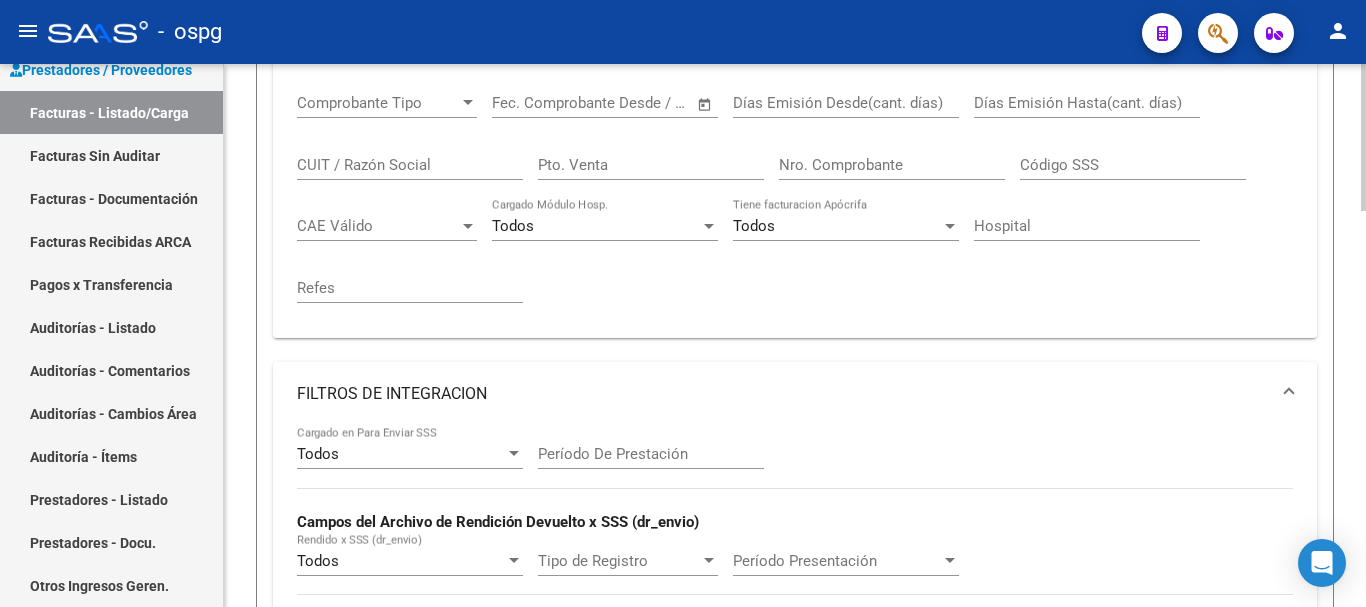 click on "CUIT / Razón Social" at bounding box center (410, 165) 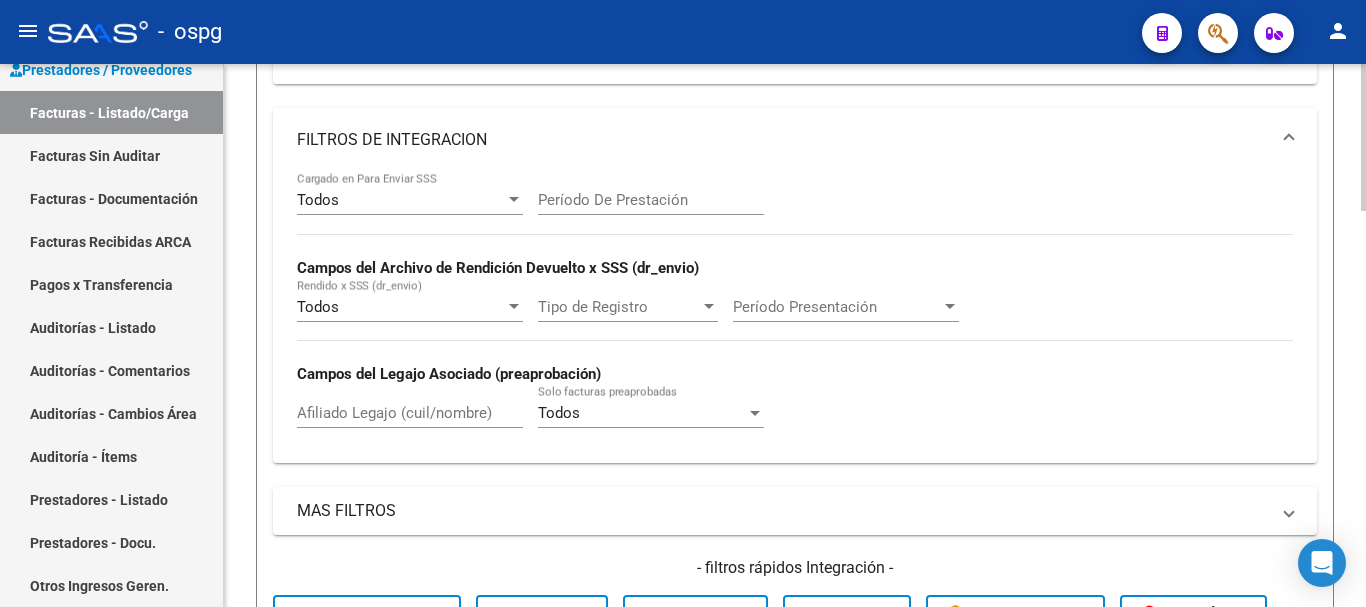 scroll, scrollTop: 982, scrollLeft: 0, axis: vertical 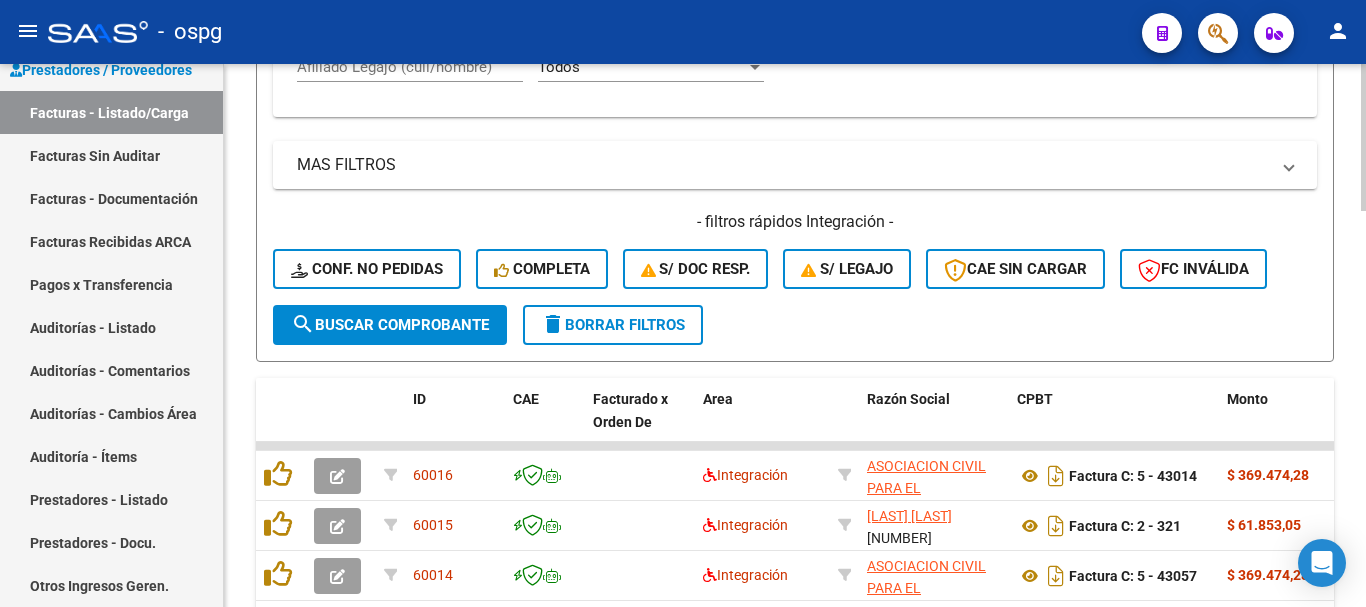 type on "fernandez" 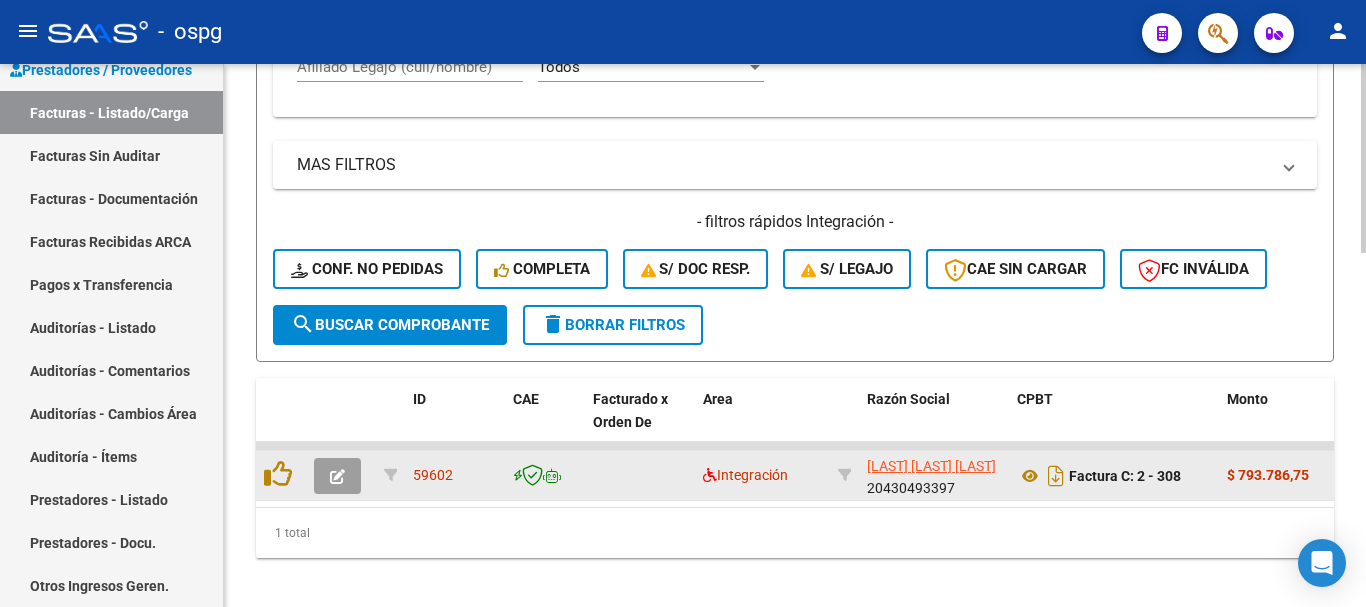 click 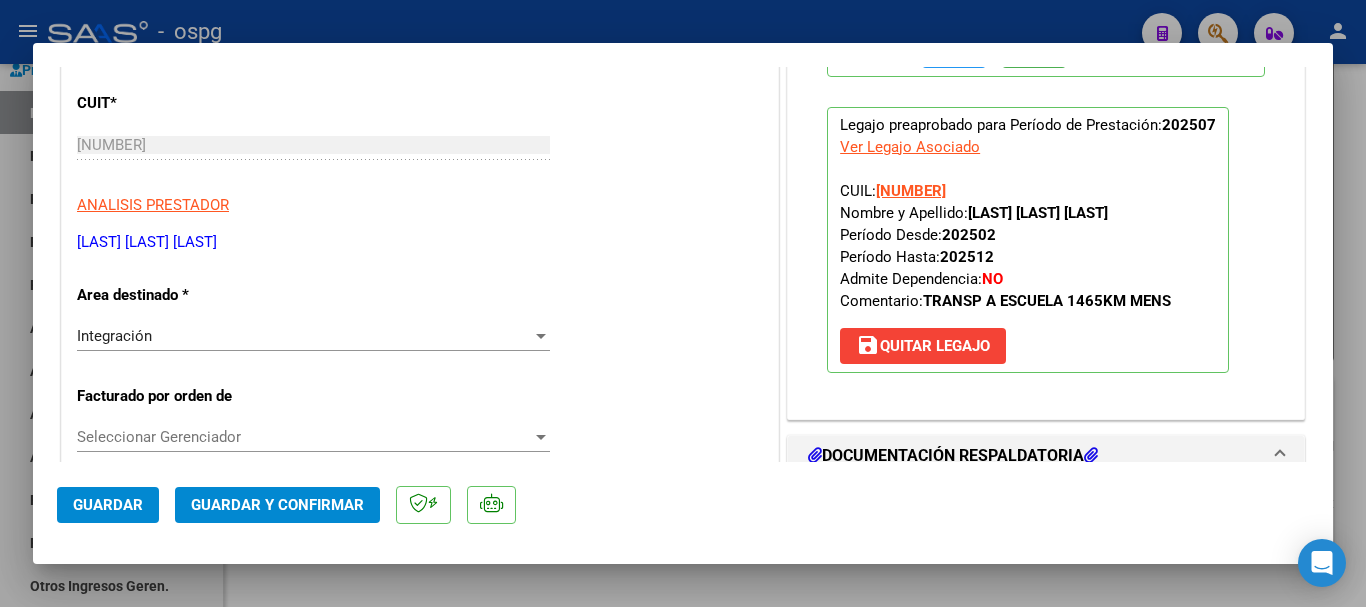 scroll, scrollTop: 300, scrollLeft: 0, axis: vertical 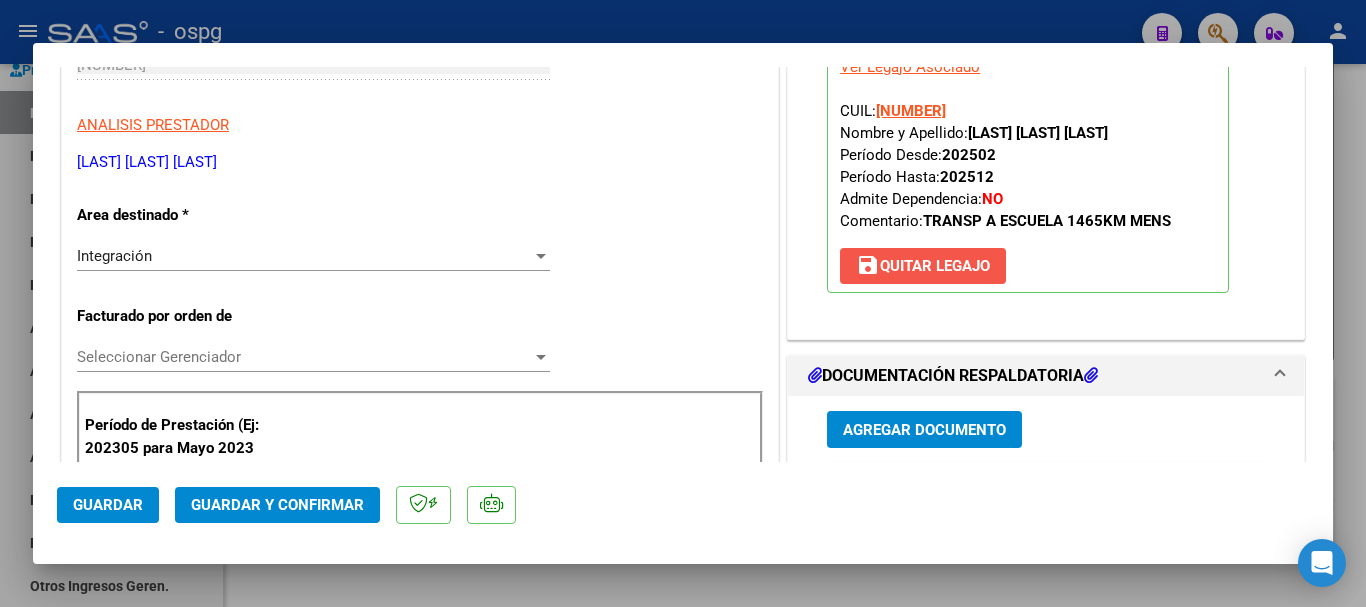 click on "save  Quitar Legajo" at bounding box center [923, 266] 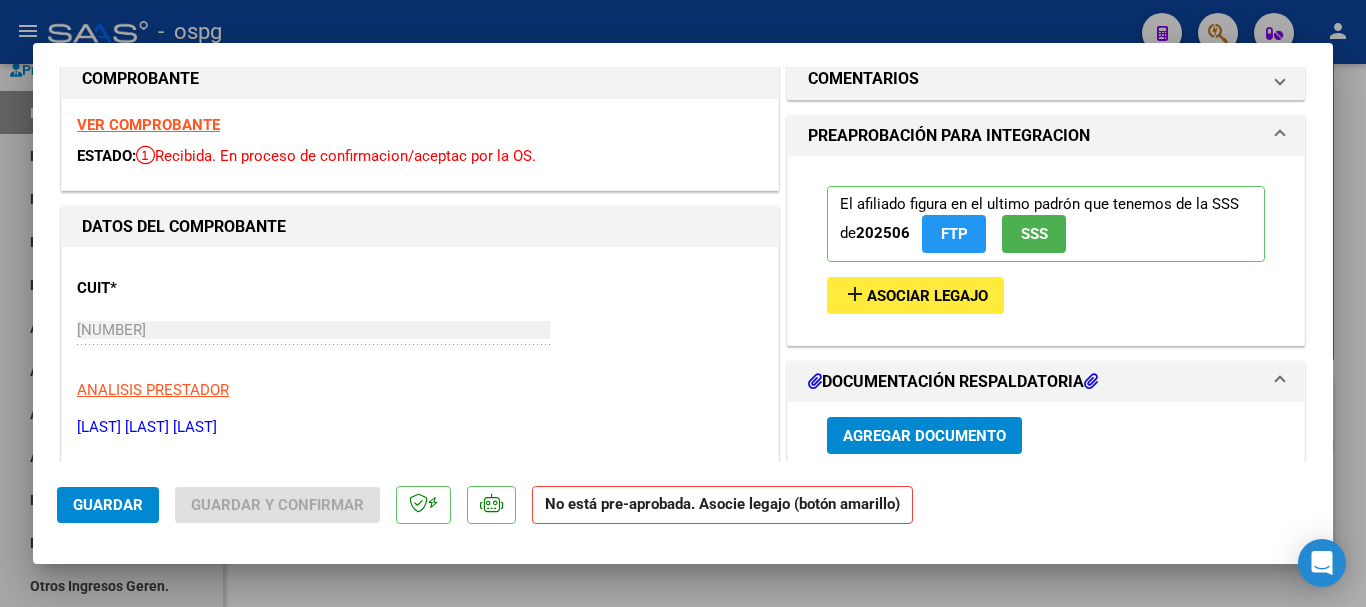 scroll, scrollTop: 0, scrollLeft: 0, axis: both 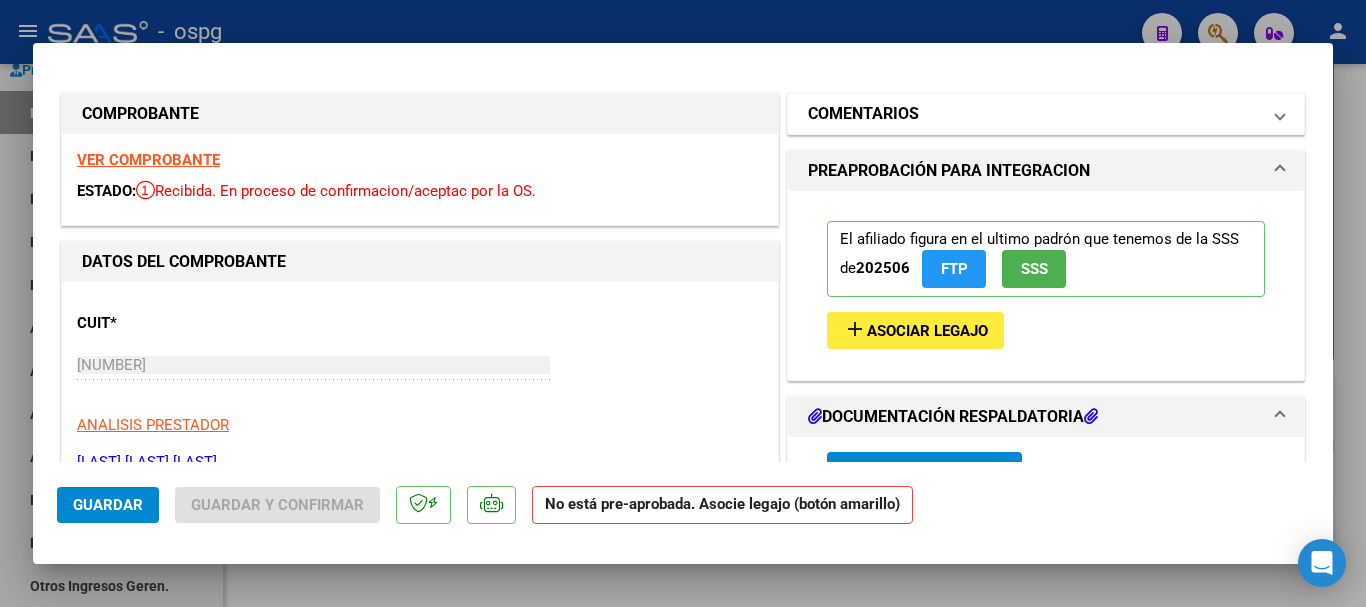 click on "COMENTARIOS" at bounding box center [1034, 114] 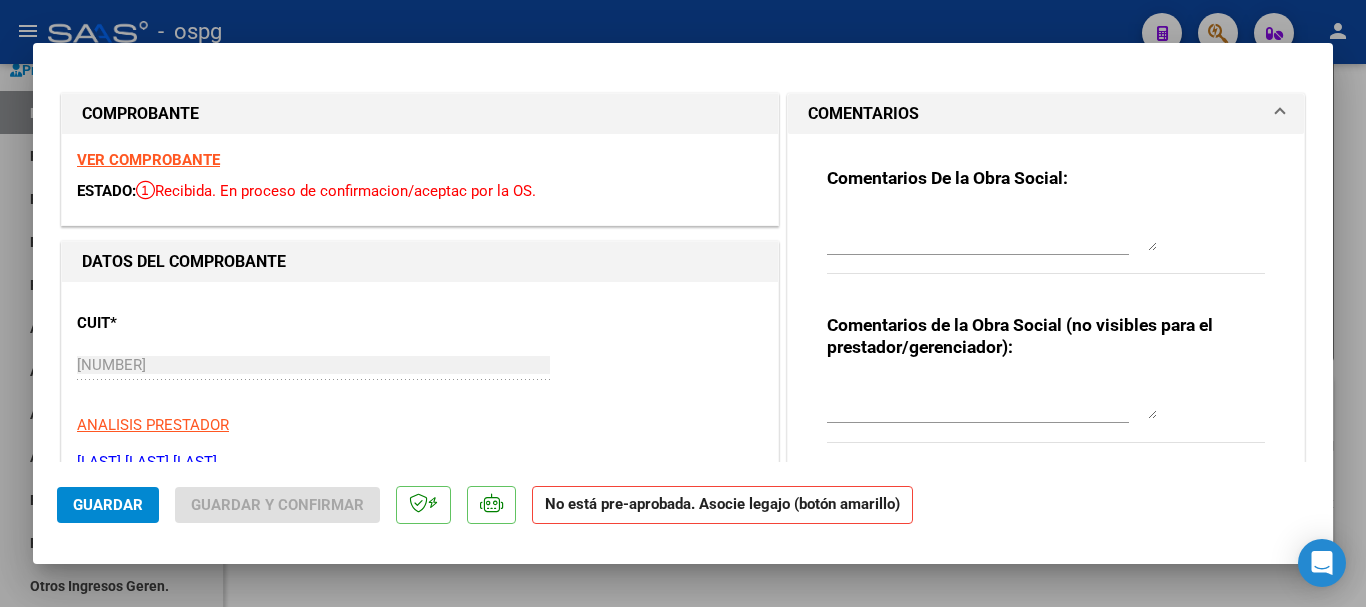 click at bounding box center [992, 231] 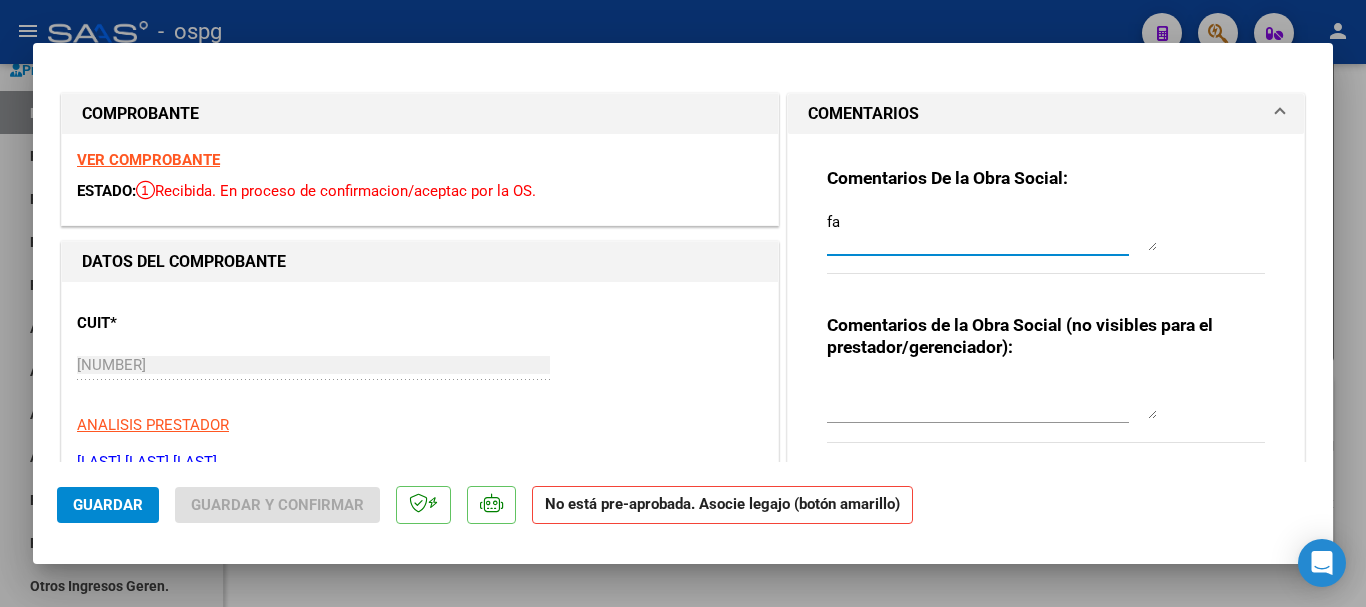type on "f" 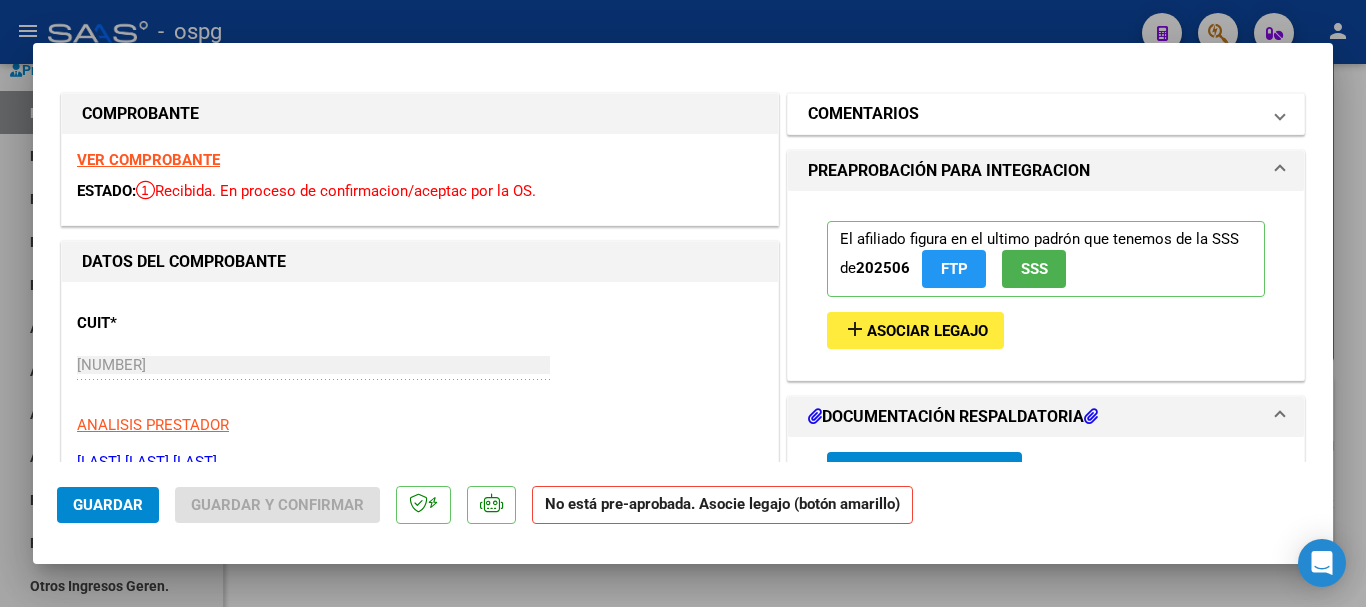 click on "COMENTARIOS" at bounding box center [1034, 114] 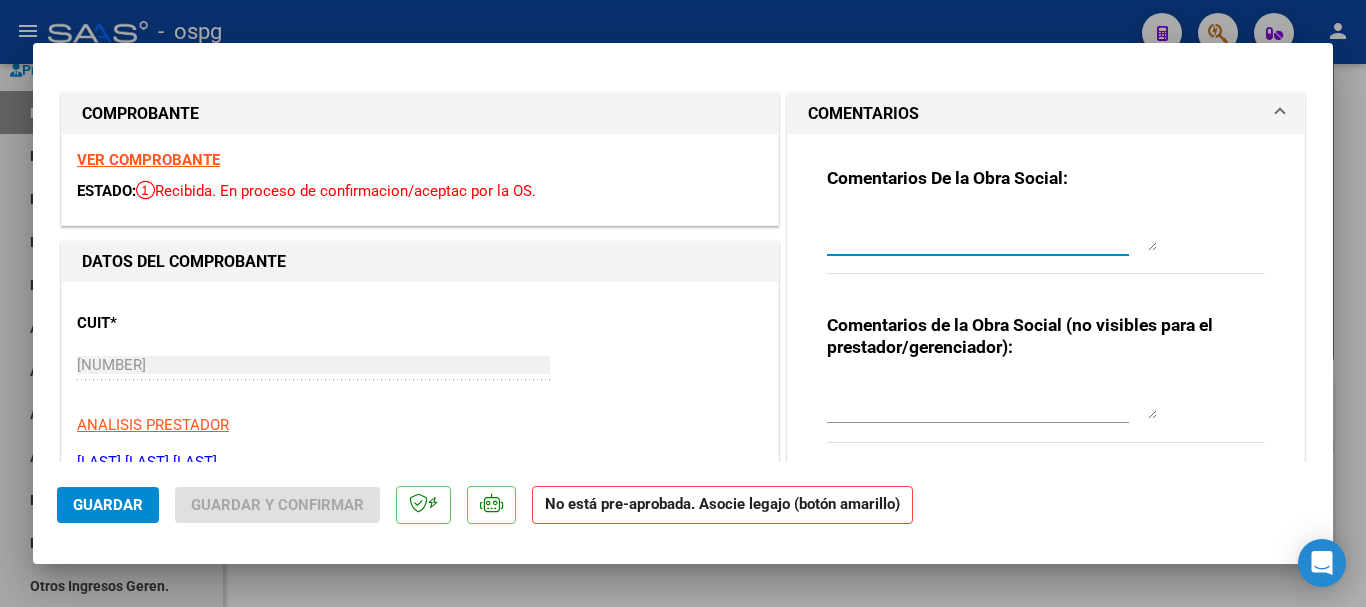 click at bounding box center [992, 231] 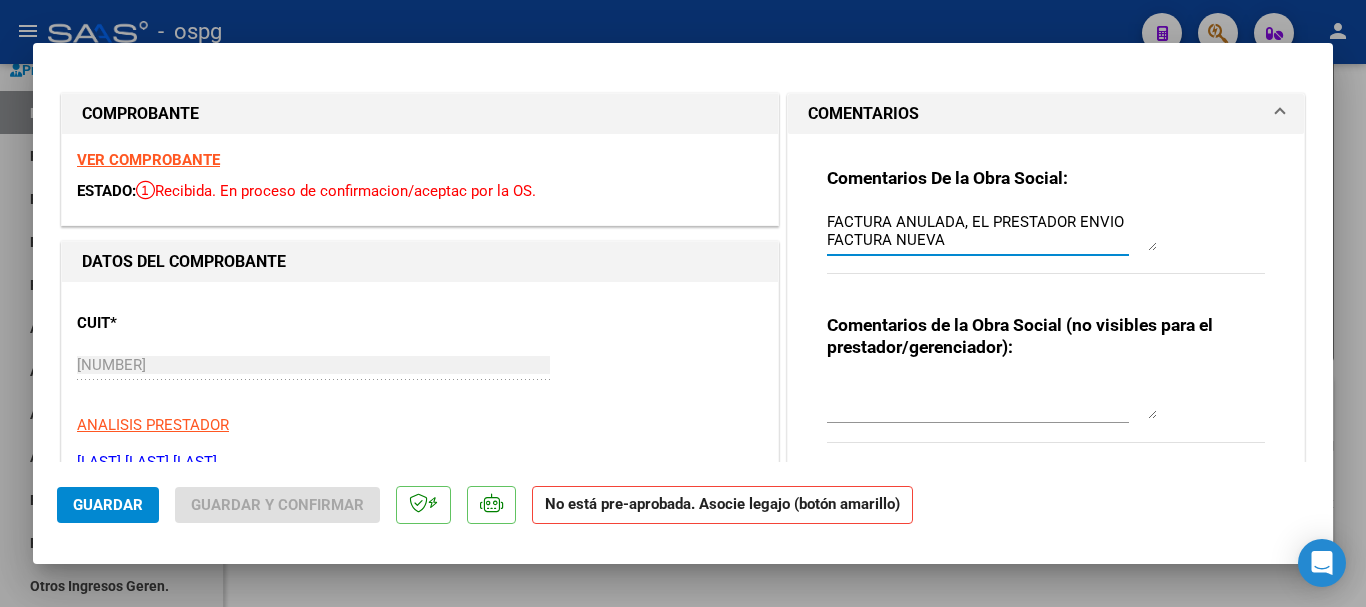 type on "FACTURA ANULADA, EL PRESTADOR ENVIO FACTURA NUEVA" 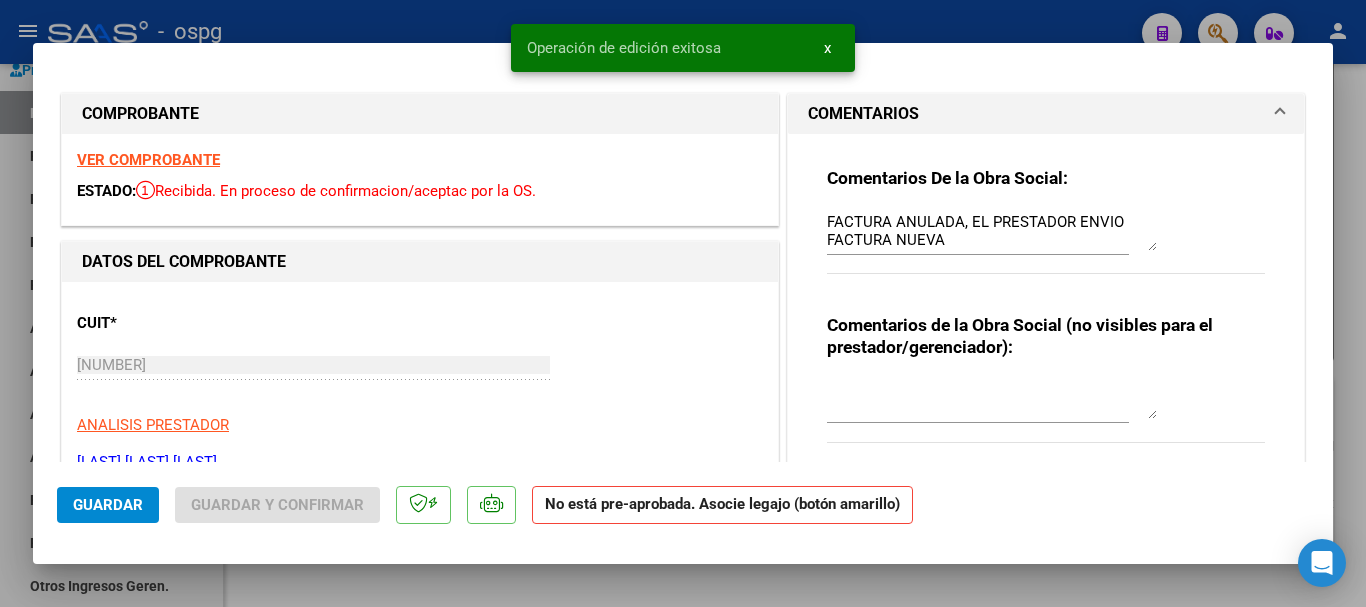 click at bounding box center [683, 303] 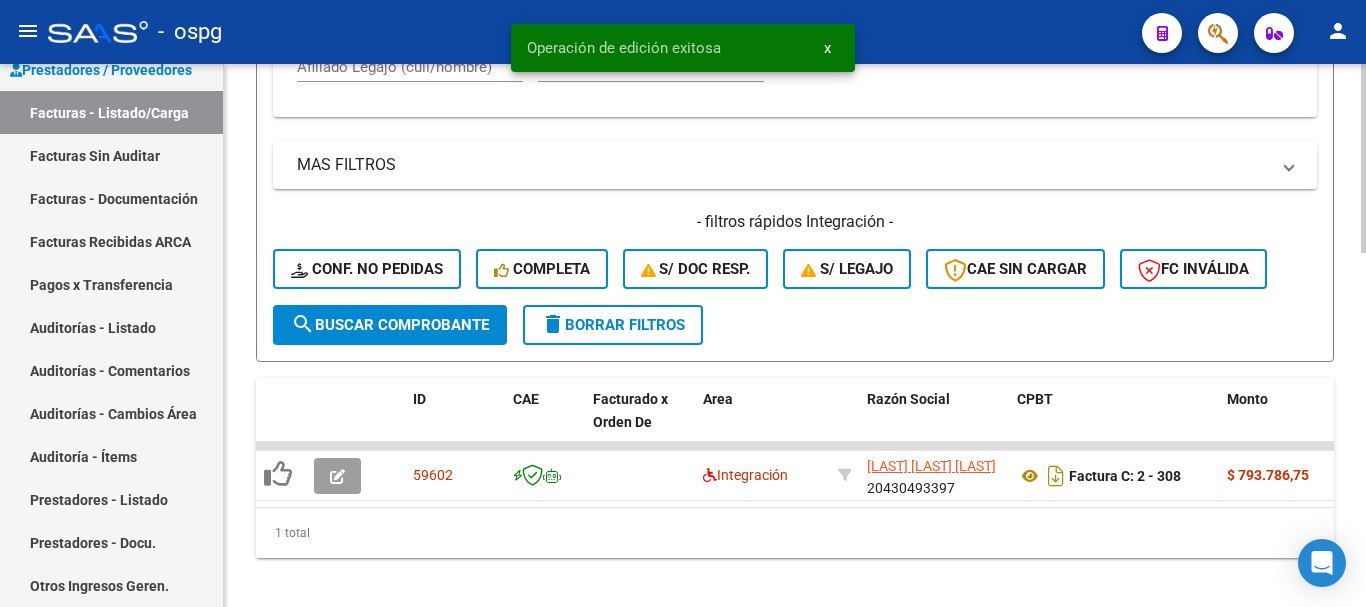 click on "delete  Borrar Filtros" 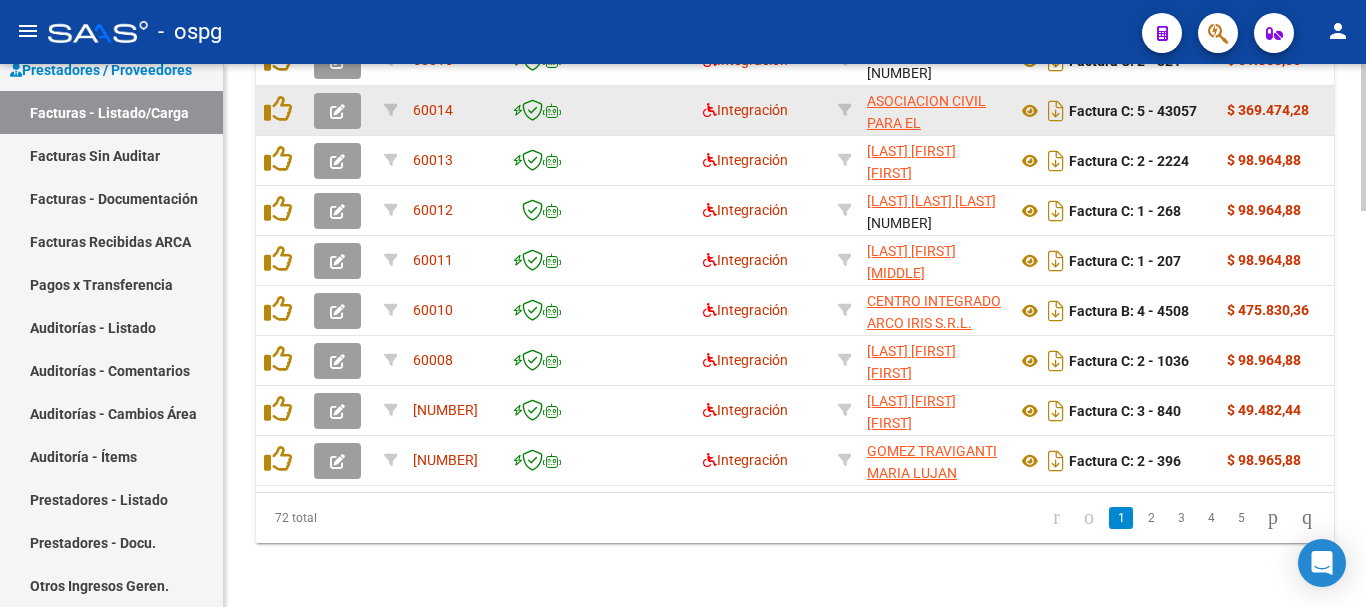 scroll, scrollTop: 1463, scrollLeft: 0, axis: vertical 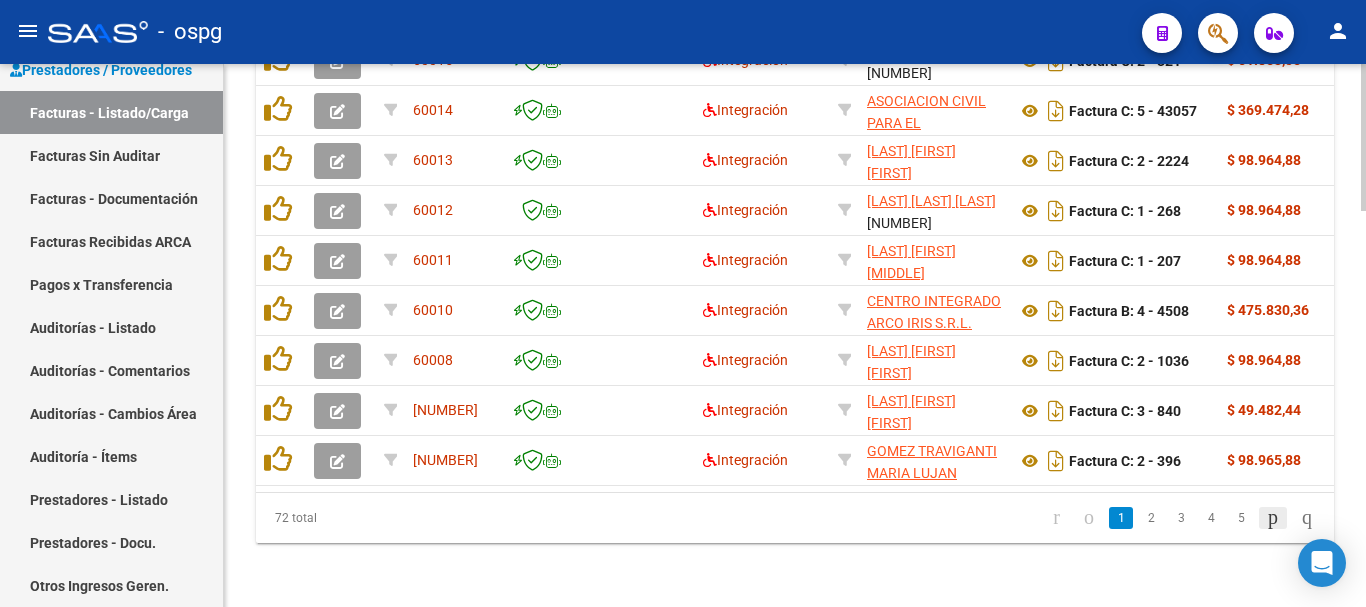 click 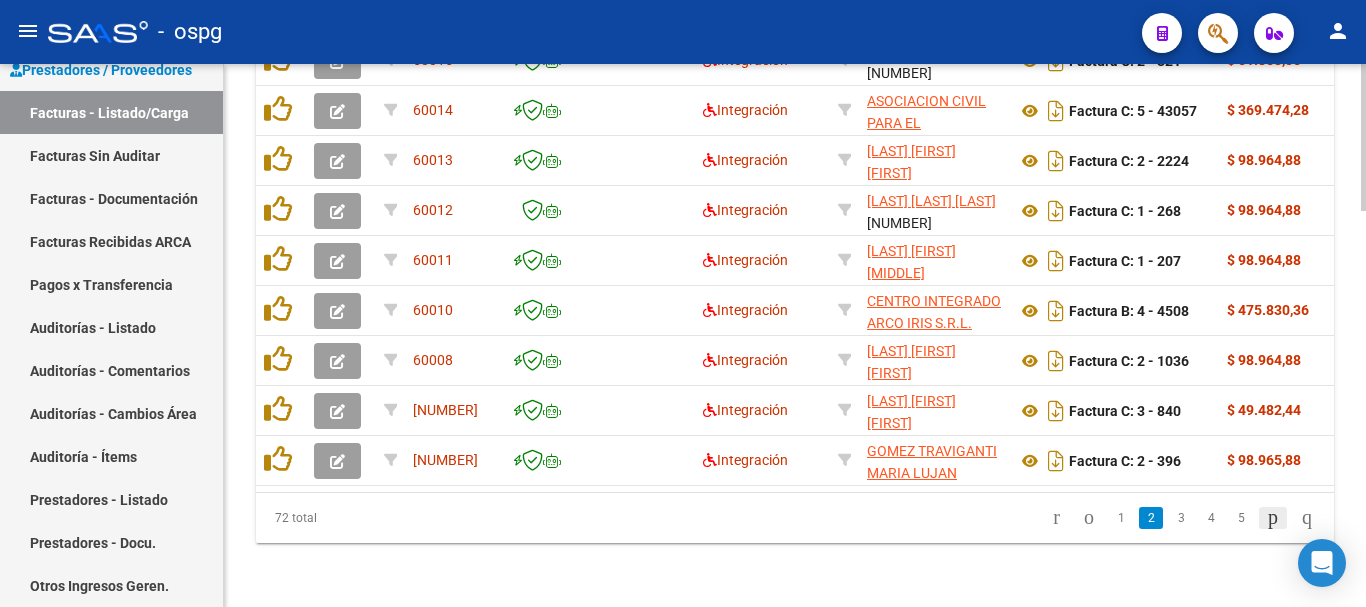 click on "72 total   1   2   3   4   5" 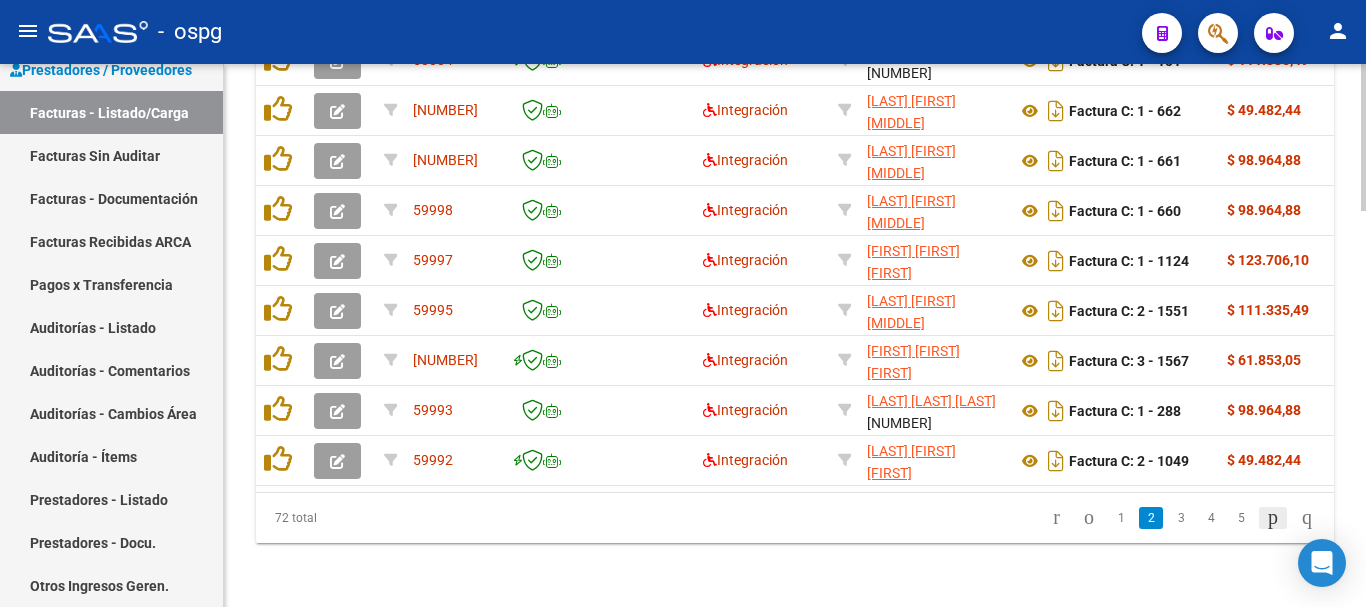 click 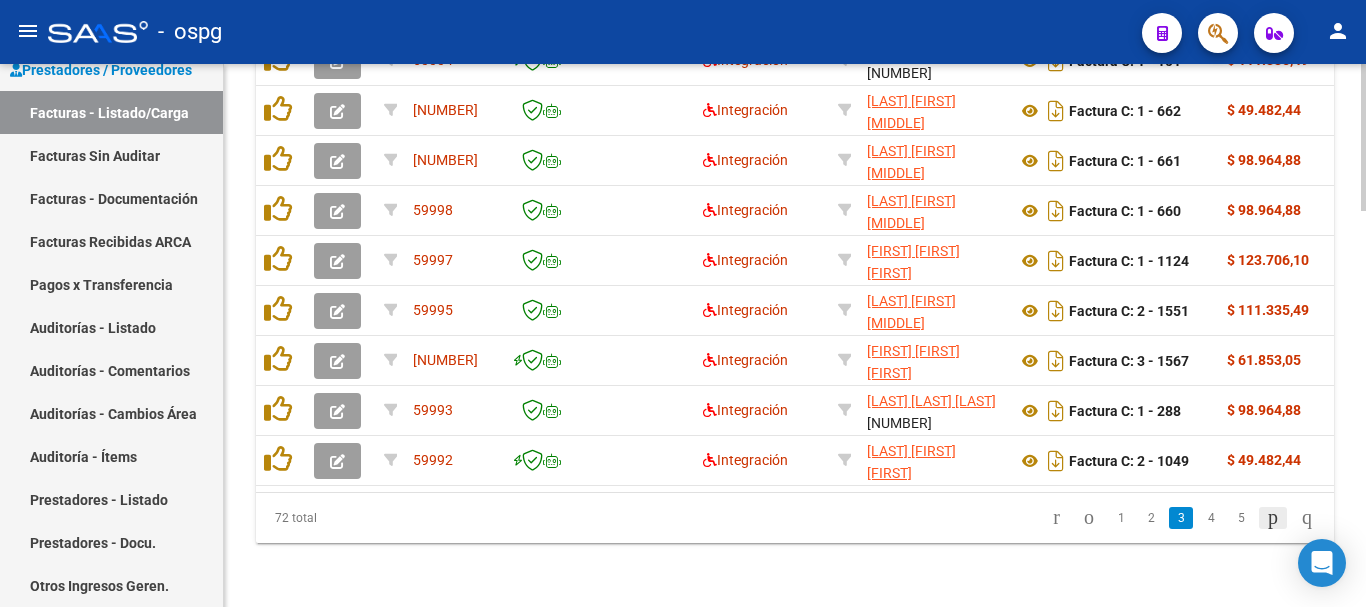 scroll, scrollTop: 1463, scrollLeft: 0, axis: vertical 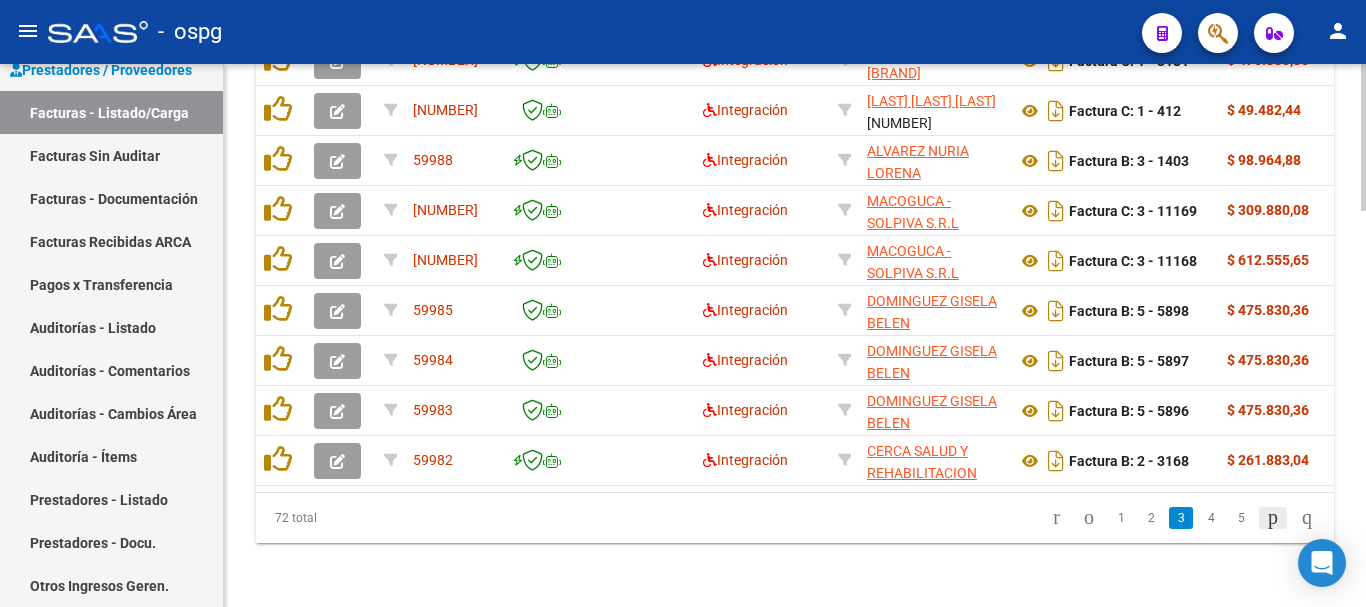 click 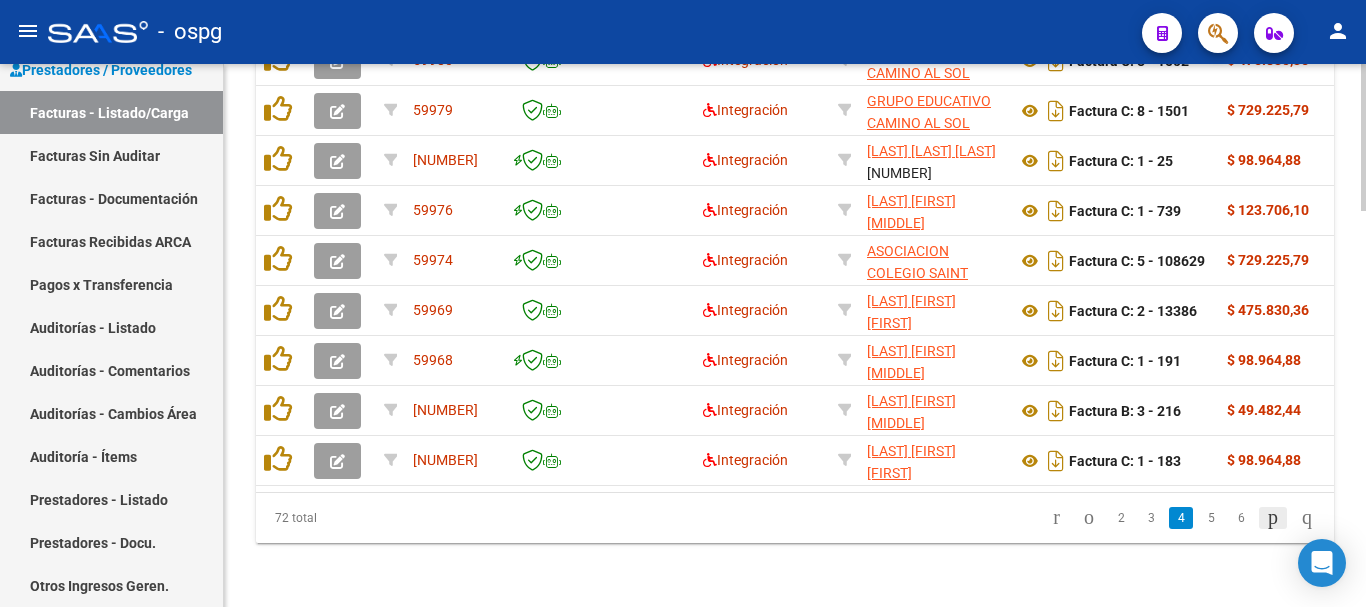 click 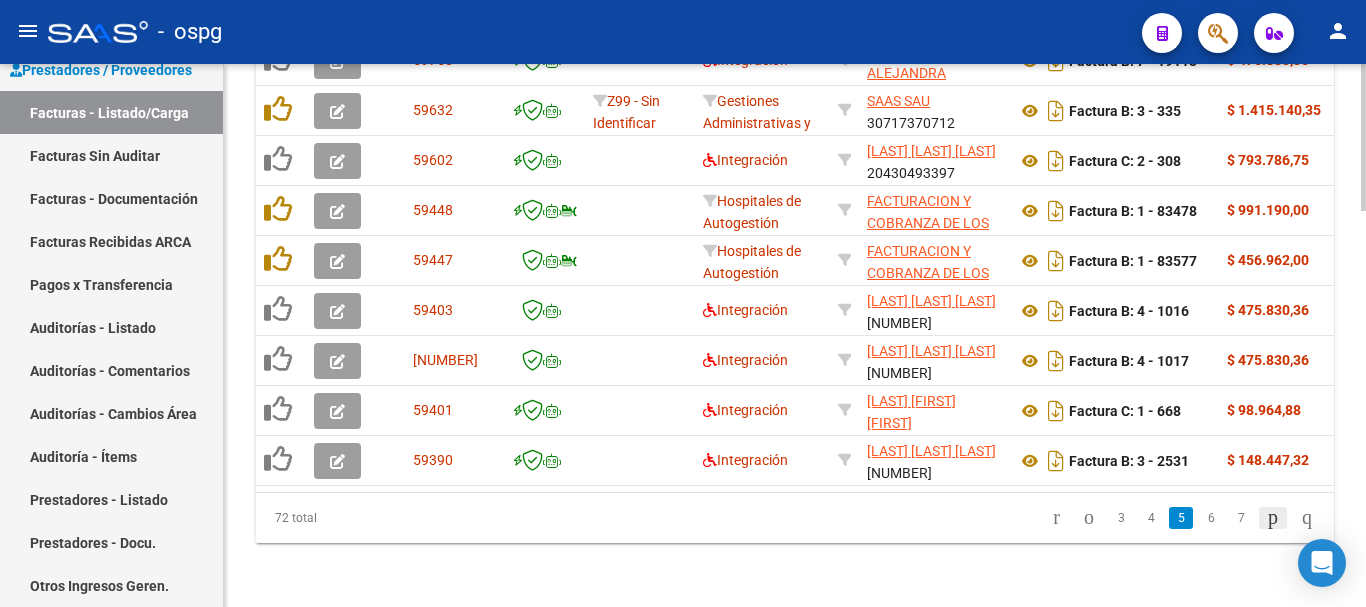 click 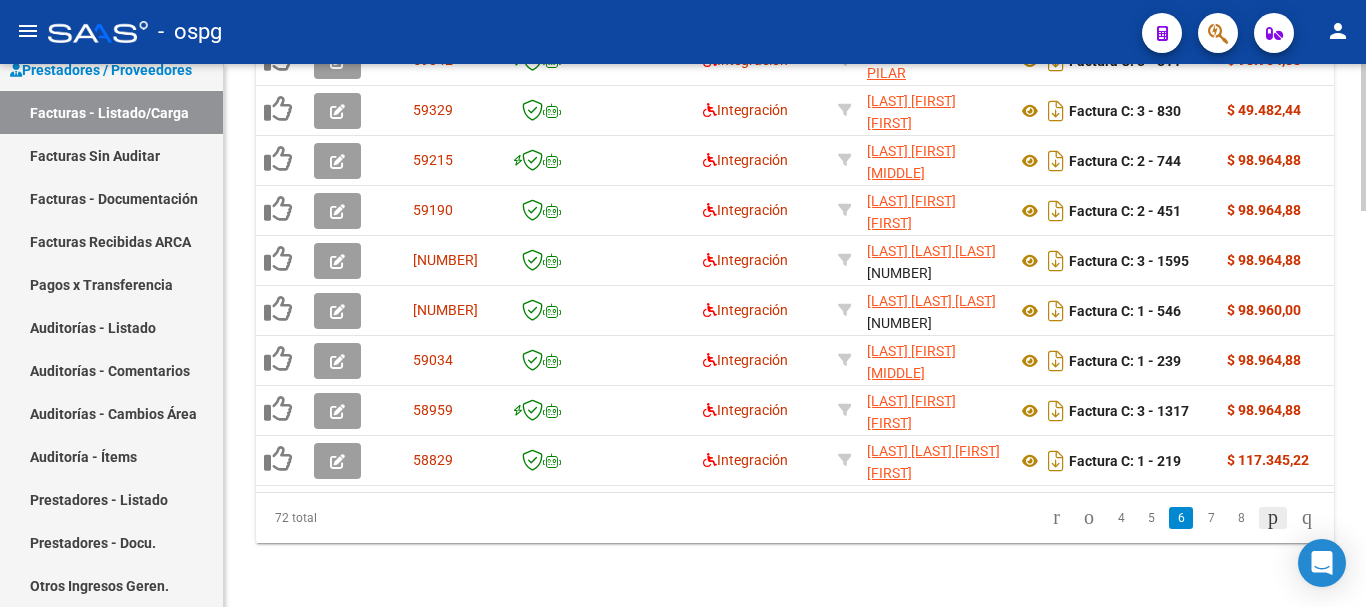 scroll, scrollTop: 1463, scrollLeft: 0, axis: vertical 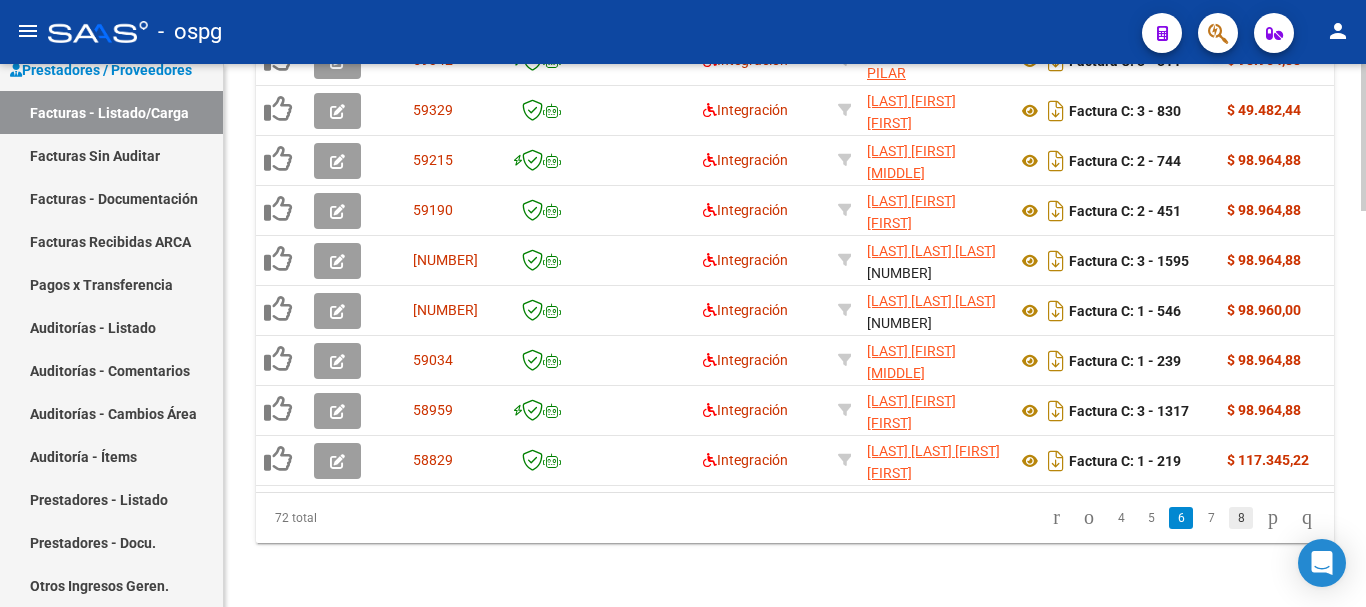 click on "8" 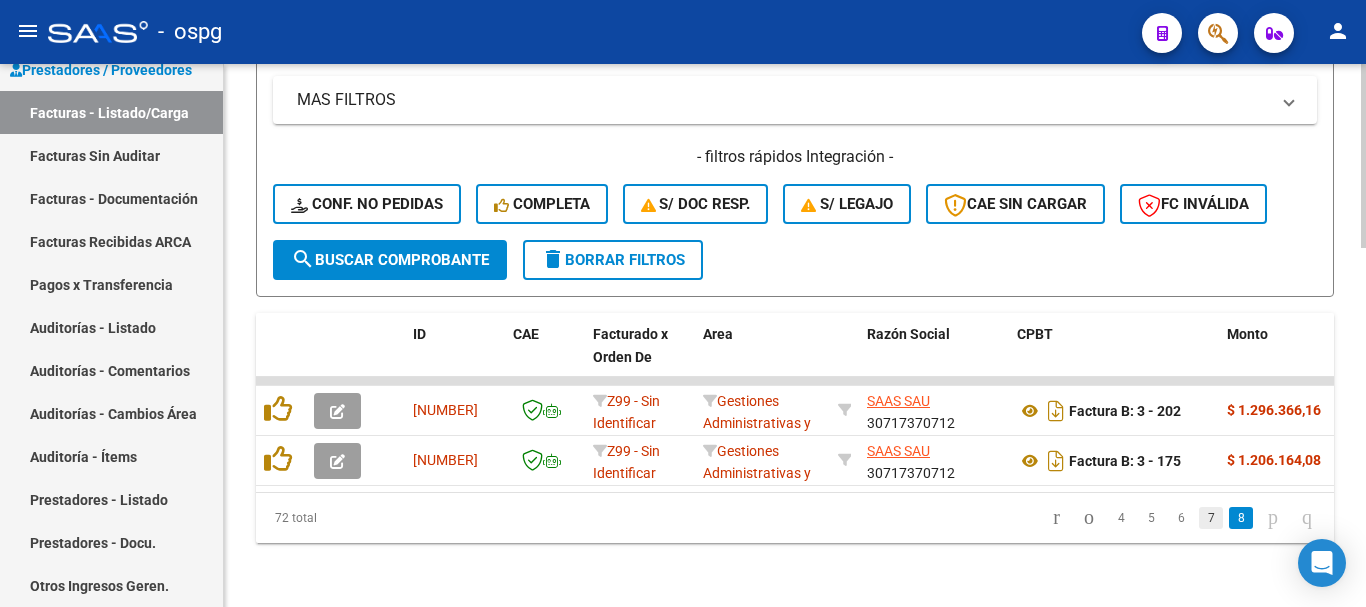 scroll, scrollTop: 1063, scrollLeft: 0, axis: vertical 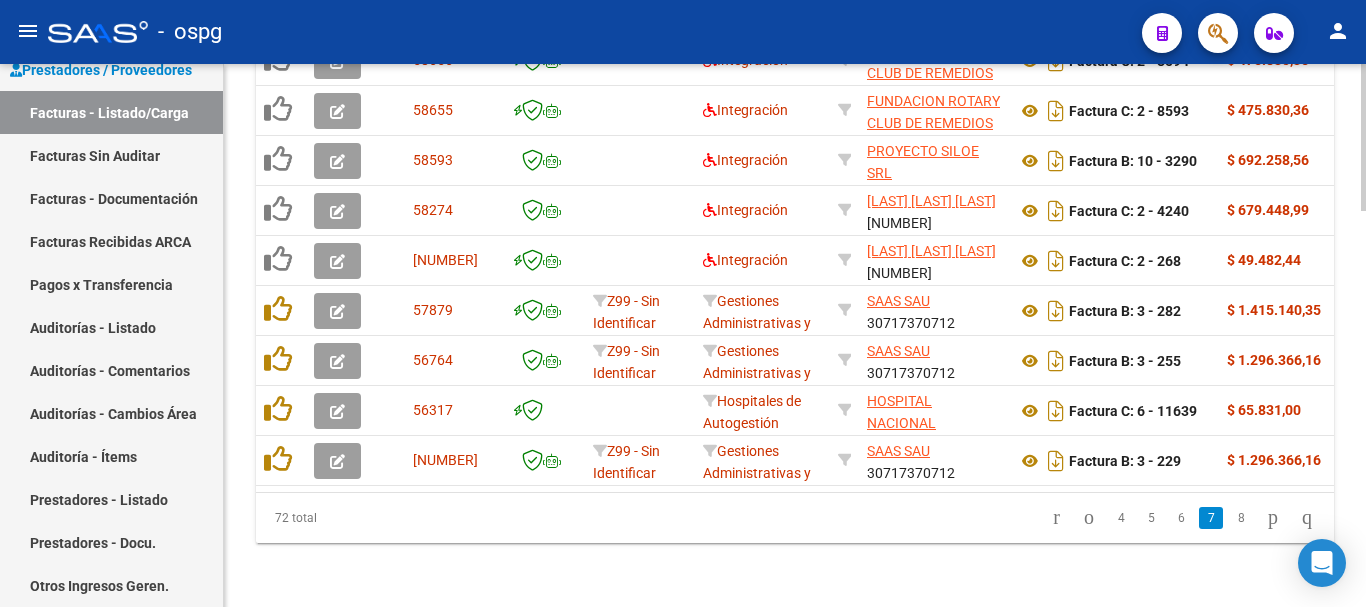click on "72 total   4   5   6   7   8" 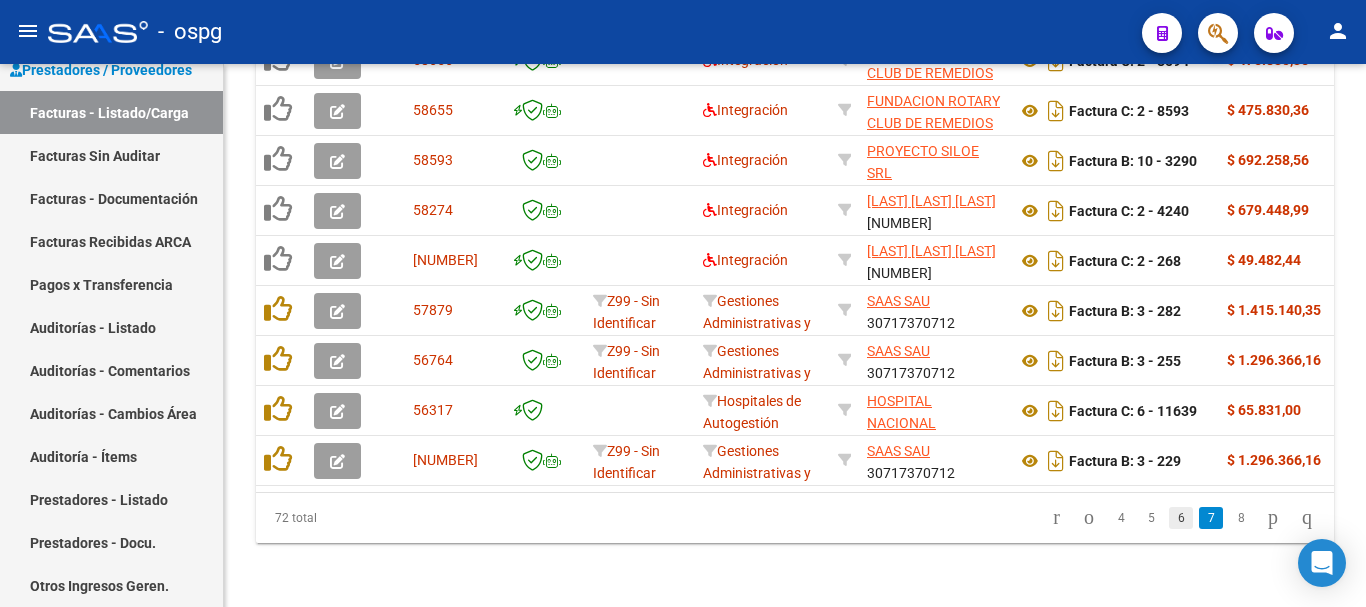 click on "6" 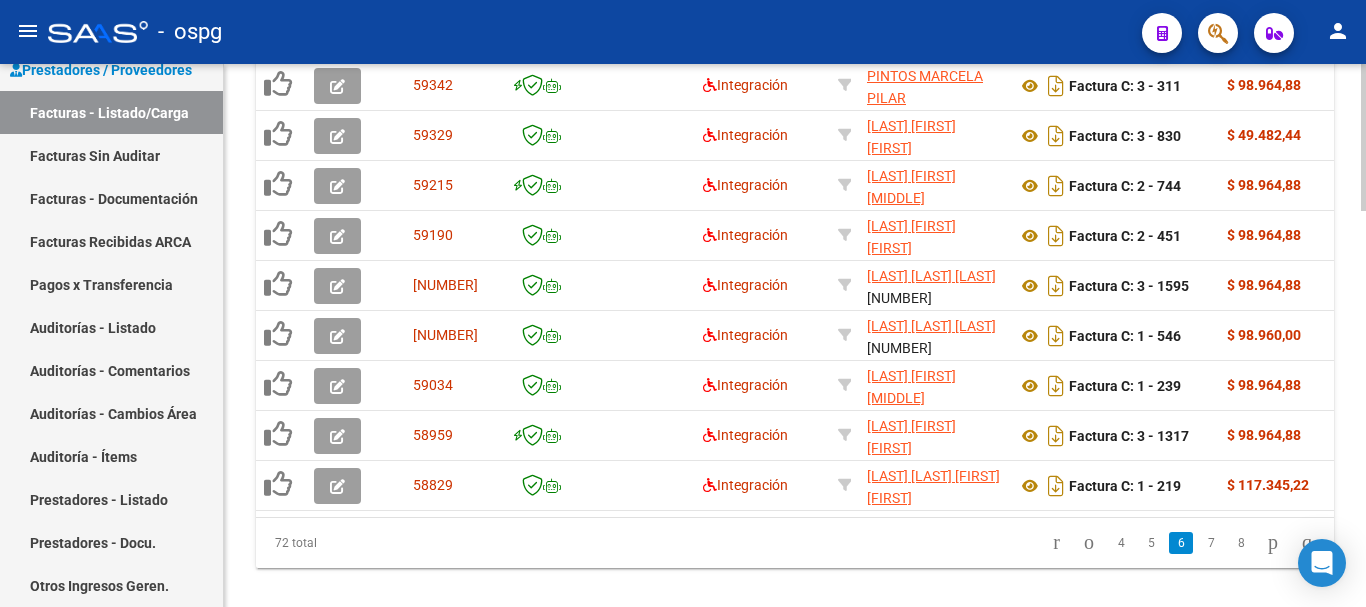 scroll, scrollTop: 1463, scrollLeft: 0, axis: vertical 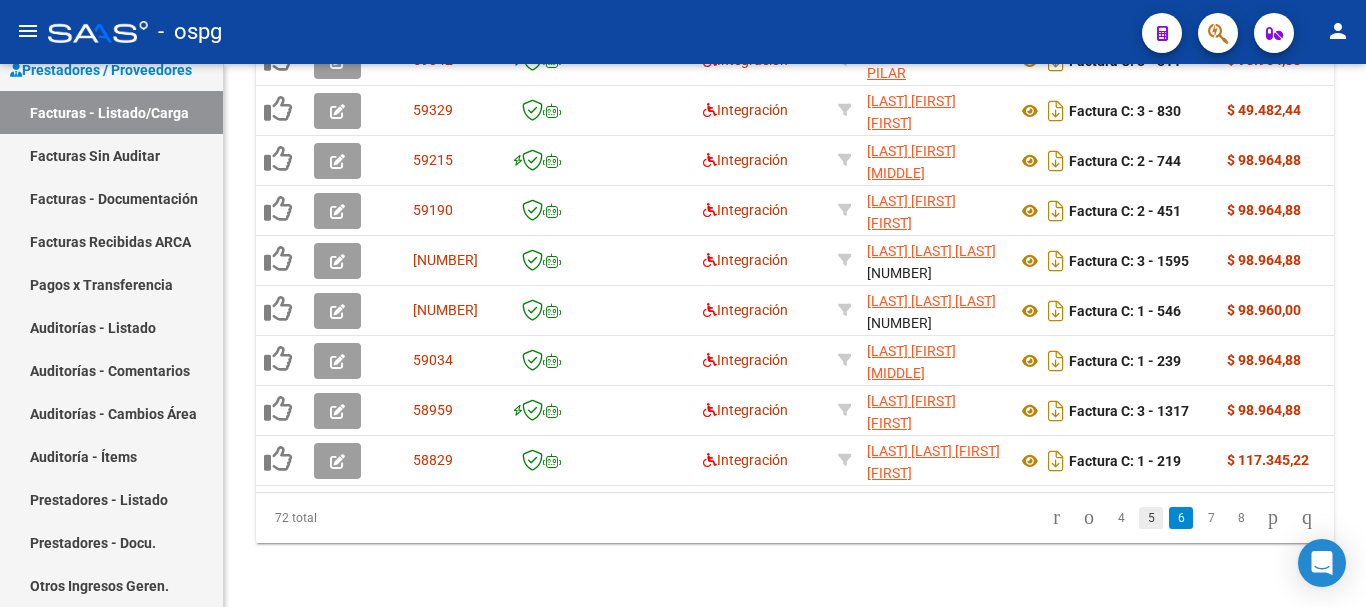 click on "5" 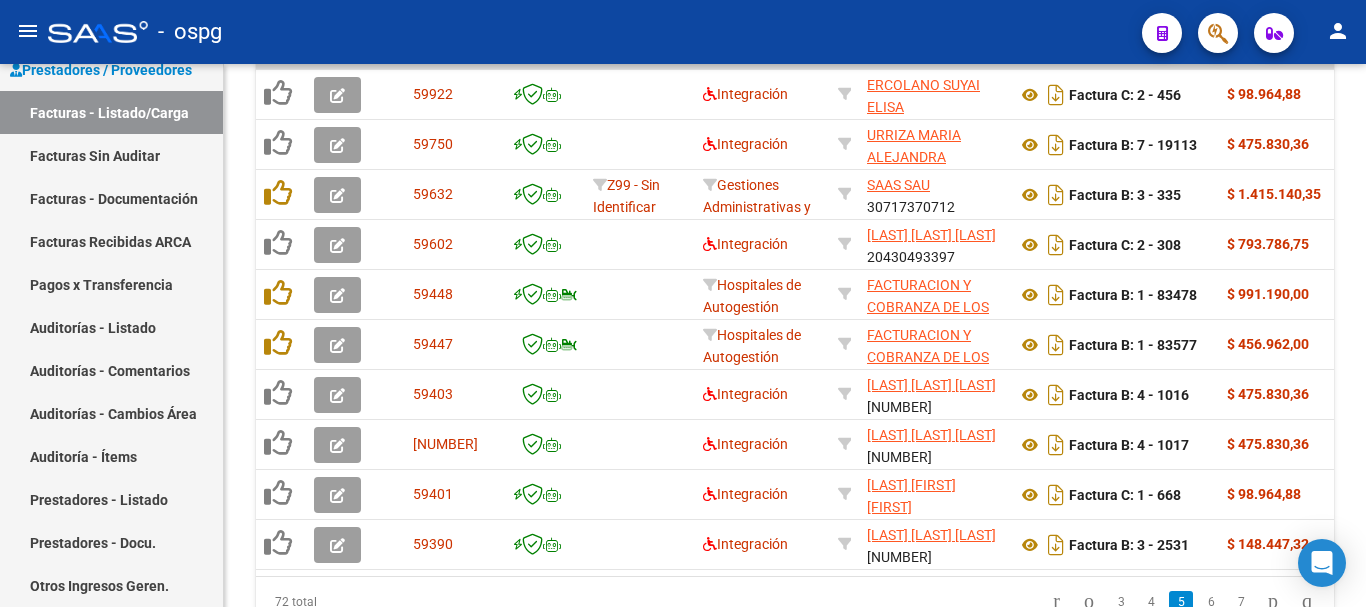 scroll, scrollTop: 1263, scrollLeft: 0, axis: vertical 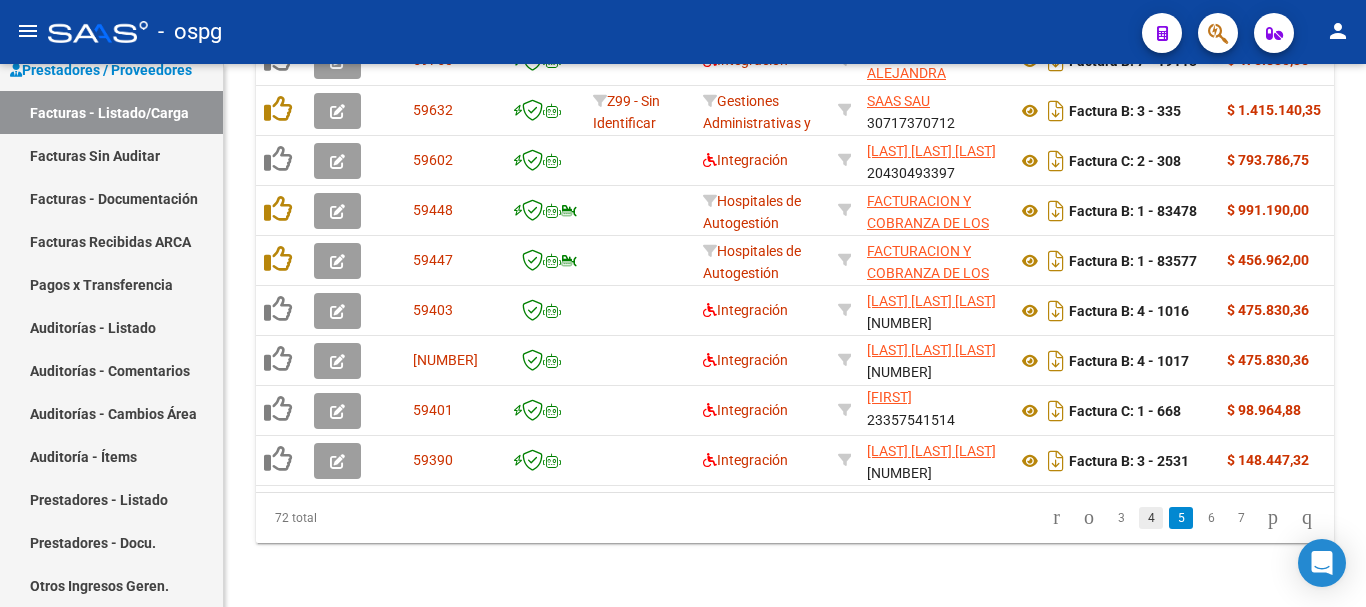 click on "4" 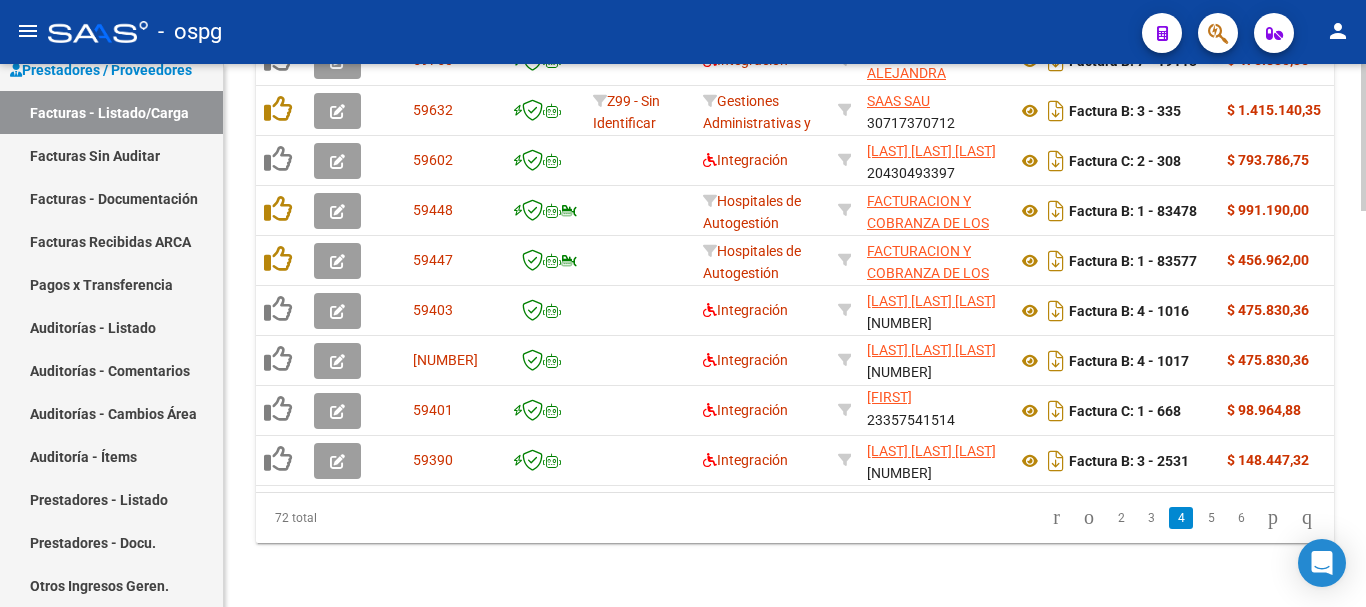 scroll, scrollTop: 1463, scrollLeft: 0, axis: vertical 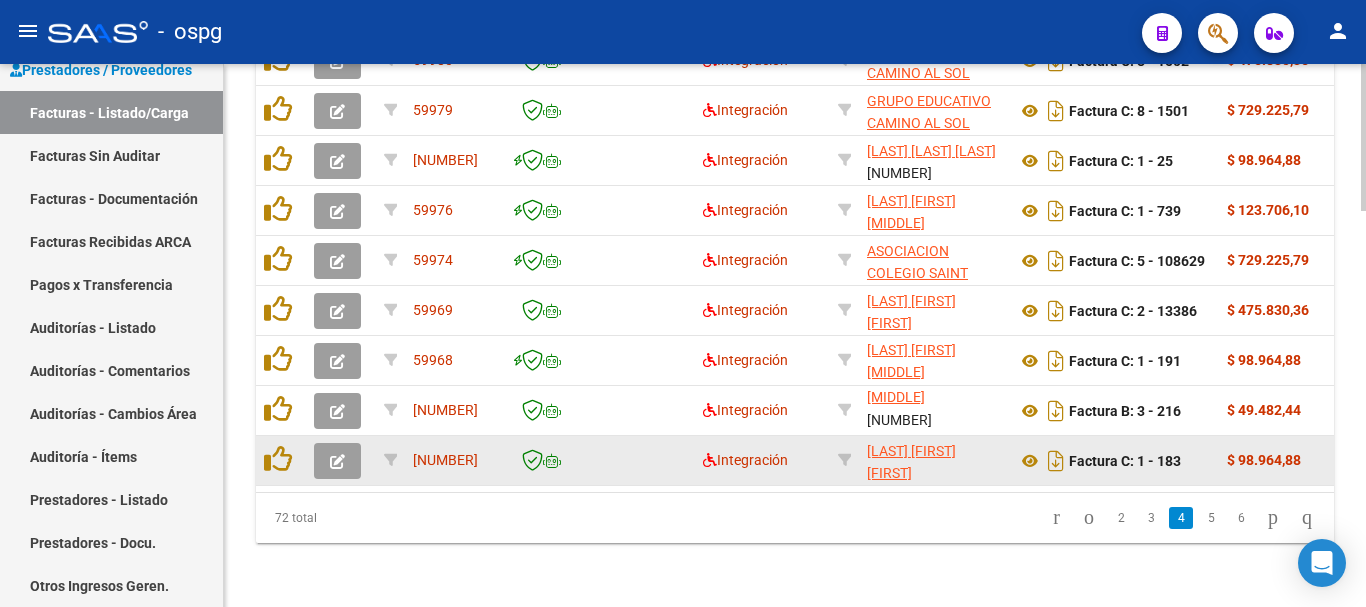 click 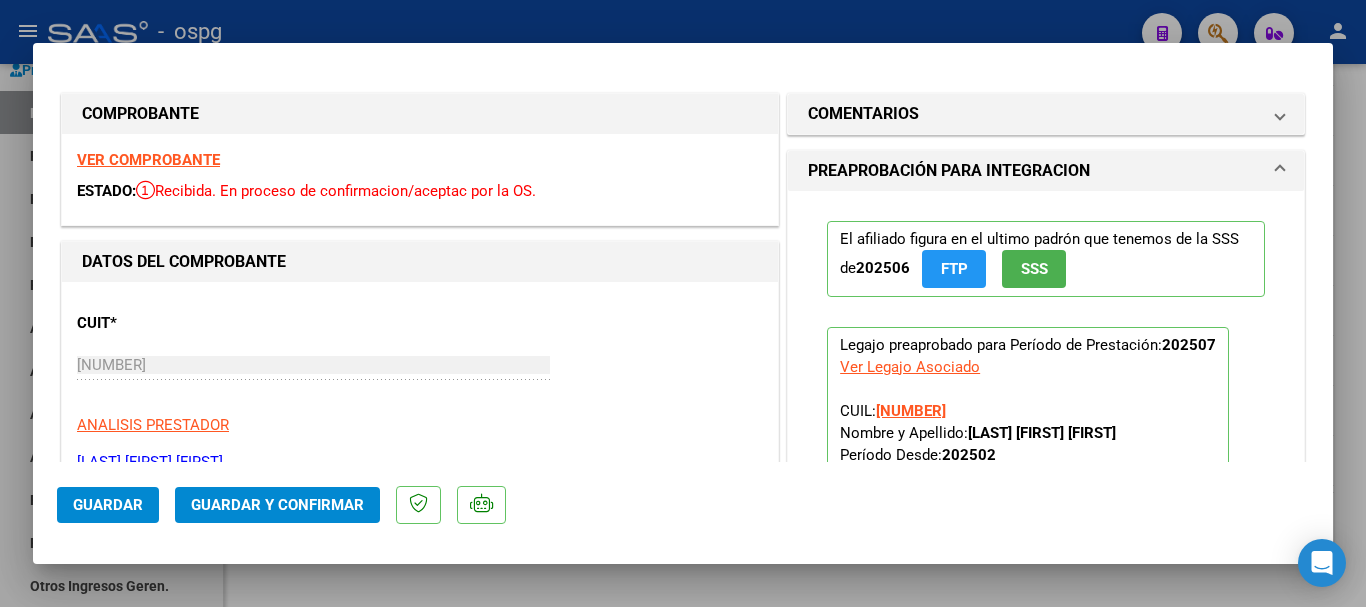 click on "VER COMPROBANTE" at bounding box center (148, 160) 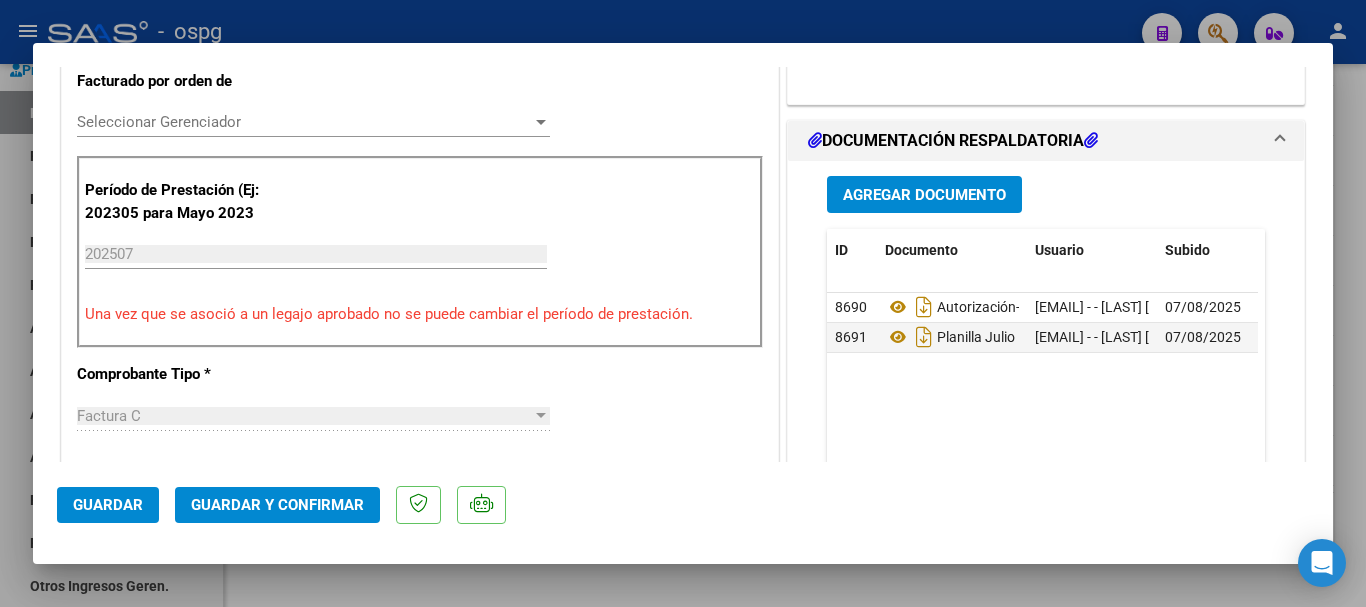 scroll, scrollTop: 600, scrollLeft: 0, axis: vertical 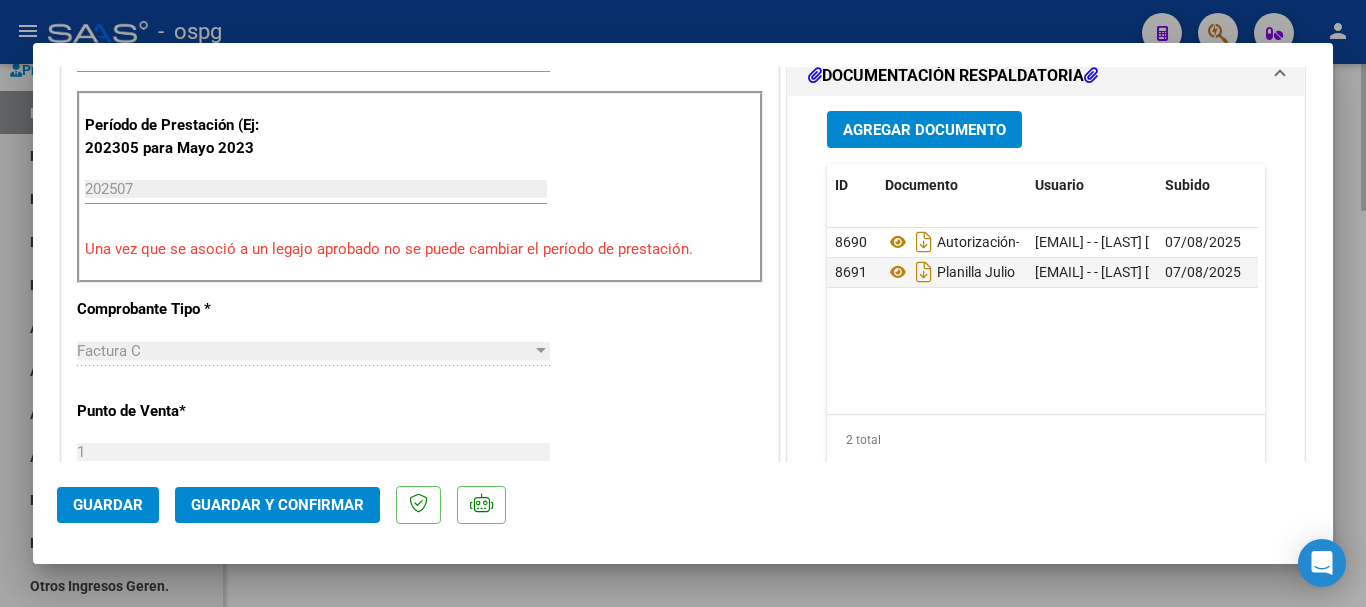 click at bounding box center (683, 303) 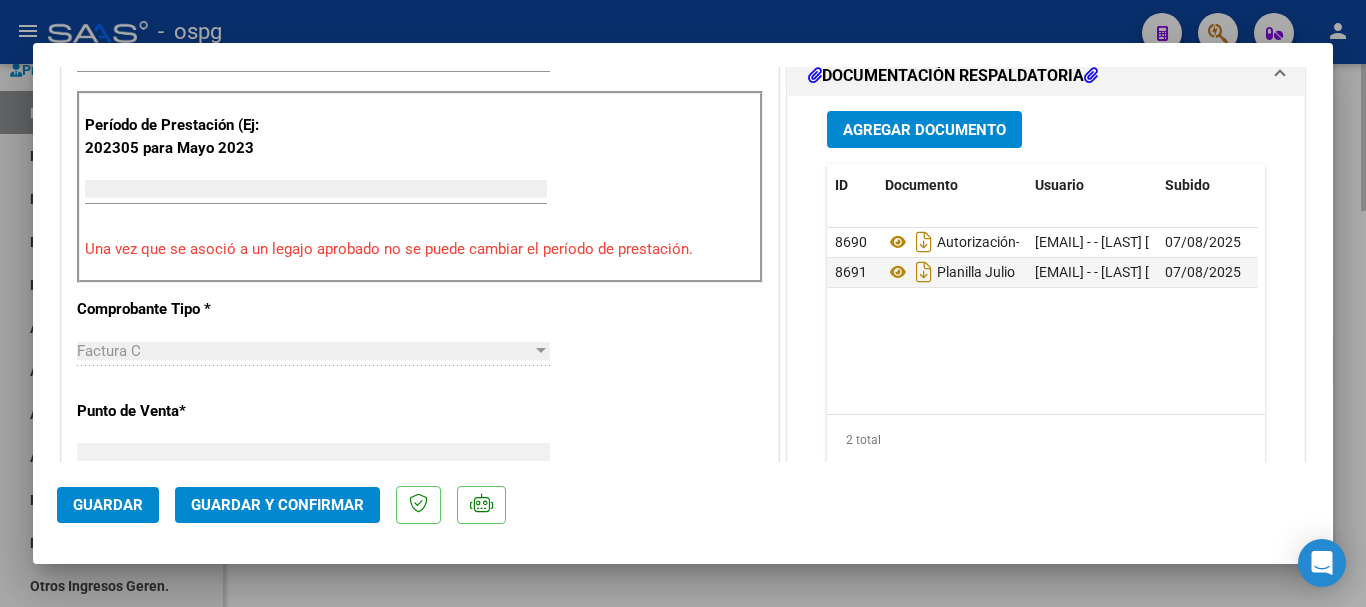 scroll, scrollTop: 585, scrollLeft: 0, axis: vertical 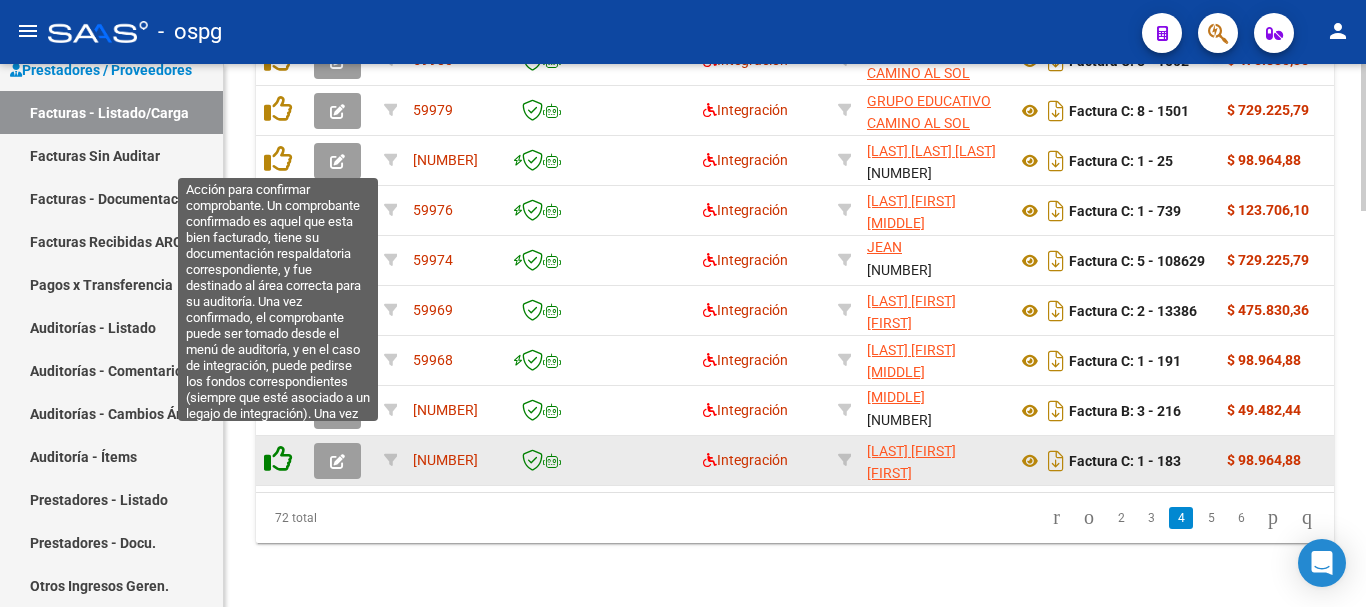 click 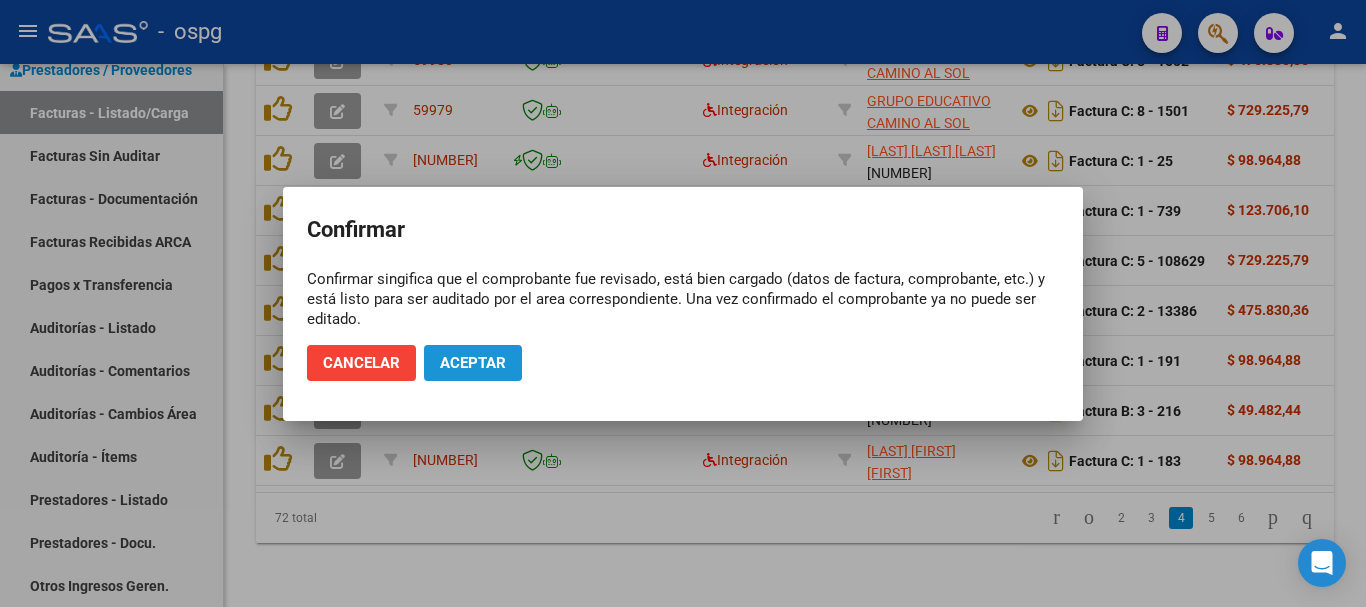 click on "Aceptar" 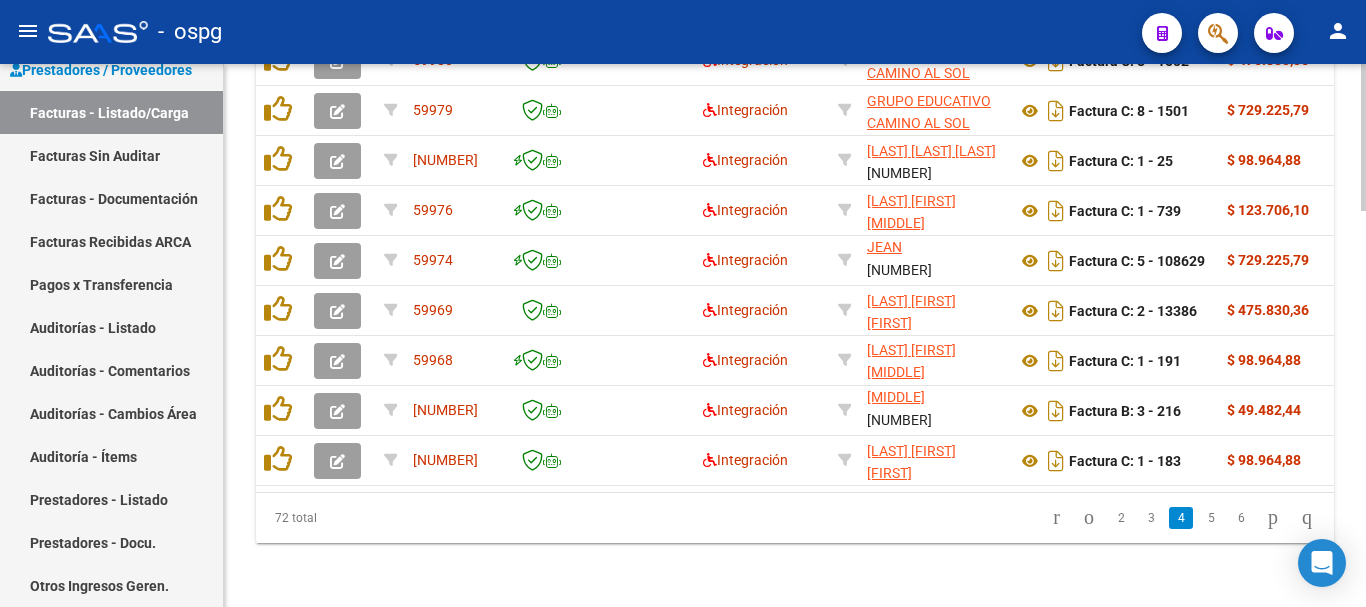 scroll, scrollTop: 1468, scrollLeft: 0, axis: vertical 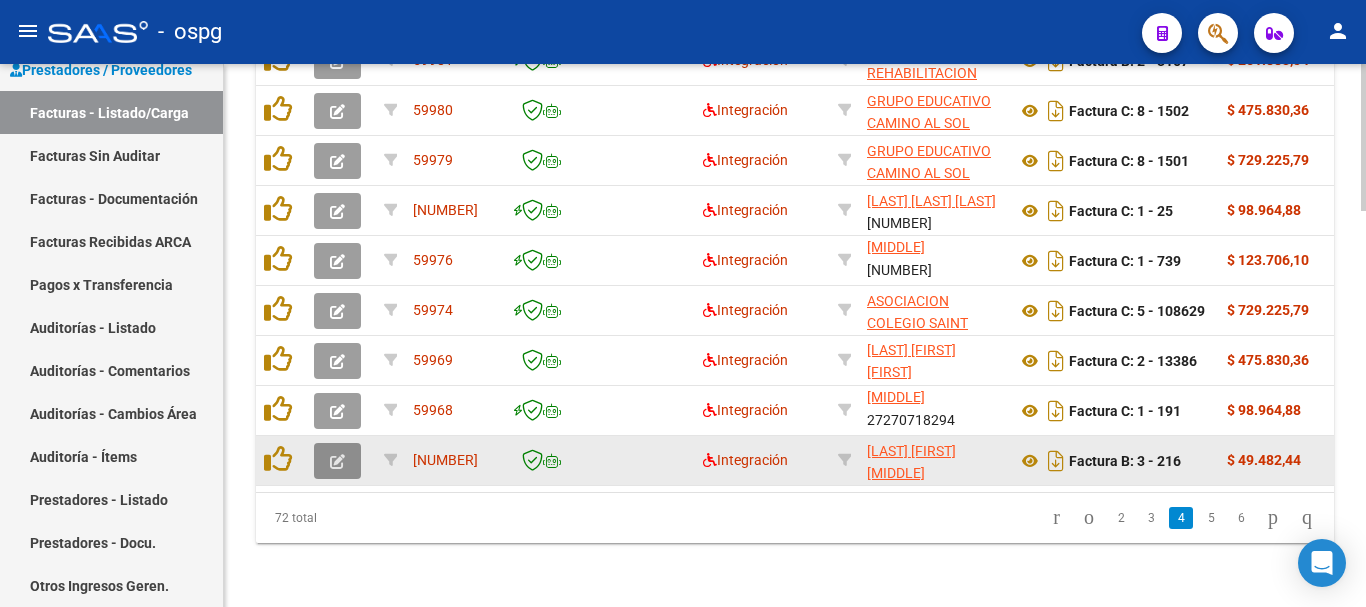 click 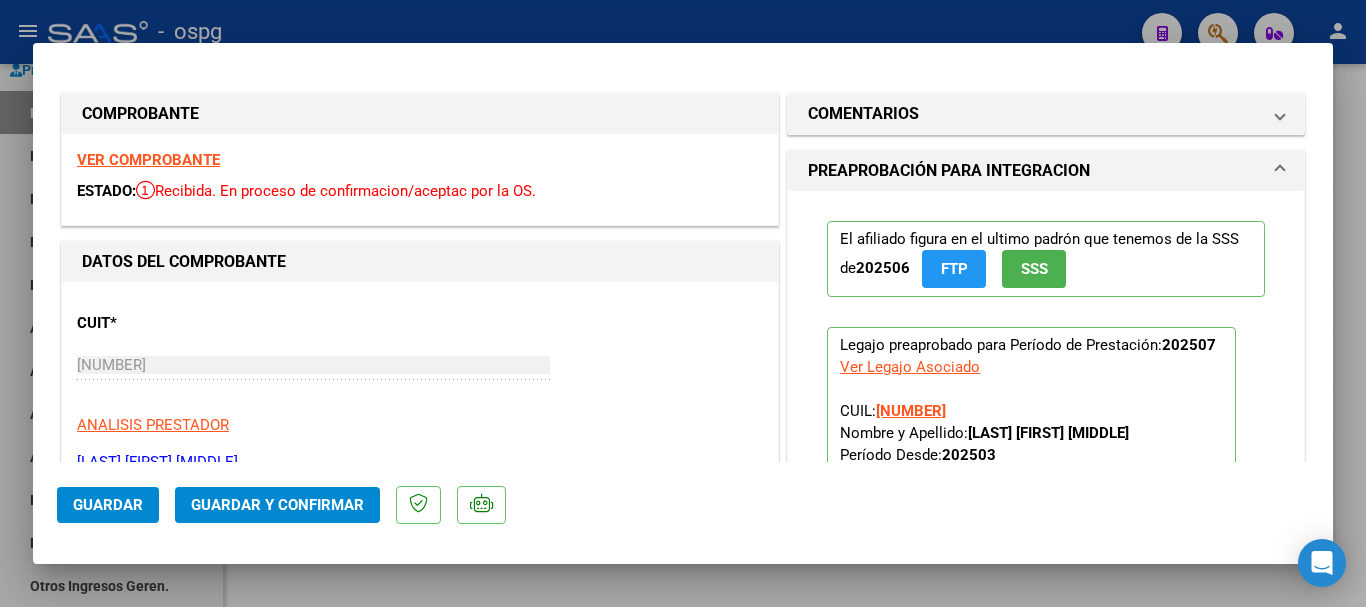 click on "VER COMPROBANTE" at bounding box center [148, 160] 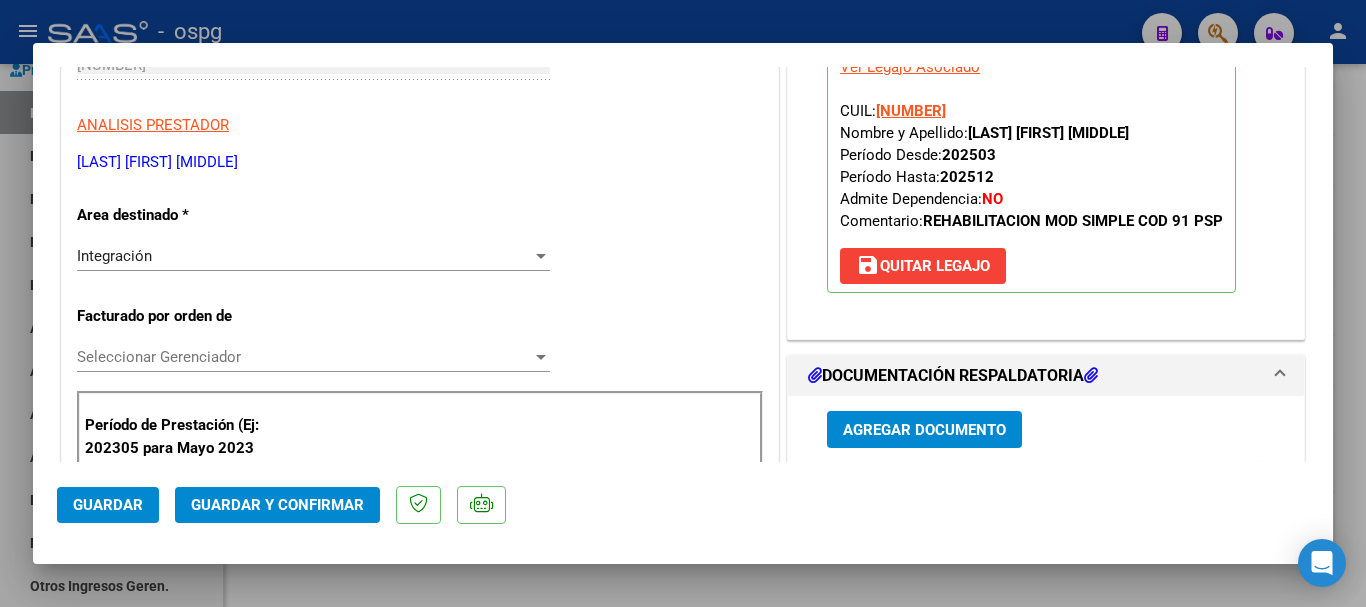 scroll, scrollTop: 500, scrollLeft: 0, axis: vertical 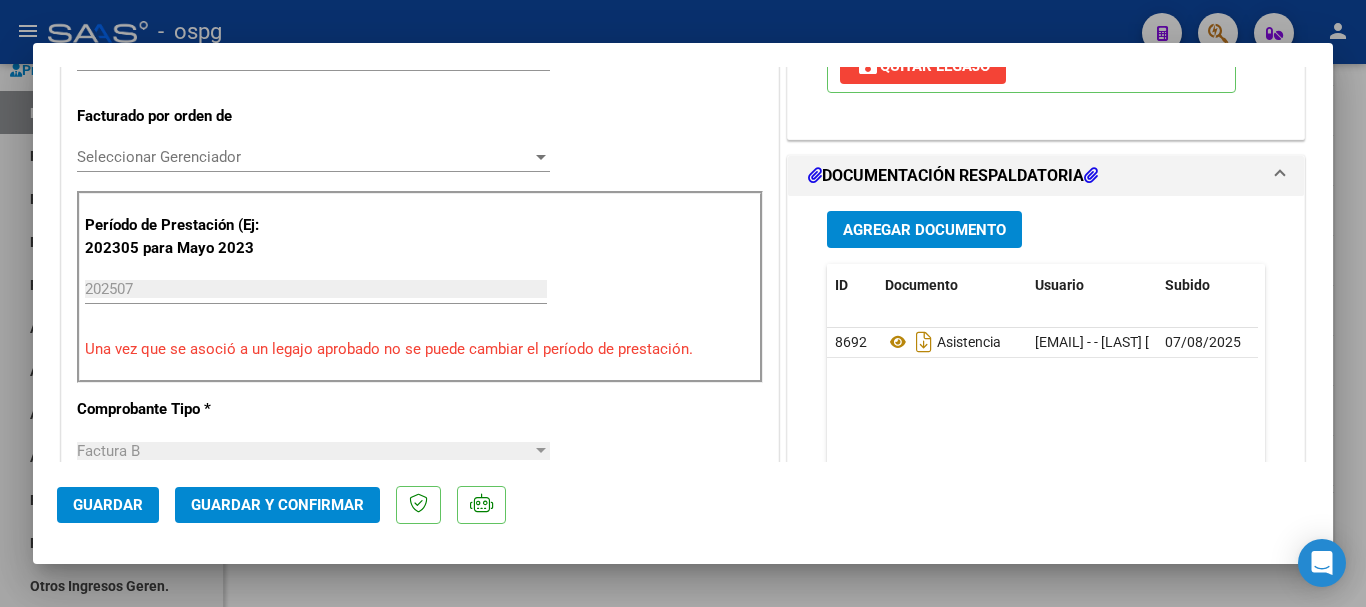 click at bounding box center (683, 303) 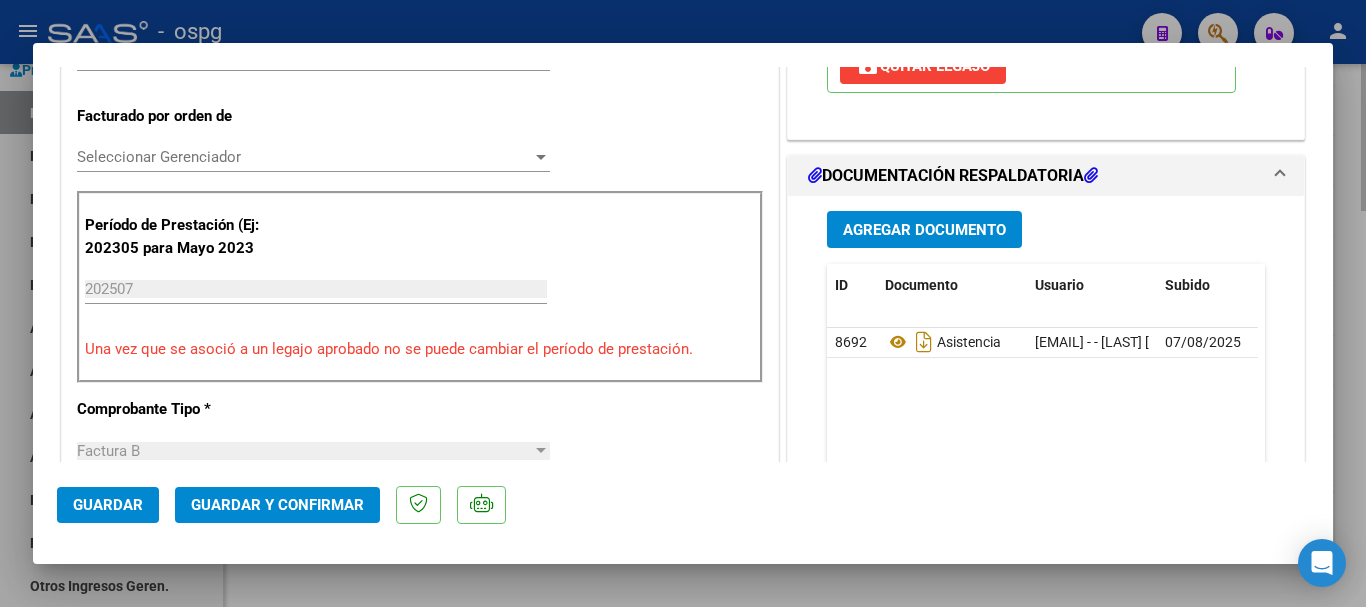type 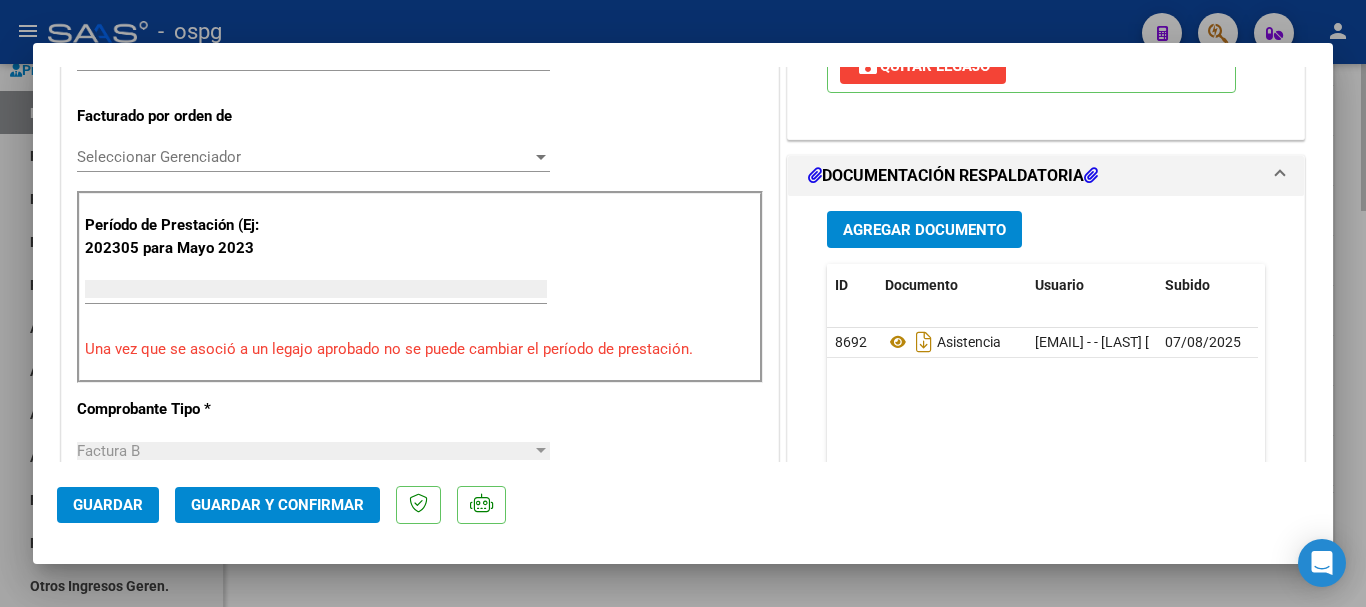 scroll, scrollTop: 485, scrollLeft: 0, axis: vertical 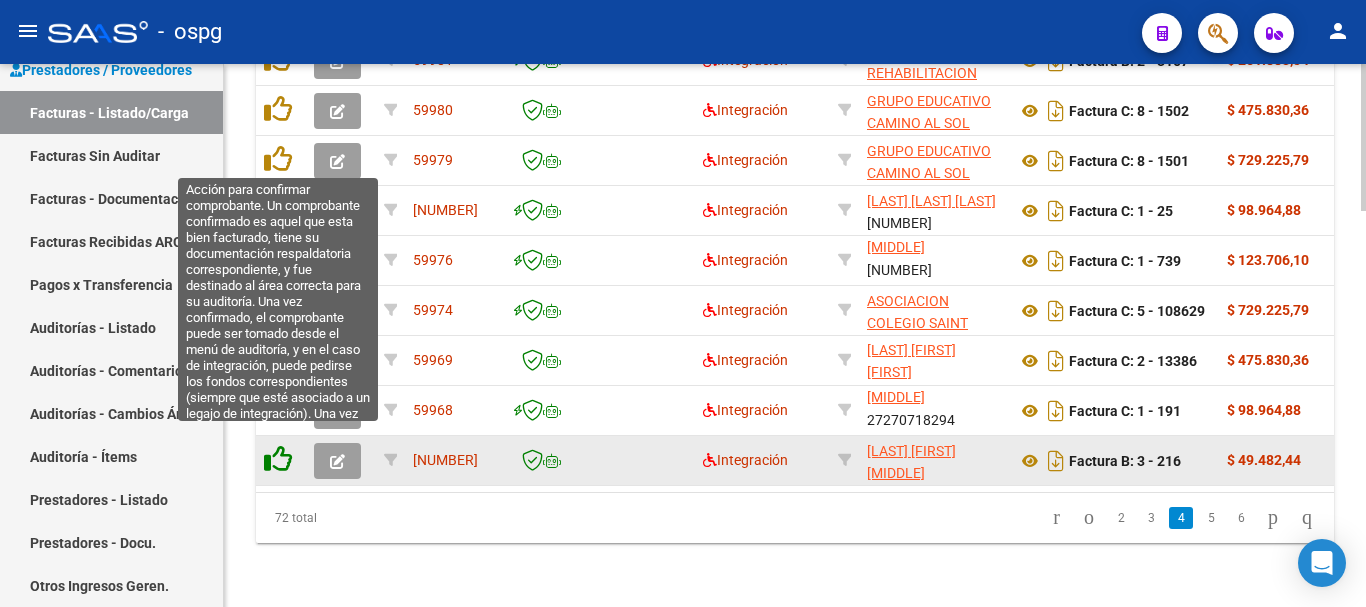 click 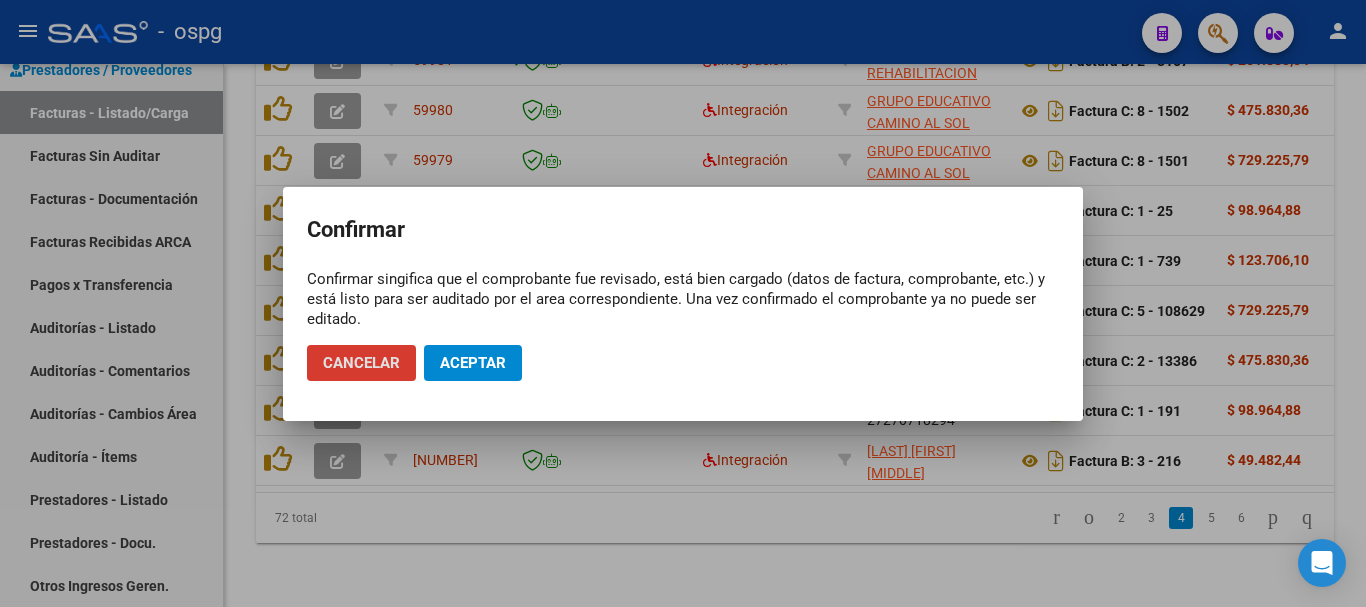 click on "Aceptar" 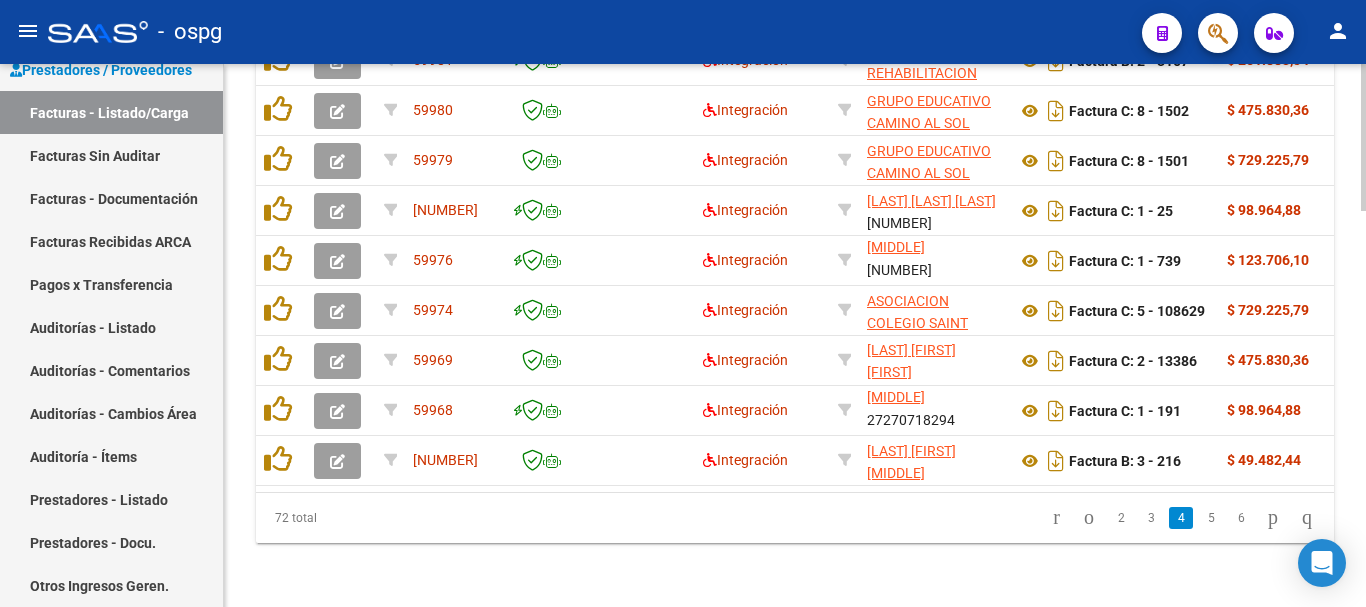 scroll, scrollTop: 1463, scrollLeft: 0, axis: vertical 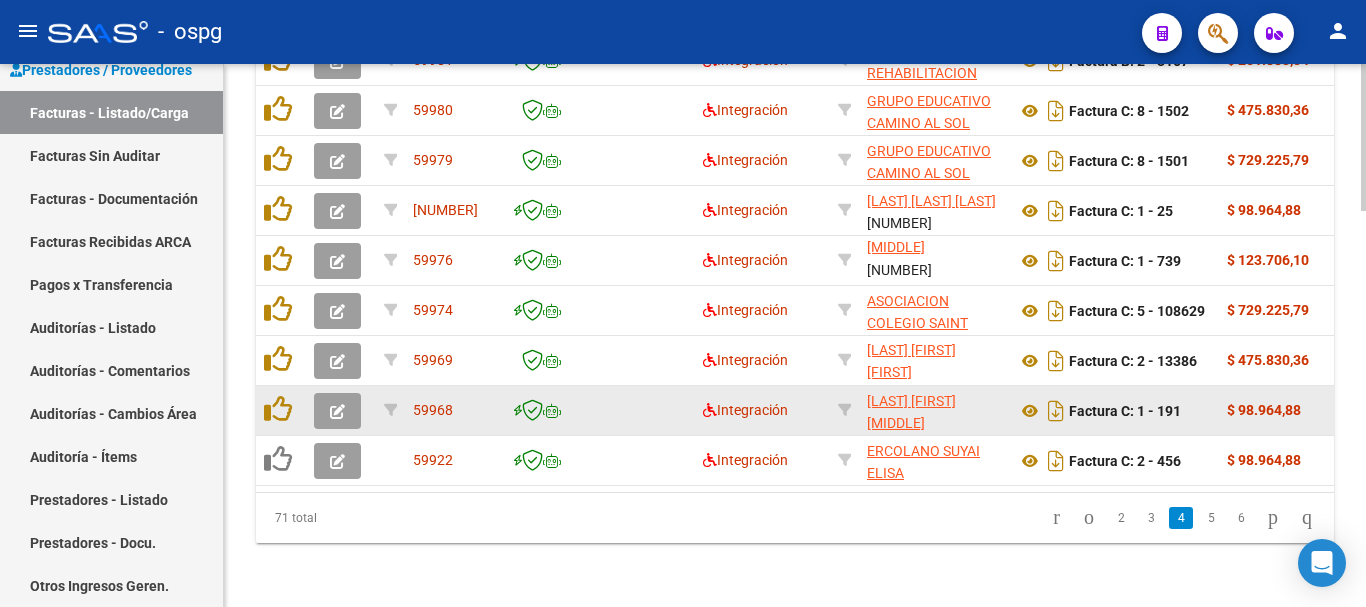 click 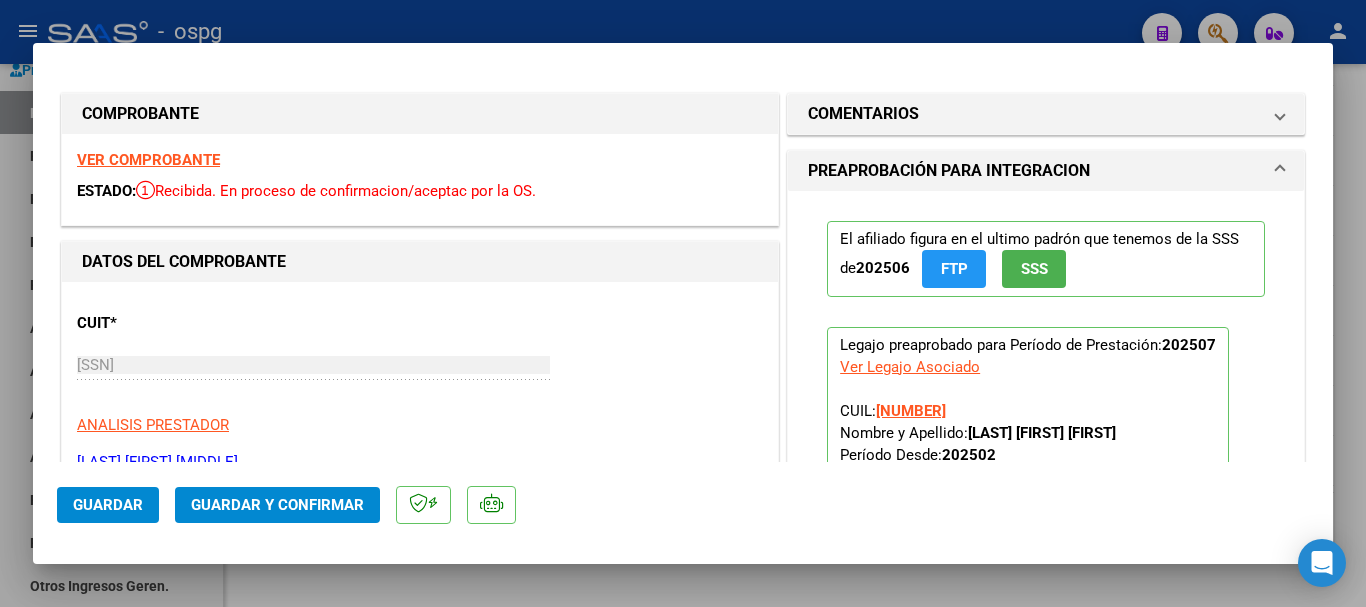 click on "VER COMPROBANTE" at bounding box center [148, 160] 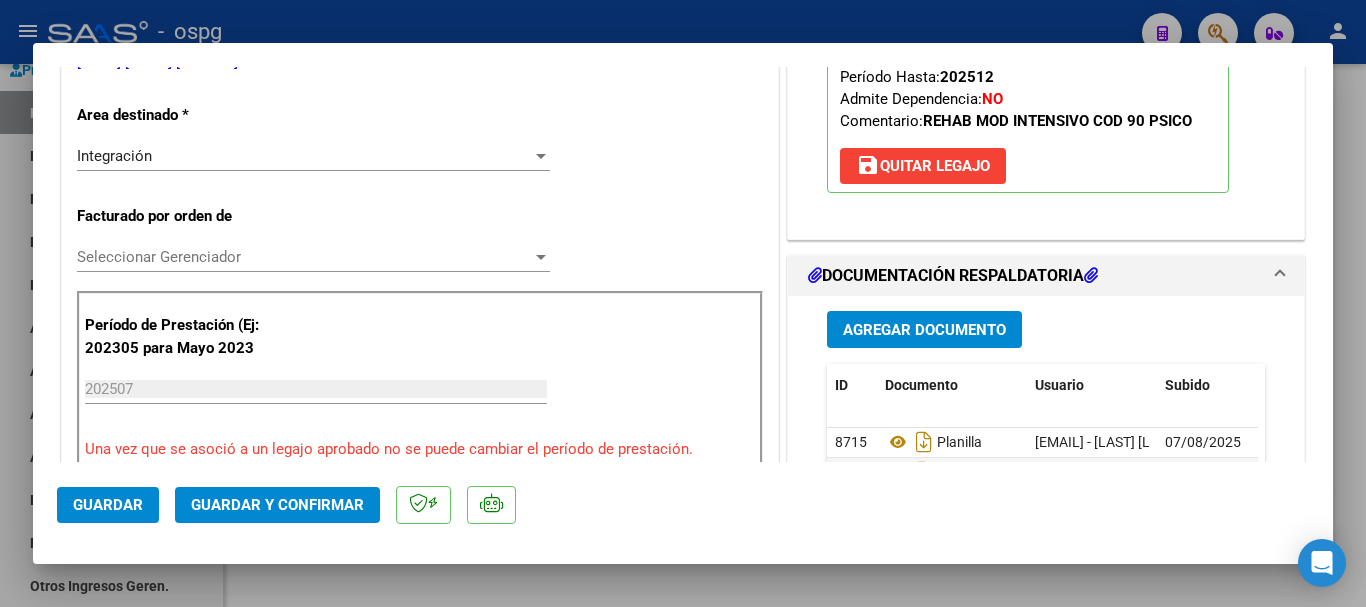 scroll, scrollTop: 500, scrollLeft: 0, axis: vertical 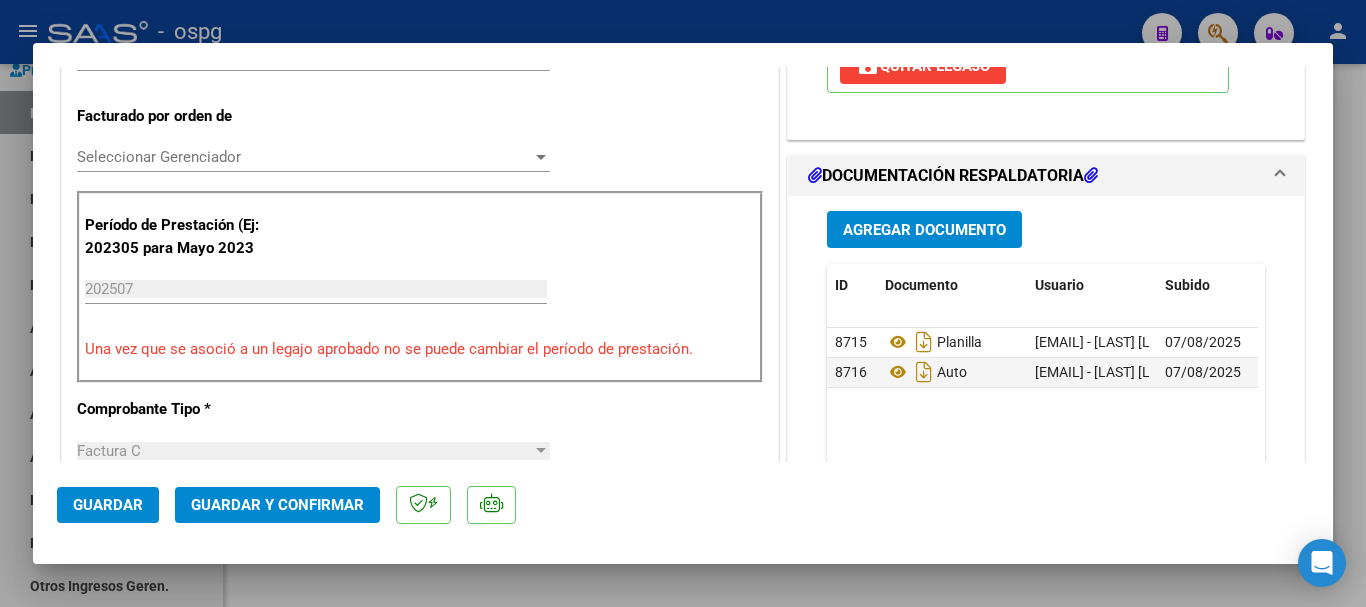 click at bounding box center (683, 303) 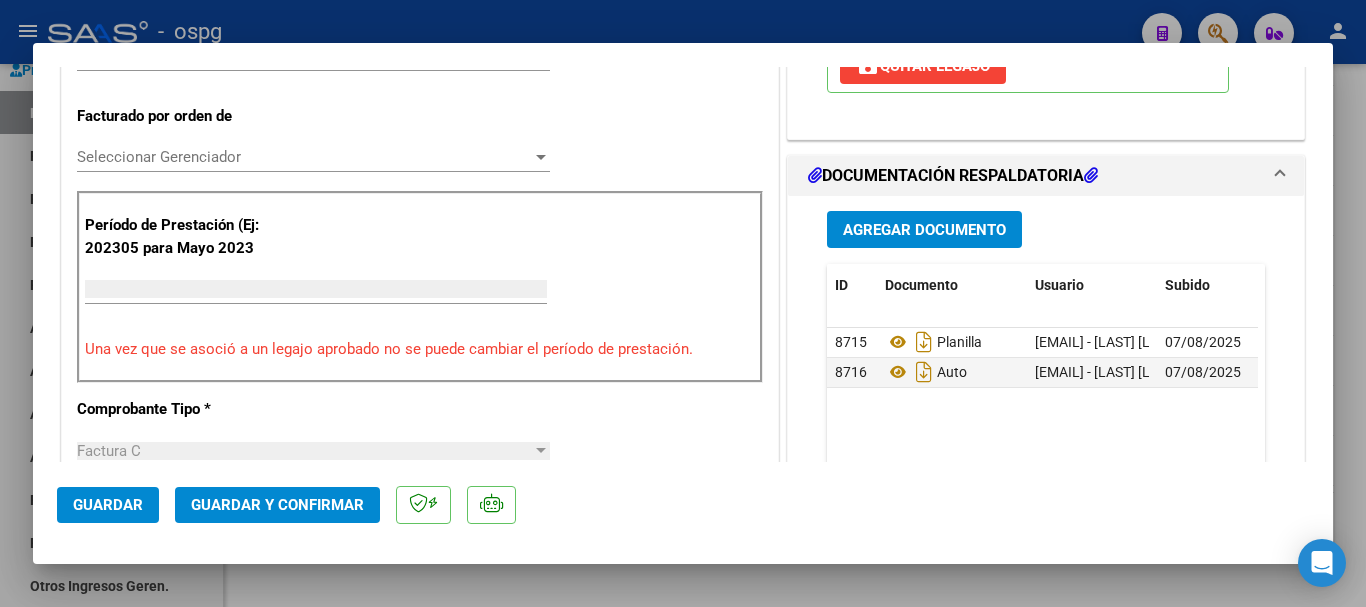 scroll, scrollTop: 485, scrollLeft: 0, axis: vertical 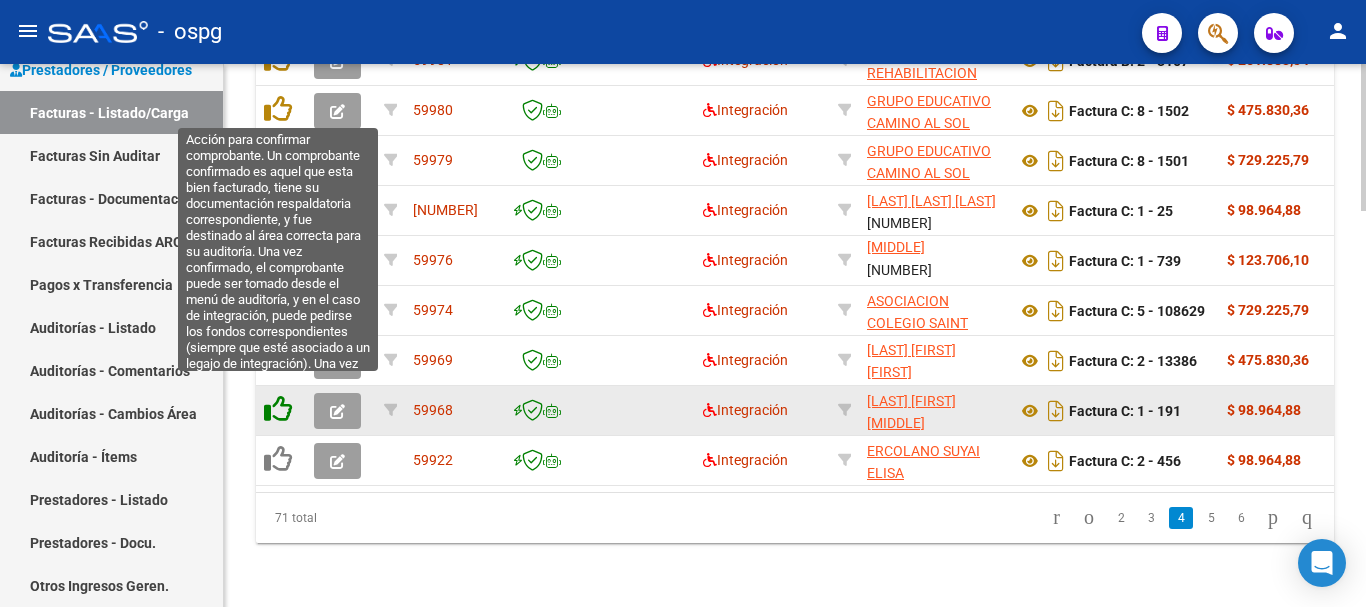 click 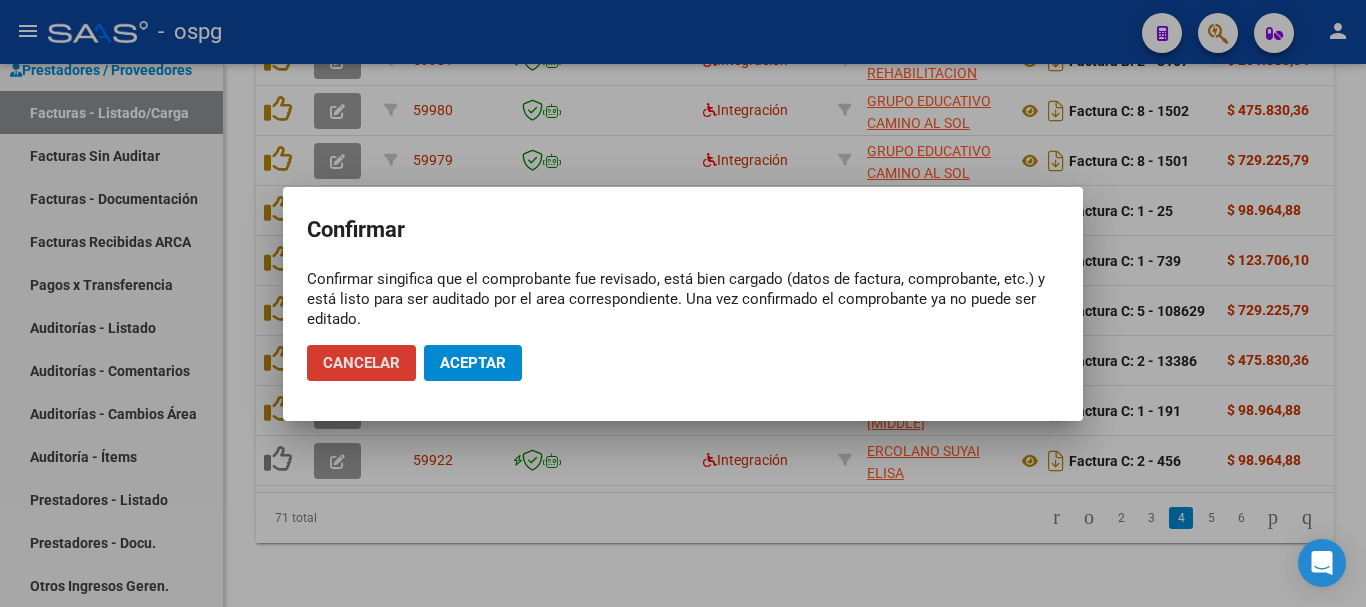 click on "Aceptar" 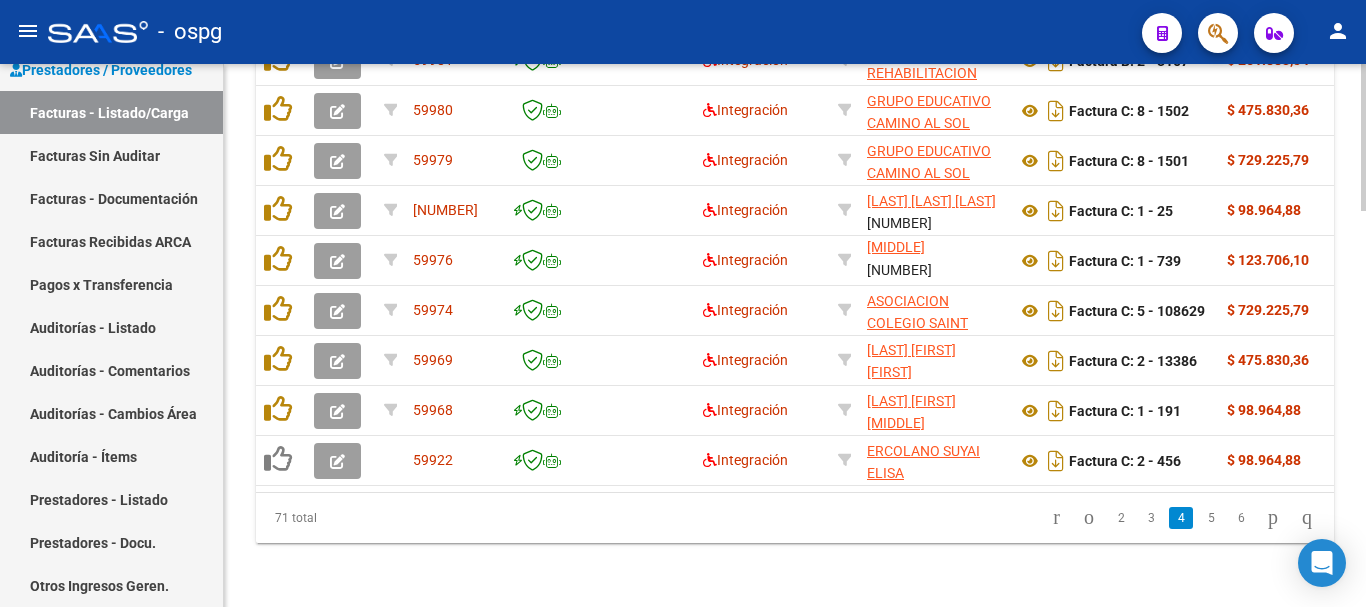 scroll, scrollTop: 1463, scrollLeft: 0, axis: vertical 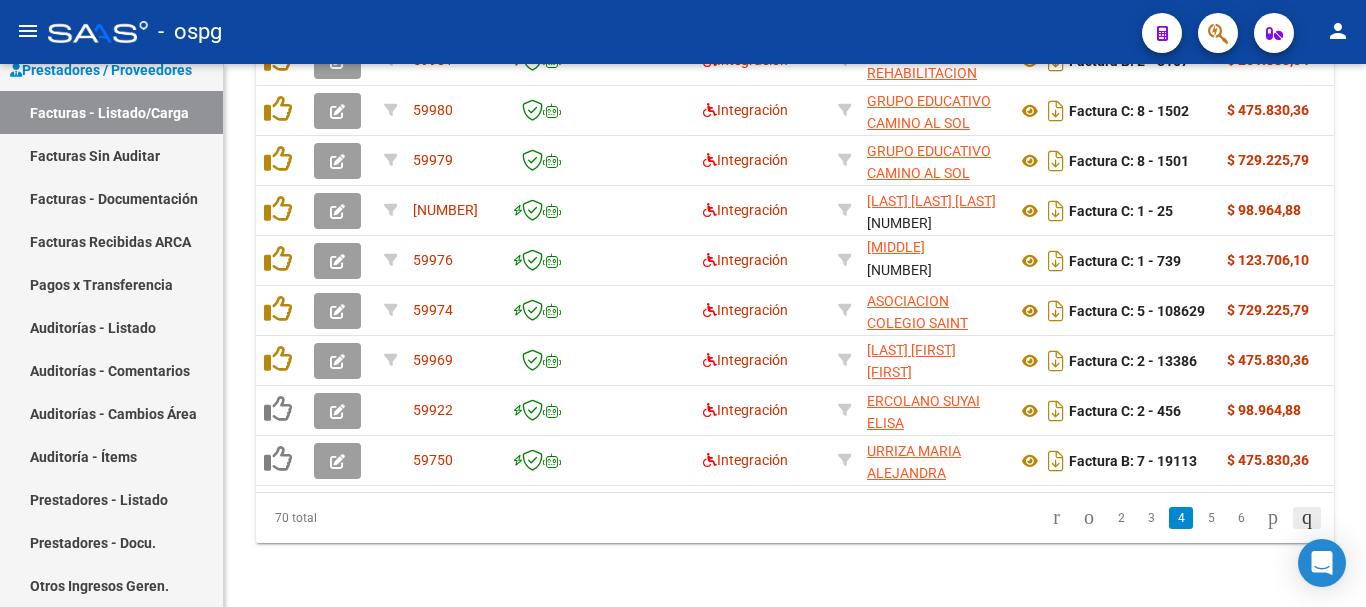 click 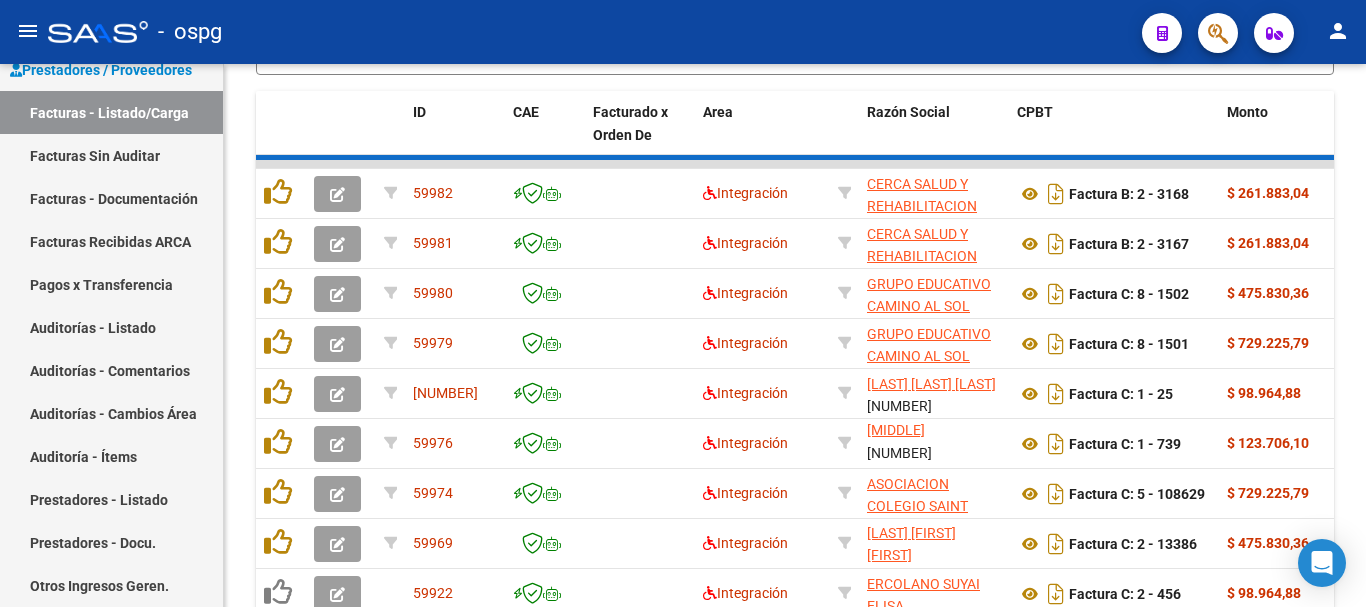 scroll, scrollTop: 1268, scrollLeft: 0, axis: vertical 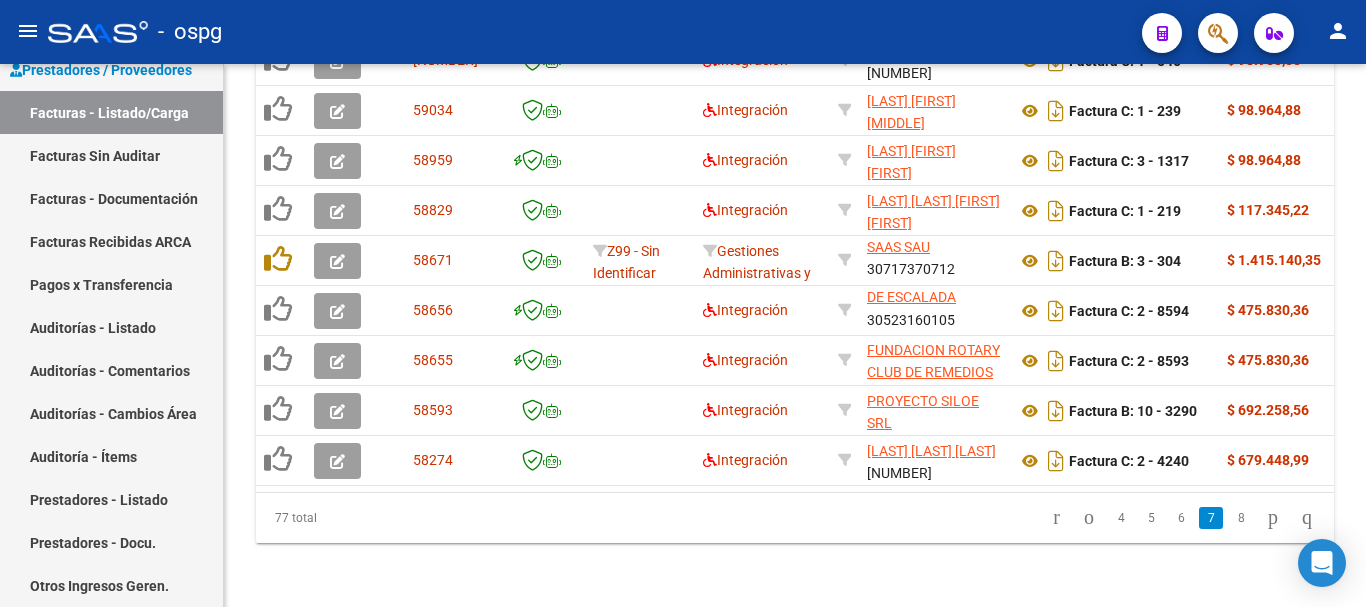 drag, startPoint x: 1159, startPoint y: 523, endPoint x: 1139, endPoint y: 557, distance: 39.446167 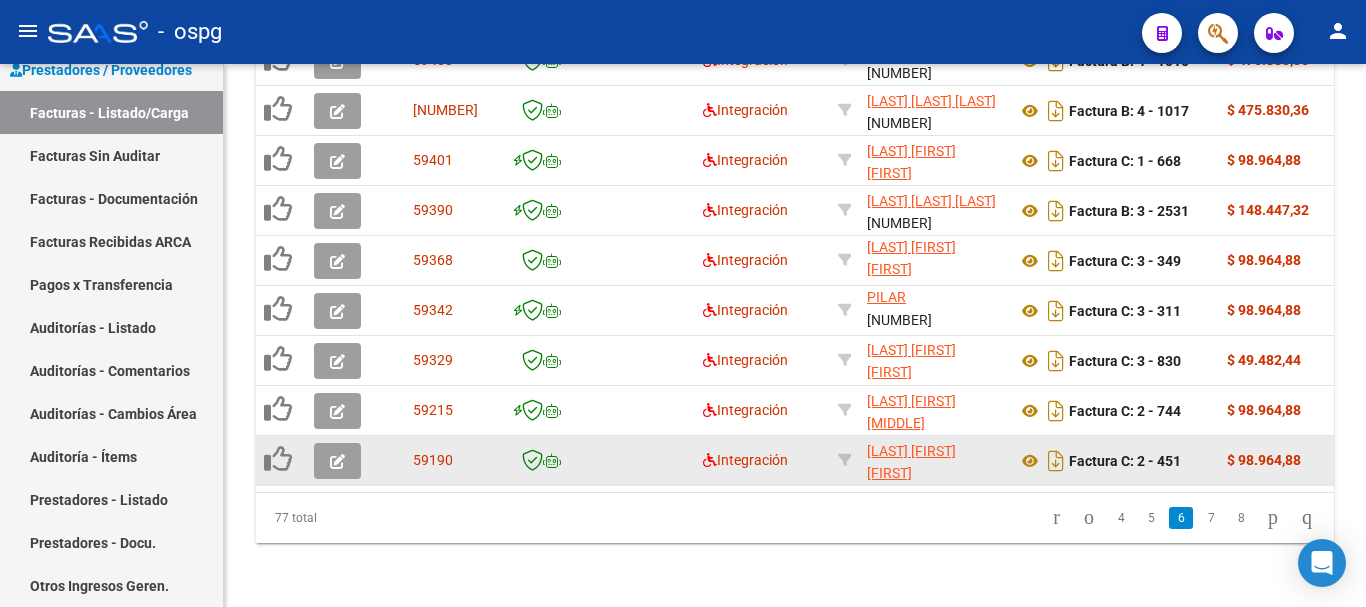 scroll, scrollTop: 26, scrollLeft: 0, axis: vertical 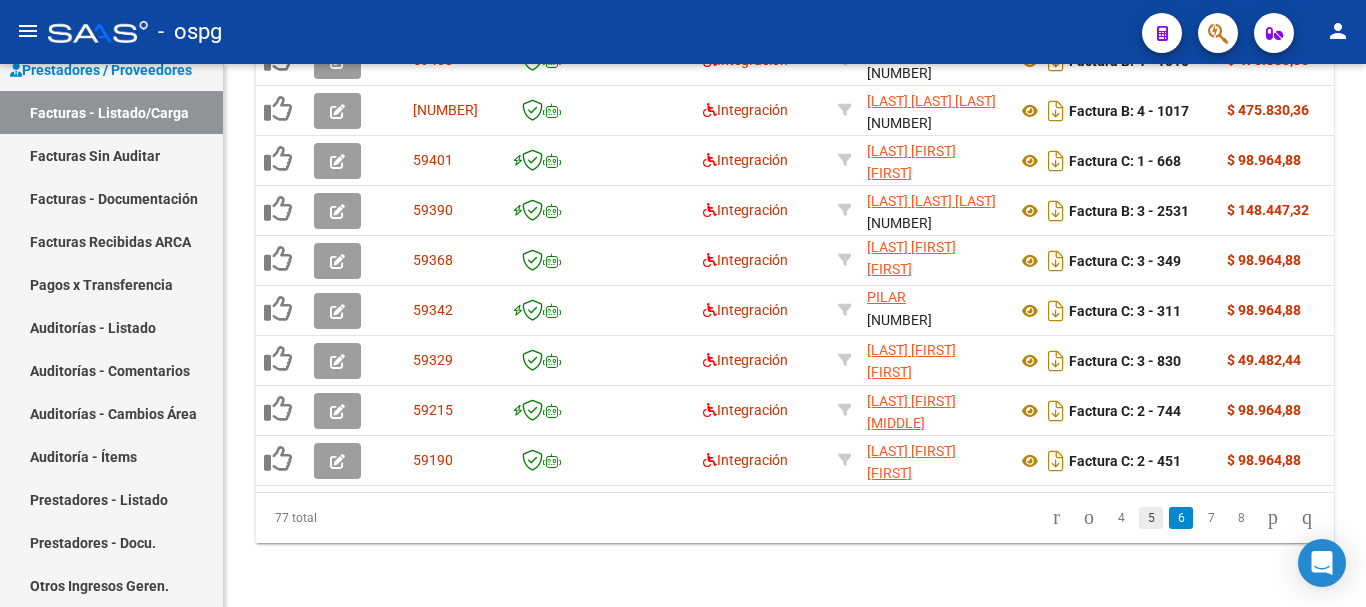 click on "5" 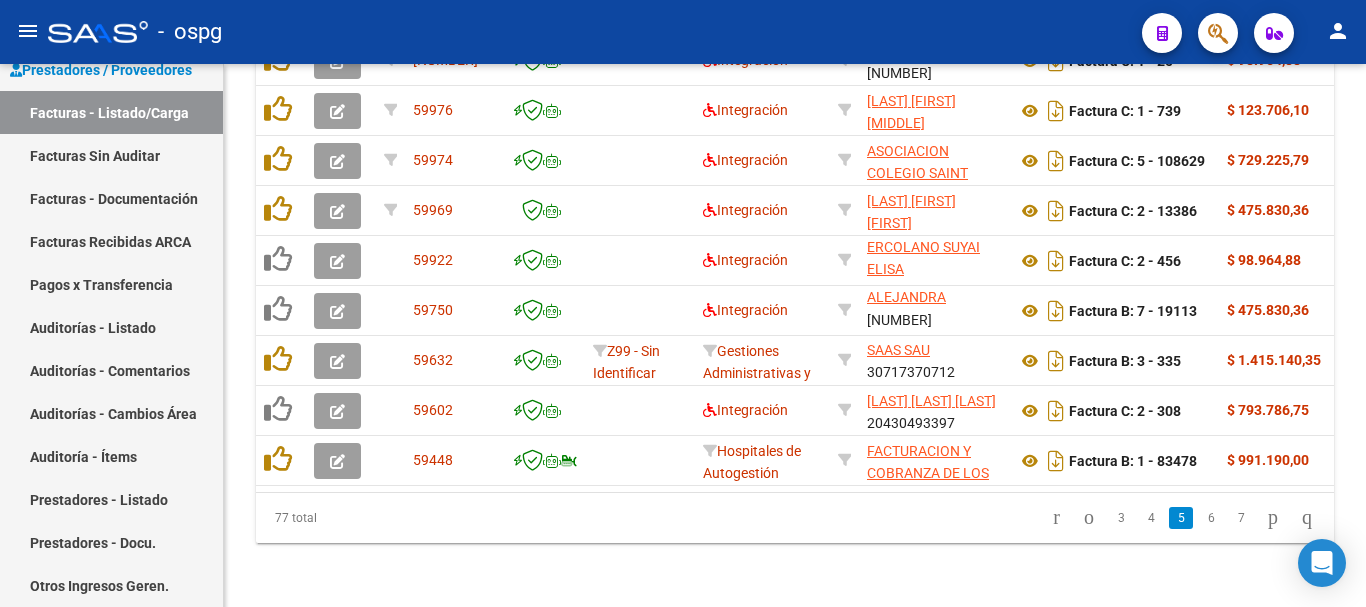 scroll, scrollTop: 1463, scrollLeft: 0, axis: vertical 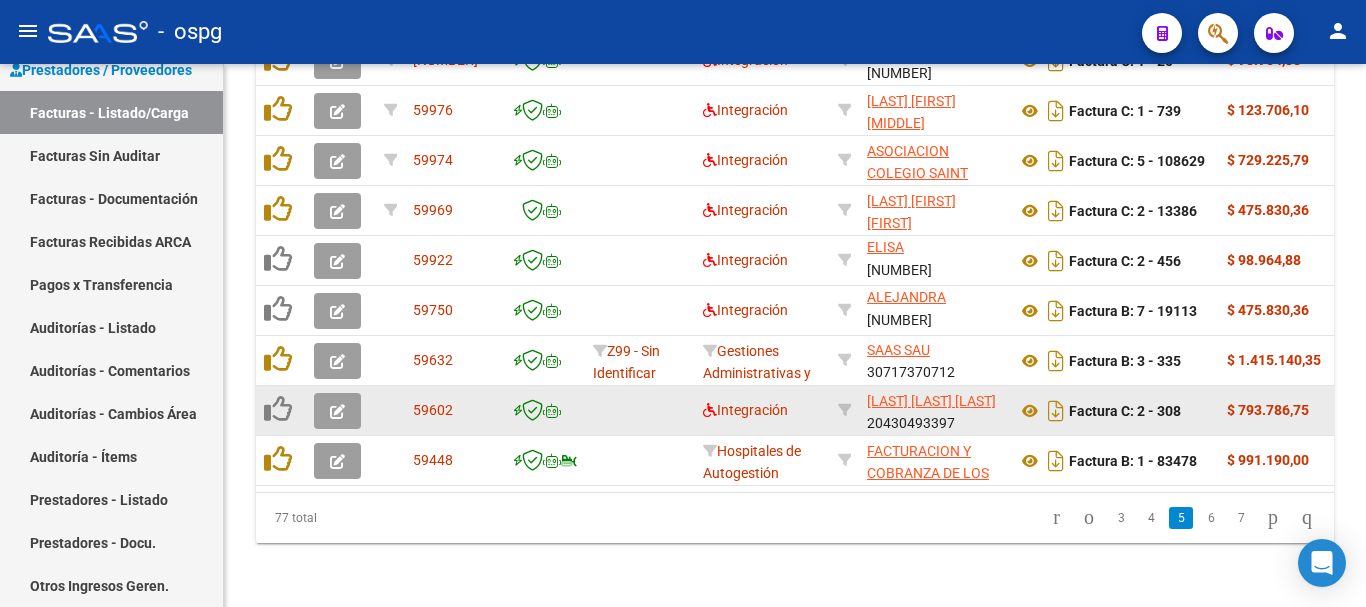 click 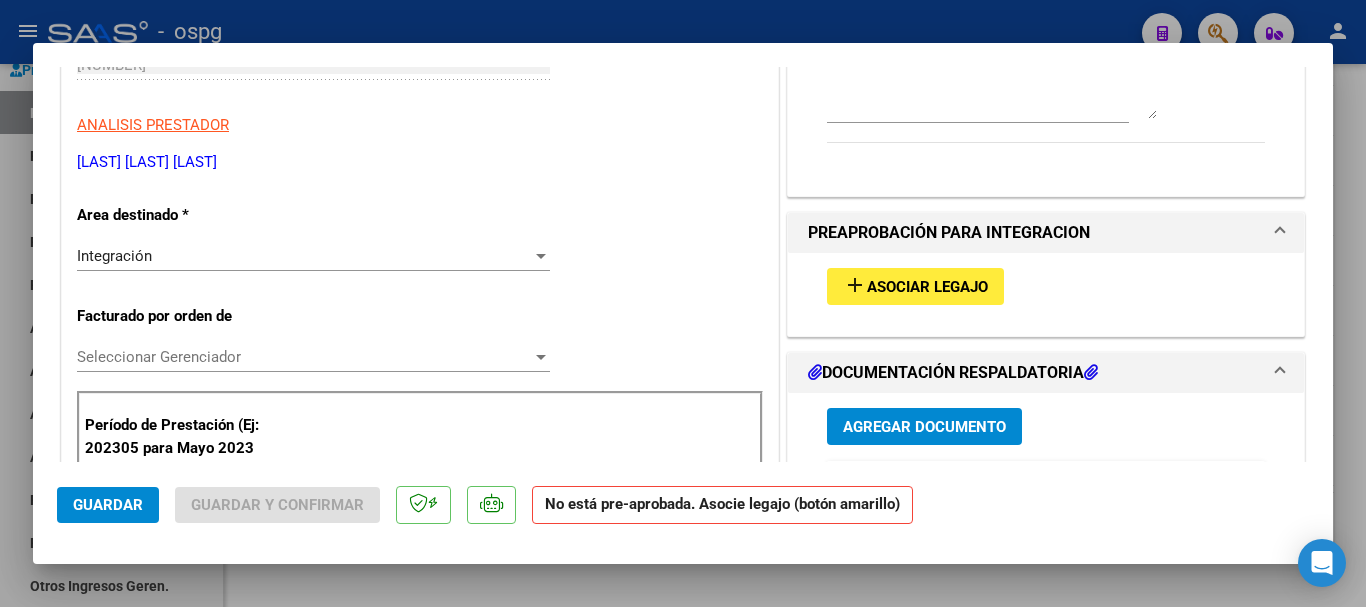 scroll, scrollTop: 500, scrollLeft: 0, axis: vertical 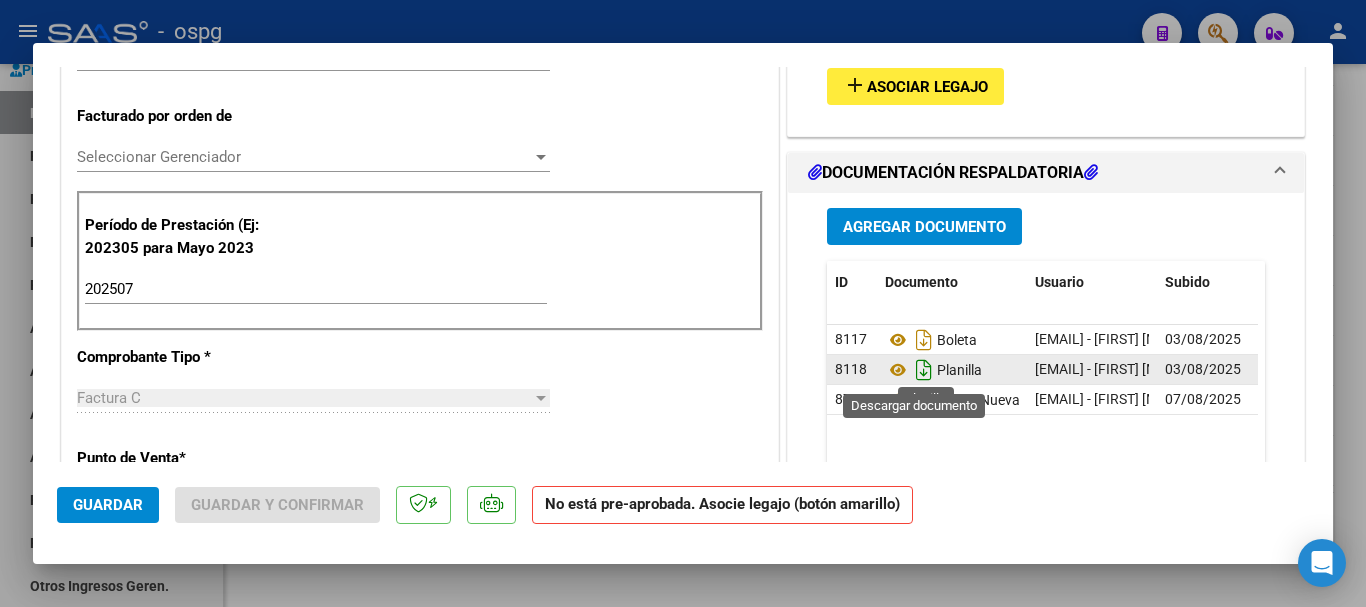 click 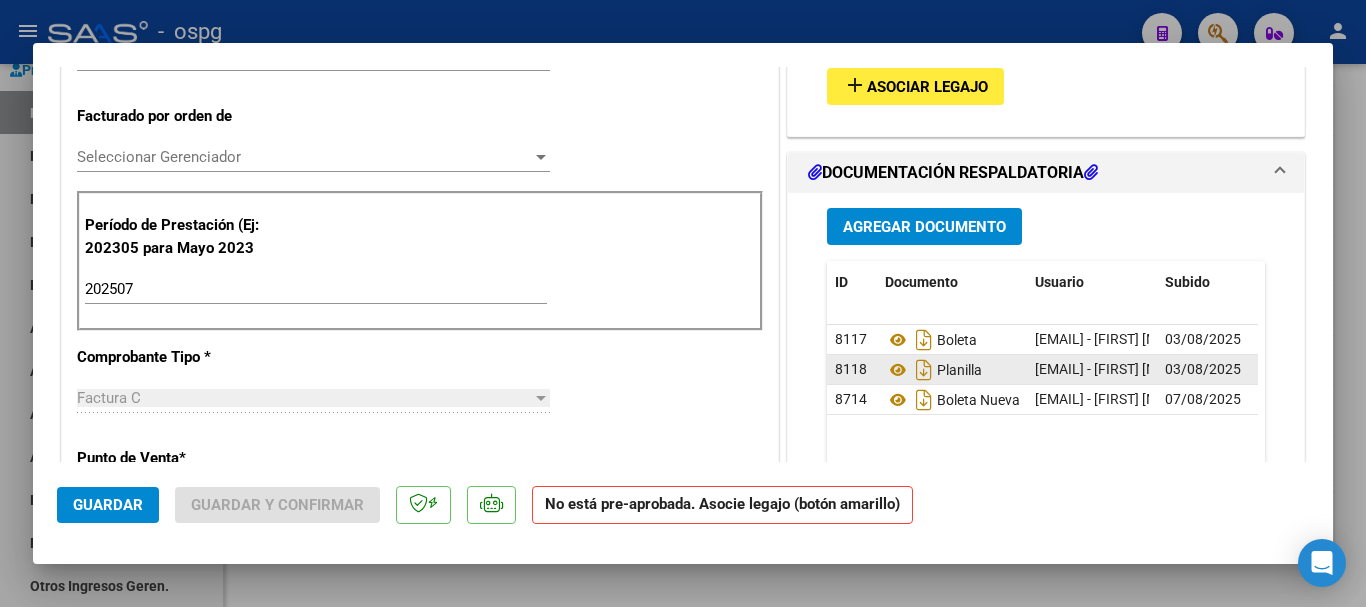 click at bounding box center (683, 303) 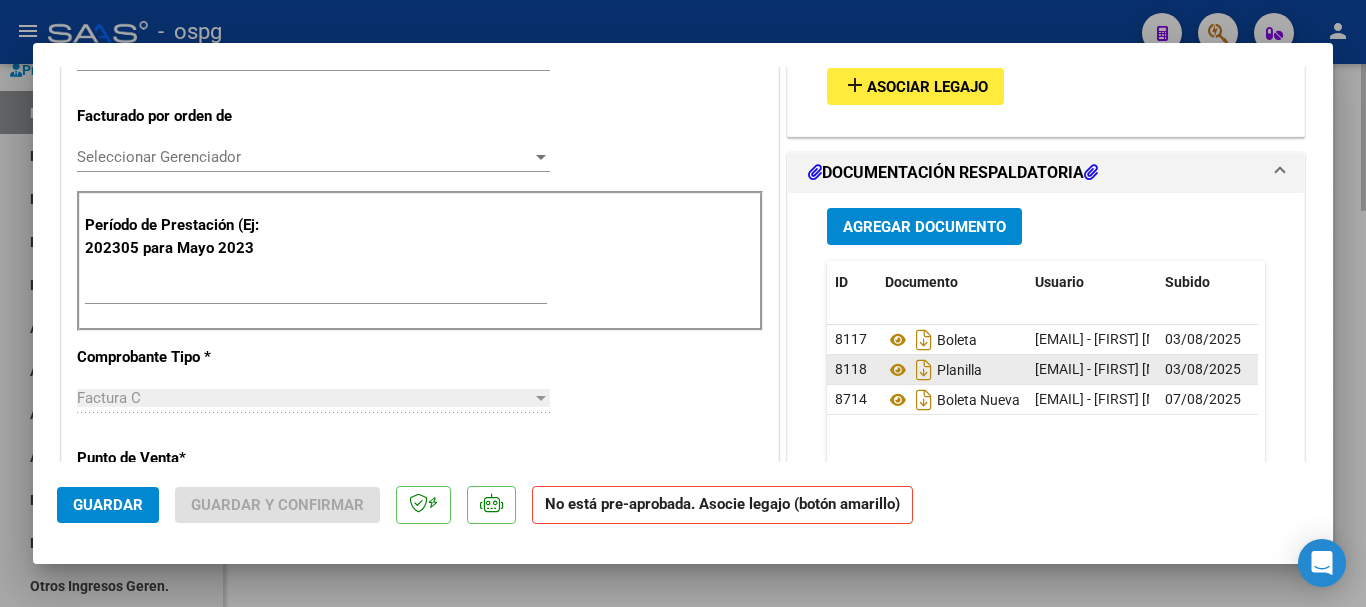 scroll, scrollTop: 485, scrollLeft: 0, axis: vertical 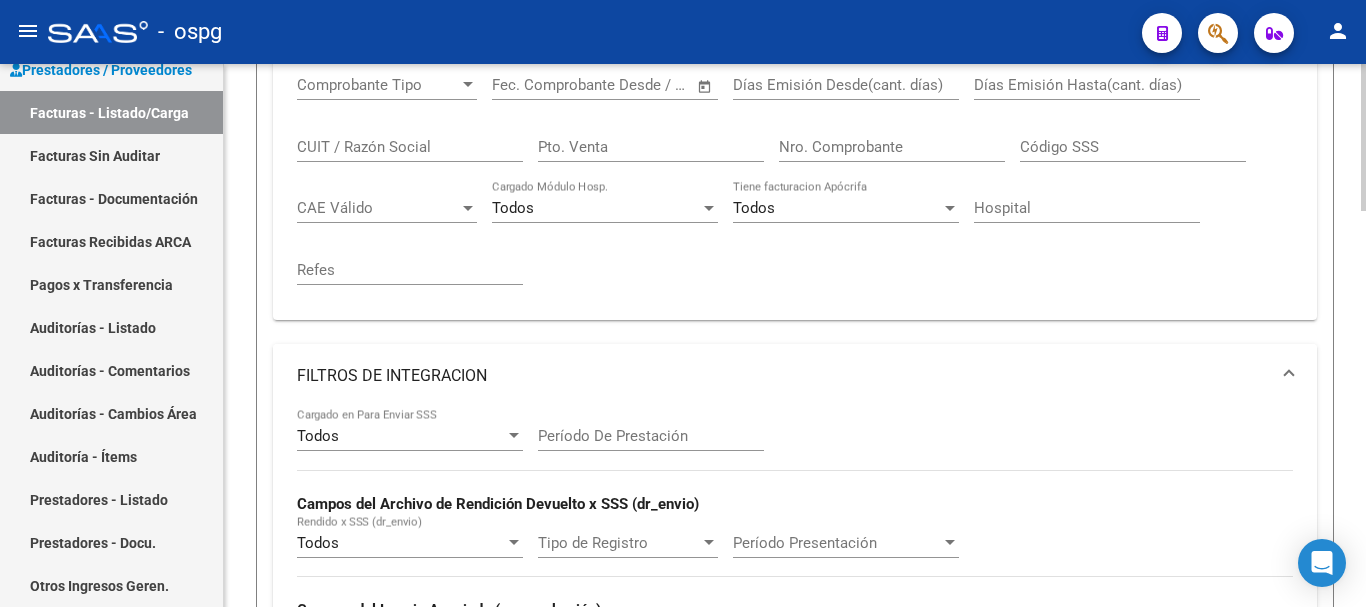 click at bounding box center [1289, 376] 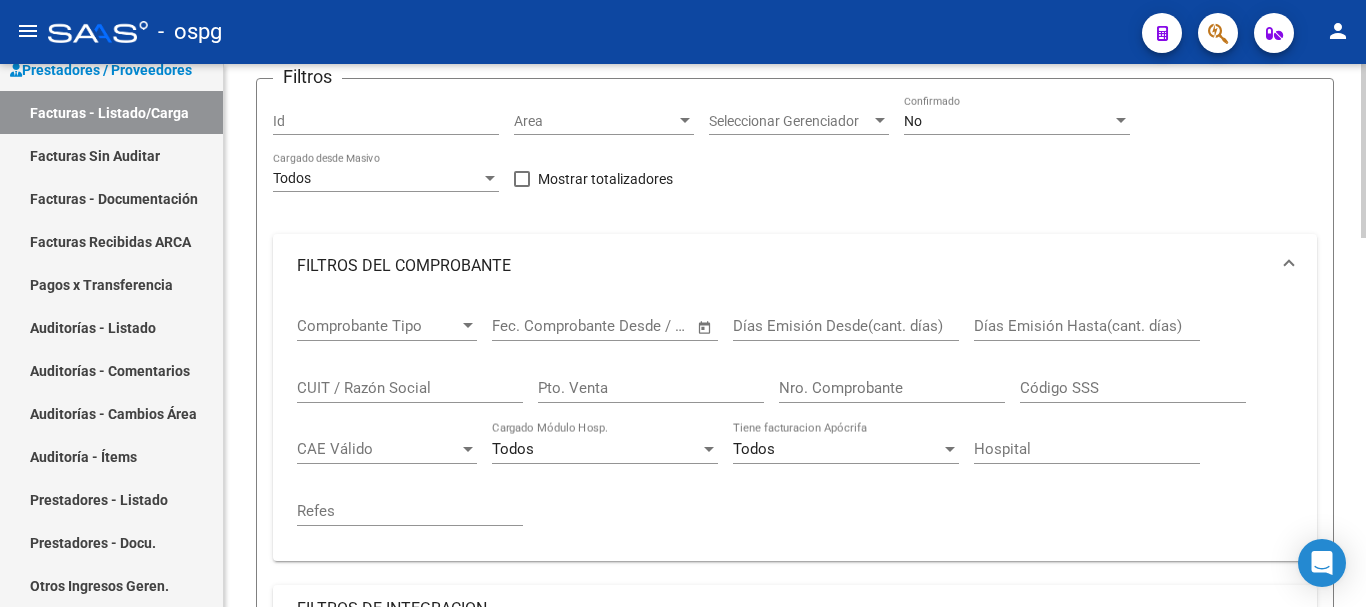 scroll, scrollTop: 100, scrollLeft: 0, axis: vertical 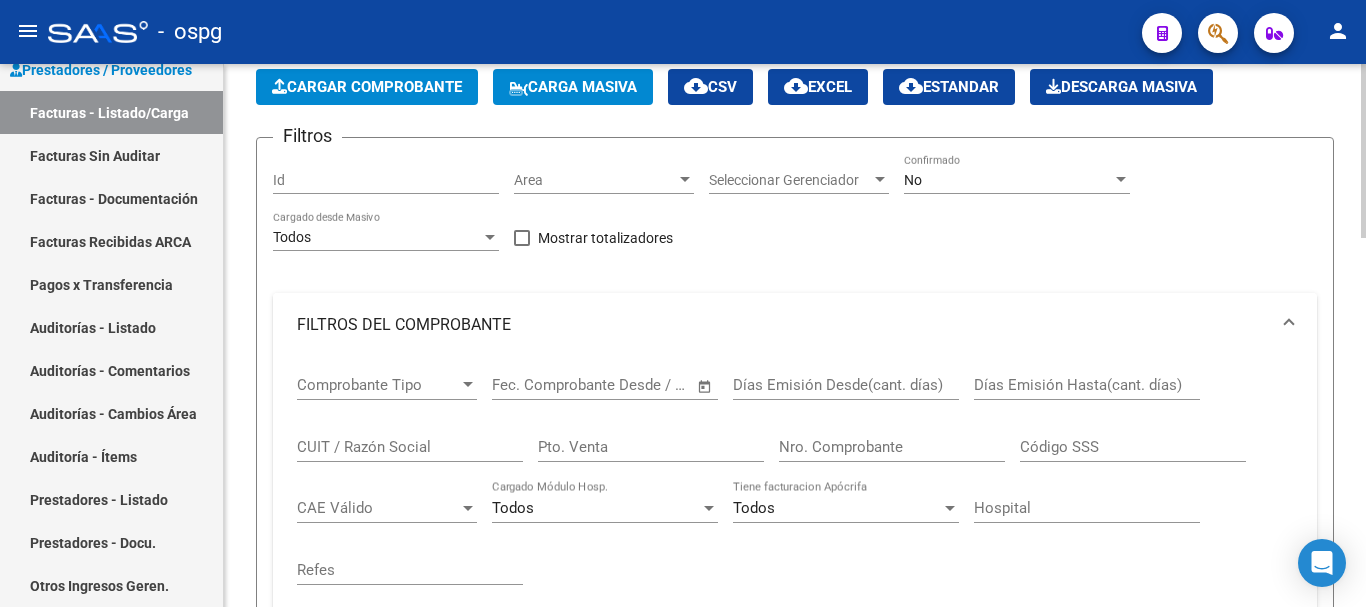 click at bounding box center (1289, 325) 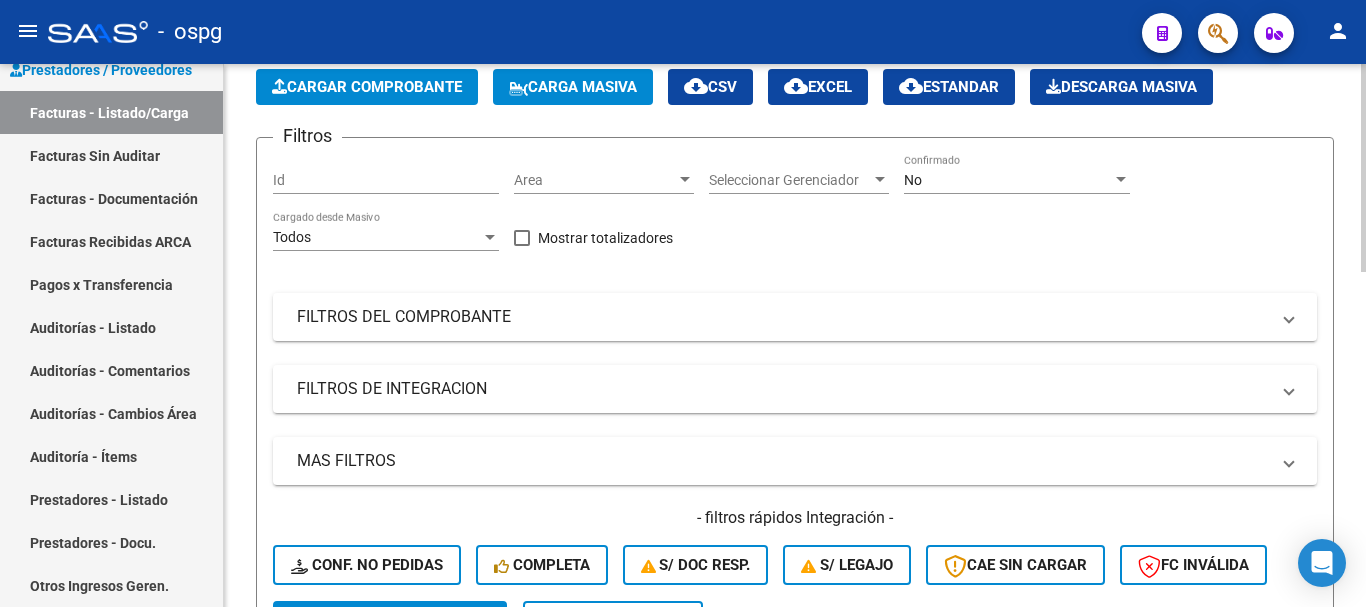 scroll, scrollTop: 0, scrollLeft: 0, axis: both 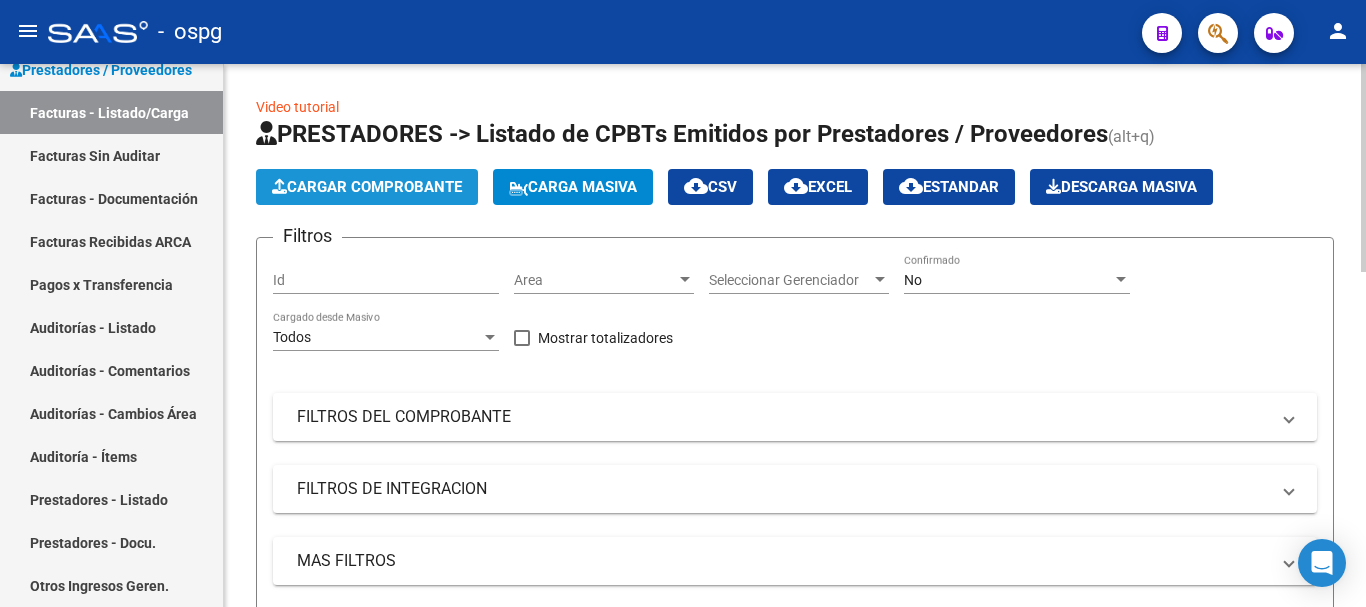 click on "Cargar Comprobante" 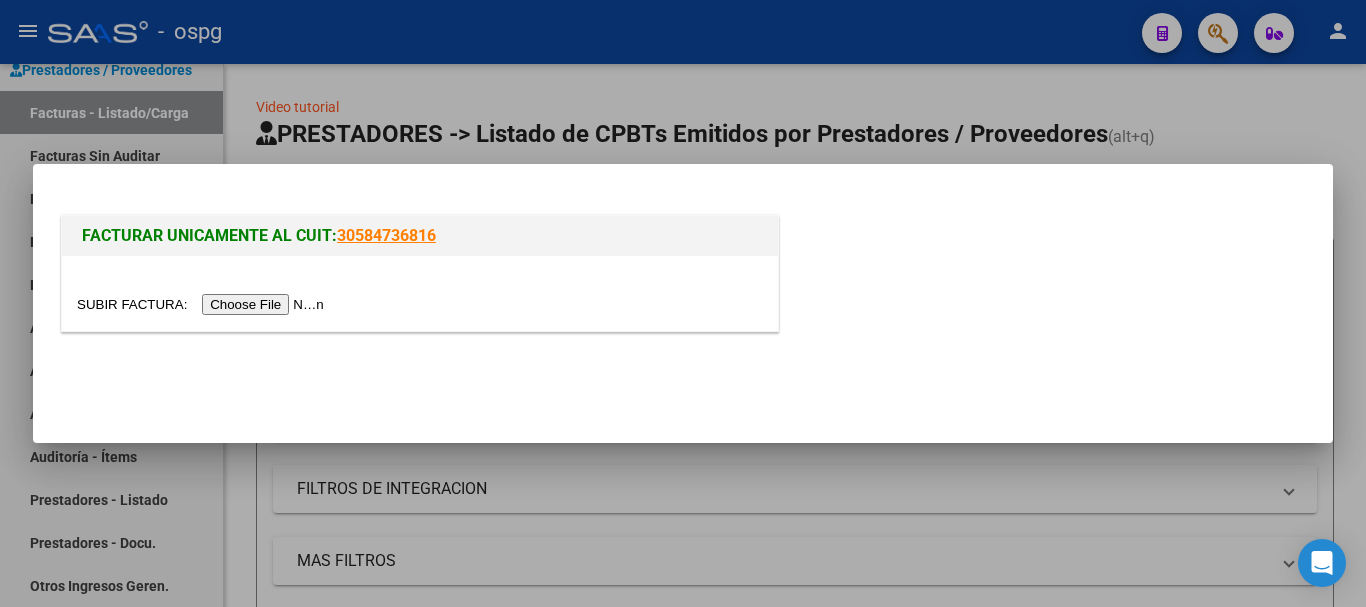click at bounding box center [203, 304] 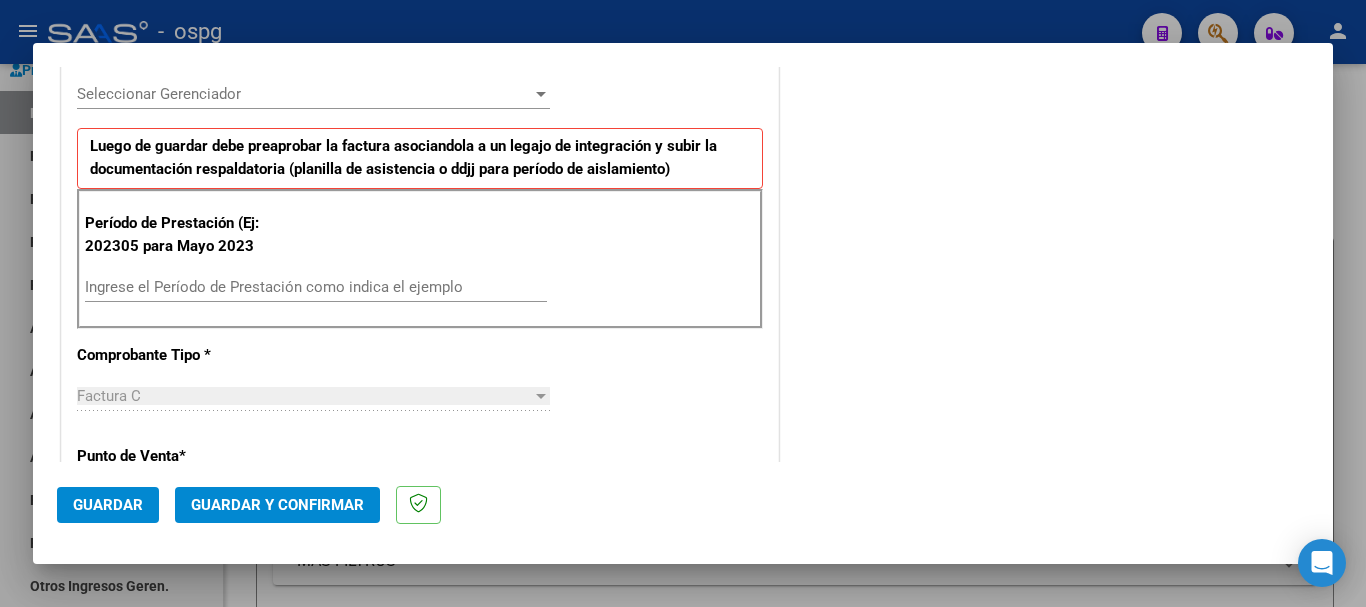 scroll, scrollTop: 600, scrollLeft: 0, axis: vertical 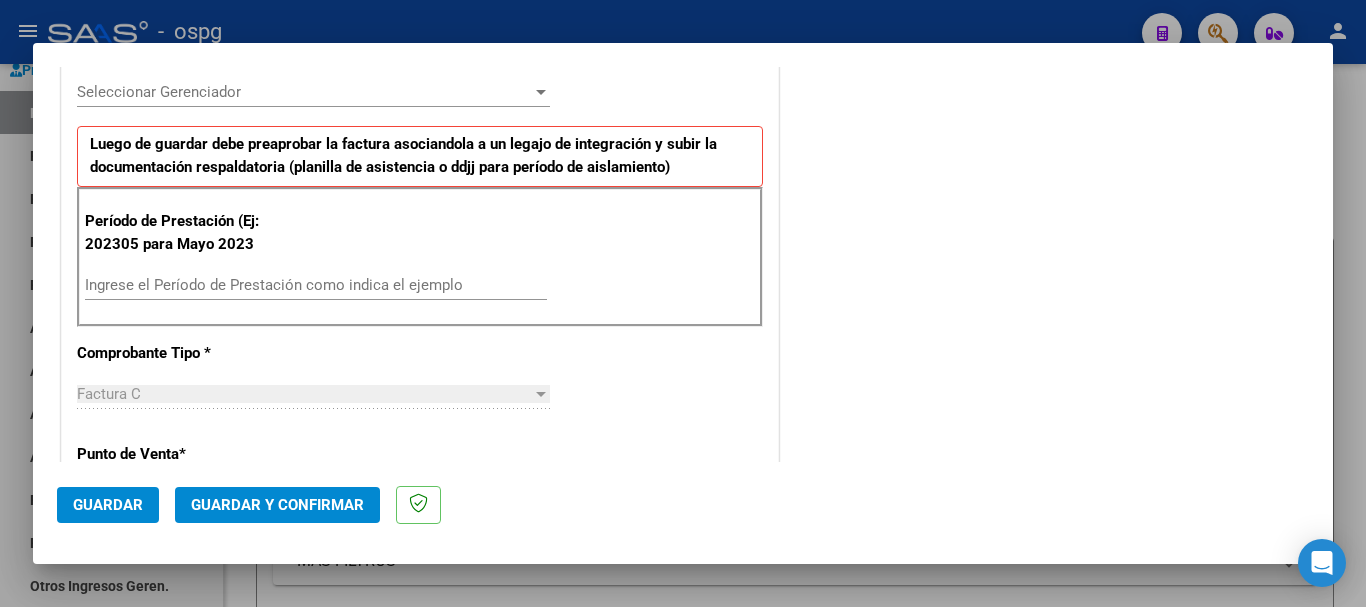 click on "Ingrese el Período de Prestación como indica el ejemplo" at bounding box center [316, 285] 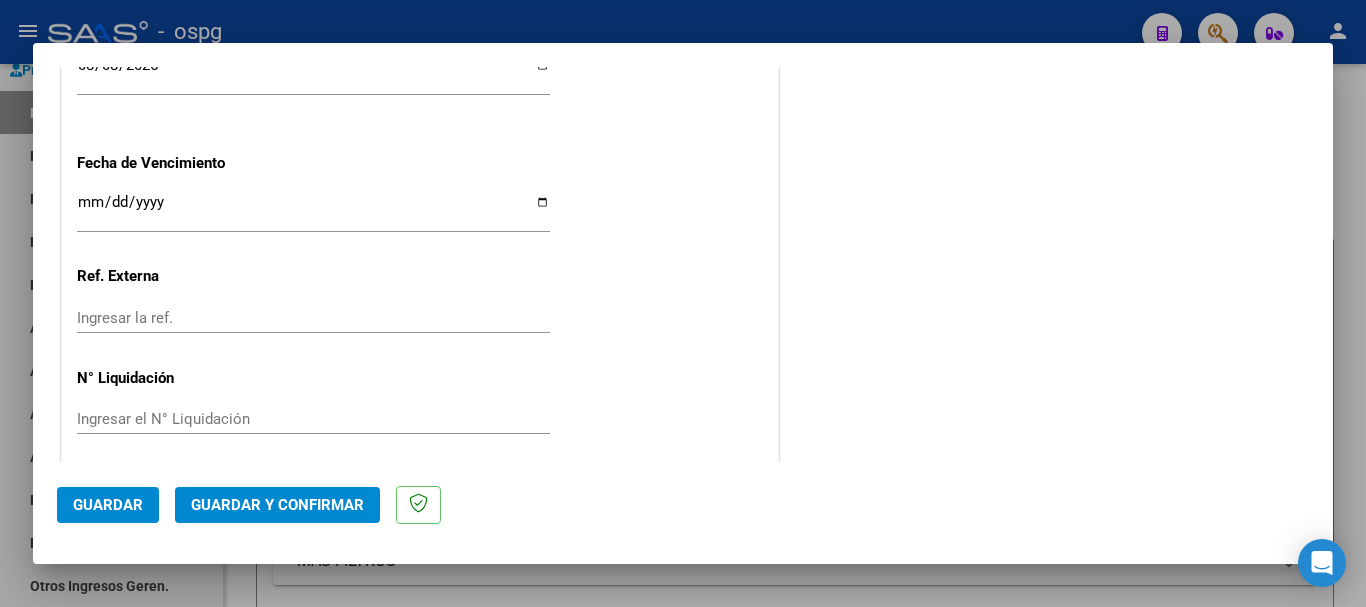 scroll, scrollTop: 1580, scrollLeft: 0, axis: vertical 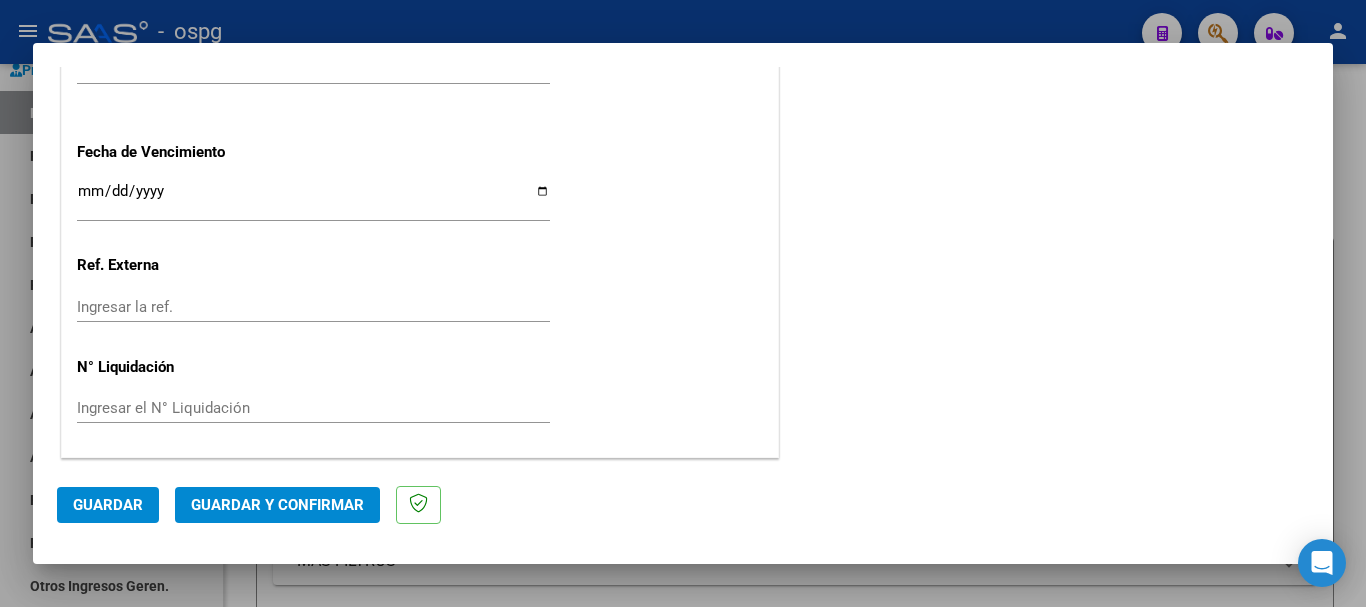 type on "202507" 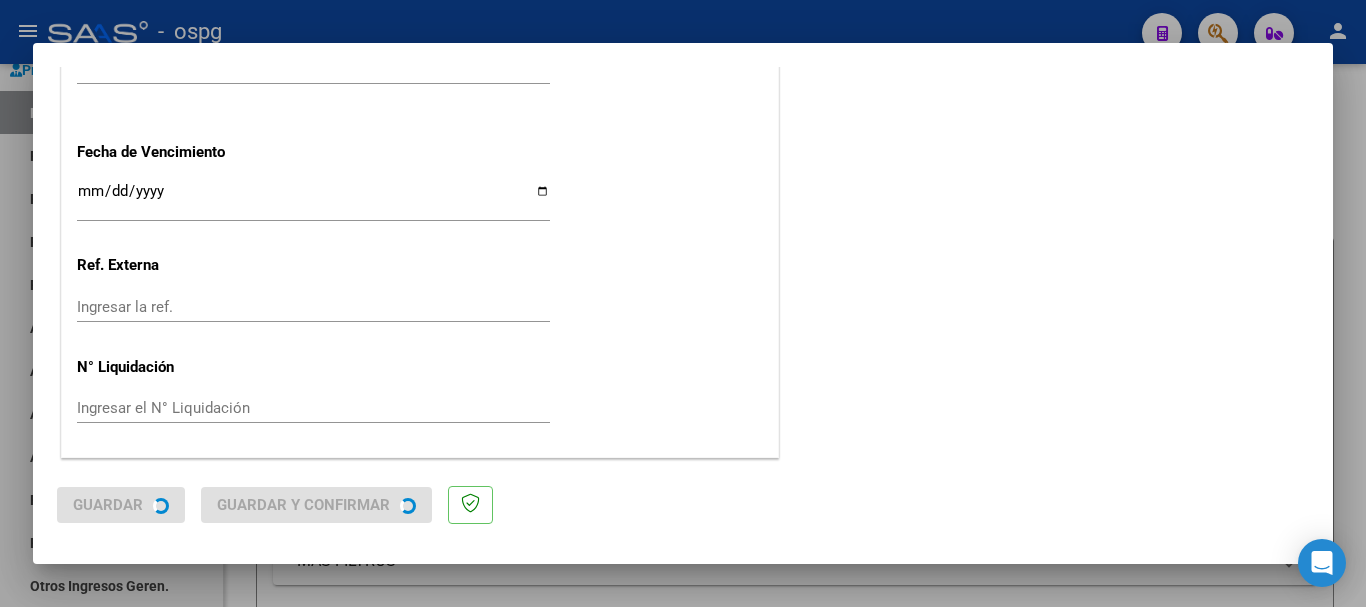 scroll, scrollTop: 0, scrollLeft: 0, axis: both 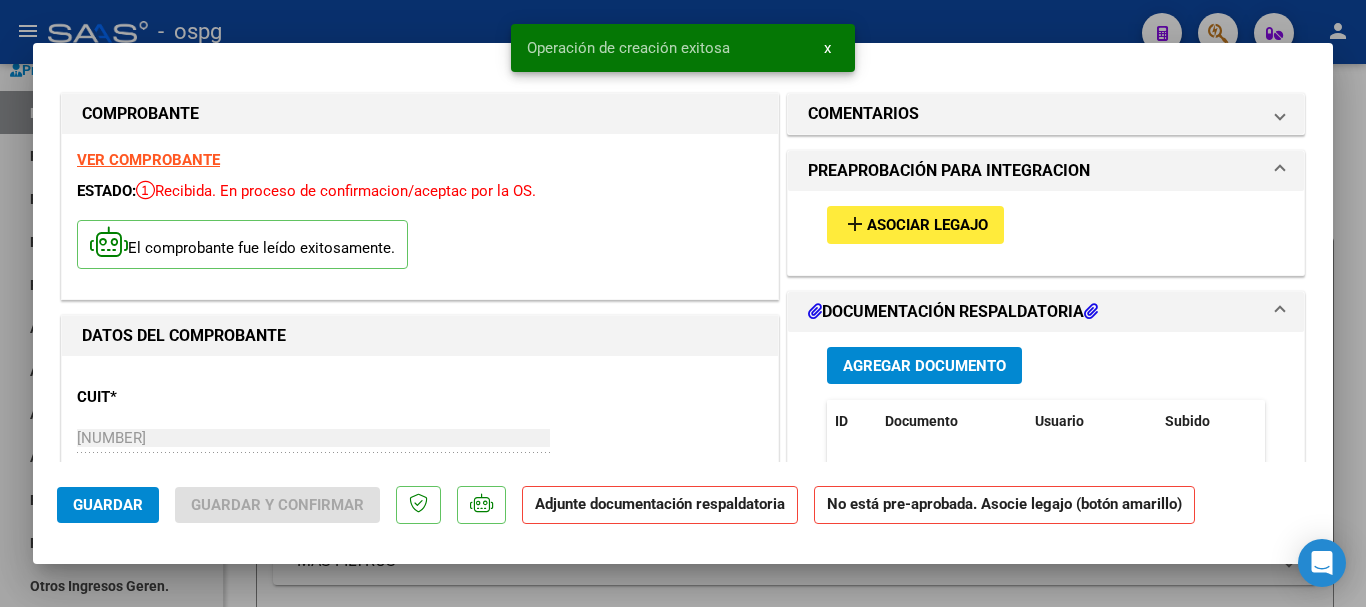 click on "Asociar Legajo" at bounding box center (927, 226) 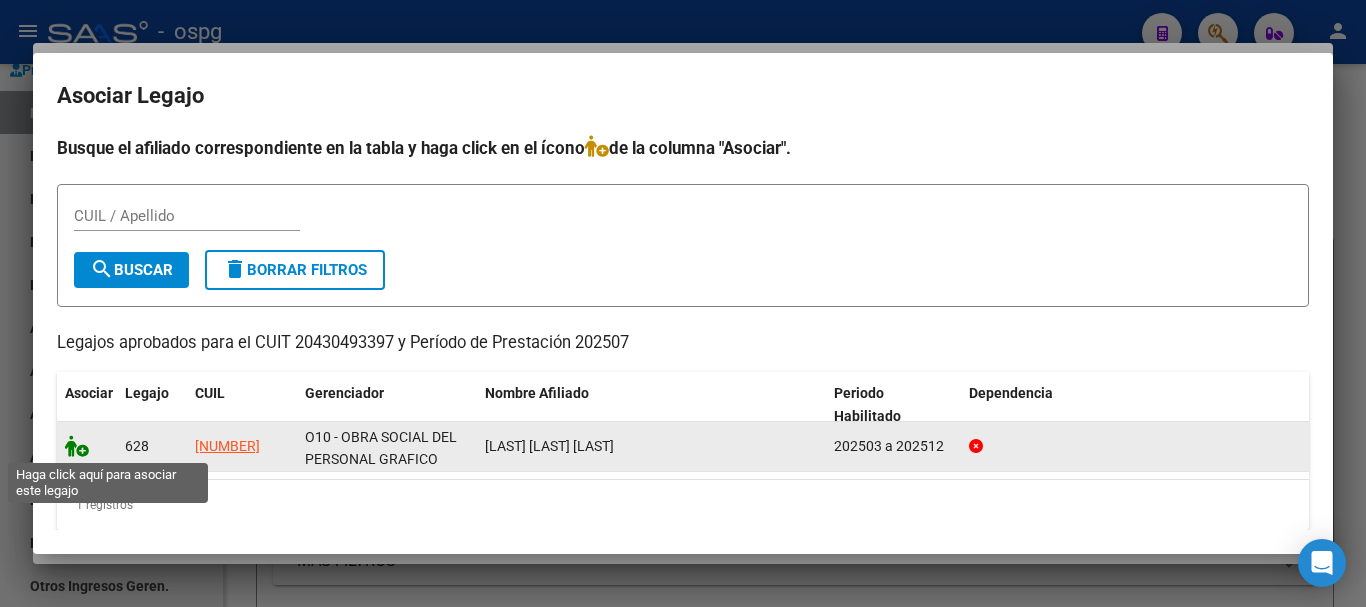 click 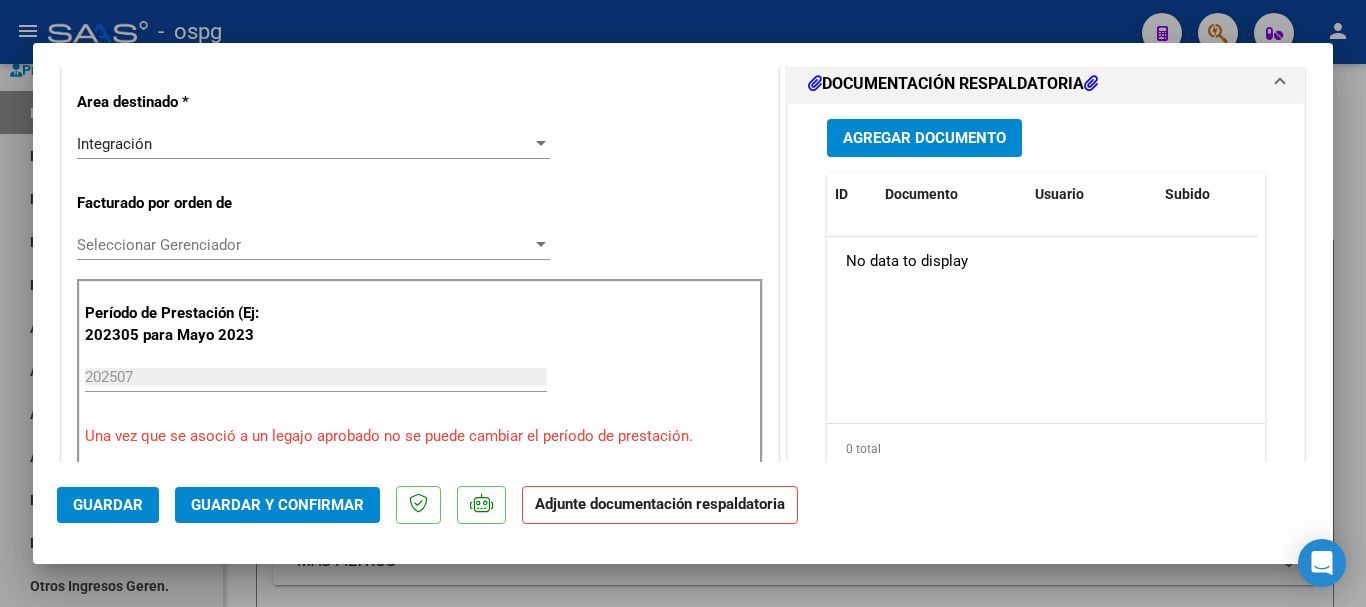 scroll, scrollTop: 500, scrollLeft: 0, axis: vertical 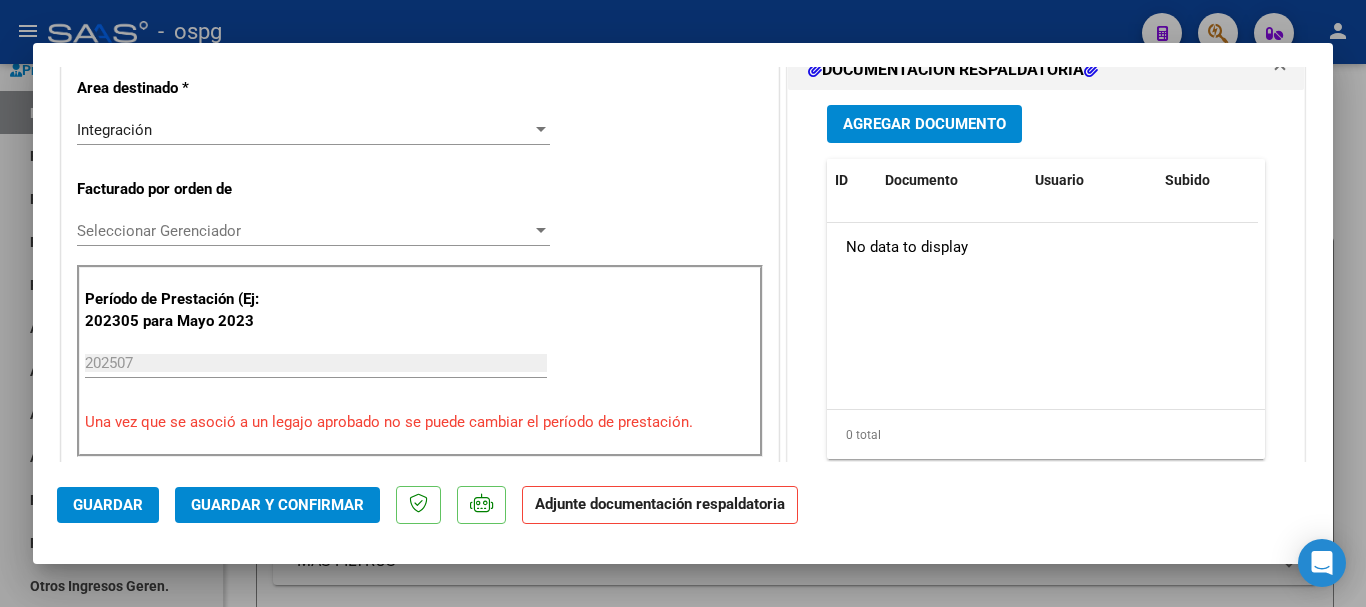 click on "Agregar Documento" at bounding box center [924, 123] 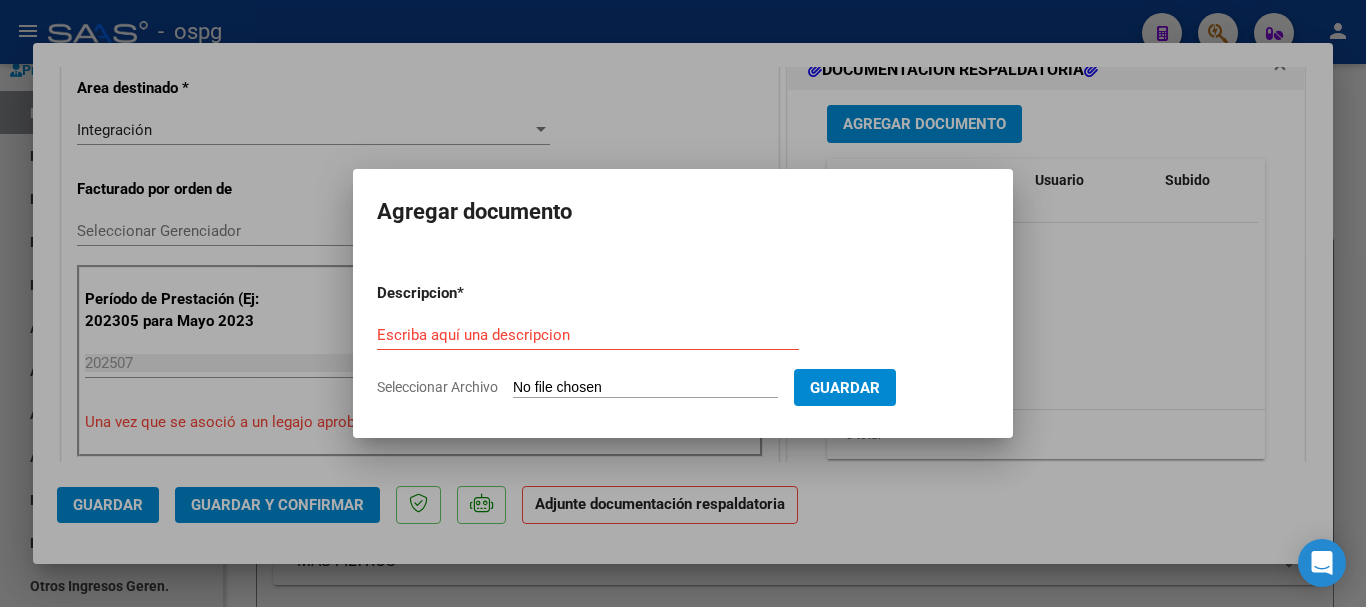click on "Seleccionar Archivo" at bounding box center (645, 388) 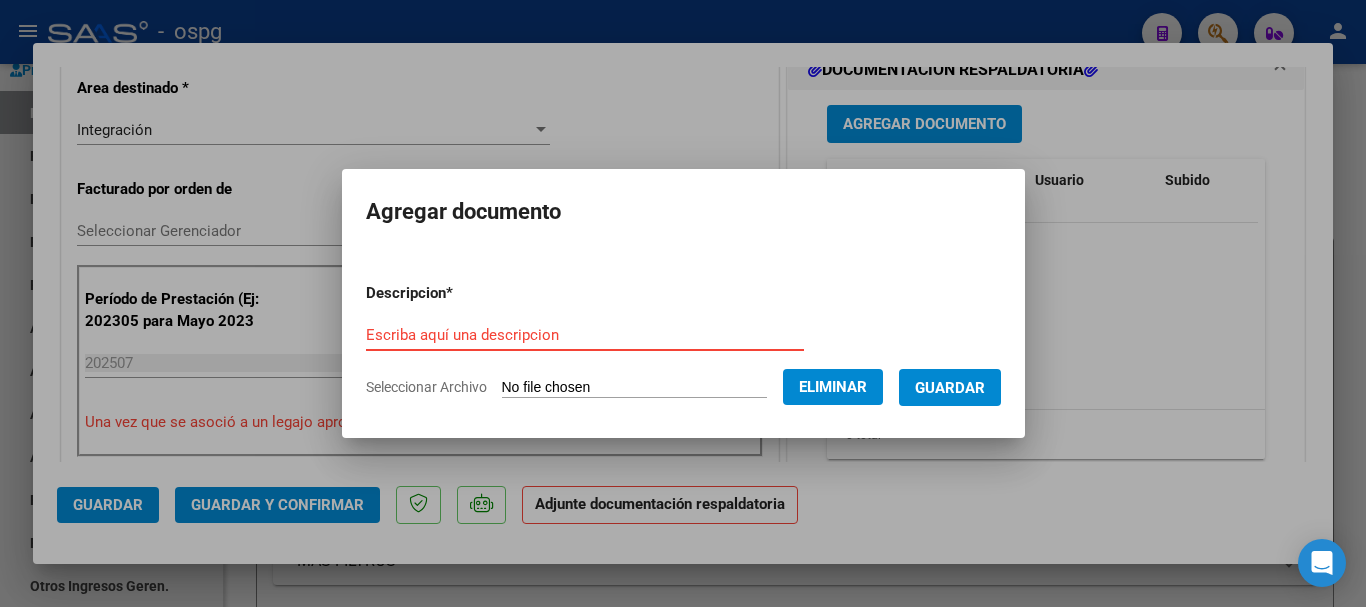 click on "Escriba aquí una descripcion" at bounding box center (585, 335) 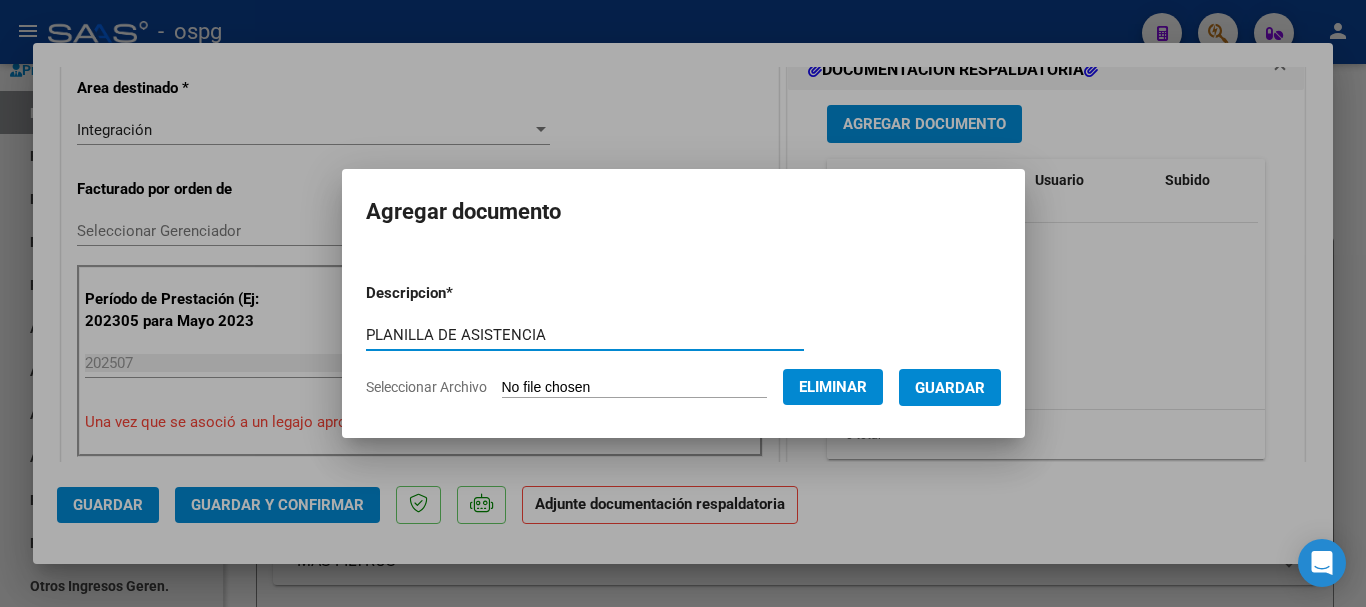 type on "PLANILLA DE ASISTENCIA" 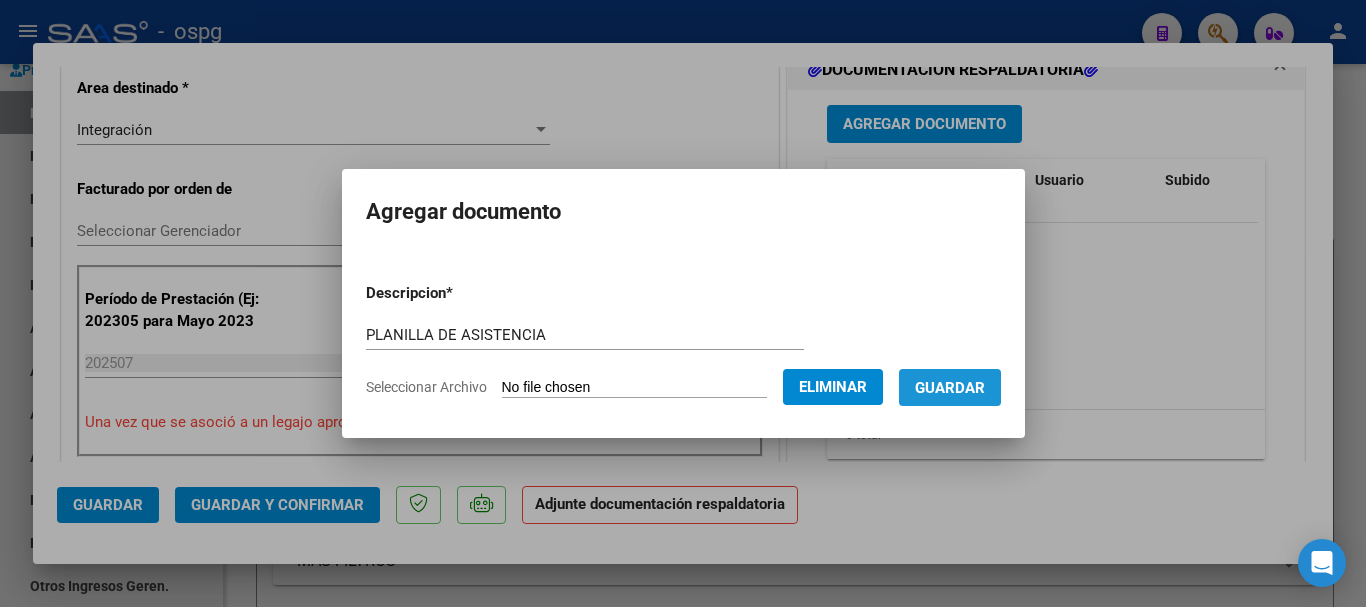 click on "Guardar" at bounding box center [950, 388] 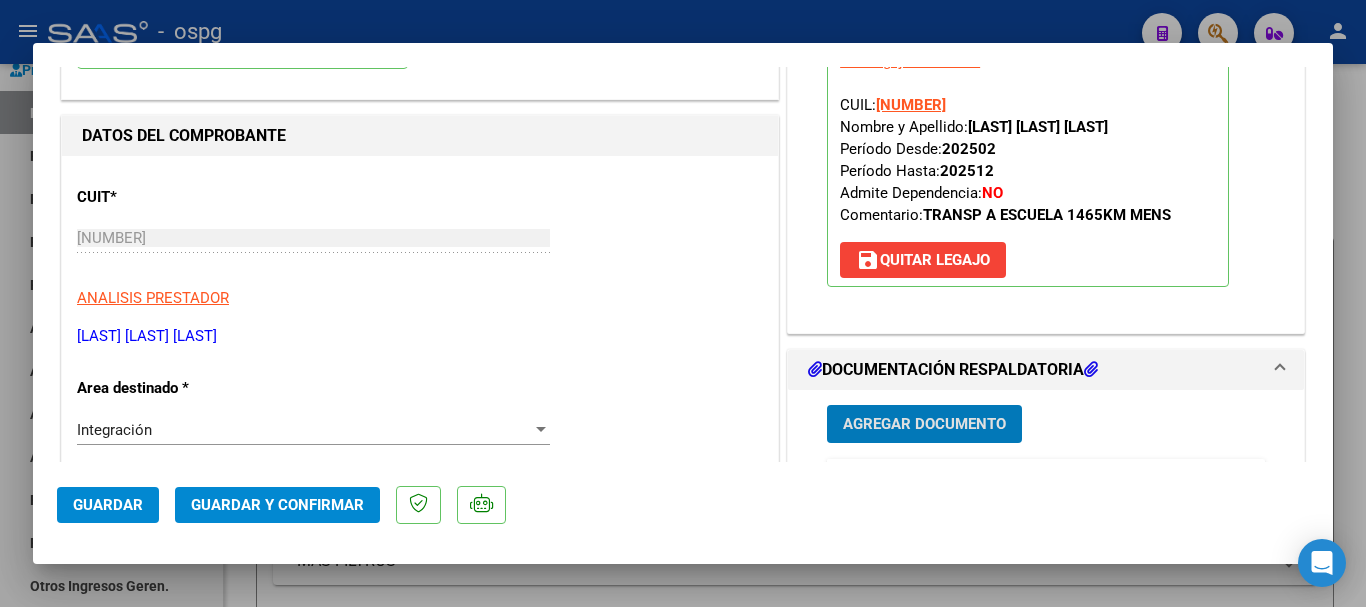 scroll, scrollTop: 0, scrollLeft: 0, axis: both 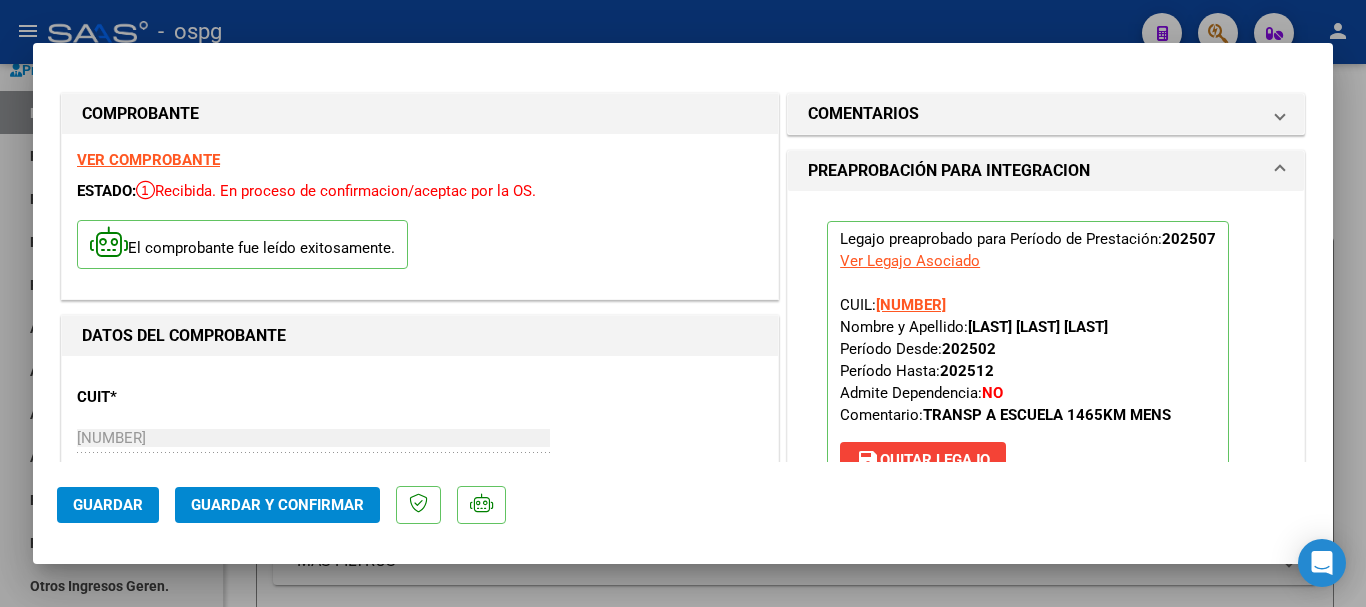 click on "Guardar" 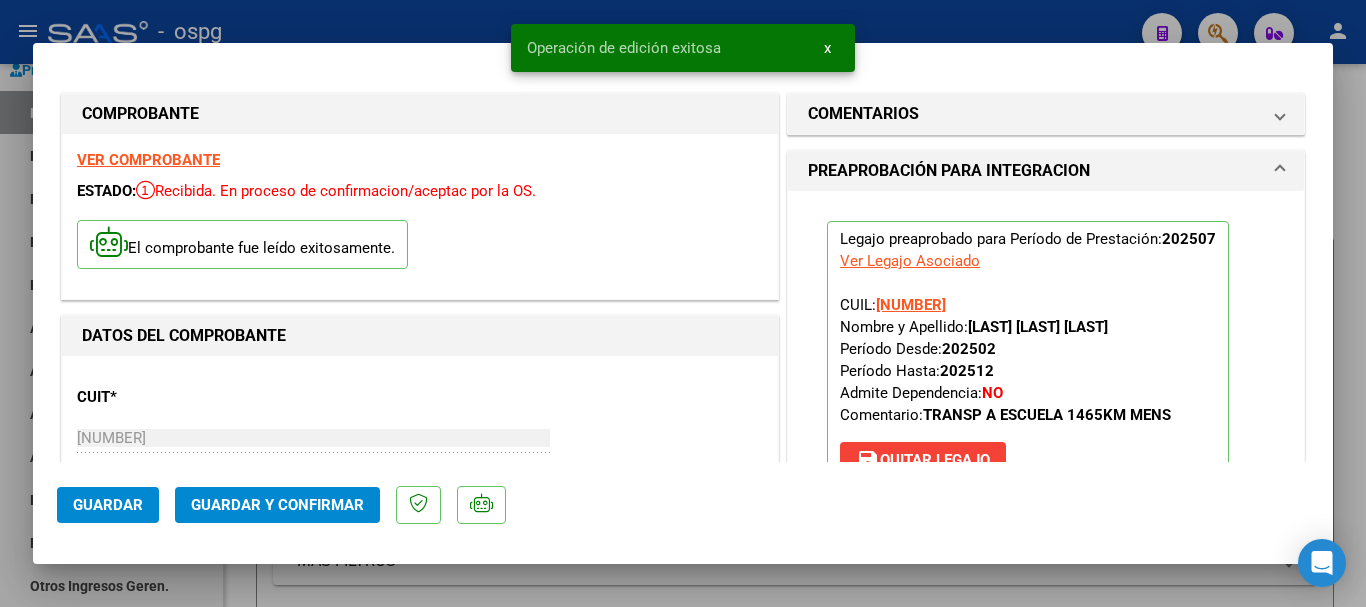 click at bounding box center [683, 303] 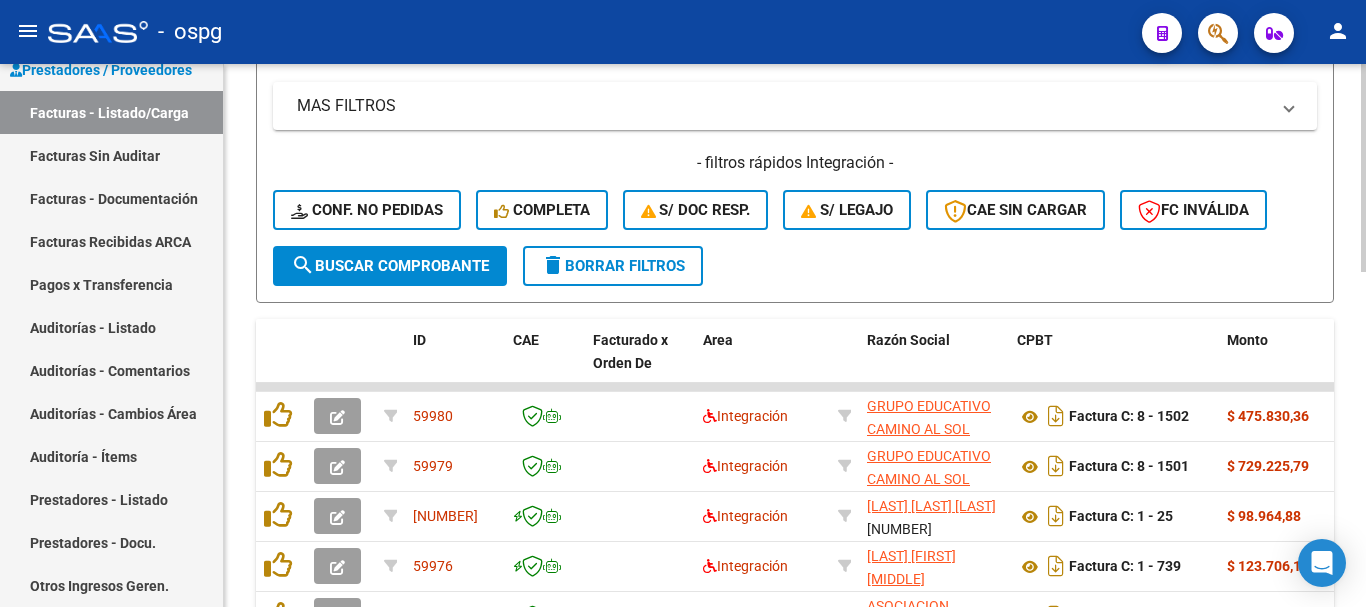 scroll, scrollTop: 400, scrollLeft: 0, axis: vertical 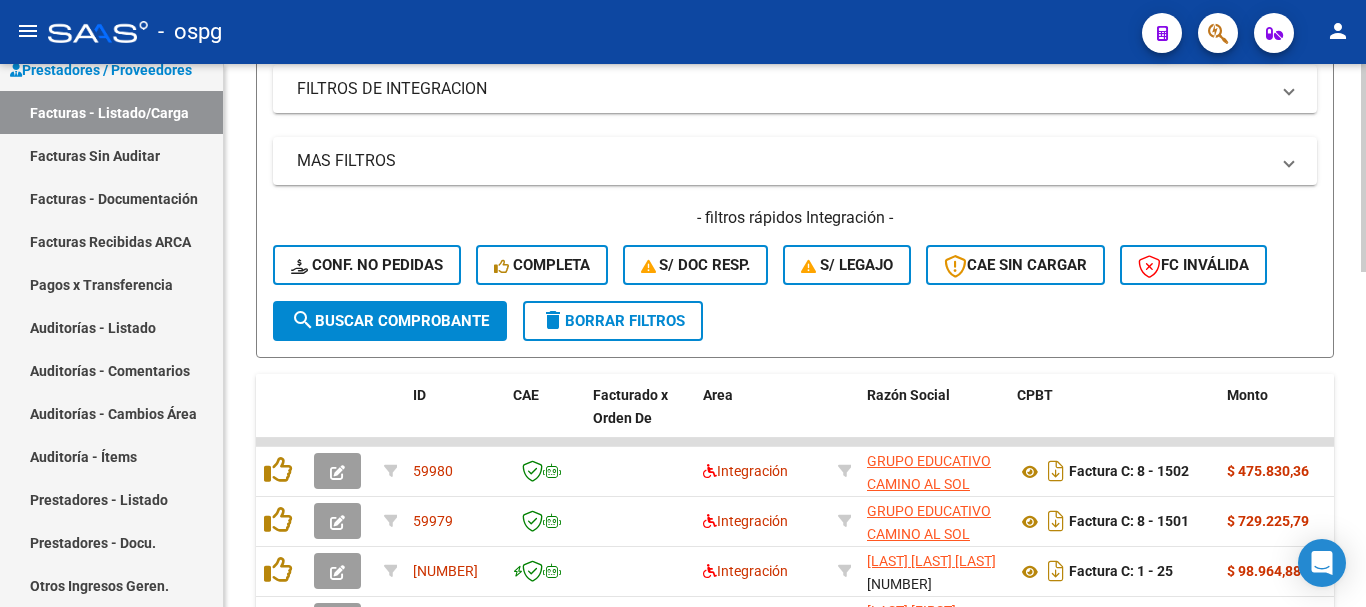 click on "delete  Borrar Filtros" 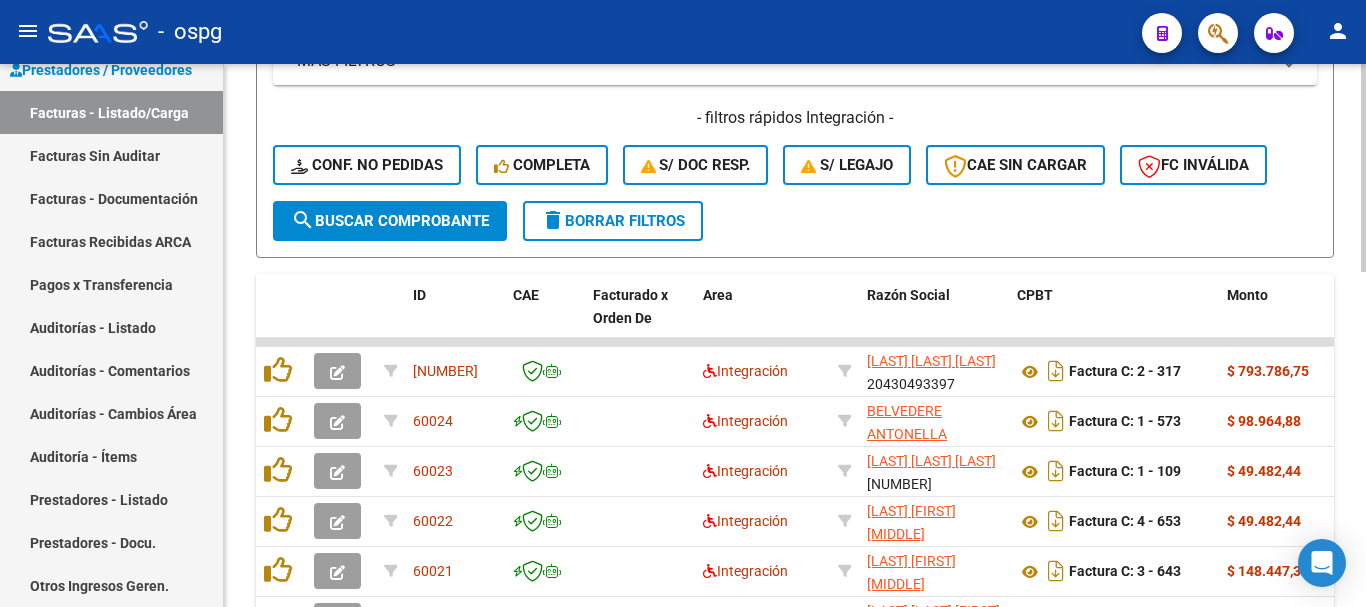 scroll, scrollTop: 600, scrollLeft: 0, axis: vertical 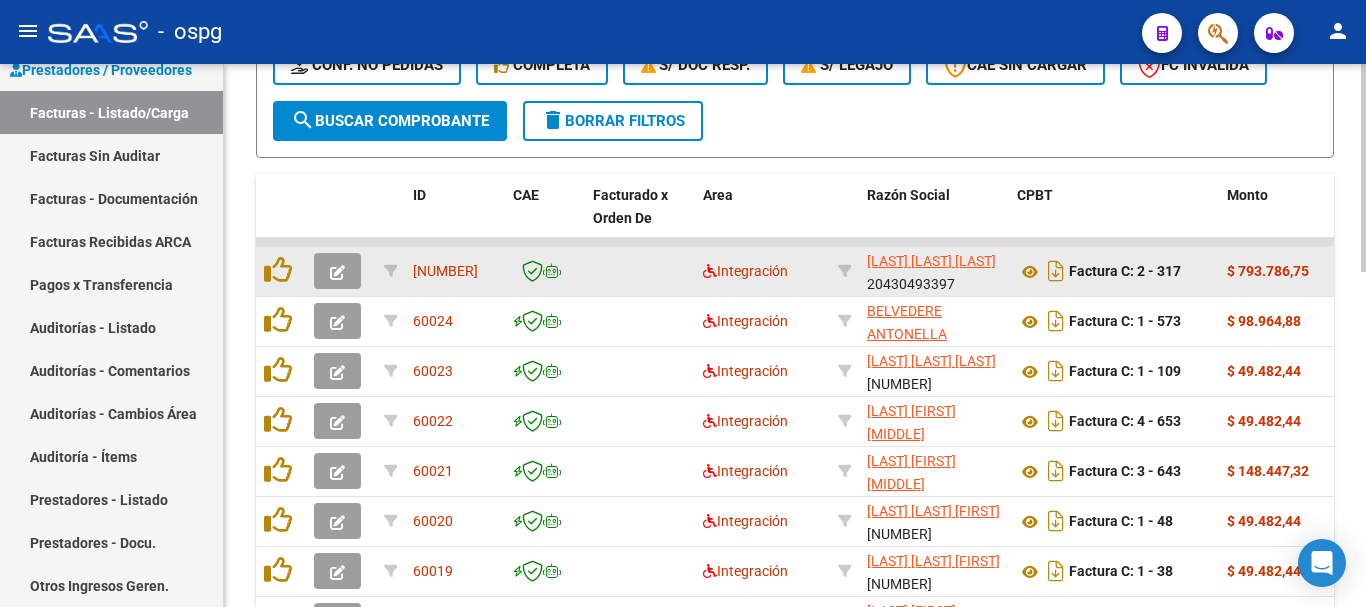 click 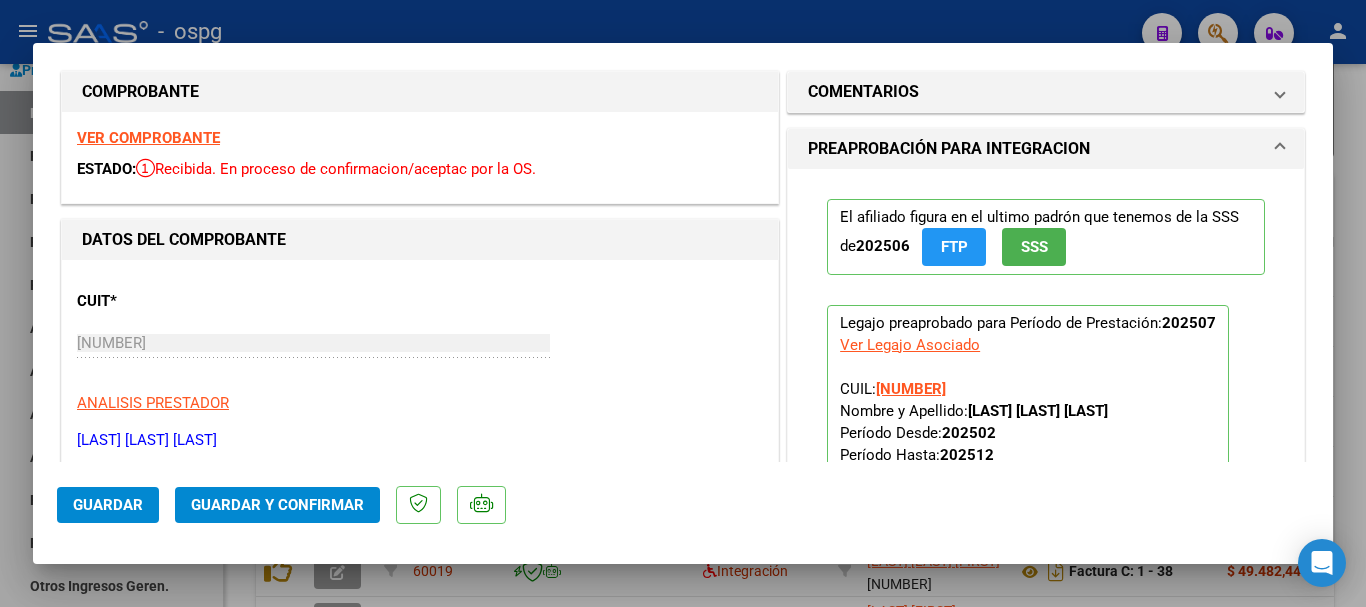 scroll, scrollTop: 0, scrollLeft: 0, axis: both 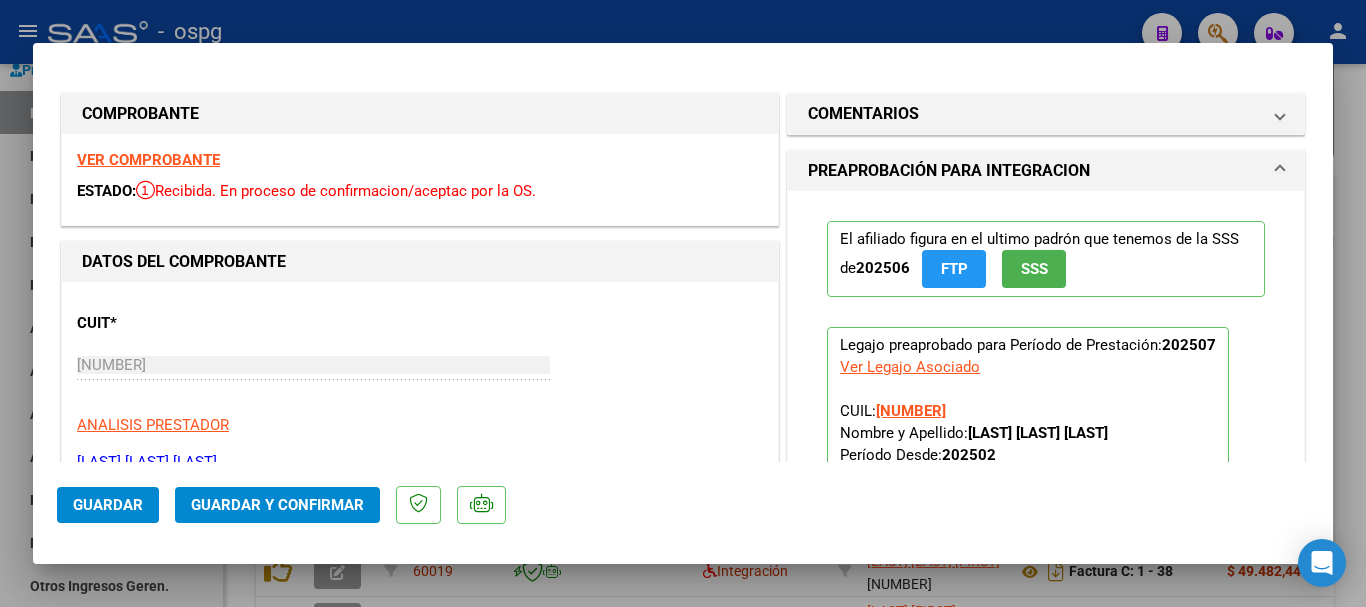 click on "VER COMPROBANTE" at bounding box center [148, 160] 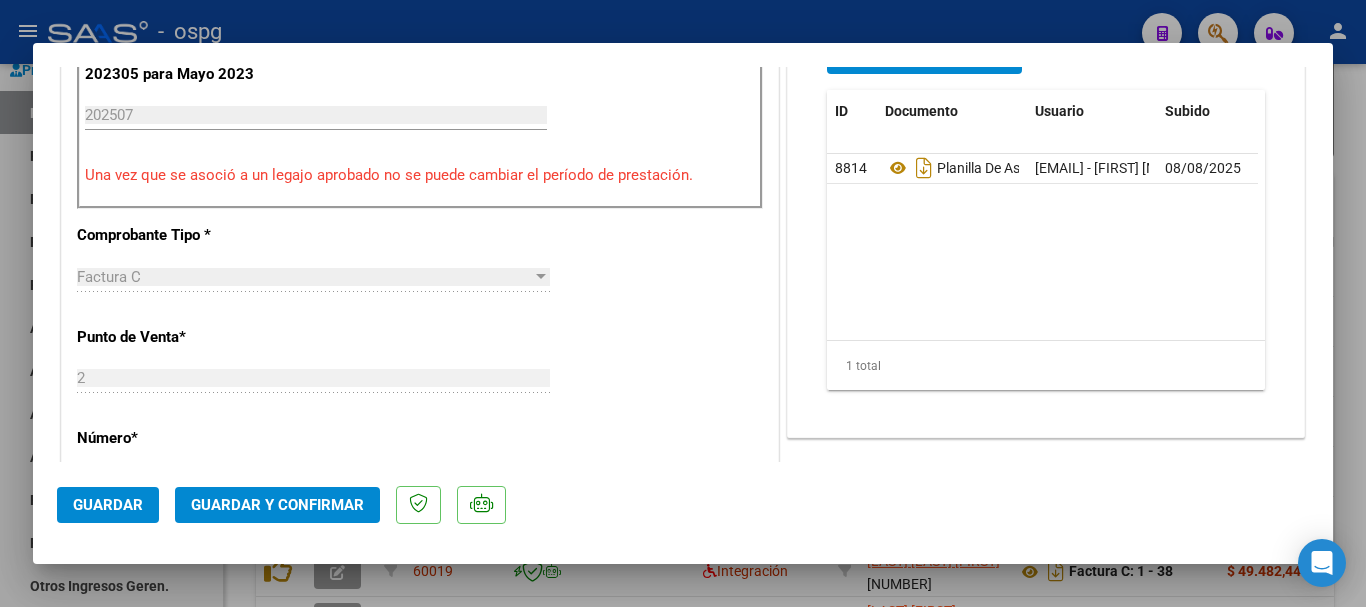 scroll, scrollTop: 700, scrollLeft: 0, axis: vertical 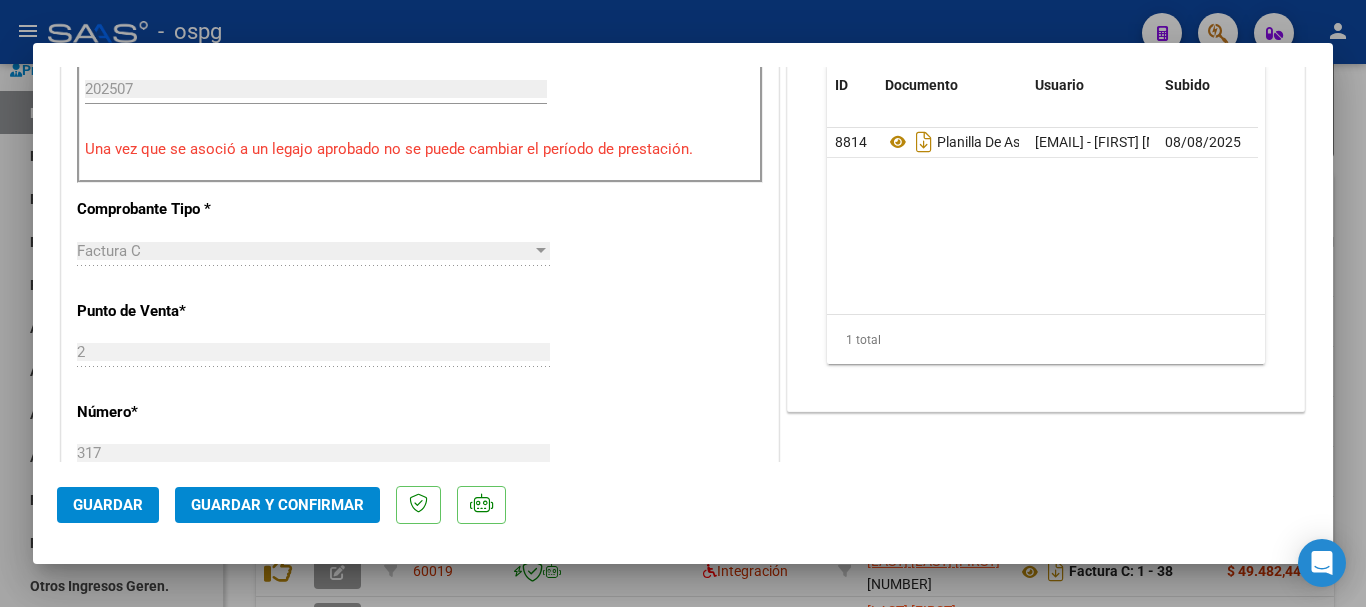 click at bounding box center [683, 303] 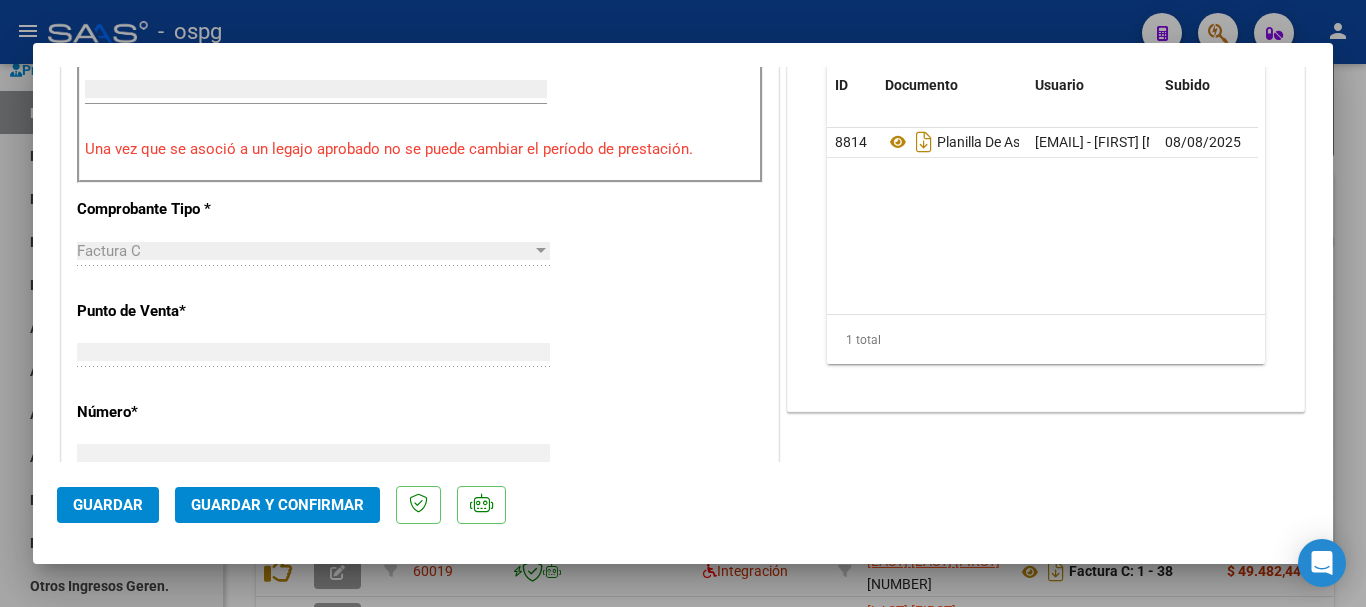 scroll, scrollTop: 685, scrollLeft: 0, axis: vertical 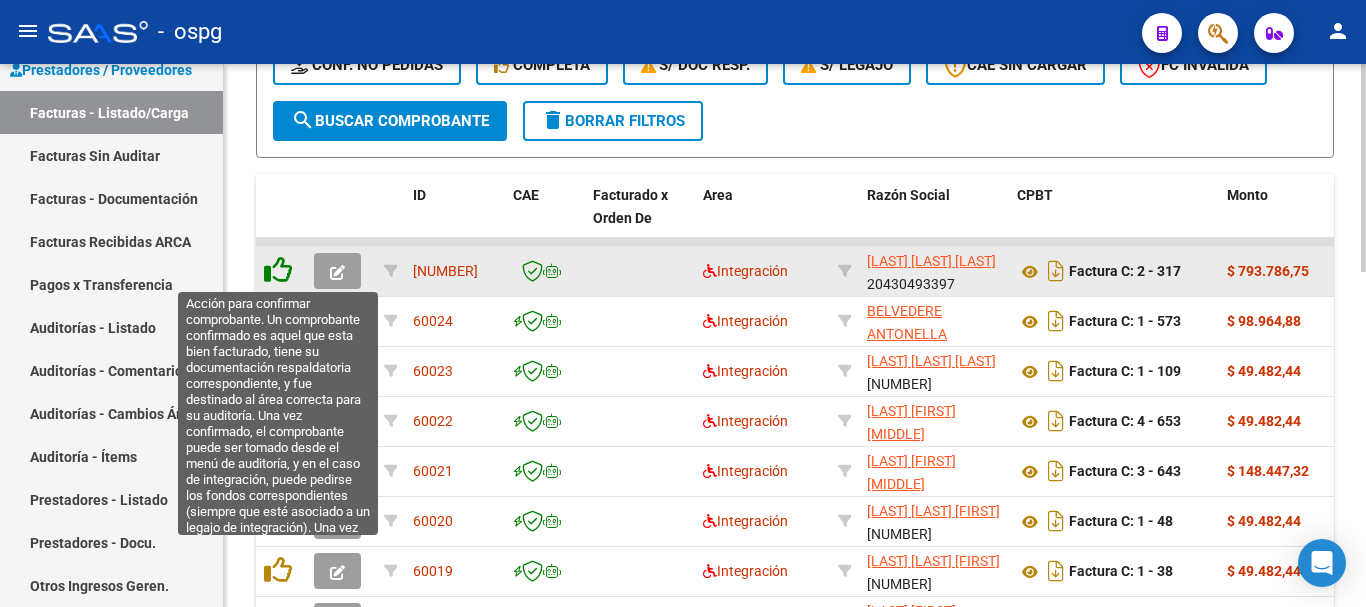 click 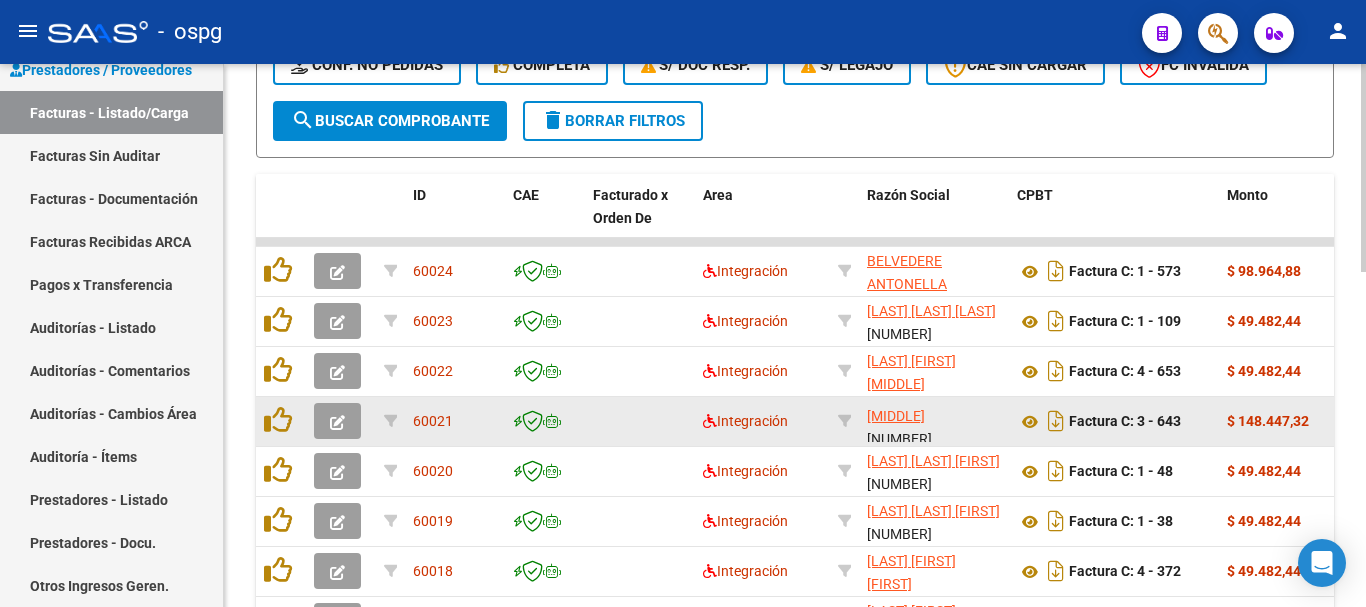 scroll, scrollTop: 26, scrollLeft: 0, axis: vertical 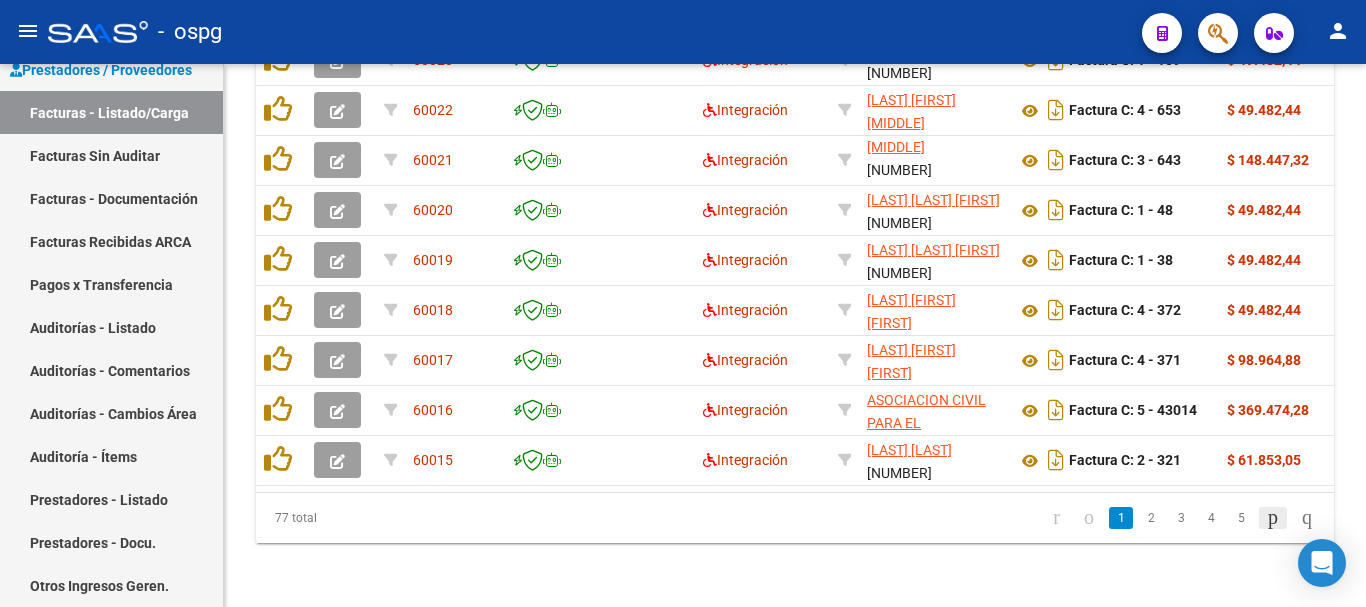 click 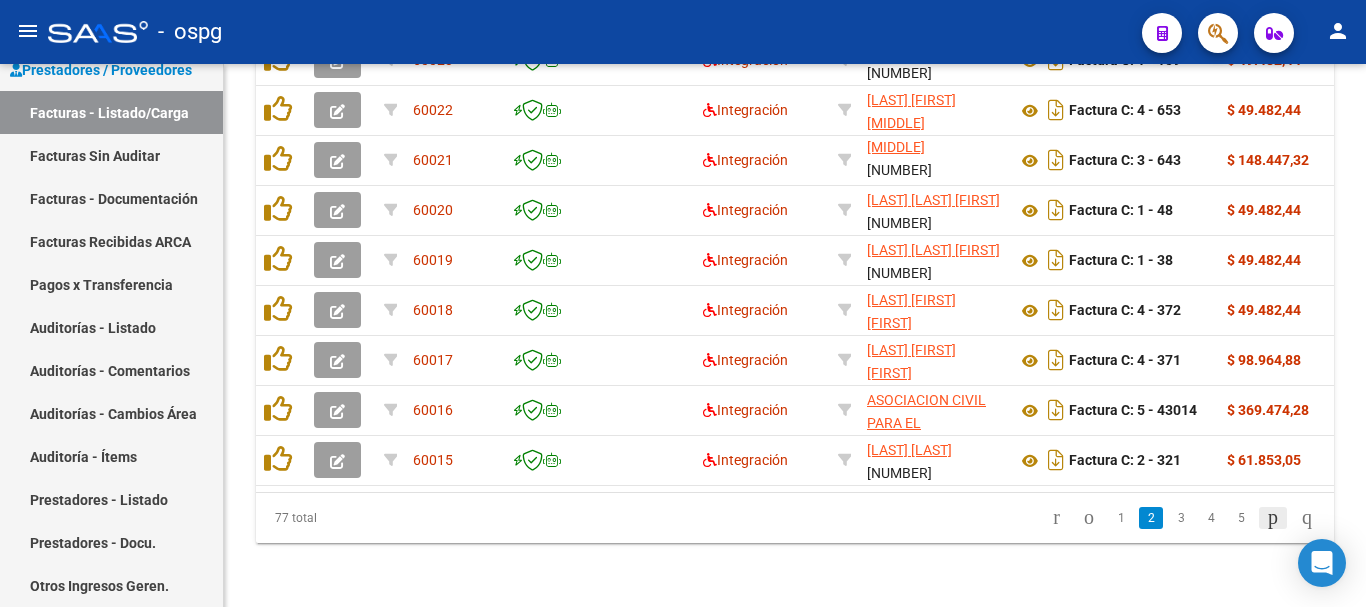 click on "77 total   1   2   3   4   5" 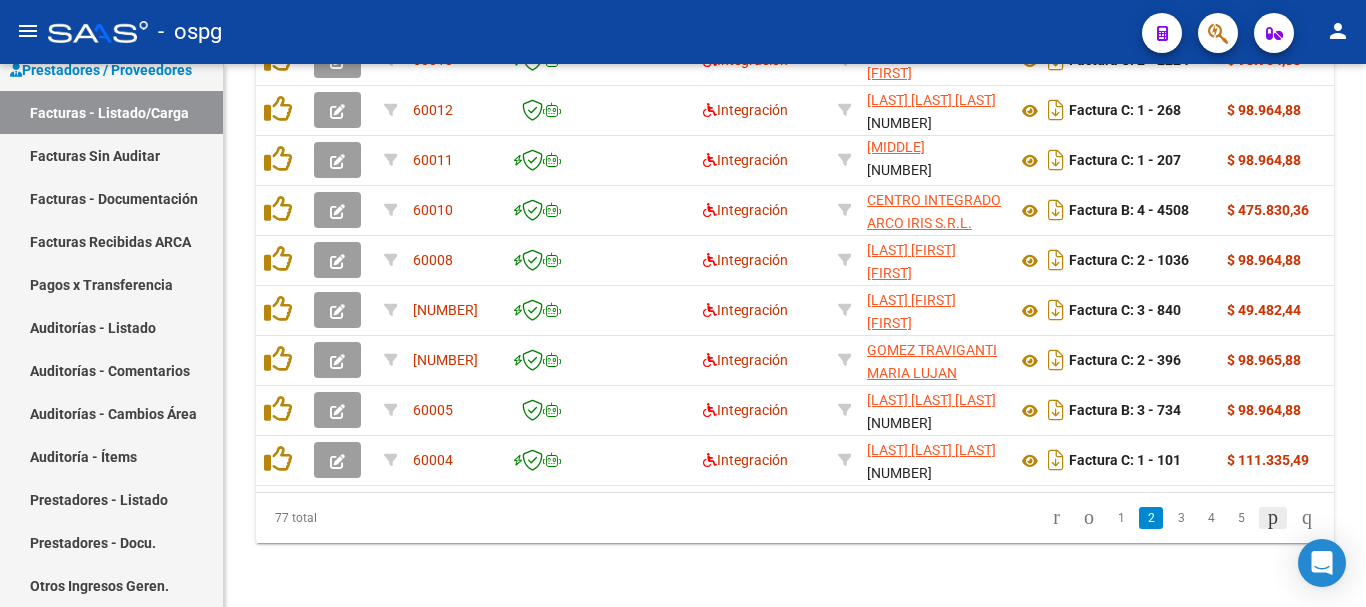 click 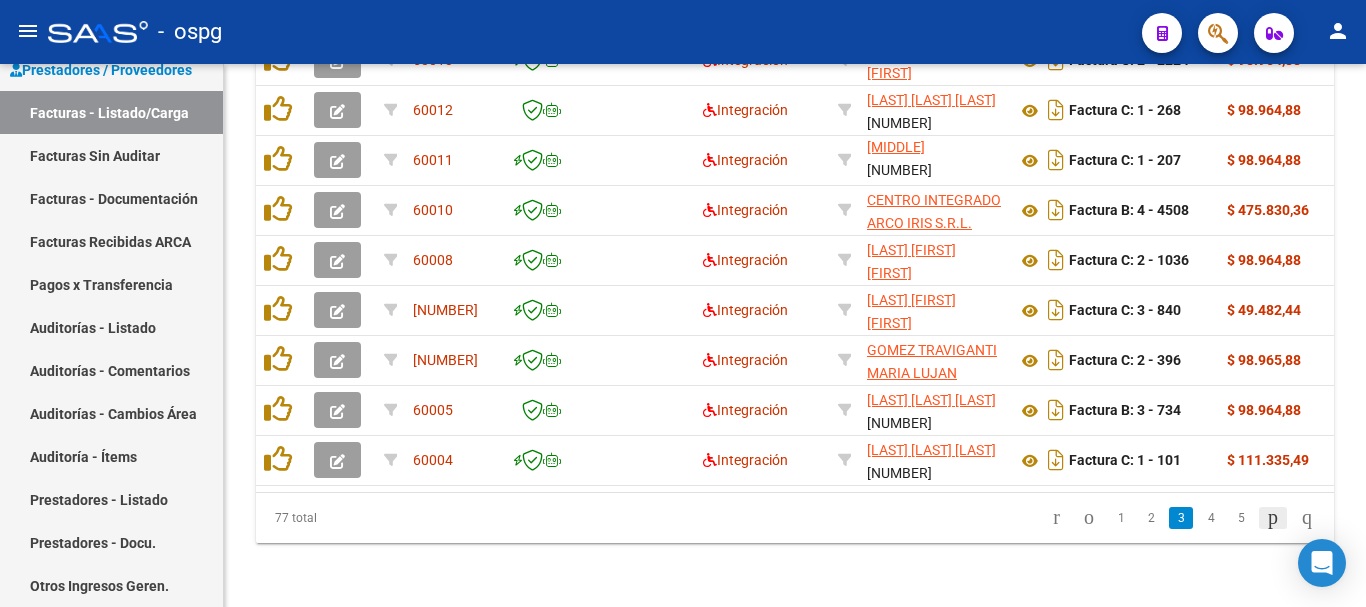 click on "77 total   1   2   3   4   5" 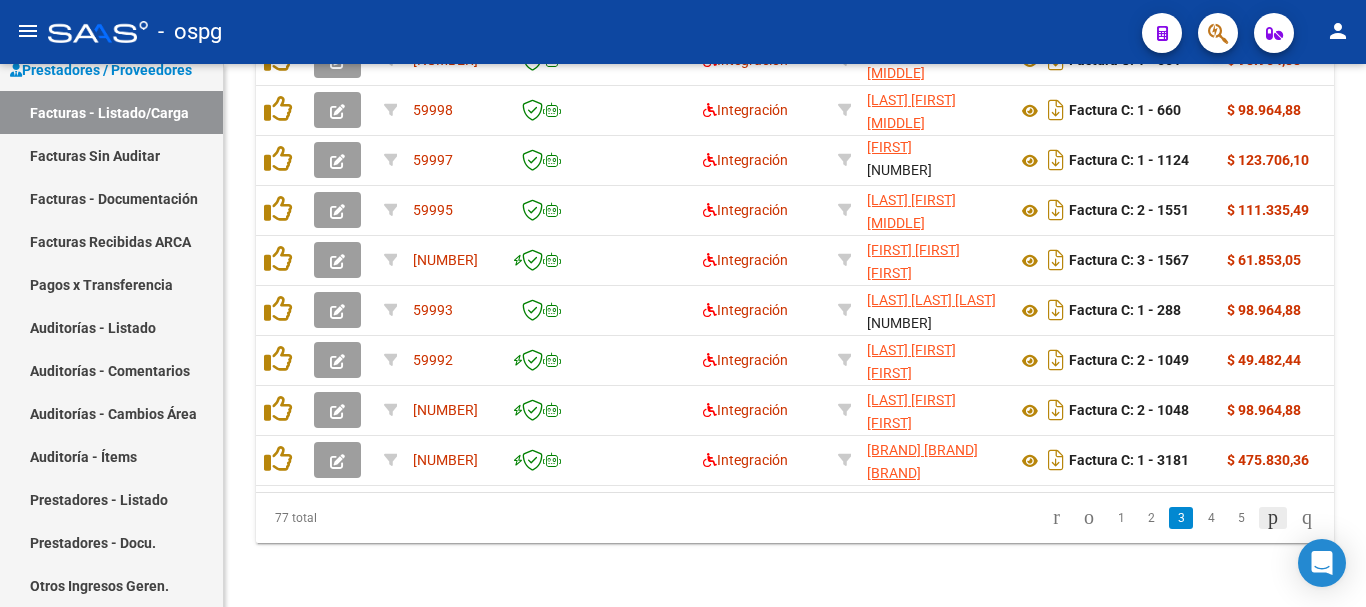 click 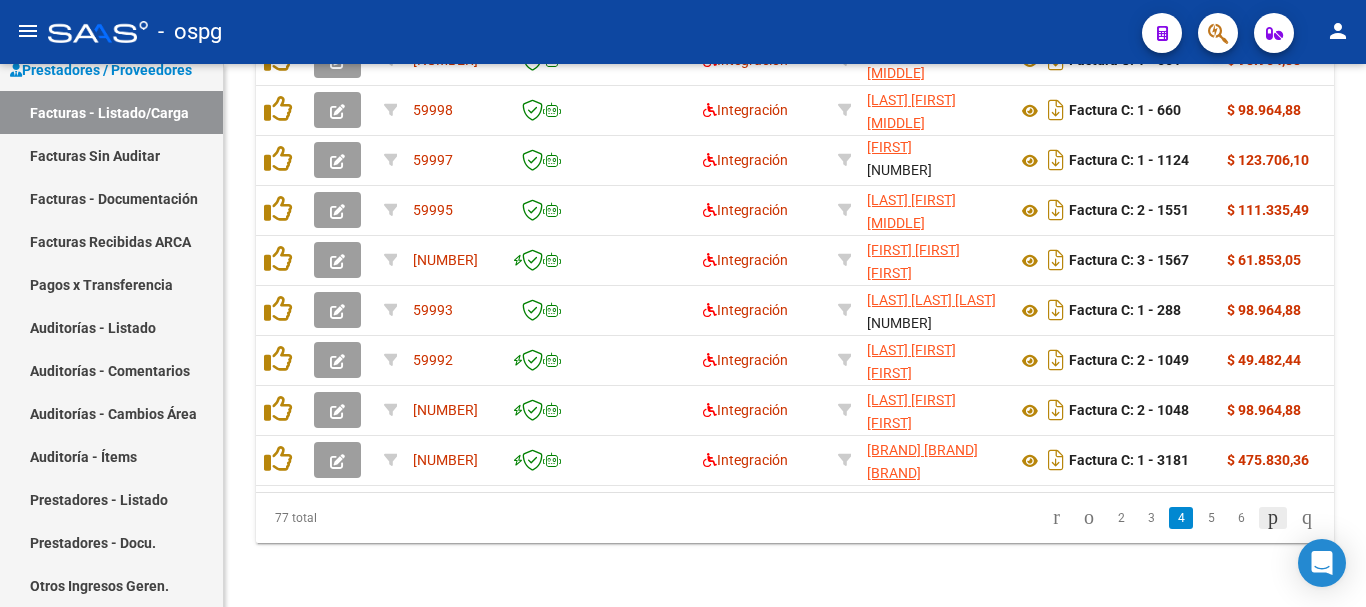click on "77 total   2   3   4   5   6" 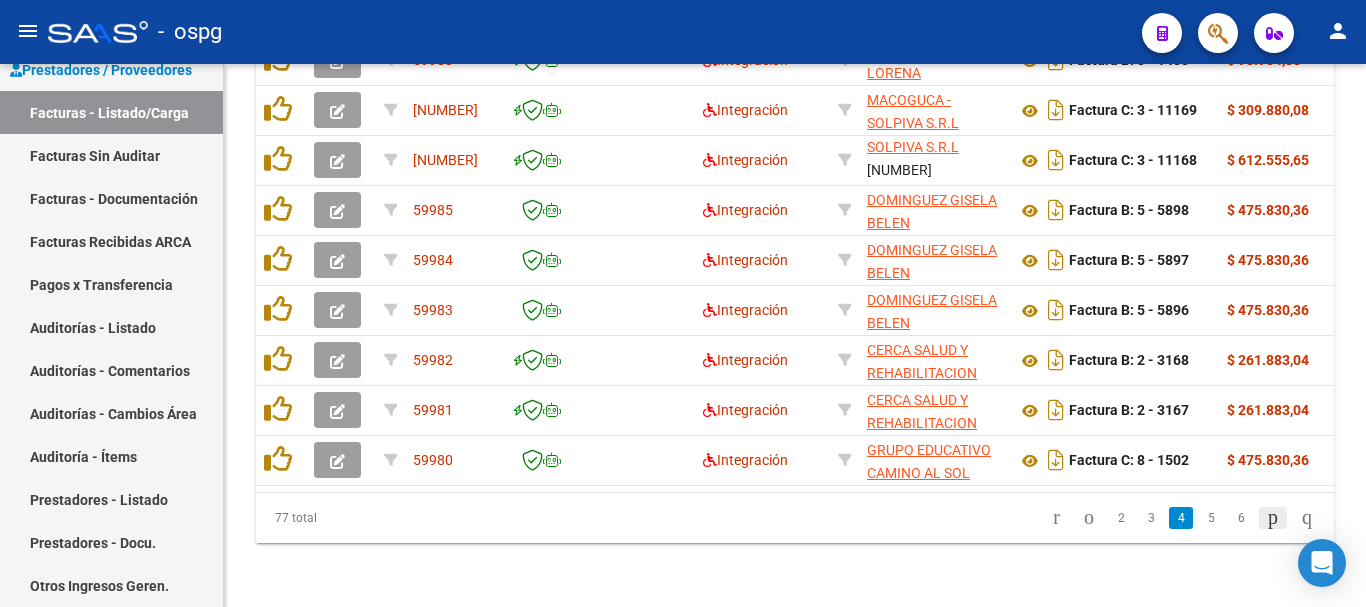 scroll, scrollTop: 877, scrollLeft: 0, axis: vertical 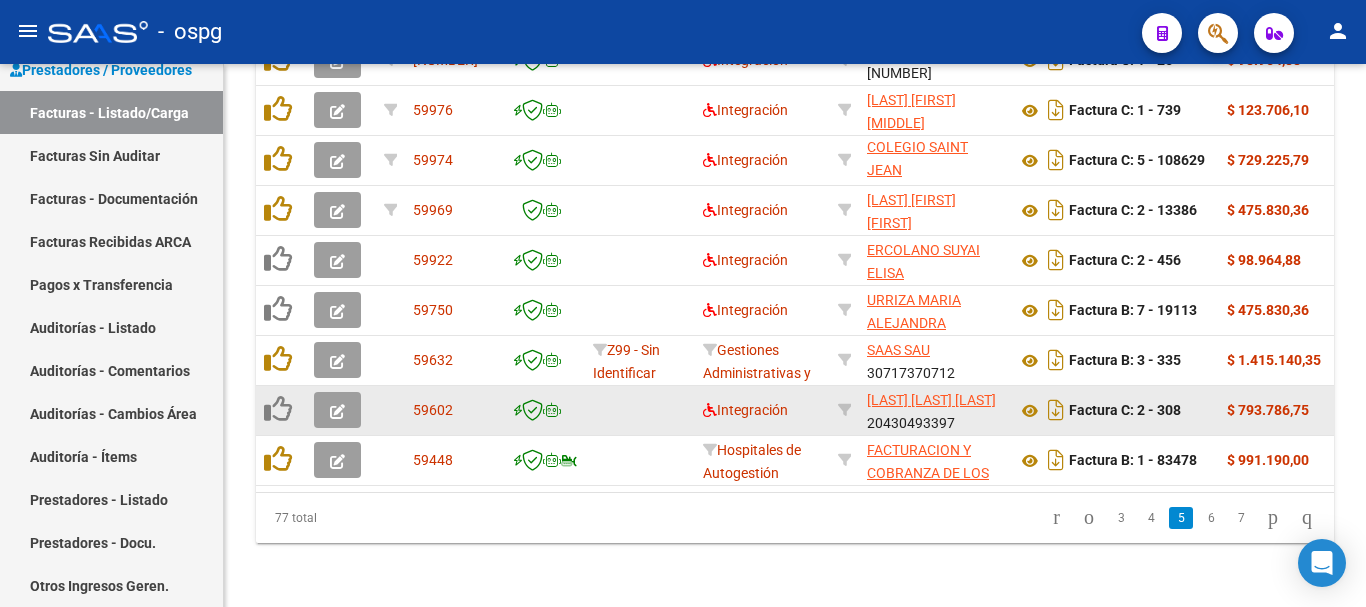 click 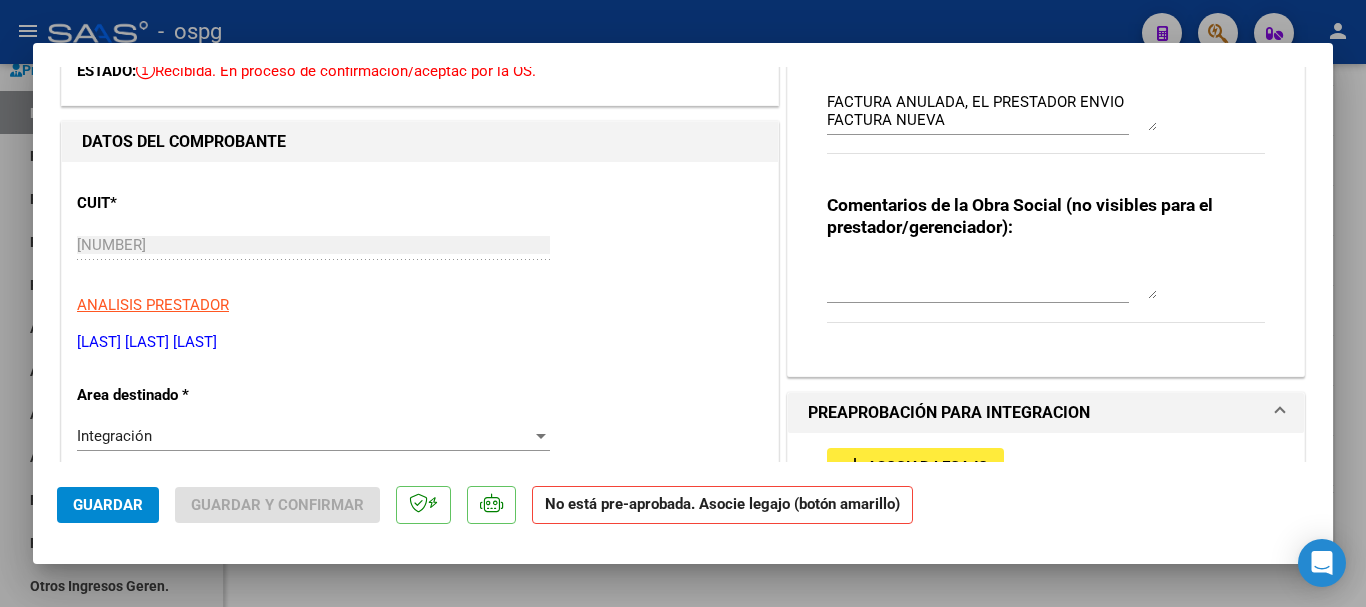 scroll, scrollTop: 300, scrollLeft: 0, axis: vertical 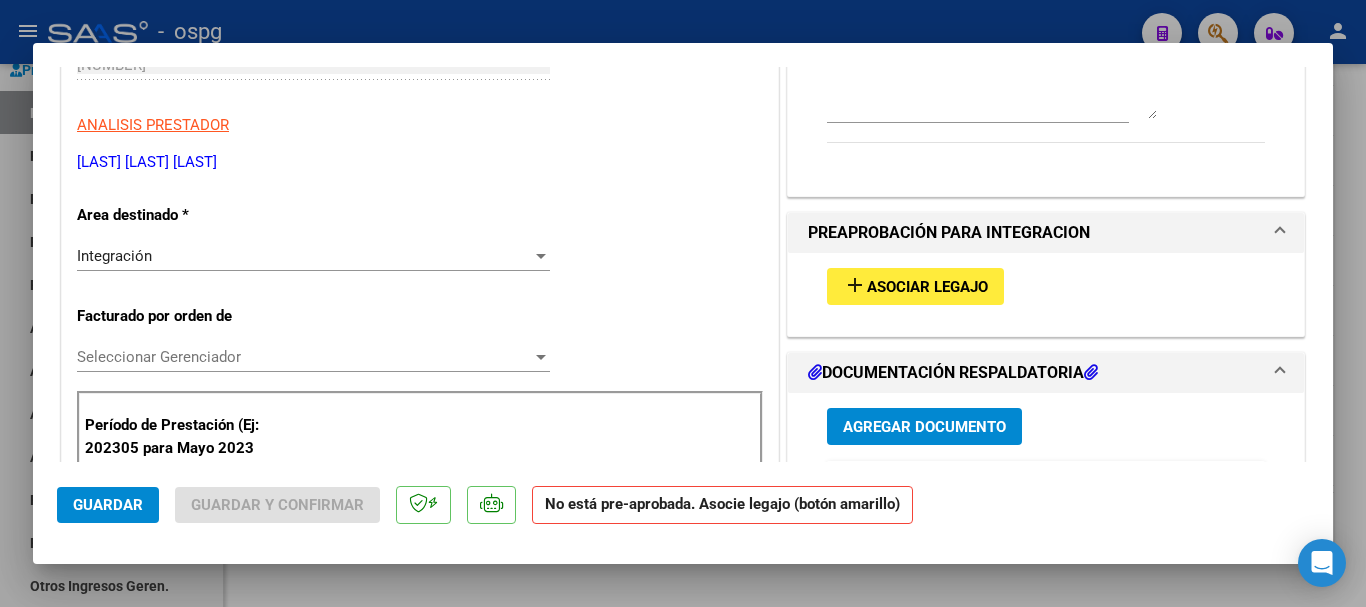 click on "Integración" at bounding box center [304, 256] 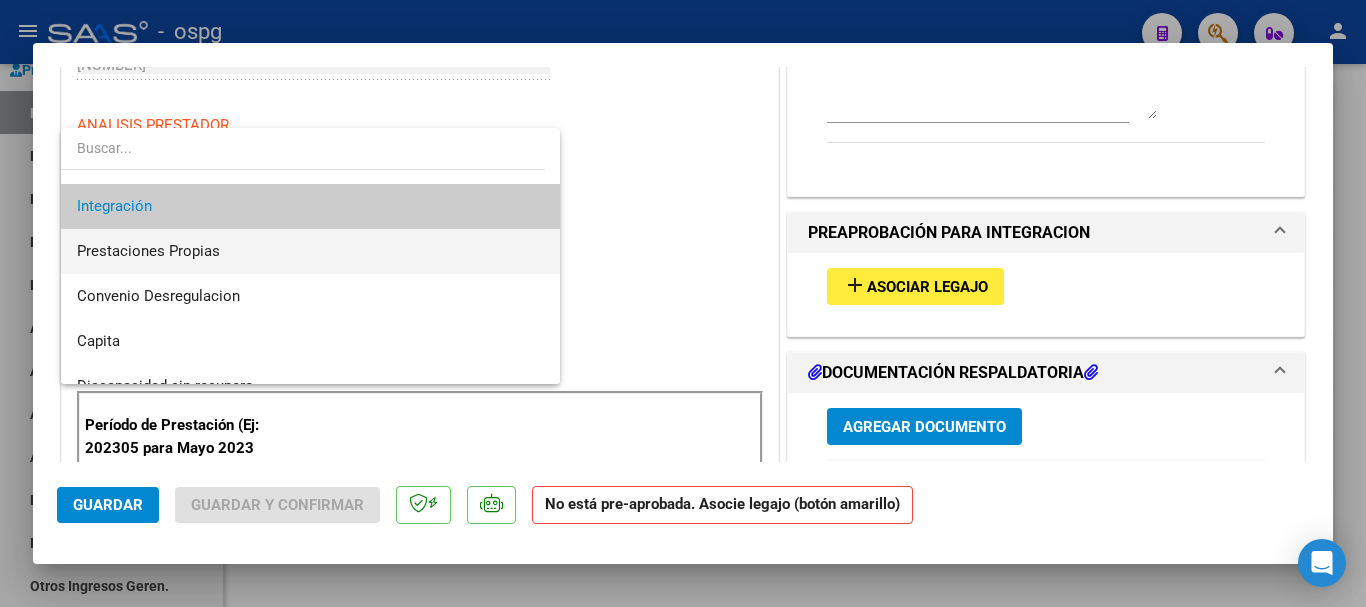 scroll, scrollTop: 194, scrollLeft: 0, axis: vertical 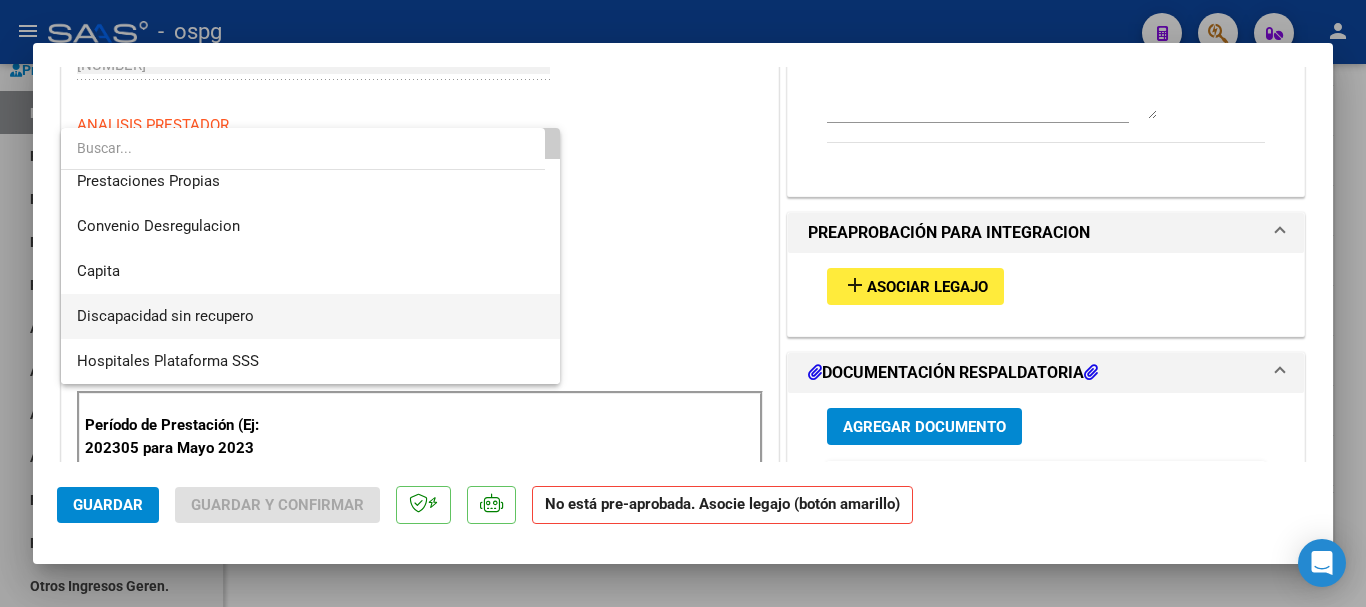 click on "Discapacidad sin recupero" at bounding box center [310, 316] 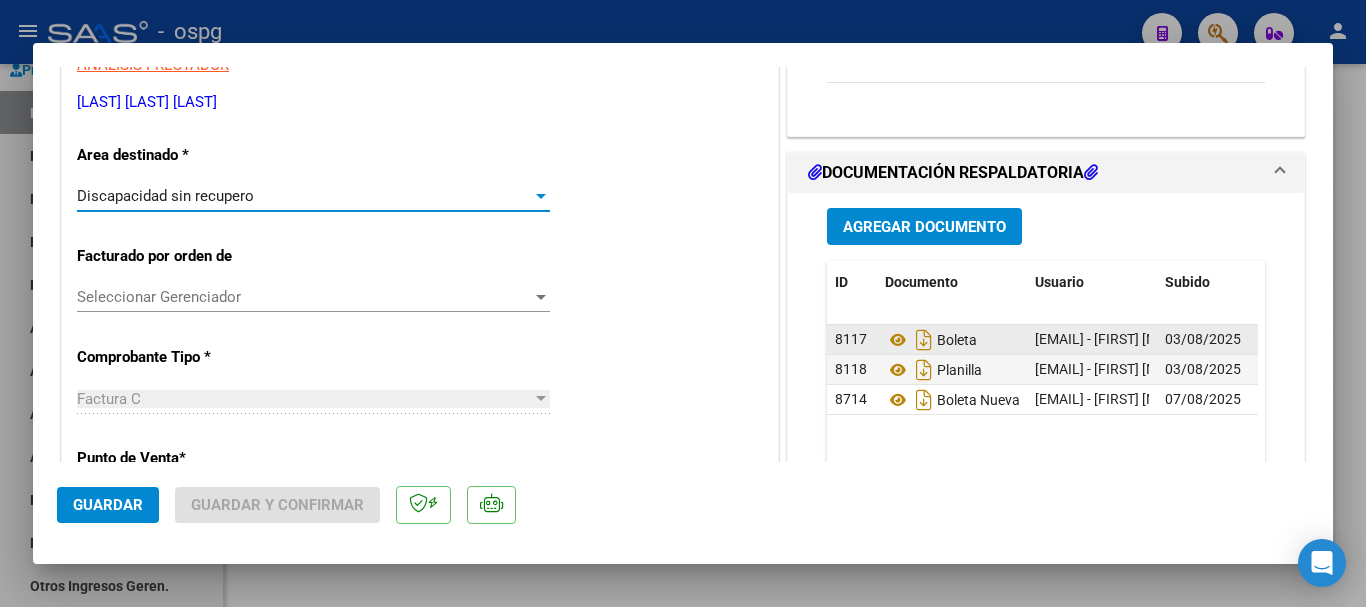 scroll, scrollTop: 400, scrollLeft: 0, axis: vertical 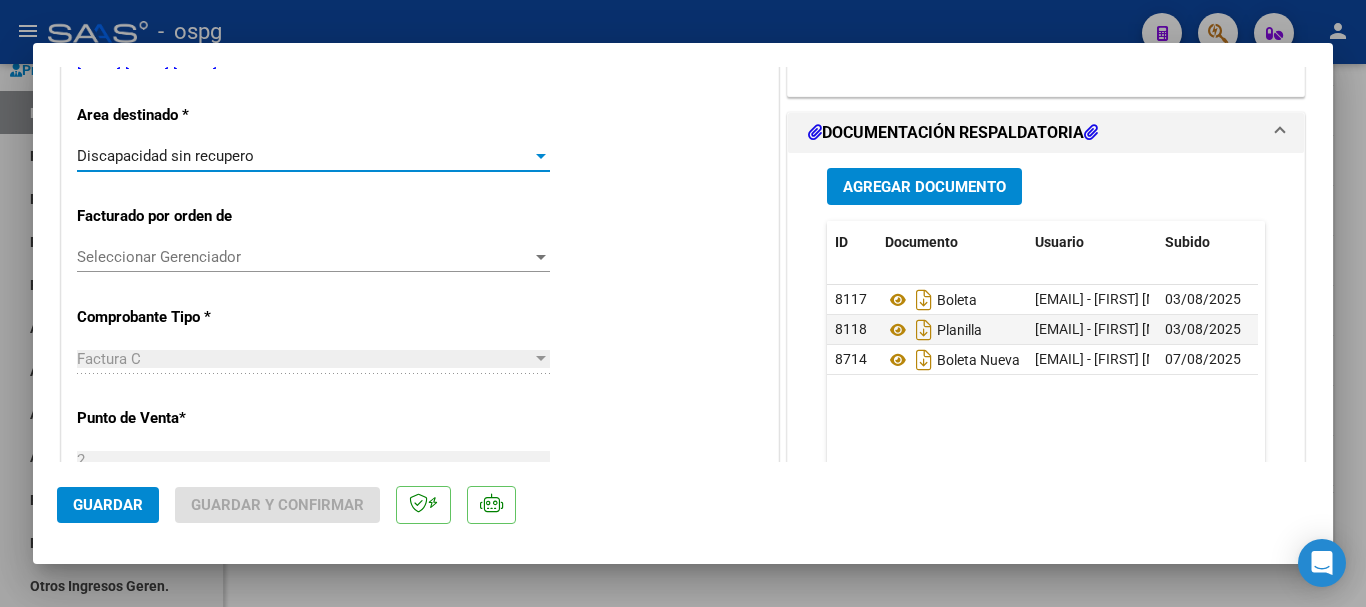 click on "Guardar" 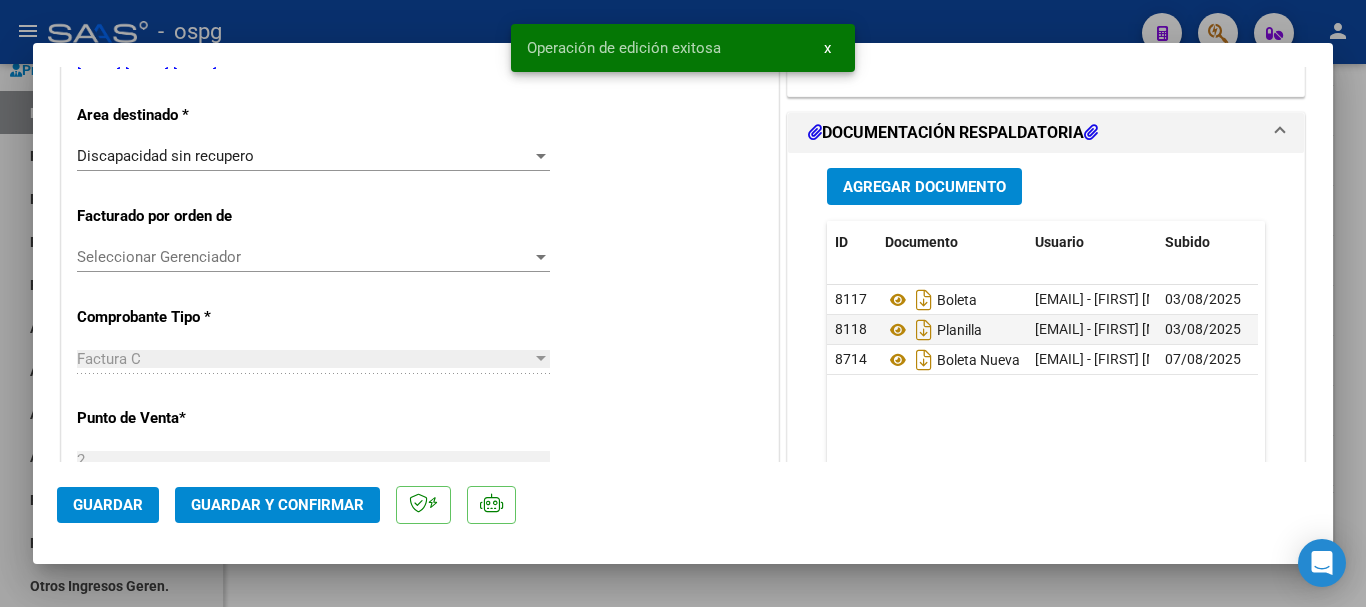 click at bounding box center (683, 303) 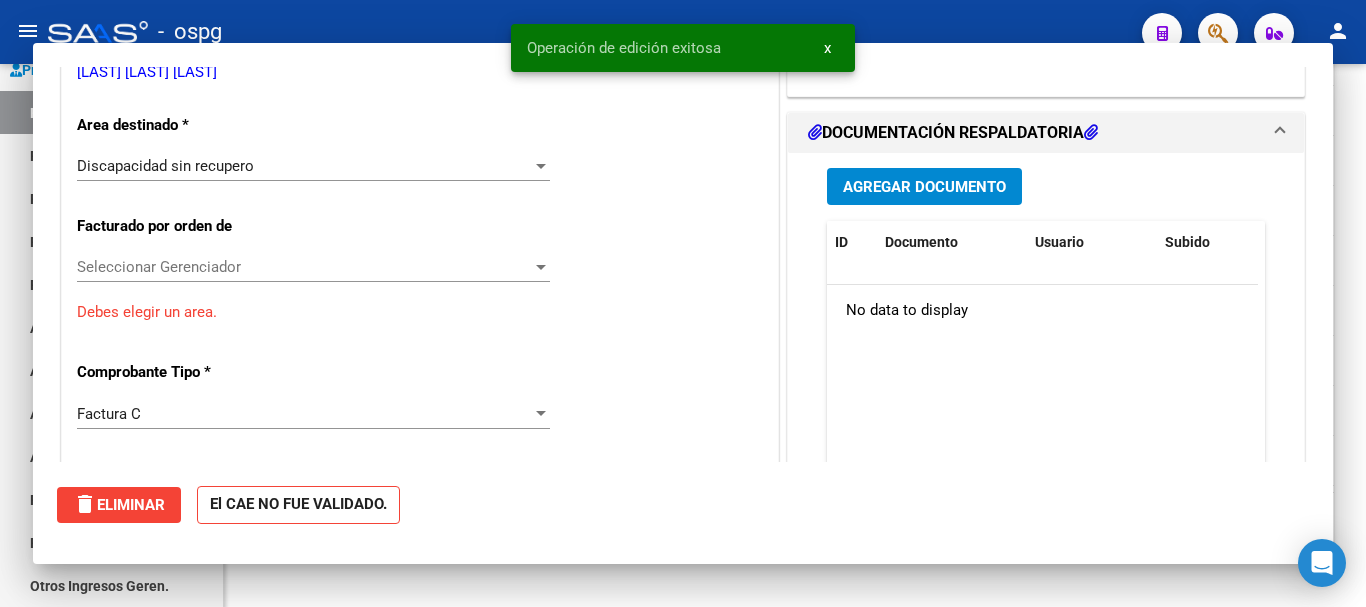 scroll, scrollTop: 882, scrollLeft: 0, axis: vertical 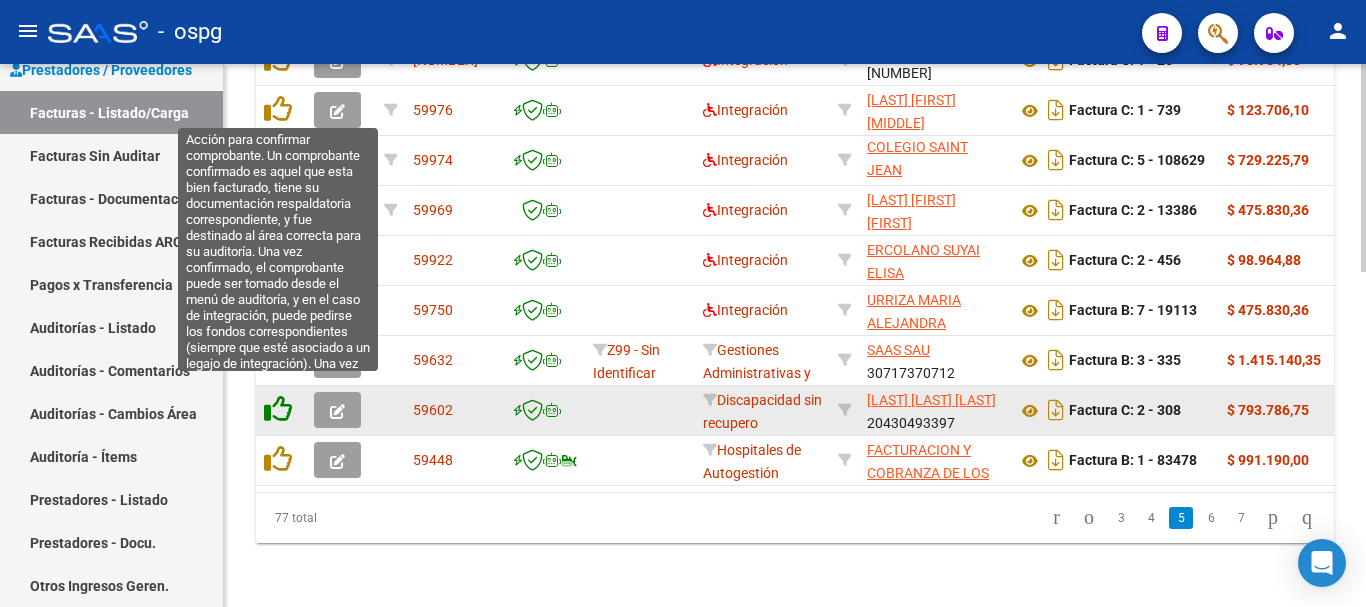click 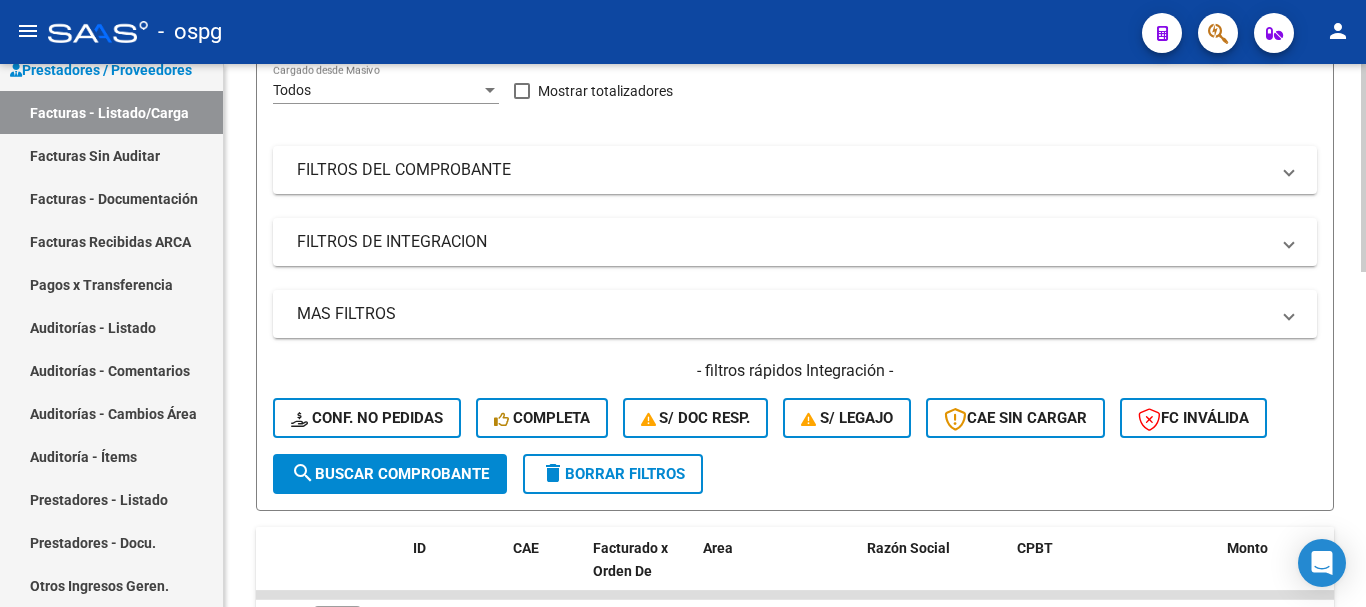 scroll, scrollTop: 177, scrollLeft: 0, axis: vertical 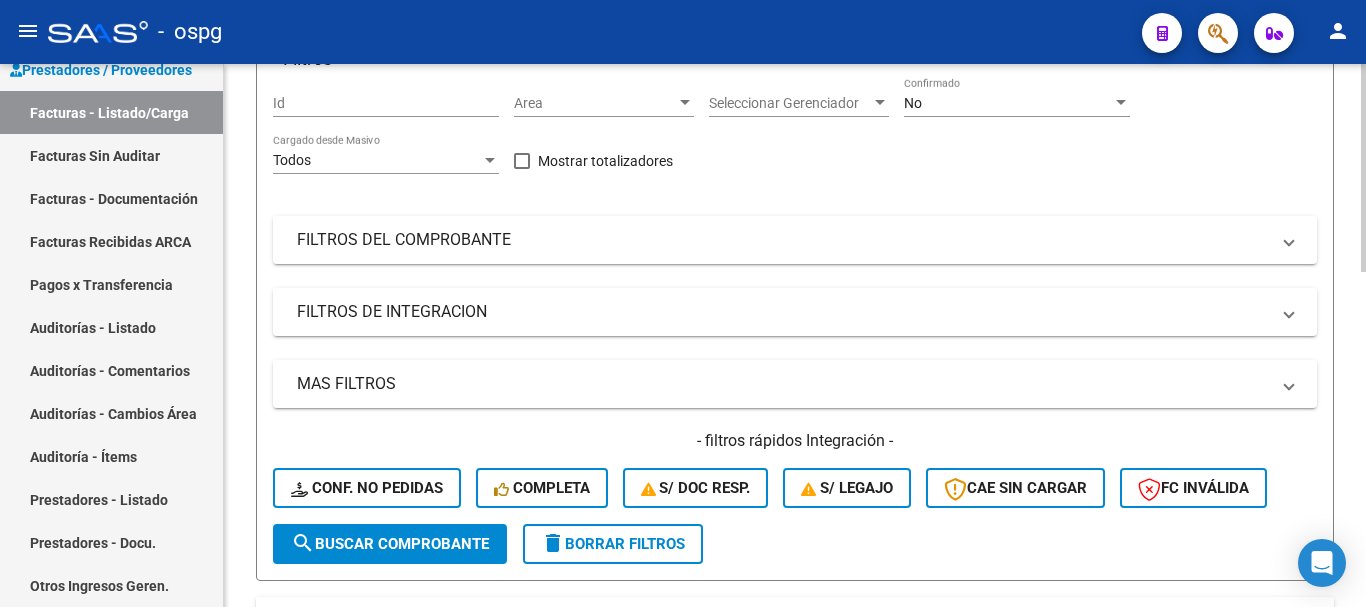 click on "delete  Borrar Filtros" 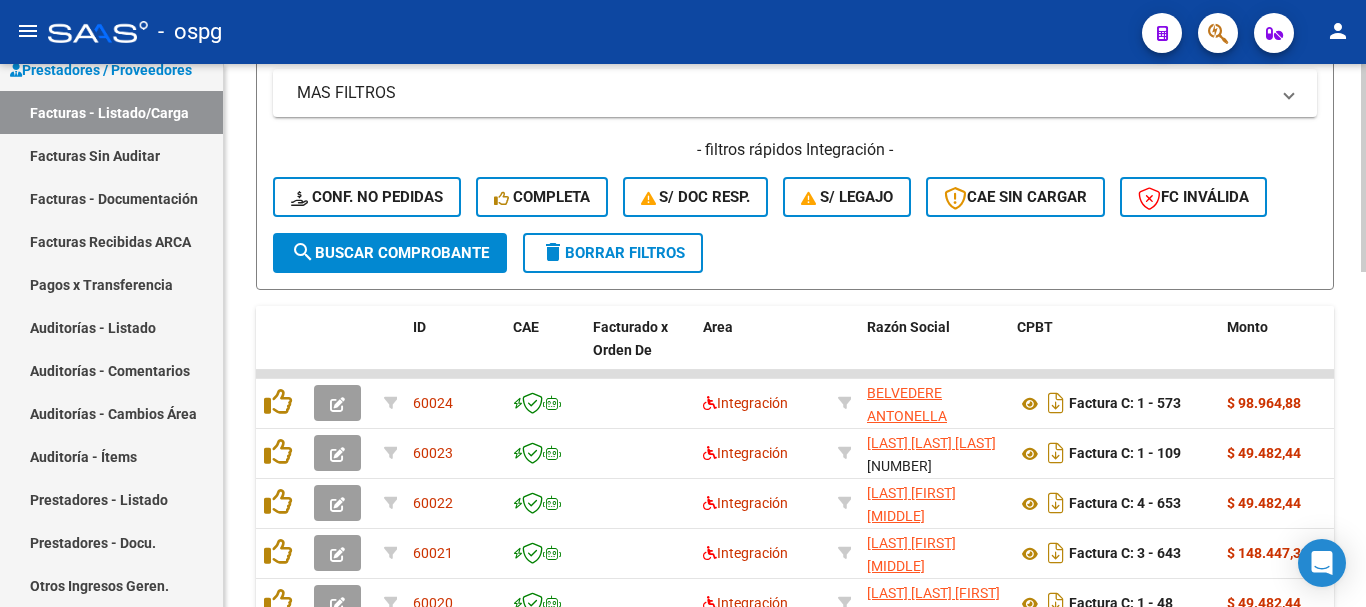 scroll, scrollTop: 477, scrollLeft: 0, axis: vertical 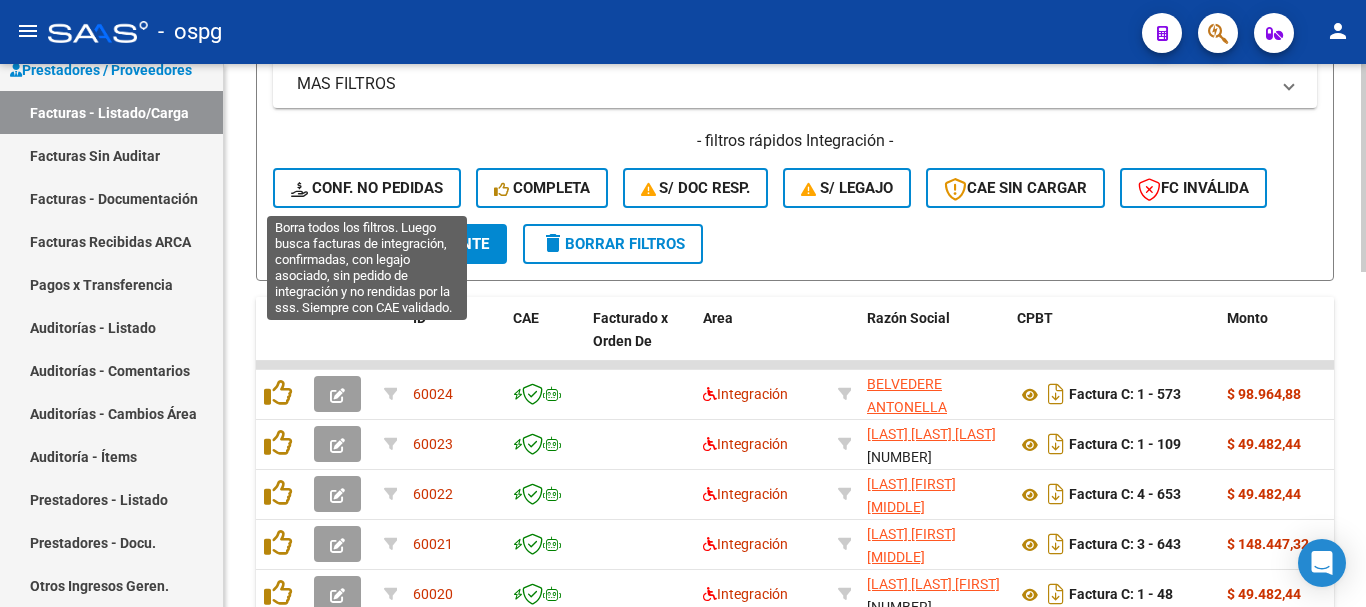 click on "Conf. no pedidas" 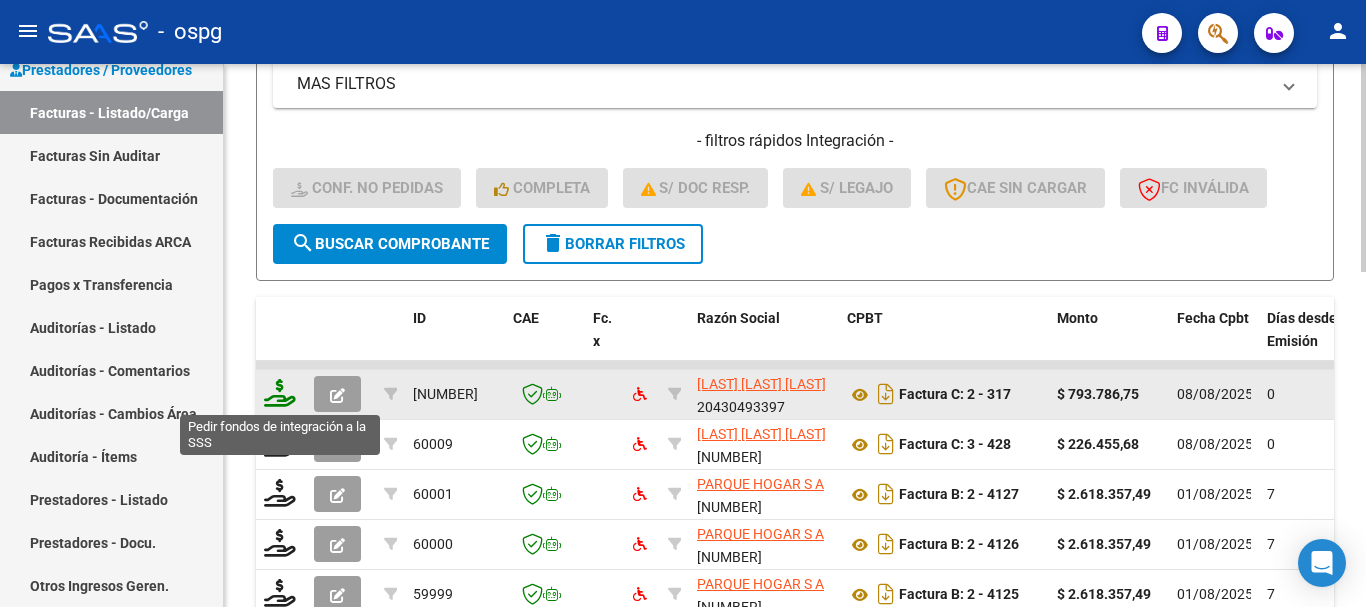 click 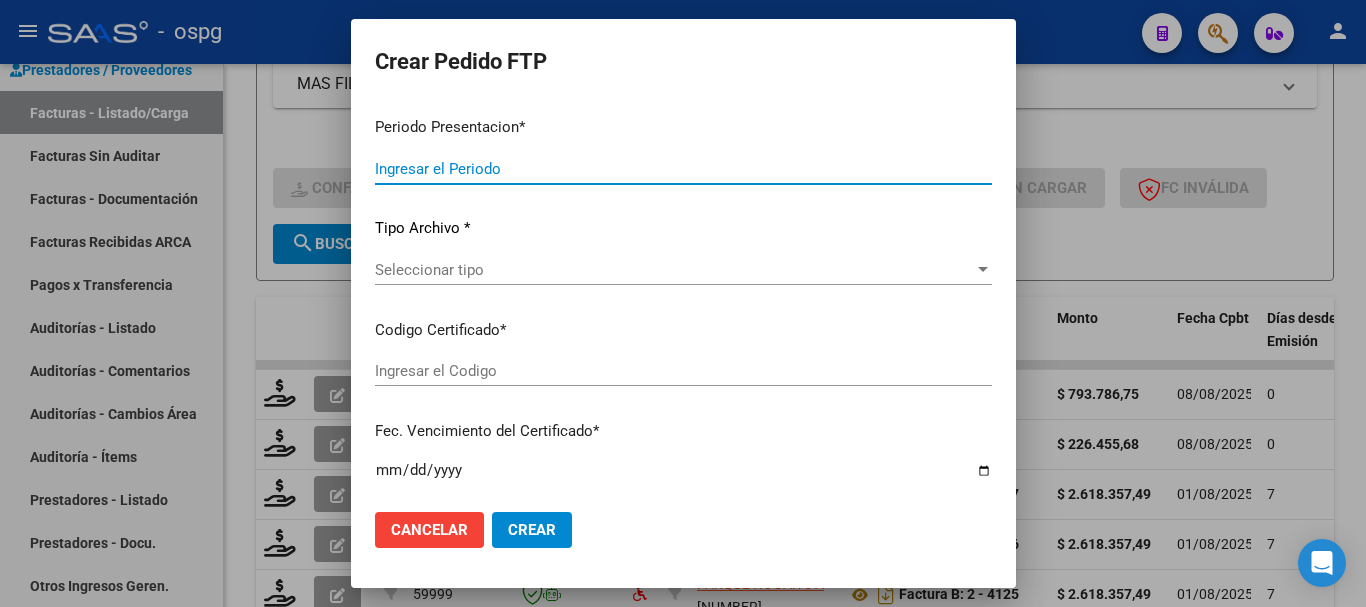 type on "202507" 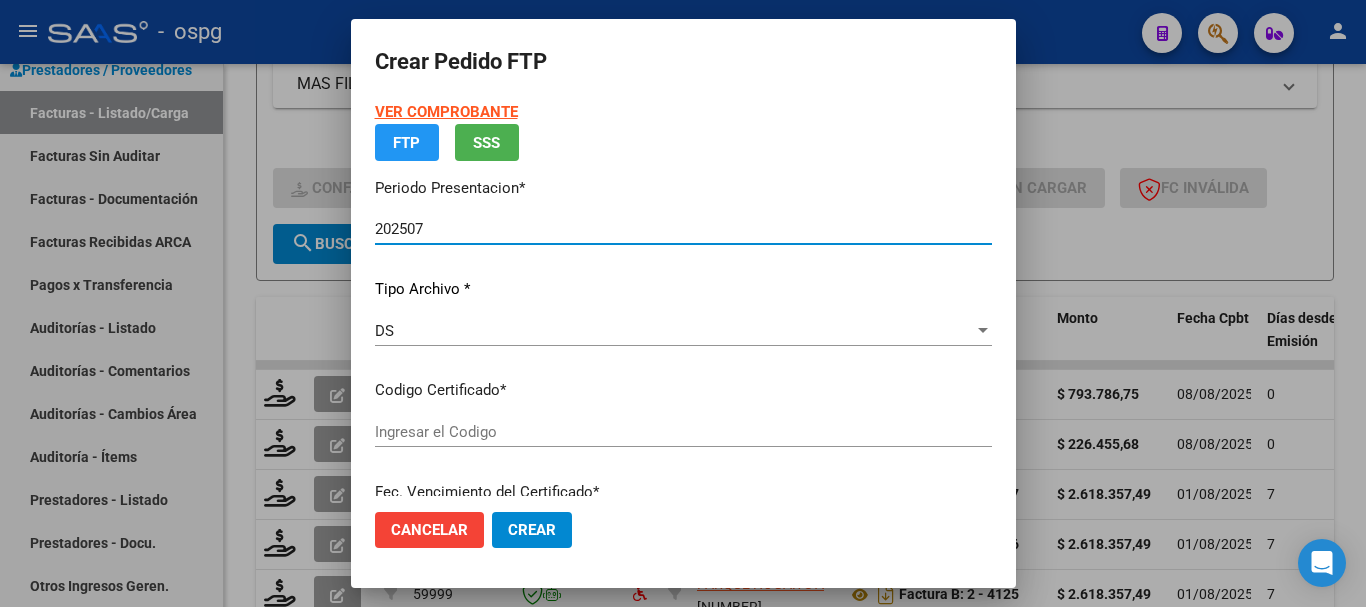 type on "756868072" 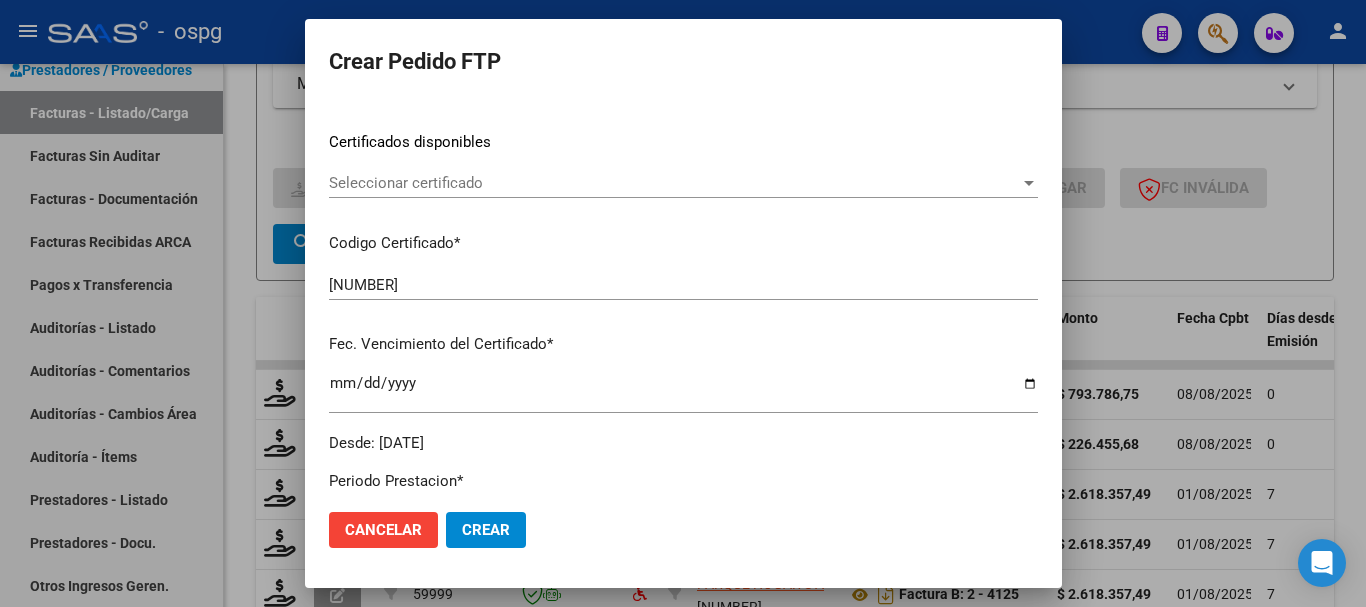 scroll, scrollTop: 0, scrollLeft: 0, axis: both 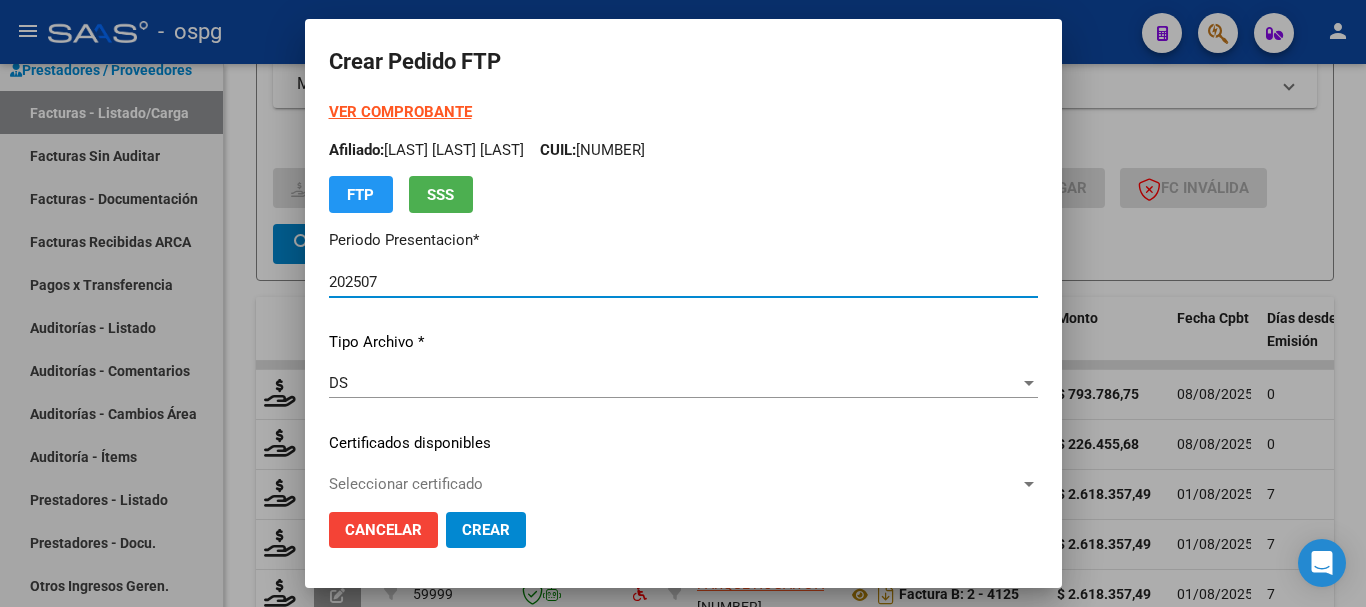 click on "VER COMPROBANTE" at bounding box center [400, 112] 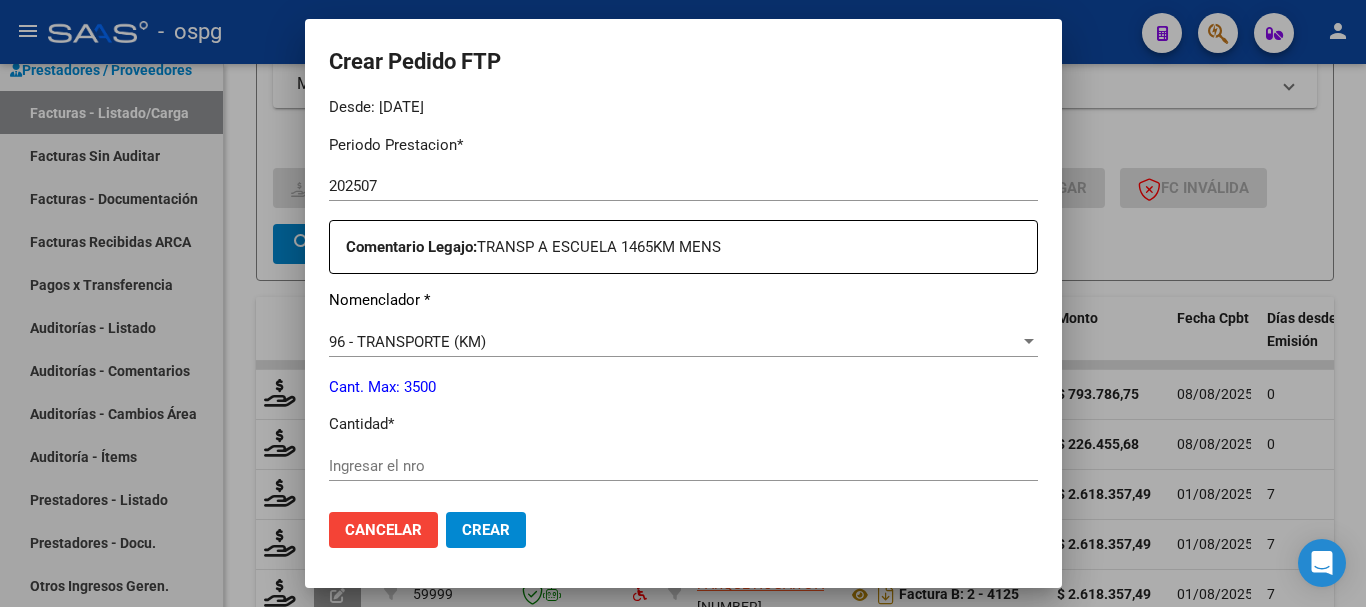 scroll, scrollTop: 700, scrollLeft: 0, axis: vertical 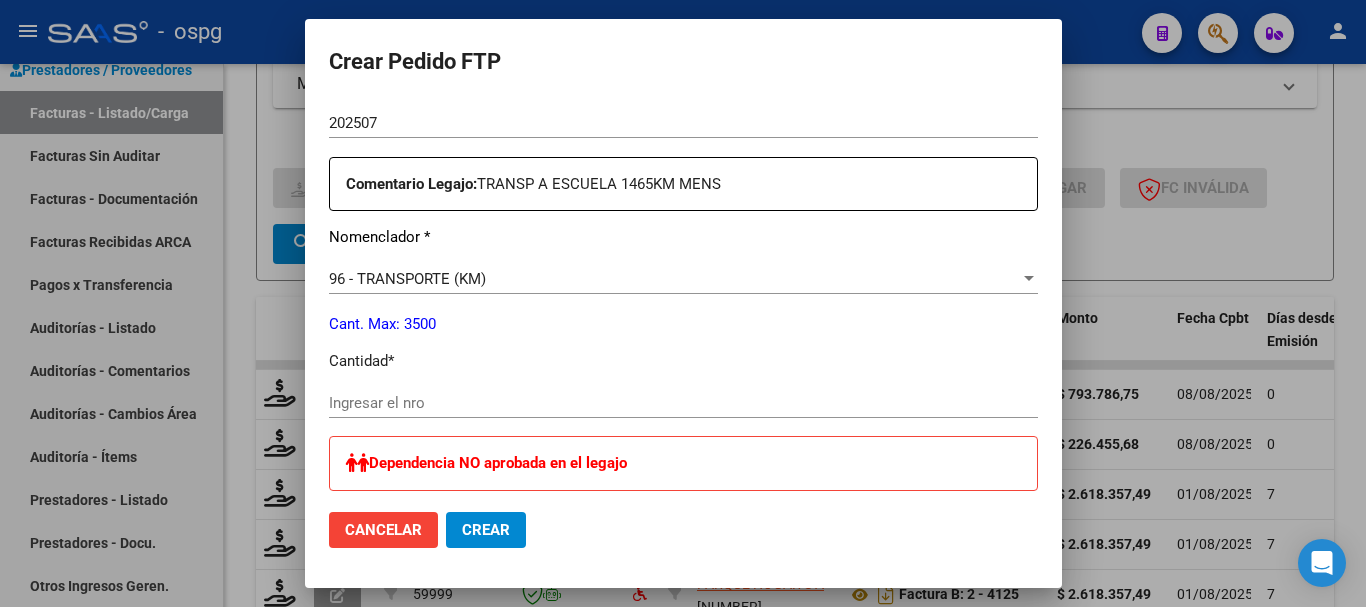 click on "Ingresar el nro" at bounding box center [683, 403] 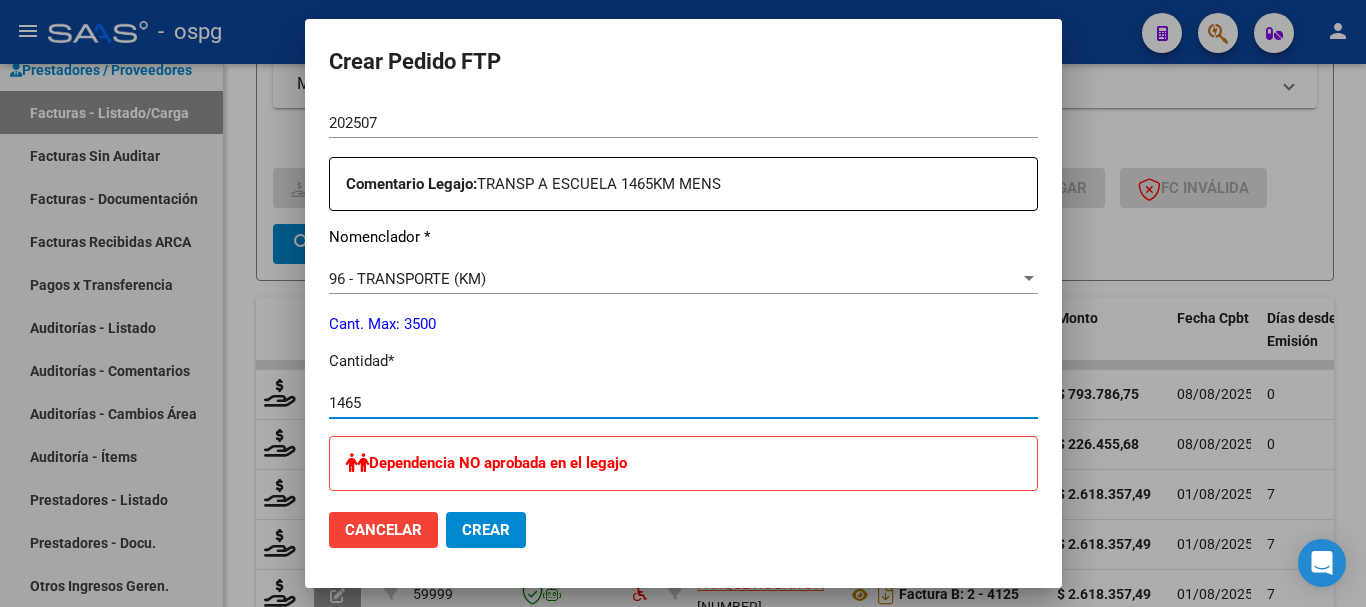 type on "1465" 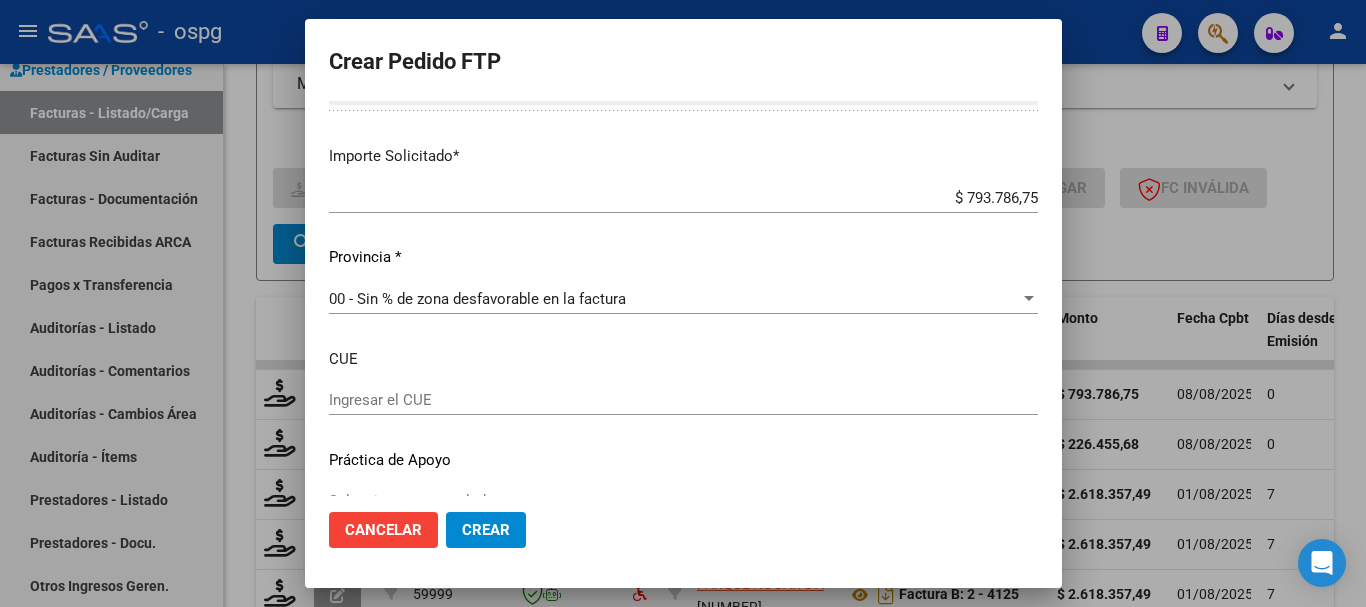 scroll, scrollTop: 1279, scrollLeft: 0, axis: vertical 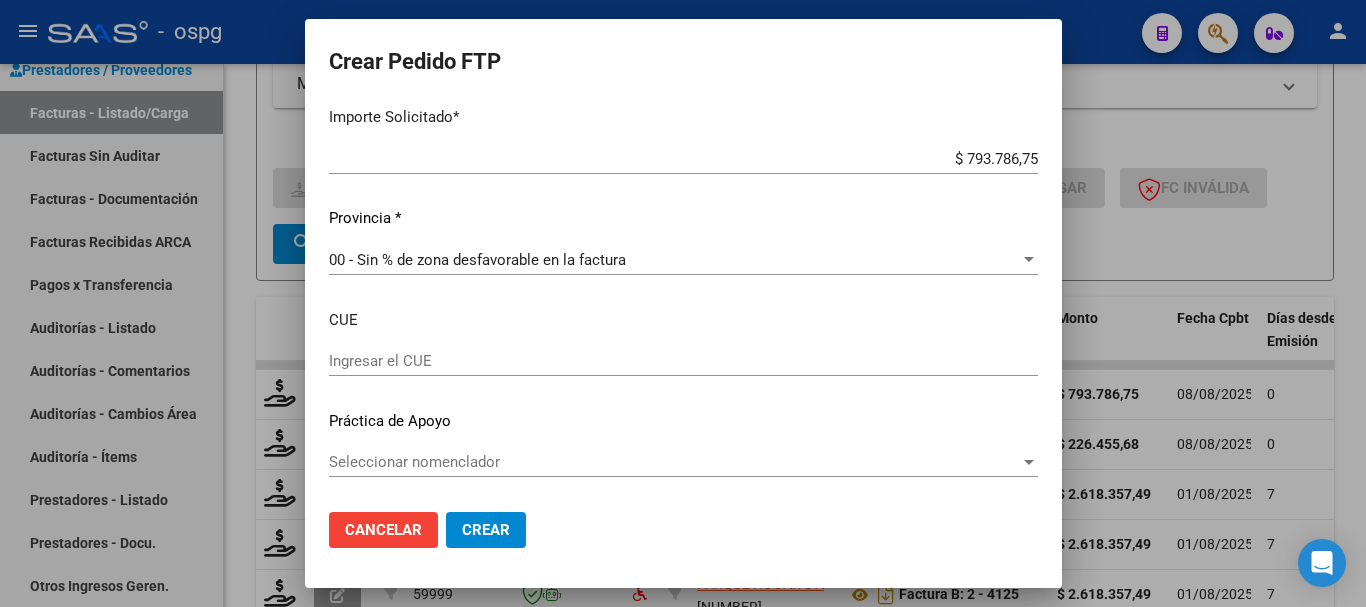 click on "Crear" 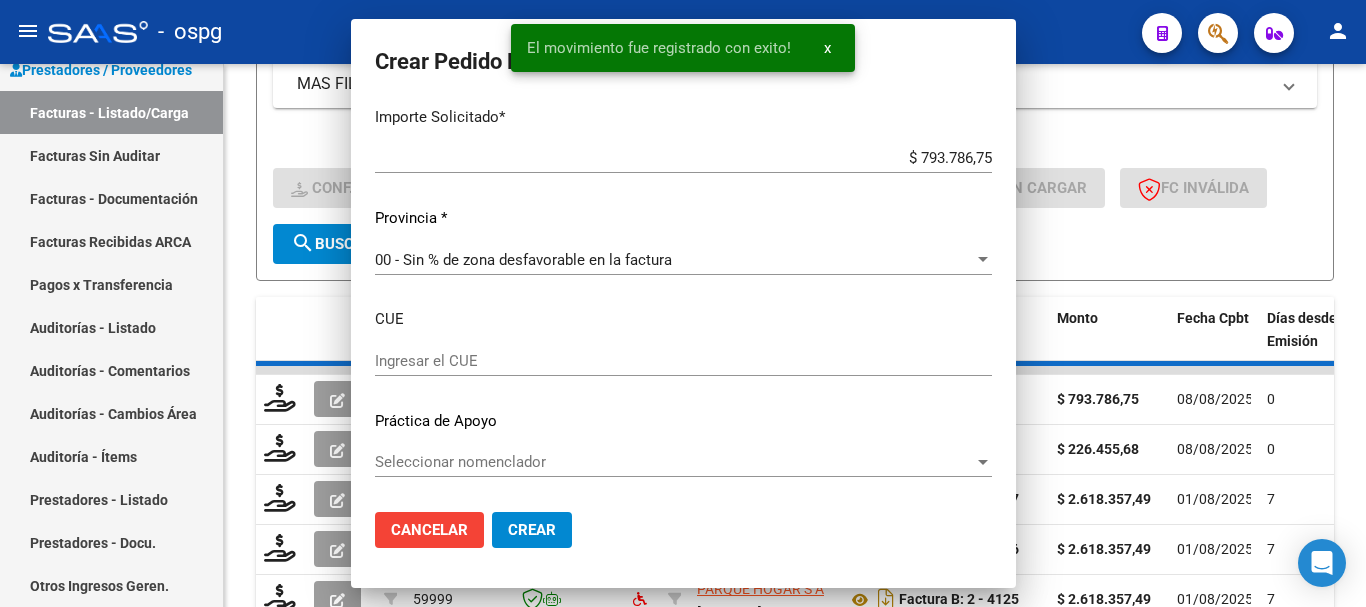 scroll, scrollTop: 0, scrollLeft: 0, axis: both 